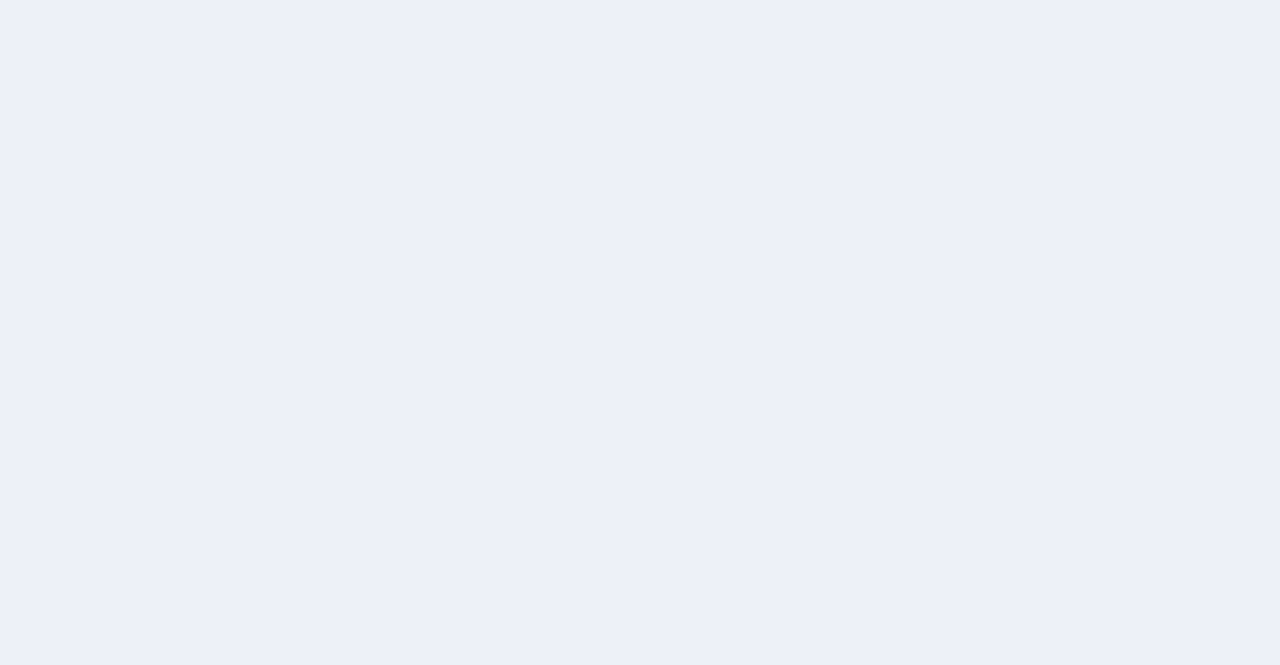 scroll, scrollTop: 0, scrollLeft: 0, axis: both 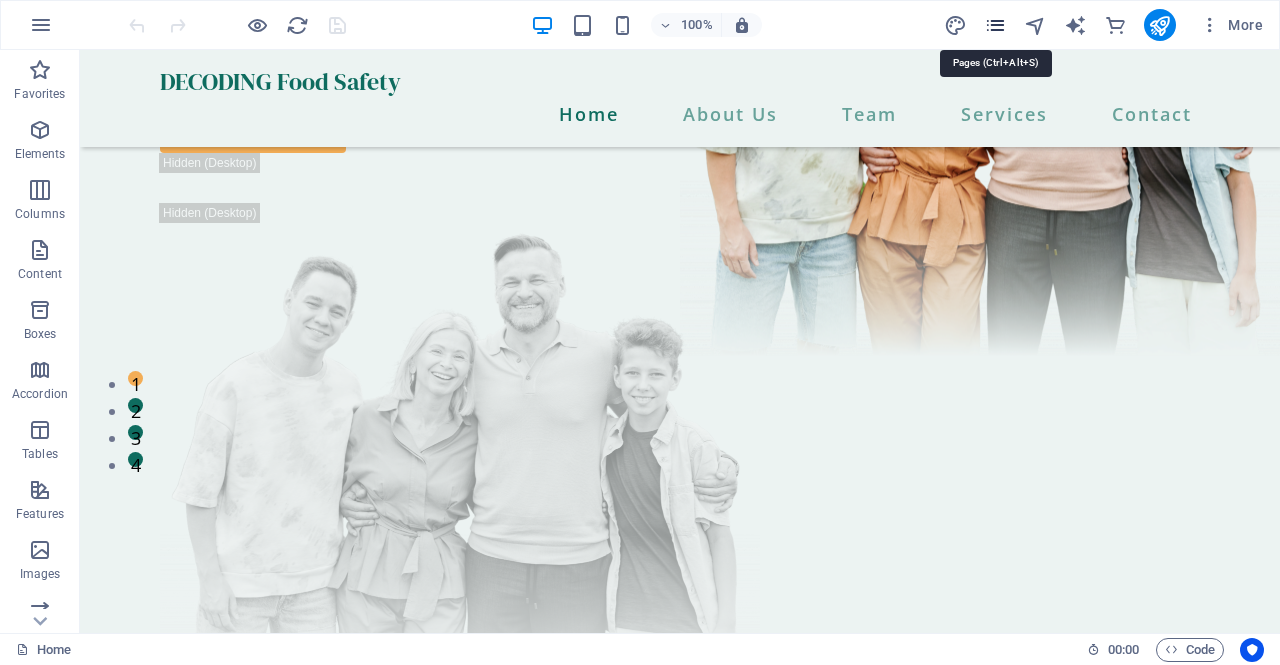 click at bounding box center [995, 25] 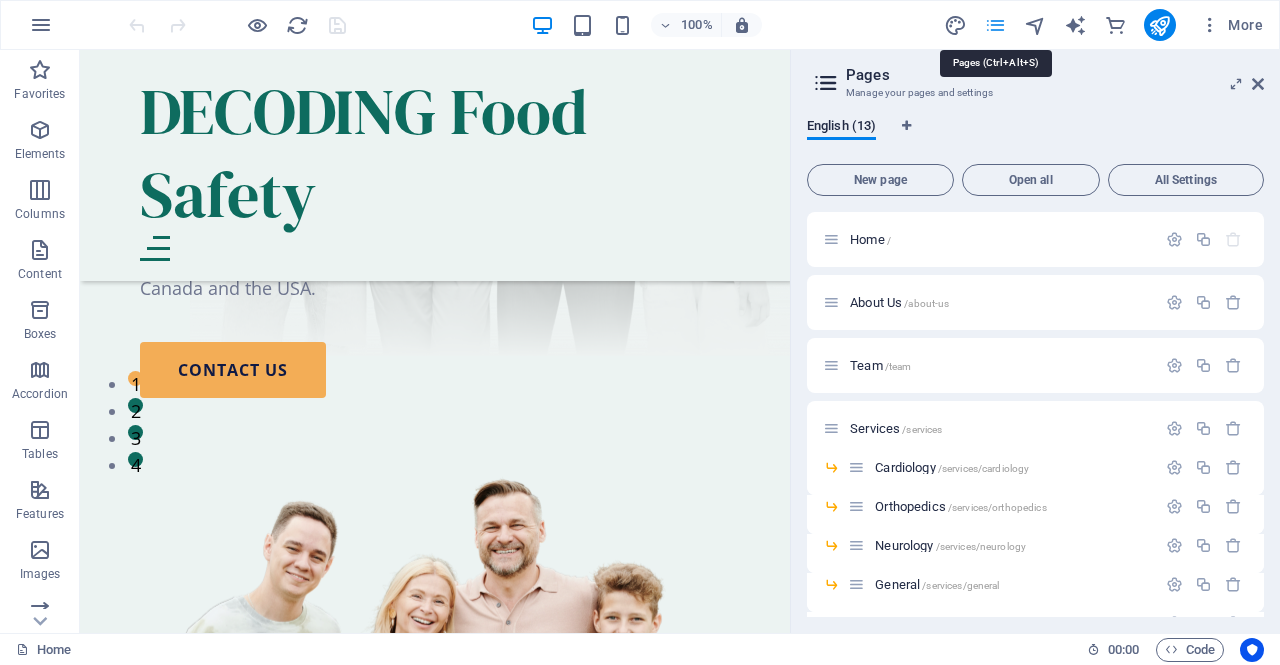 scroll, scrollTop: 299, scrollLeft: 0, axis: vertical 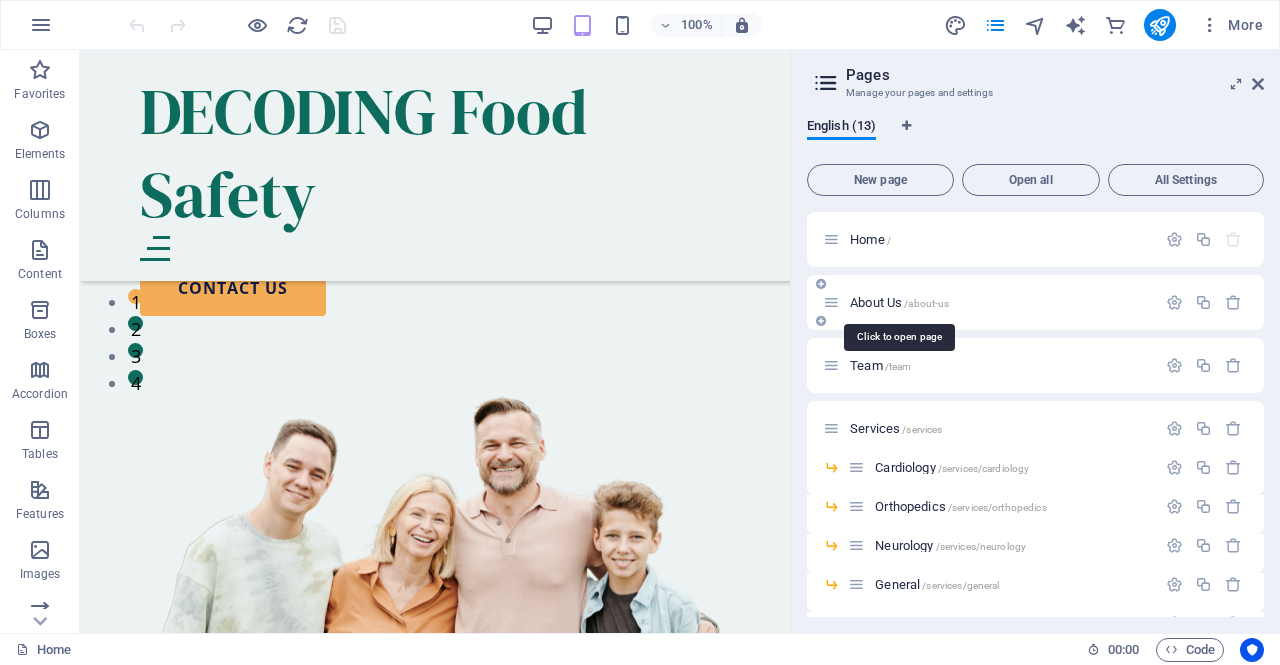 click on "/about-us" at bounding box center [926, 303] 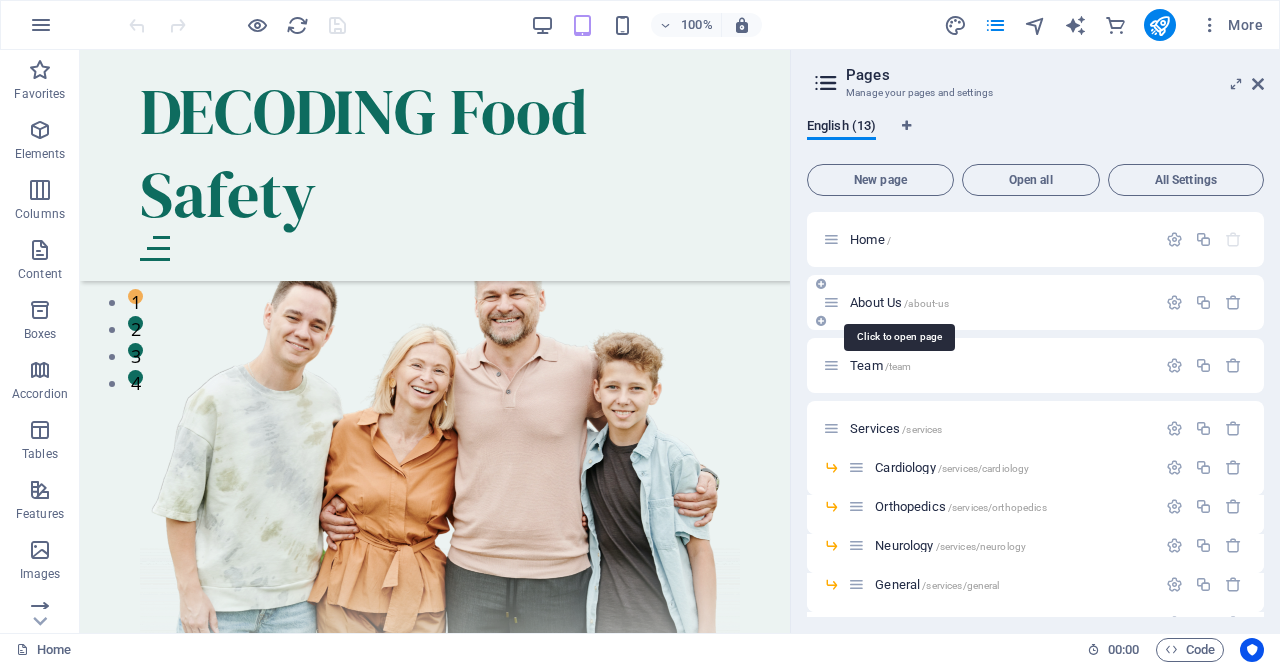 scroll, scrollTop: 0, scrollLeft: 0, axis: both 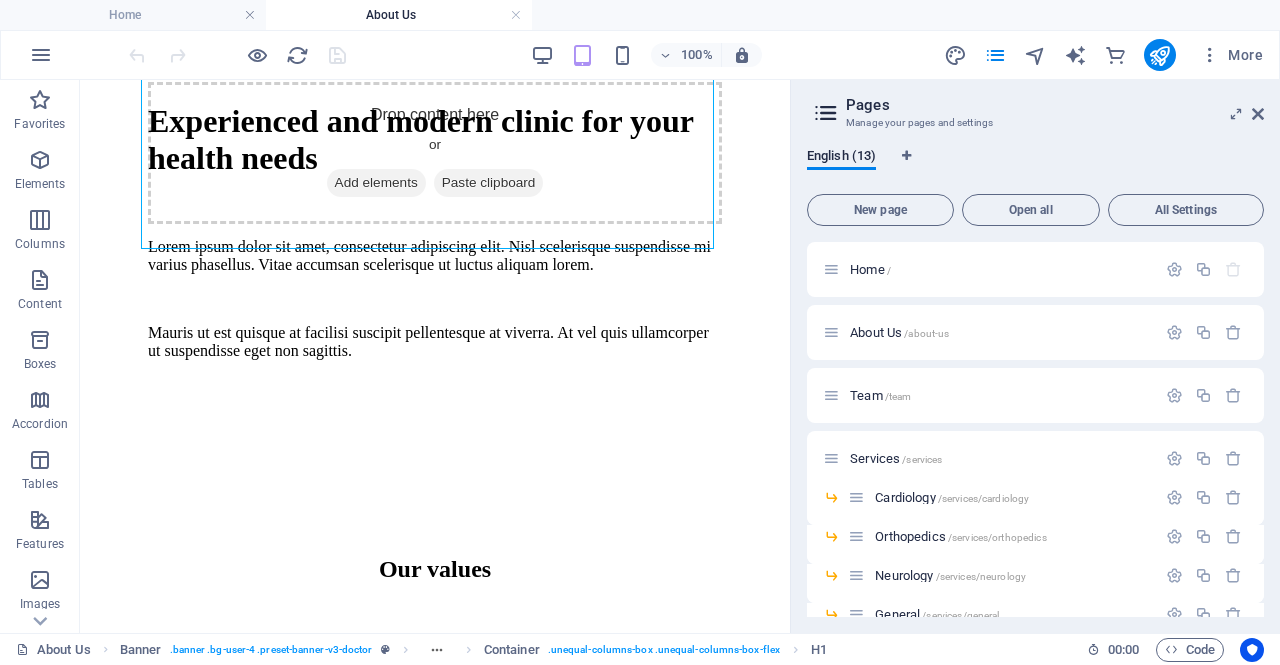 click on "Pages Manage your pages and settings English (13) New page Open all All Settings Home / About Us /about-us Team /team Services /services Cardiology /services/cardiology Orthopedics /services/orthopedics Neurology /services/neurology General /services/general Ophthalmology /services/ophthalmology Pulmonology /services/pulmonology Contact /contact Legal Notice /legal-notice Privacy /privacy" at bounding box center (1035, 356) 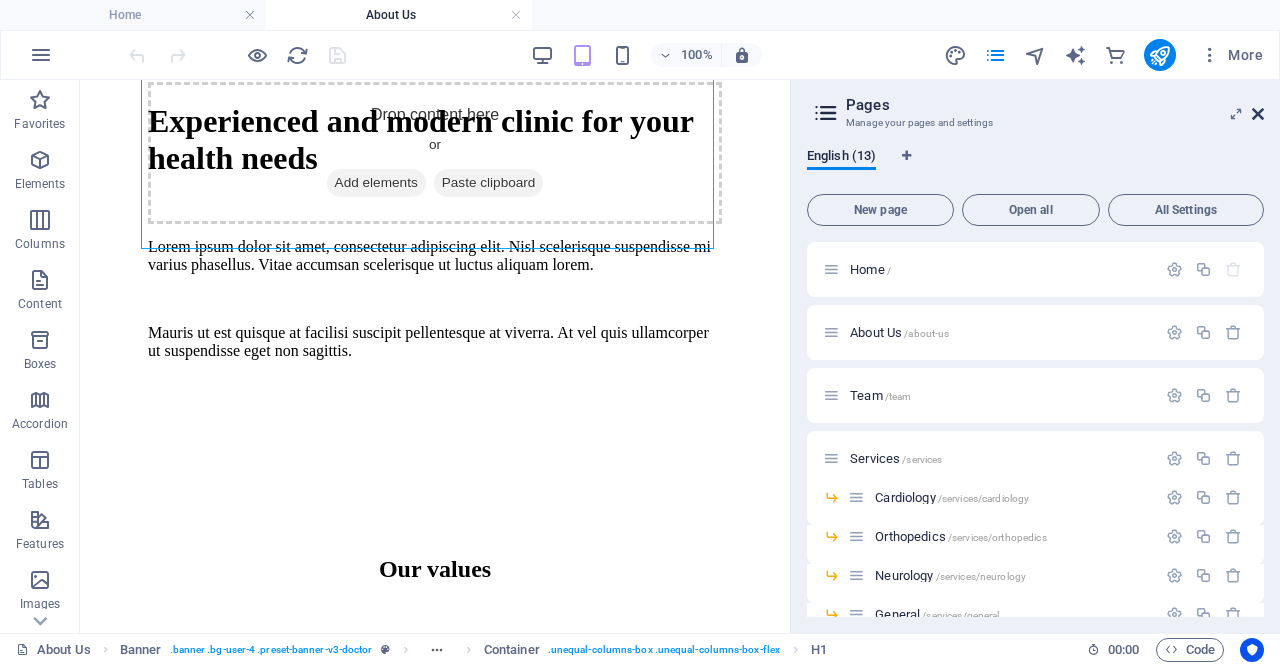 click at bounding box center (1258, 114) 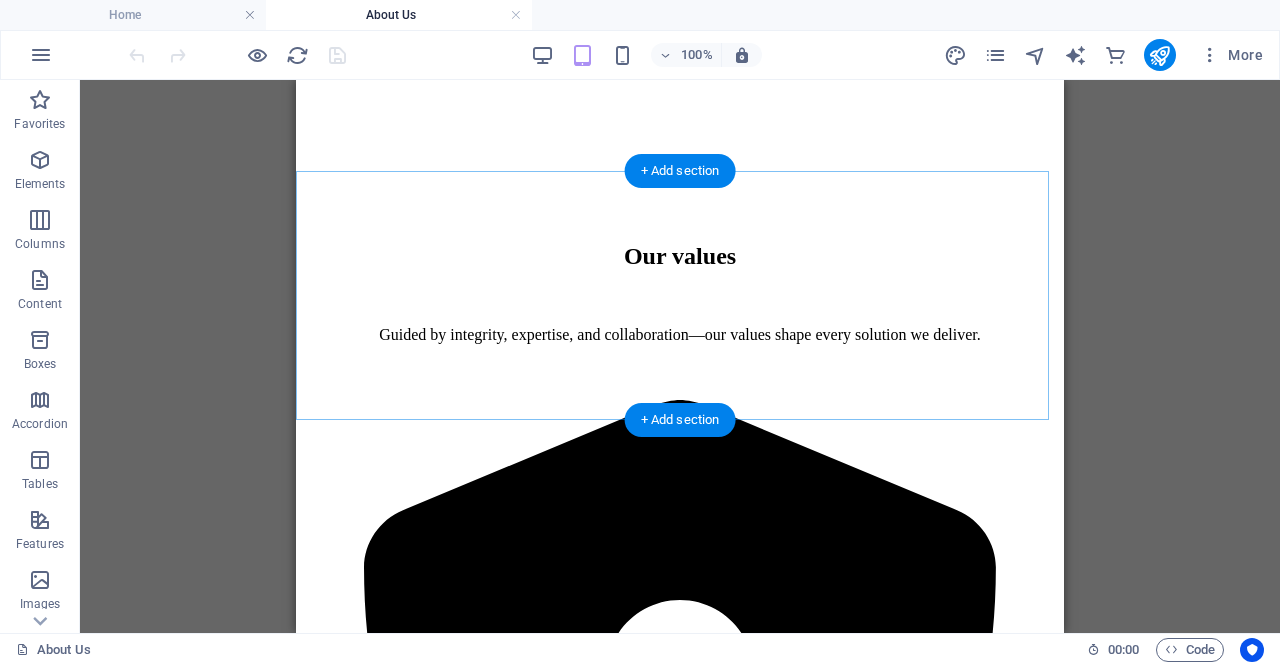 scroll, scrollTop: 1022, scrollLeft: 0, axis: vertical 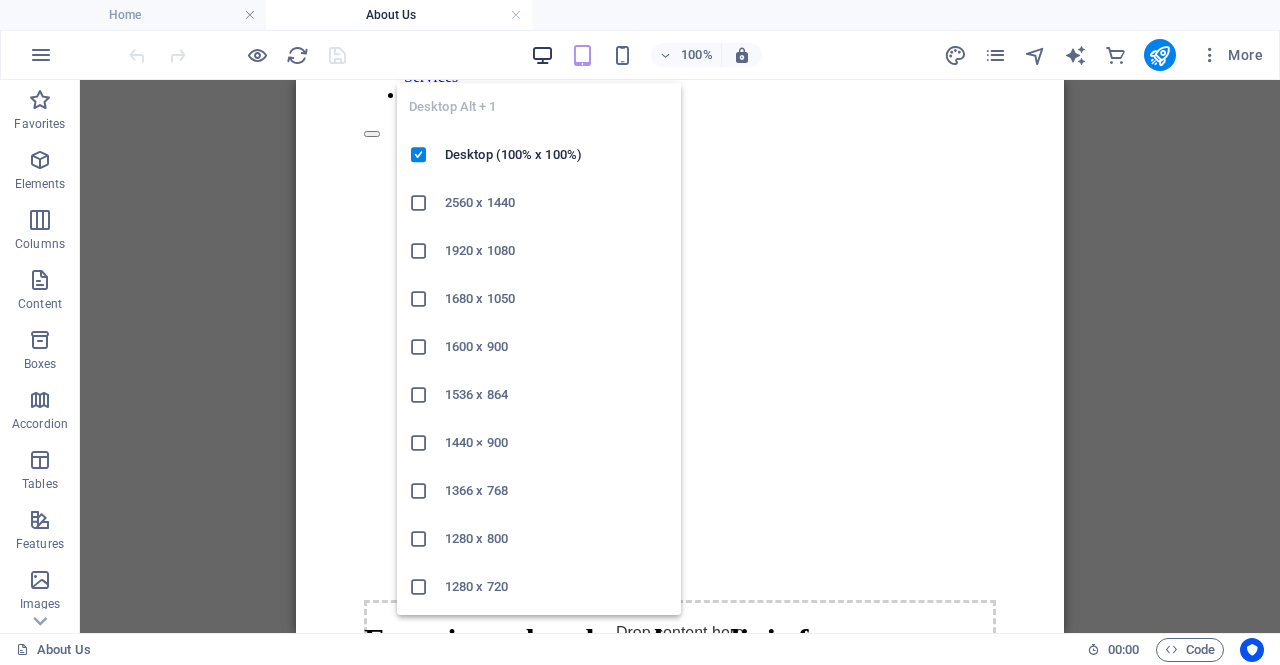 click at bounding box center (542, 55) 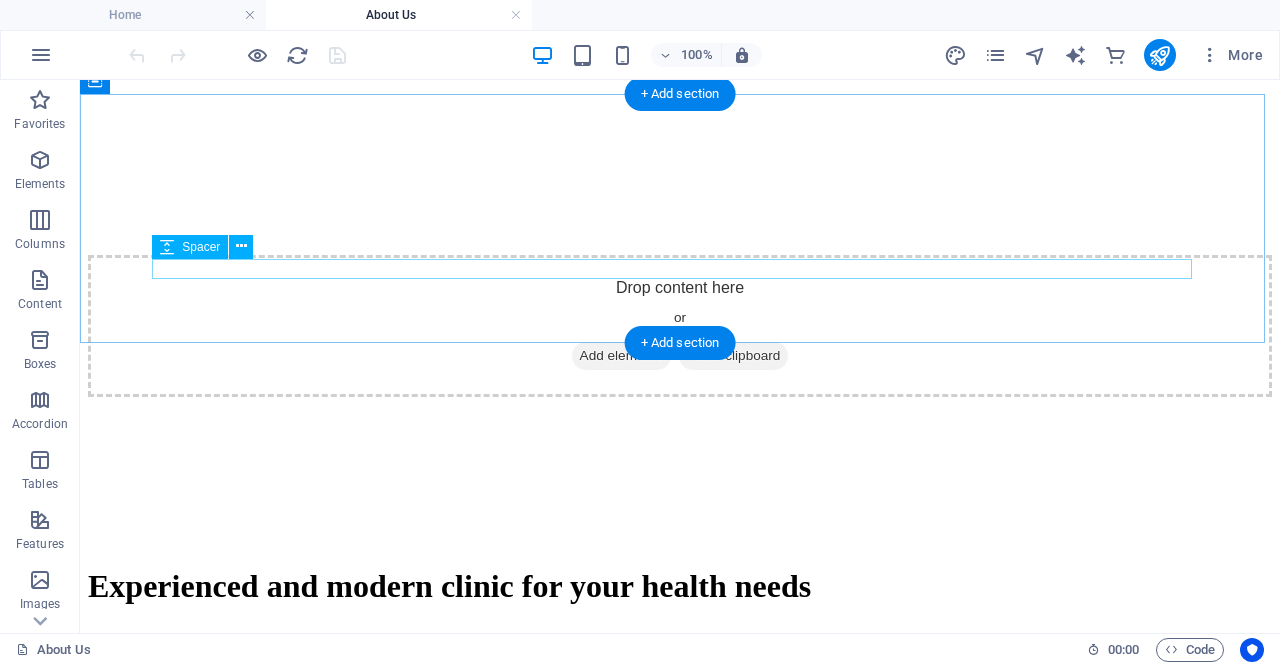 scroll, scrollTop: 606, scrollLeft: 0, axis: vertical 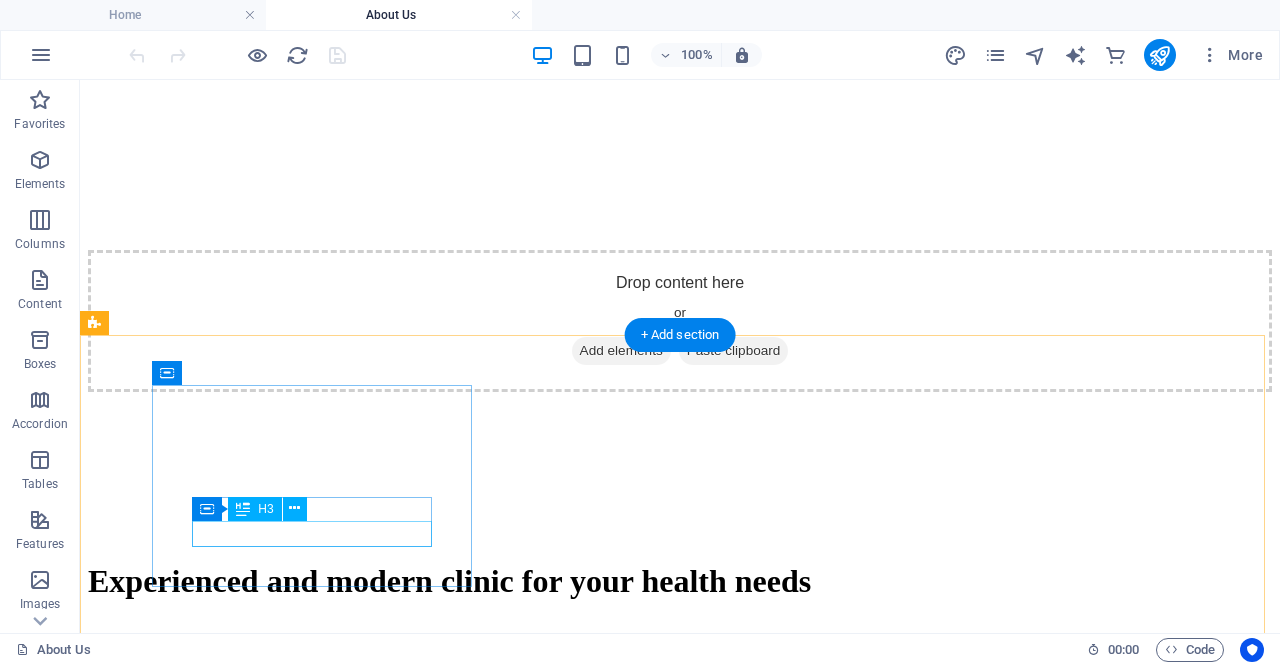 click on "Privacy" at bounding box center [680, 2497] 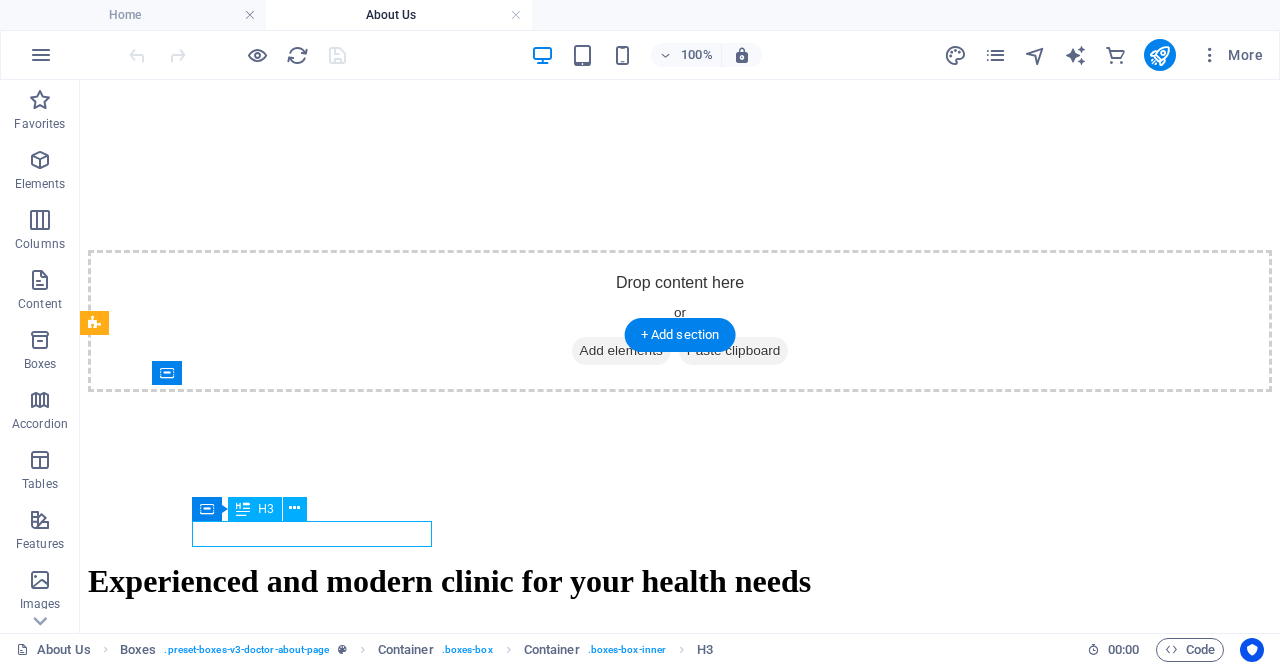 click on "Privacy" at bounding box center (680, 2497) 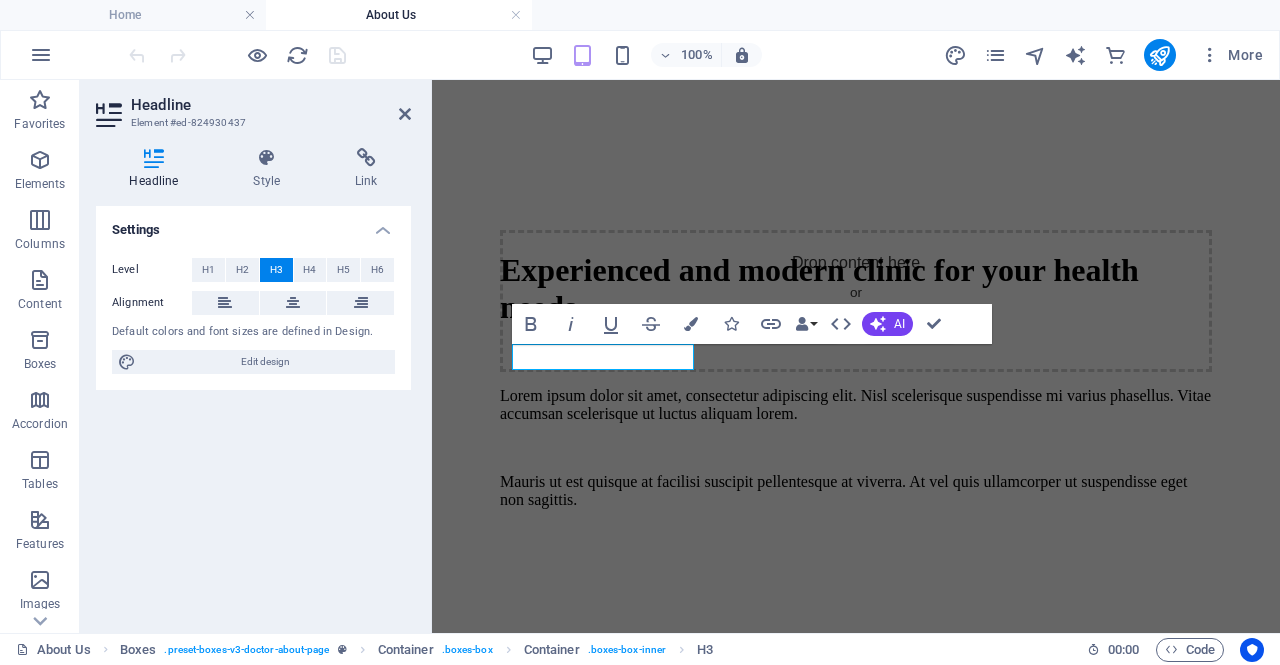 scroll, scrollTop: 1242, scrollLeft: 0, axis: vertical 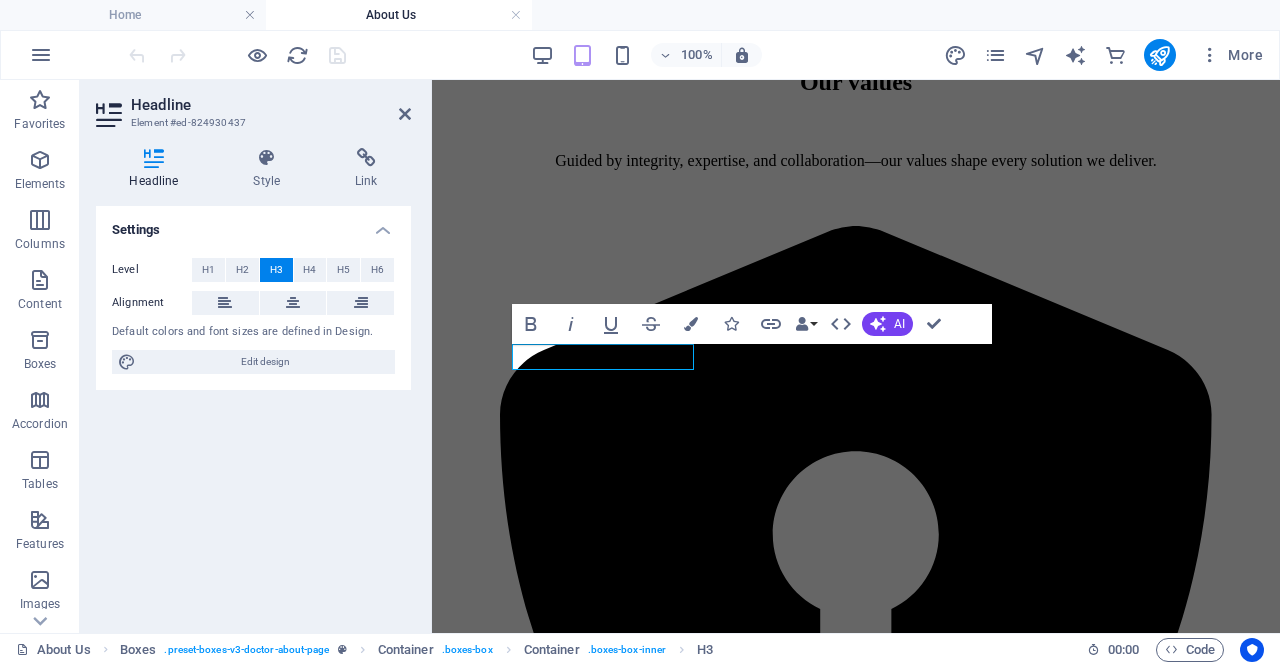 type 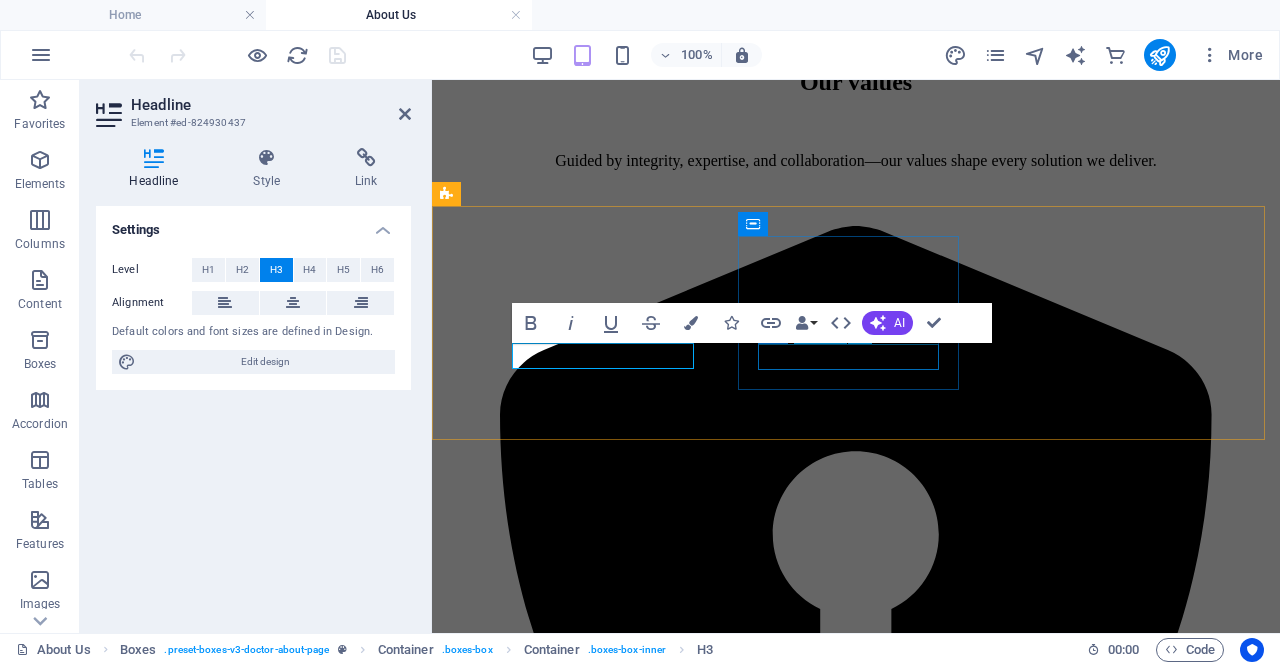click on "Experience" at bounding box center (856, 1817) 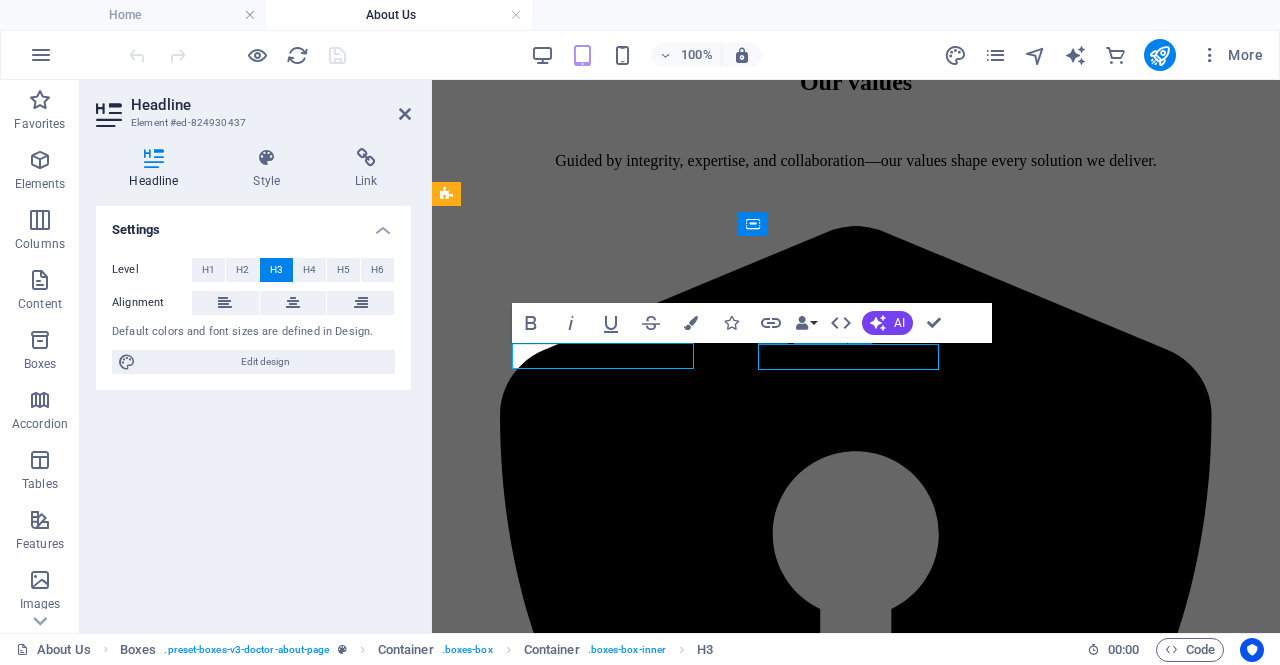 click on "Experience" at bounding box center [856, 1817] 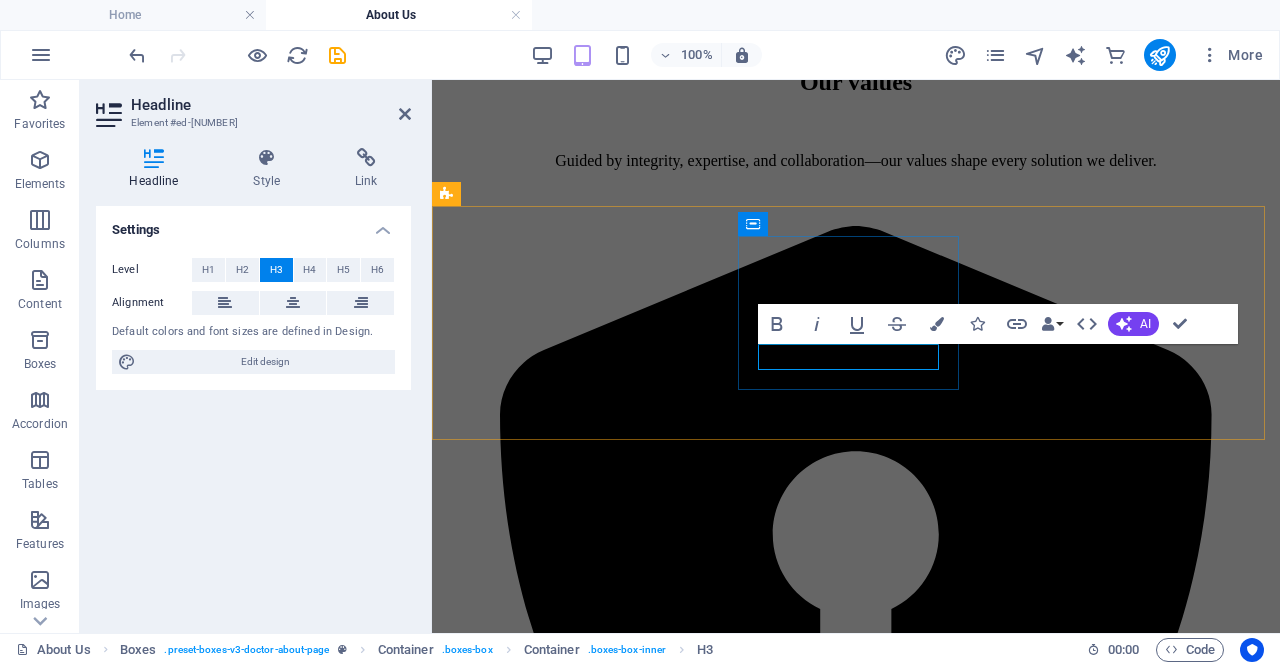 scroll, scrollTop: 1242, scrollLeft: 0, axis: vertical 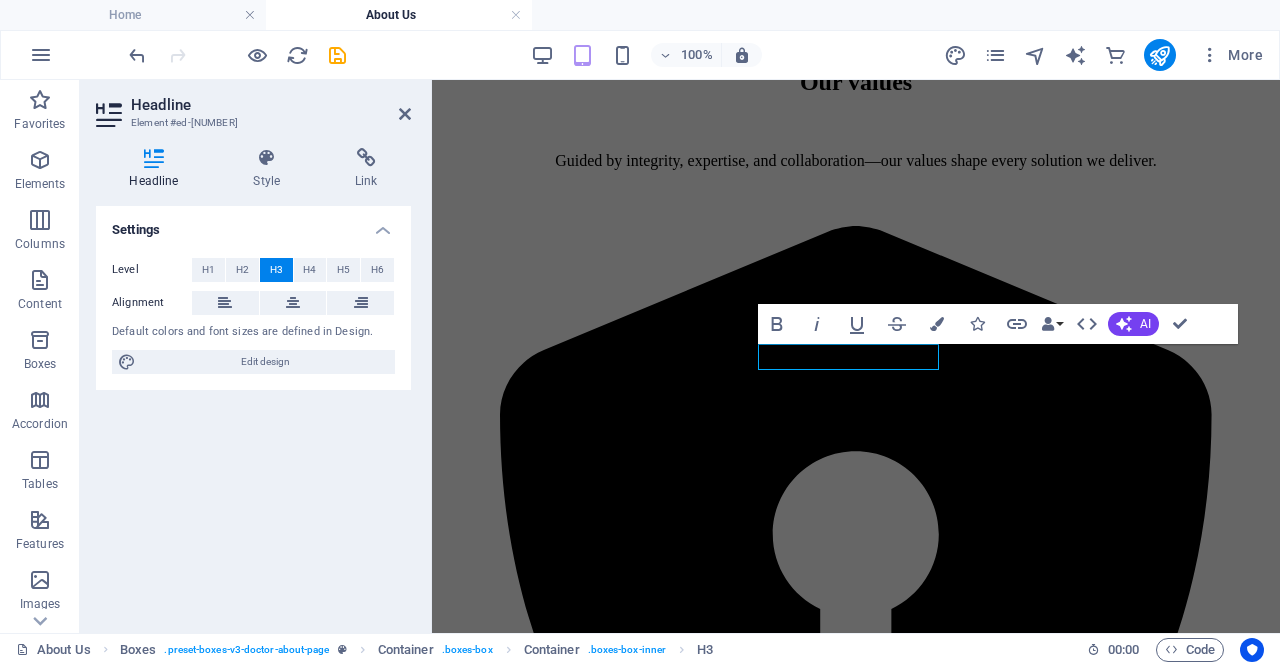 type 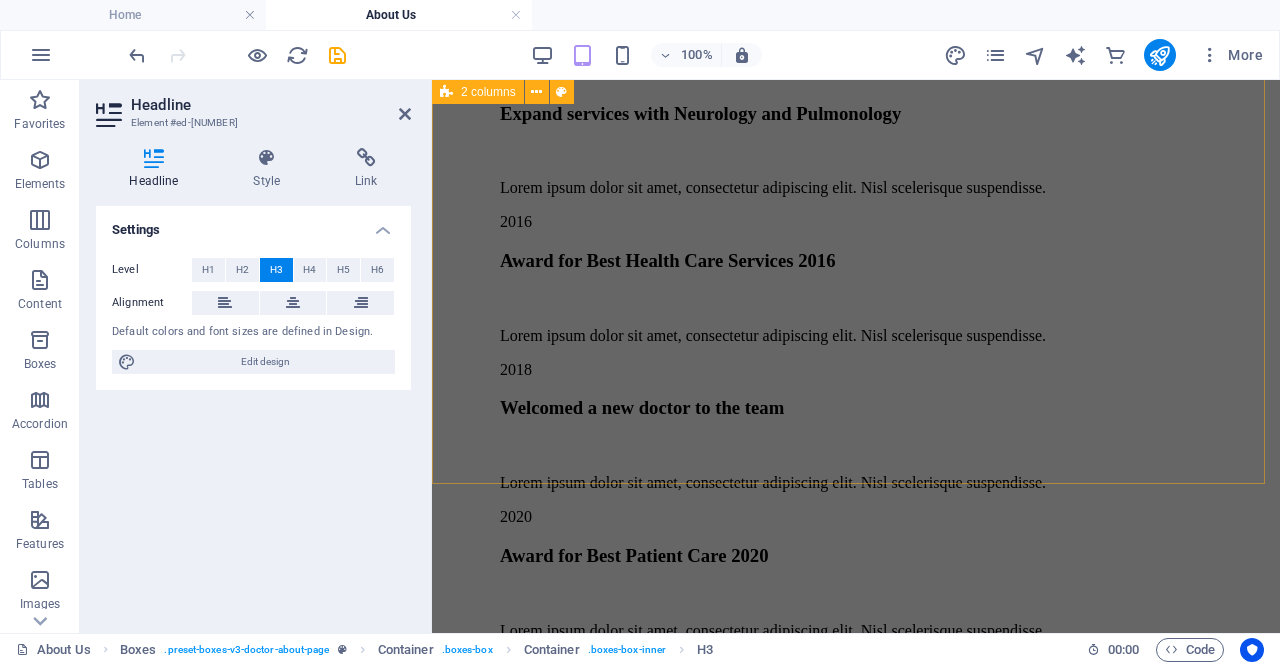 click on "Get to know us Lorem ipsum dolor sit amet, consectetur adipiscing elit. Nisl scelerisque suspendisse mi varius phasellus. Vitae accumsan scelerisque ut luctus aliquam lorem. Consectetur vel sempe feugiat dolor vestibulum varius est.  Mauris ut est quisque at facilisi suscipit pellentesque at viverra. At vel quis ullamcorper ut suspendisse eget. Lorem ipsum dolor sit amet, consectetur adipiscing elit. Nisl scelerisque suspendisse mi varius phasellus. Vitae accumsan scelerisque ut luctus aliquam lorem. Consectetur vel sempe feugiat dolor vestibulum varius est.  Mauris ut est quisque at facilisi suscipit pellentesque at viverra. At vel quis ullamcorper ut suspendisse eget. book an appointment" at bounding box center (856, 1294) 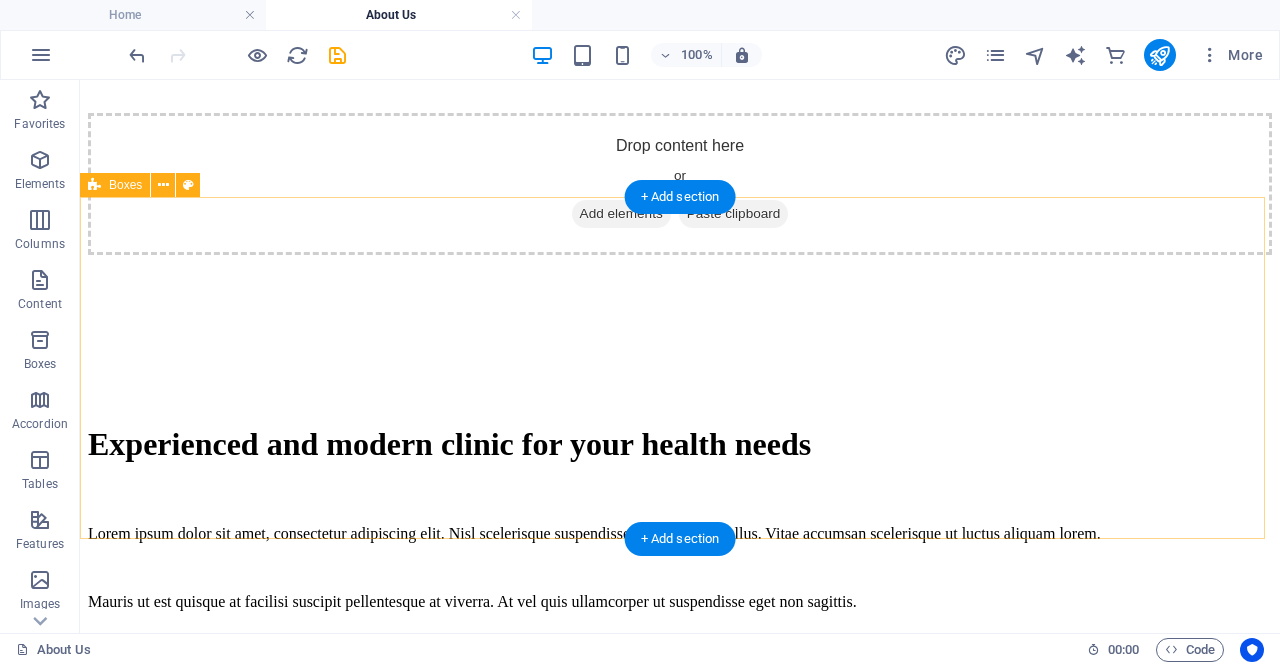 scroll, scrollTop: 742, scrollLeft: 0, axis: vertical 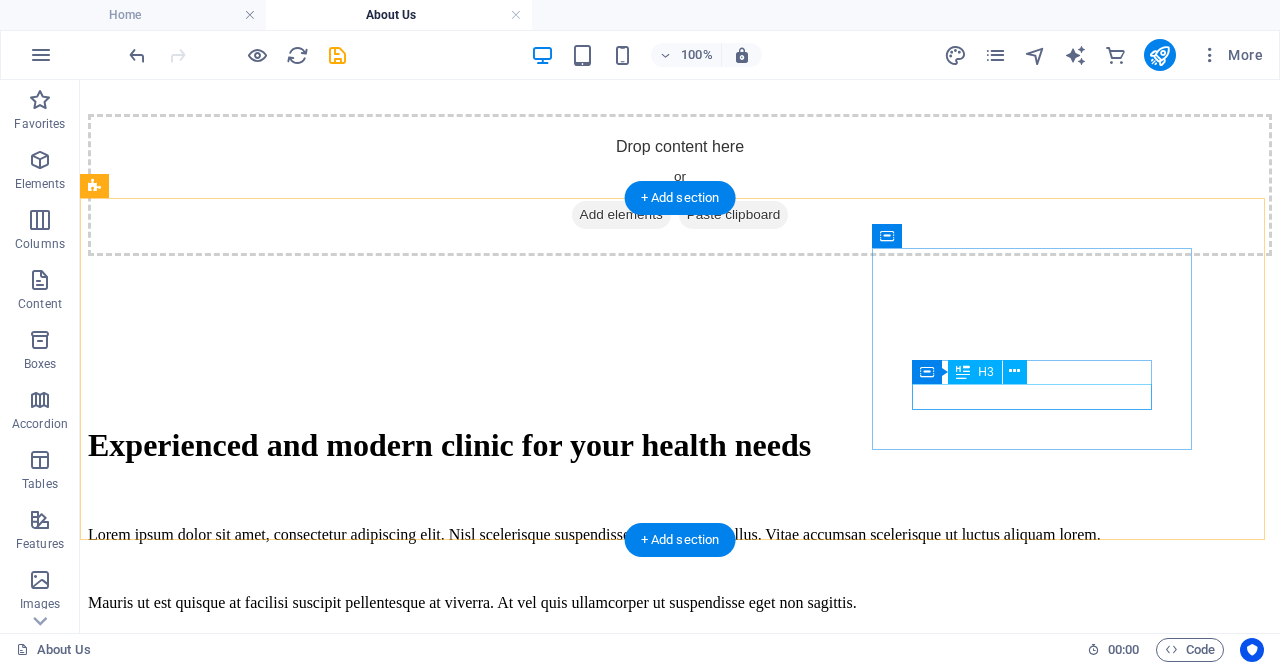 click on "Science" at bounding box center (680, 4805) 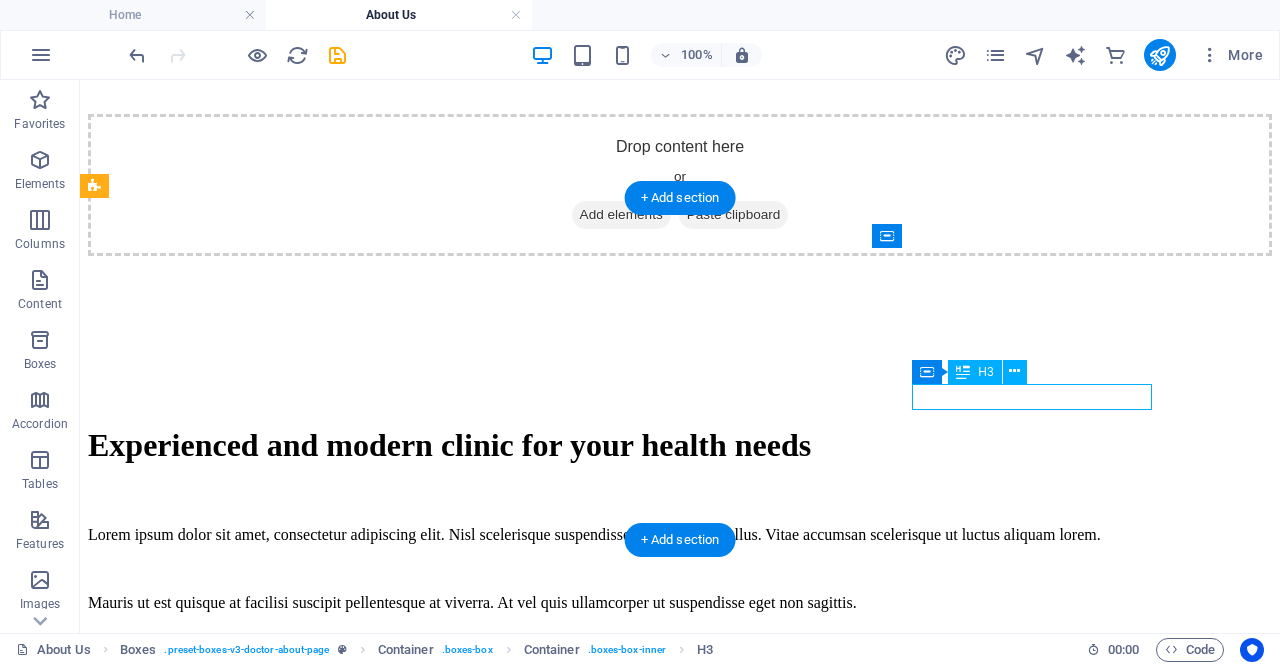 click on "Science" at bounding box center [680, 4805] 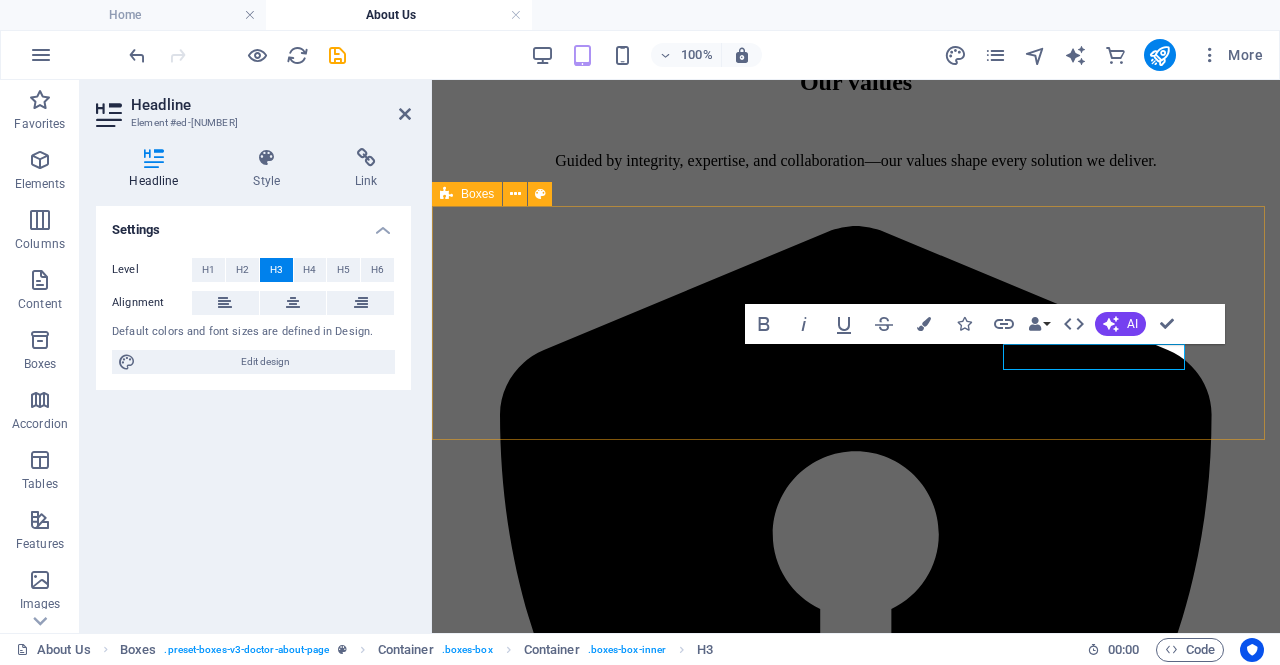 scroll, scrollTop: 0, scrollLeft: 0, axis: both 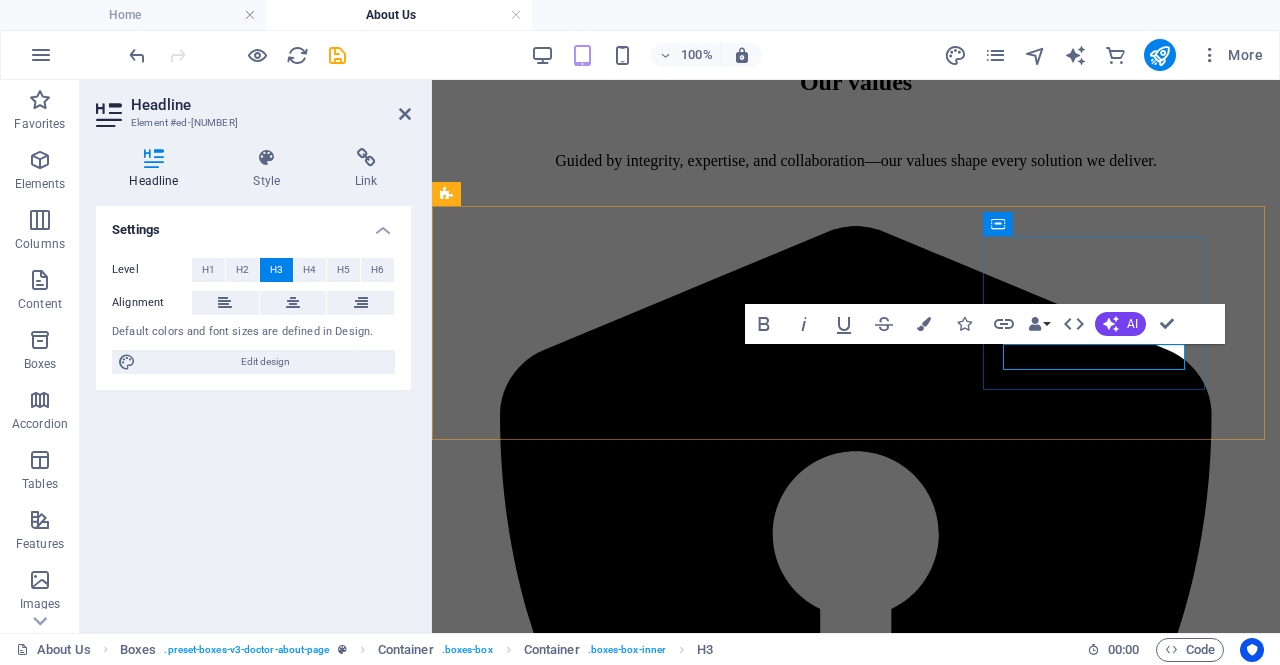 type 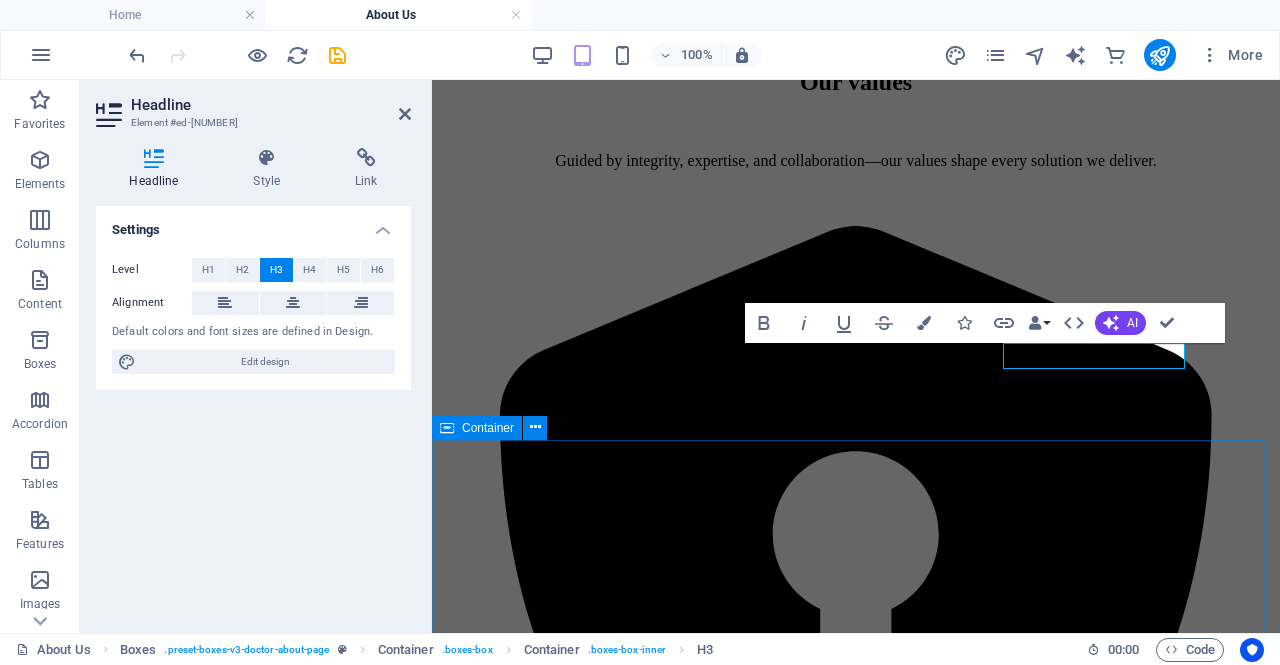 click on "What lead us to what we are today Built on decades of hands-on industry experience, Decoding Food Safety Ltd. was founded out of a passion for helping food businesses navigate the complexities of safety, quality, and compliance.  Our journey has been shaped by real-world challenges, evolving regulations, and a commitment to supporting companies of all sizes across the food industry." at bounding box center [856, 2833] 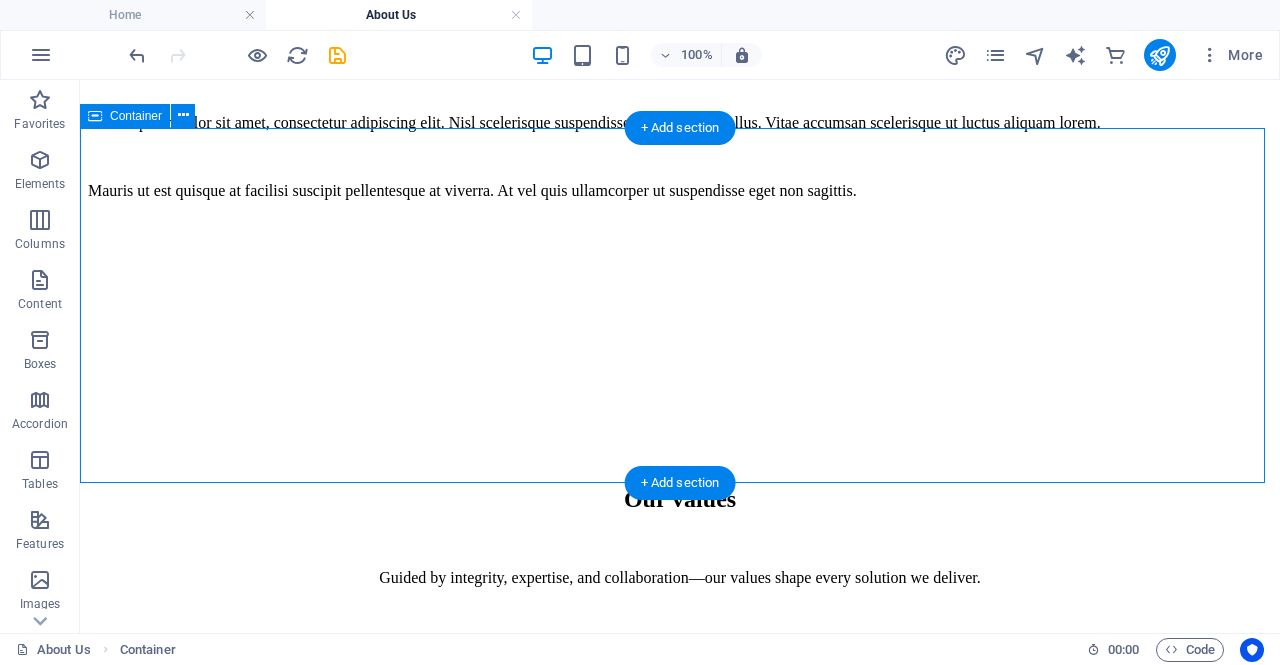 scroll, scrollTop: 1155, scrollLeft: 0, axis: vertical 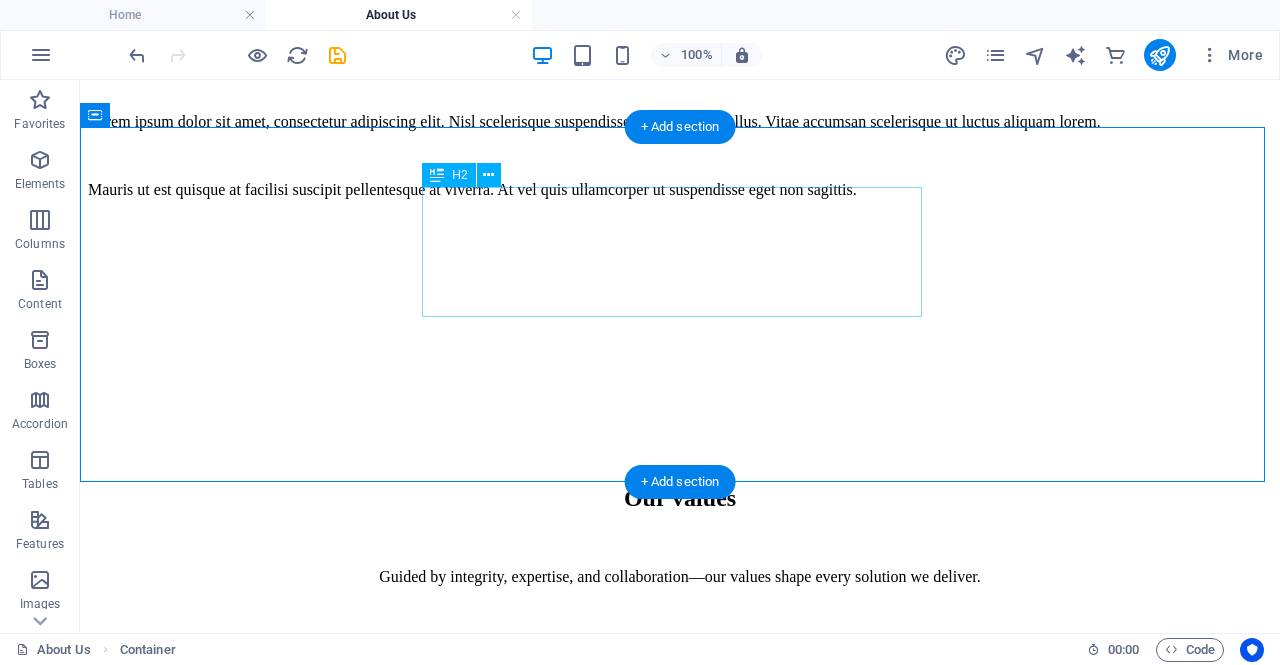 click on "What lead us to what we are today" at bounding box center [680, 4605] 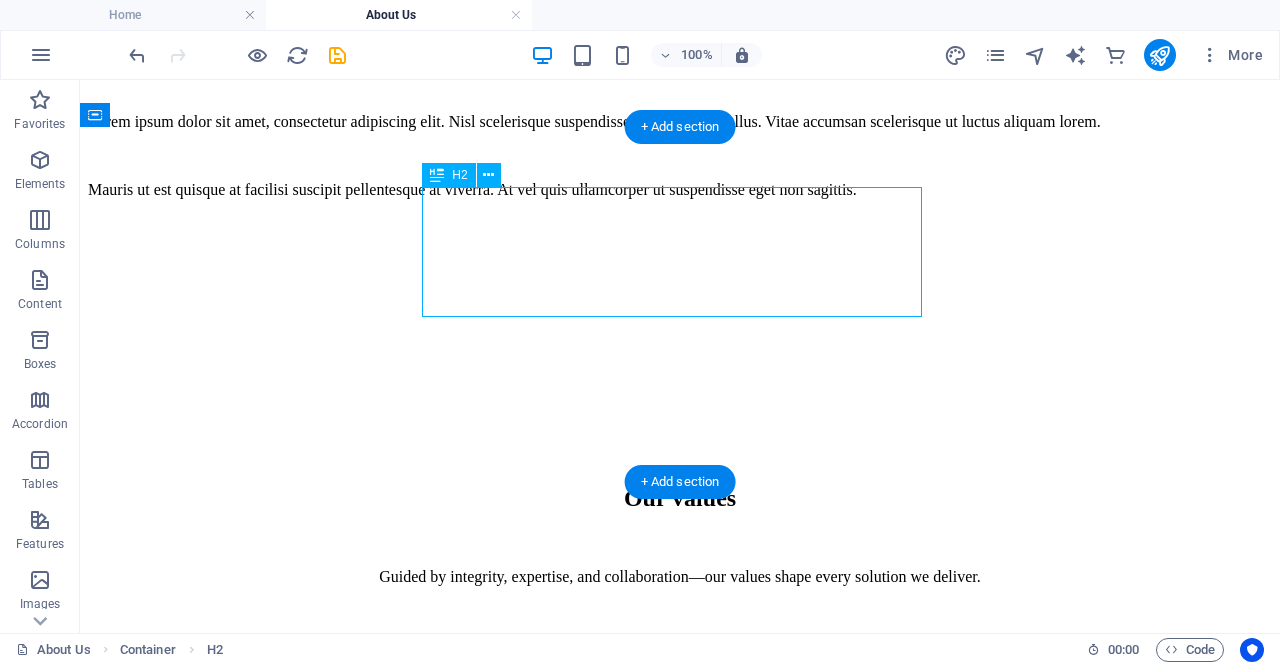 click on "What lead us to what we are today" at bounding box center [680, 4605] 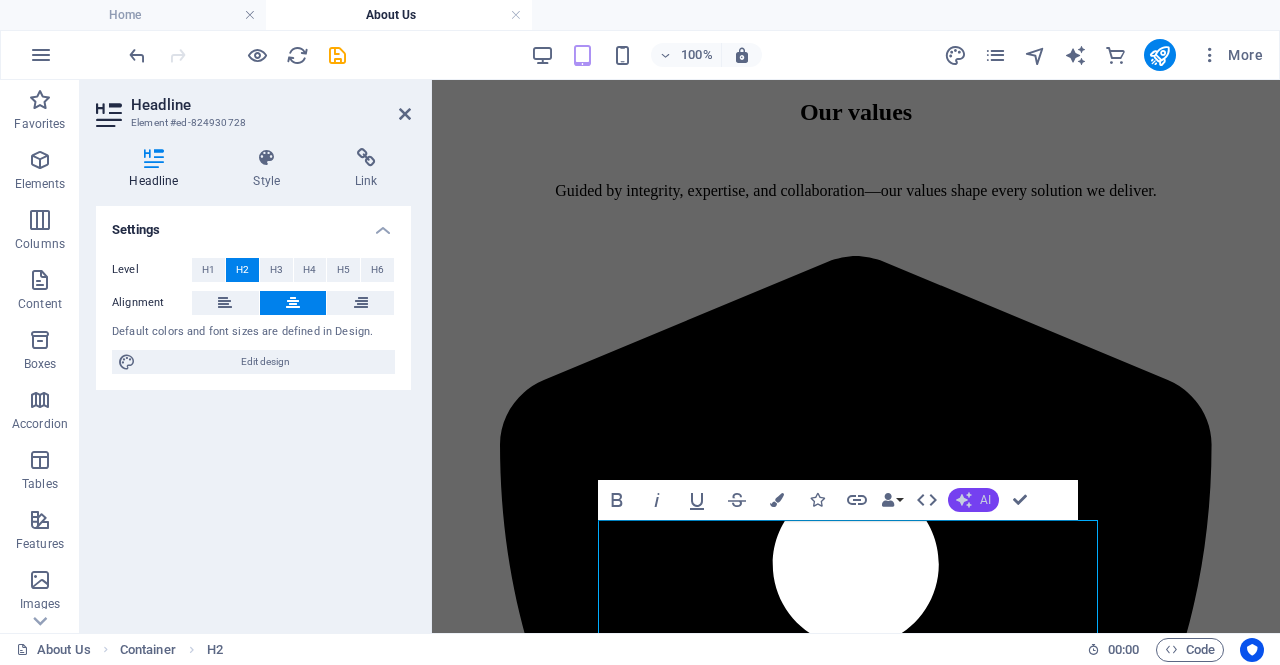 click on "AI" at bounding box center (985, 500) 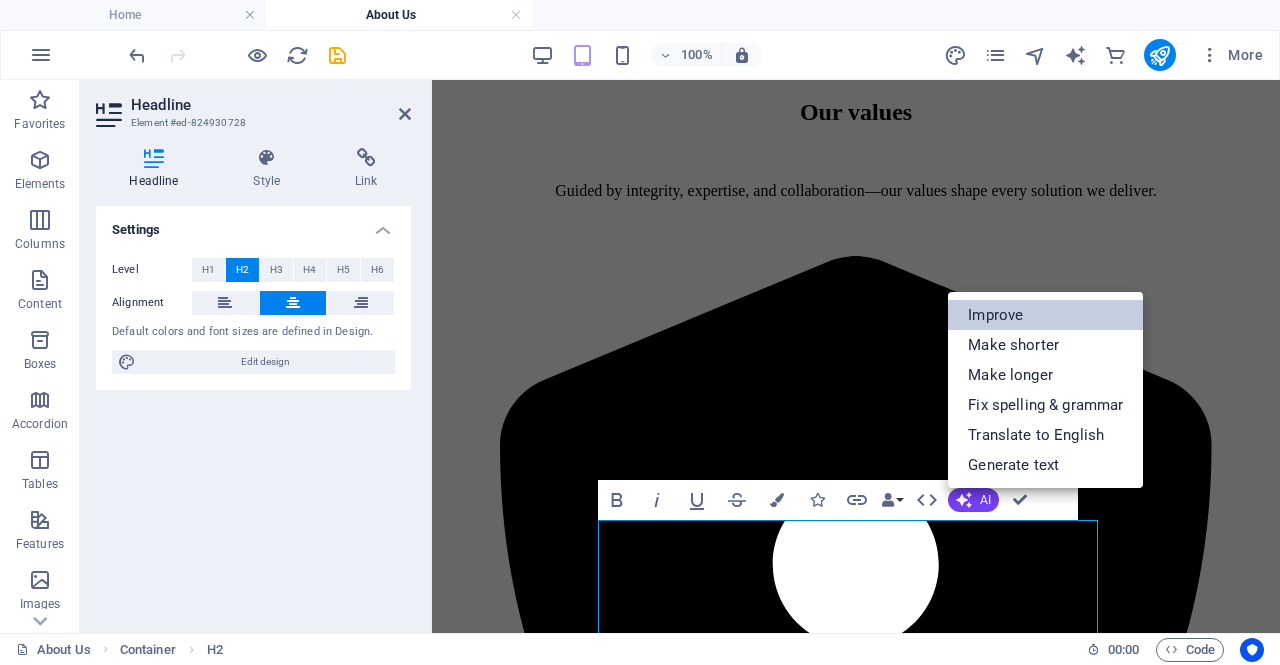 click on "Improve" at bounding box center [1045, 315] 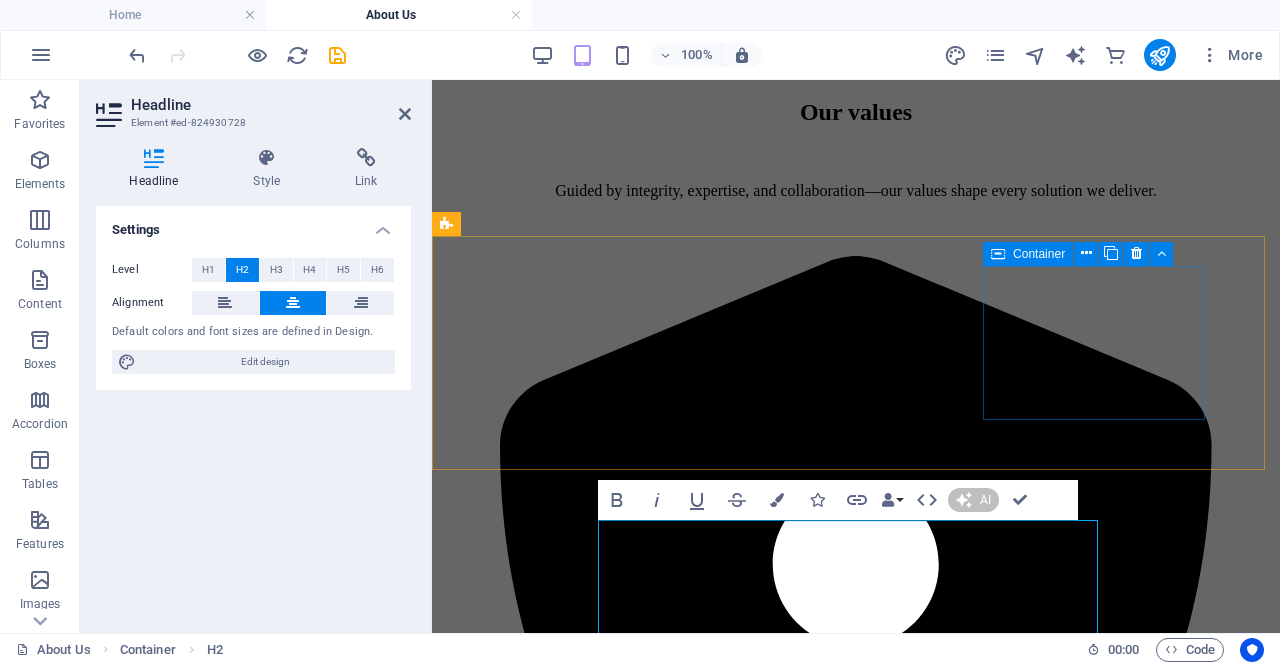 type 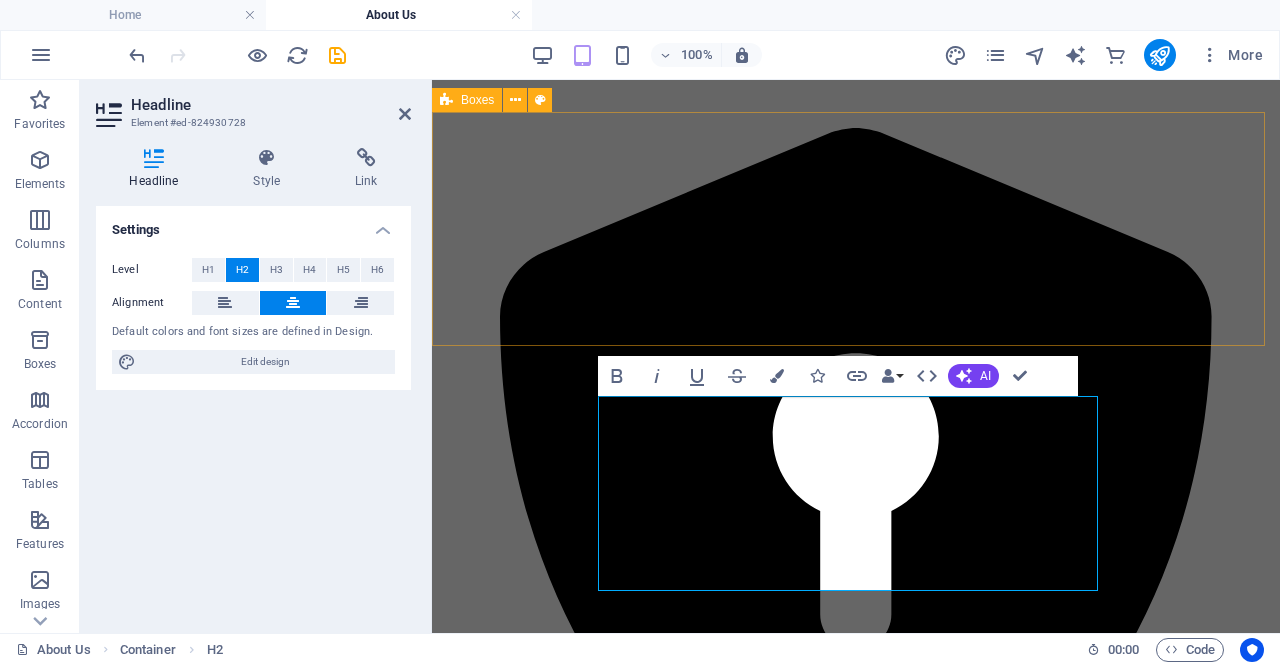 scroll, scrollTop: 1340, scrollLeft: 0, axis: vertical 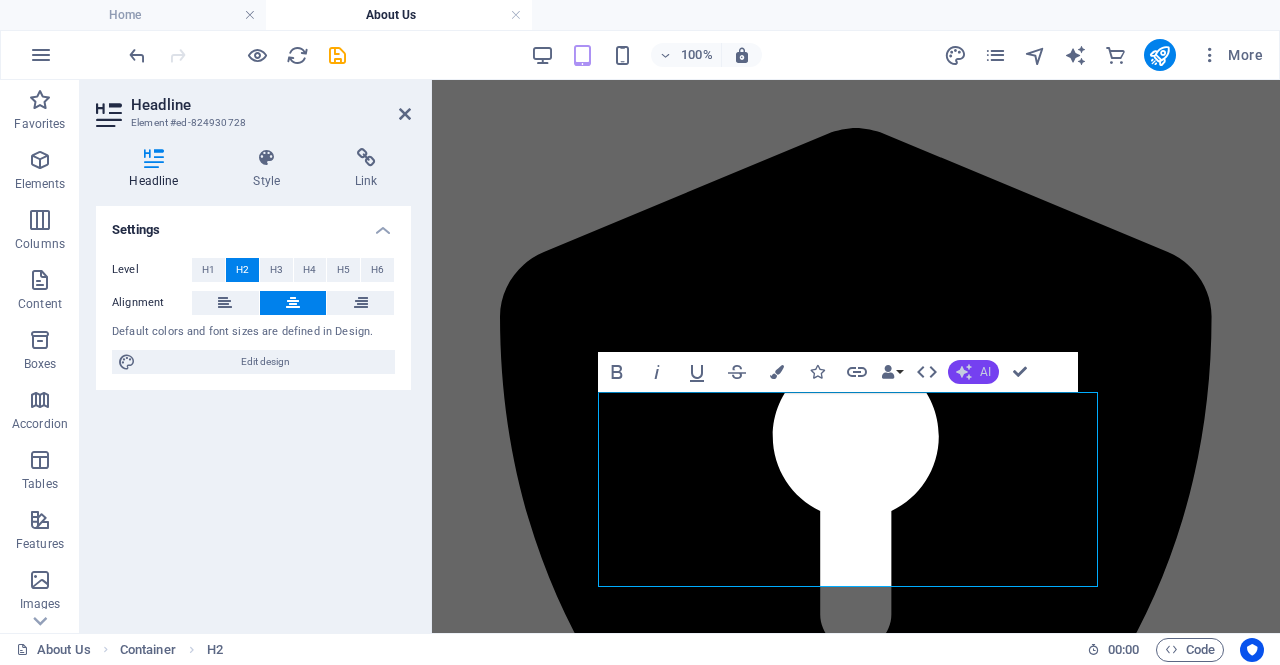 click on "AI" at bounding box center (985, 372) 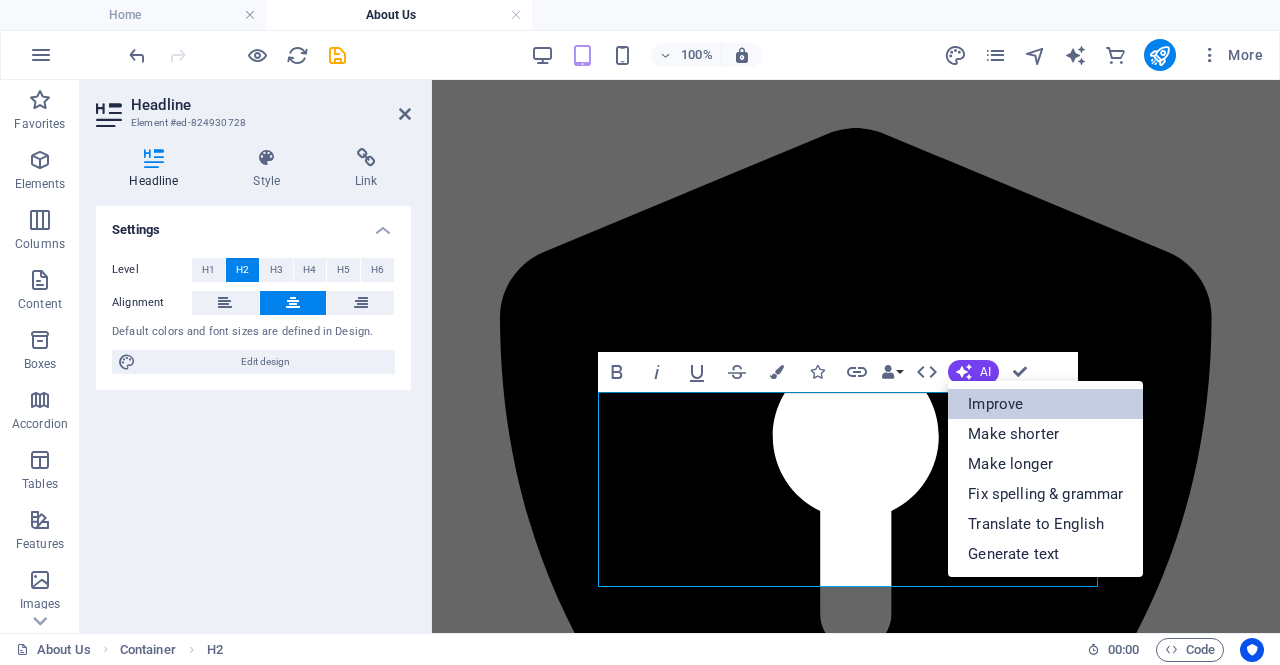 click on "Improve" at bounding box center (1045, 404) 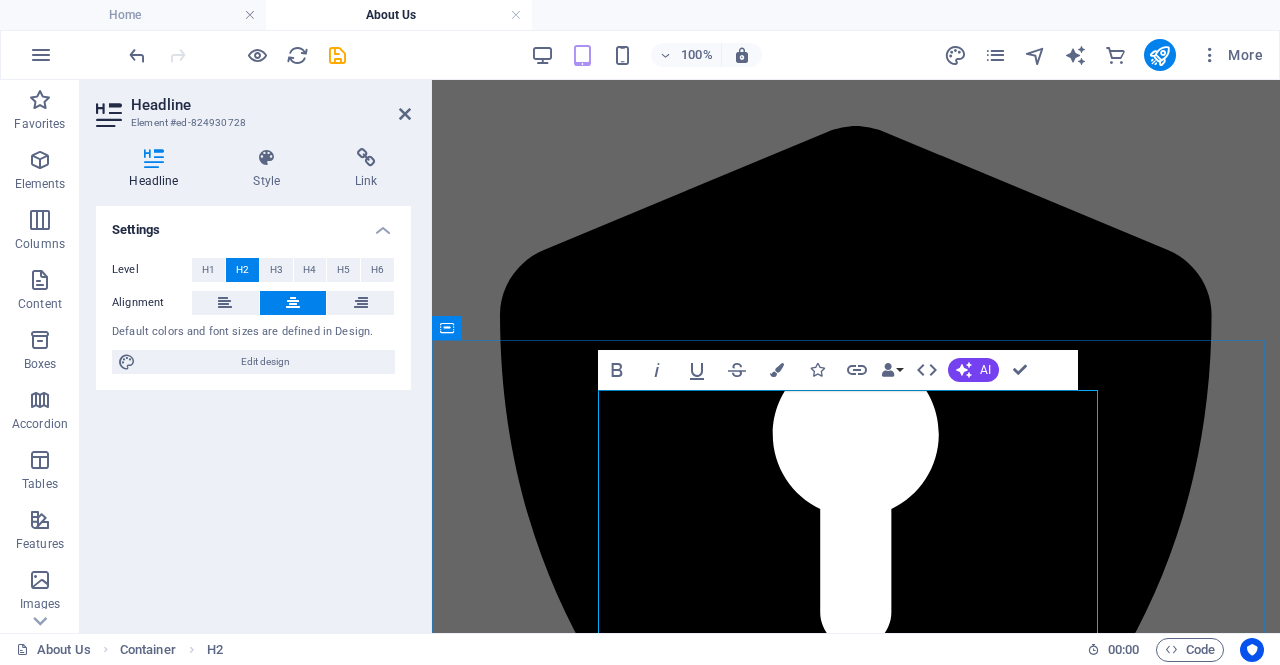 scroll, scrollTop: 1344, scrollLeft: 0, axis: vertical 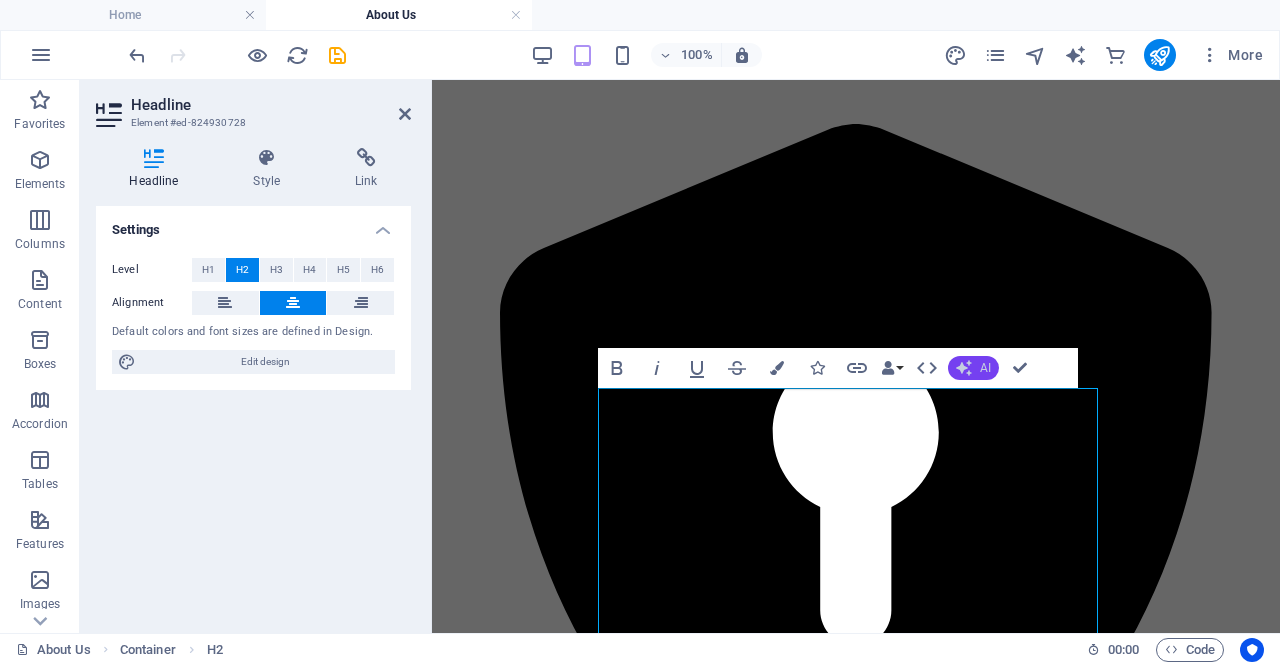 click on "AI" at bounding box center (985, 368) 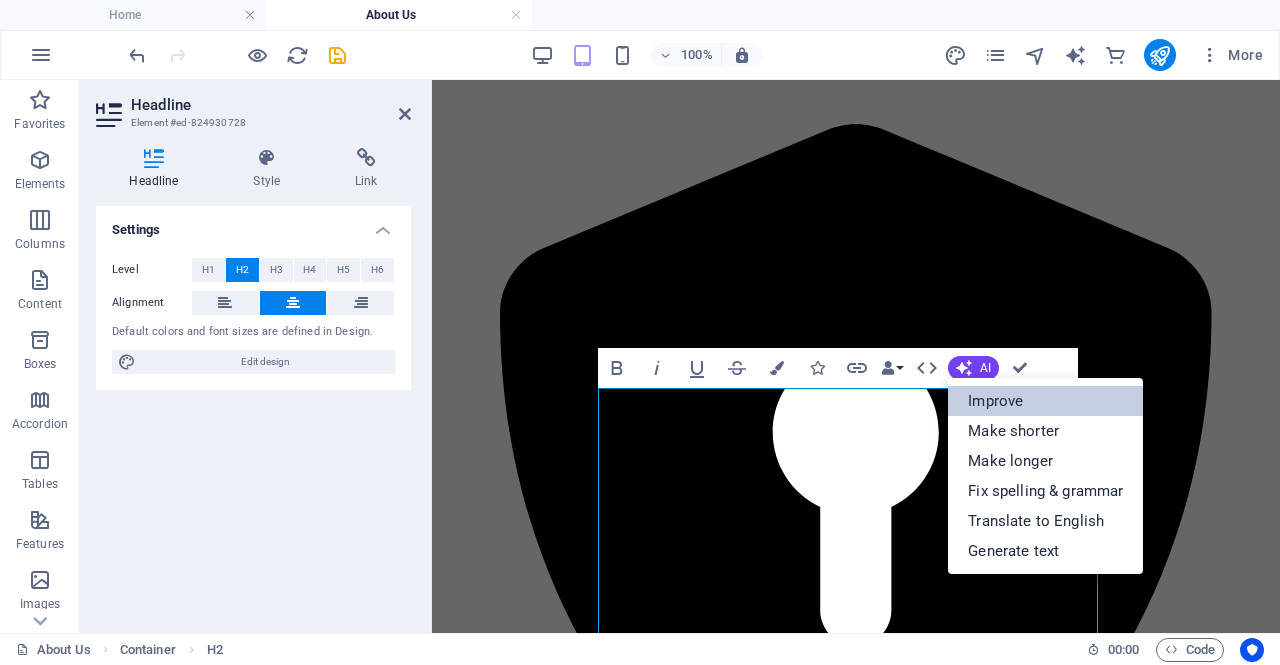 click on "Improve" at bounding box center [1045, 401] 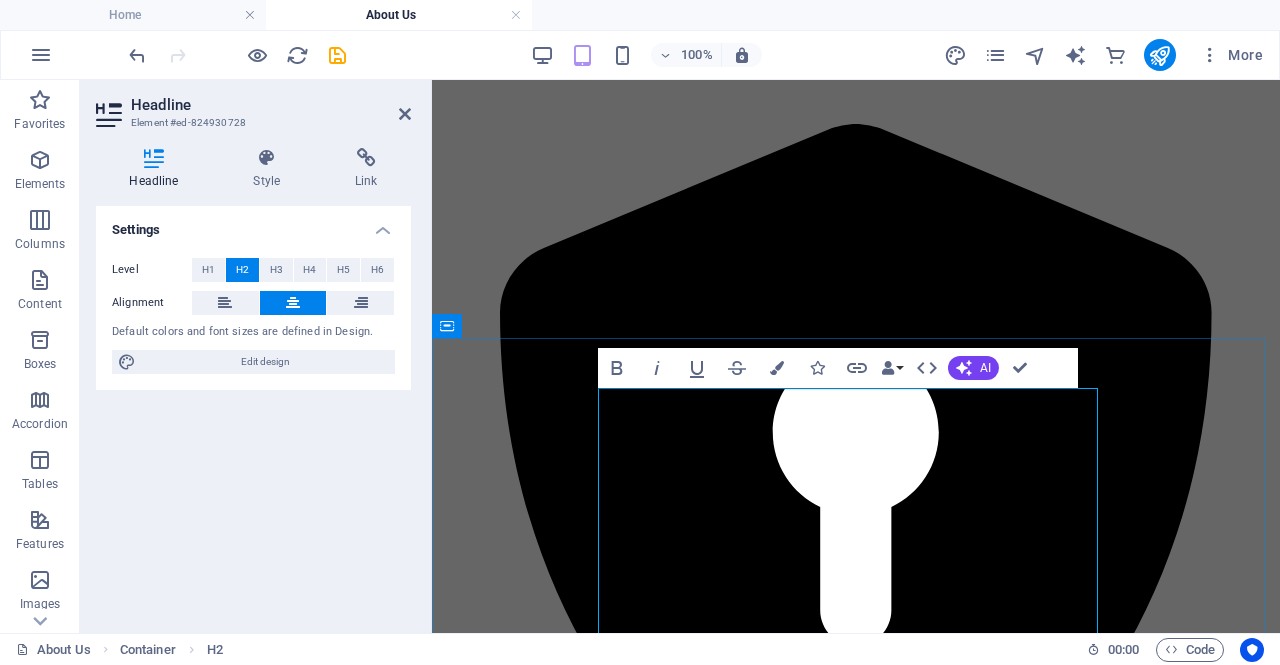 click on "What influences have contributed to our identity and shaped us into who we are today?" at bounding box center [856, 2695] 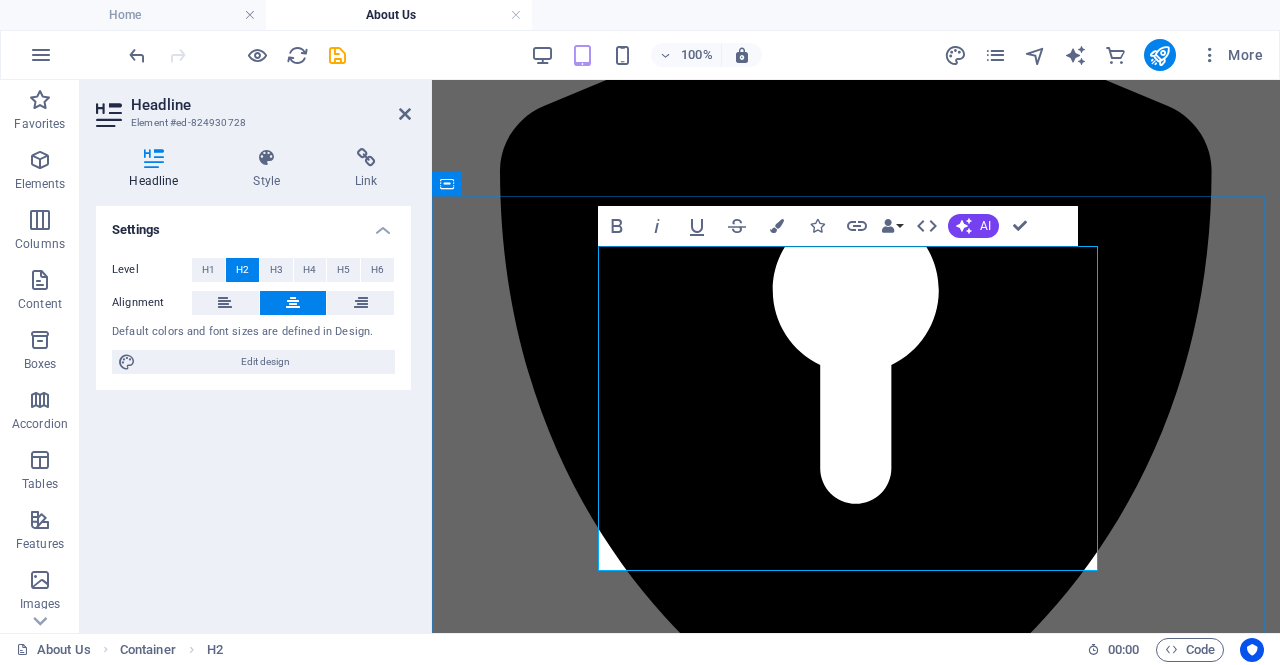 scroll, scrollTop: 1486, scrollLeft: 0, axis: vertical 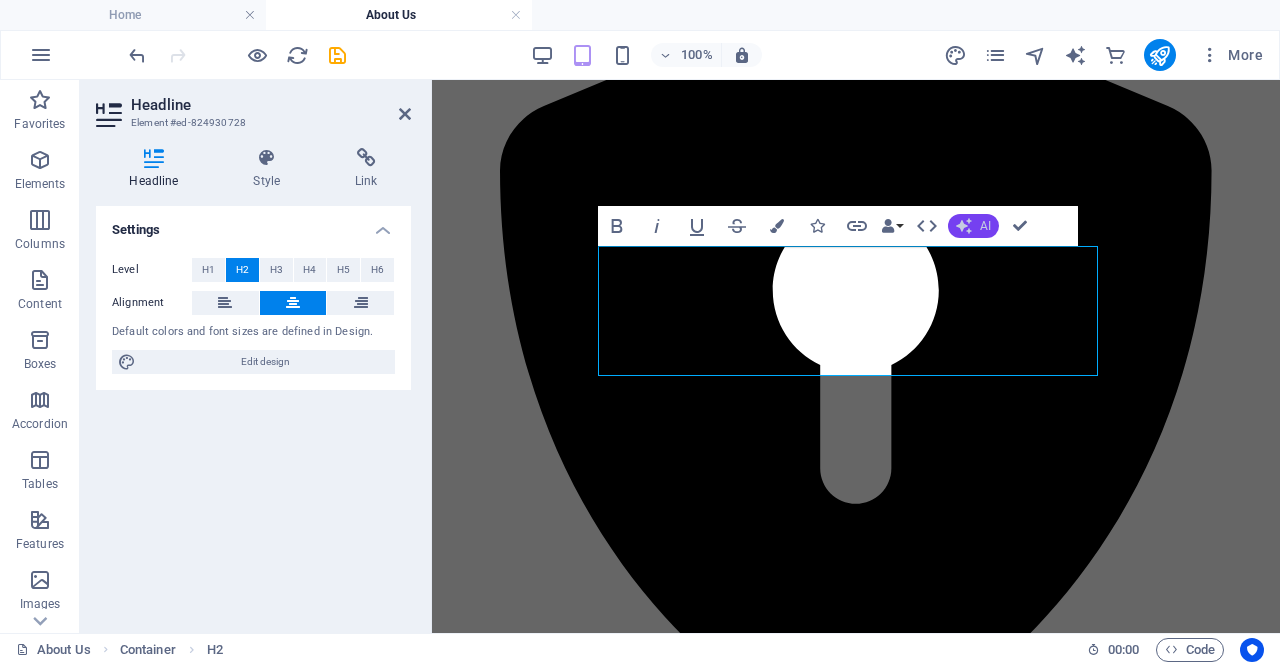 click on "AI" at bounding box center (973, 226) 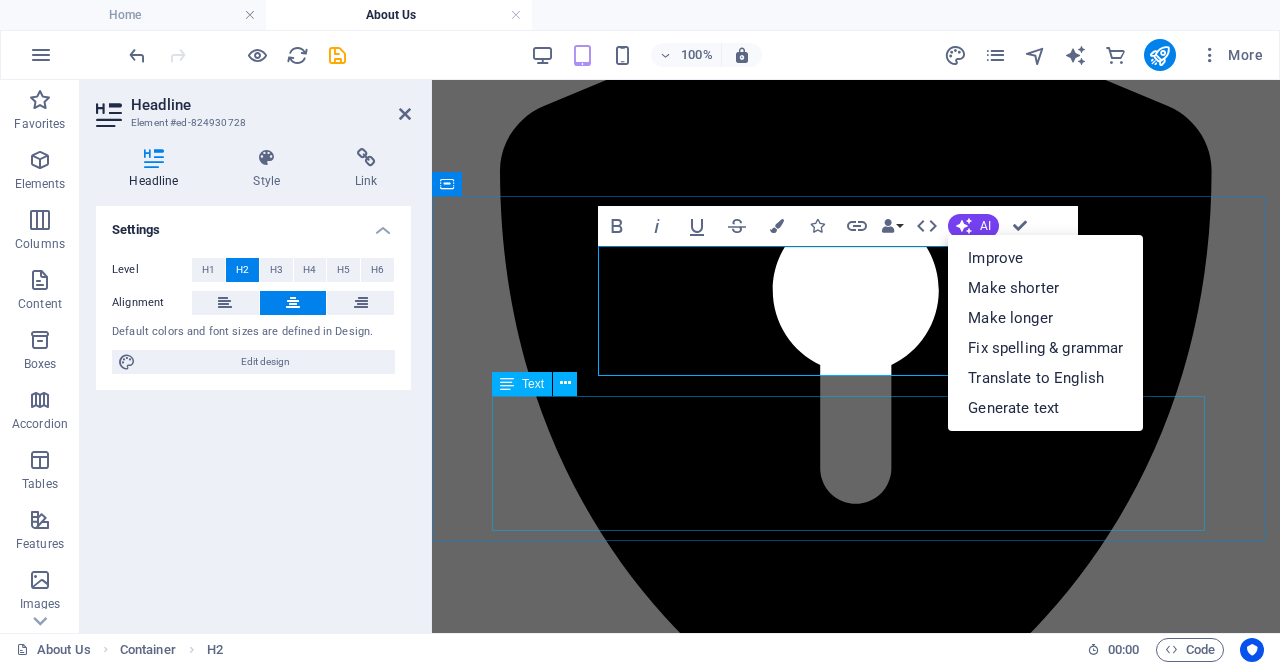 click on "Text" at bounding box center (541, 384) 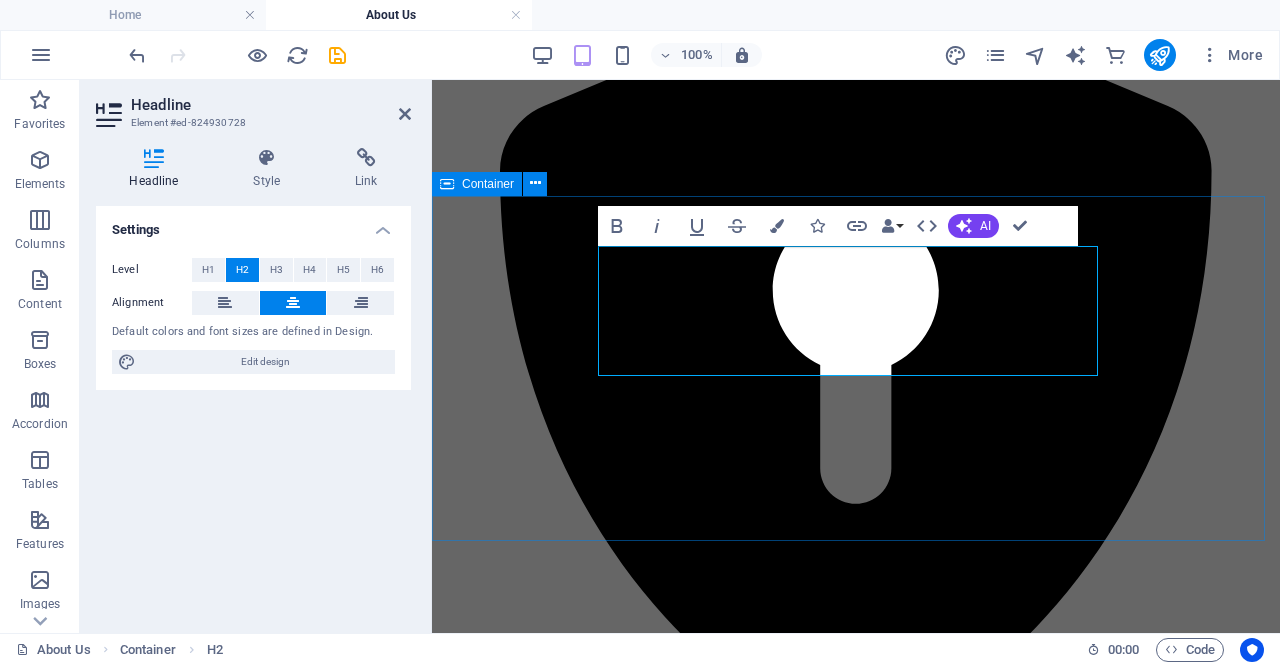 click on "What lead us to what we are today Built on decades of hands-on industry experience, Decoding Food Safety Ltd. was founded out of a passion for helping food businesses navigate the complexities of safety, quality, and compliance.  Our journey has been shaped by real-world challenges, evolving regulations, and a commitment to supporting companies of all sizes across the food industry." at bounding box center (856, 2589) 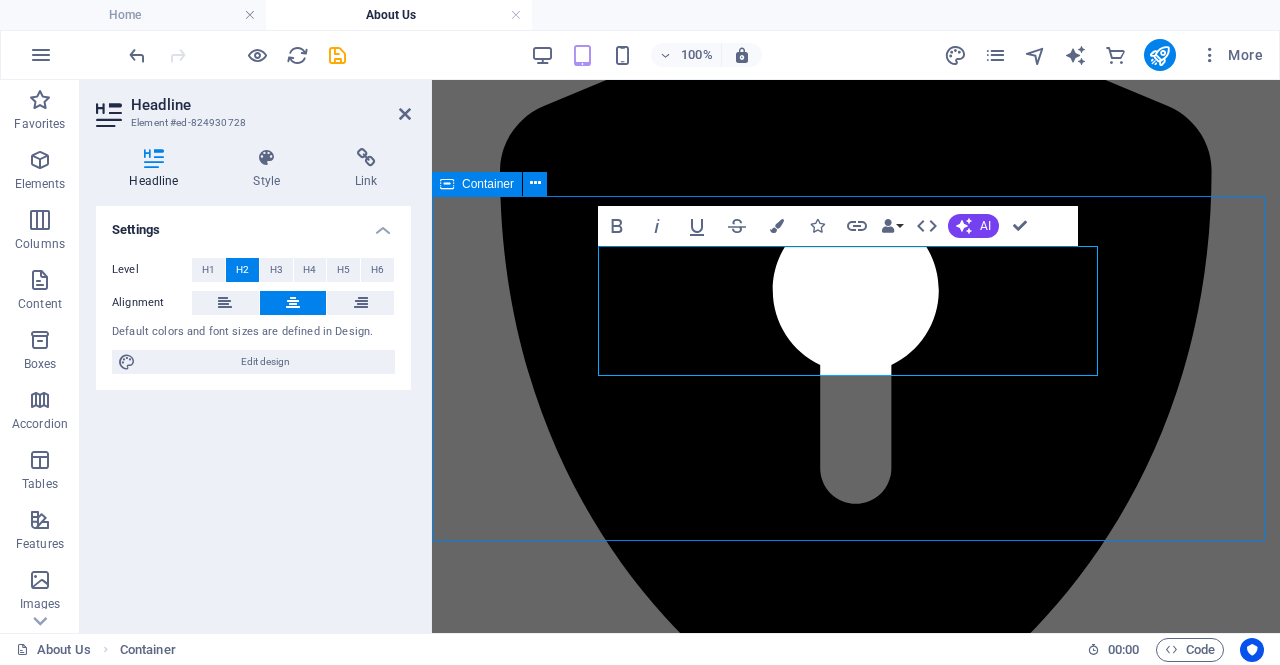 click on "What lead us to what we are today Built on decades of hands-on industry experience, Decoding Food Safety Ltd. was founded out of a passion for helping food businesses navigate the complexities of safety, quality, and compliance.  Our journey has been shaped by real-world challenges, evolving regulations, and a commitment to supporting companies of all sizes across the food industry." at bounding box center (856, 2589) 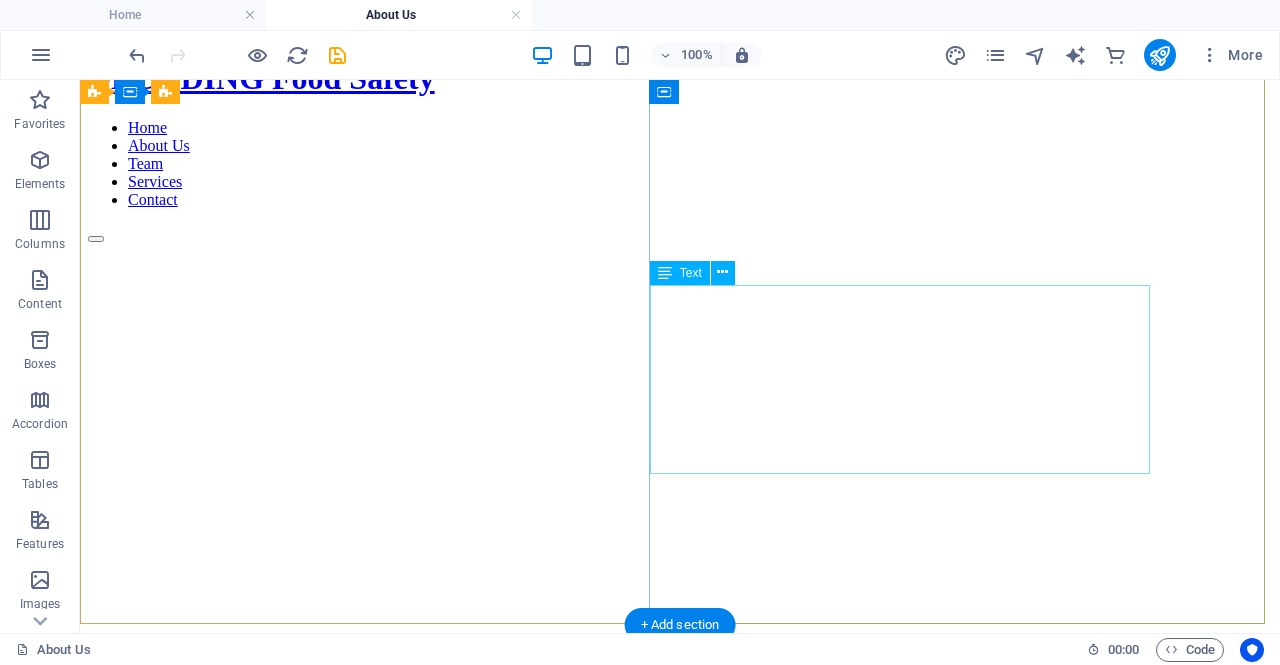 scroll, scrollTop: 0, scrollLeft: 0, axis: both 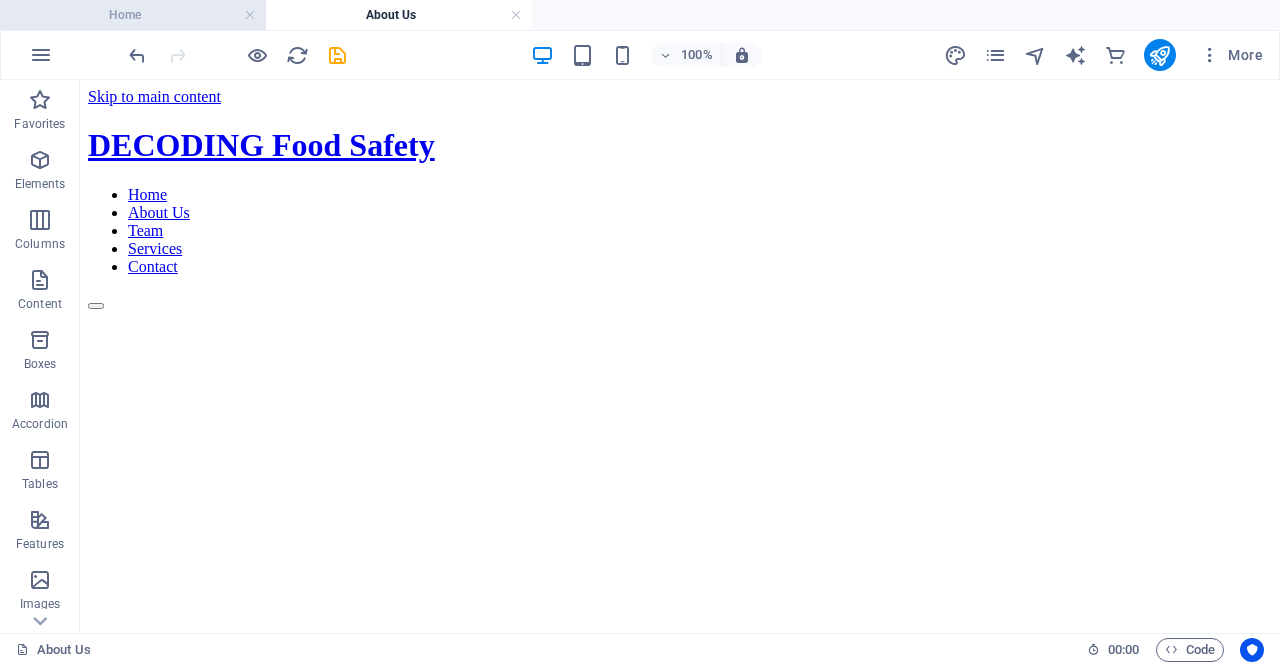 click on "Home" at bounding box center (133, 15) 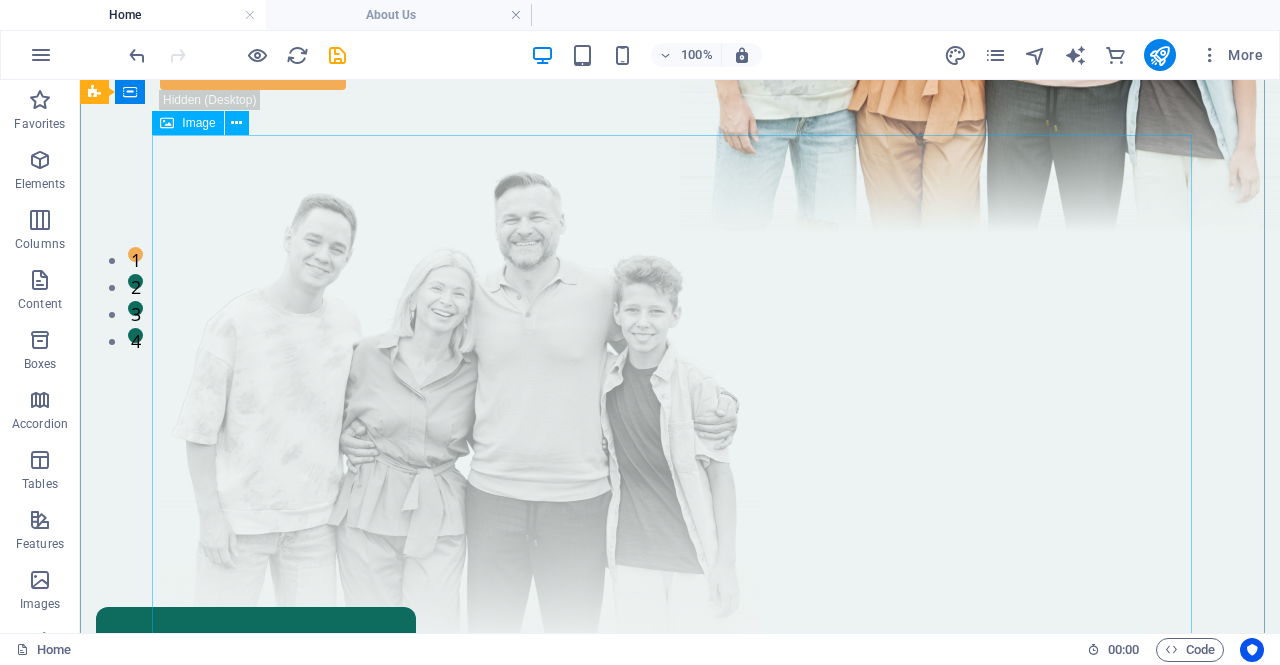 scroll, scrollTop: 0, scrollLeft: 0, axis: both 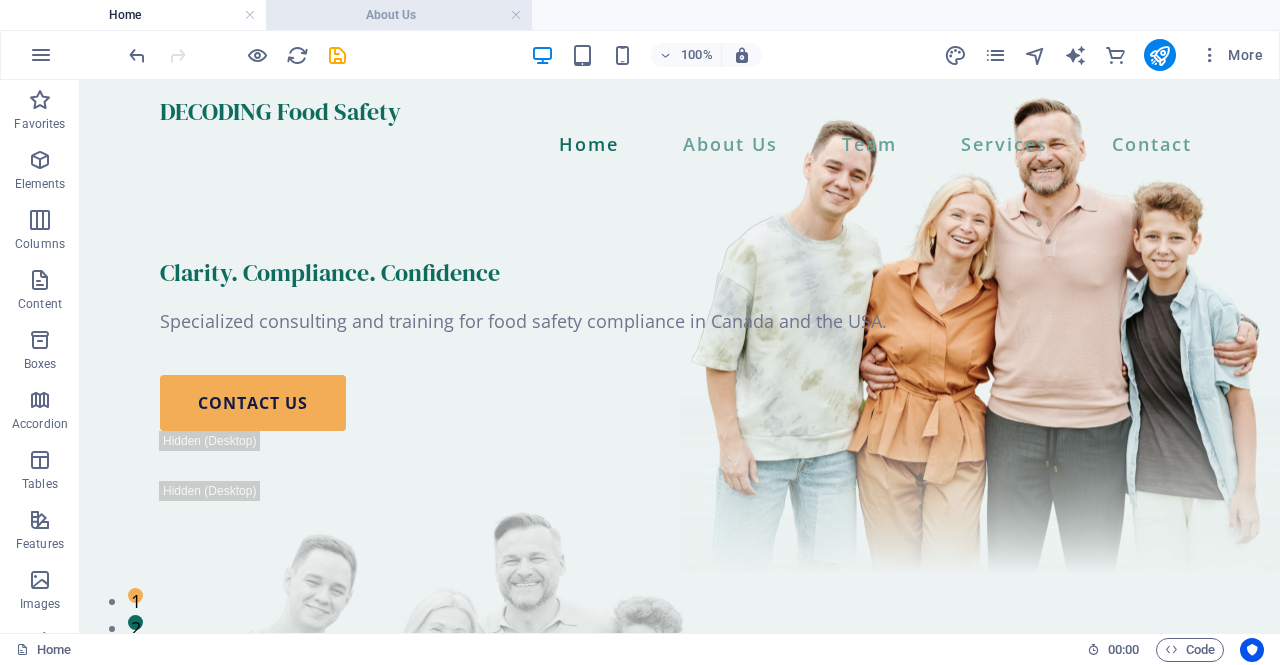 click on "About Us" at bounding box center [399, 15] 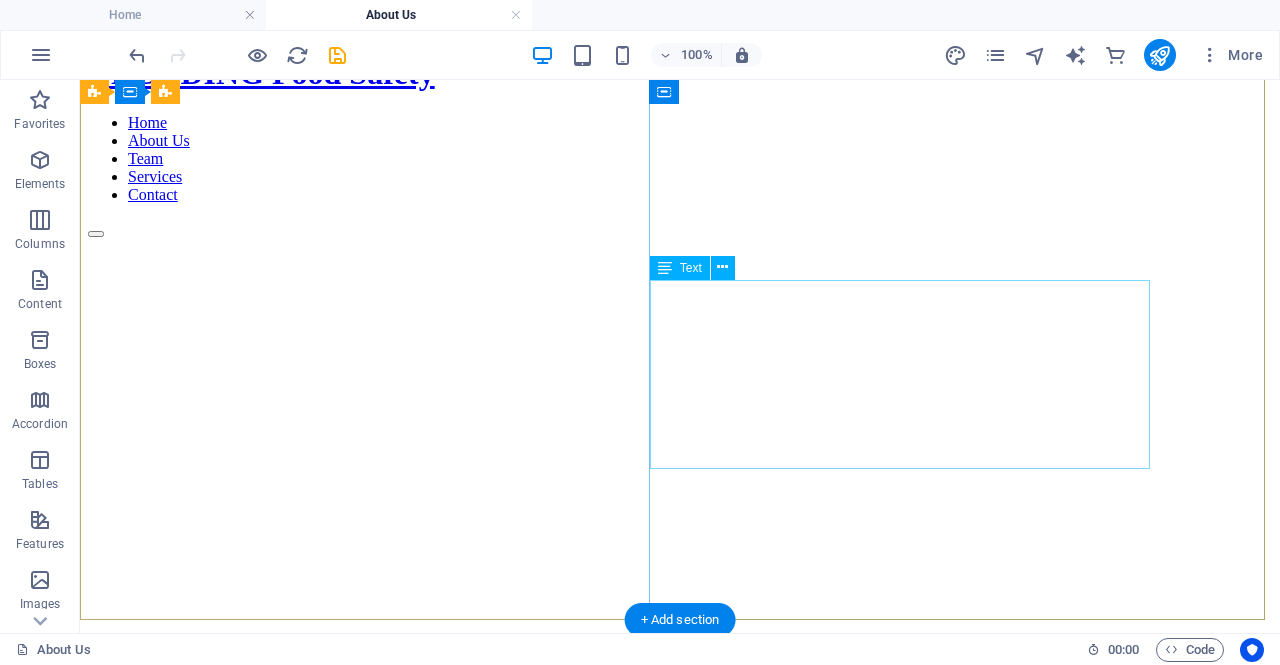 scroll, scrollTop: 0, scrollLeft: 0, axis: both 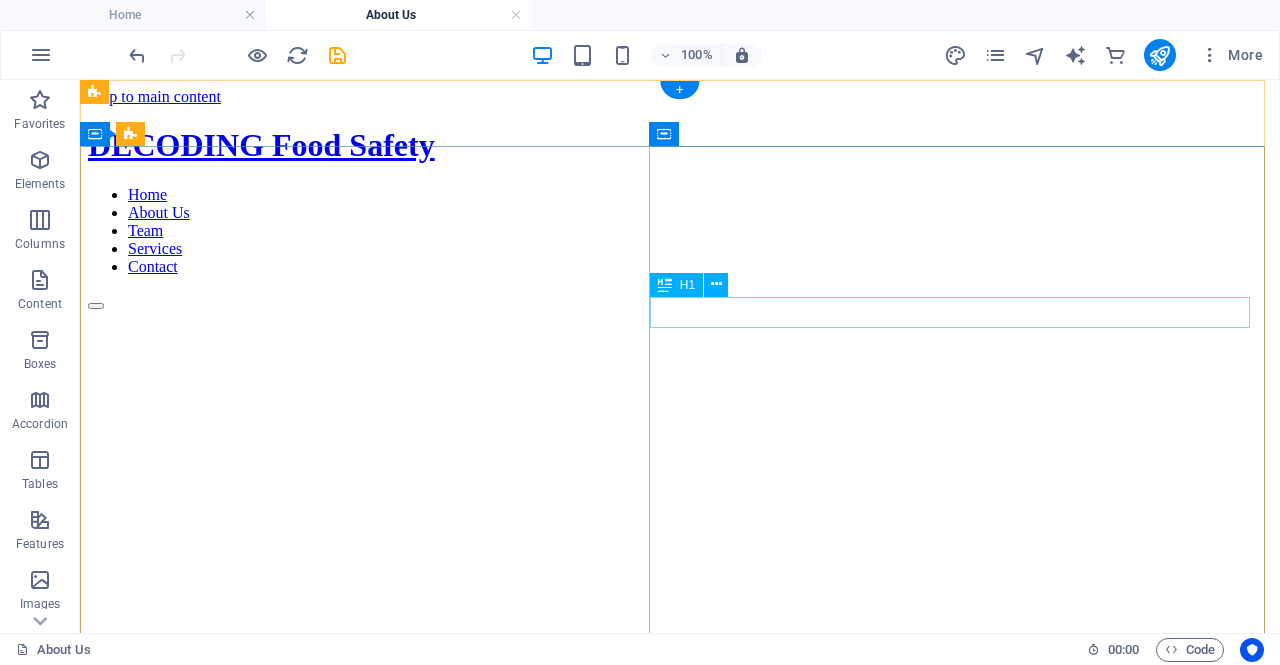 click on "Experienced and modern clinic for your health needs" at bounding box center (680, 1187) 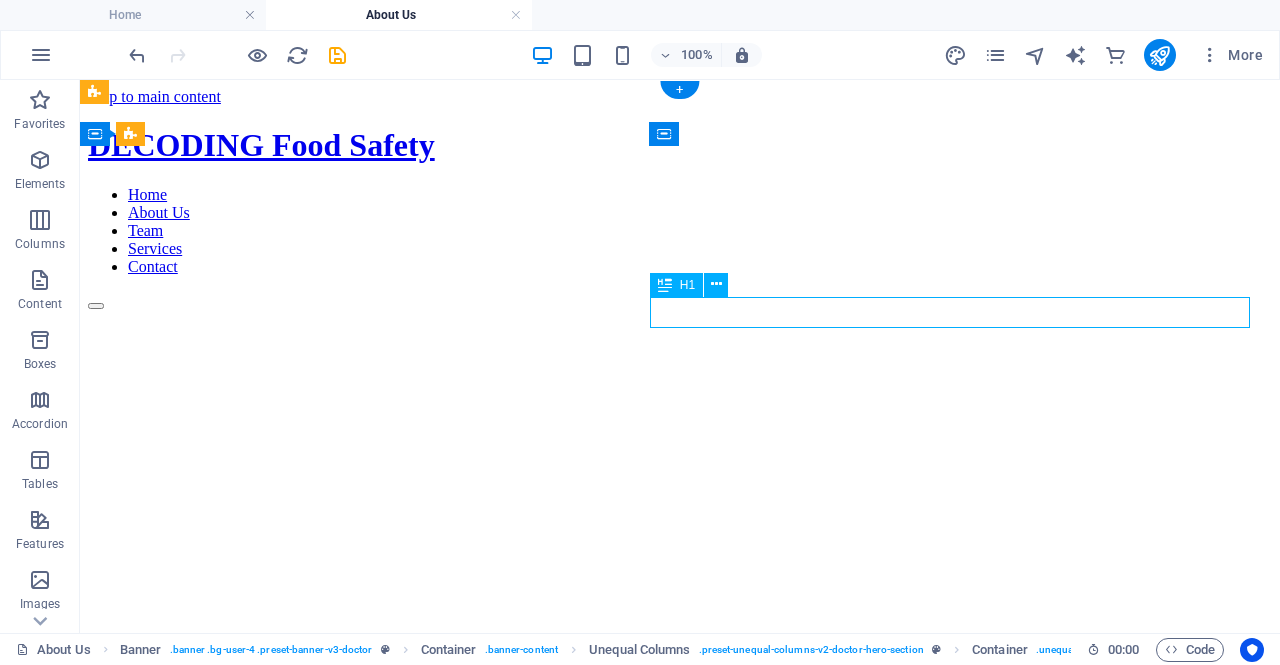 click on "Experienced and modern clinic for your health needs" at bounding box center (680, 1187) 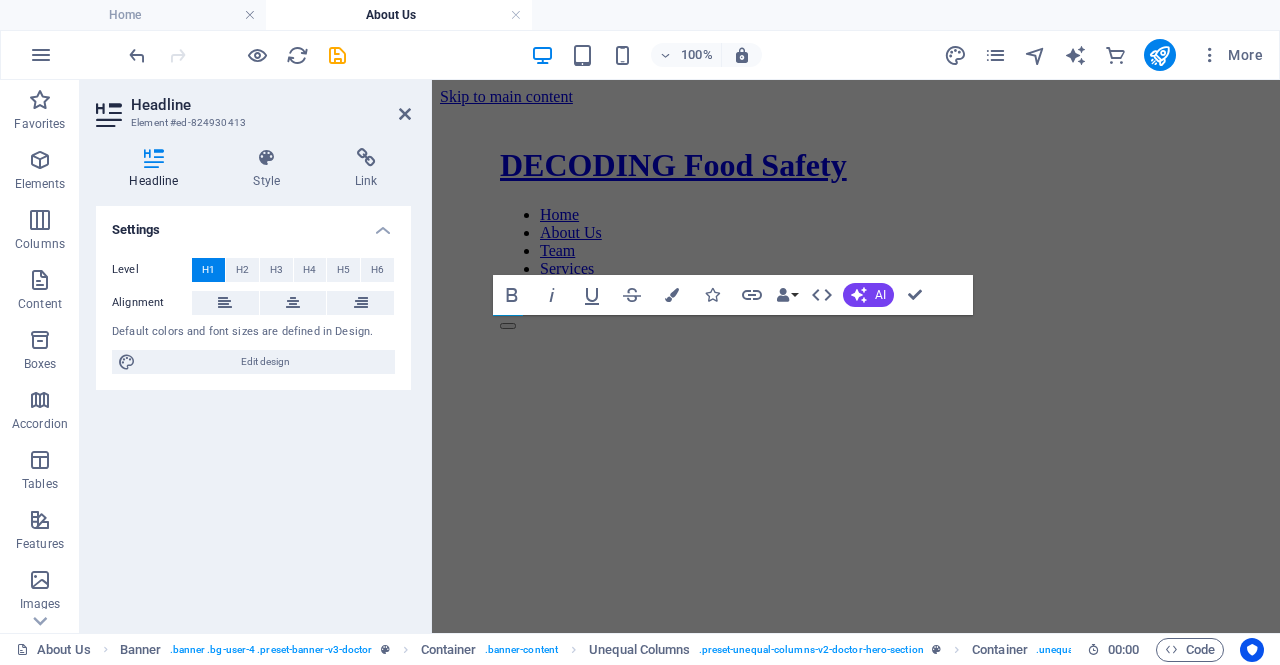 scroll, scrollTop: 414, scrollLeft: 0, axis: vertical 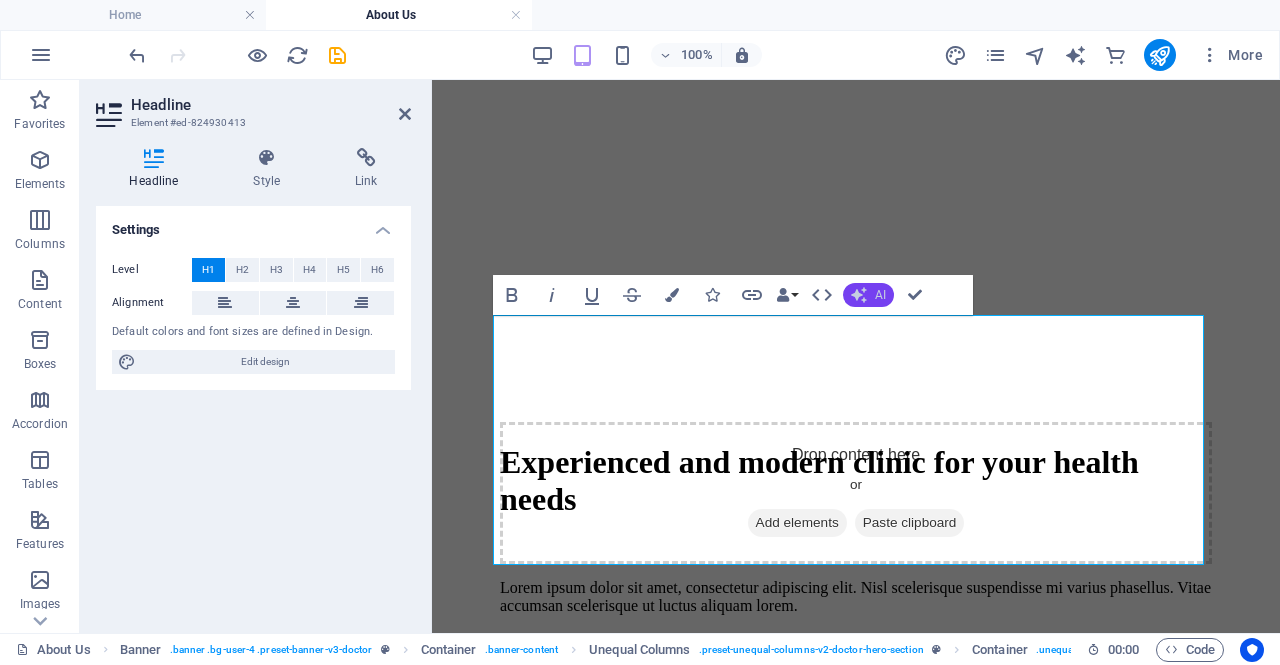 click 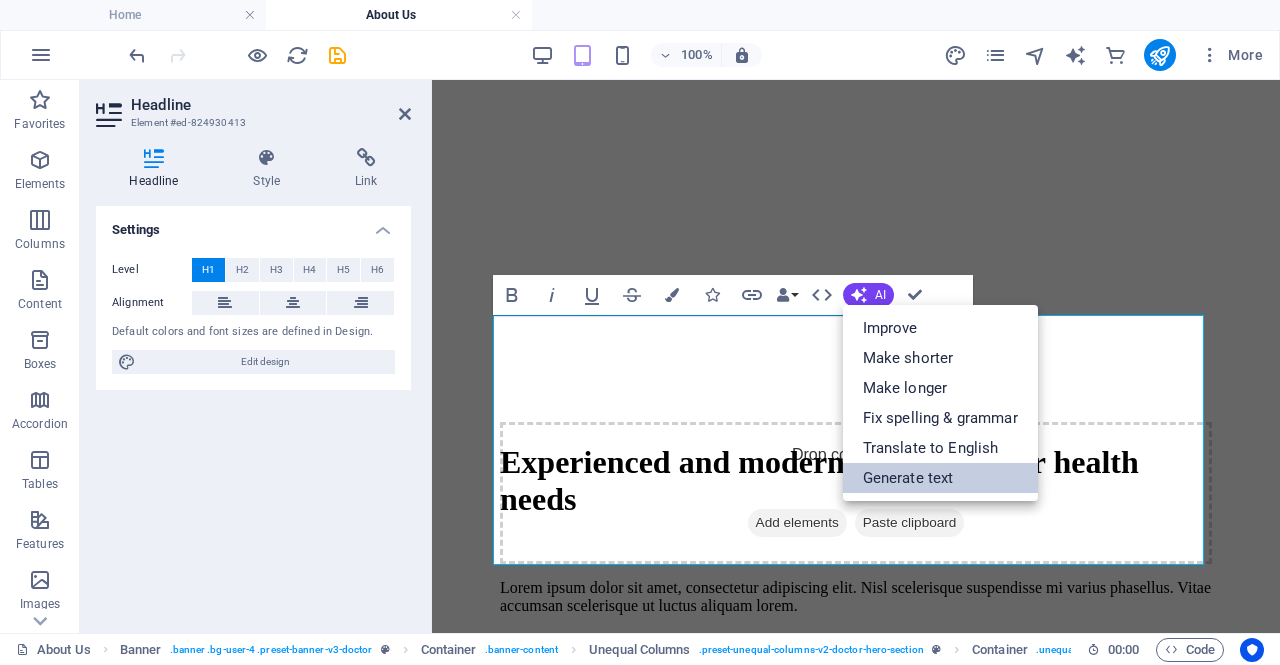 click on "Generate text" at bounding box center [940, 478] 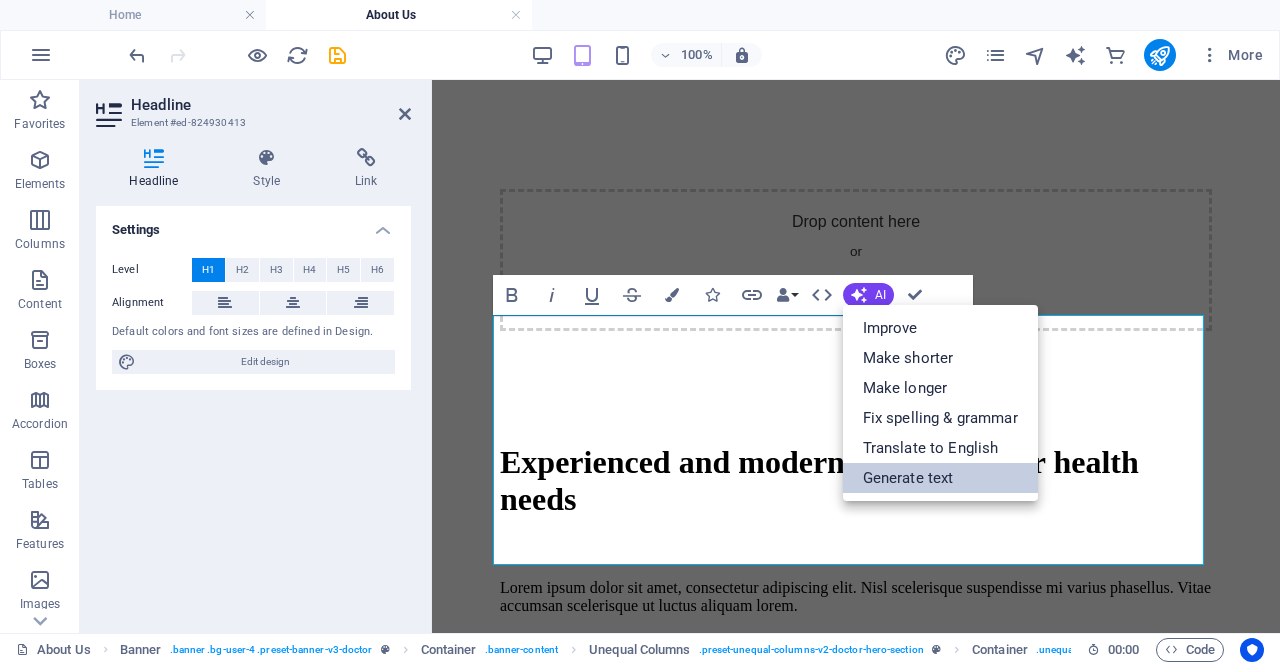 select on "English" 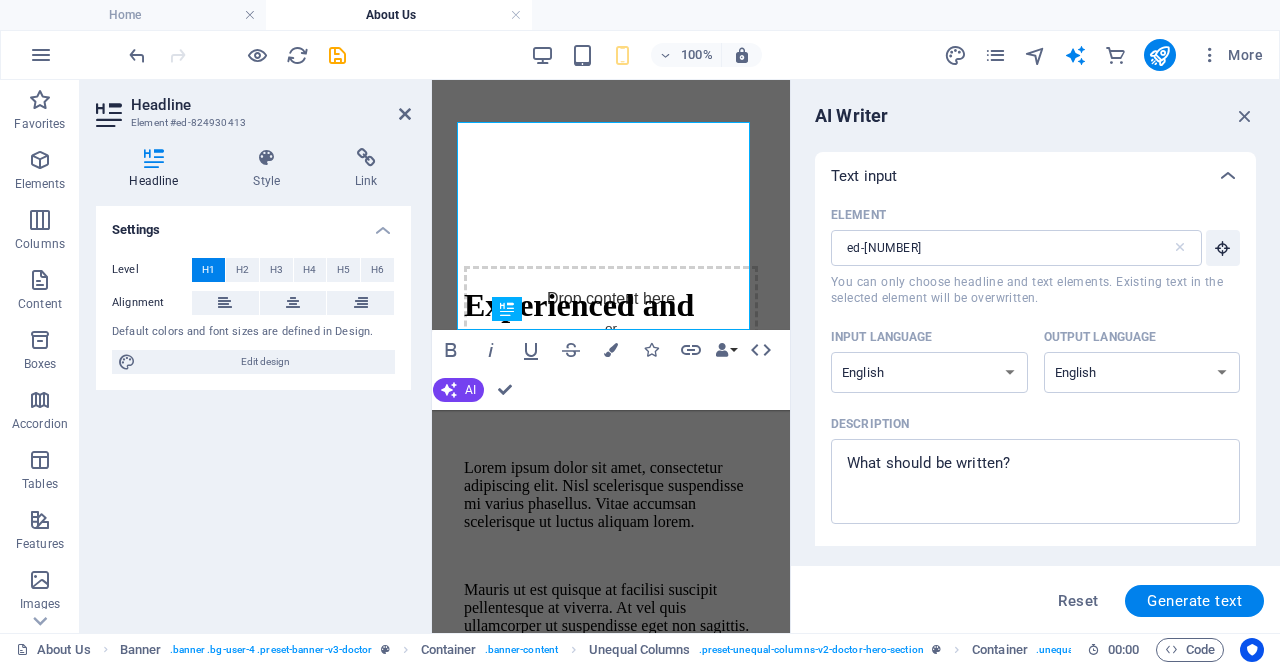 scroll, scrollTop: 408, scrollLeft: 0, axis: vertical 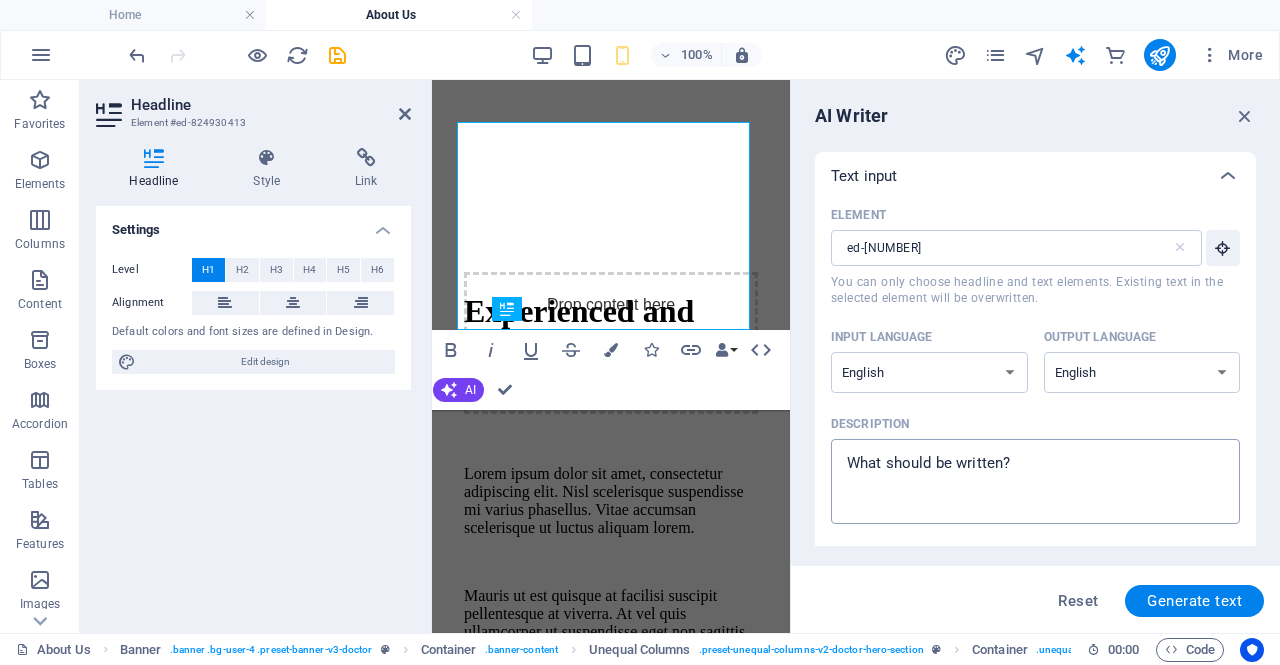 type on "x" 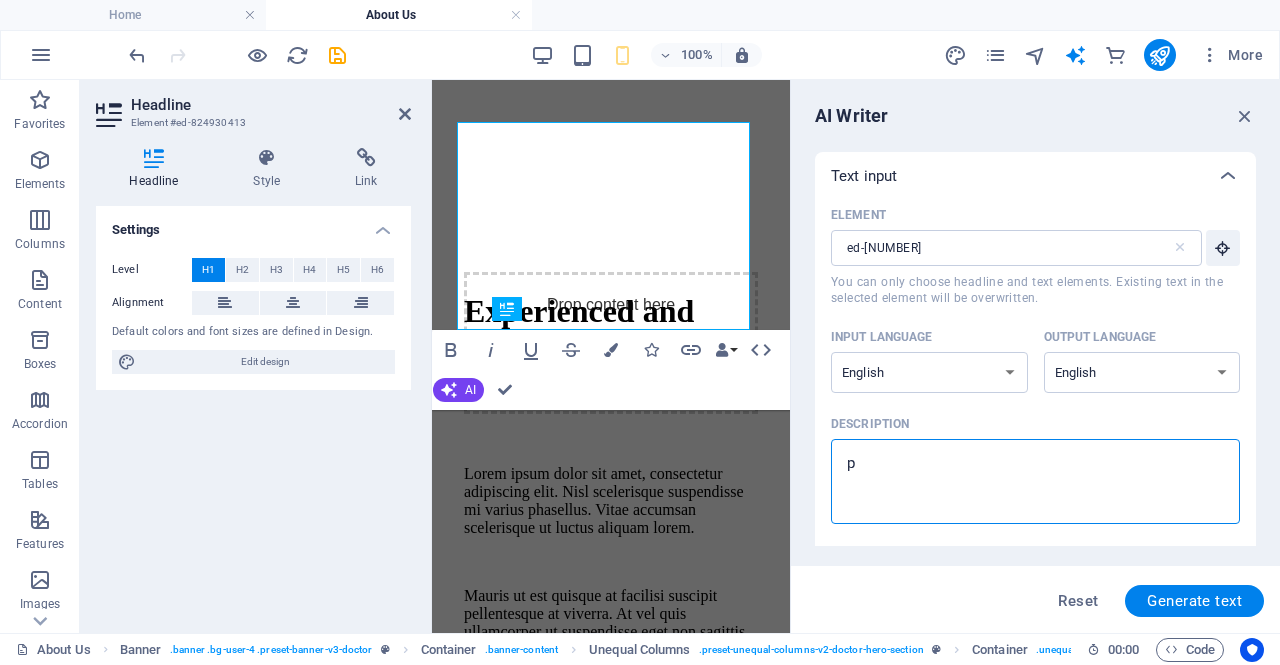 type on "p" 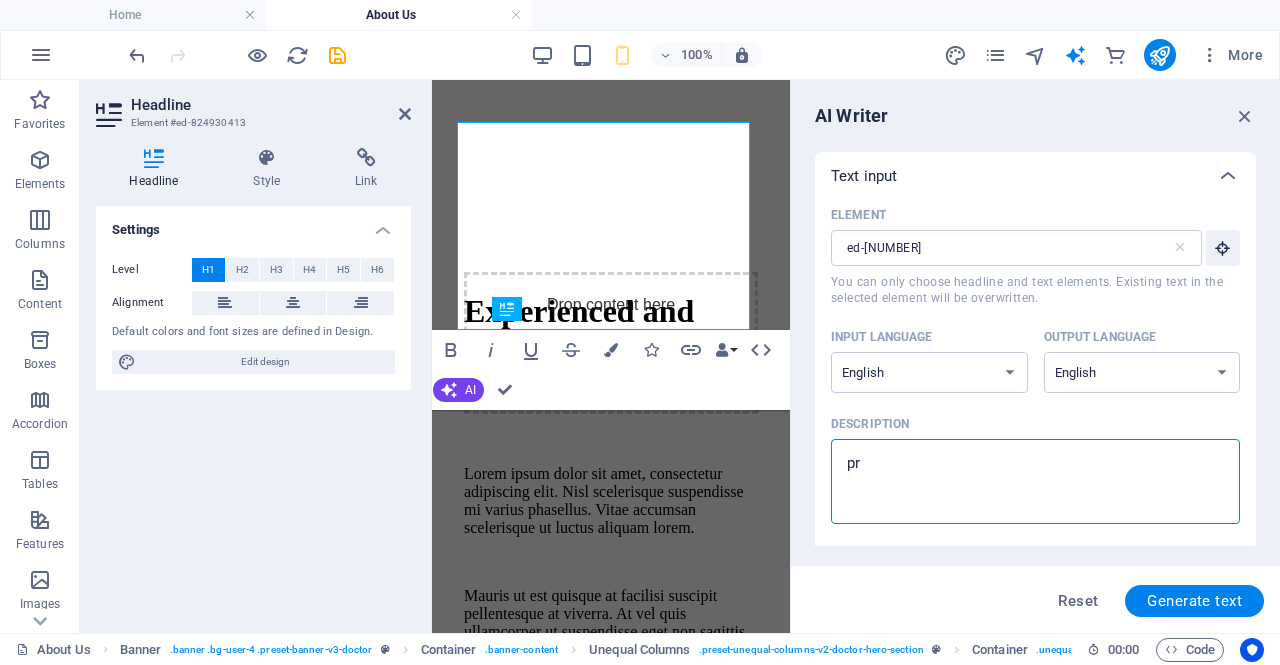 type on "pro" 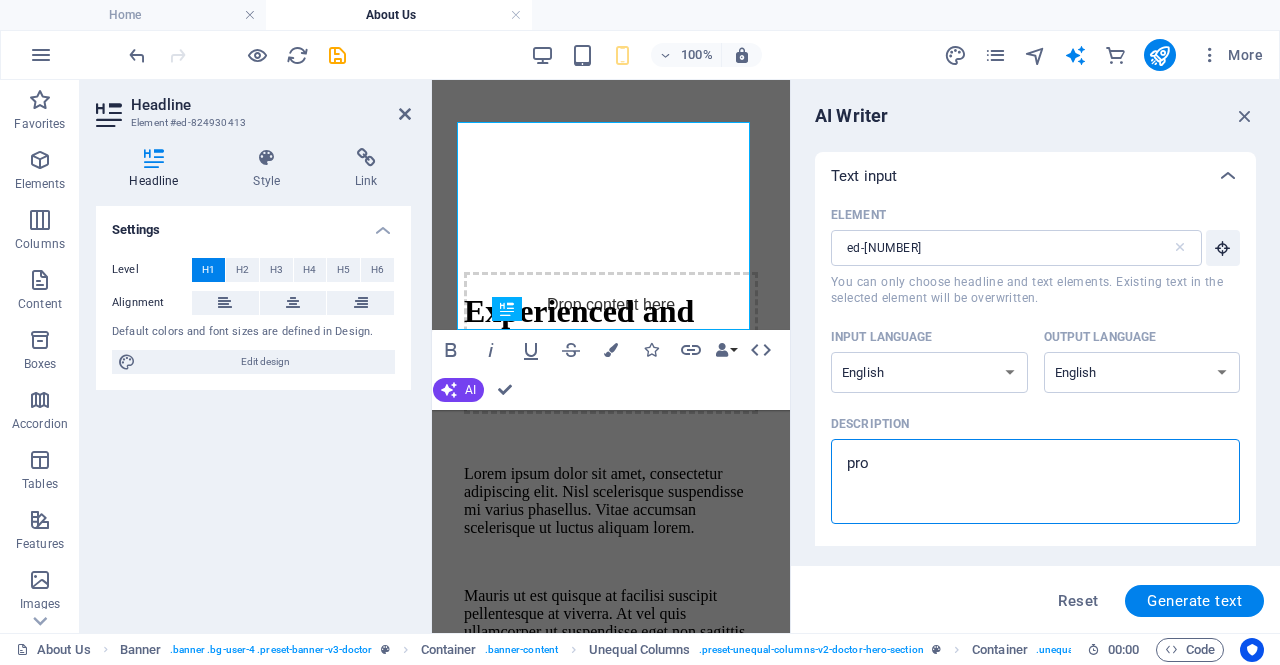 type on "x" 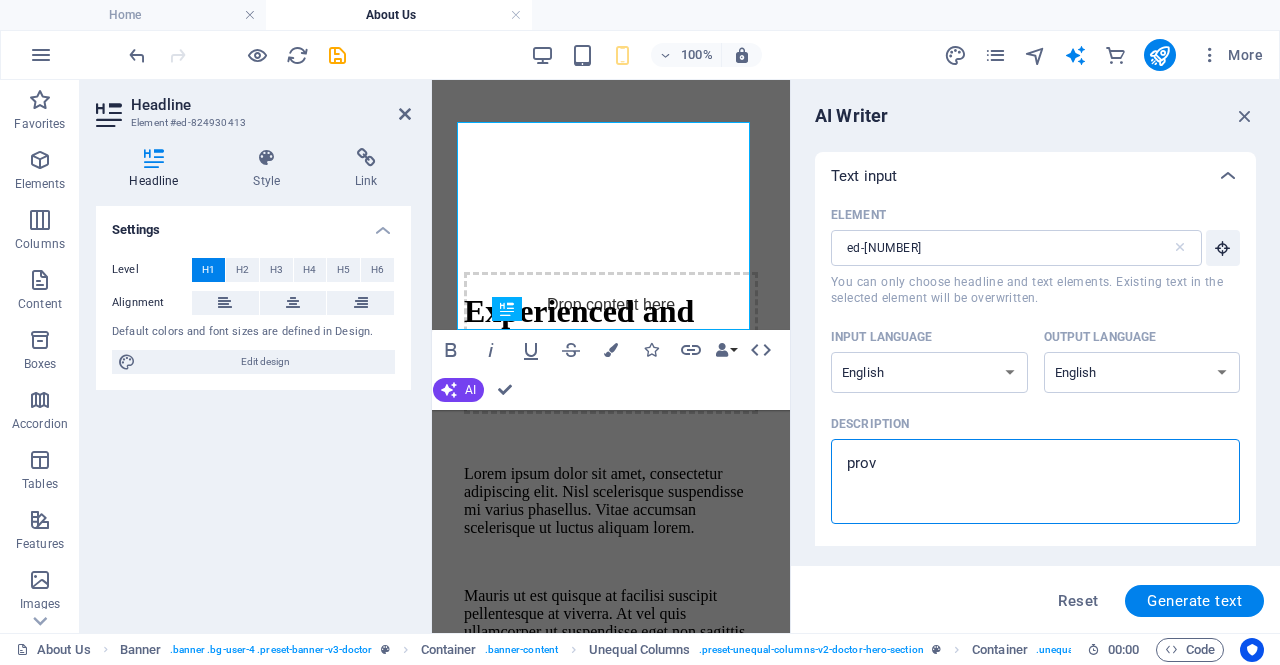 type on "provi" 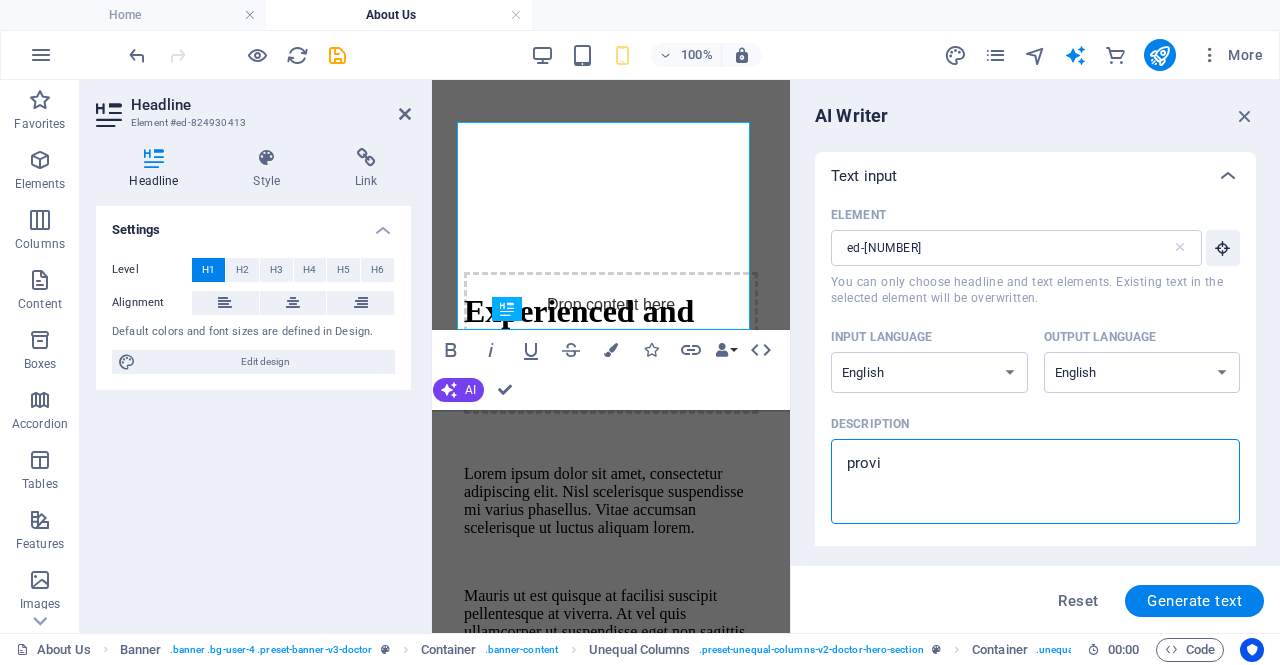 type on "x" 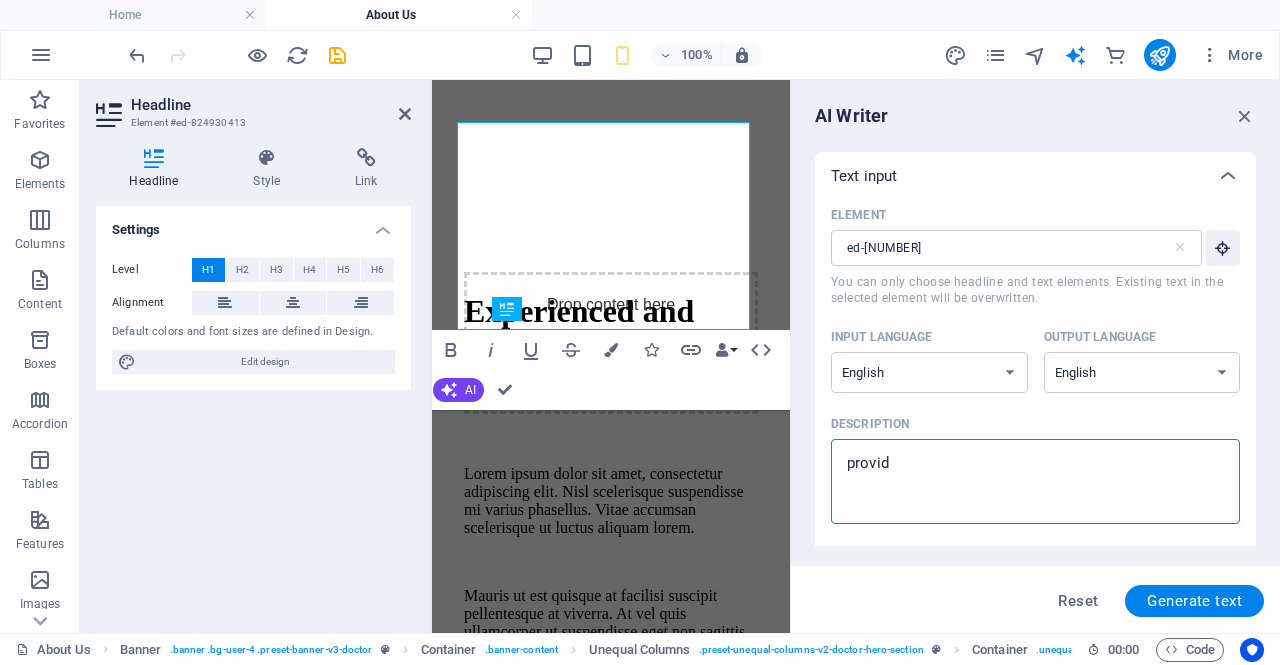type on "provide" 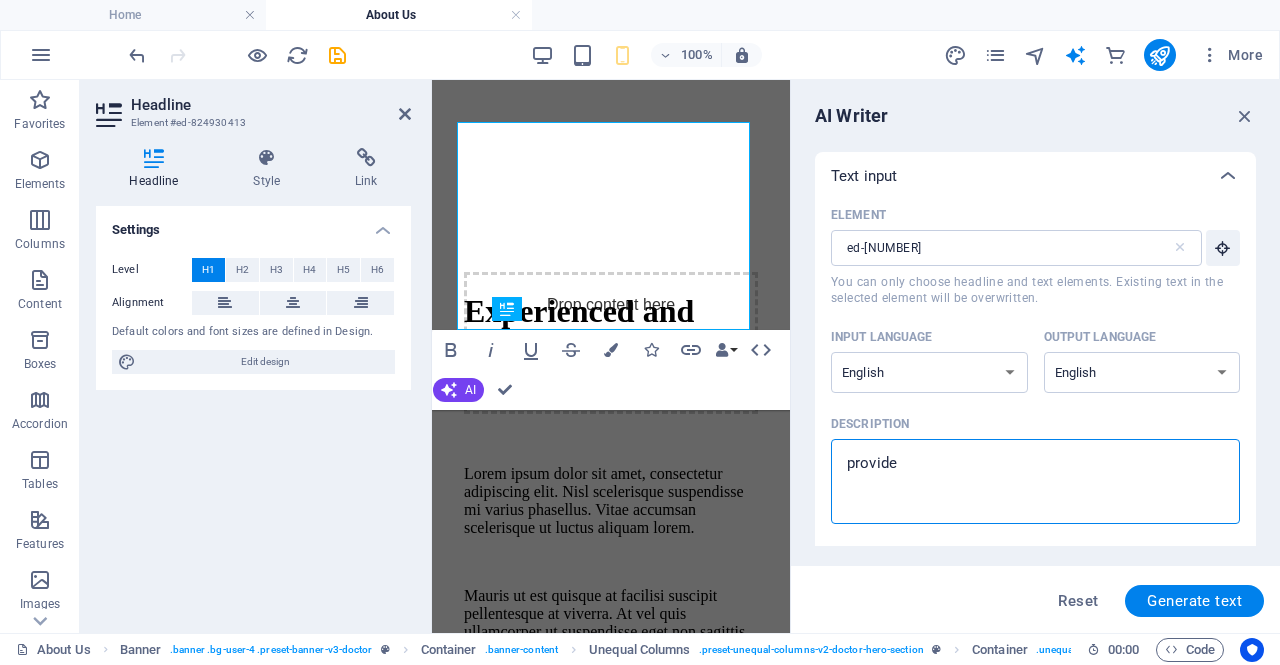 type on "x" 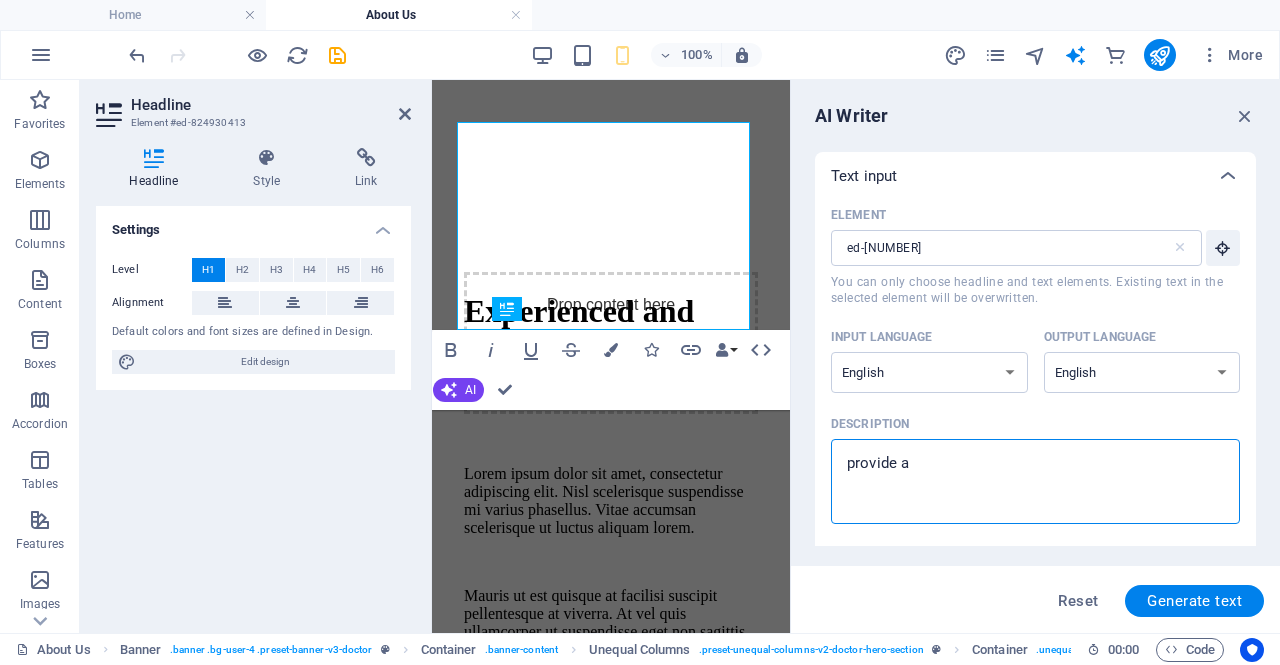 type on "provide a" 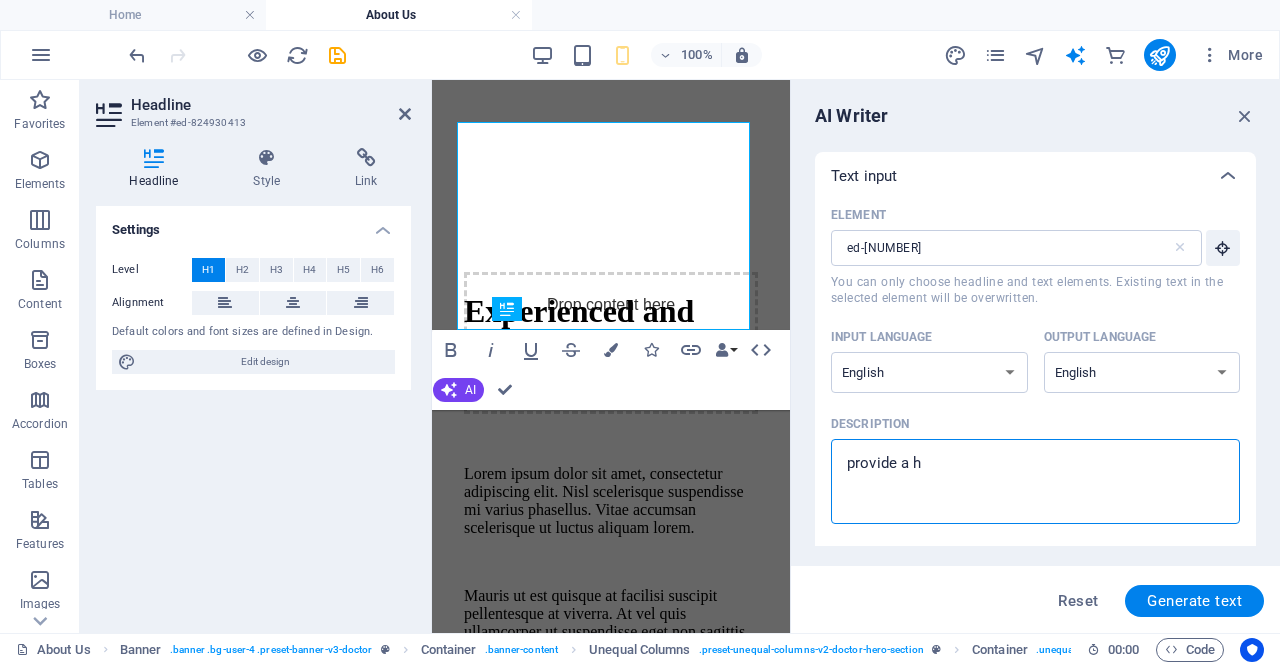 type on "provide a he" 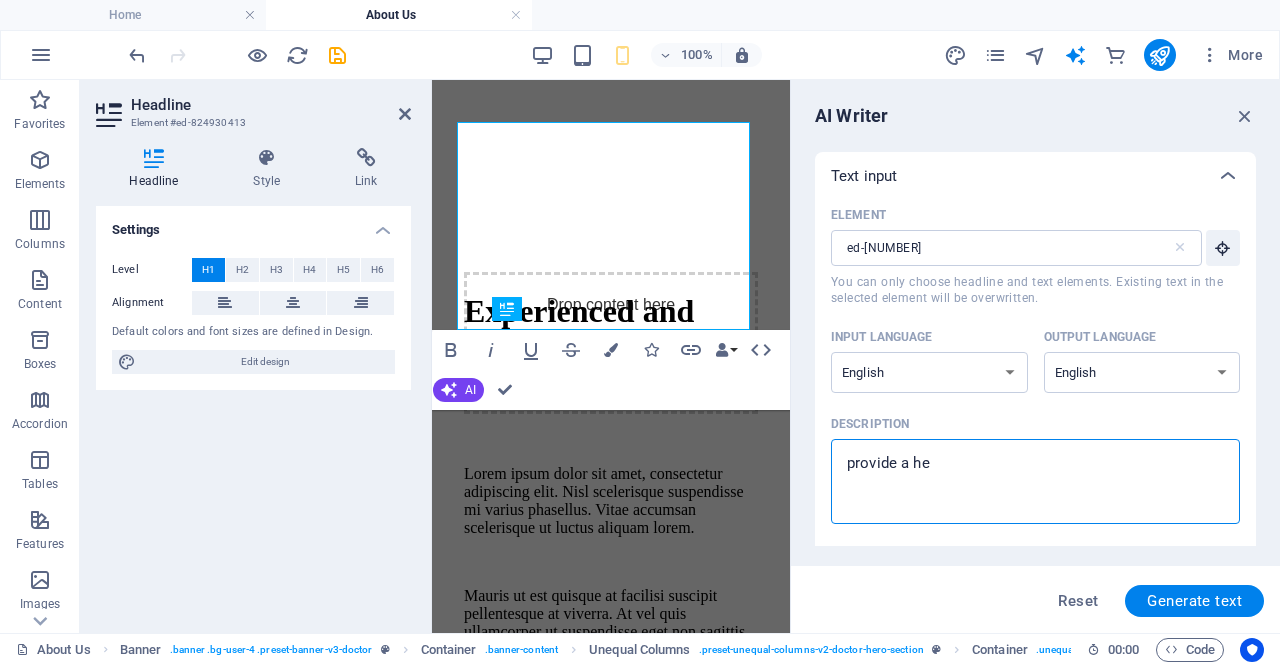 type on "provide a hea" 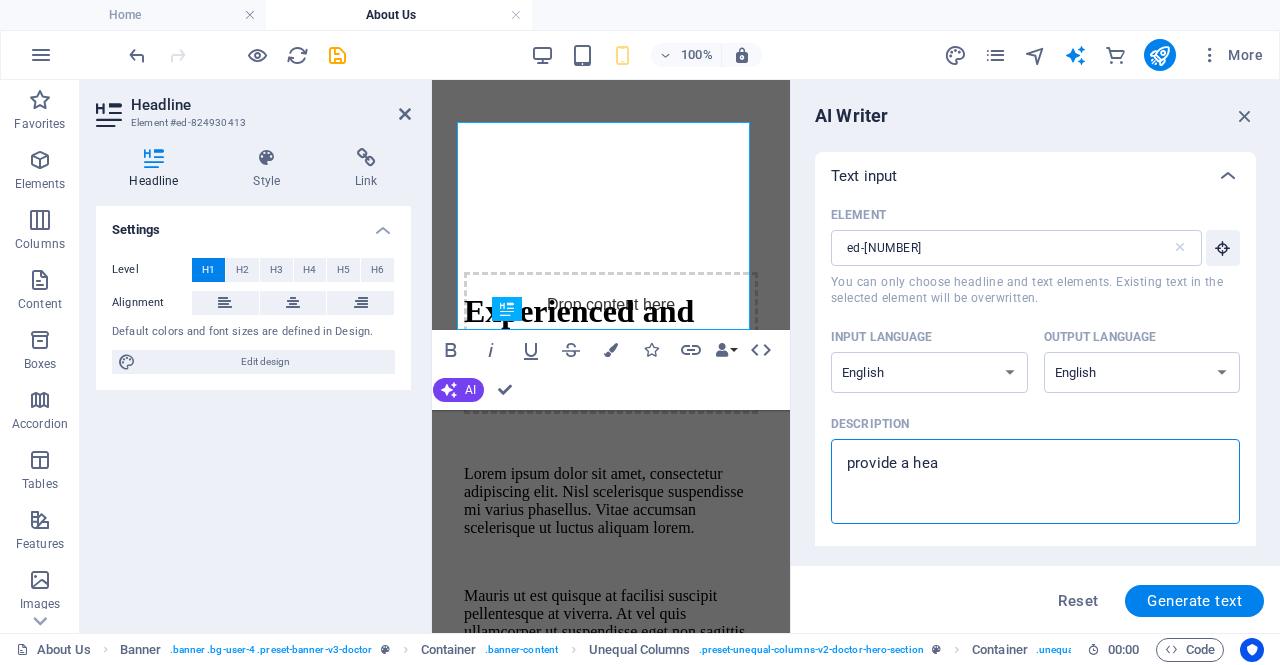 type on "provide a head" 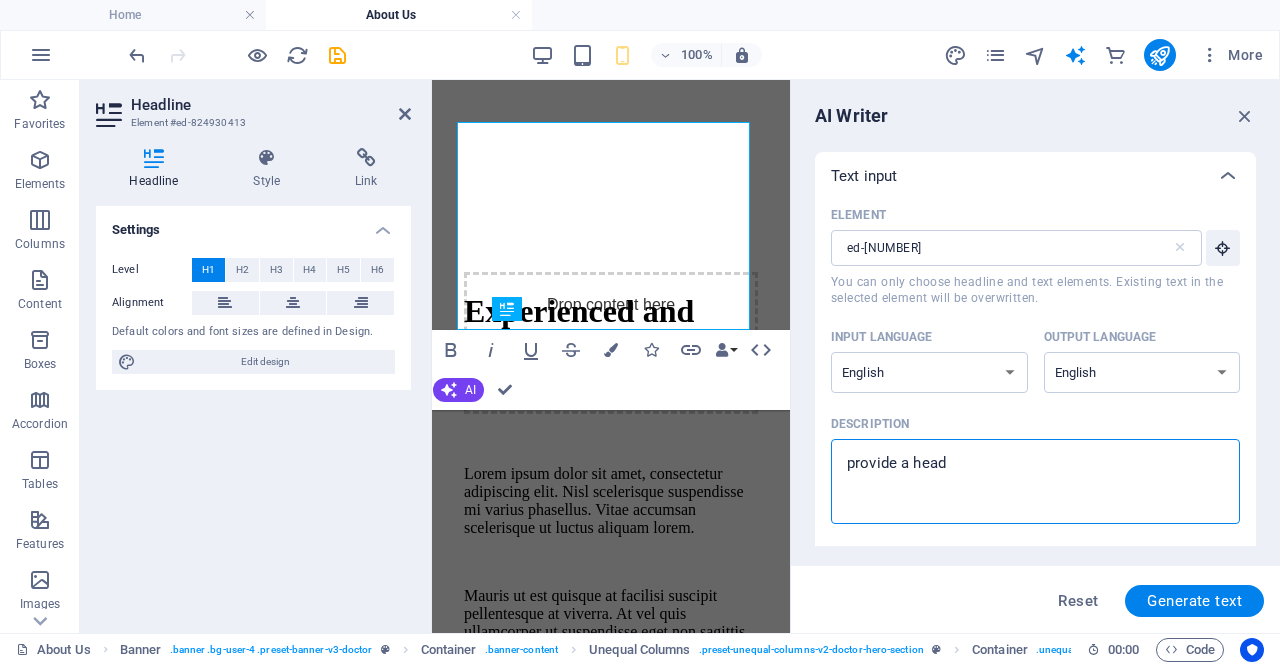 type on "provide a headi" 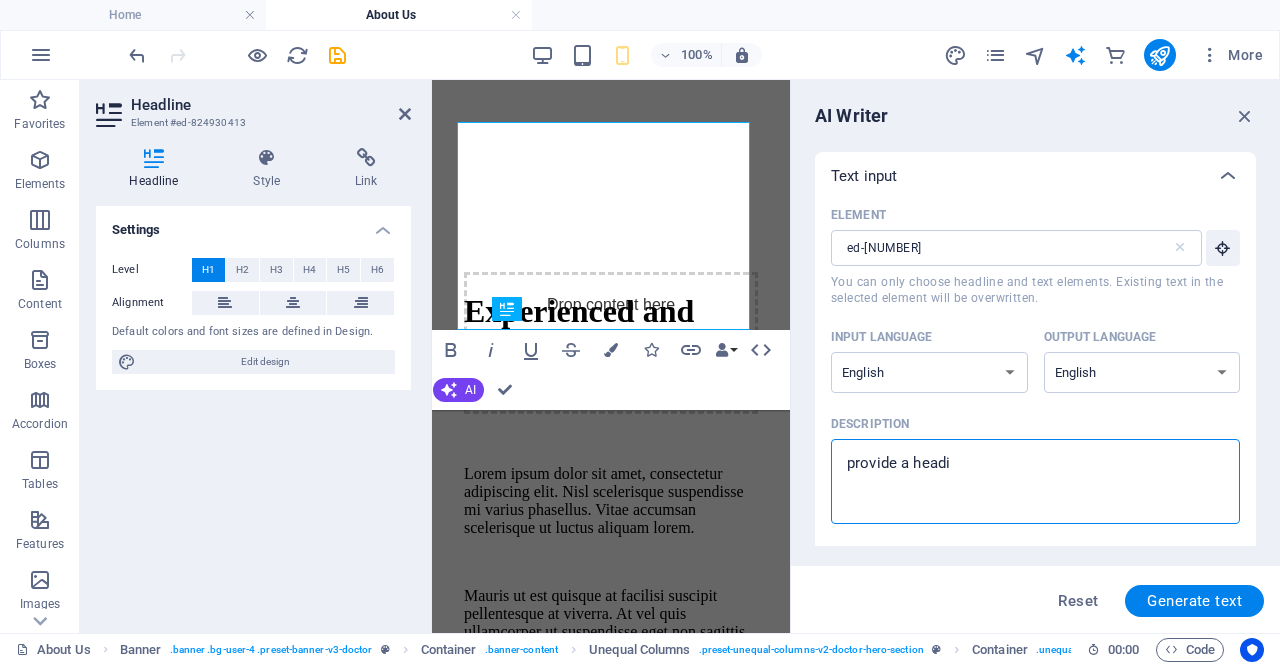 type on "provide a headin" 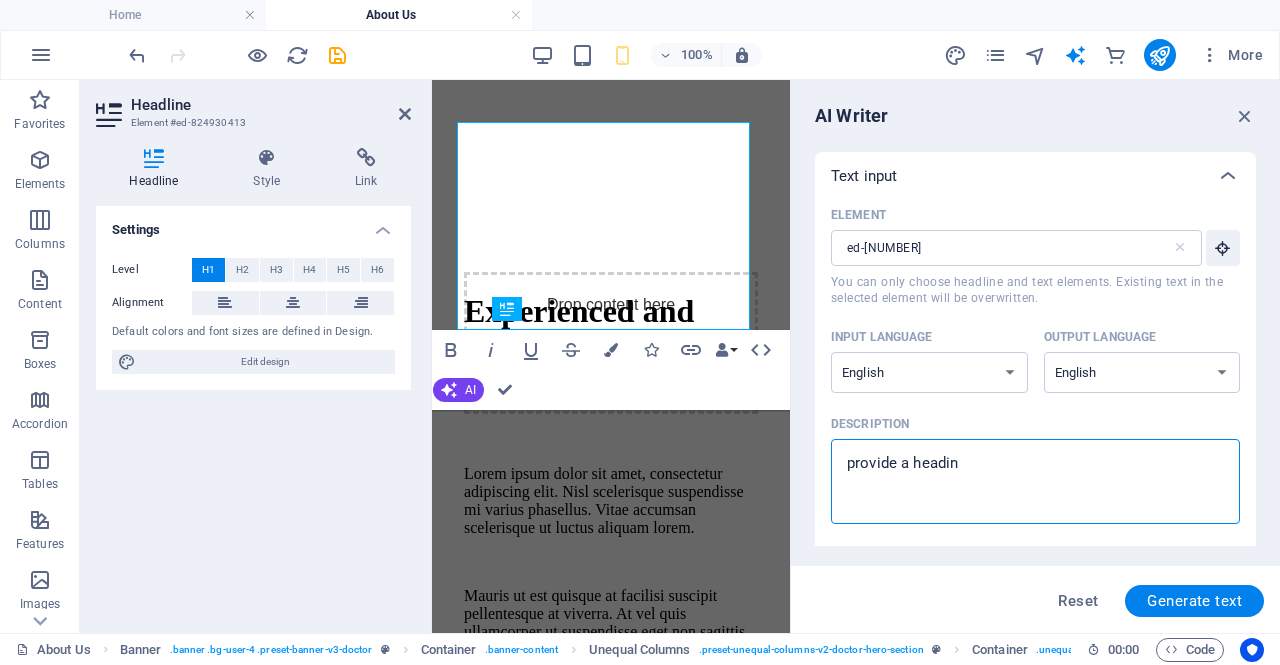 type on "provide a heading" 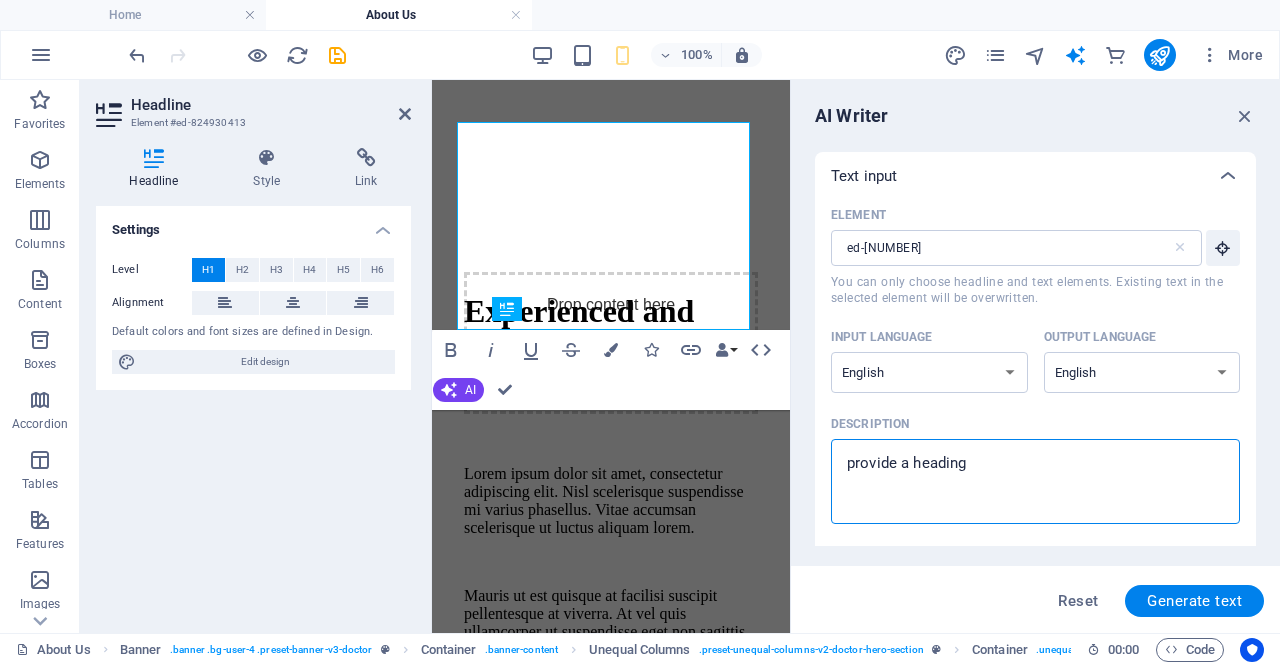 type on "provide a heading" 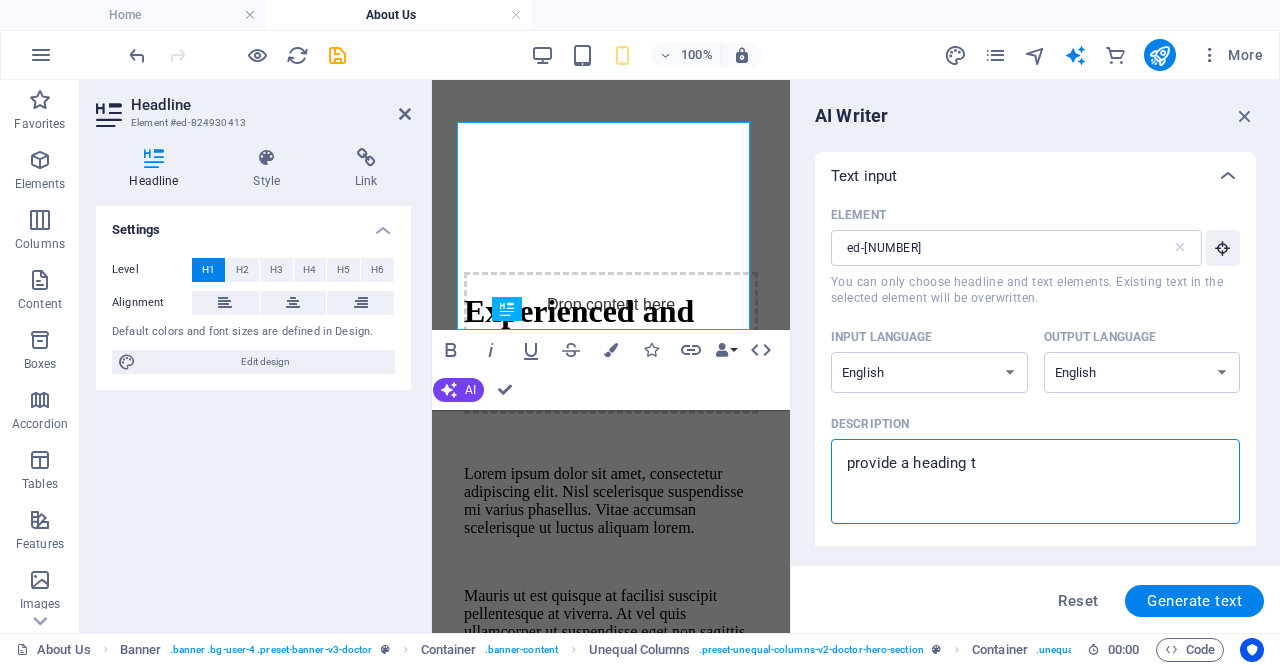 type on "provide a heading ta" 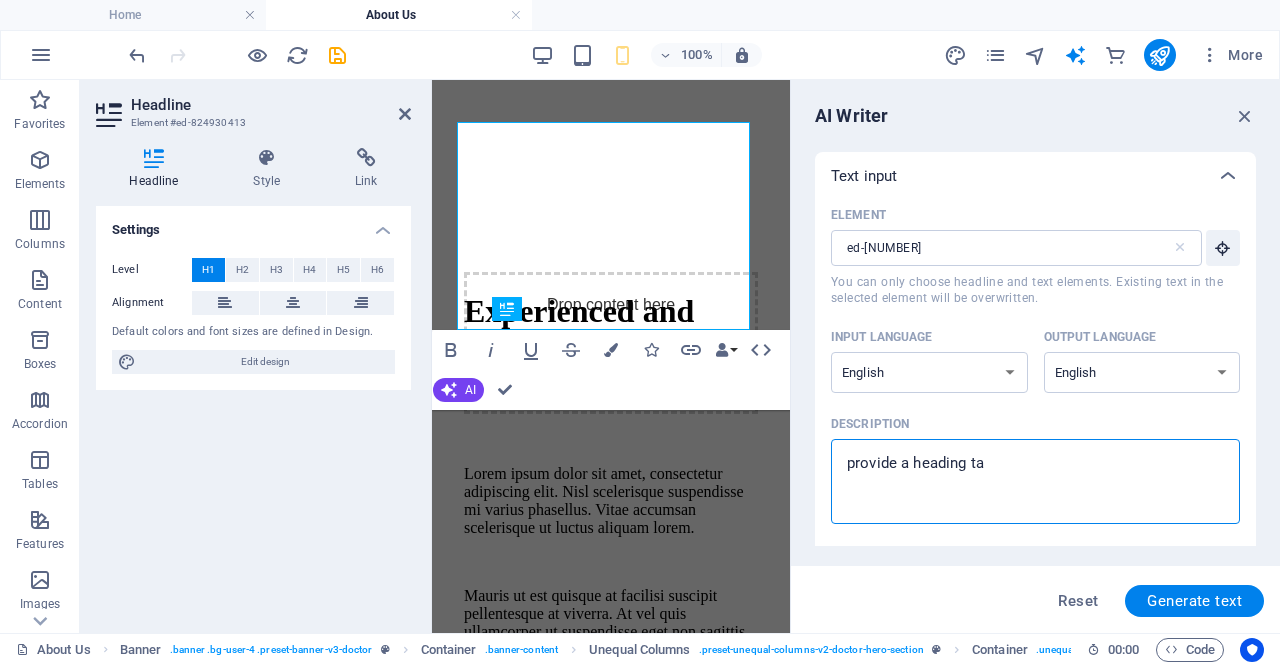 type on "x" 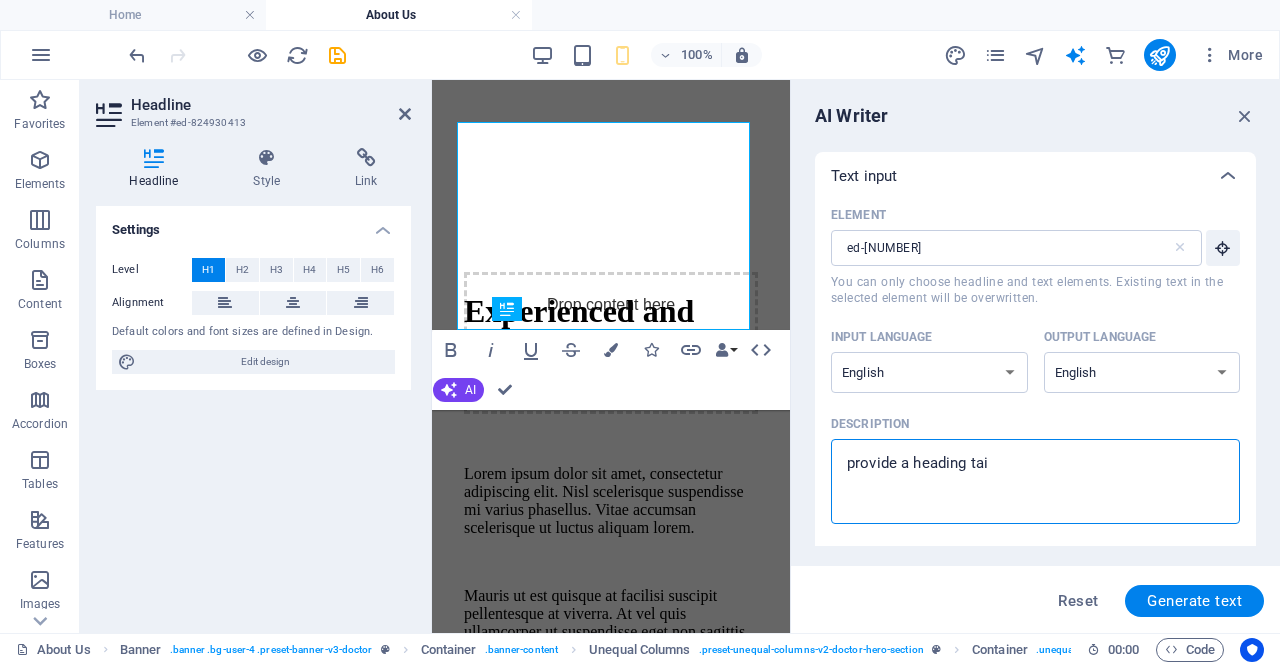 type on "x" 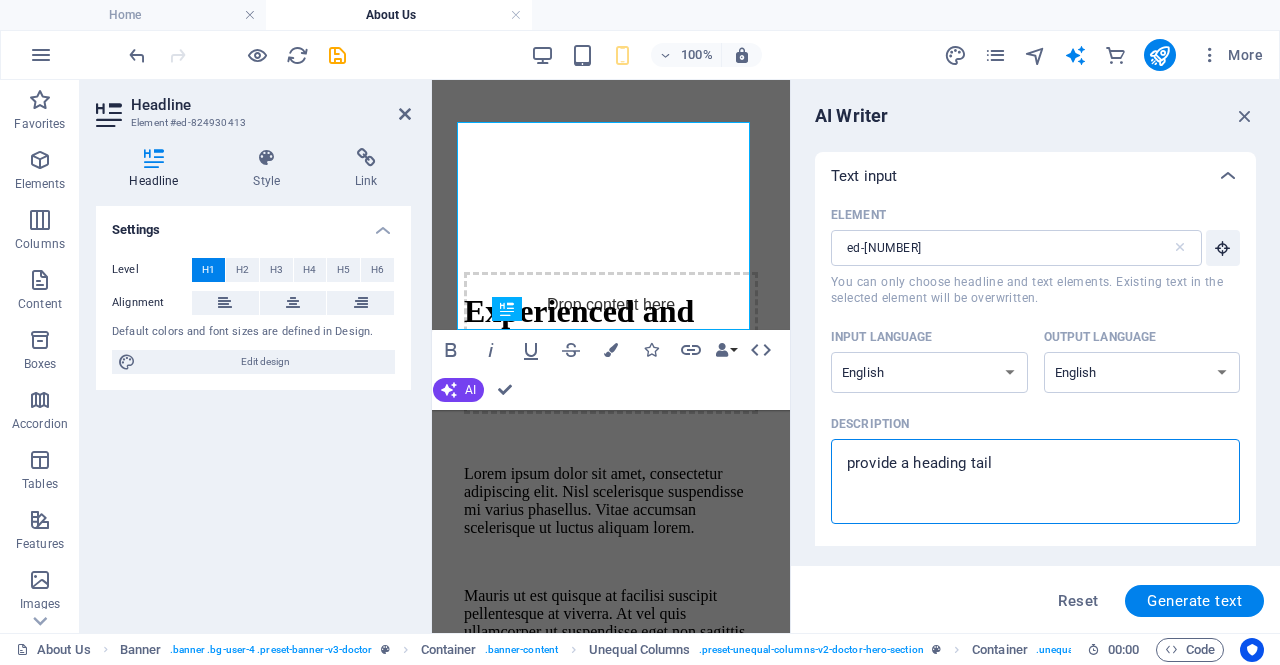 type on "provide a heading taile" 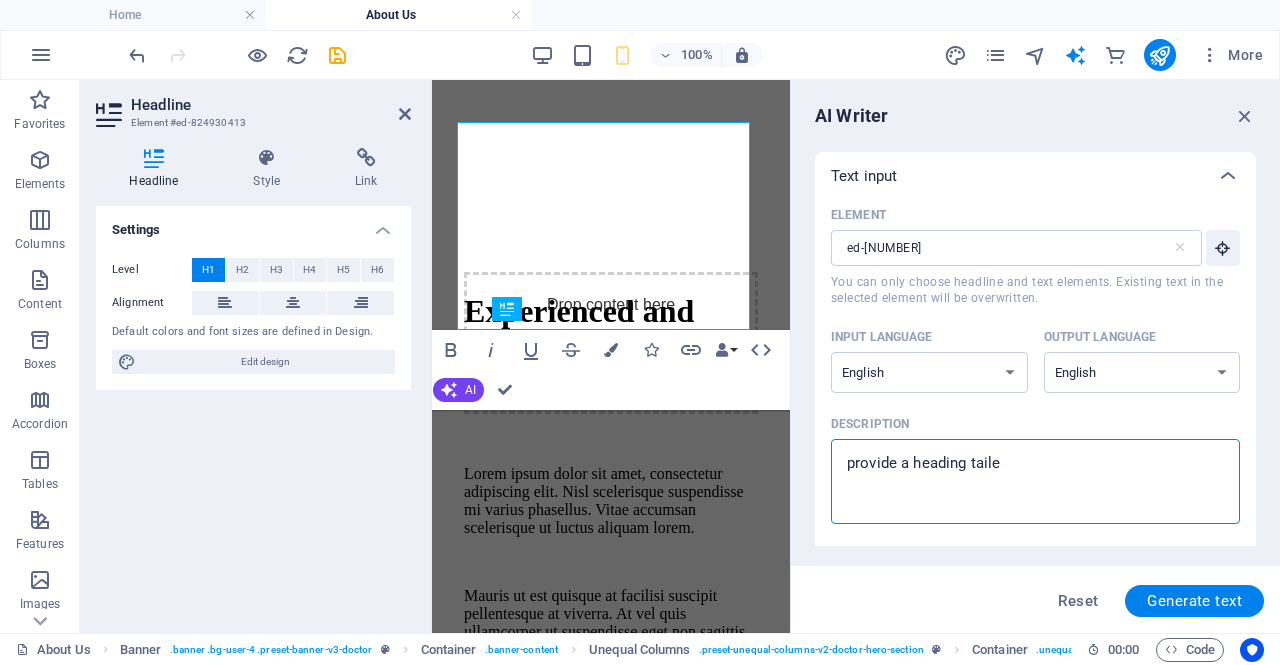 type on "provide a heading tailer" 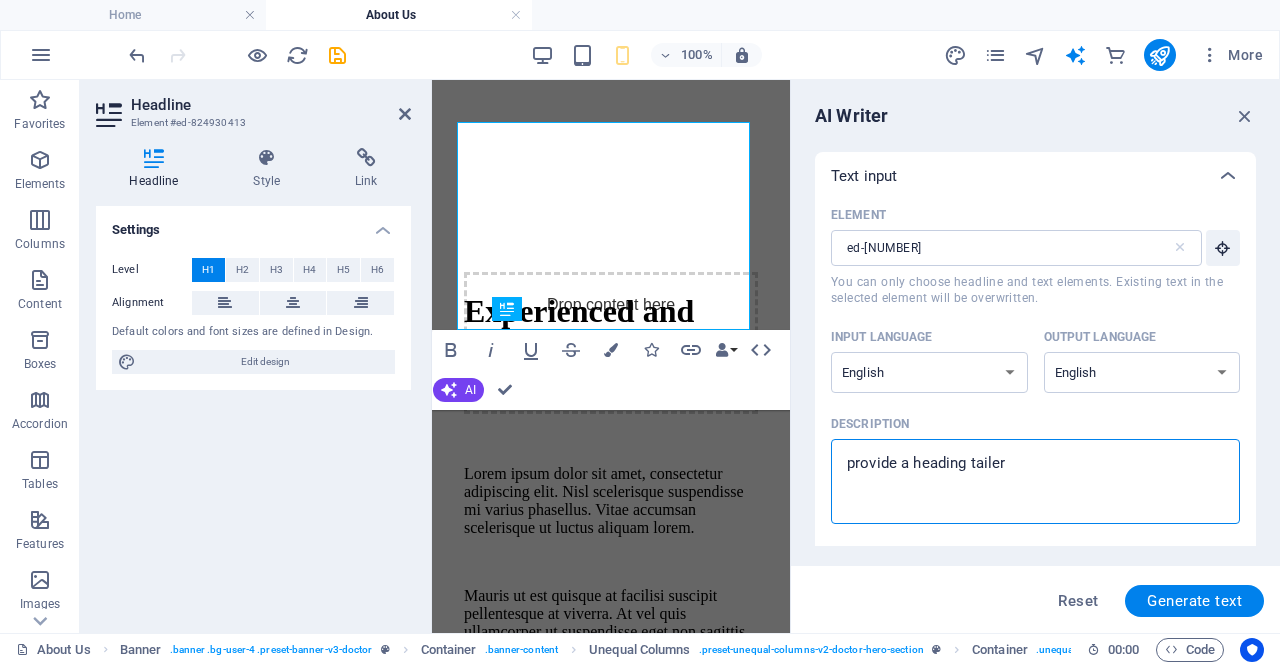 type on "provide a heading taile" 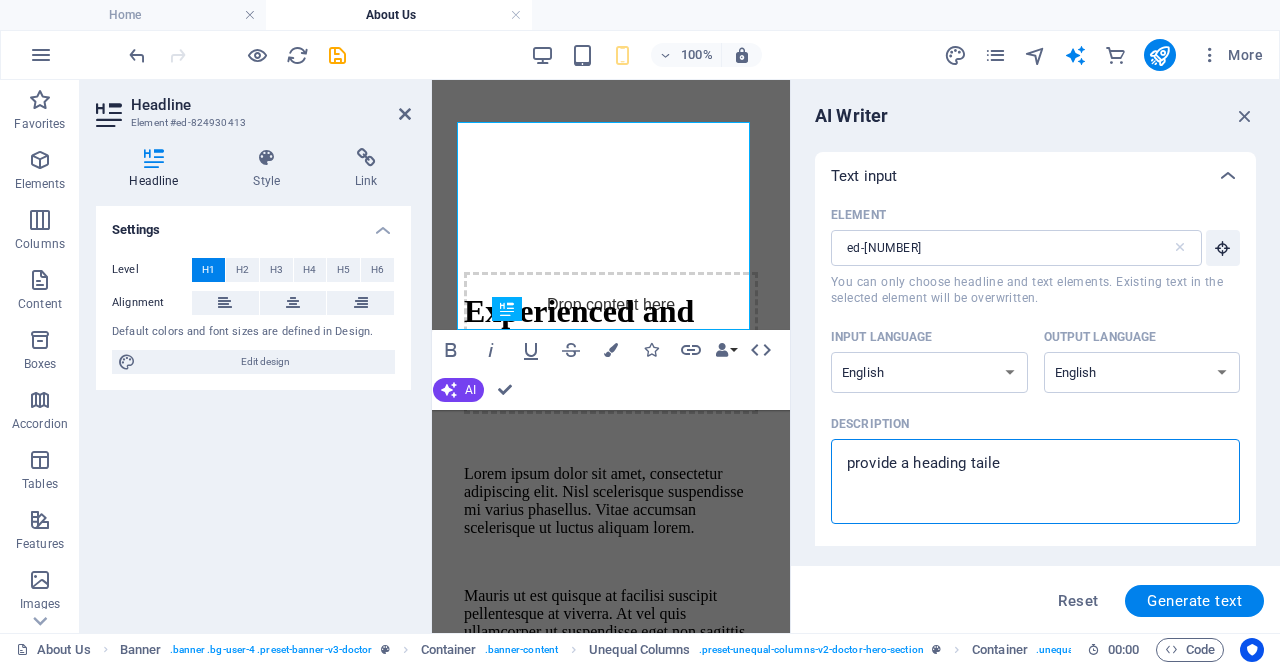 type on "provide a heading tail" 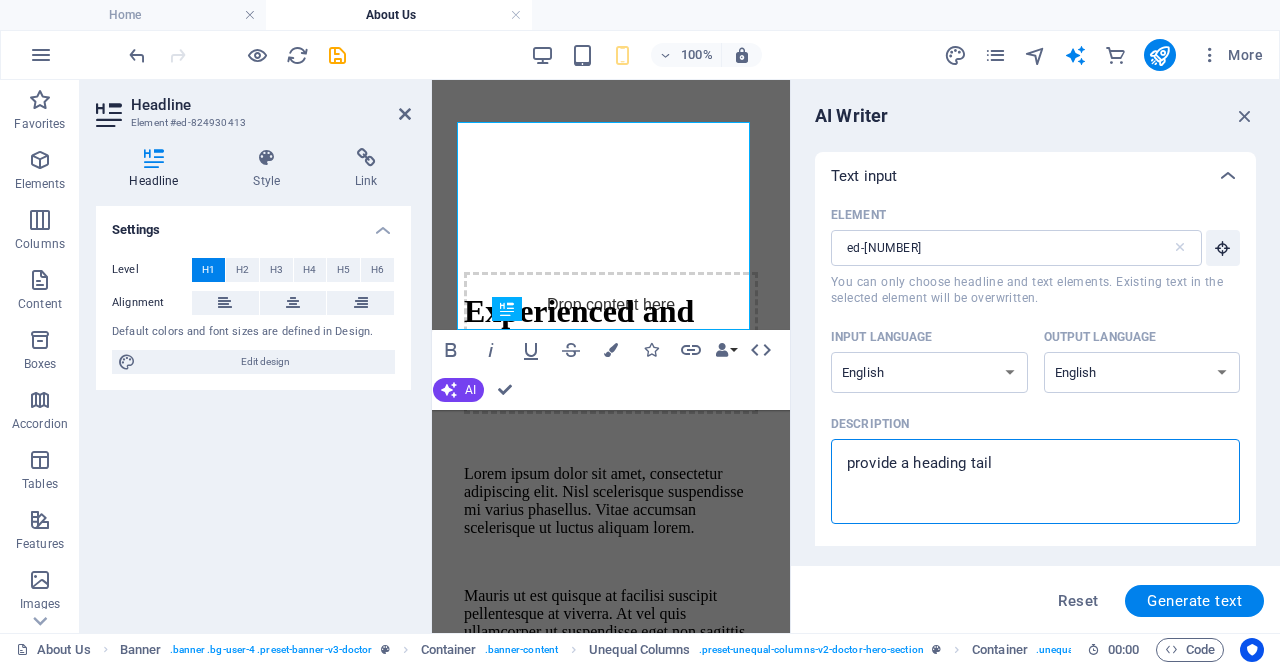 type on "provide a heading tailo" 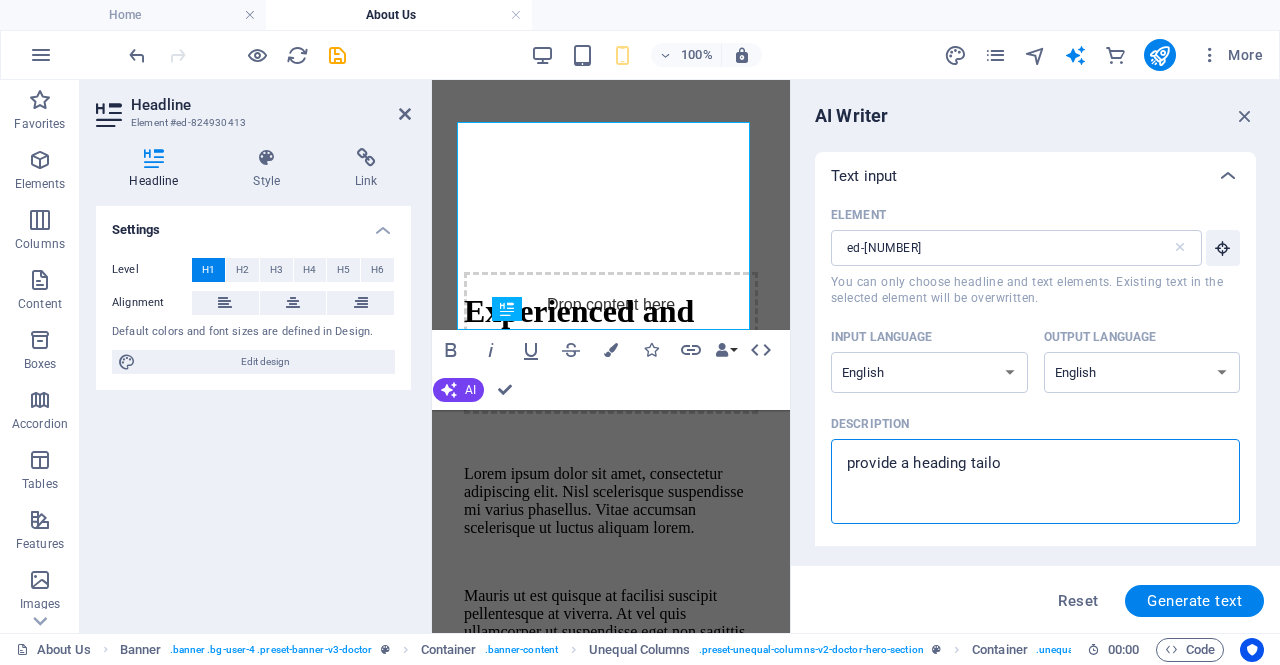 type on "provide a heading tailor" 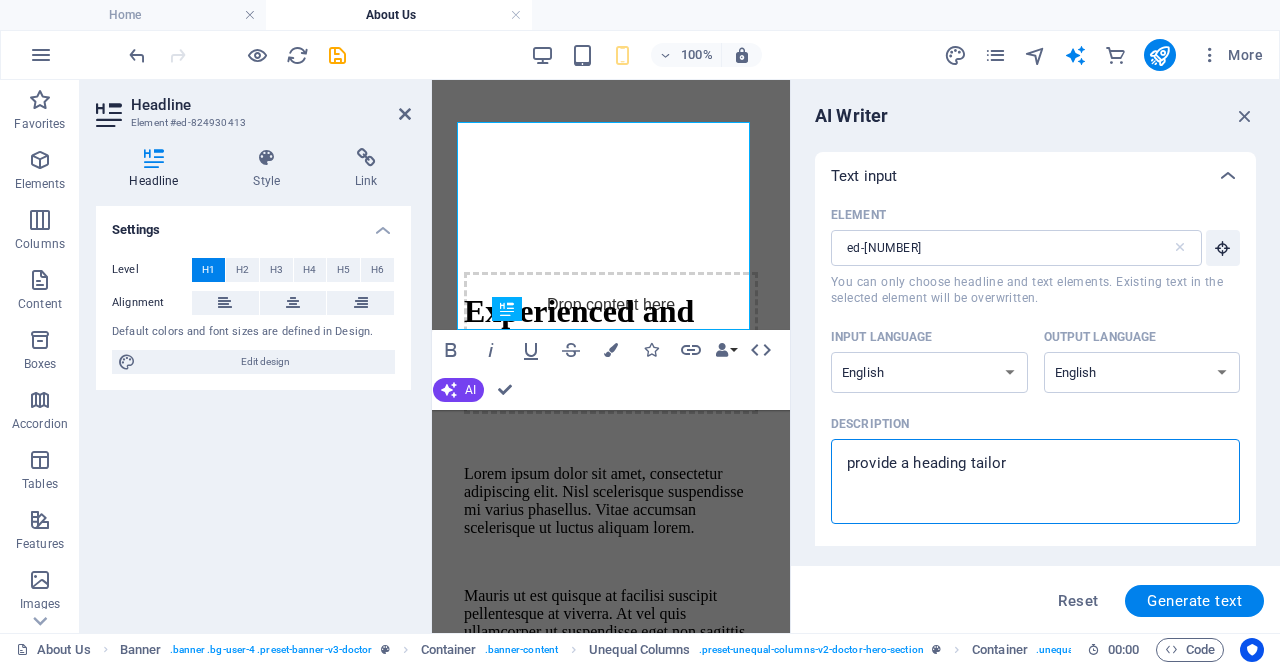 type on "provide a heading tailore" 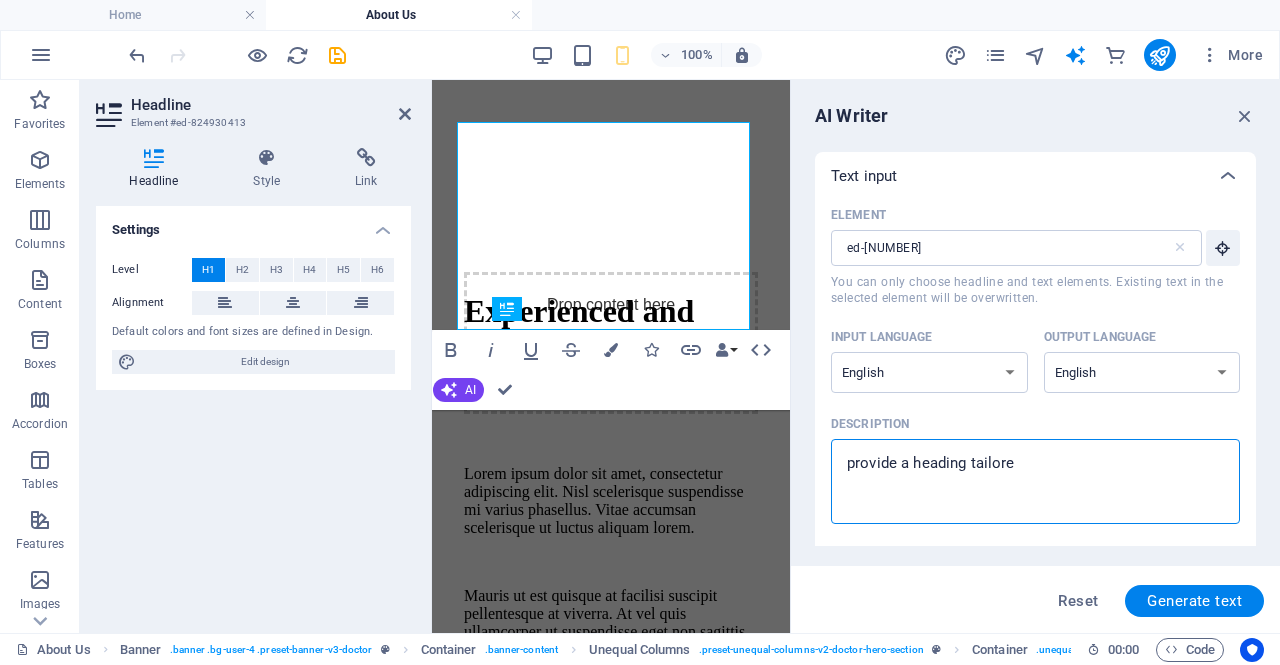 type on "provide a heading tailored" 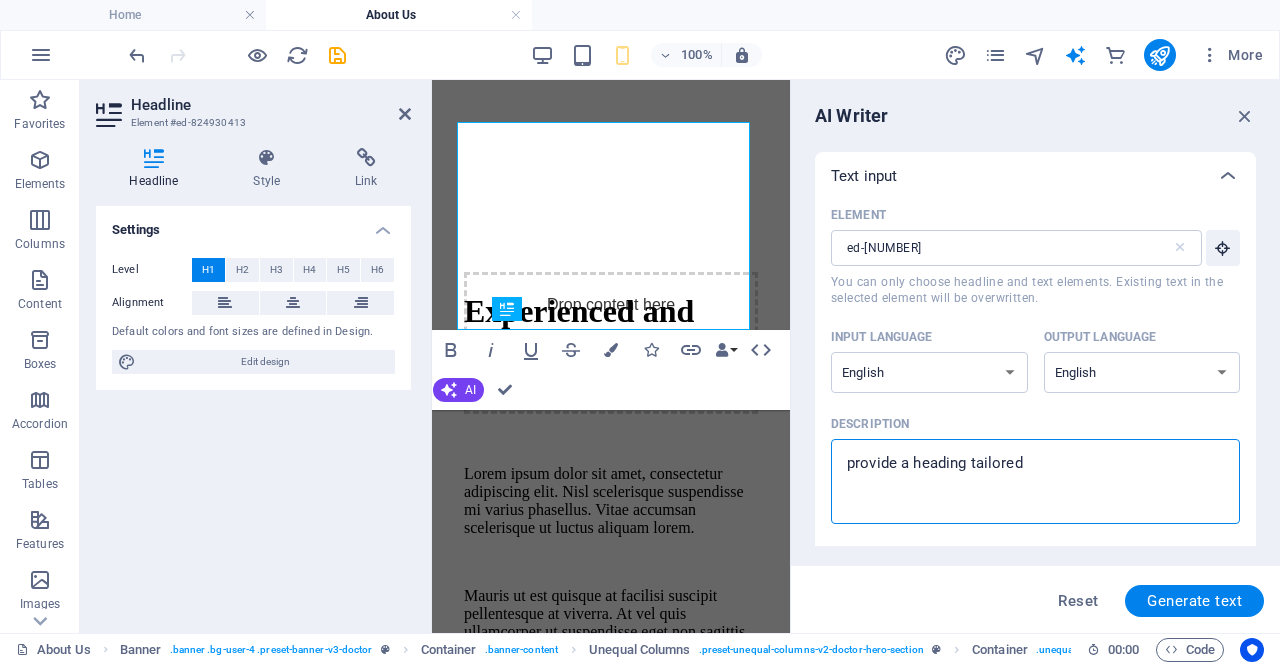 type on "provide a heading tailored" 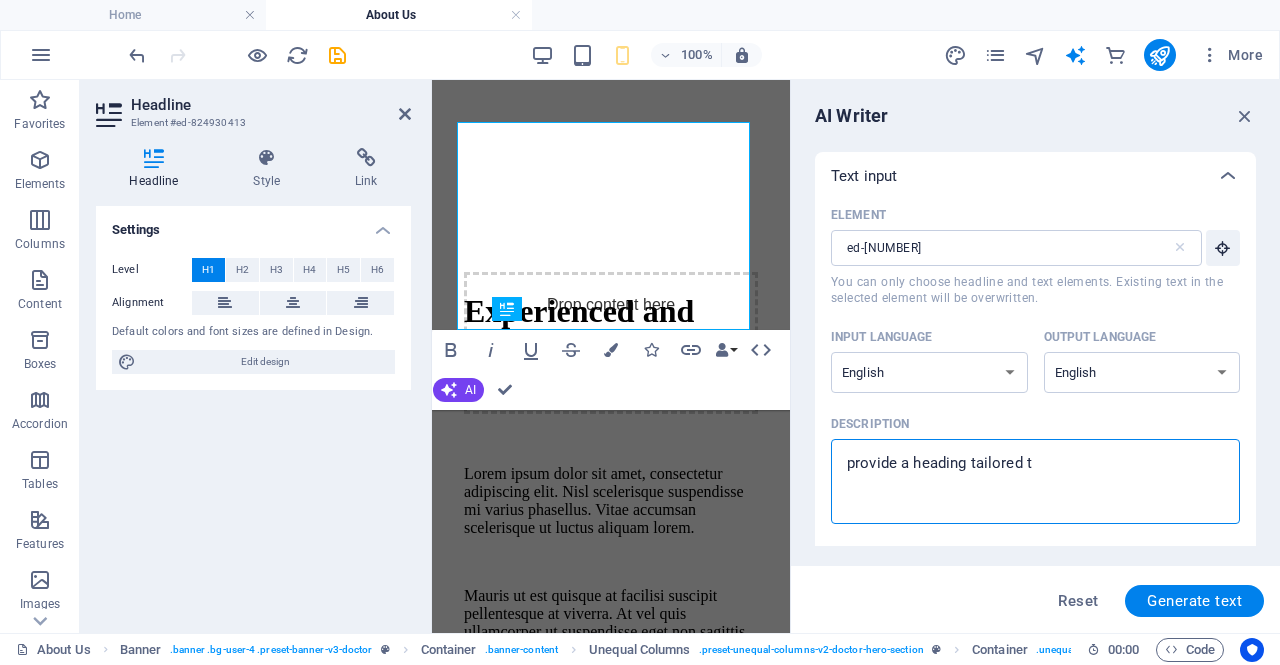 type on "provide a heading tailored to" 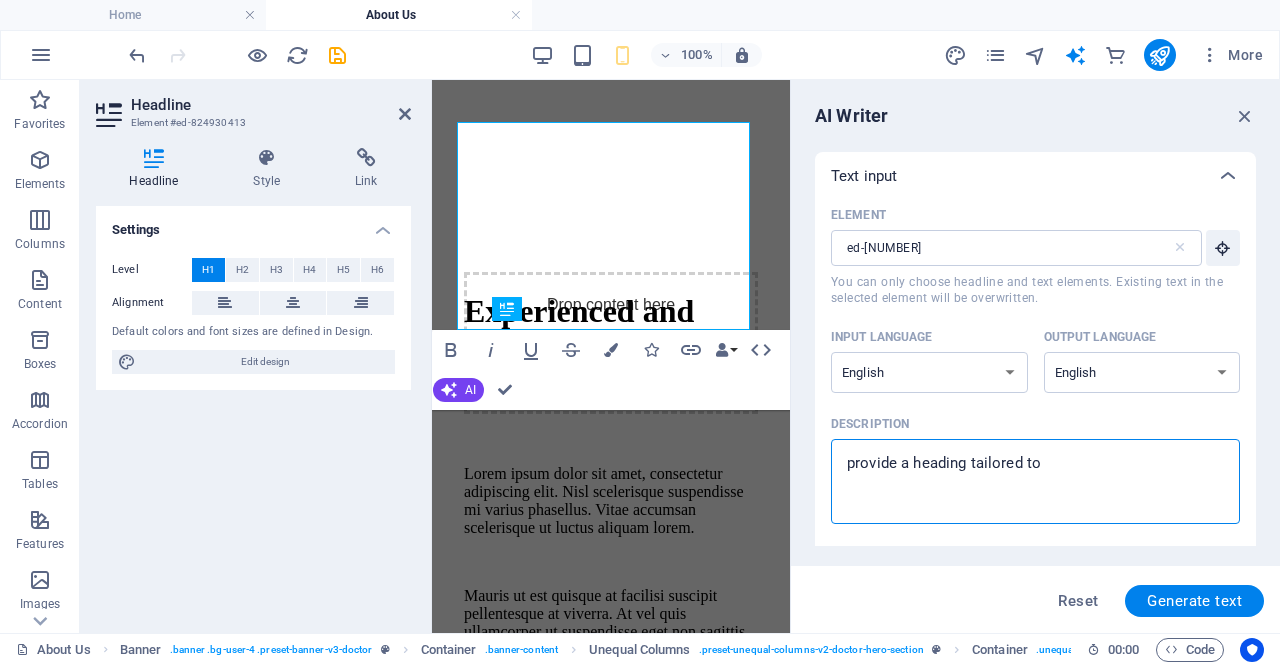 type on "x" 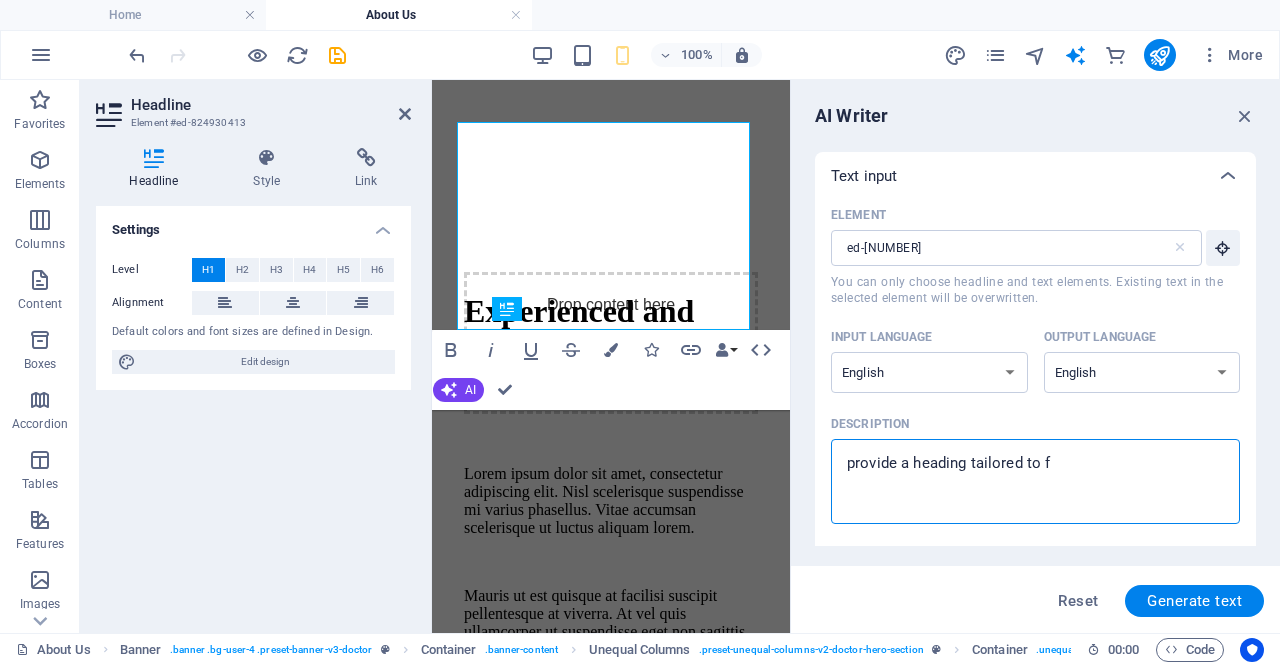 type on "provide a heading tailored to fo" 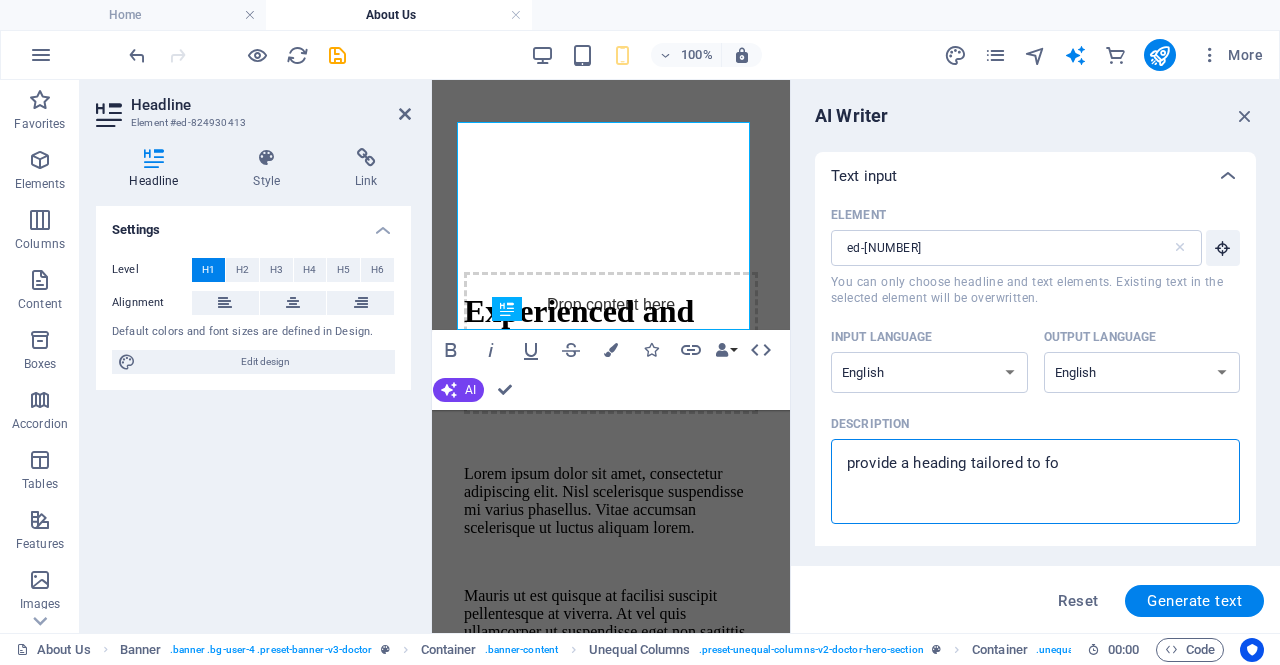type on "x" 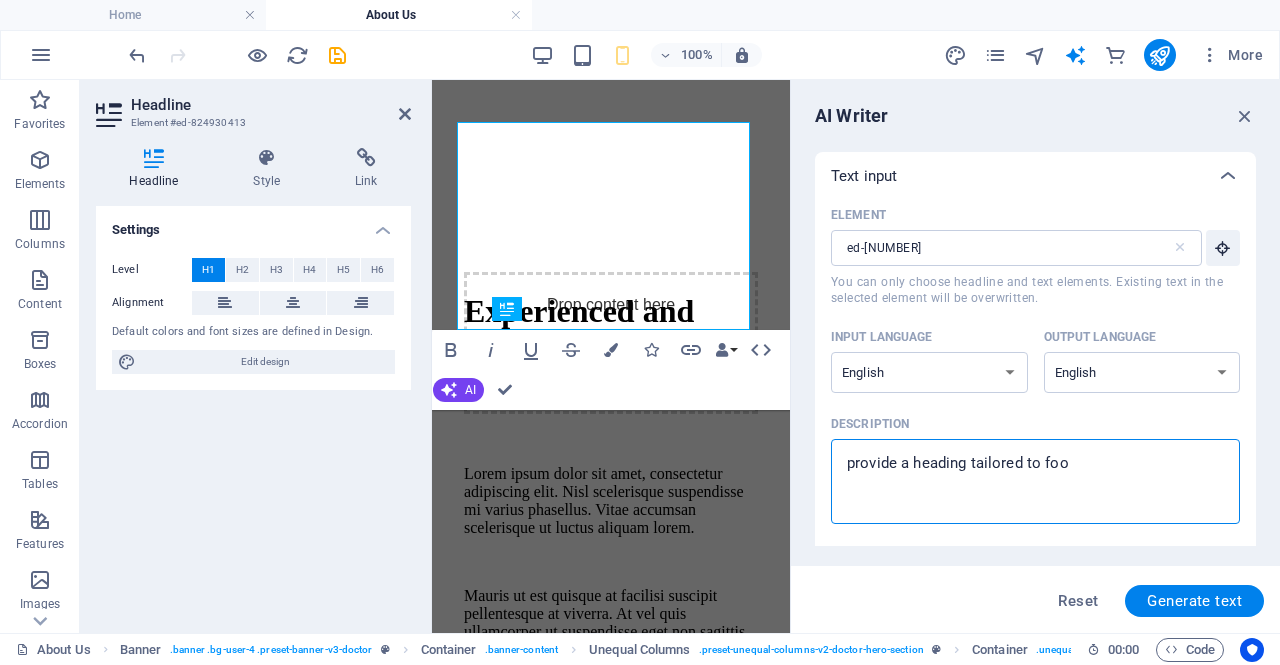 type on "provide a heading tailored to food" 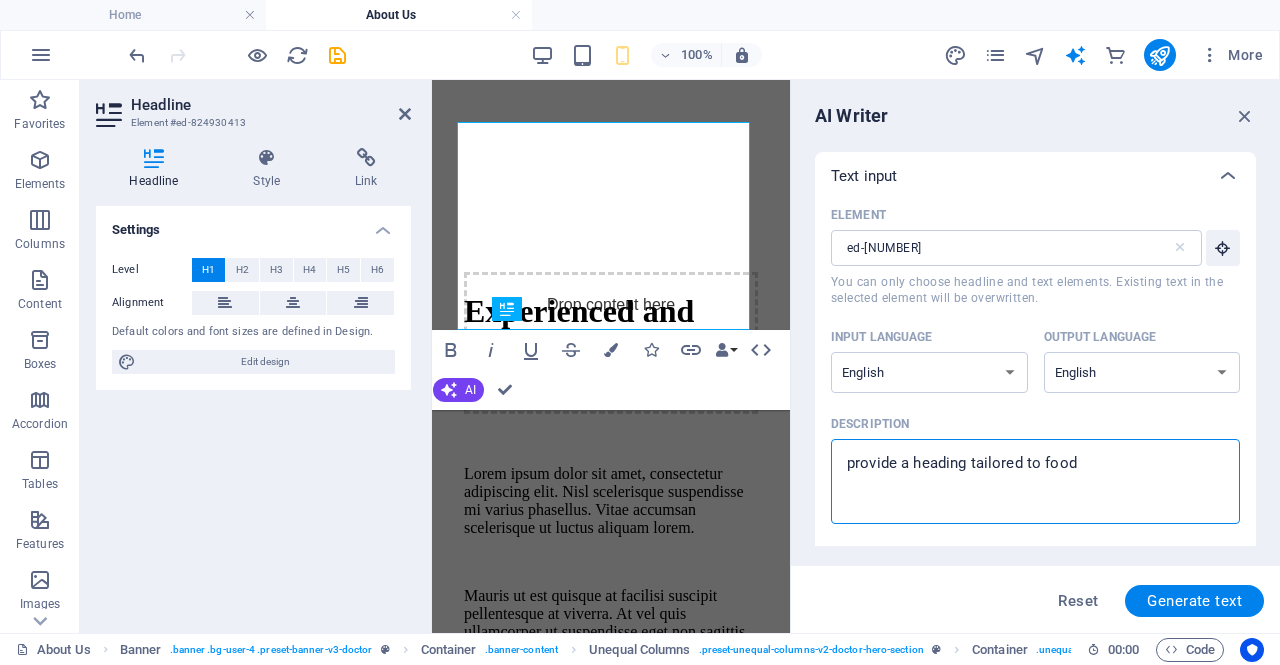 type on "provide a heading tailored to food" 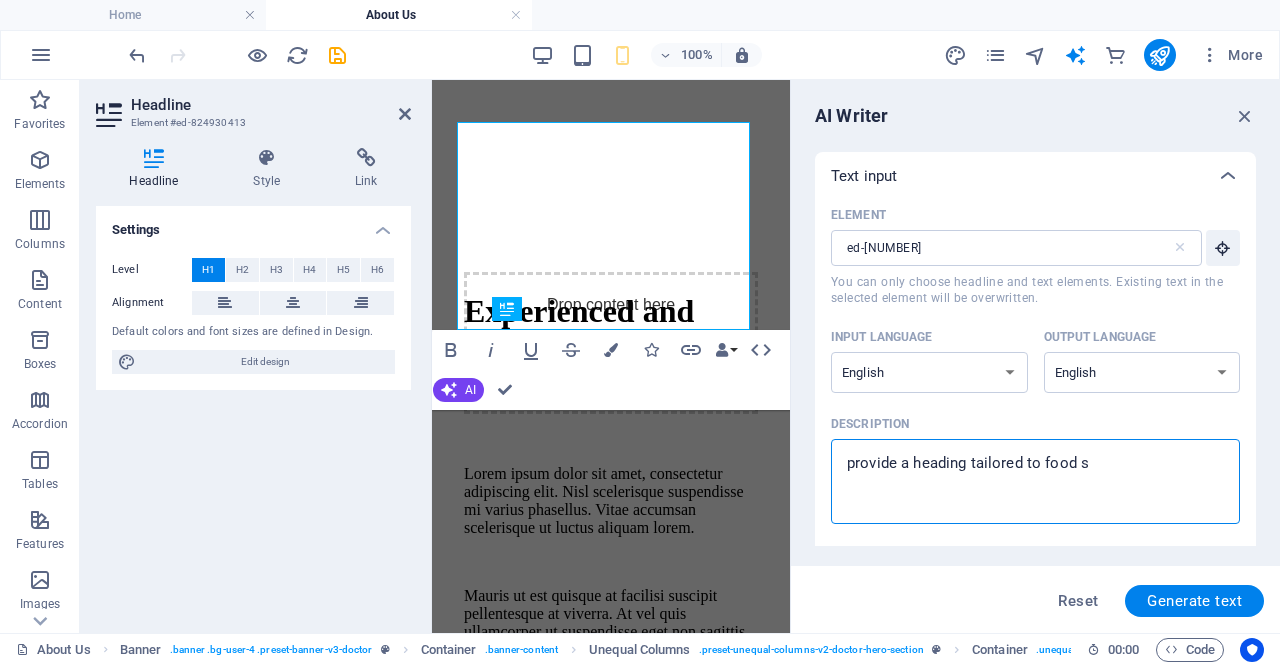 type on "provide a heading tailored to food sa" 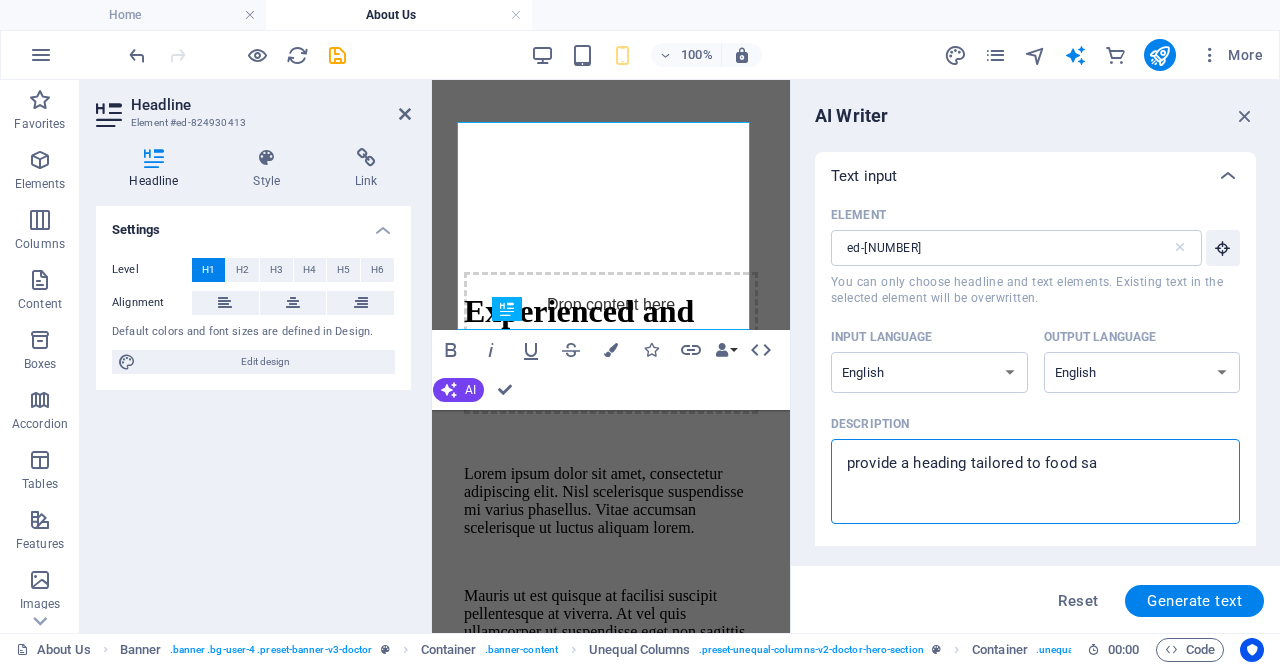 type on "provide a heading tailored to food saf" 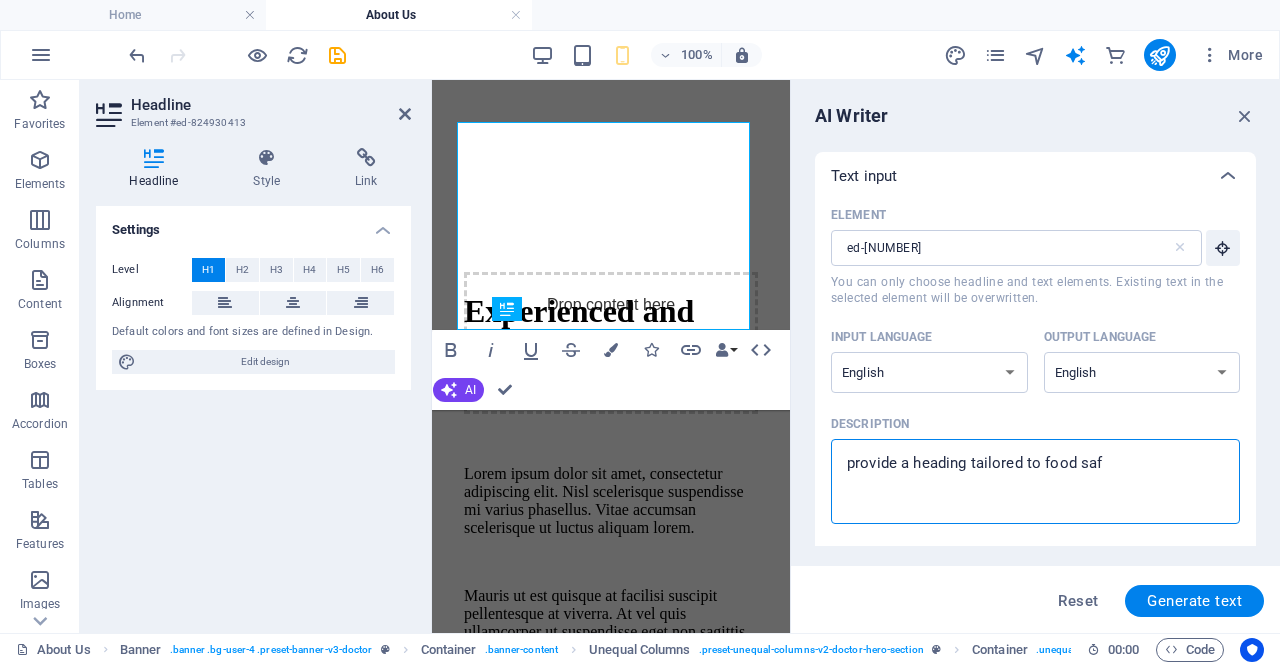 type on "provide a heading tailored to food safe" 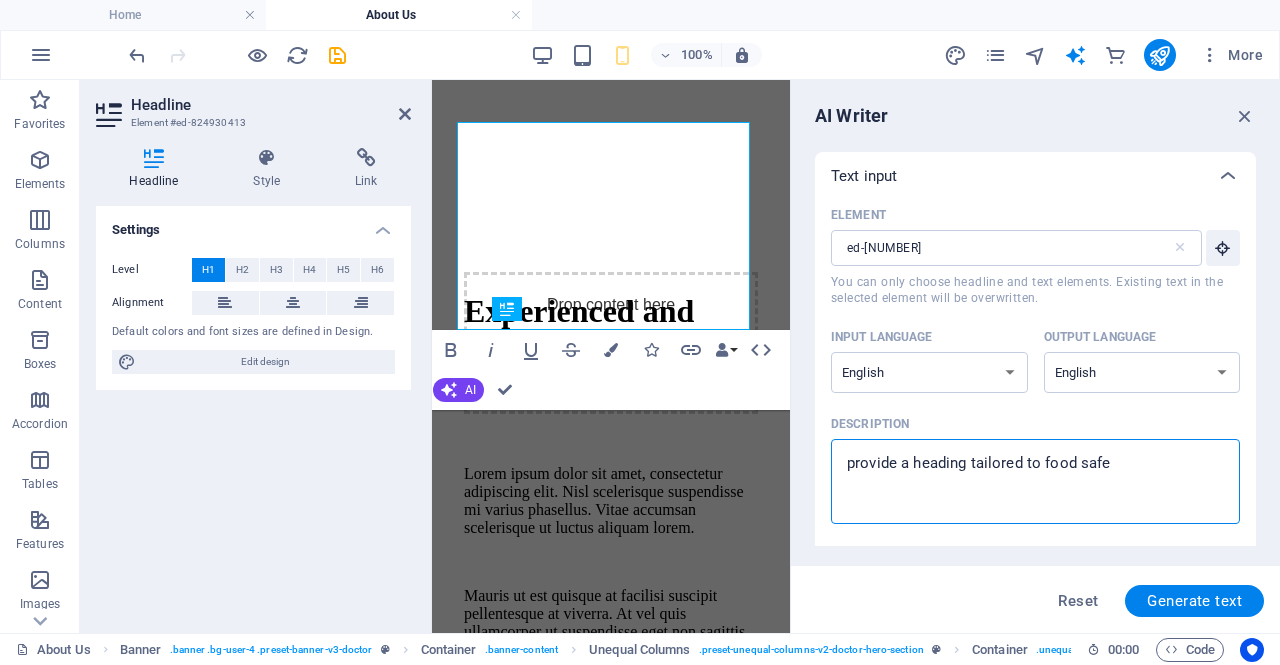 type on "x" 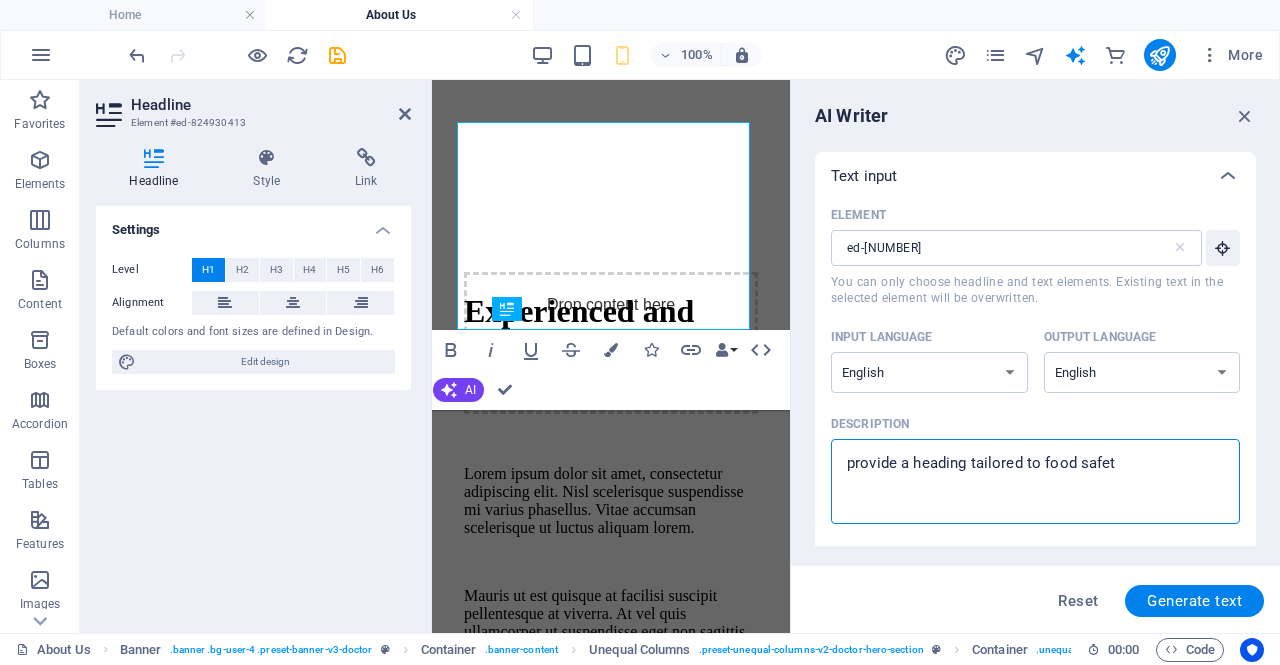 type on "provide a heading tailored to food safety" 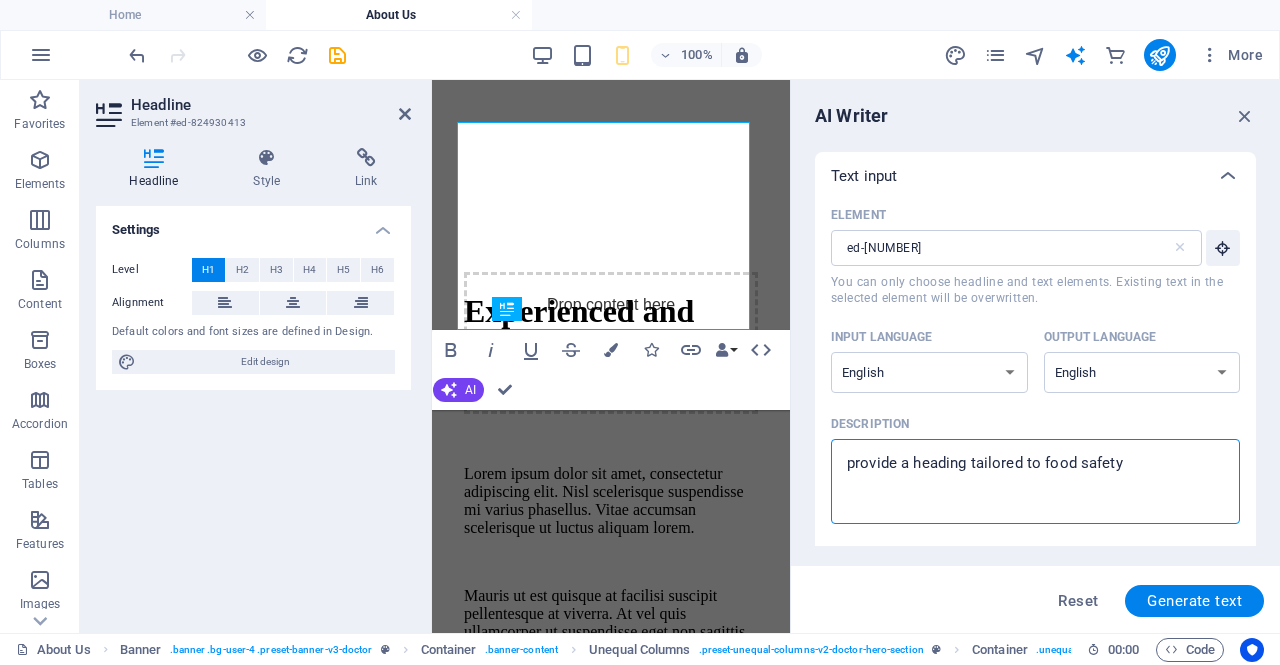 type on "x" 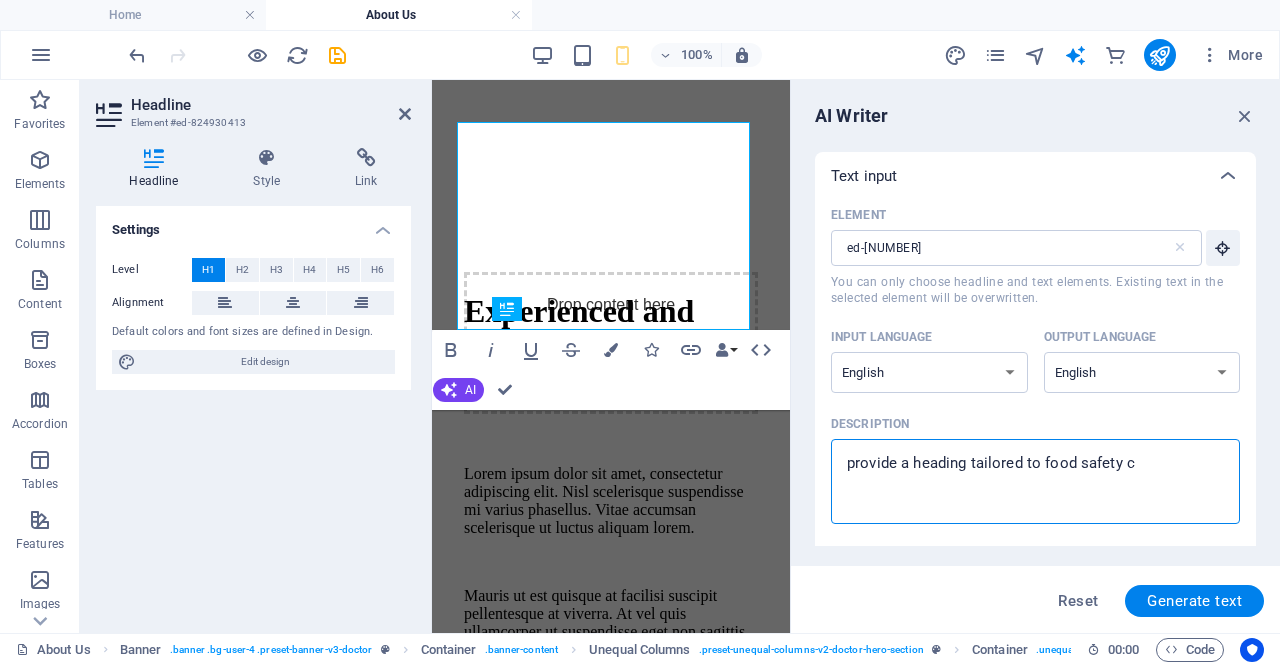 type on "provide a heading tailored to food safety co" 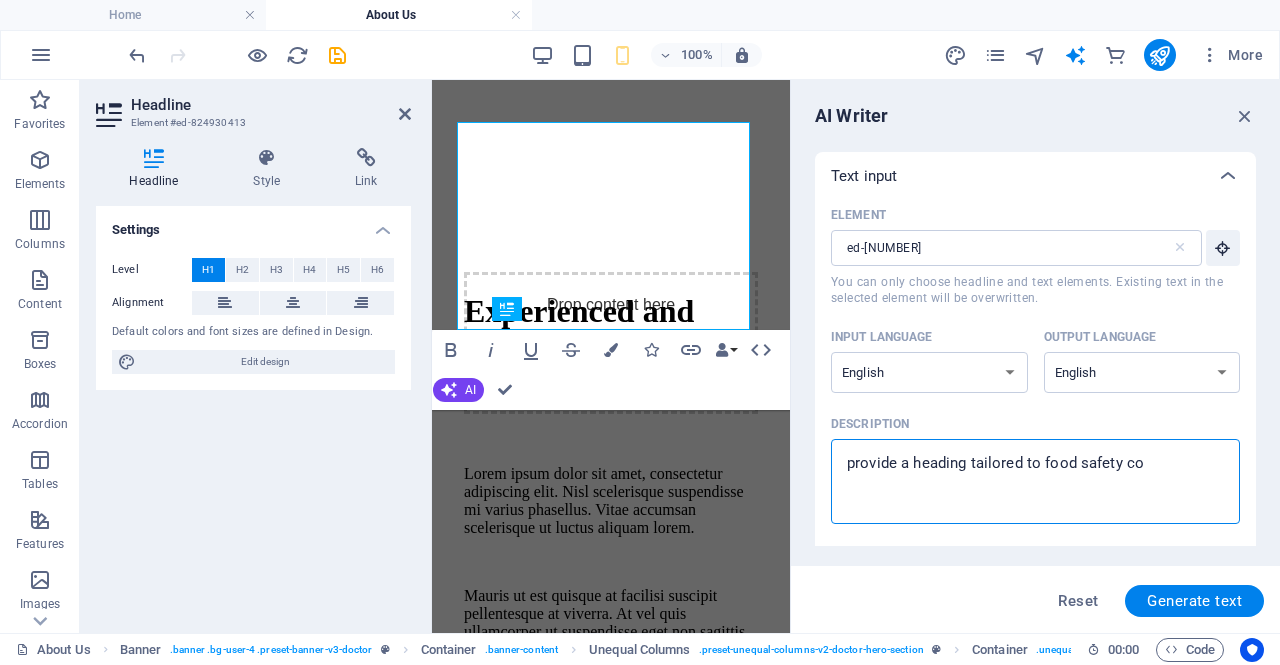 type on "provide a heading tailored to food safety con" 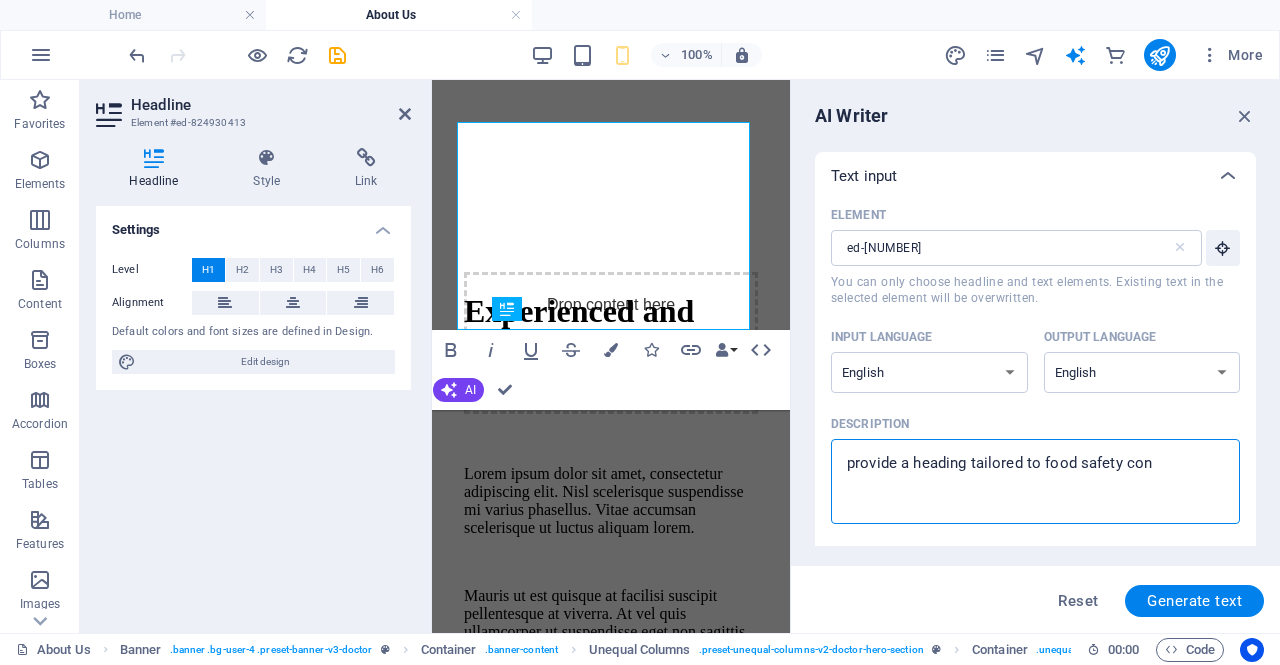 type on "provide a heading tailored to food safety cons" 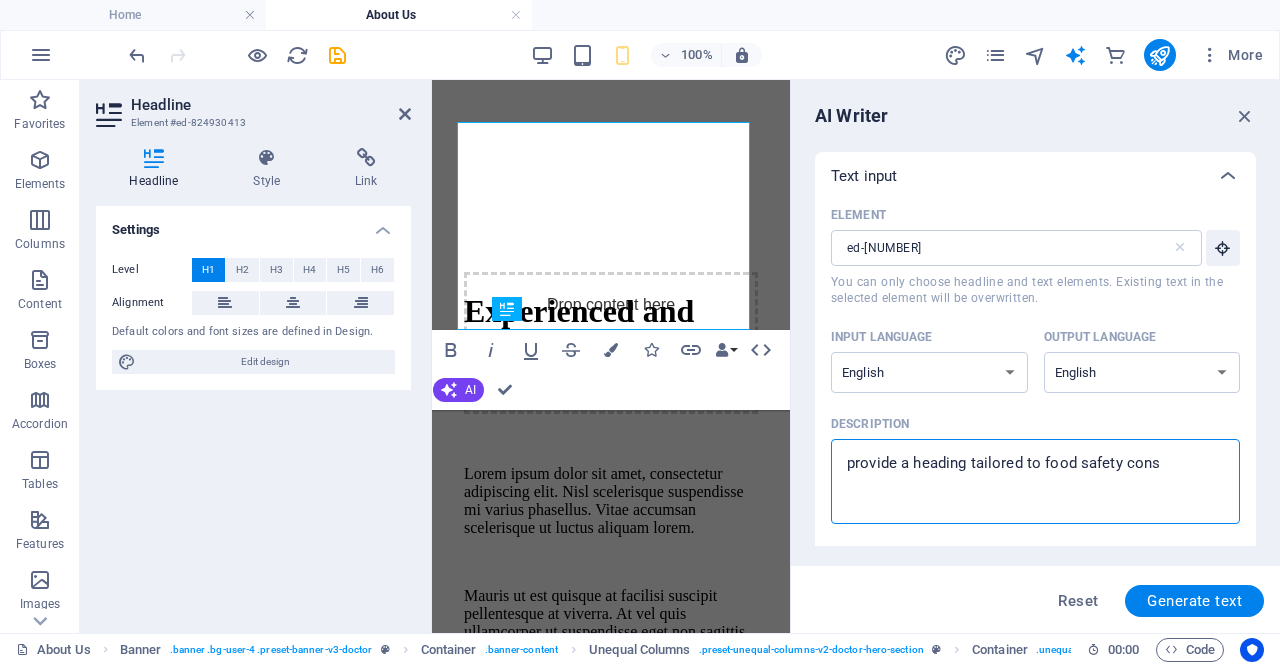 type on "provide a heading tailored to food safety consu" 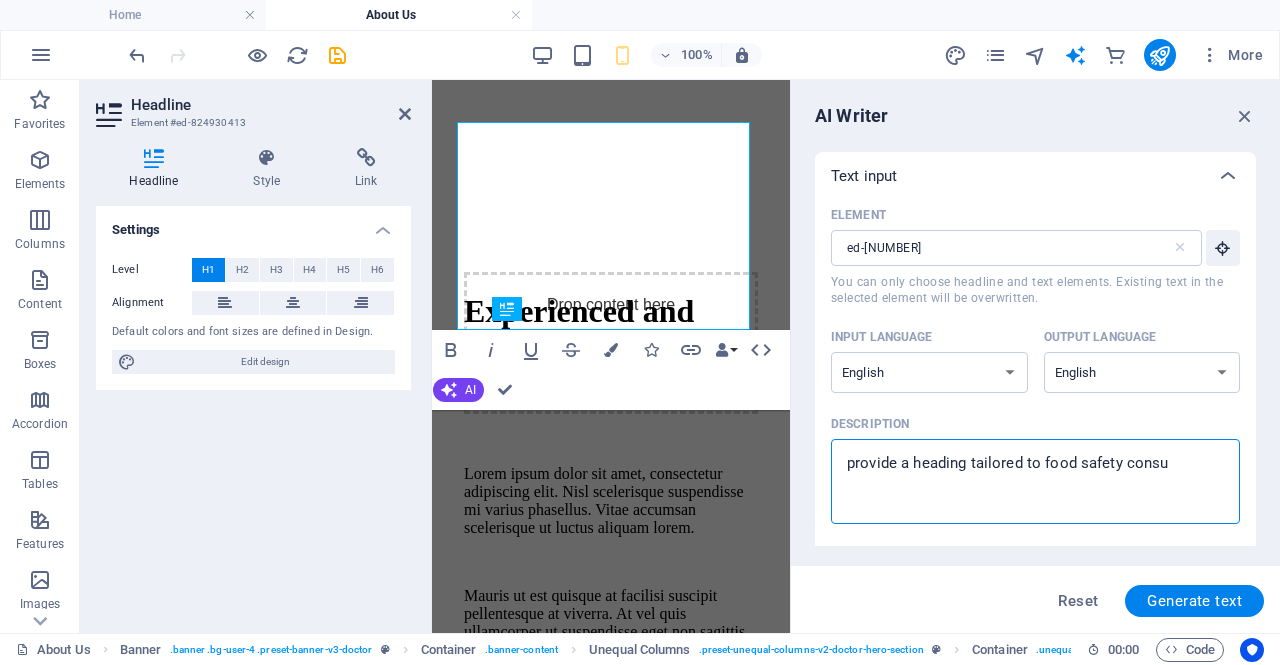 type on "x" 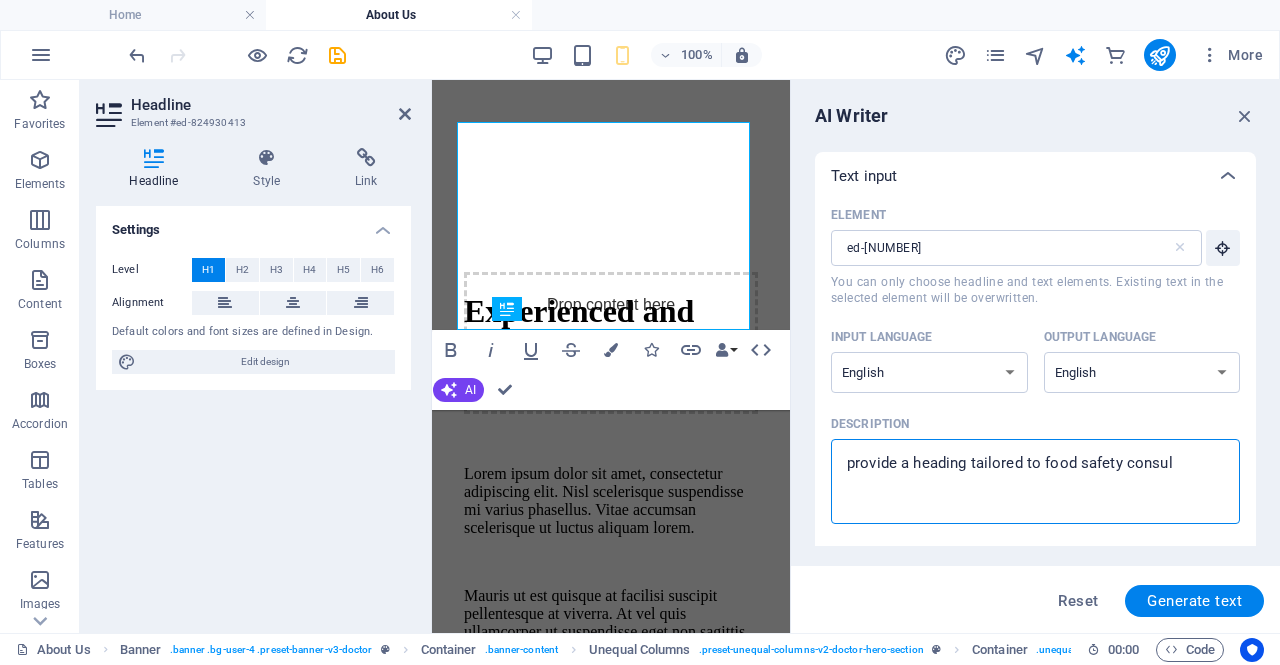 type on "provide a heading tailored to food safety consult" 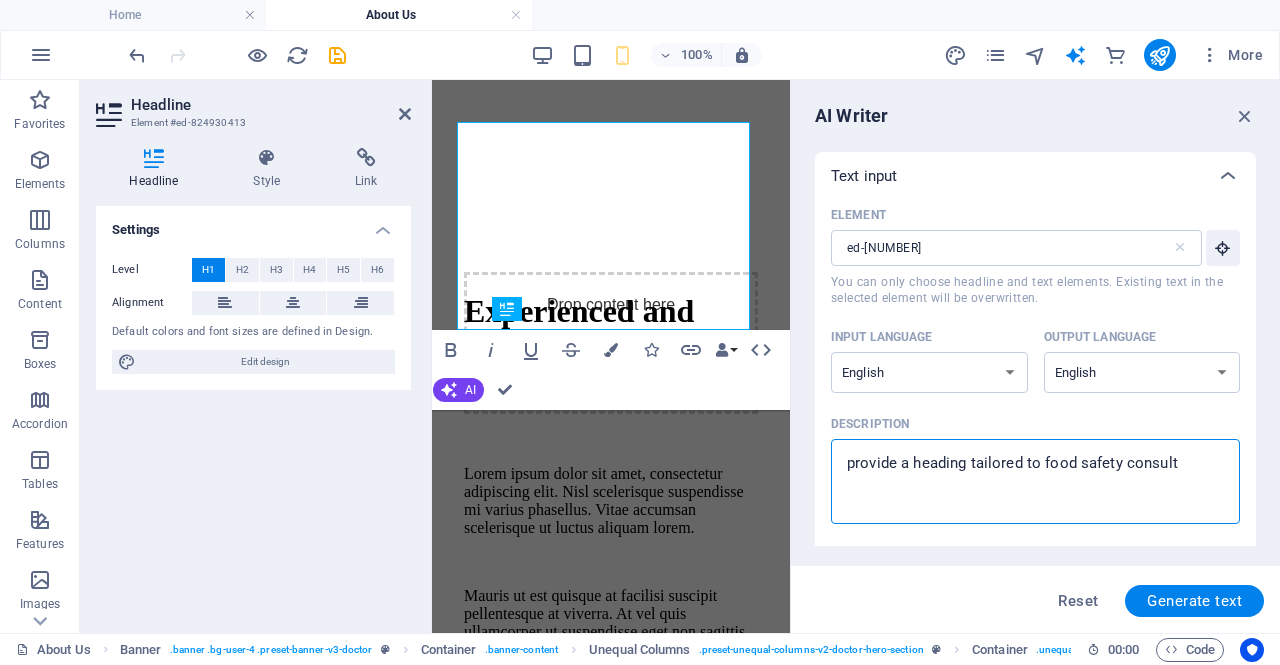 type on "x" 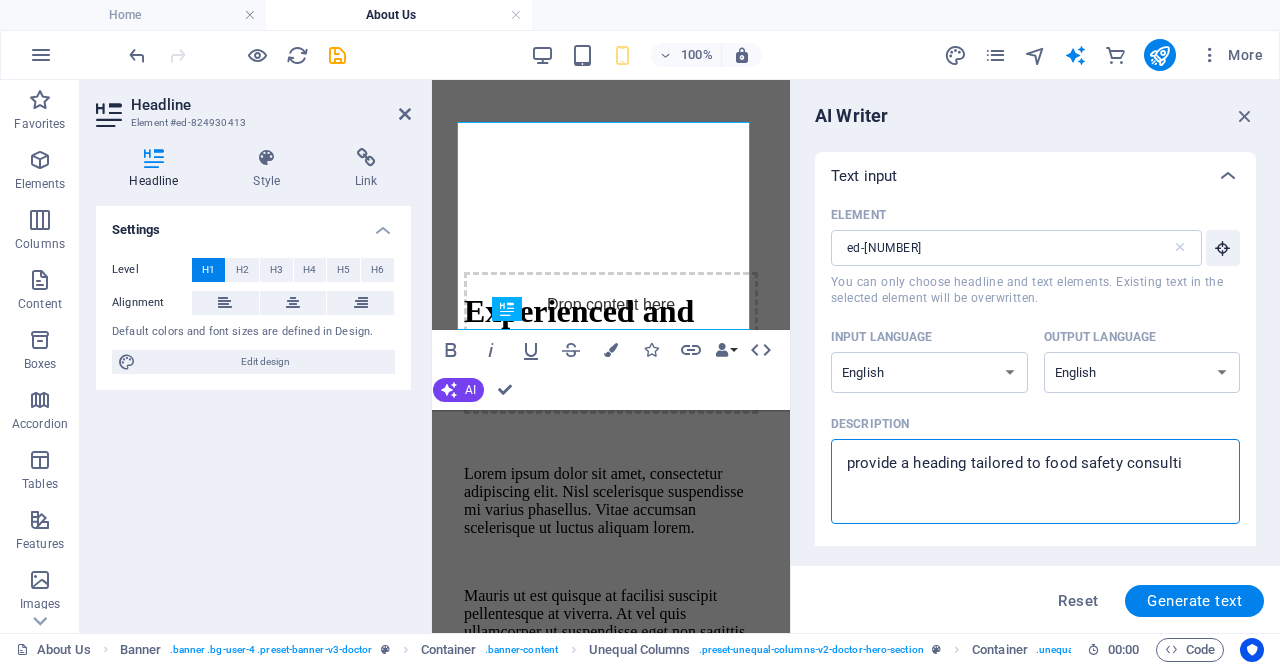 type on "x" 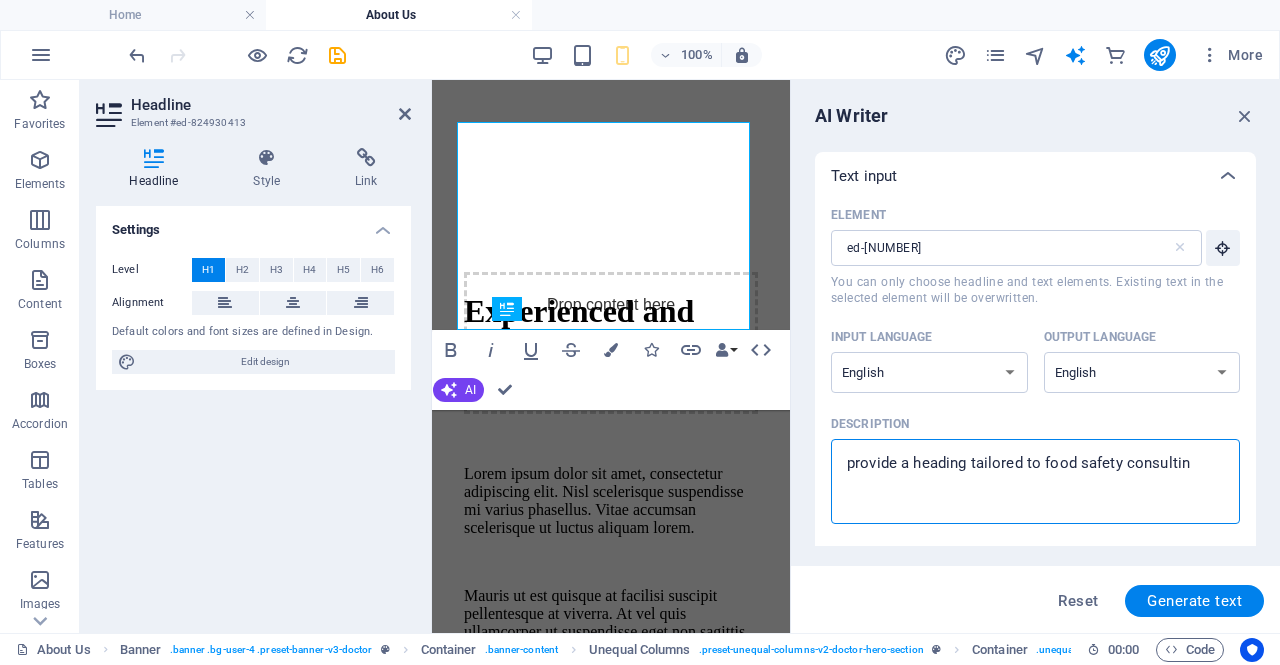 type on "provide a heading tailored to food safety consulting" 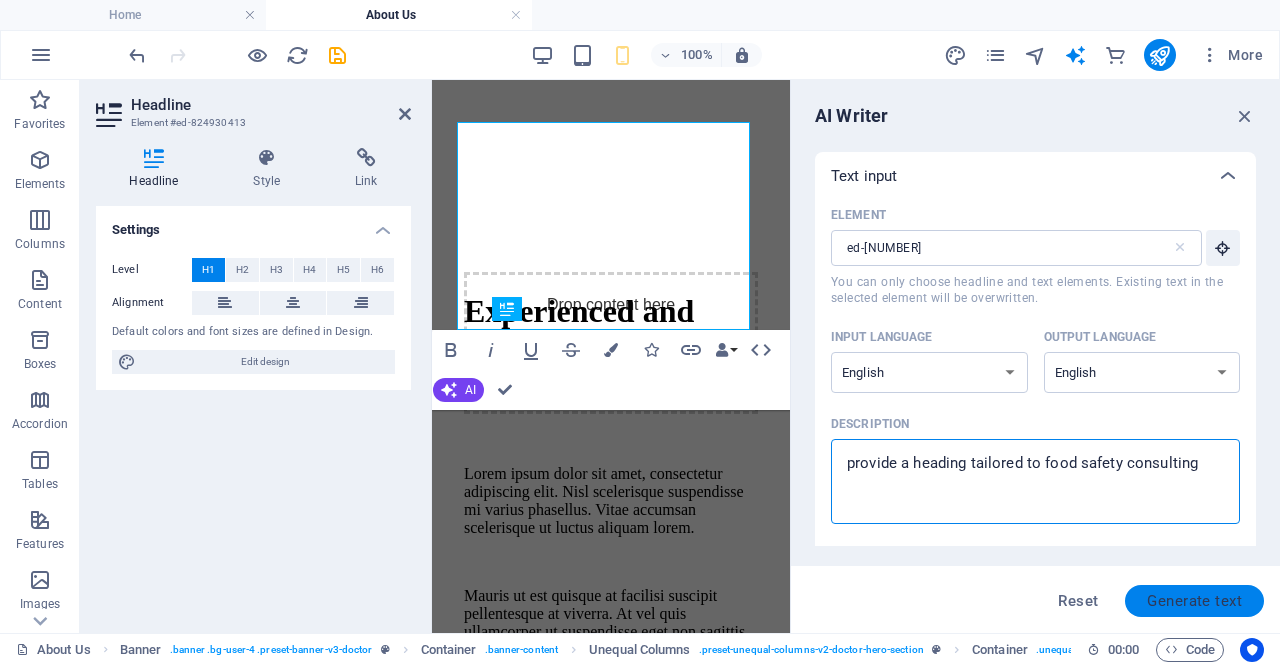 type on "provide a heading tailored to food safety consulting" 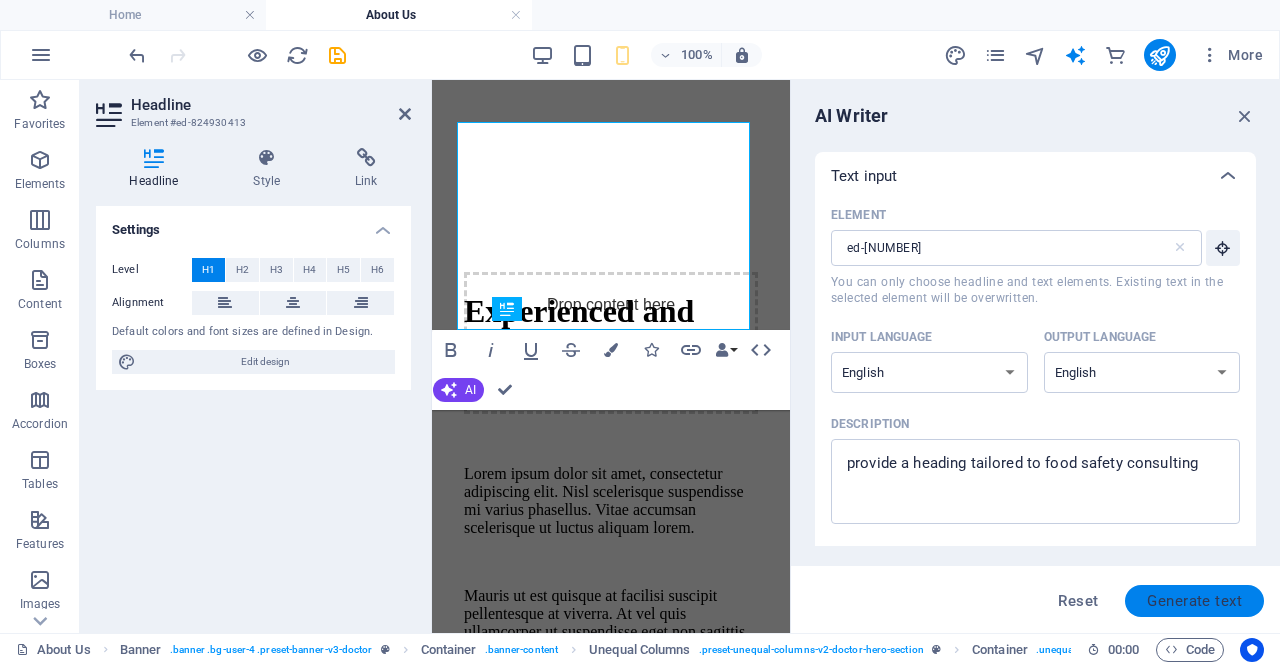 click on "Generate text" at bounding box center (1194, 601) 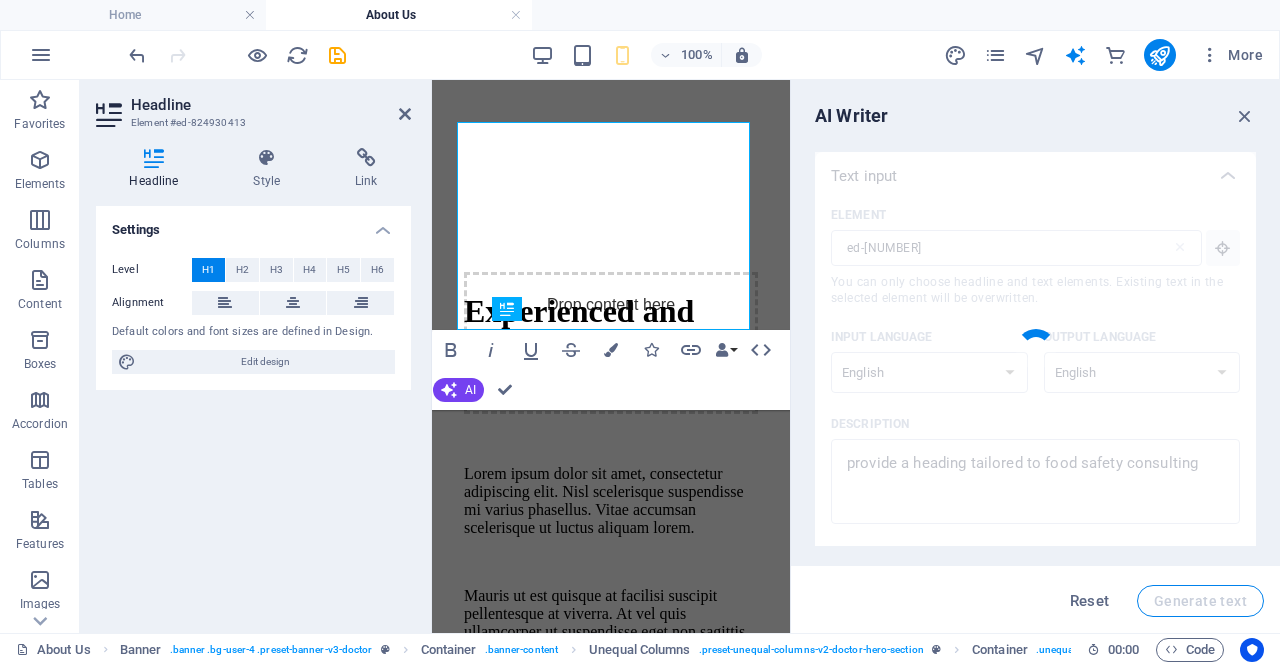 type 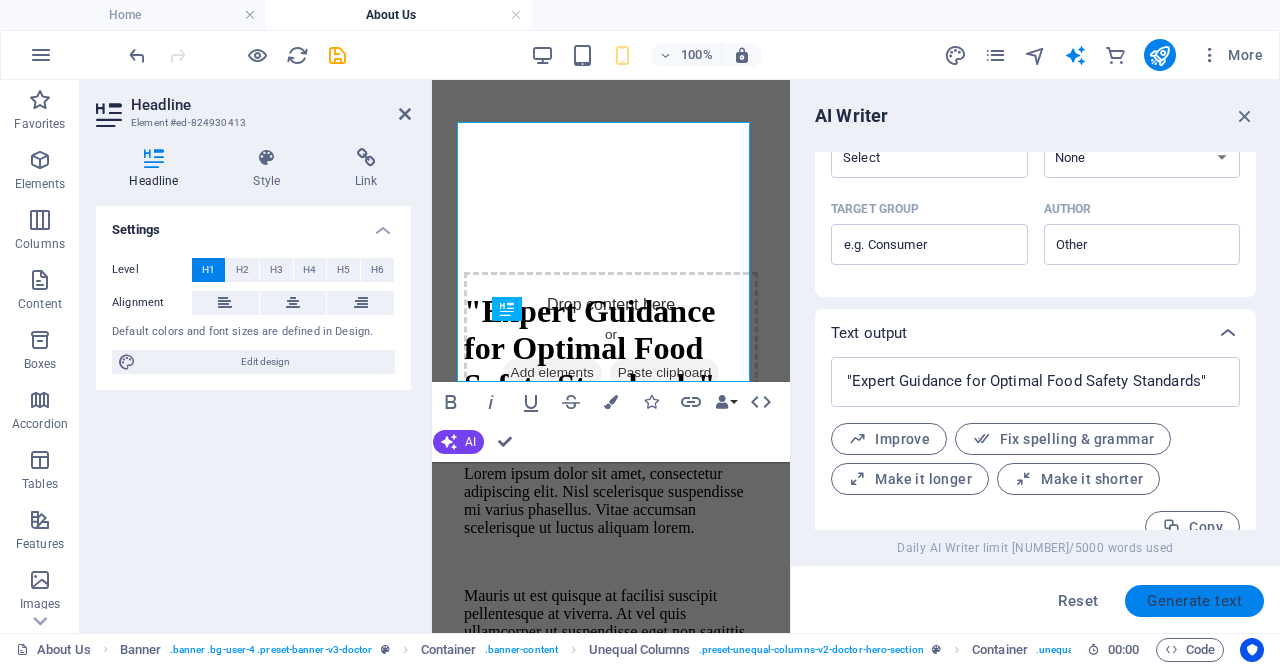 scroll, scrollTop: 624, scrollLeft: 0, axis: vertical 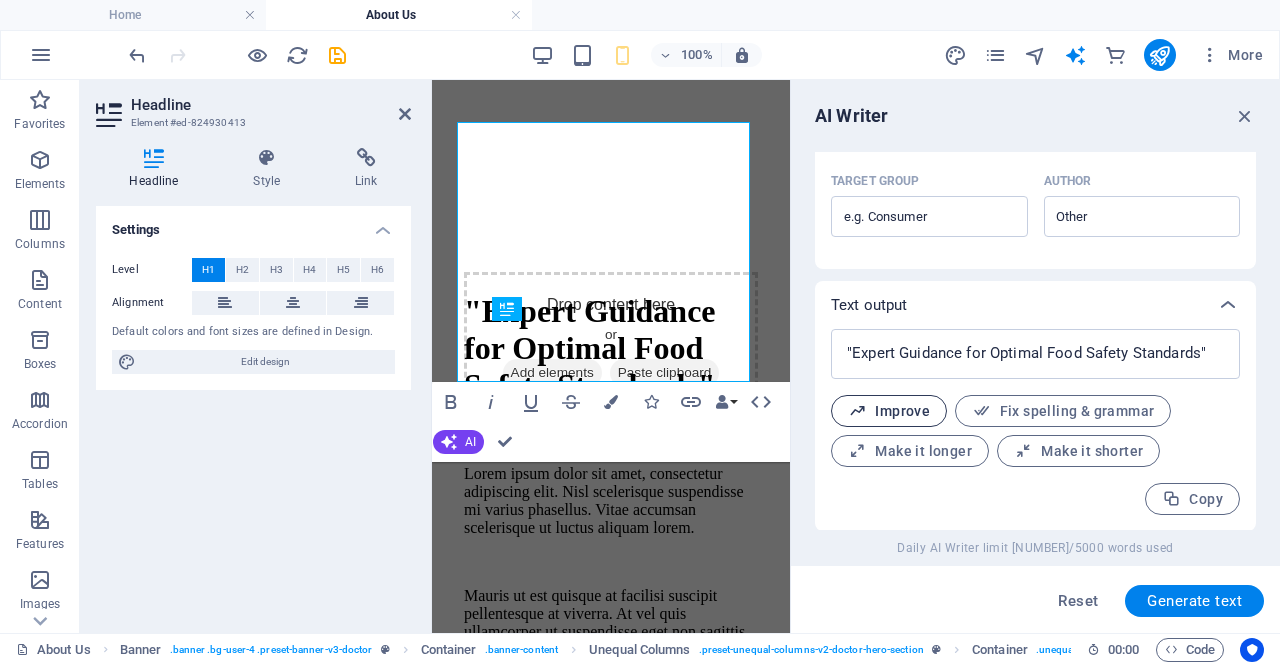 click on "Improve" at bounding box center [889, 411] 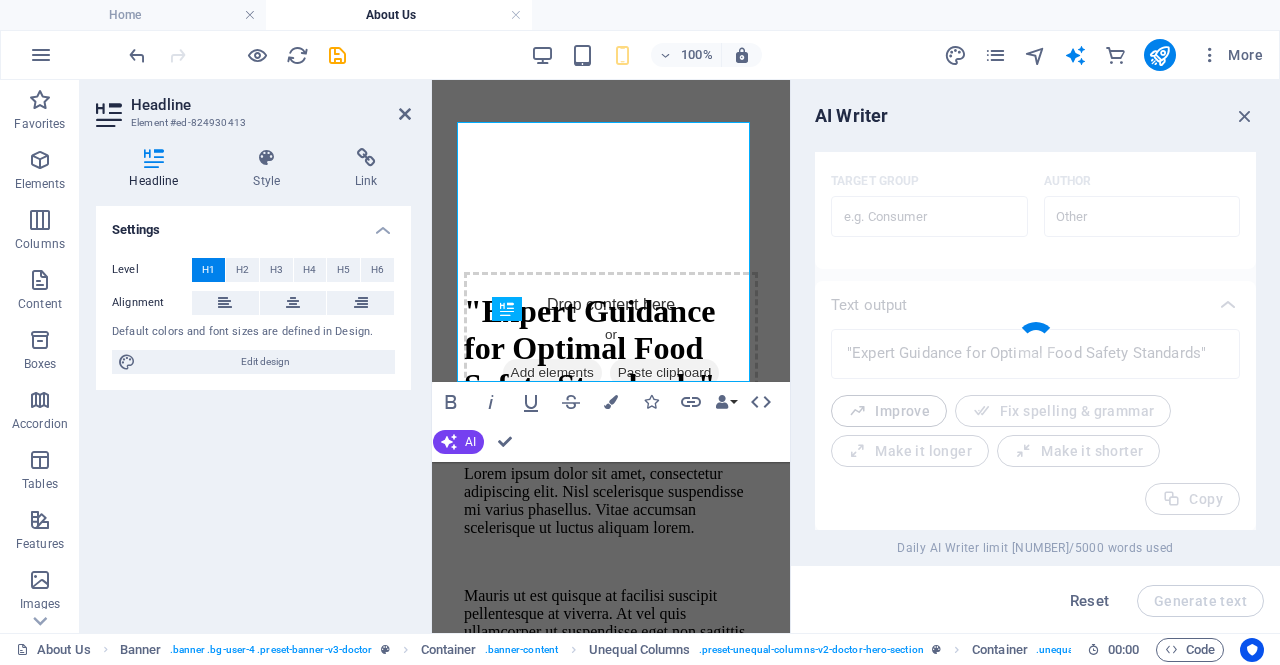 type on "x" 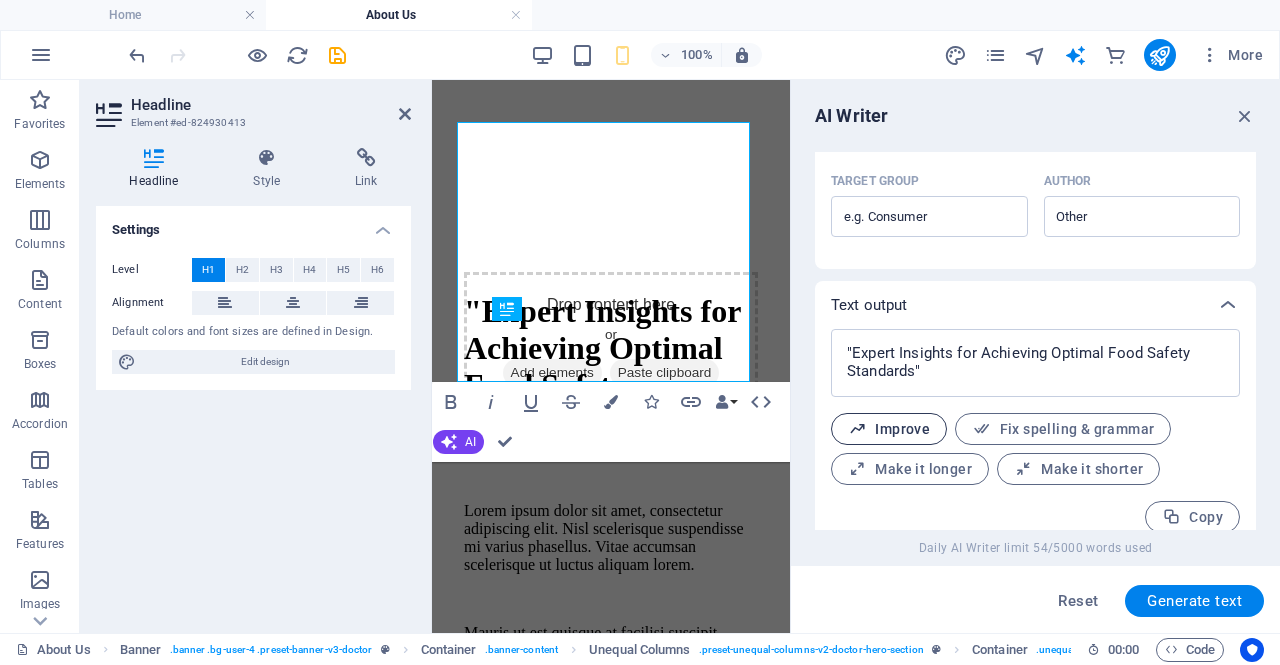 scroll, scrollTop: 642, scrollLeft: 0, axis: vertical 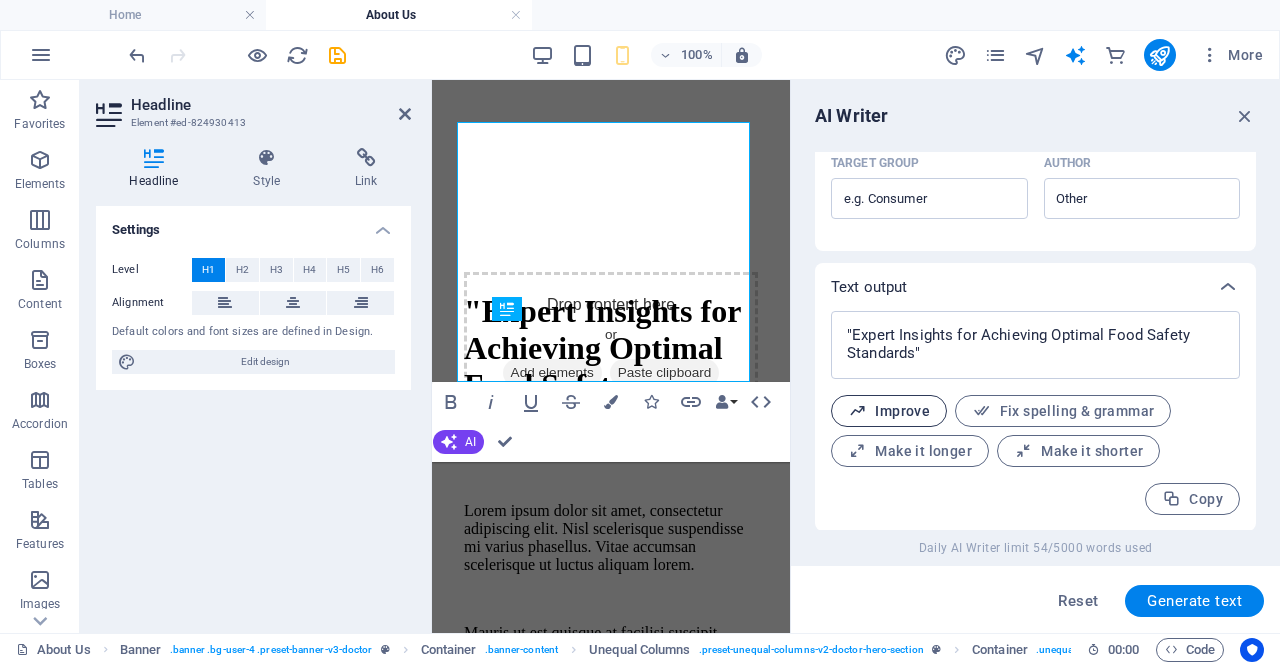click on "Improve" at bounding box center [889, 411] 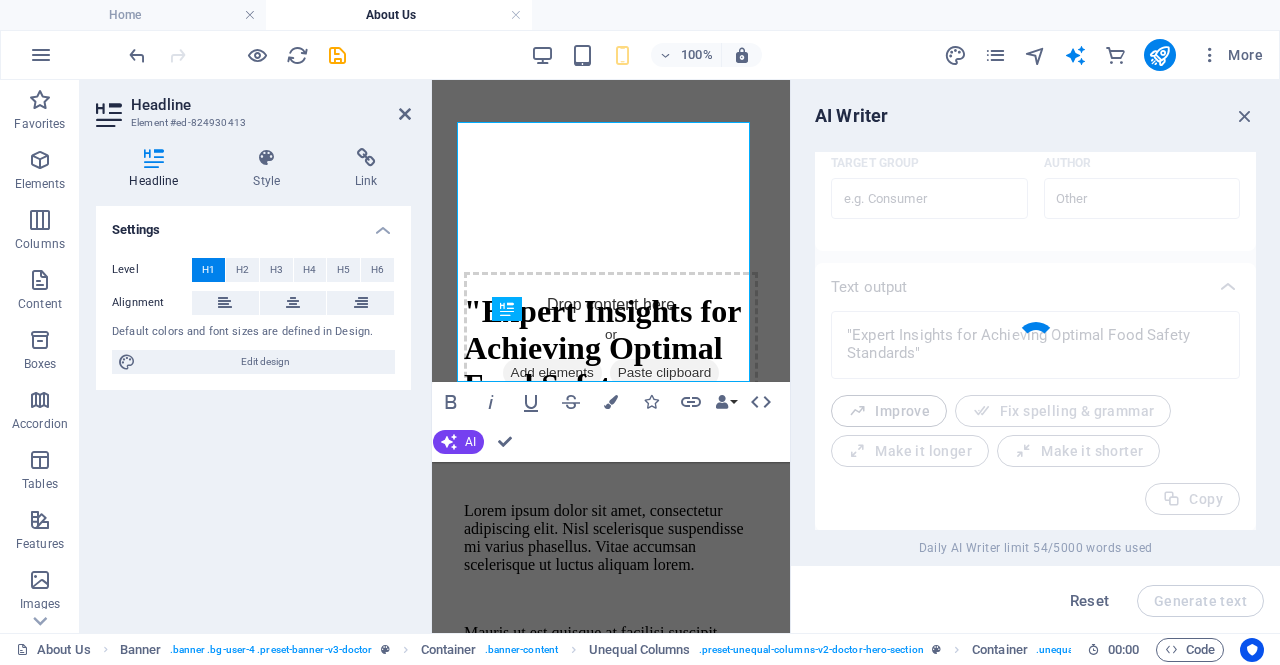 type on "x" 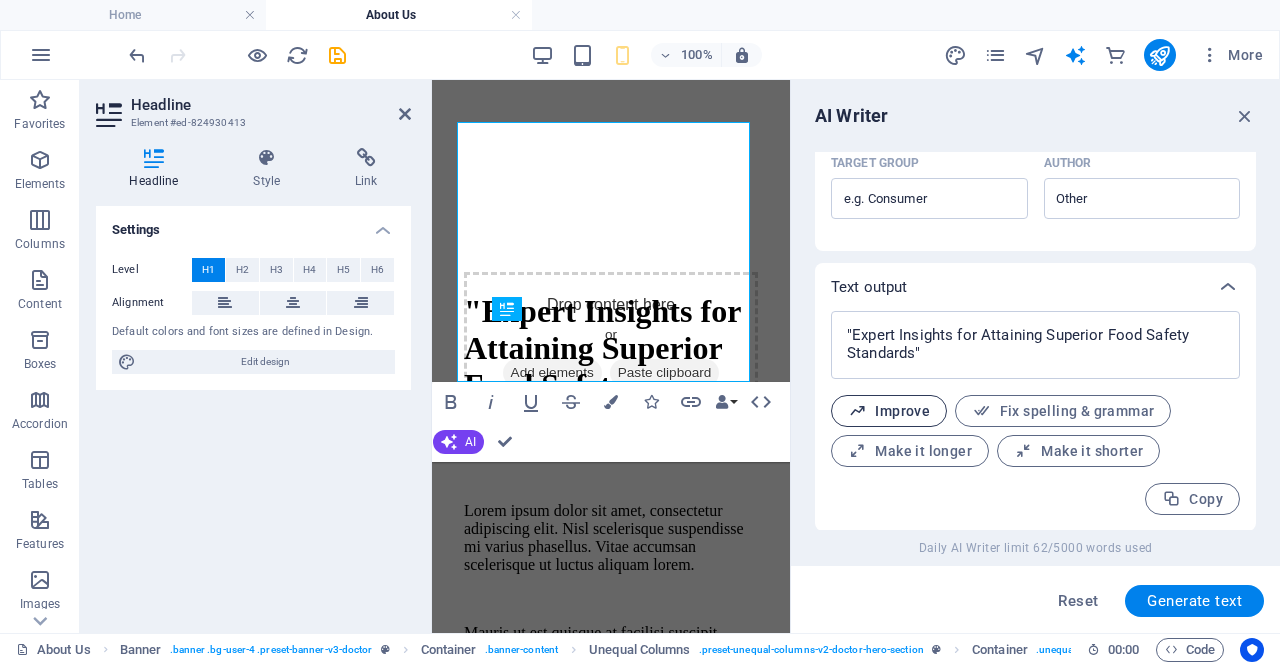 click on "Improve" at bounding box center (889, 411) 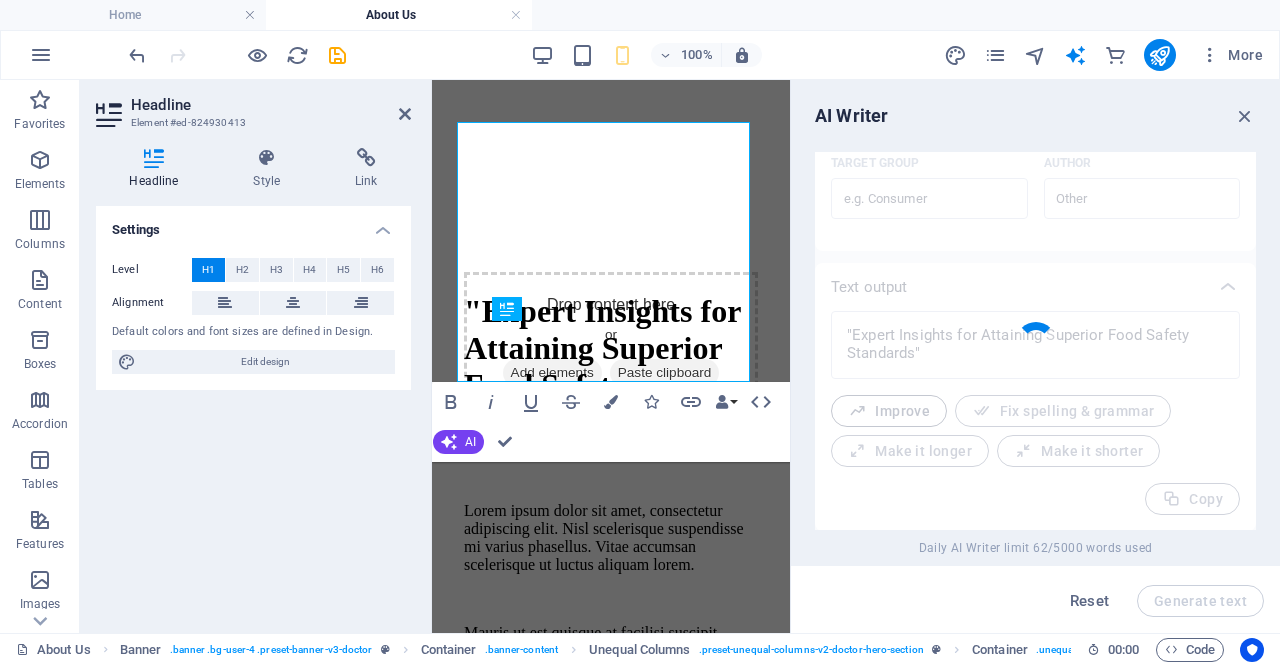 type on "x" 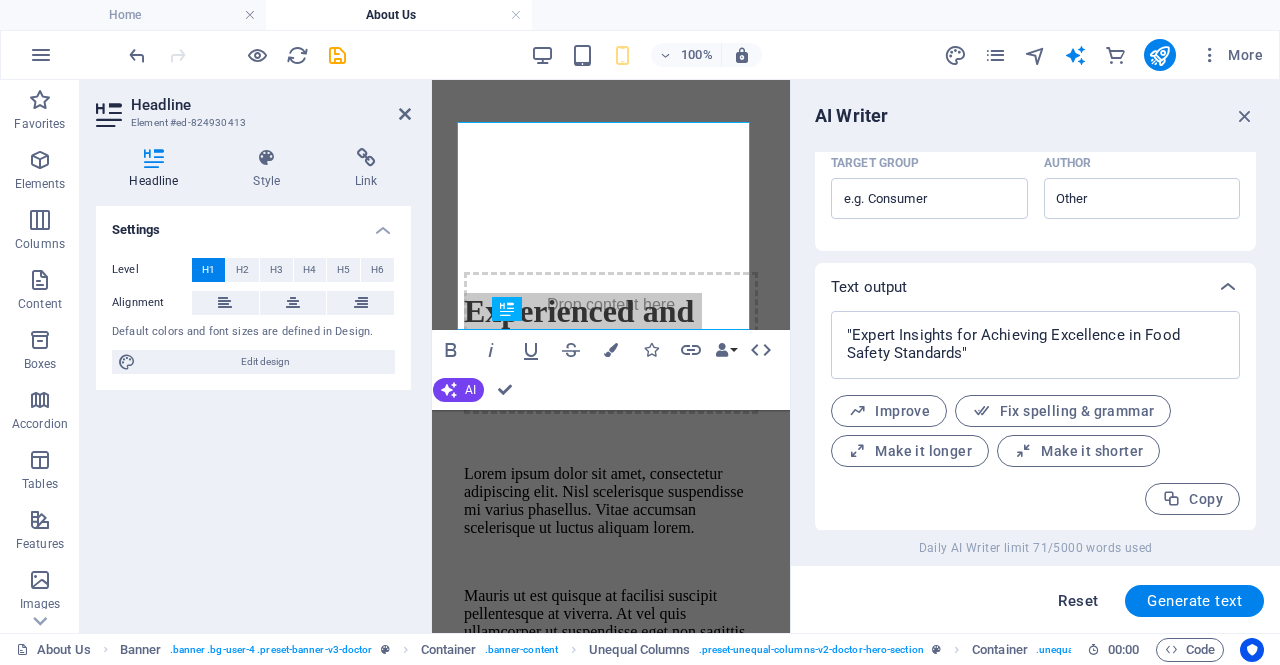 click on "Reset" at bounding box center (1078, 601) 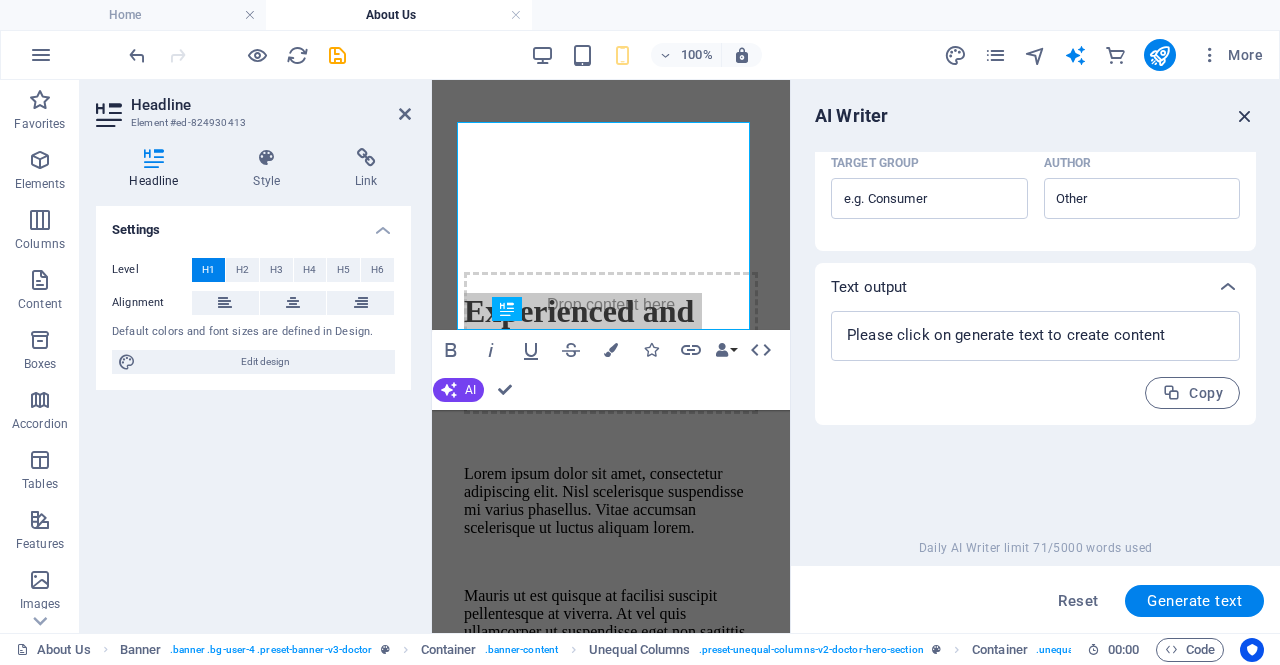 click at bounding box center (1245, 116) 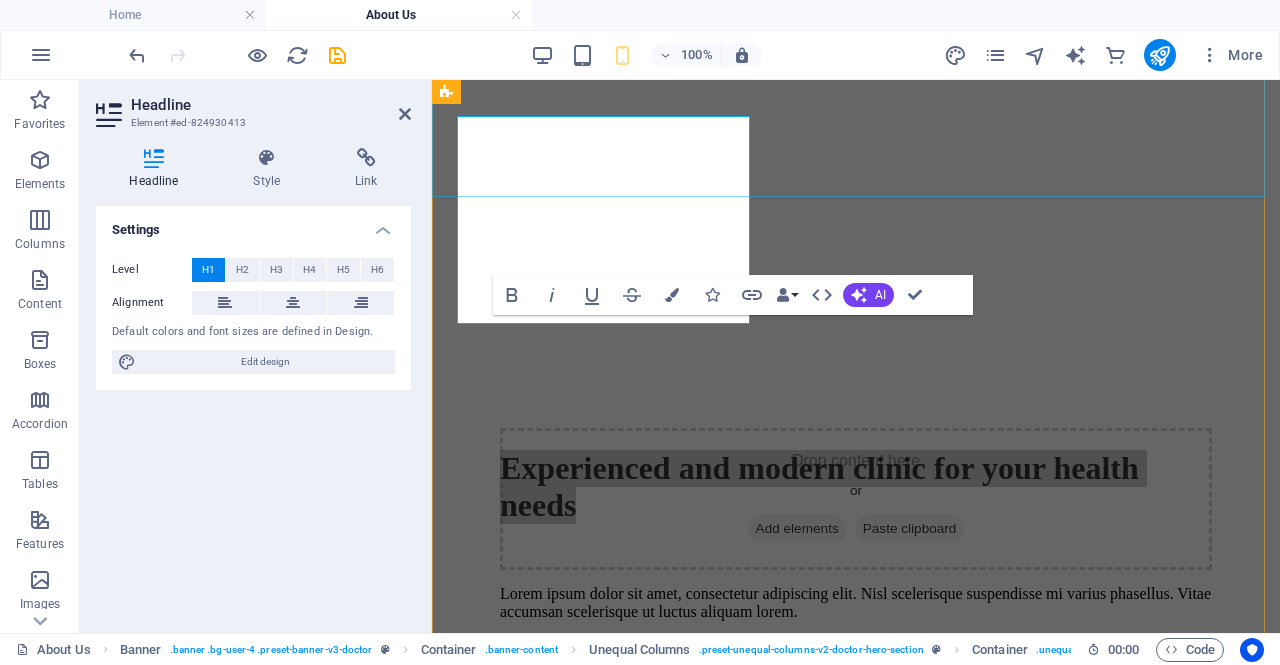 scroll, scrollTop: 414, scrollLeft: 0, axis: vertical 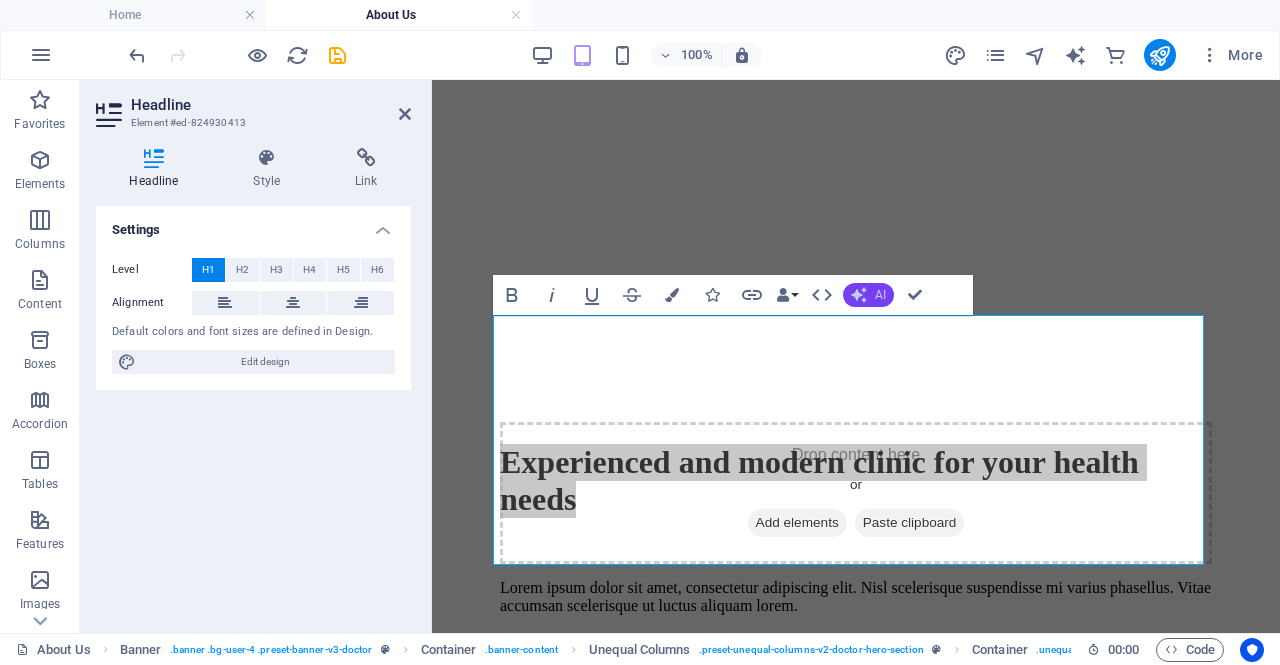 click on "AI" at bounding box center [880, 295] 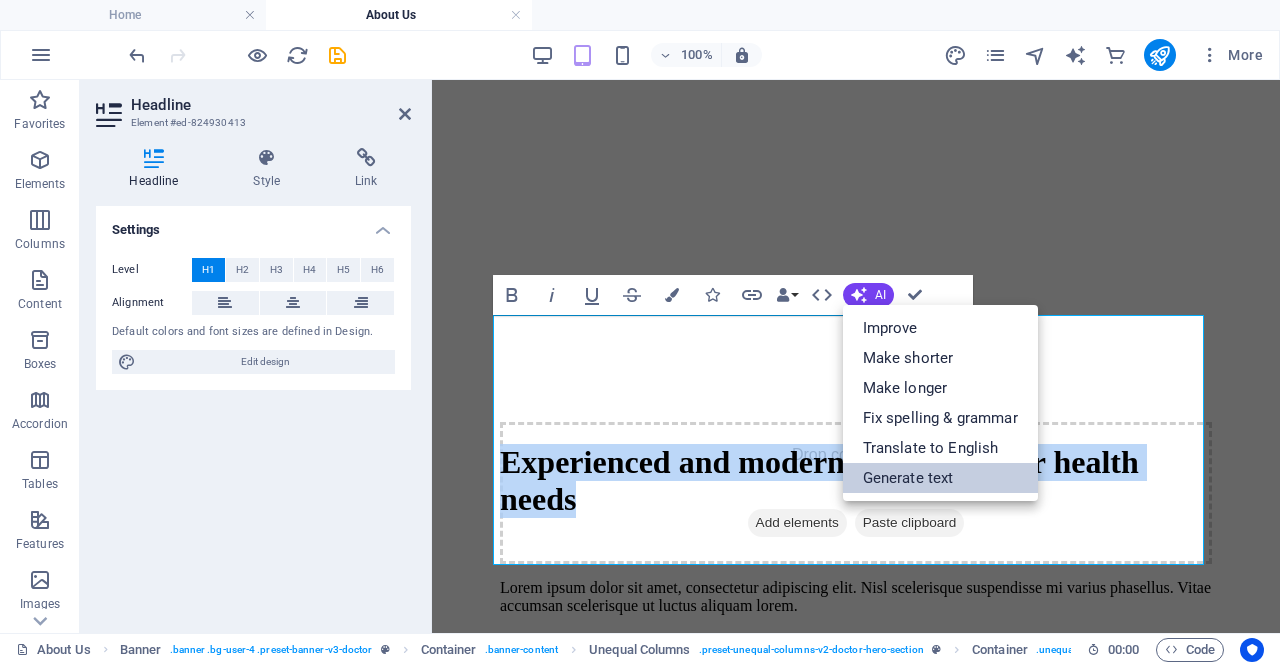 click on "Generate text" at bounding box center (940, 478) 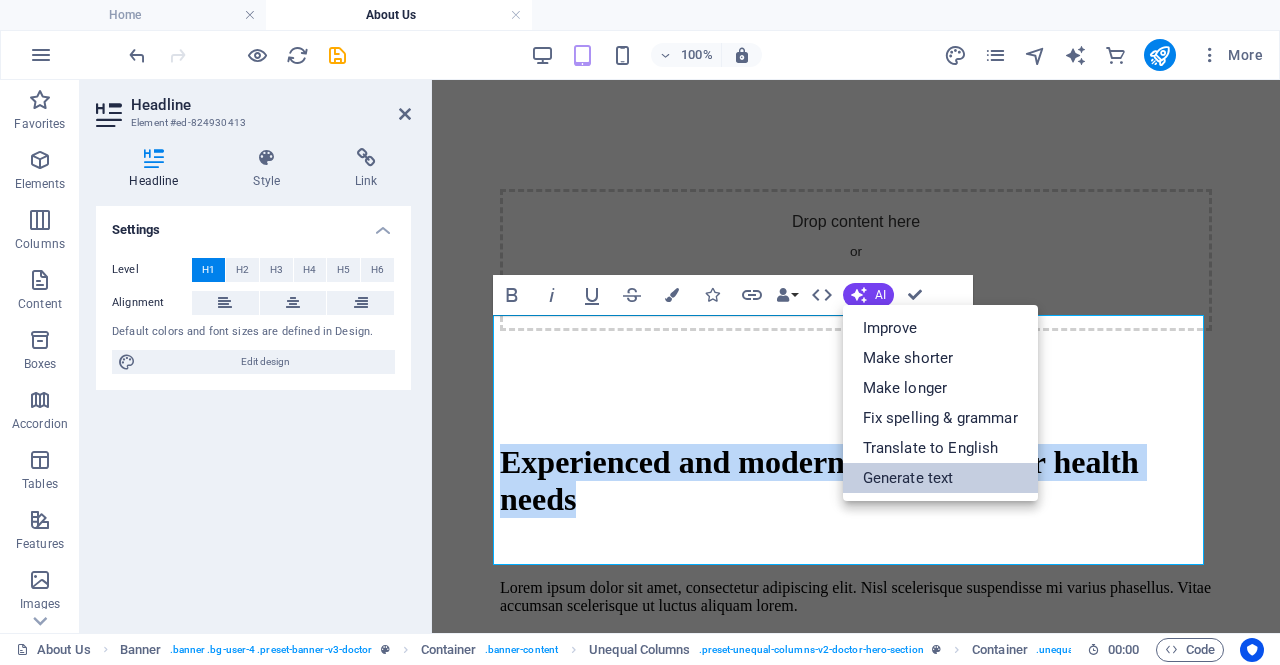 scroll, scrollTop: 408, scrollLeft: 0, axis: vertical 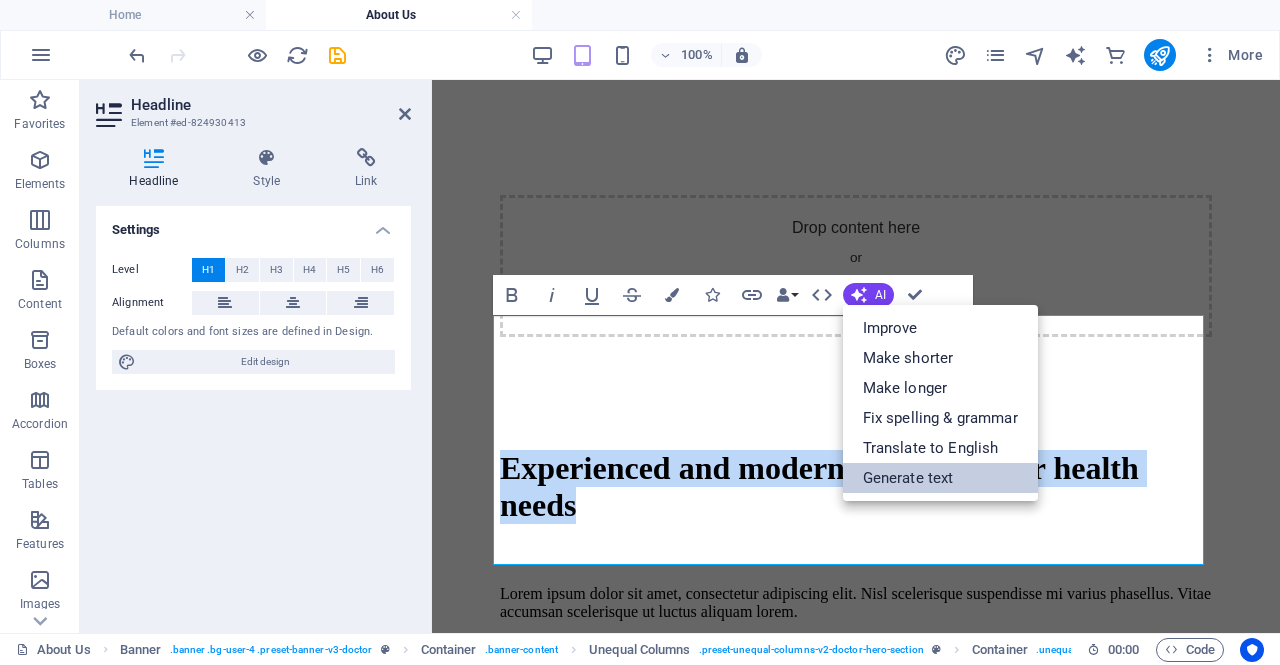 select on "English" 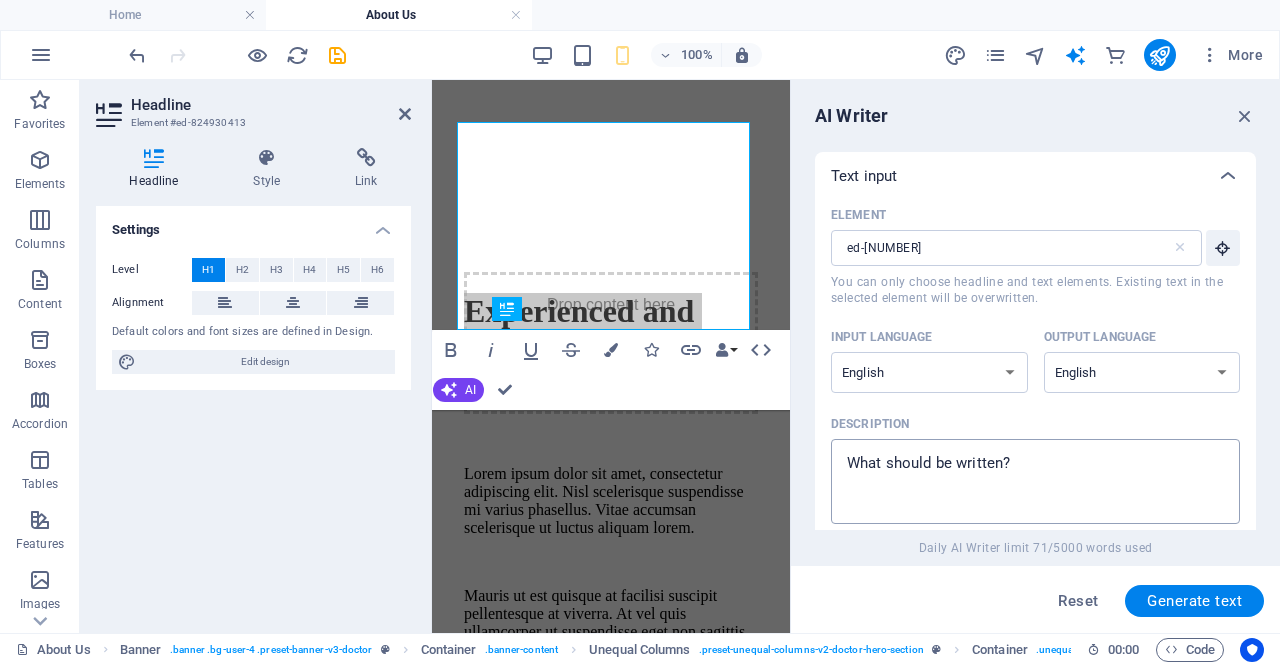 type on "x" 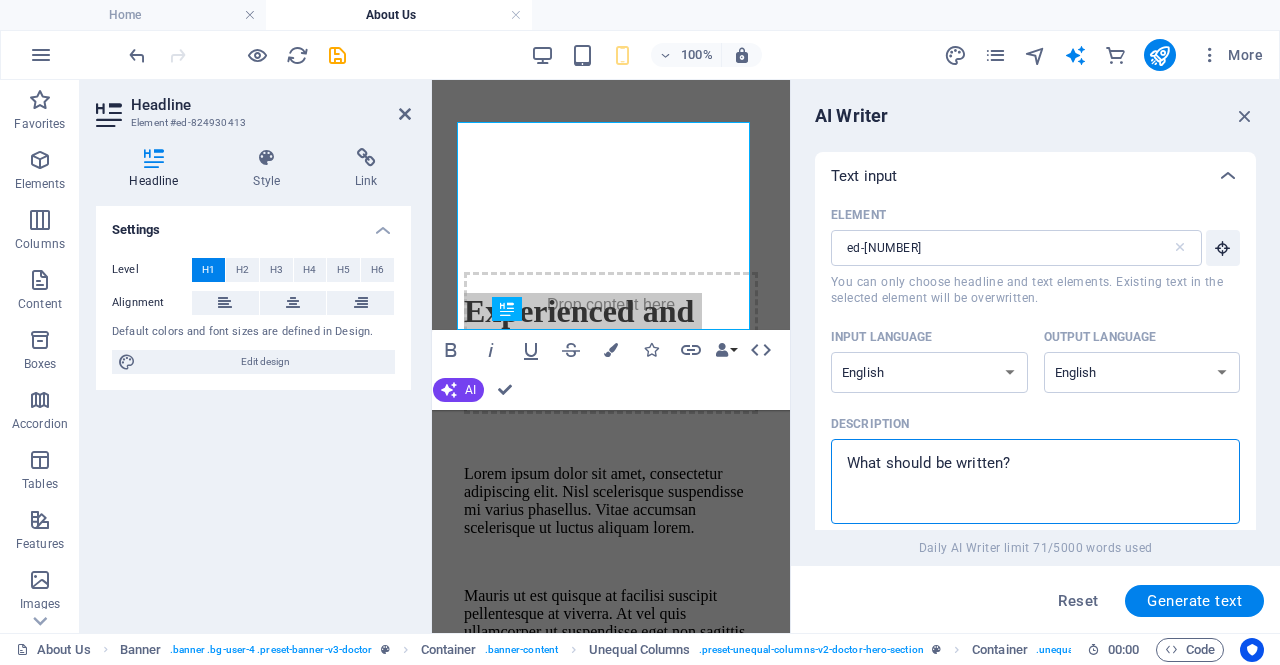 type on "t" 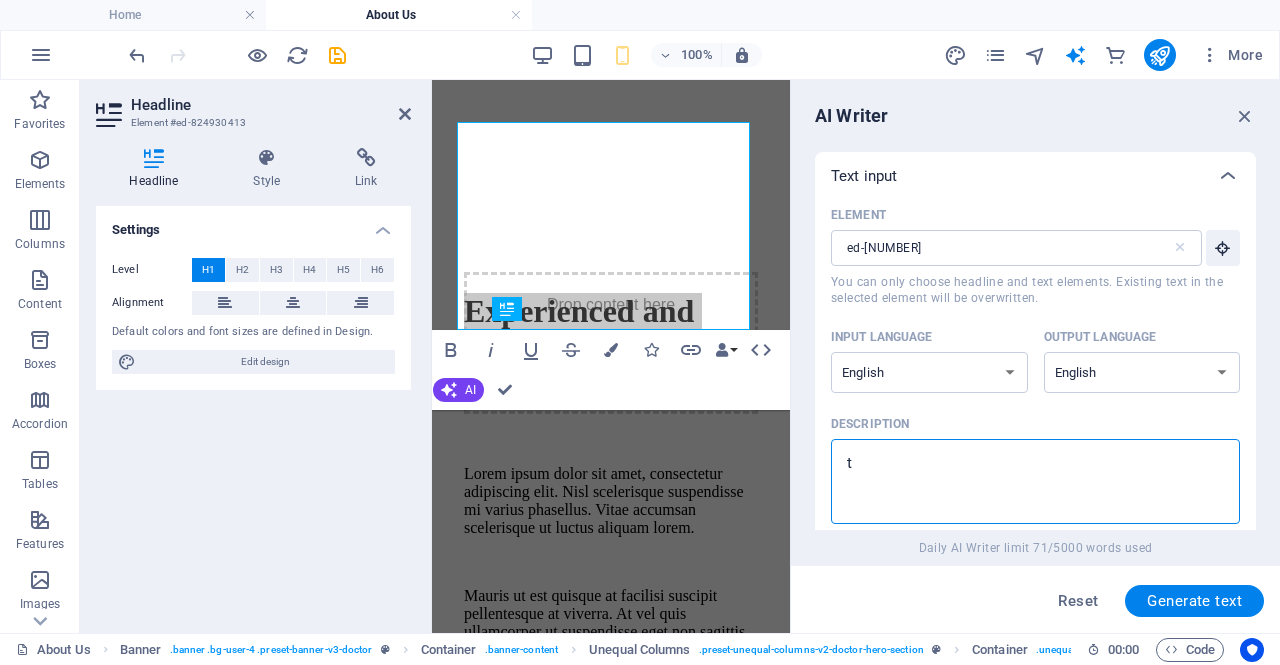 type on "ta" 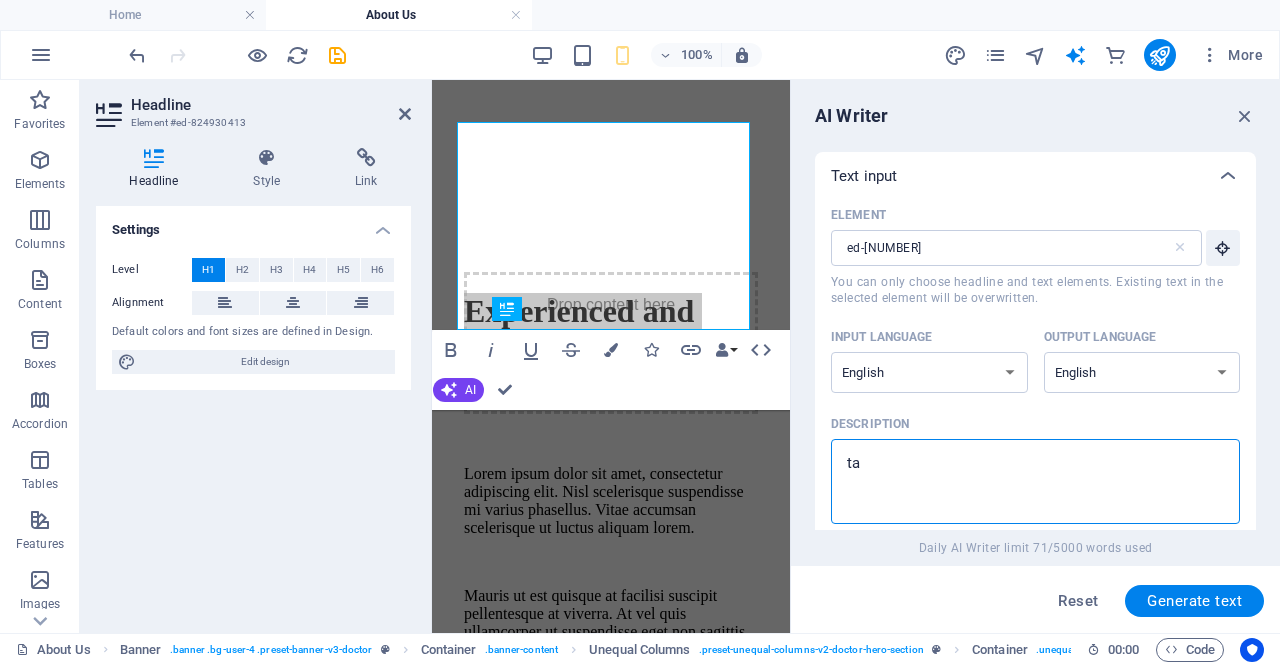 type on "tai" 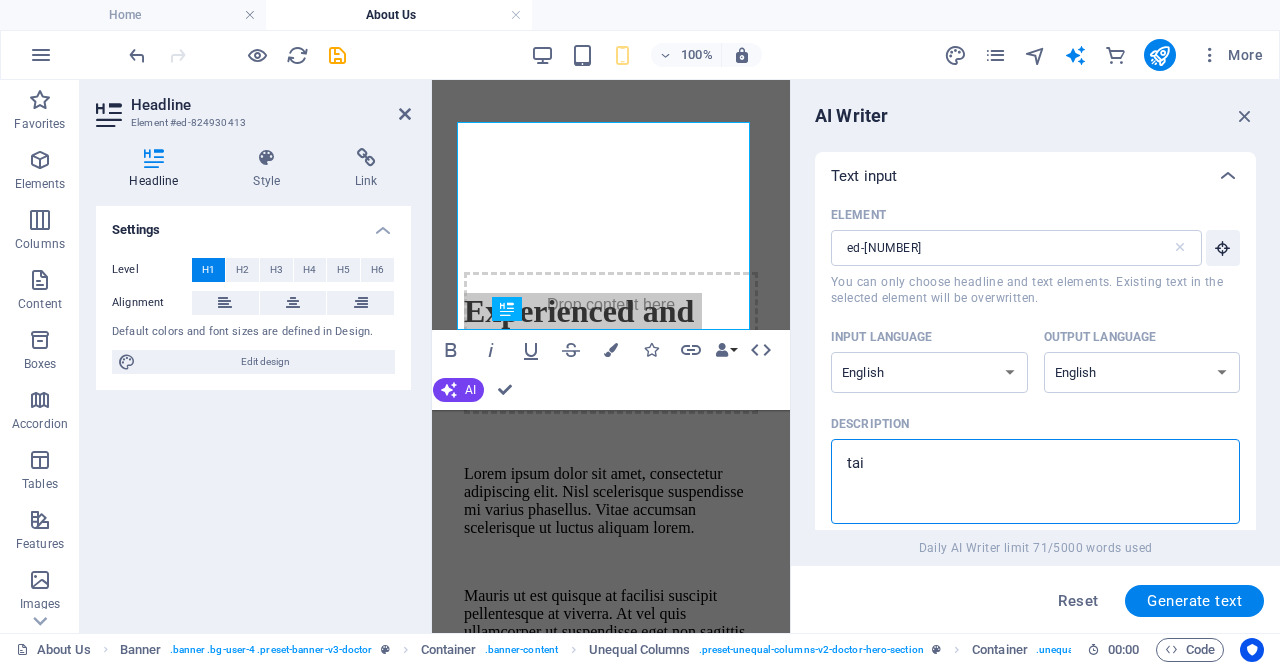 type on "tail" 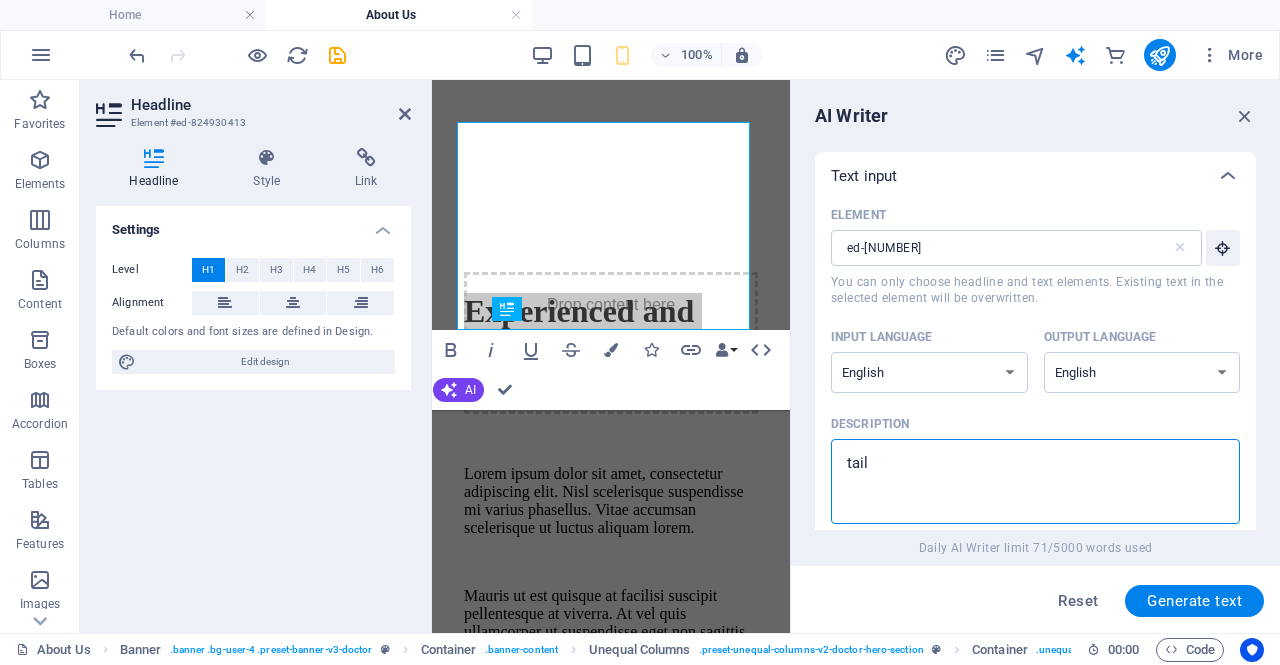 type on "tailo" 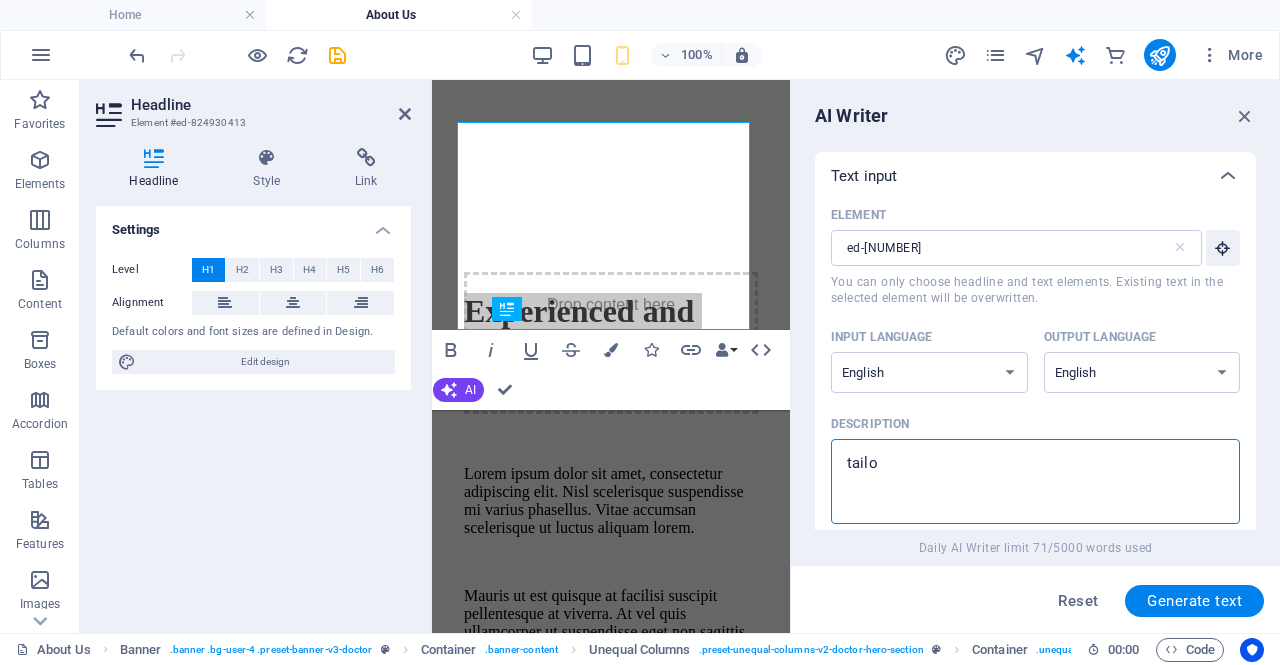 type on "tailor" 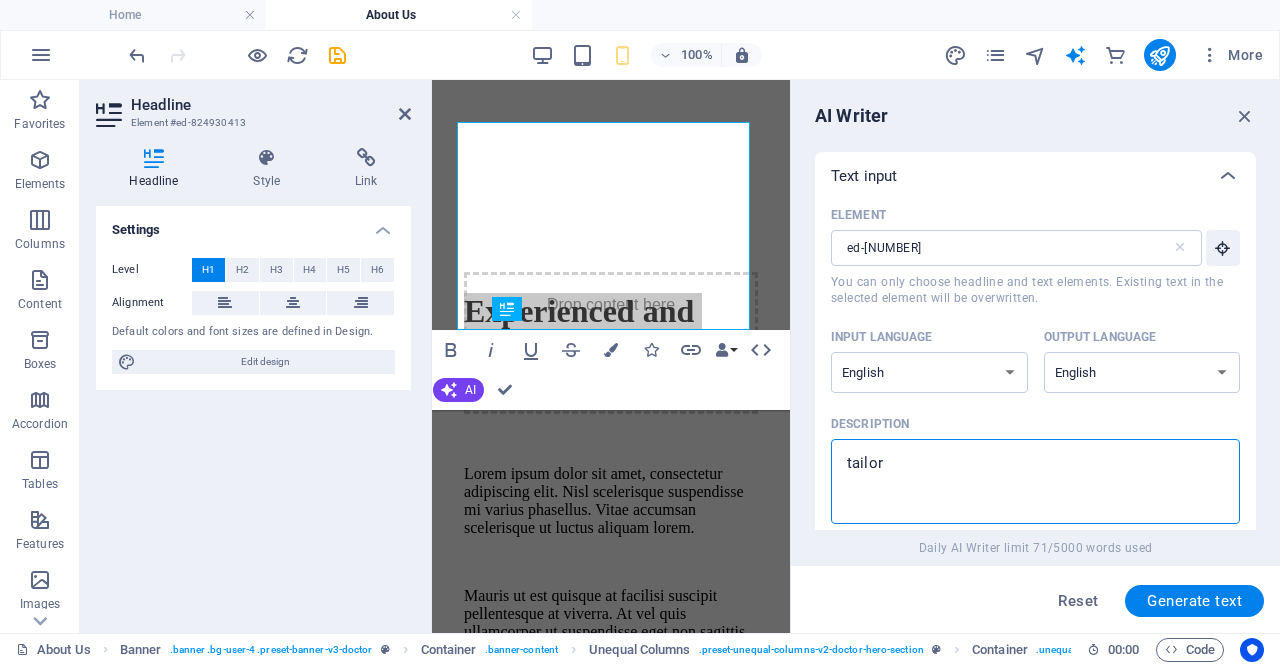 type on "tailor" 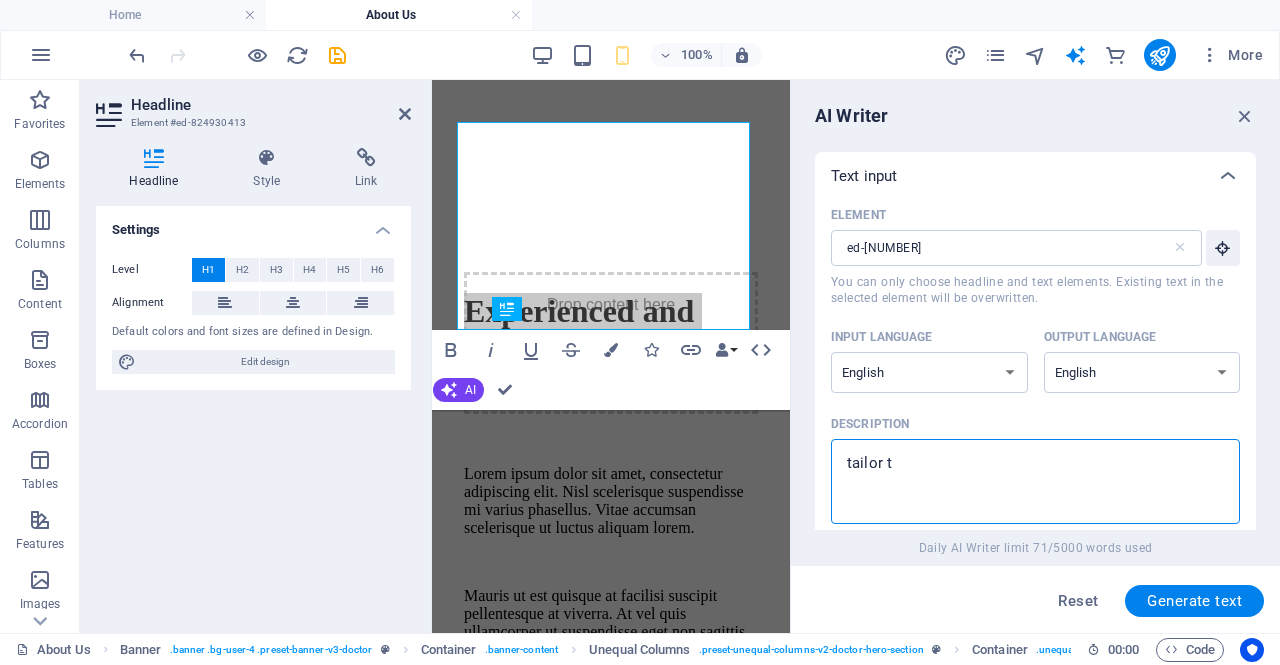 type on "tailor th" 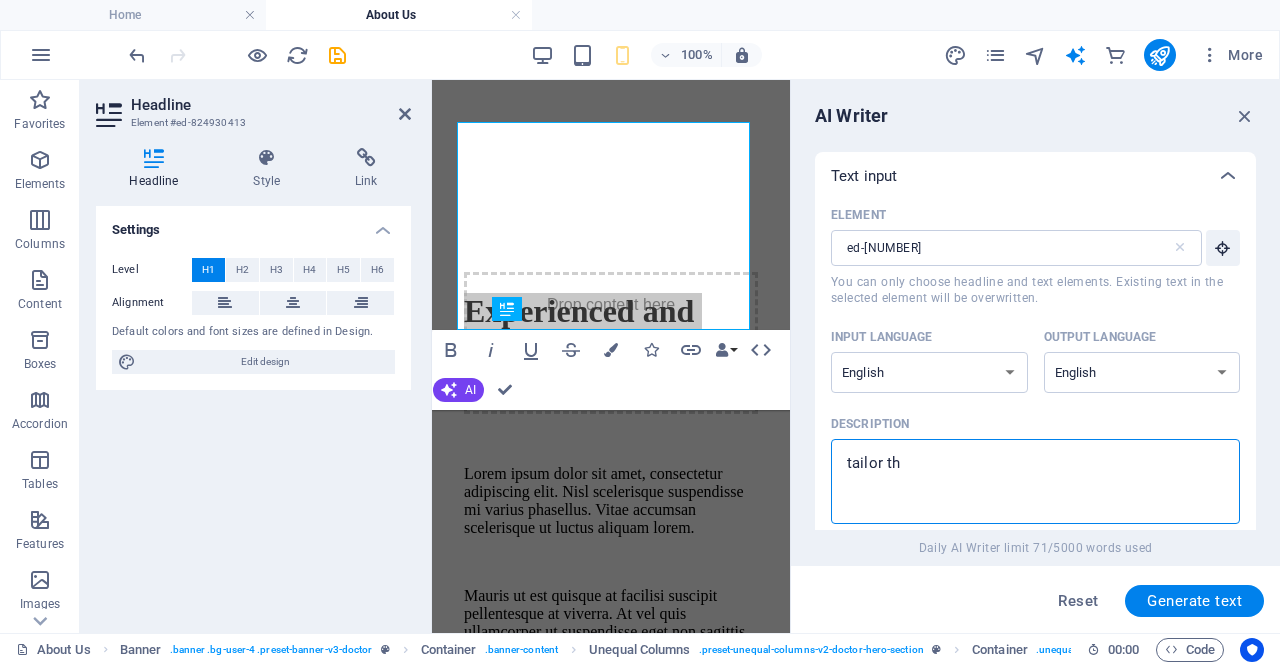 type on "tailor the" 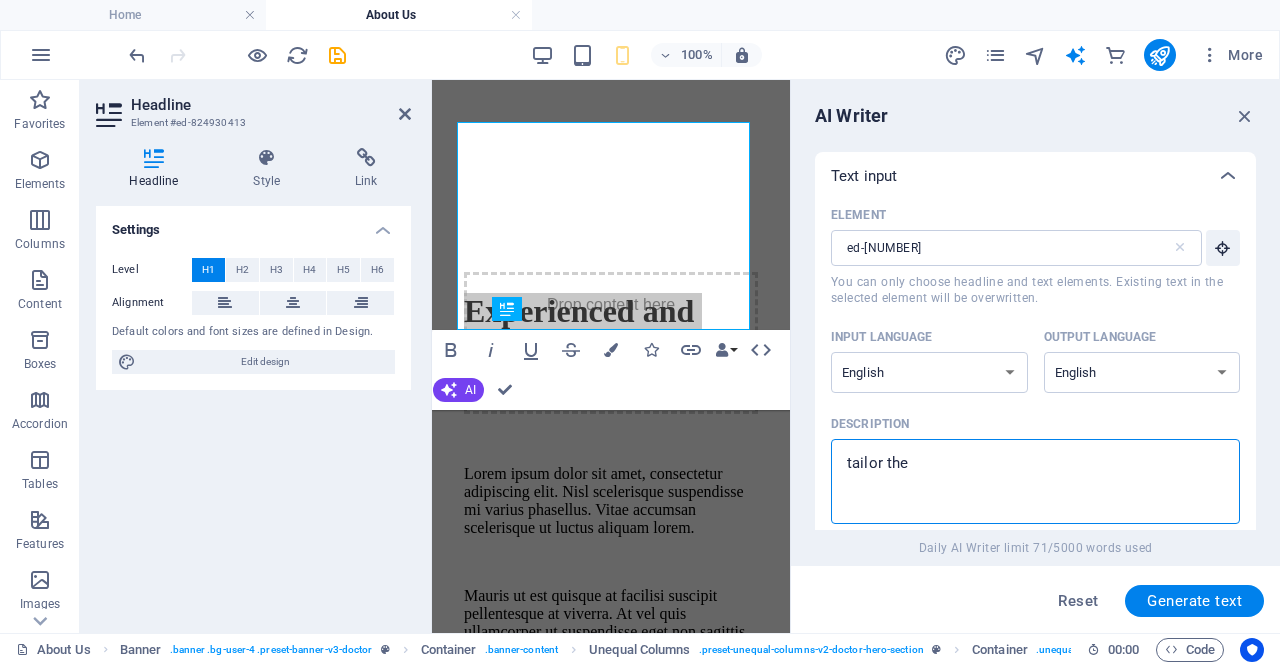type on "tailor the" 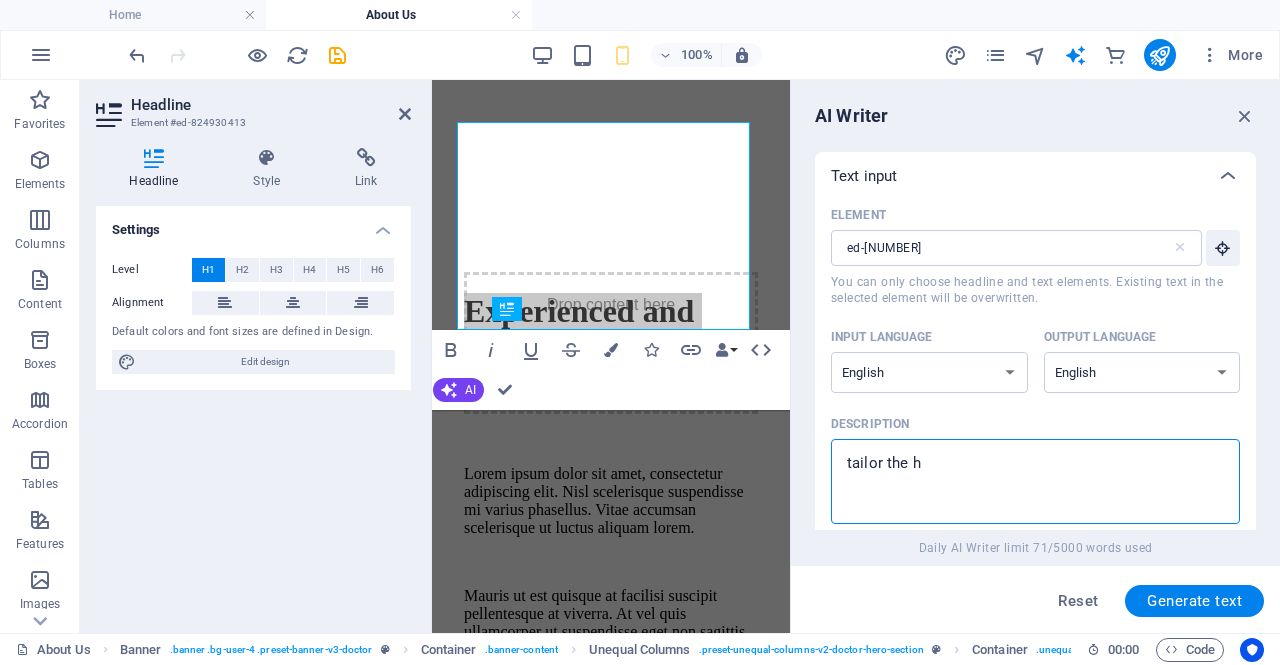 type on "tailor the he" 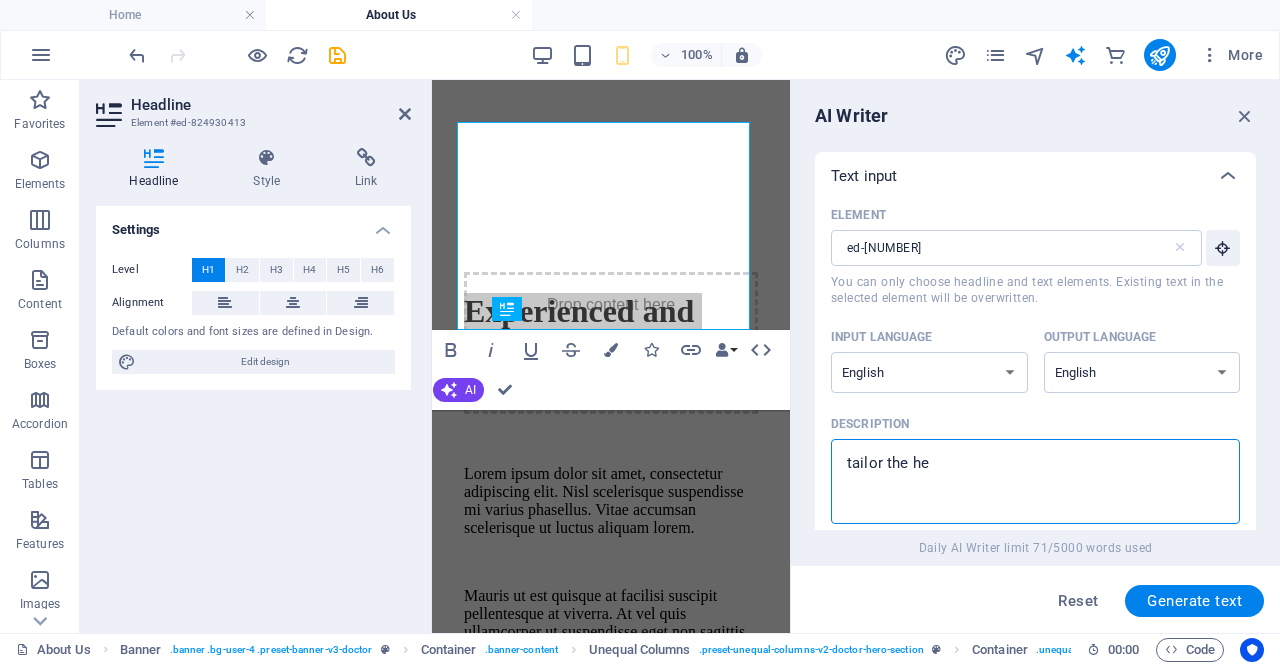 type on "tailor the hea" 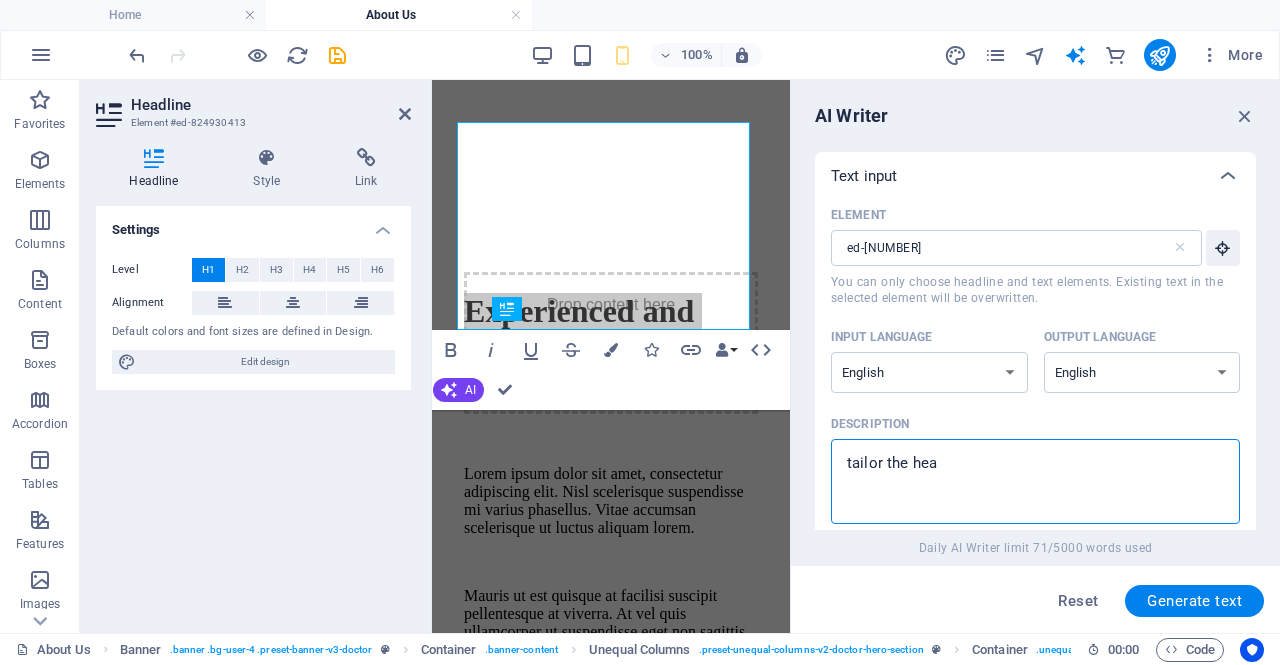 type on "x" 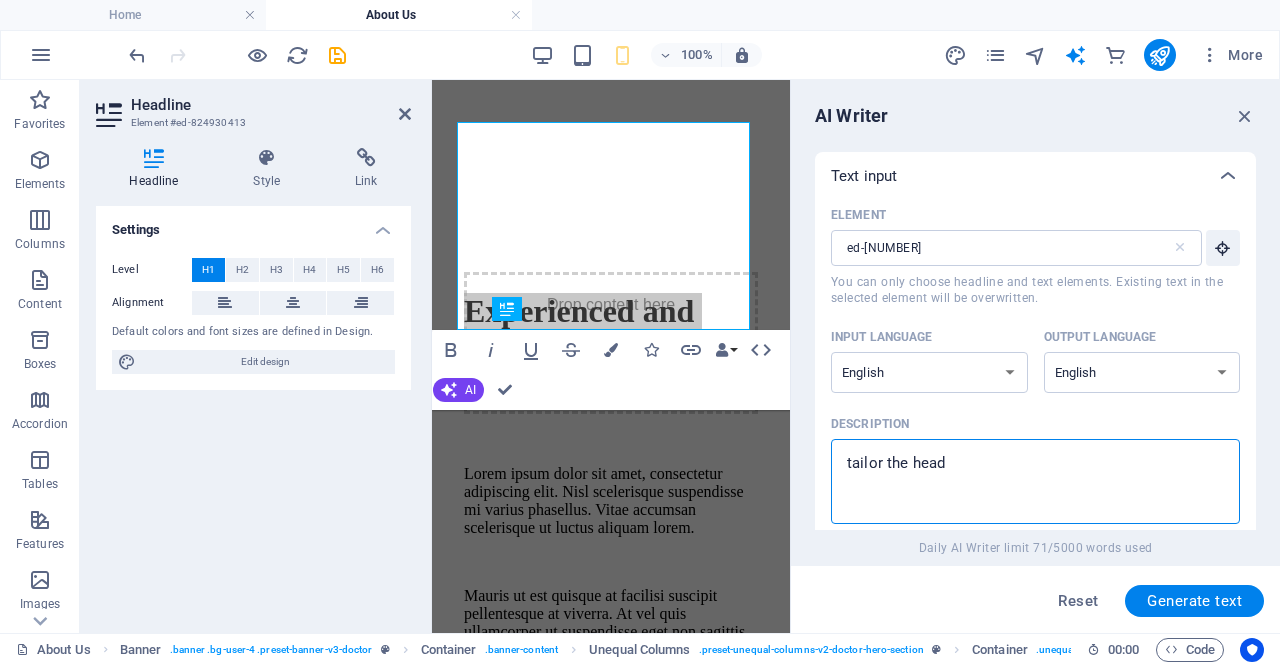 type on "tailor the headi" 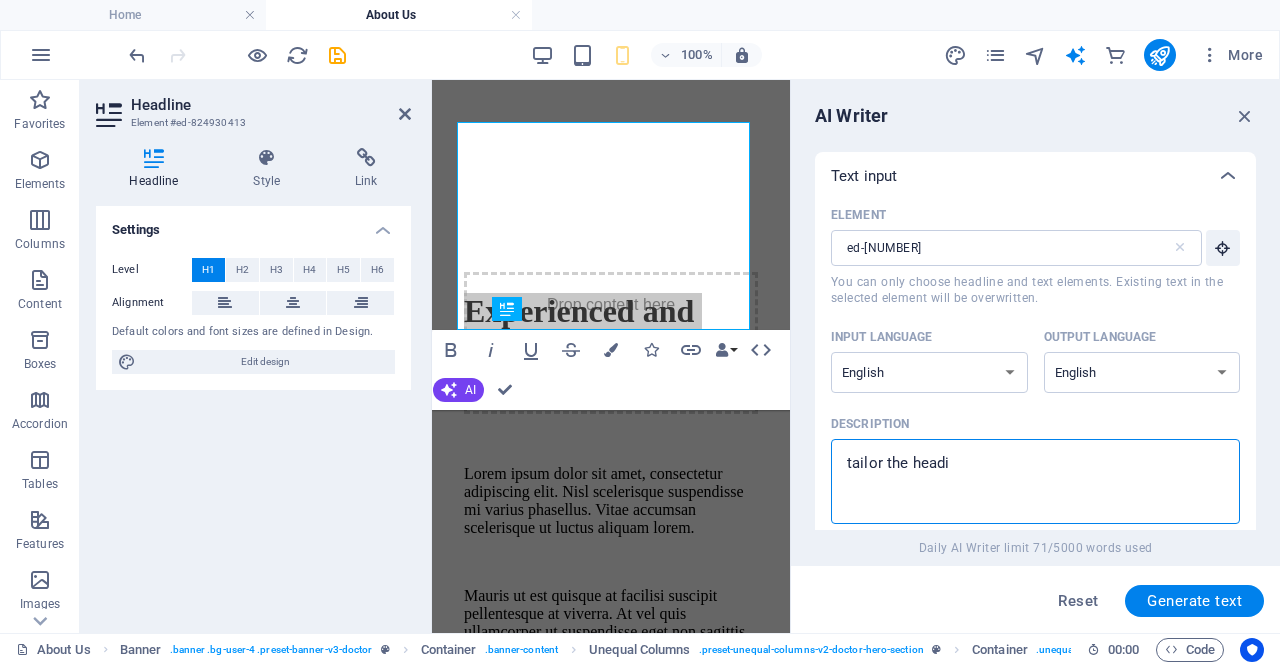 type on "tailor the headin" 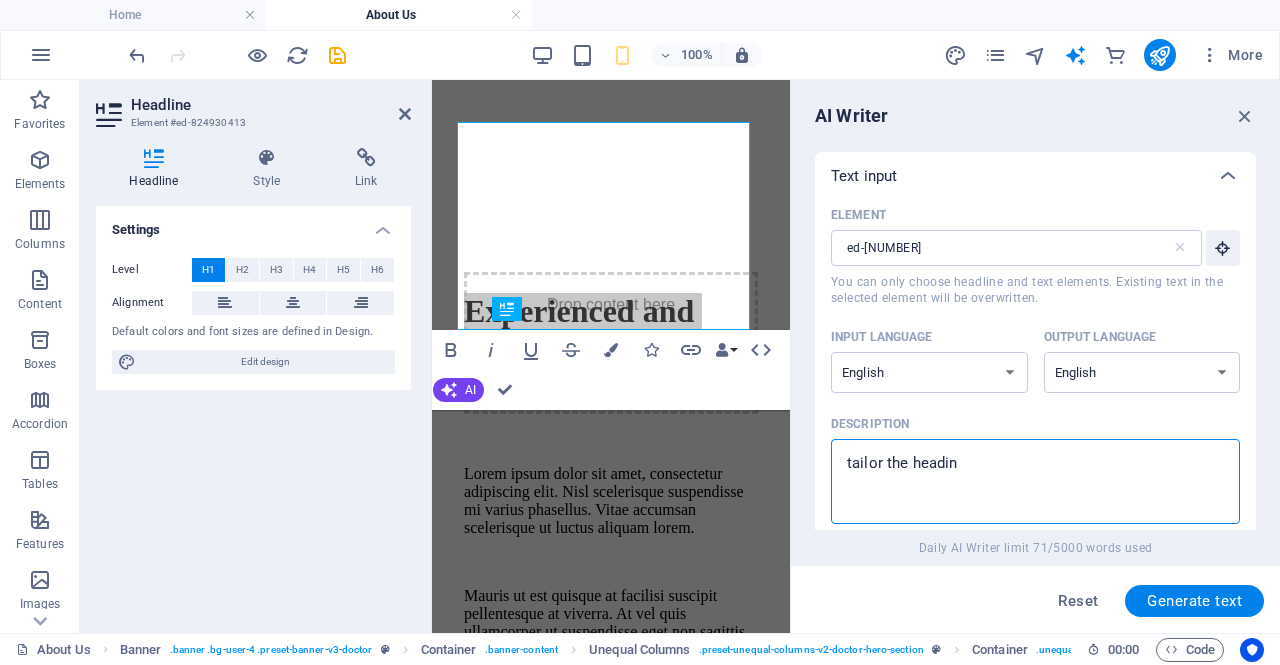 type on "x" 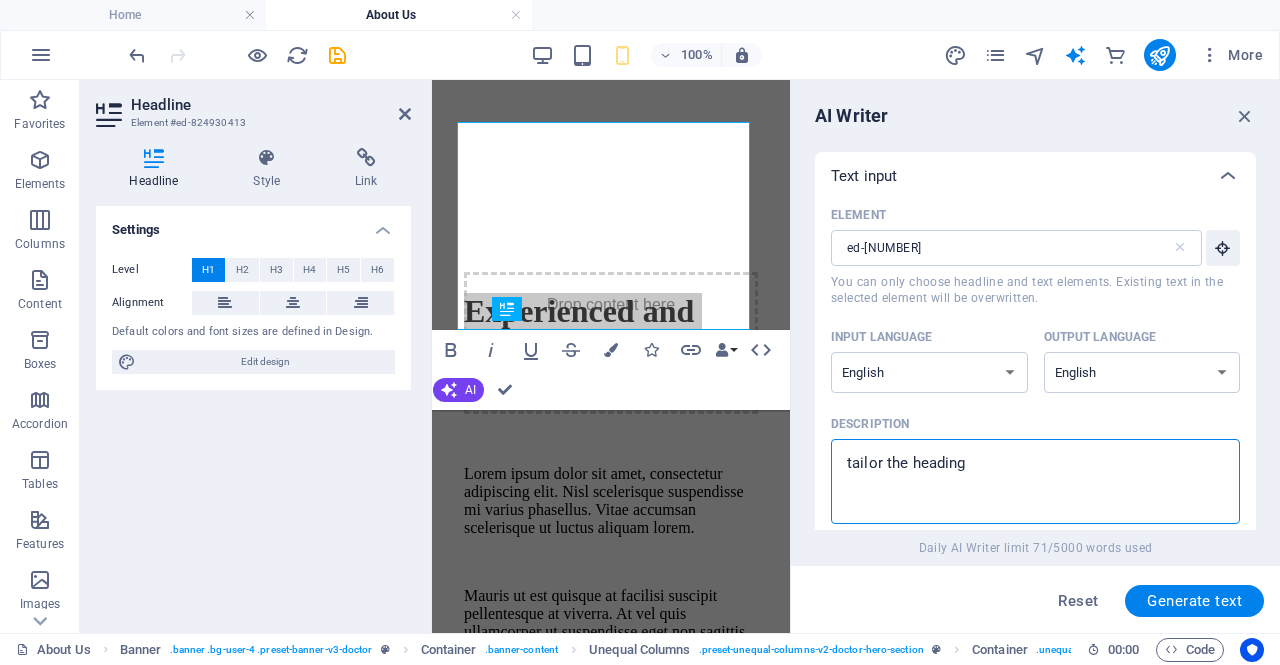 type on "tailor the heading" 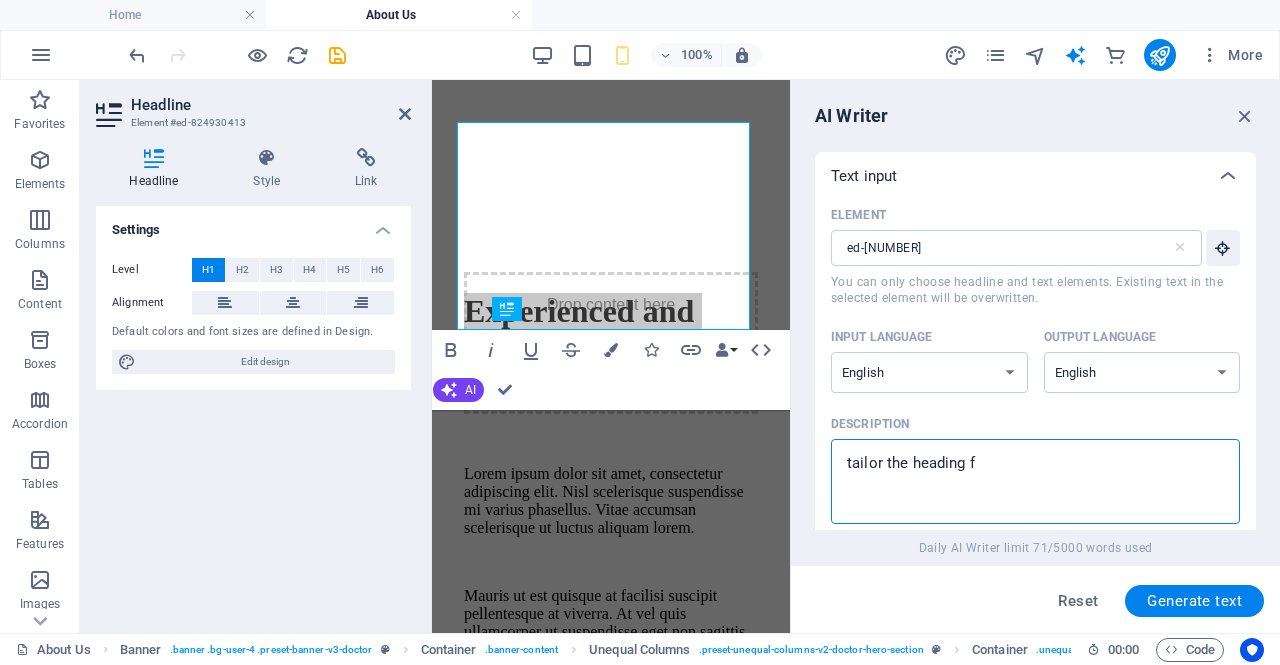 type on "tailor the heading fo" 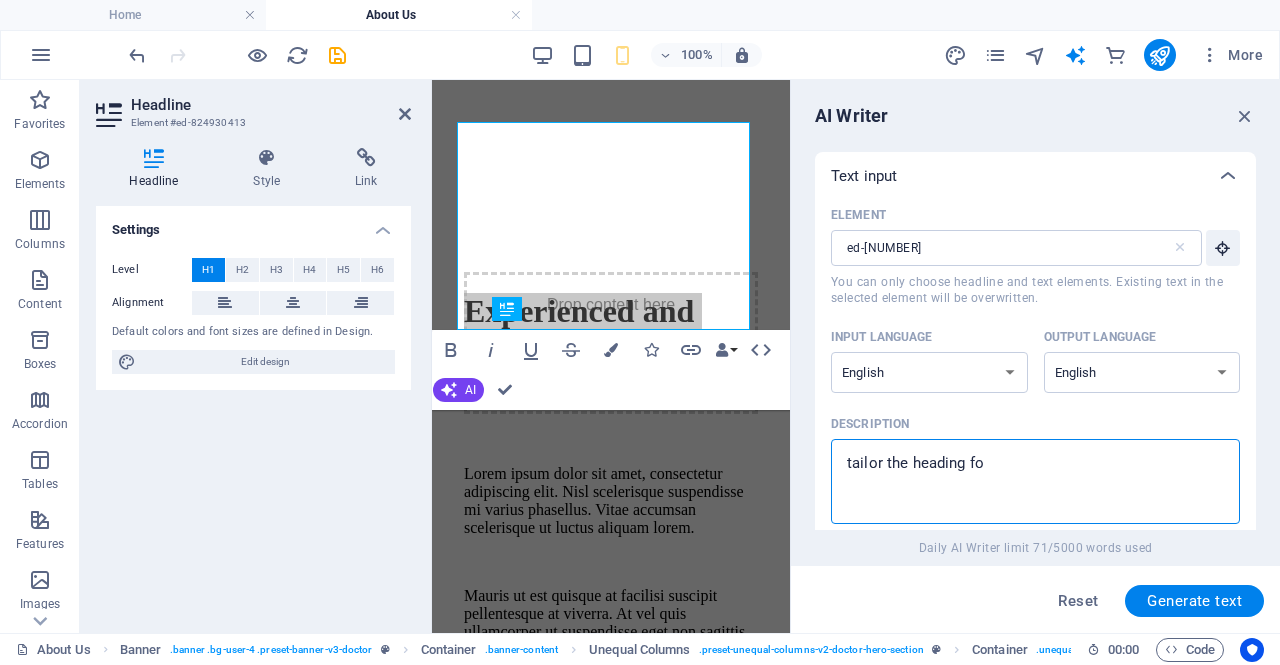 type on "tailor the heading for" 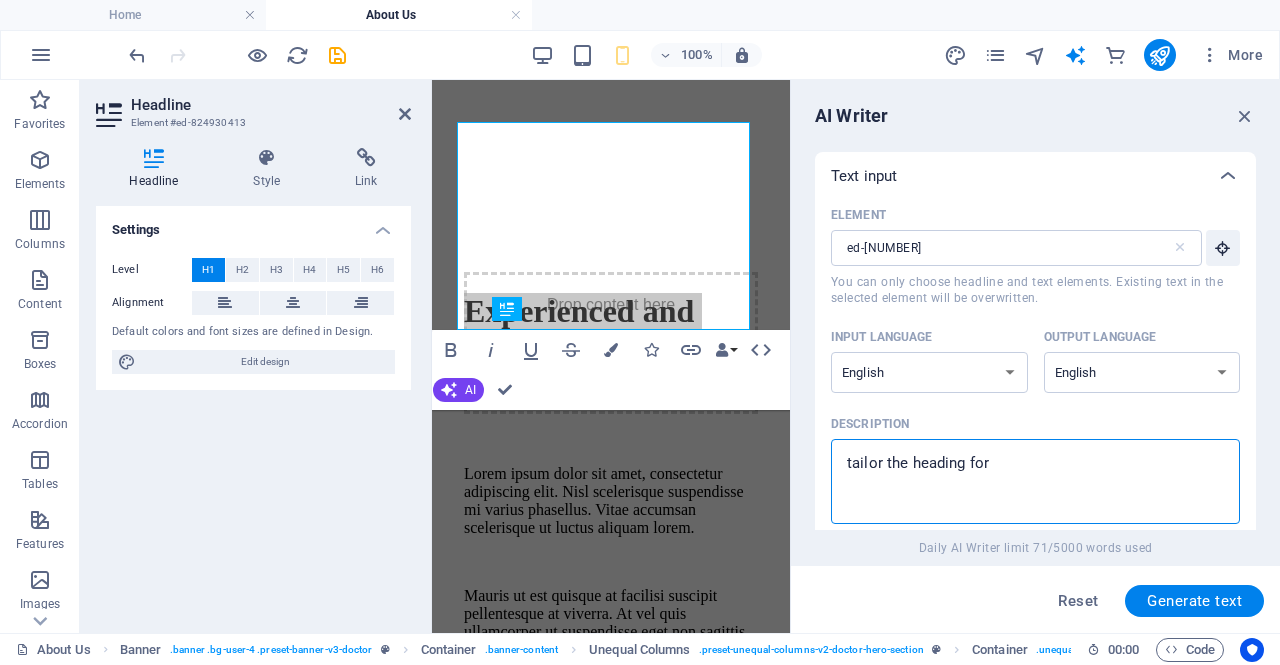 type on "tailor the heading for" 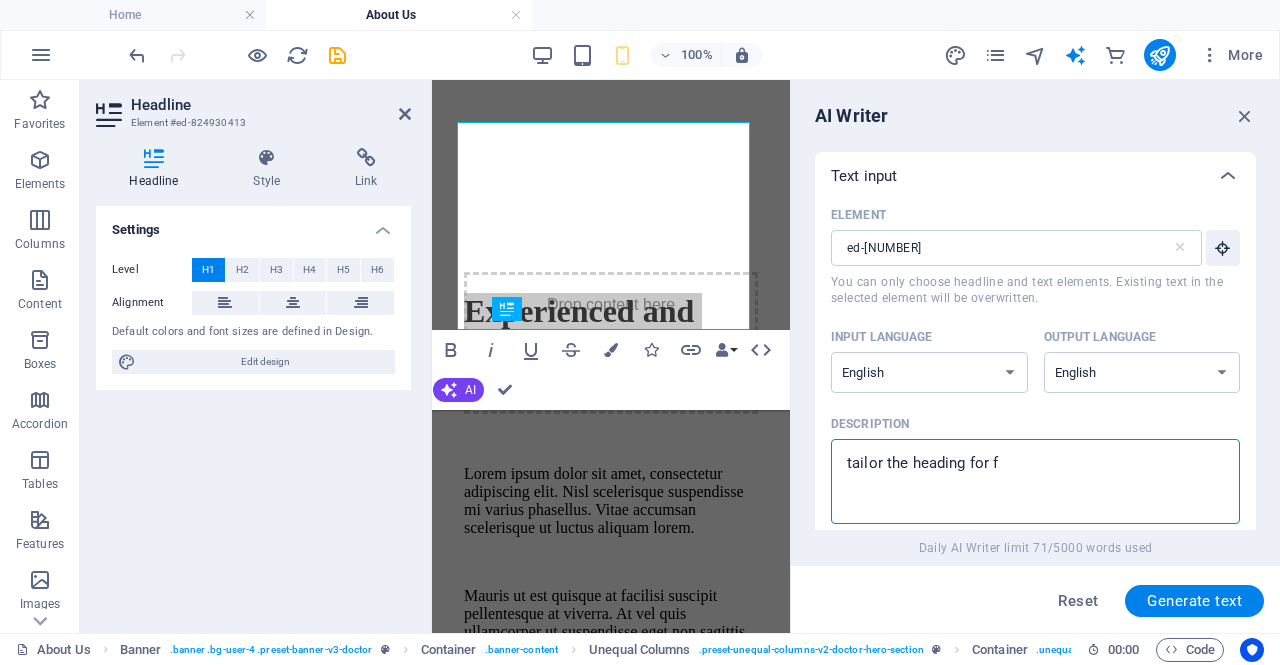 type on "tailor the heading for fo" 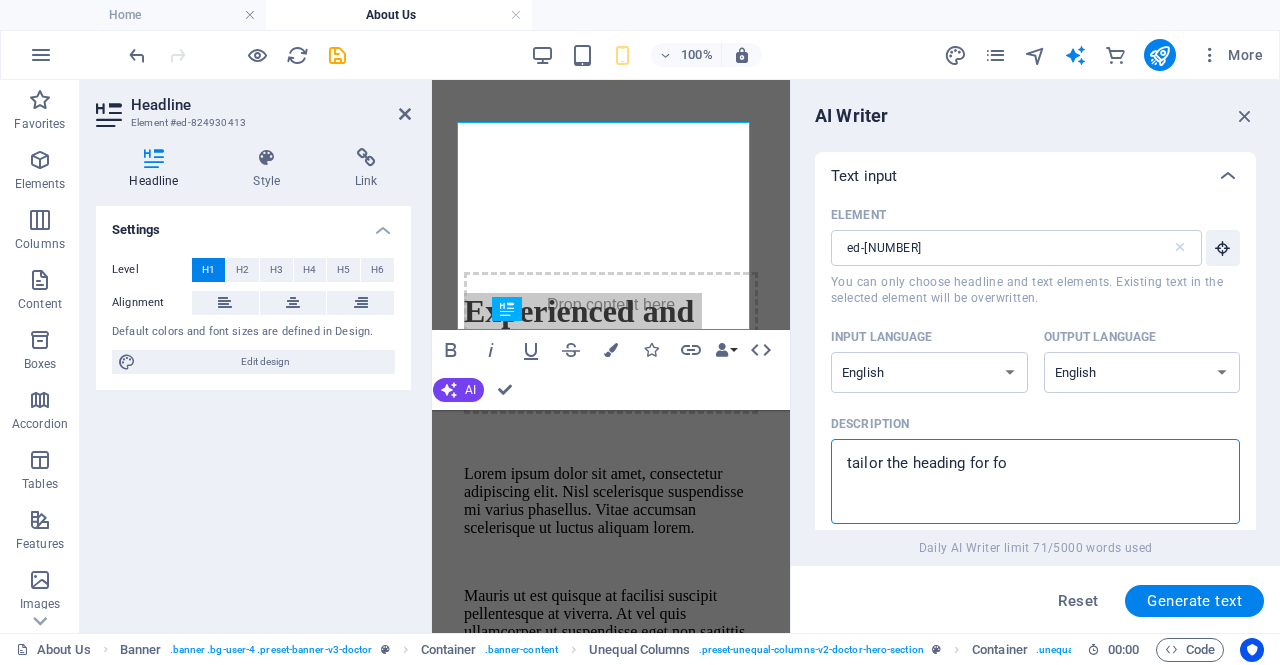 type on "x" 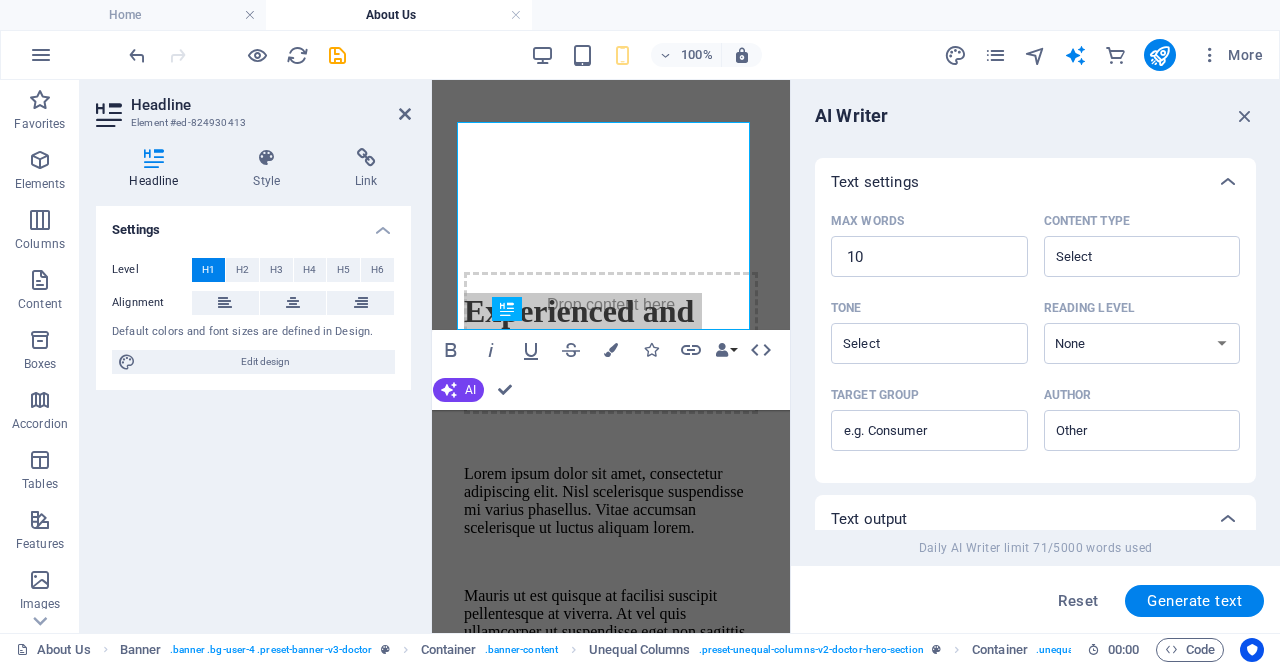 scroll, scrollTop: 411, scrollLeft: 0, axis: vertical 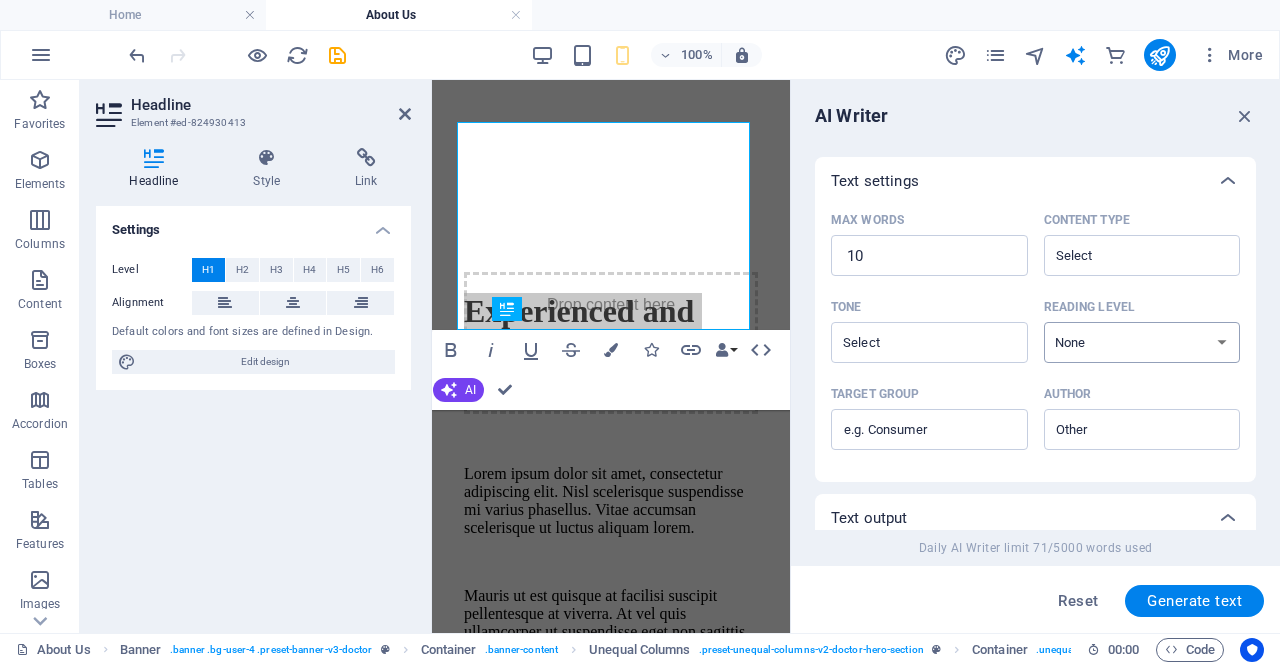 click on "None Academic Adult Teen Child" at bounding box center (1142, 342) 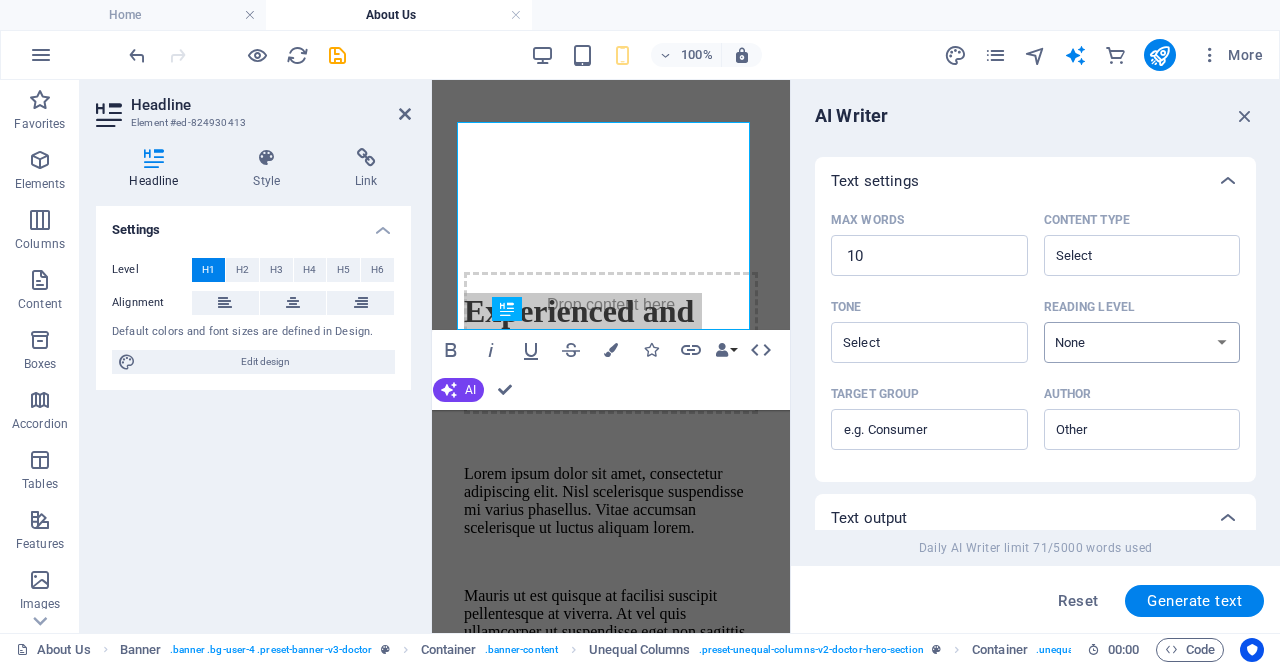 click on "None Academic Adult Teen Child" at bounding box center (1142, 342) 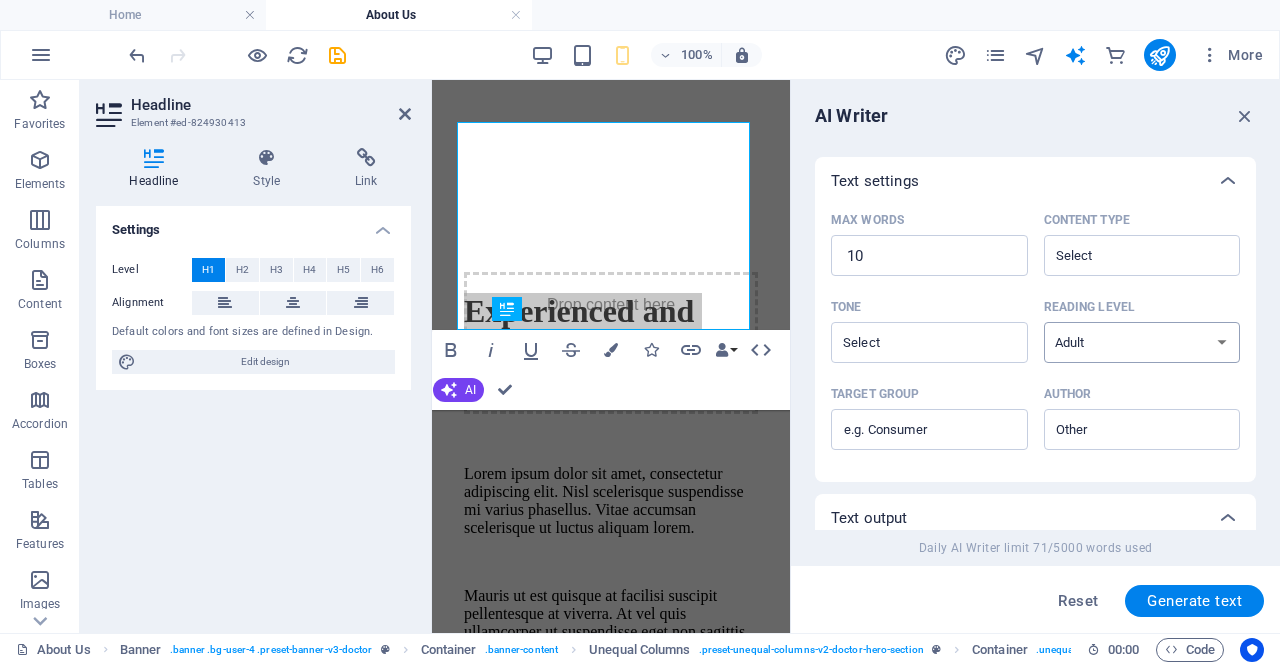 click on "None Academic Adult Teen Child" at bounding box center [1142, 342] 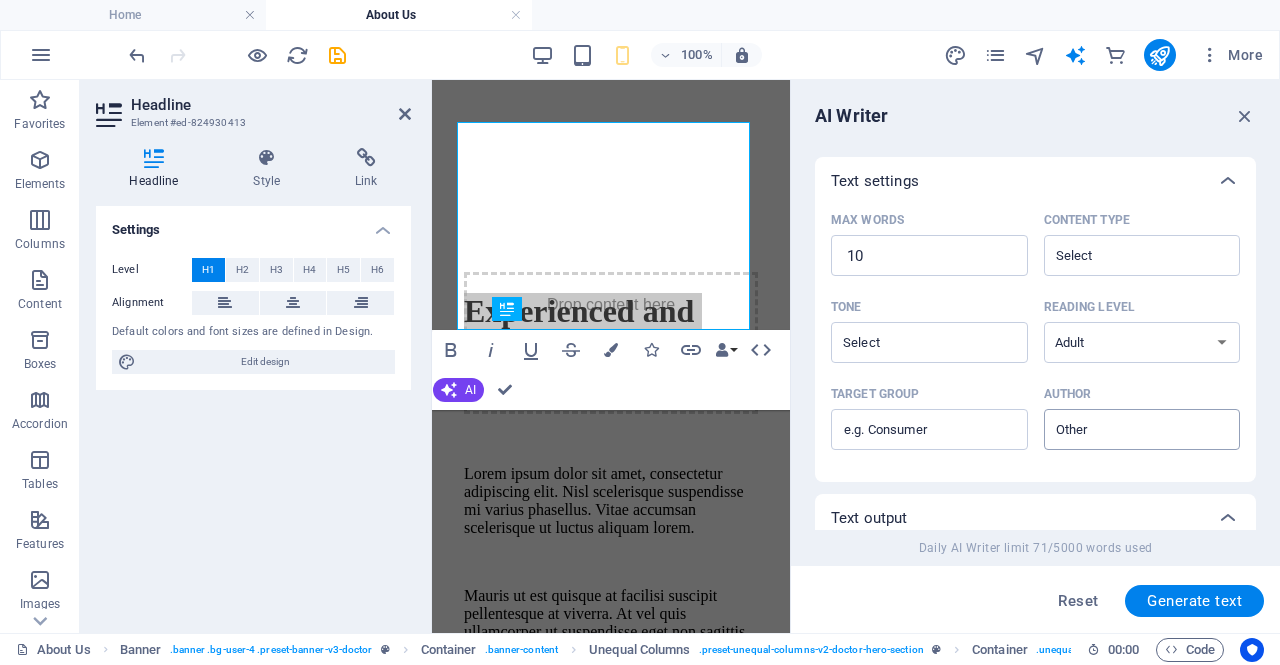 scroll, scrollTop: 410, scrollLeft: 0, axis: vertical 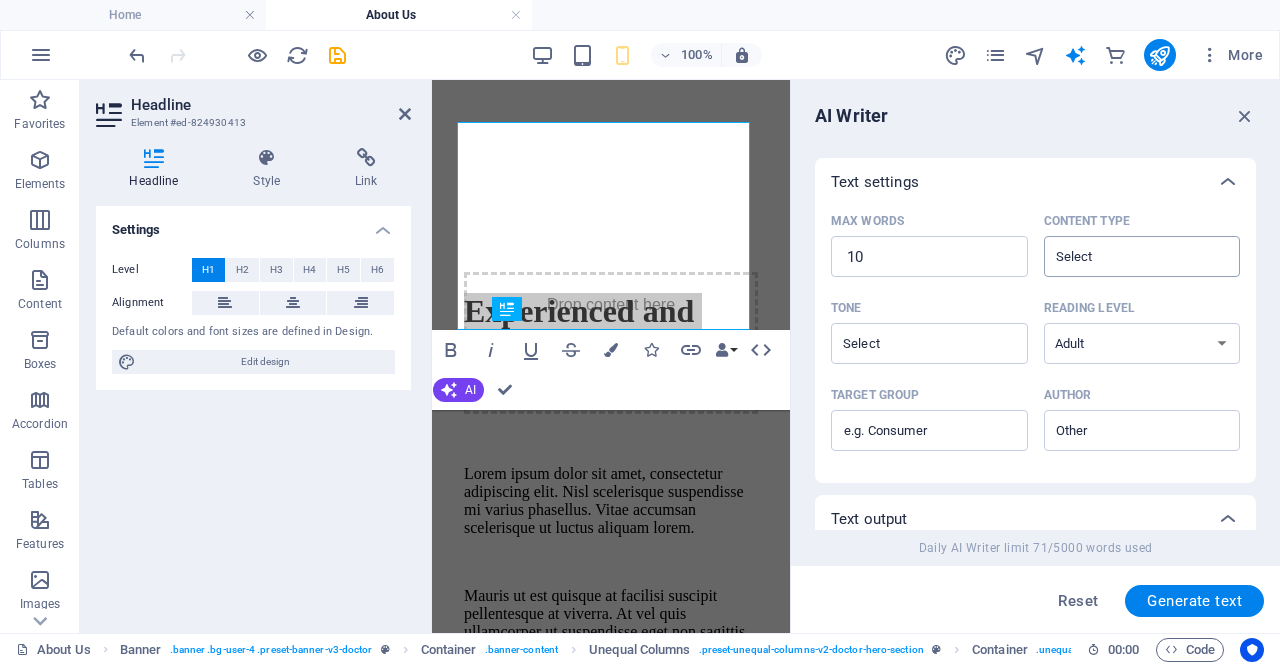 click on "Content type ​" at bounding box center (1126, 256) 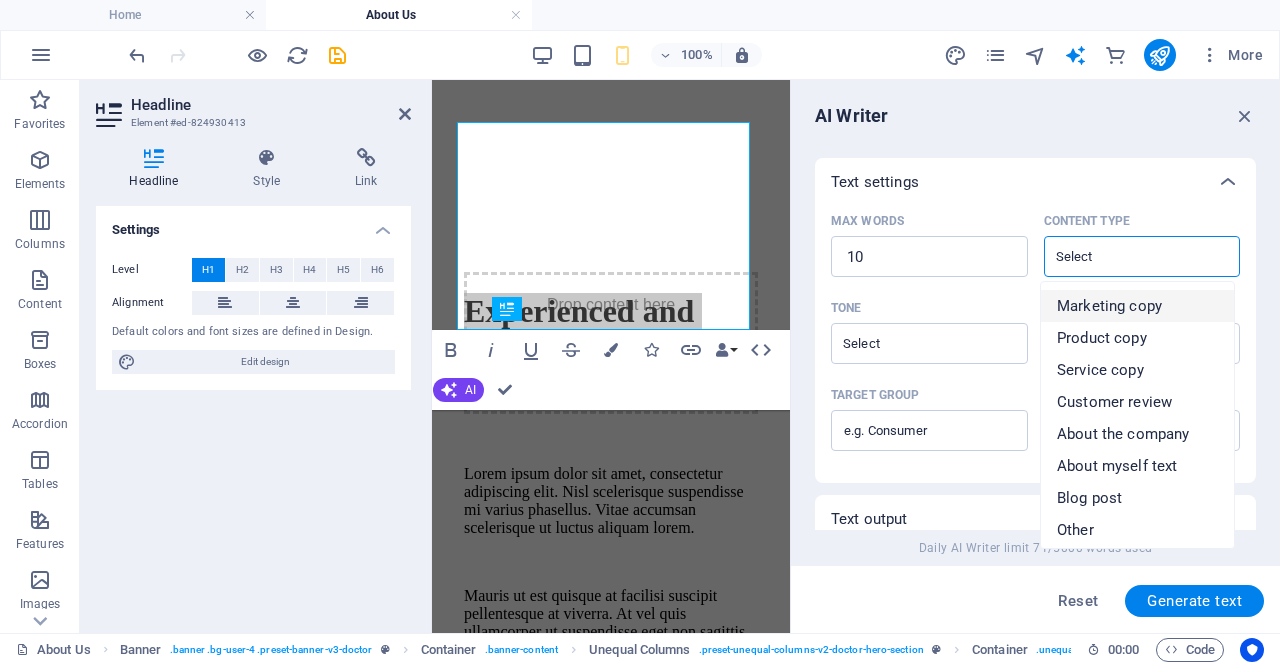 click on "Marketing copy" at bounding box center (1137, 306) 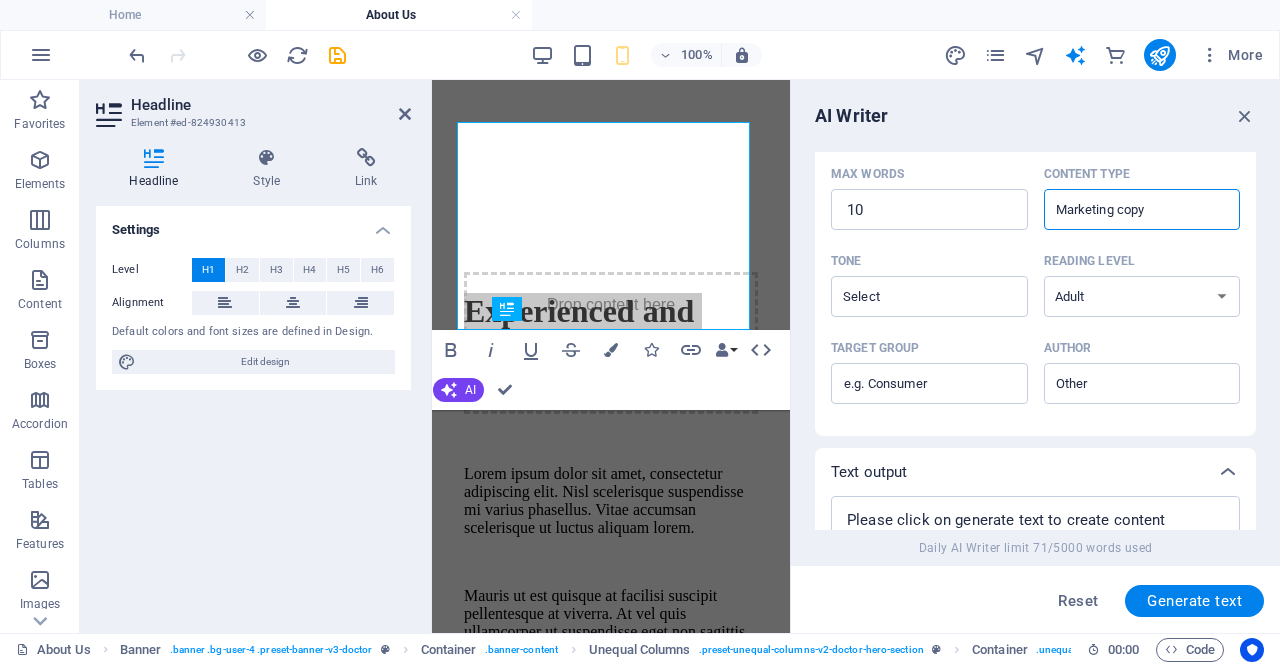 scroll, scrollTop: 459, scrollLeft: 0, axis: vertical 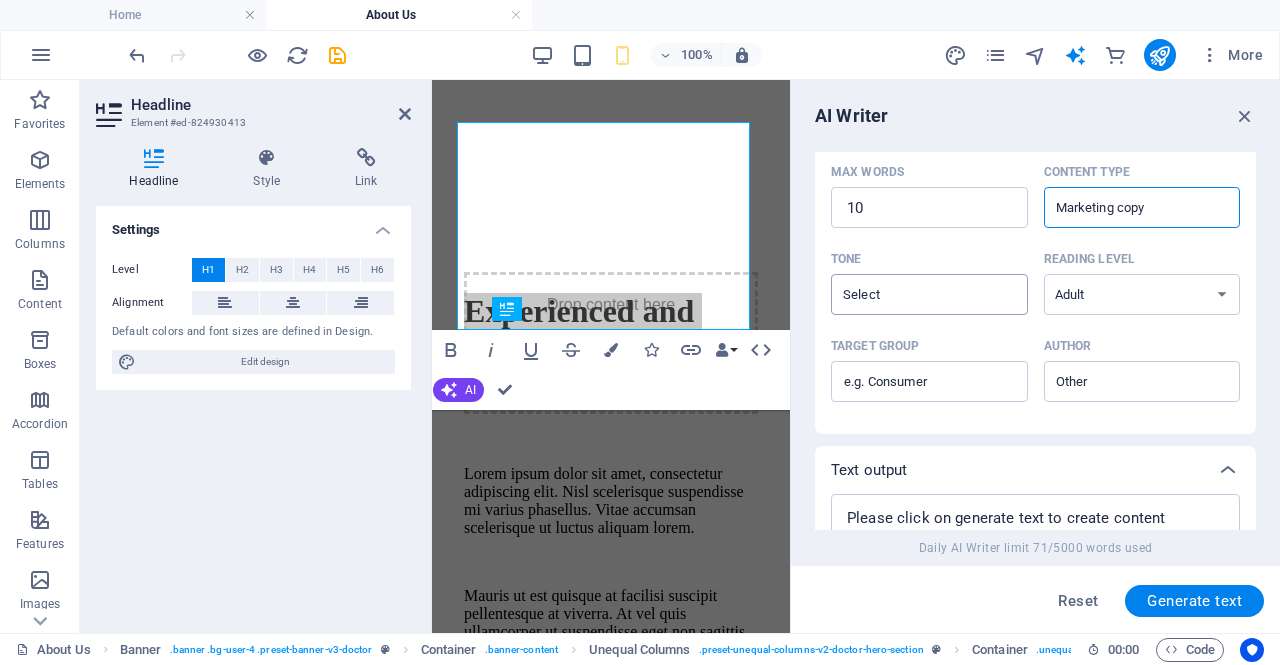 click on "​" at bounding box center [929, 294] 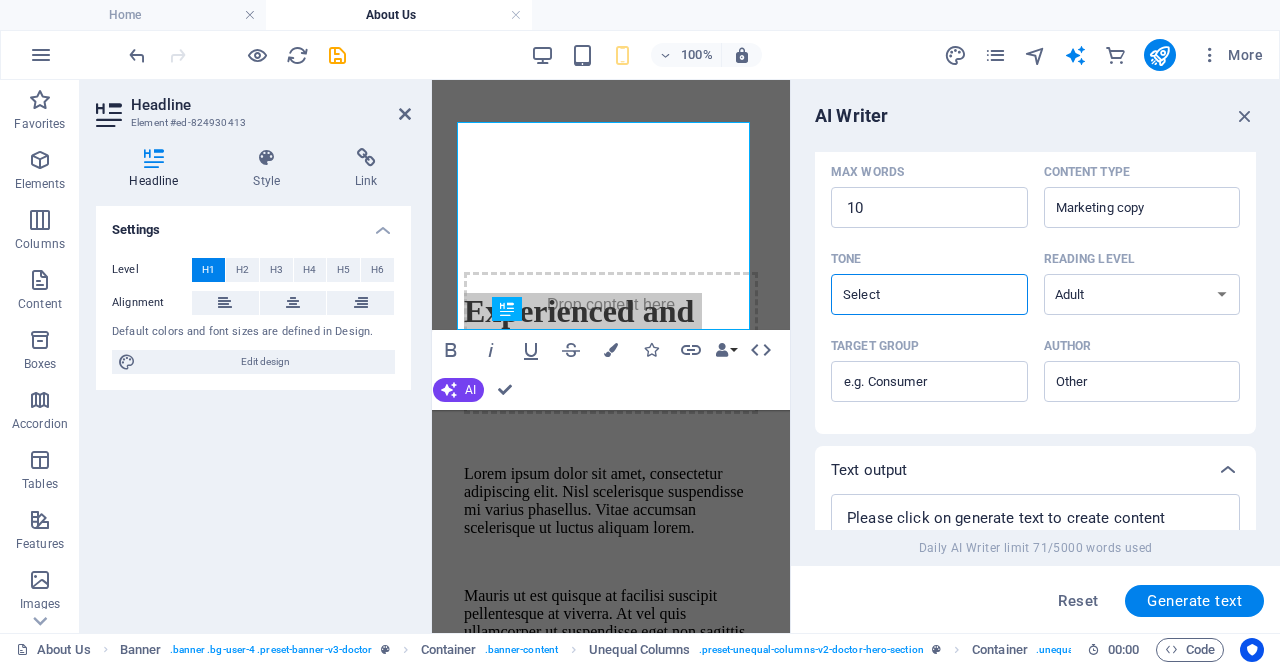 click on "Tone ​" at bounding box center [913, 294] 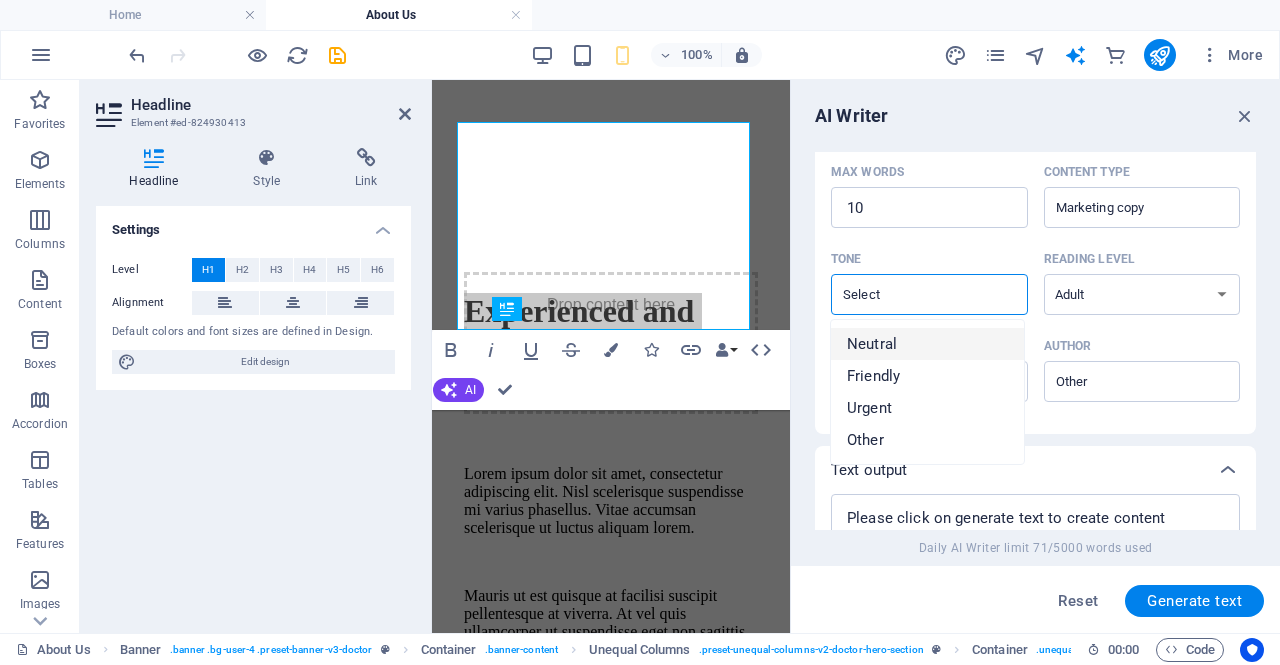 click on "Neutral" at bounding box center [927, 344] 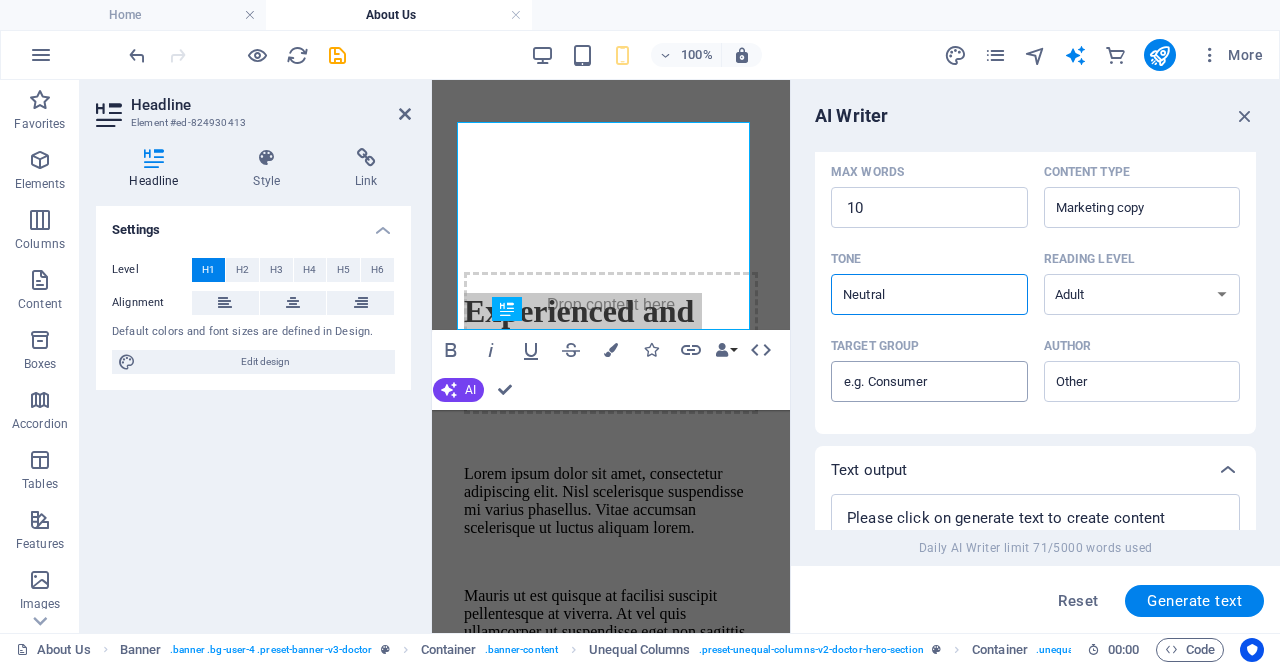 click on "Target group ​" at bounding box center (929, 382) 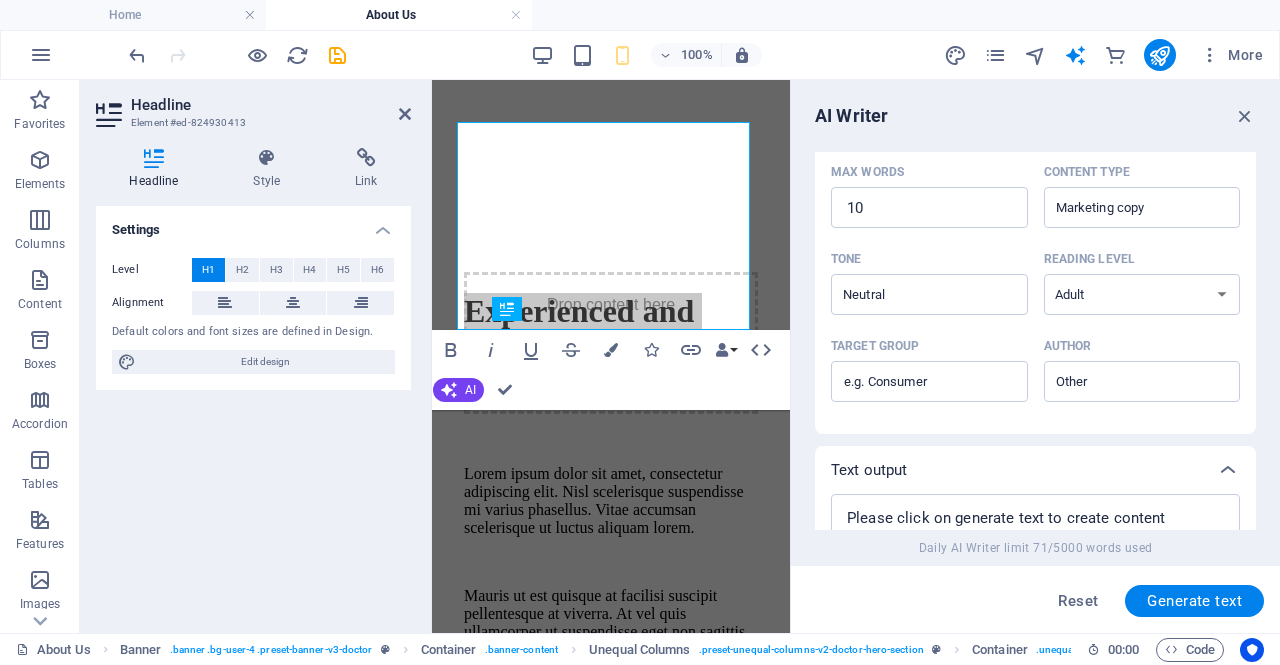 click on "Target group ​ Author ​" at bounding box center [1035, 374] 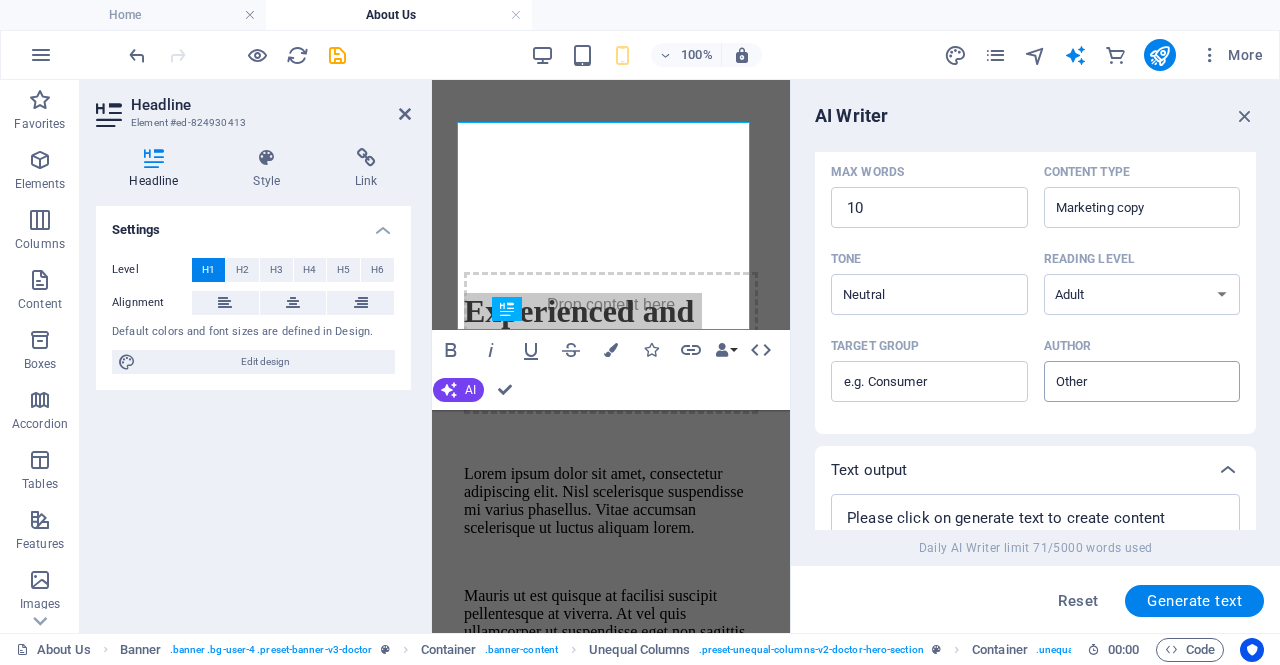 click on "Author ​" at bounding box center [1126, 381] 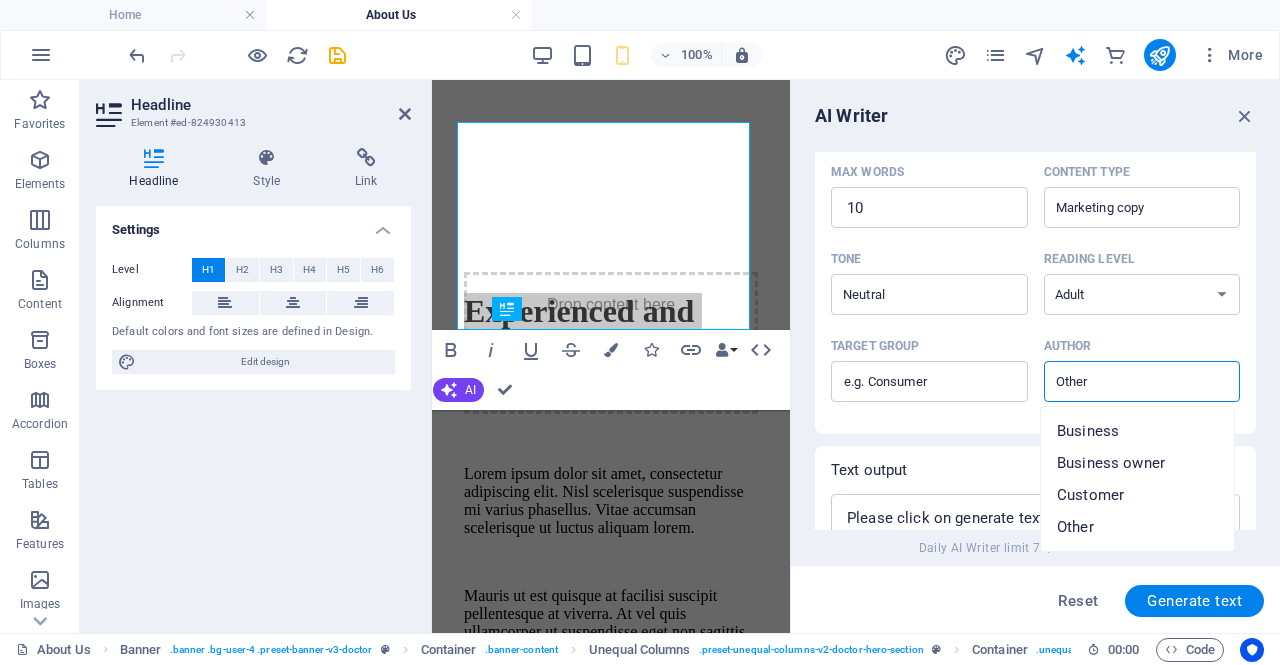 click on "Author ​" at bounding box center [1126, 381] 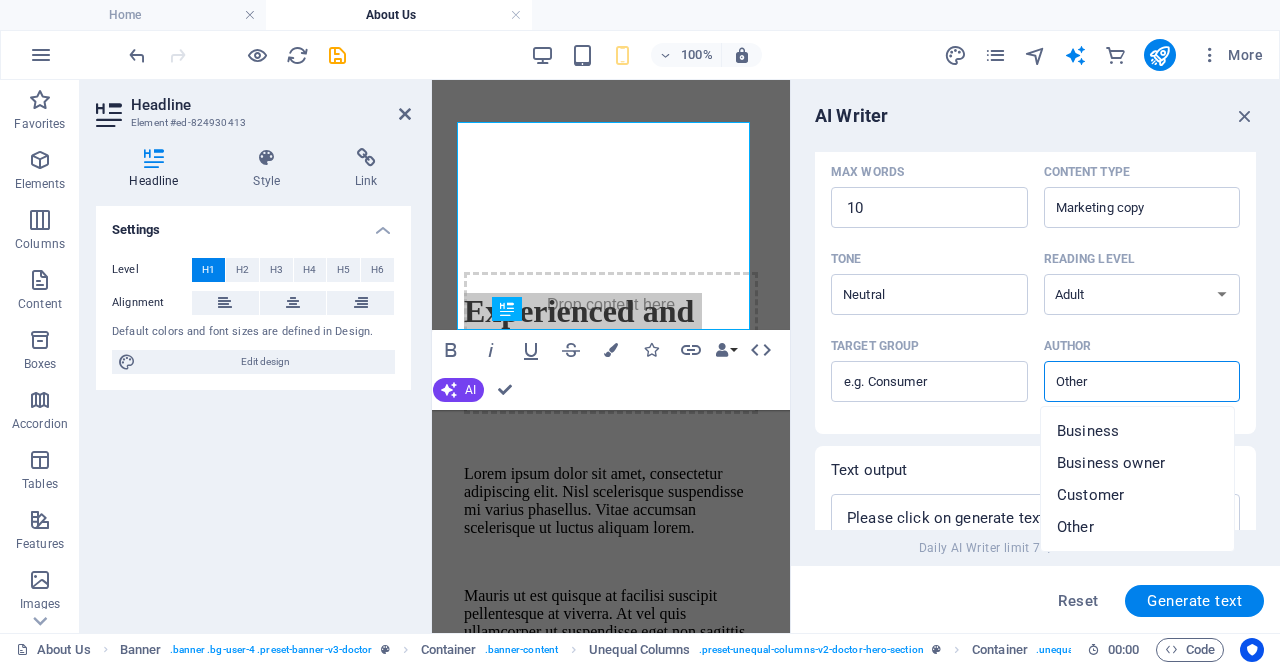 click on "Author ​" at bounding box center (1126, 381) 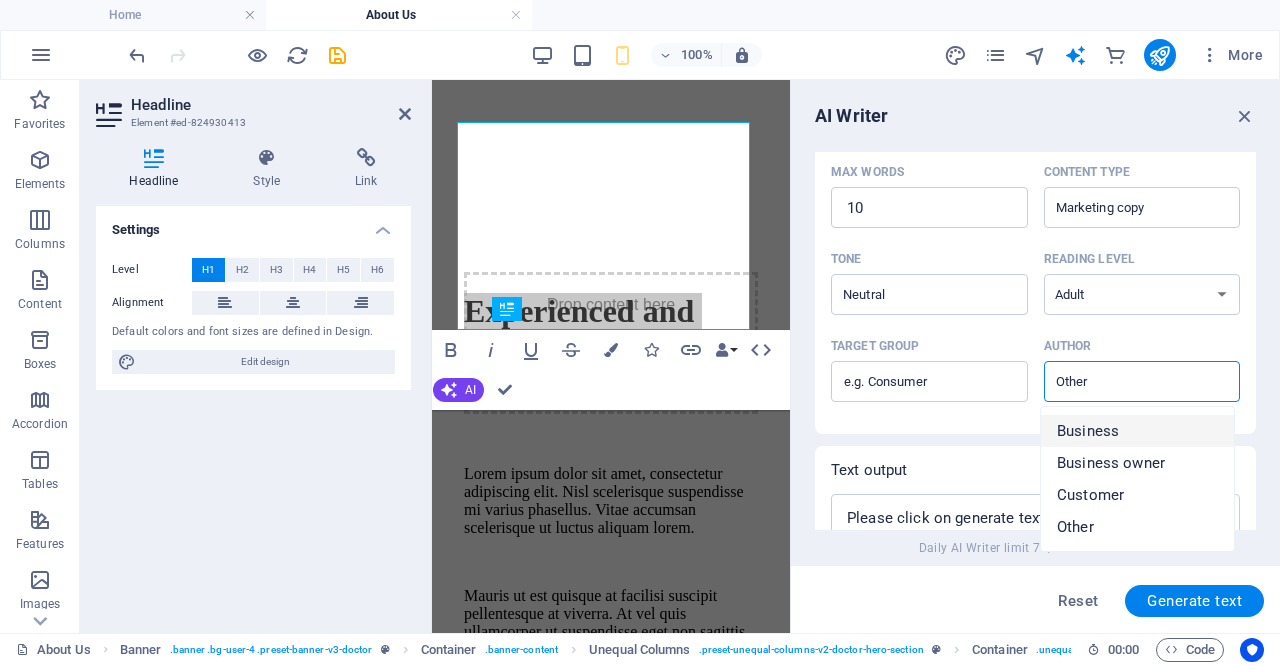click on "Business" at bounding box center [1088, 431] 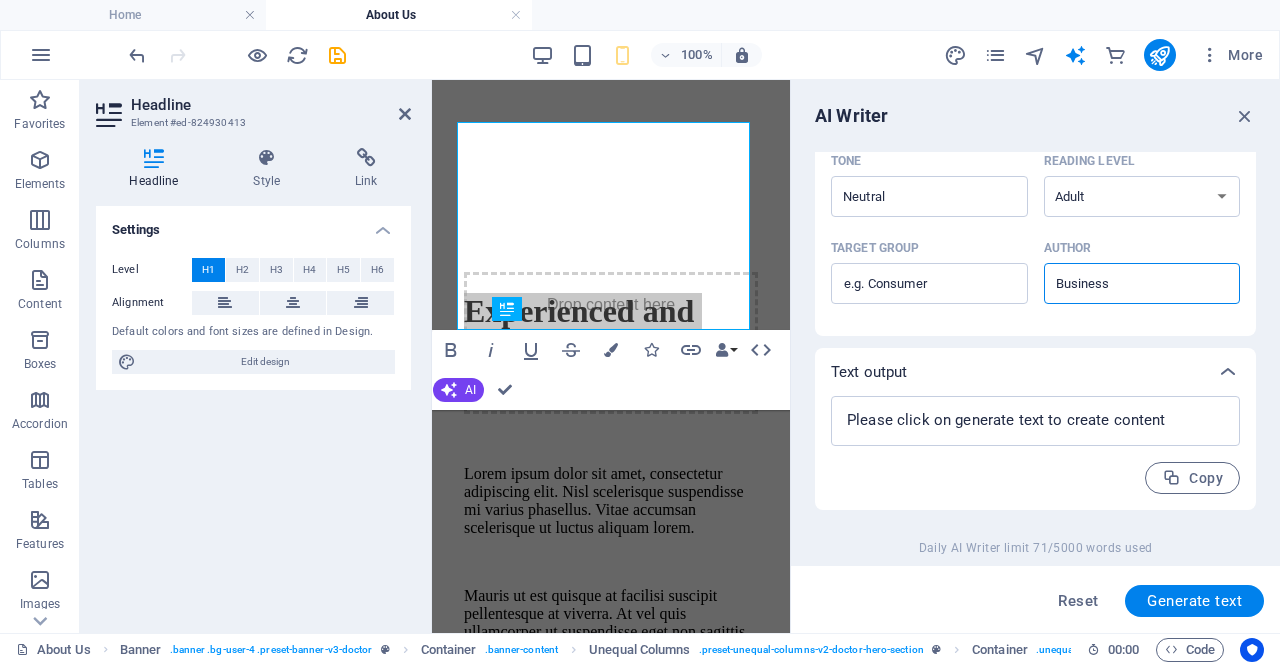 scroll, scrollTop: 583, scrollLeft: 0, axis: vertical 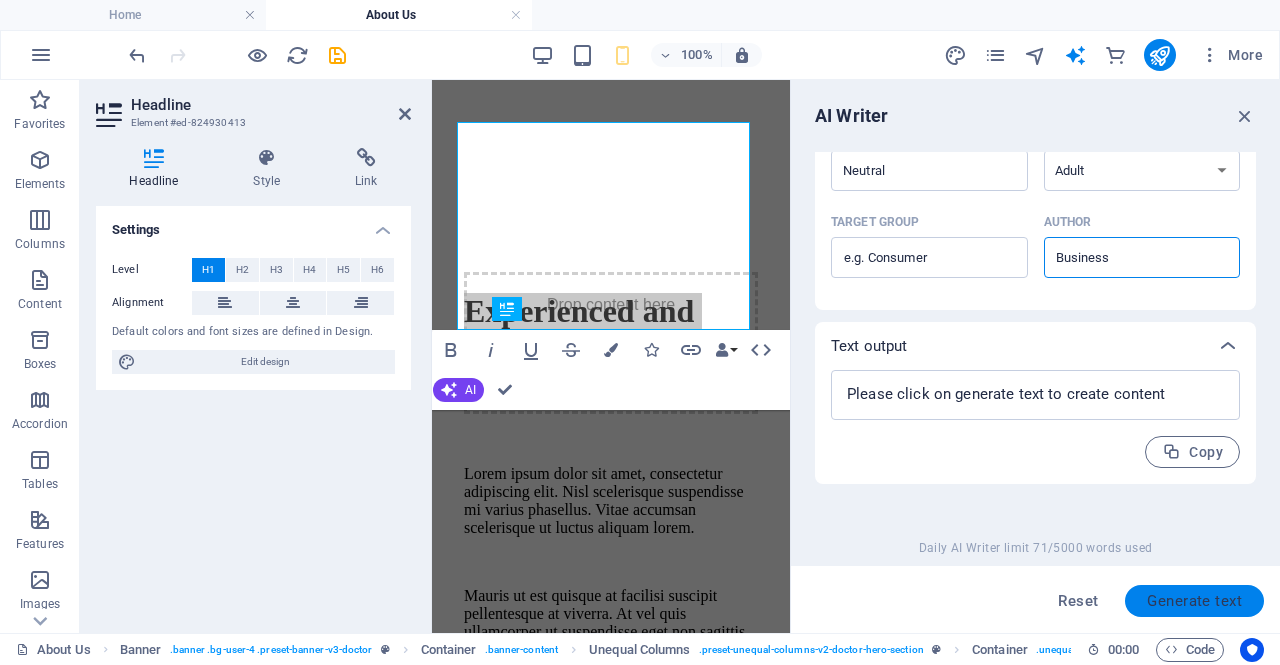 click on "Generate text" at bounding box center (1194, 601) 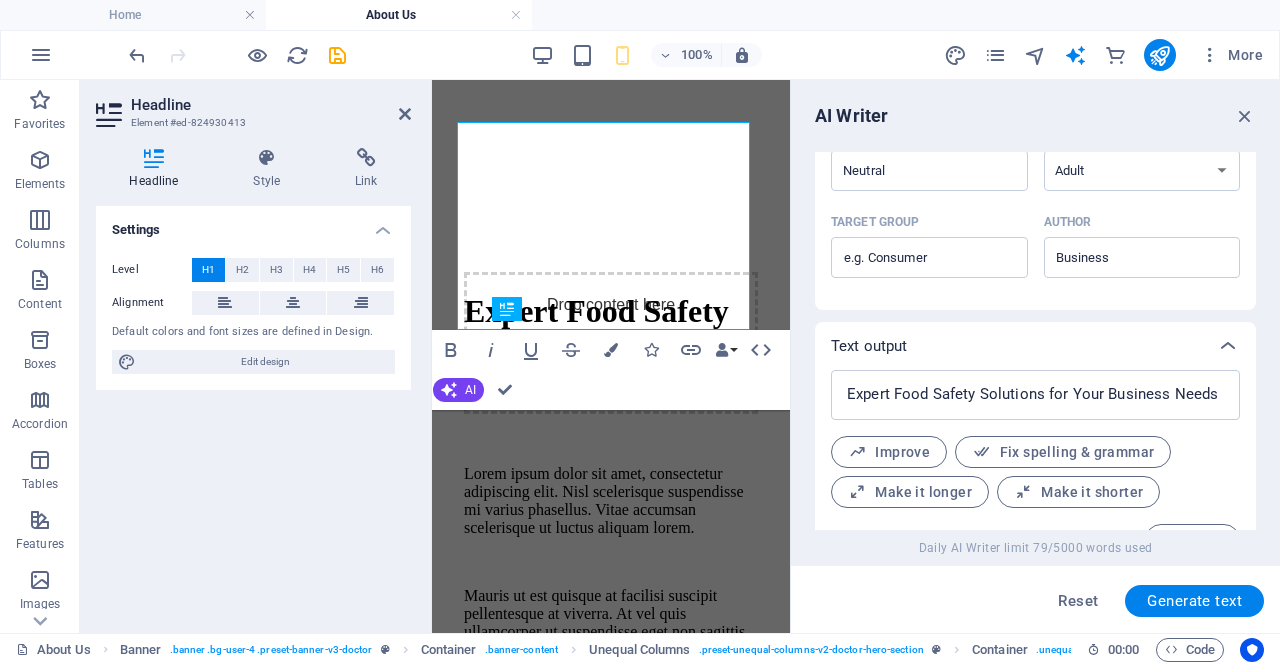 scroll, scrollTop: 624, scrollLeft: 0, axis: vertical 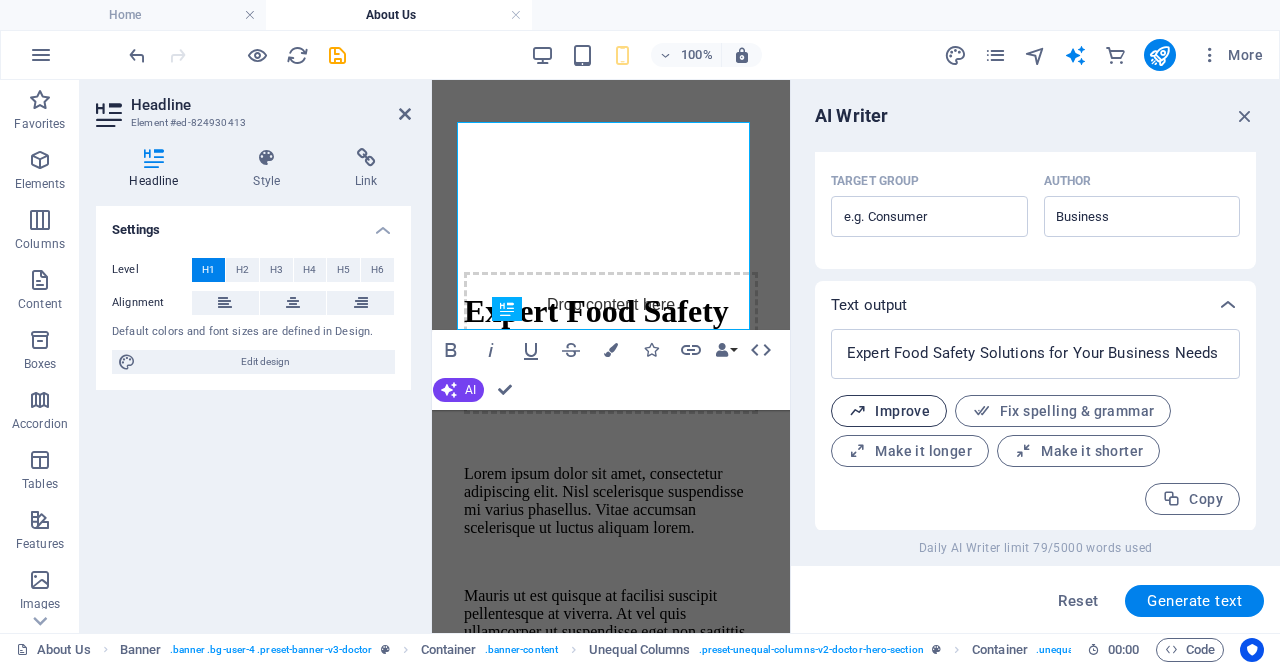 click on "Improve" at bounding box center [889, 411] 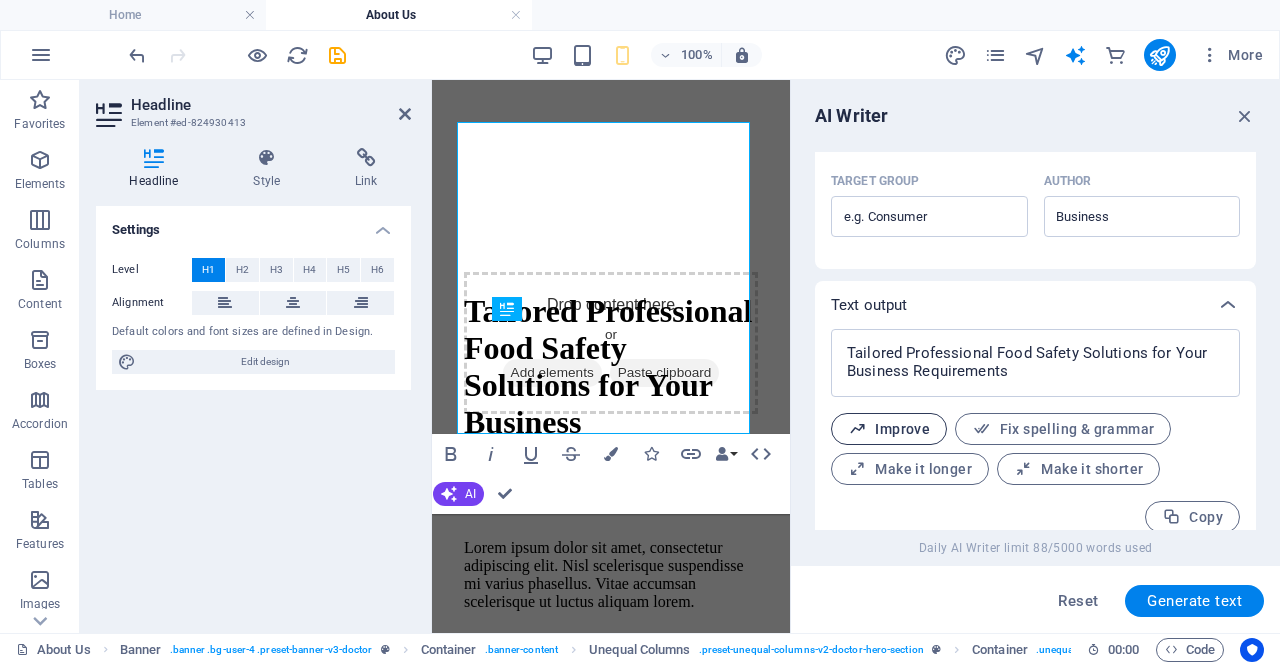 scroll, scrollTop: 642, scrollLeft: 0, axis: vertical 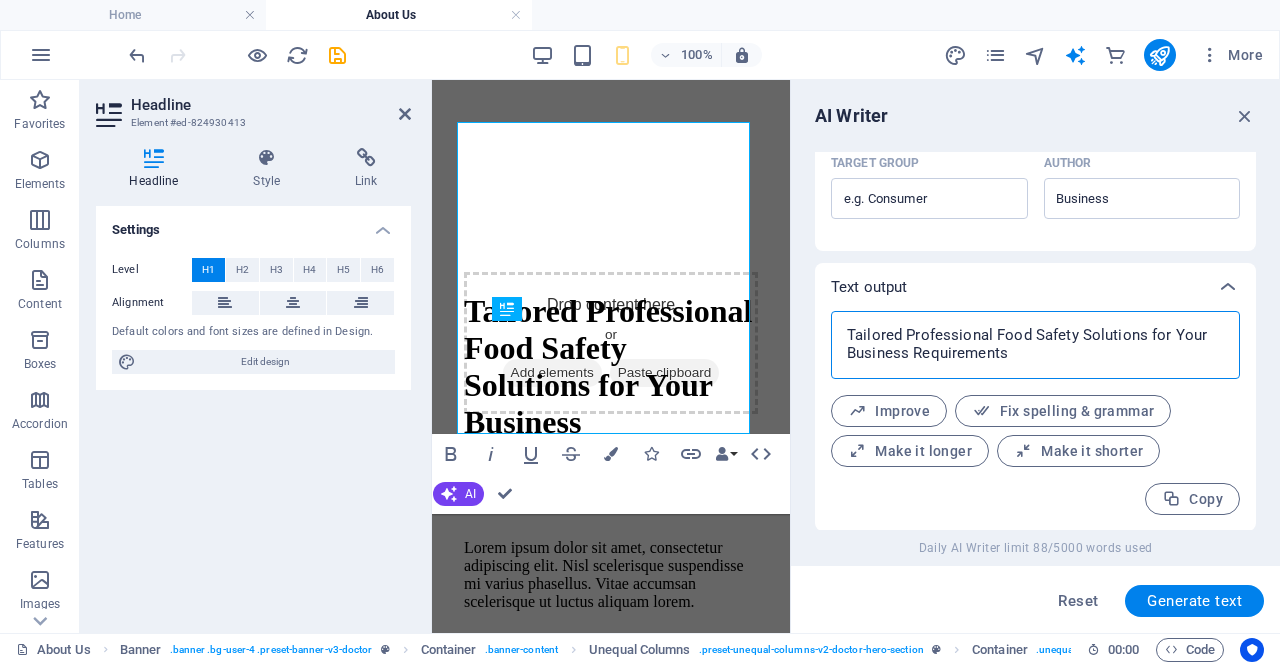 drag, startPoint x: 1078, startPoint y: 352, endPoint x: 838, endPoint y: 311, distance: 243.4769 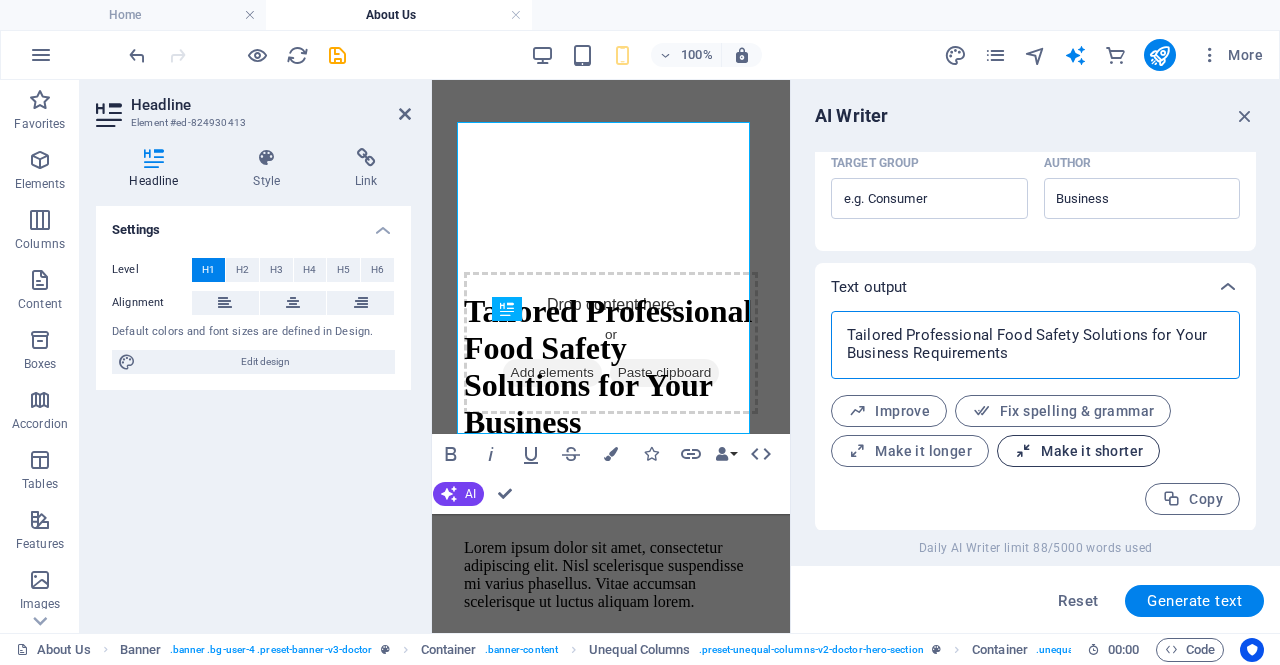 click on "Make it shorter" at bounding box center [1078, 451] 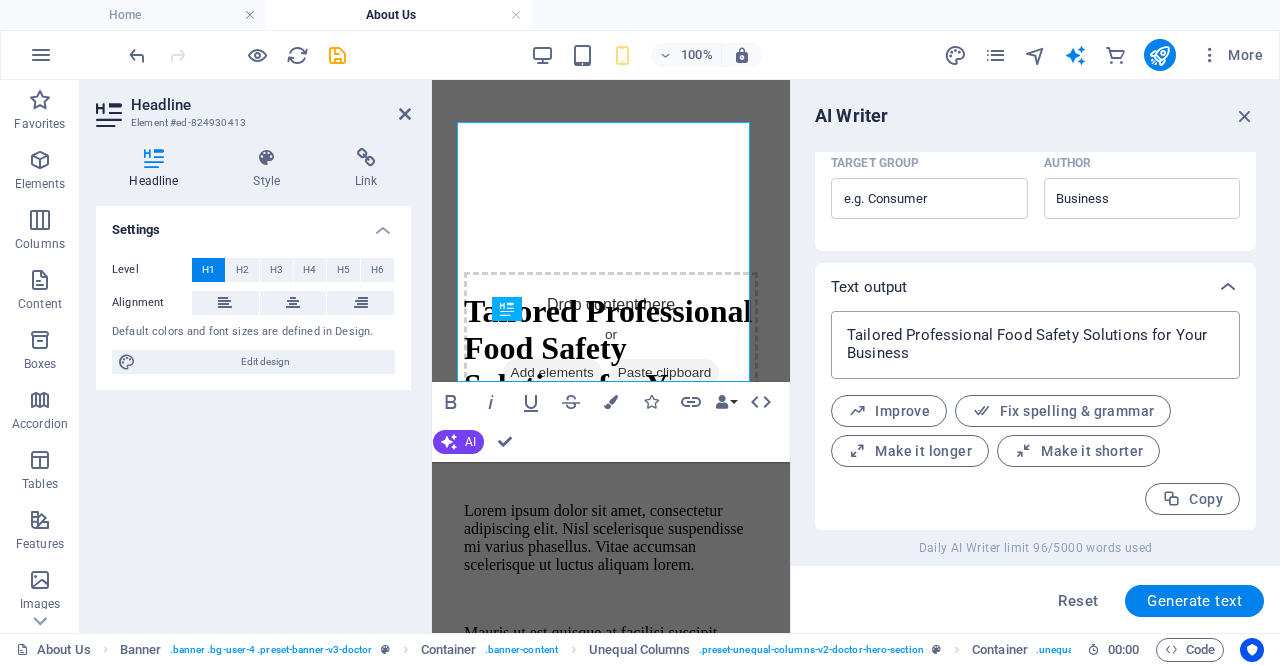 drag, startPoint x: 1034, startPoint y: 371, endPoint x: 833, endPoint y: 330, distance: 205.13898 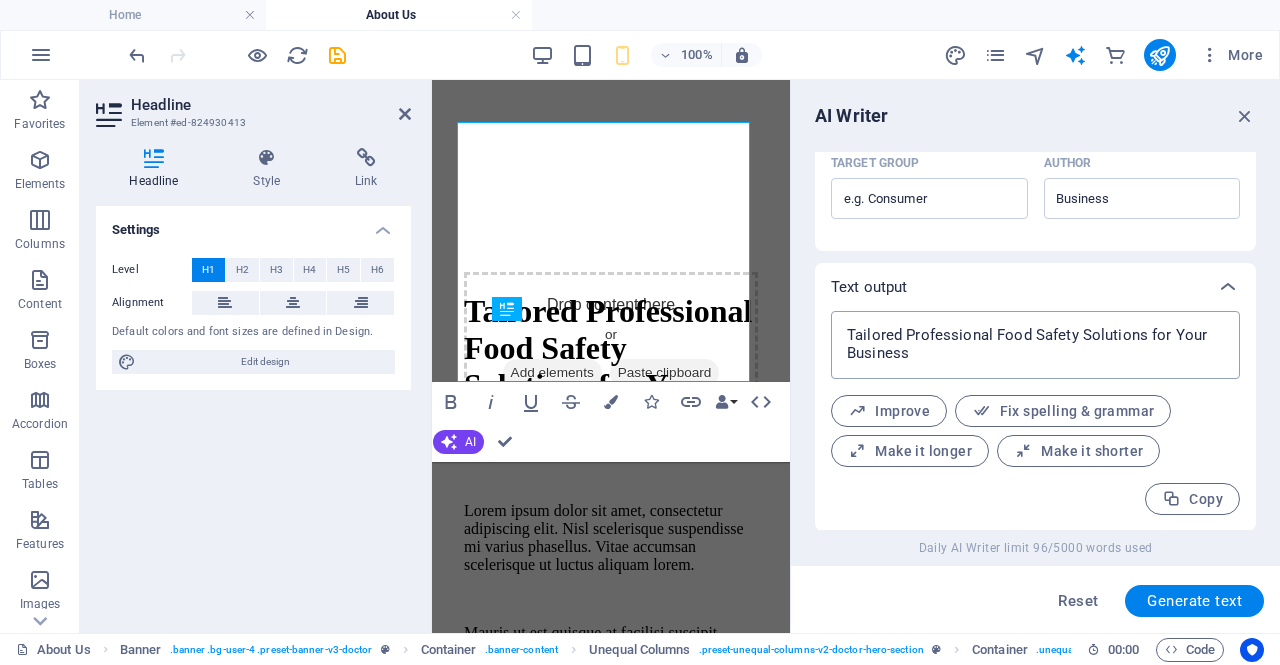 click on "Tailored Professional Food Safety Solutions for Your Business x ​ Improve Fix spelling & grammar Make it longer Make it shorter Copy" at bounding box center [1035, 421] 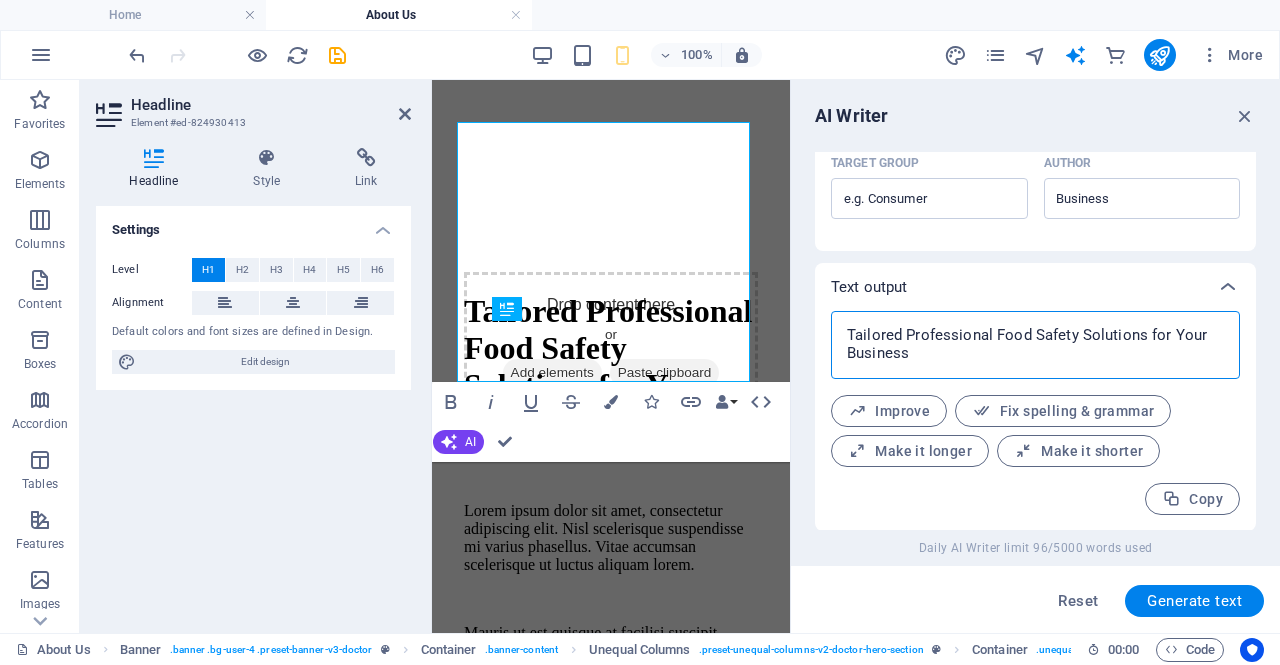 drag, startPoint x: 926, startPoint y: 355, endPoint x: 825, endPoint y: 331, distance: 103.81233 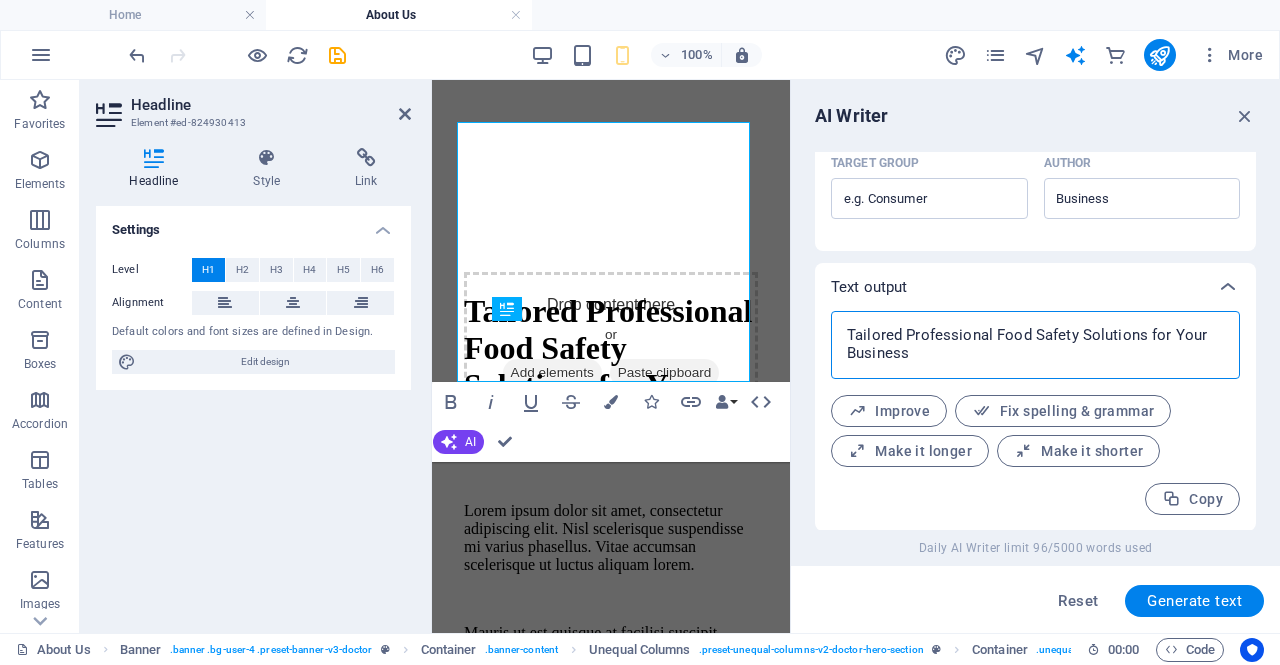 drag, startPoint x: 905, startPoint y: 331, endPoint x: 816, endPoint y: 337, distance: 89.20202 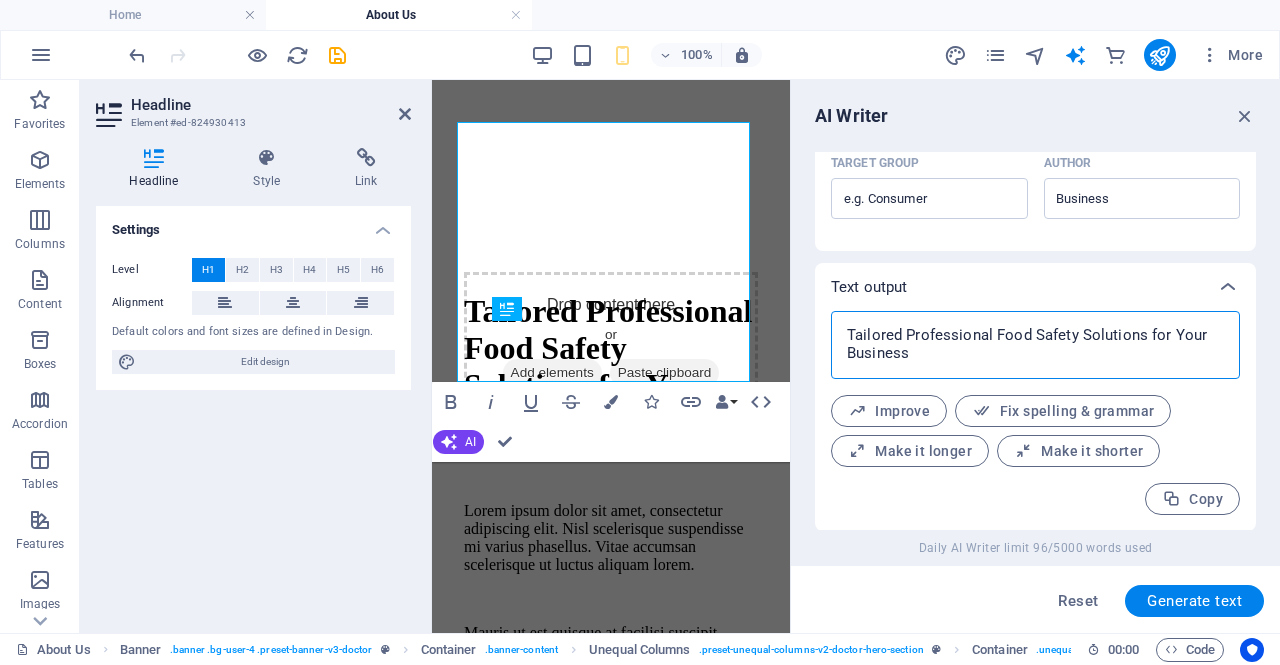 click on "Tailored Professional Food Safety Solutions for Your Business x ​ Improve Fix spelling & grammar Make it longer Make it shorter Copy" at bounding box center [1035, 421] 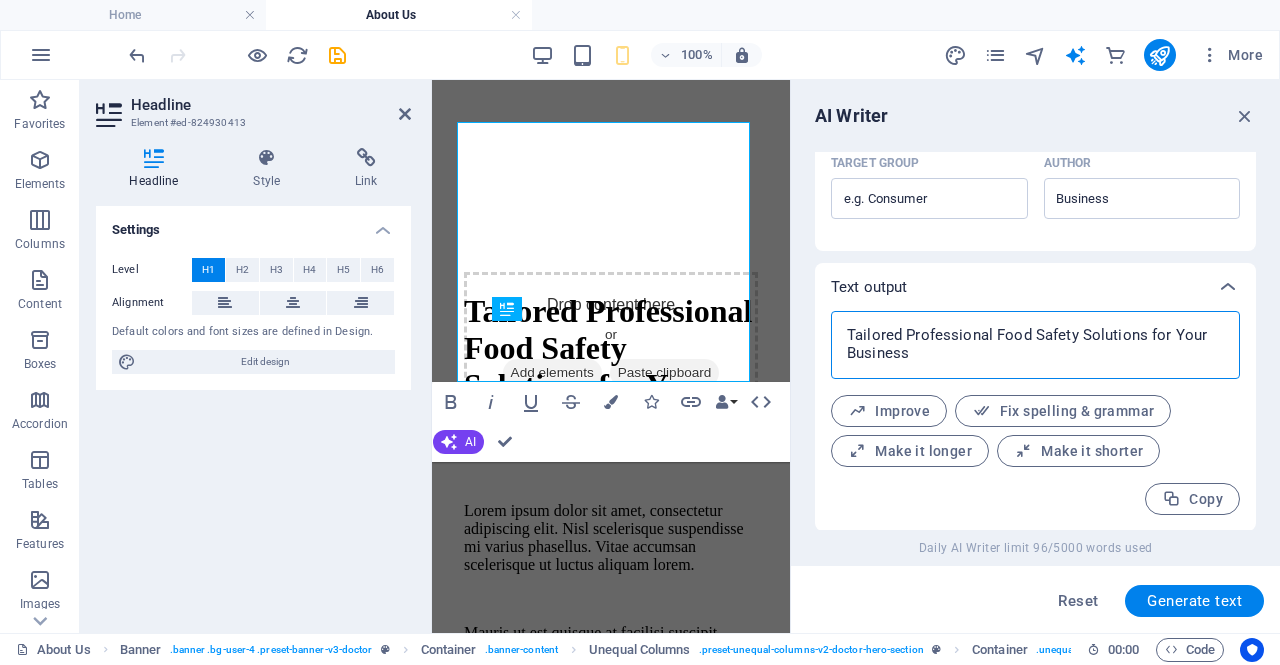 click on "Tailored Professional Food Safety Solutions for Your Business" at bounding box center [1035, 345] 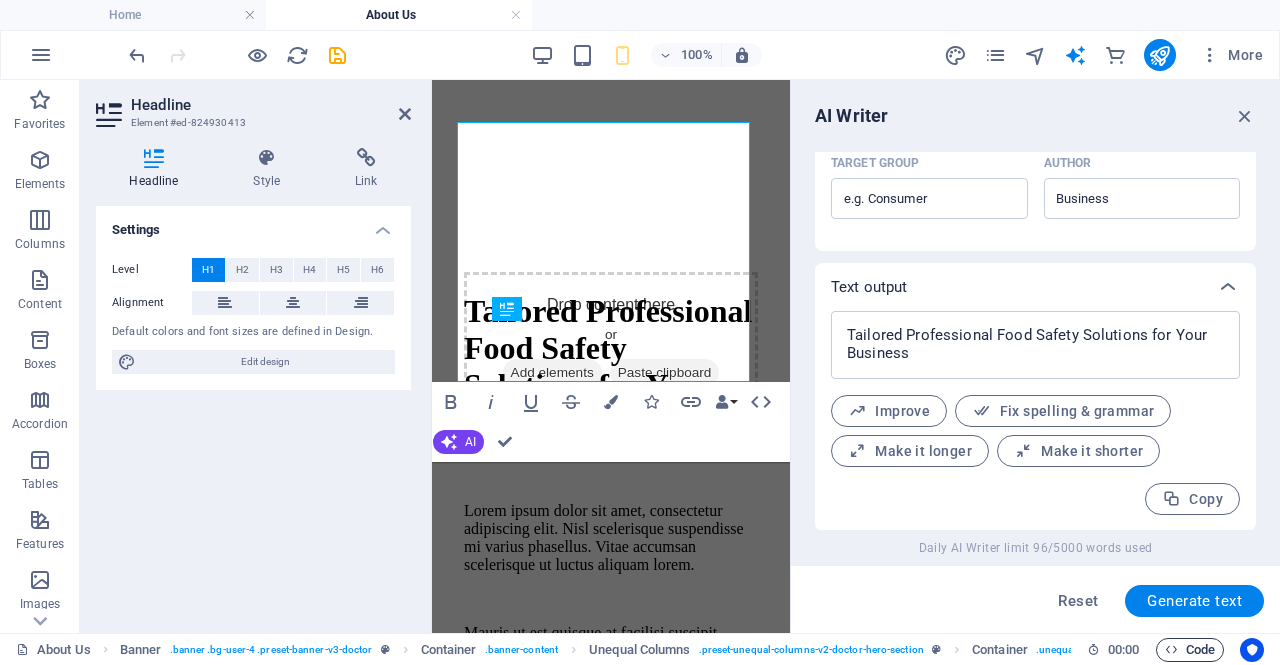 click on "Code" at bounding box center (1190, 650) 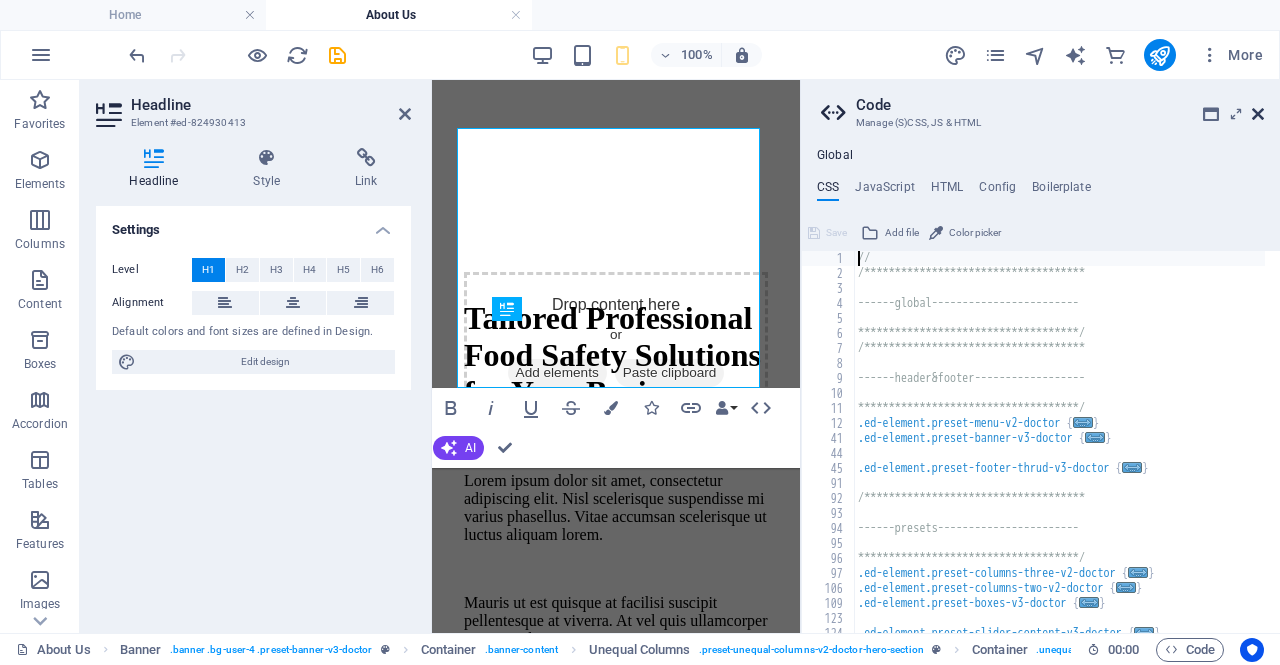 click at bounding box center [1258, 114] 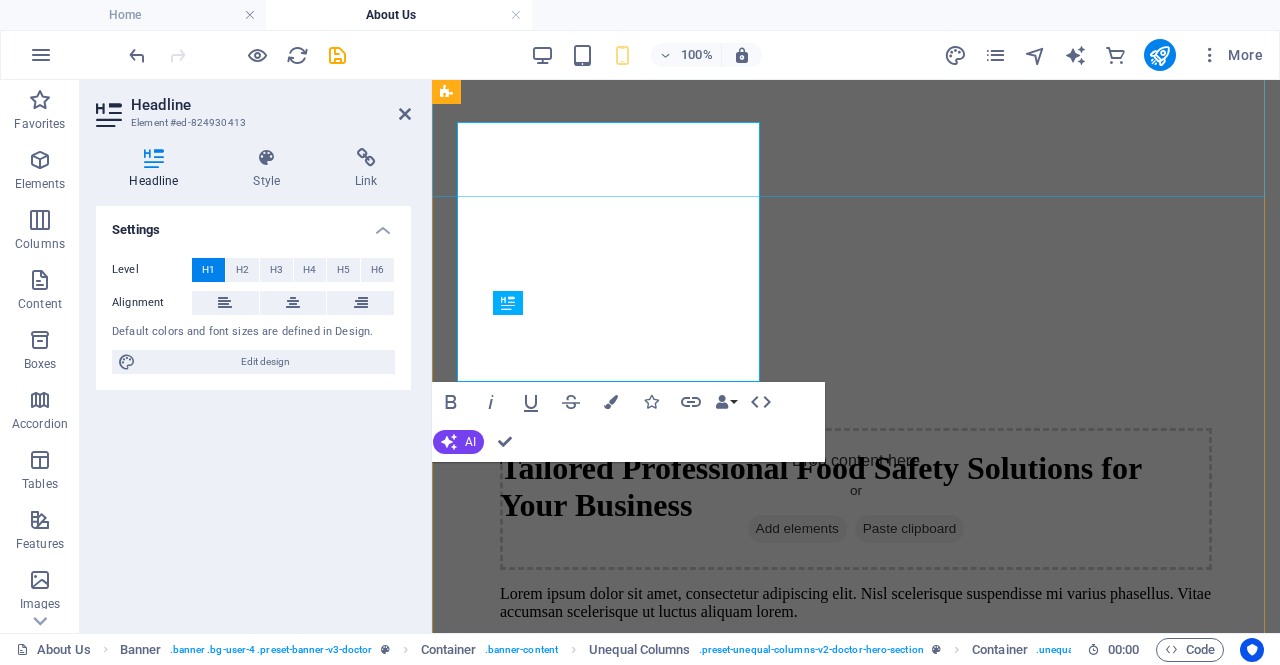 scroll, scrollTop: 414, scrollLeft: 0, axis: vertical 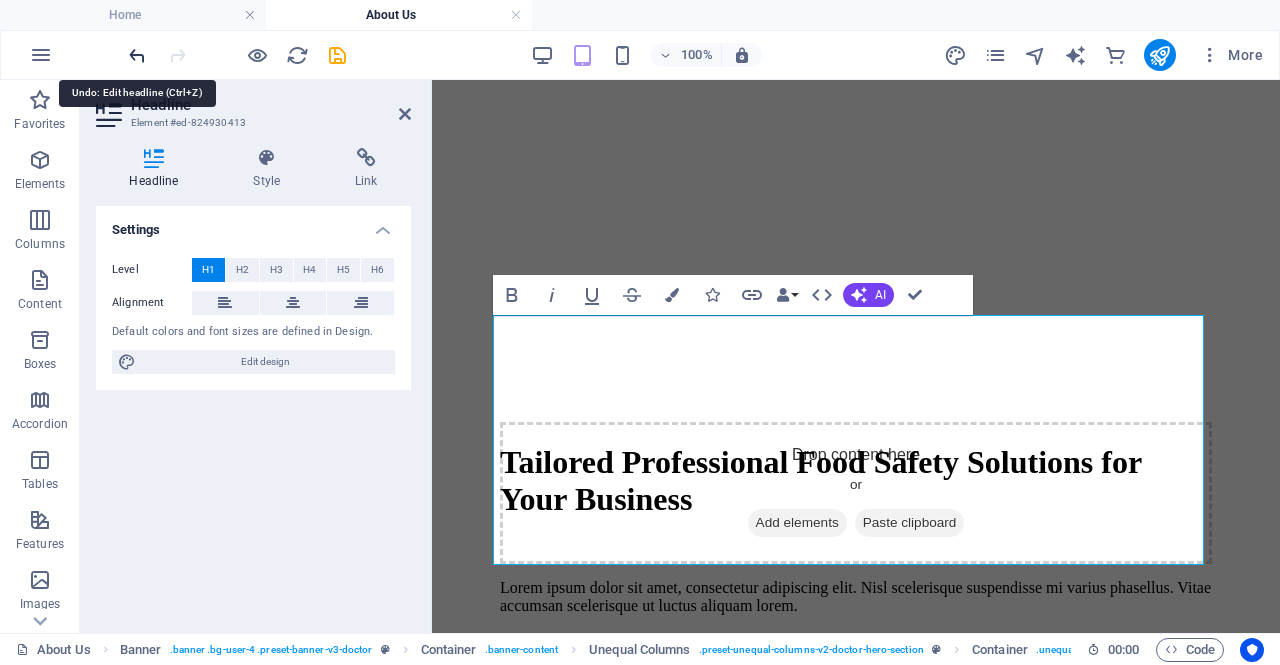 click at bounding box center [137, 55] 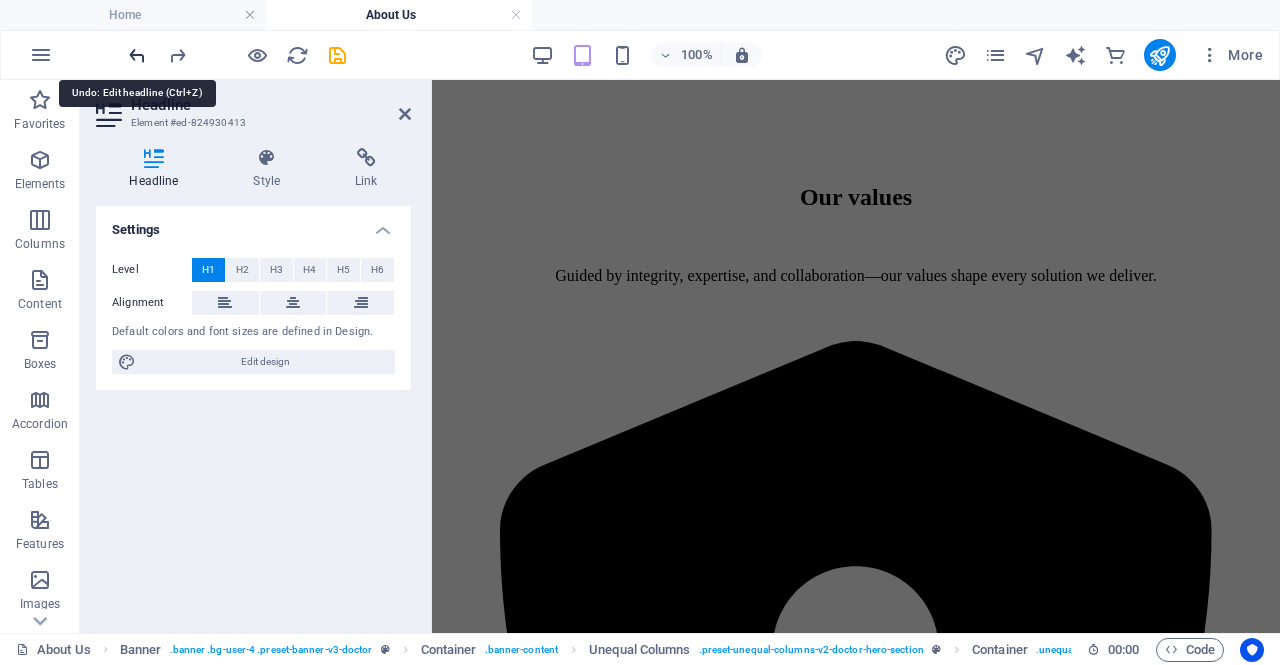 scroll, scrollTop: 1242, scrollLeft: 0, axis: vertical 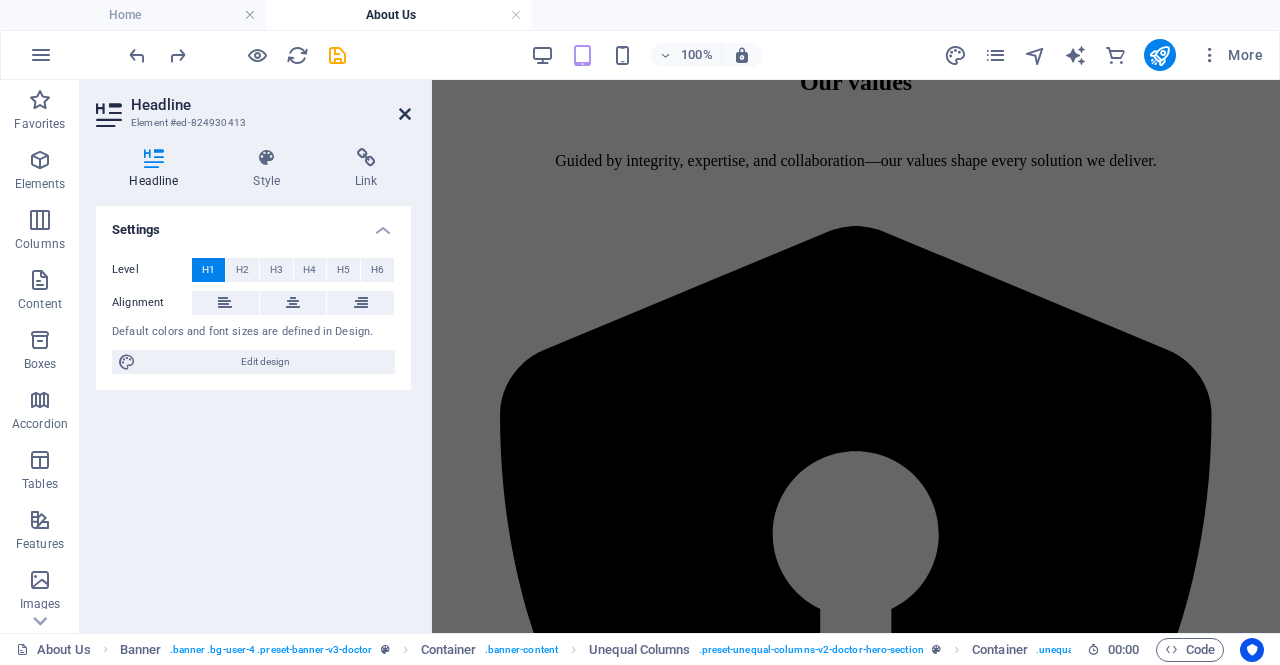 click at bounding box center (405, 114) 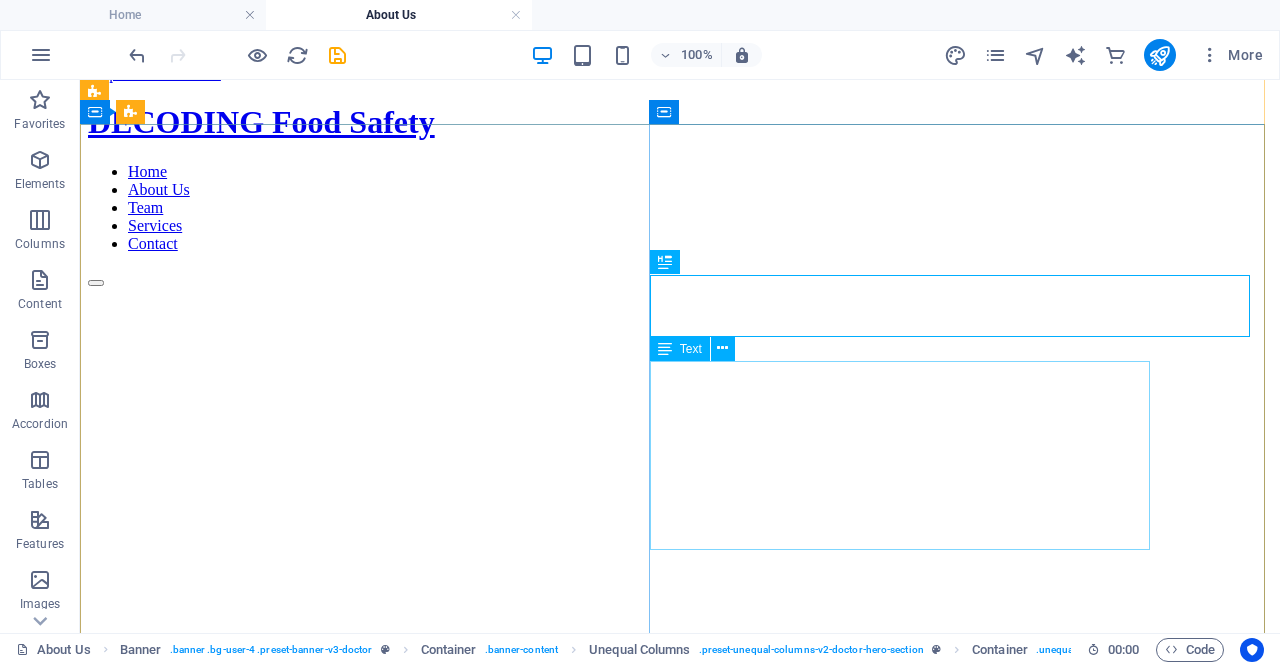 scroll, scrollTop: 22, scrollLeft: 0, axis: vertical 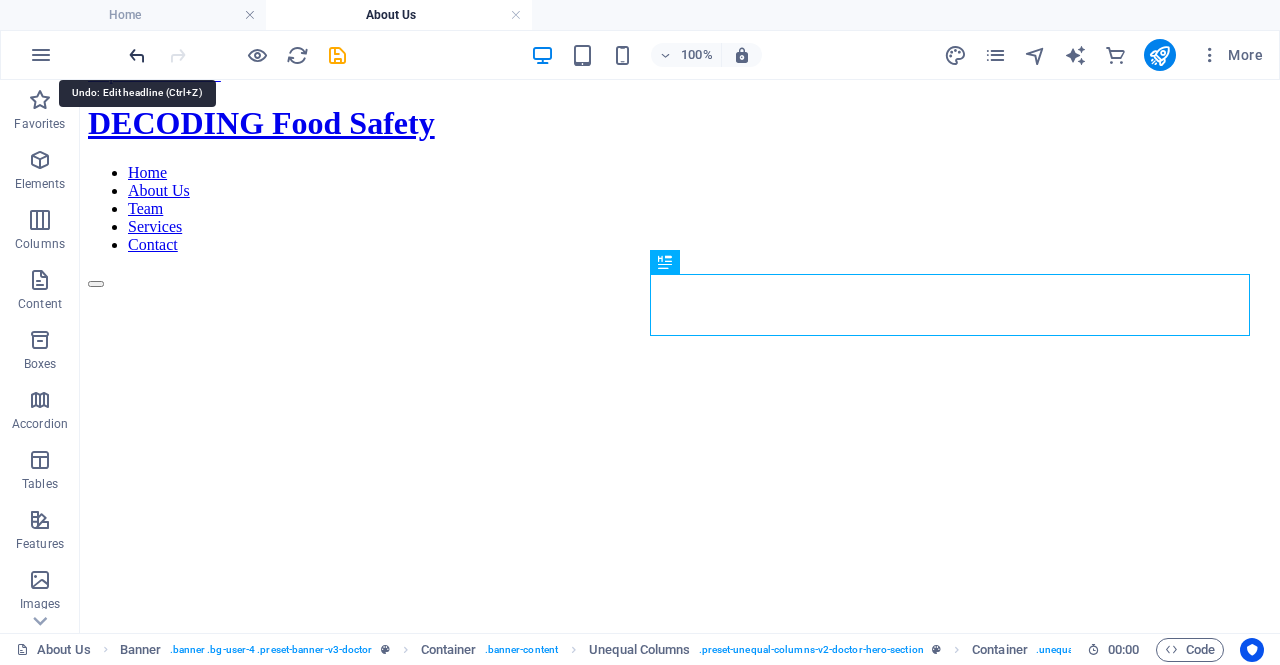 click at bounding box center (137, 55) 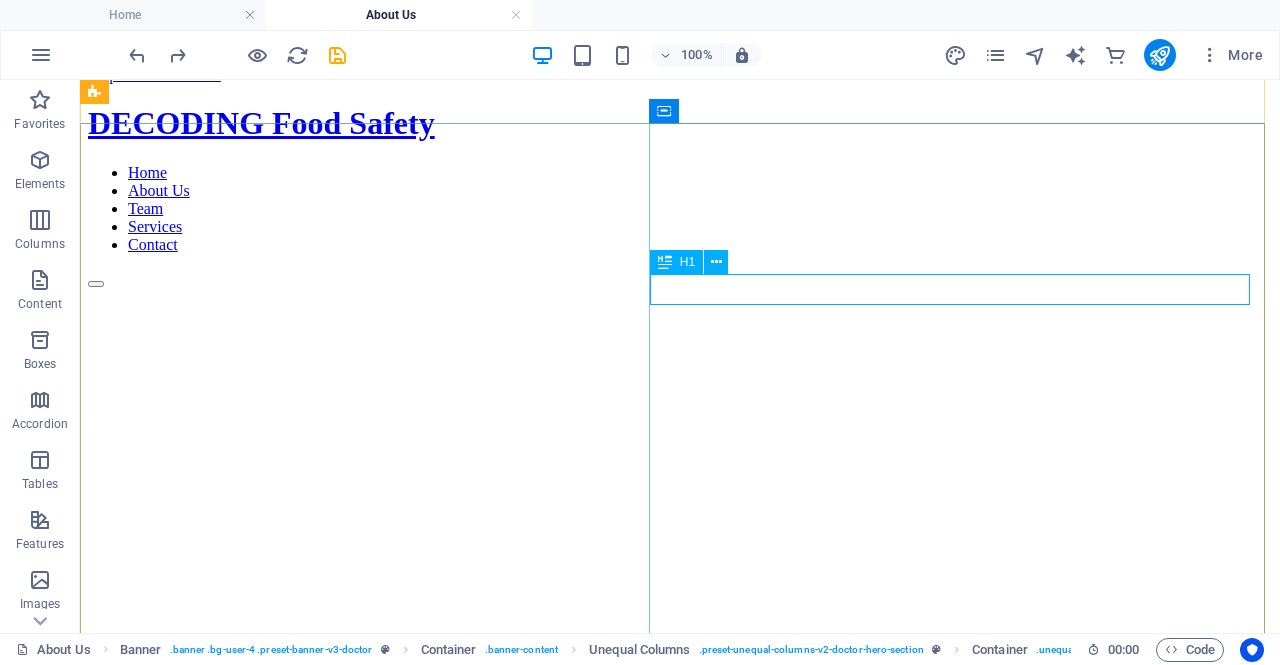 click on "Experienced and modern clinic for your health needs" at bounding box center [680, 1165] 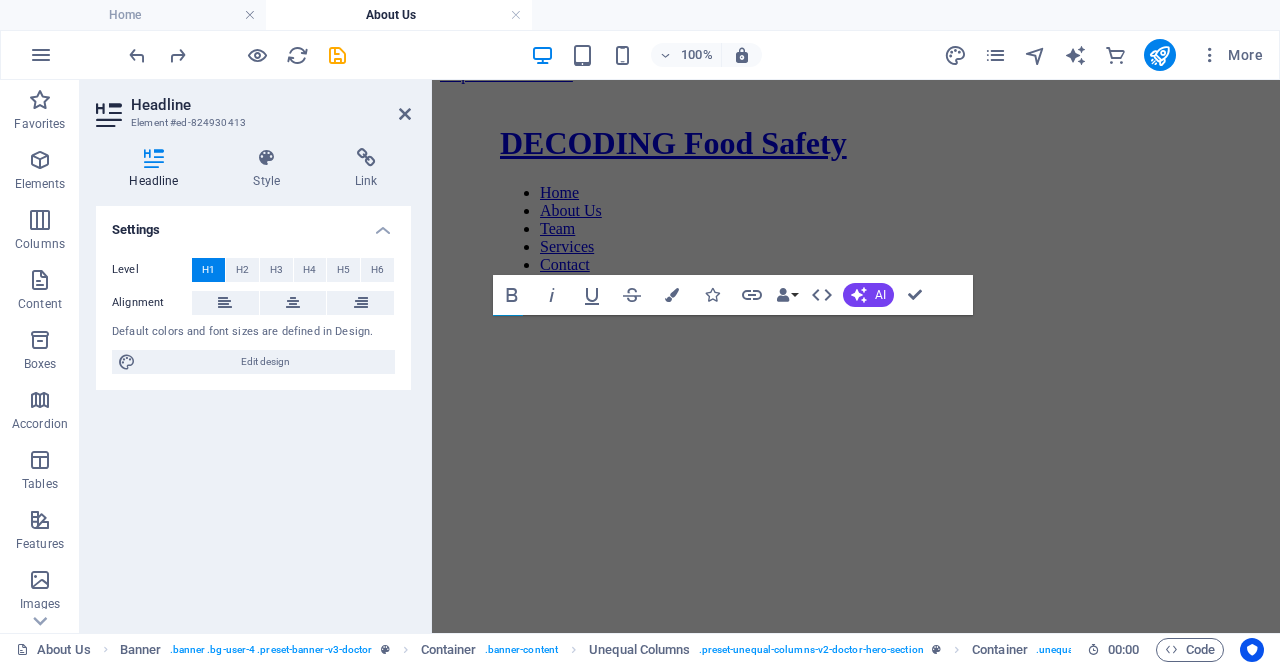 scroll, scrollTop: 414, scrollLeft: 0, axis: vertical 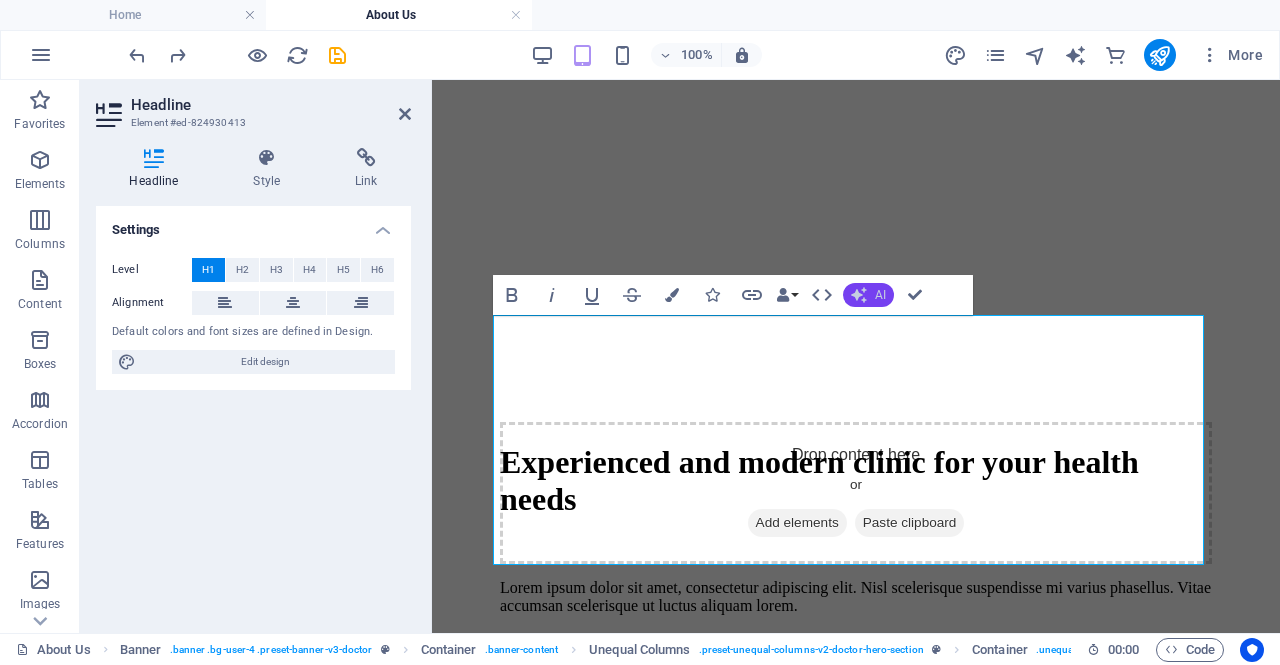 click on "AI" at bounding box center [880, 295] 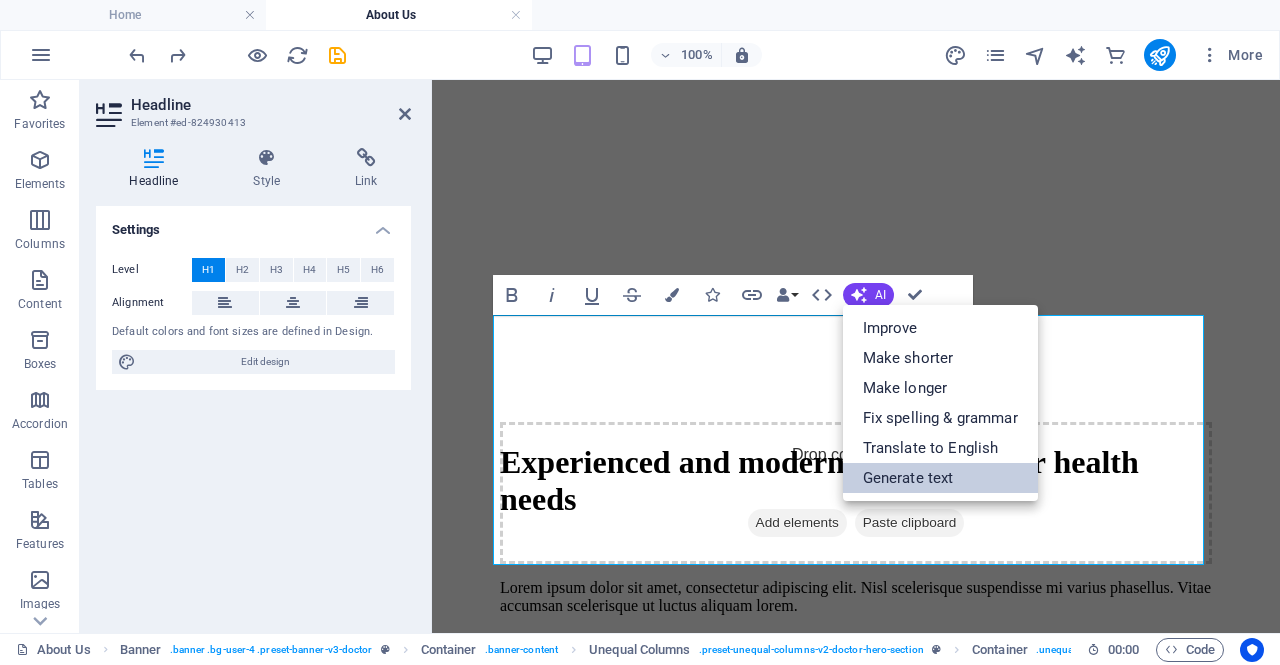 click on "Generate text" at bounding box center (940, 478) 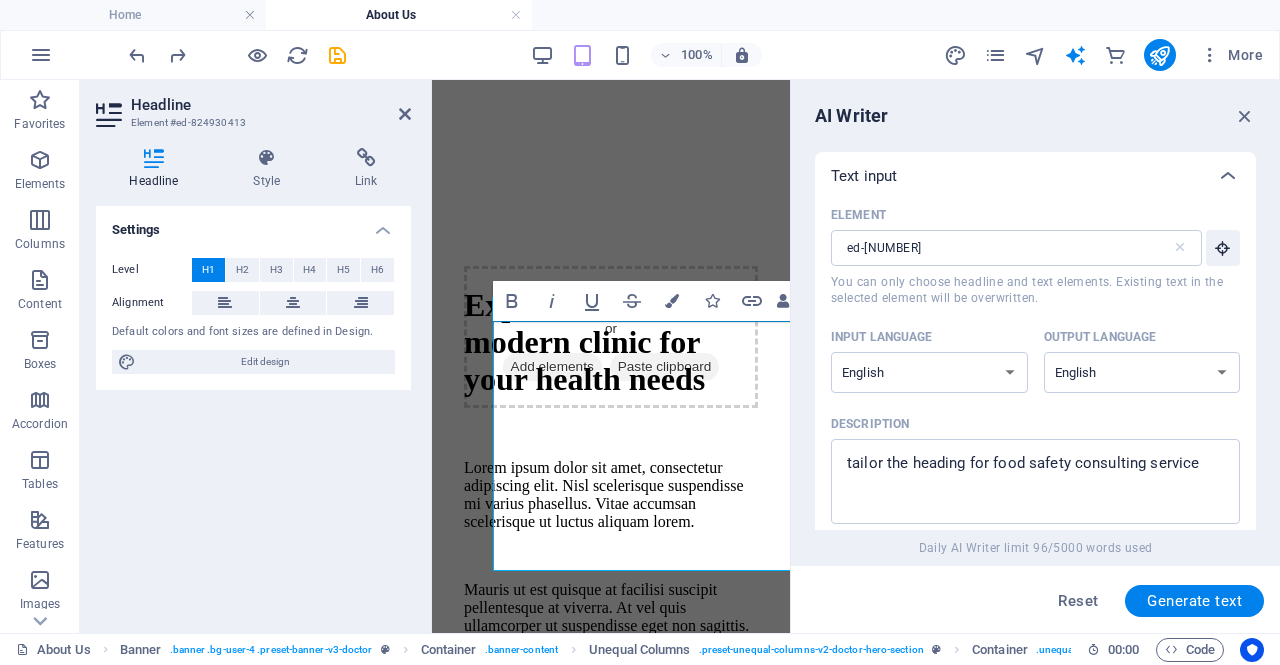 scroll, scrollTop: 408, scrollLeft: 0, axis: vertical 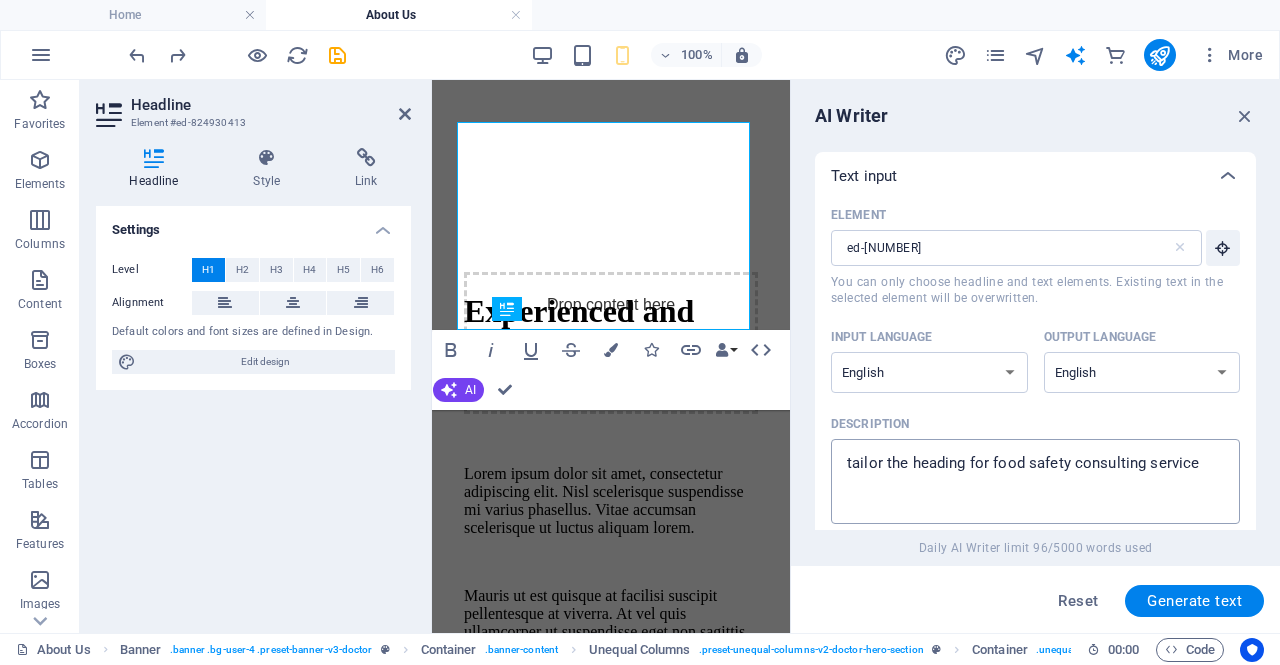 click on "tailor the heading for food safety consulting service" at bounding box center [1035, 481] 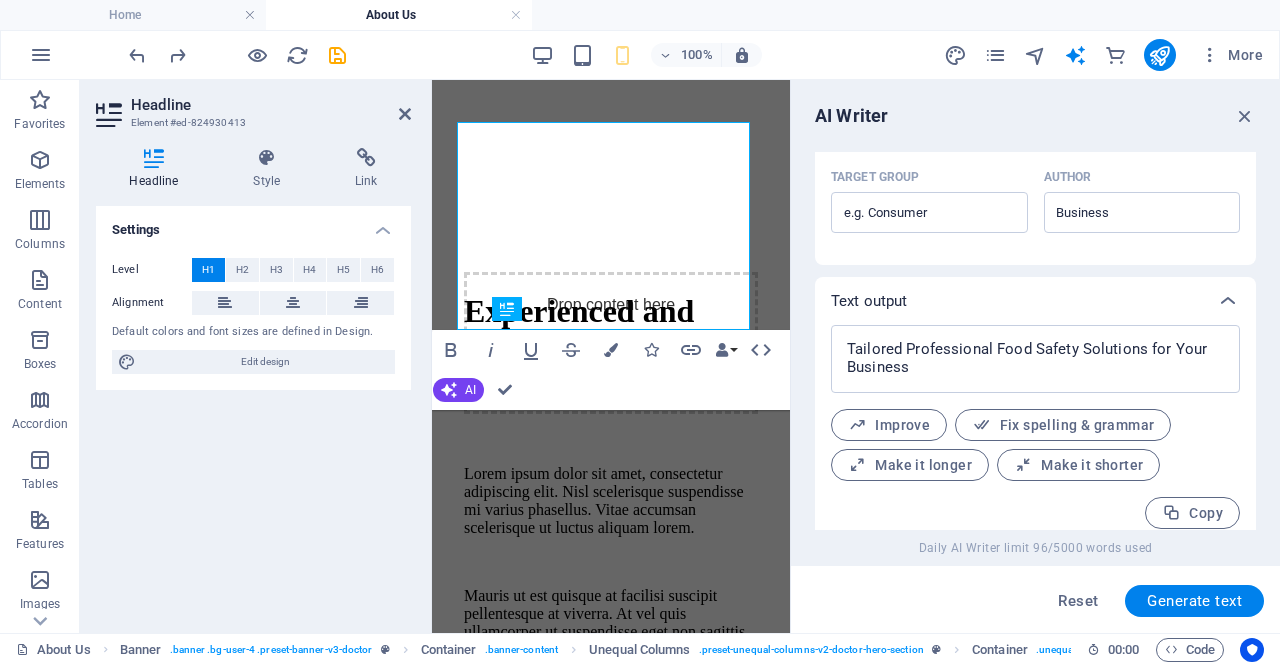 scroll, scrollTop: 642, scrollLeft: 0, axis: vertical 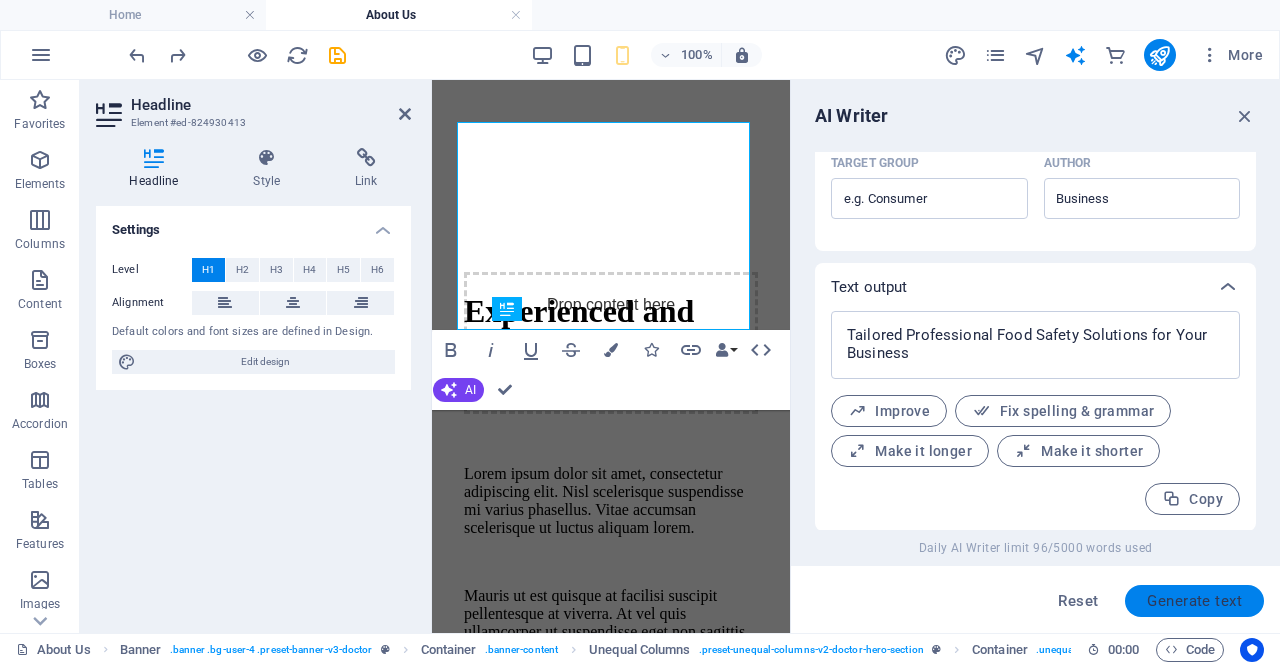 click on "Generate text" at bounding box center [1194, 601] 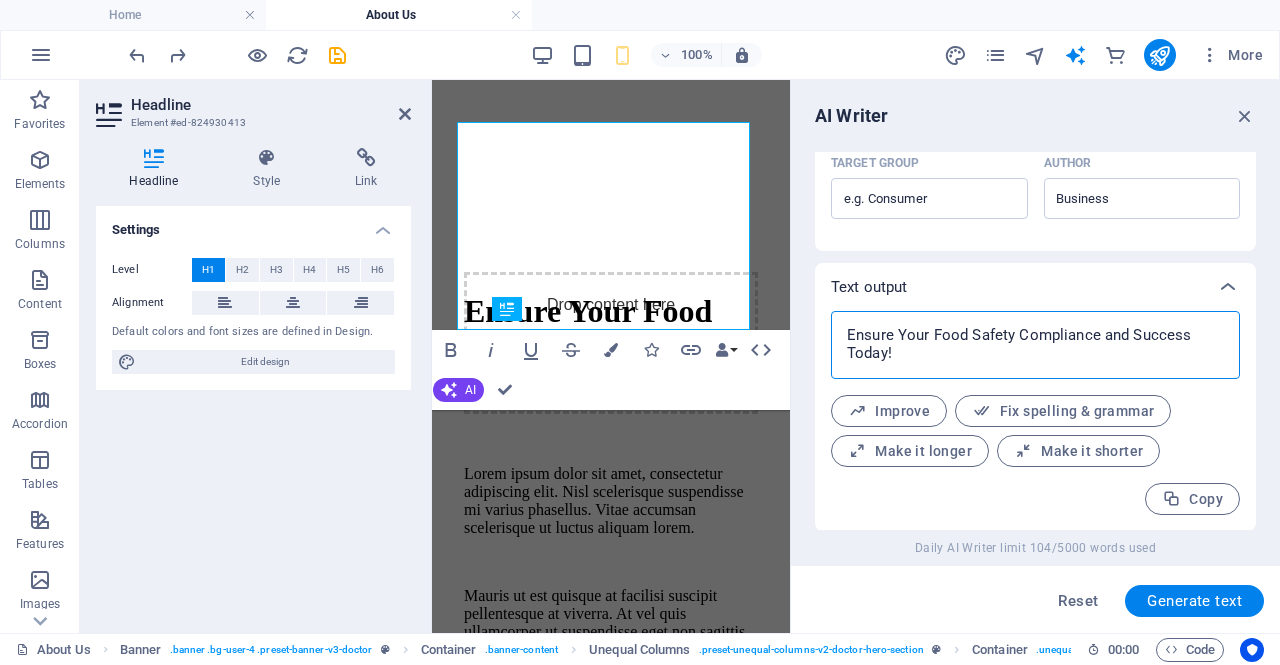 drag, startPoint x: 912, startPoint y: 355, endPoint x: 846, endPoint y: 331, distance: 70.2282 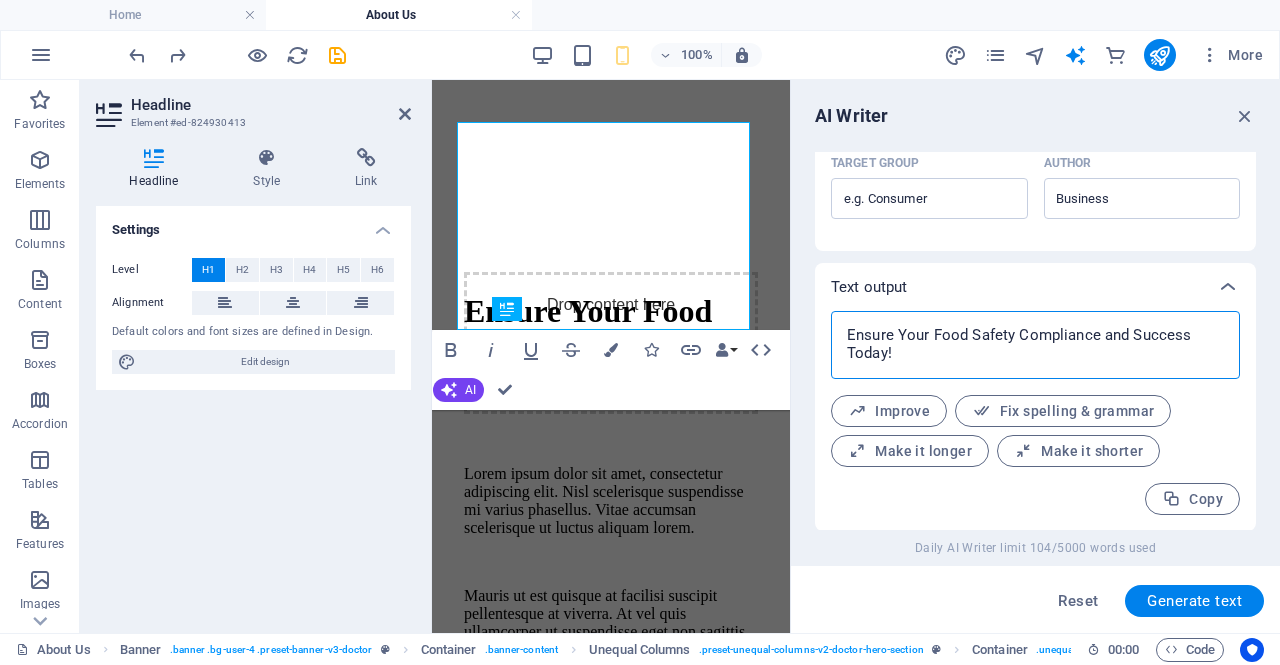 click on "Ensure Your Food Safety Compliance and Success Today!" at bounding box center (1035, 345) 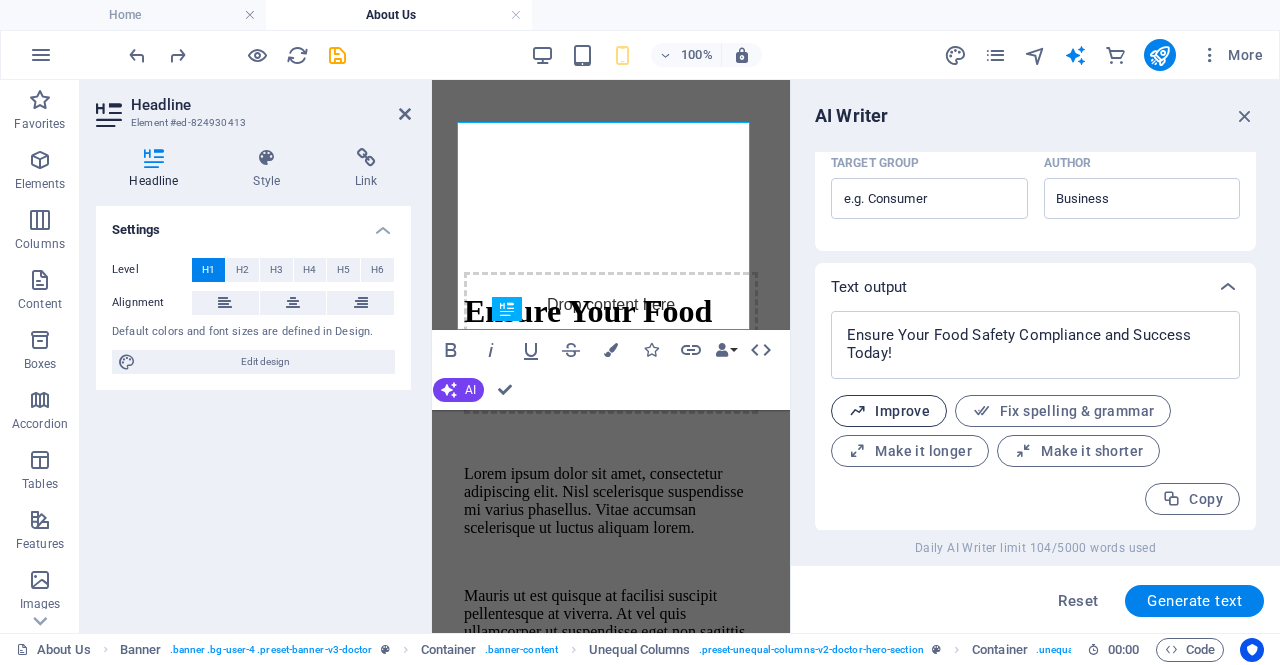click on "Improve" at bounding box center (889, 411) 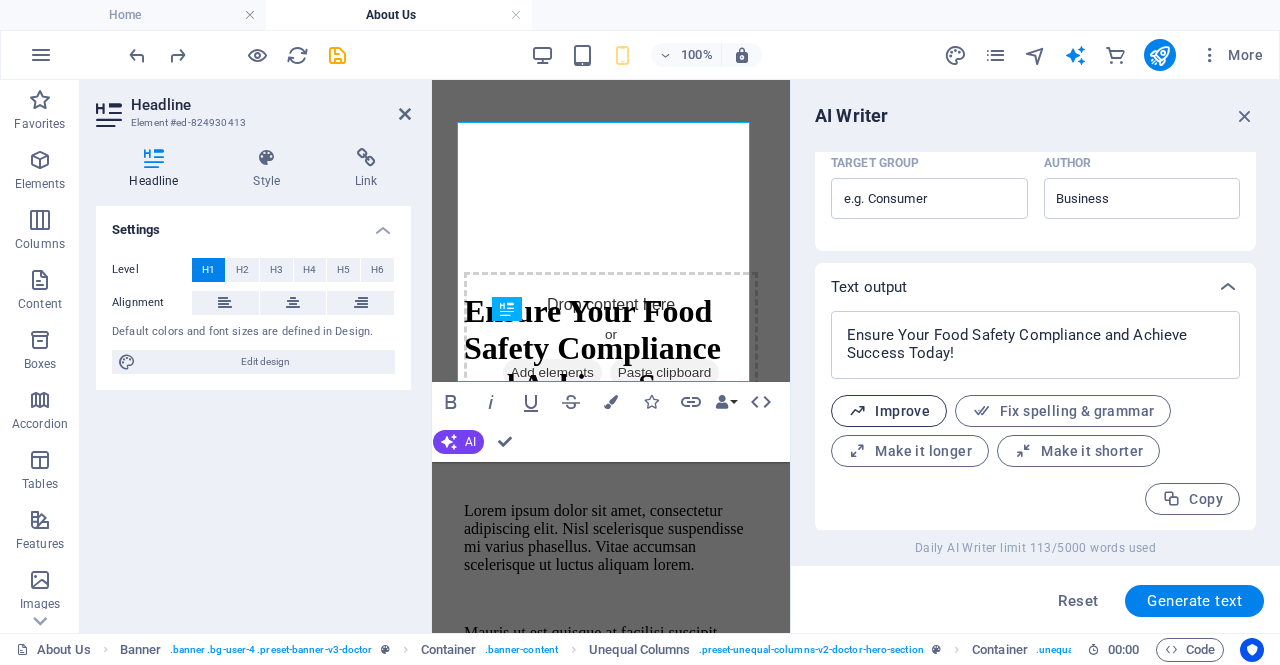 click on "Improve" at bounding box center [889, 411] 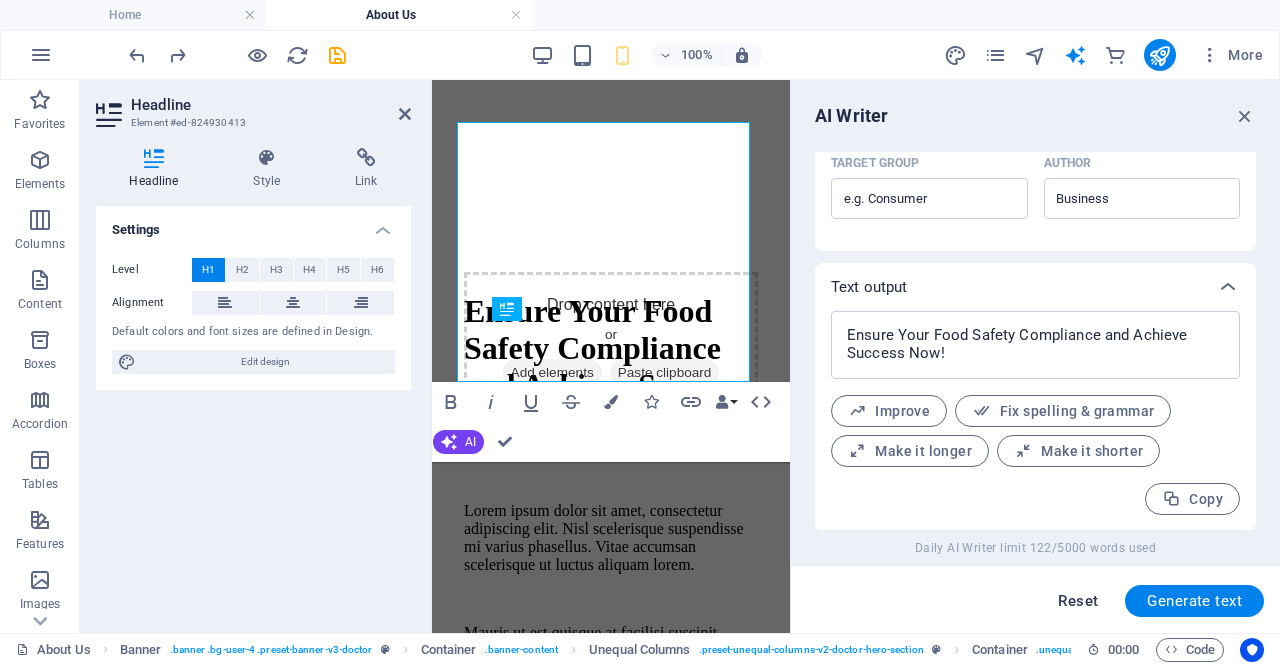 click on "Reset" at bounding box center (1078, 601) 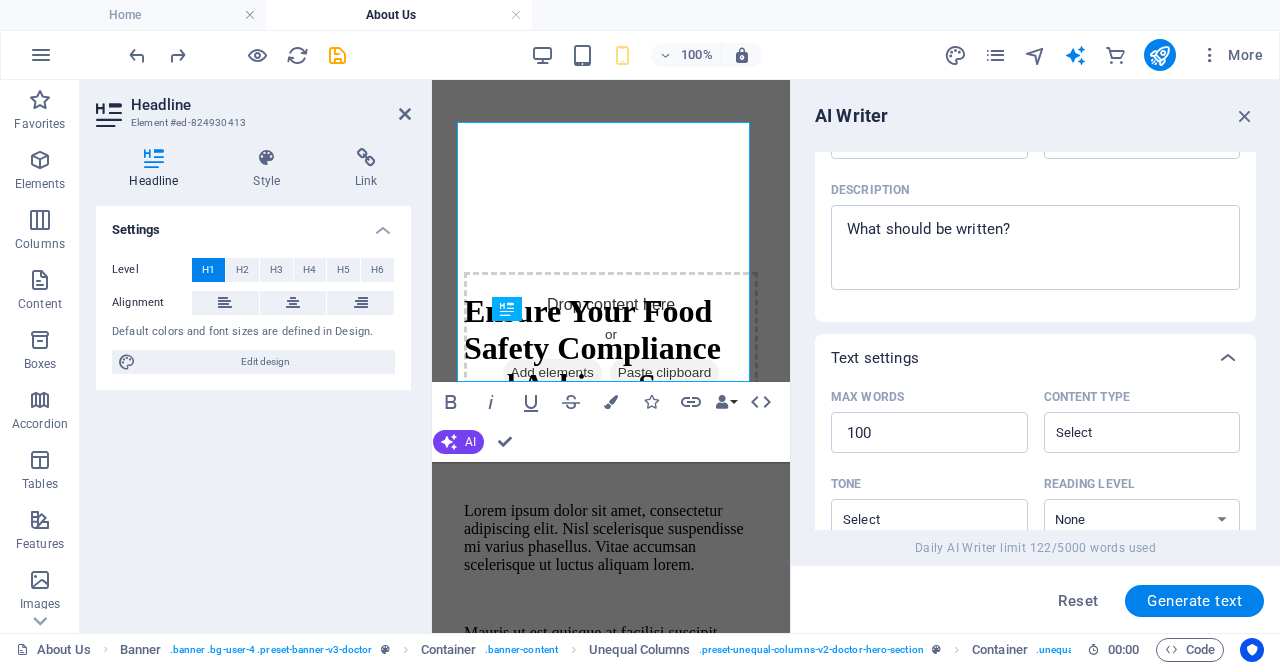 scroll, scrollTop: 0, scrollLeft: 0, axis: both 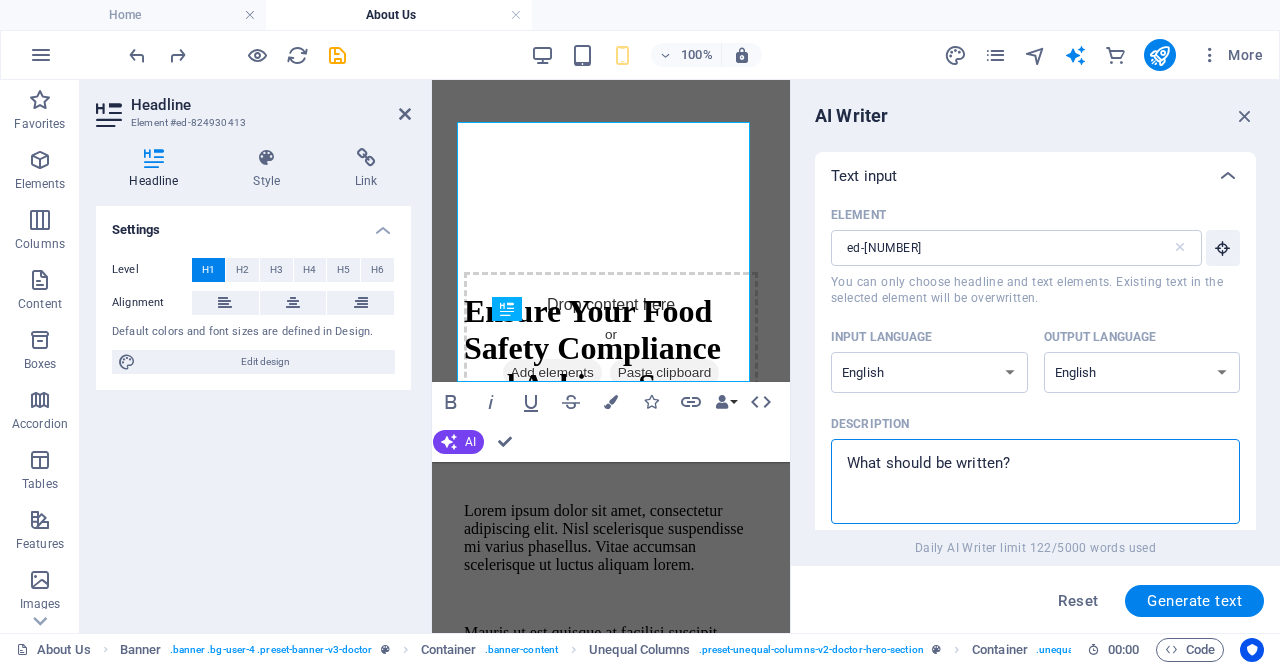 click on "Description x ​" at bounding box center [1035, 481] 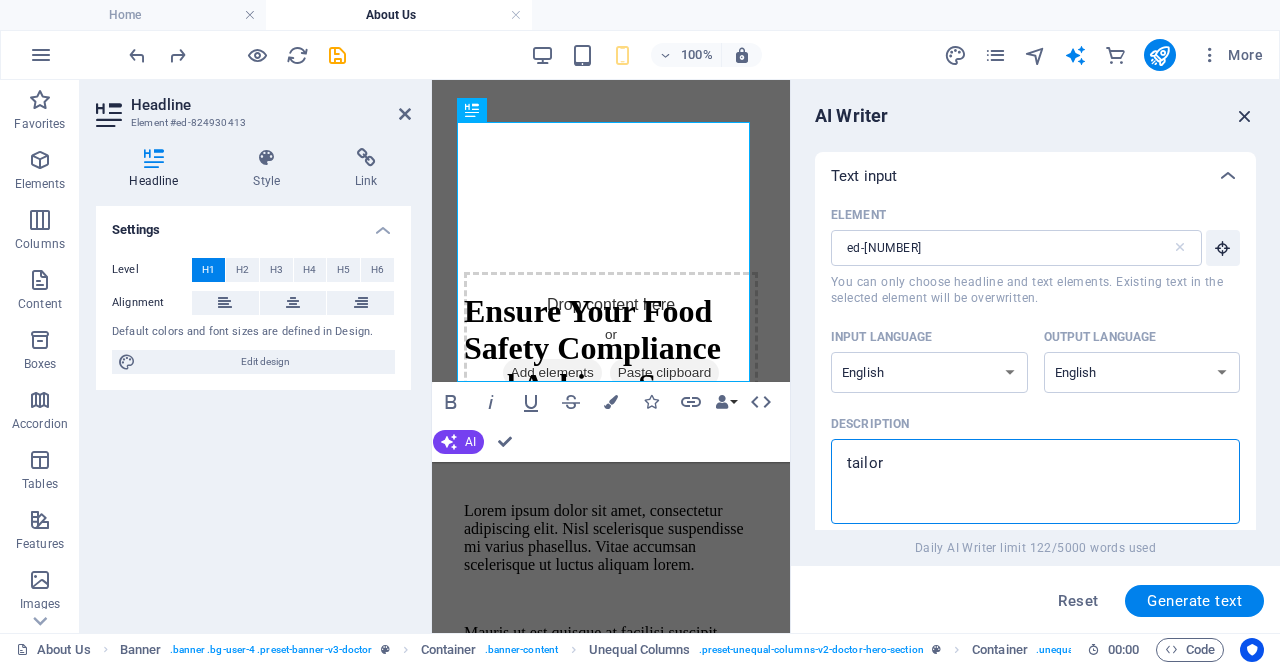 click at bounding box center [1245, 116] 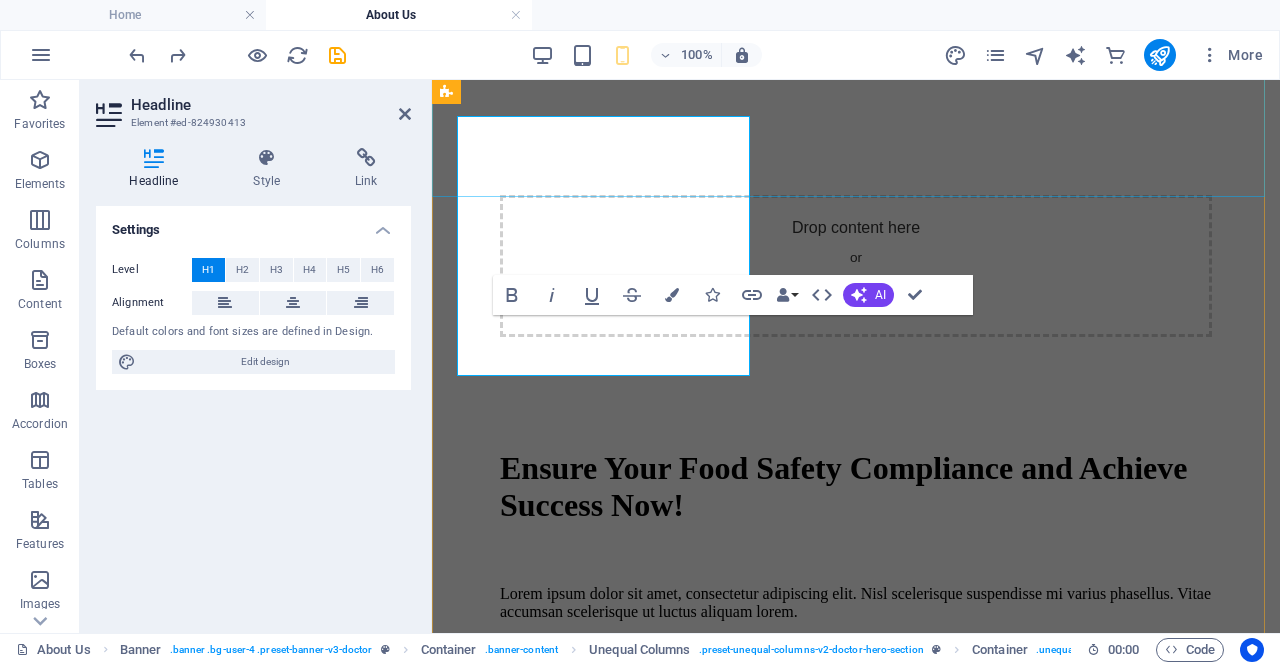scroll, scrollTop: 414, scrollLeft: 0, axis: vertical 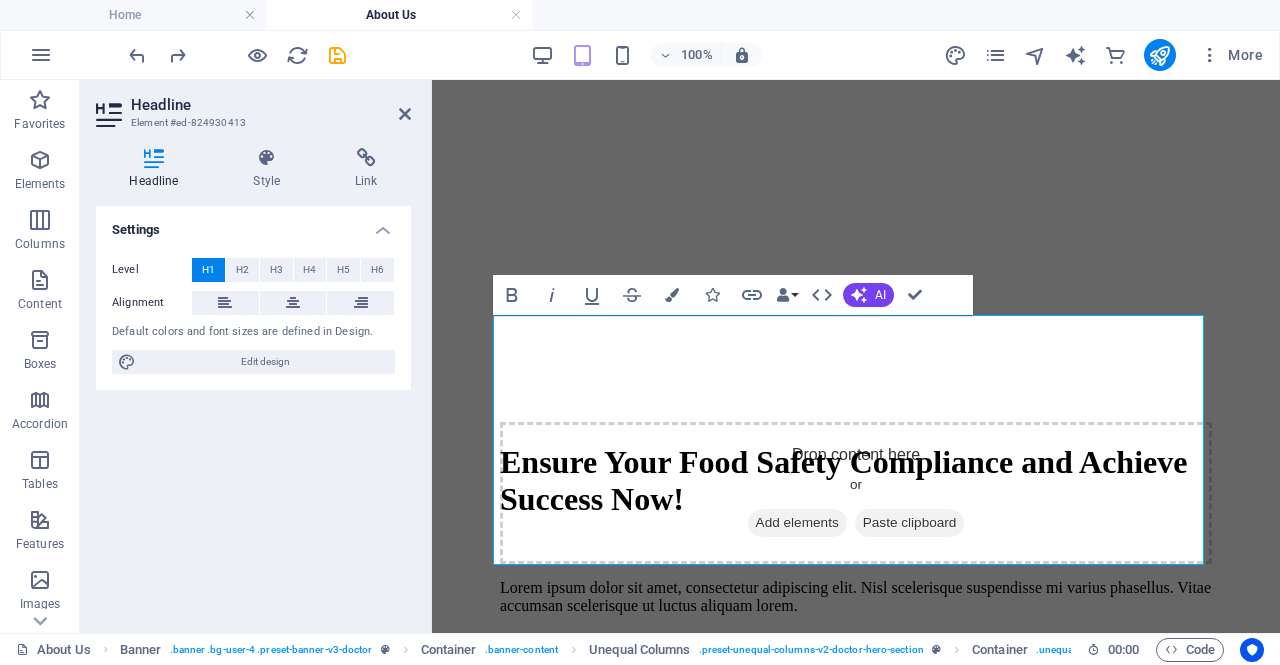 click on "100% More" at bounding box center [640, 55] 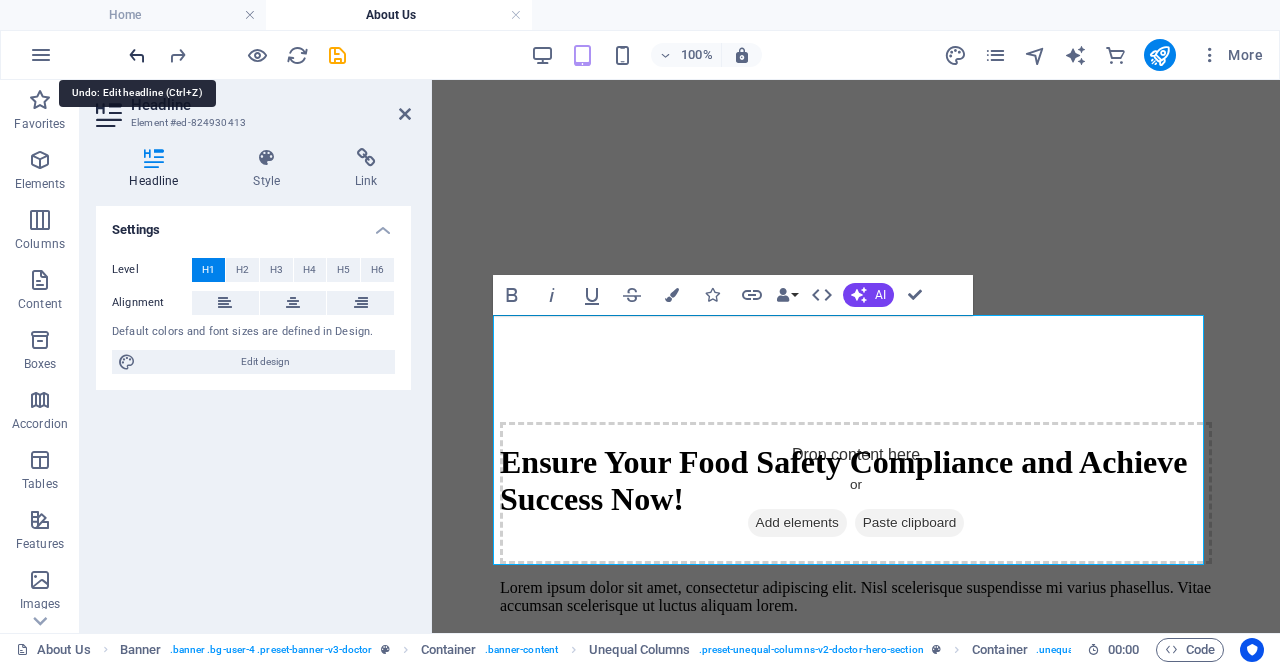click at bounding box center (137, 55) 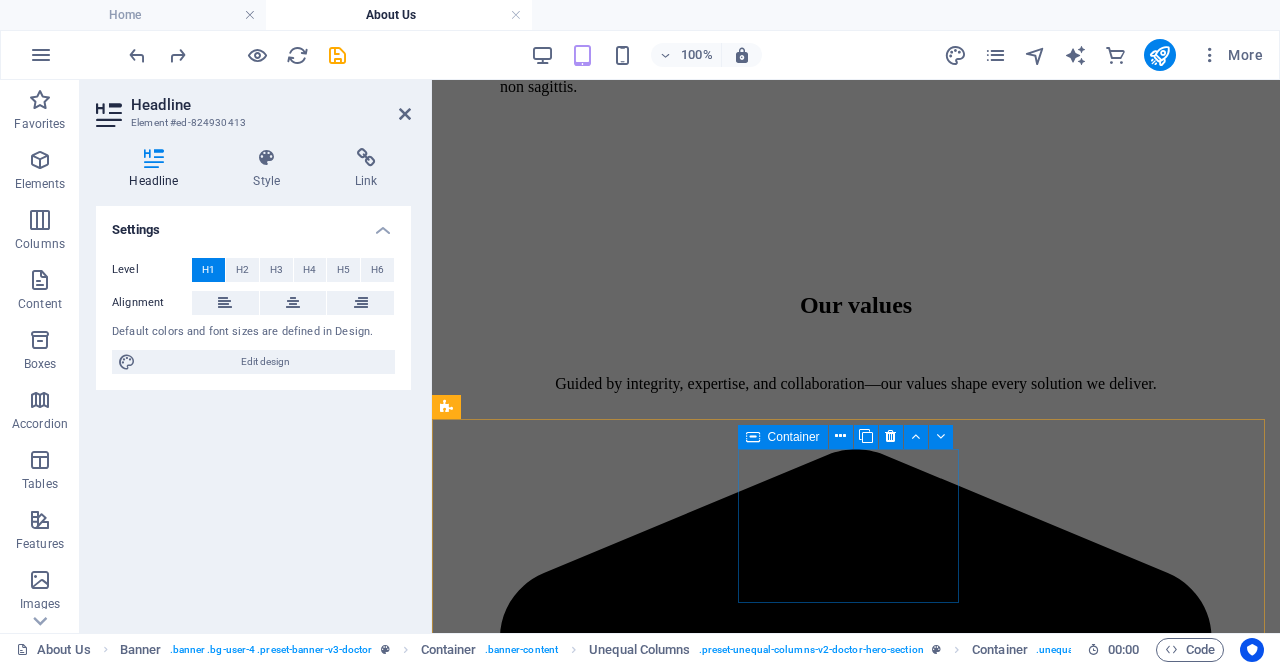 scroll, scrollTop: 1018, scrollLeft: 0, axis: vertical 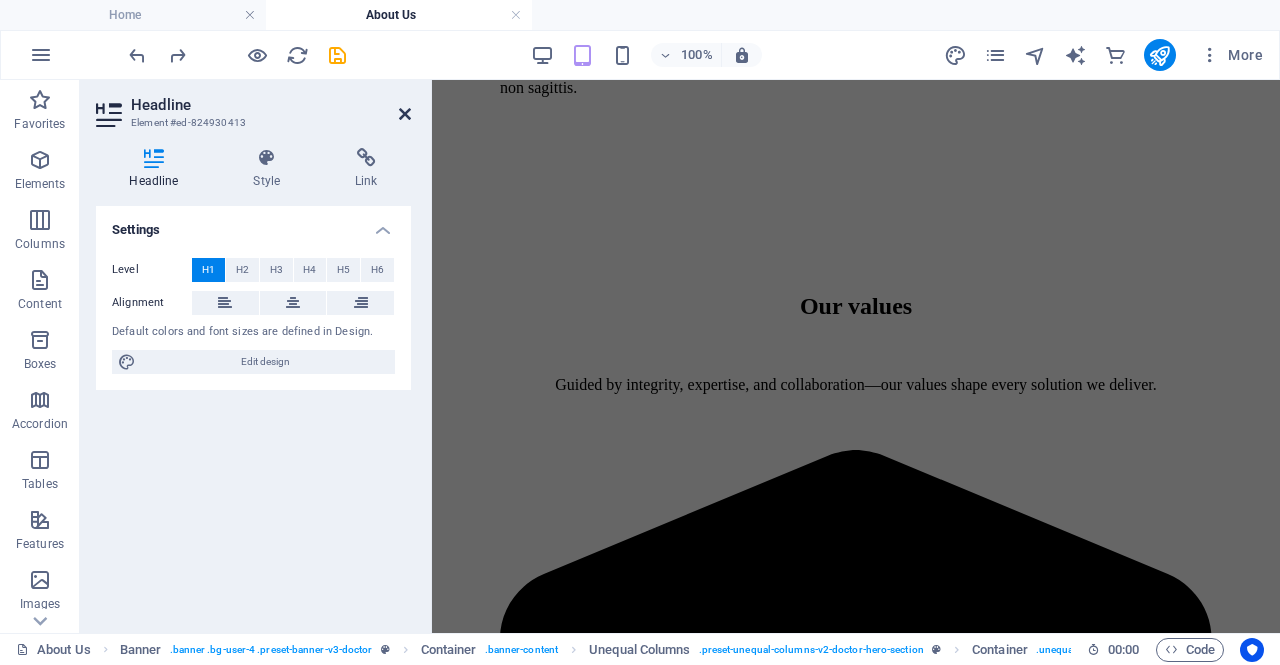 click at bounding box center (405, 114) 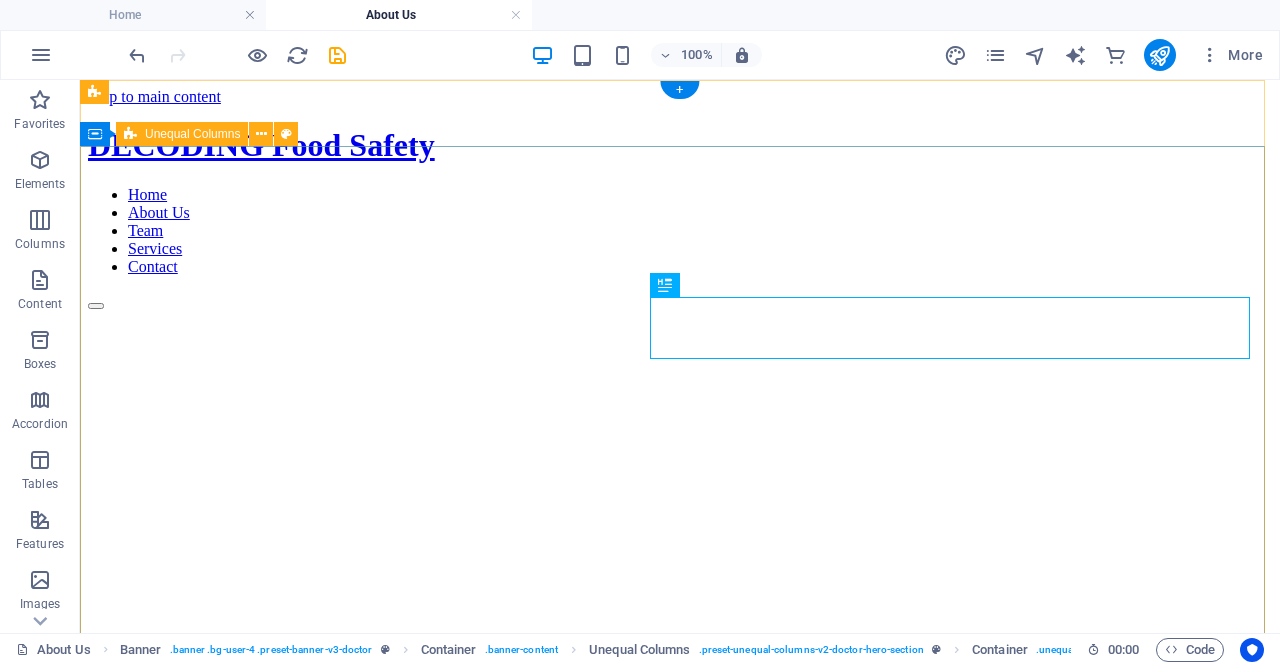 scroll, scrollTop: 1, scrollLeft: 0, axis: vertical 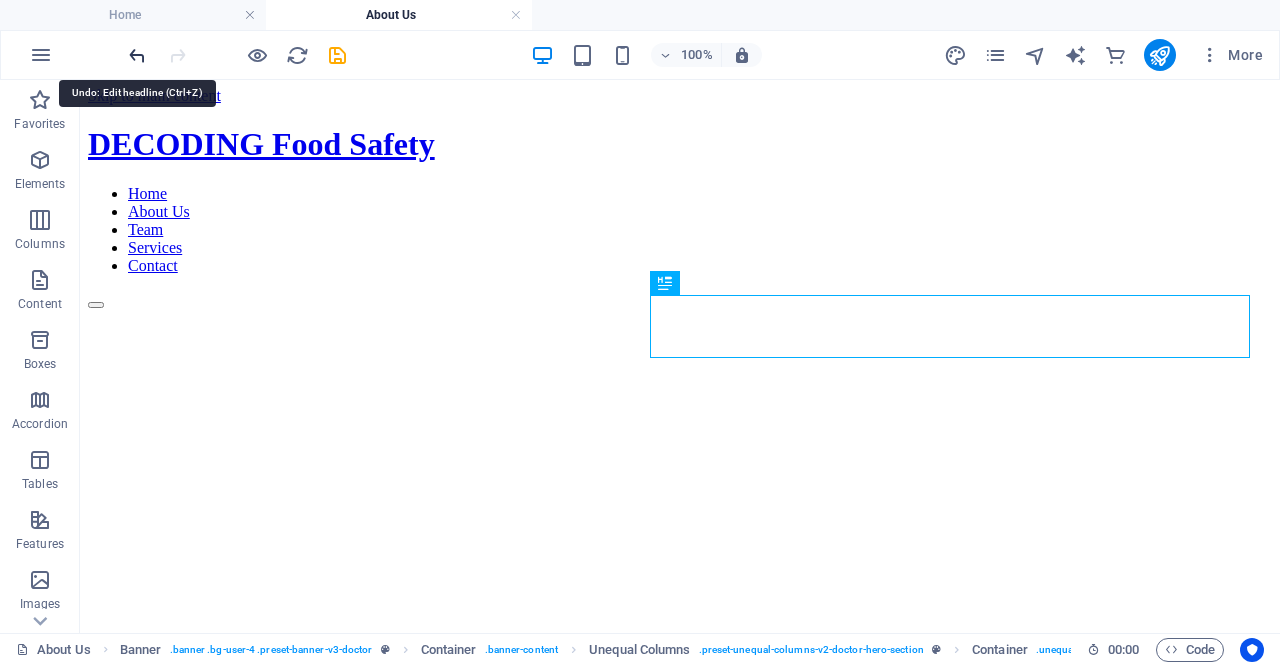 click at bounding box center [137, 55] 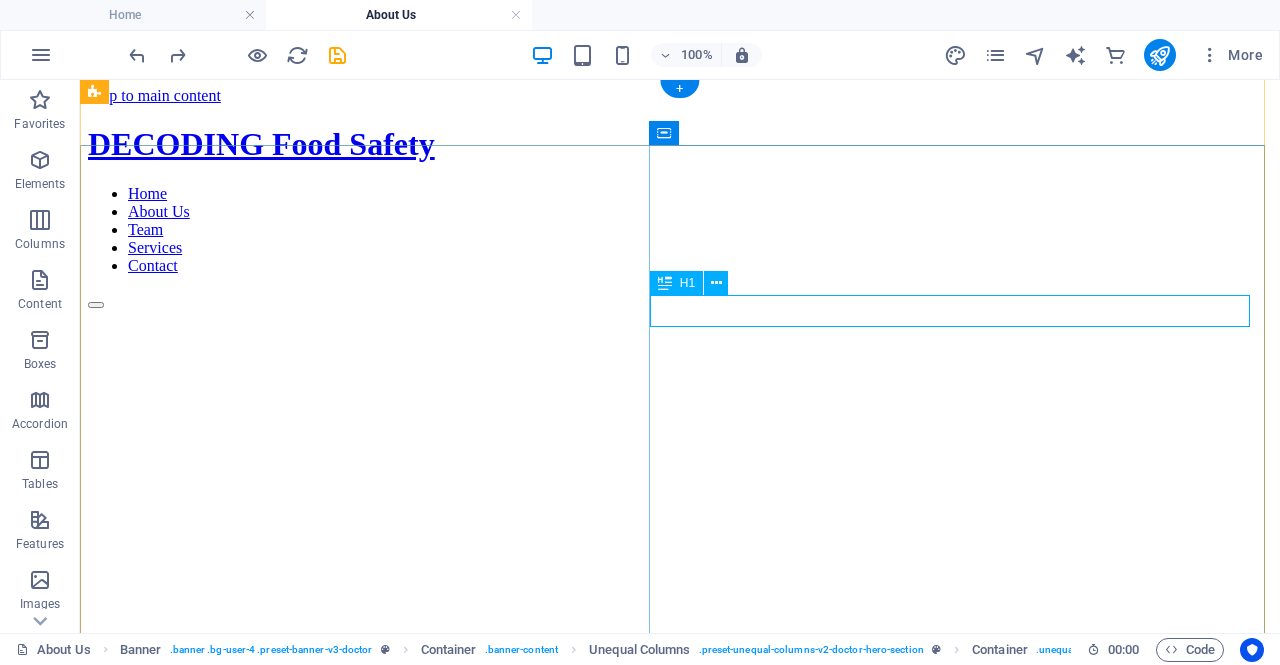 click on "Experienced and modern clinic for your health needs" at bounding box center [680, 1186] 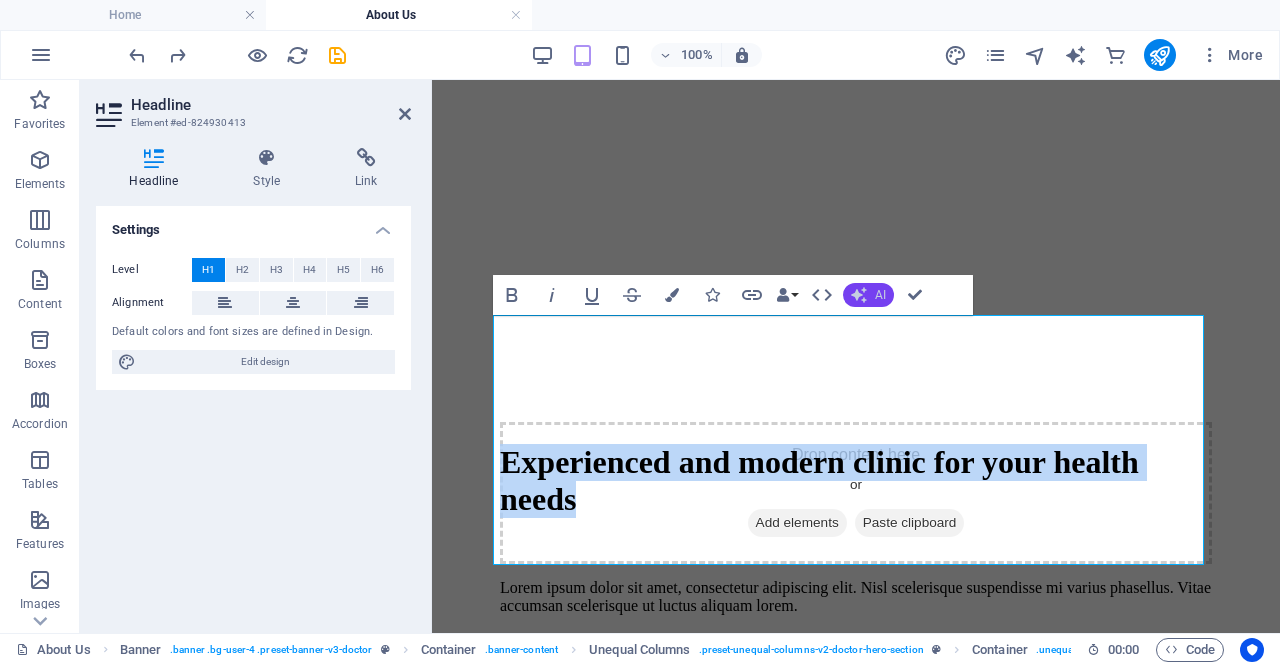 click on "AI" at bounding box center (868, 295) 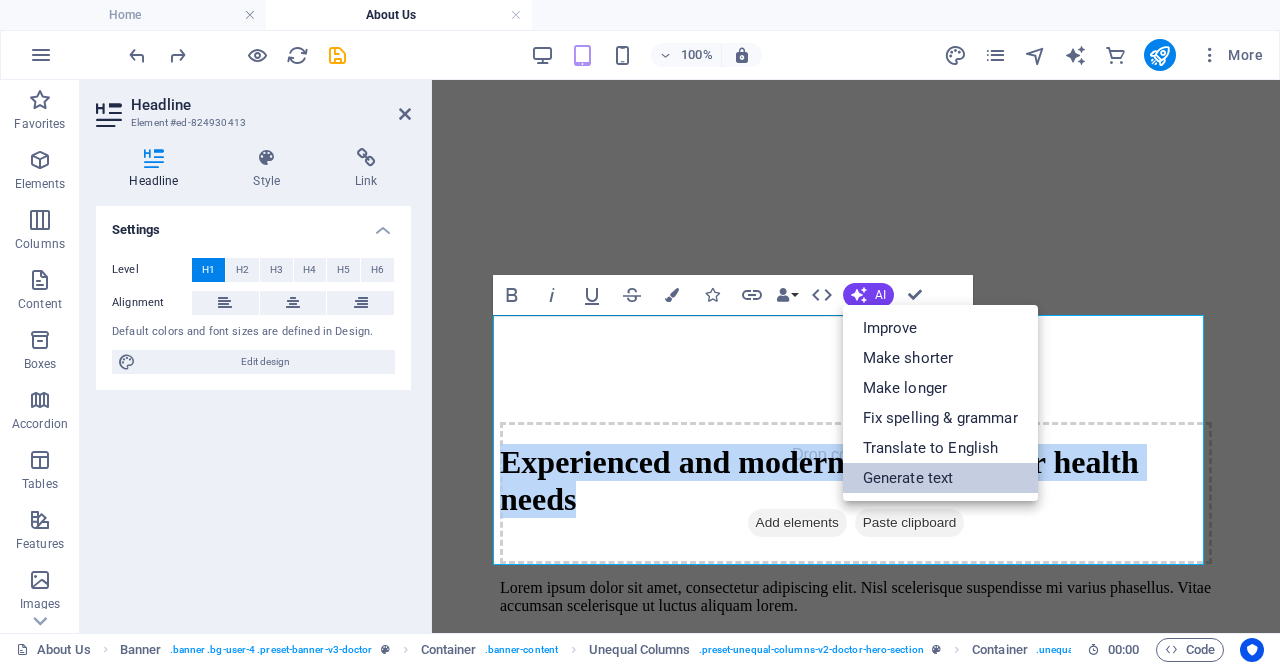 click on "Generate text" at bounding box center (940, 478) 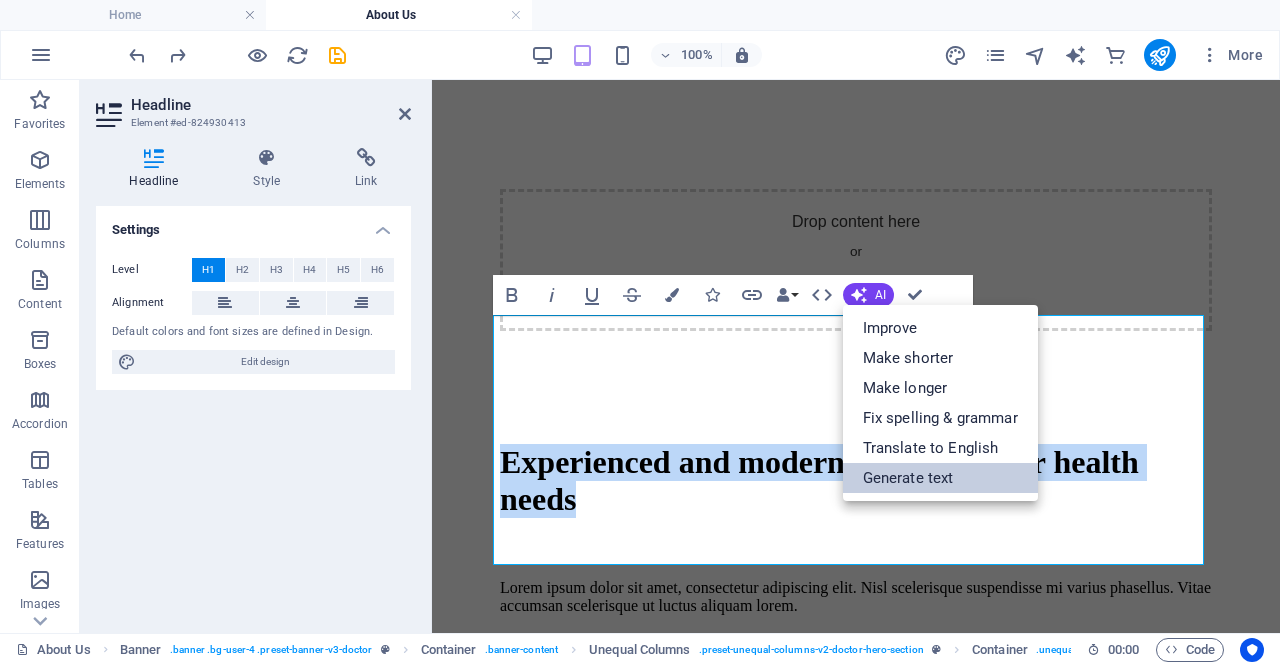 scroll, scrollTop: 408, scrollLeft: 0, axis: vertical 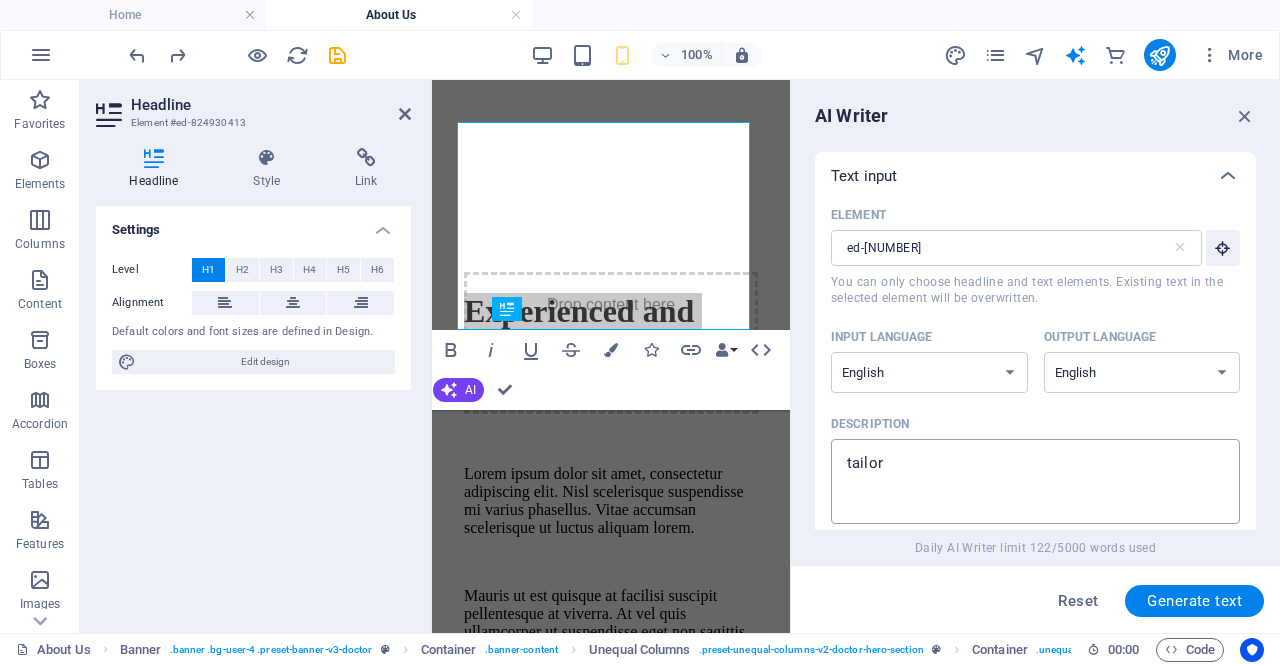 click on "tailor" at bounding box center [1035, 481] 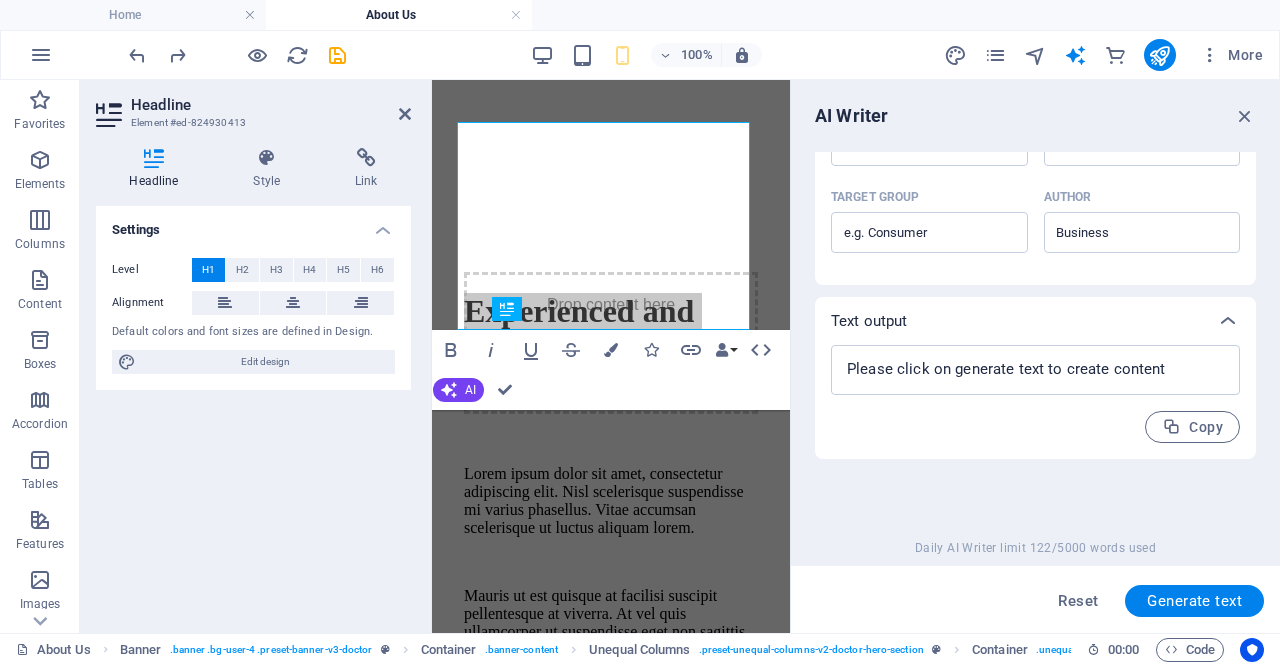 scroll, scrollTop: 608, scrollLeft: 0, axis: vertical 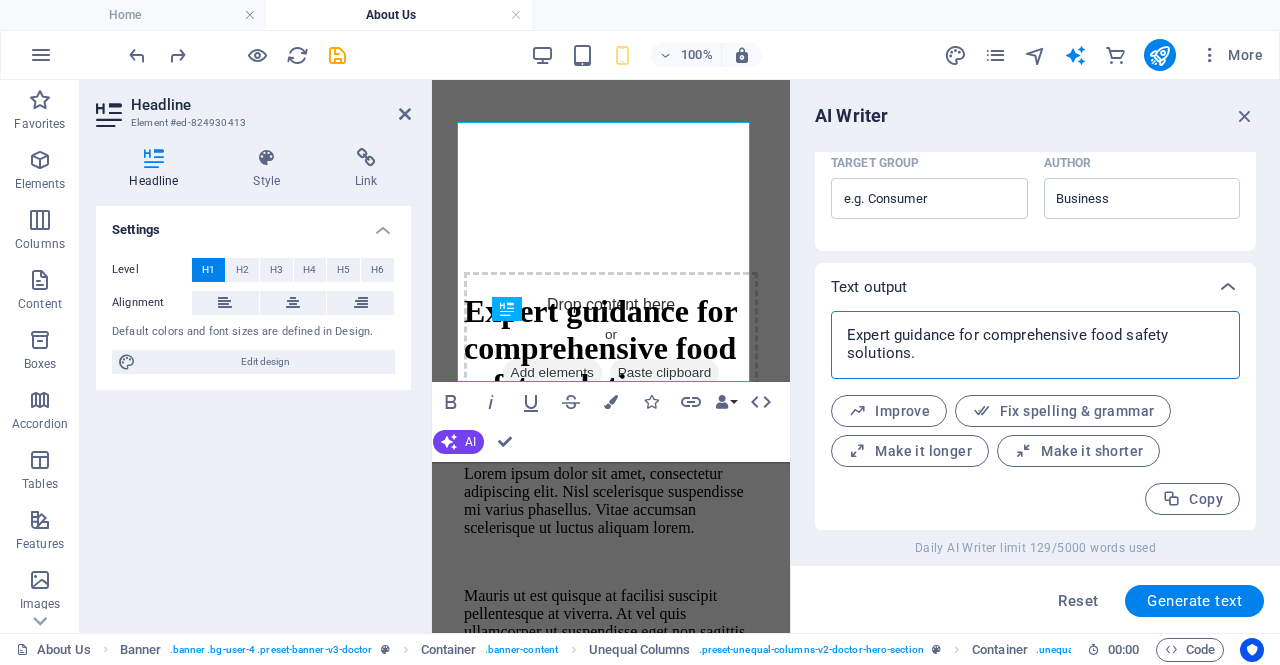 drag, startPoint x: 956, startPoint y: 354, endPoint x: 841, endPoint y: 337, distance: 116.24973 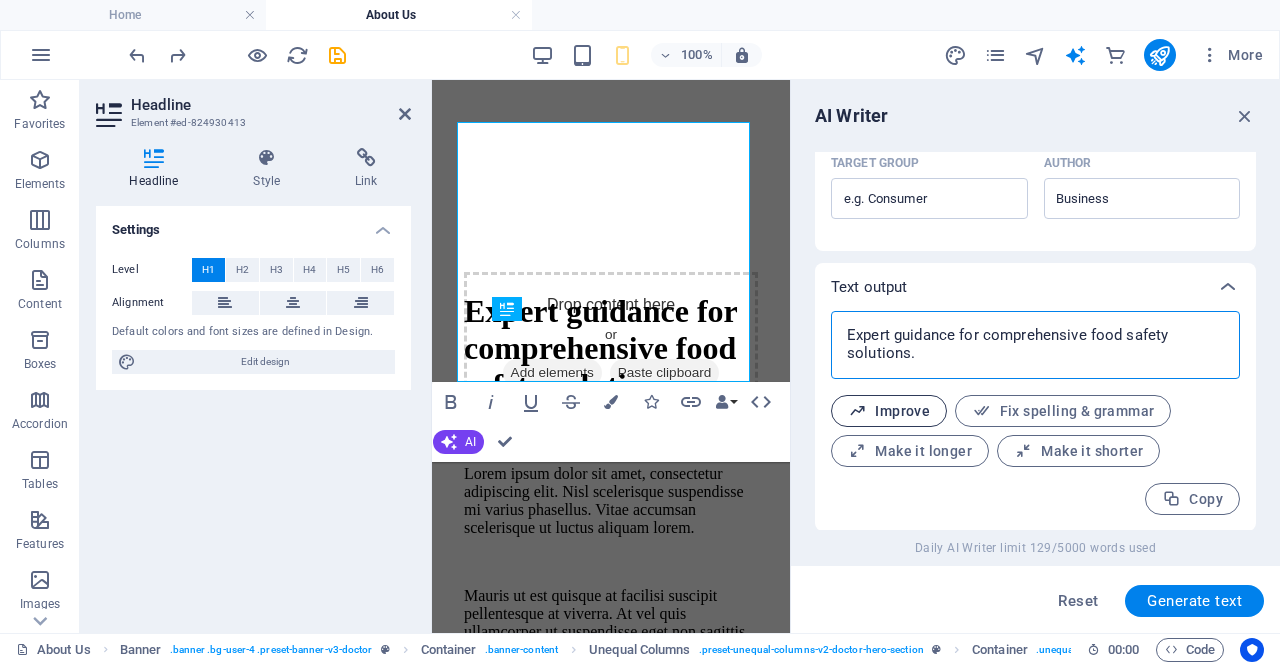 click on "Improve" at bounding box center [889, 411] 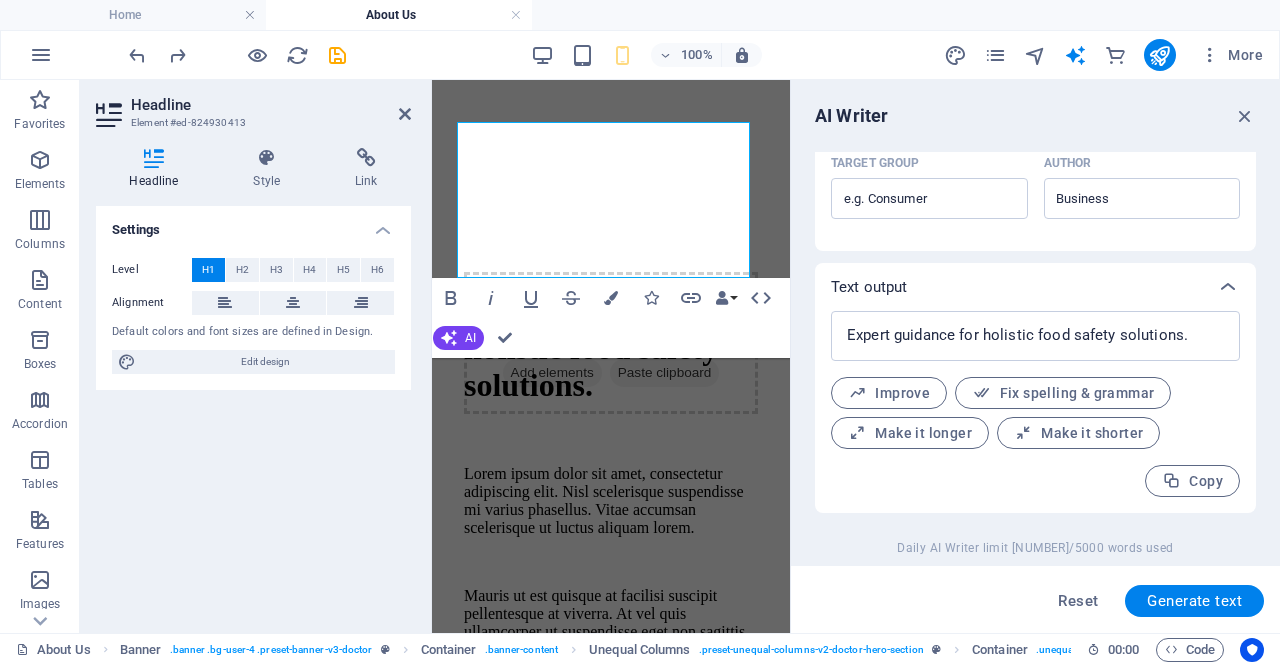 click on "Improve" at bounding box center (889, 393) 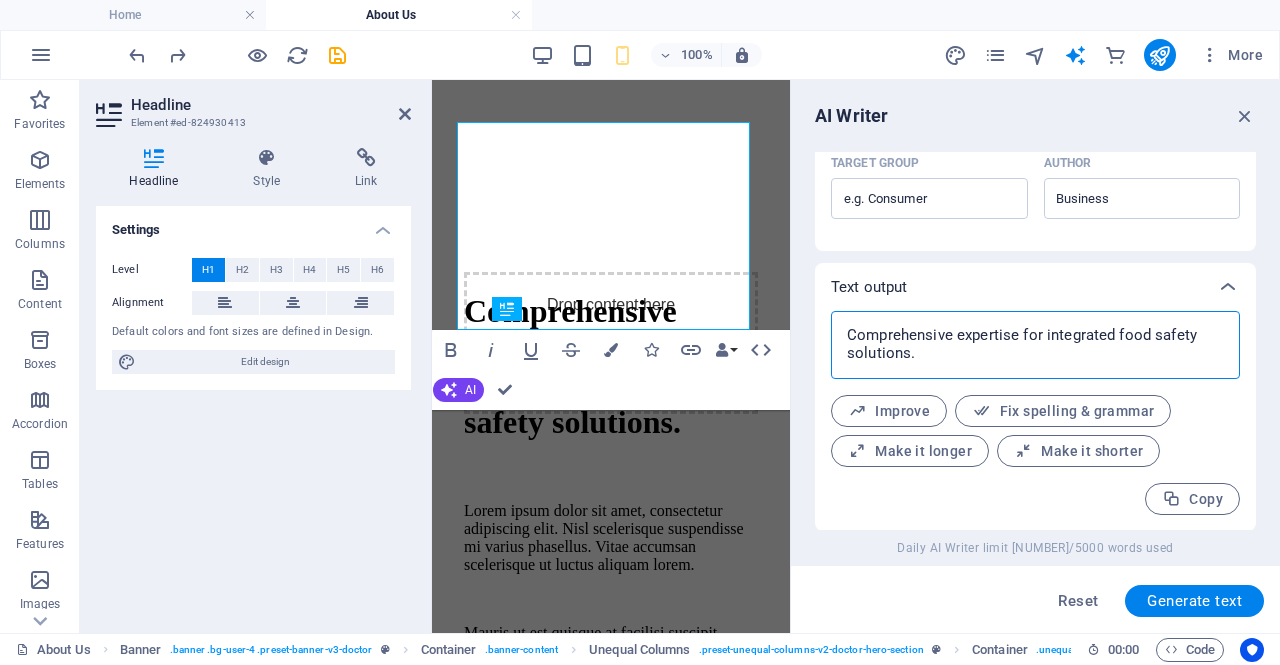drag, startPoint x: 930, startPoint y: 361, endPoint x: 838, endPoint y: 334, distance: 95.880135 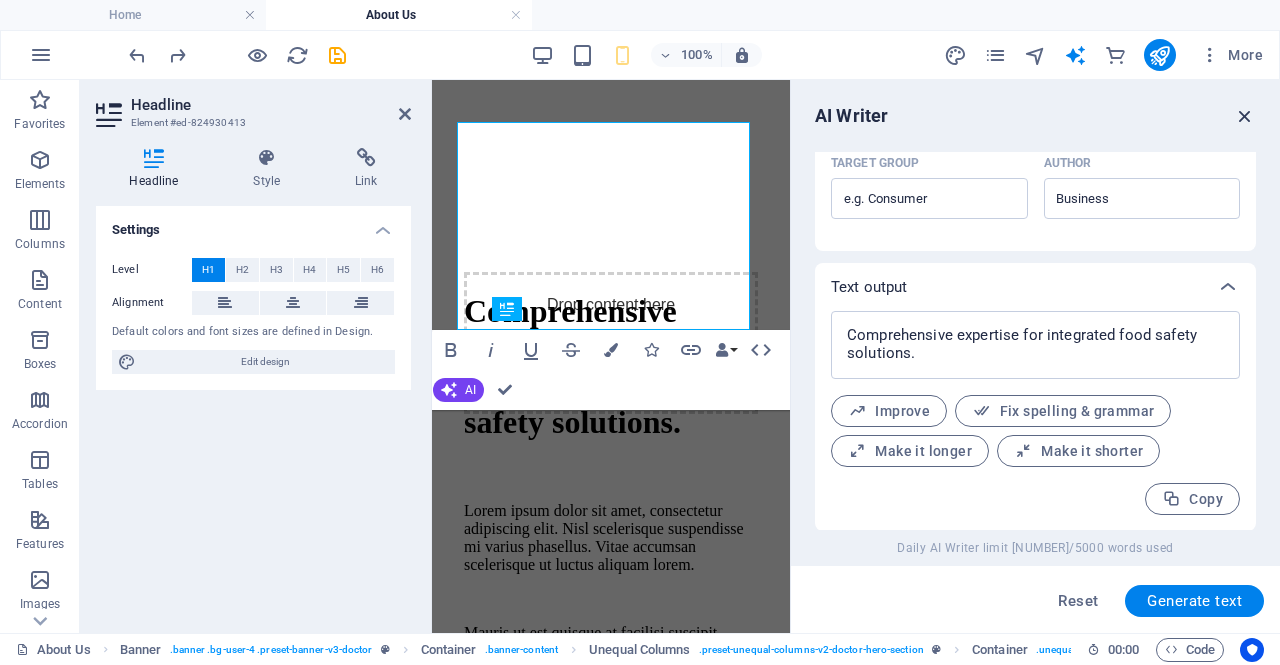 click at bounding box center [1245, 116] 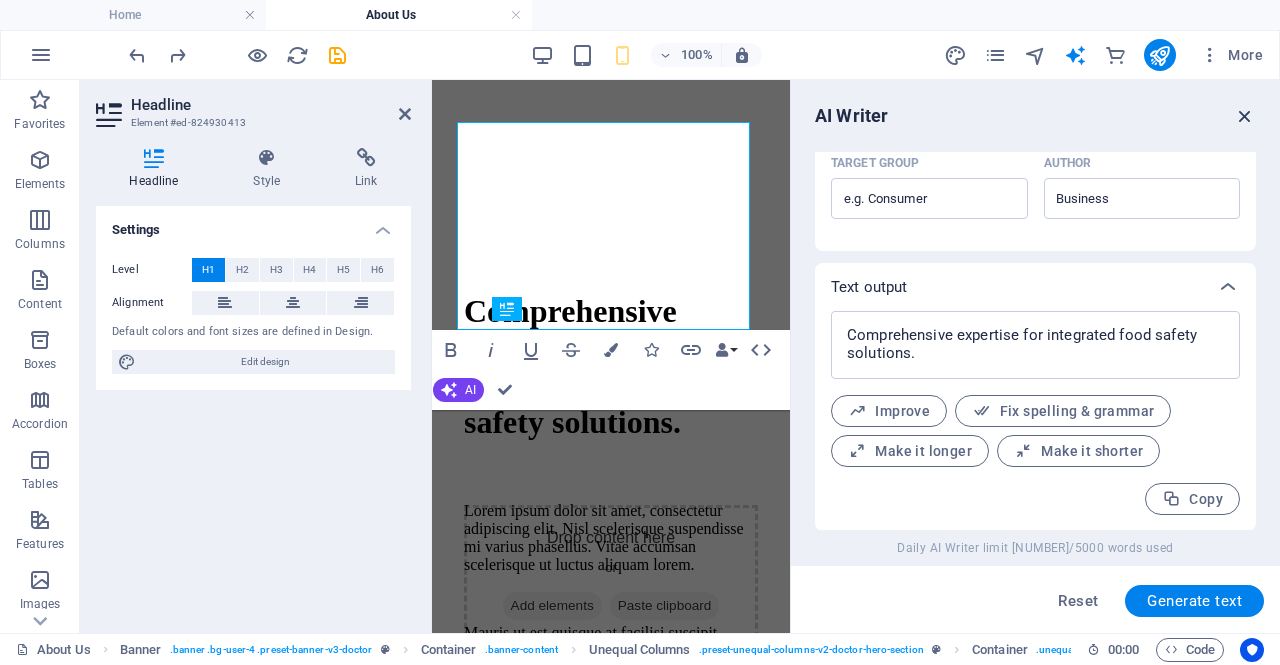 scroll, scrollTop: 414, scrollLeft: 0, axis: vertical 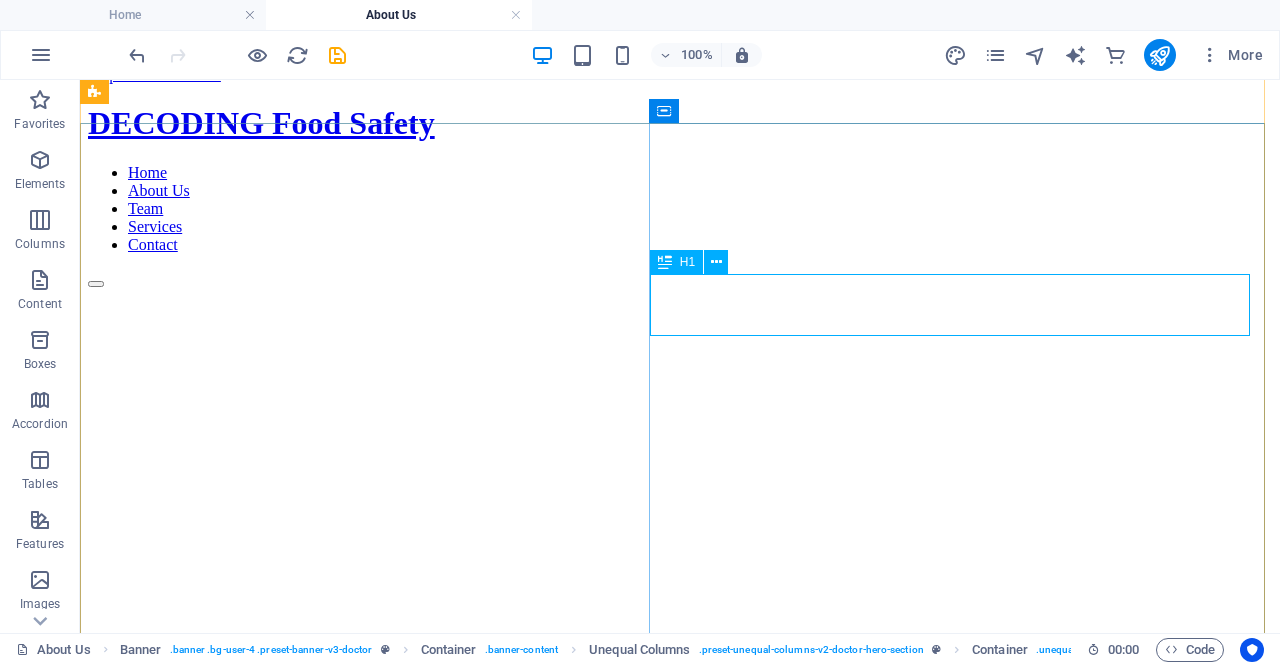 click on "Comprehensive expertise for integrated food safety solutions." at bounding box center (680, 1196) 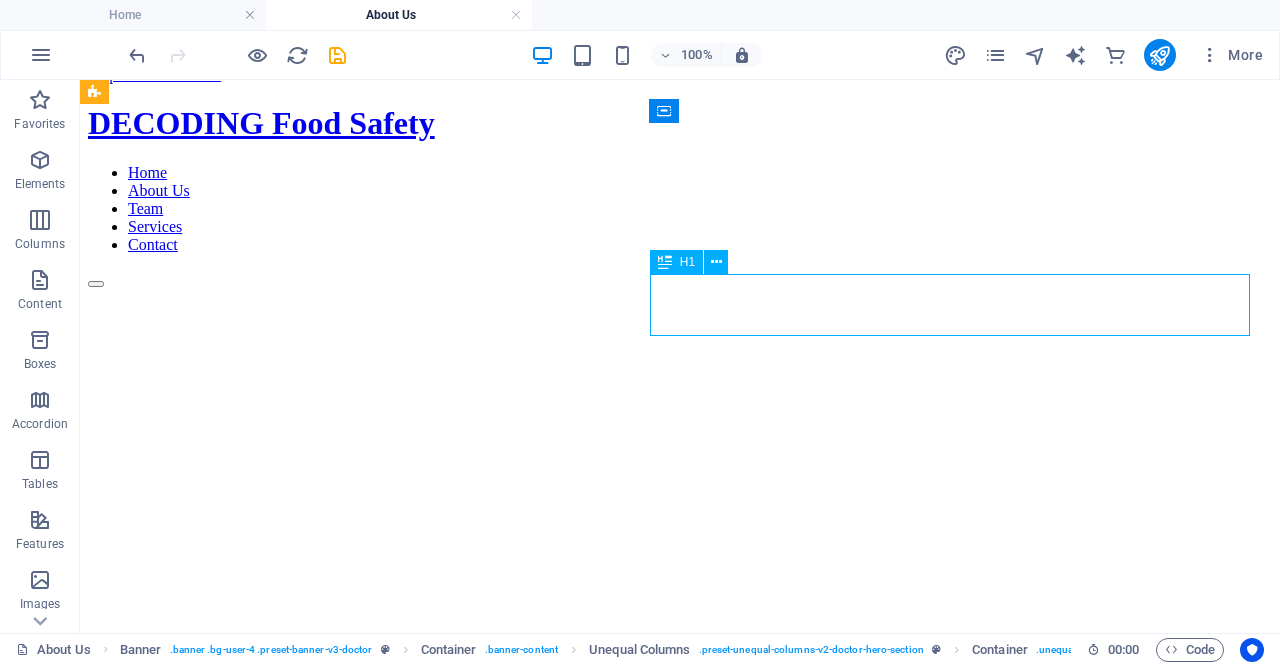 drag, startPoint x: 766, startPoint y: 321, endPoint x: 658, endPoint y: 290, distance: 112.36102 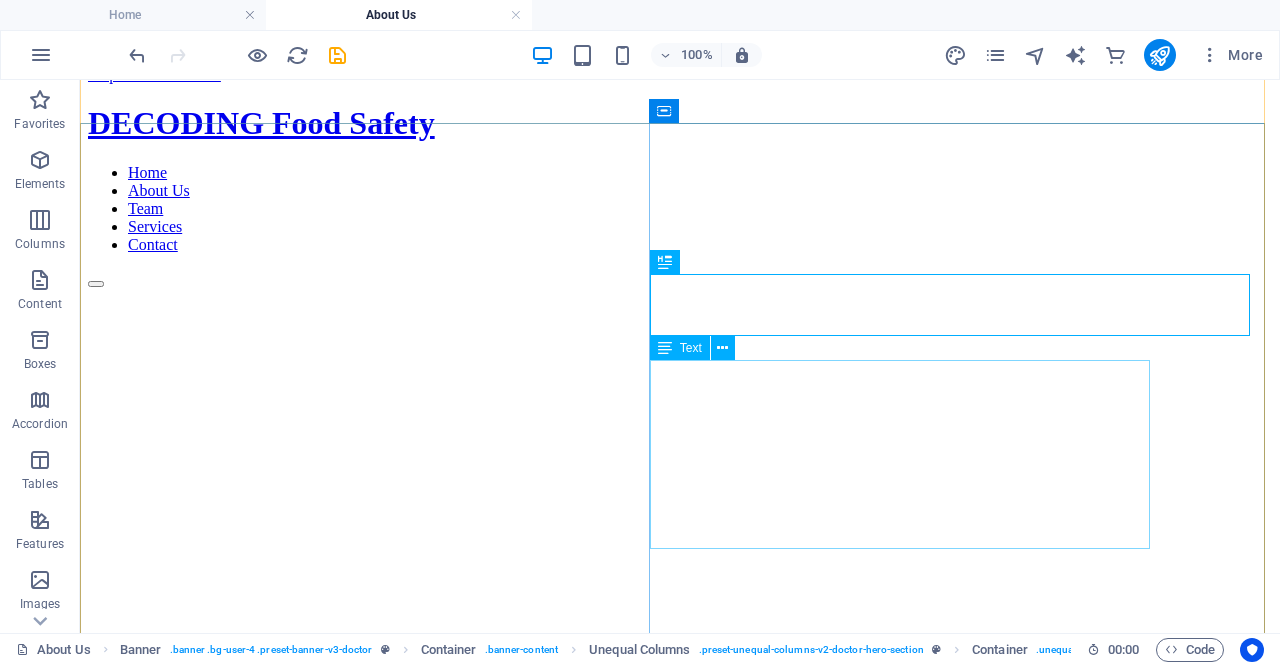 click on "Lorem ipsum dolor sit amet, consectetur adipiscing elit. Nisl scelerisque suspendisse mi varius phasellus. Vitae accumsan scelerisque ut luctus aliquam lorem. Mauris ut est quisque at facilisi suscipit pellentesque at viverra. At vel quis ullamcorper ut suspendisse eget non sagittis." at bounding box center (680, 1320) 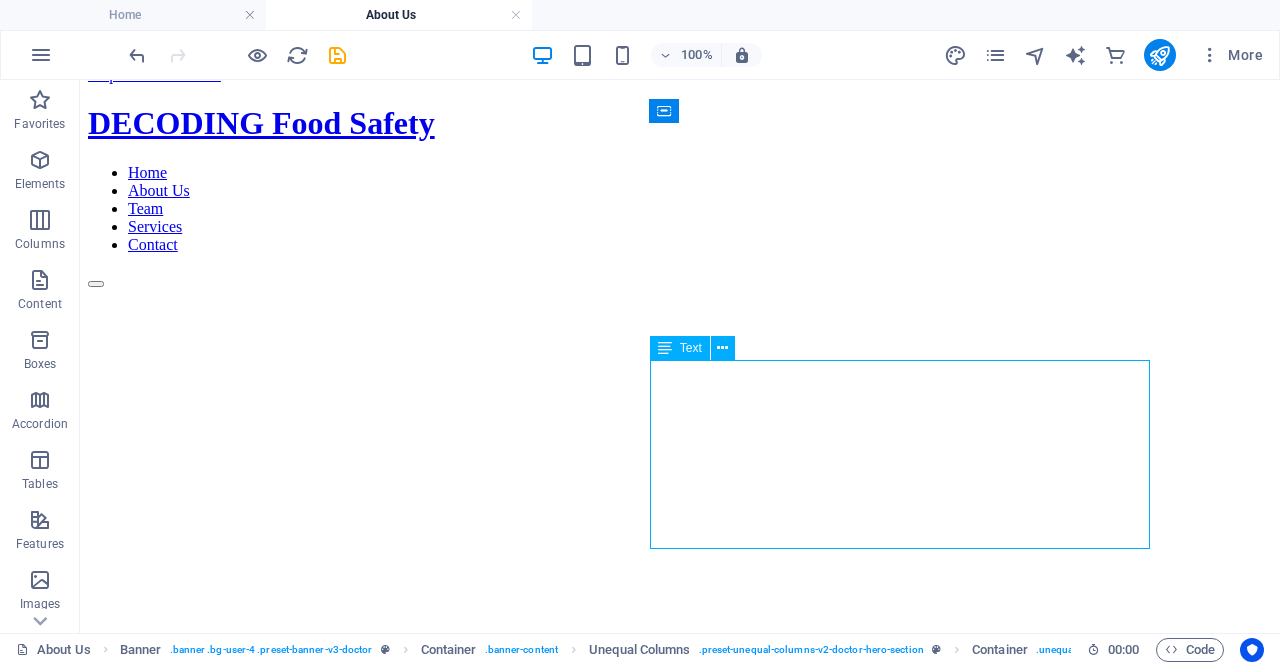 click on "Lorem ipsum dolor sit amet, consectetur adipiscing elit. Nisl scelerisque suspendisse mi varius phasellus. Vitae accumsan scelerisque ut luctus aliquam lorem. Mauris ut est quisque at facilisi suscipit pellentesque at viverra. At vel quis ullamcorper ut suspendisse eget non sagittis." at bounding box center (680, 1320) 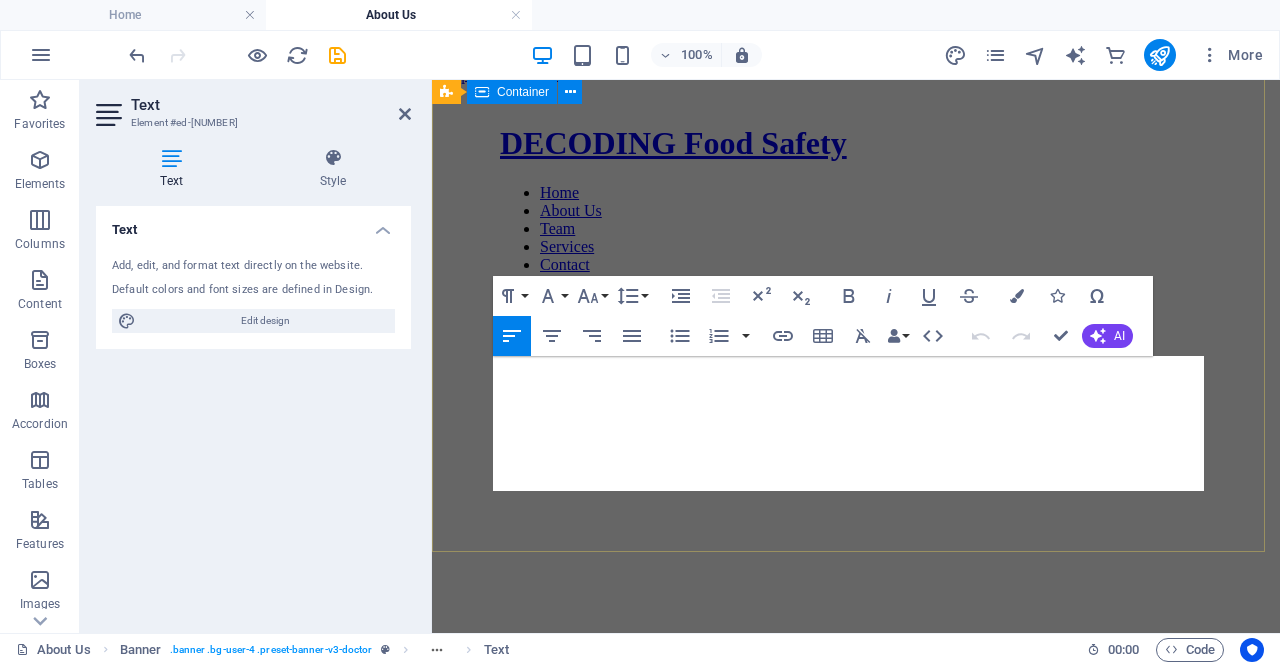 scroll, scrollTop: 647, scrollLeft: 0, axis: vertical 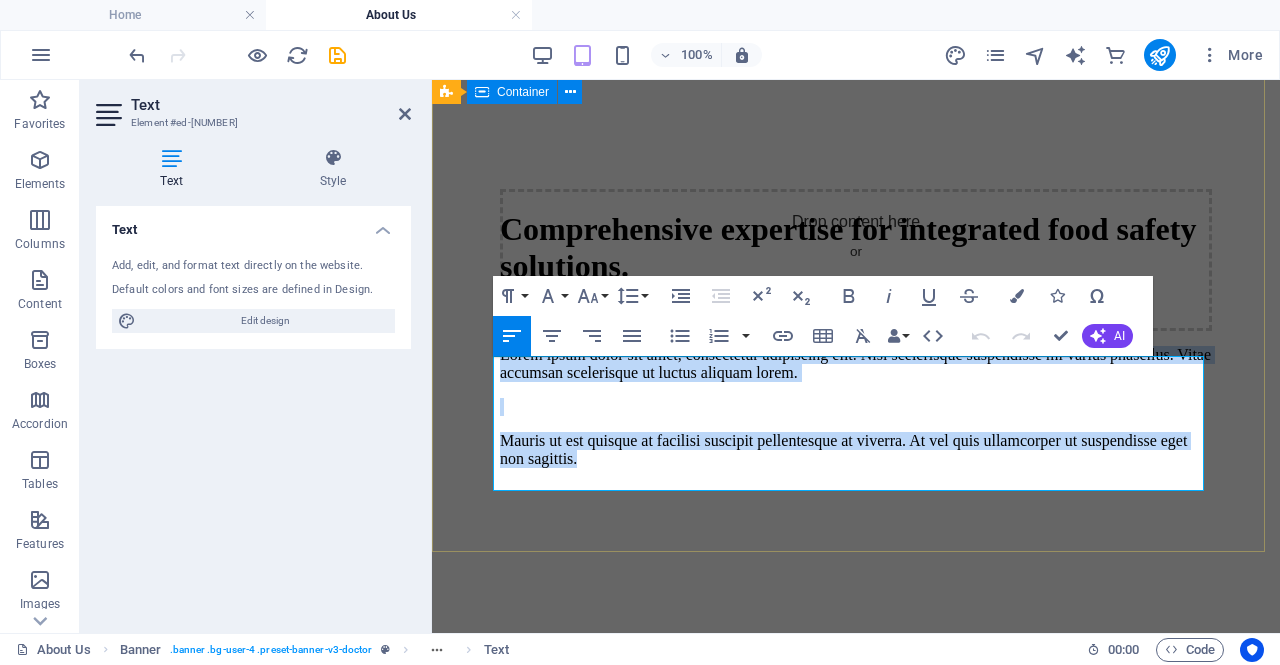 drag, startPoint x: 870, startPoint y: 482, endPoint x: 455, endPoint y: 365, distance: 431.17746 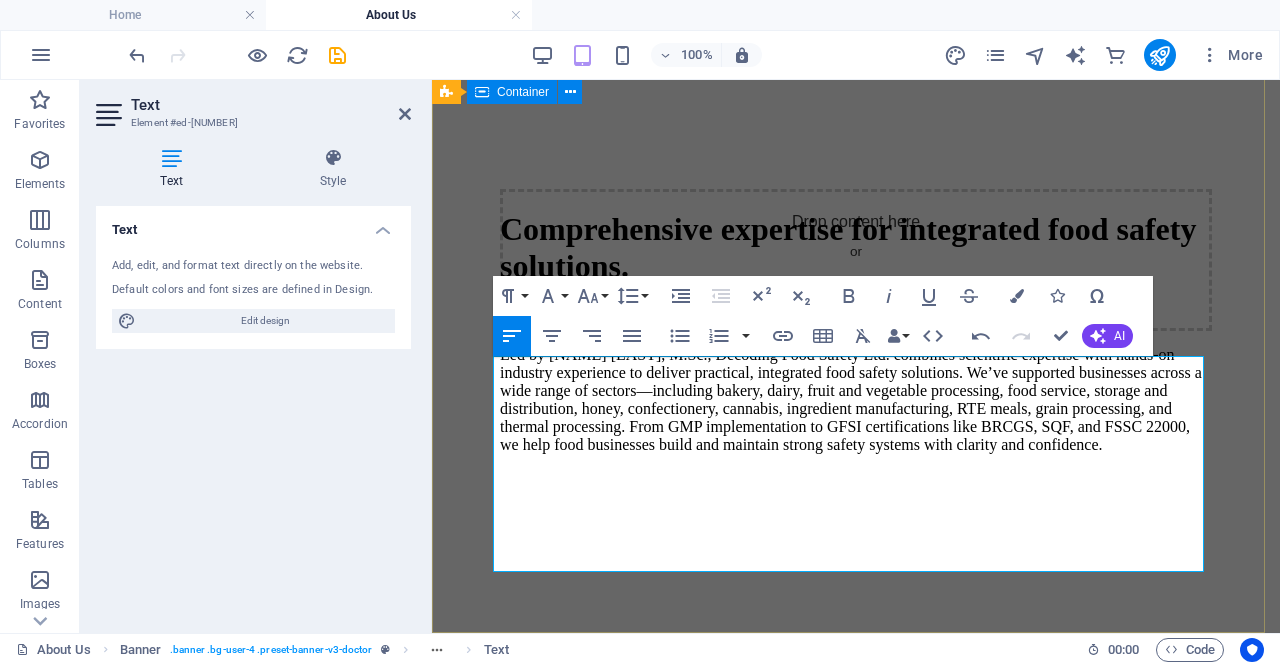 click on "Drop content here or  Add elements  Paste clipboard Comprehensive expertise for integrated food safety solutions. Led by Anu Bernier, M.Sc., Decoding Food Safety Ltd. combines scientific expertise with hands-on industry experience to deliver practical, integrated food safety solutions. We’ve supported businesses across a wide range of sectors—including bakery, dairy, fruit and vegetable processing, food service, storage and distribution, honey, confectionery, cannabis, ingredient manufacturing, RTE meals, grain processing, and thermal processing. From GMP implementation to GFSI certifications like BRCGS, SQF, and FSSC 22000, we help food businesses build and maintain strong safety systems with clarity and confidence." at bounding box center (856, 116) 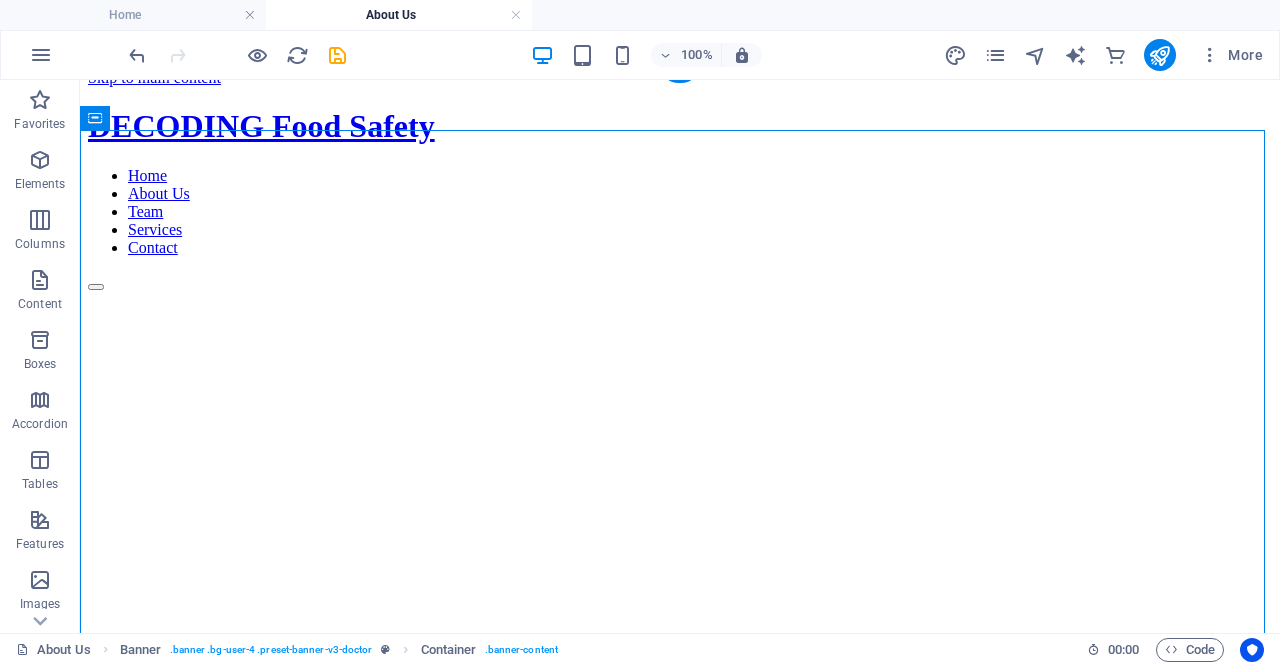 scroll, scrollTop: 28, scrollLeft: 0, axis: vertical 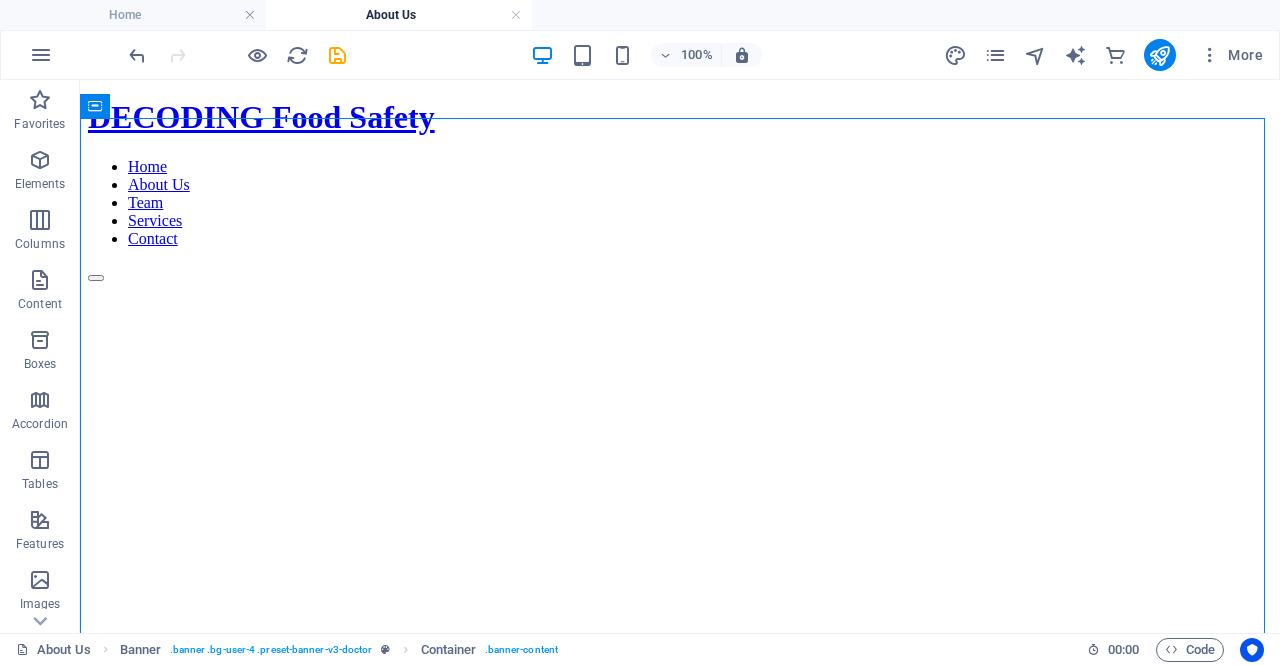 click at bounding box center (680, 282) 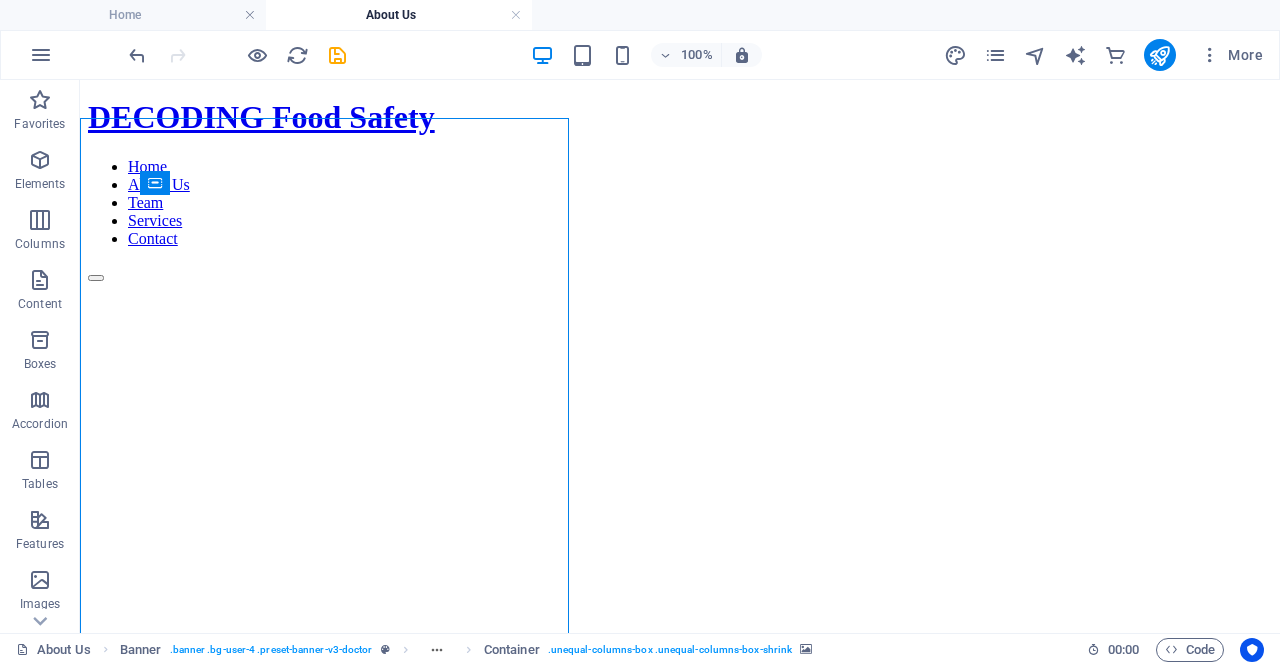 click at bounding box center (680, 282) 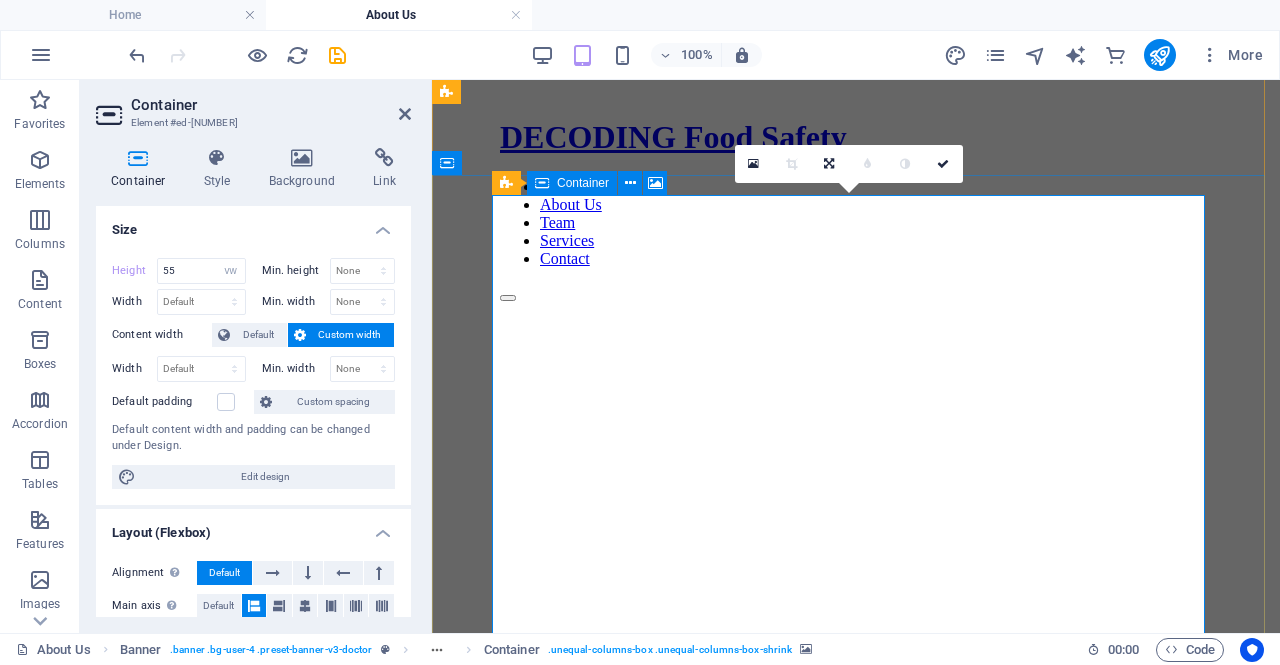click on "Drop content here or  Add elements  Paste clipboard" at bounding box center (856, 1098) 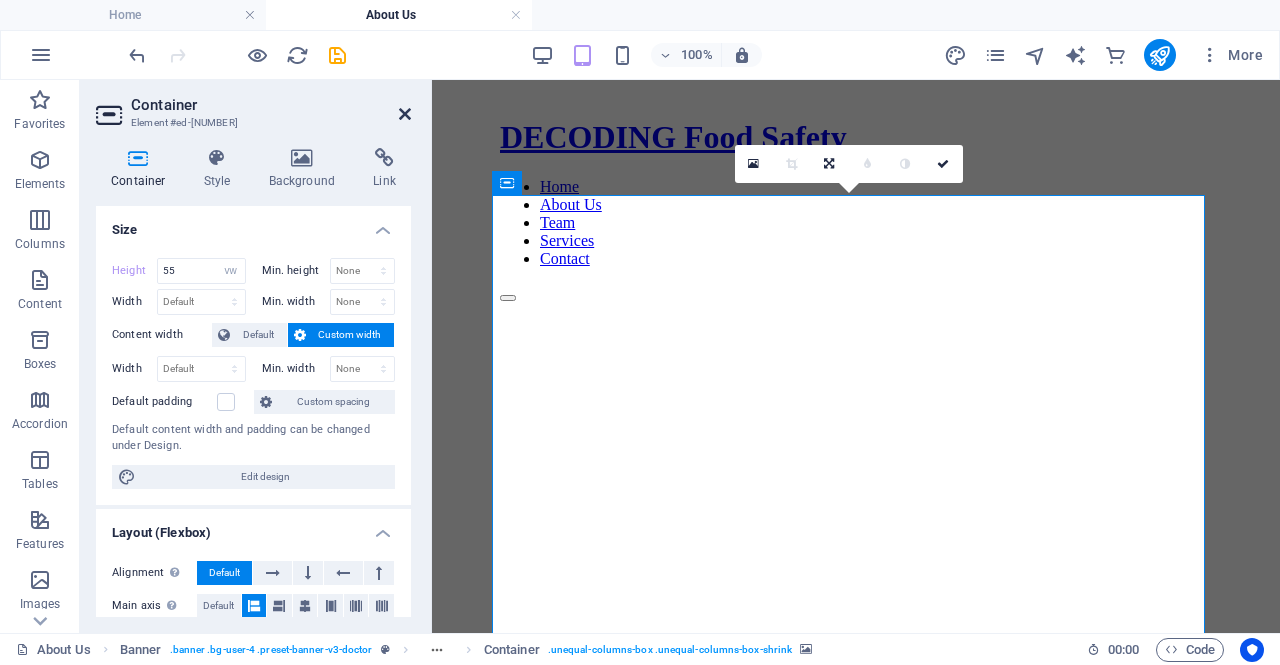 click at bounding box center [405, 114] 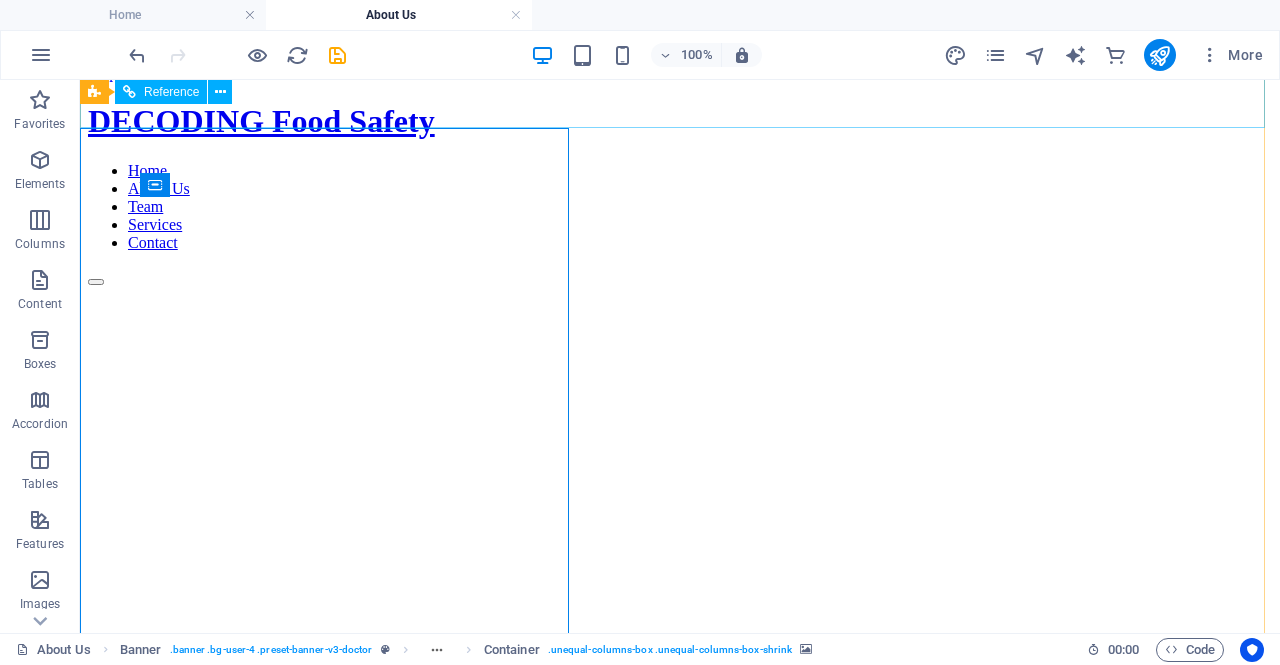 scroll, scrollTop: 22, scrollLeft: 0, axis: vertical 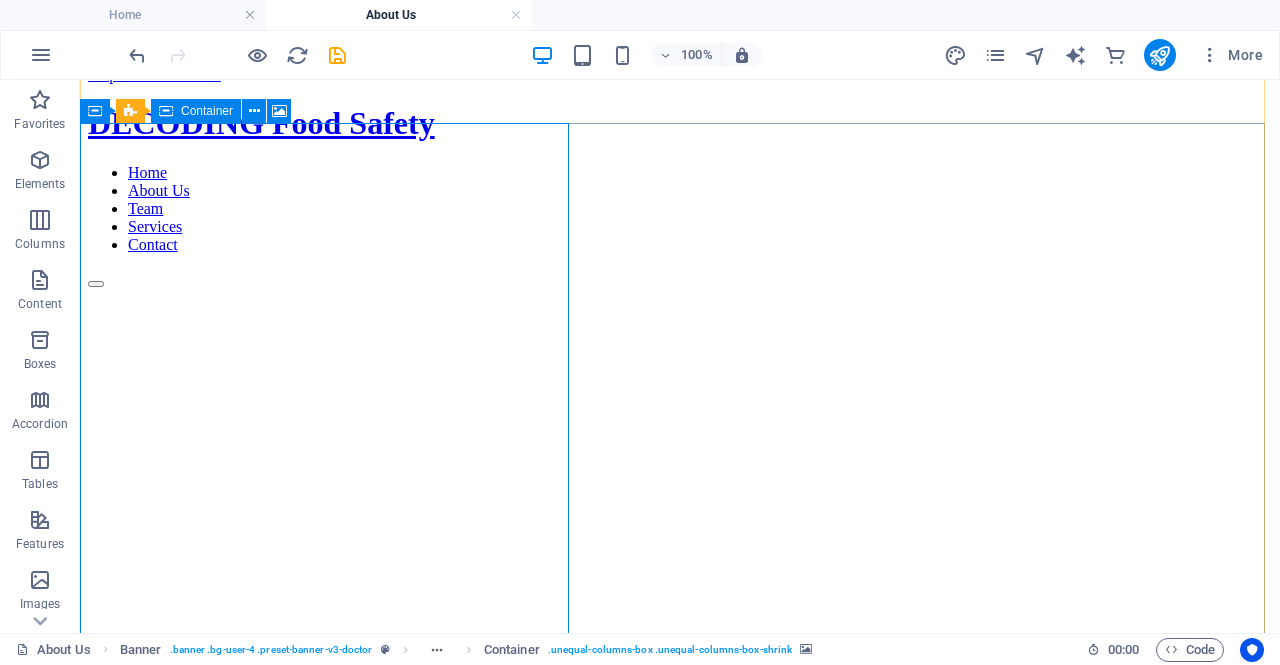 click on "Drop content here or  Add elements  Paste clipboard" at bounding box center [680, 1044] 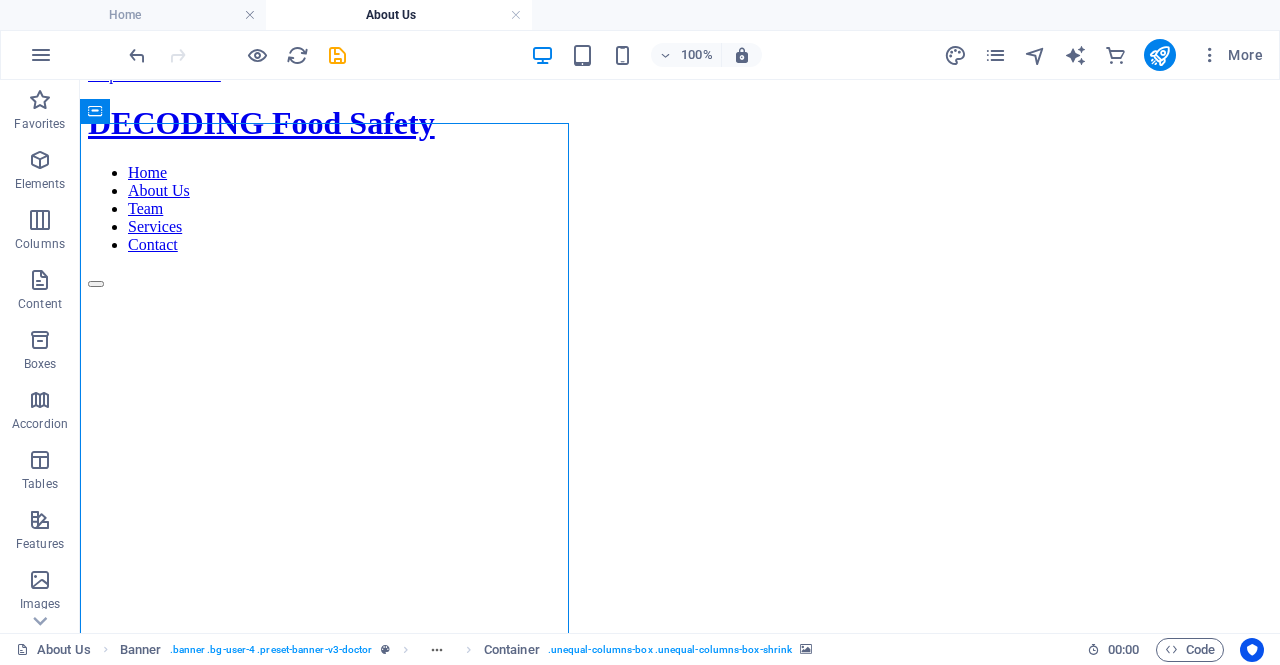 click at bounding box center (680, 288) 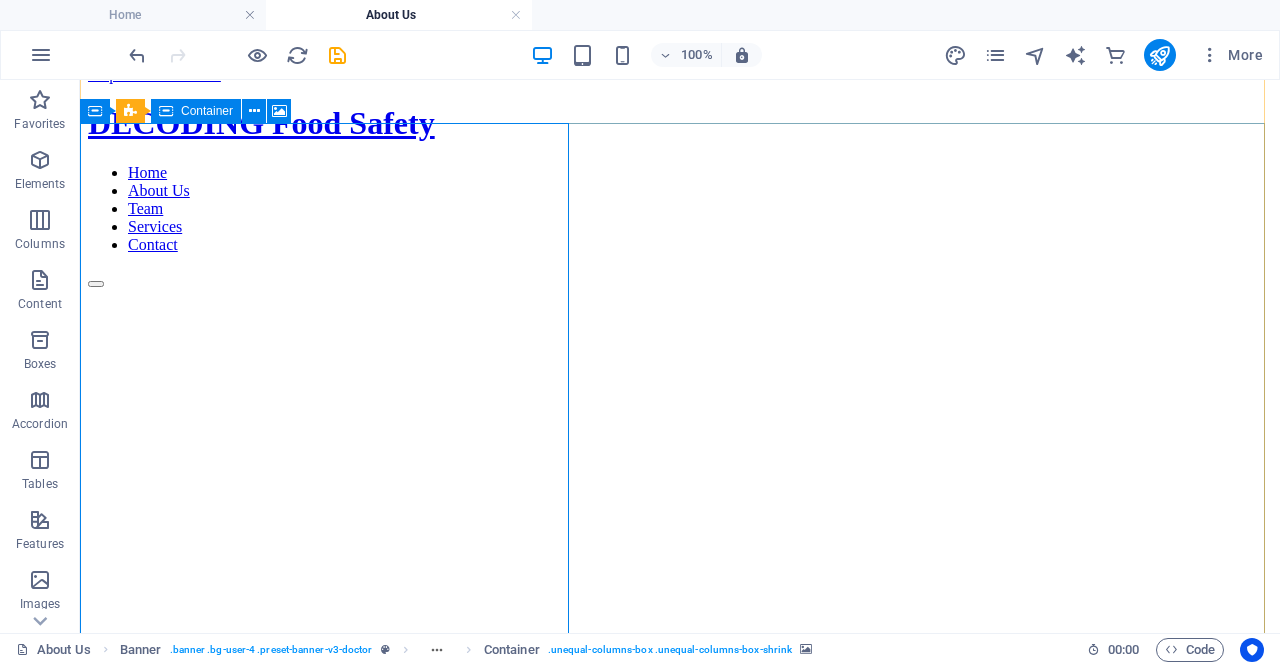 click on "Drop content here or  Add elements  Paste clipboard" at bounding box center [680, 1044] 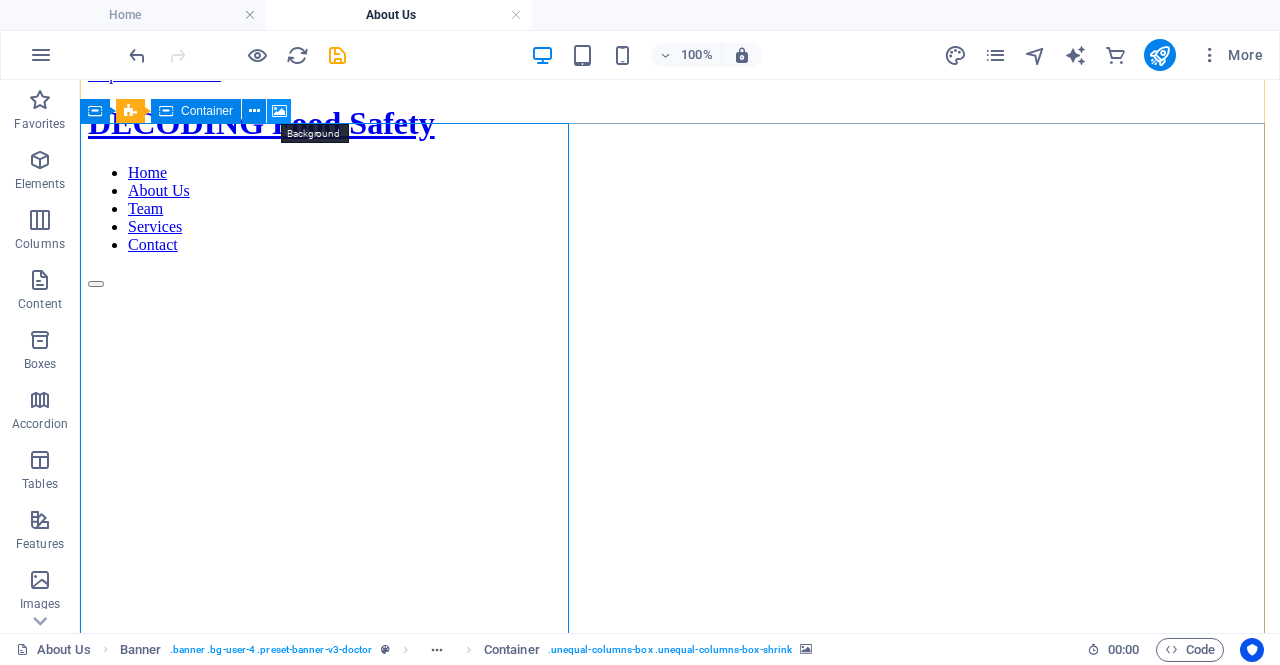 click at bounding box center [279, 111] 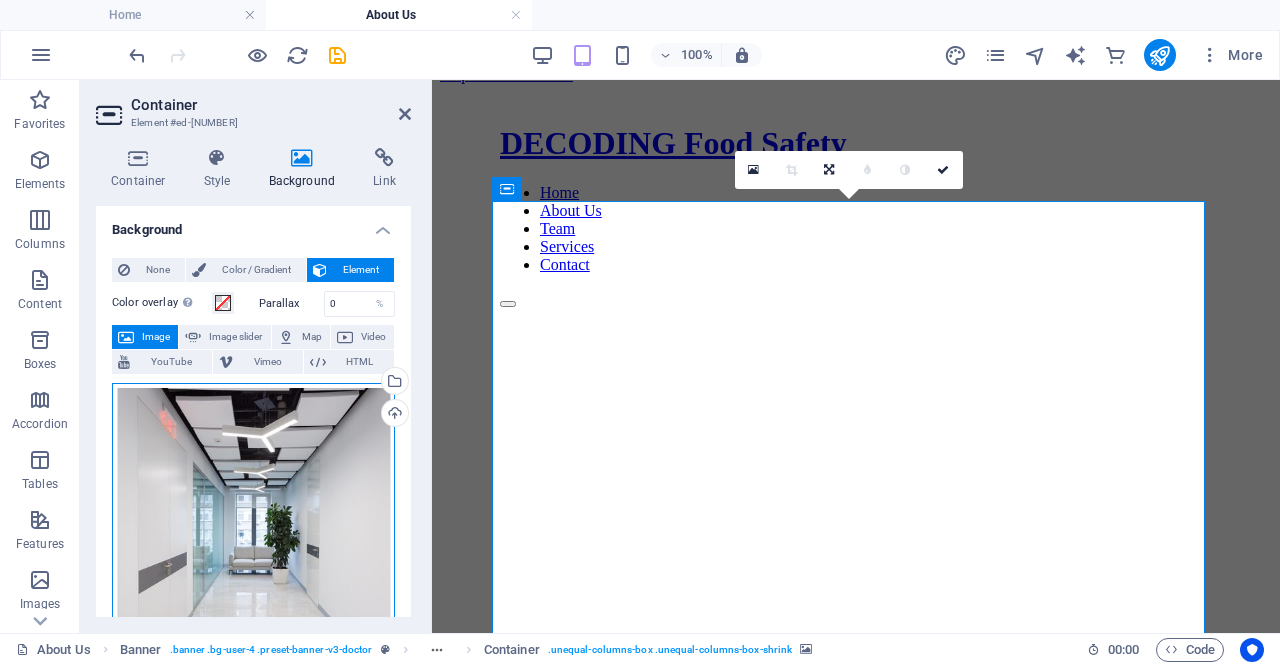 click on "Drag files here, click to choose files or select files from Files or our free stock photos & videos" at bounding box center [253, 544] 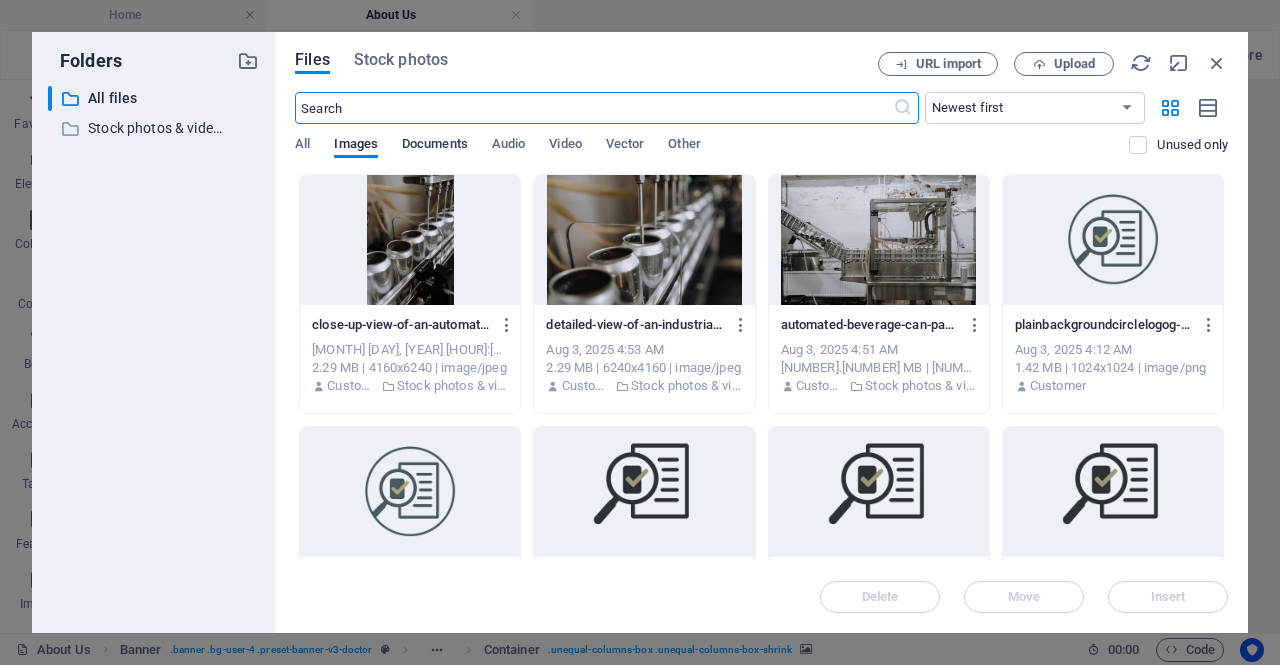 click on "Documents" at bounding box center [435, 146] 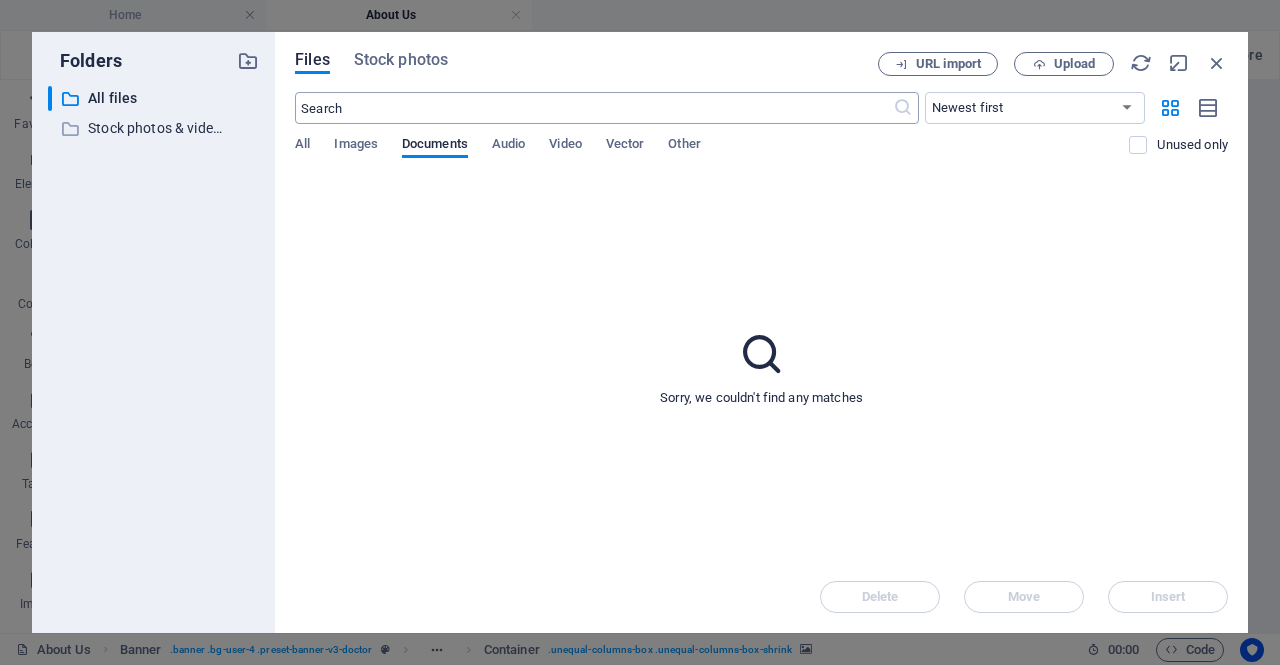 click at bounding box center [593, 108] 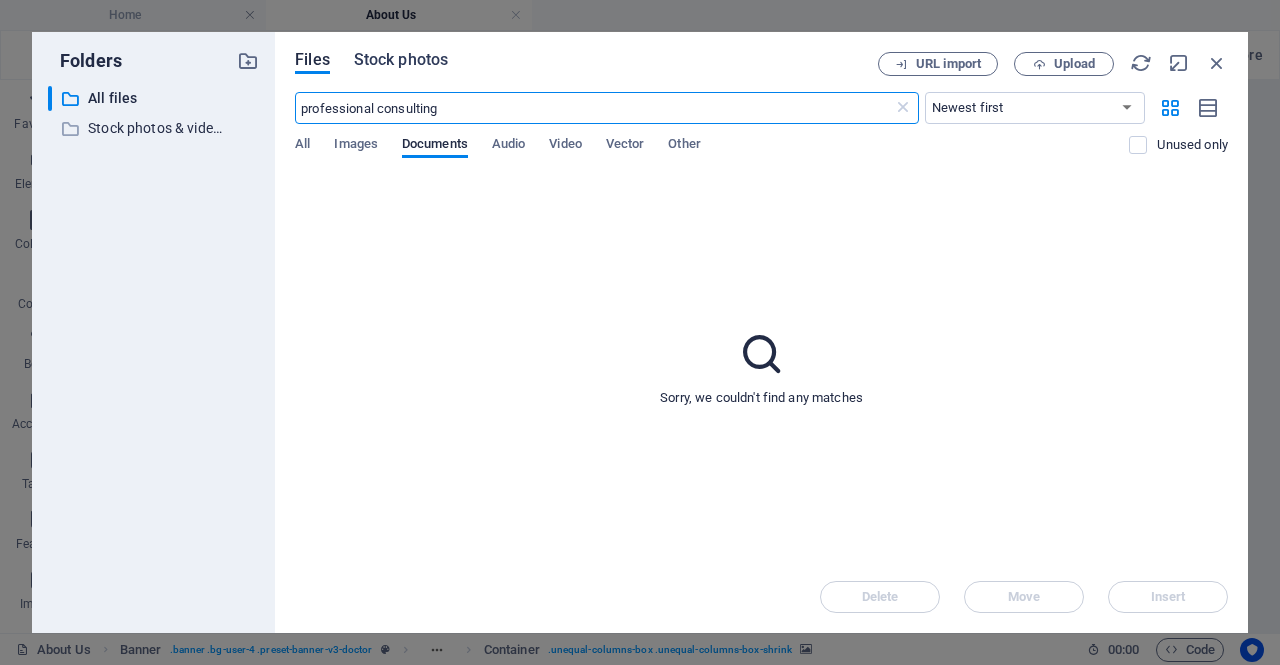 click on "Stock photos" at bounding box center (401, 60) 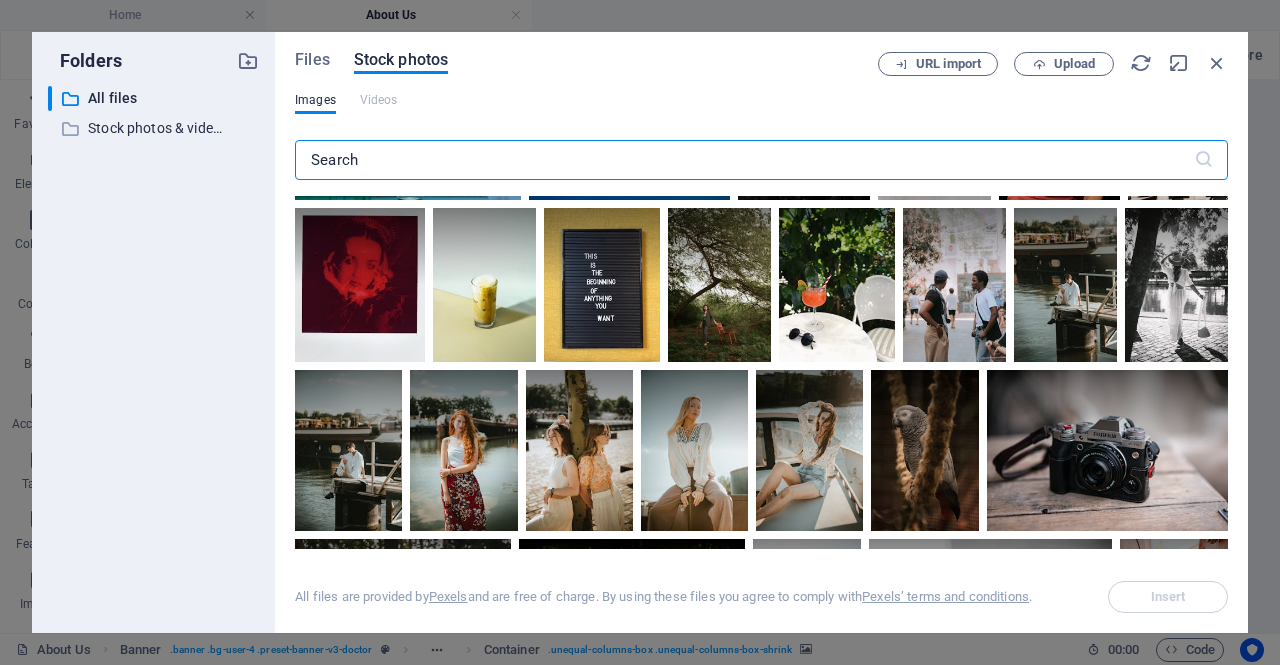 scroll, scrollTop: 4883, scrollLeft: 0, axis: vertical 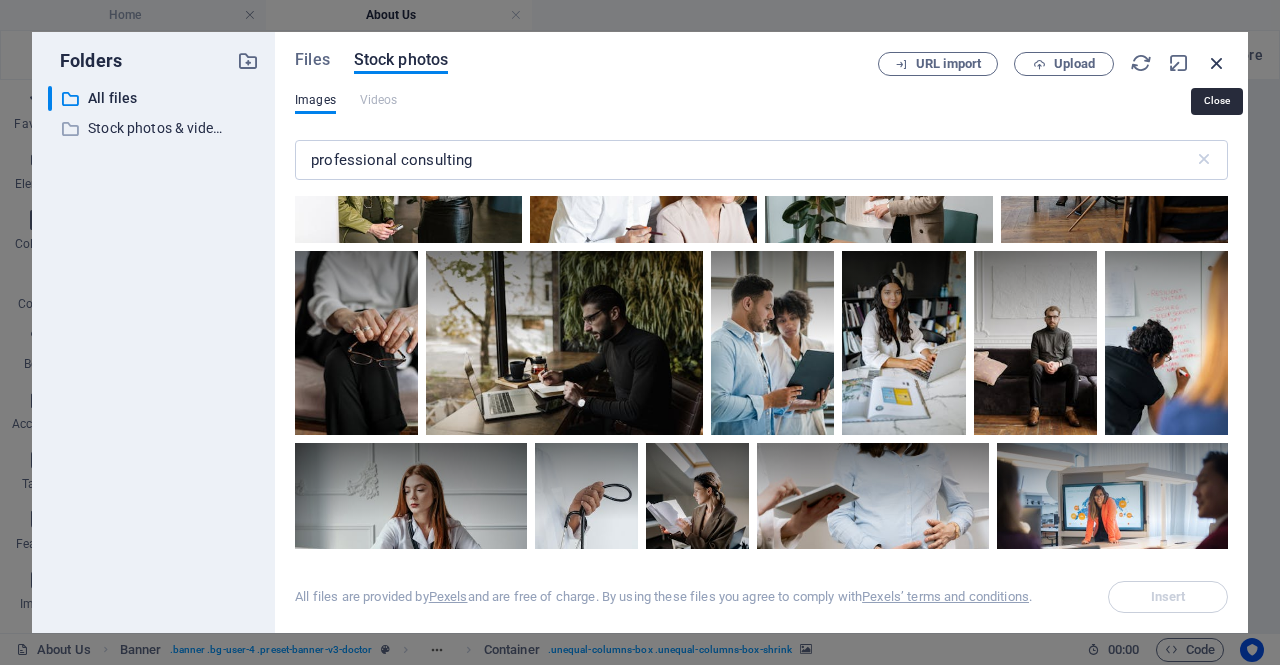 click at bounding box center (1217, 63) 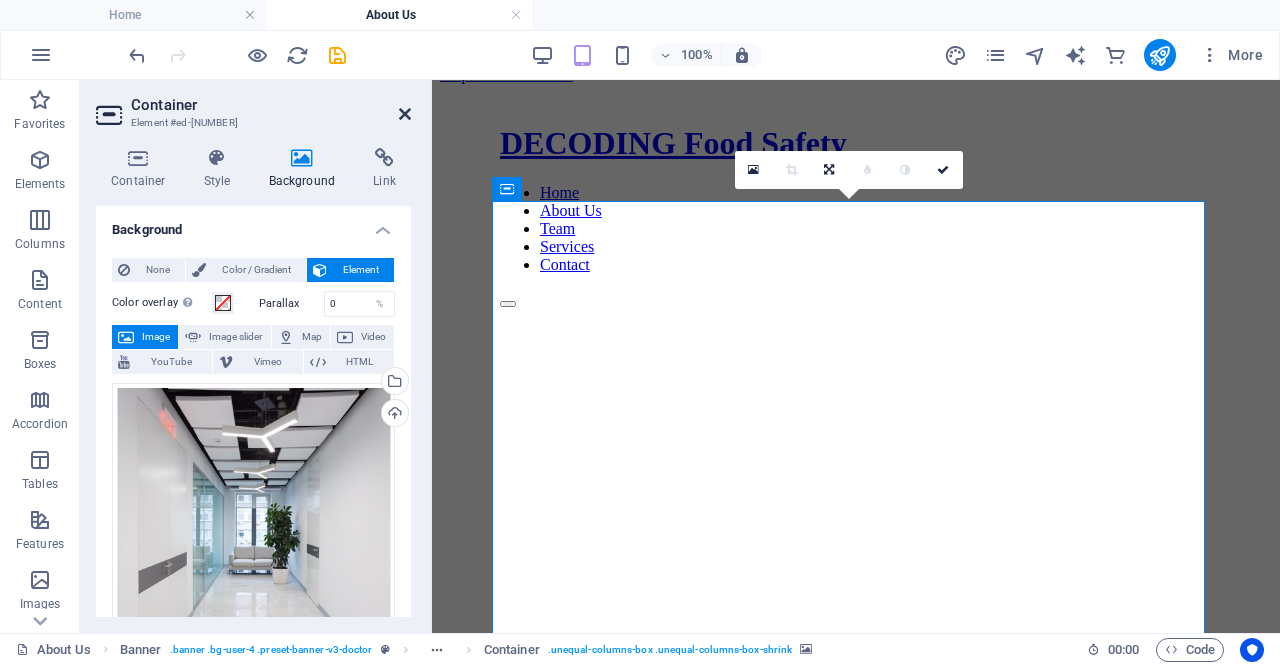 click at bounding box center [405, 114] 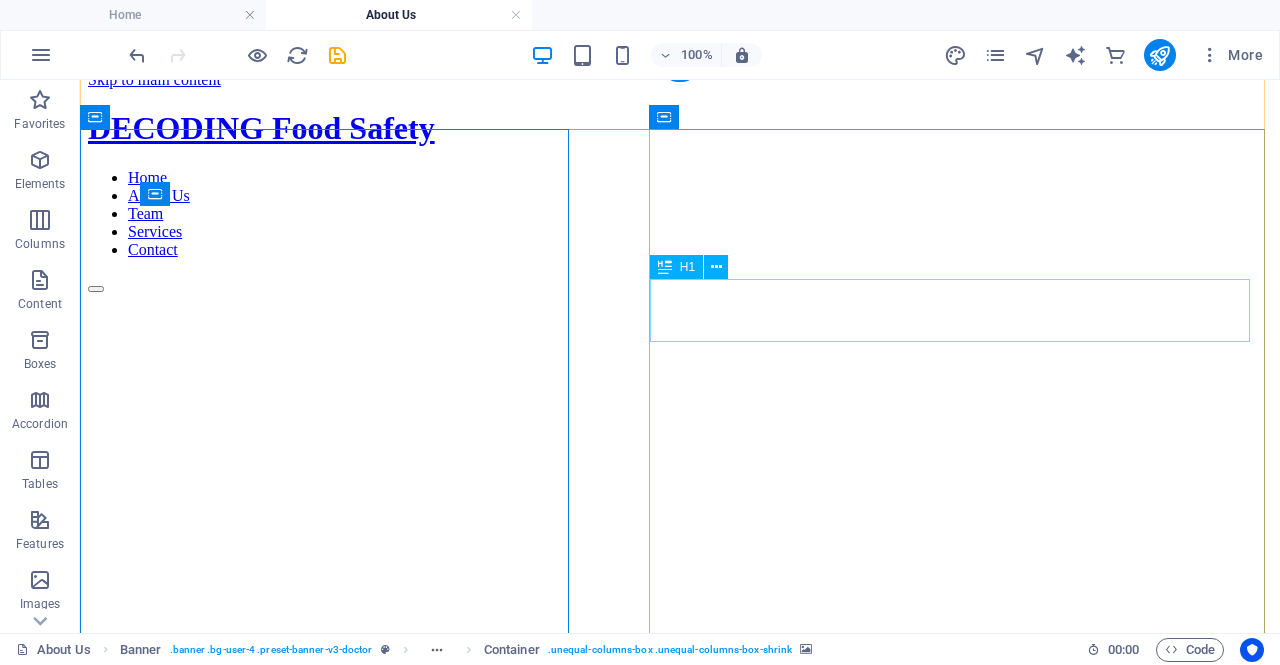 scroll, scrollTop: 0, scrollLeft: 0, axis: both 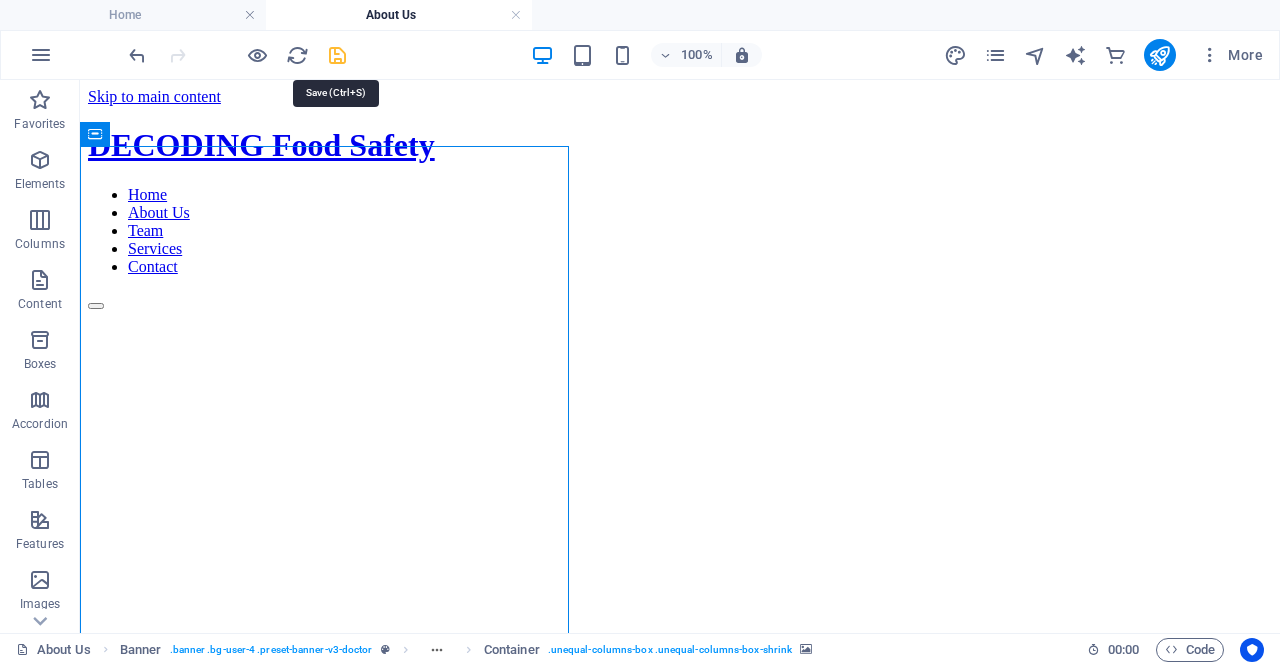 click at bounding box center [337, 55] 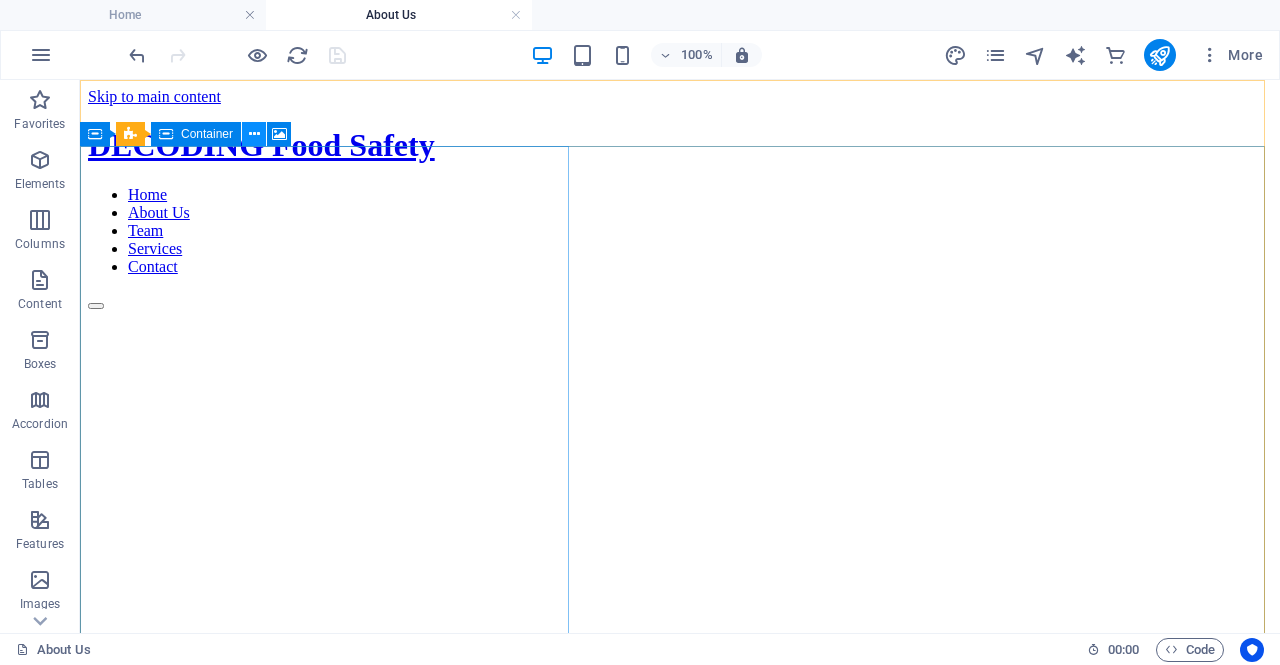 click at bounding box center [254, 134] 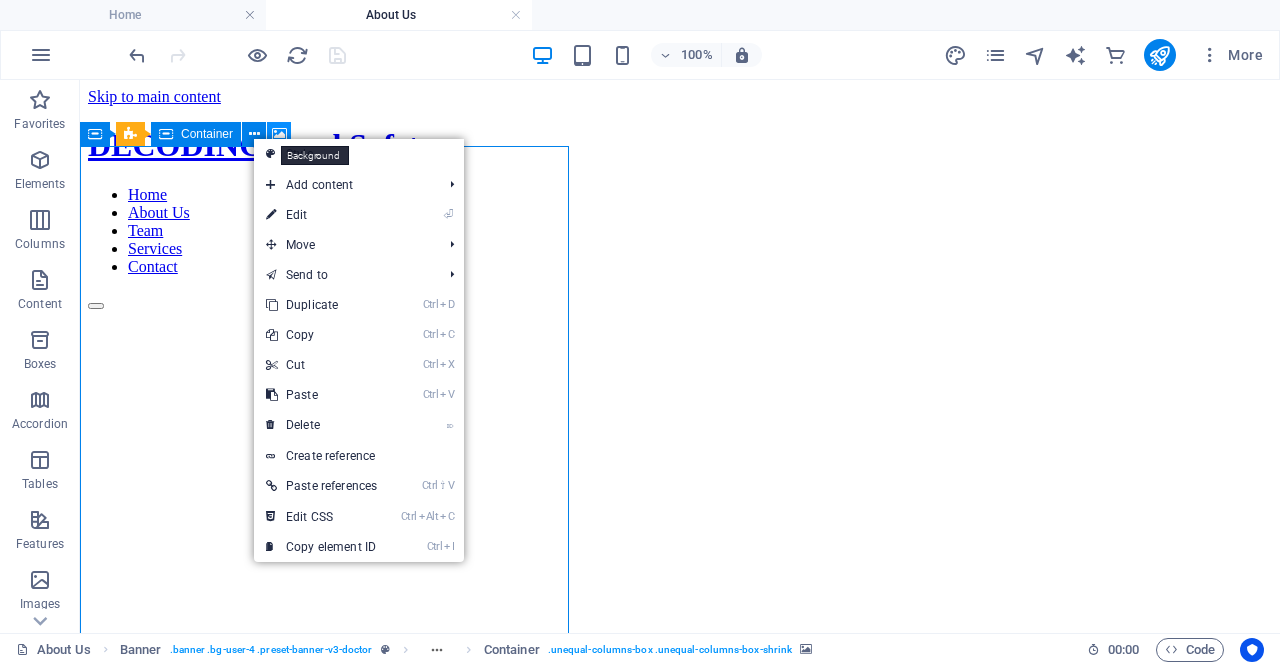 click at bounding box center (279, 134) 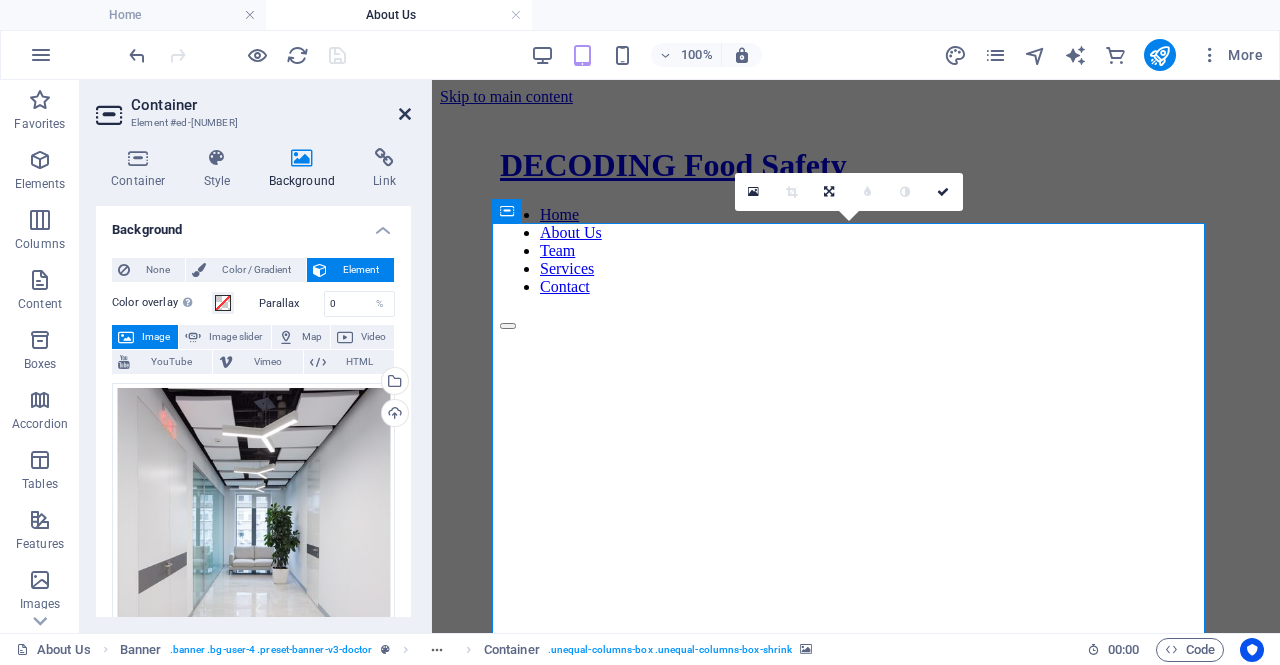 click at bounding box center [405, 114] 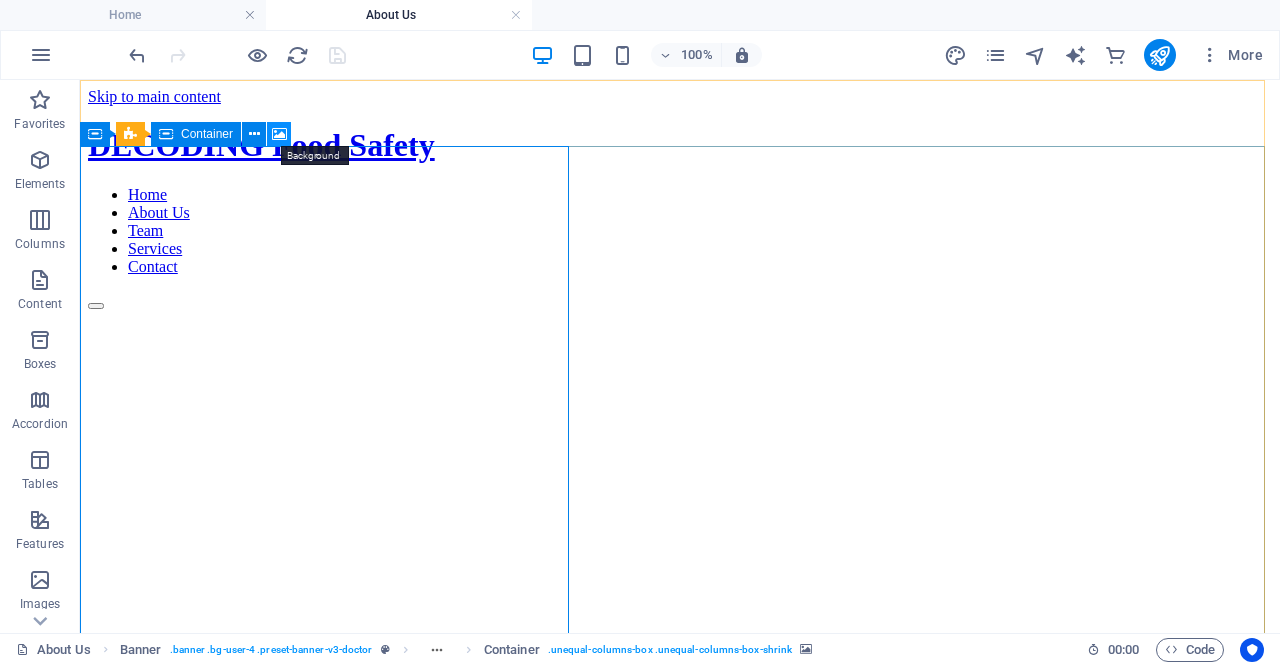 click at bounding box center (279, 134) 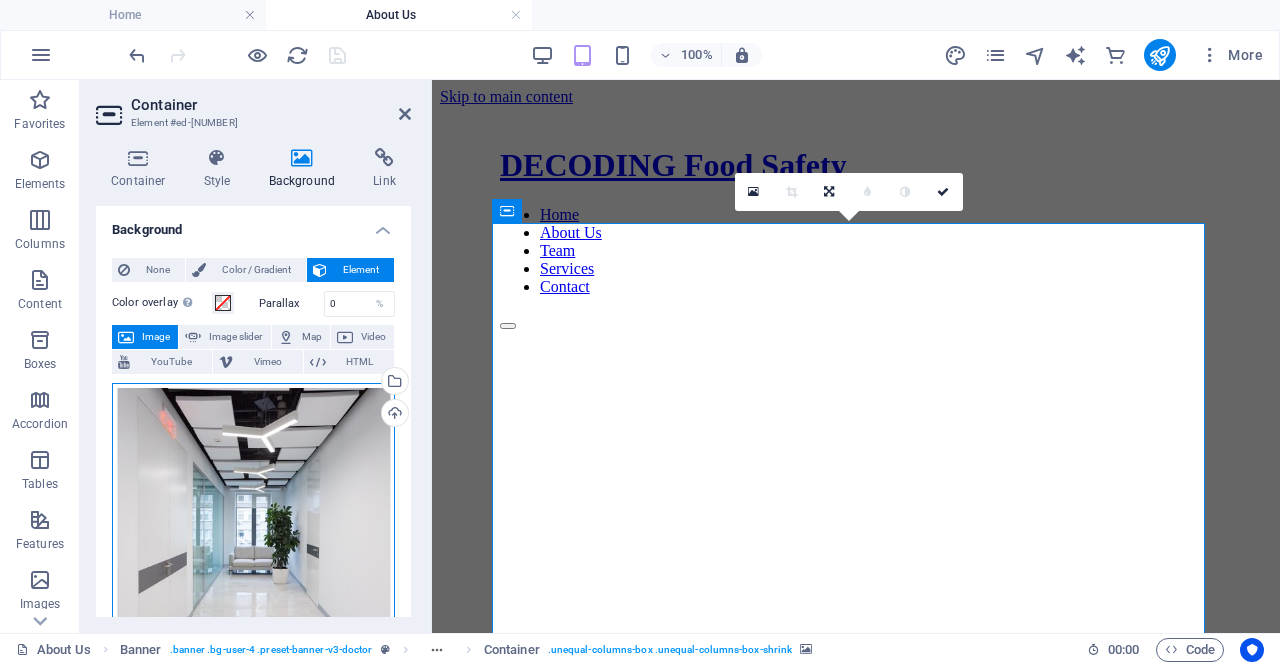 click on "Drag files here, click to choose files or select files from Files or our free stock photos & videos" at bounding box center [253, 544] 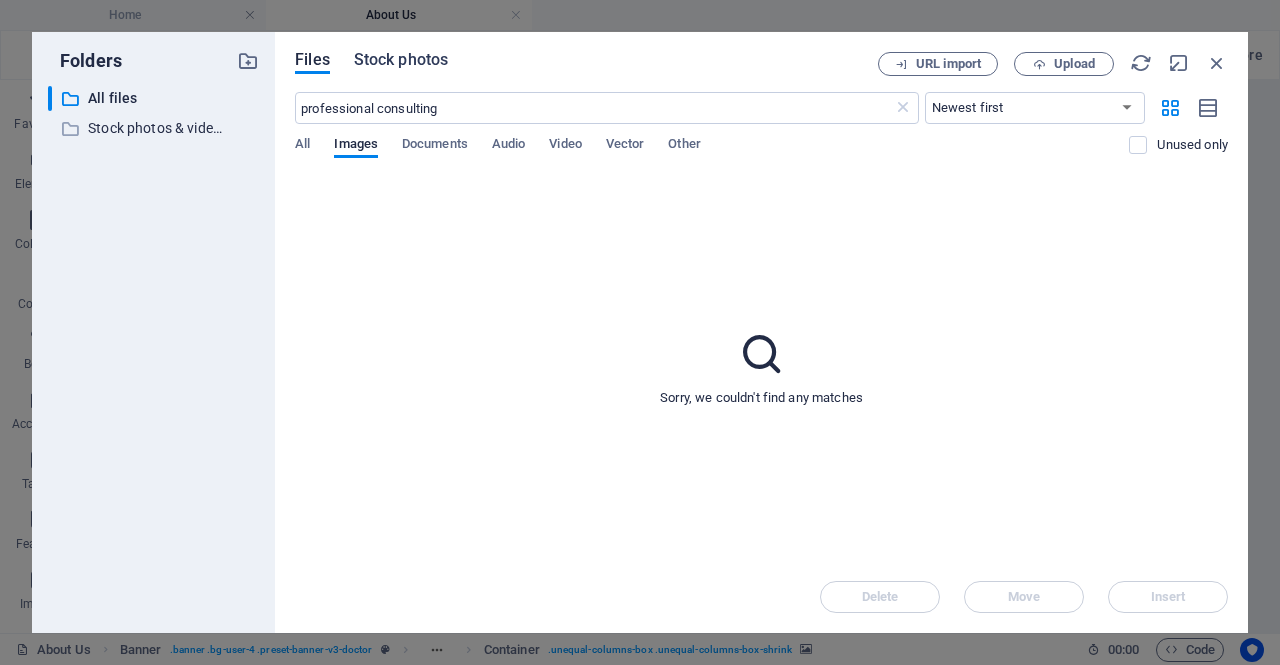 click on "Stock photos" at bounding box center (401, 60) 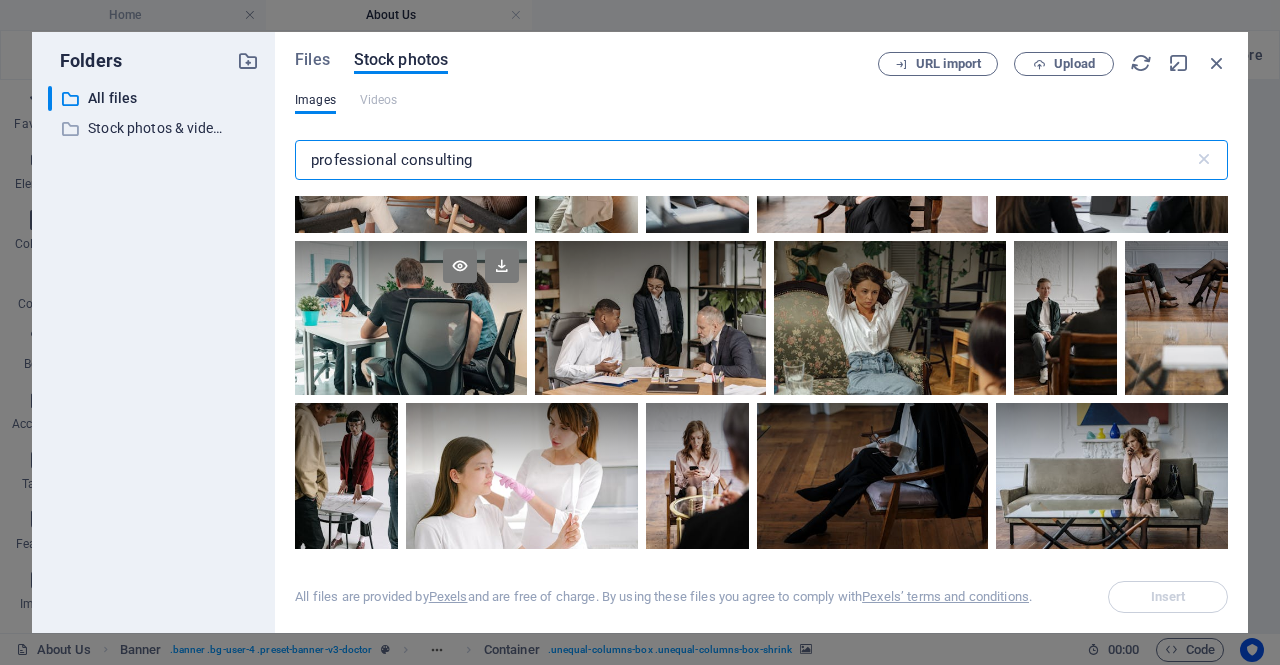scroll, scrollTop: 3568, scrollLeft: 0, axis: vertical 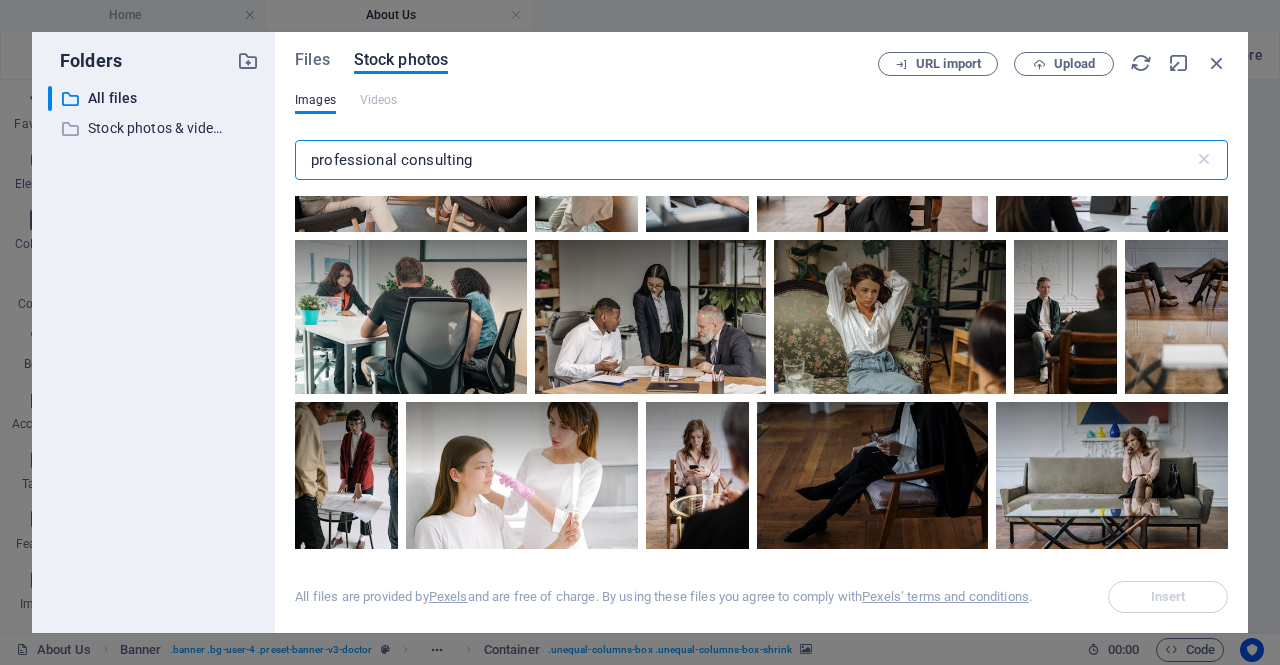 drag, startPoint x: 493, startPoint y: 169, endPoint x: 400, endPoint y: 165, distance: 93.08598 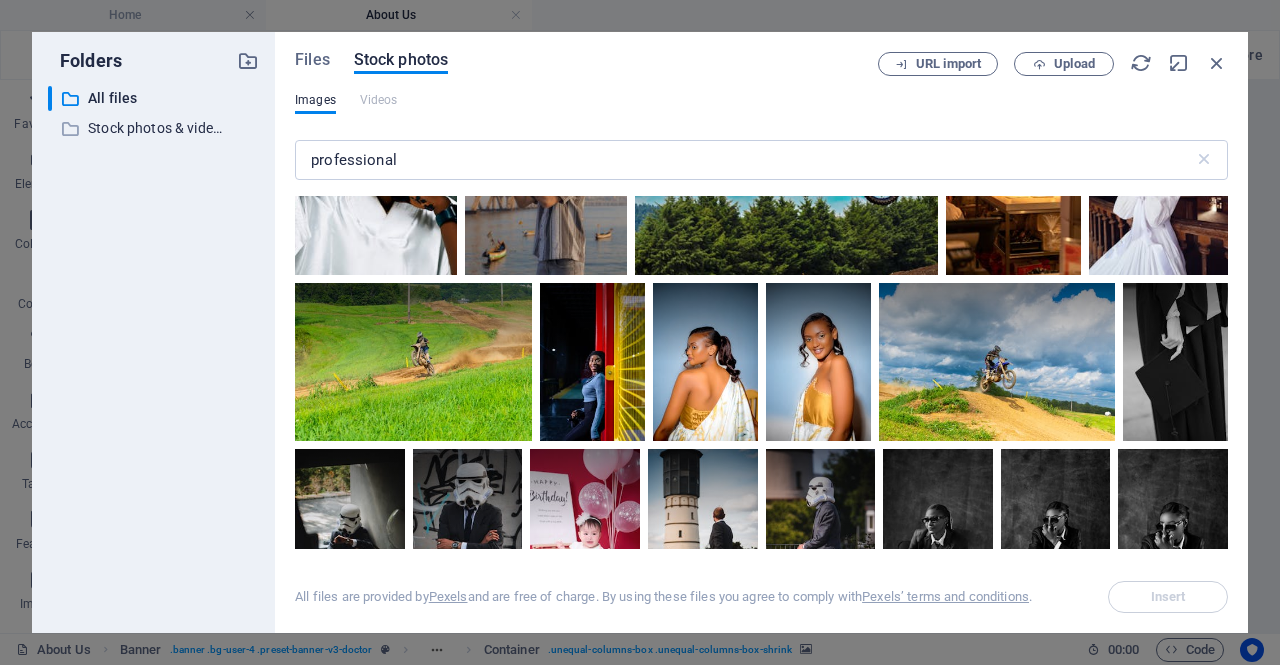 scroll, scrollTop: 7119, scrollLeft: 0, axis: vertical 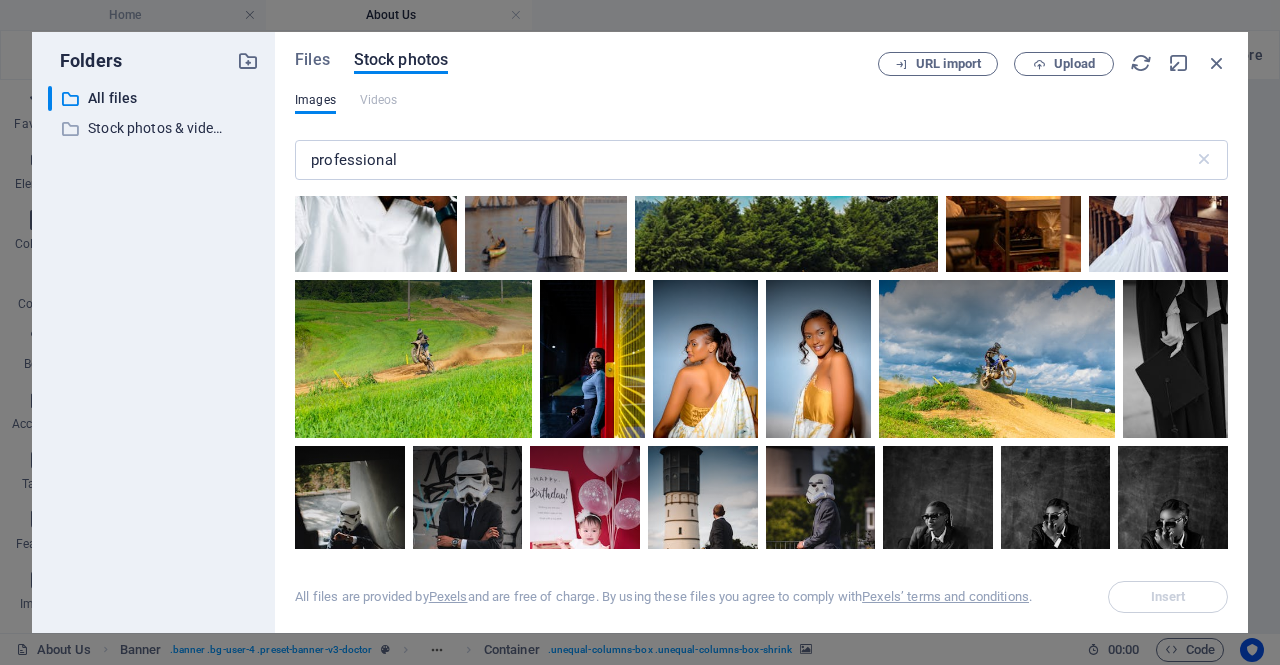drag, startPoint x: 1223, startPoint y: 334, endPoint x: 1225, endPoint y: 415, distance: 81.02469 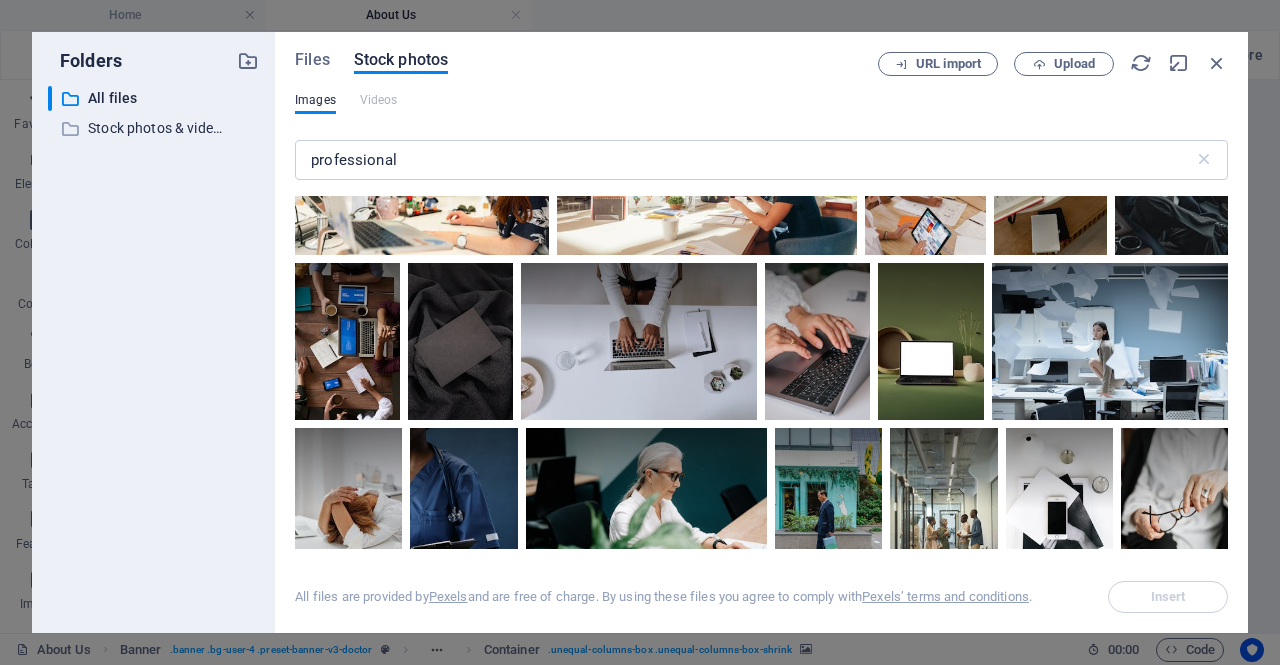 scroll, scrollTop: 9480, scrollLeft: 0, axis: vertical 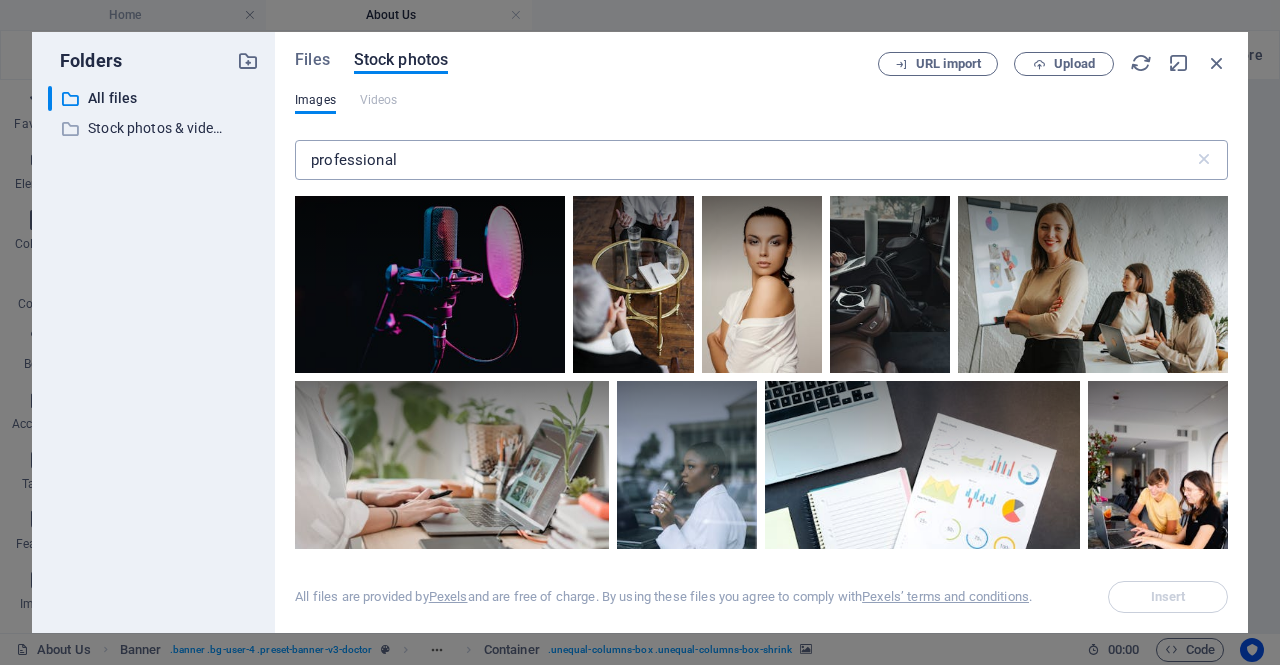 drag, startPoint x: 1231, startPoint y: 542, endPoint x: 1154, endPoint y: 144, distance: 405.38007 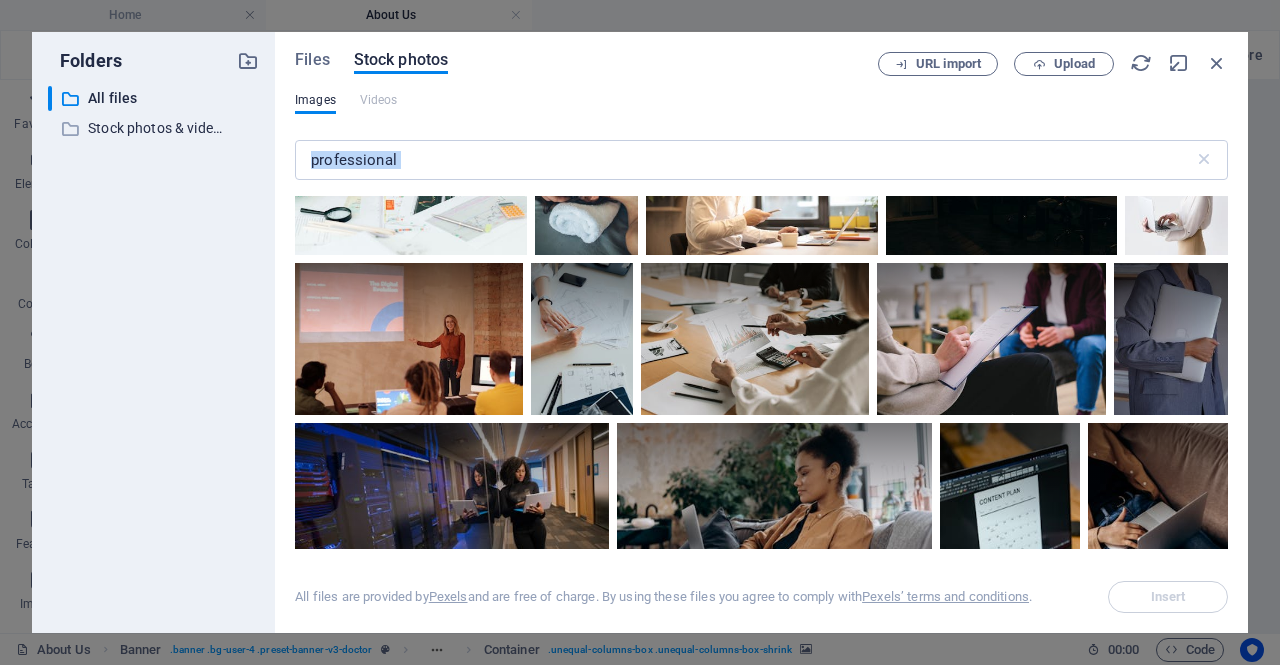 scroll, scrollTop: 15416, scrollLeft: 0, axis: vertical 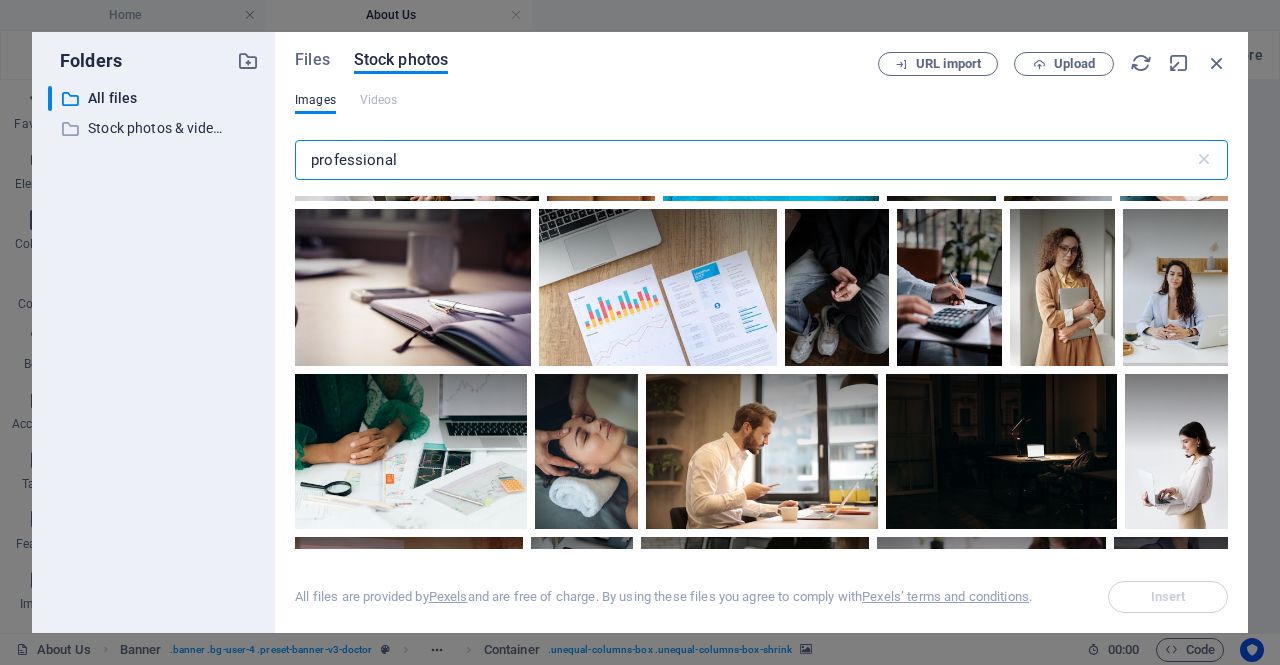 drag, startPoint x: 422, startPoint y: 167, endPoint x: 265, endPoint y: 168, distance: 157.00319 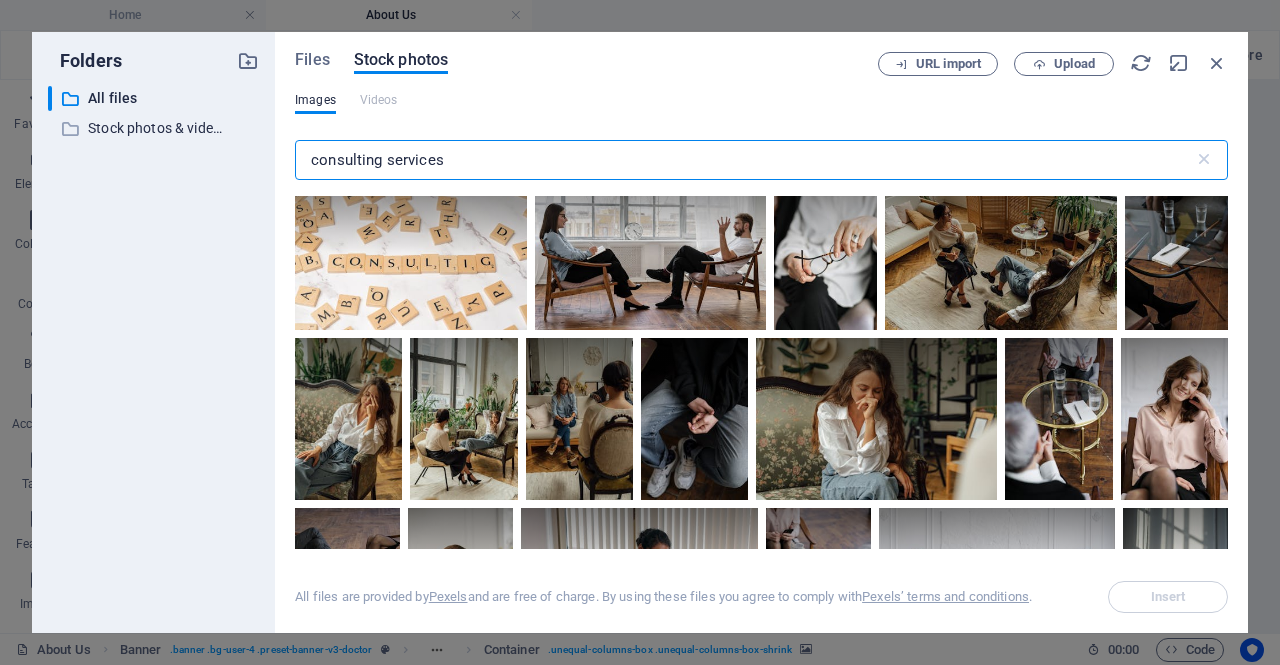scroll, scrollTop: 140, scrollLeft: 0, axis: vertical 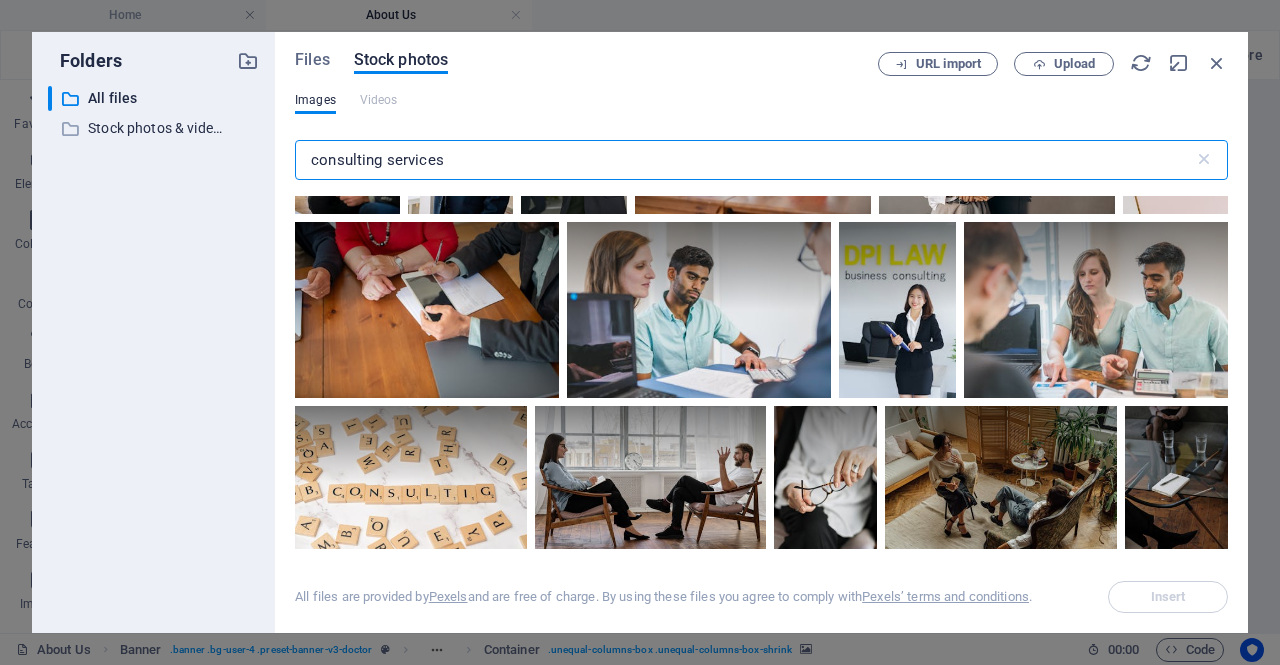 drag, startPoint x: 484, startPoint y: 167, endPoint x: 188, endPoint y: 167, distance: 296 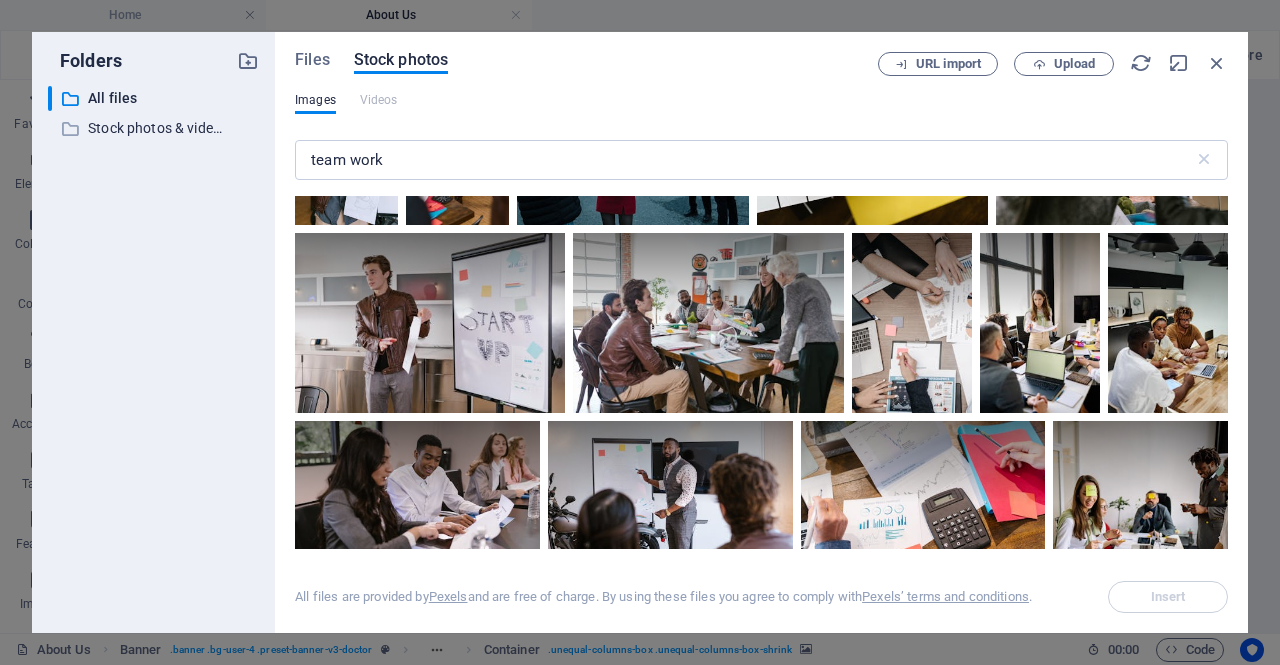 scroll, scrollTop: 5944, scrollLeft: 0, axis: vertical 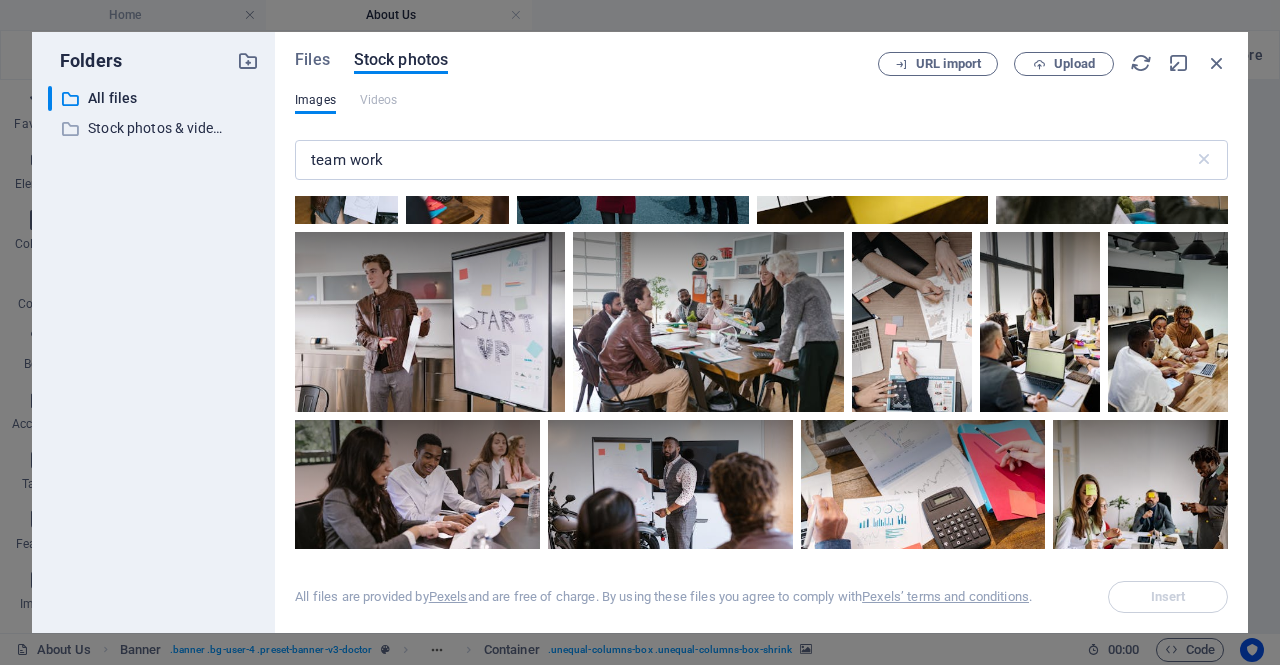 drag, startPoint x: 1230, startPoint y: 361, endPoint x: 1229, endPoint y: 442, distance: 81.00617 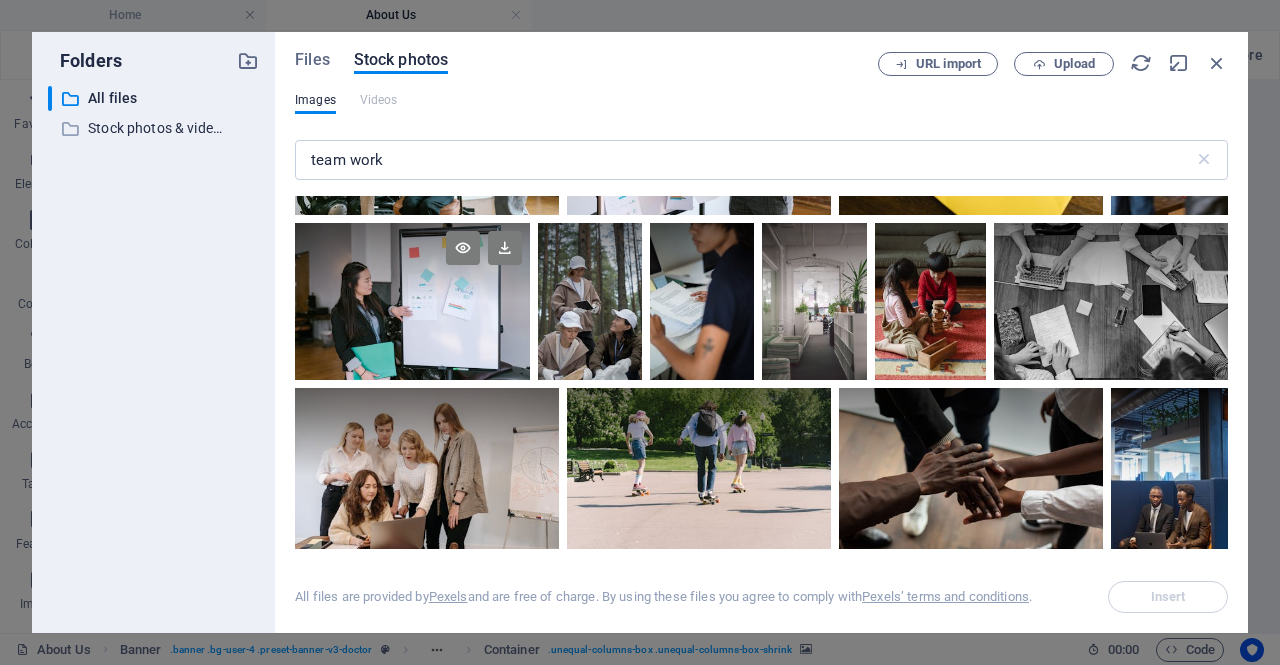 scroll, scrollTop: 7866, scrollLeft: 0, axis: vertical 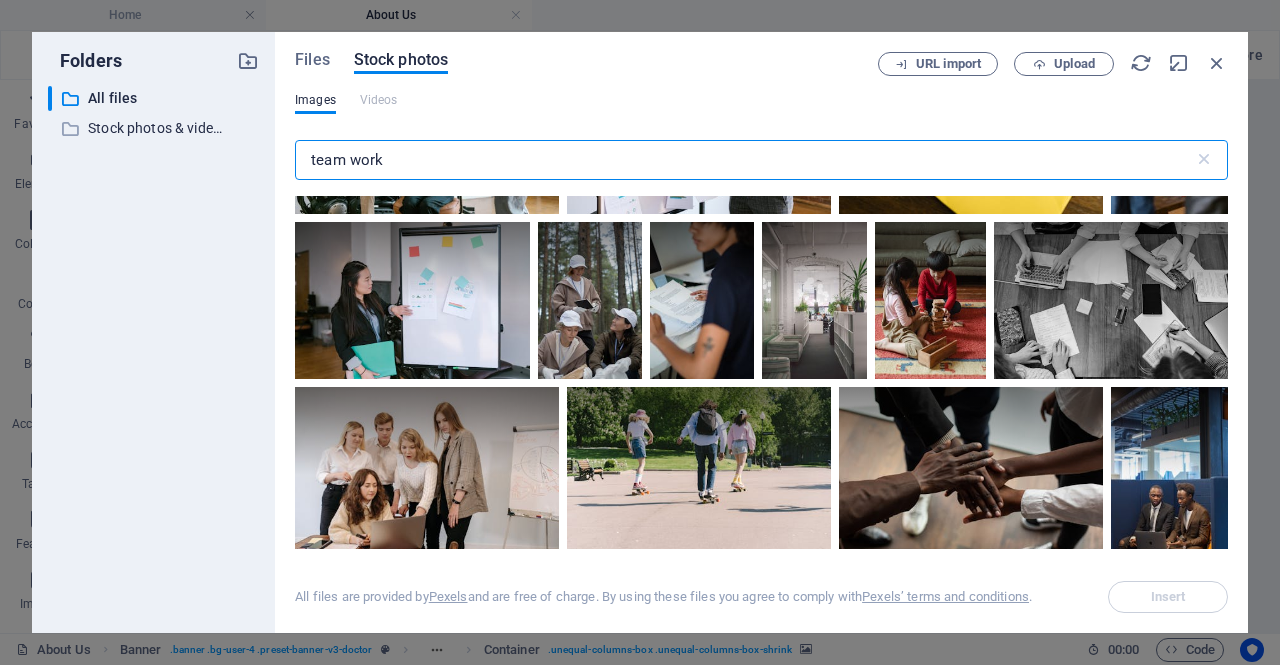 drag, startPoint x: 434, startPoint y: 159, endPoint x: 183, endPoint y: 151, distance: 251.12746 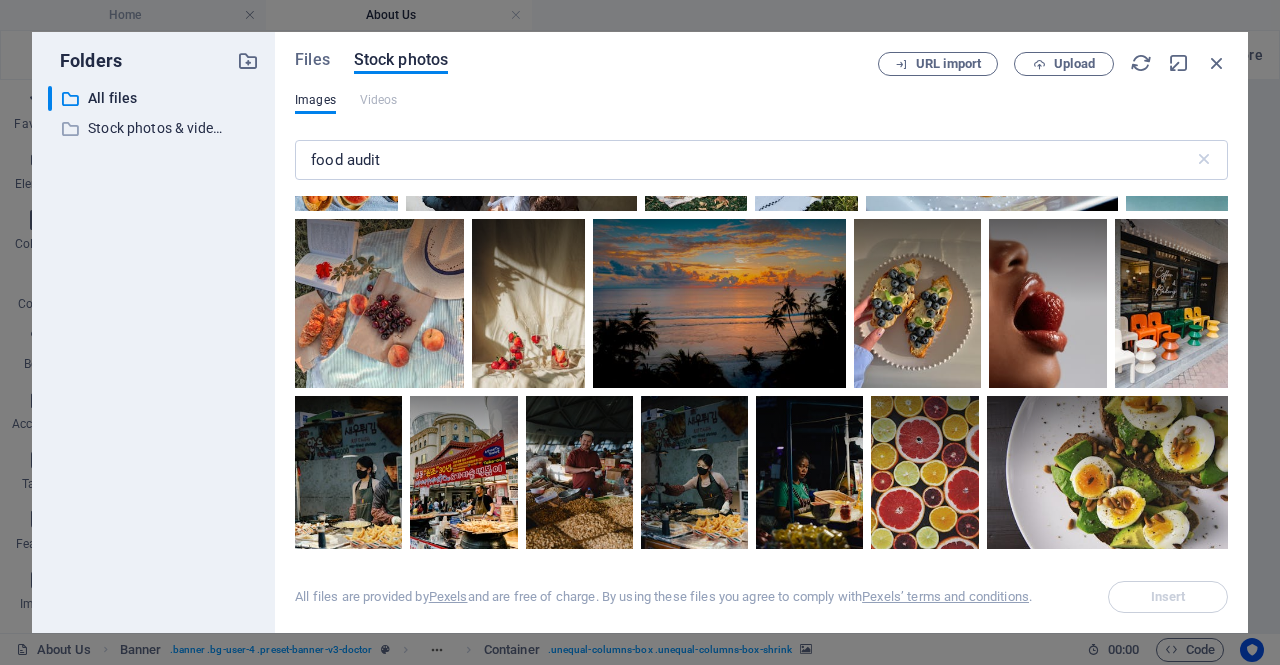 scroll, scrollTop: 4860, scrollLeft: 0, axis: vertical 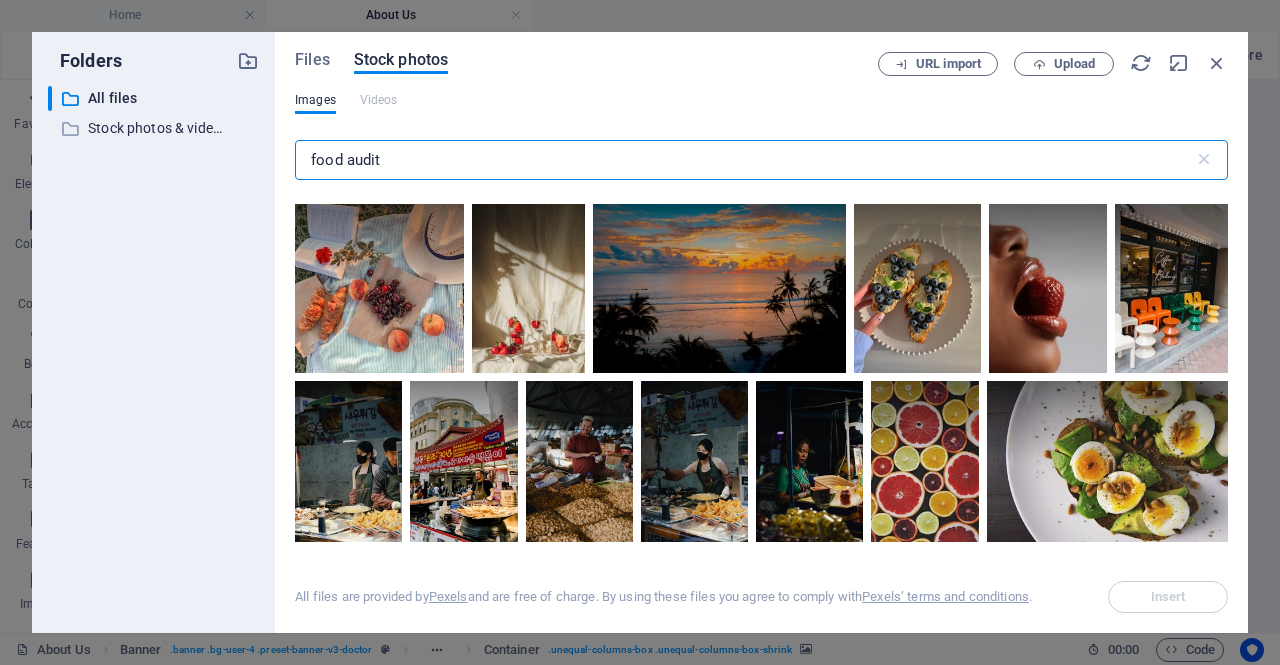 click on "food audit" at bounding box center (744, 160) 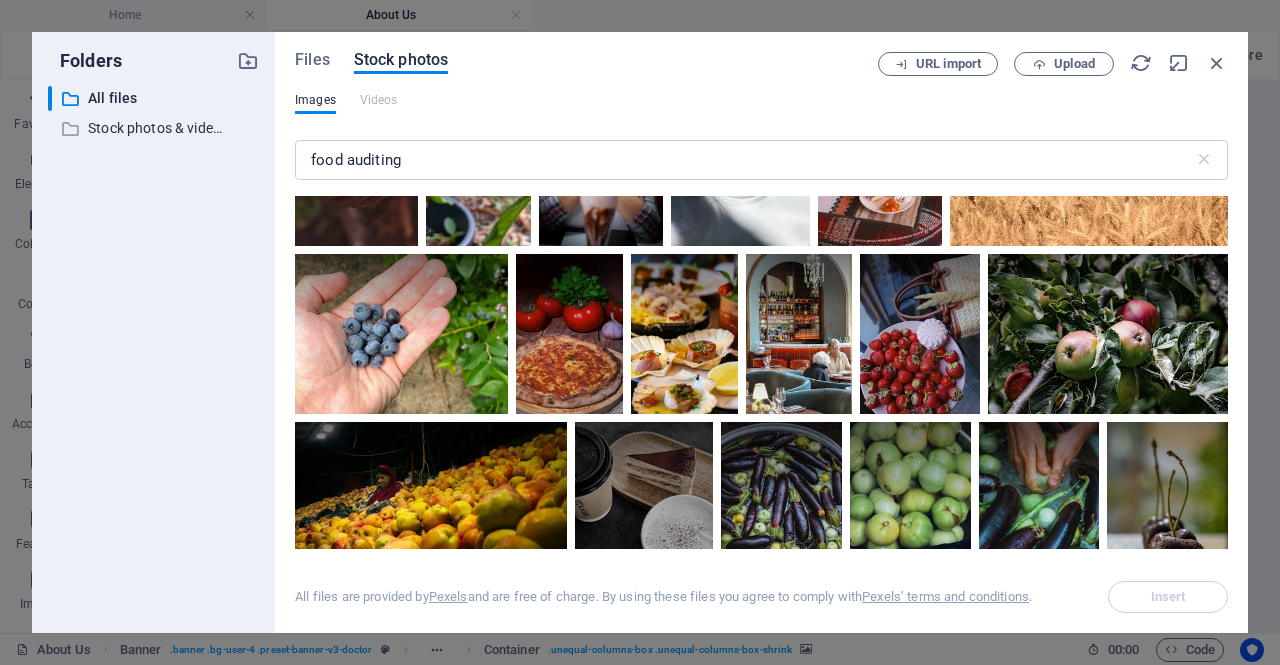 scroll, scrollTop: 1723, scrollLeft: 0, axis: vertical 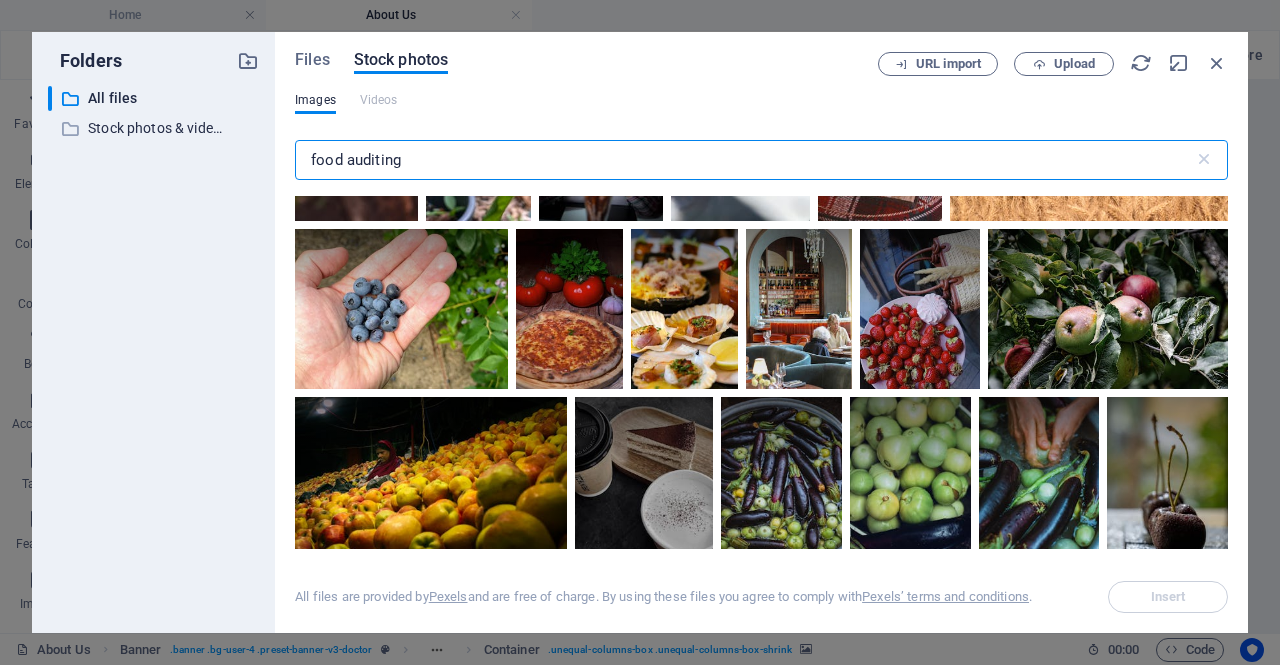click on "food auditing" at bounding box center (744, 160) 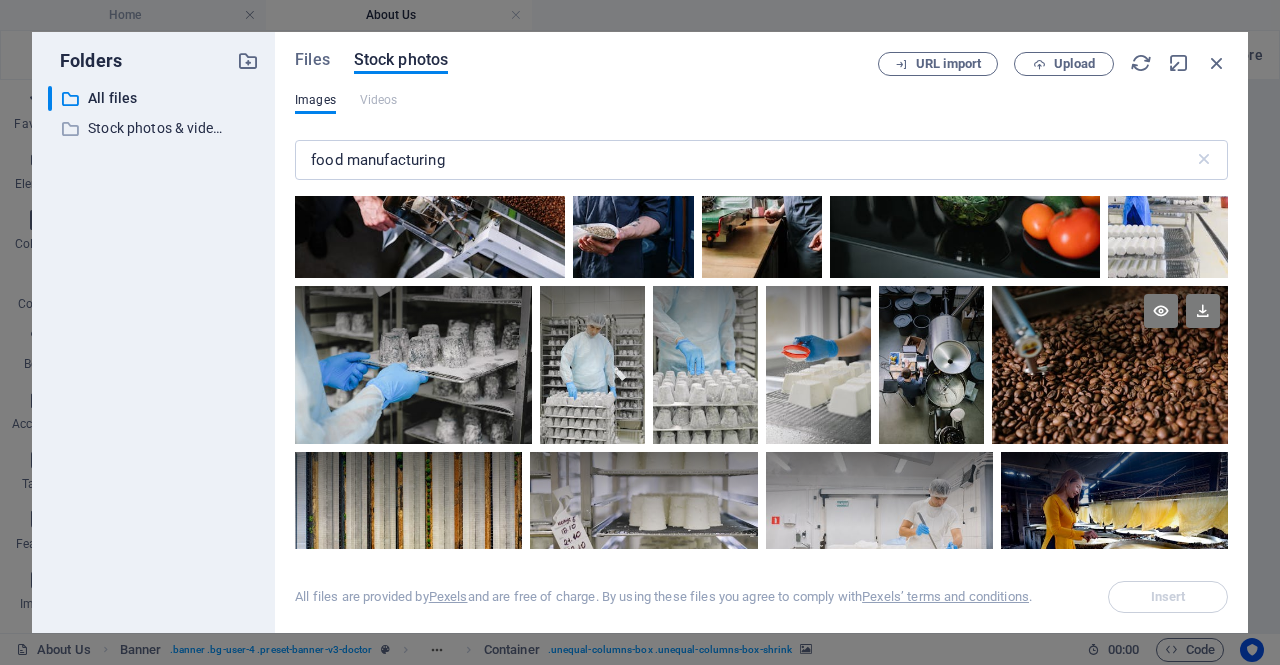 scroll, scrollTop: 1200, scrollLeft: 0, axis: vertical 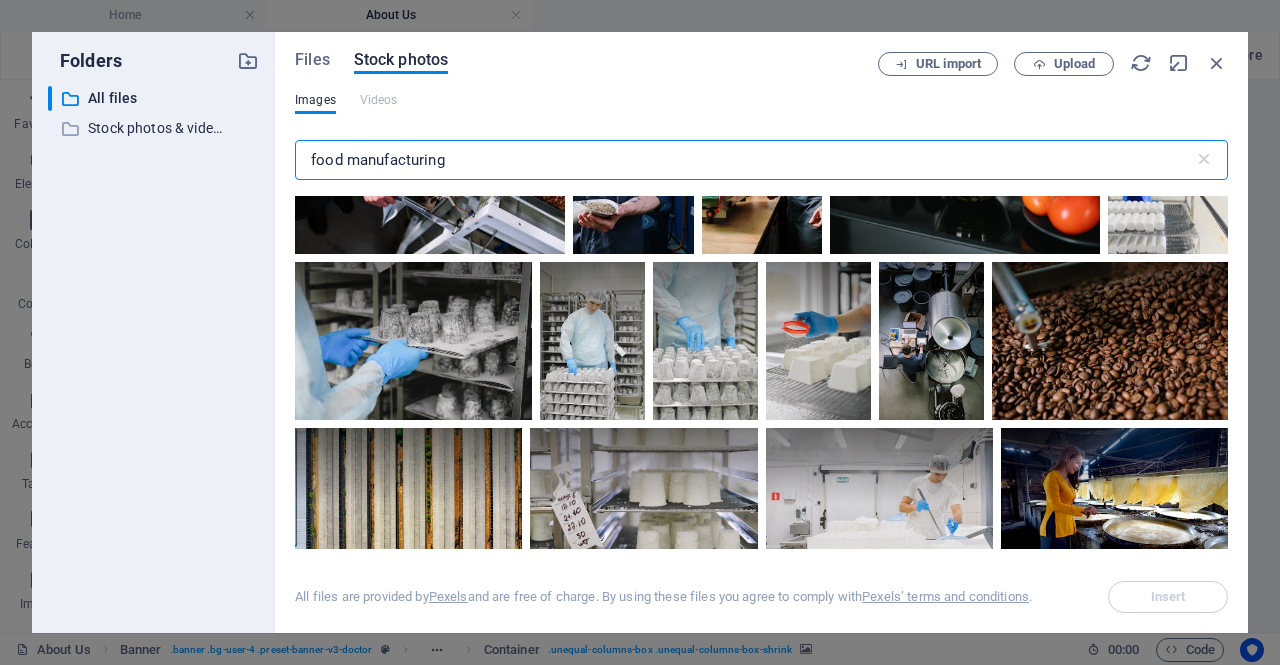 drag, startPoint x: 426, startPoint y: 169, endPoint x: 261, endPoint y: 157, distance: 165.43579 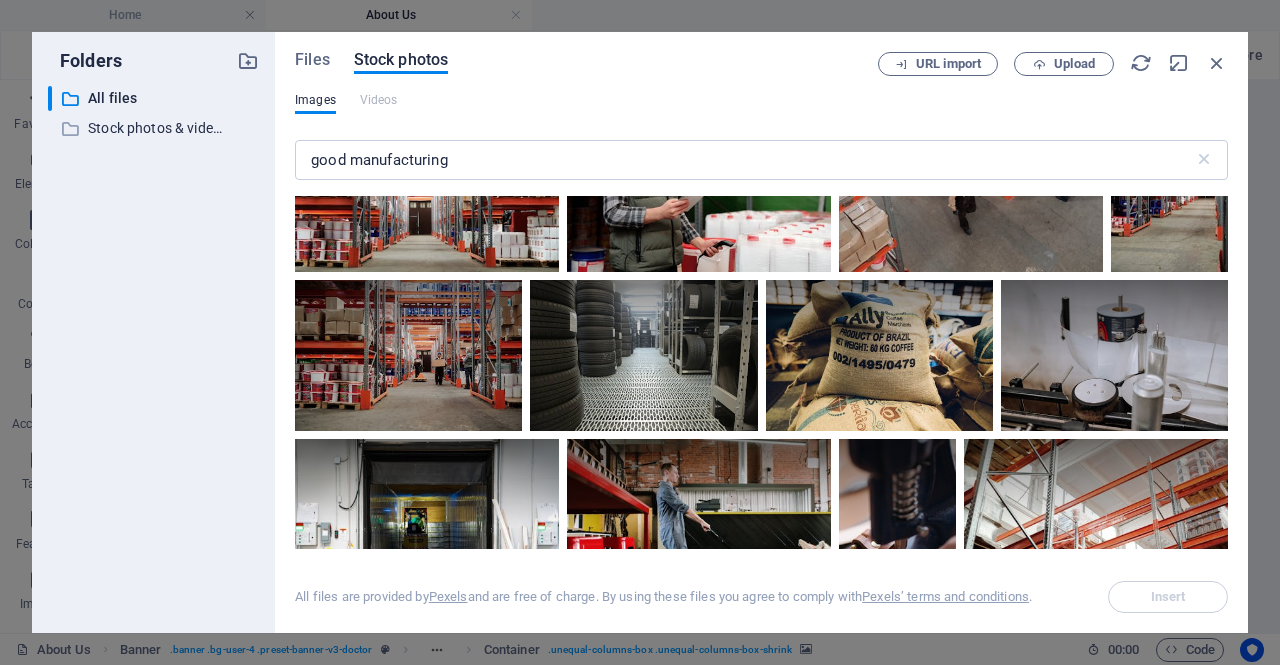 scroll, scrollTop: 0, scrollLeft: 0, axis: both 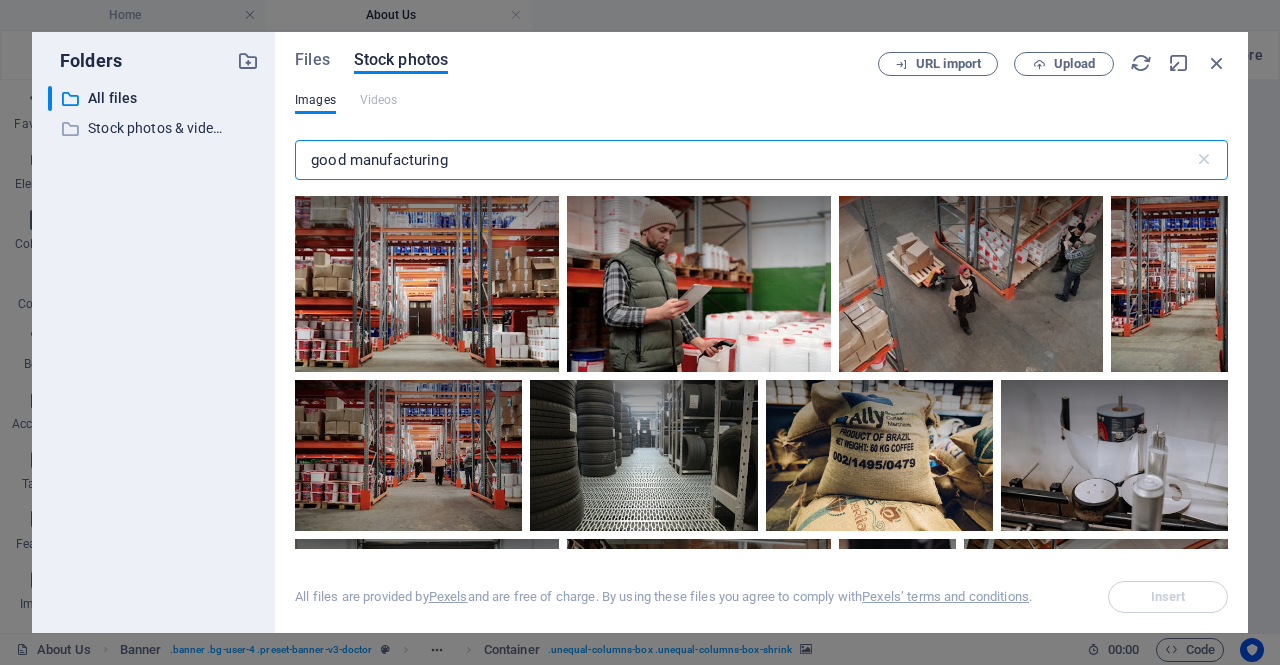 click on "good manufacturing" at bounding box center [744, 160] 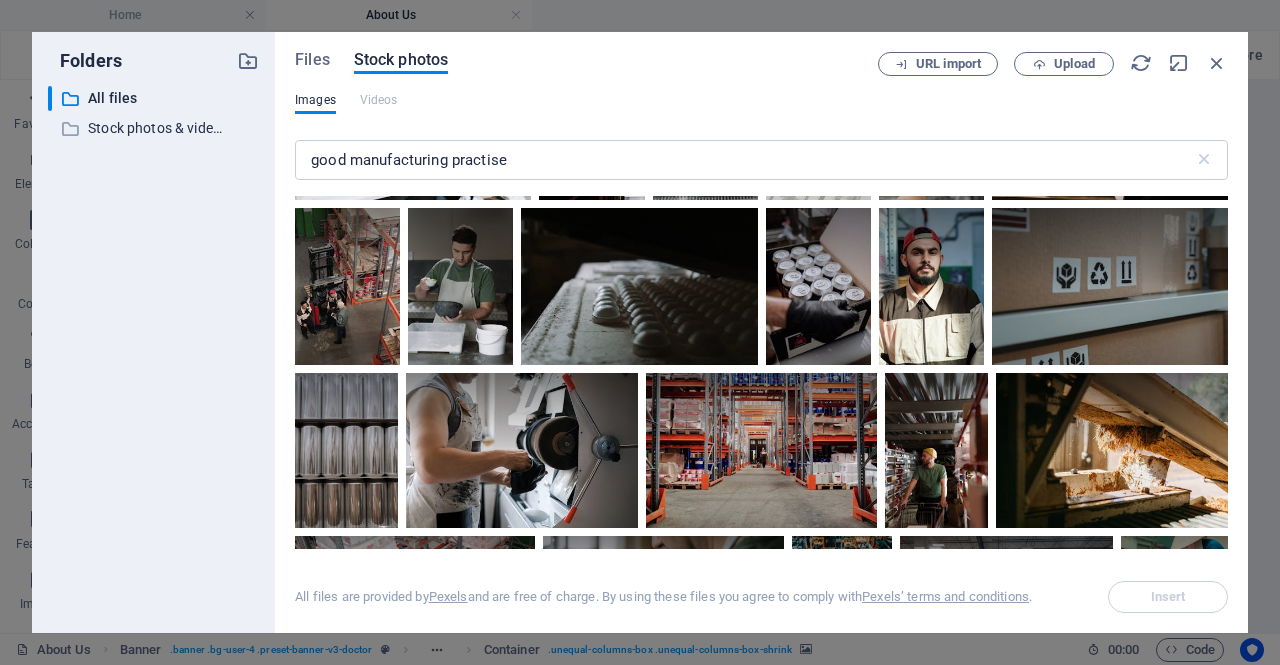 scroll, scrollTop: 700, scrollLeft: 0, axis: vertical 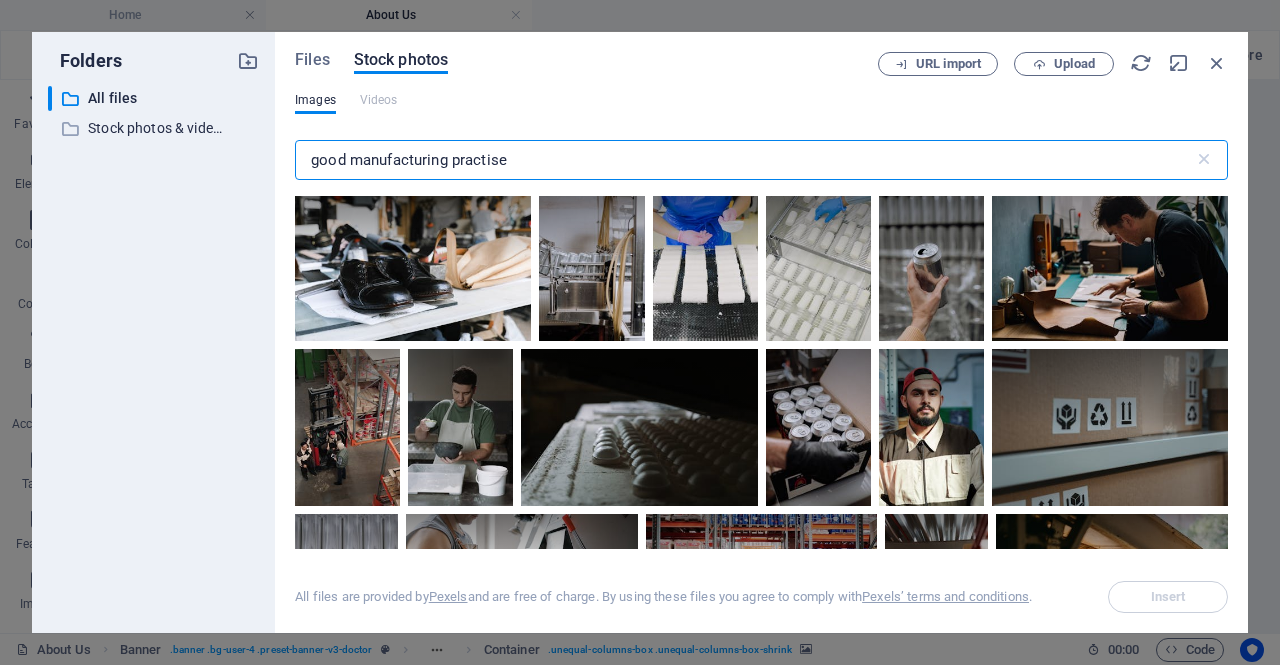 drag, startPoint x: 516, startPoint y: 161, endPoint x: 253, endPoint y: 154, distance: 263.09314 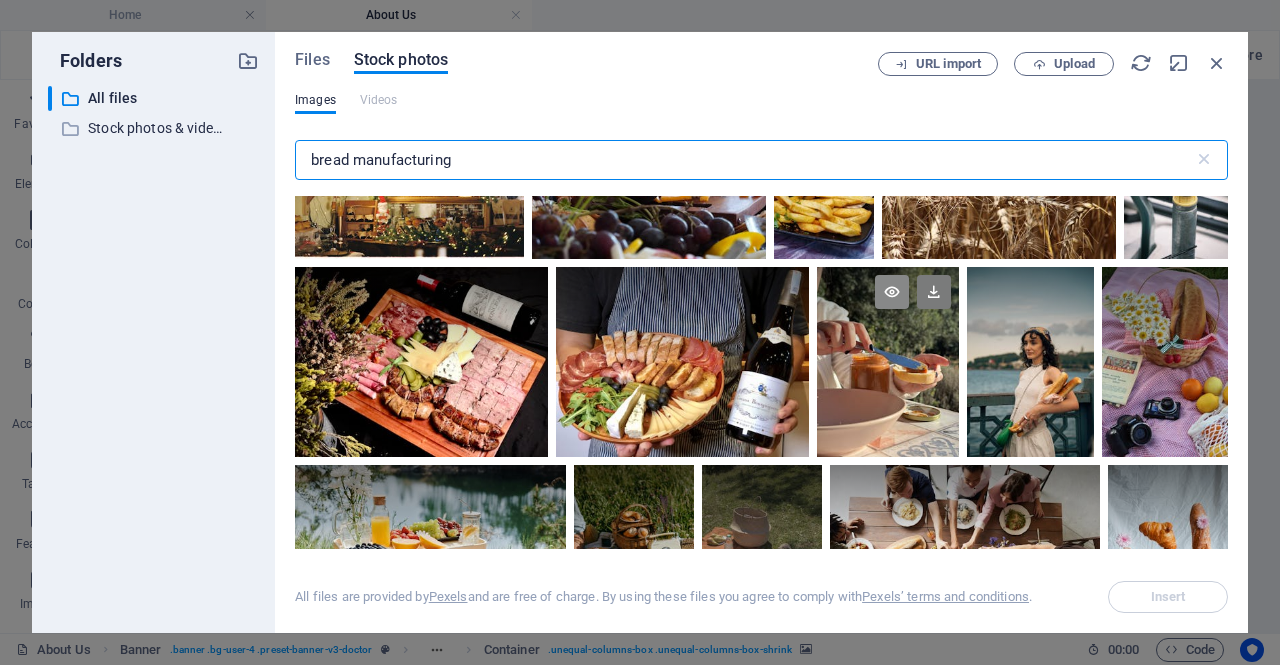 scroll, scrollTop: 0, scrollLeft: 0, axis: both 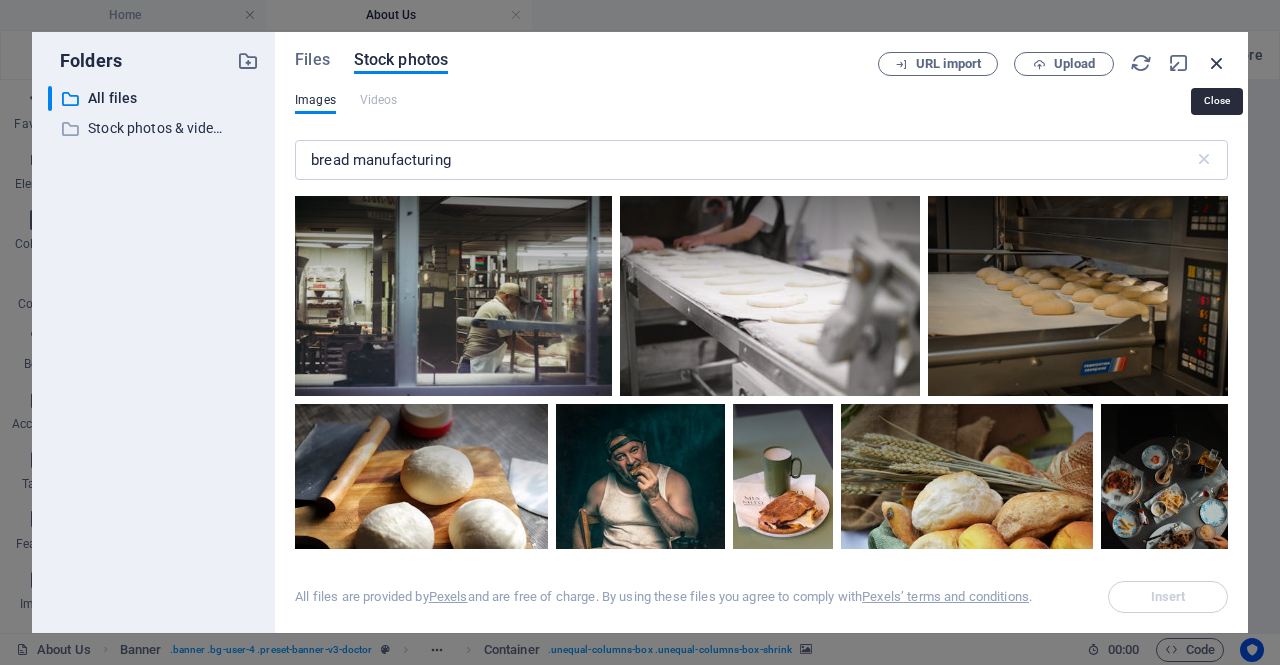 click at bounding box center [1217, 63] 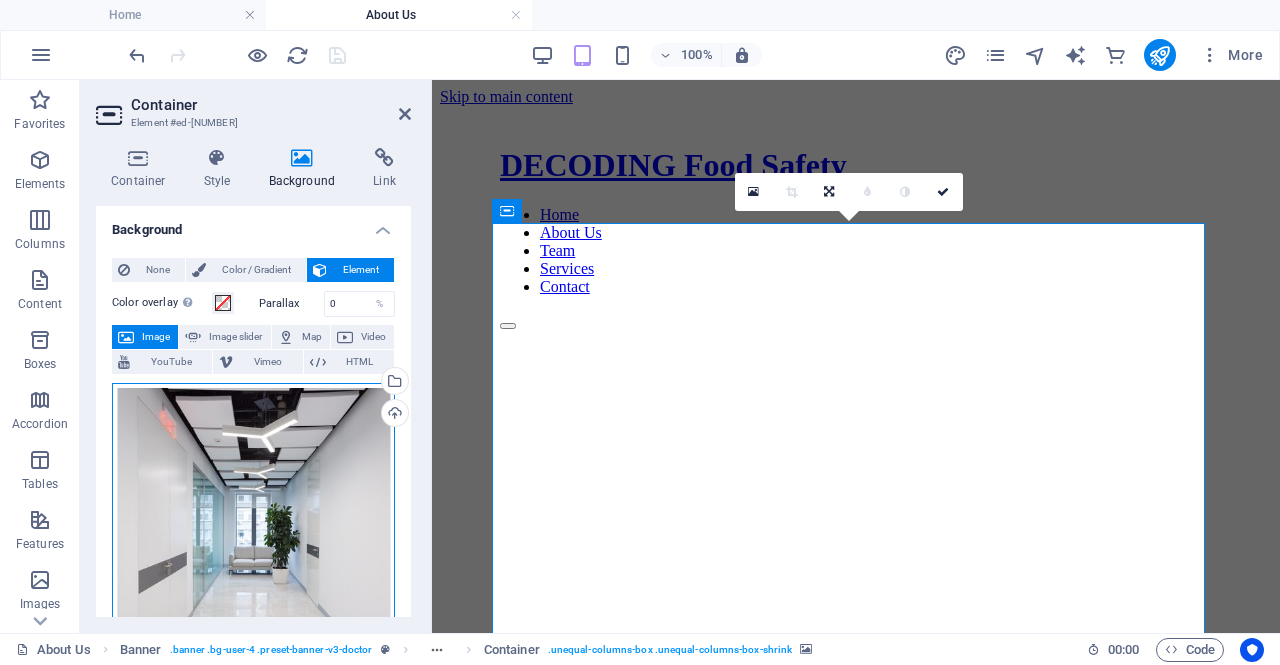 click on "Drag files here, click to choose files or select files from Files or our free stock photos & videos" at bounding box center (253, 544) 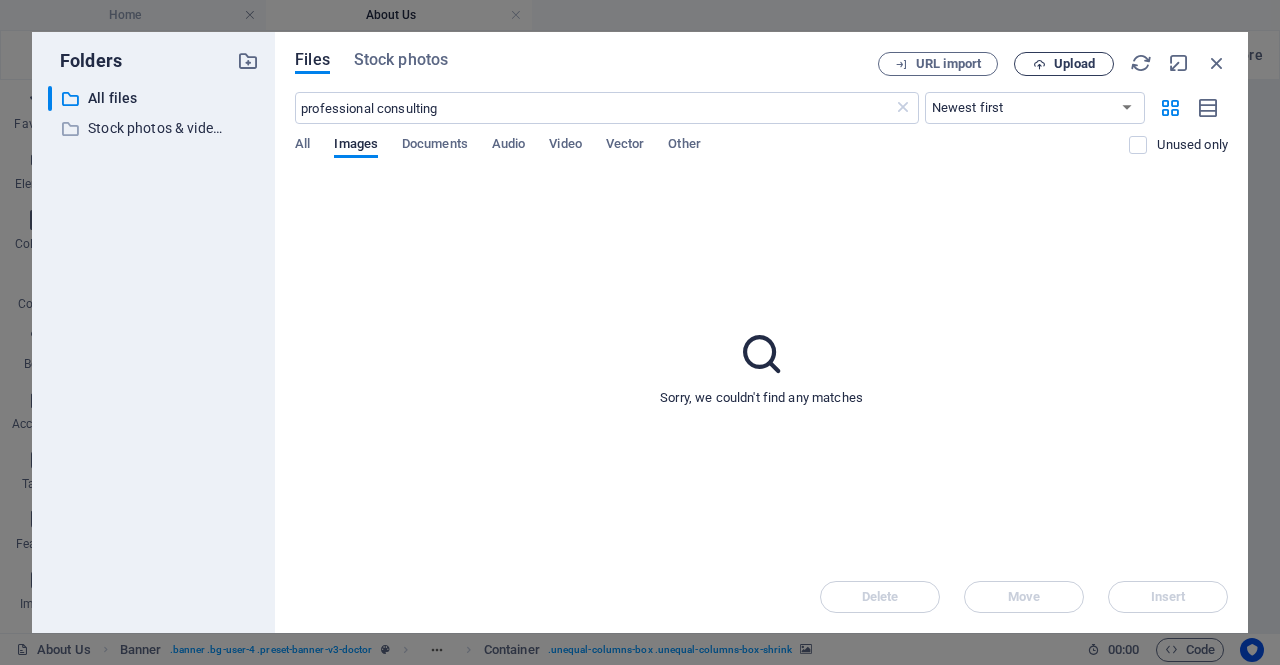 click at bounding box center (1039, 64) 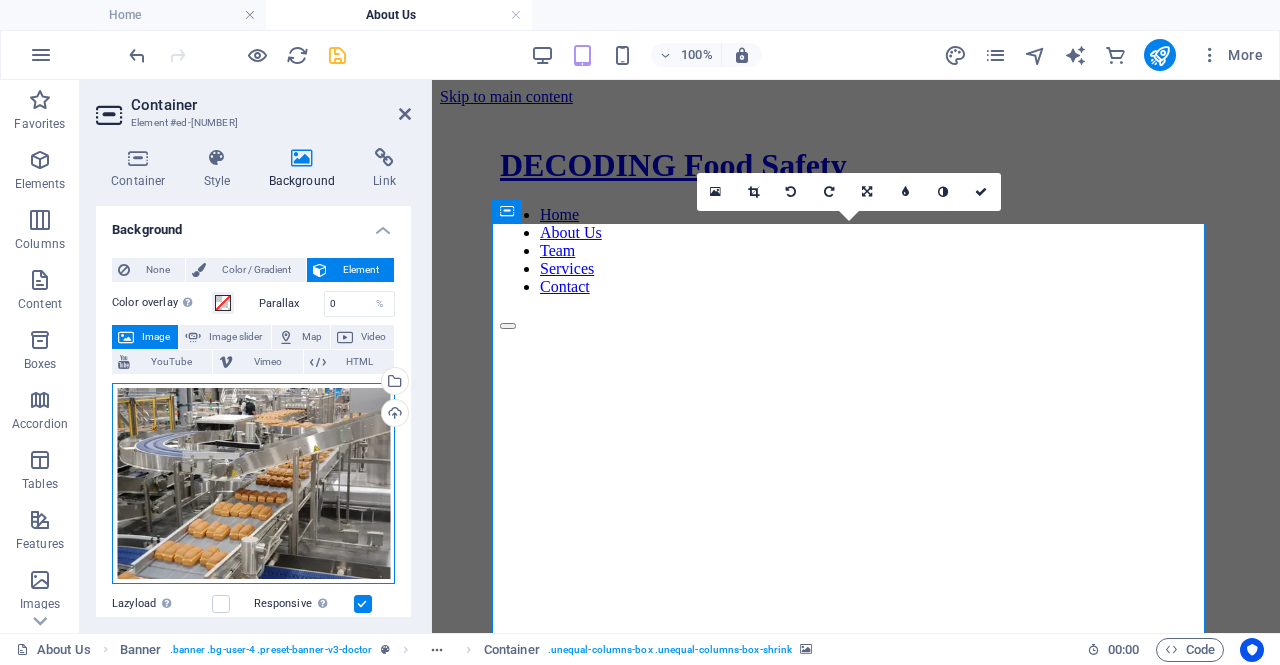 click on "Drag files here, click to choose files or select files from Files or our free stock photos & videos" at bounding box center [253, 484] 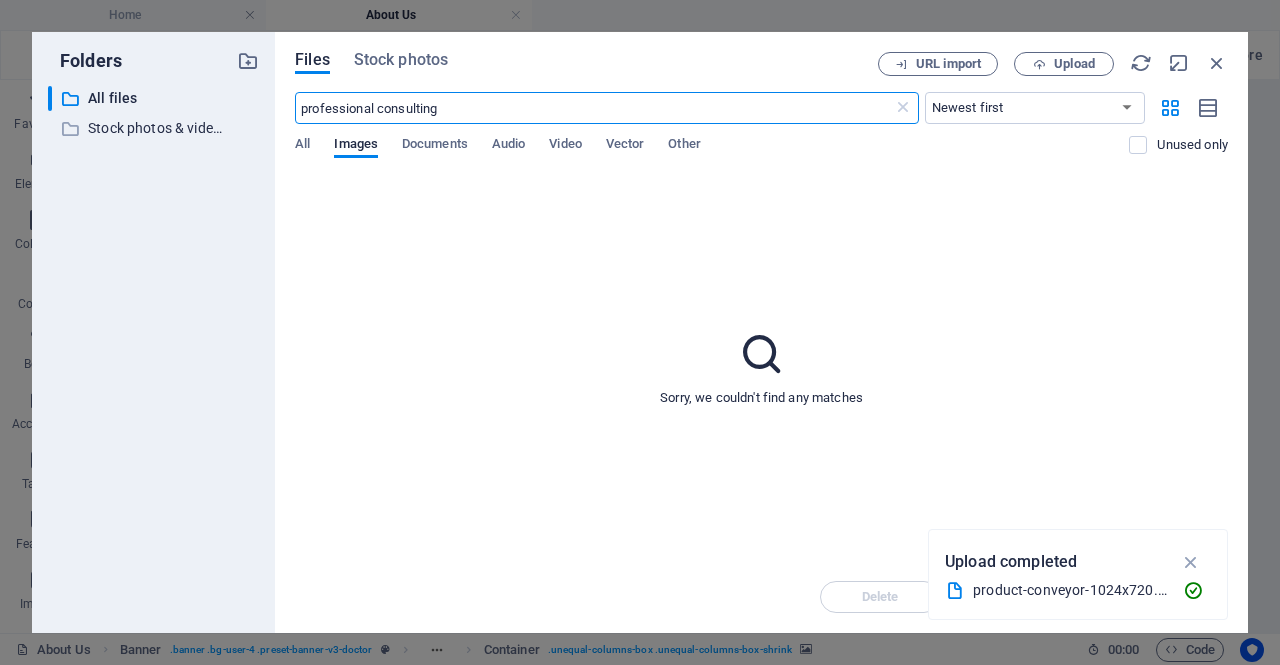 drag, startPoint x: 500, startPoint y: 115, endPoint x: 260, endPoint y: 111, distance: 240.03333 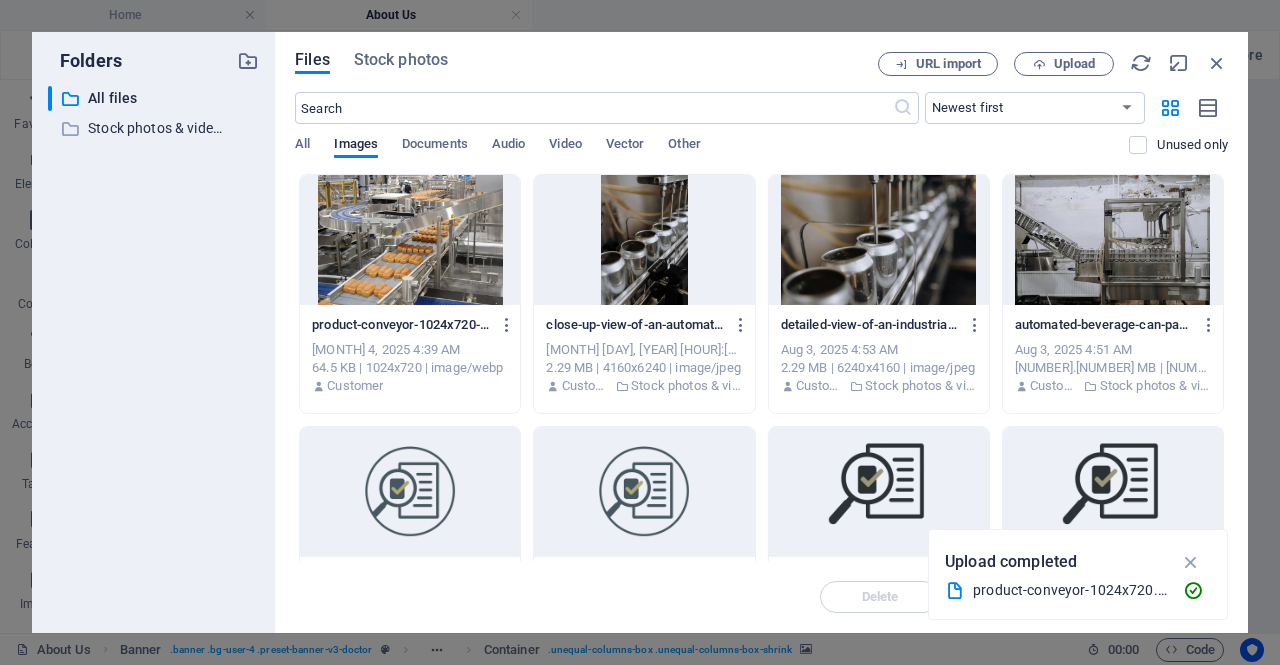 click at bounding box center (410, 240) 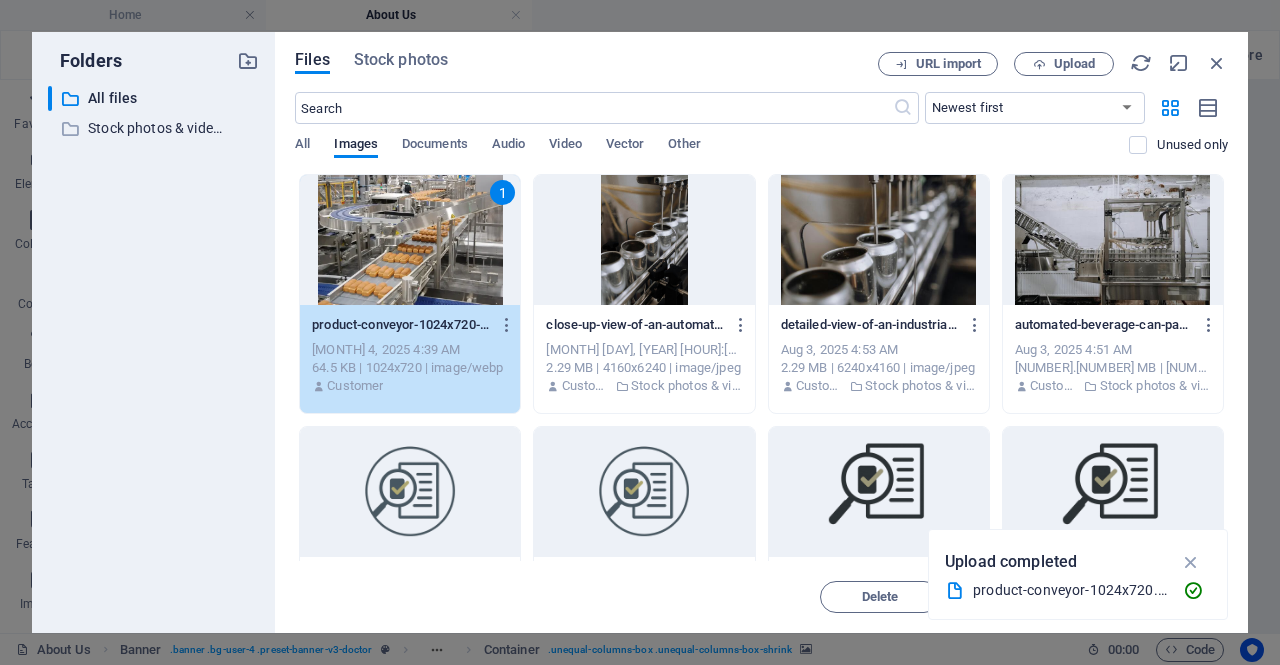 click at bounding box center [1191, 562] 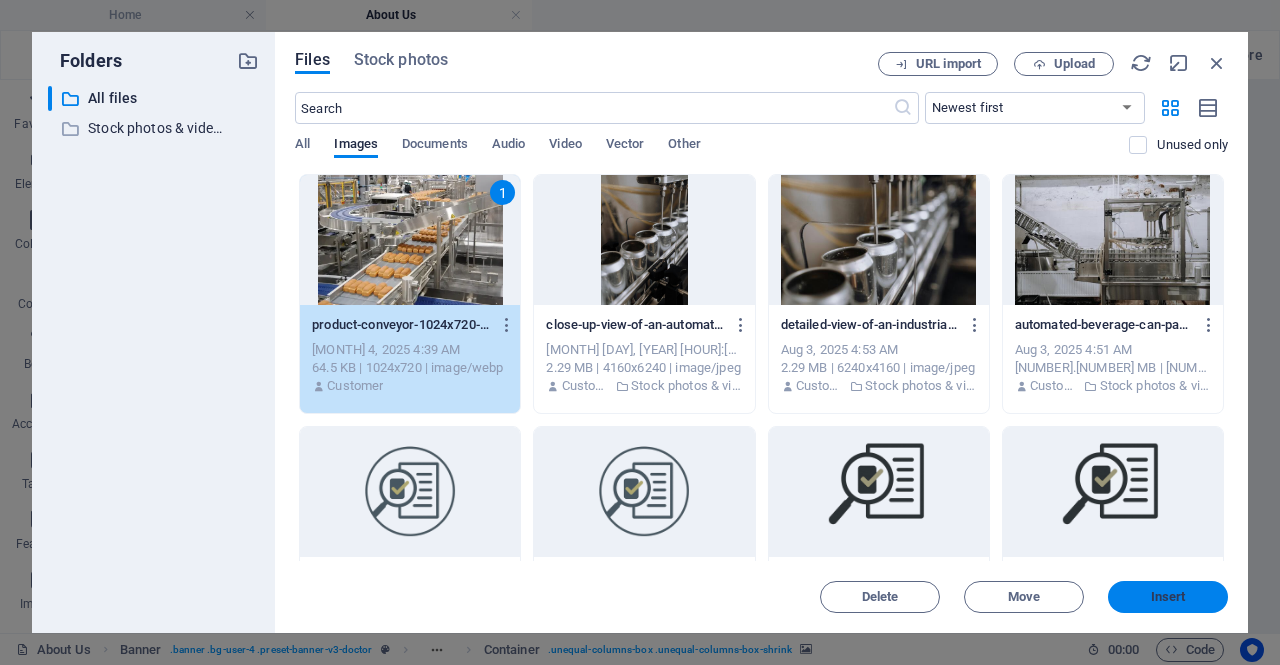 click on "Insert" at bounding box center [1168, 597] 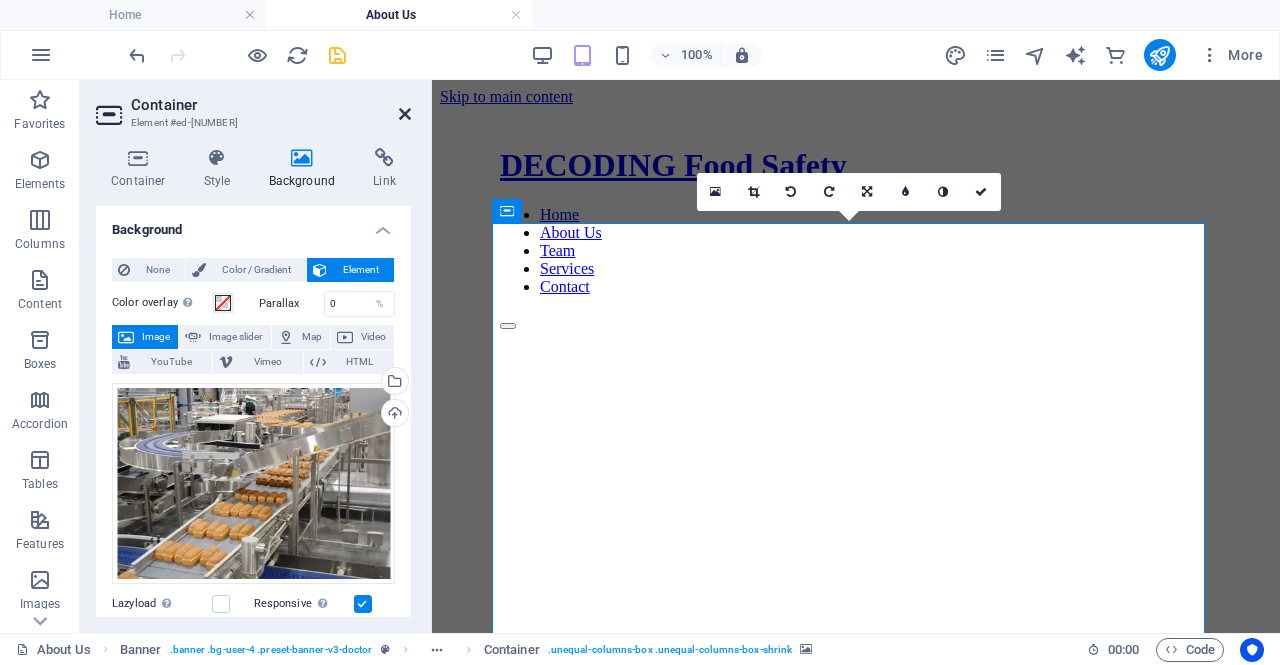 click at bounding box center (405, 114) 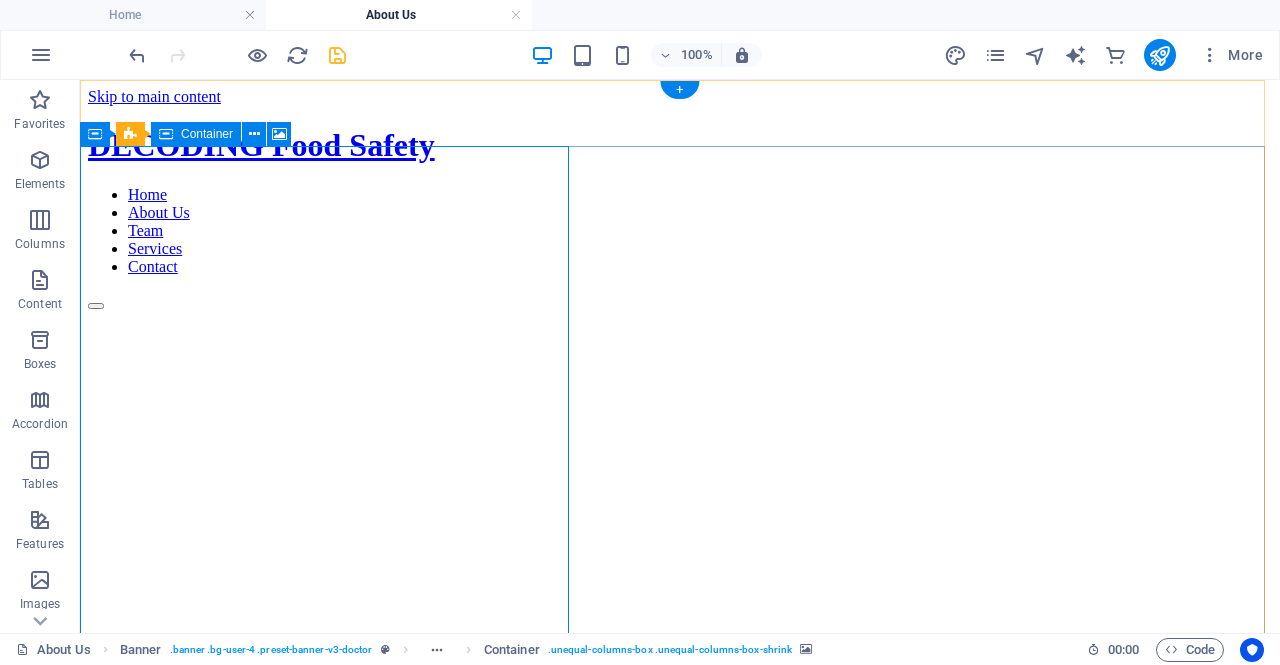 click on "Drop content here or  Add elements  Paste clipboard" at bounding box center [680, 847] 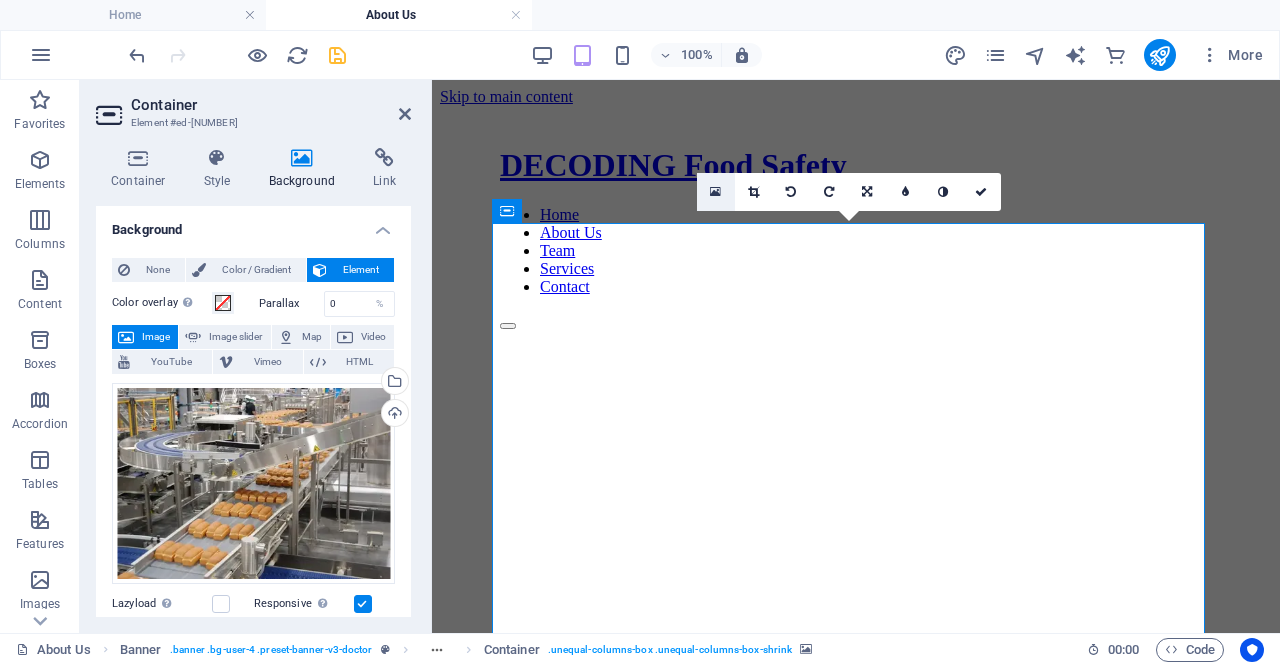 click at bounding box center [715, 192] 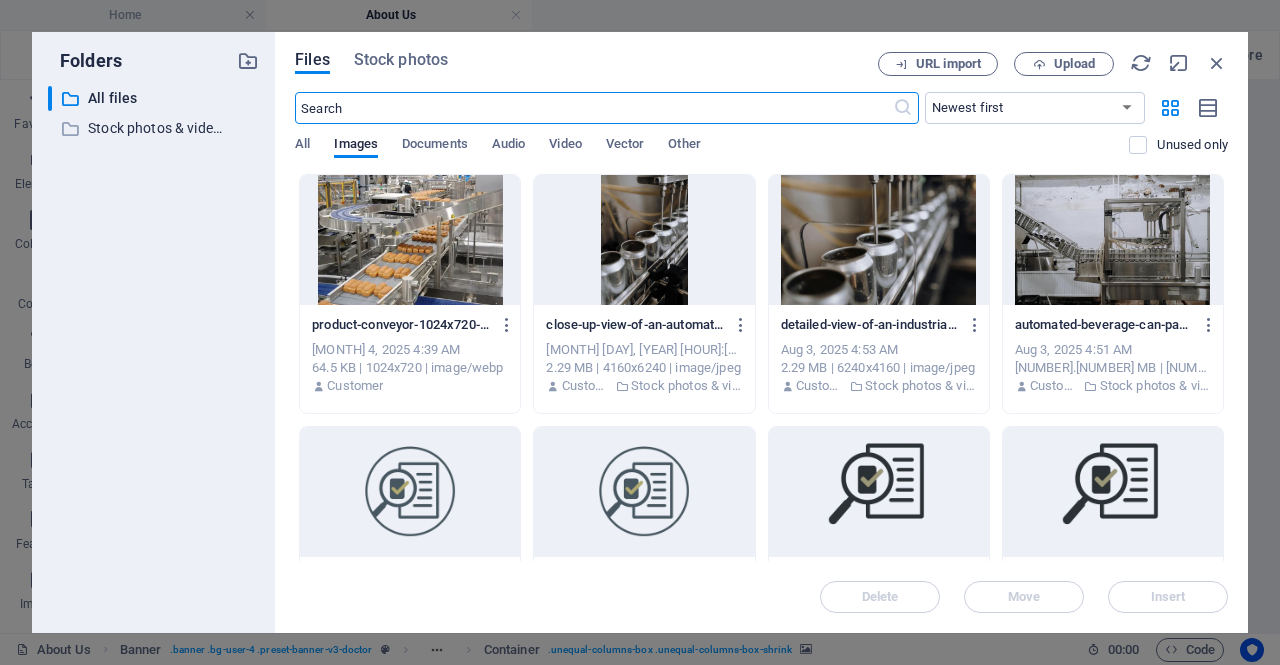 click at bounding box center (410, 240) 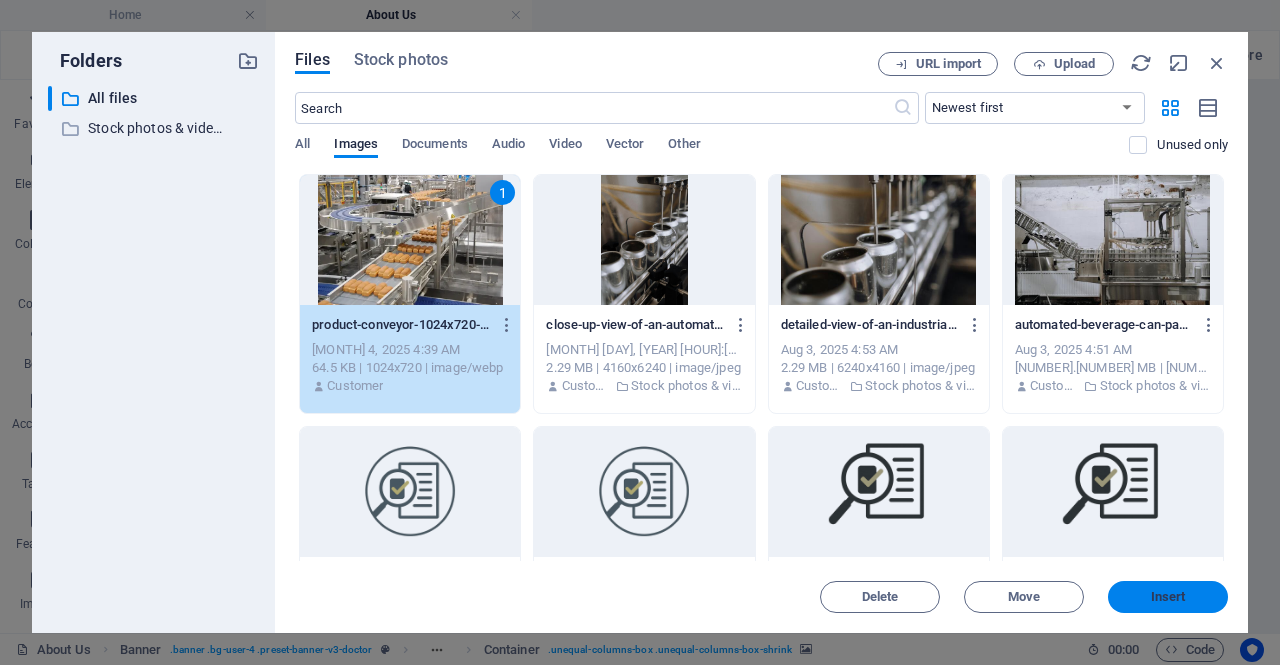 drag, startPoint x: 1189, startPoint y: 595, endPoint x: 756, endPoint y: 515, distance: 440.32828 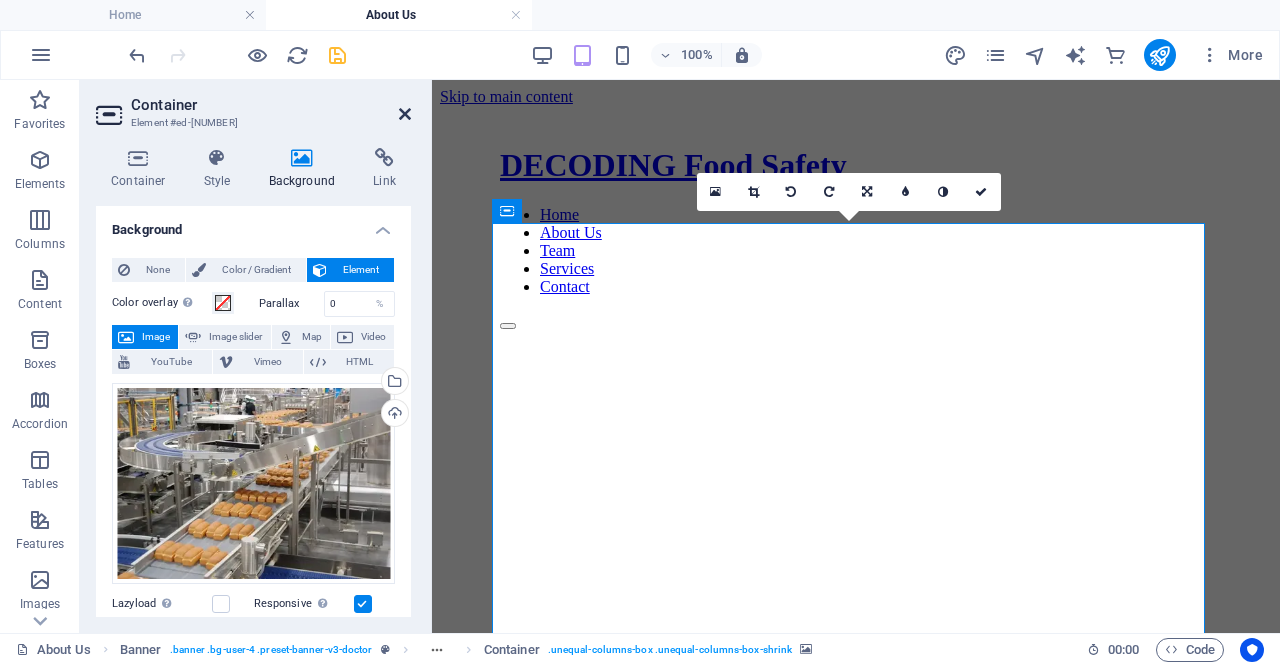 click at bounding box center (405, 114) 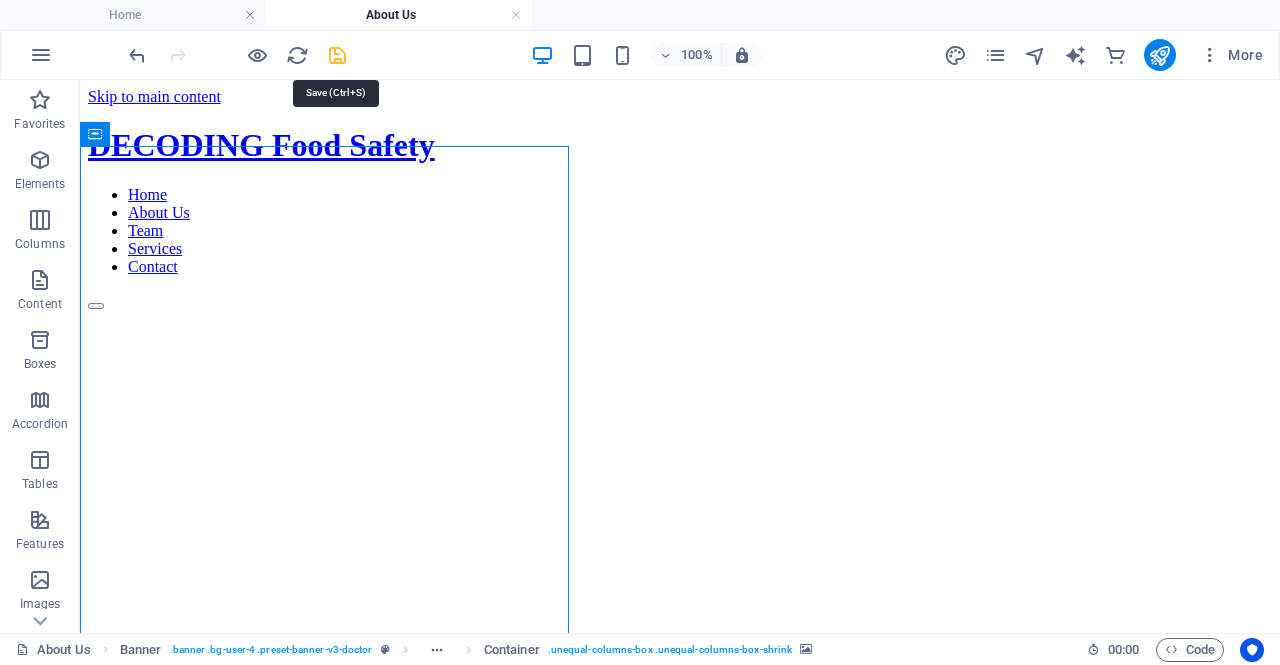 click at bounding box center [337, 55] 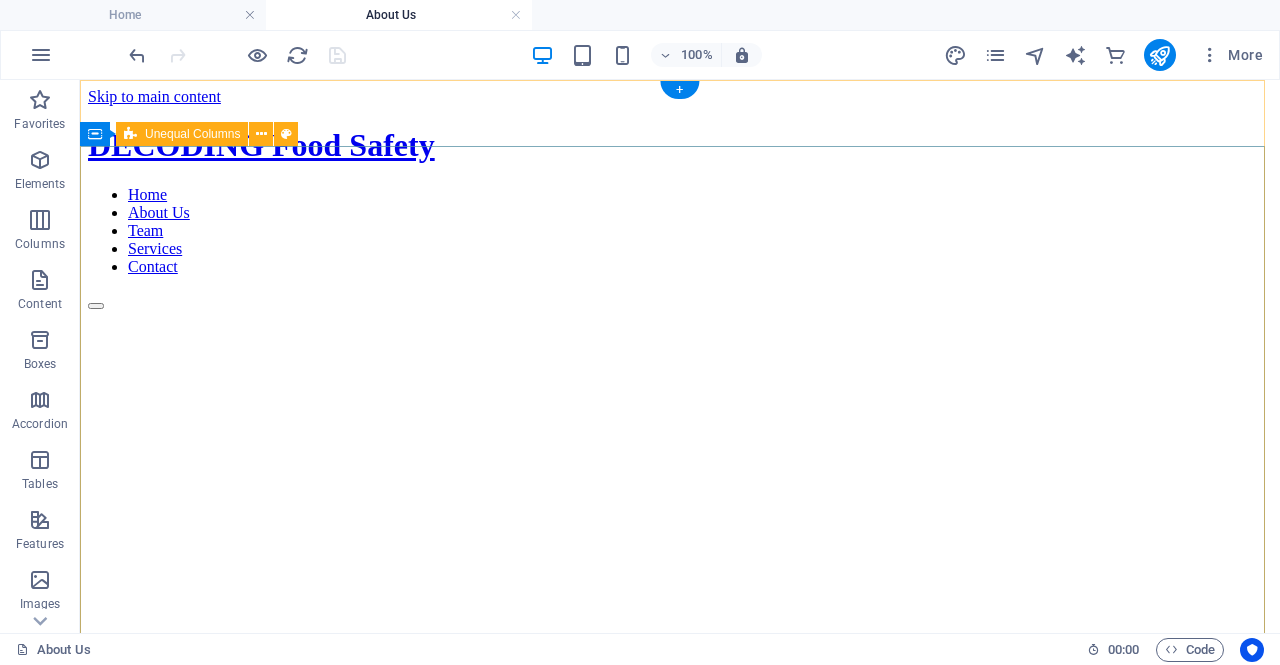 click on "Drop content here or  Add elements  Paste clipboard Comprehensive expertise for integrated food safety solutions. Led by Anu Bernier, M.Sc., Decoding Food Safety Ltd. combines scientific expertise with hands-on industry experience to deliver practical, integrated food safety solutions. We’ve supported businesses across a wide range of sectors—including bakery, dairy, fruit and vegetable processing, food service, storage and distribution, honey, confectionery, cannabis, ingredient manufacturing, RTE meals, grain processing, and thermal processing. From GMP implementation to GFSI certifications like BRCGS, SQF, and FSSC 22000, we help food businesses build and maintain strong safety systems with clarity and confidence." at bounding box center [680, 977] 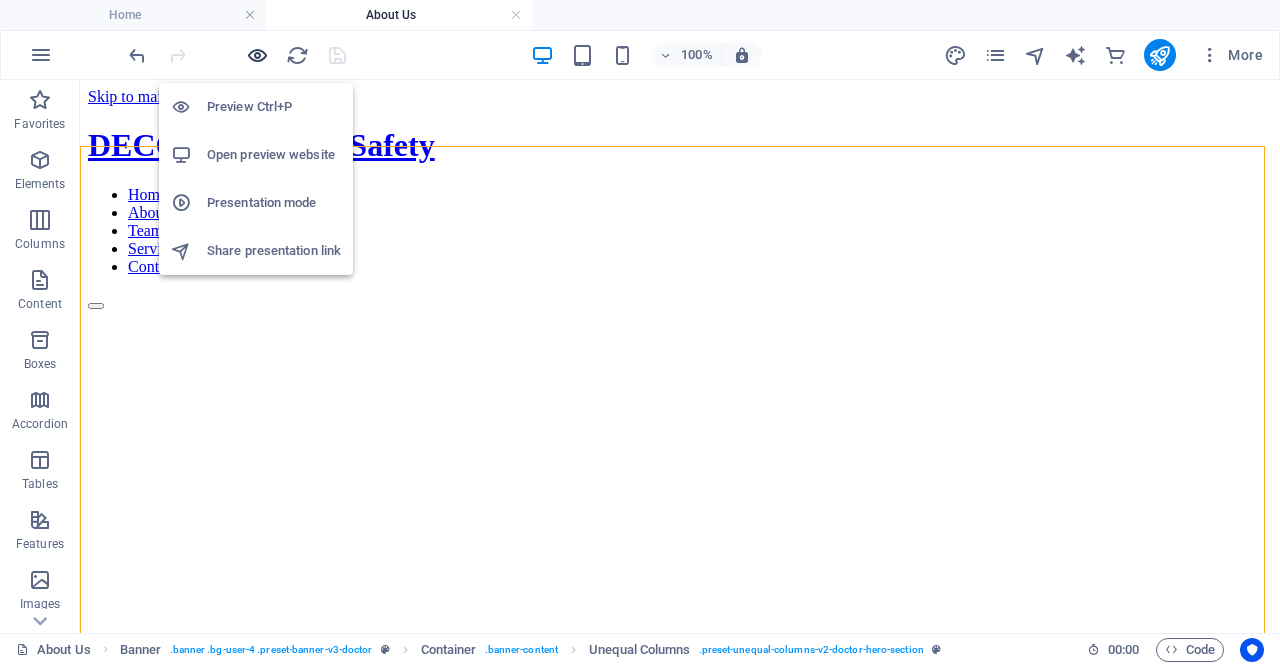 click at bounding box center [257, 55] 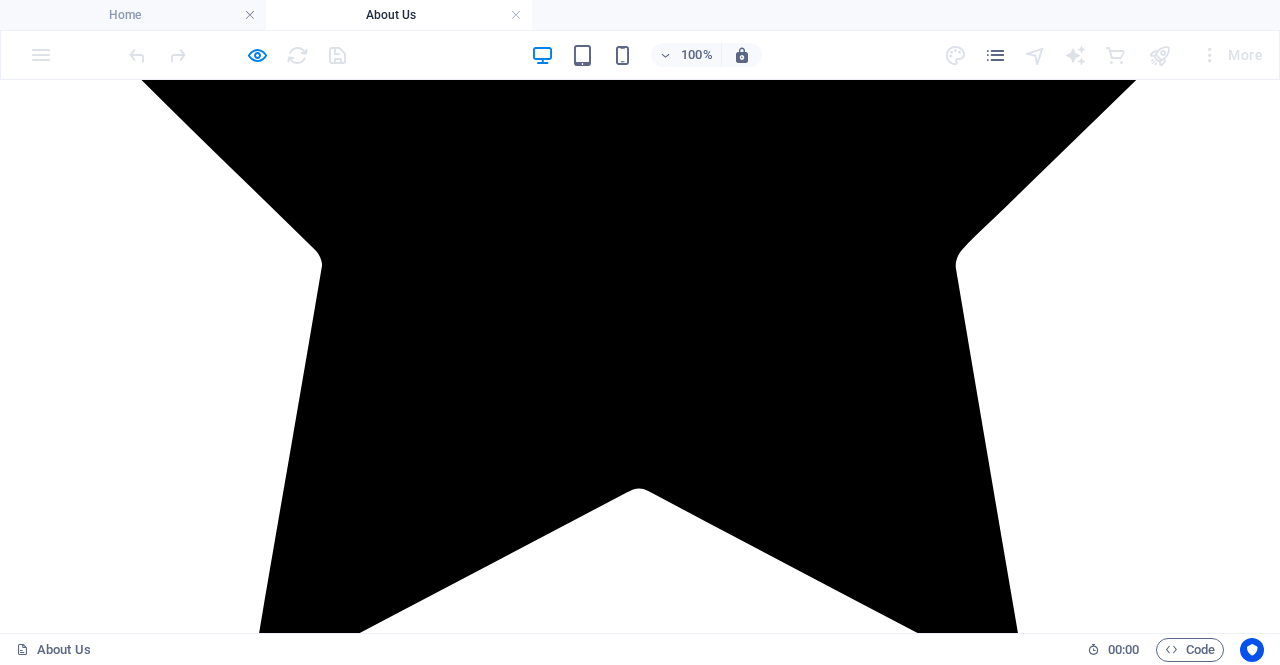 scroll, scrollTop: 4000, scrollLeft: 0, axis: vertical 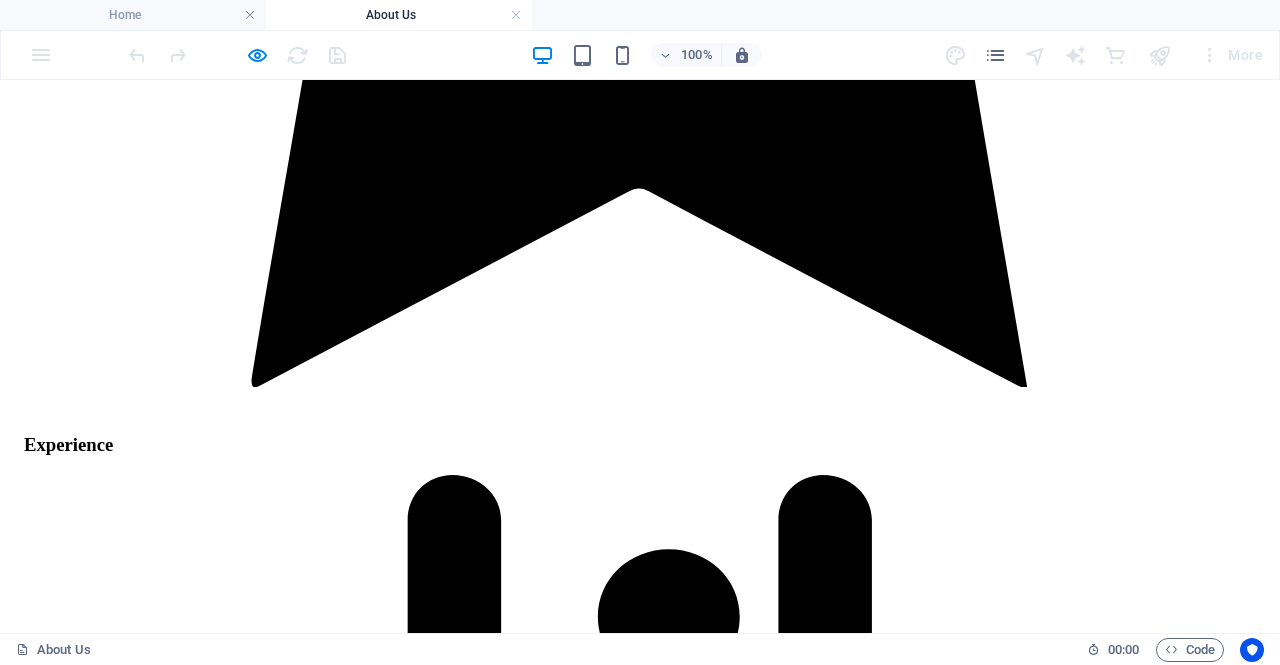 click on "See all services" at bounding box center (640, 8747) 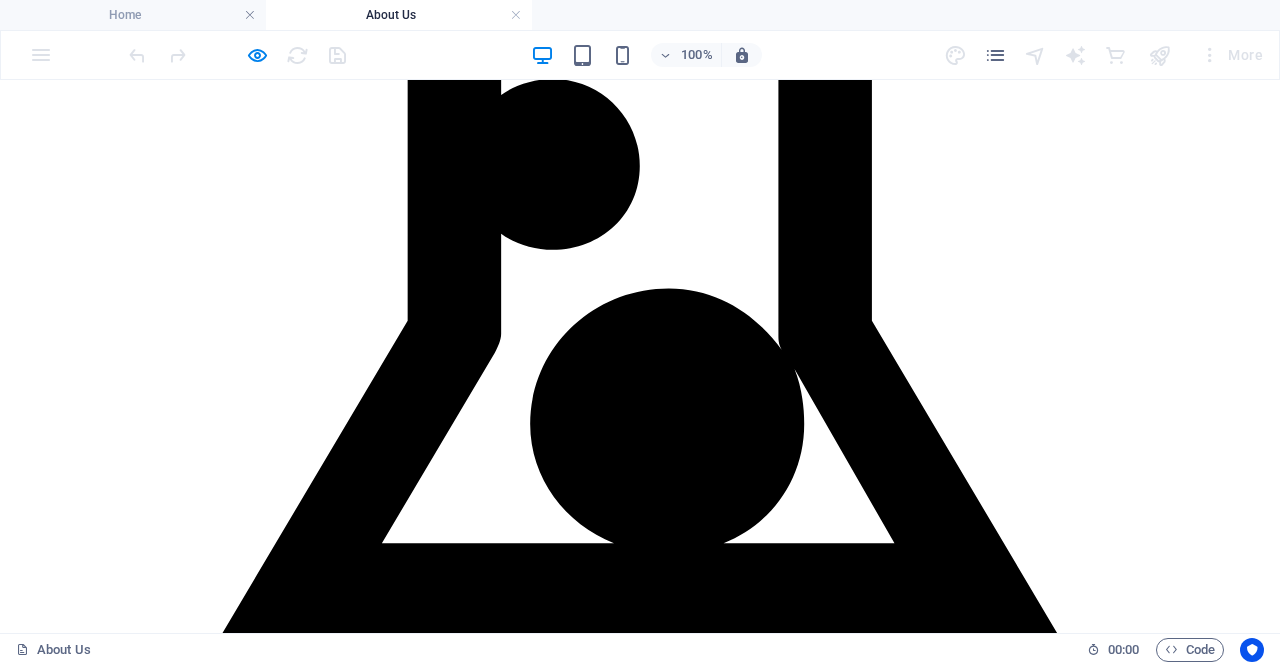 scroll, scrollTop: 0, scrollLeft: 0, axis: both 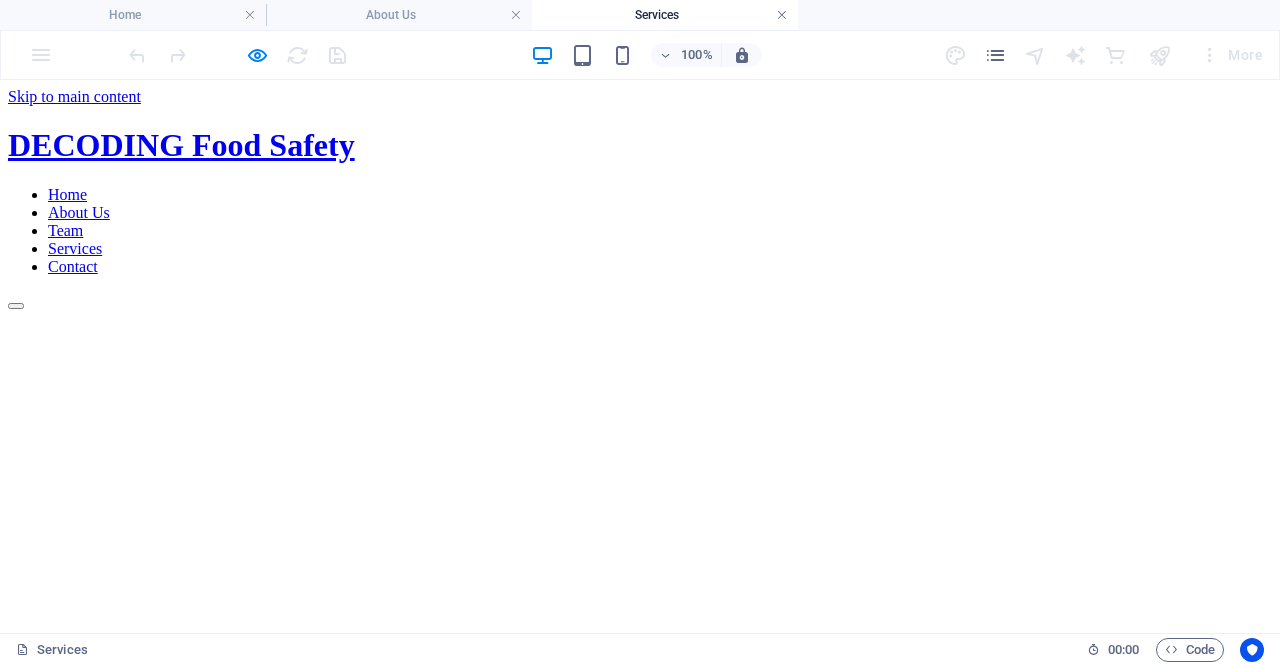 click at bounding box center [782, 15] 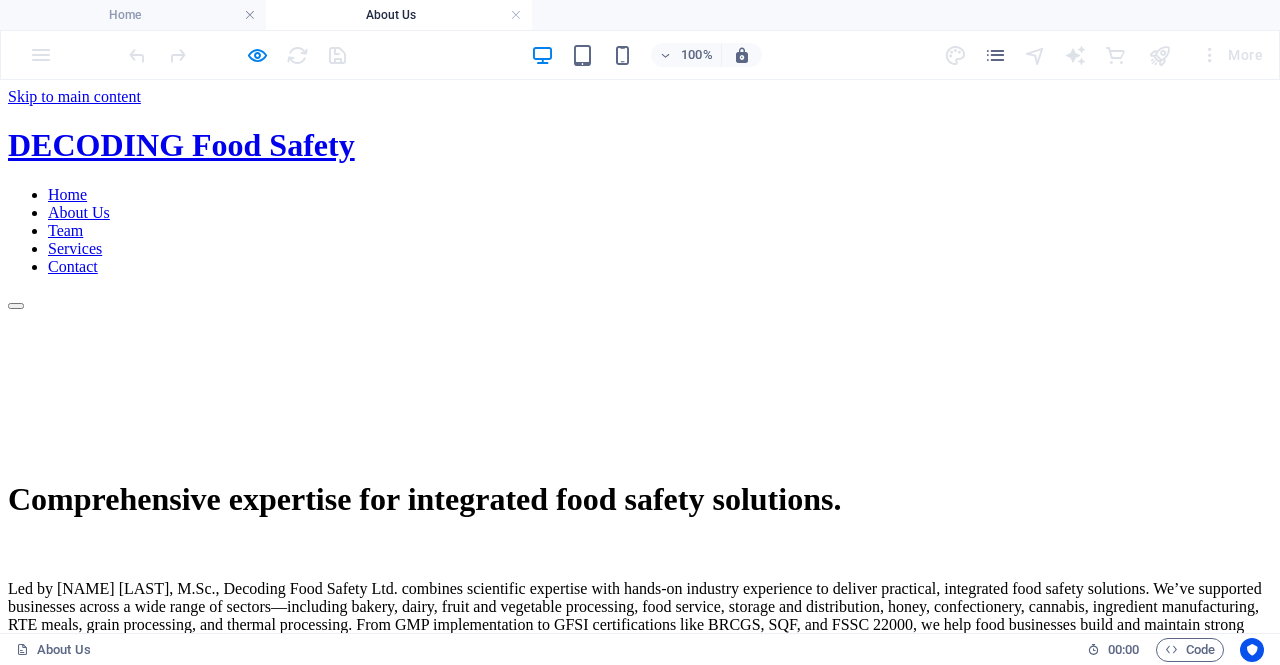 scroll, scrollTop: 4000, scrollLeft: 0, axis: vertical 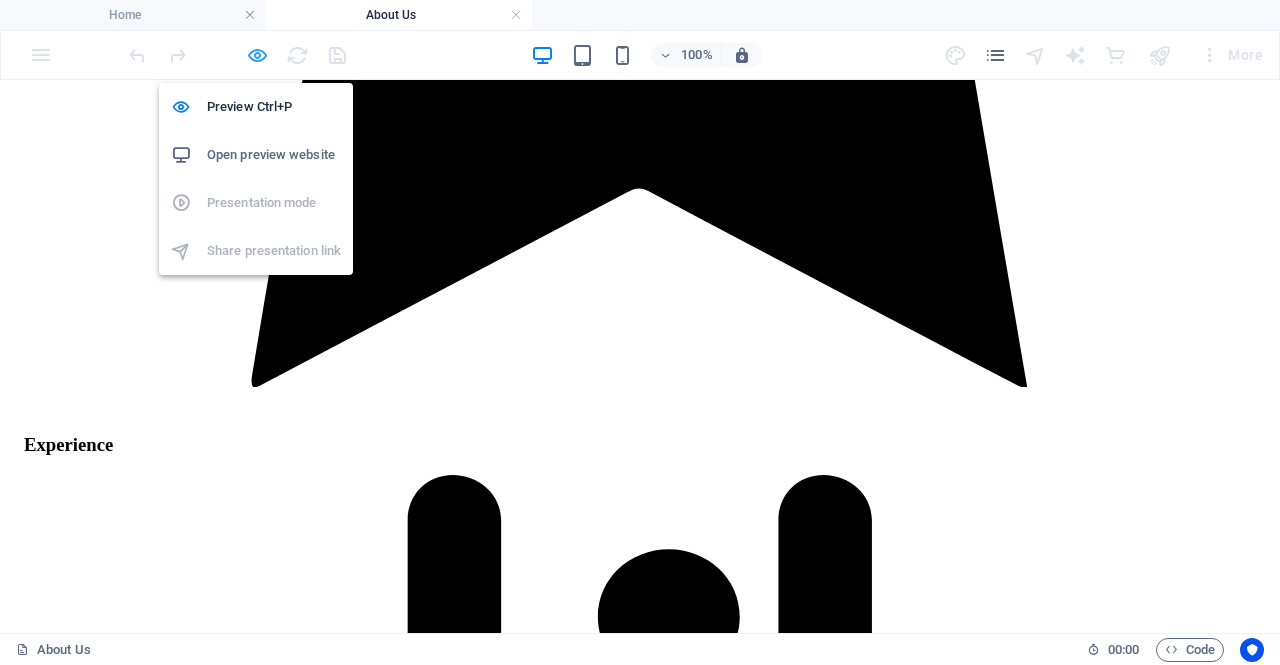 click at bounding box center (257, 55) 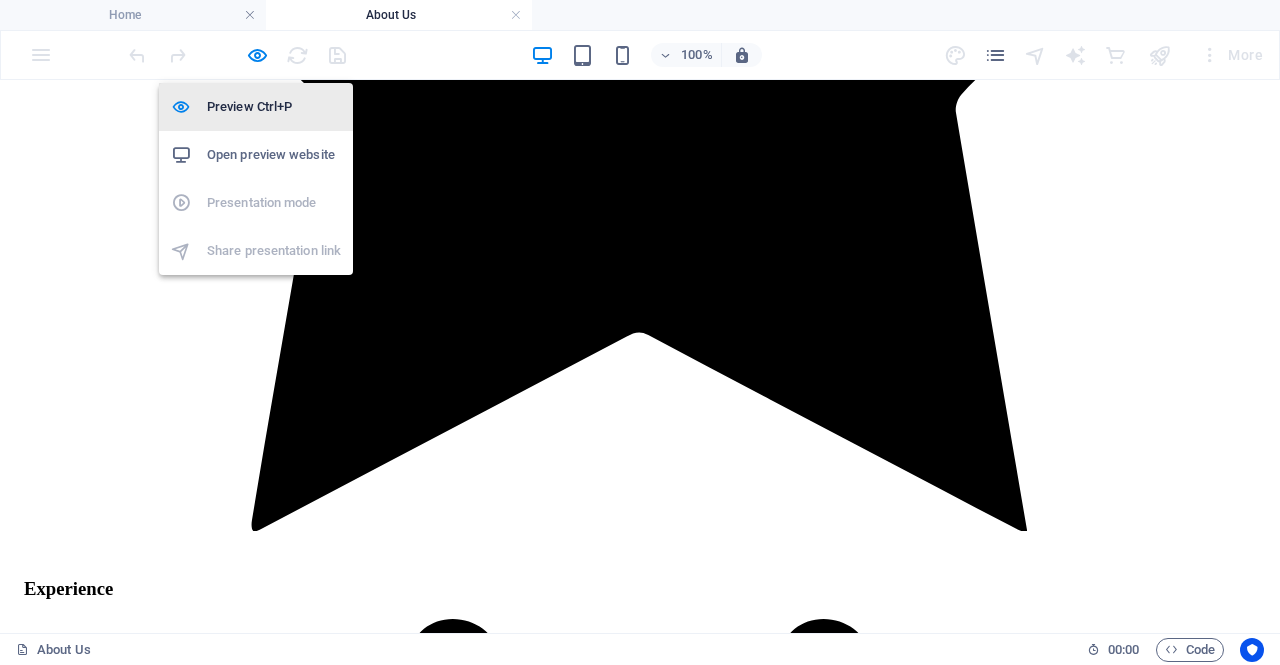 scroll, scrollTop: 4172, scrollLeft: 0, axis: vertical 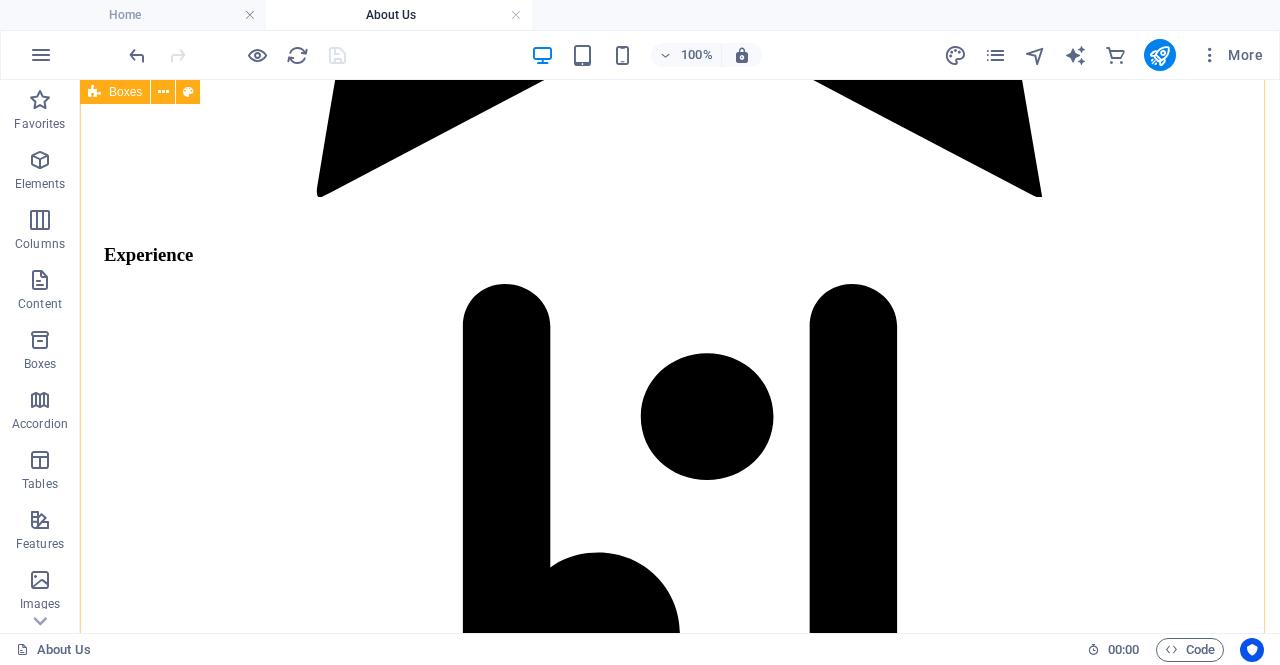 click on "Cardiology Lorem ipsum dolor sit amet, consectetur adipiscing elit.  find out more Orthopedics Lorem ipsum dolor sit amet, consectetur adipiscing elit.  find out more Neurology Lorem ipsum dolor sit amet, consectetur adipiscing elit.  find out more See all services" at bounding box center (680, 6680) 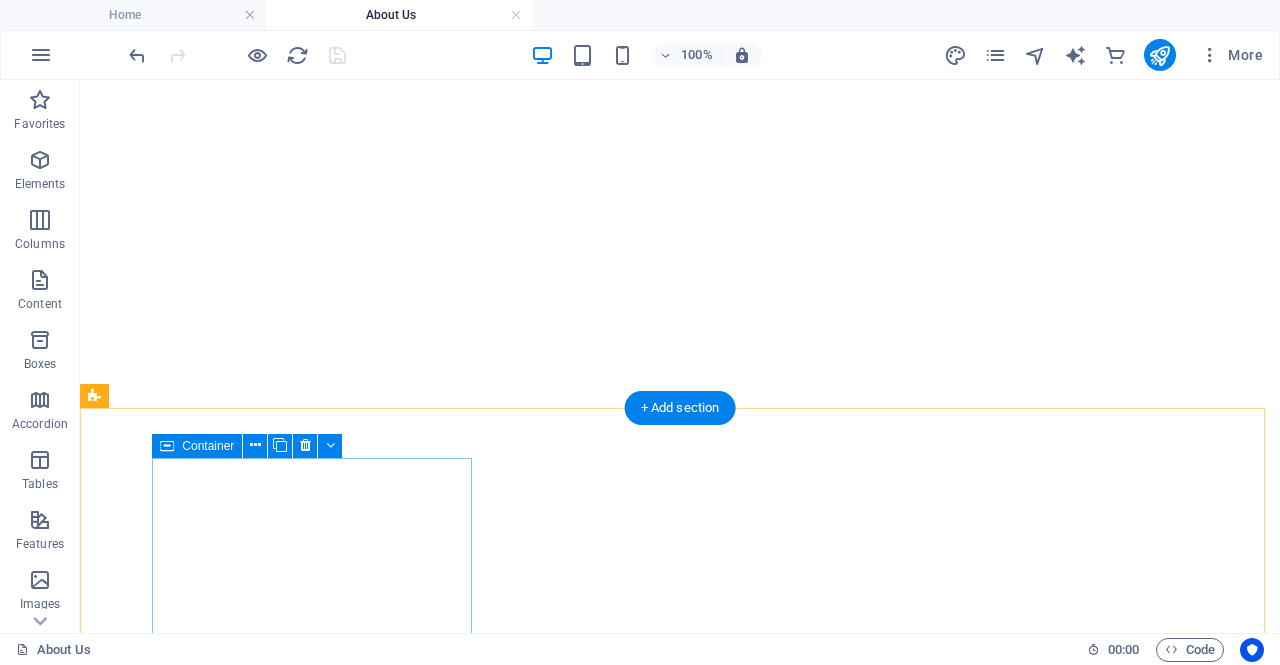 scroll, scrollTop: 0, scrollLeft: 0, axis: both 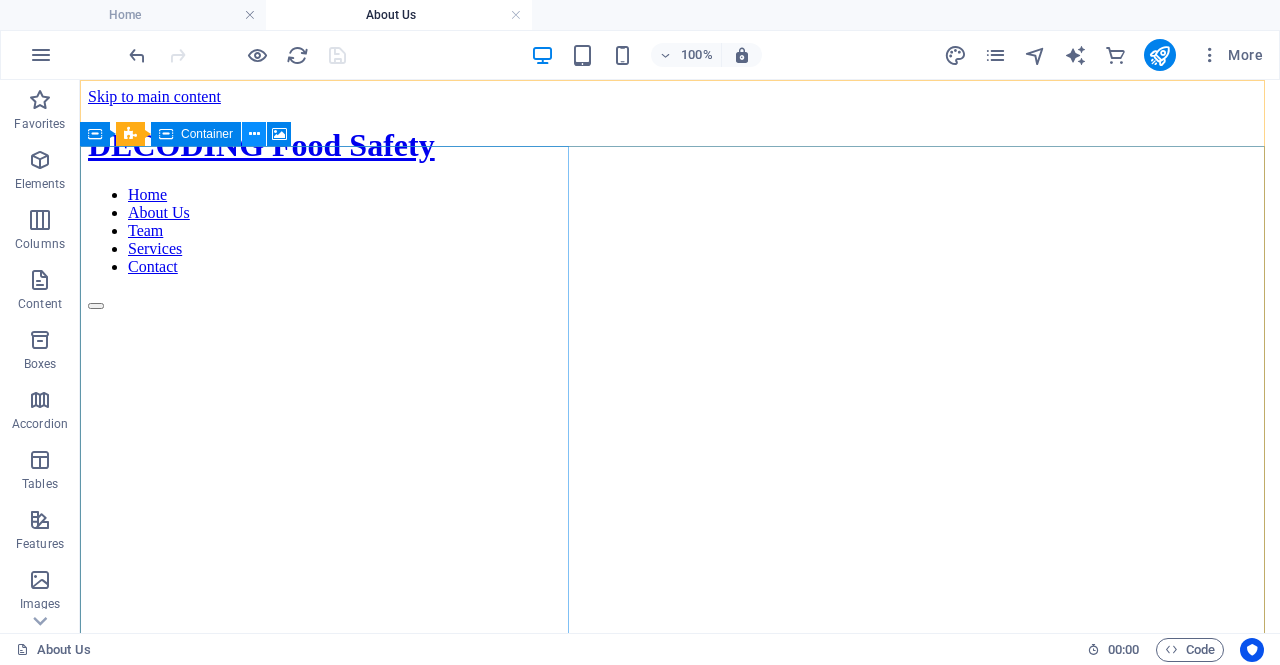 click at bounding box center (254, 134) 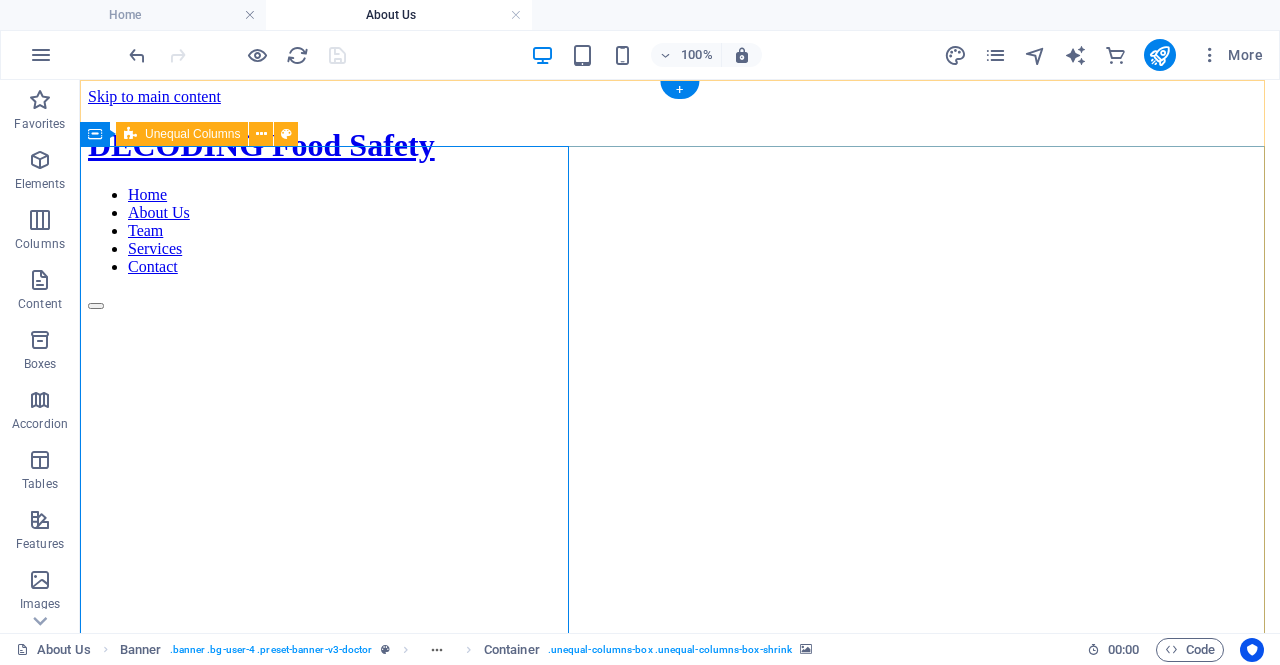 click on "Drop content here or  Add elements  Paste clipboard Comprehensive expertise for integrated food safety solutions. Led by Anu Bernier, M.Sc., Decoding Food Safety Ltd. combines scientific expertise with hands-on industry experience to deliver practical, integrated food safety solutions. We’ve supported businesses across a wide range of sectors—including bakery, dairy, fruit and vegetable processing, food service, storage and distribution, honey, confectionery, cannabis, ingredient manufacturing, RTE meals, grain processing, and thermal processing. From GMP implementation to GFSI certifications like BRCGS, SQF, and FSSC 22000, we help food businesses build and maintain strong safety systems with clarity and confidence." at bounding box center [680, 977] 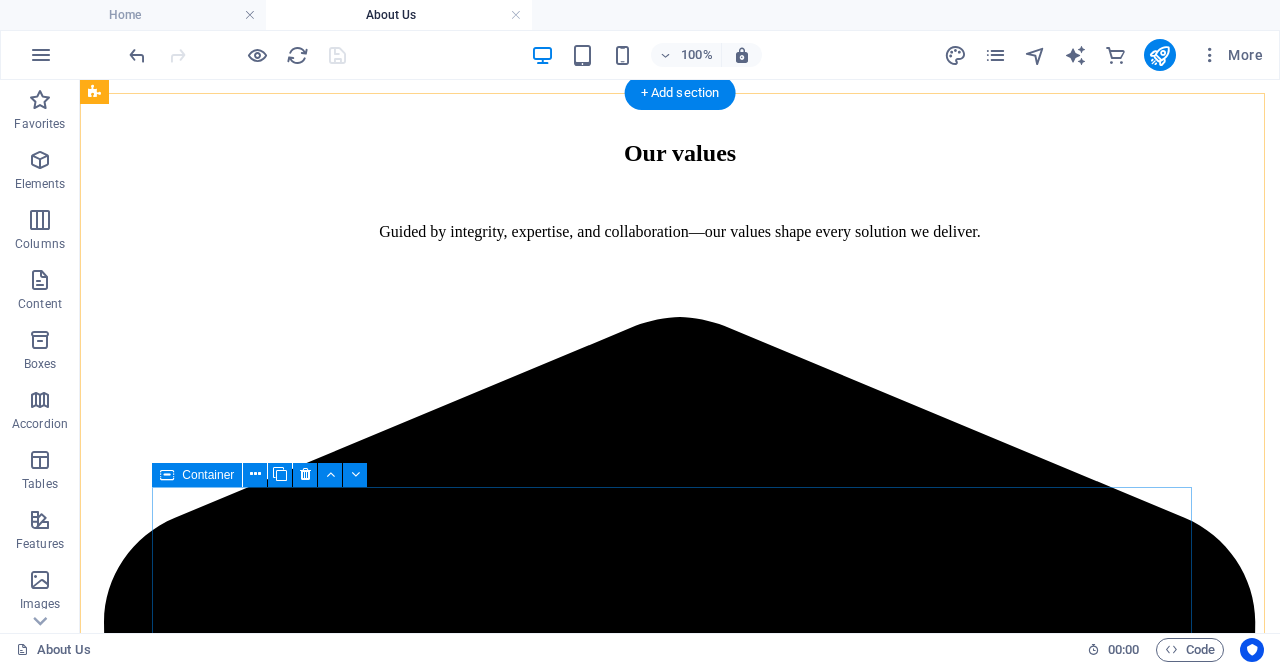 scroll, scrollTop: 1600, scrollLeft: 0, axis: vertical 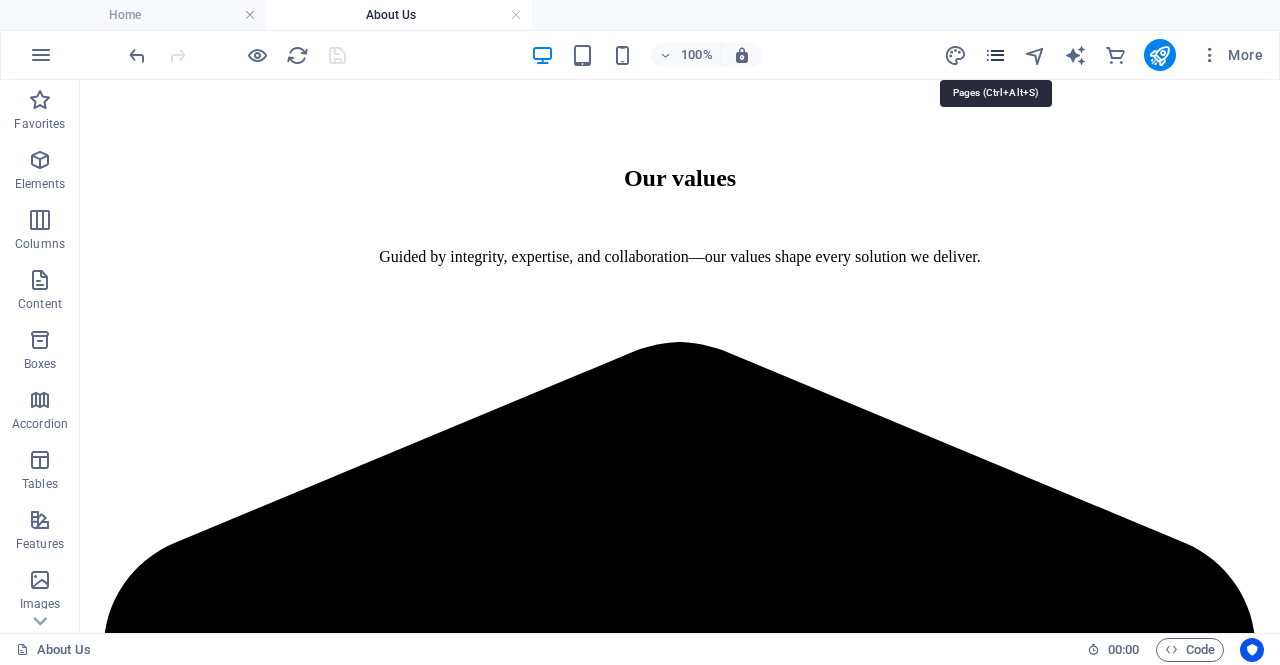 click at bounding box center [995, 55] 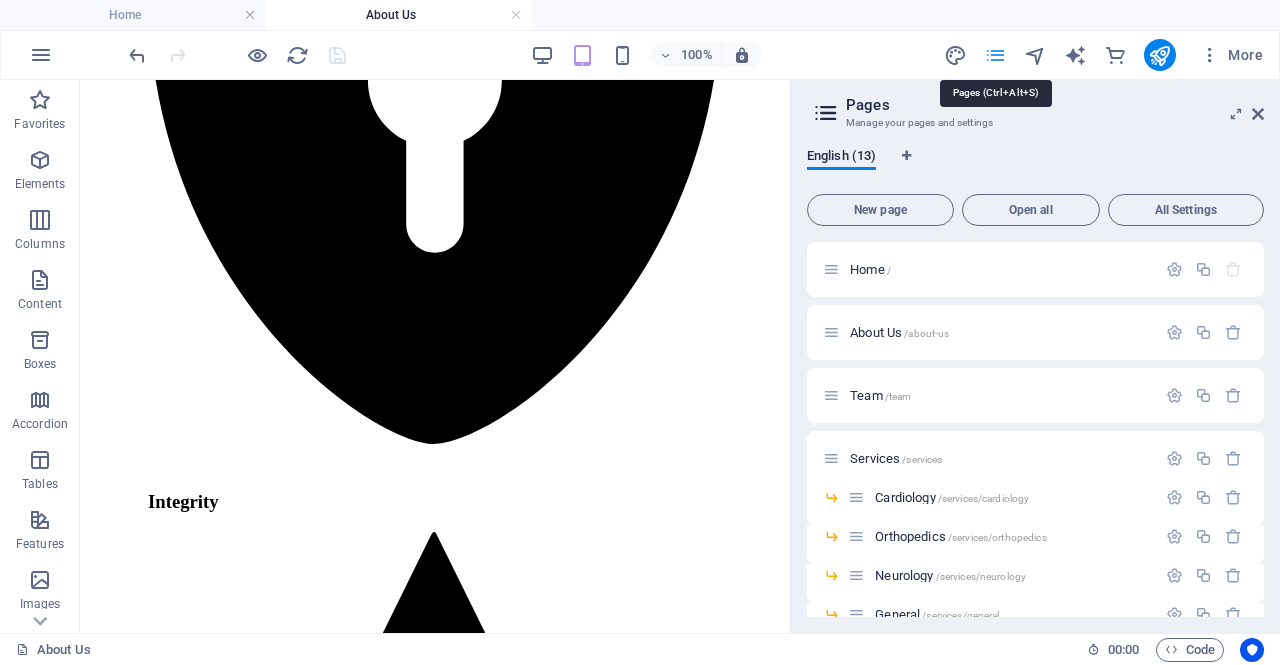scroll, scrollTop: 1682, scrollLeft: 0, axis: vertical 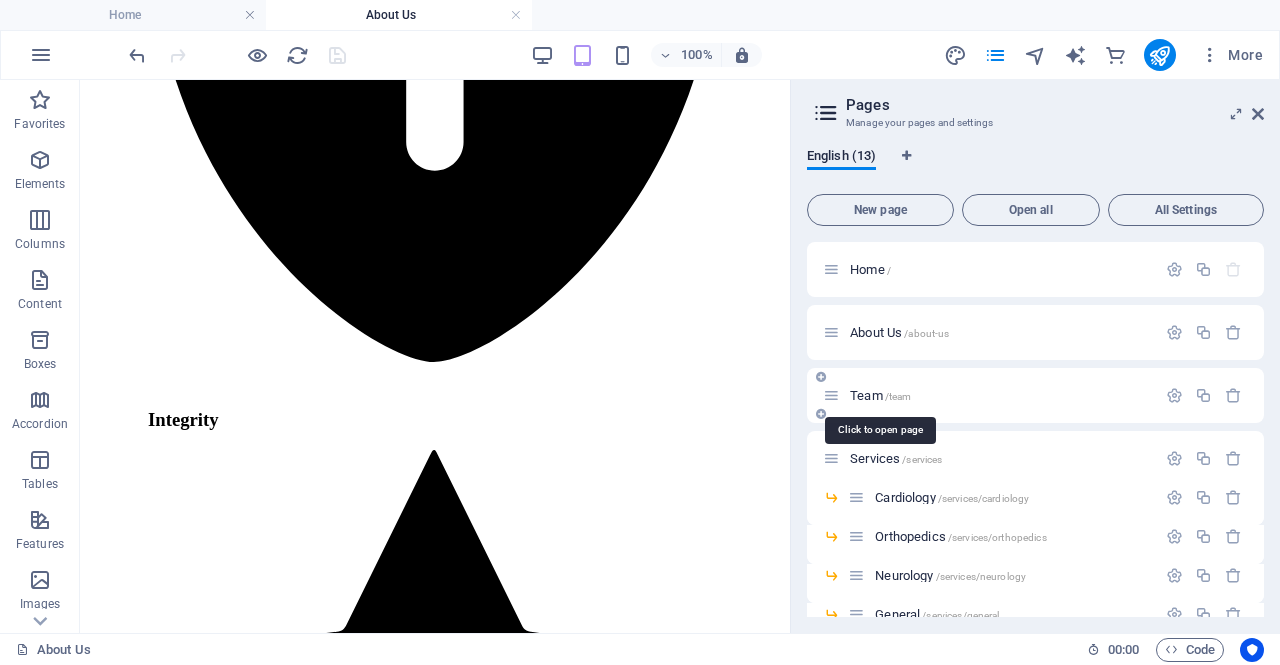 click on "/team" at bounding box center (898, 396) 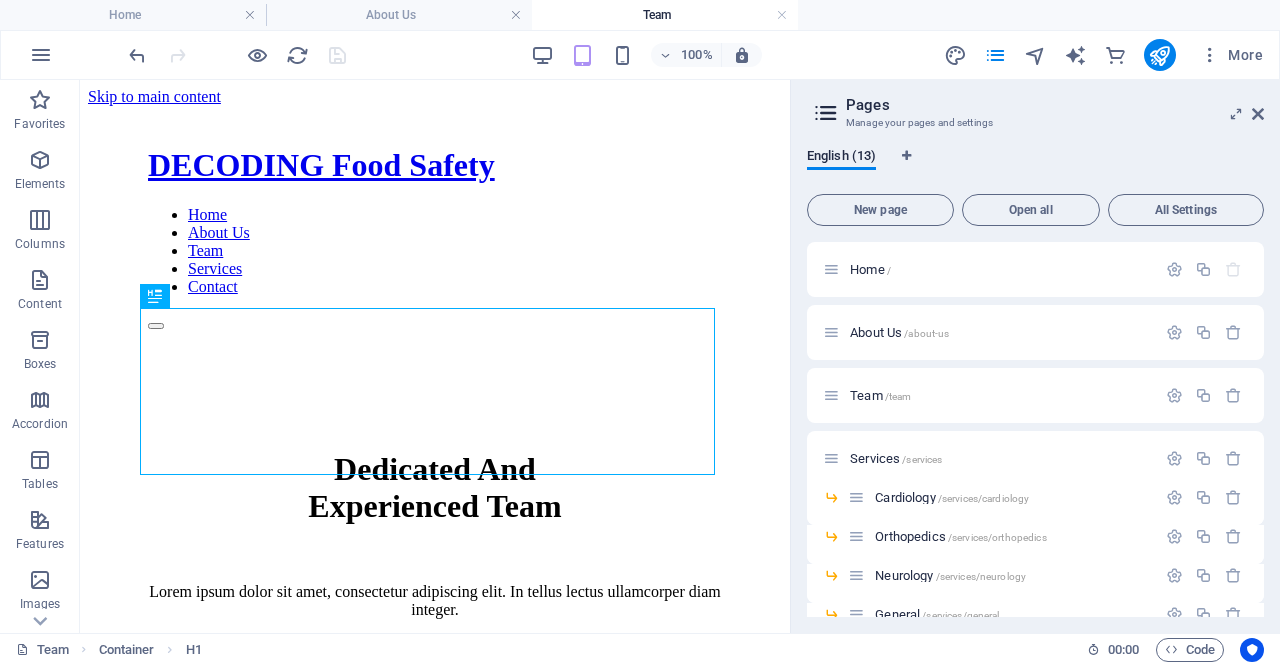 scroll, scrollTop: 0, scrollLeft: 0, axis: both 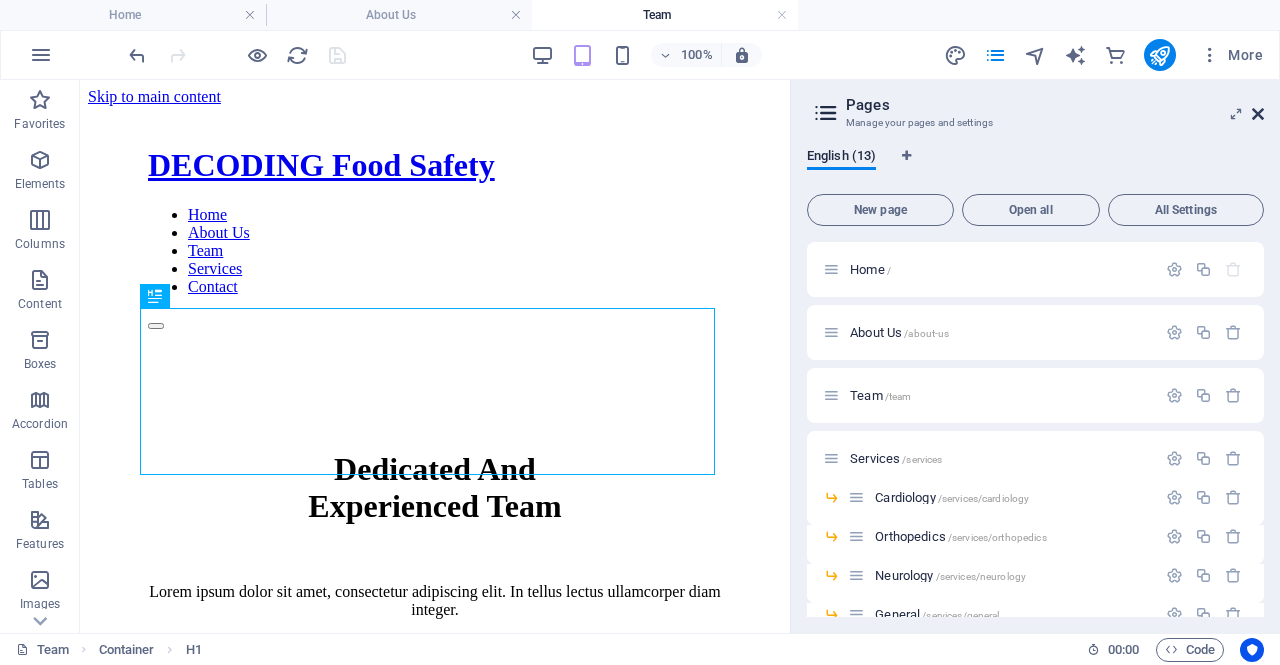 click at bounding box center [1258, 114] 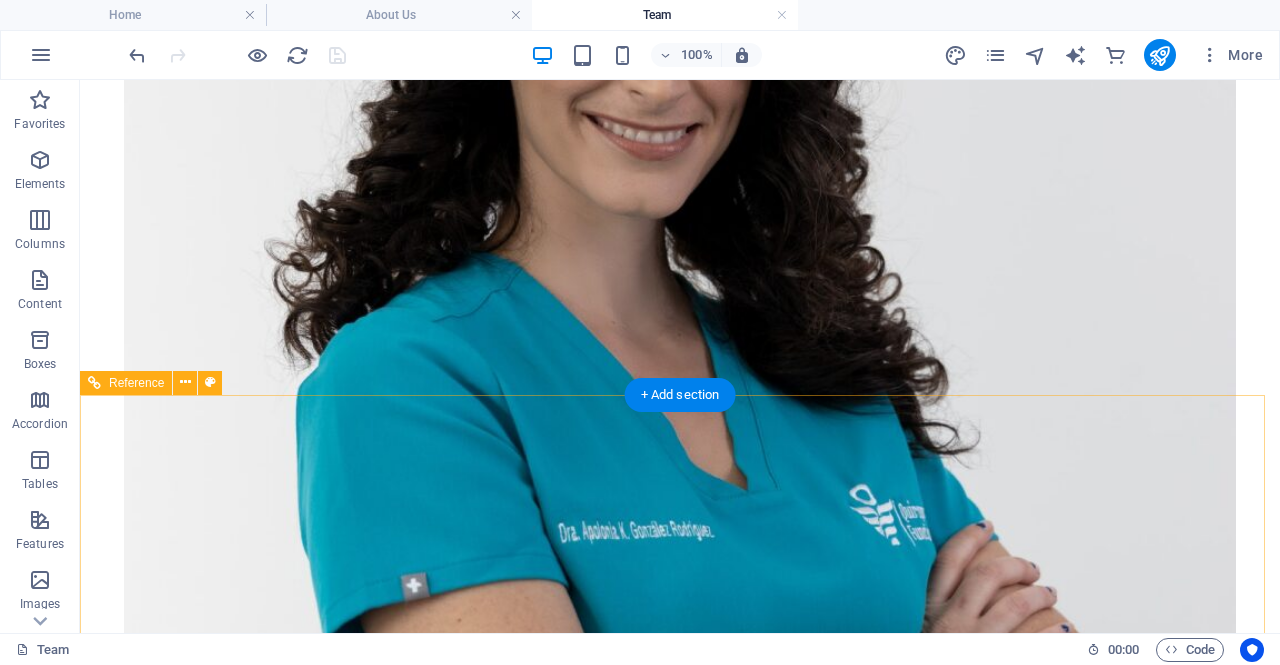 scroll, scrollTop: 3700, scrollLeft: 0, axis: vertical 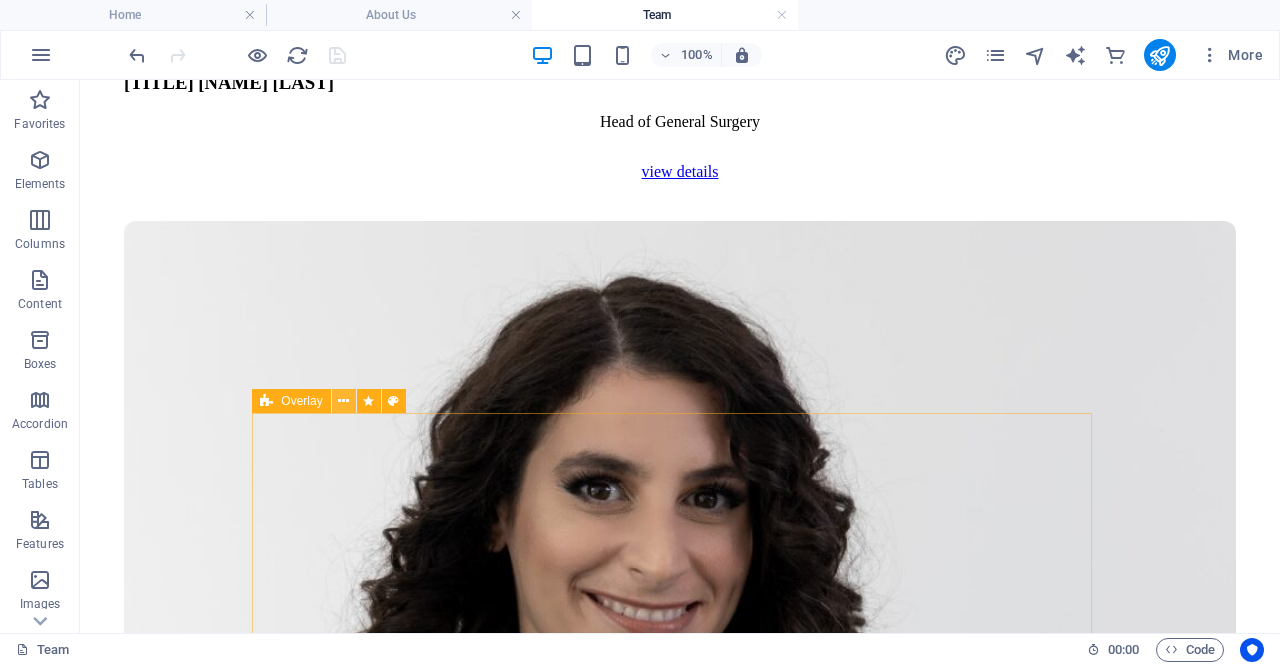 click at bounding box center [343, 401] 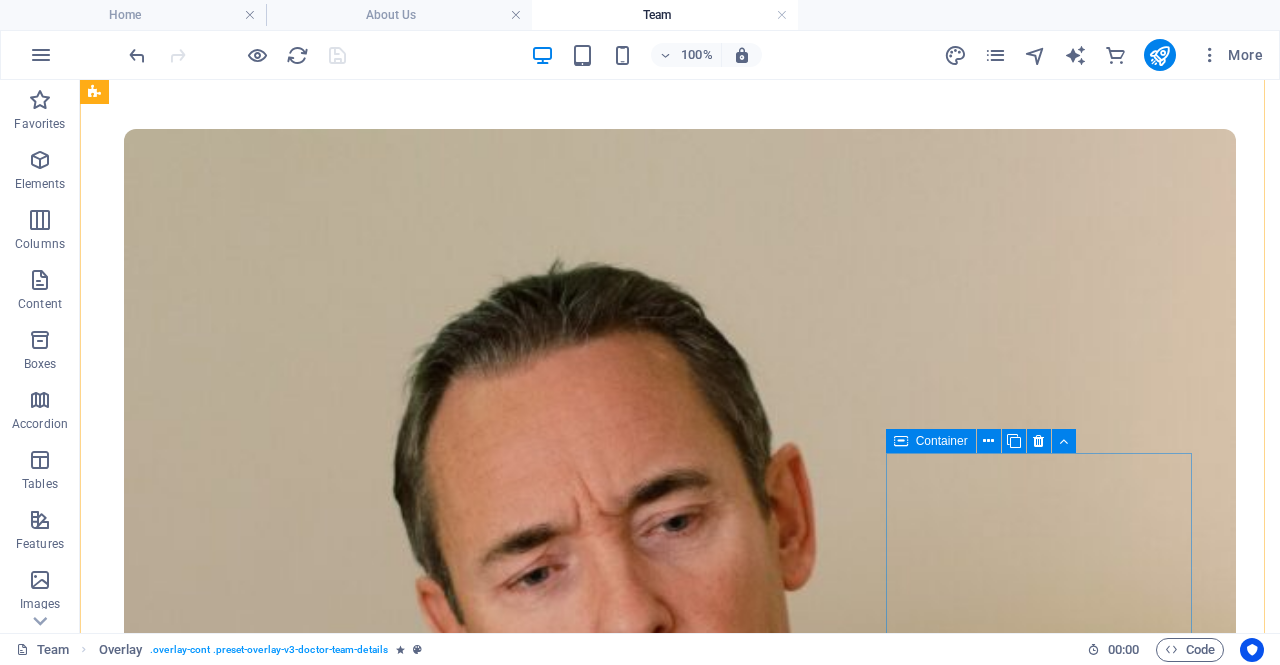 scroll, scrollTop: 611, scrollLeft: 0, axis: vertical 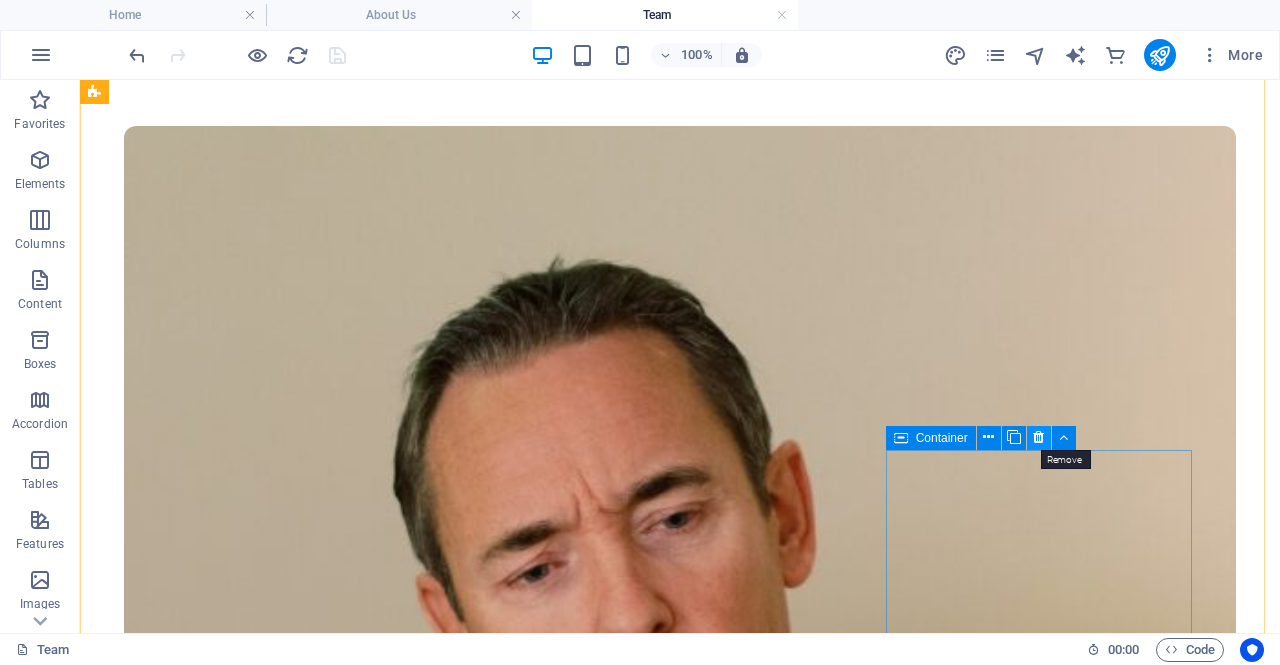 click at bounding box center [1038, 437] 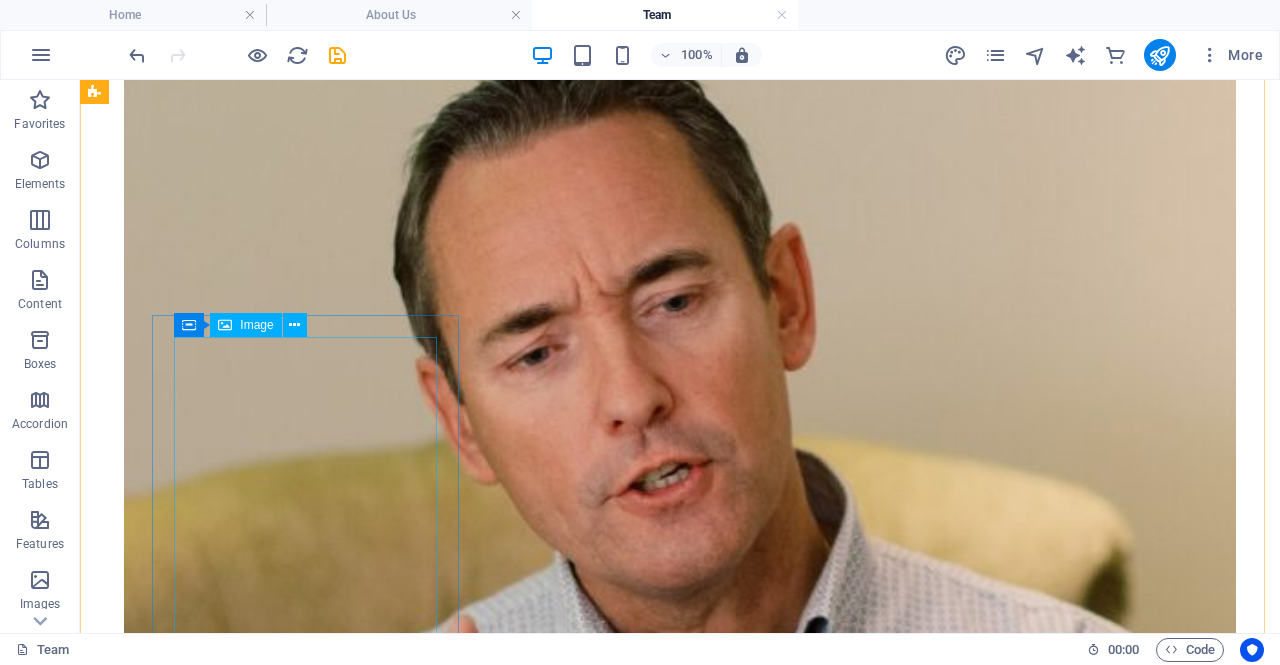scroll, scrollTop: 831, scrollLeft: 0, axis: vertical 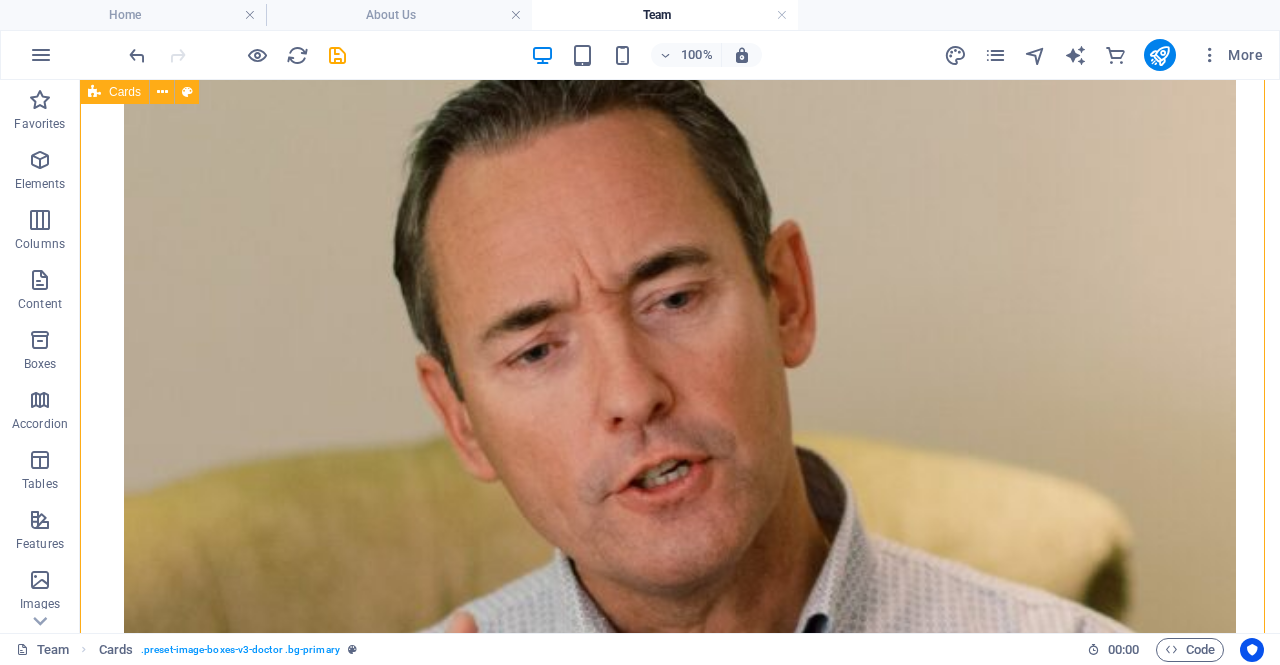 click on "Dr. Marcus Green Head of  Surgery view details Dr. Meridith Gray Head of General Surgery view details Dr. Jessica Johns Head of Optometry view details Dr. Alexander White Head of Cardiology view details Dr. Maxim Gray Pediatrician view details" at bounding box center (680, 3865) 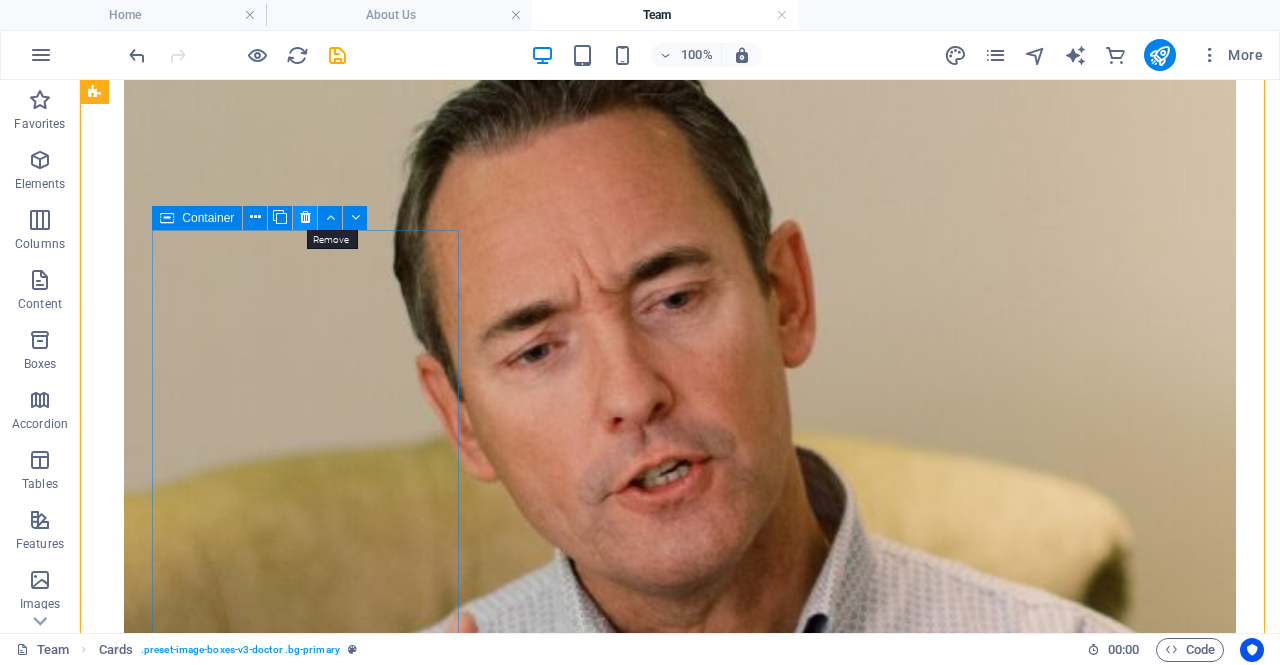 click at bounding box center (305, 217) 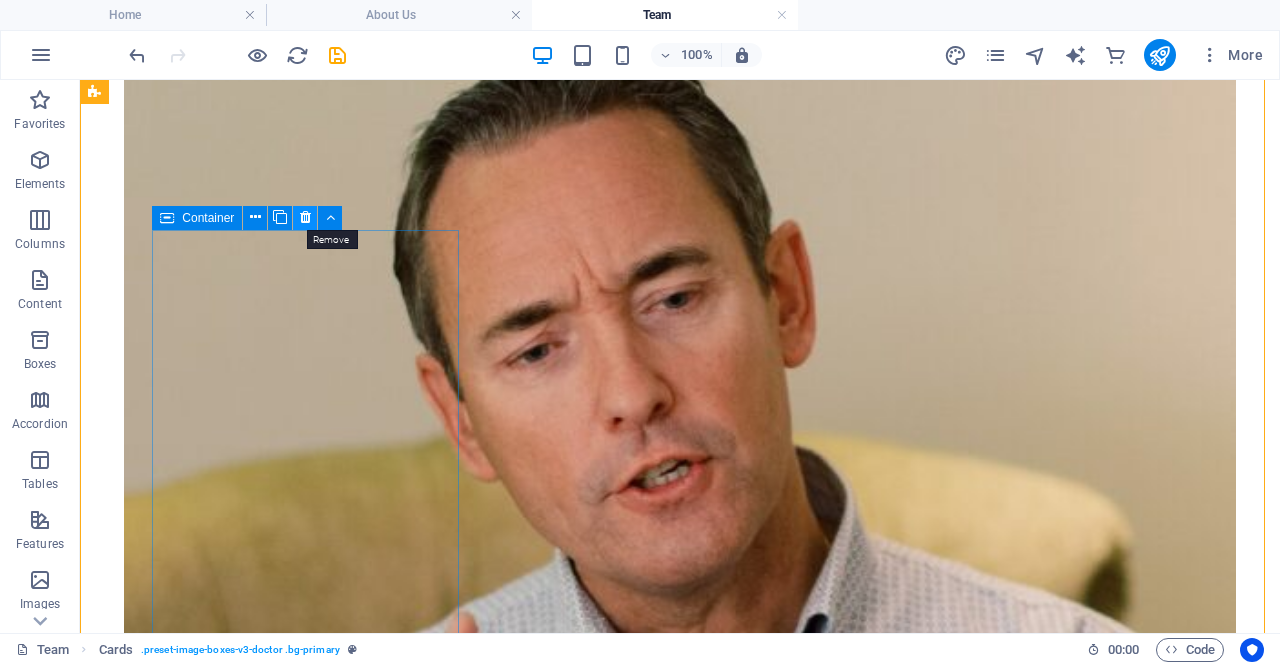 click at bounding box center (305, 217) 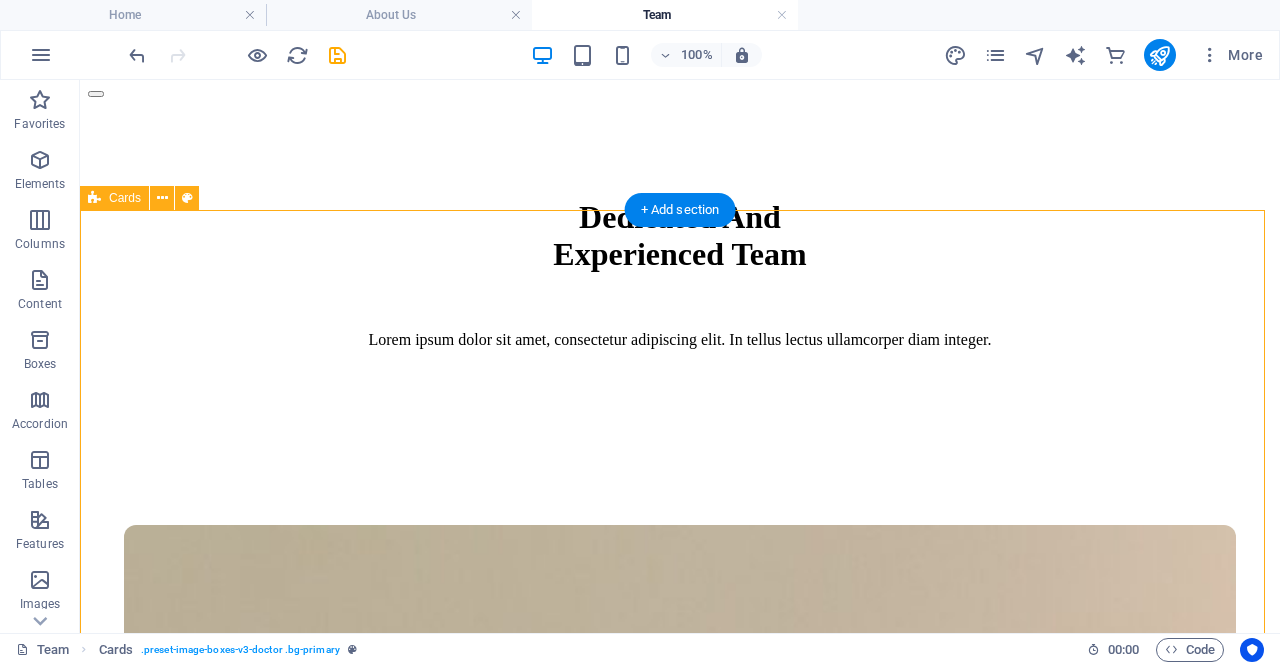 scroll, scrollTop: 210, scrollLeft: 0, axis: vertical 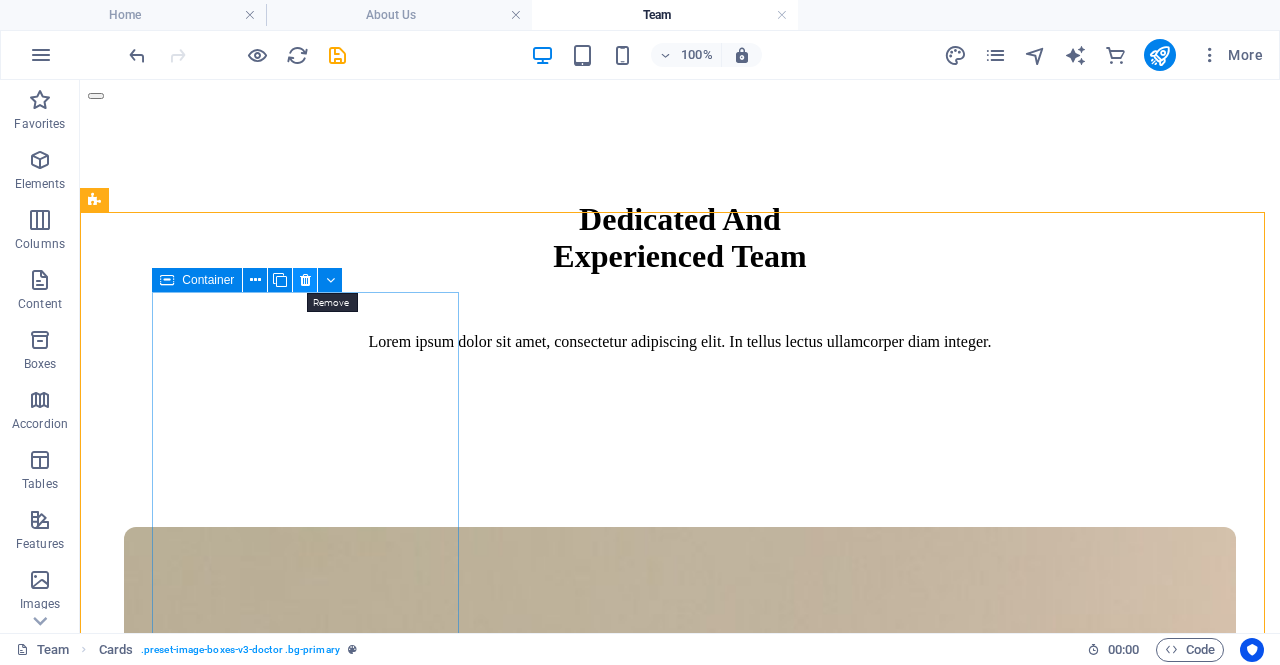 click at bounding box center (305, 280) 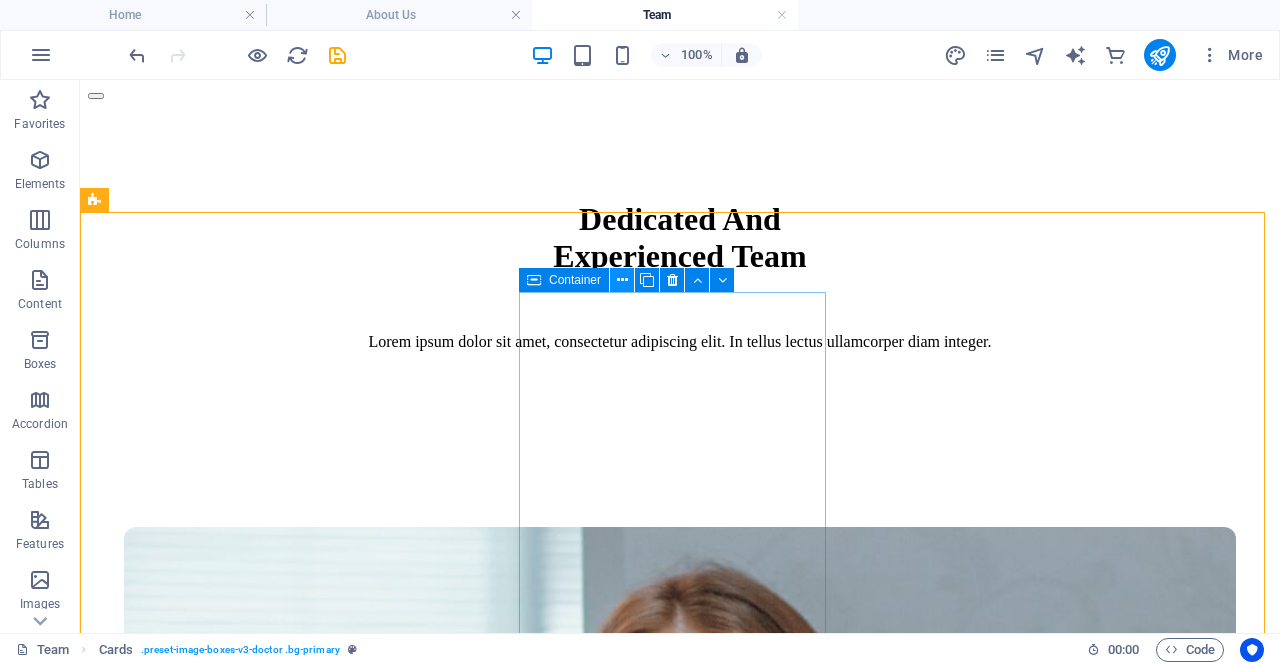 click at bounding box center (622, 280) 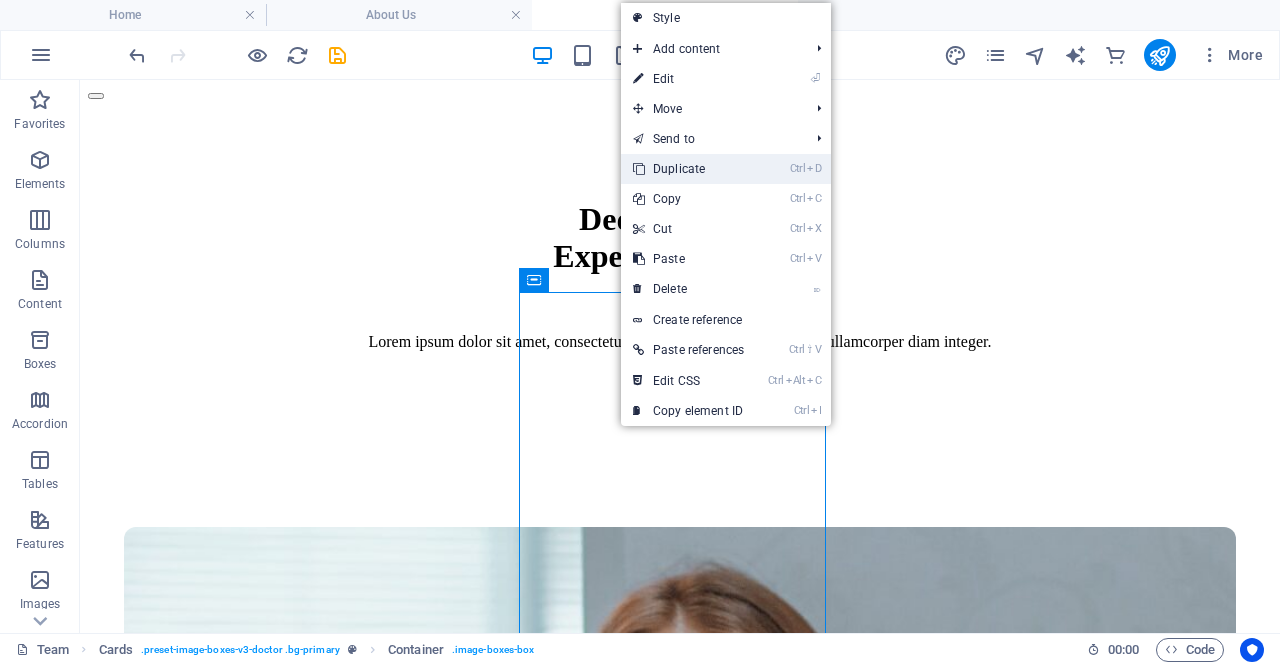 drag, startPoint x: 707, startPoint y: 165, endPoint x: 627, endPoint y: 84, distance: 113.84639 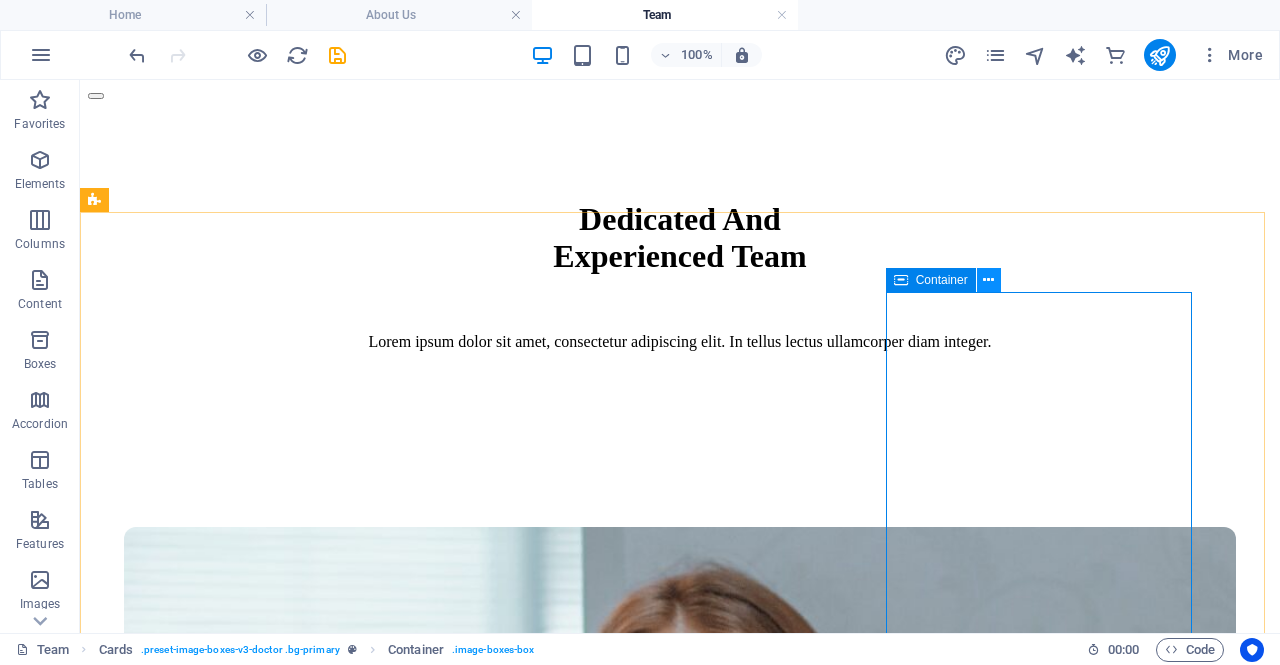 click at bounding box center (988, 280) 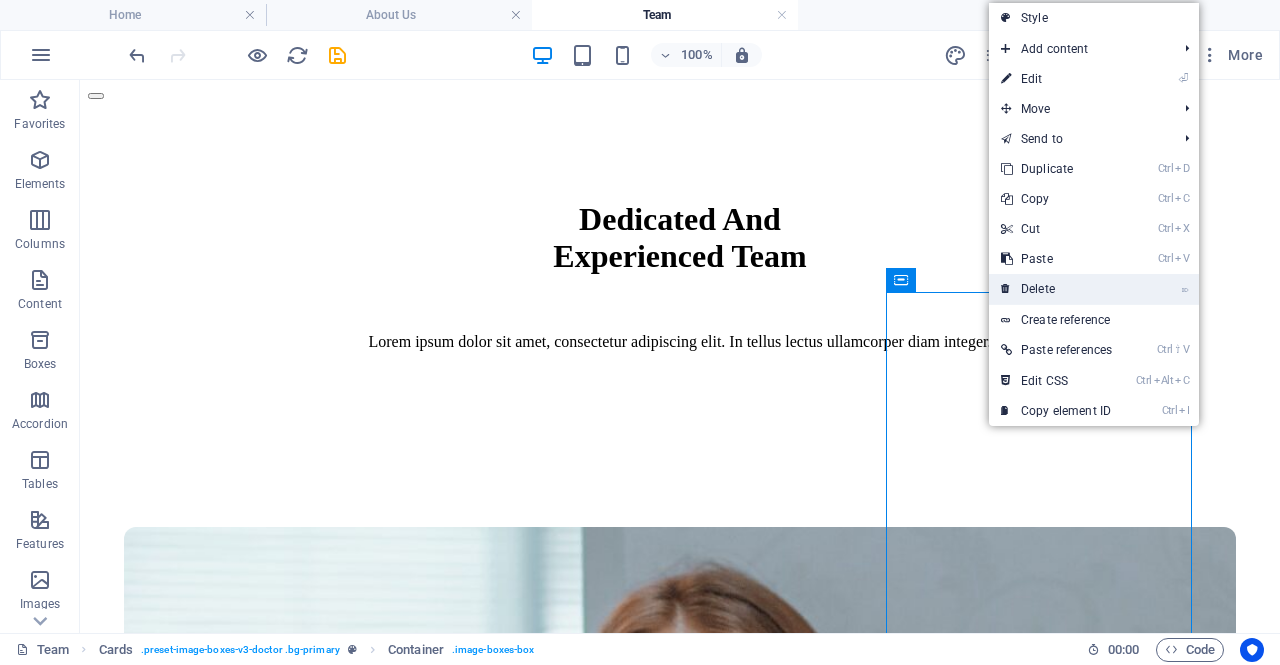 click on "⌦  Delete" at bounding box center [1056, 289] 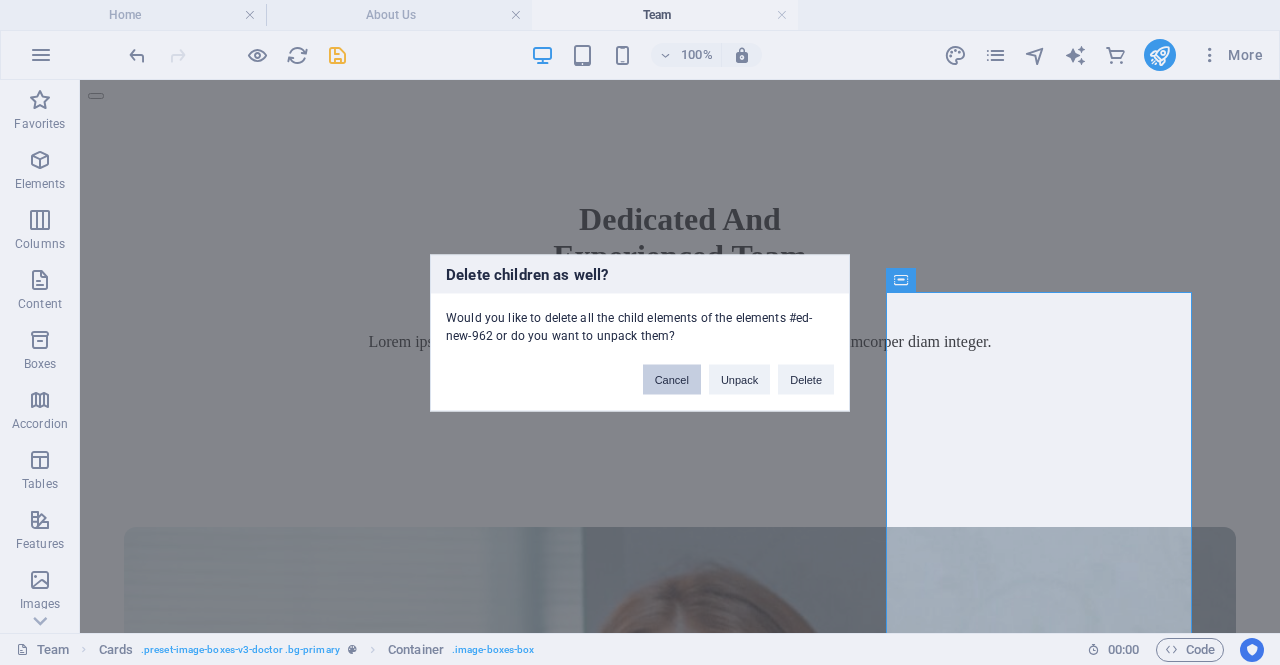 click on "Cancel" at bounding box center [672, 379] 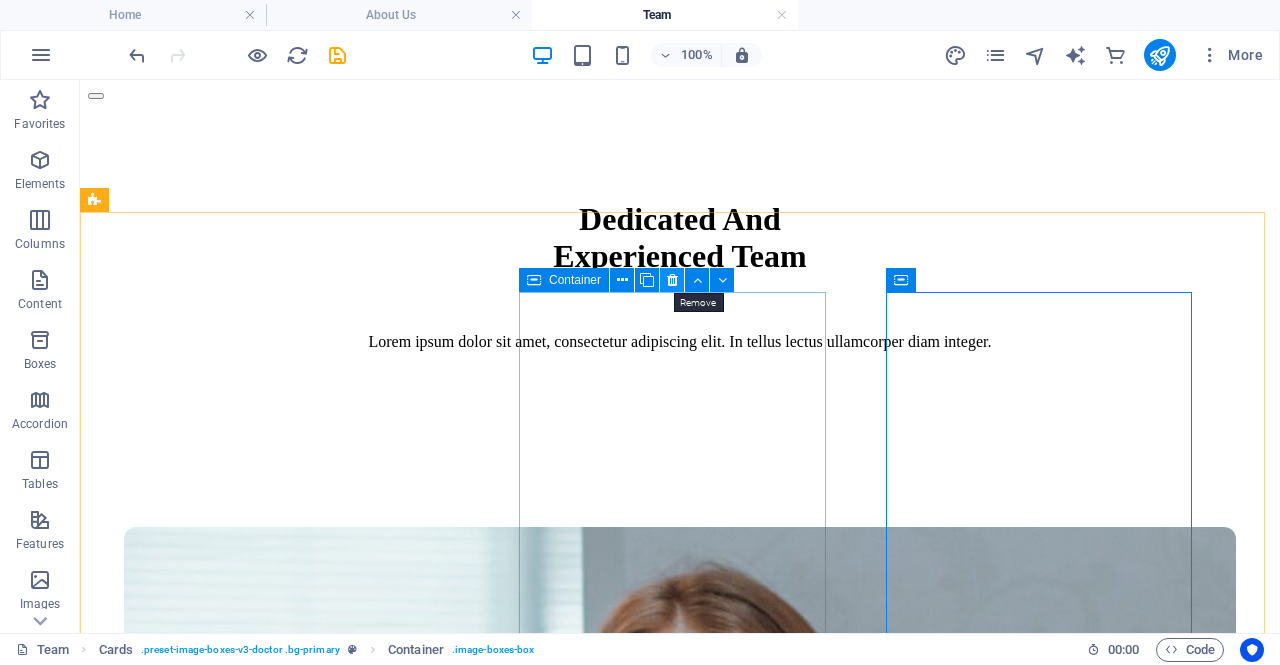 click at bounding box center (672, 280) 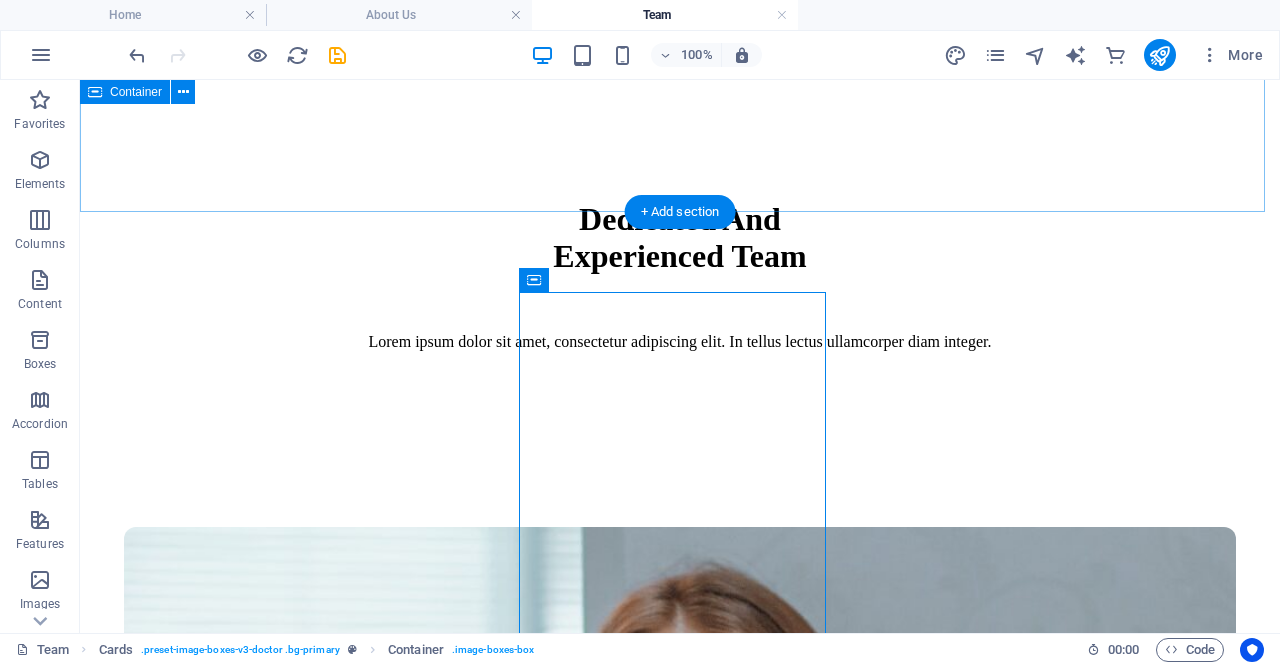 click on "Dedicated And Experienced Team Lorem ipsum dolor sit amet, consectetur adipiscing elit. In tellus lectus ullamcorper diam integer." at bounding box center (680, 263) 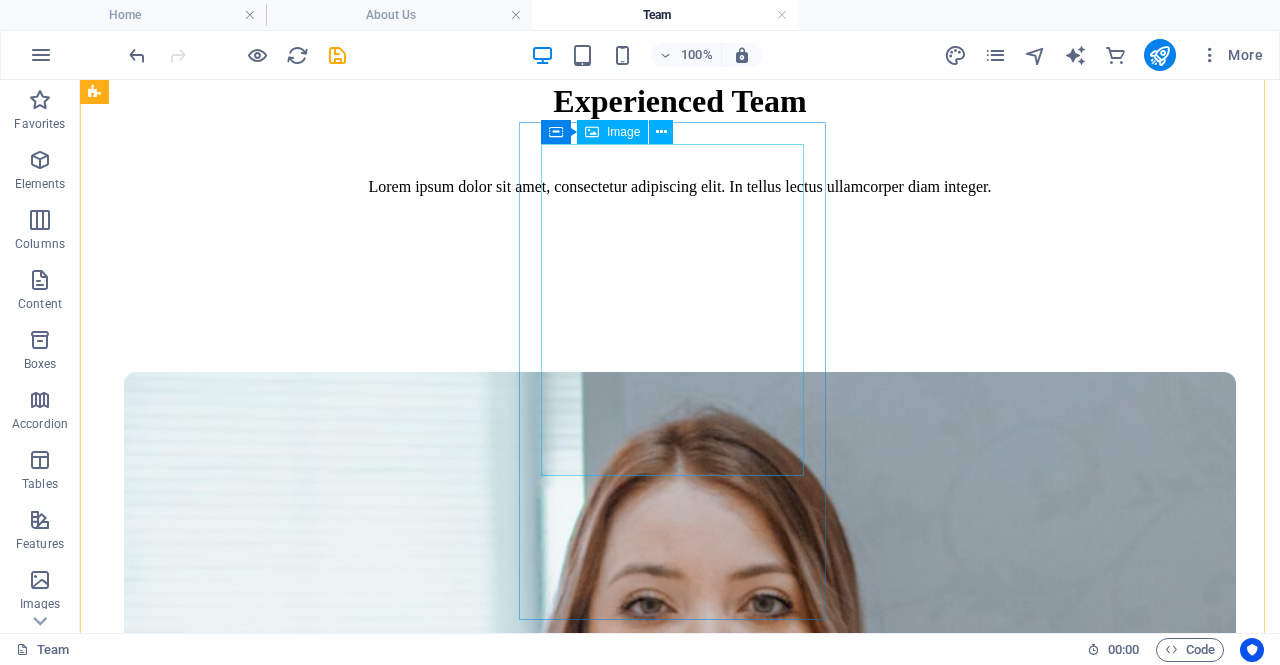 scroll, scrollTop: 382, scrollLeft: 0, axis: vertical 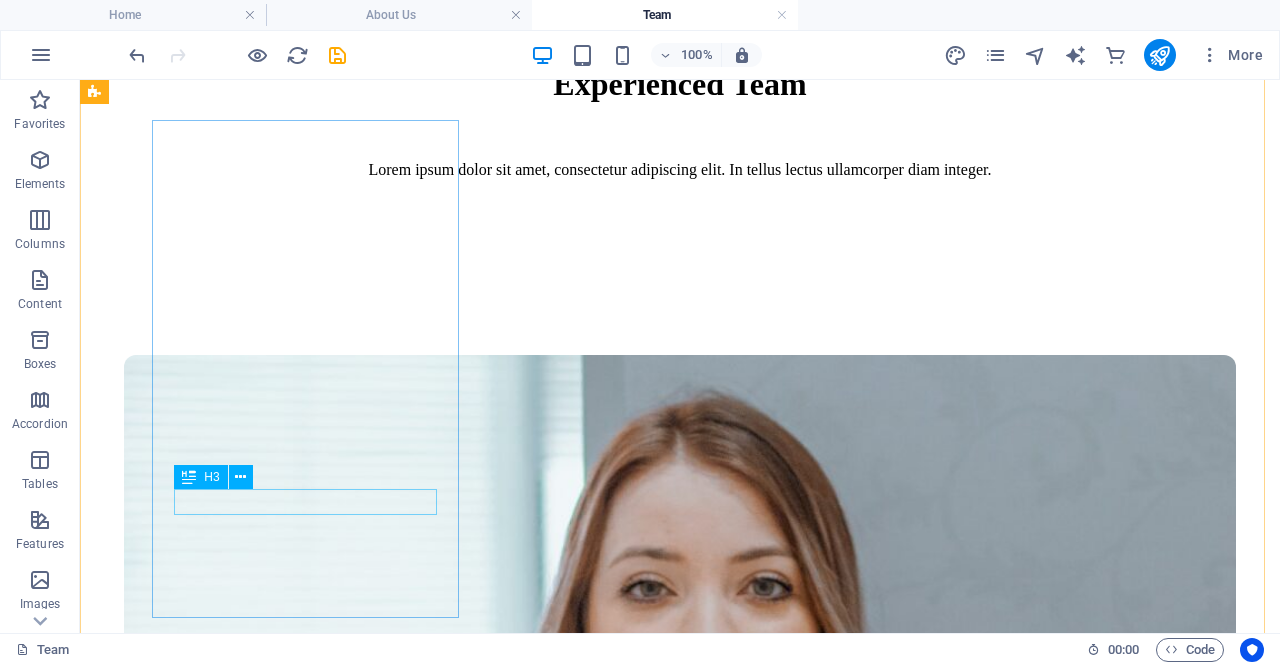 click on "[TITLE] [FIRST] [LAST]" at bounding box center [680, 1808] 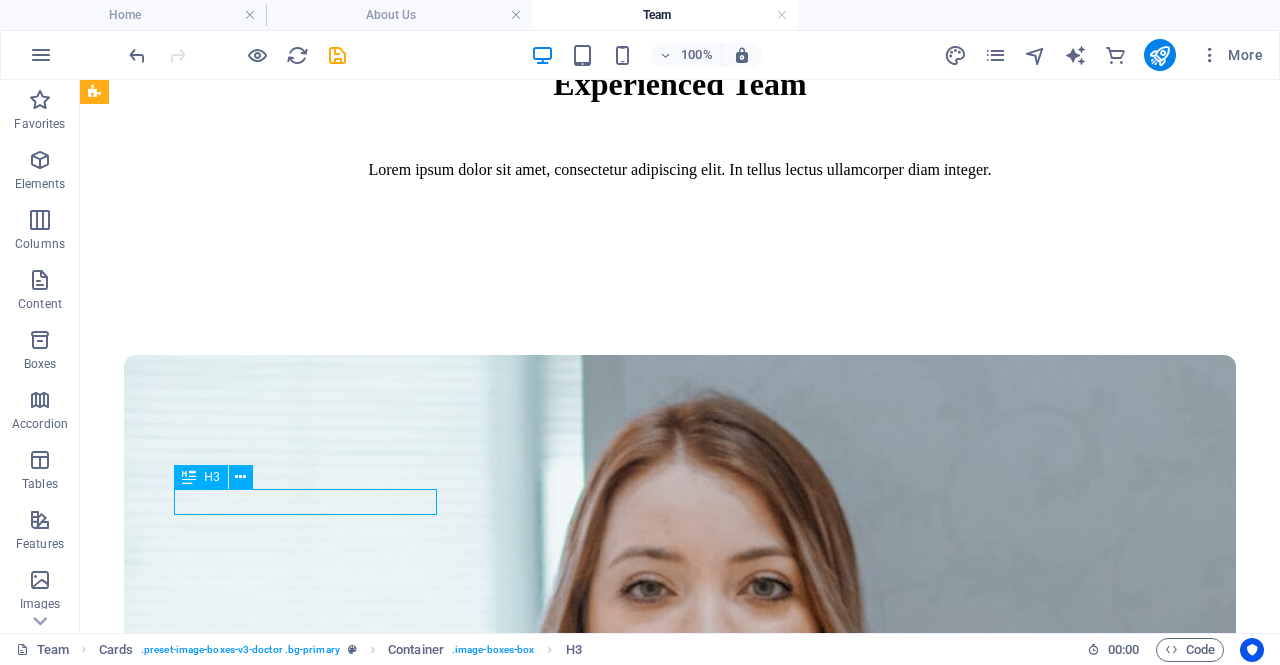 click on "[TITLE] [FIRST] [LAST]" at bounding box center [680, 1808] 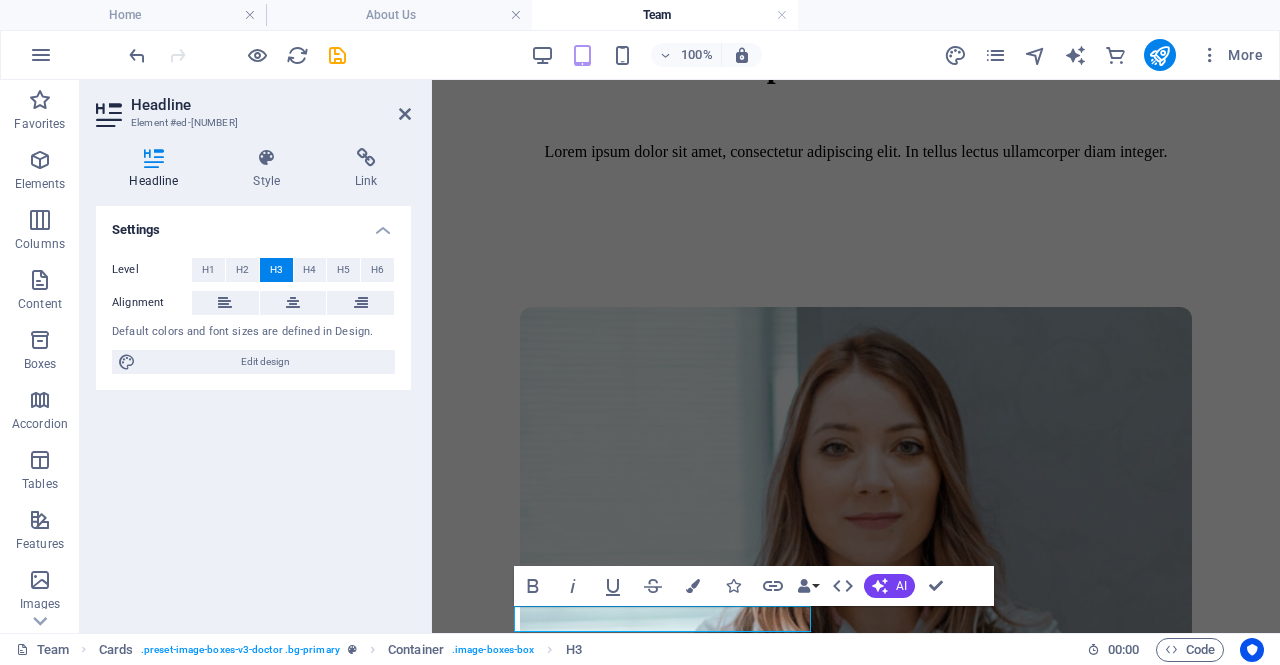 drag, startPoint x: 230, startPoint y: 421, endPoint x: 303, endPoint y: 468, distance: 86.821655 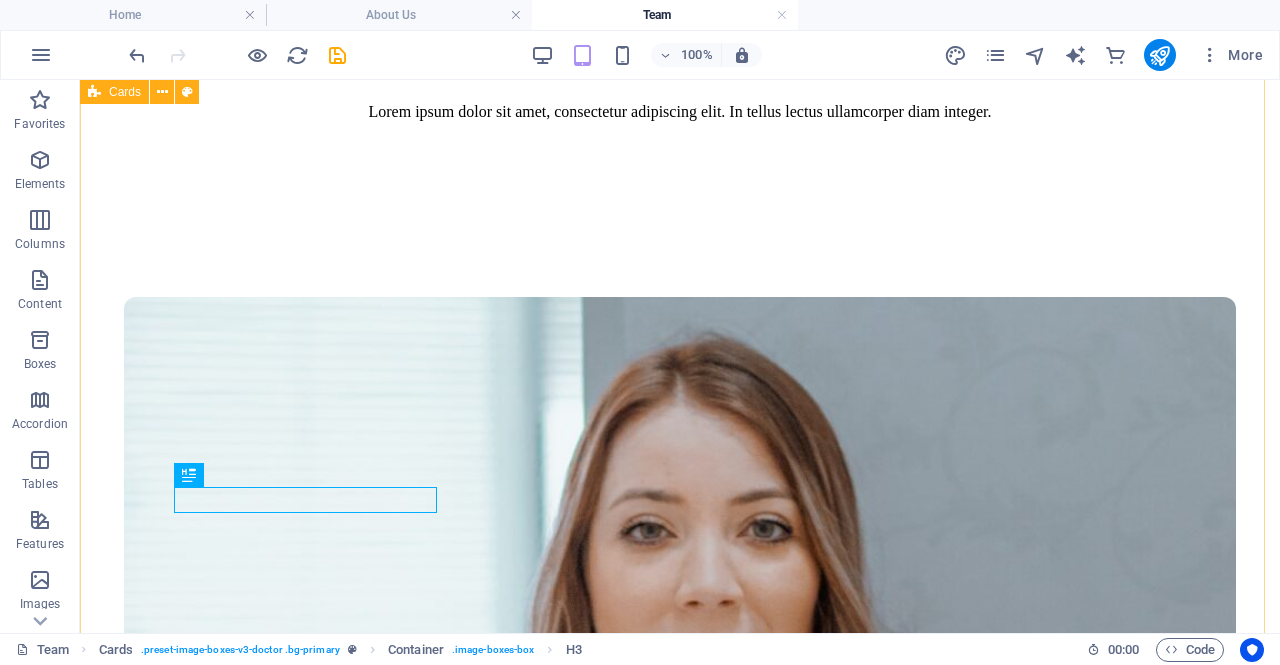 scroll, scrollTop: 383, scrollLeft: 0, axis: vertical 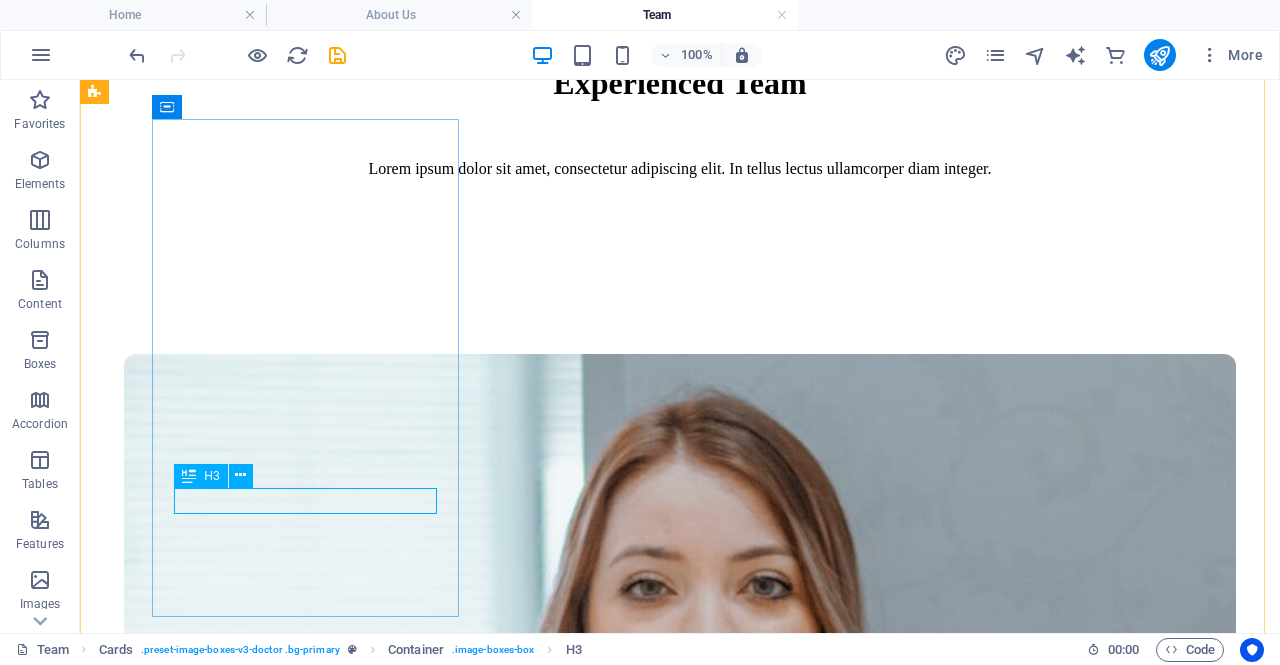 click on "[TITLE] [FIRST] [LAST]" at bounding box center [680, 1807] 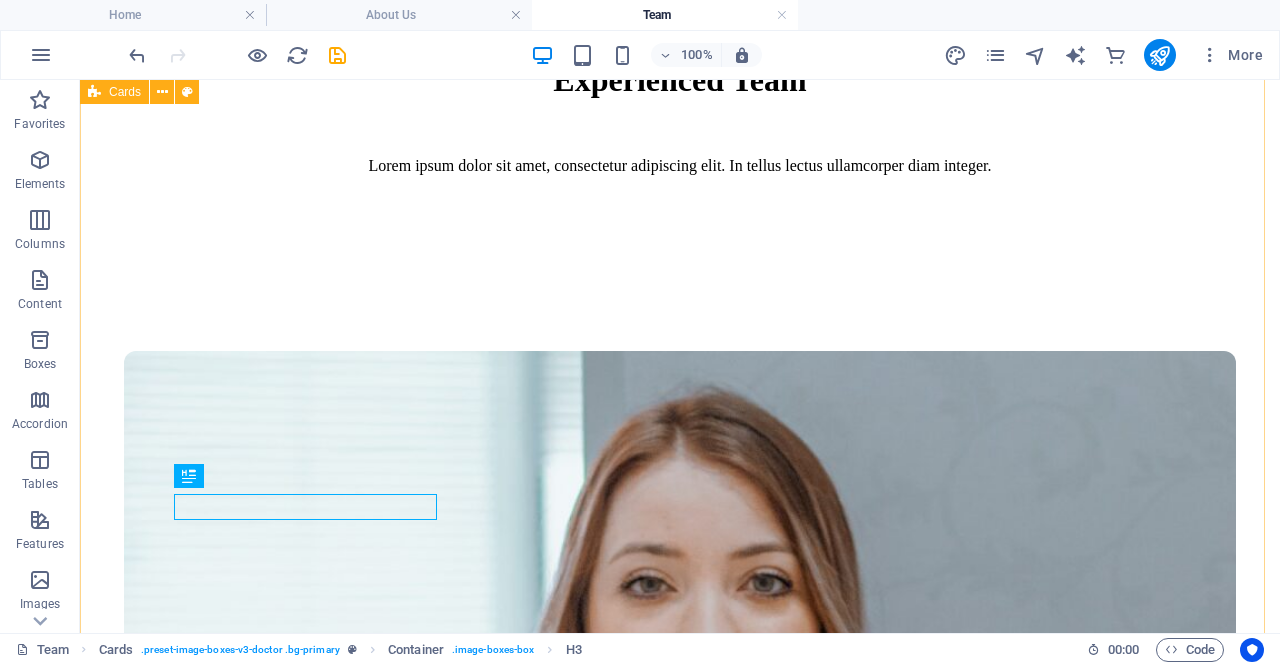 scroll, scrollTop: 383, scrollLeft: 0, axis: vertical 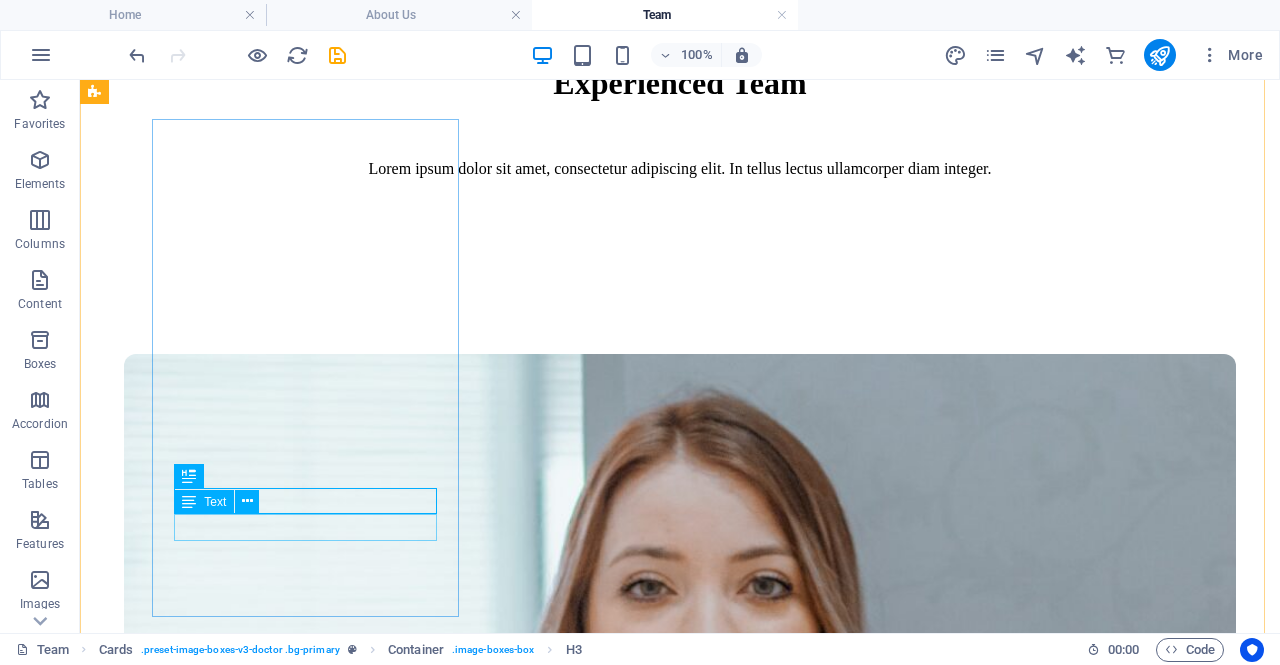 click on "Head of General Surgery" at bounding box center [680, 1846] 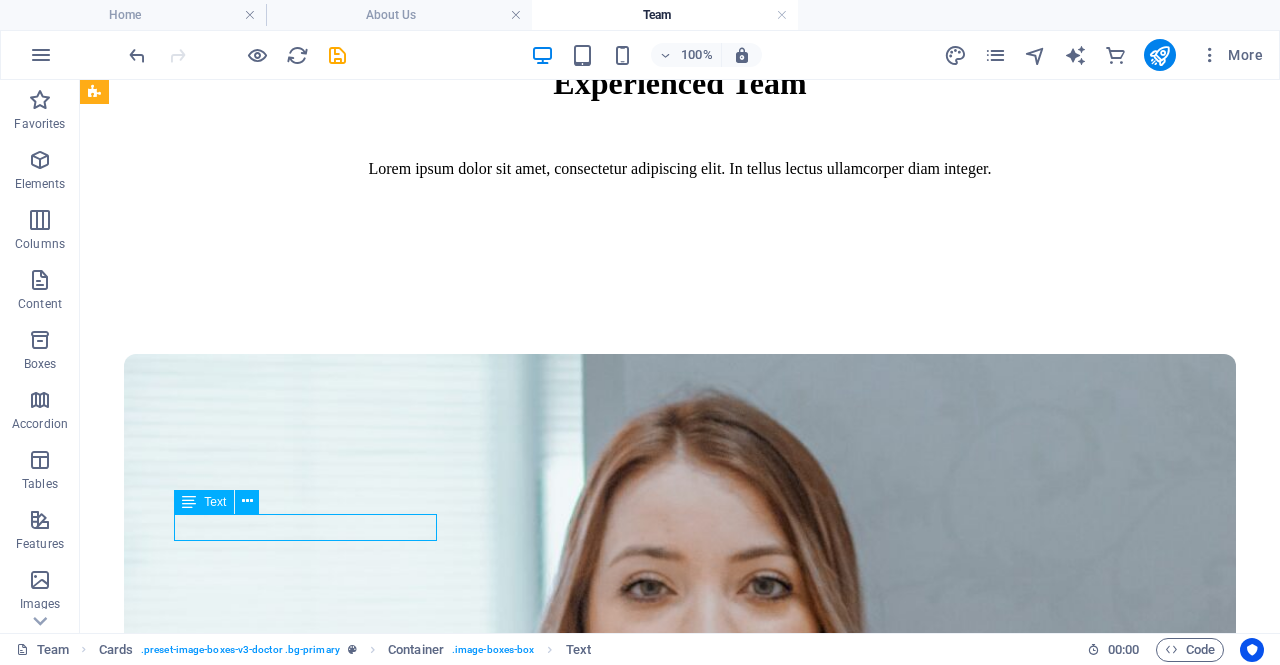click on "Head of General Surgery" at bounding box center [680, 1846] 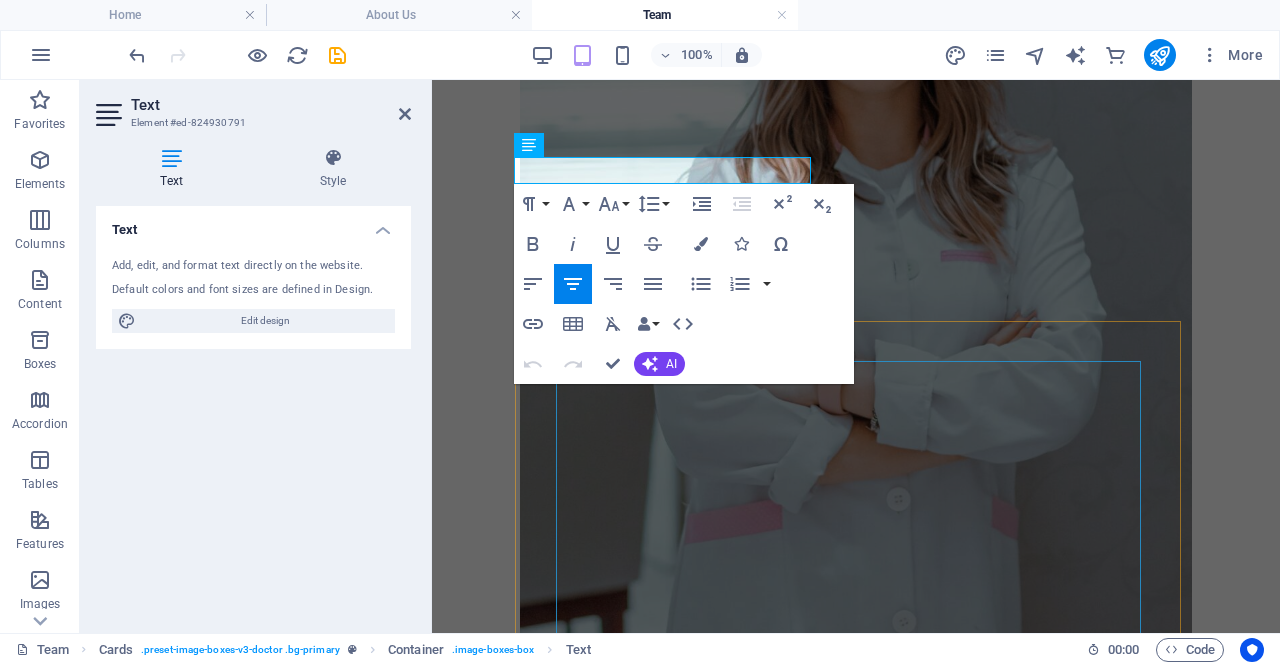 scroll, scrollTop: 914, scrollLeft: 0, axis: vertical 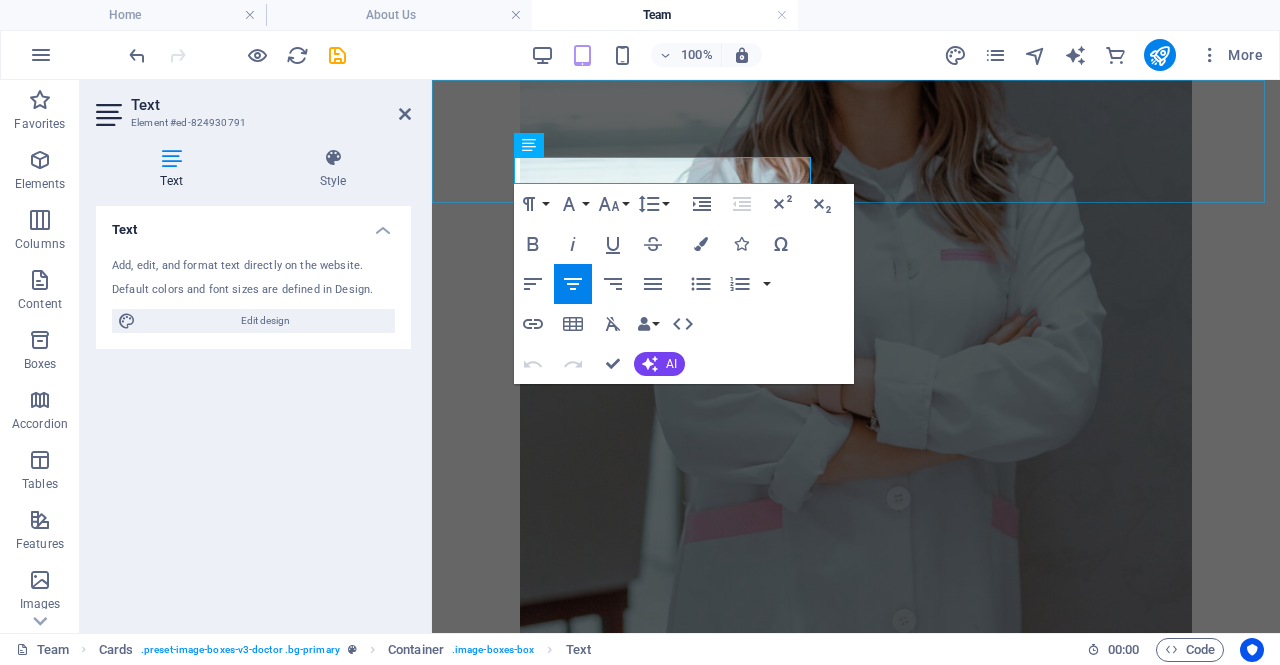 drag, startPoint x: 556, startPoint y: 622, endPoint x: 793, endPoint y: 183, distance: 498.88876 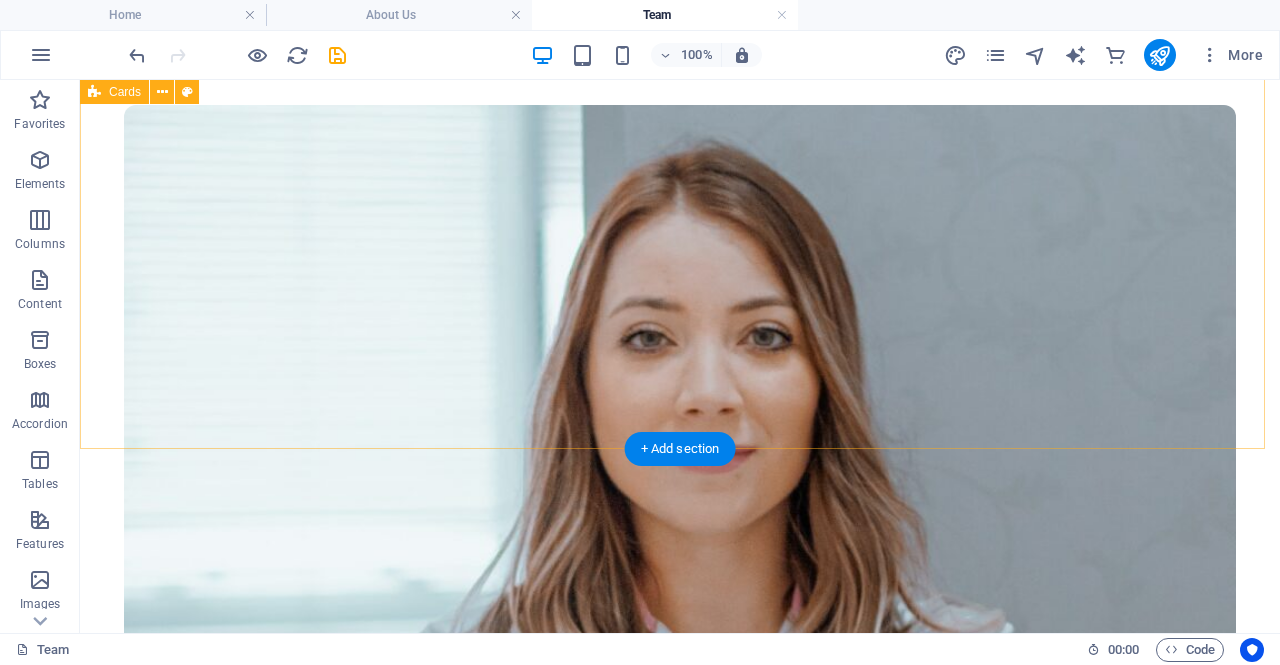 scroll, scrollTop: 581, scrollLeft: 0, axis: vertical 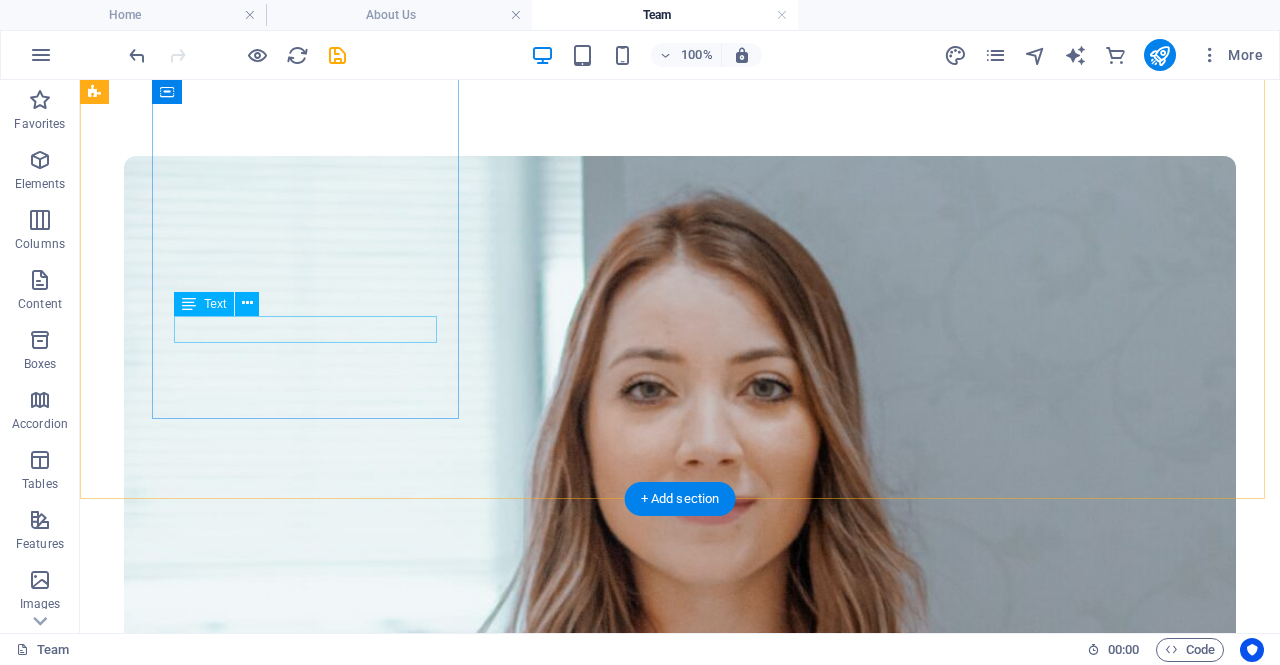 click on "Head of General Surgery" at bounding box center (680, 1648) 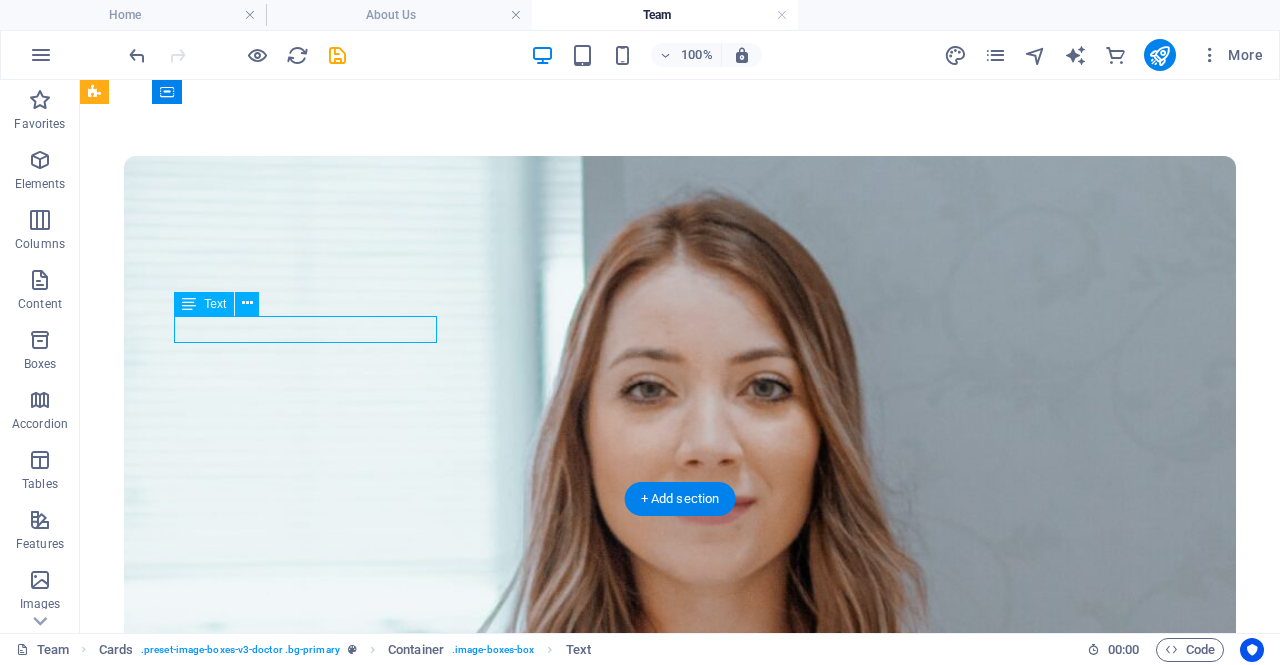 click on "Head of General Surgery" at bounding box center (680, 1648) 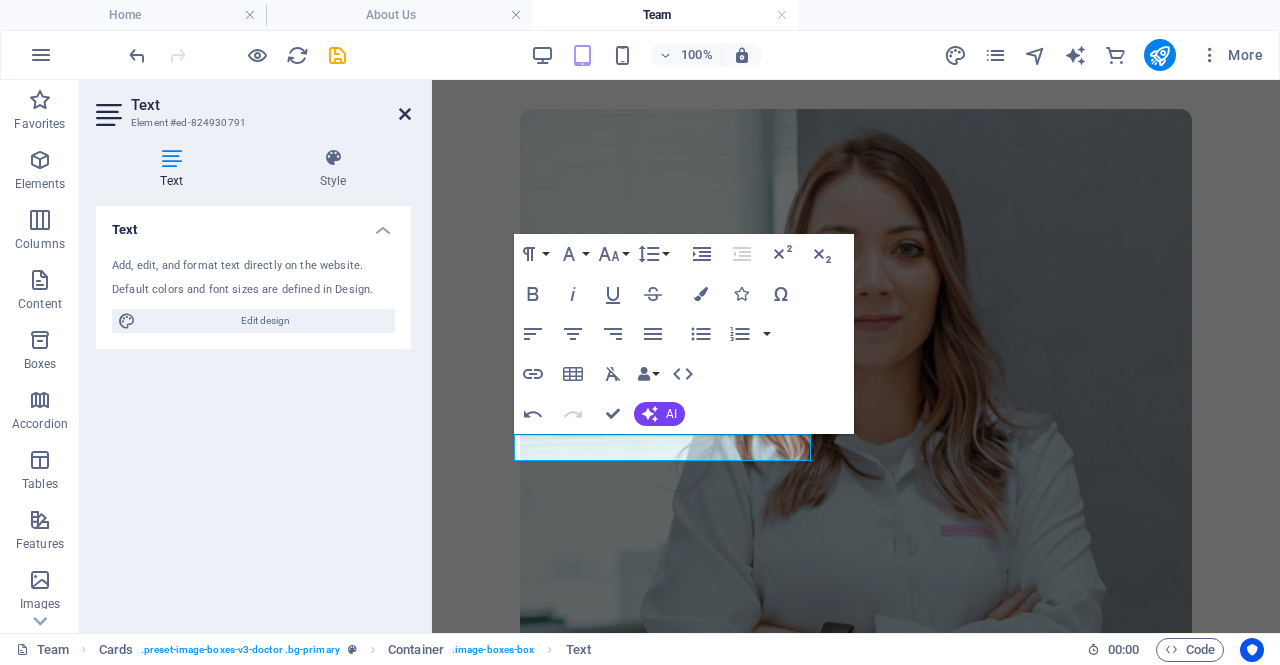 click at bounding box center (405, 114) 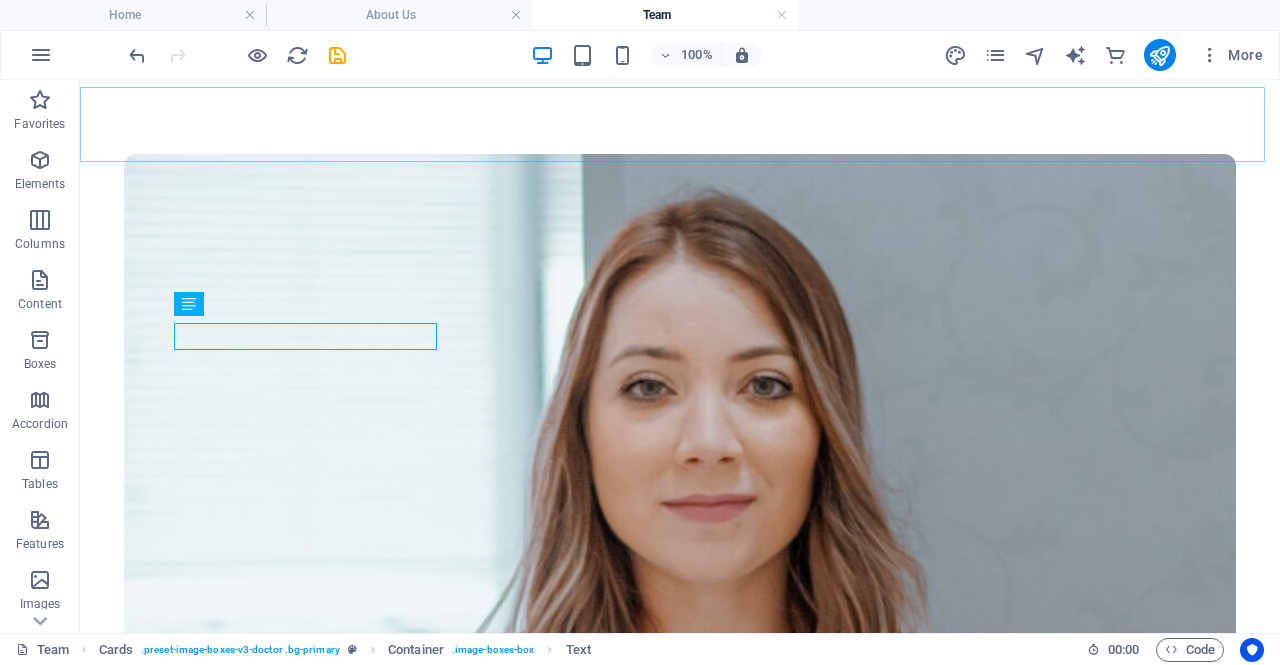 scroll, scrollTop: 581, scrollLeft: 0, axis: vertical 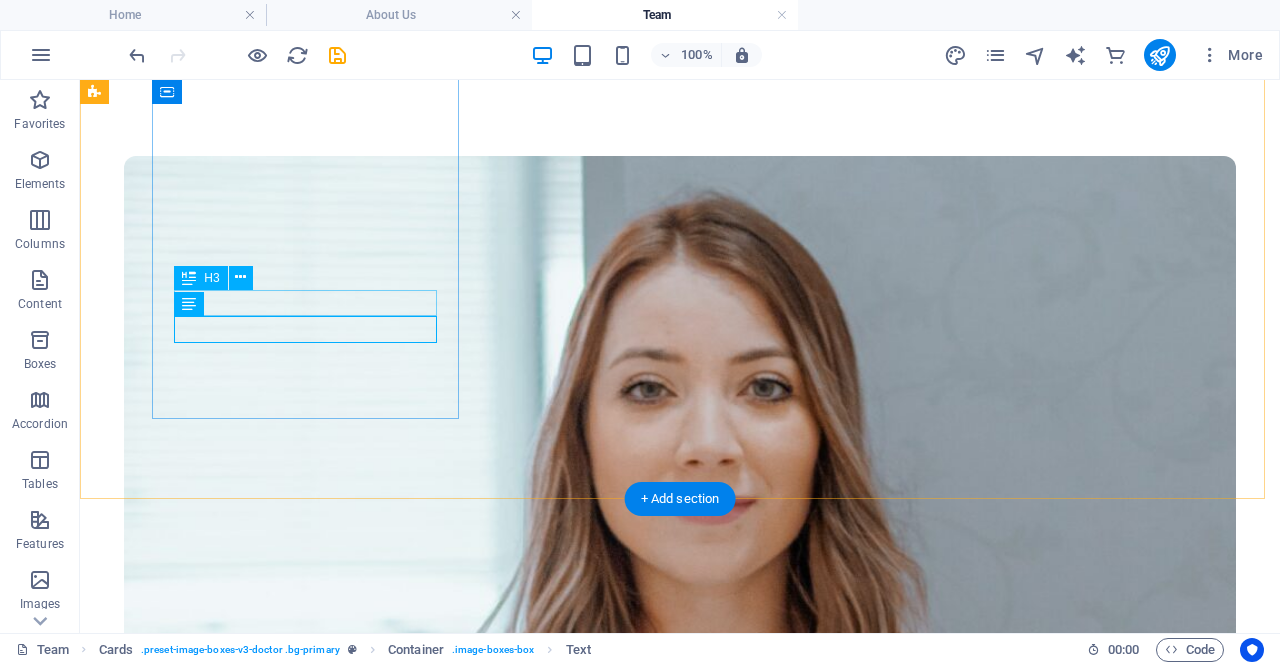 click on "Anu Bernier" at bounding box center (680, 1609) 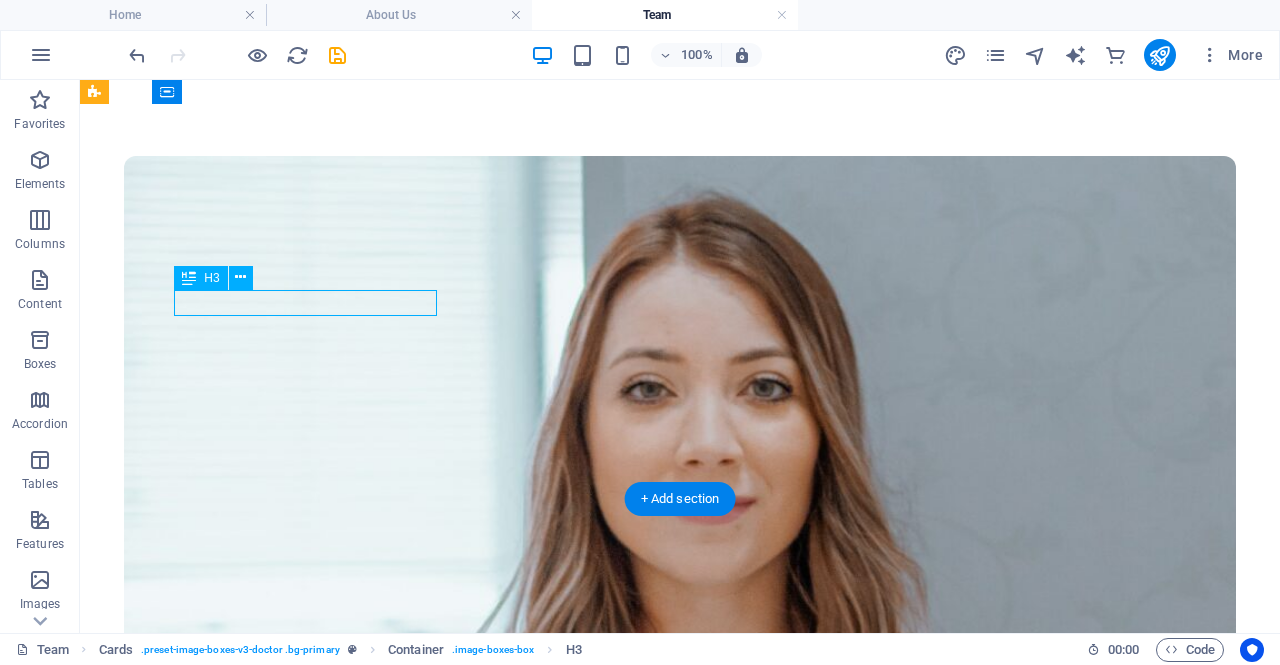 click on "Anu Bernier" at bounding box center [680, 1609] 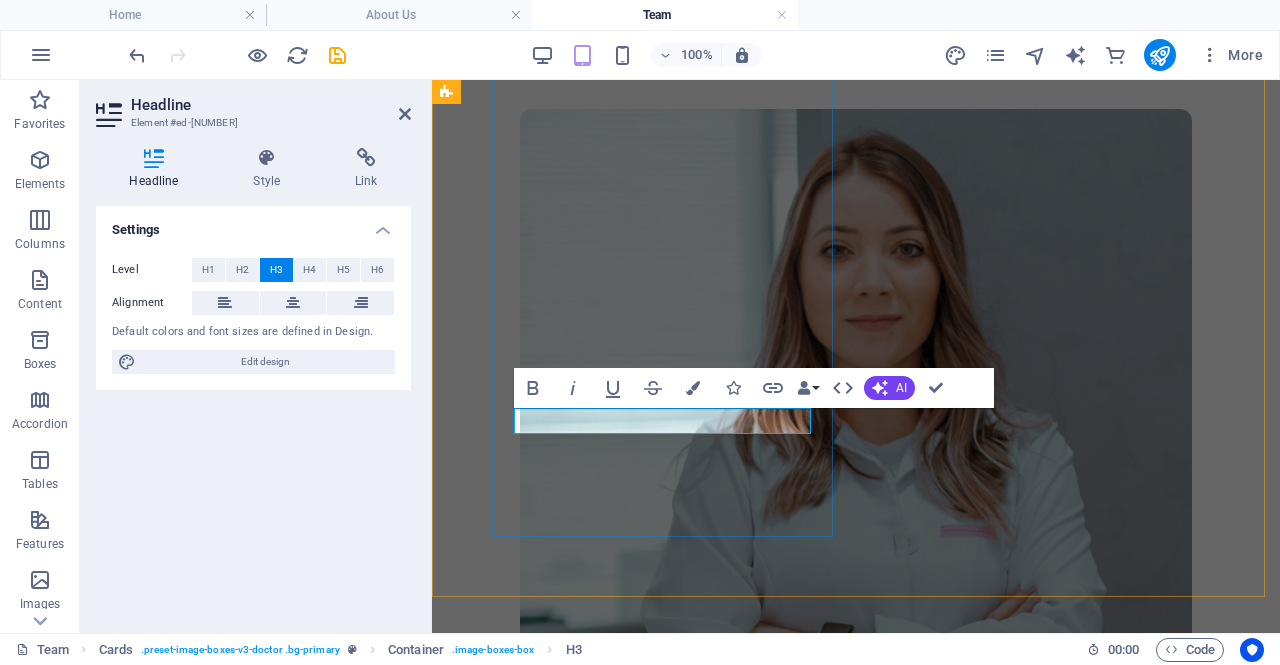 click on "Anu Bernier" at bounding box center [856, 1006] 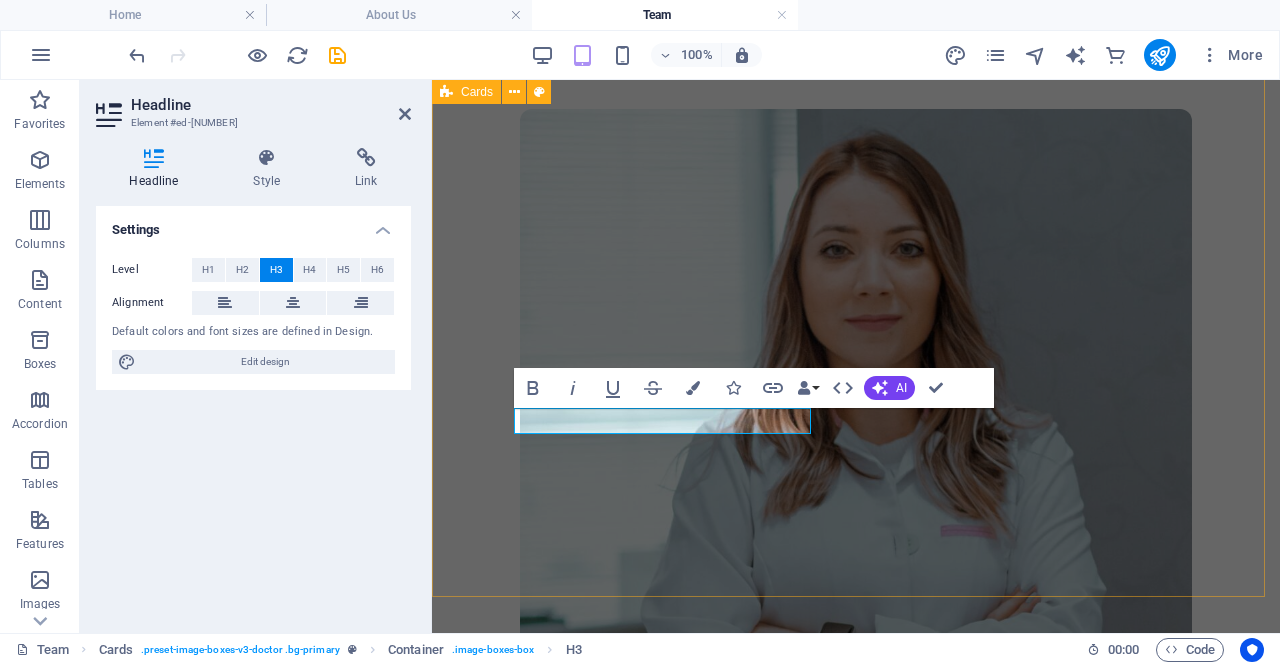 click on "Anu Bernier M.Sc. Director view details Dr. Jessica Johns Head of Optometry view details" at bounding box center [856, 1124] 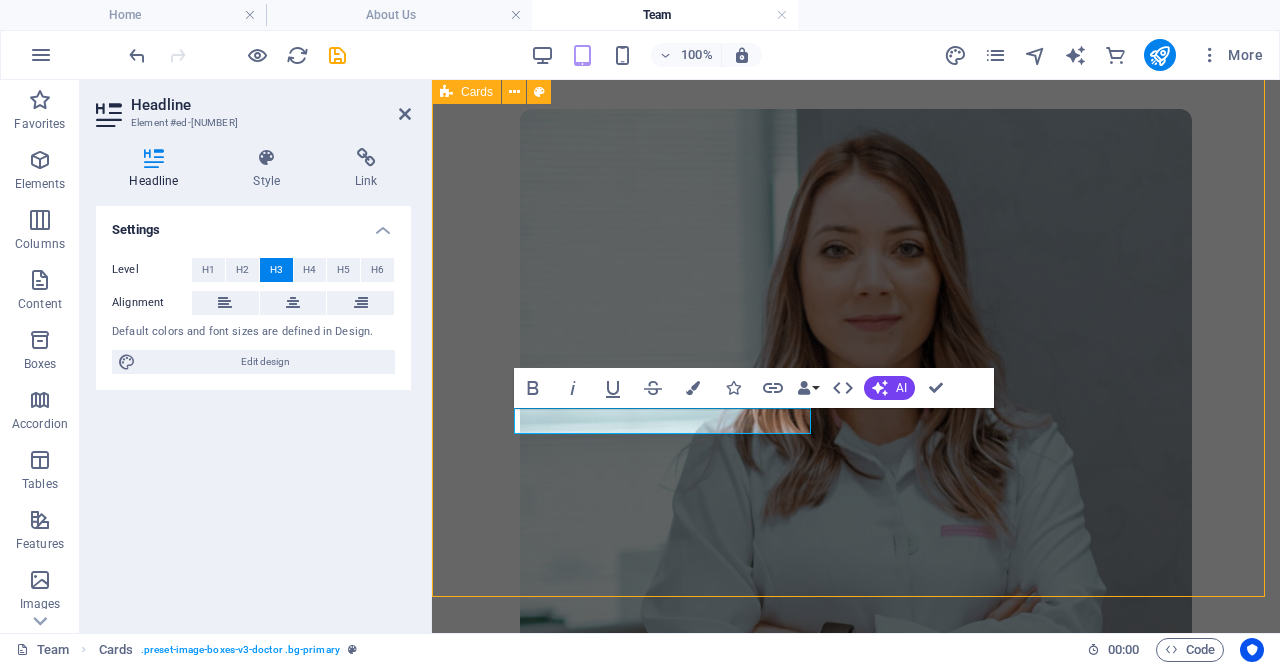 click on "Anu Bernier M.Sc. Director view details Dr. Jessica Johns Head of Optometry view details" at bounding box center [856, 1124] 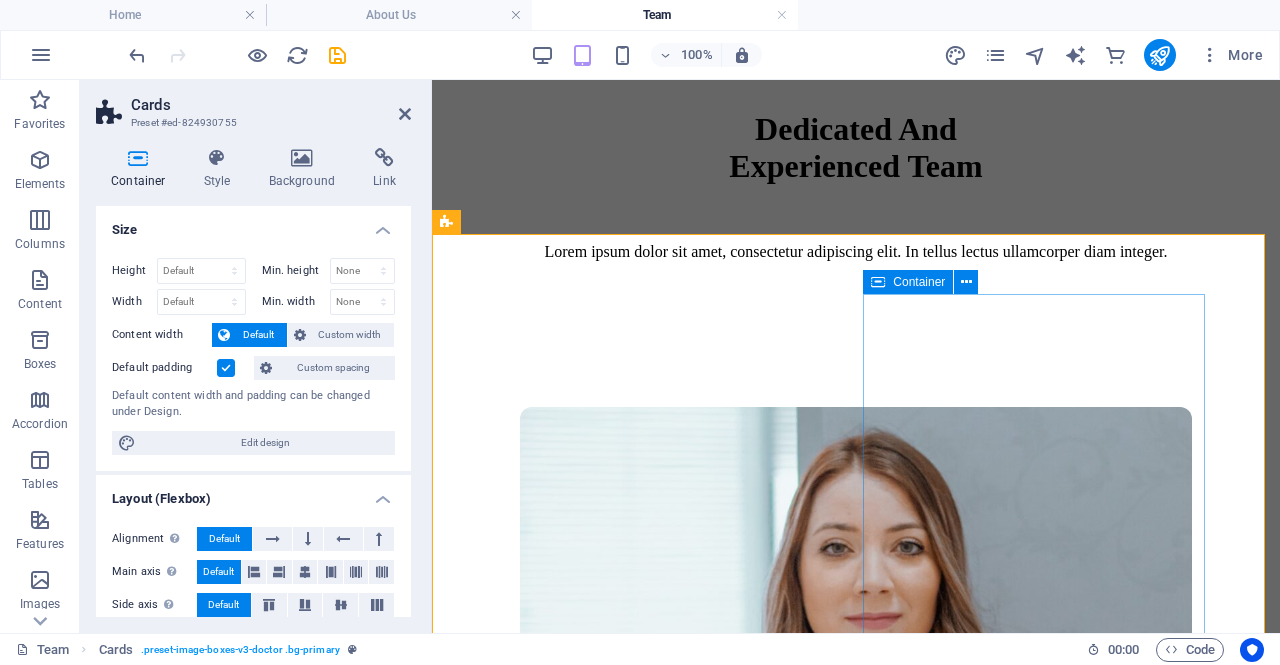 scroll, scrollTop: 339, scrollLeft: 0, axis: vertical 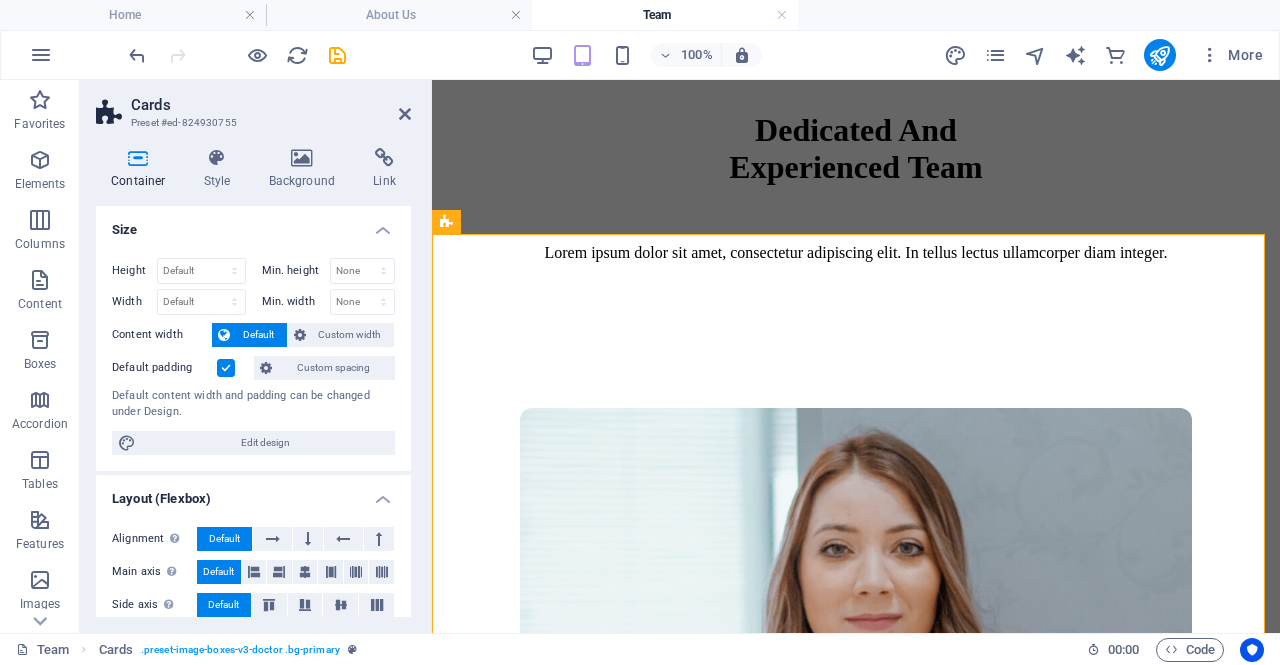 click on "Cards Preset #ed-824930755
Container Style Background Link Size Height Default px rem % vh vw Min. height None px rem % vh vw Width Default px rem % em vh vw Min. width None px rem % vh vw Content width Default Custom width Width Default px rem % em vh vw Min. width None px rem % vh vw Default padding Custom spacing Default content width and padding can be changed under Design. Edit design Layout (Flexbox) Alignment Determines the flex direction. Default Main axis Determine how elements should behave along the main axis inside this container (justify content). Default Side axis Control the vertical direction of the element inside of the container (align items). Default Wrap Default On Off Fill Controls the distances and direction of elements on the y-axis across several lines (align content). Default Accessibility ARIA helps assistive technologies (like screen readers) to understand the role, state, and behavior of web elements Role The ARIA role defines the purpose of an element.  None Alert" at bounding box center (256, 356) 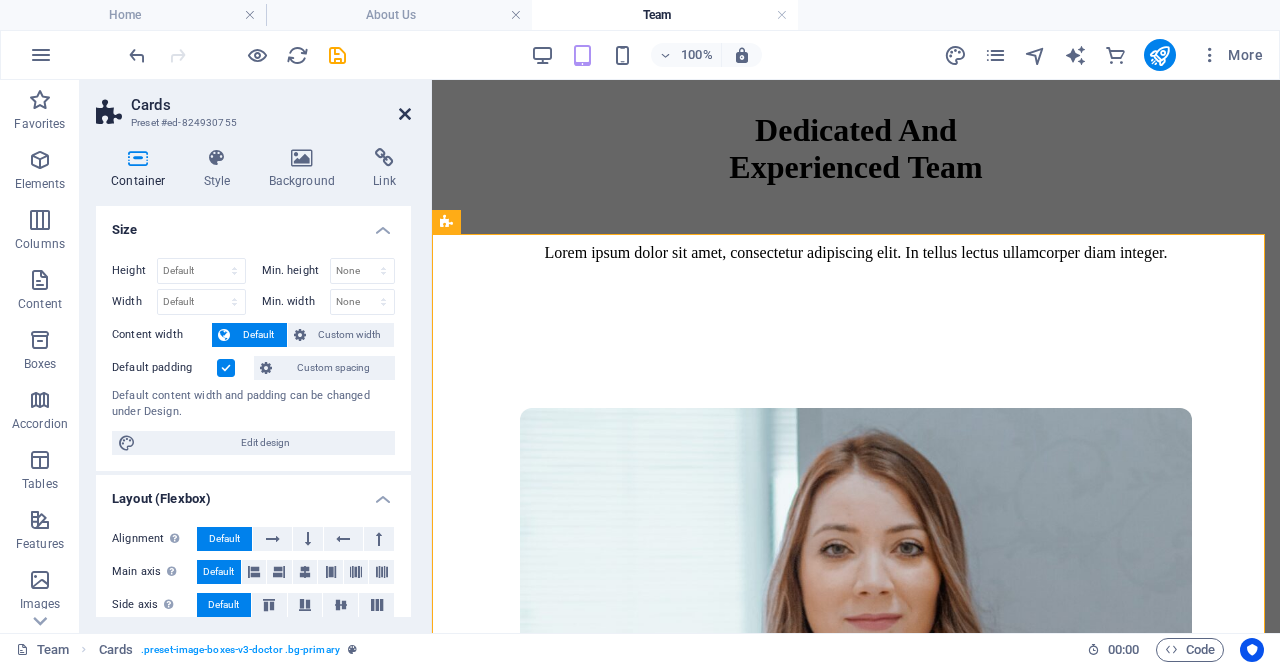 click at bounding box center (405, 114) 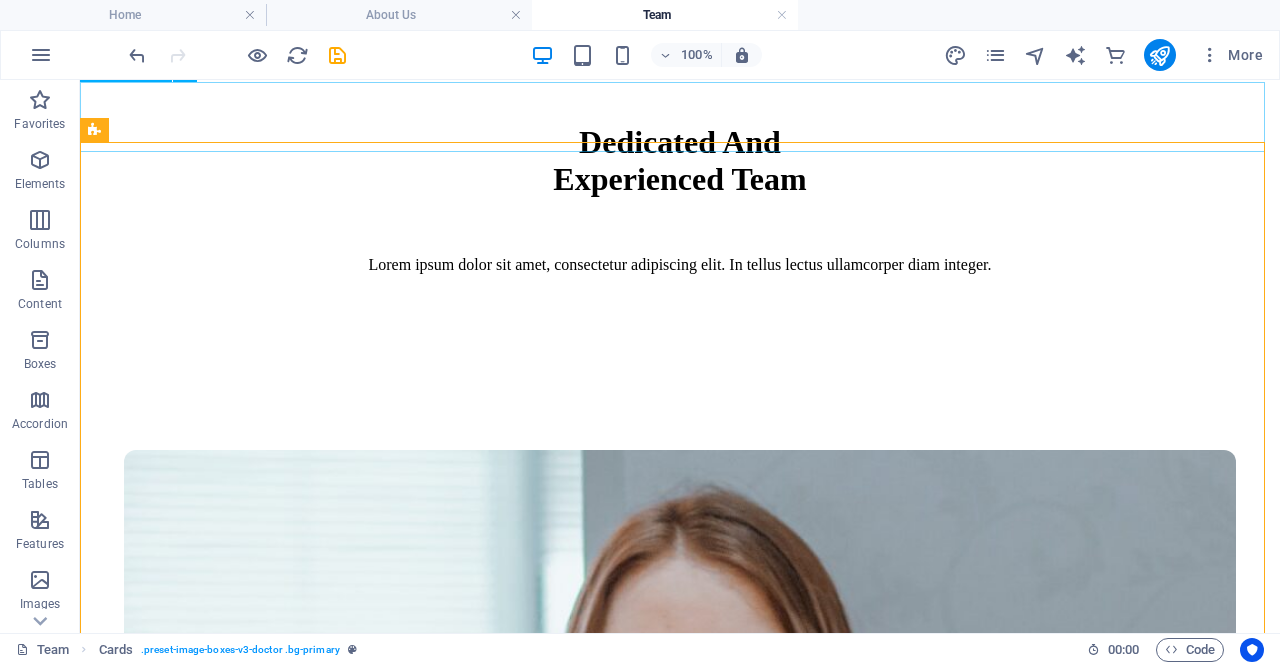 scroll, scrollTop: 282, scrollLeft: 0, axis: vertical 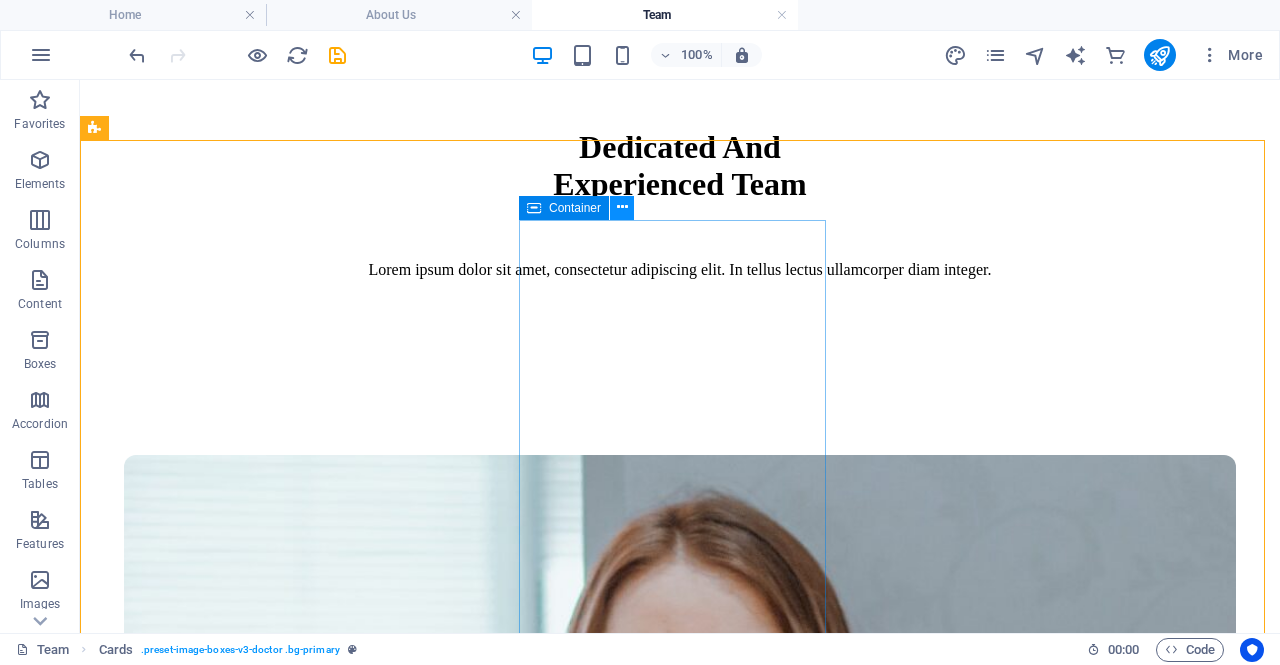 click at bounding box center (622, 207) 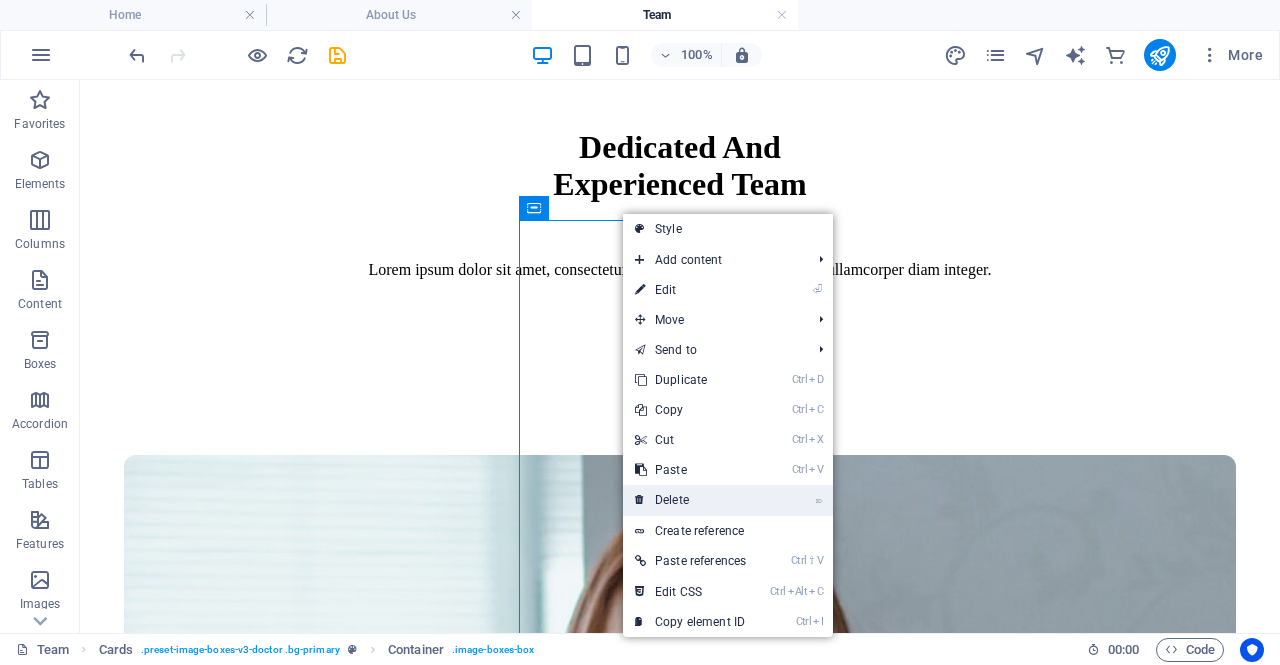 click on "⌦  Delete" at bounding box center [690, 500] 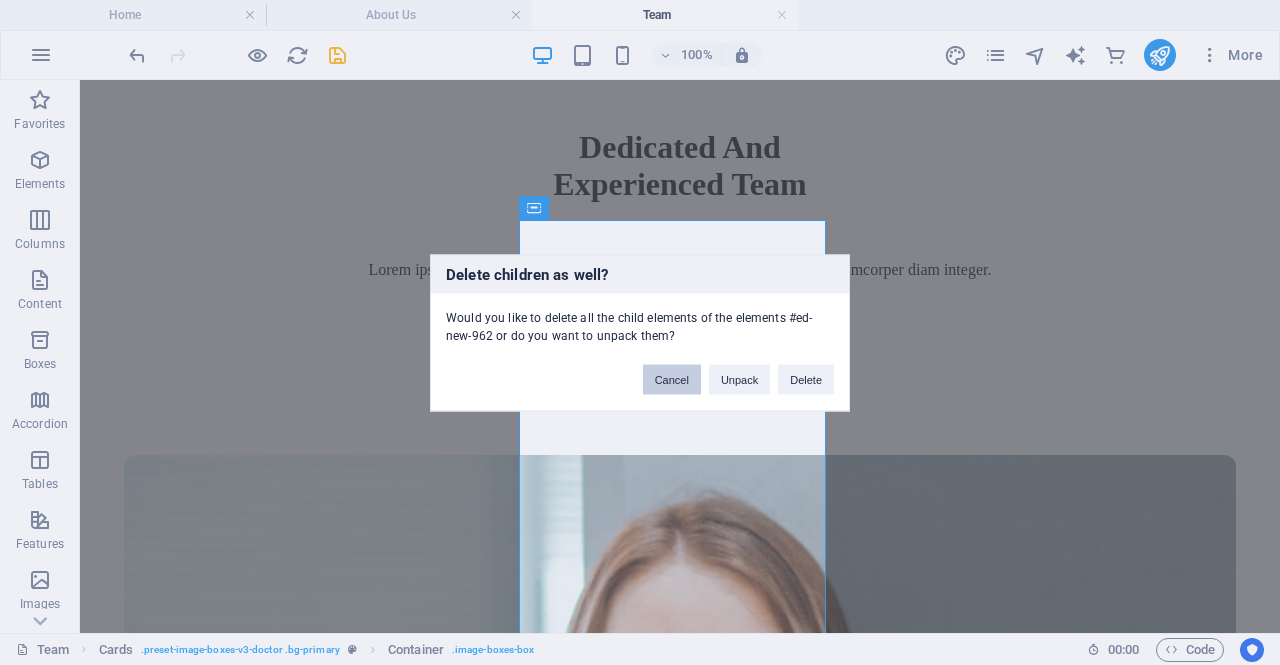 click on "Cancel" at bounding box center (672, 379) 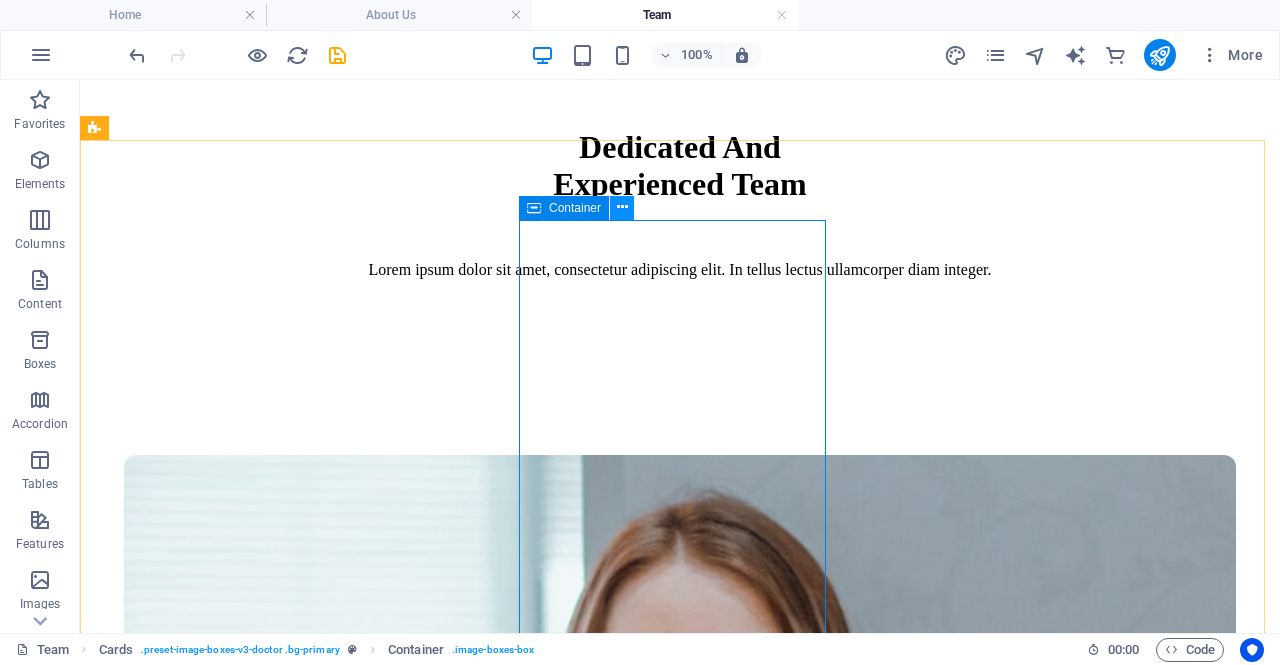 click at bounding box center [622, 208] 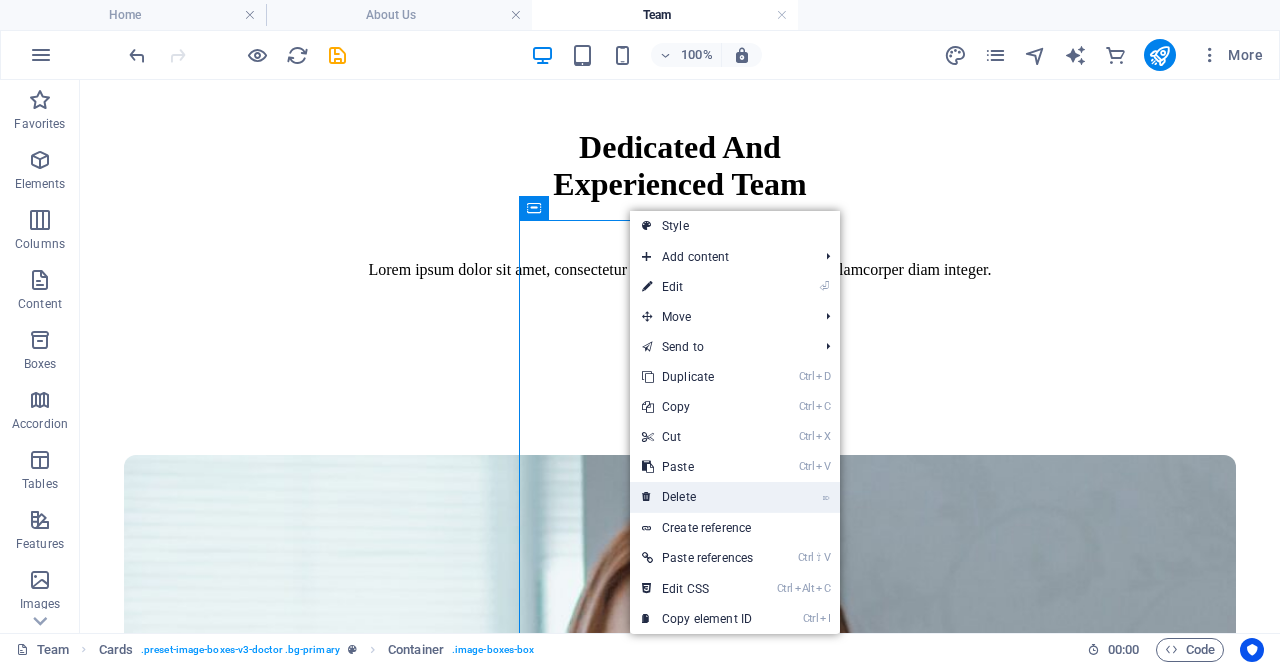click on "⌦  Delete" at bounding box center [697, 497] 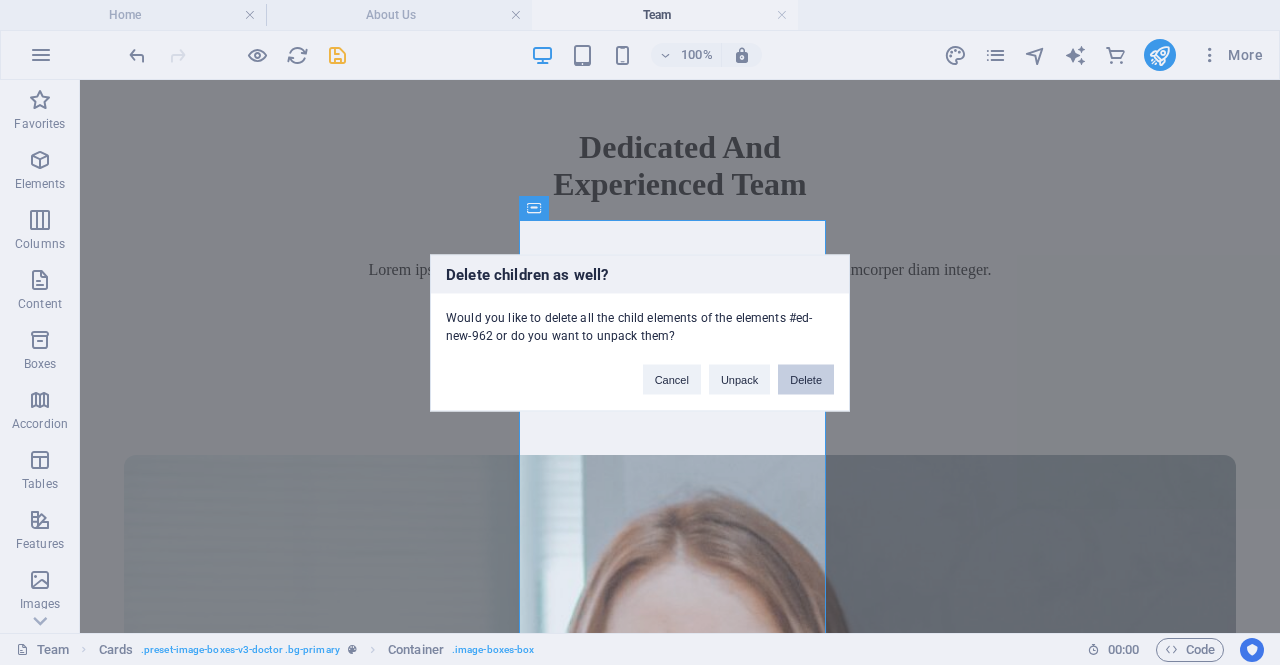 click on "Delete" at bounding box center (806, 379) 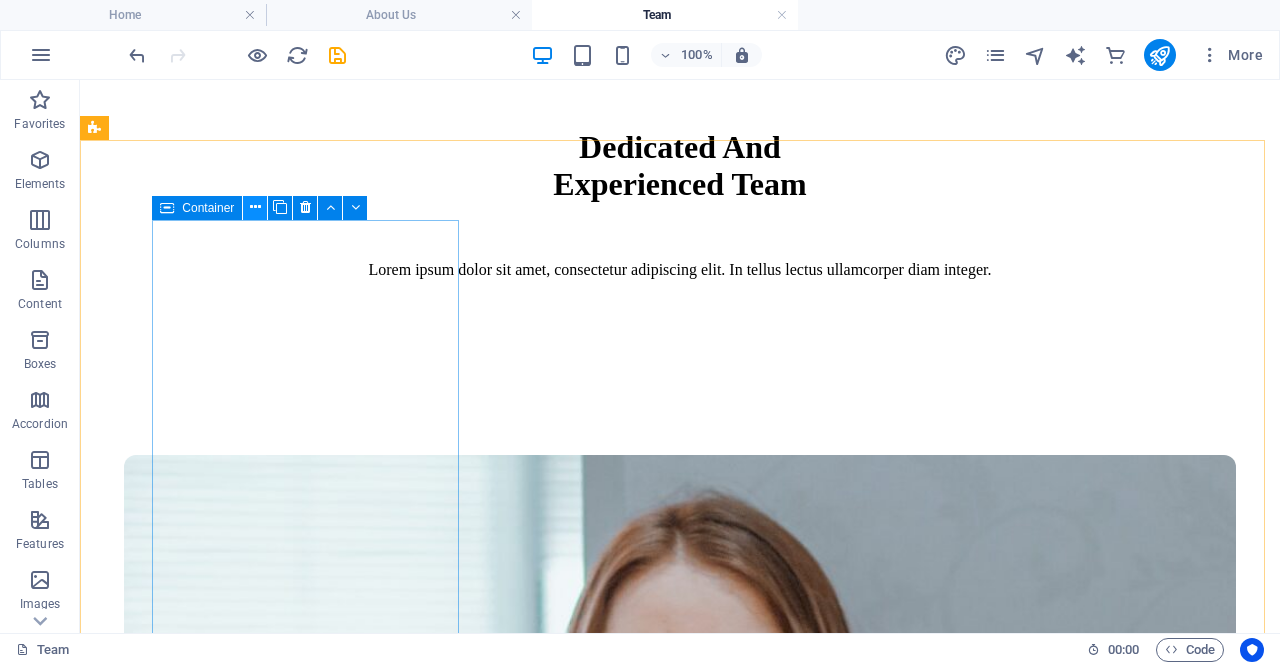 click at bounding box center [255, 207] 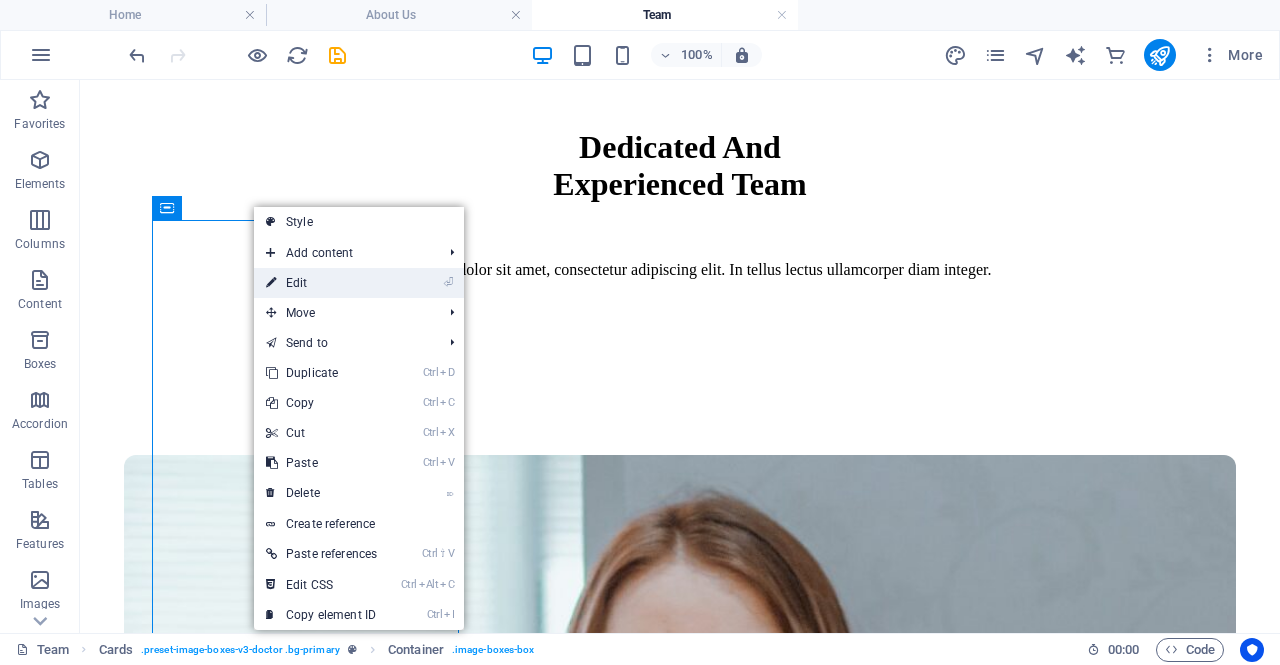 click on "⏎  Edit" at bounding box center [321, 283] 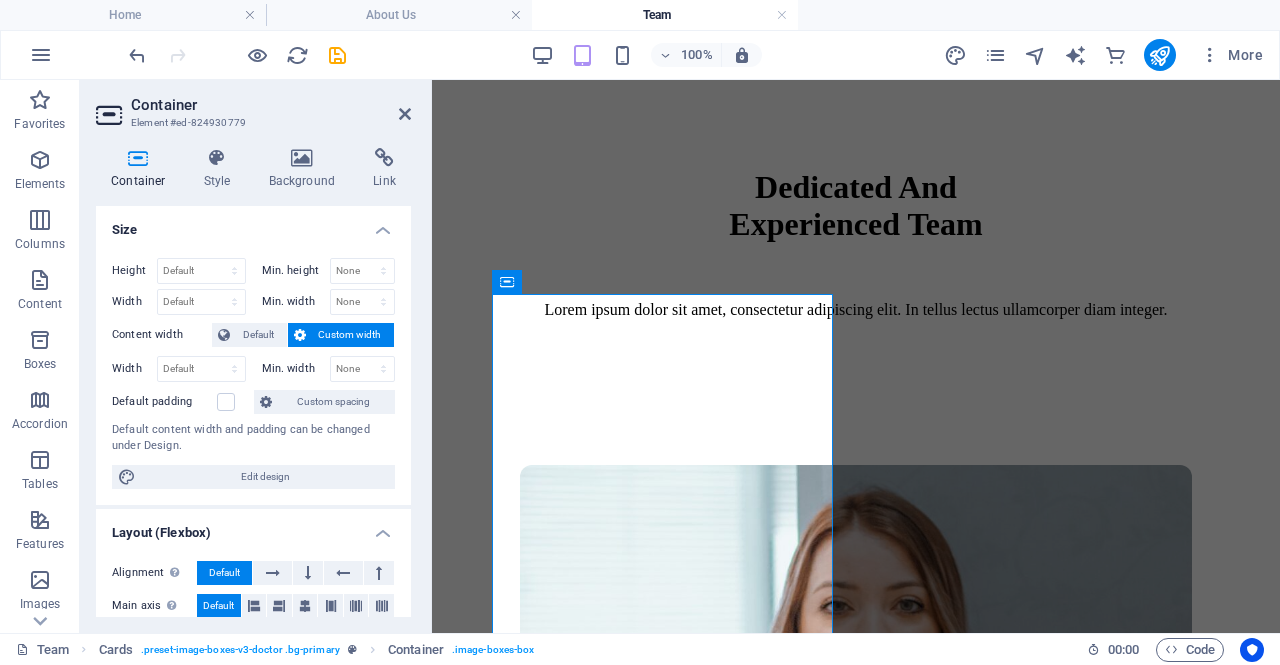 scroll, scrollTop: 340, scrollLeft: 0, axis: vertical 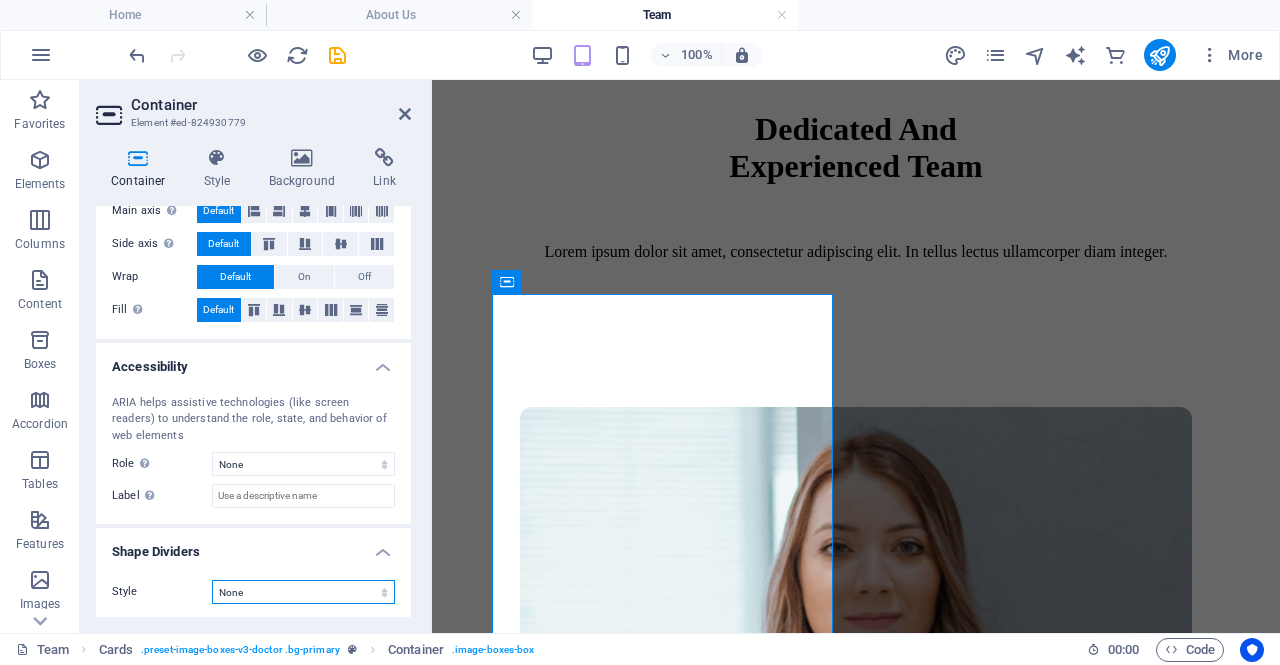 click on "None Triangle Square Diagonal Polygon 1 Polygon 2 Zigzag Multiple Zigzags Waves Multiple Waves Half Circle Circle Circle Shadow Blocks Hexagons Clouds Multiple Clouds Fan Pyramids Book Paint Drip Fire Shredded Paper Arrow" at bounding box center [303, 592] 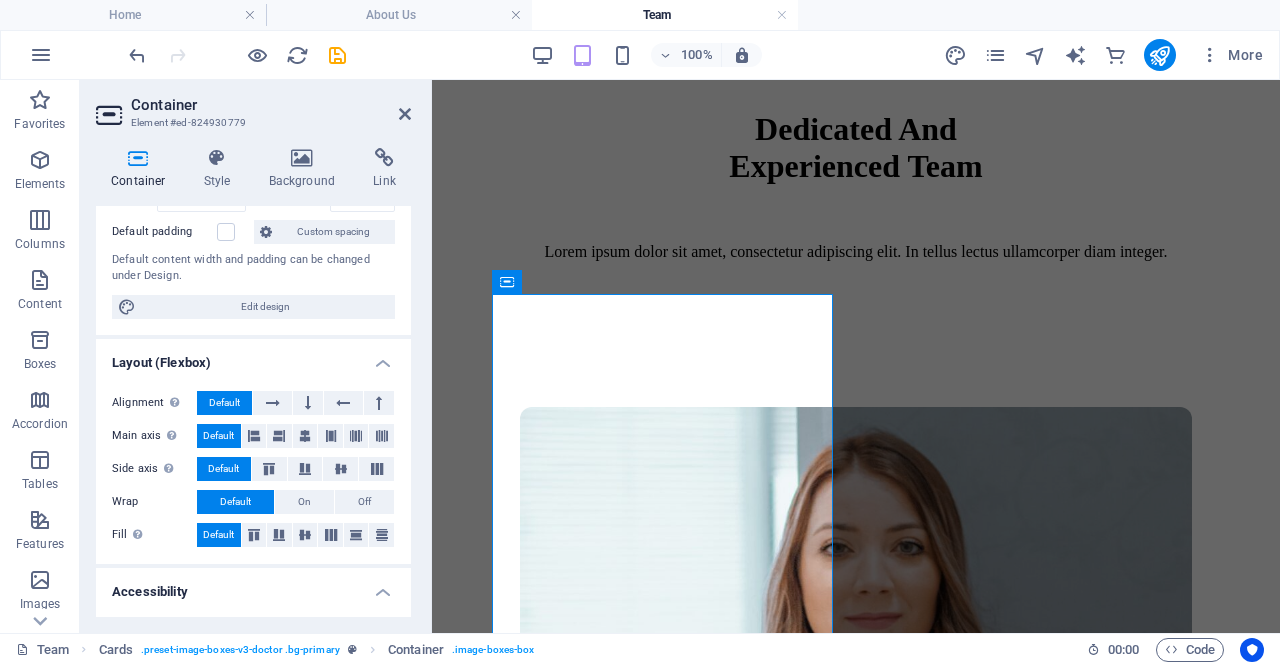 scroll, scrollTop: 0, scrollLeft: 0, axis: both 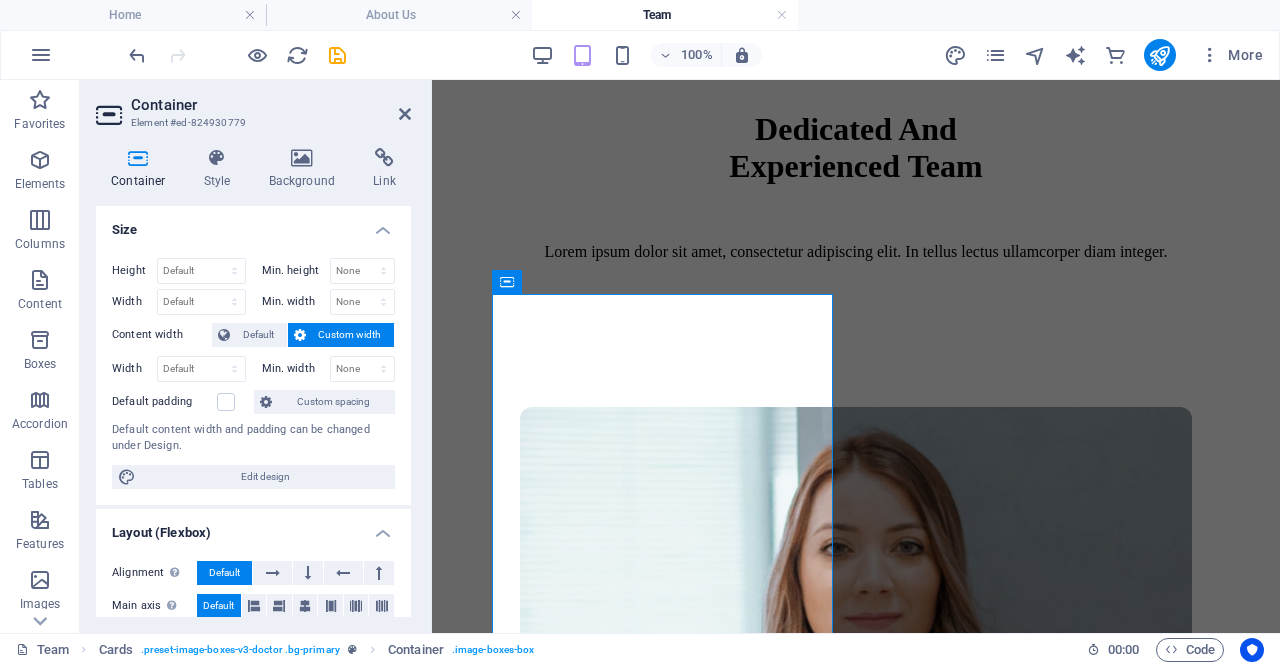 click on "Container Element #ed-824930779" at bounding box center (253, 106) 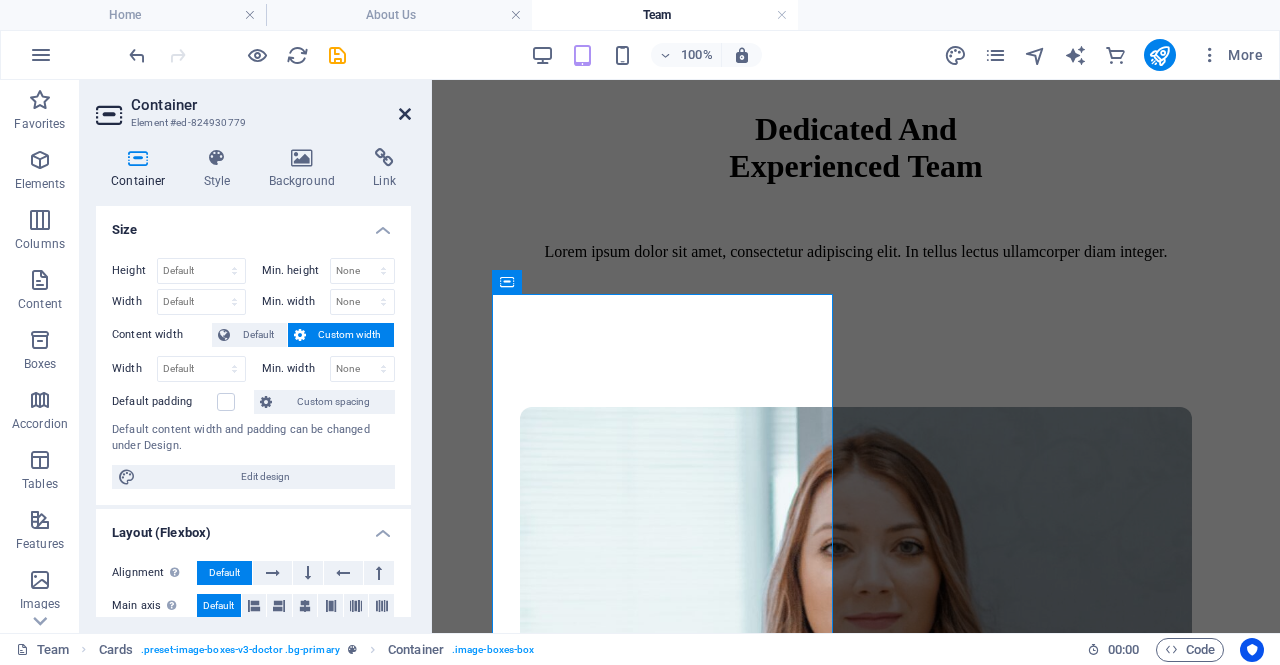 click at bounding box center (405, 114) 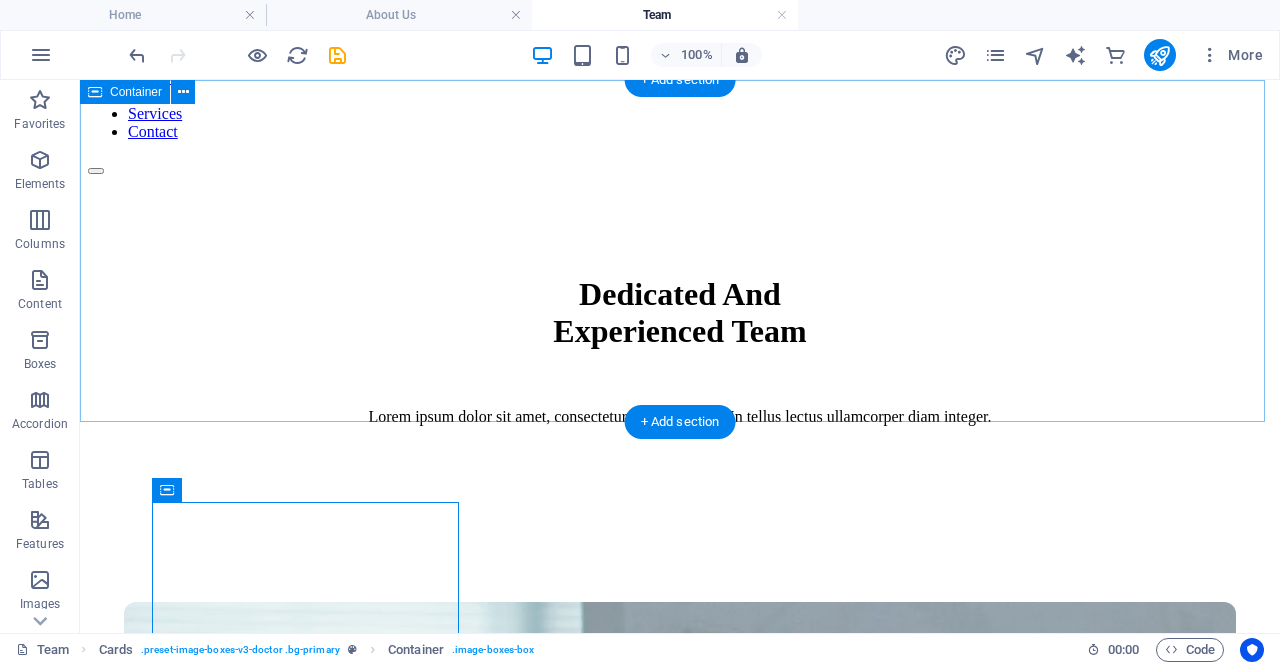 scroll, scrollTop: 0, scrollLeft: 0, axis: both 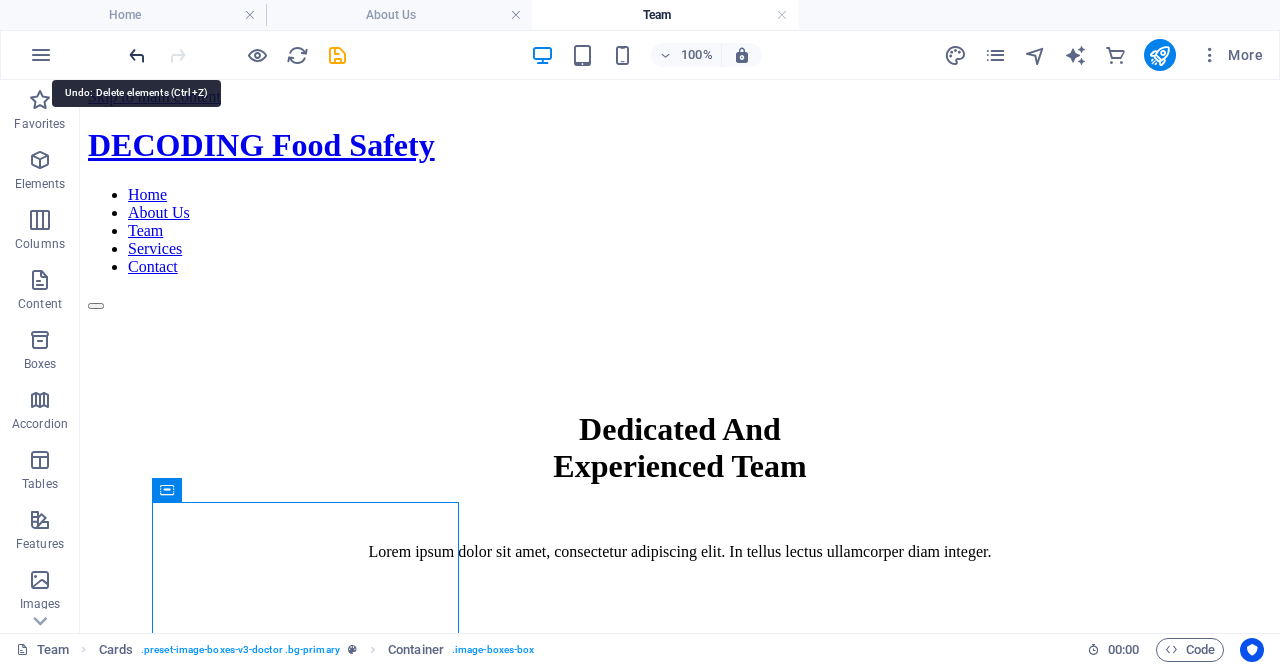 click at bounding box center (137, 55) 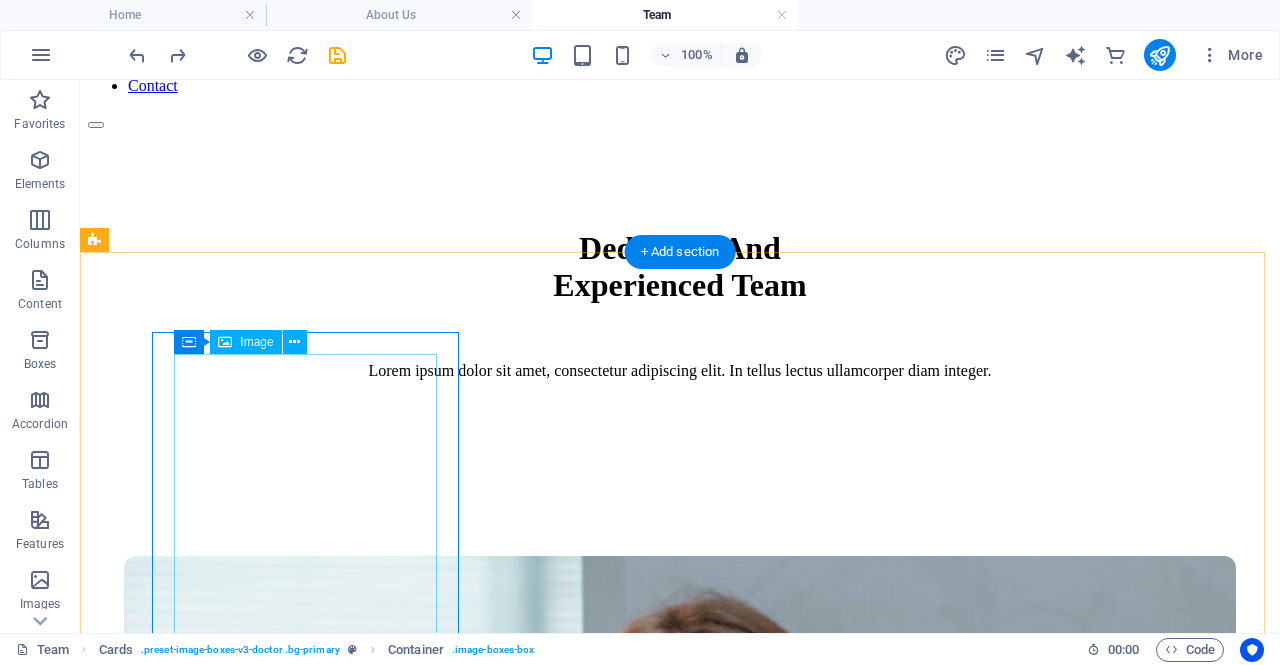 scroll, scrollTop: 152, scrollLeft: 0, axis: vertical 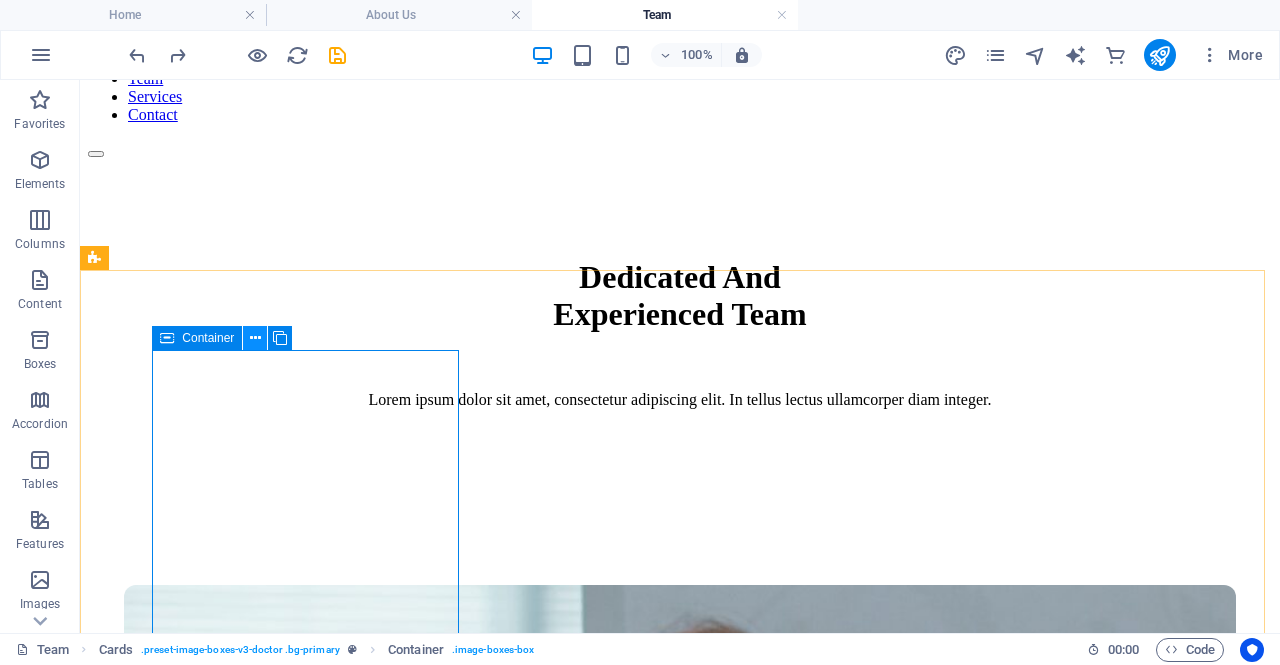 click at bounding box center [255, 338] 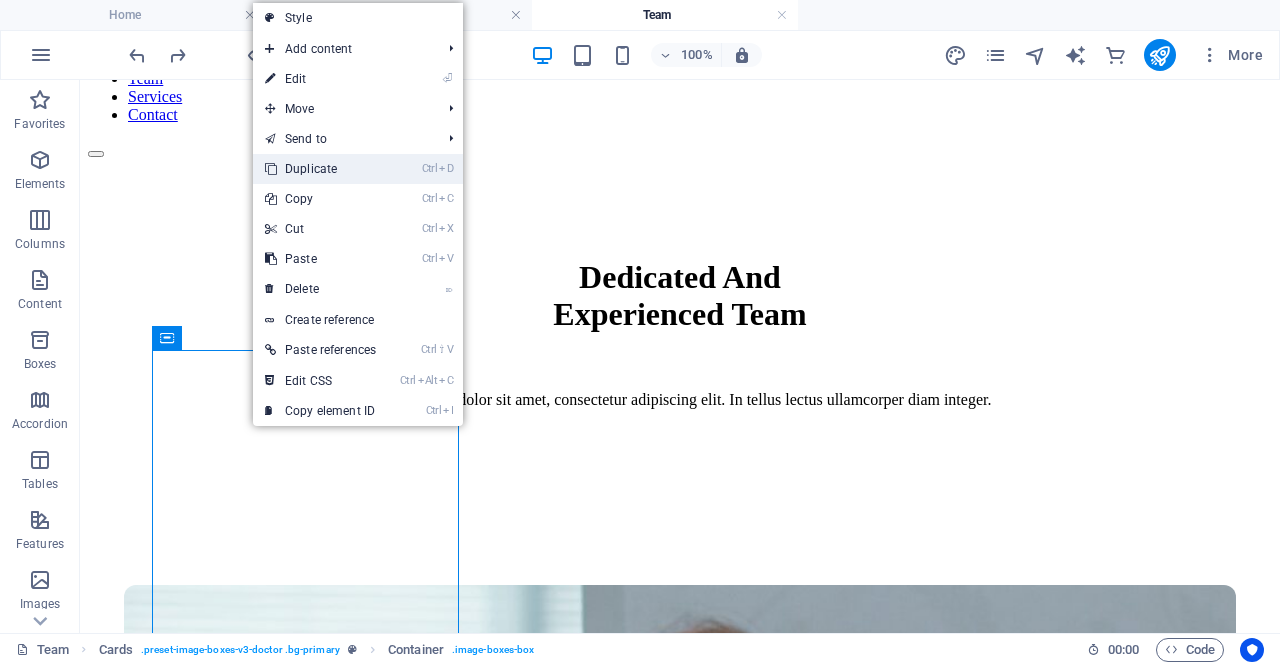 drag, startPoint x: 327, startPoint y: 166, endPoint x: 247, endPoint y: 85, distance: 113.84639 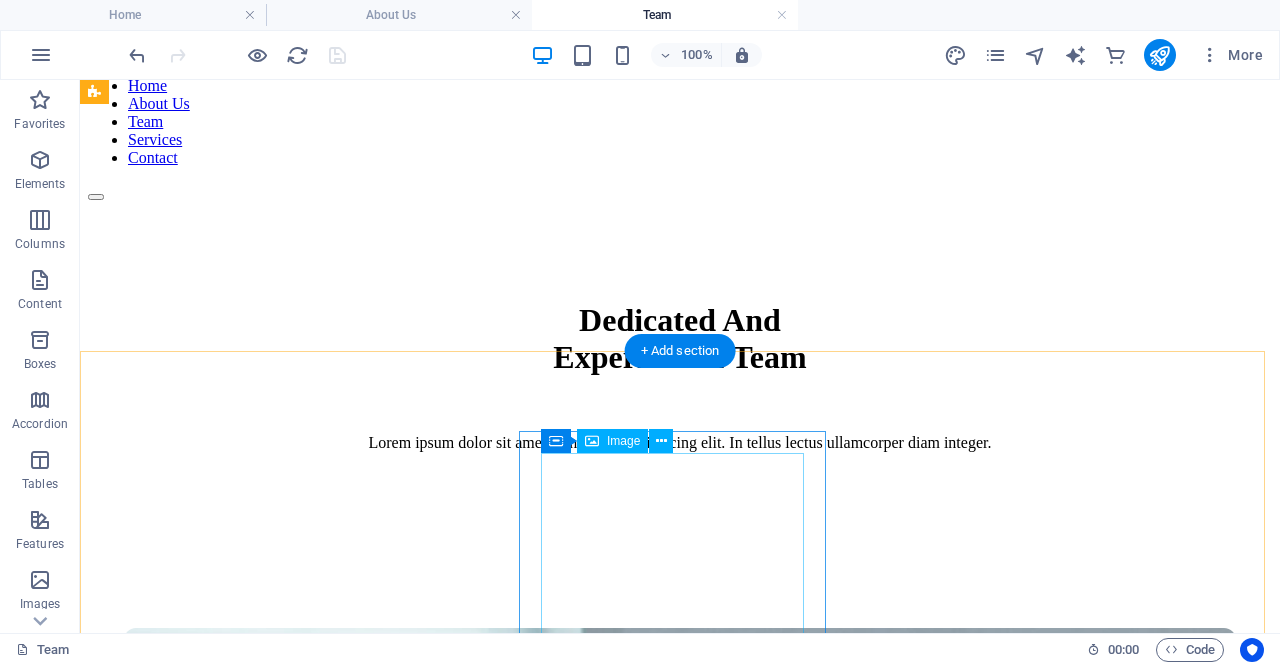 scroll, scrollTop: 0, scrollLeft: 0, axis: both 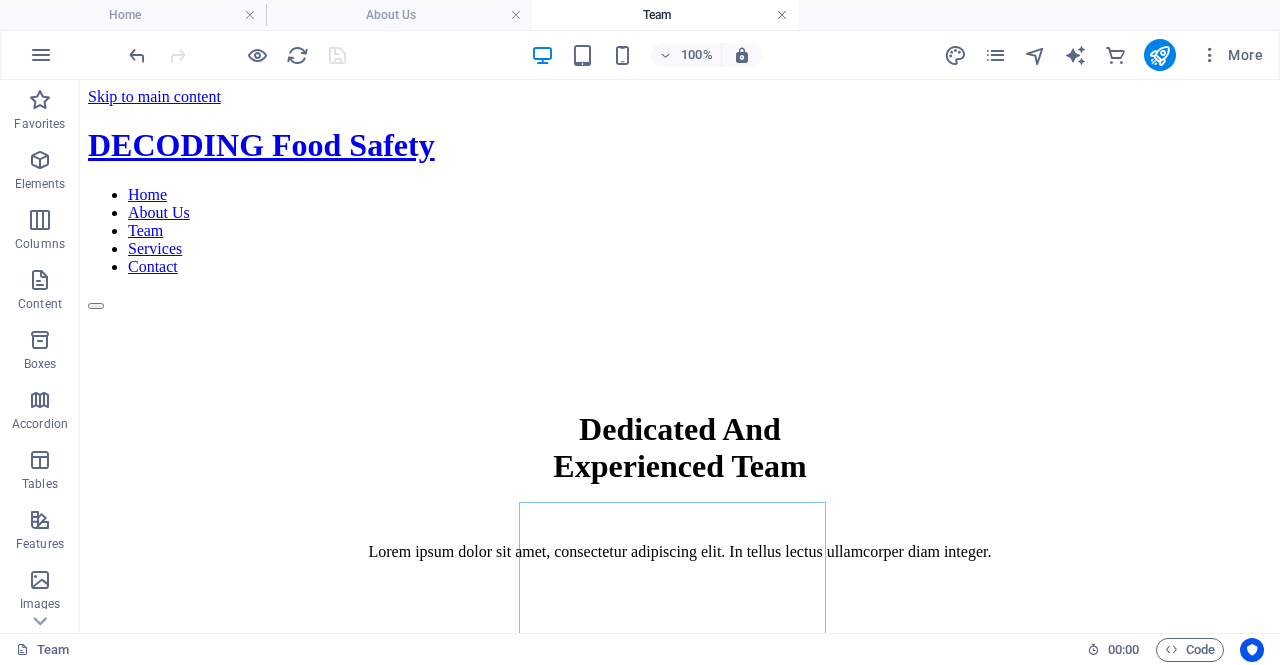 click at bounding box center [782, 15] 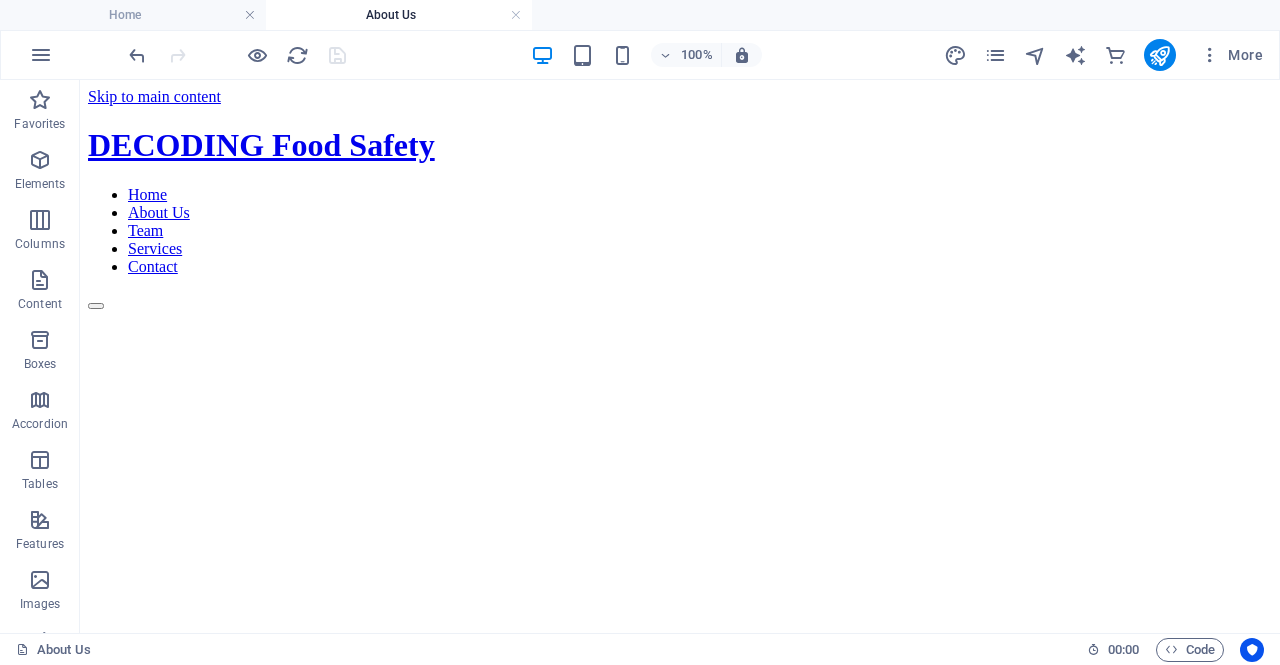 scroll, scrollTop: 1682, scrollLeft: 0, axis: vertical 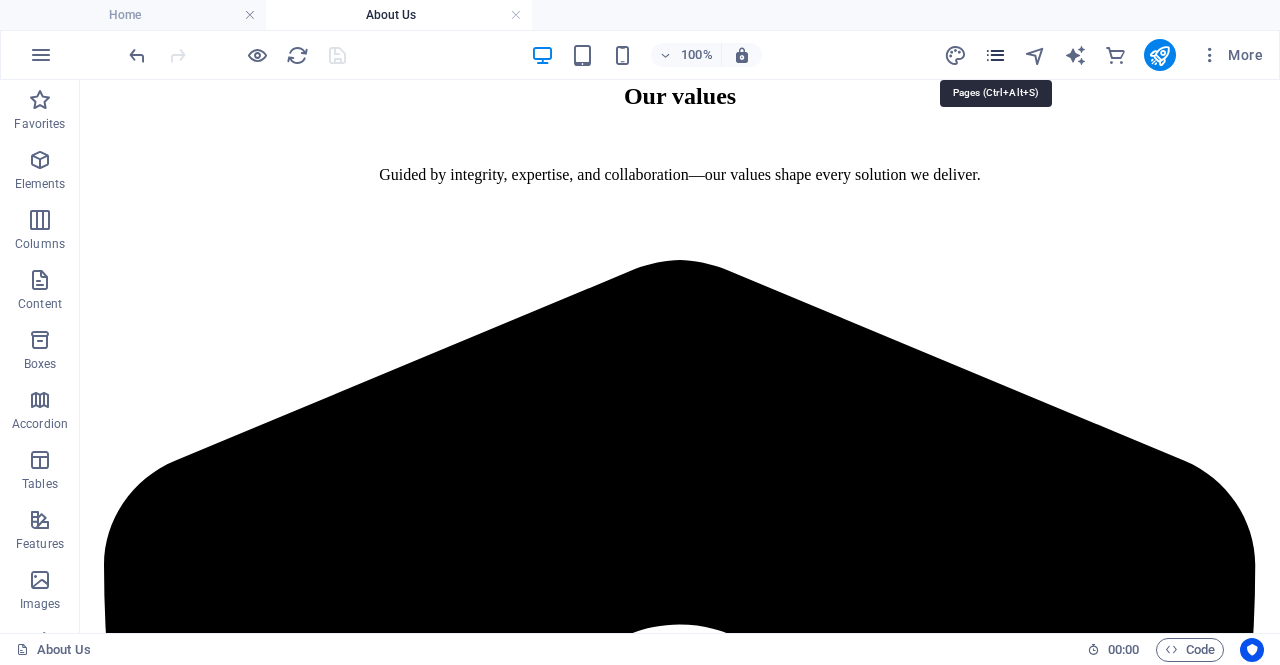 click at bounding box center [995, 55] 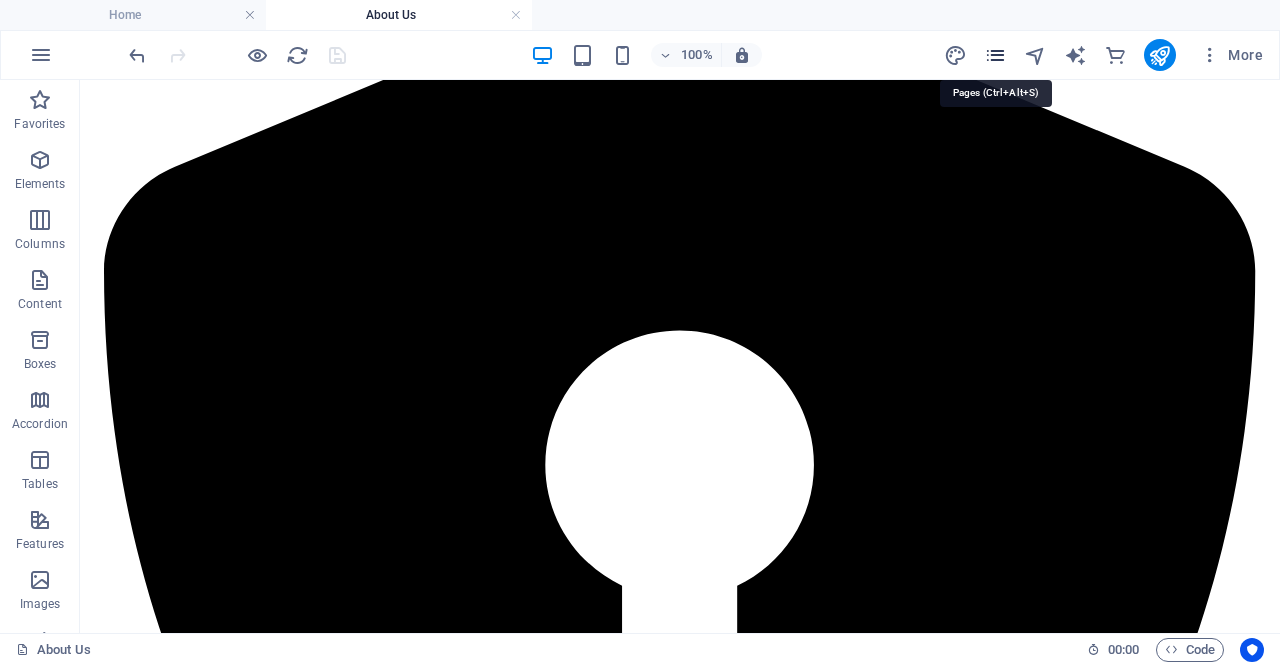 scroll, scrollTop: 1764, scrollLeft: 0, axis: vertical 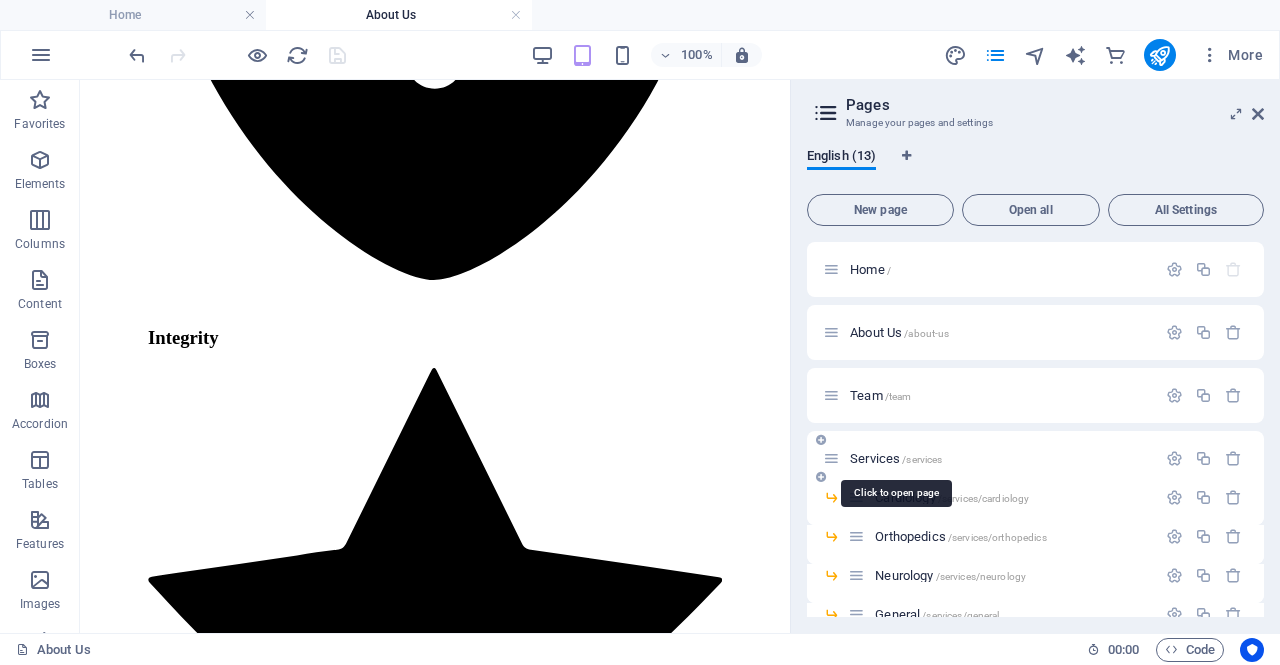 click on "Services /services" at bounding box center [896, 458] 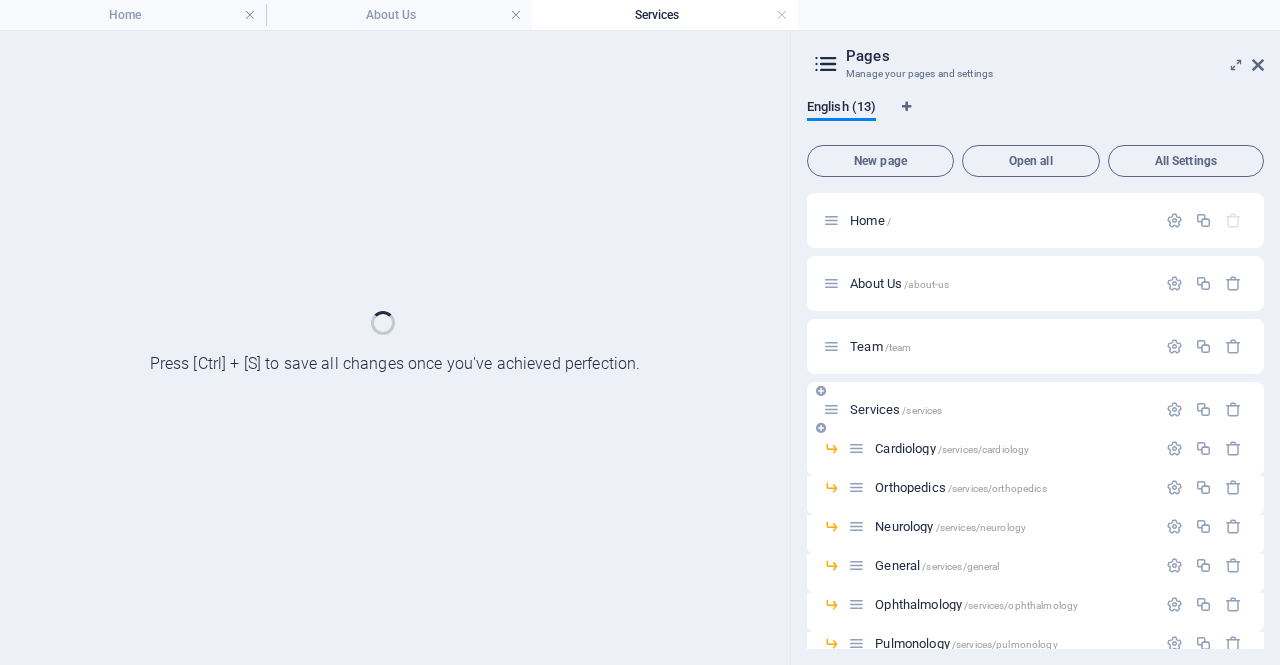 scroll, scrollTop: 0, scrollLeft: 0, axis: both 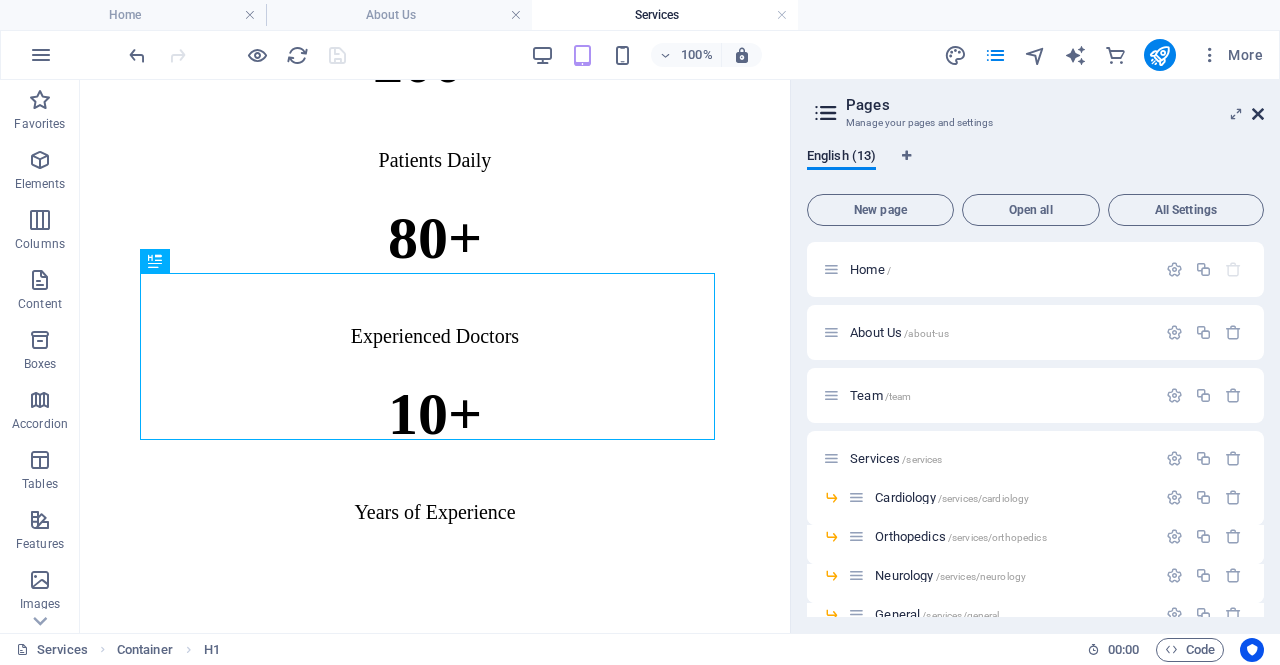 click at bounding box center (1258, 114) 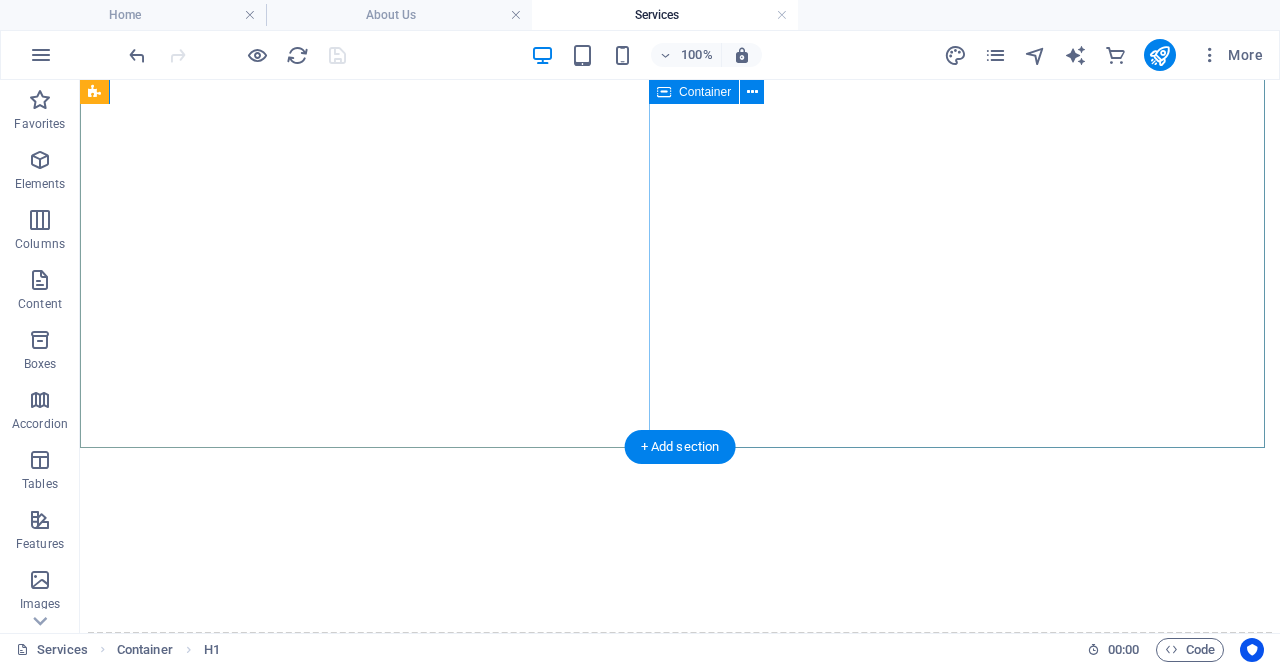 scroll, scrollTop: 0, scrollLeft: 0, axis: both 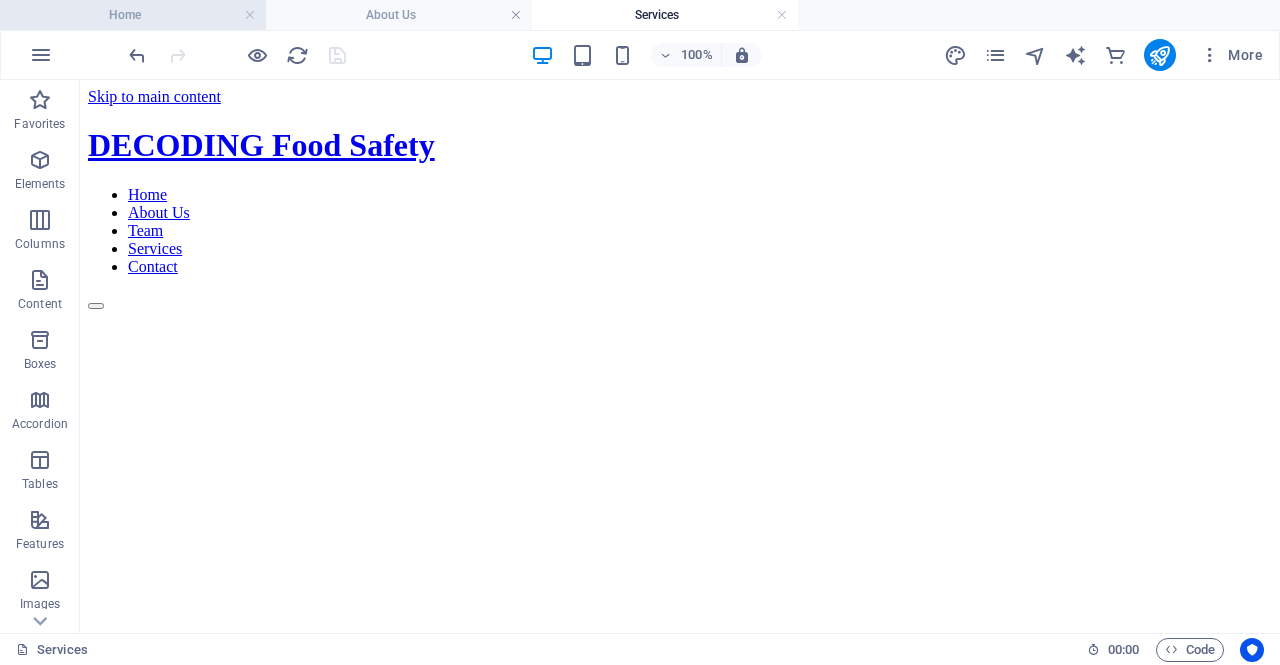 click on "Home" at bounding box center [133, 15] 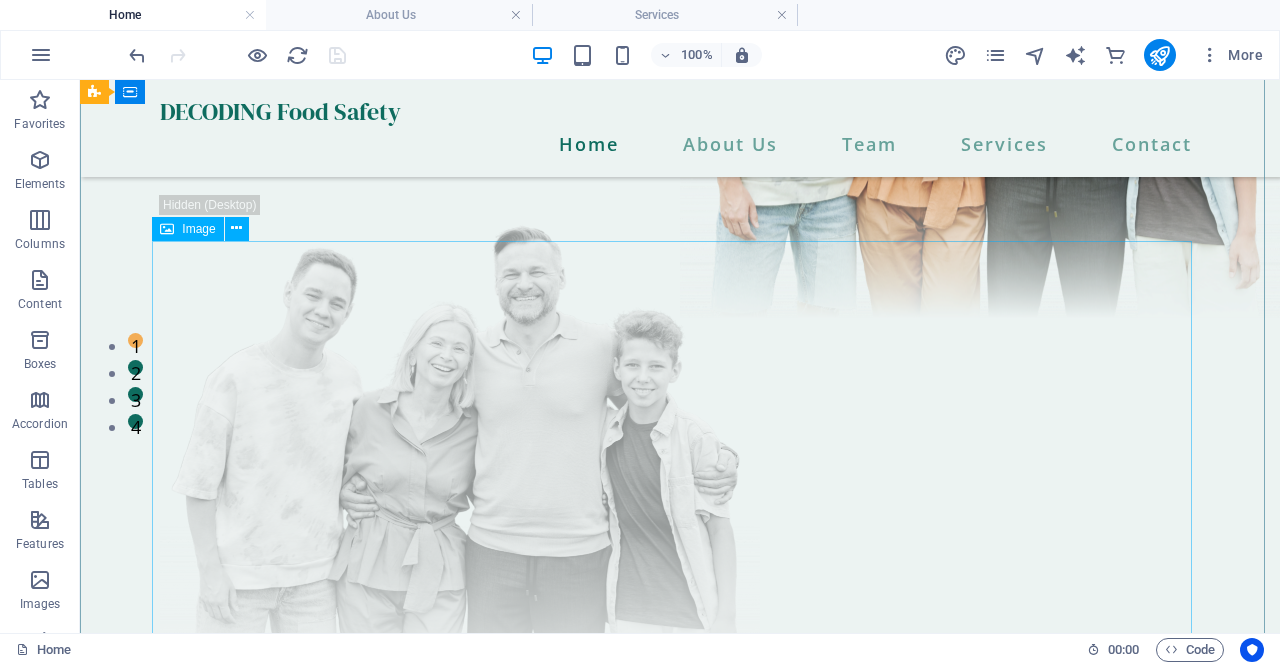 scroll, scrollTop: 232, scrollLeft: 0, axis: vertical 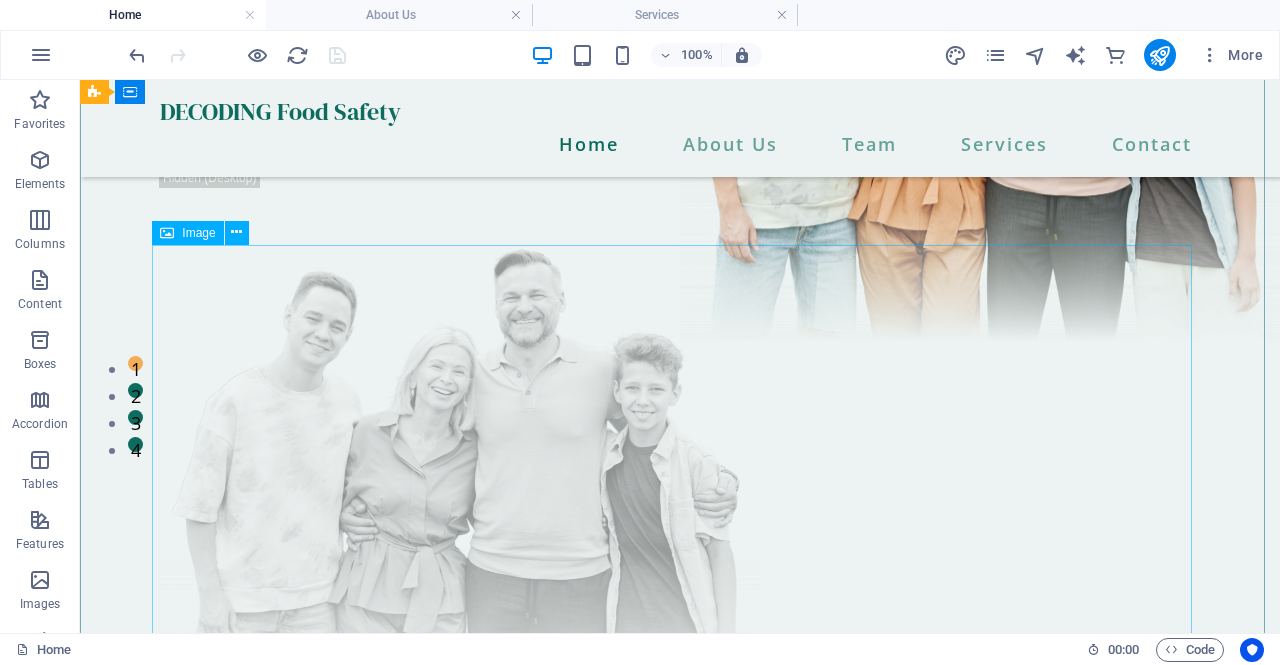 click at bounding box center (680, 471) 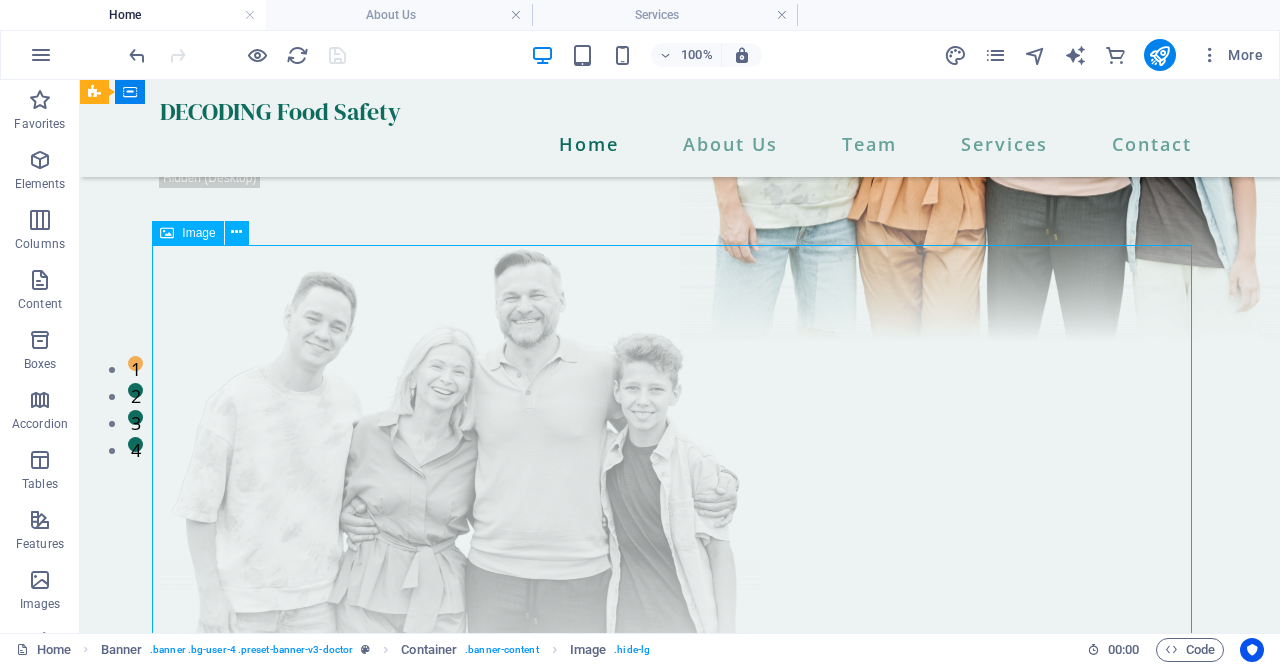 click at bounding box center [680, 471] 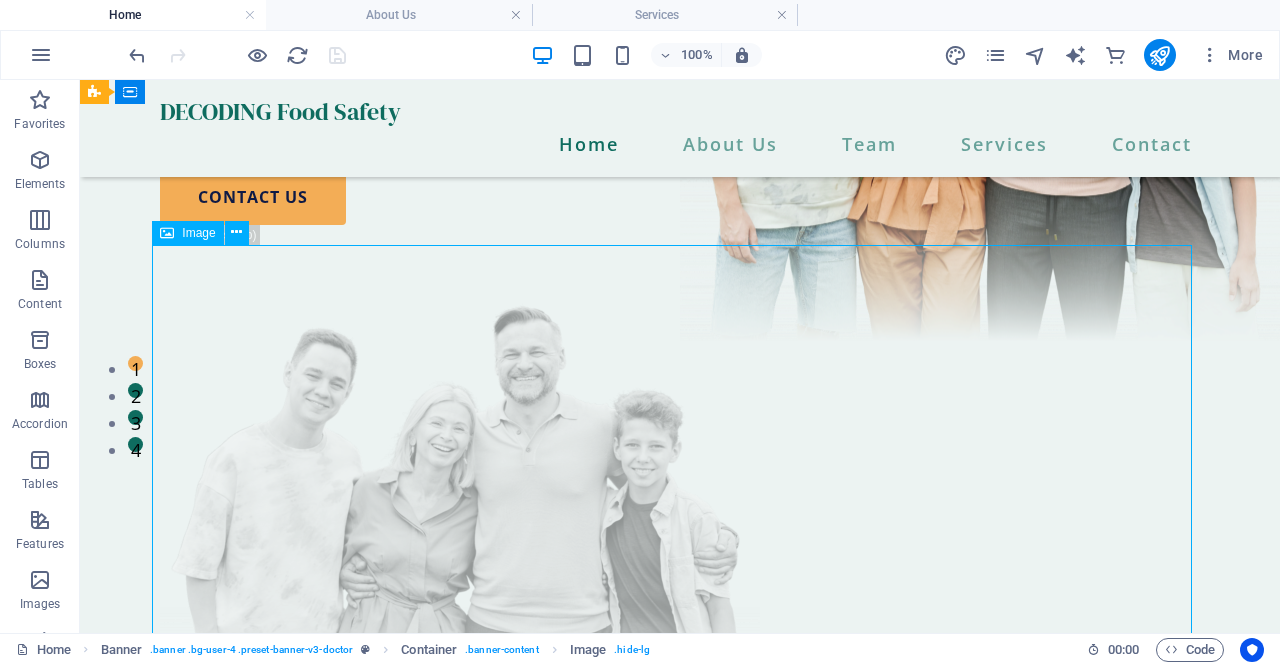 scroll, scrollTop: 289, scrollLeft: 0, axis: vertical 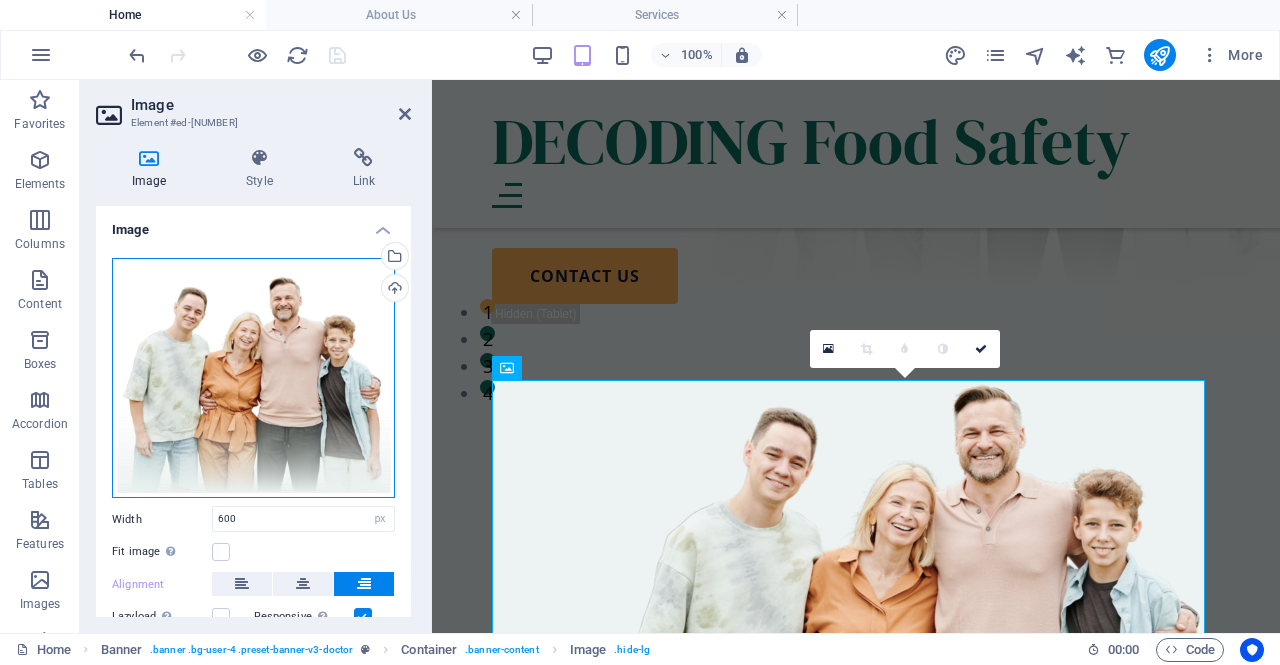 click on "Drag files here, click to choose files or select files from Files or our free stock photos & videos" at bounding box center [253, 378] 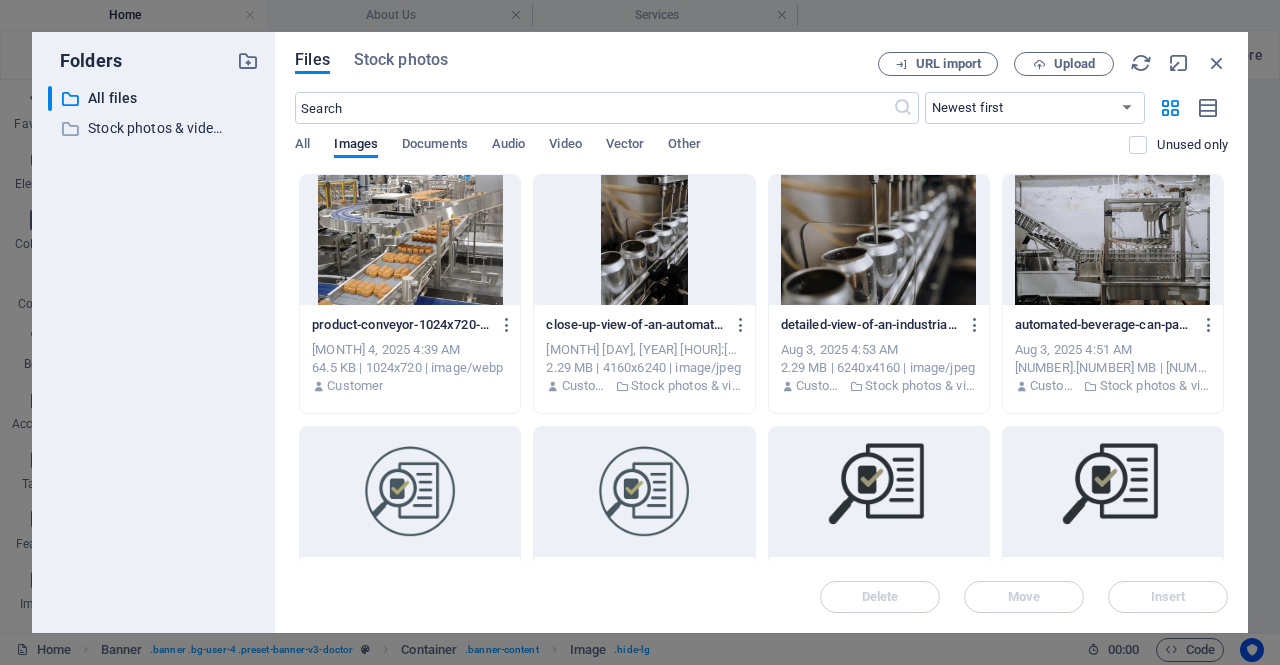 click on "​ All files All files ​ Stock photos & videos Stock photos & videos" at bounding box center (153, 351) 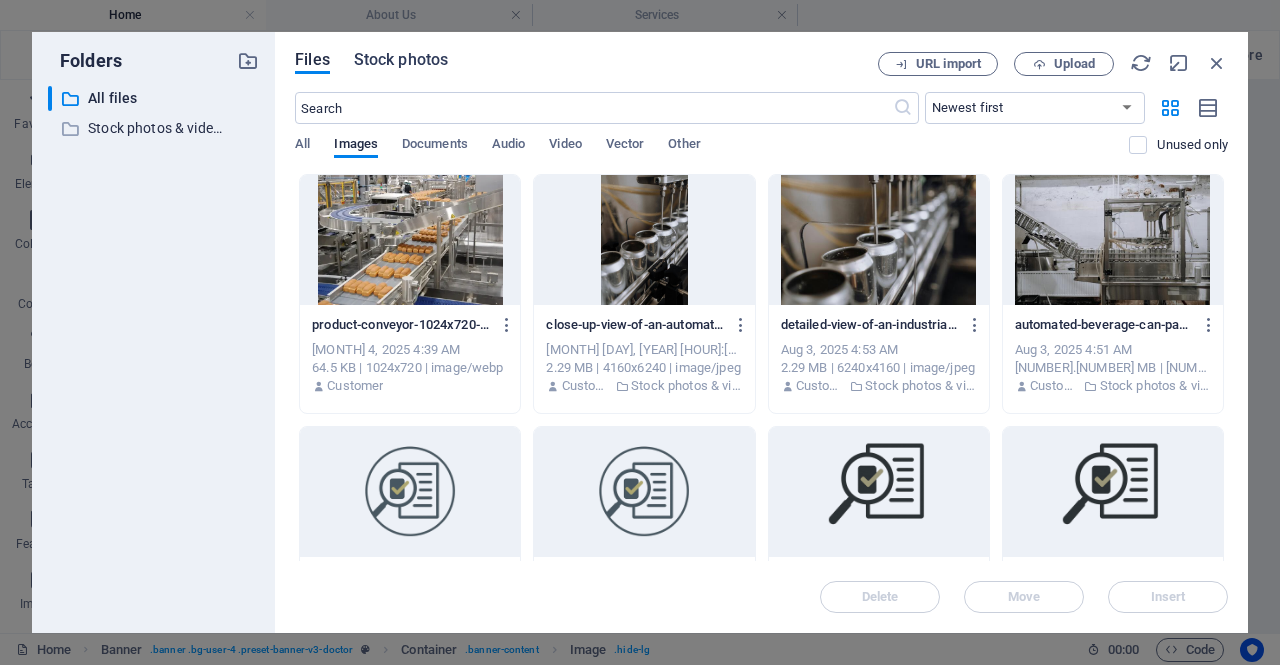 click on "Stock photos" at bounding box center [401, 60] 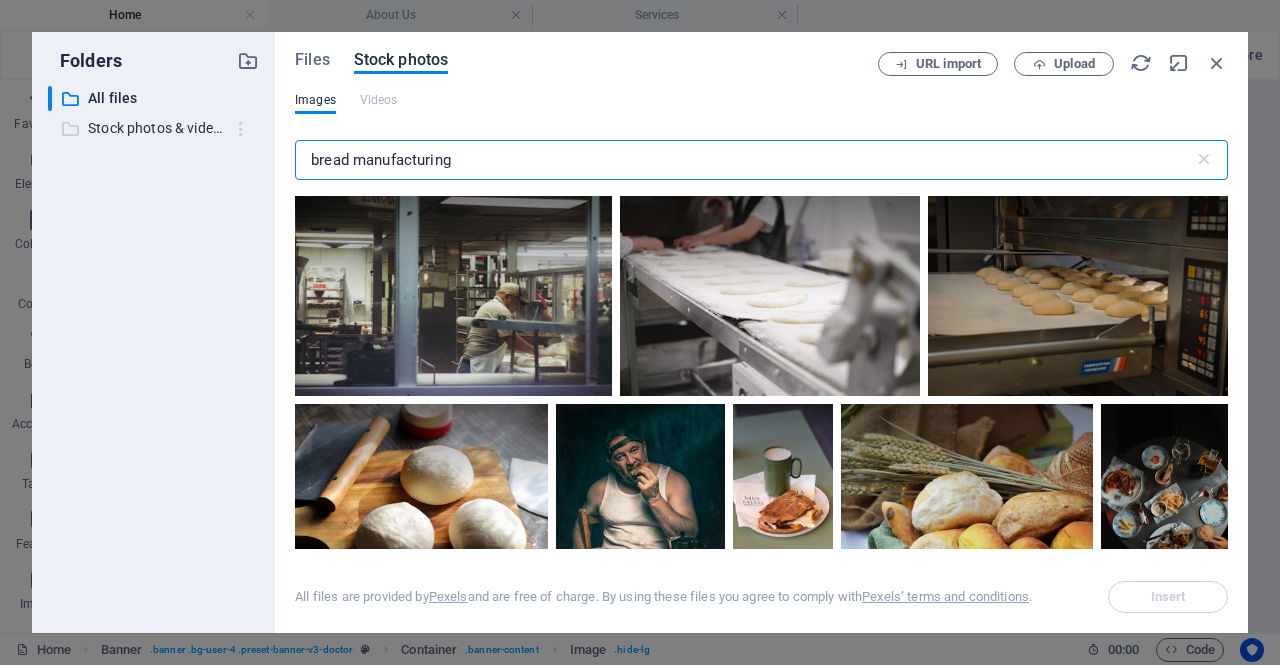 drag, startPoint x: 492, startPoint y: 161, endPoint x: 250, endPoint y: 139, distance: 242.99794 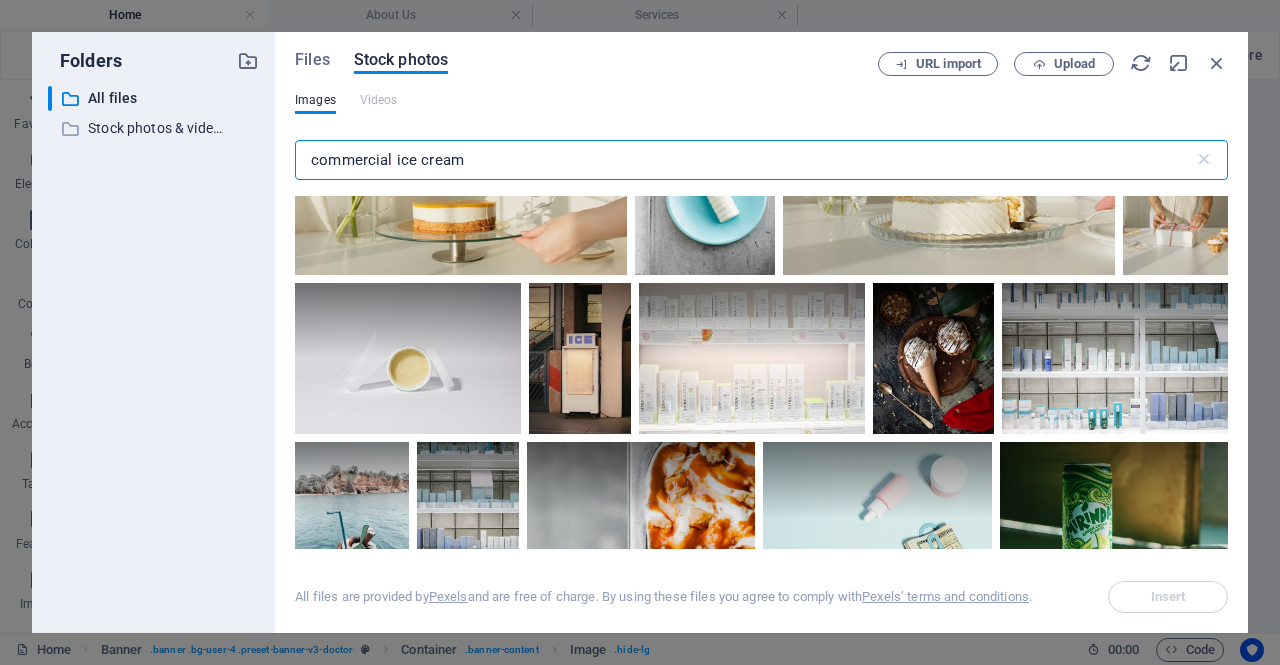 scroll, scrollTop: 194, scrollLeft: 0, axis: vertical 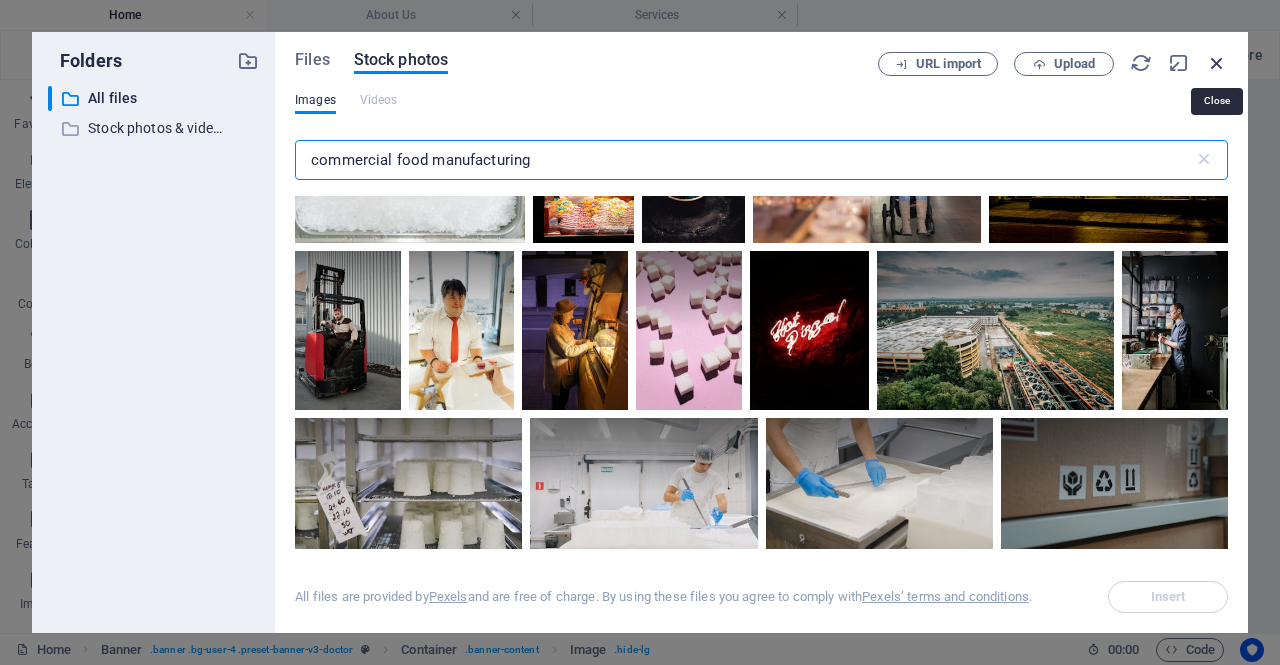 click at bounding box center [1217, 63] 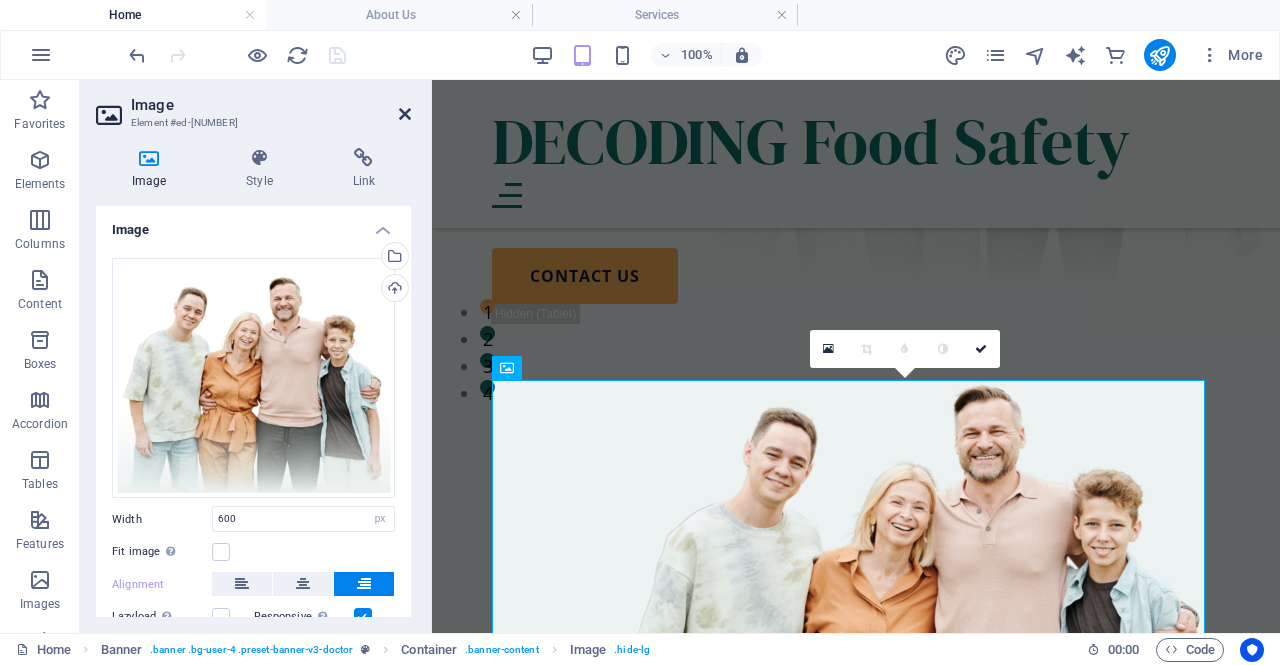 click at bounding box center [405, 114] 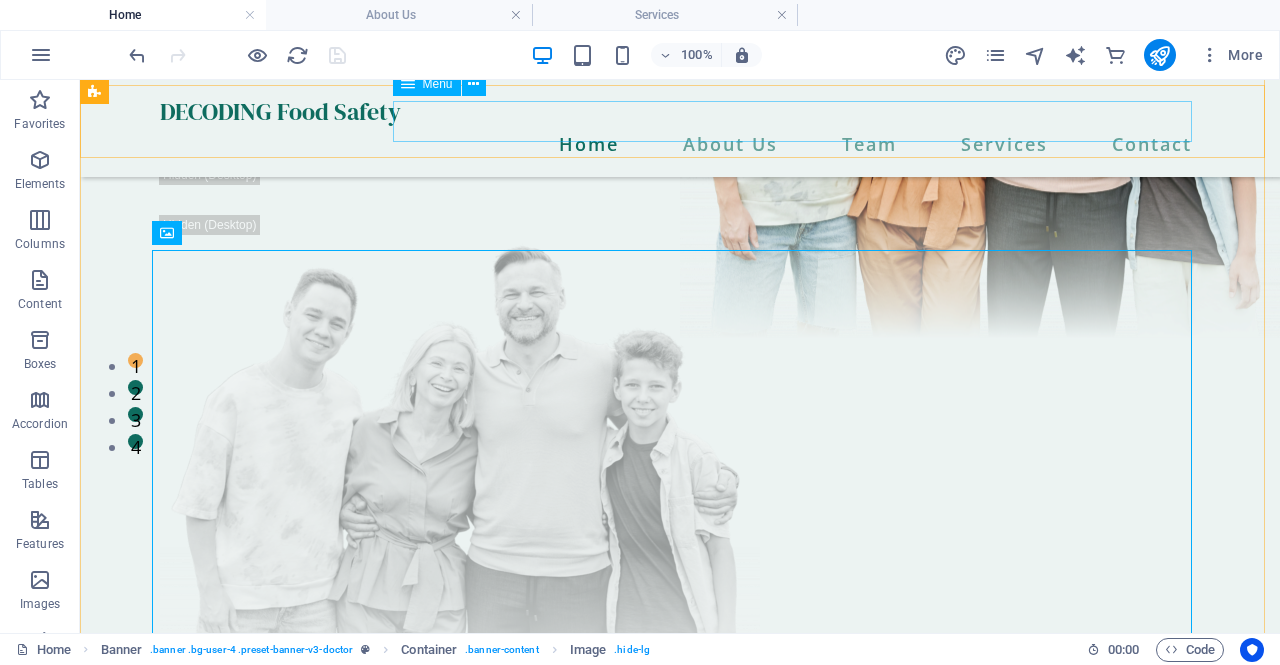 scroll, scrollTop: 232, scrollLeft: 0, axis: vertical 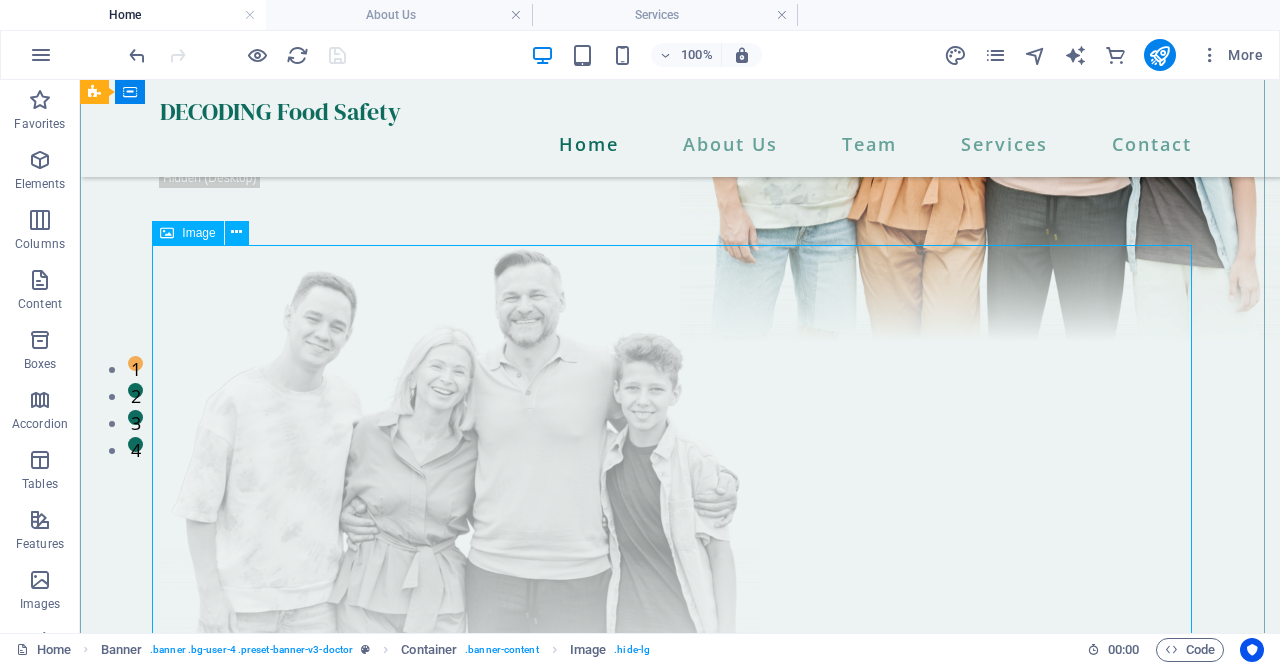 click at bounding box center [680, 471] 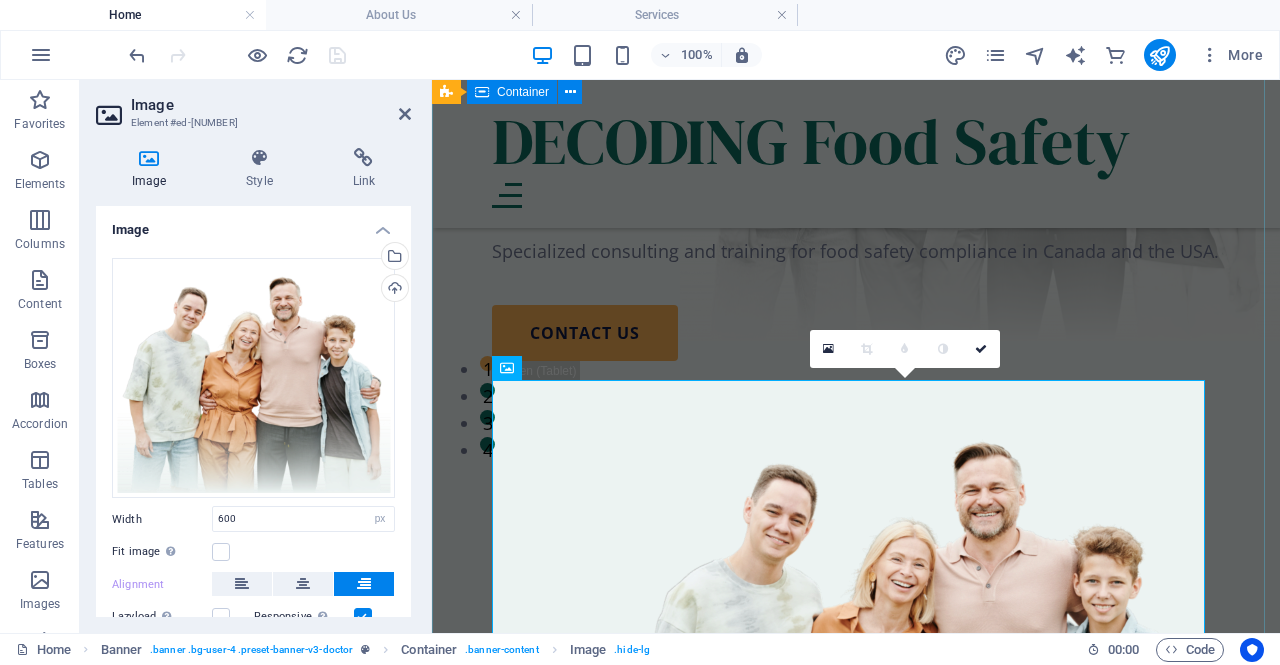 scroll, scrollTop: 289, scrollLeft: 0, axis: vertical 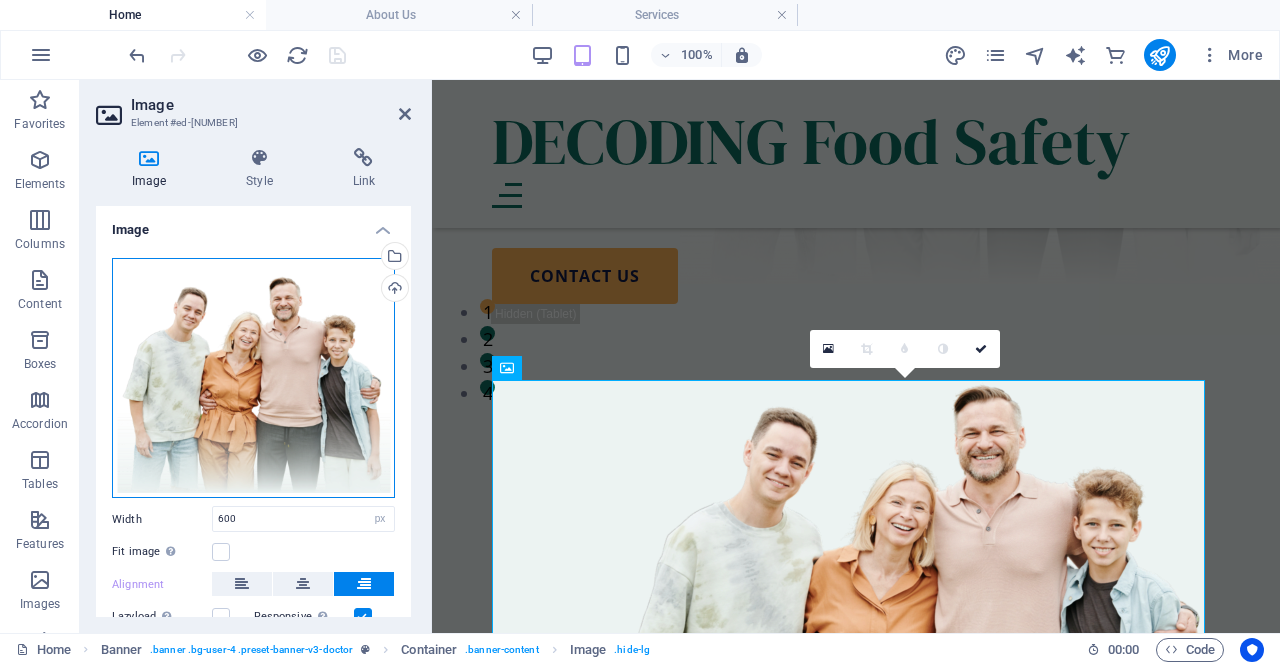 click on "Drag files here, click to choose files or select files from Files or our free stock photos & videos" at bounding box center (253, 378) 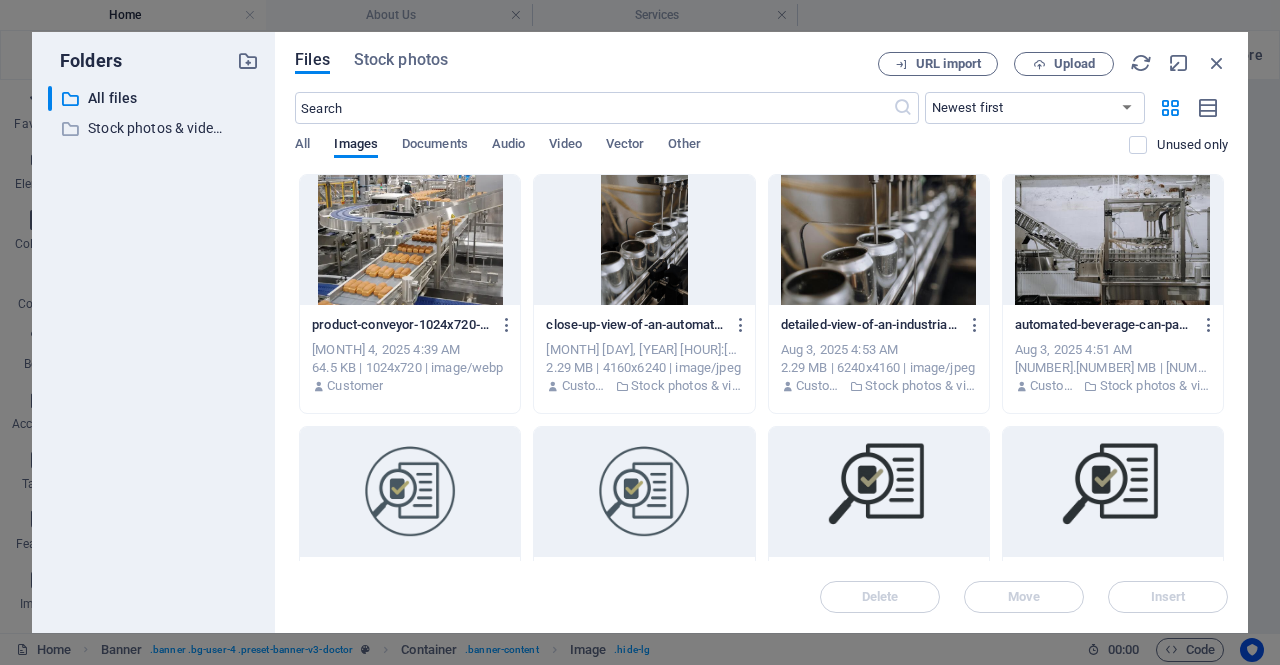 scroll, scrollTop: 283, scrollLeft: 0, axis: vertical 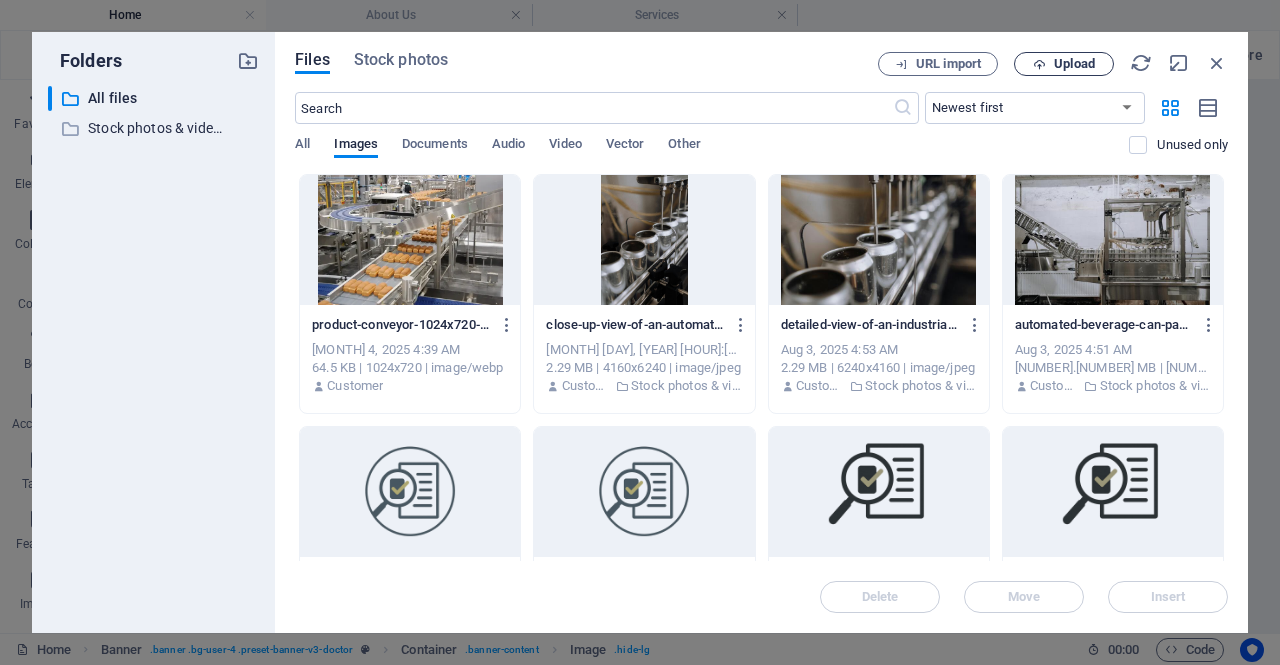 click on "Upload" at bounding box center (1064, 64) 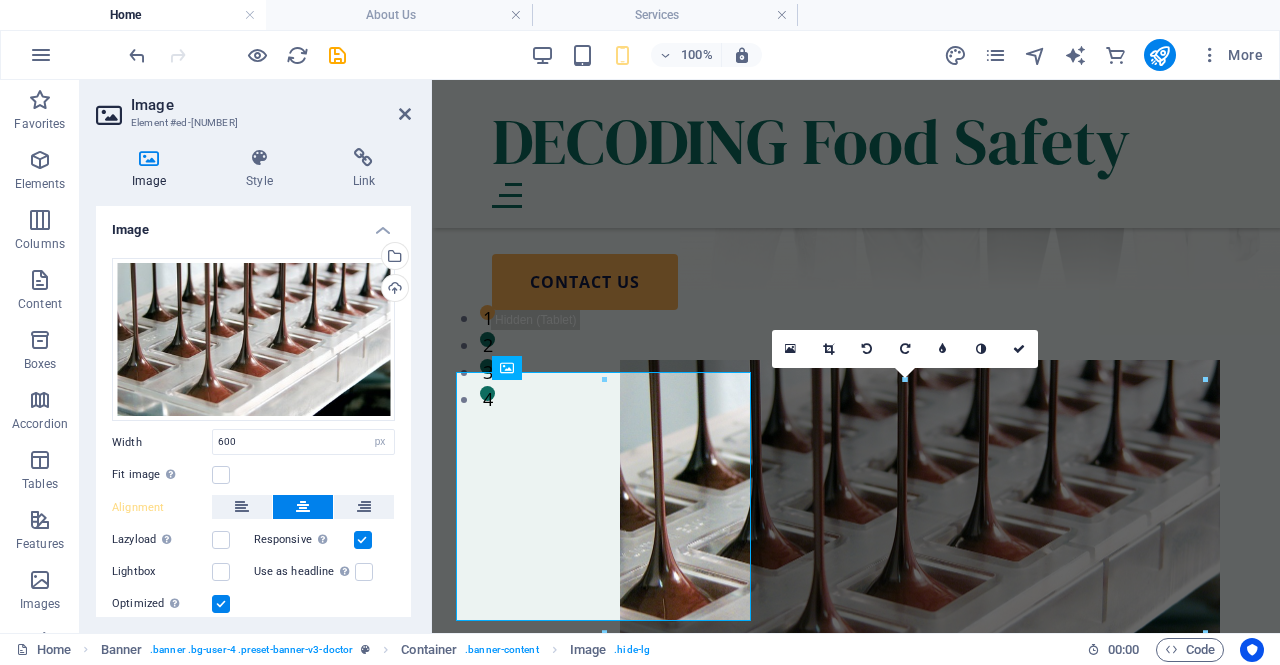 scroll, scrollTop: 289, scrollLeft: 0, axis: vertical 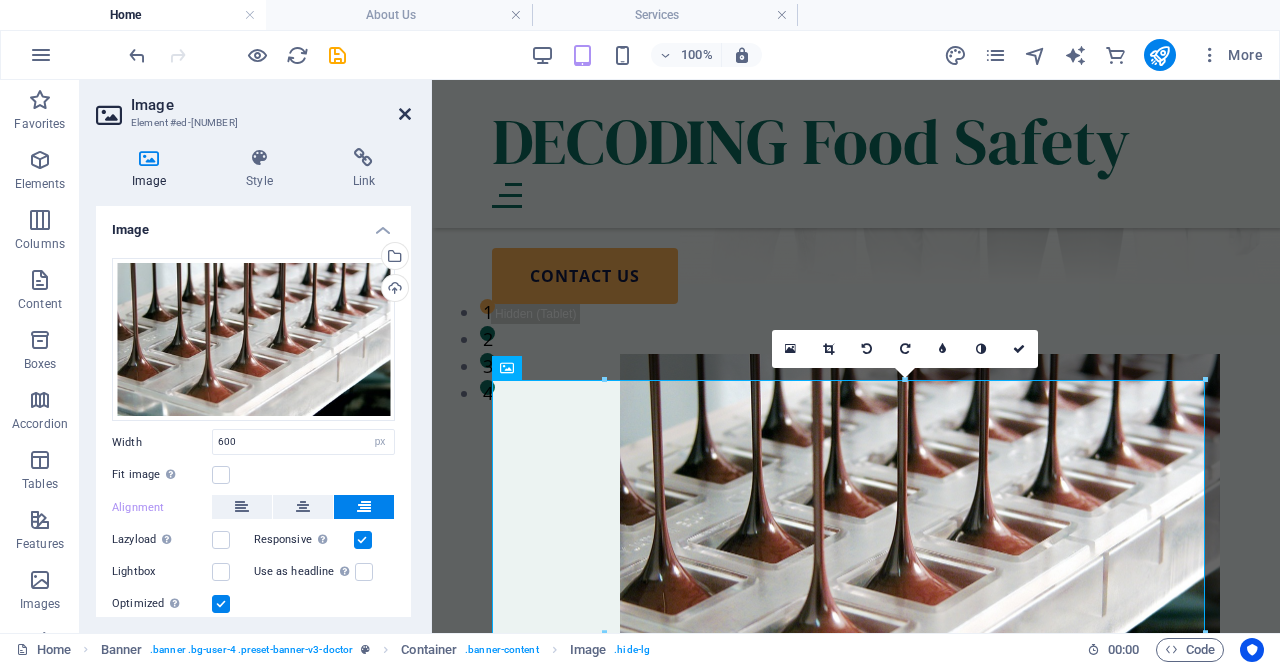 click at bounding box center (405, 114) 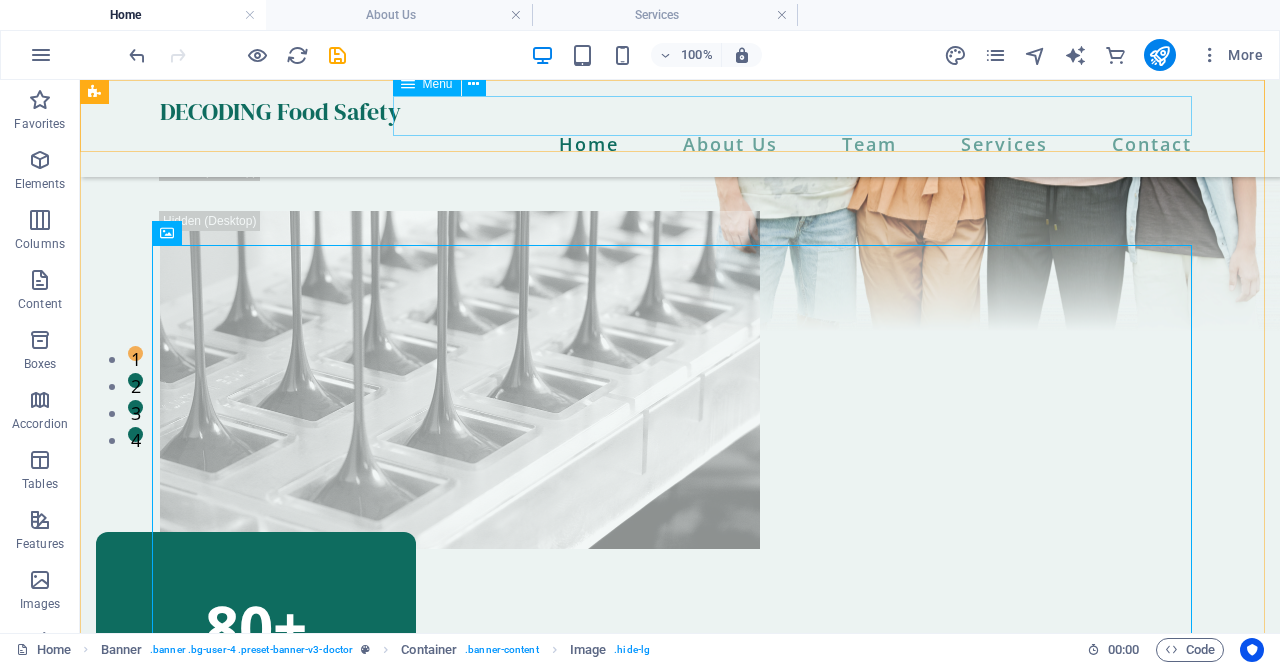 scroll, scrollTop: 232, scrollLeft: 0, axis: vertical 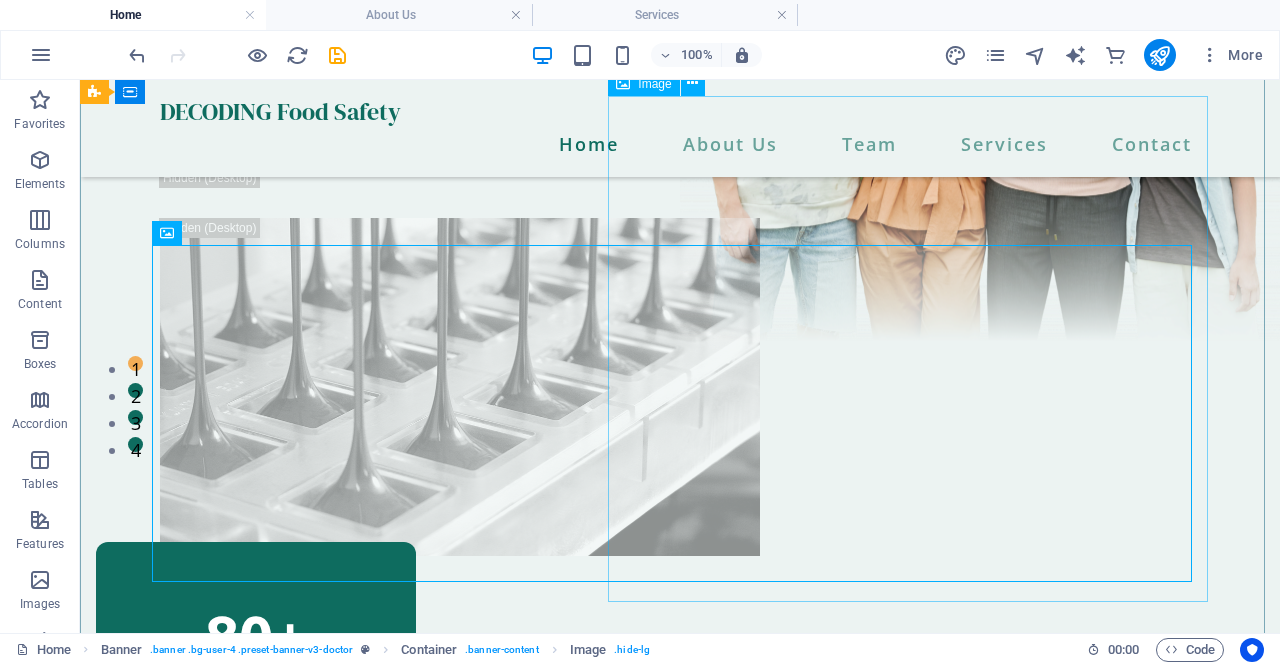 click at bounding box center (980, 88) 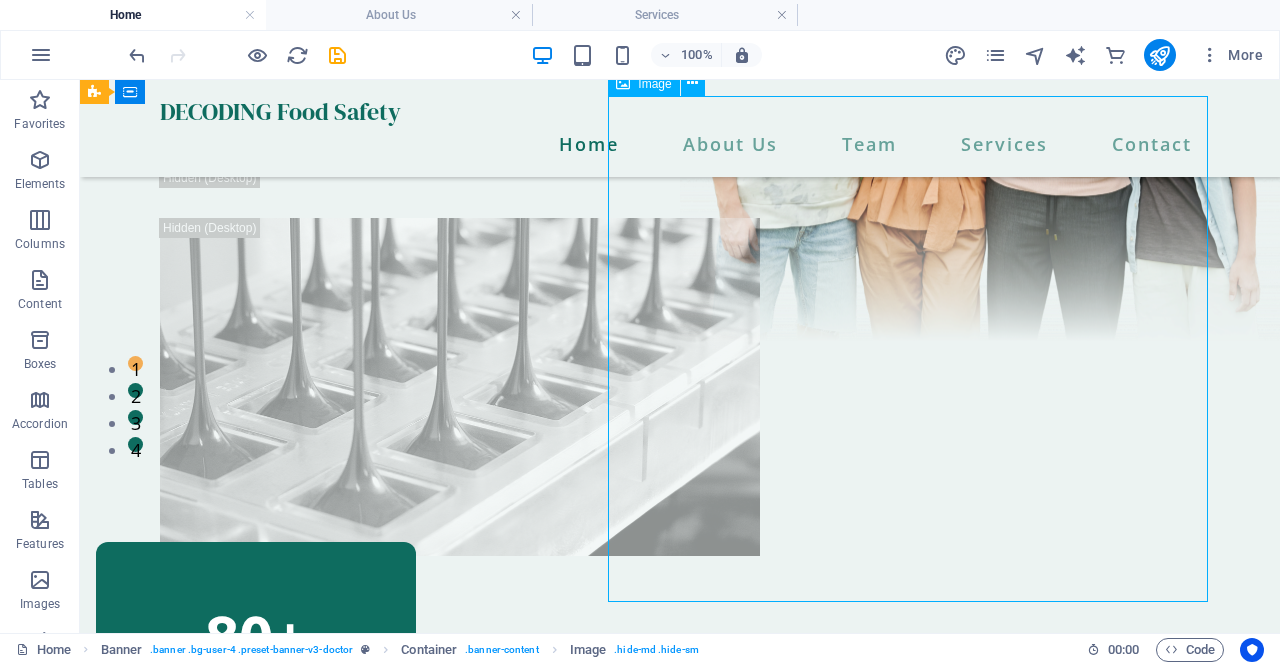 click at bounding box center [980, 88] 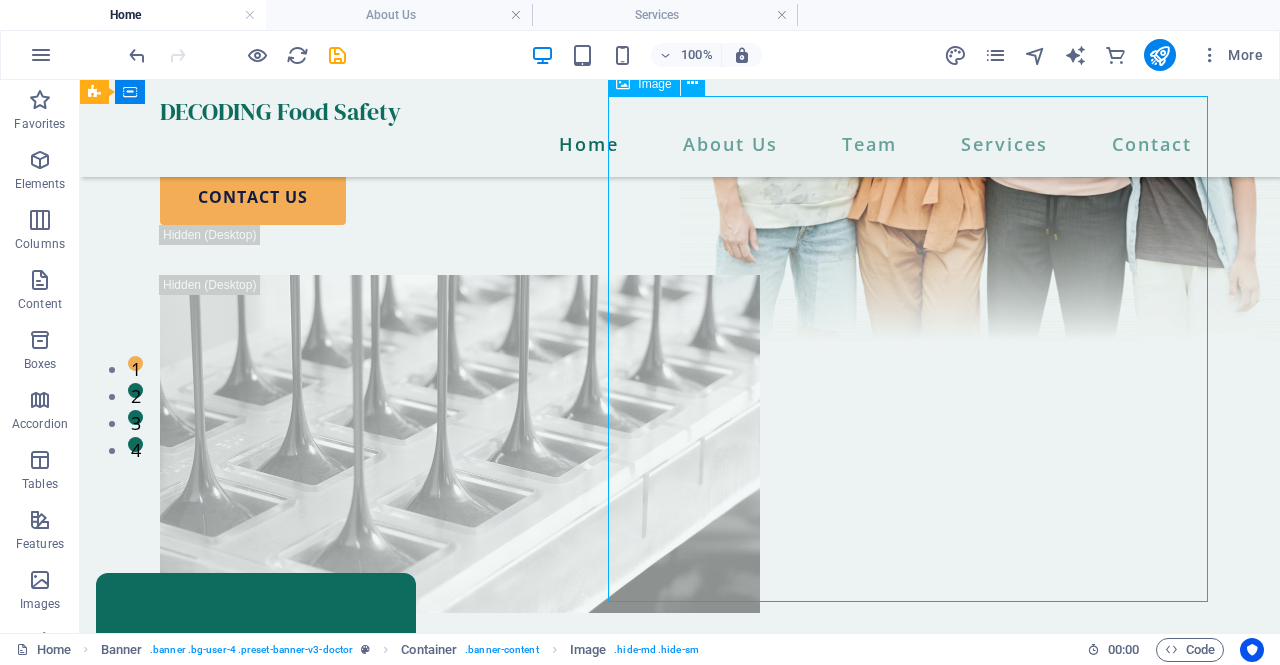 scroll, scrollTop: 289, scrollLeft: 0, axis: vertical 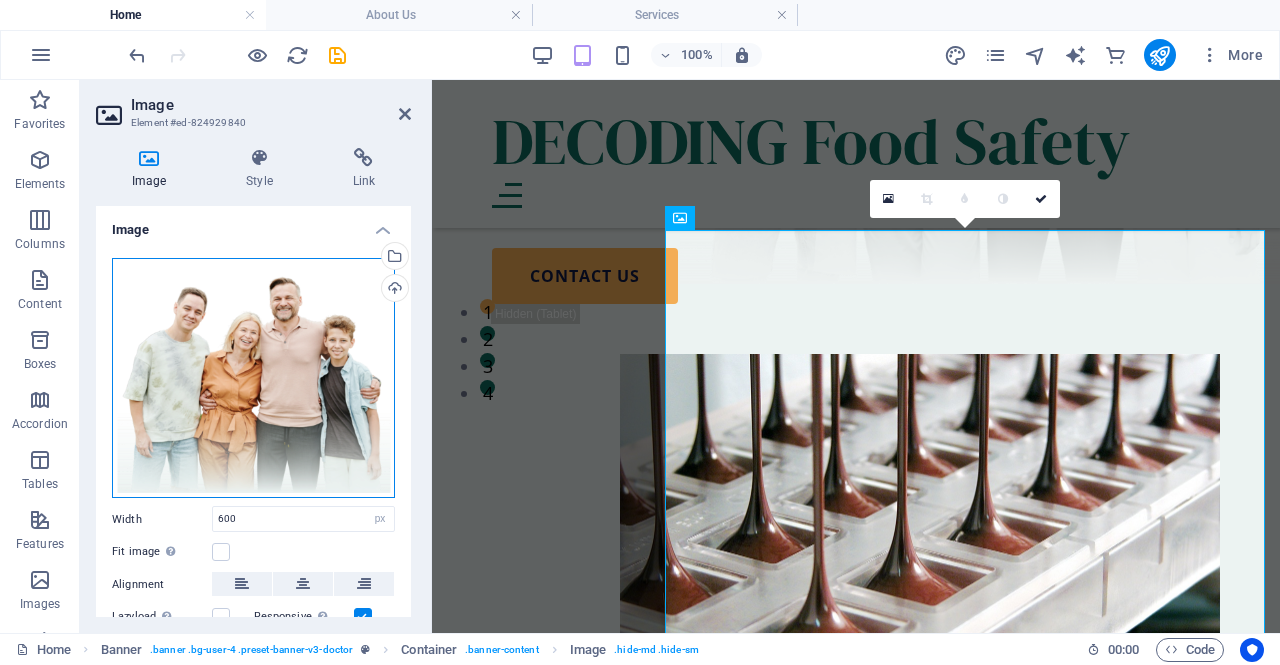 click on "Drag files here, click to choose files or select files from Files or our free stock photos & videos" at bounding box center (253, 378) 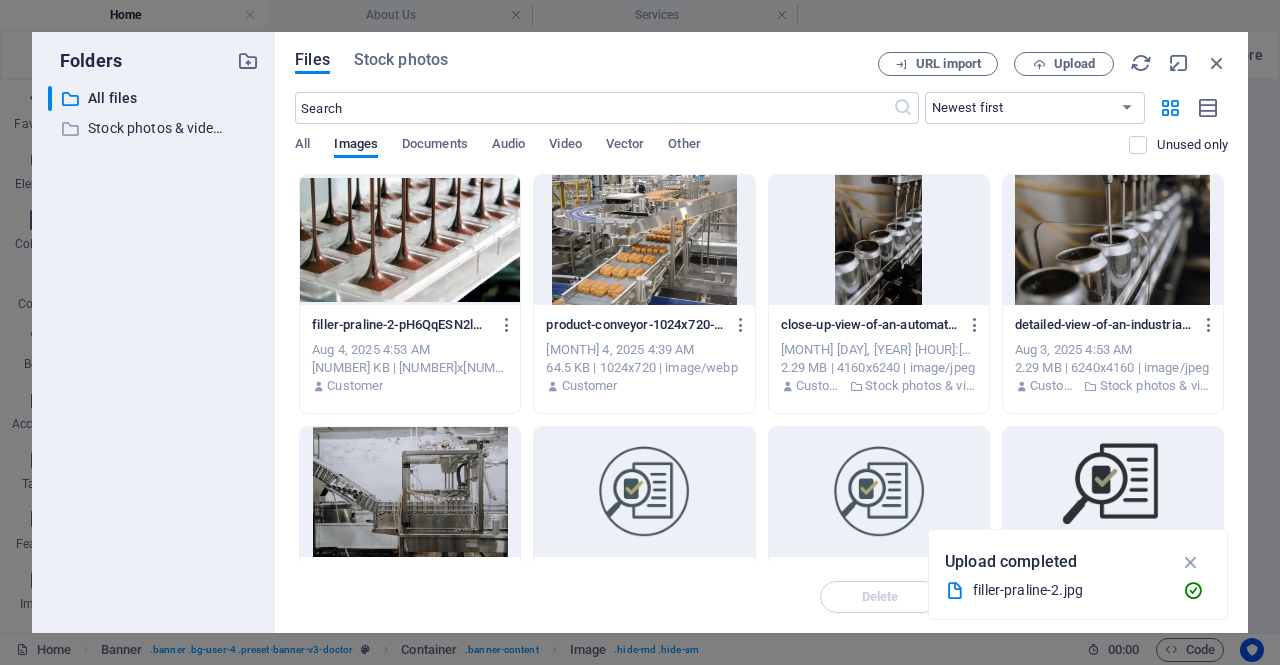 scroll, scrollTop: 283, scrollLeft: 0, axis: vertical 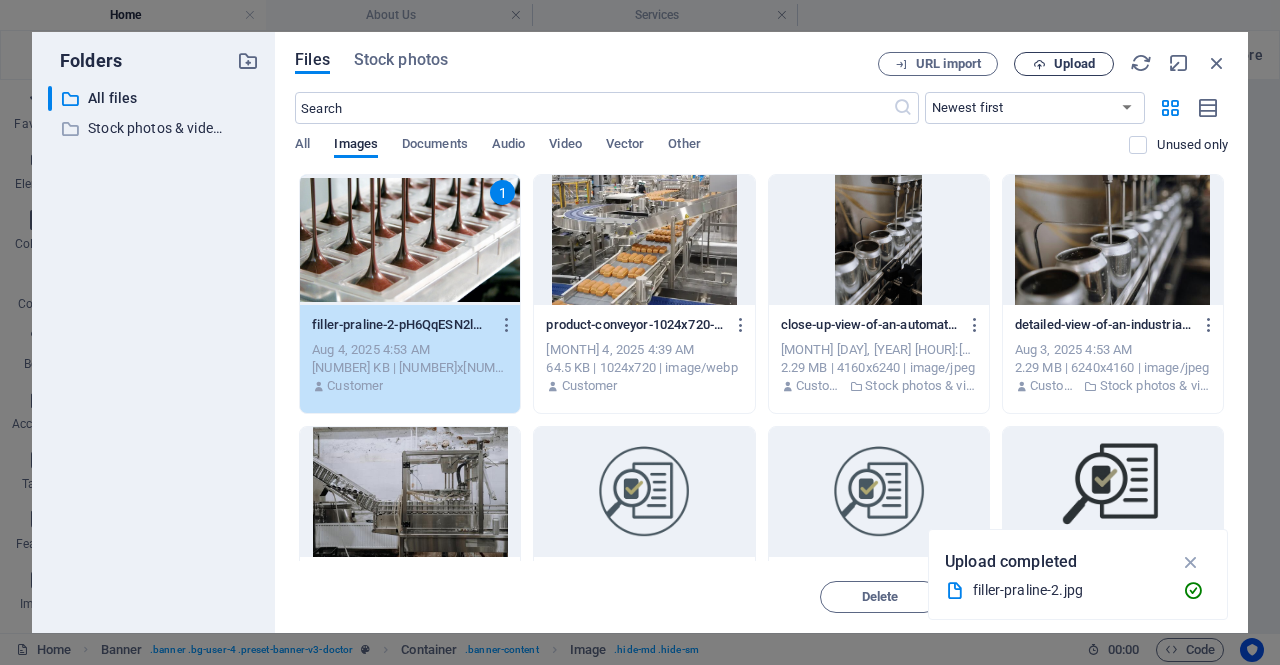 click at bounding box center (1039, 64) 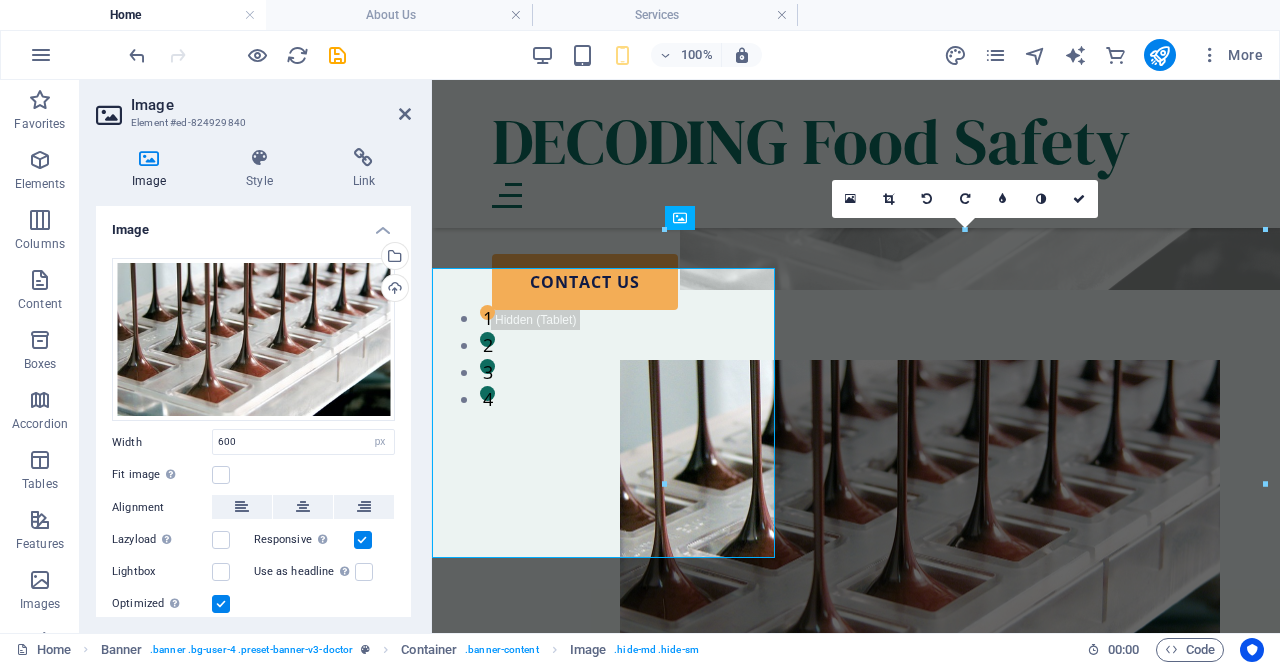 scroll, scrollTop: 289, scrollLeft: 0, axis: vertical 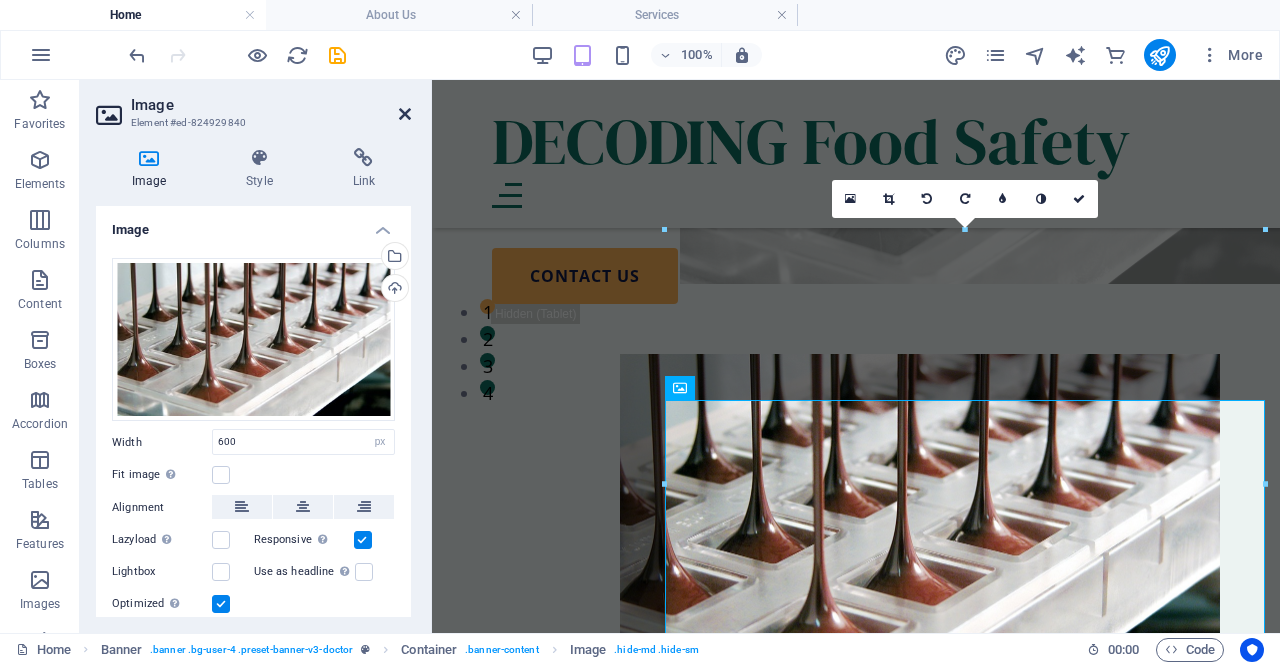 click at bounding box center [405, 114] 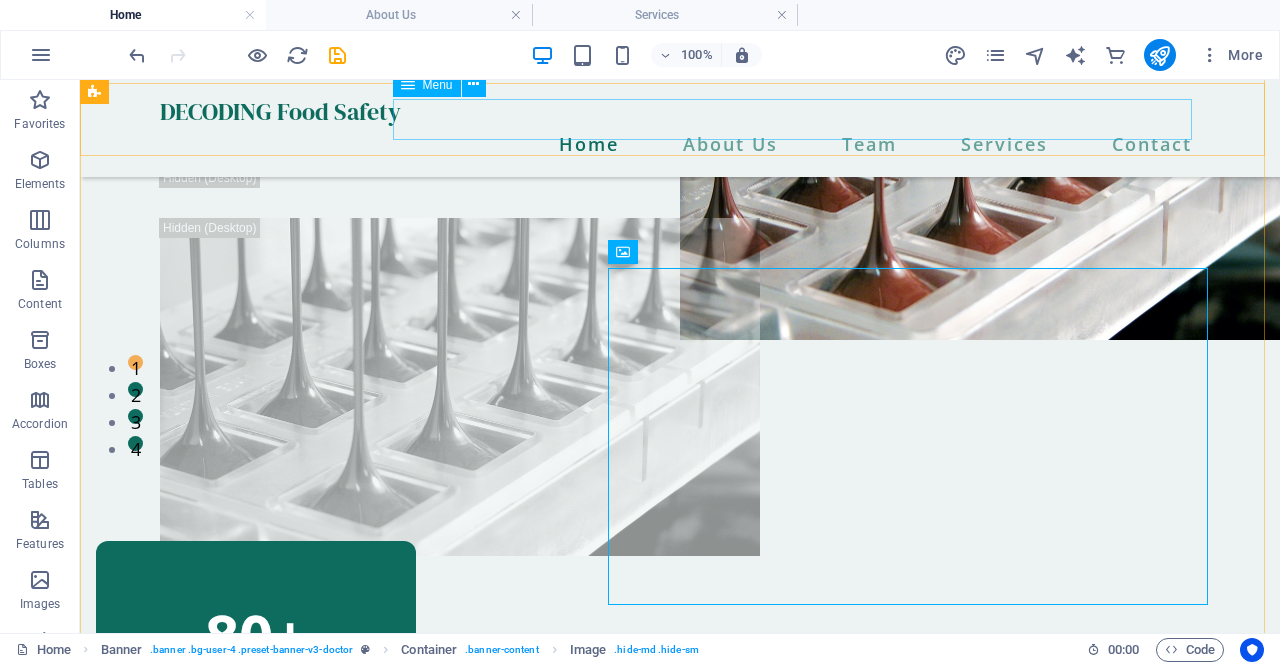scroll, scrollTop: 232, scrollLeft: 0, axis: vertical 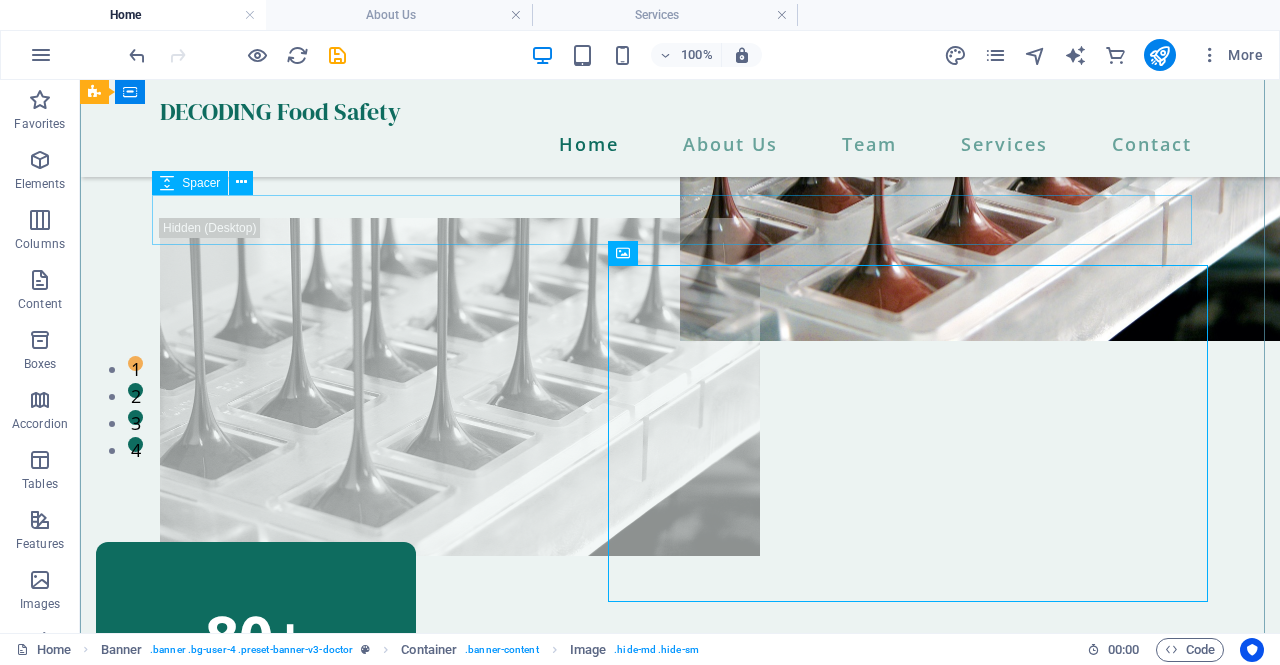 click at bounding box center [680, 193] 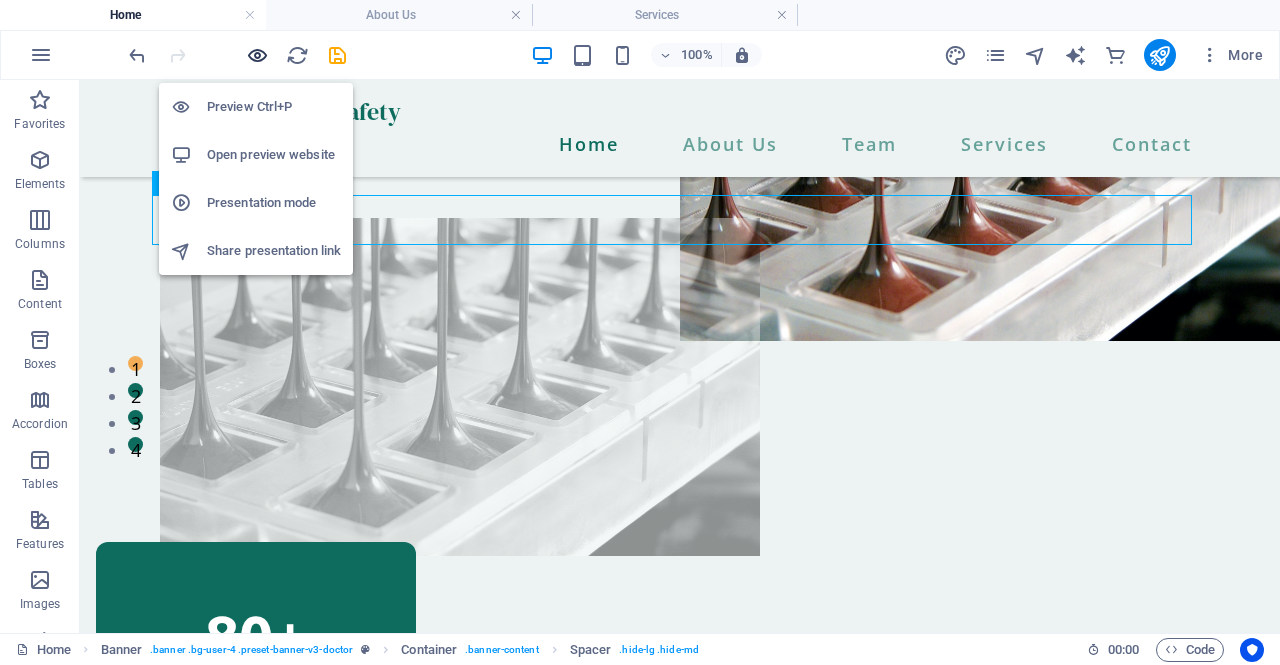 click at bounding box center [257, 55] 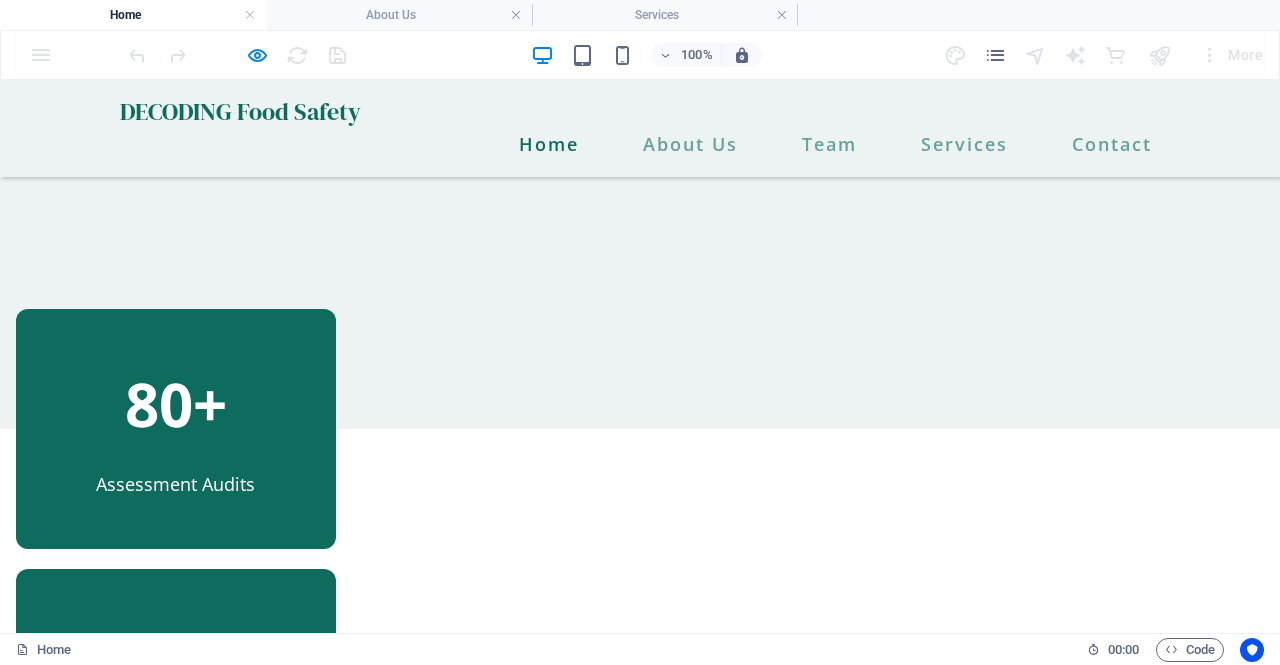 scroll, scrollTop: 0, scrollLeft: 0, axis: both 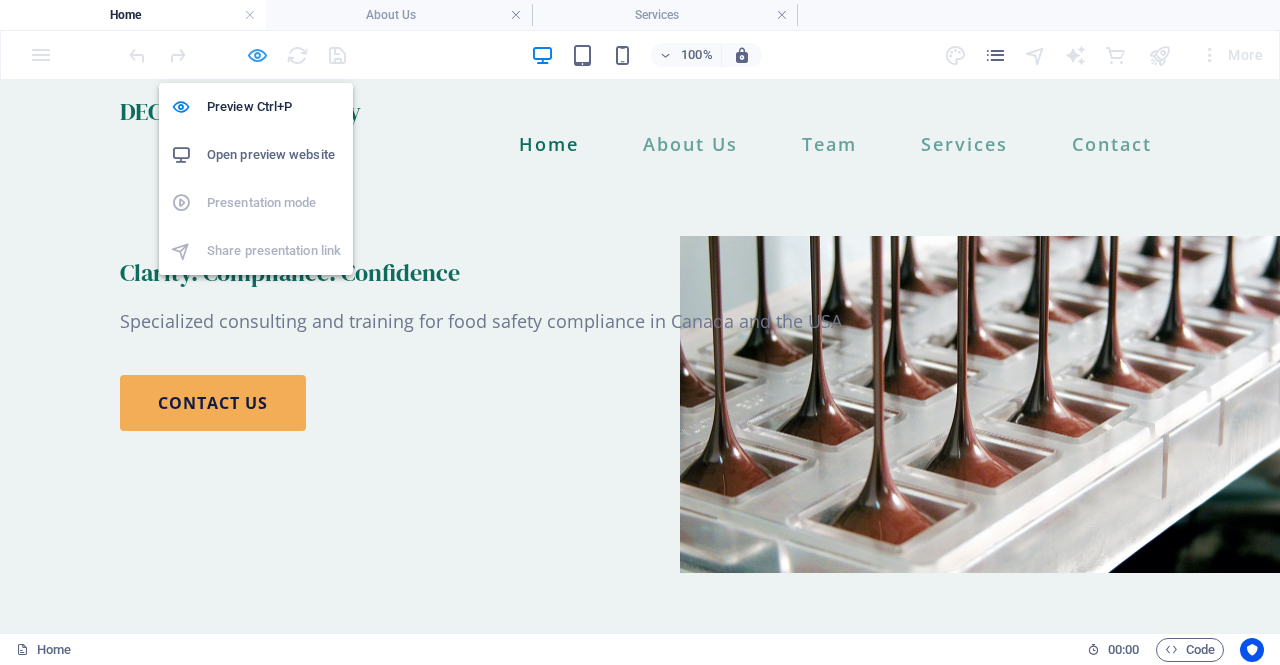 click at bounding box center [257, 55] 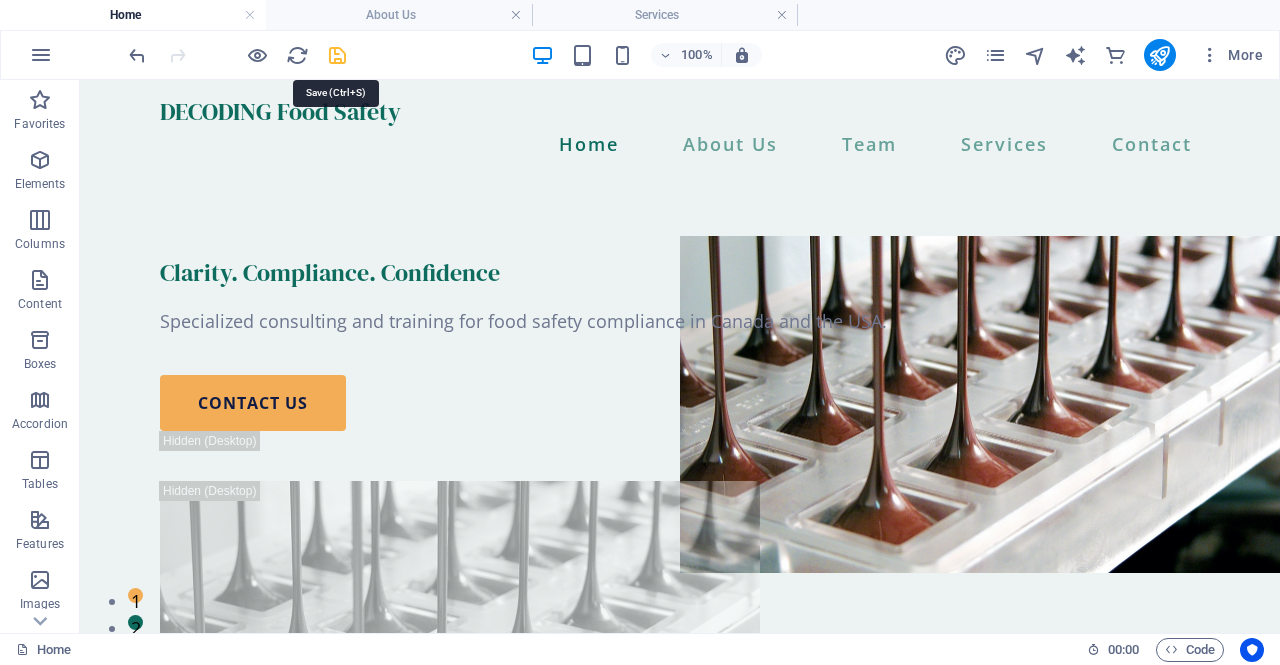 click at bounding box center (337, 55) 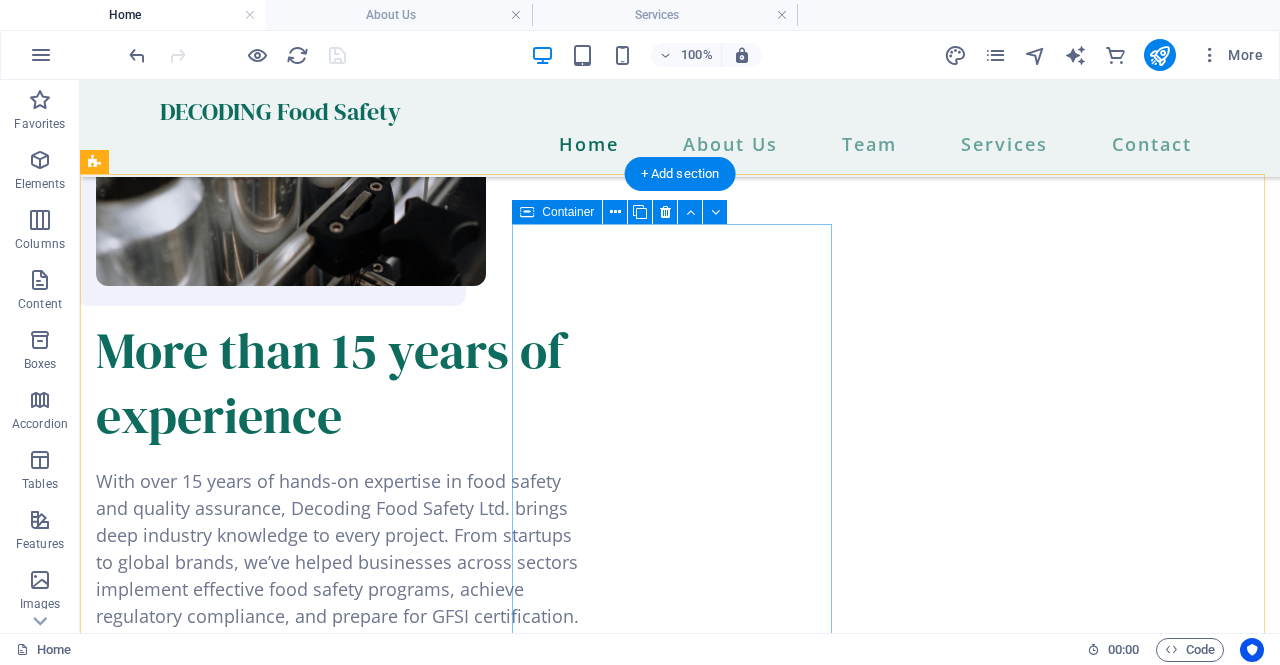 scroll, scrollTop: 1760, scrollLeft: 0, axis: vertical 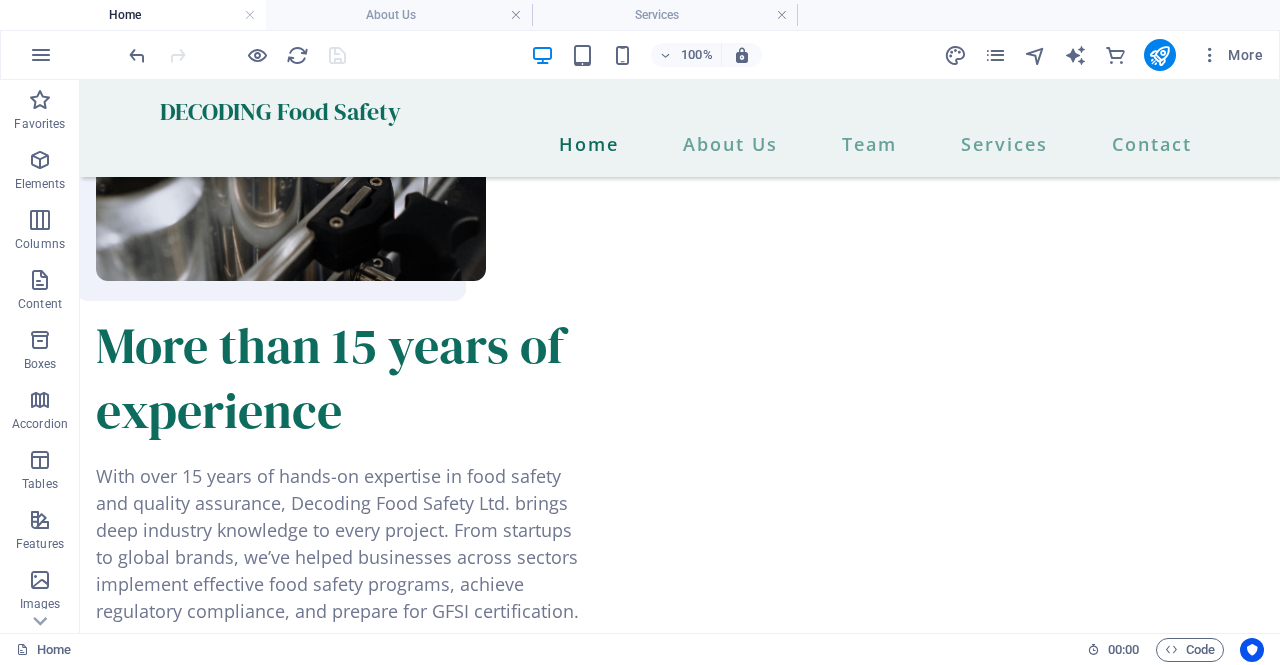 click on "Services" at bounding box center [665, 15] 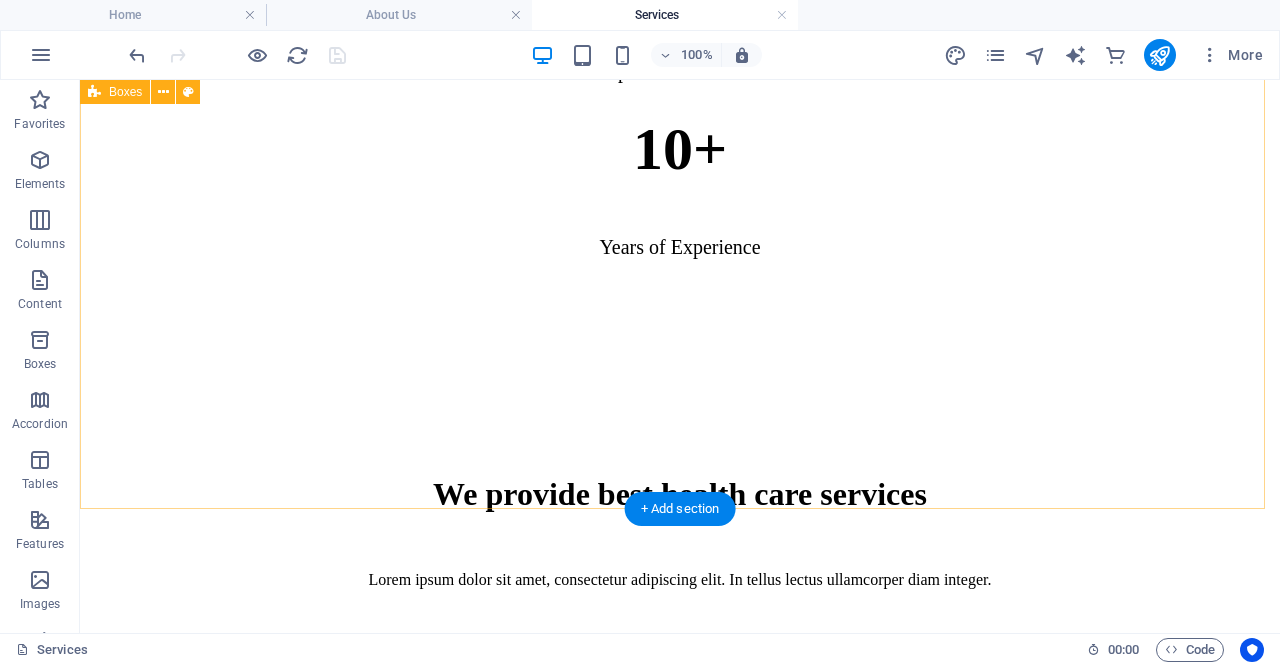 scroll, scrollTop: 1704, scrollLeft: 0, axis: vertical 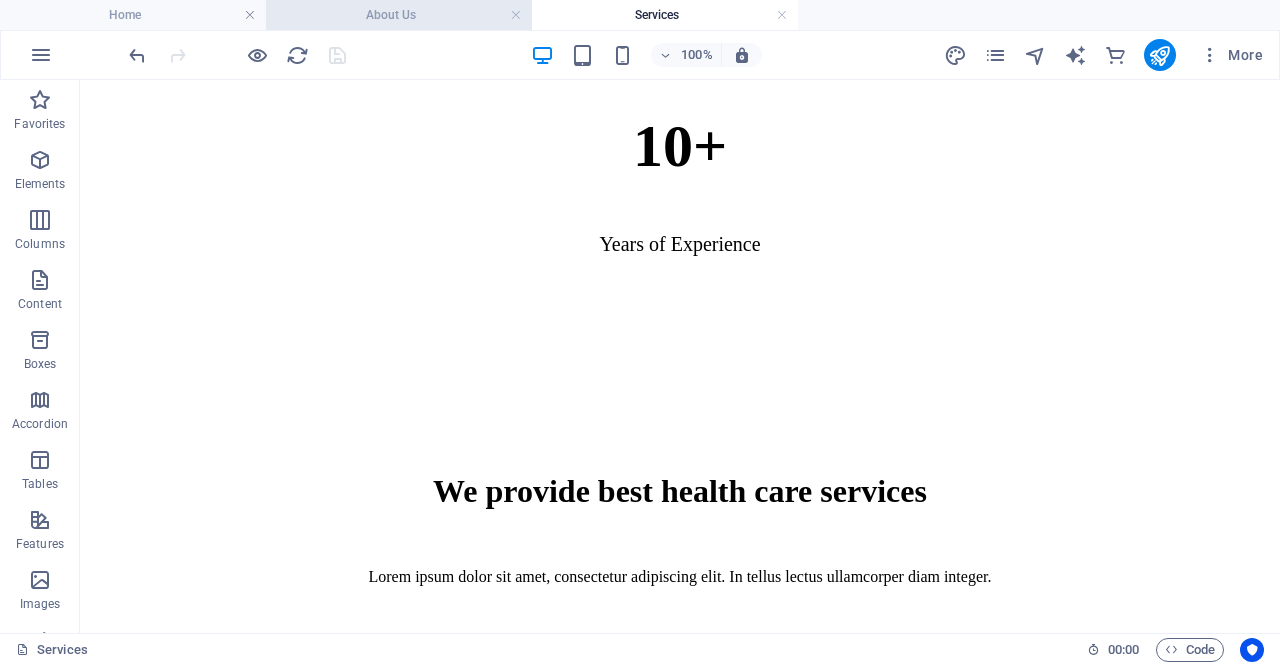 click on "About Us" at bounding box center (399, 15) 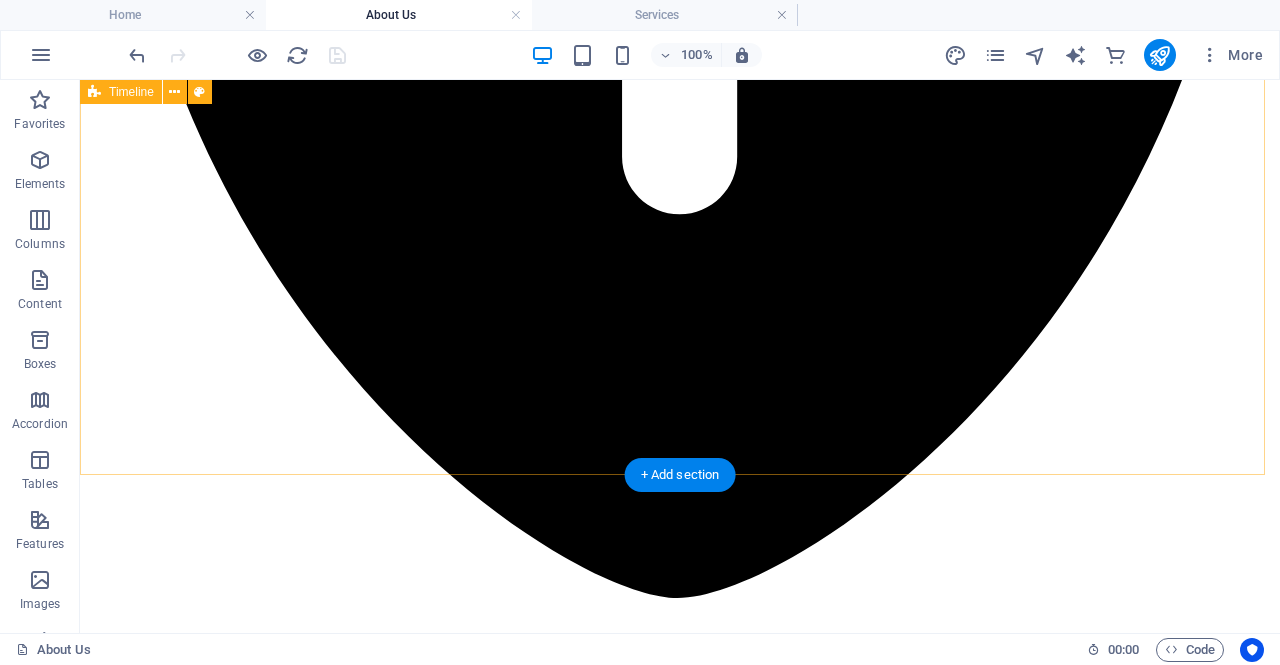 scroll, scrollTop: 2563, scrollLeft: 0, axis: vertical 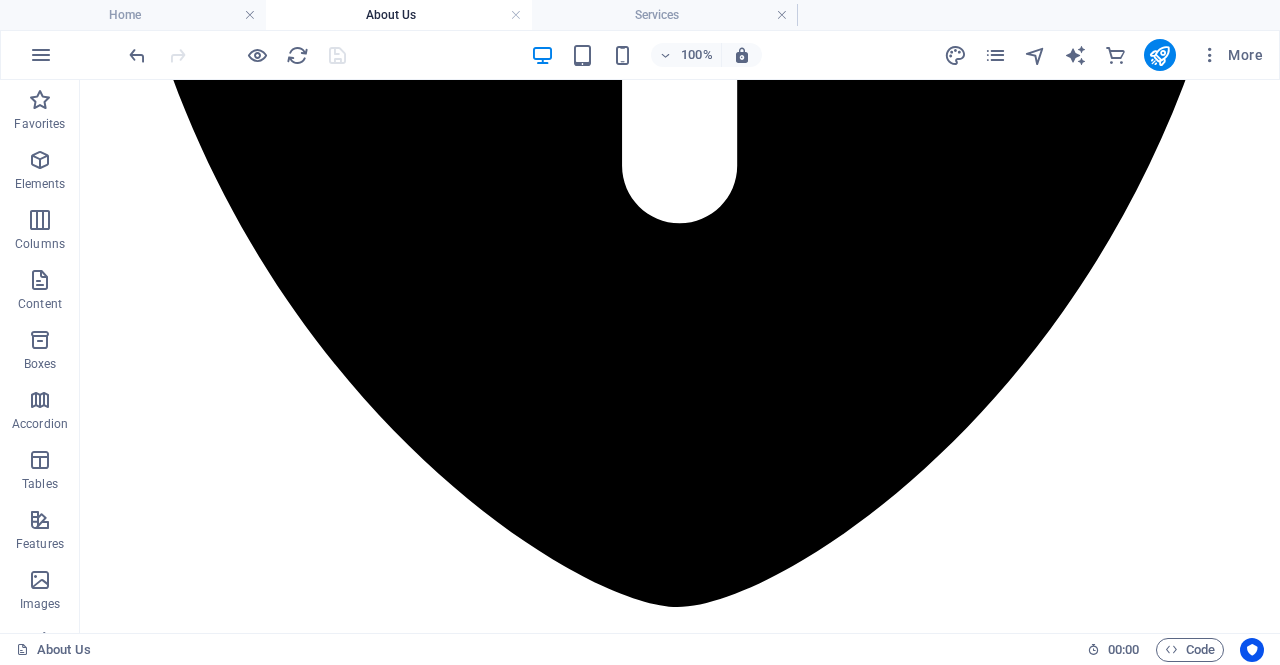 click on "Services" at bounding box center [665, 15] 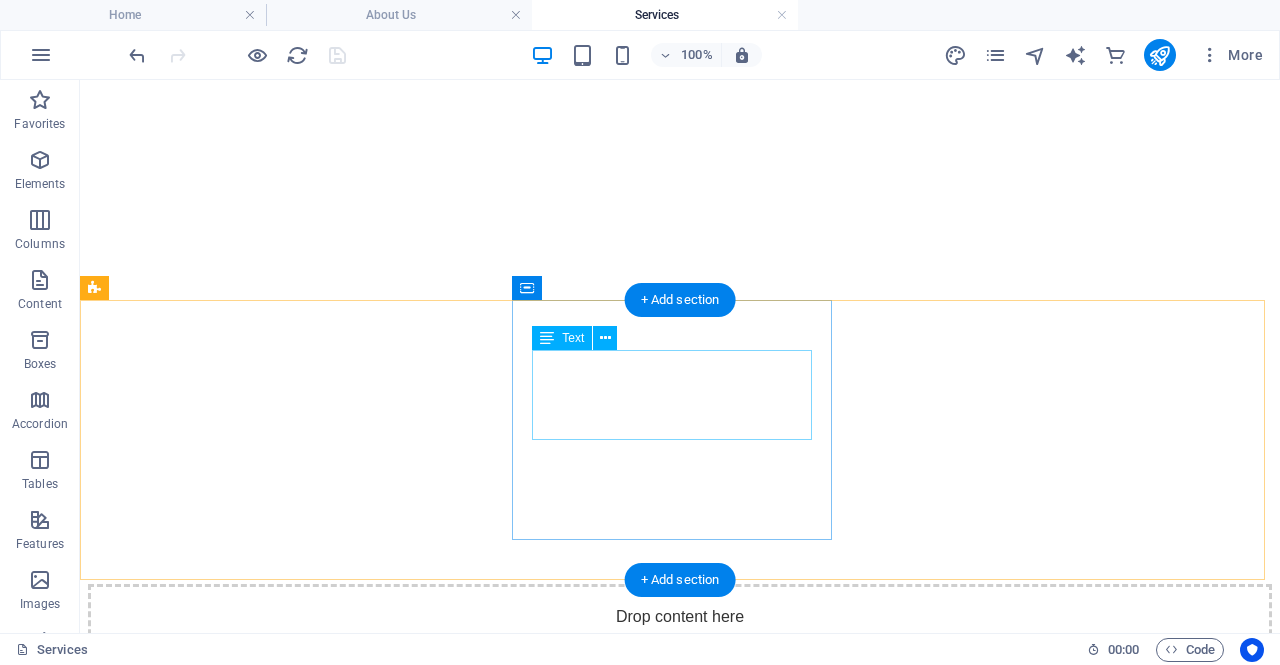 scroll, scrollTop: 0, scrollLeft: 0, axis: both 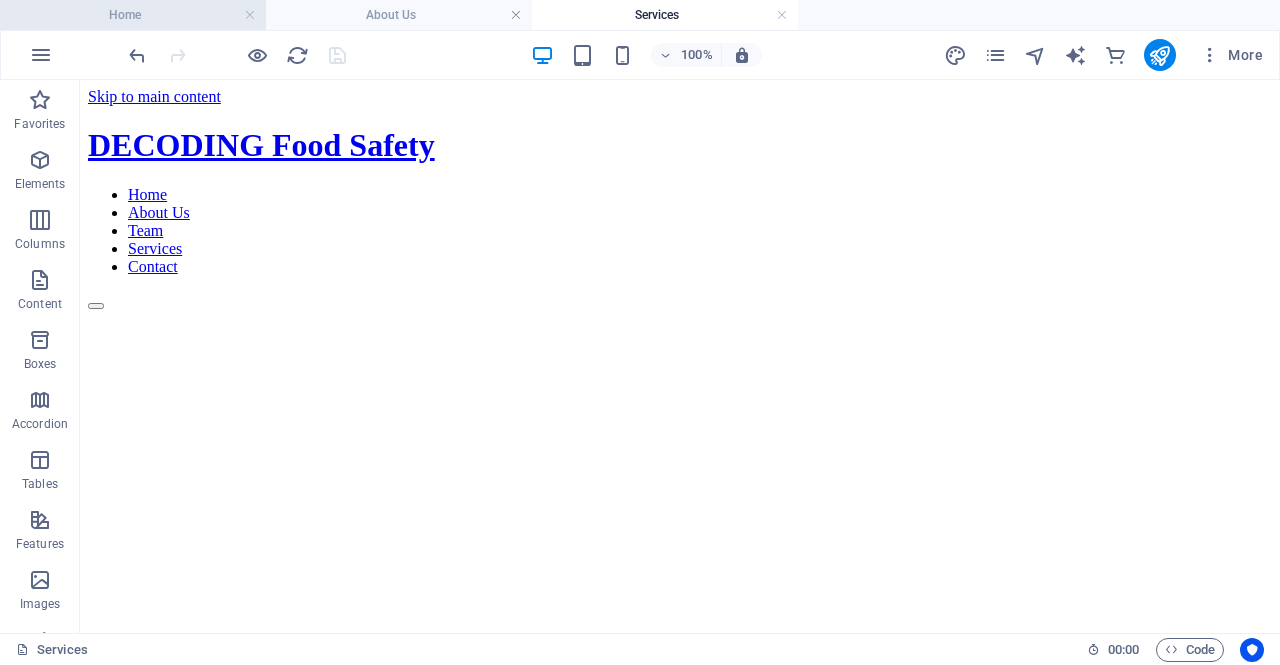 click on "Home" at bounding box center [133, 15] 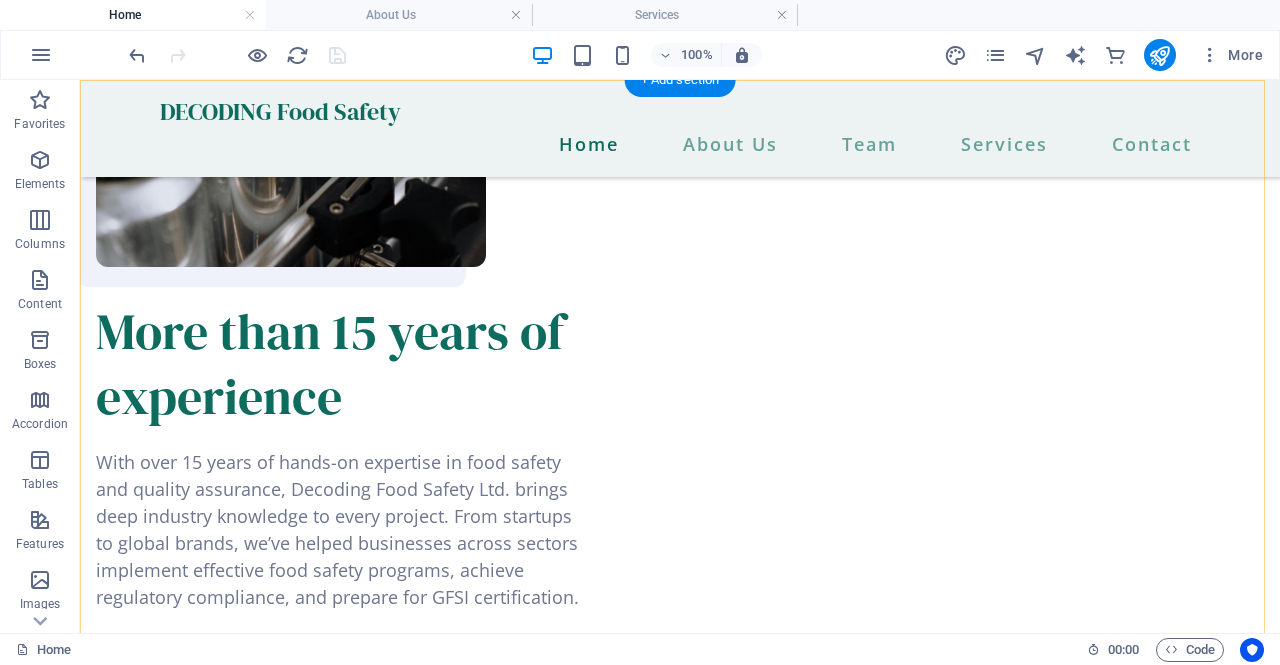 scroll, scrollTop: 1814, scrollLeft: 0, axis: vertical 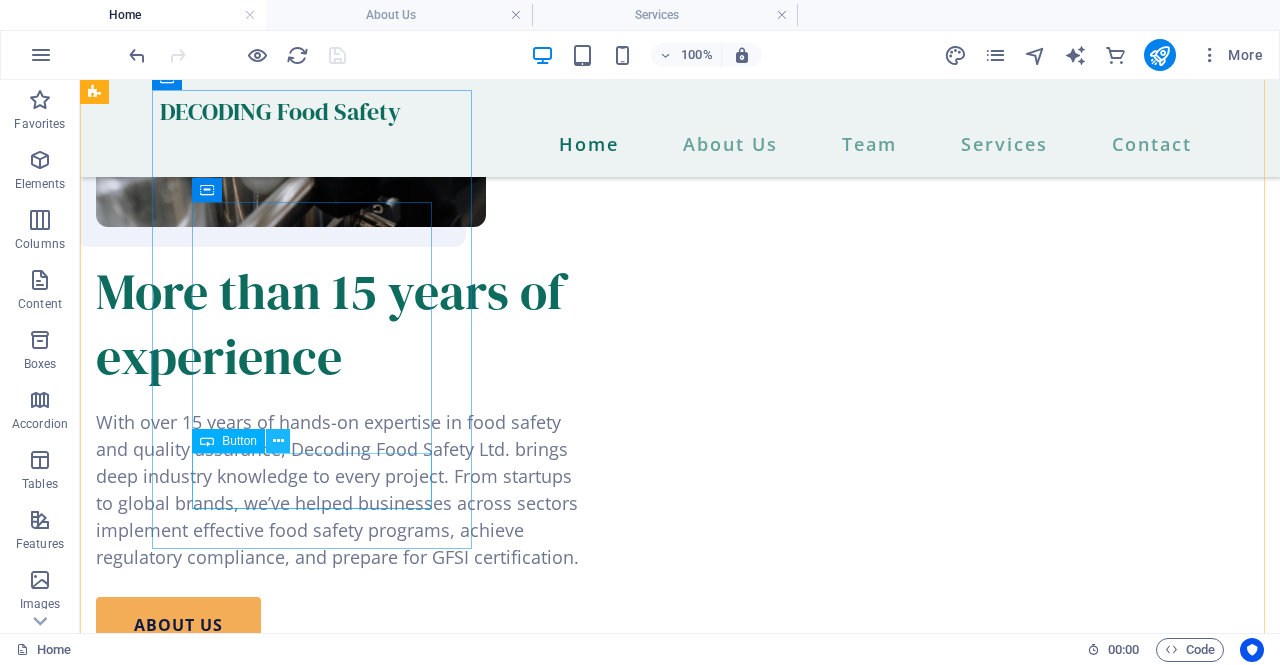 click at bounding box center [278, 441] 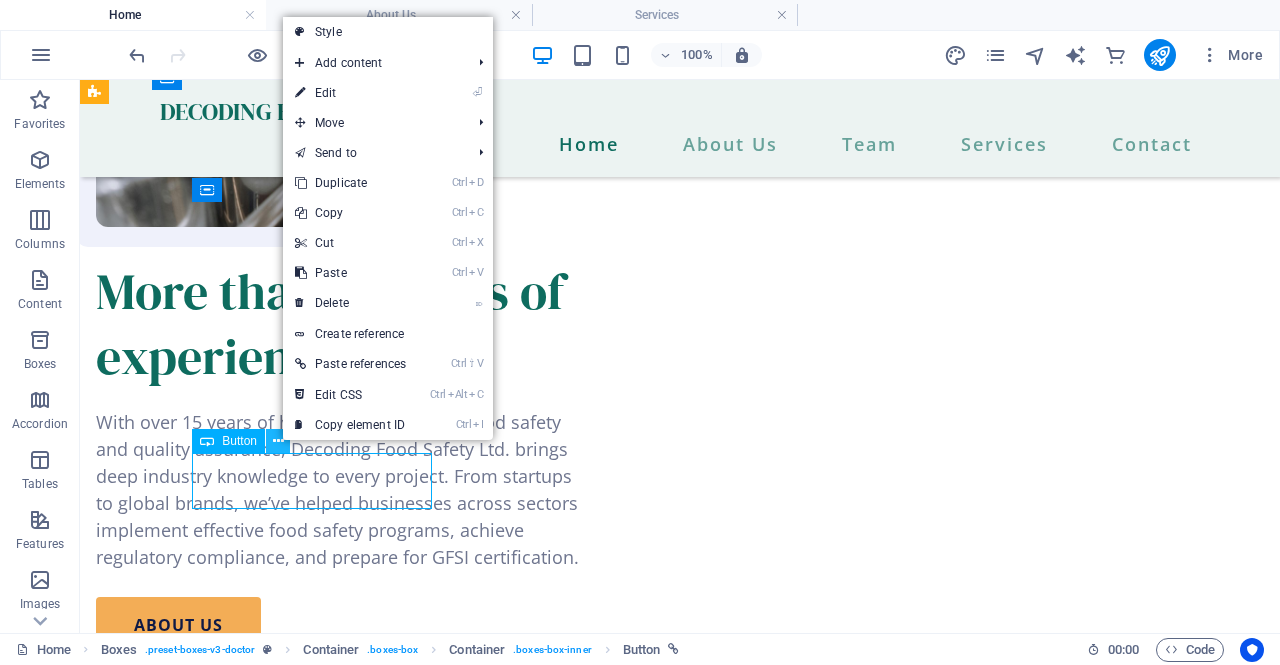 click at bounding box center (278, 441) 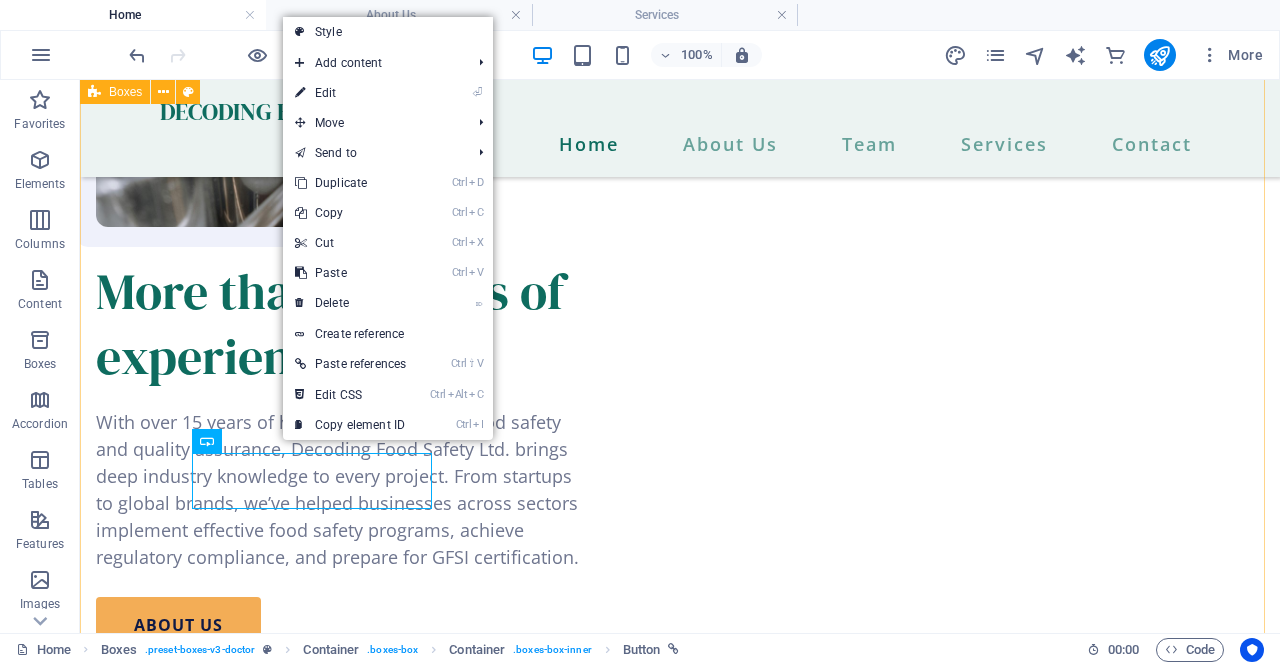 click on "Consulting Tailored food safety and quality solutions to ensure your business meets regulatory and certification standards confidently. find out more Training Hands-on training tailored to your team to enhance food safety knowledge and culture. find out more Regulatory Expert guidance on food regulations in Canada and the U.S., including labeling and compliance. find out more" at bounding box center [680, 1749] 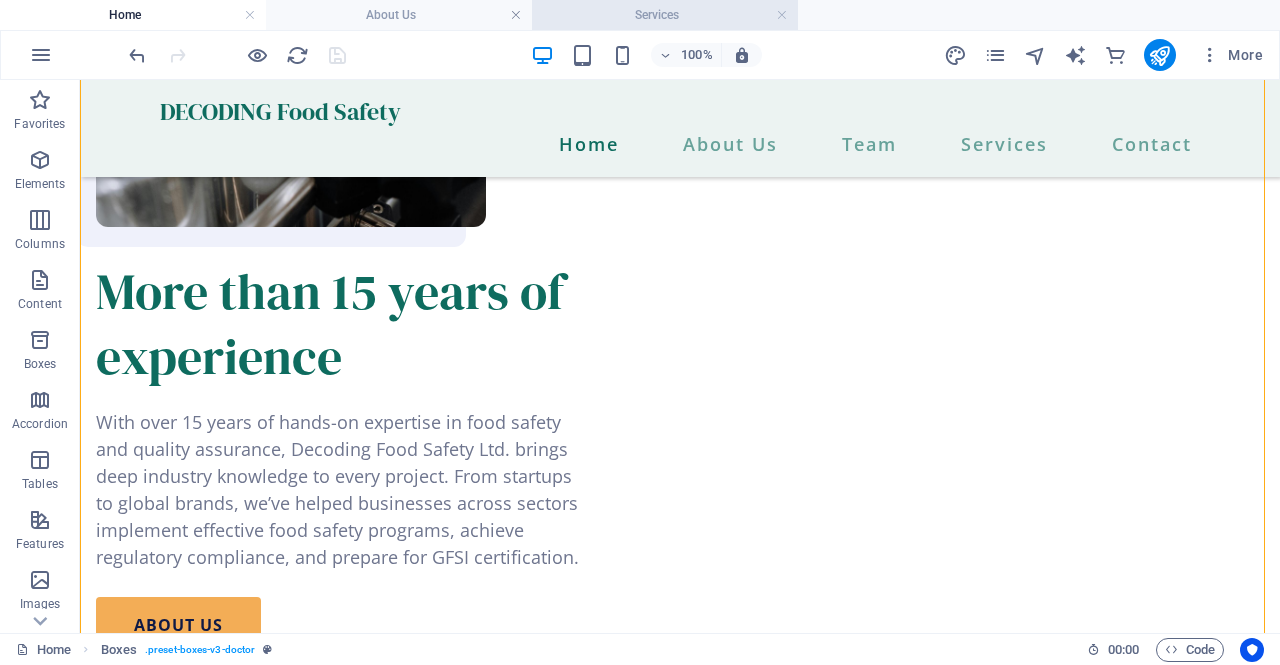 click on "Services" at bounding box center [665, 15] 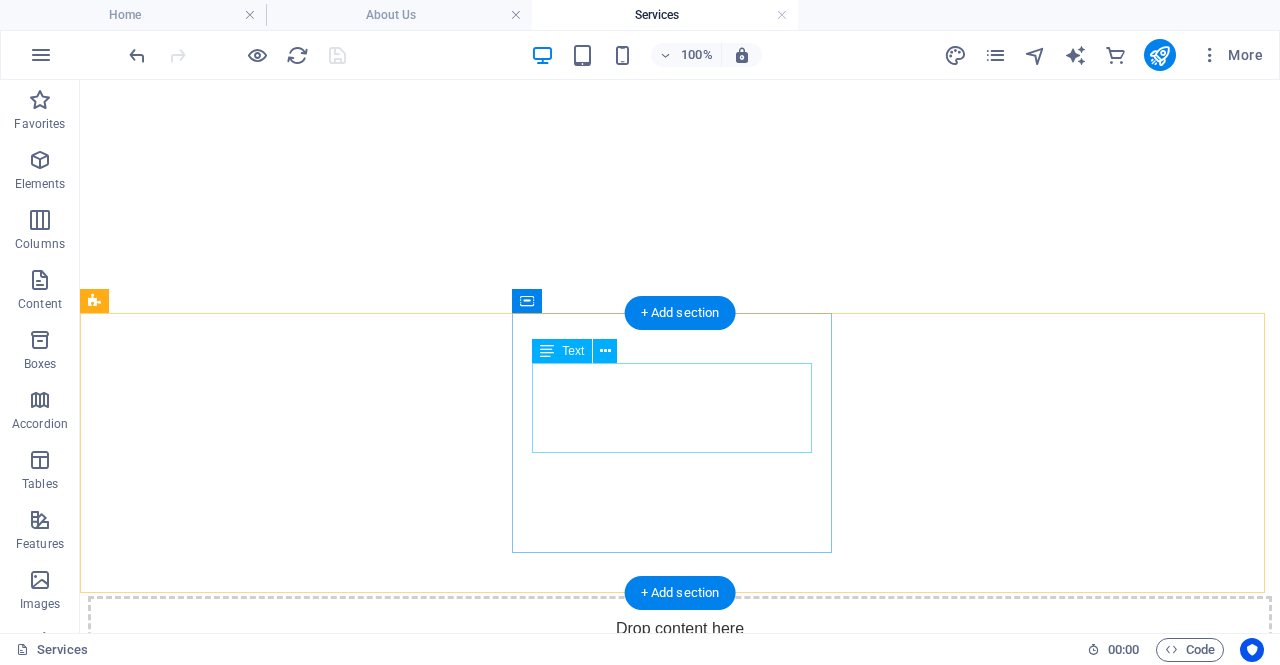 scroll, scrollTop: 309, scrollLeft: 0, axis: vertical 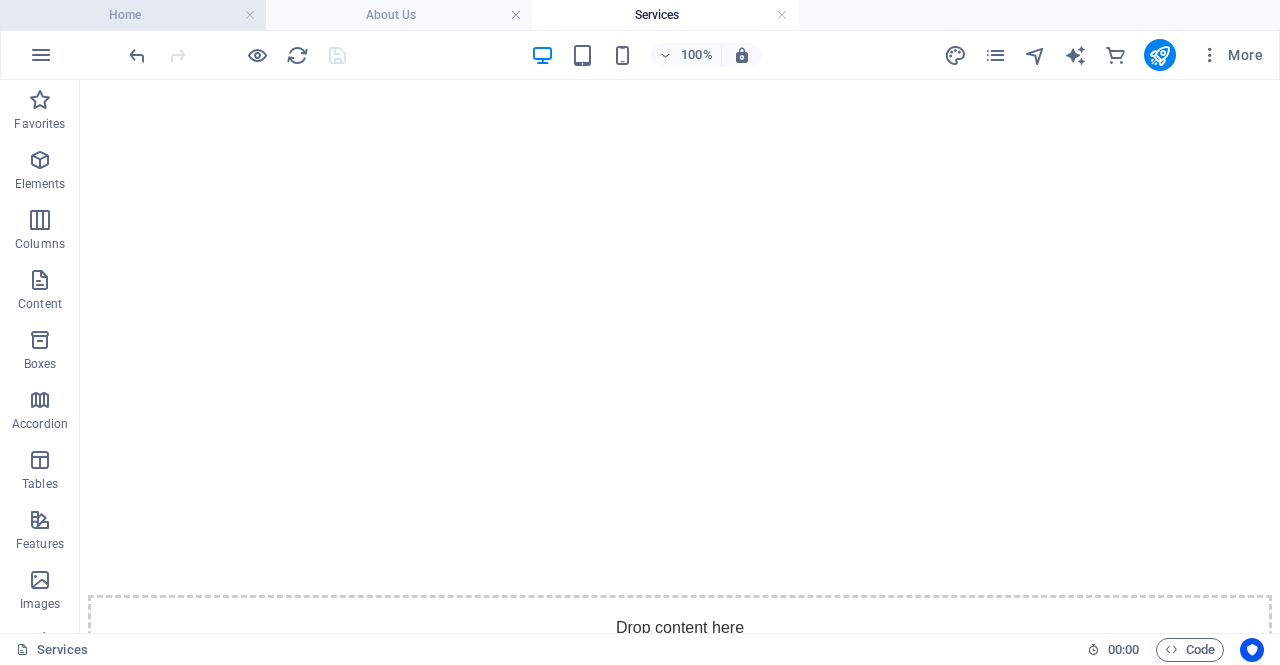 click on "Home" at bounding box center [133, 15] 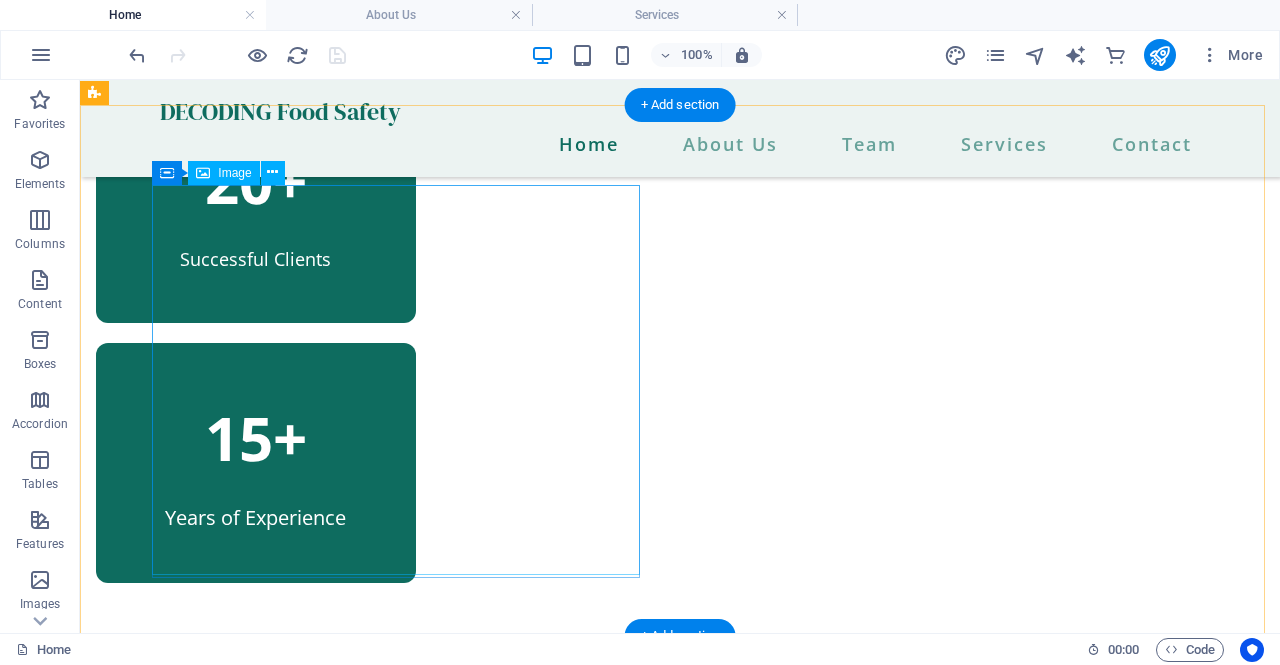 scroll, scrollTop: 949, scrollLeft: 0, axis: vertical 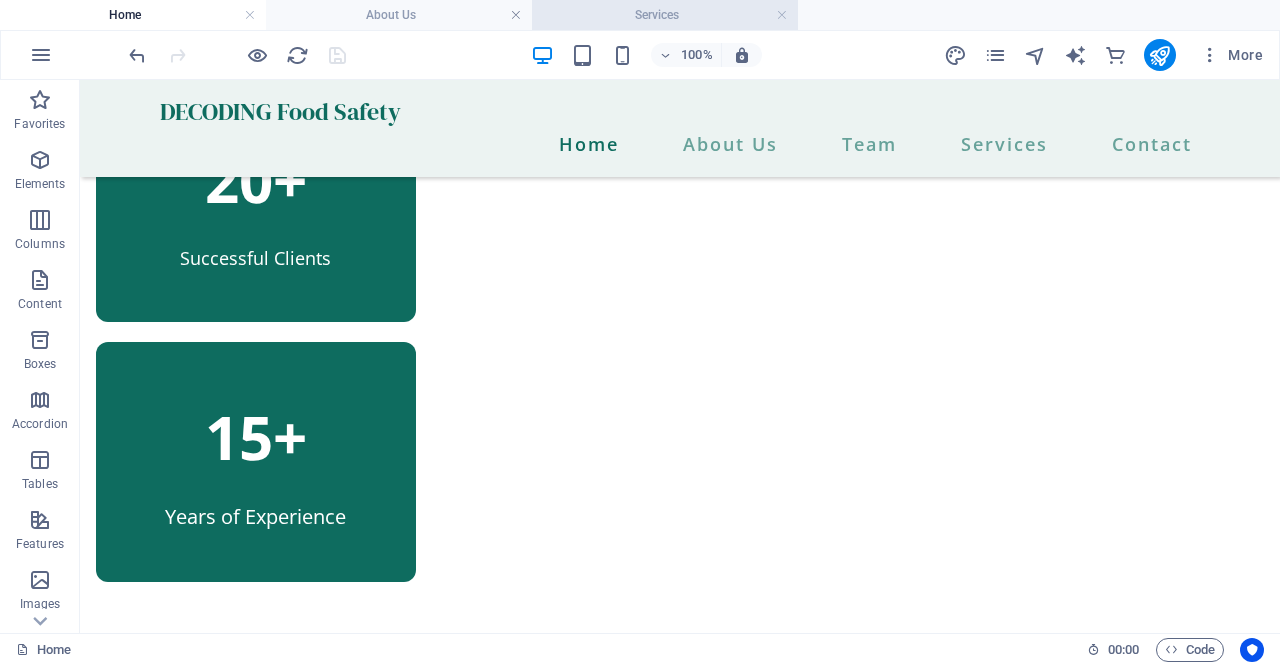 click on "Services" at bounding box center (665, 15) 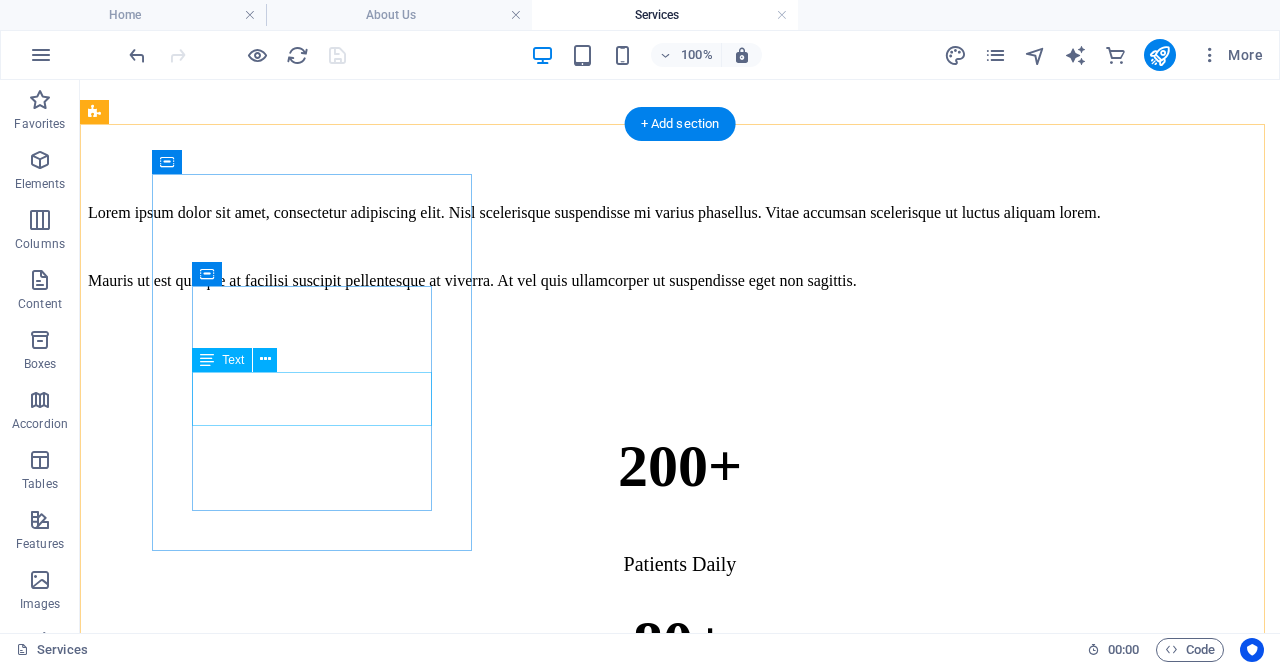scroll, scrollTop: 1016, scrollLeft: 0, axis: vertical 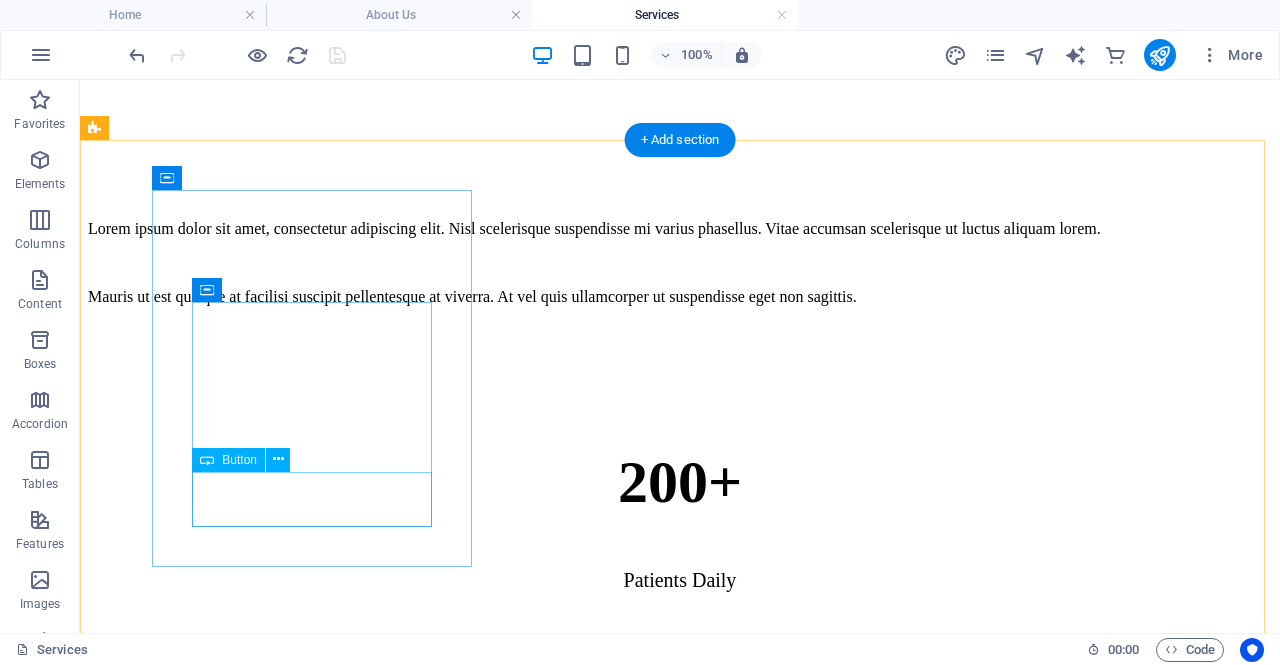 click on "find out more" at bounding box center [680, 2530] 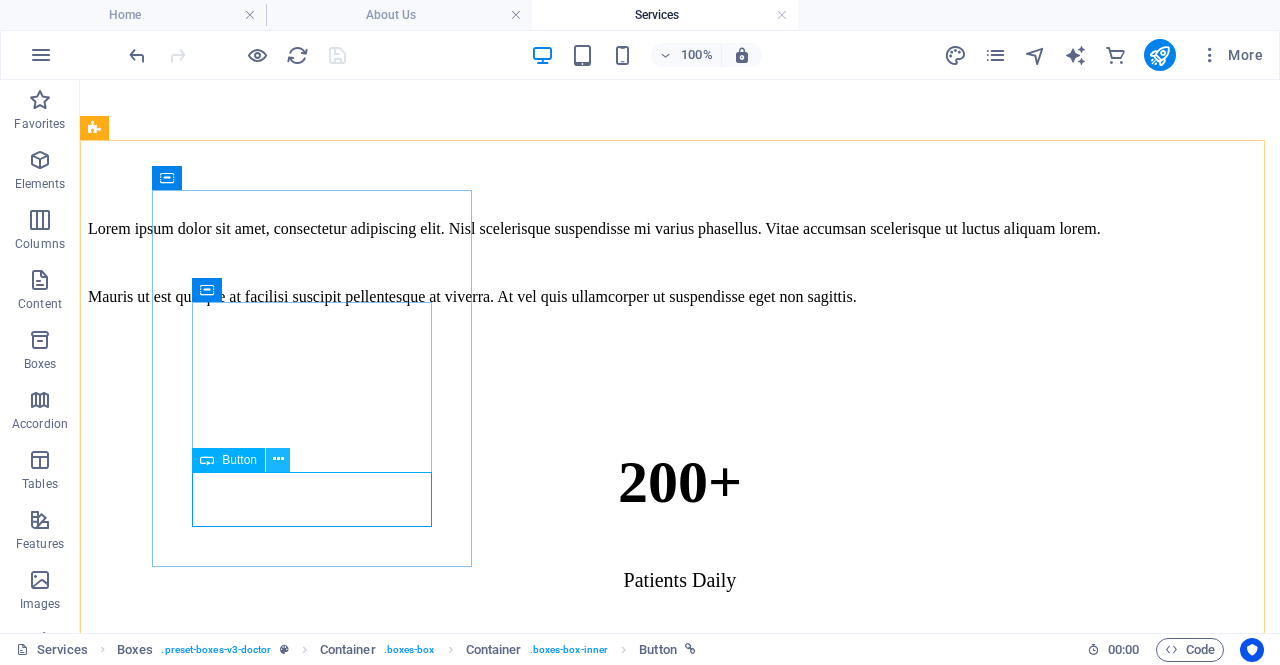 click at bounding box center [278, 459] 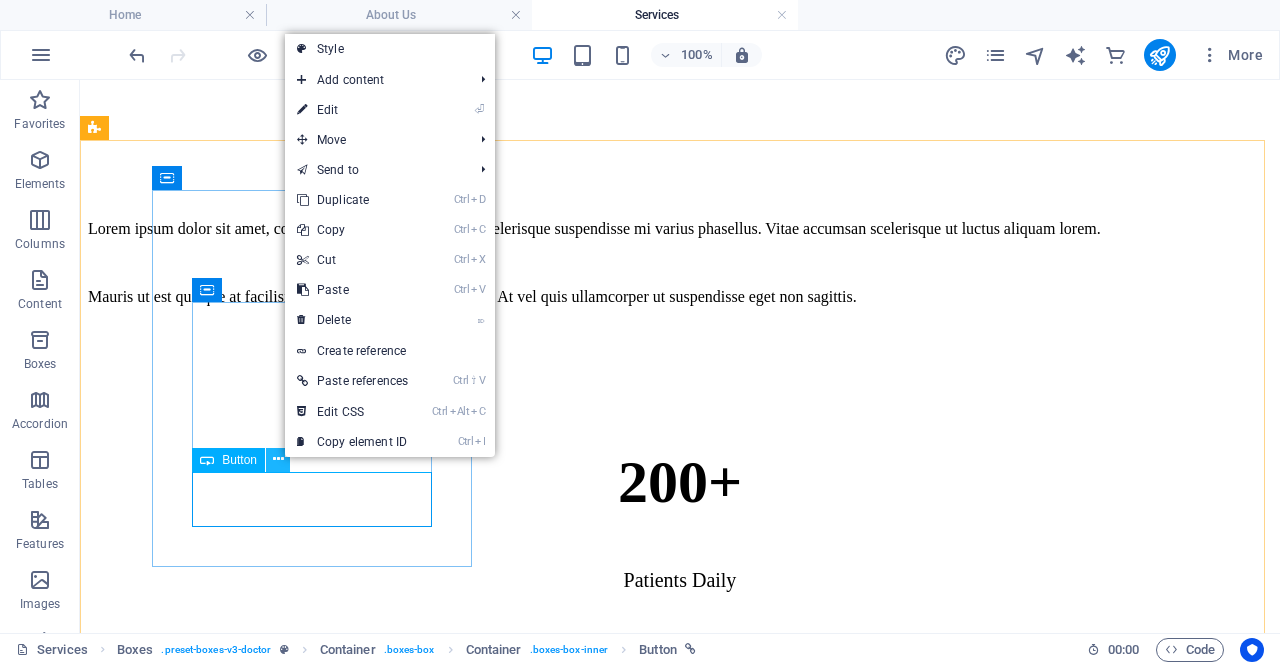 click at bounding box center (278, 459) 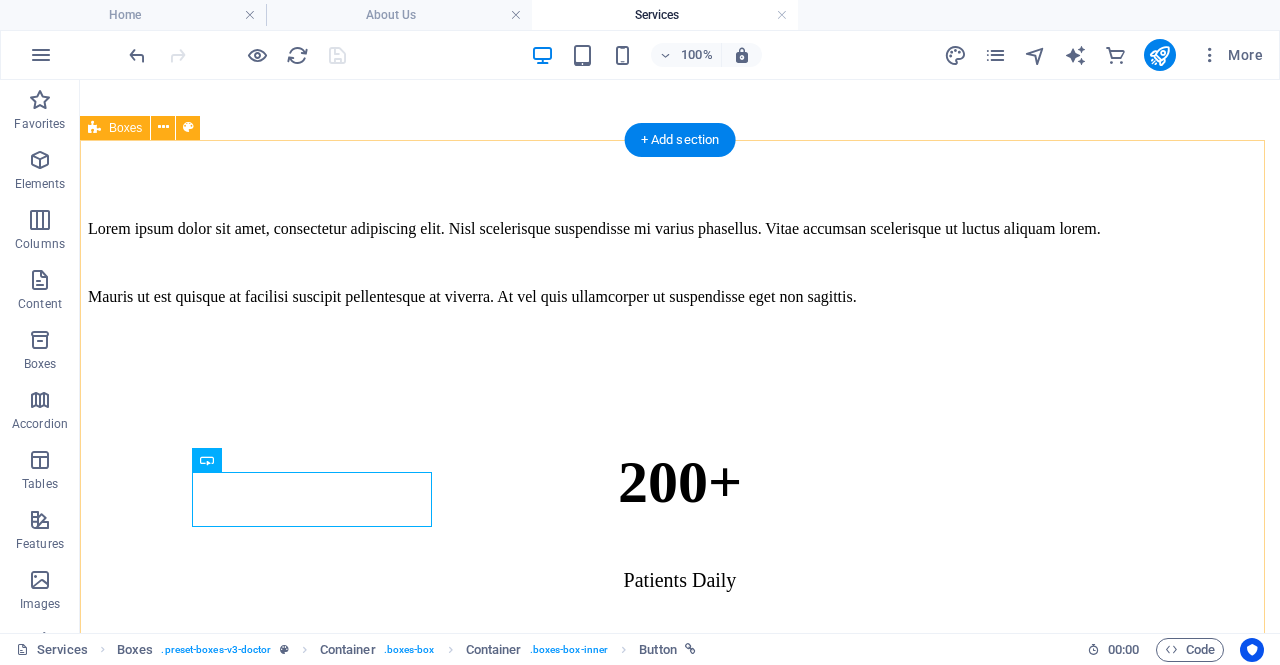 click on "Cardiology Lorem ipsum dolor sit amet, consectetur adipiscing elit.  find out more Orthopedics Lorem ipsum dolor sit amet, consectetur adipiscing elit.  find out more Neurology Lorem ipsum dolor sit amet, consectetur adipiscing elit.  find out more General Lorem ipsum dolor sit amet, consectetur adipiscing elit.  find out more Ophthalmology Lorem ipsum dolor sit amet, consectetur adipiscing elit.  find out more Pulmonology Lorem ipsum dolor sit amet, consectetur adipiscing elit.  find out more" at bounding box center (680, 4701) 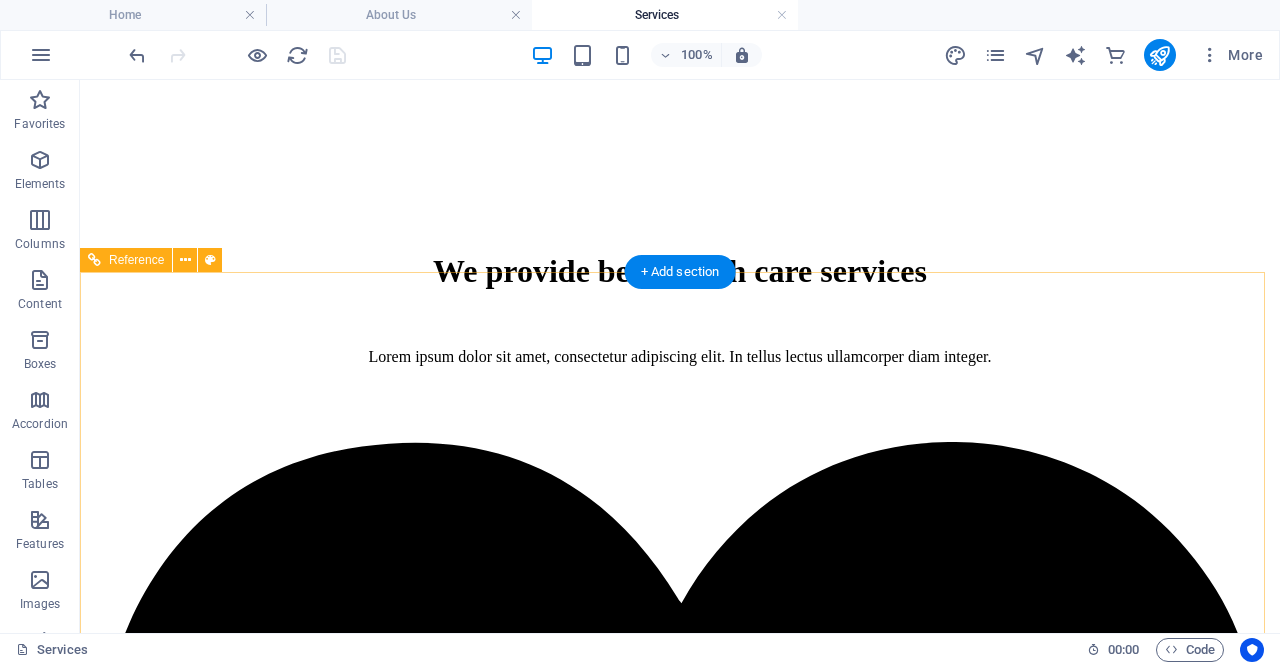 scroll, scrollTop: 1818, scrollLeft: 0, axis: vertical 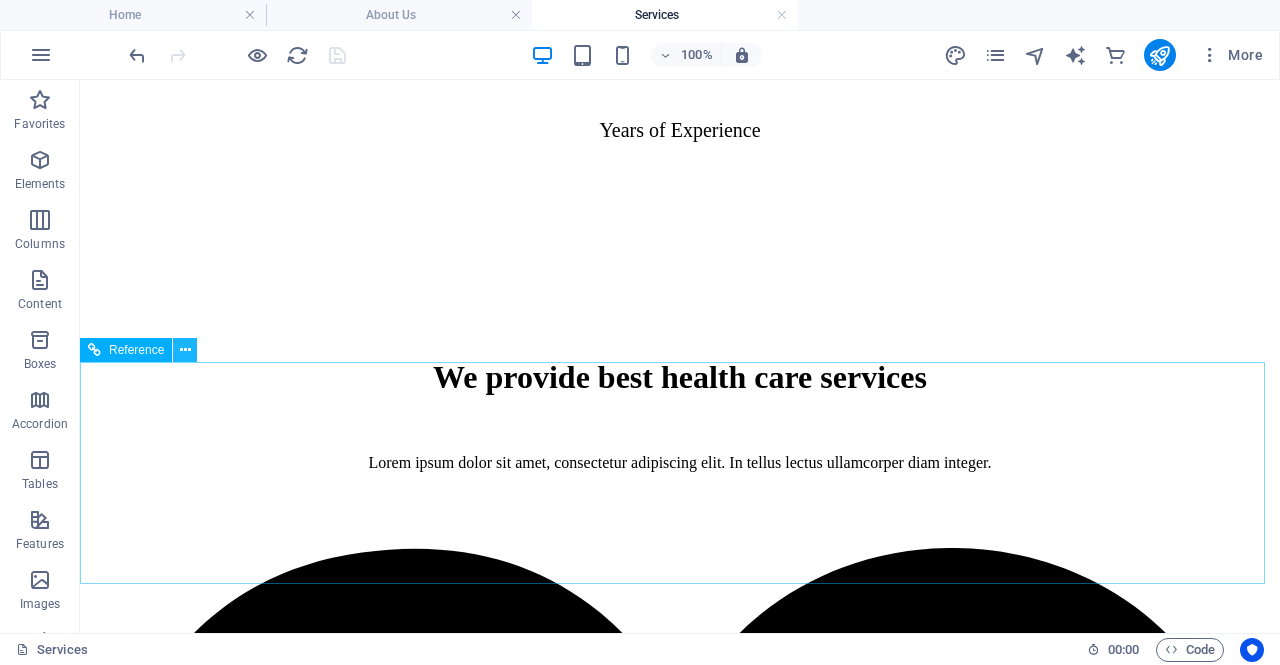 click at bounding box center [185, 350] 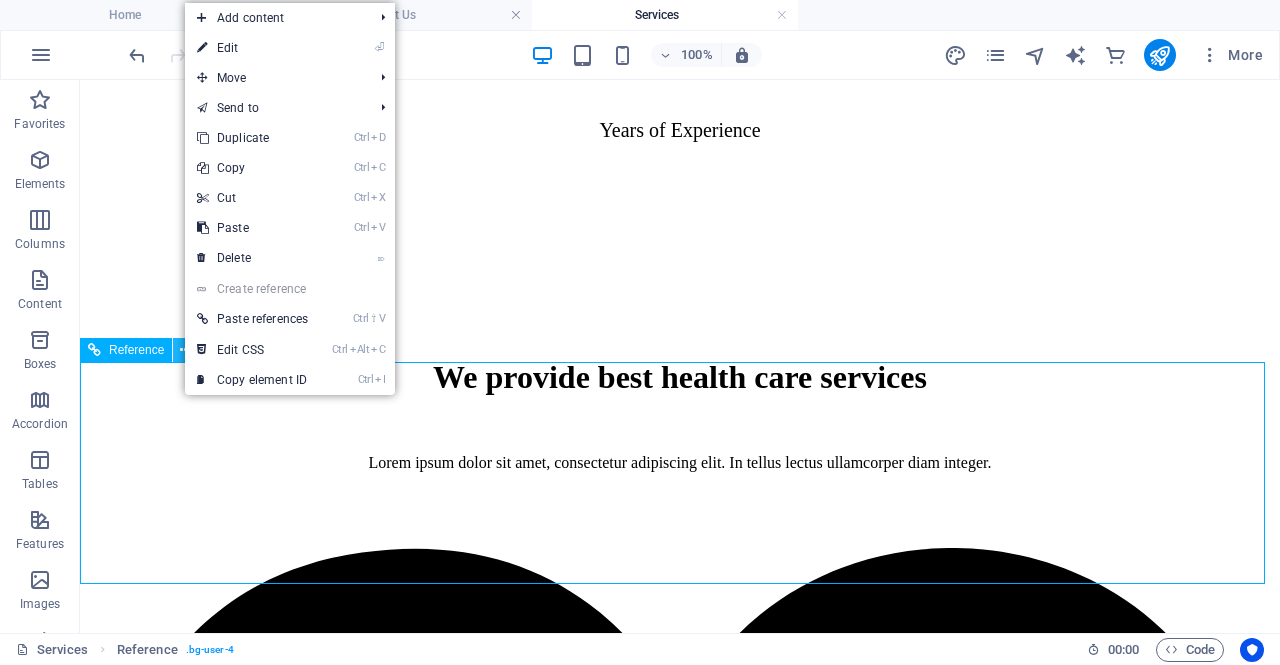 click at bounding box center [185, 350] 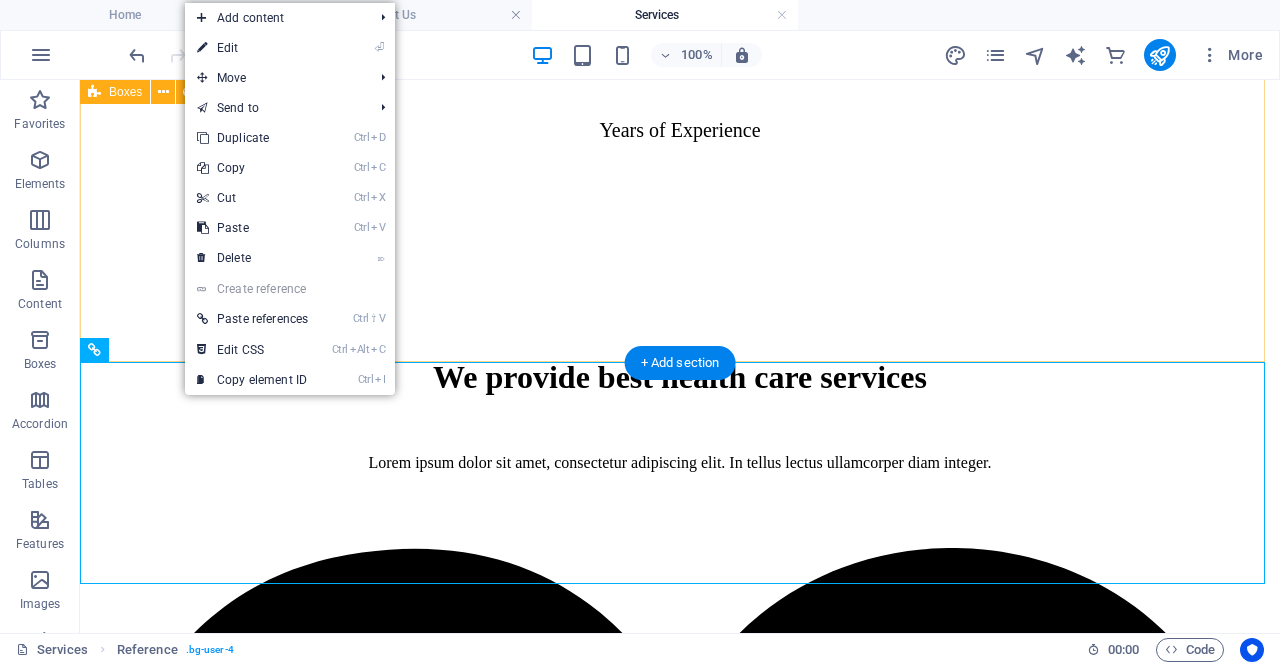 click on "Cardiology Lorem ipsum dolor sit amet, consectetur adipiscing elit.  find out more Orthopedics Lorem ipsum dolor sit amet, consectetur adipiscing elit.  find out more Neurology Lorem ipsum dolor sit amet, consectetur adipiscing elit.  find out more General Lorem ipsum dolor sit amet, consectetur adipiscing elit.  find out more Ophthalmology Lorem ipsum dolor sit amet, consectetur adipiscing elit.  find out more Pulmonology Lorem ipsum dolor sit amet, consectetur adipiscing elit.  find out more" at bounding box center (680, 3899) 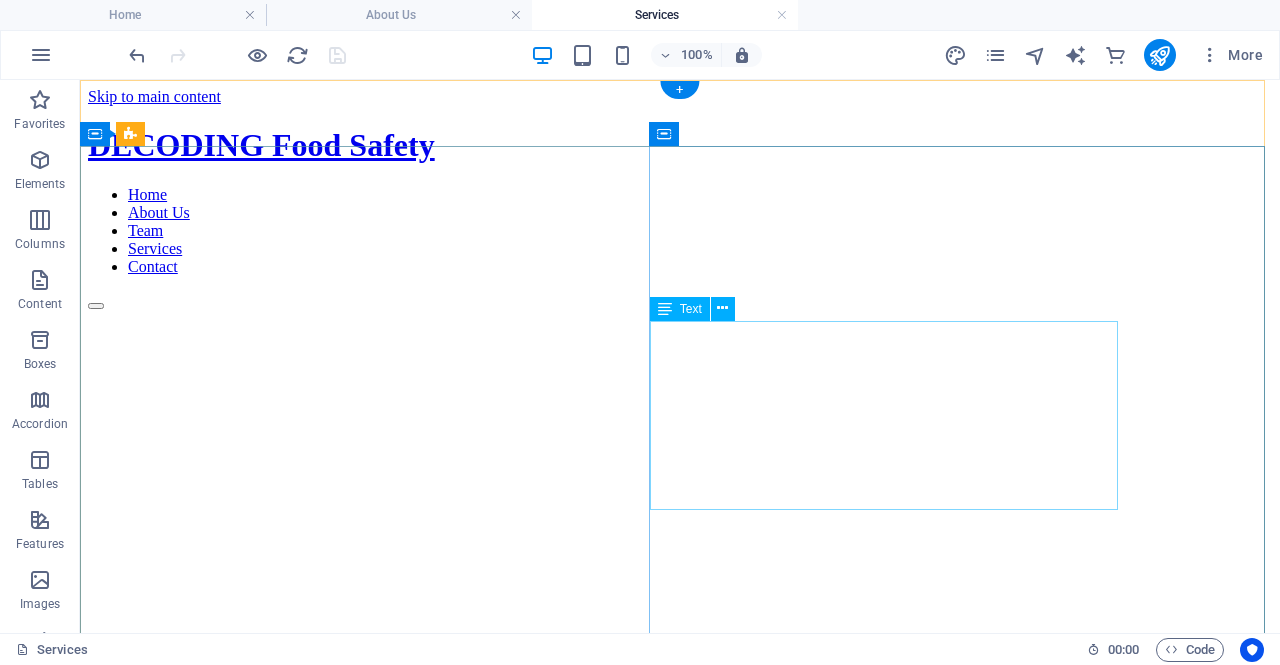 scroll, scrollTop: 2, scrollLeft: 0, axis: vertical 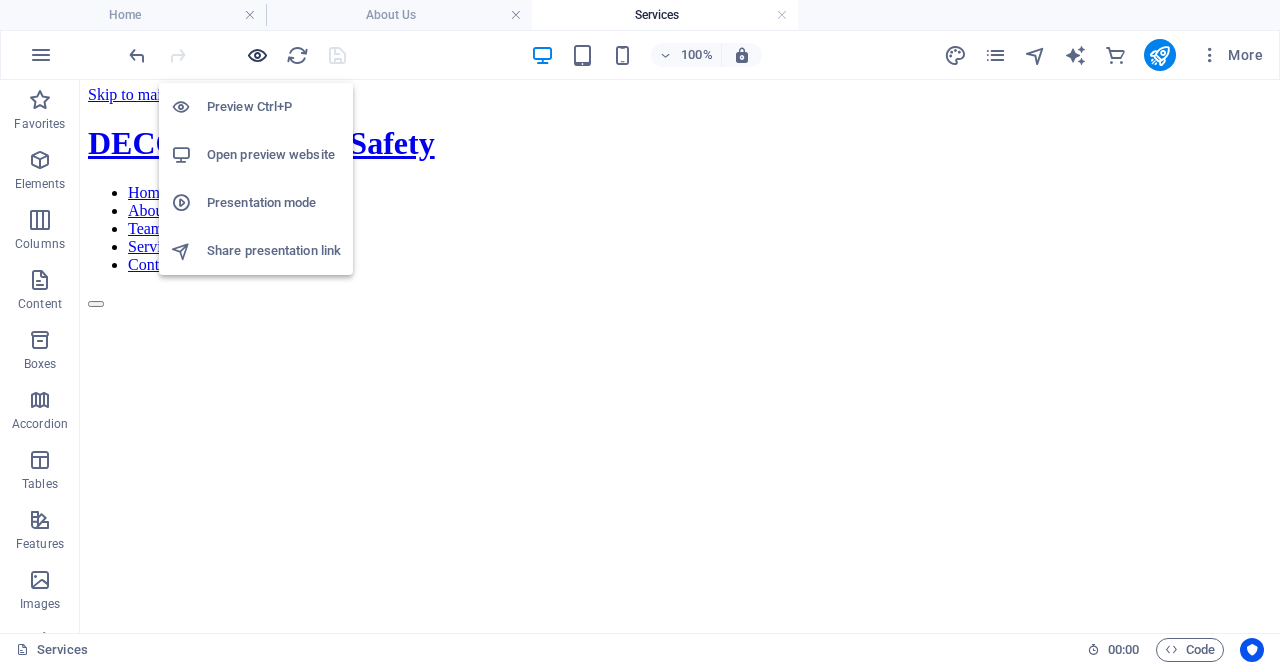 click at bounding box center [257, 55] 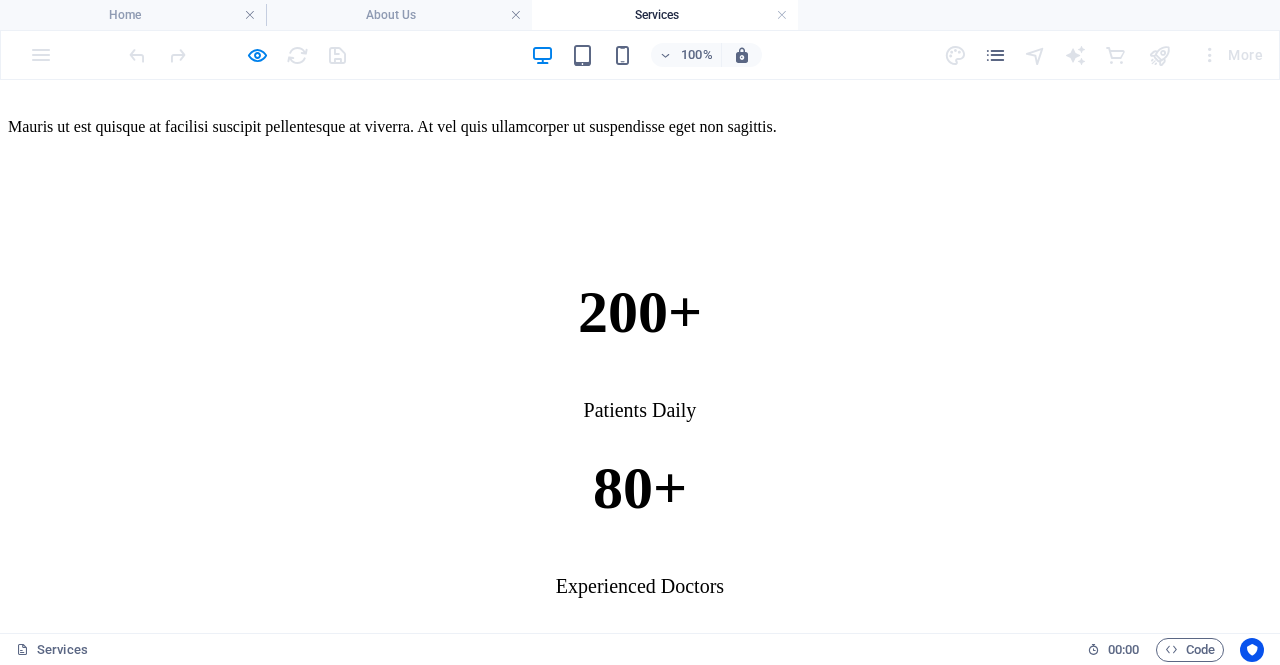 scroll, scrollTop: 1054, scrollLeft: 0, axis: vertical 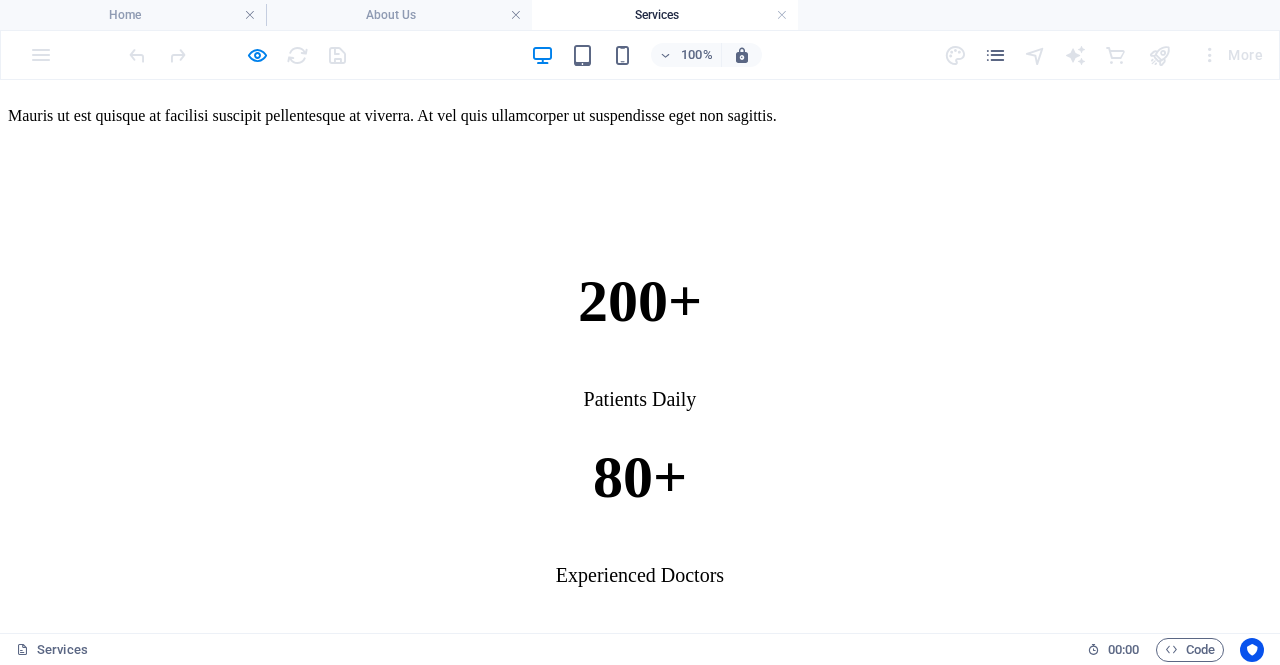click on "find out more" at bounding box center (67, 2415) 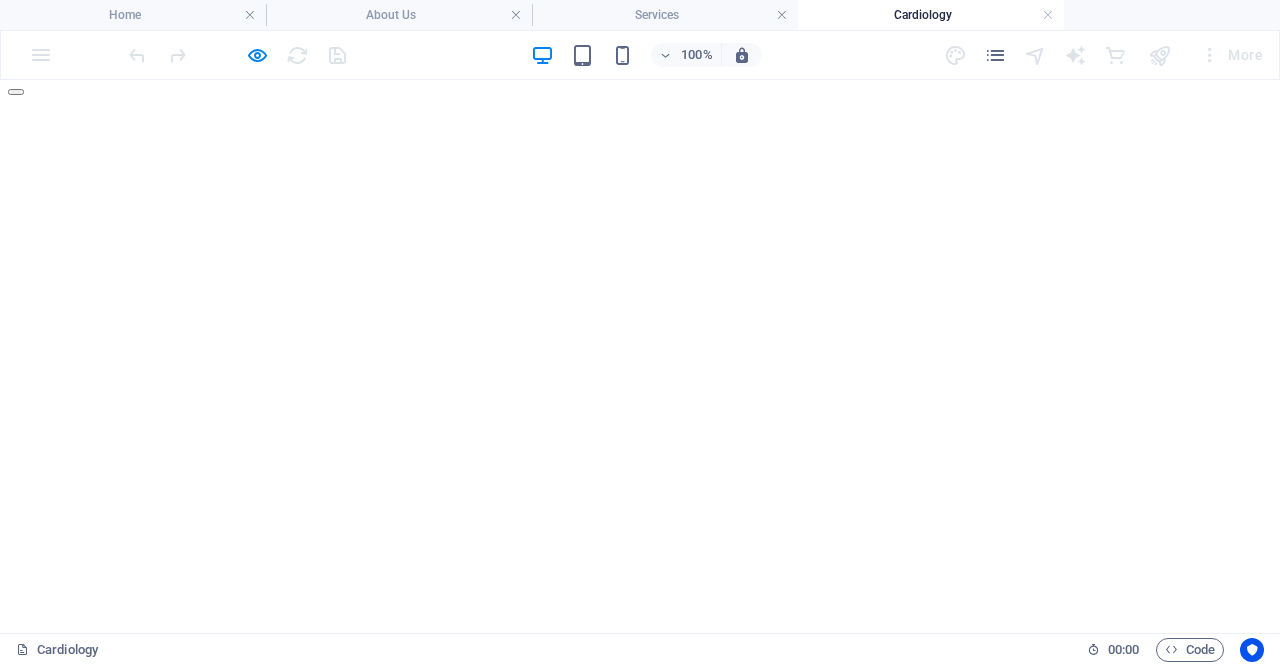 scroll, scrollTop: 0, scrollLeft: 0, axis: both 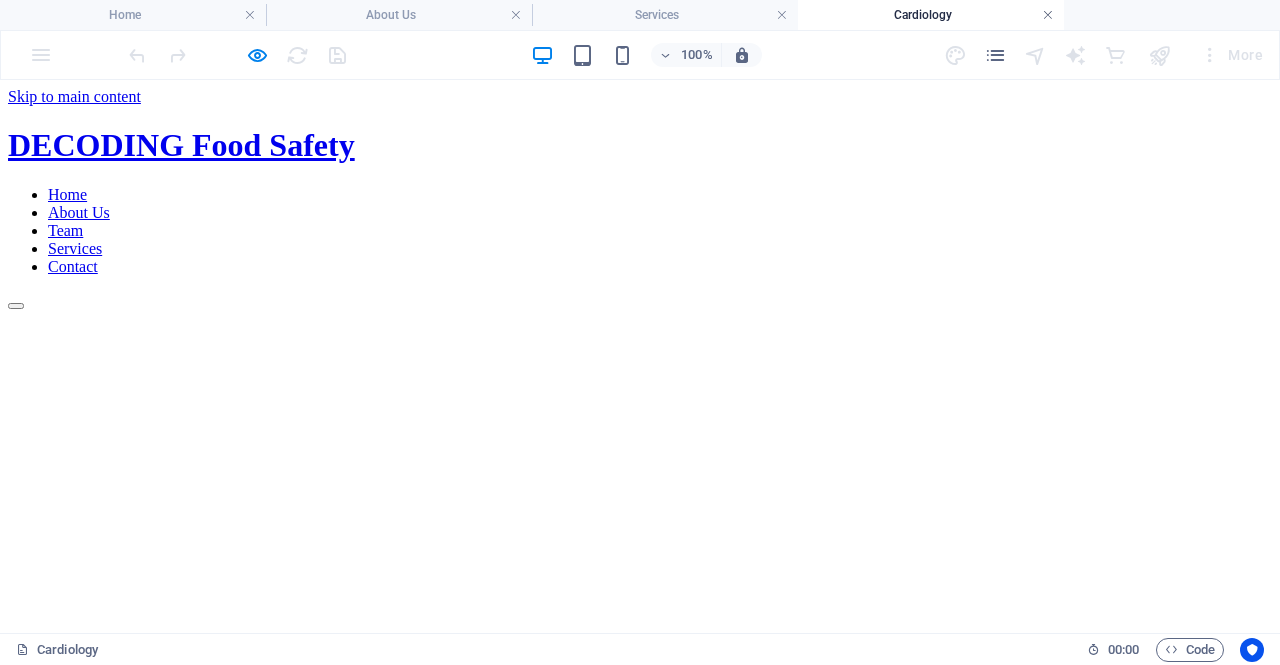 click at bounding box center (1048, 15) 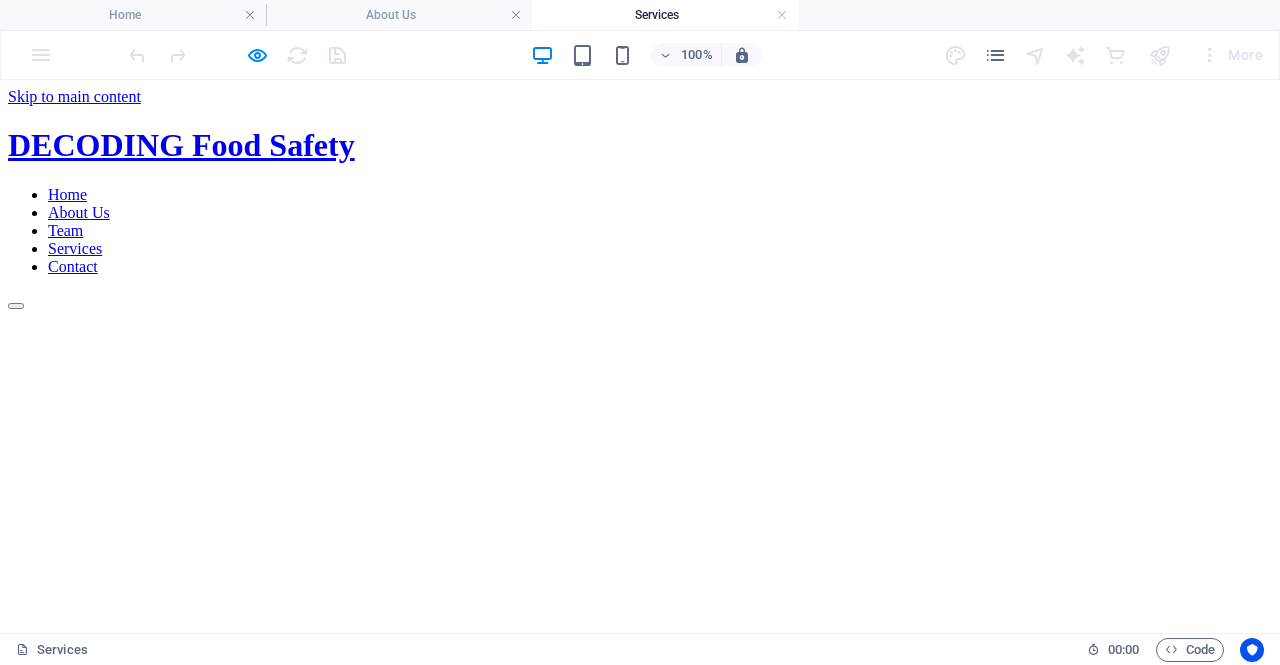 scroll, scrollTop: 1054, scrollLeft: 0, axis: vertical 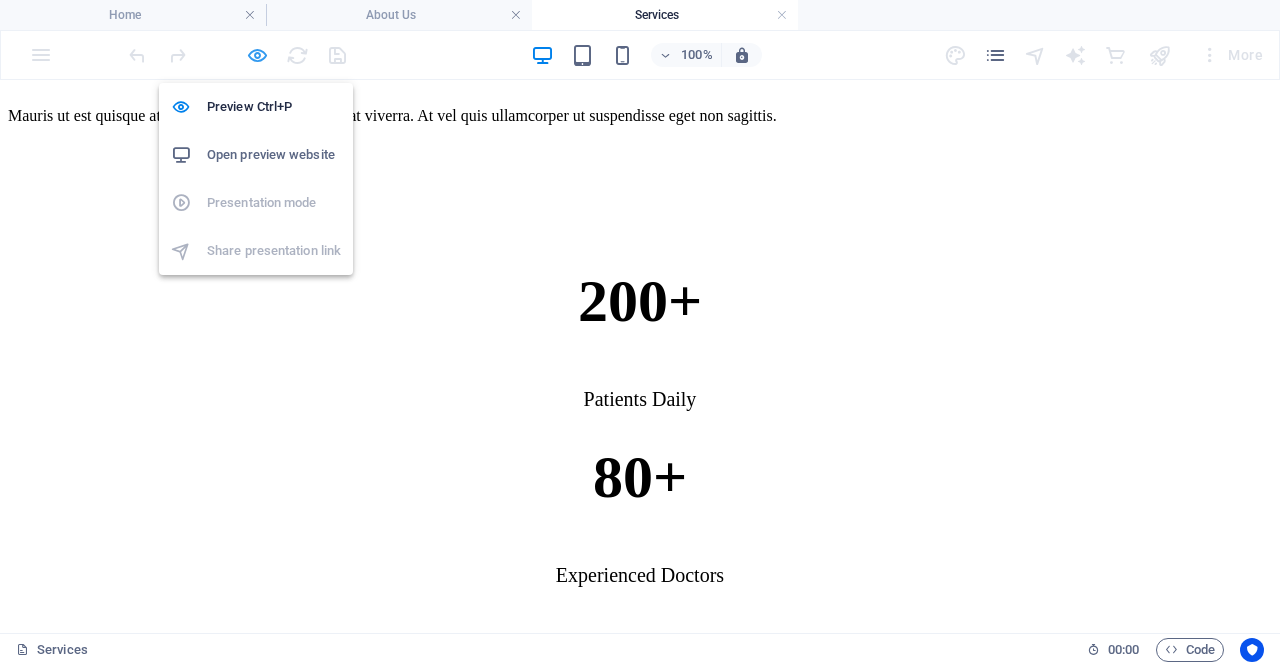 click at bounding box center (257, 55) 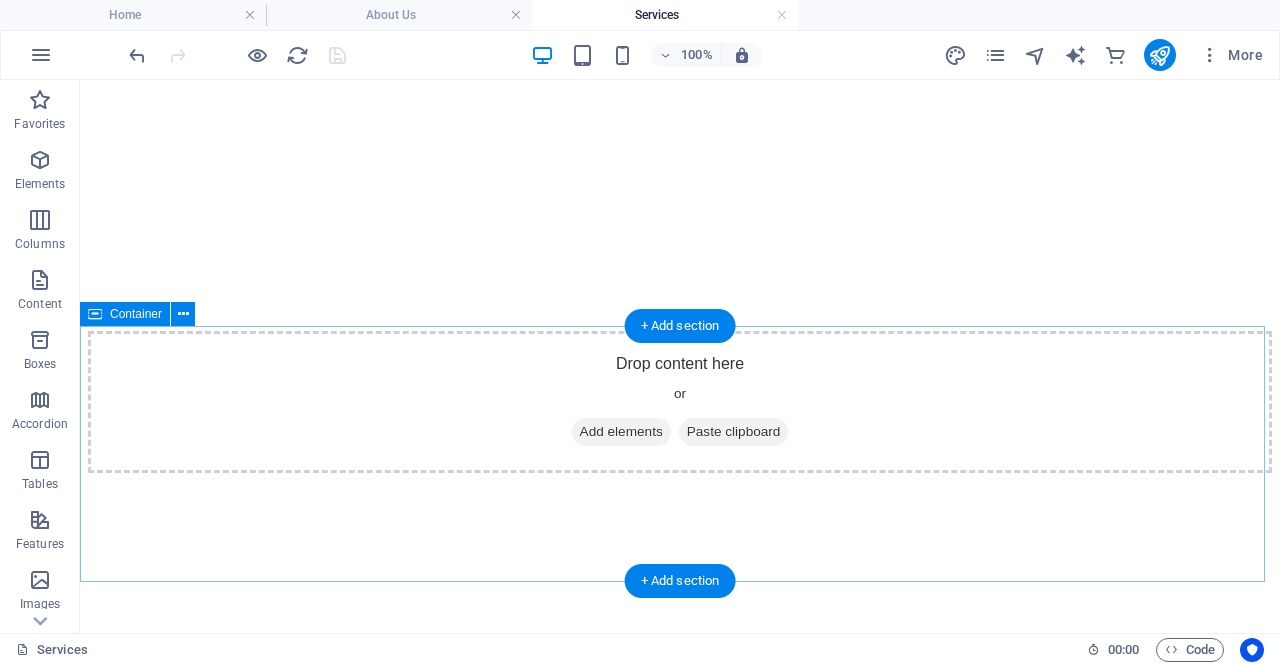 scroll, scrollTop: 574, scrollLeft: 0, axis: vertical 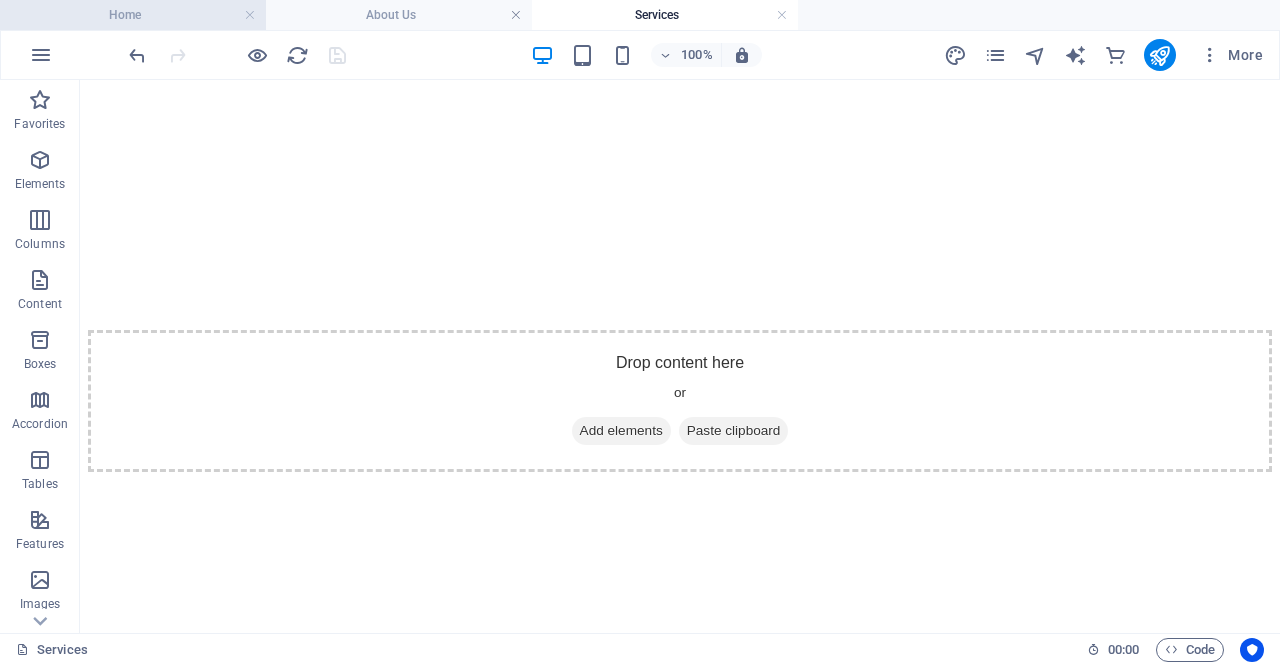 click on "Home" at bounding box center [133, 15] 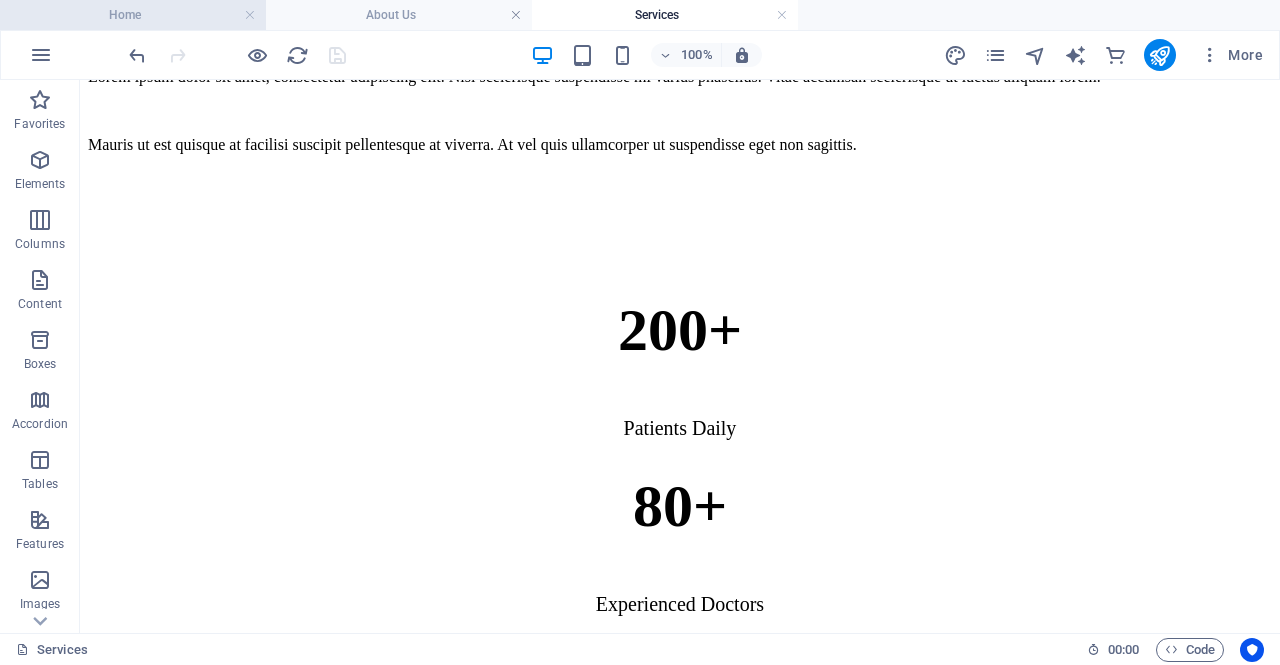 scroll, scrollTop: 0, scrollLeft: 0, axis: both 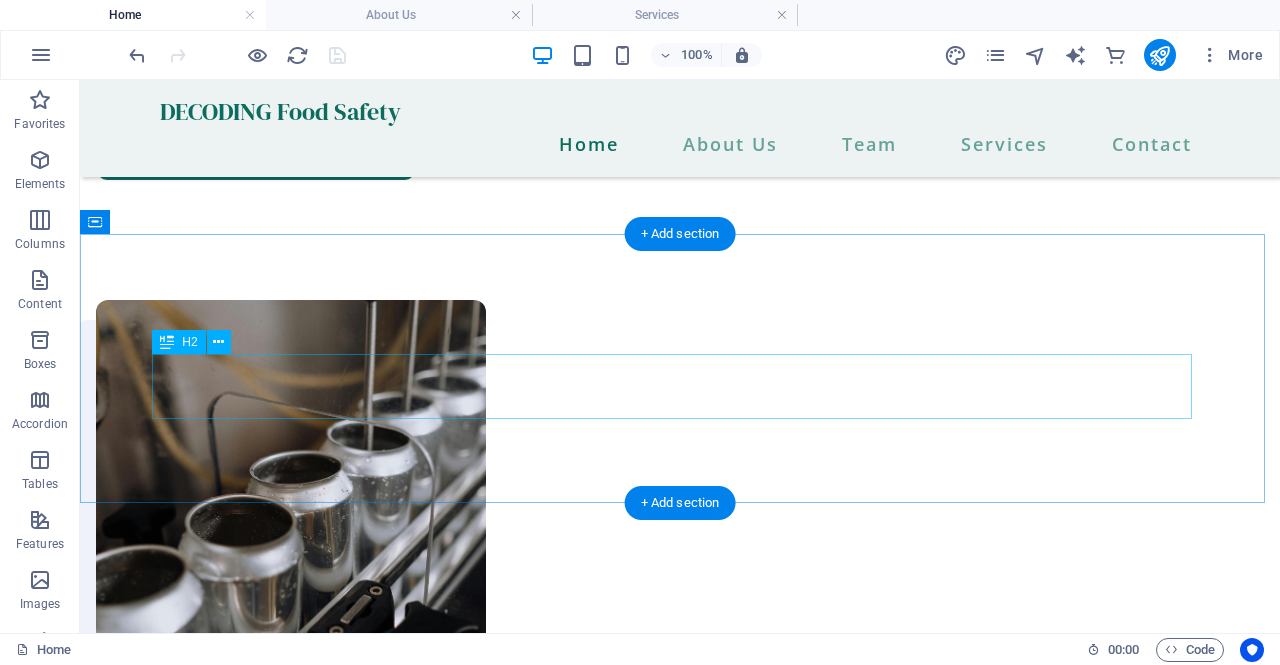 click on "Professional food safety consulting services." at bounding box center (680, 1326) 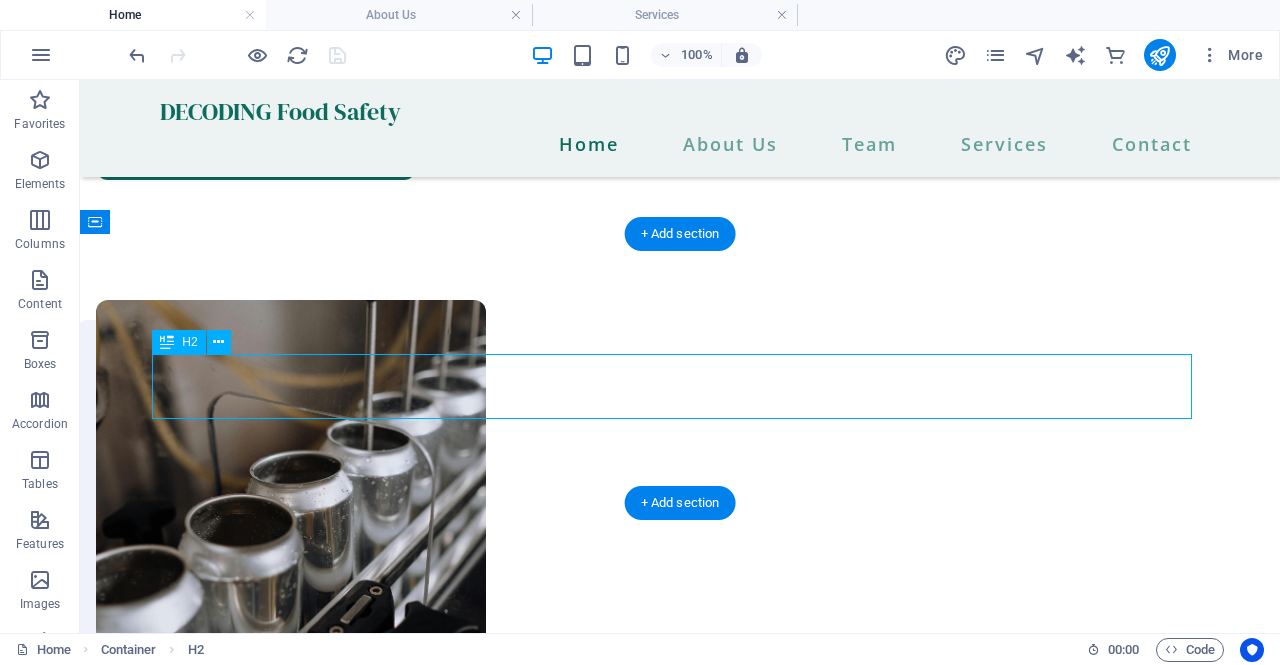 drag, startPoint x: 185, startPoint y: 385, endPoint x: 325, endPoint y: 412, distance: 142.5798 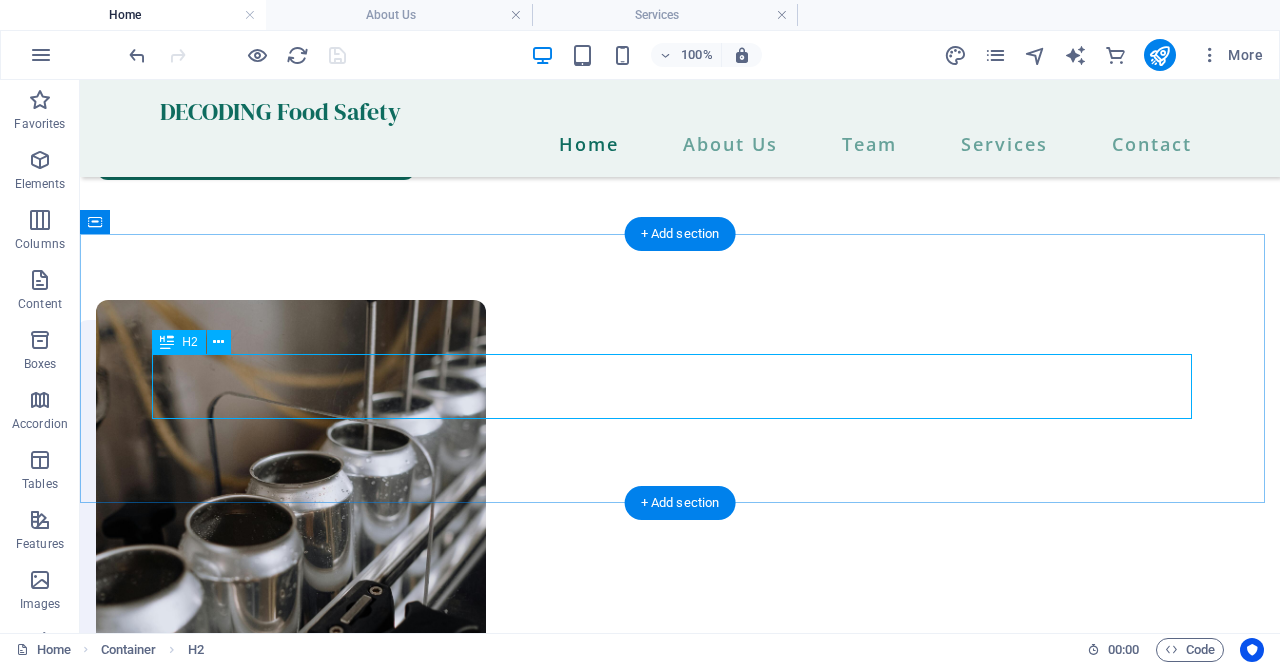 click on "Professional food safety consulting services." at bounding box center (680, 1326) 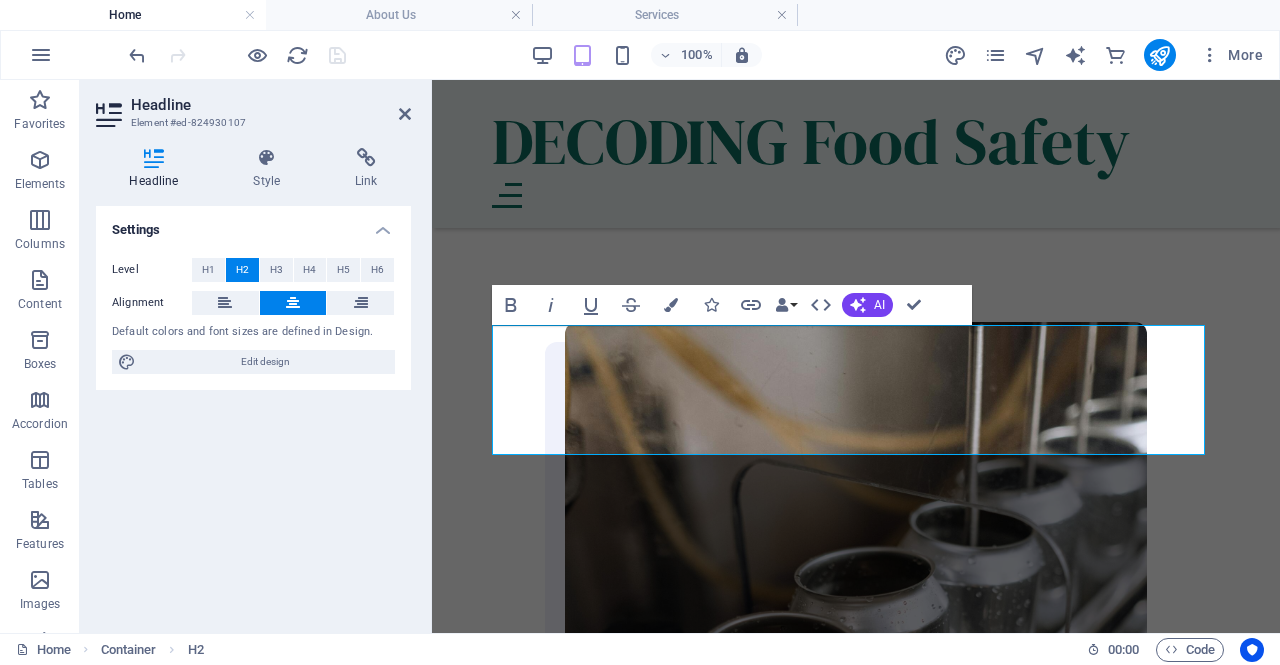 scroll, scrollTop: 2071, scrollLeft: 0, axis: vertical 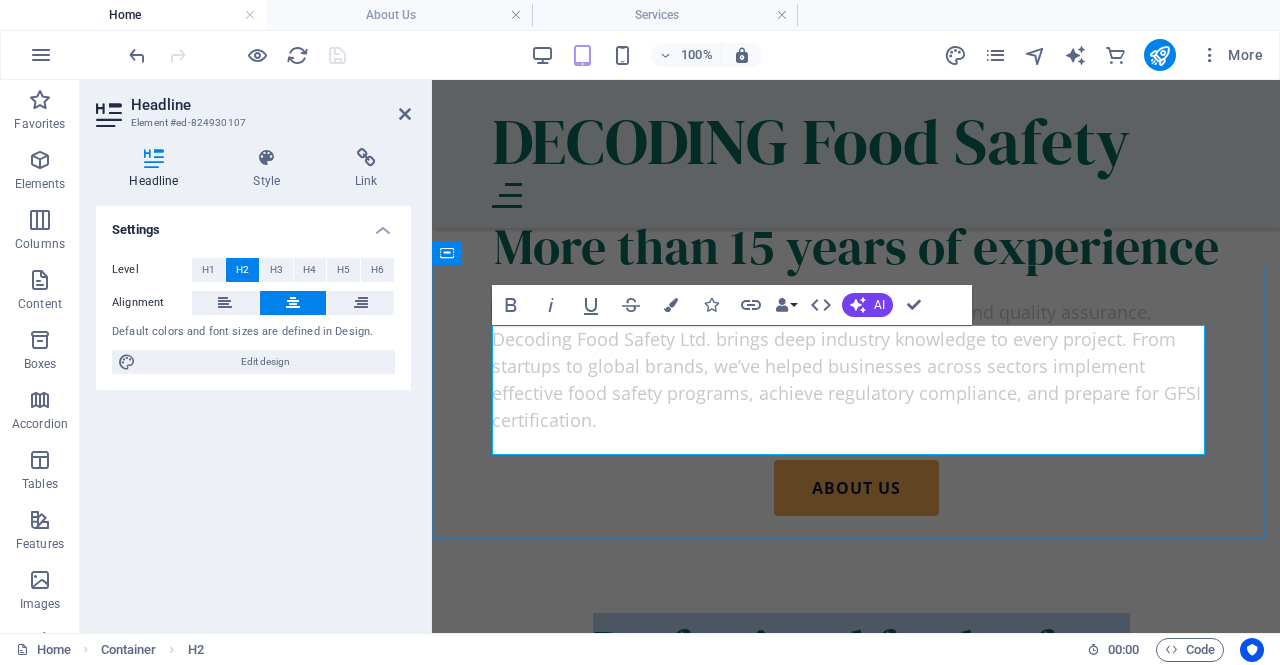 click on "Professional food safety consulting services." at bounding box center (856, 680) 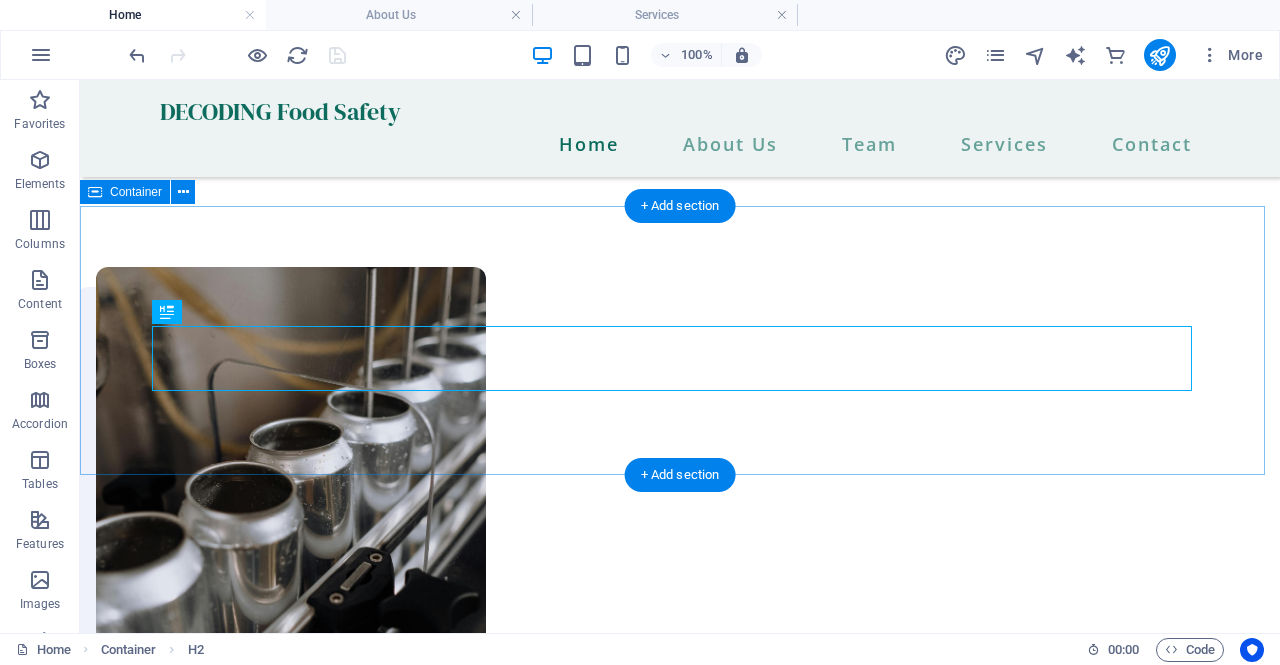 scroll, scrollTop: 1381, scrollLeft: 0, axis: vertical 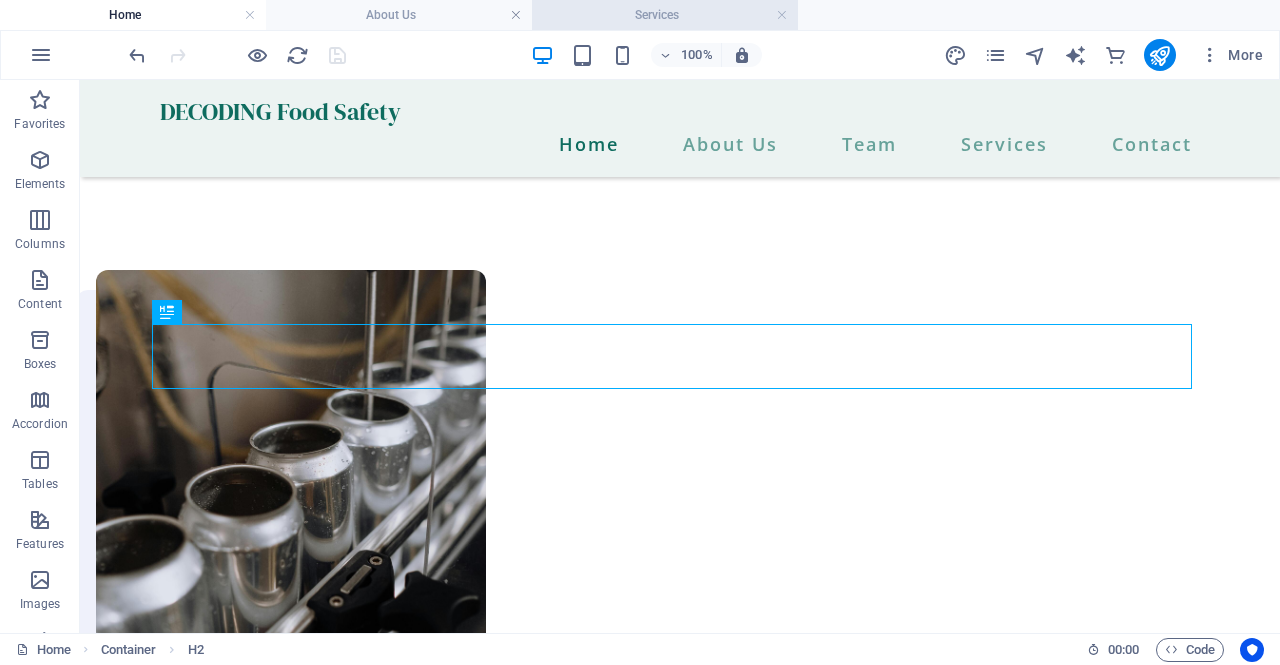click on "Services" at bounding box center (665, 15) 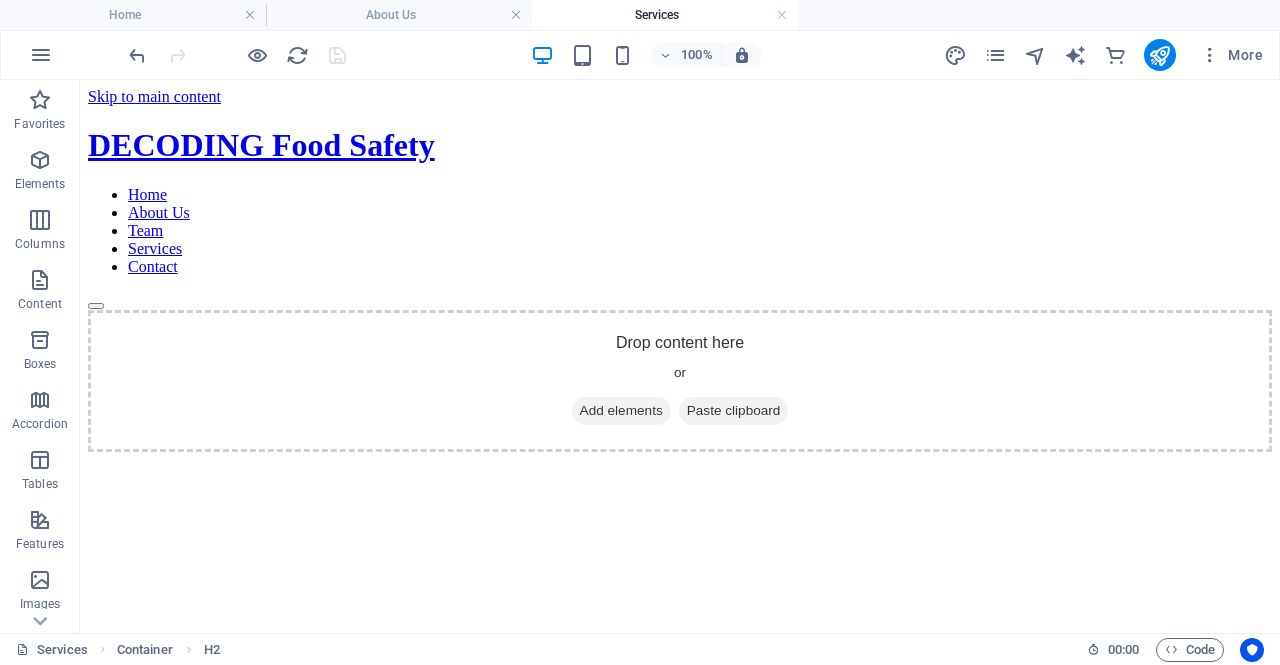 scroll, scrollTop: 574, scrollLeft: 0, axis: vertical 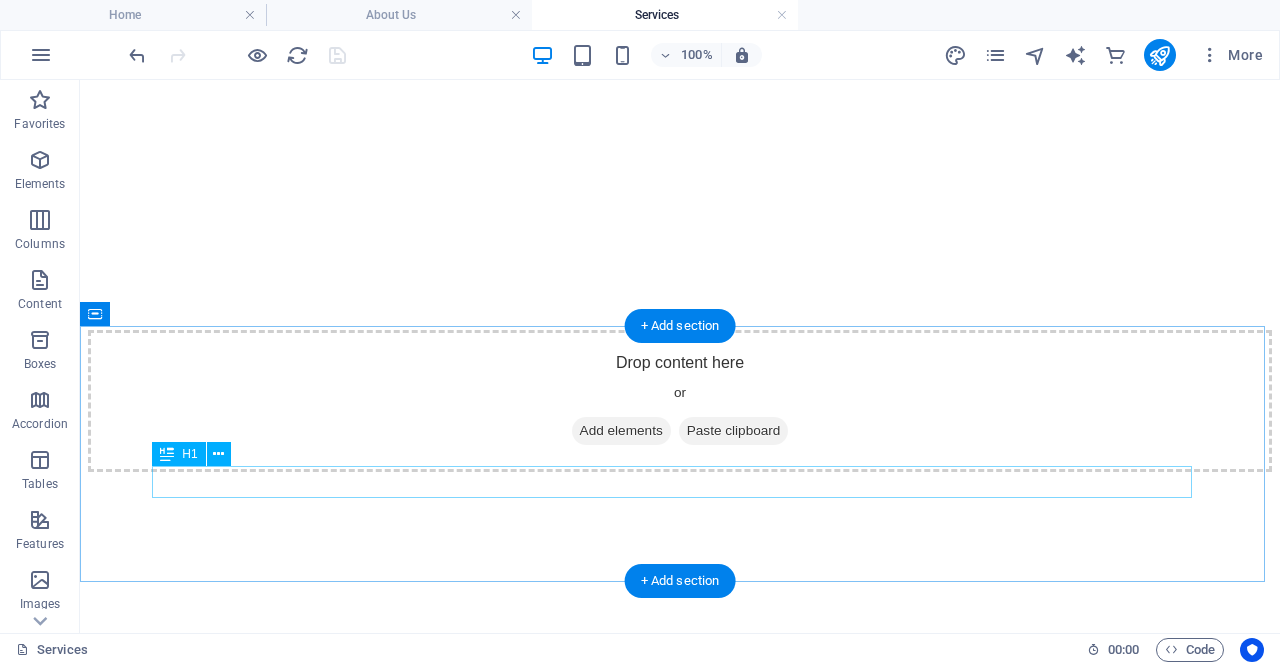 click on "We provide best health care services" at bounding box center (680, 1621) 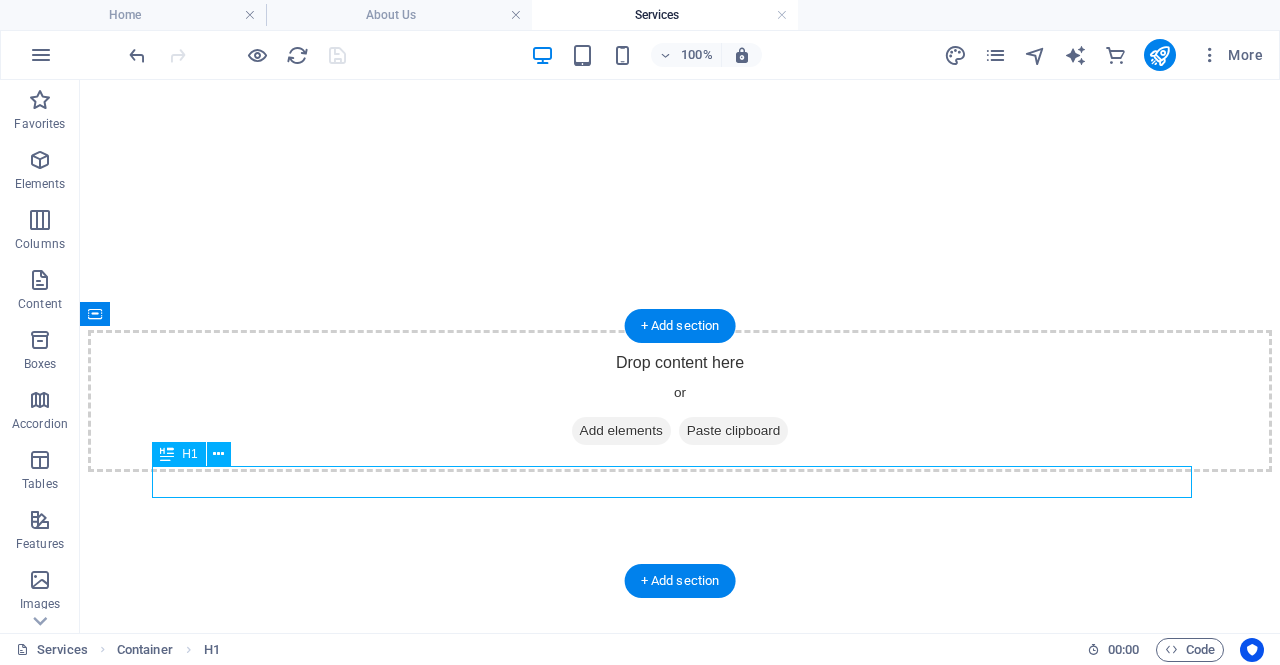 click on "We provide best health care services" at bounding box center (680, 1621) 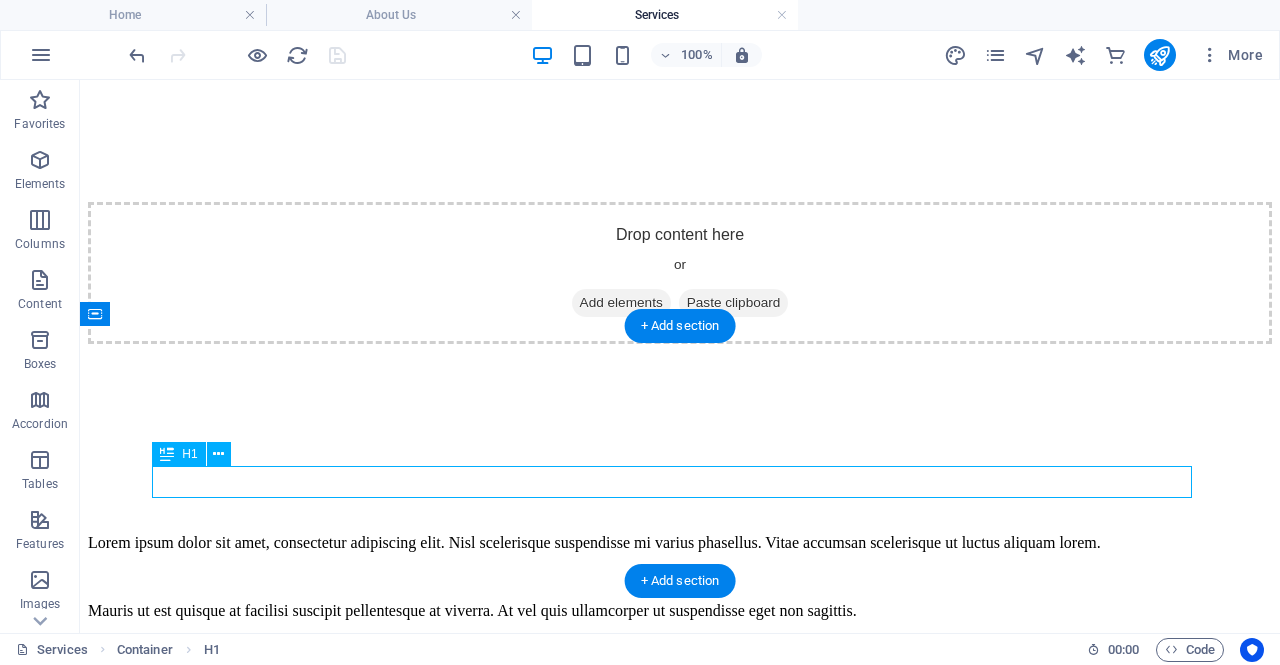 scroll, scrollTop: 968, scrollLeft: 0, axis: vertical 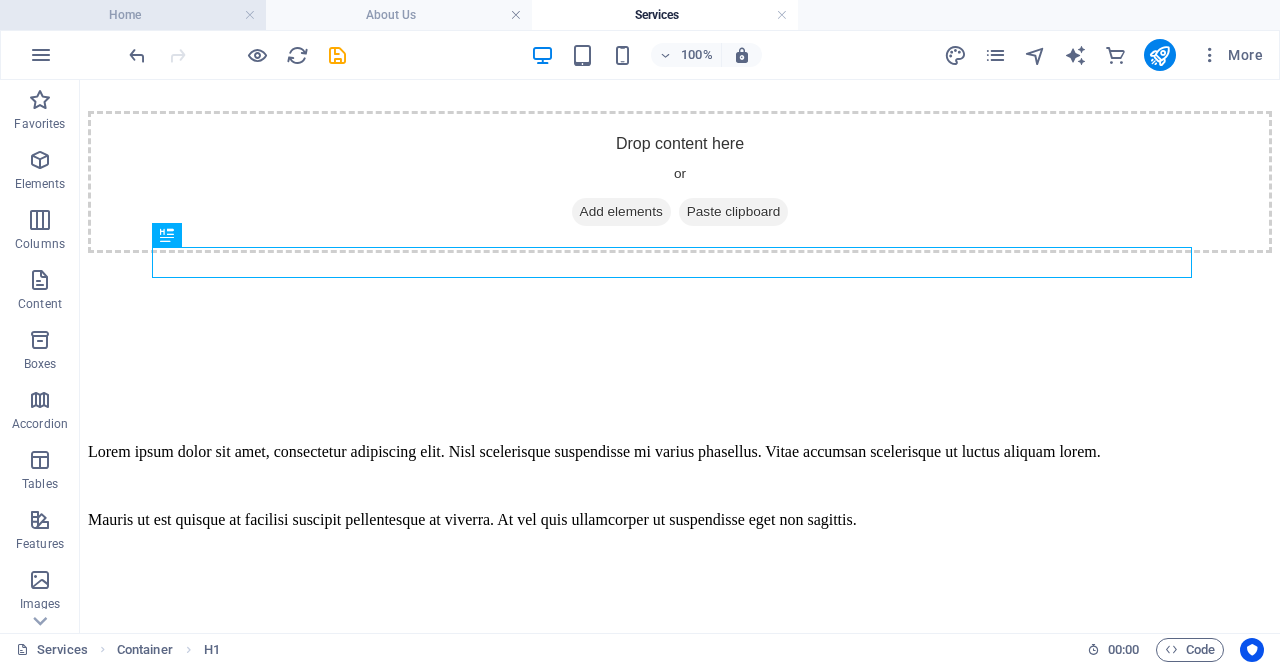 click on "Home" at bounding box center [133, 15] 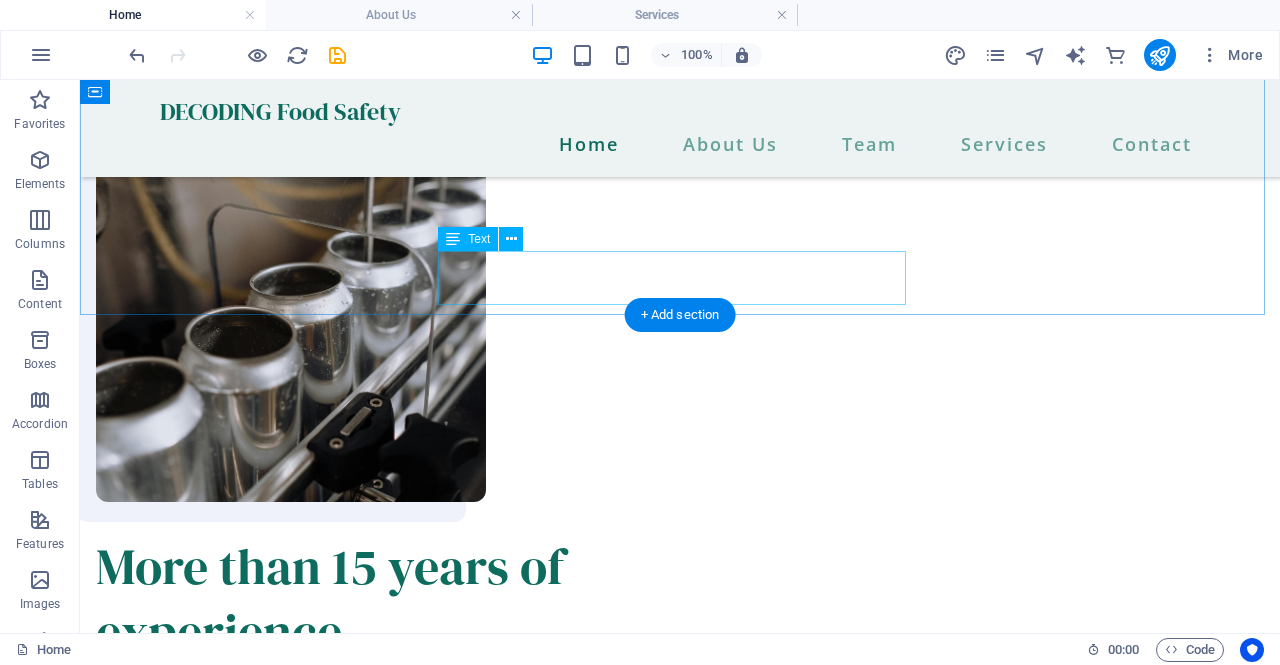 scroll, scrollTop: 1498, scrollLeft: 0, axis: vertical 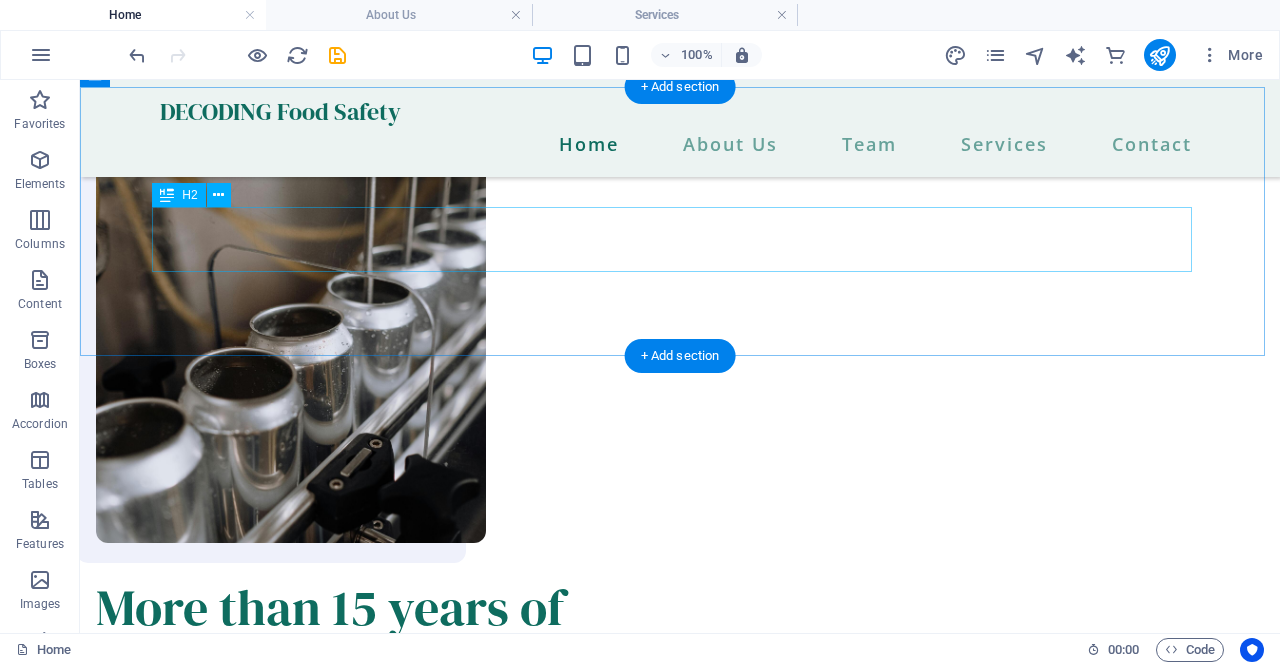 click on "Professional food safety consulting services." at bounding box center [680, 1179] 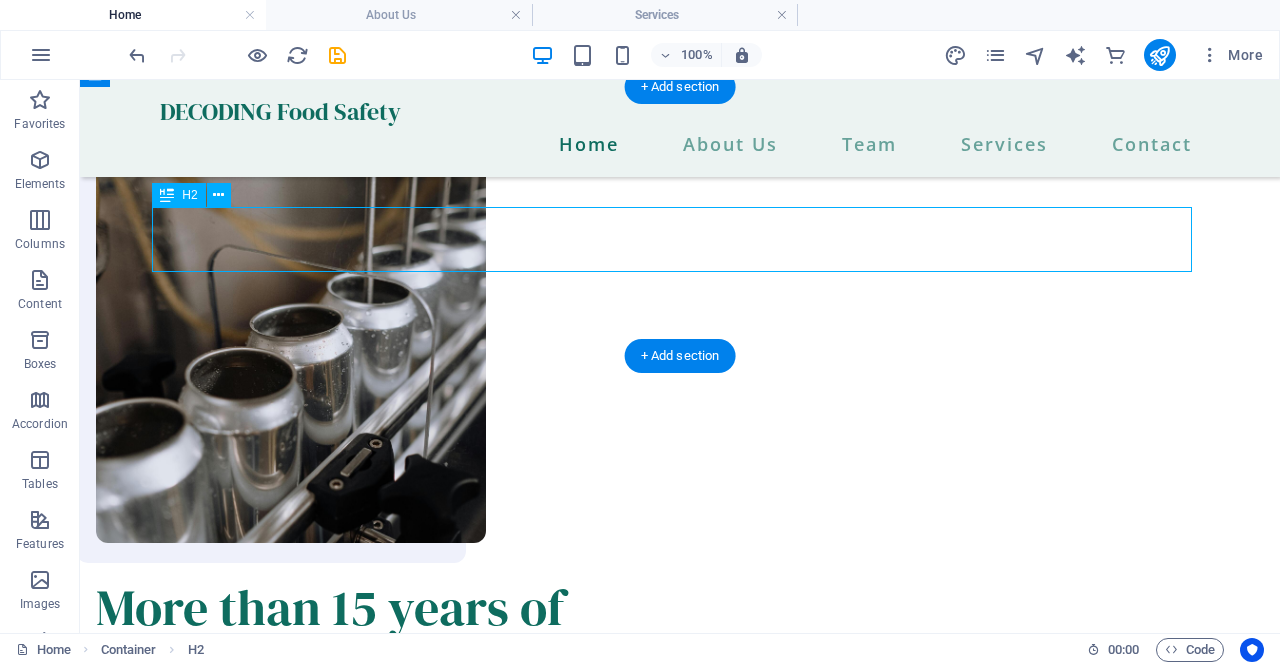 click on "Professional food safety consulting services." at bounding box center [680, 1179] 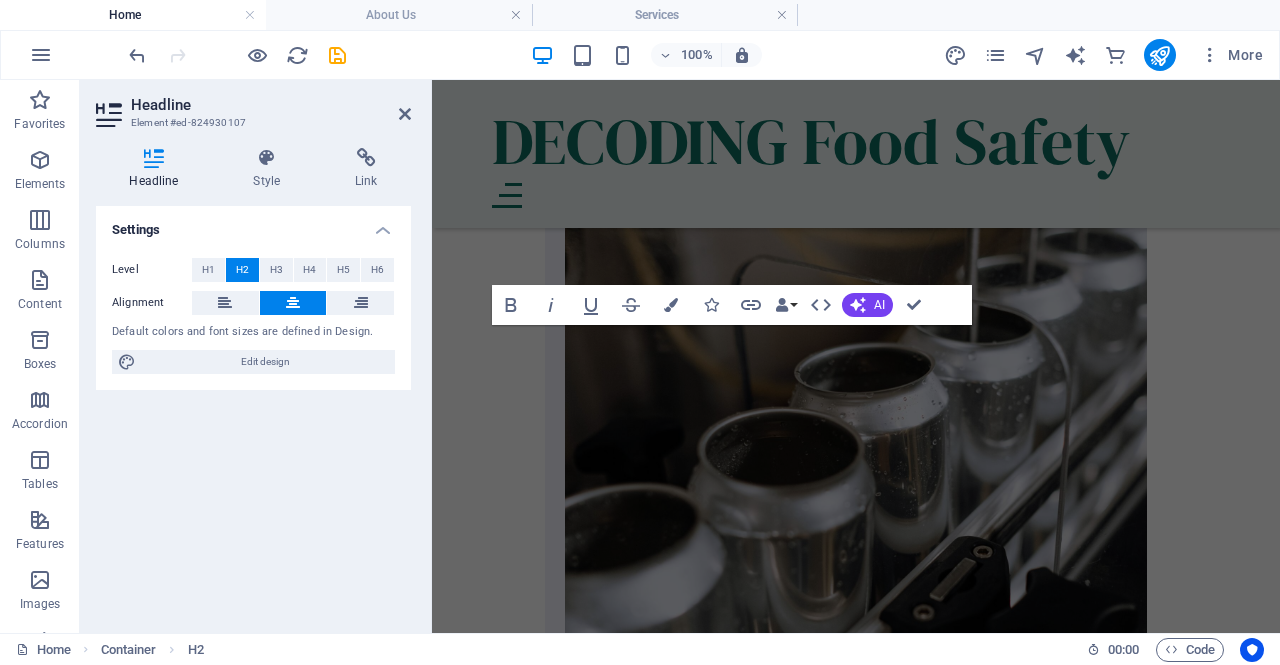 scroll, scrollTop: 2071, scrollLeft: 0, axis: vertical 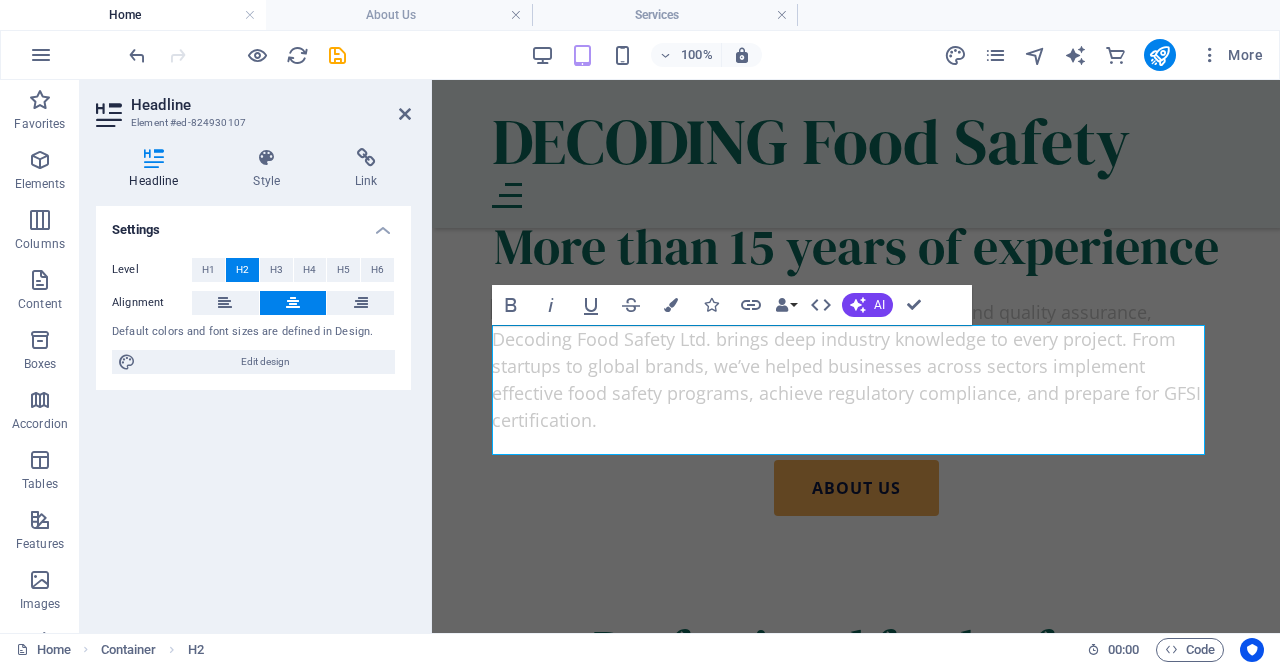 click on "Headline" at bounding box center [271, 105] 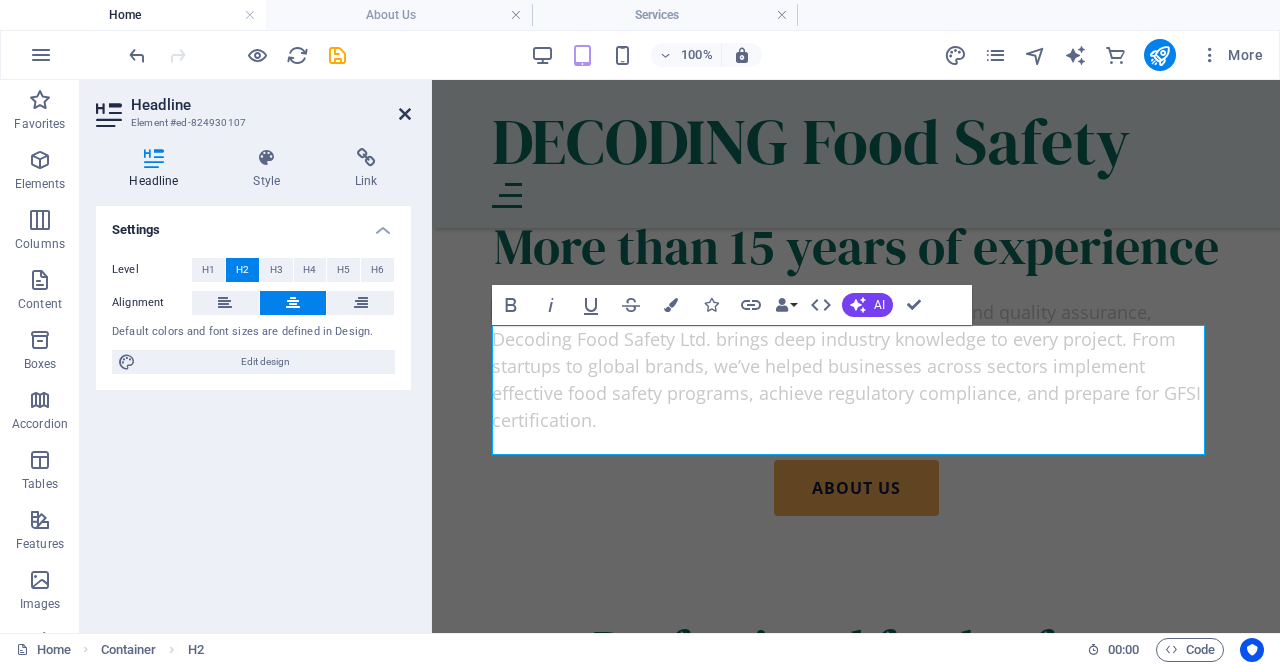 drag, startPoint x: 408, startPoint y: 117, endPoint x: 327, endPoint y: 37, distance: 113.84639 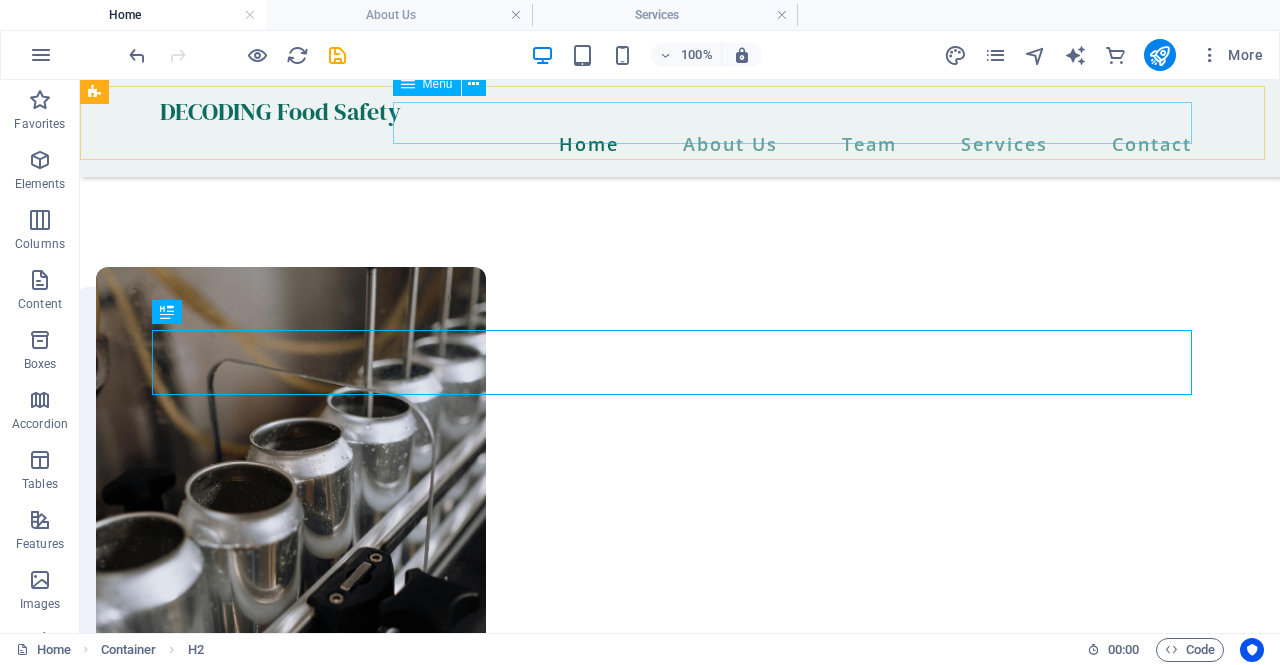 scroll, scrollTop: 1381, scrollLeft: 0, axis: vertical 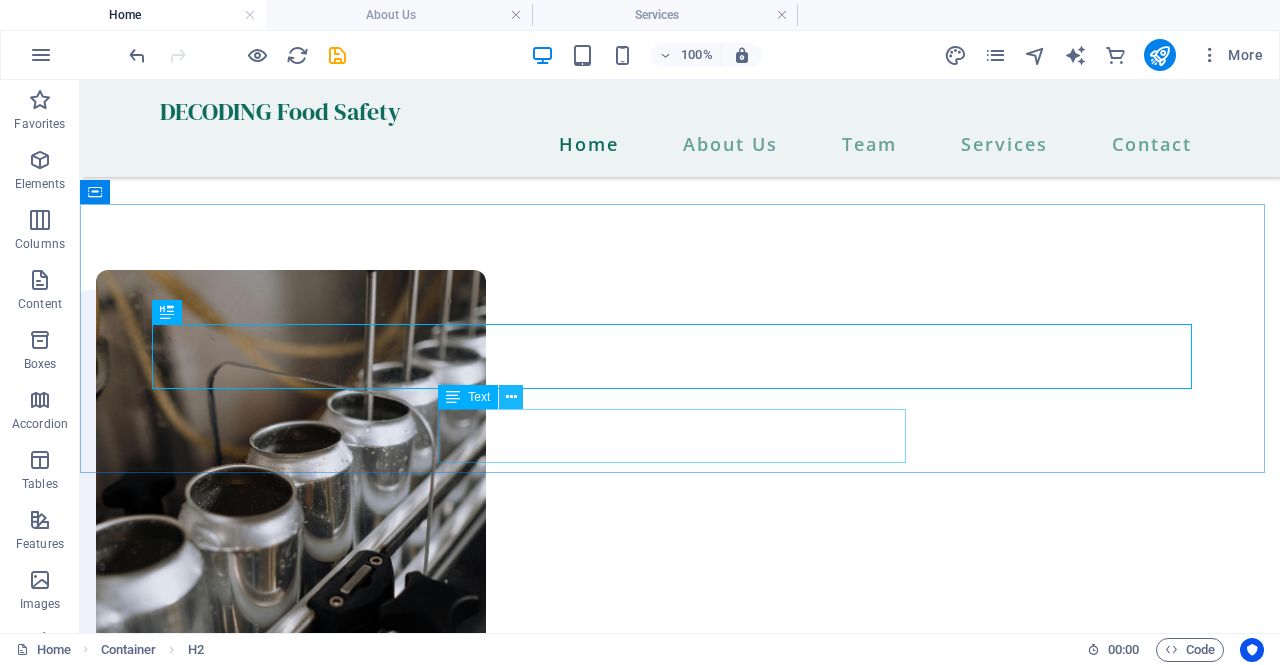 click at bounding box center (511, 397) 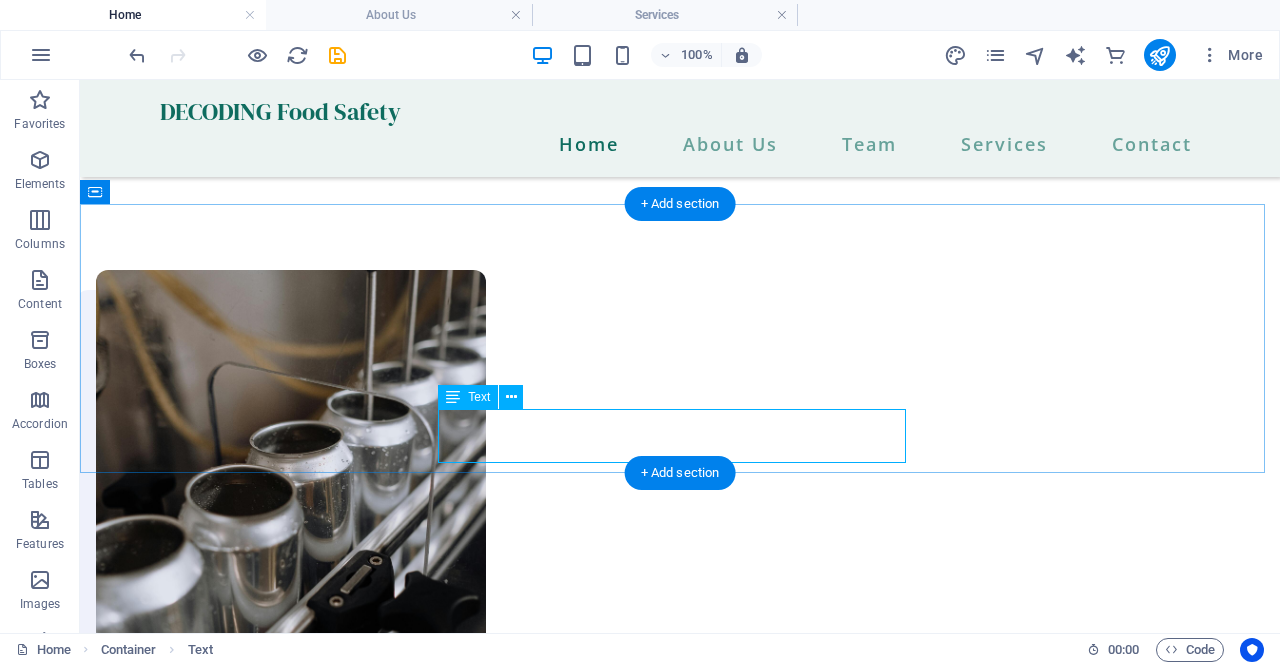 click on "Lorem ipsum dolor sit amet, consectetur adipiscing elit. In tellus lectus ullamcorper diam integer." at bounding box center [680, 1362] 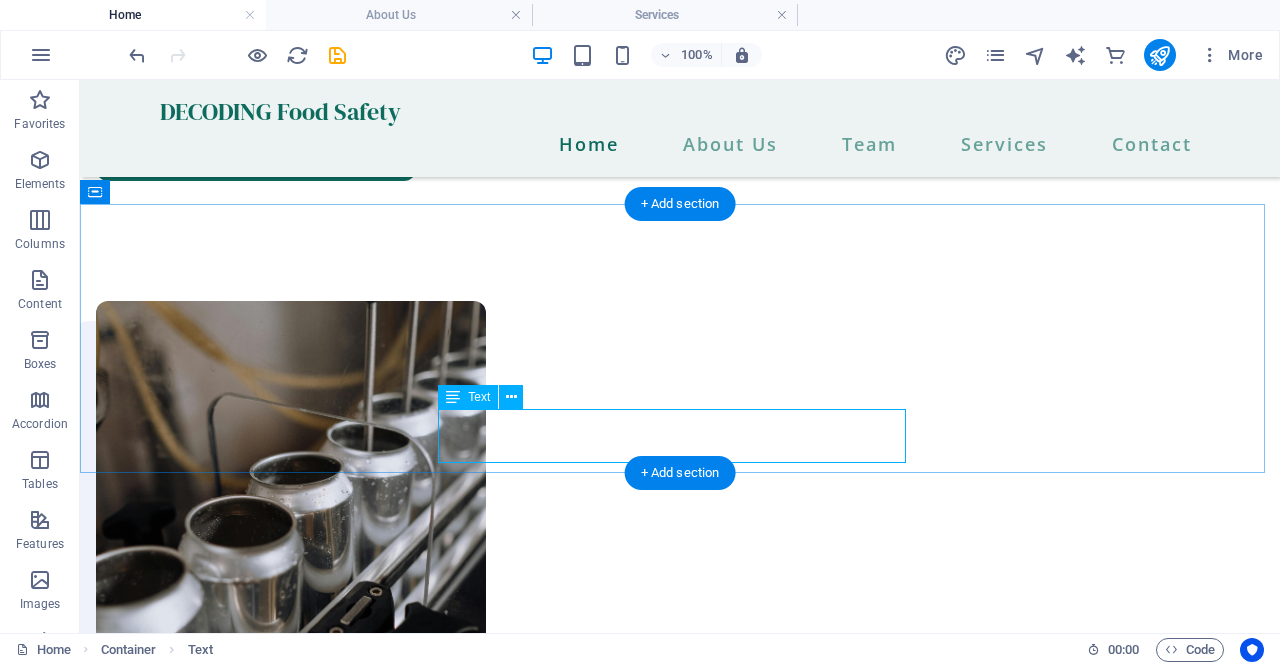 scroll, scrollTop: 2189, scrollLeft: 0, axis: vertical 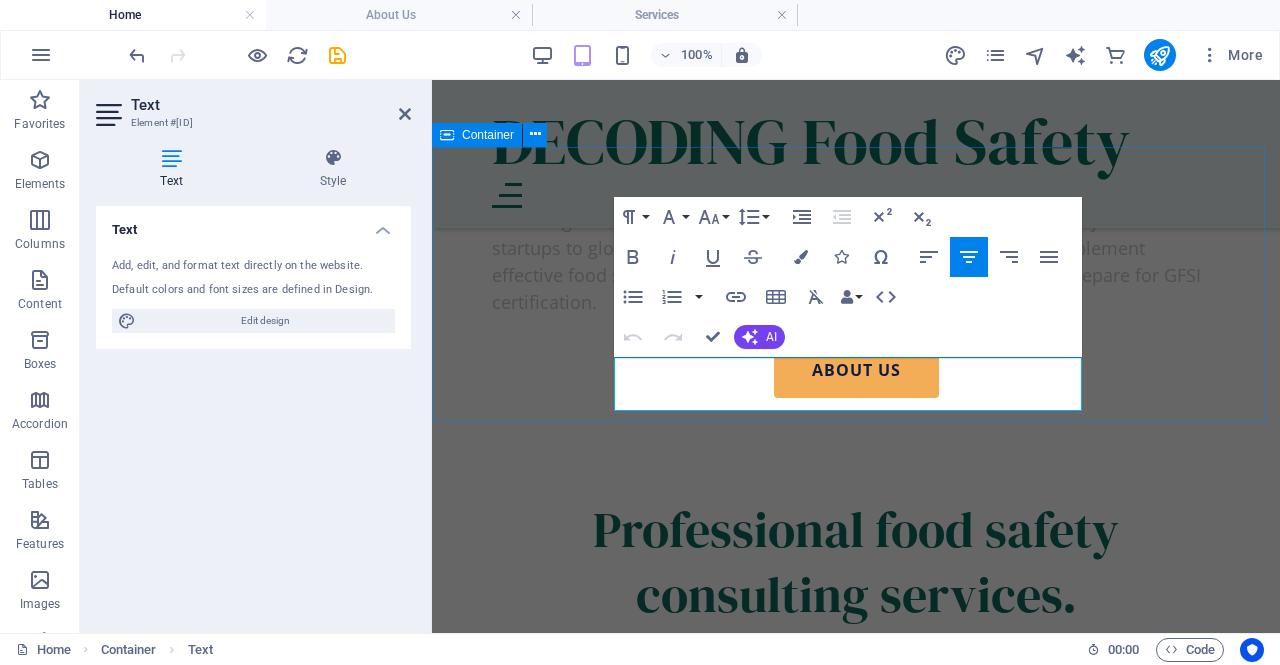 drag, startPoint x: 1033, startPoint y: 395, endPoint x: 590, endPoint y: 368, distance: 443.82202 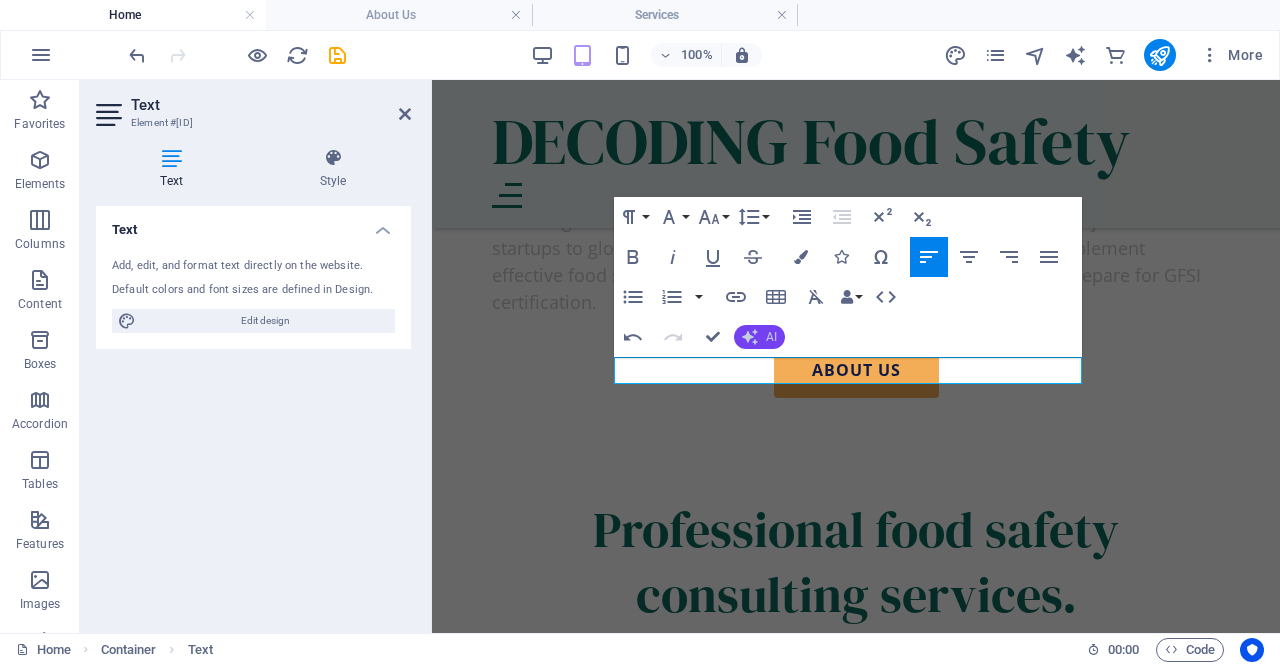 click 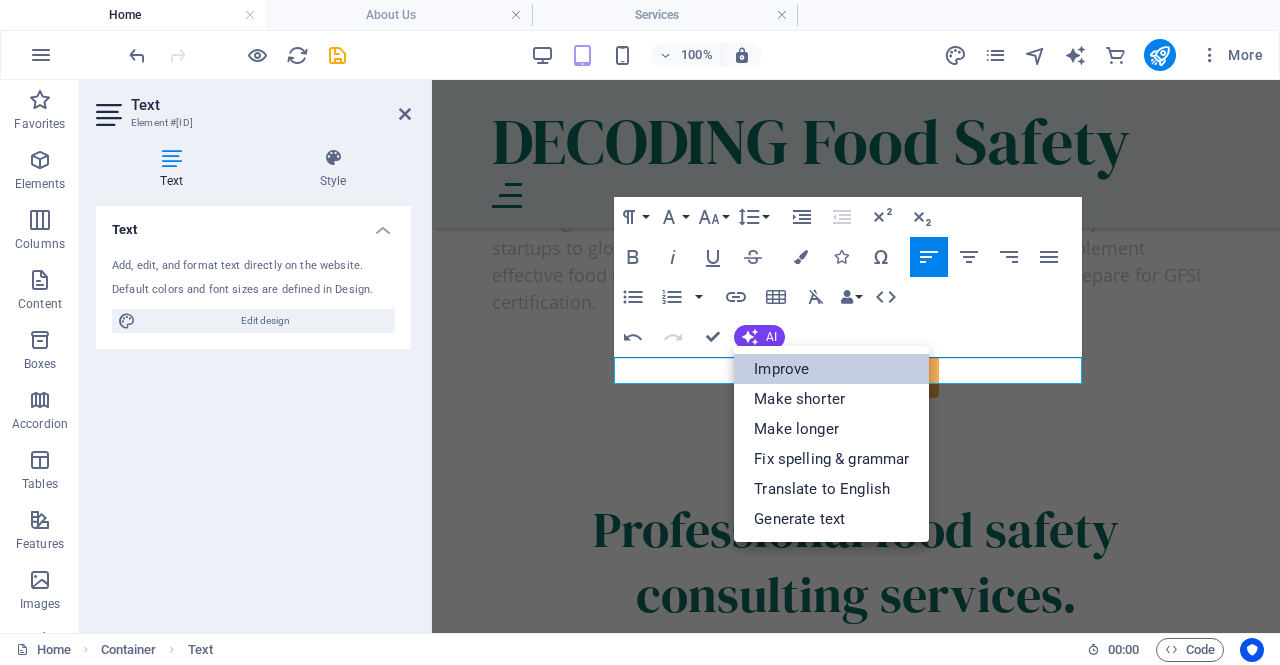 click on "Improve" at bounding box center [831, 369] 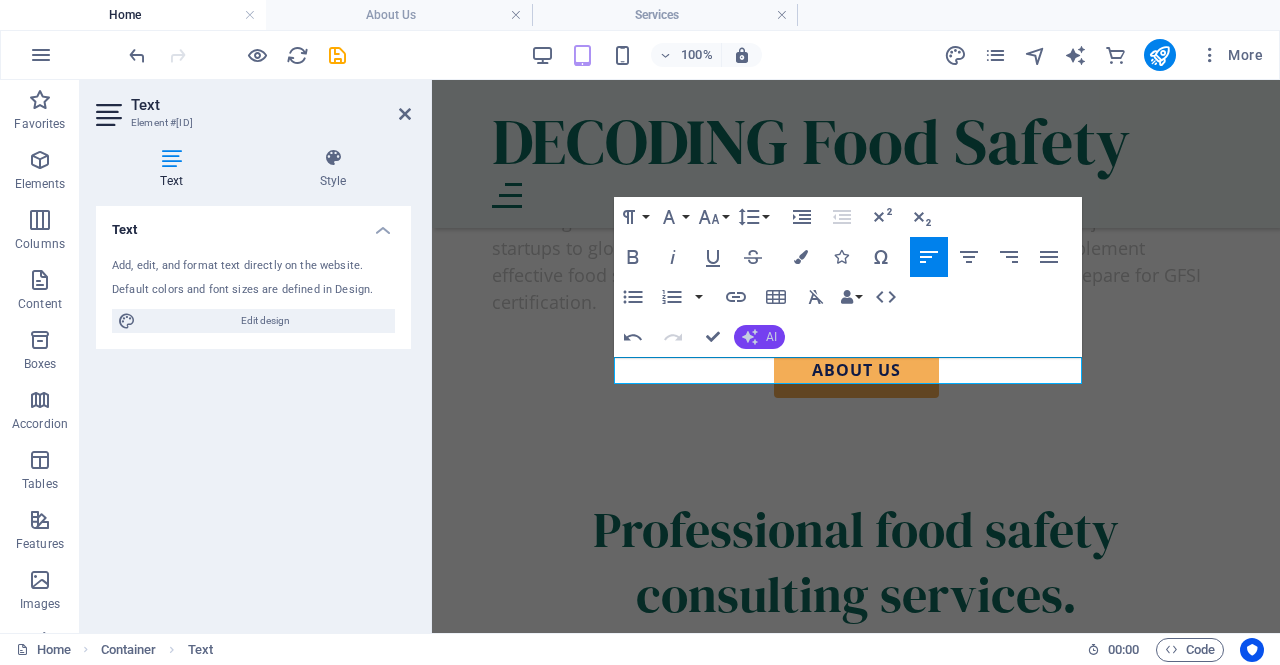 click on "AI" at bounding box center (759, 337) 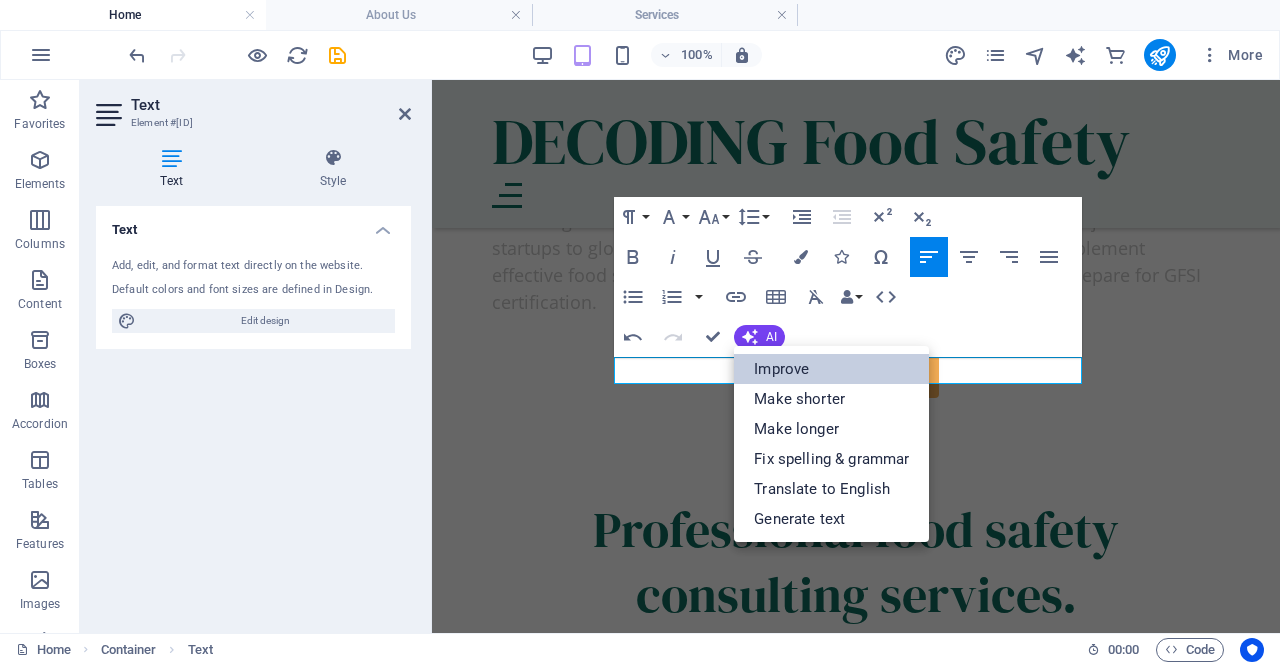 click on "Improve" at bounding box center [831, 369] 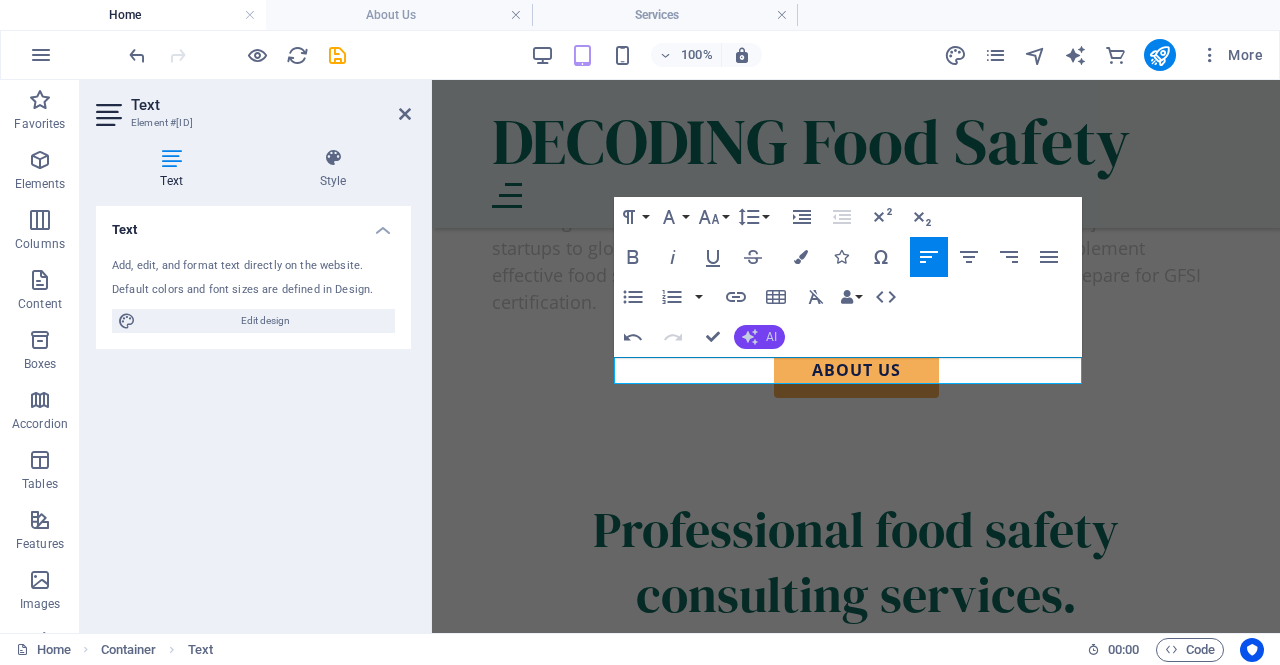 click on "AI" at bounding box center [759, 337] 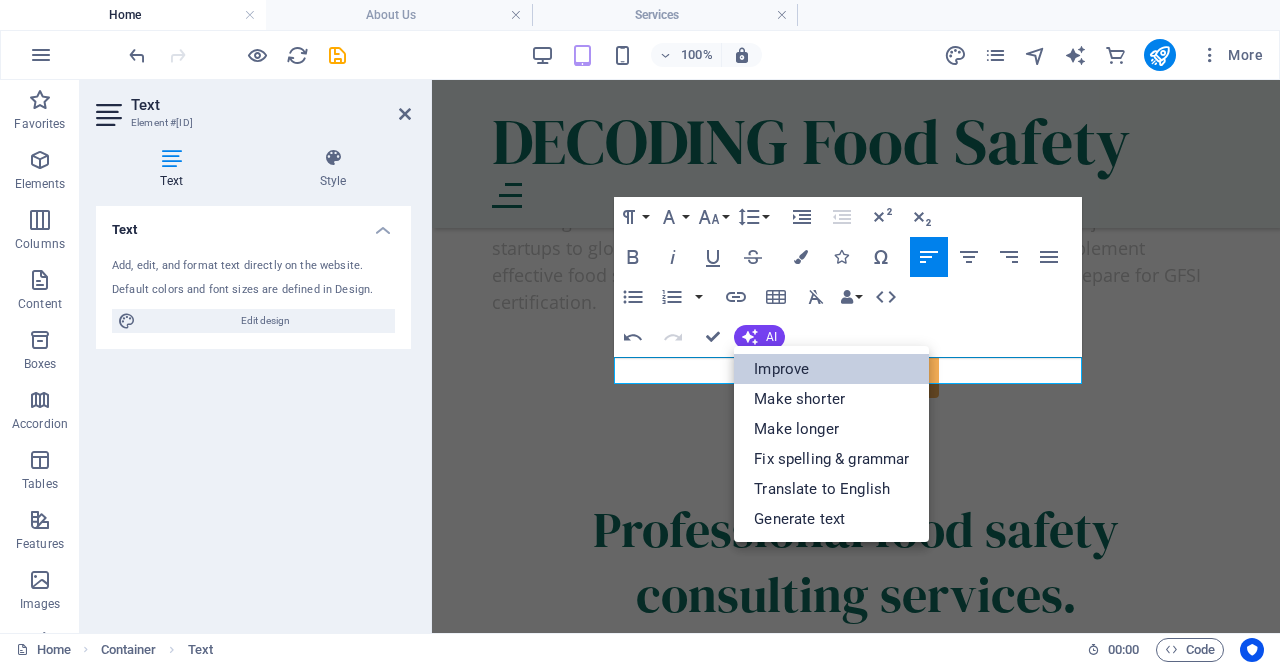 click on "Improve" at bounding box center (831, 369) 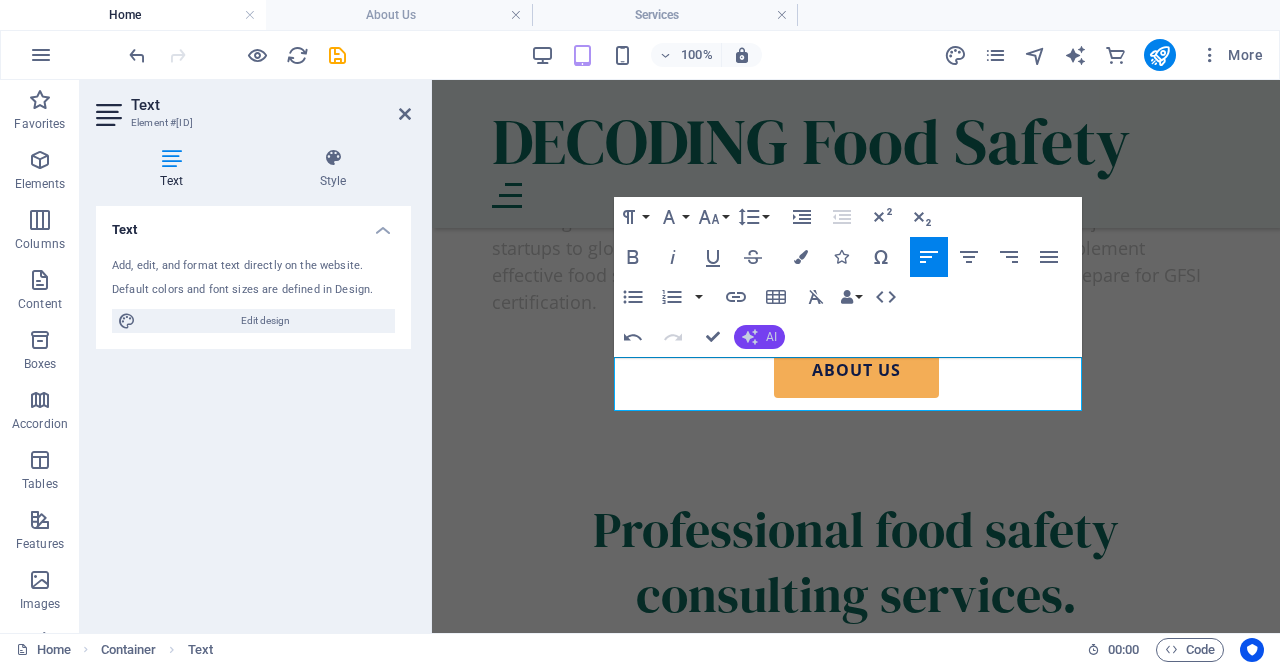 click 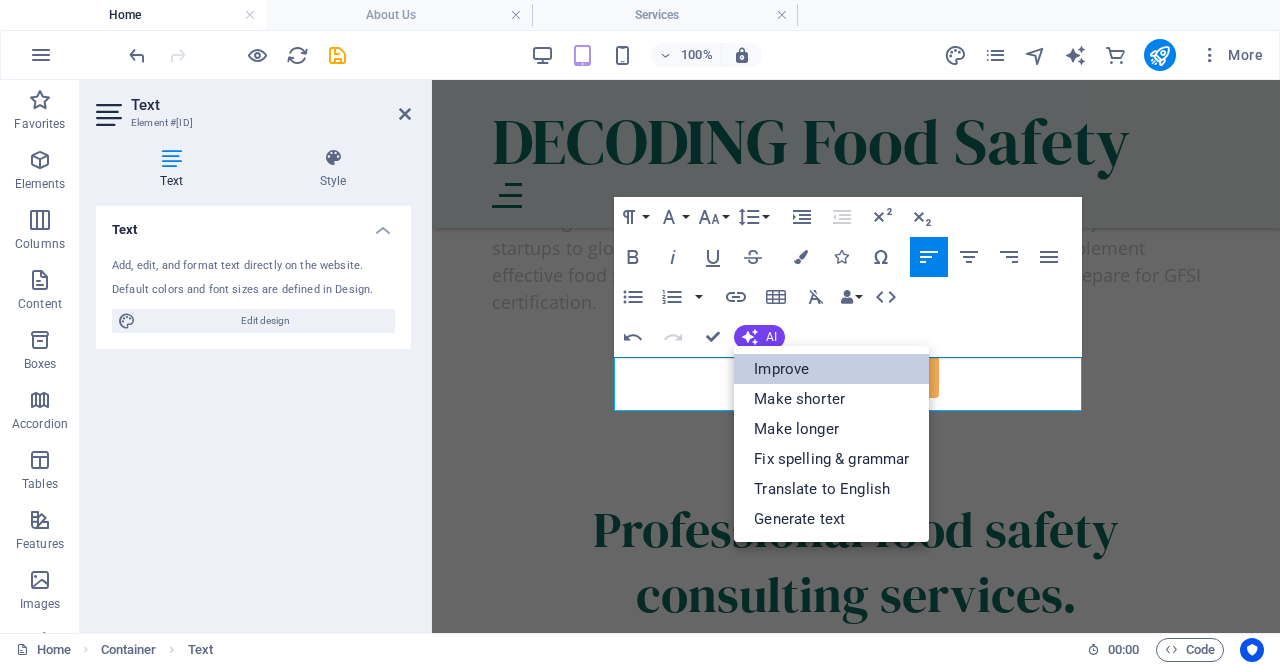 click on "Improve" at bounding box center (831, 369) 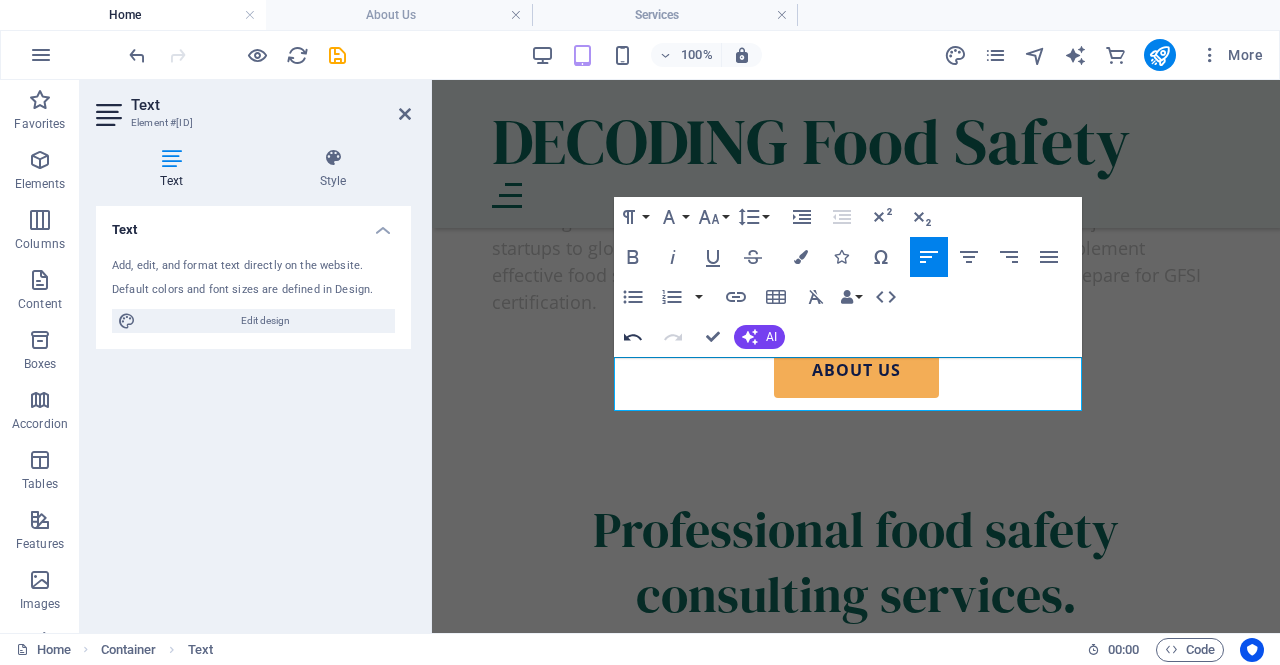 click 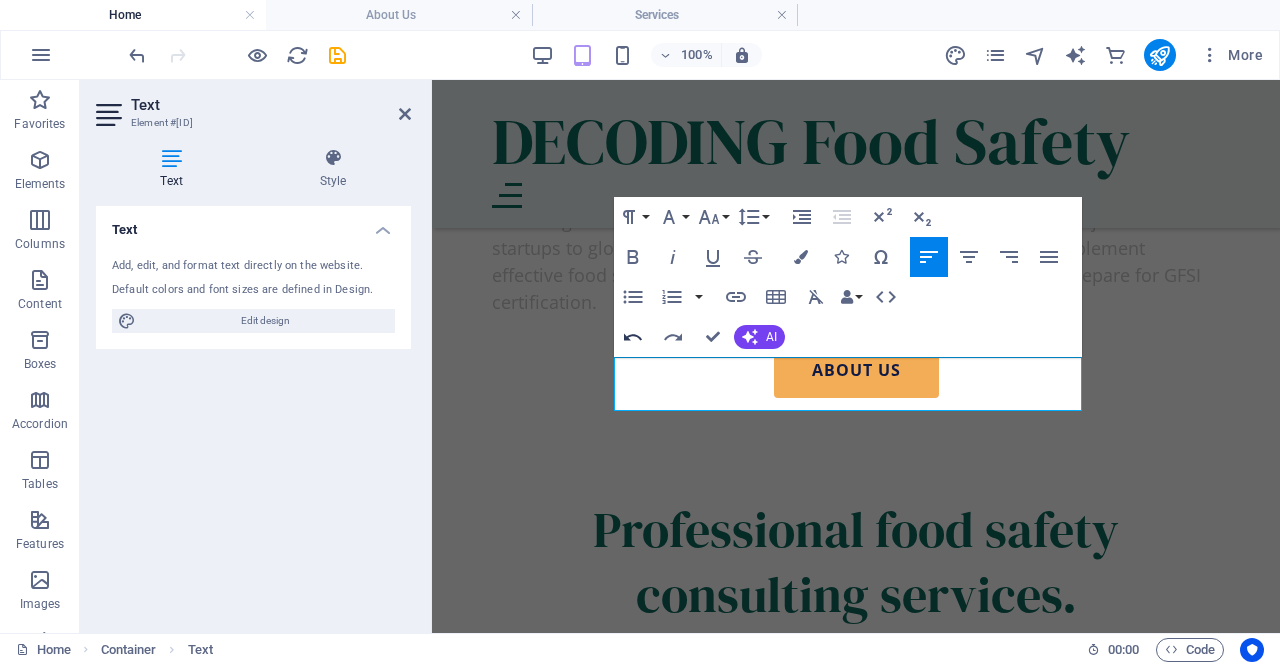 click 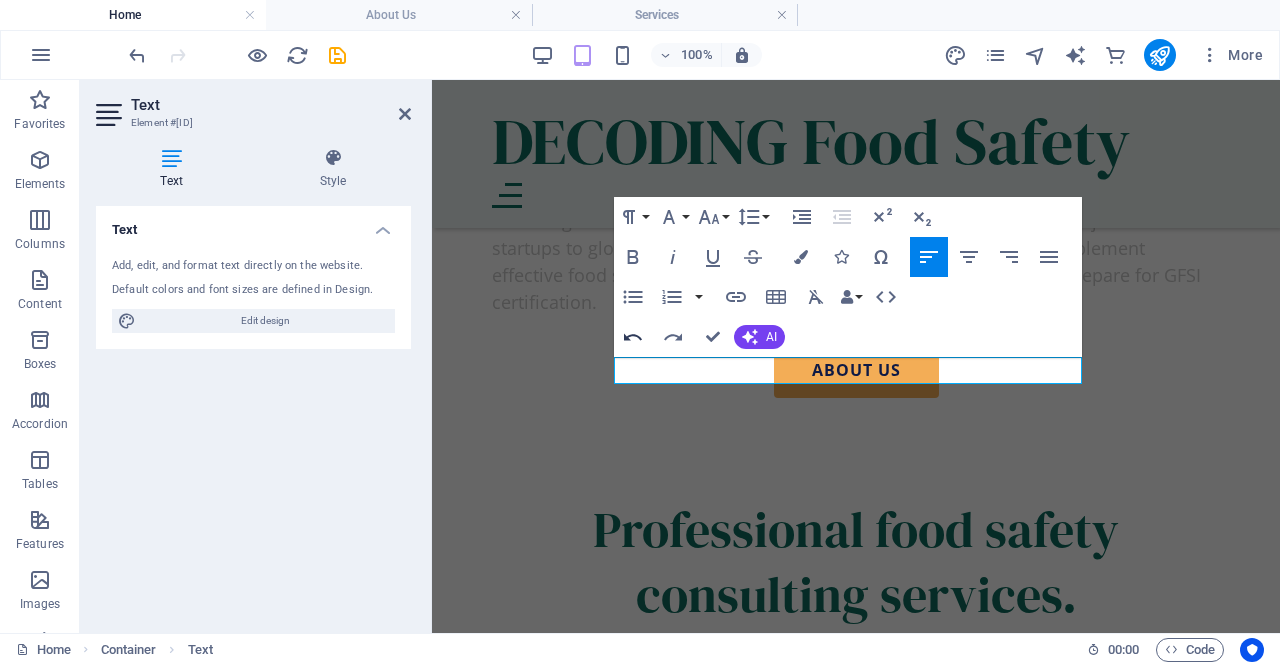 click 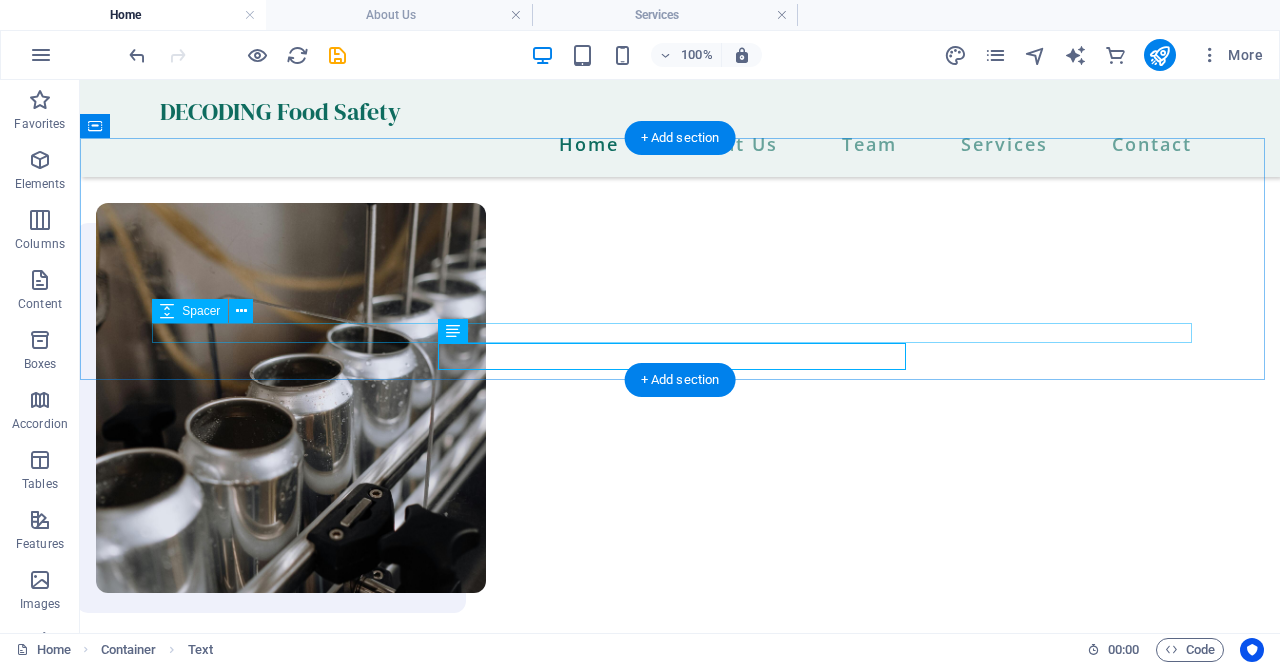 scroll, scrollTop: 1447, scrollLeft: 0, axis: vertical 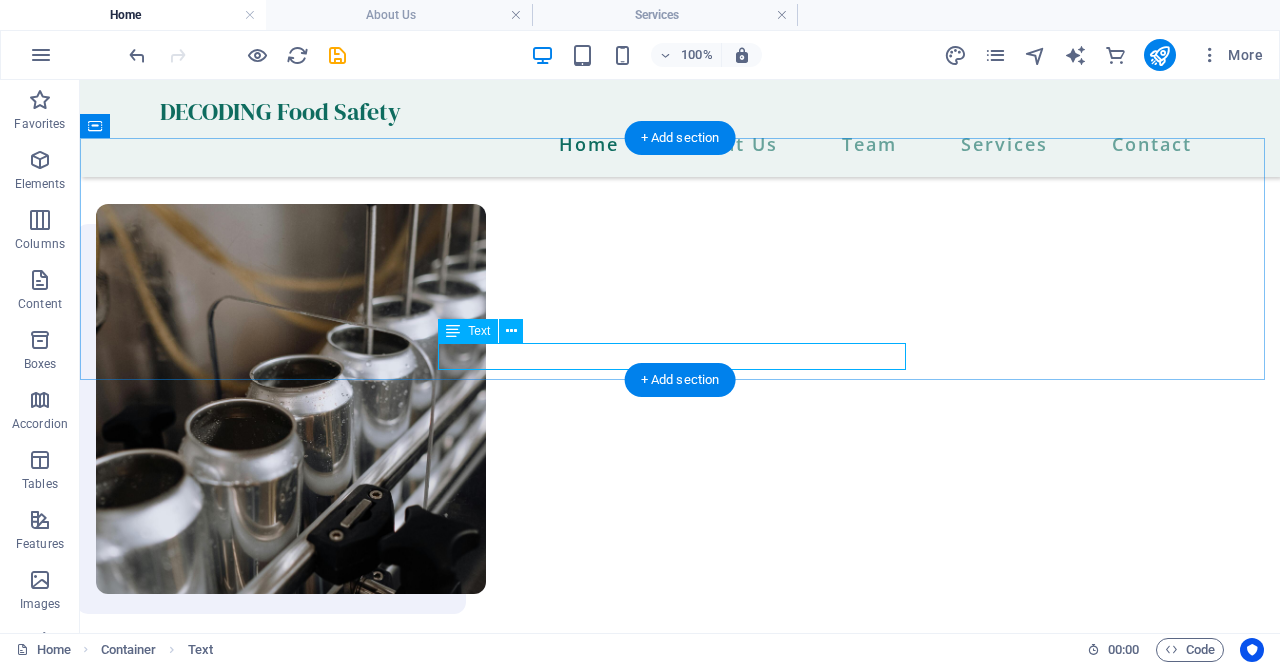 click on "Discover how Decoding Food Safety can benefit you." at bounding box center [680, 1296] 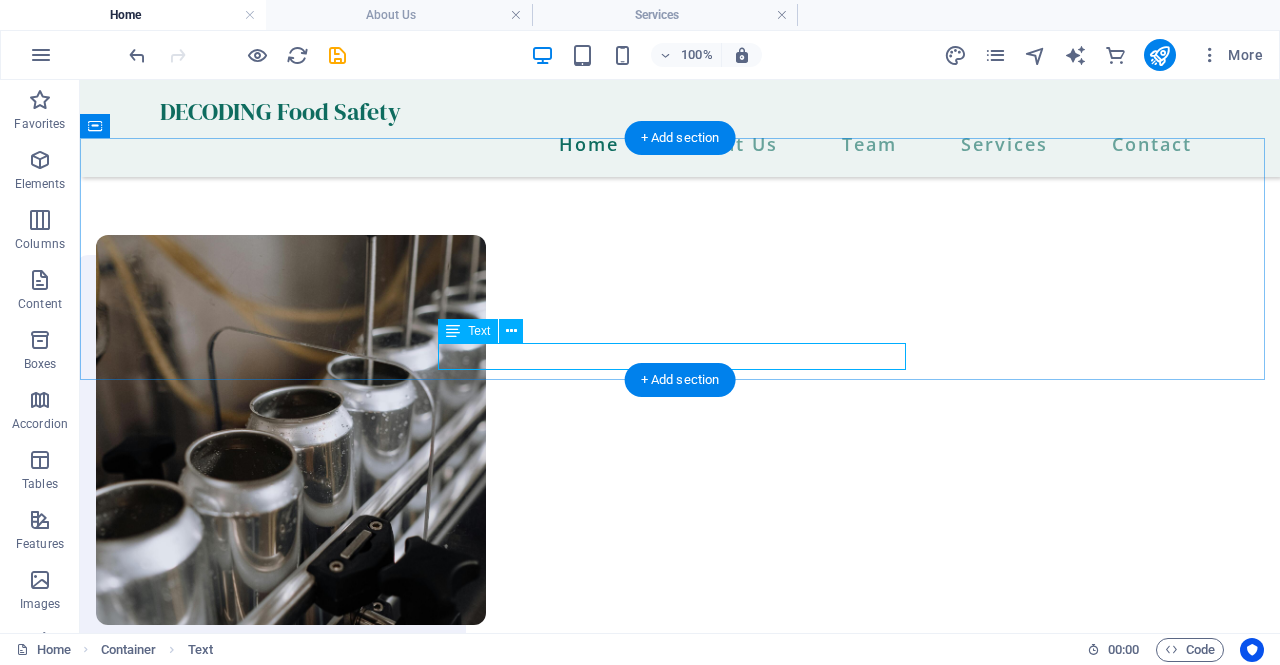 scroll, scrollTop: 2189, scrollLeft: 0, axis: vertical 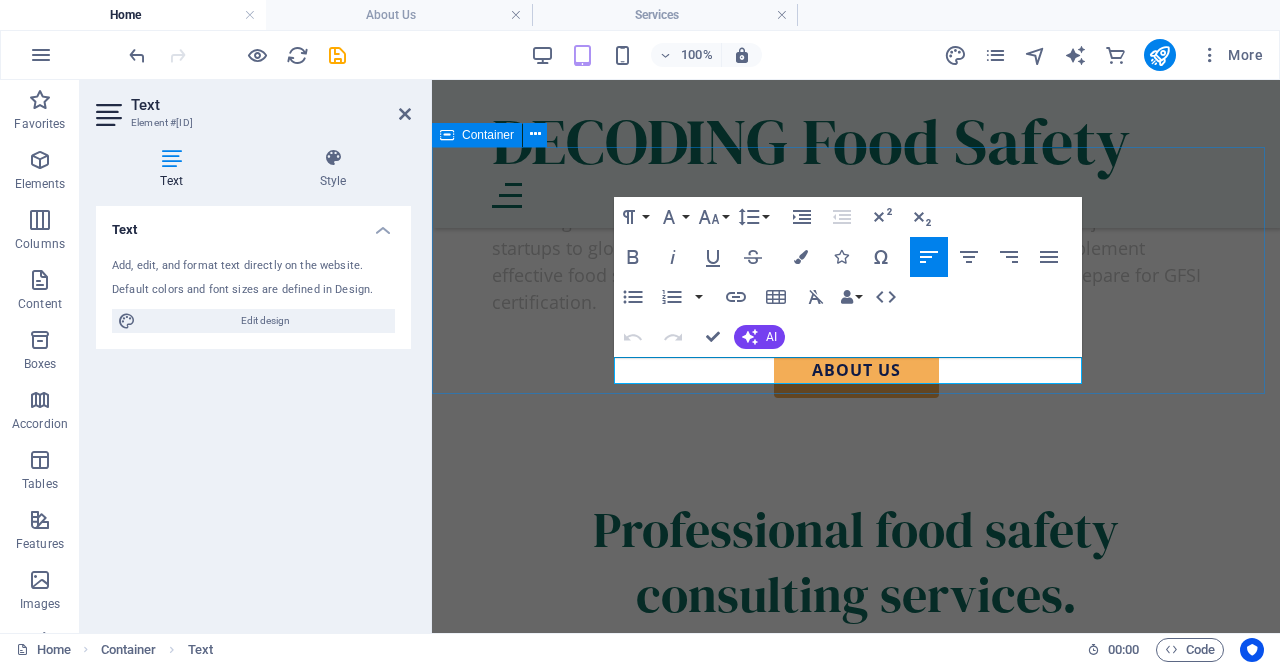 drag, startPoint x: 614, startPoint y: 367, endPoint x: 1076, endPoint y: 387, distance: 462.4327 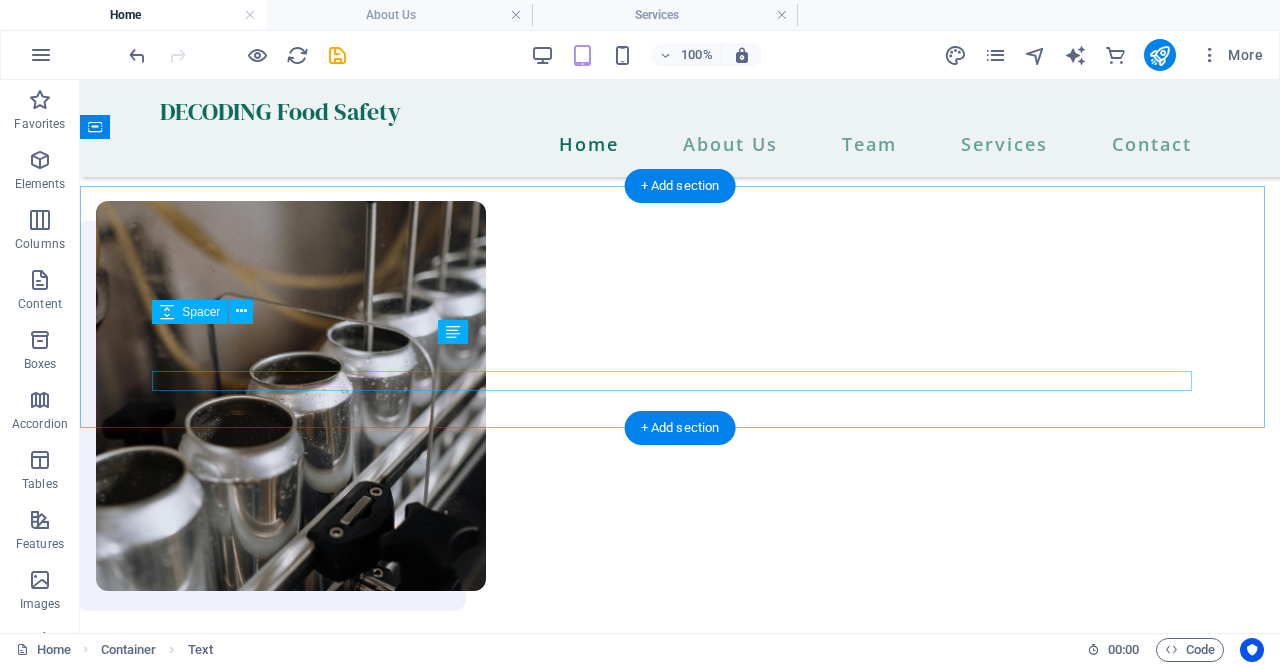 scroll, scrollTop: 1447, scrollLeft: 0, axis: vertical 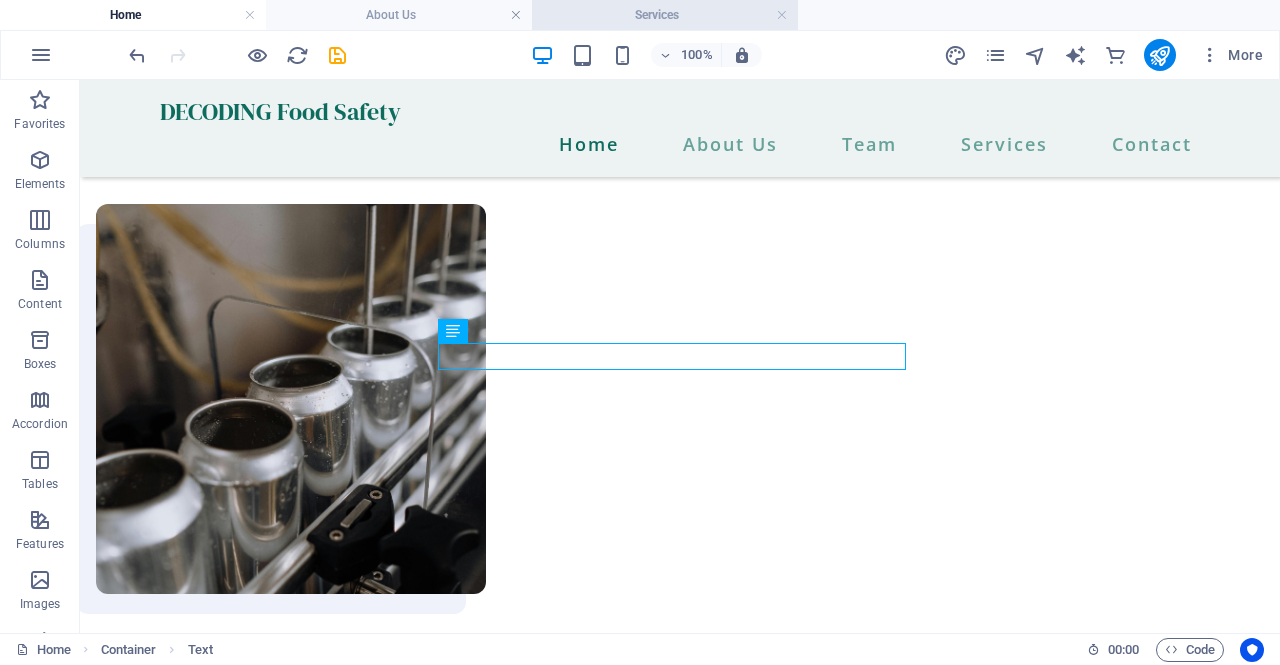 click on "Services" at bounding box center (665, 15) 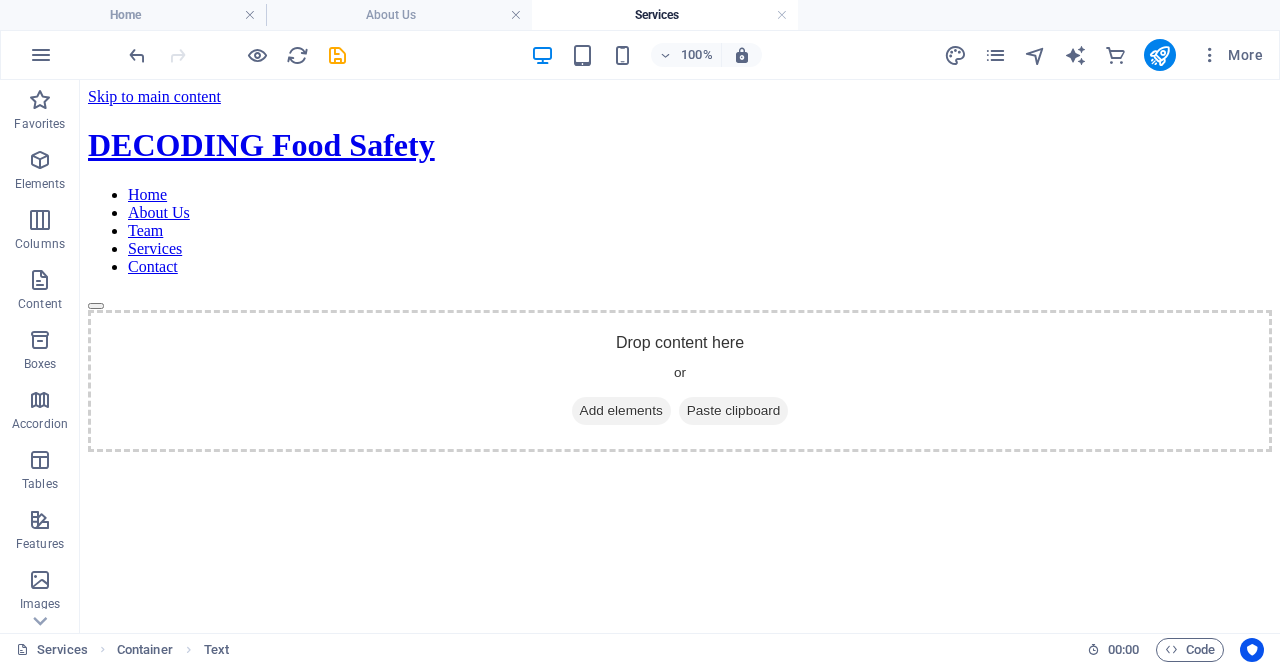 scroll, scrollTop: 793, scrollLeft: 0, axis: vertical 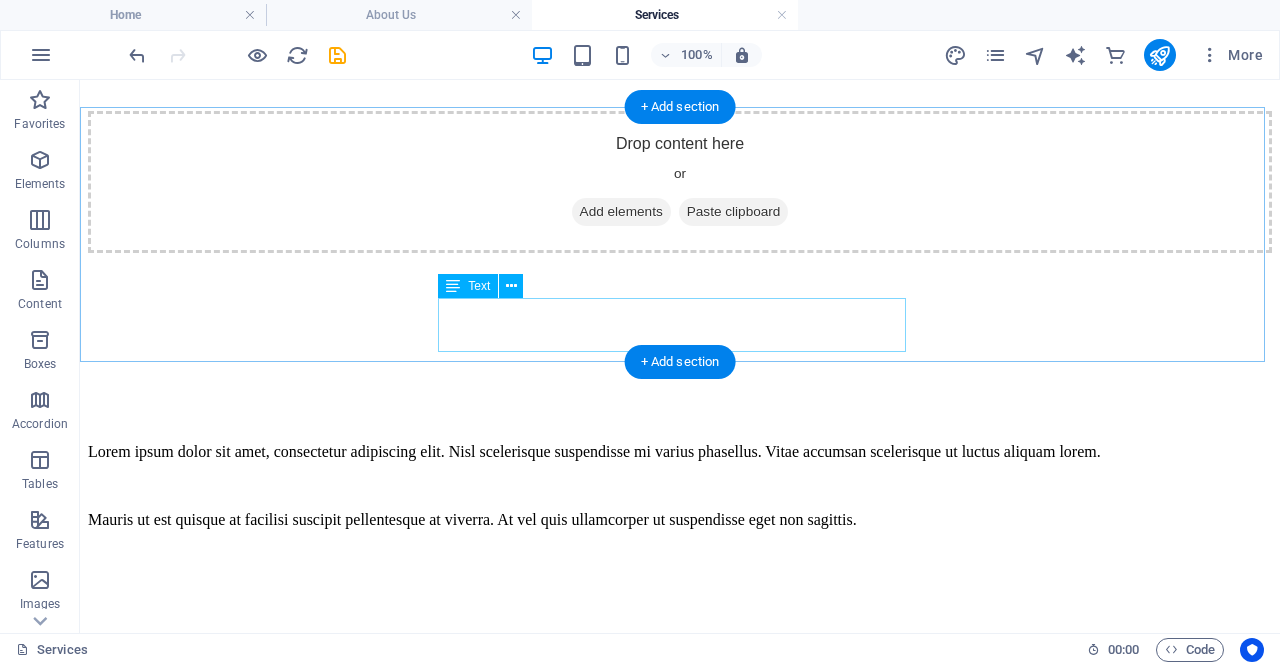 click on "Lorem ipsum dolor sit amet, consectetur adipiscing elit. In tellus lectus ullamcorper diam integer." at bounding box center [680, 1488] 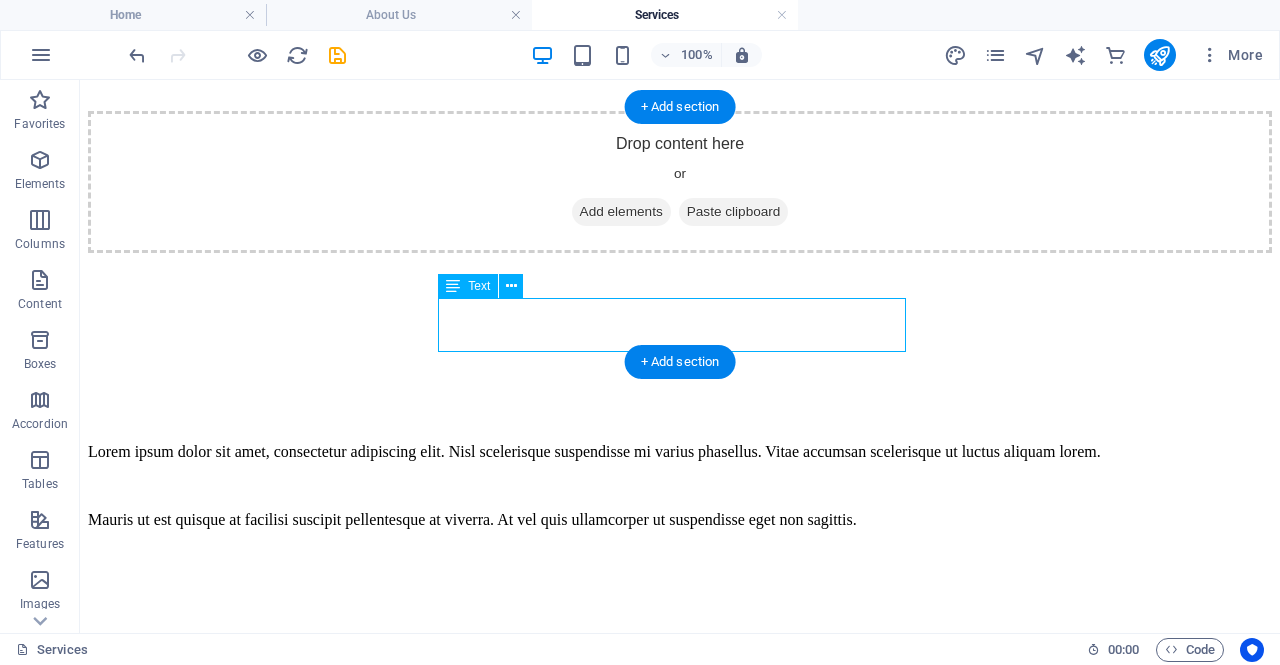 click on "Lorem ipsum dolor sit amet, consectetur adipiscing elit. In tellus lectus ullamcorper diam integer." at bounding box center [680, 1488] 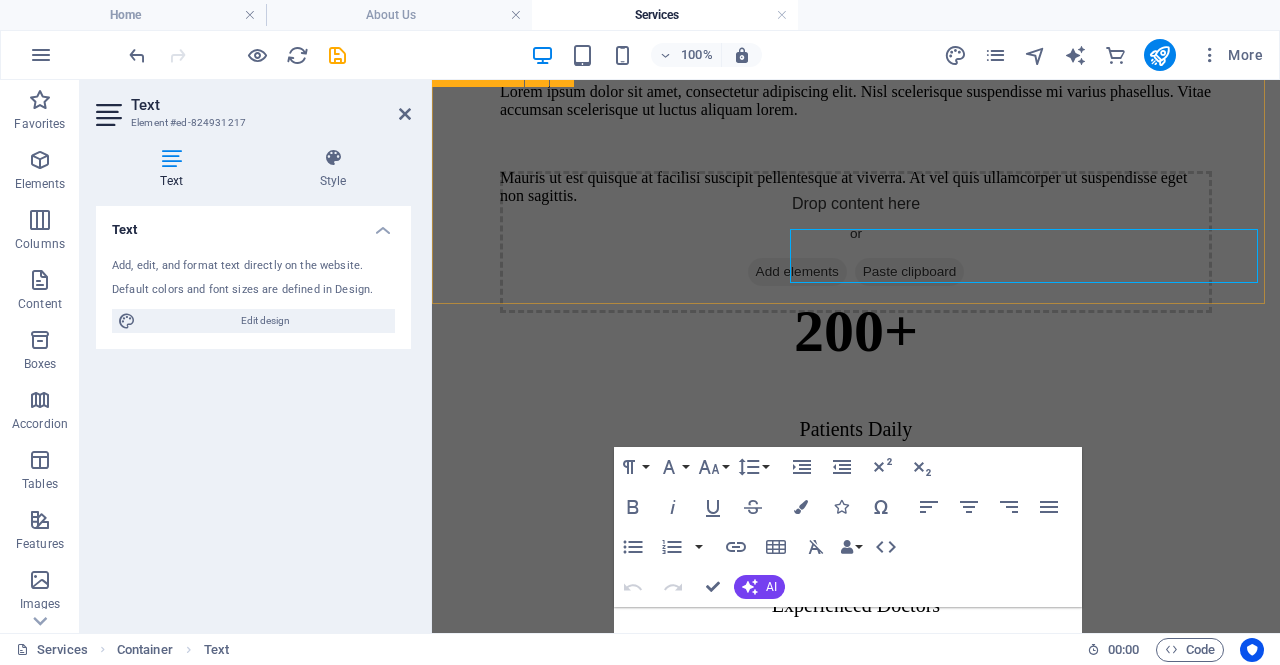 scroll, scrollTop: 862, scrollLeft: 0, axis: vertical 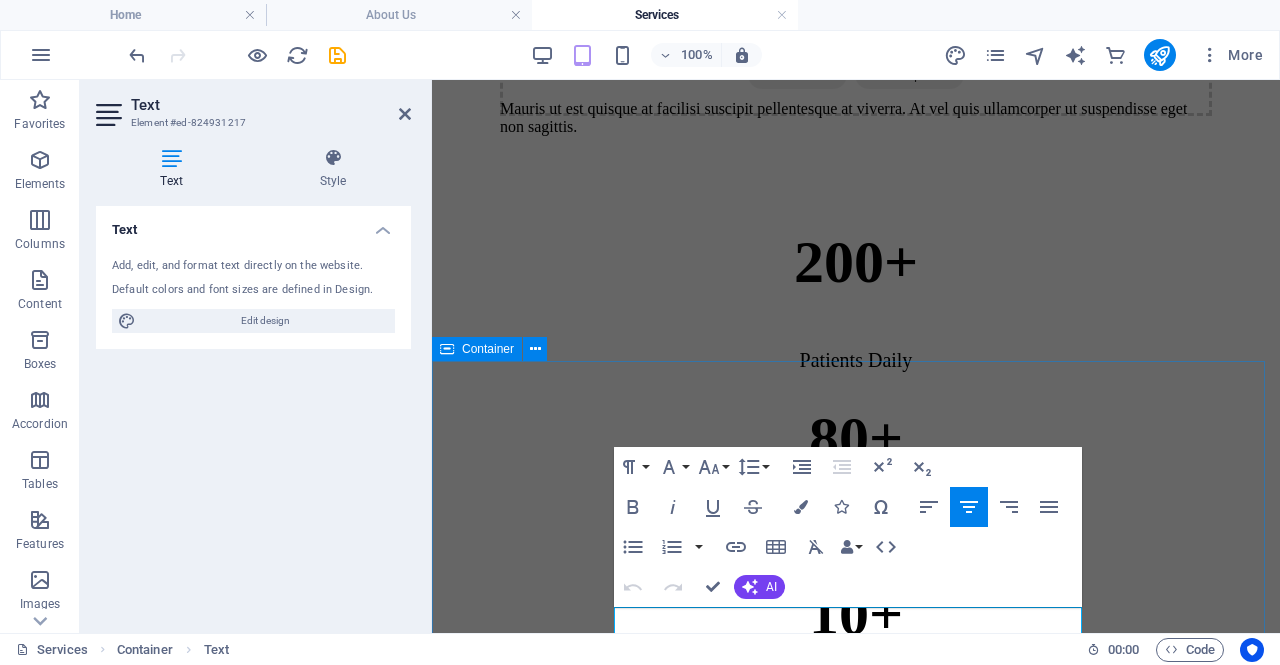 click on "Professional food safety consulting services. Lorem ipsum dolor sit amet, consectetur adipiscing elit. In tellus lectus ullamcorper diam integer." at bounding box center [856, 890] 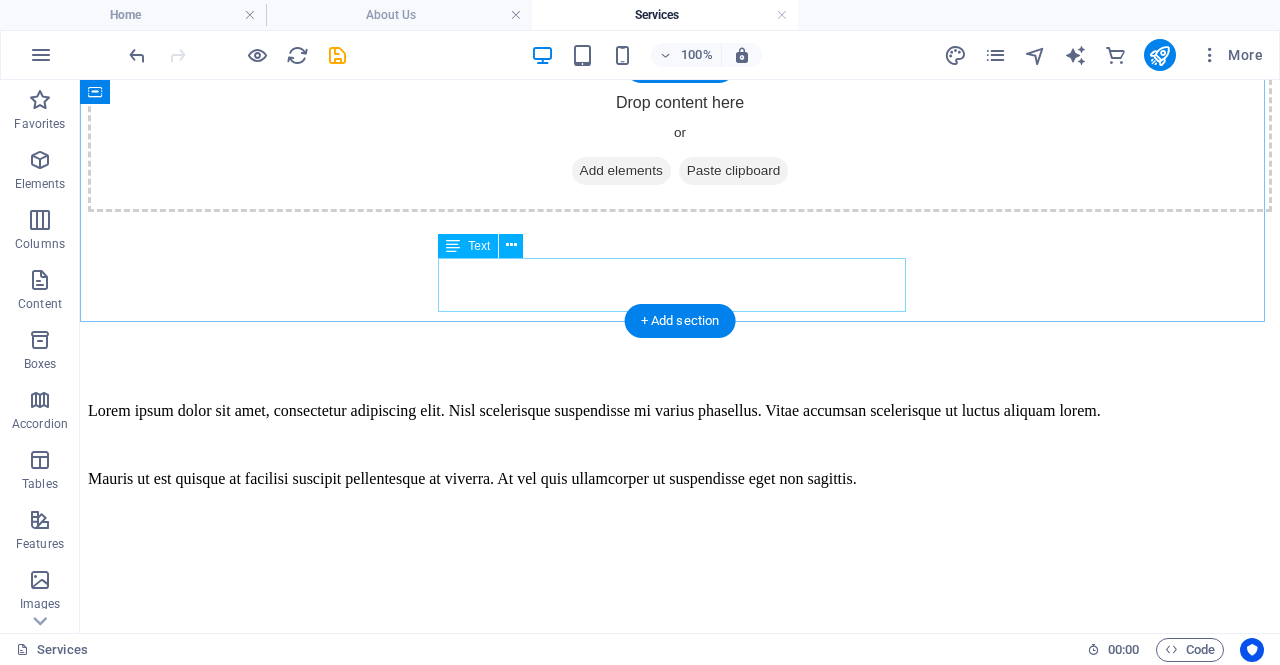 click on "Lorem ipsum dolor sit amet, consectetur adipiscing elit. In tellus lectus ullamcorper diam integer." at bounding box center (680, 1447) 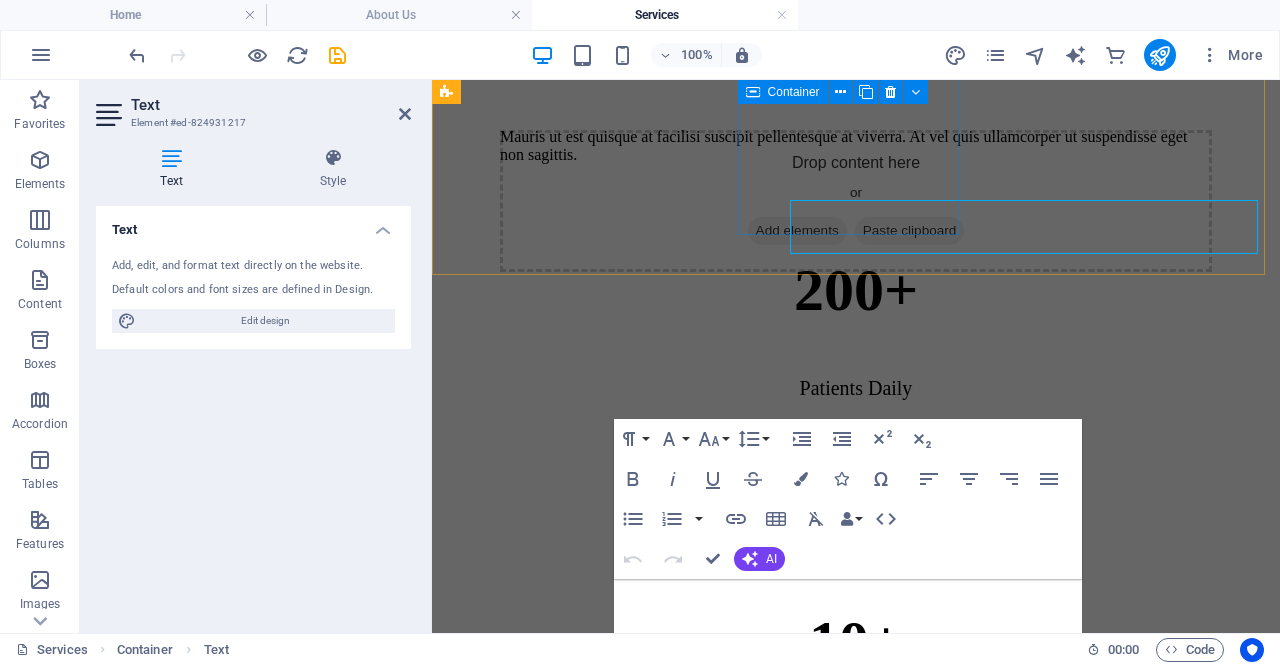 scroll, scrollTop: 891, scrollLeft: 0, axis: vertical 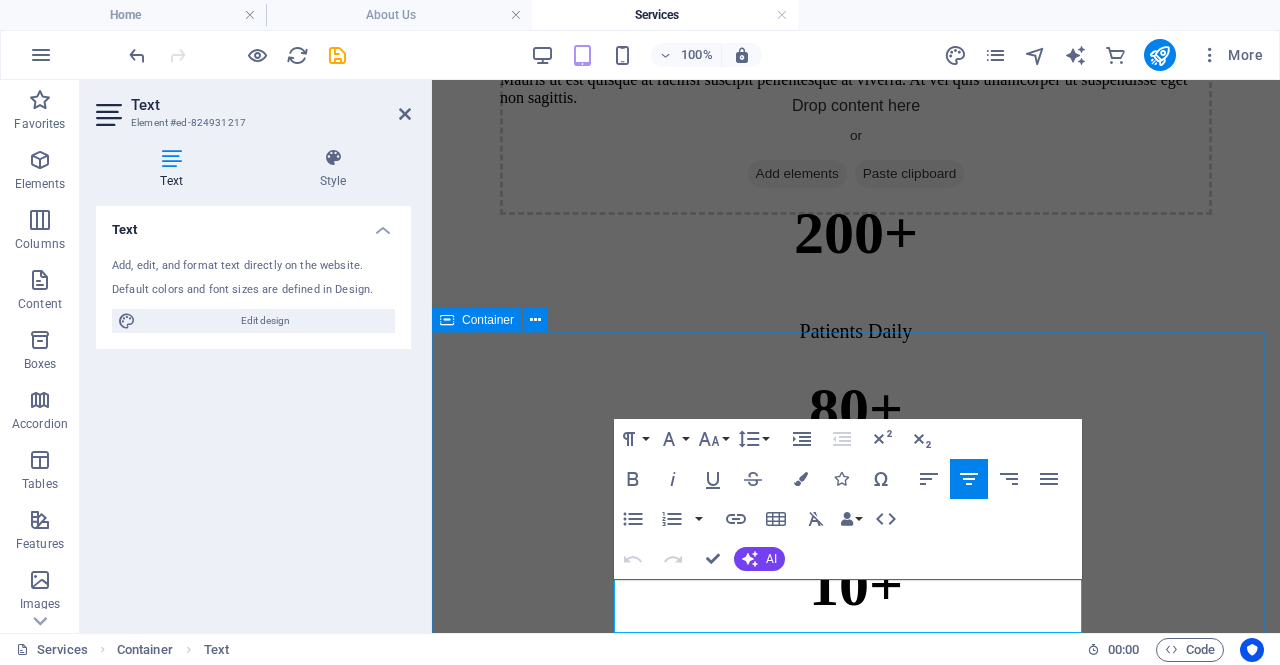 drag, startPoint x: 1027, startPoint y: 618, endPoint x: 612, endPoint y: 583, distance: 416.4733 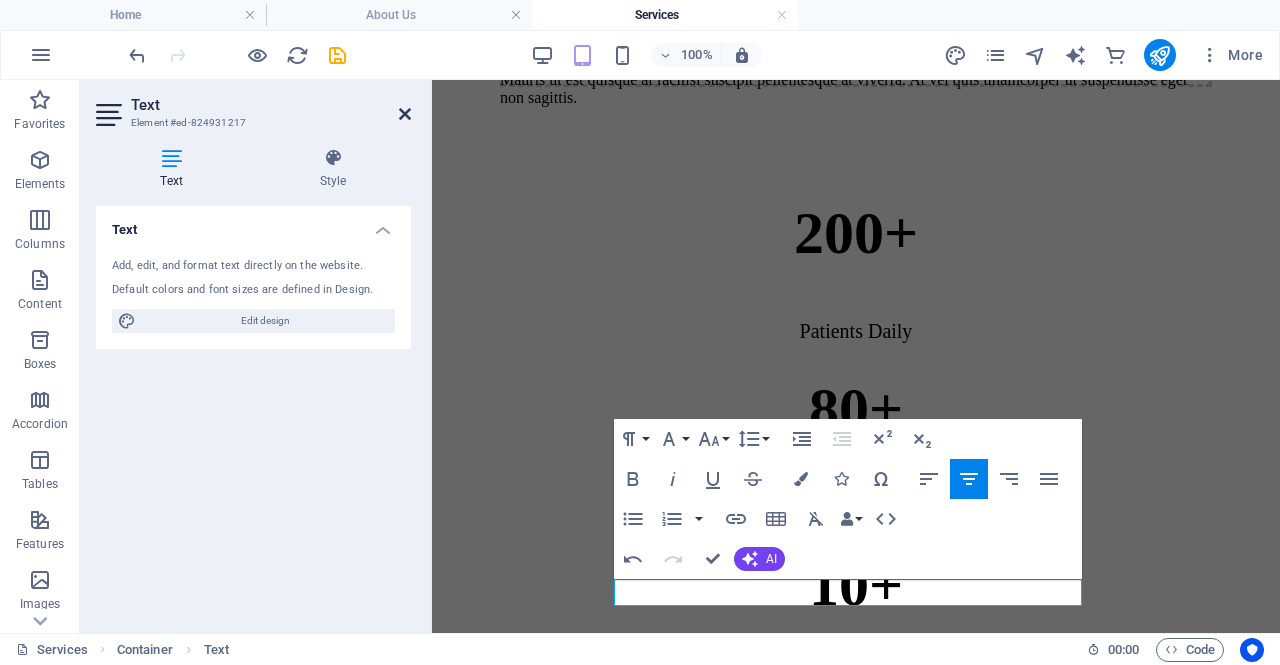 click at bounding box center (405, 114) 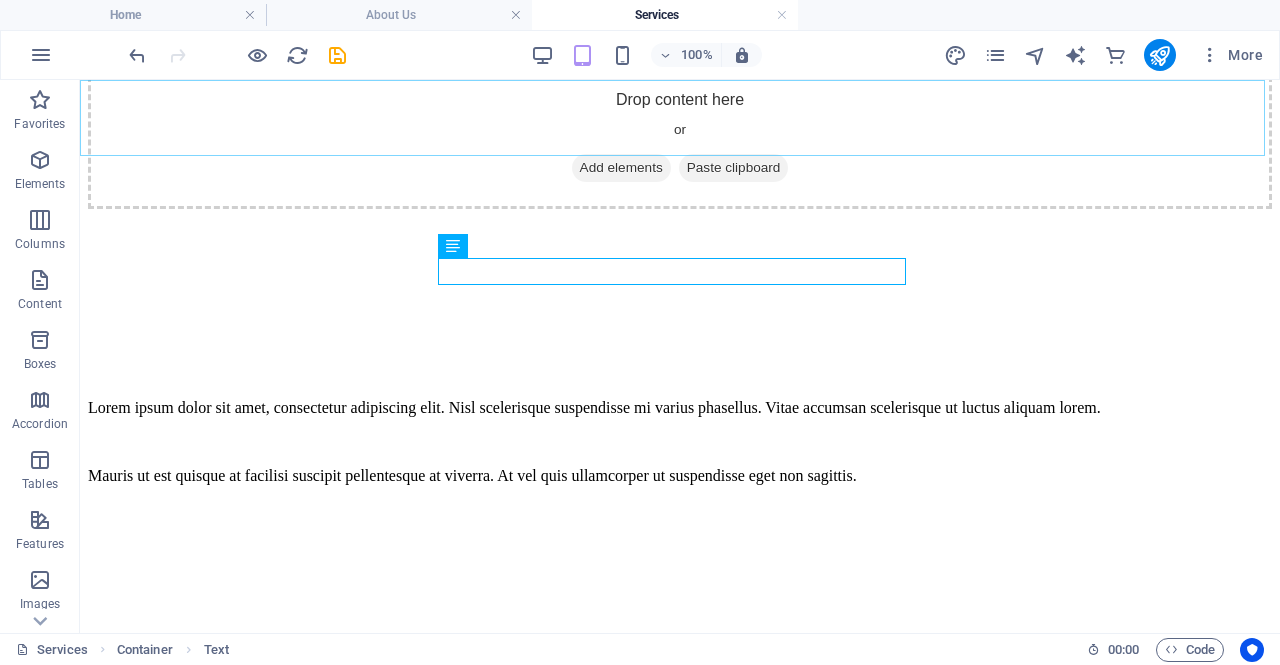 scroll, scrollTop: 834, scrollLeft: 0, axis: vertical 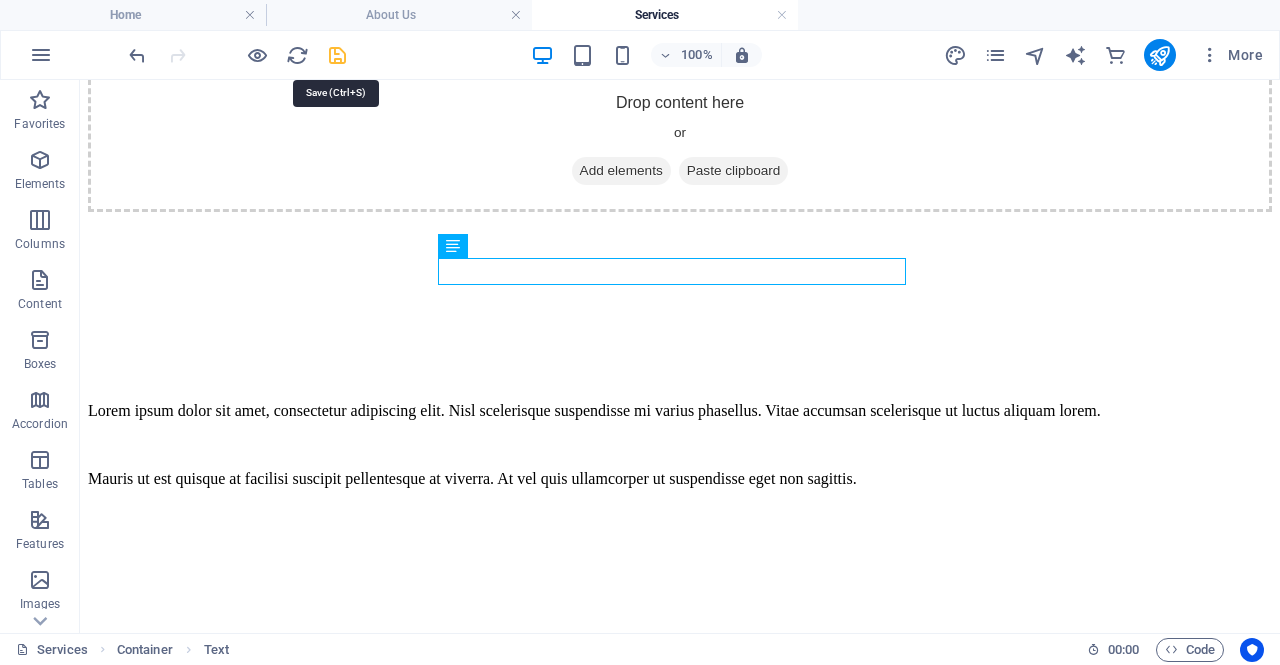 click at bounding box center [337, 55] 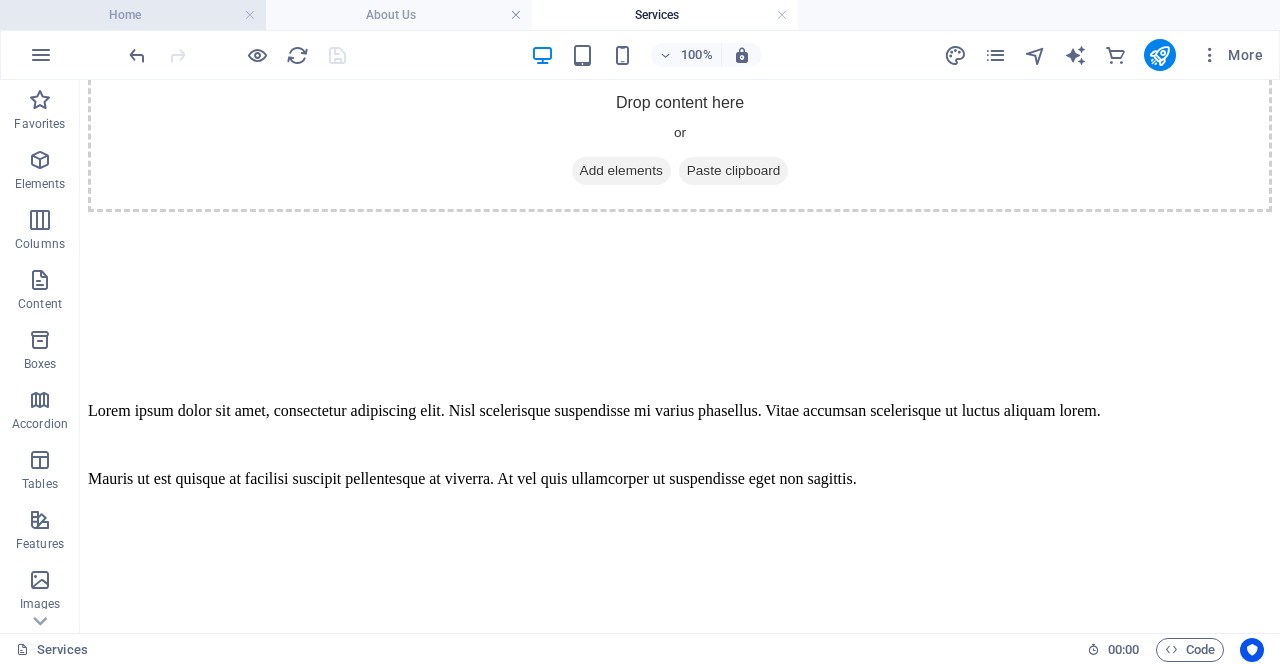 click on "Home" at bounding box center [133, 15] 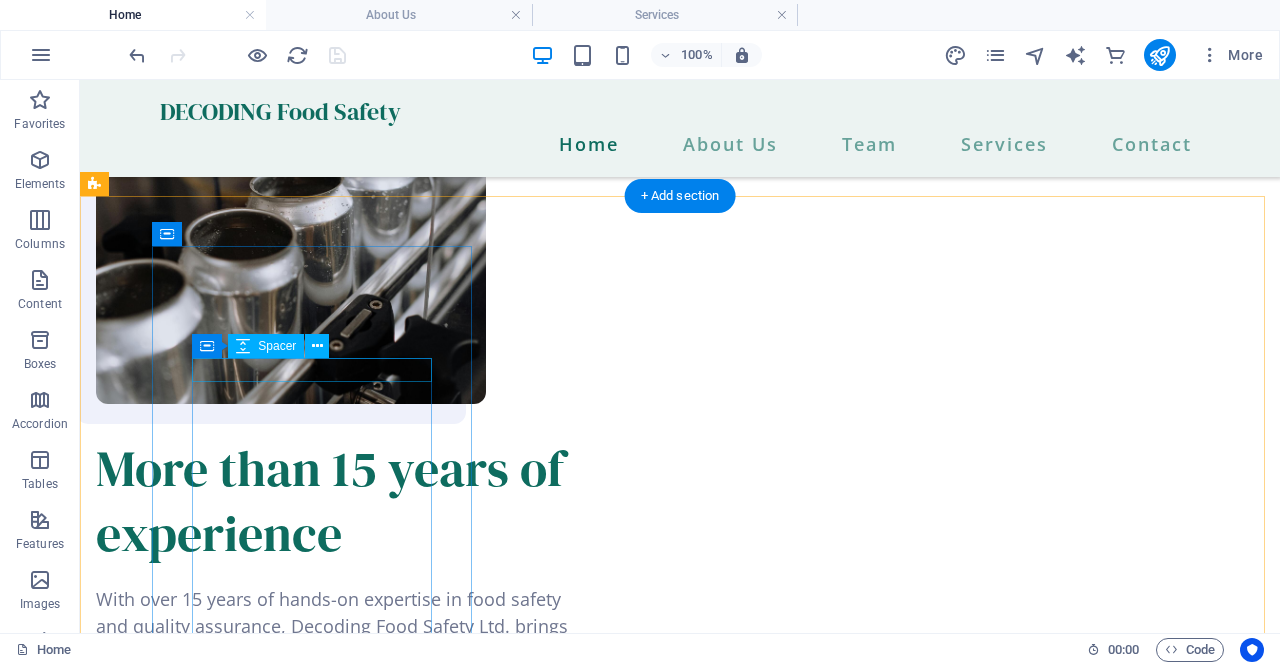 scroll, scrollTop: 1638, scrollLeft: 0, axis: vertical 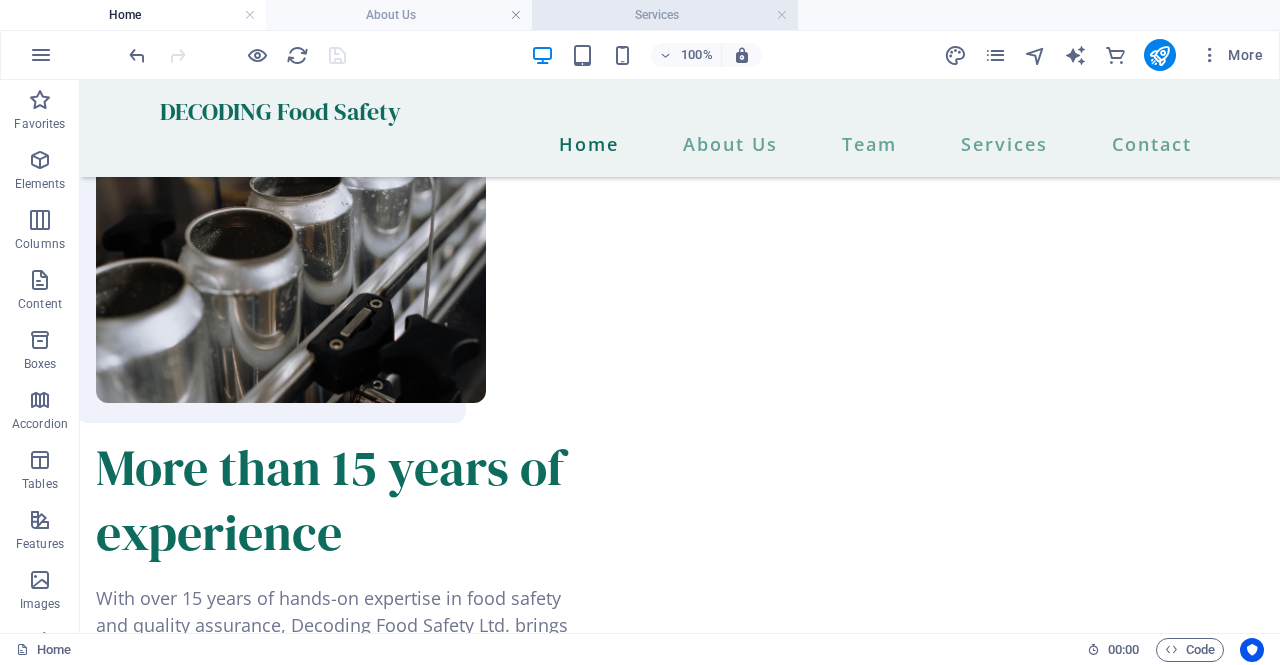 click on "Services" at bounding box center (665, 15) 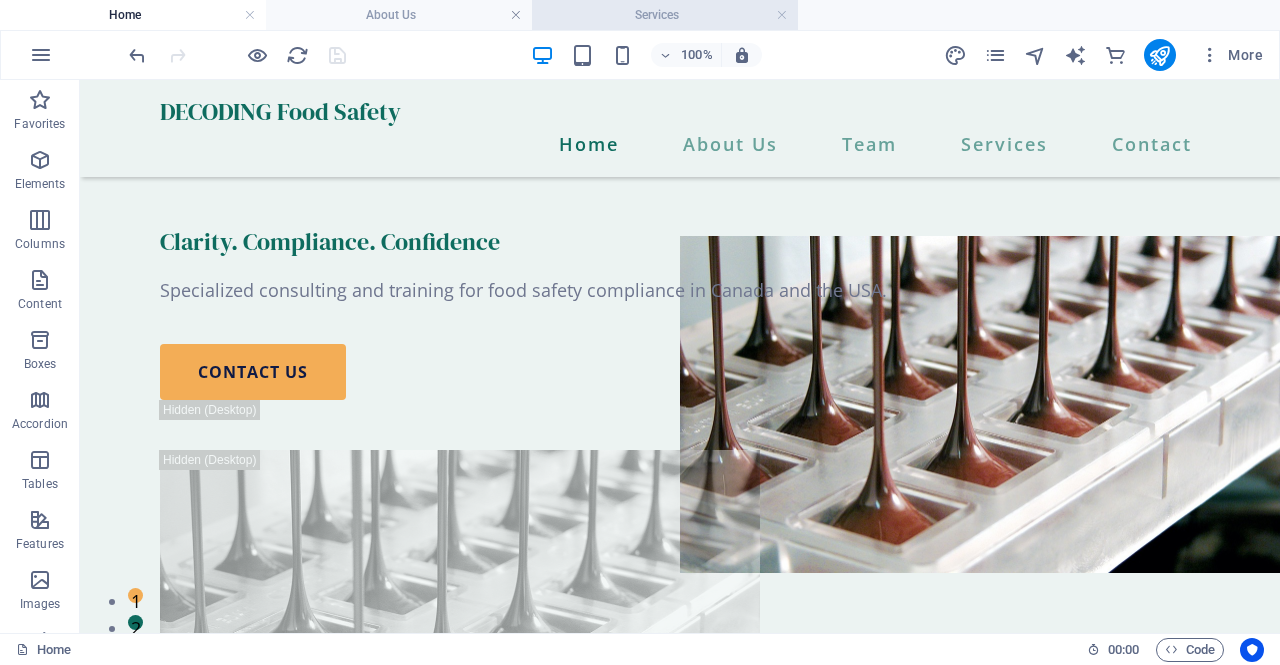 scroll, scrollTop: 834, scrollLeft: 0, axis: vertical 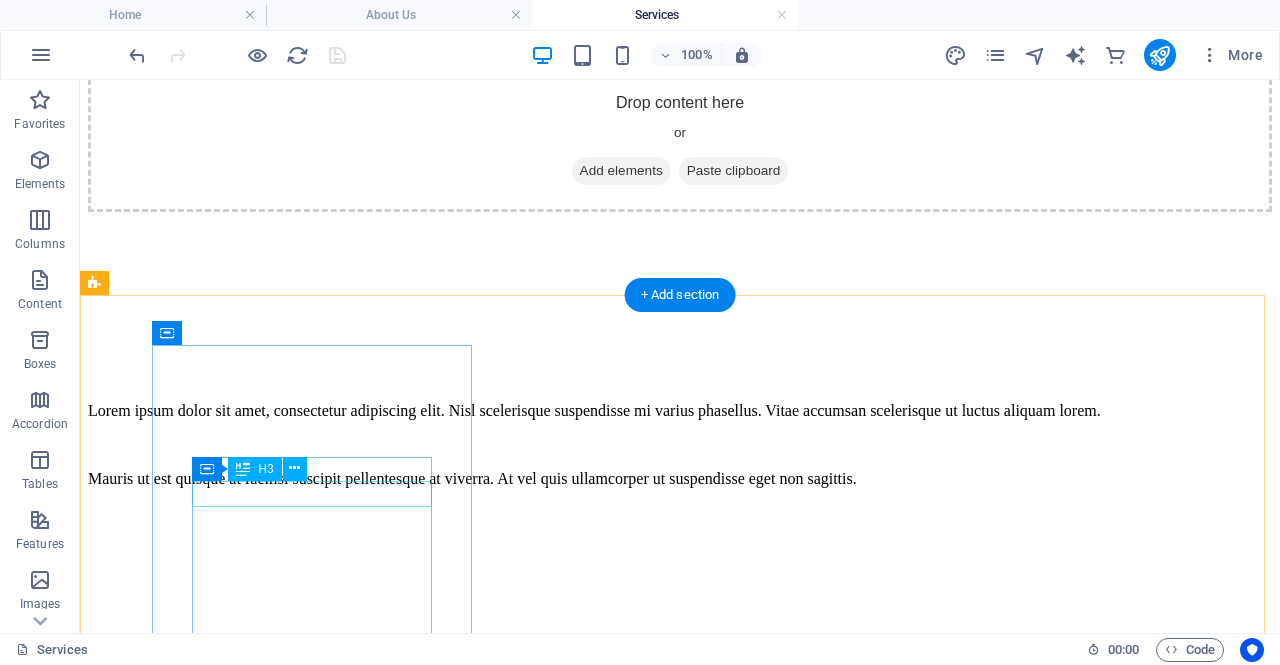 click on "Cardiology" at bounding box center [680, 2557] 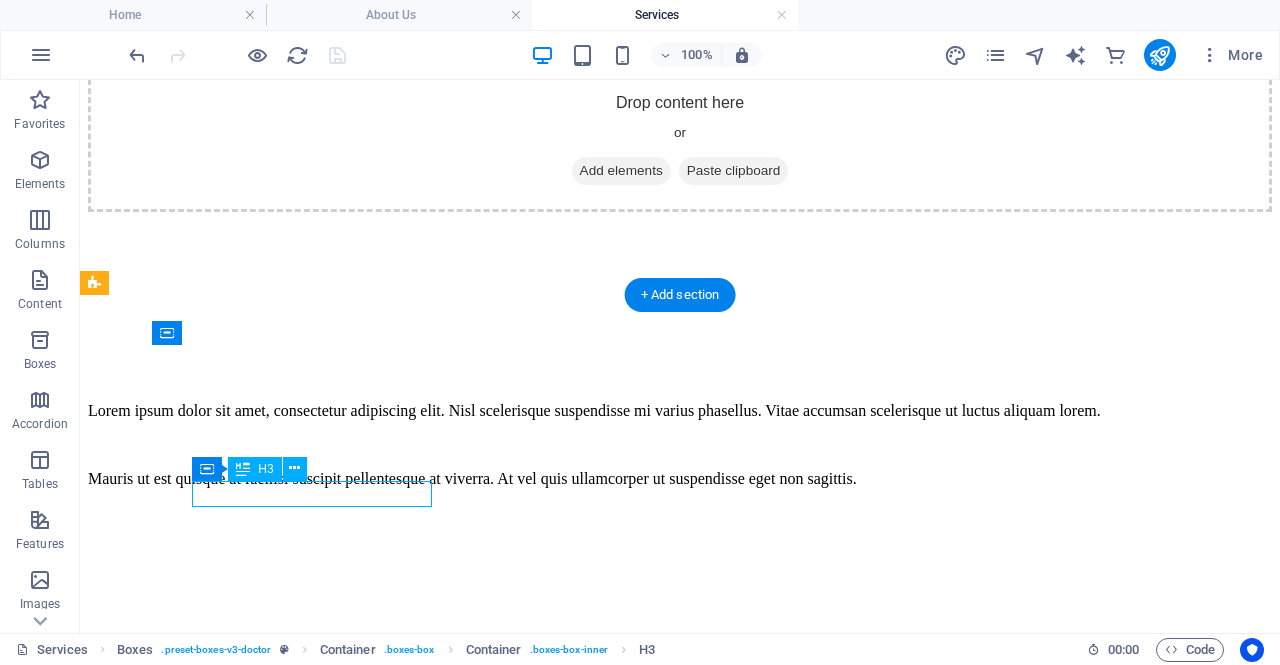 click on "Cardiology" at bounding box center (680, 2557) 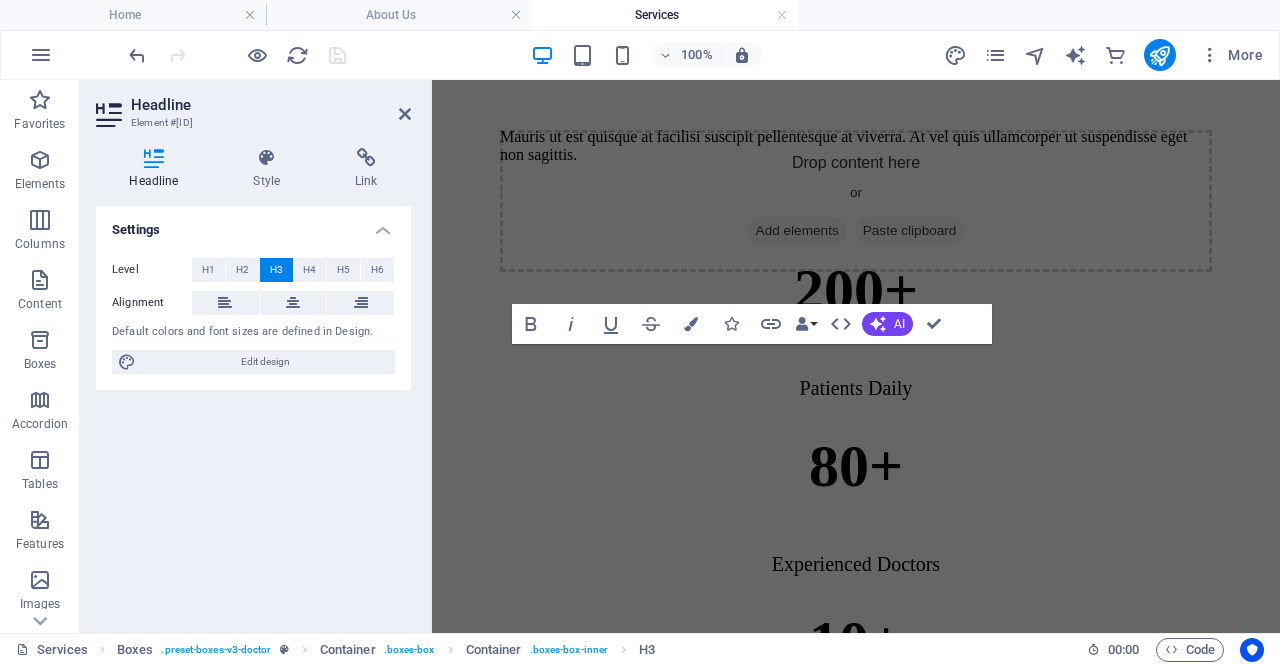 scroll, scrollTop: 1349, scrollLeft: 0, axis: vertical 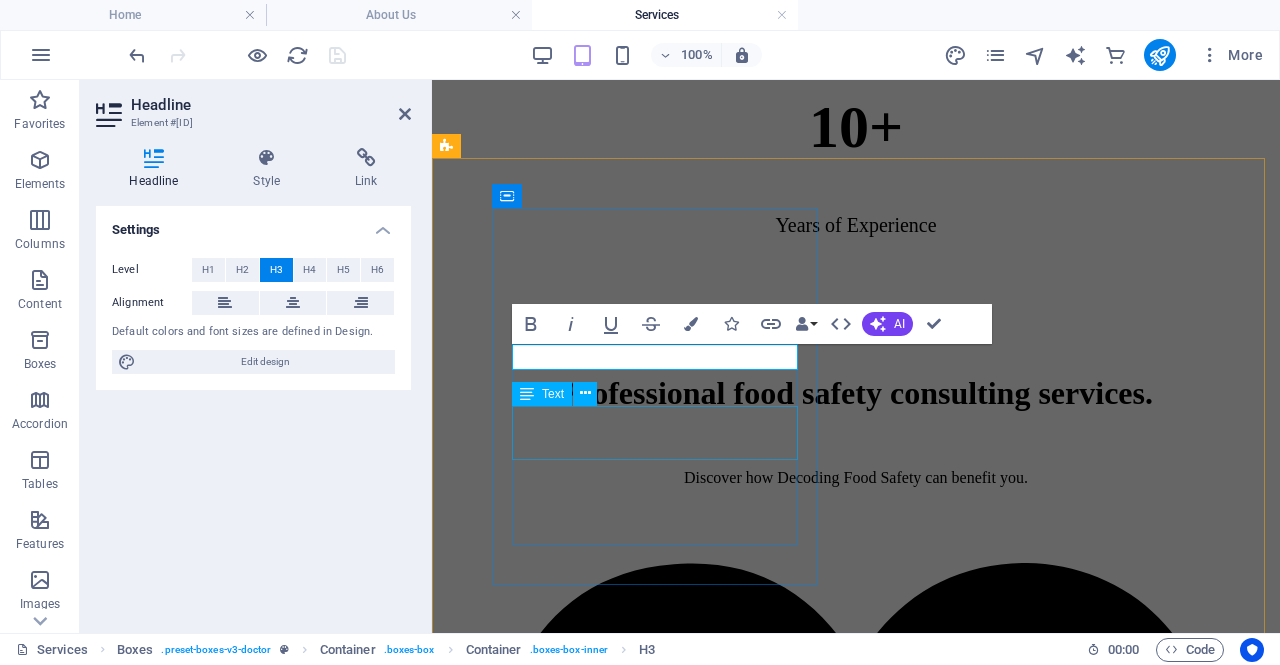 type 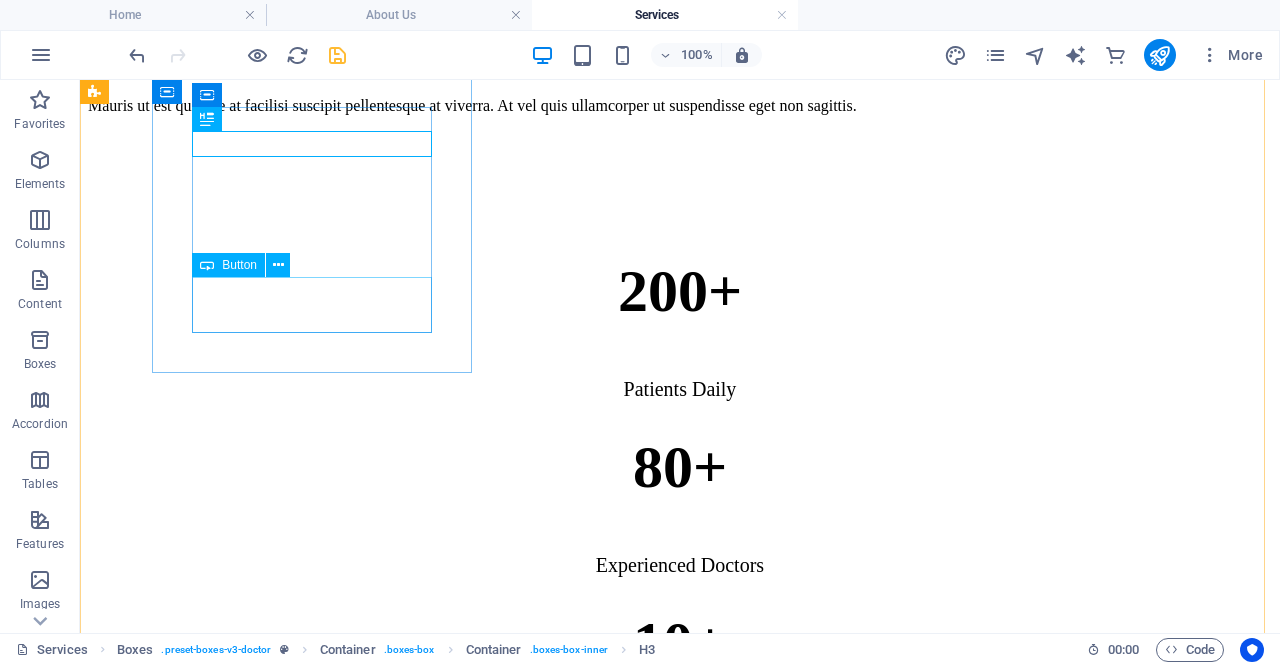 scroll, scrollTop: 1212, scrollLeft: 0, axis: vertical 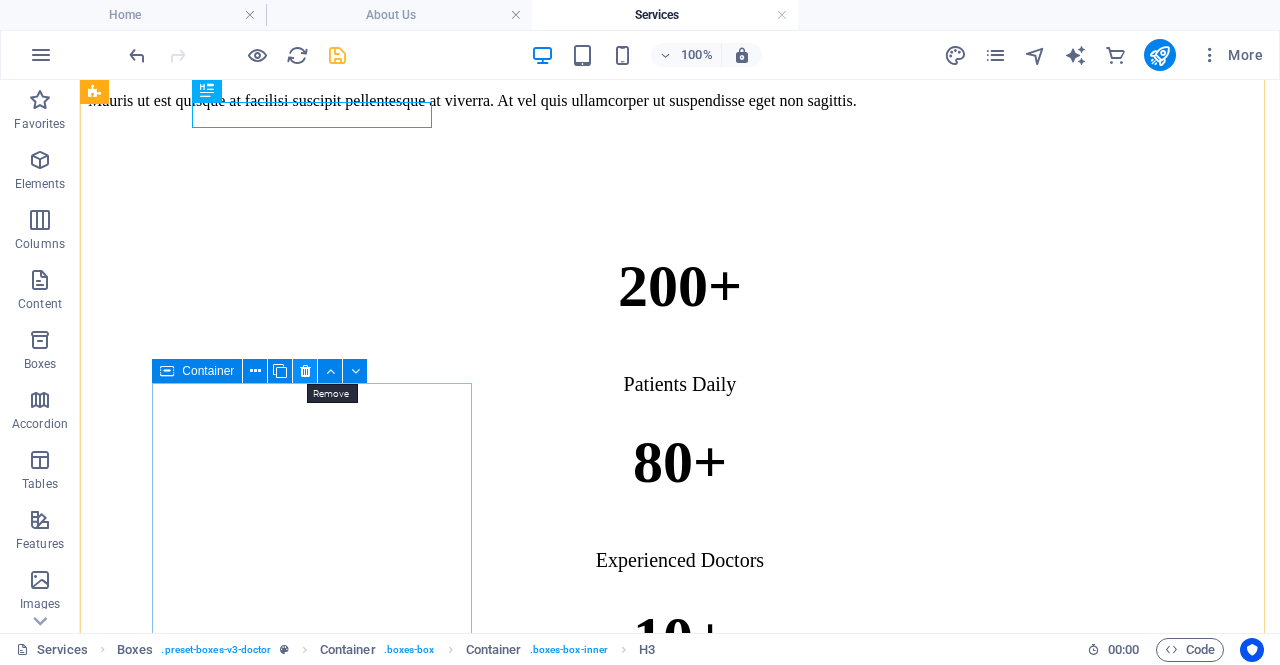 click at bounding box center [305, 371] 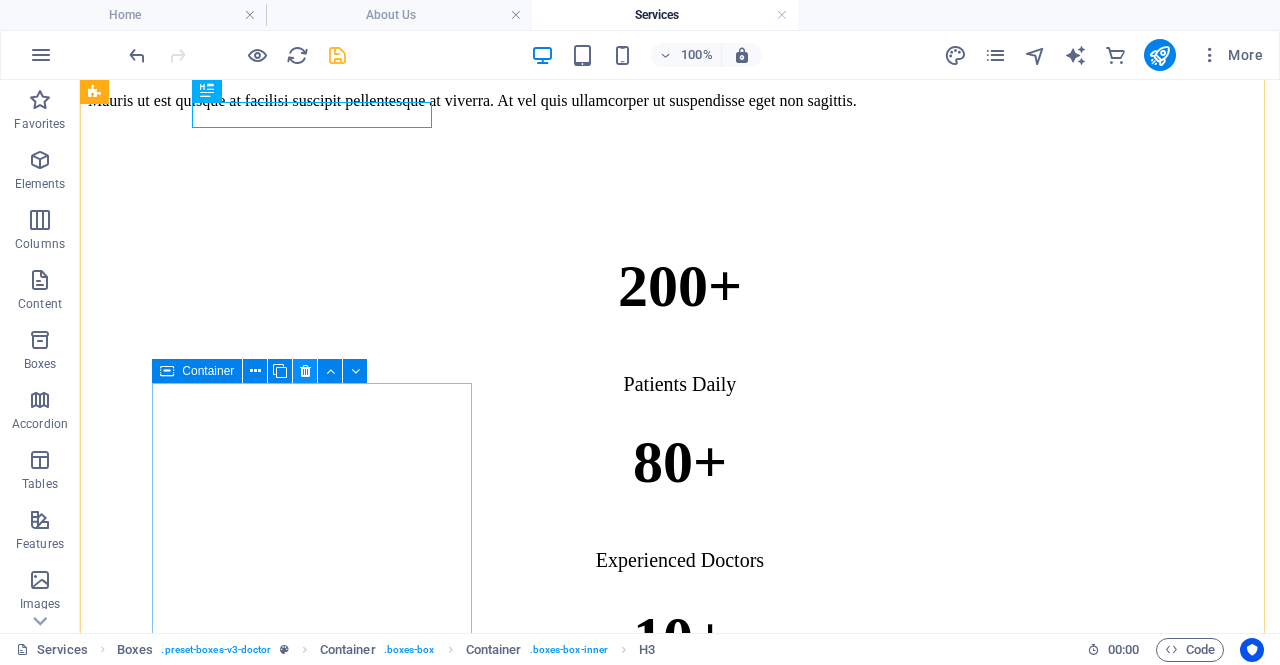 drag, startPoint x: 226, startPoint y: 295, endPoint x: 306, endPoint y: 375, distance: 113.137085 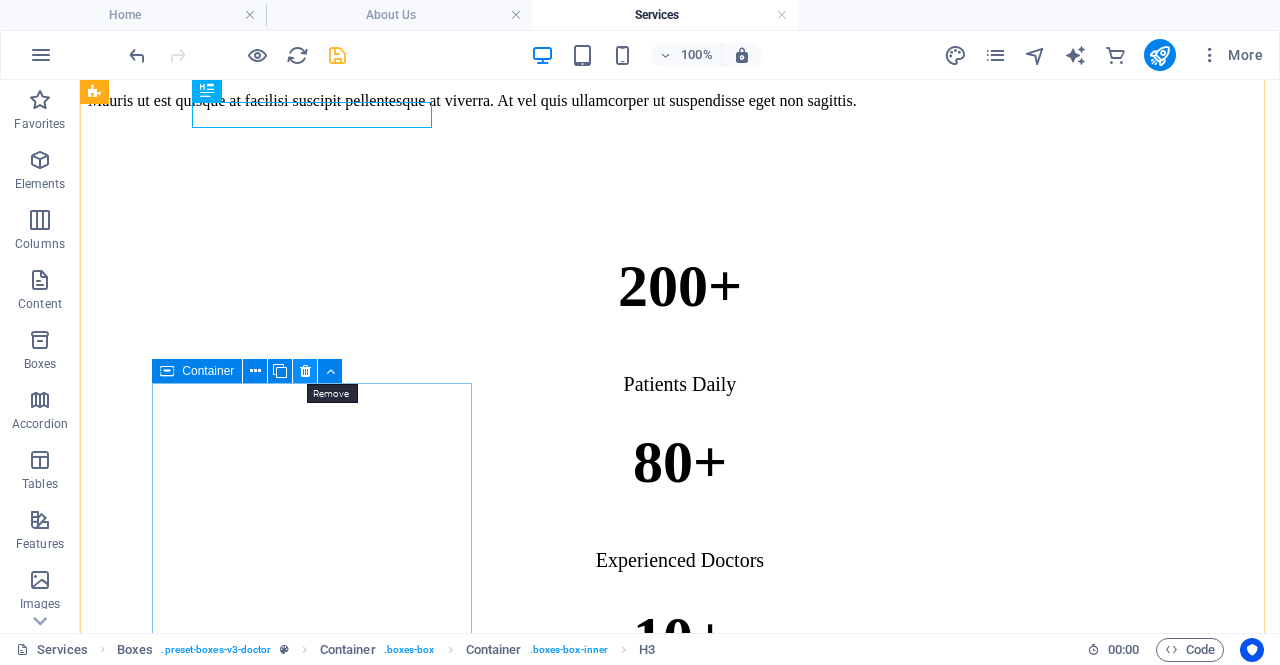 click at bounding box center (305, 371) 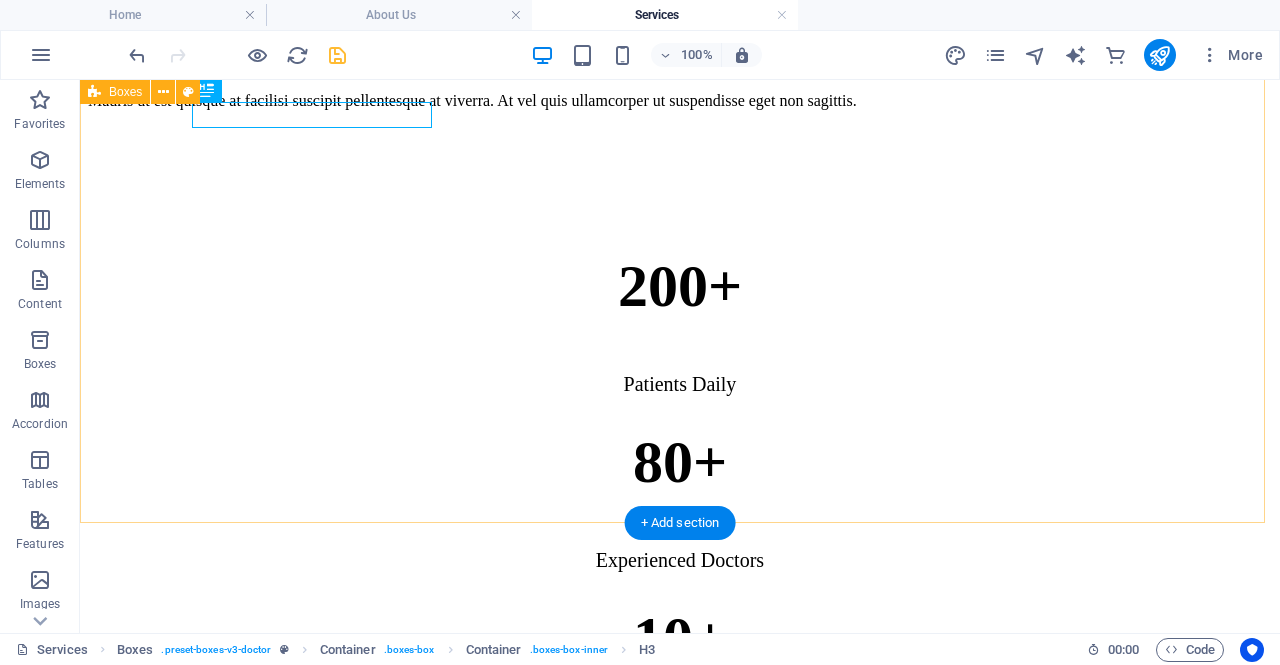 scroll, scrollTop: 1045, scrollLeft: 0, axis: vertical 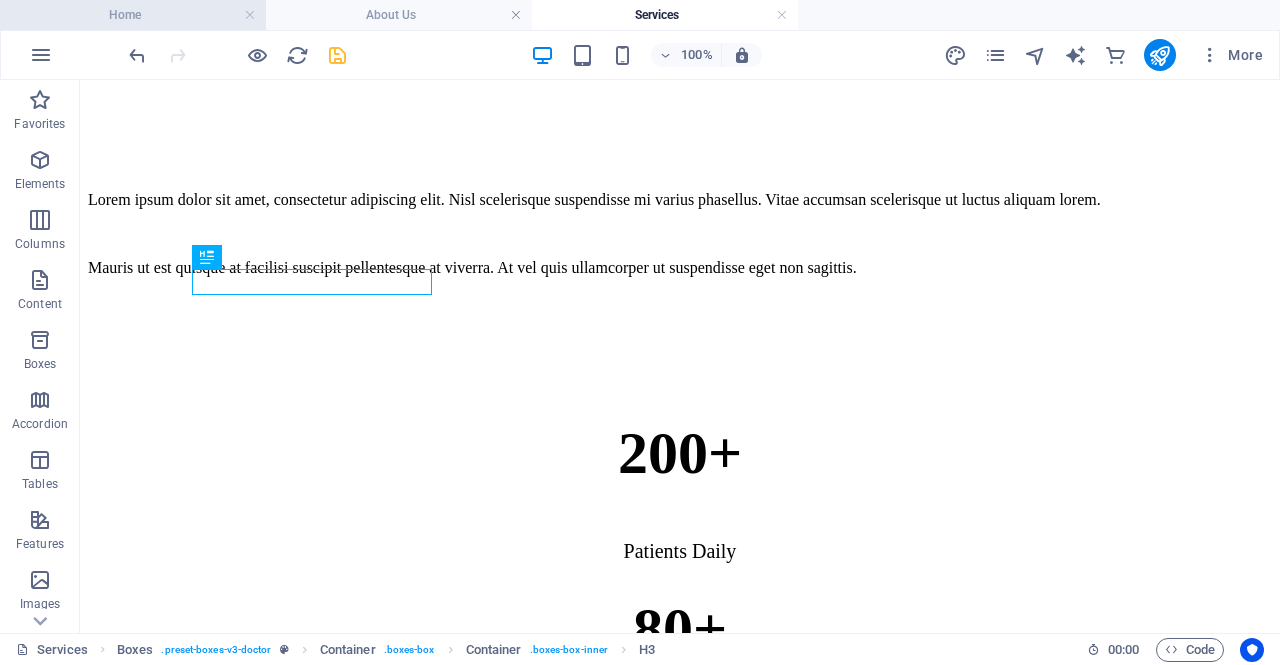click on "Home" at bounding box center (133, 15) 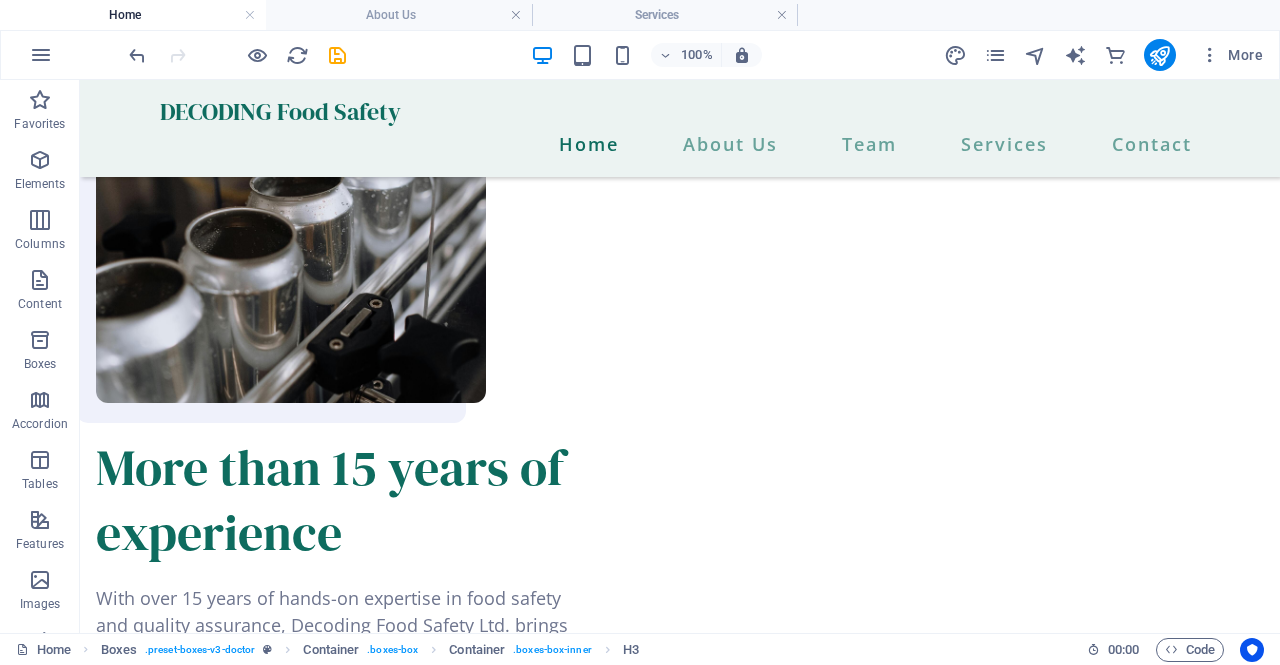scroll, scrollTop: 0, scrollLeft: 0, axis: both 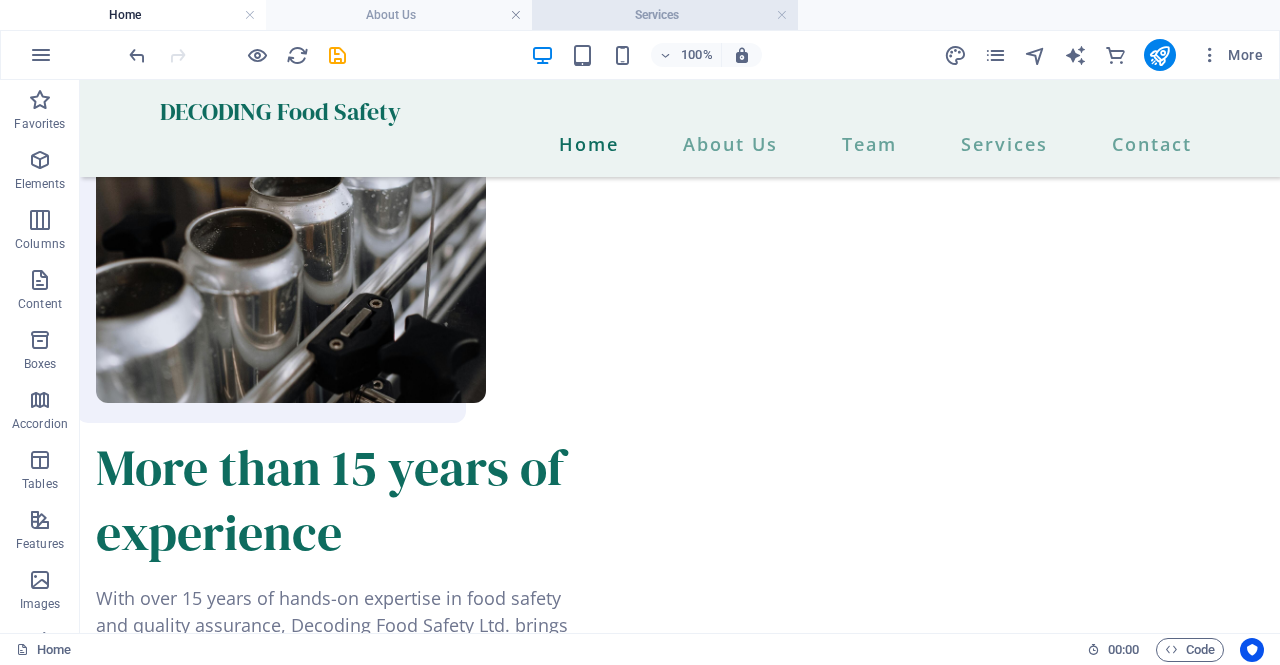 click on "Services" at bounding box center (665, 15) 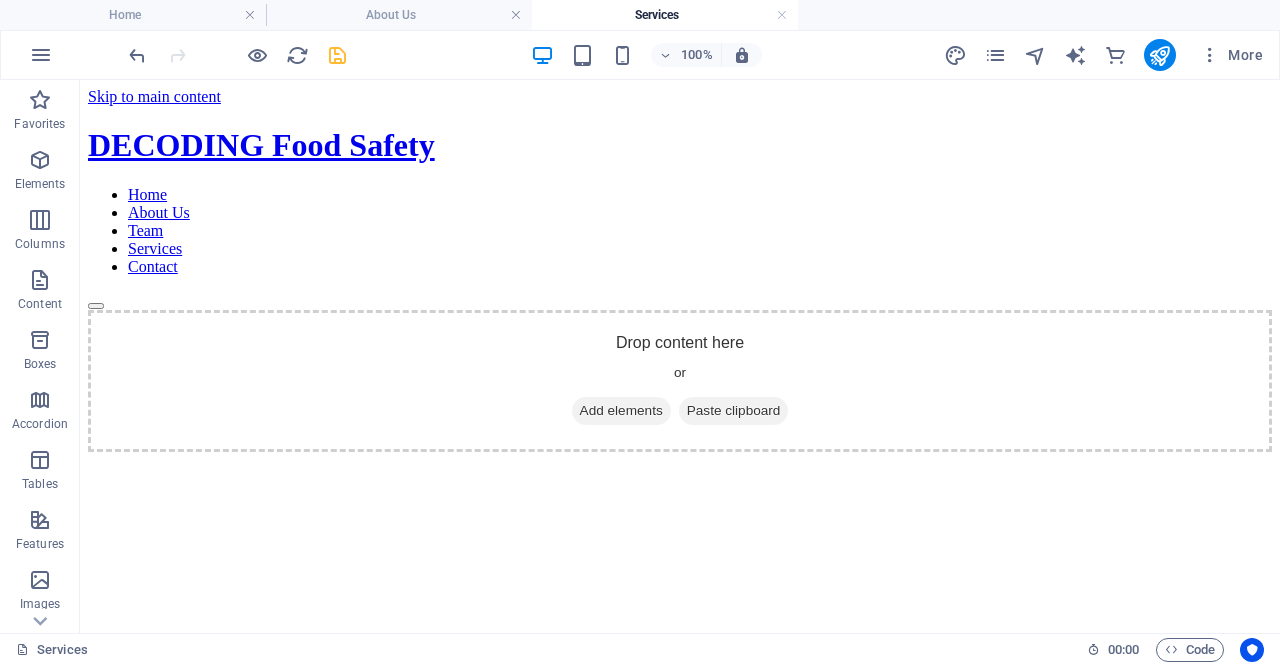scroll, scrollTop: 1045, scrollLeft: 0, axis: vertical 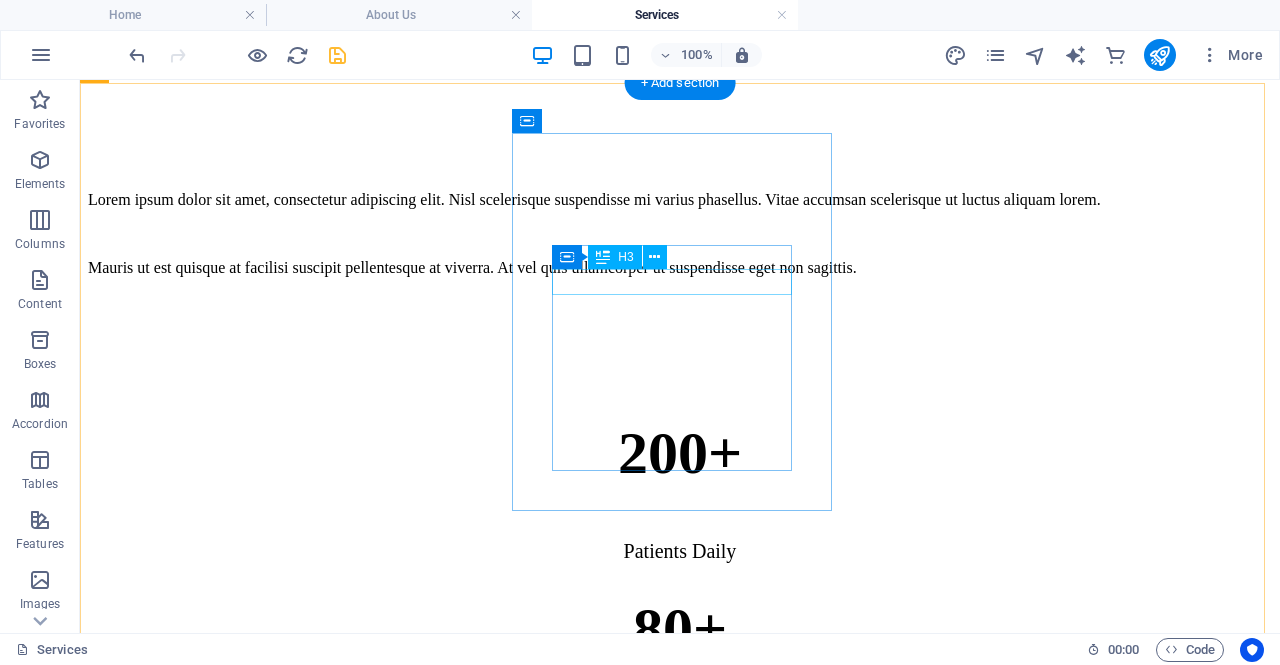 click on "Orthopedics" at bounding box center (680, 2995) 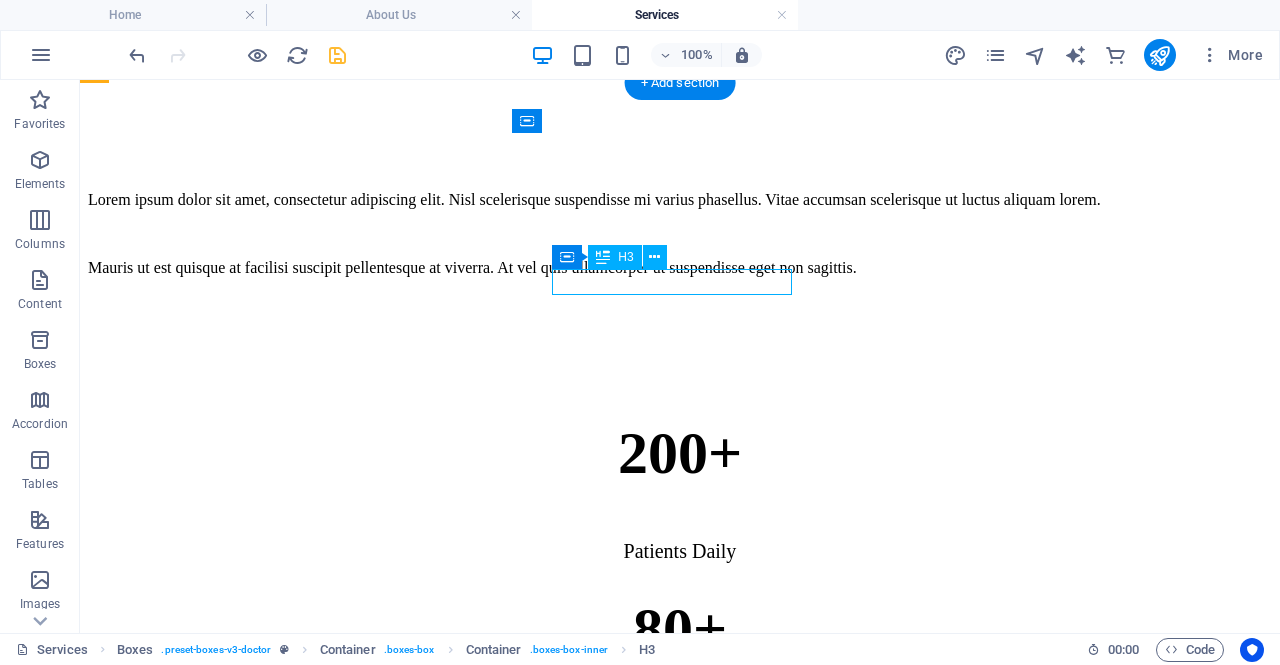 click on "Orthopedics" at bounding box center (680, 2995) 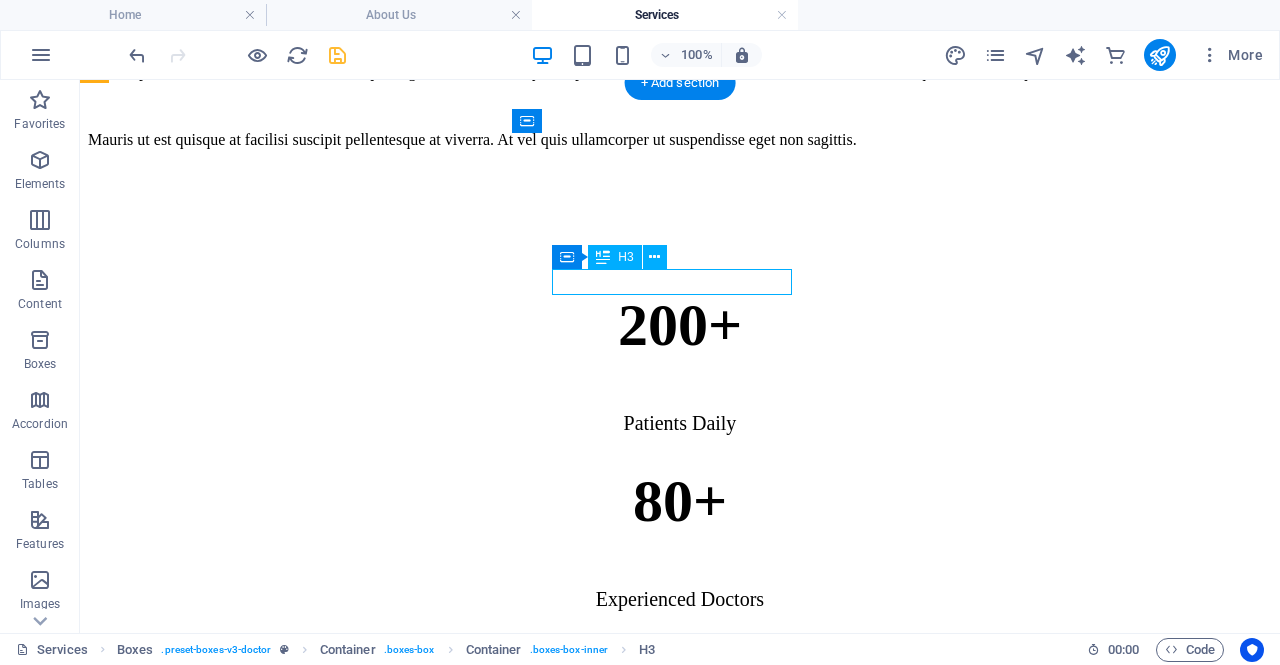 scroll, scrollTop: 1102, scrollLeft: 0, axis: vertical 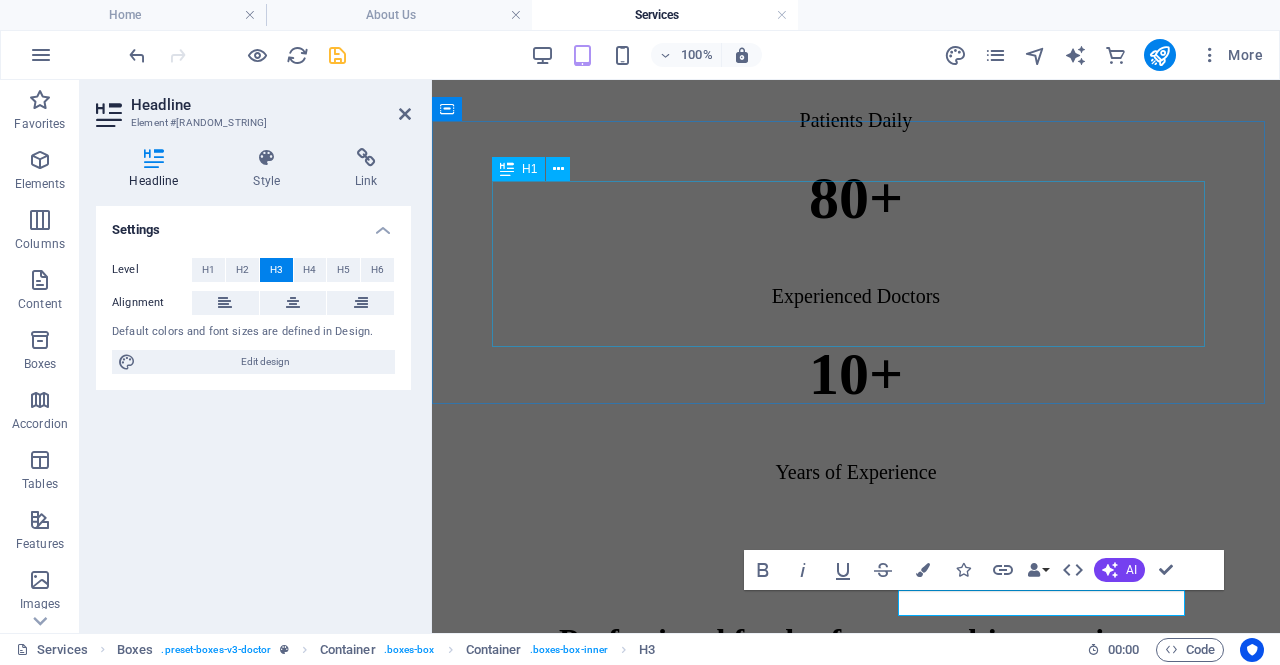 type 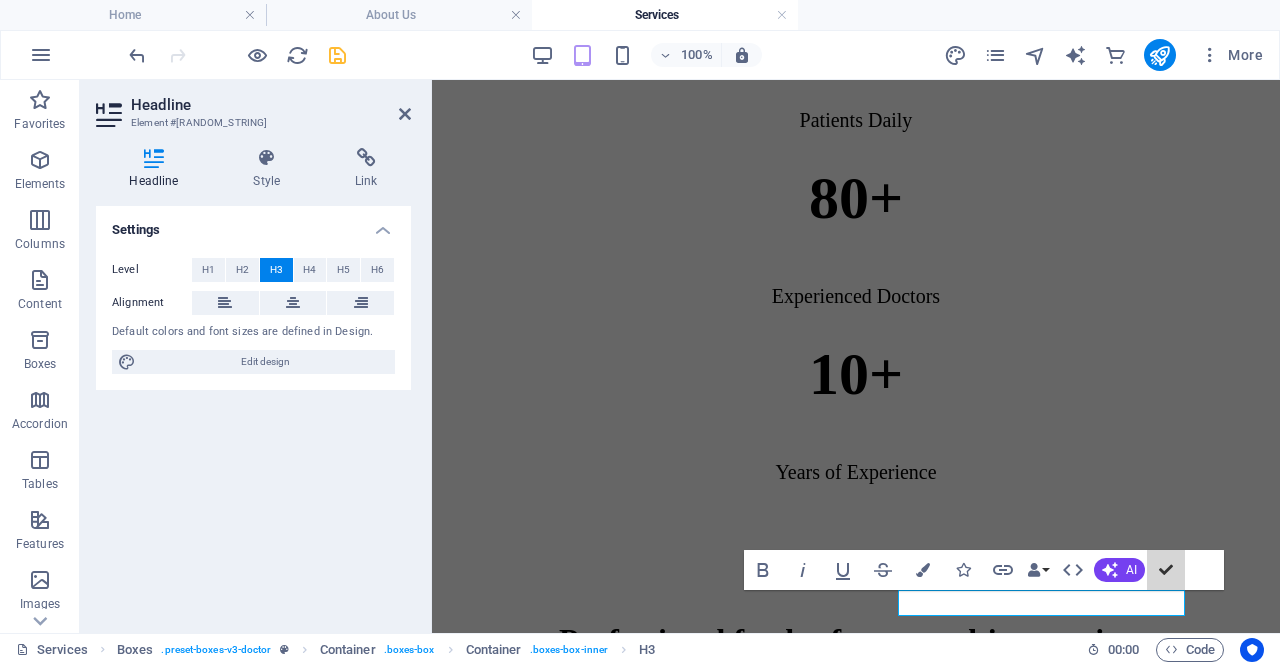 scroll, scrollTop: 1046, scrollLeft: 0, axis: vertical 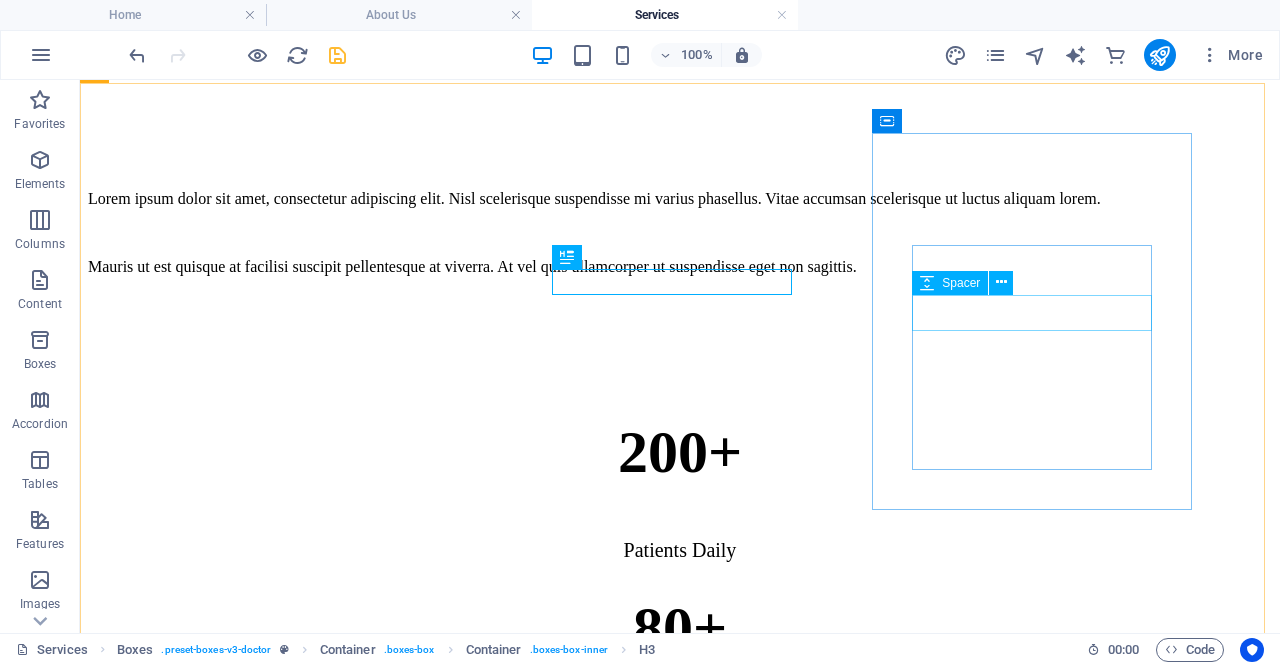 click on "Spacer" at bounding box center (969, 283) 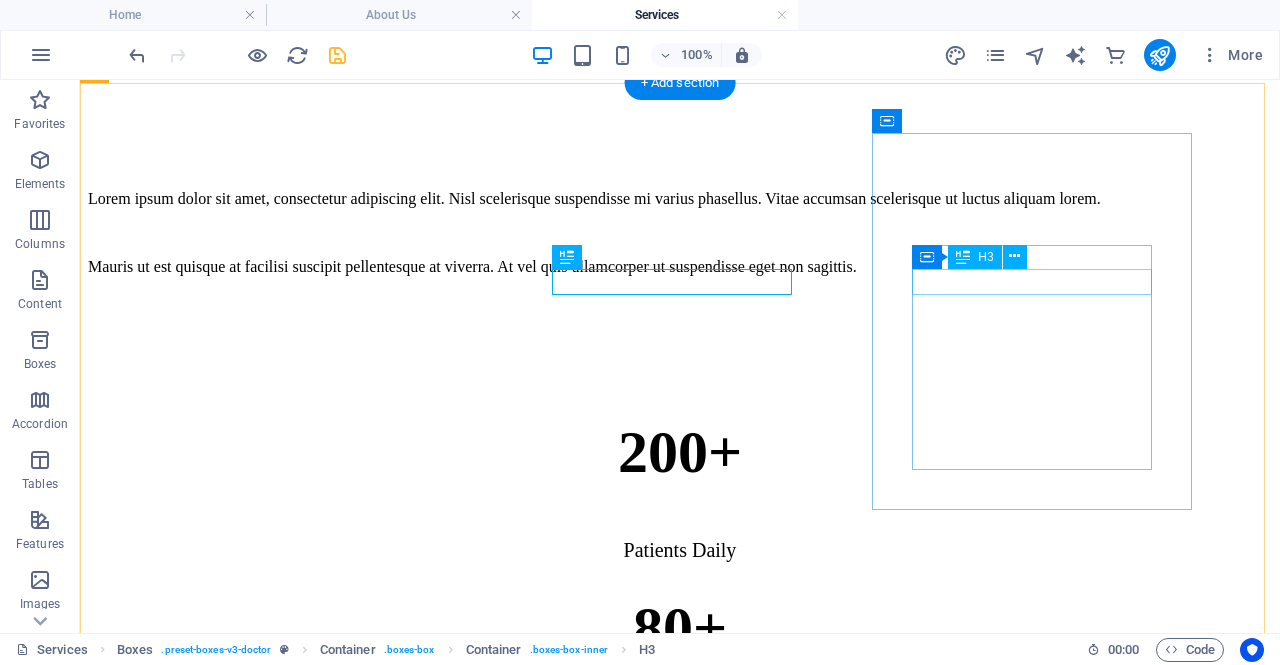 click on "Neurology" at bounding box center [680, 4368] 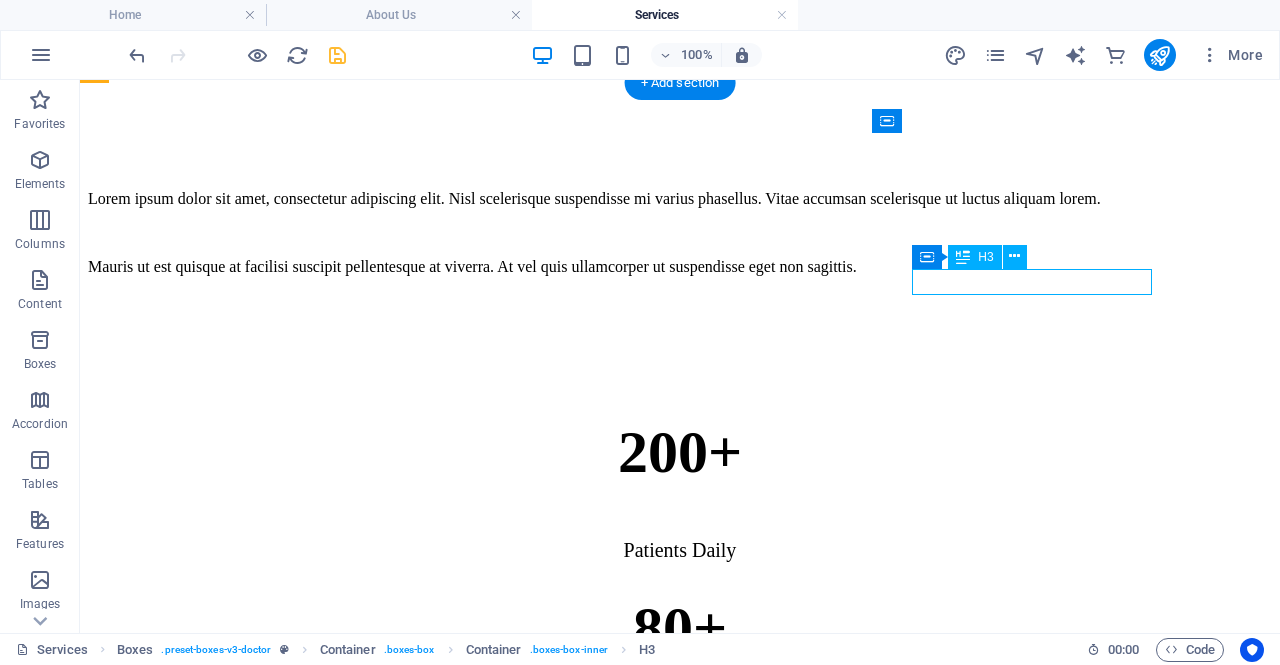 click on "Neurology" at bounding box center [680, 4368] 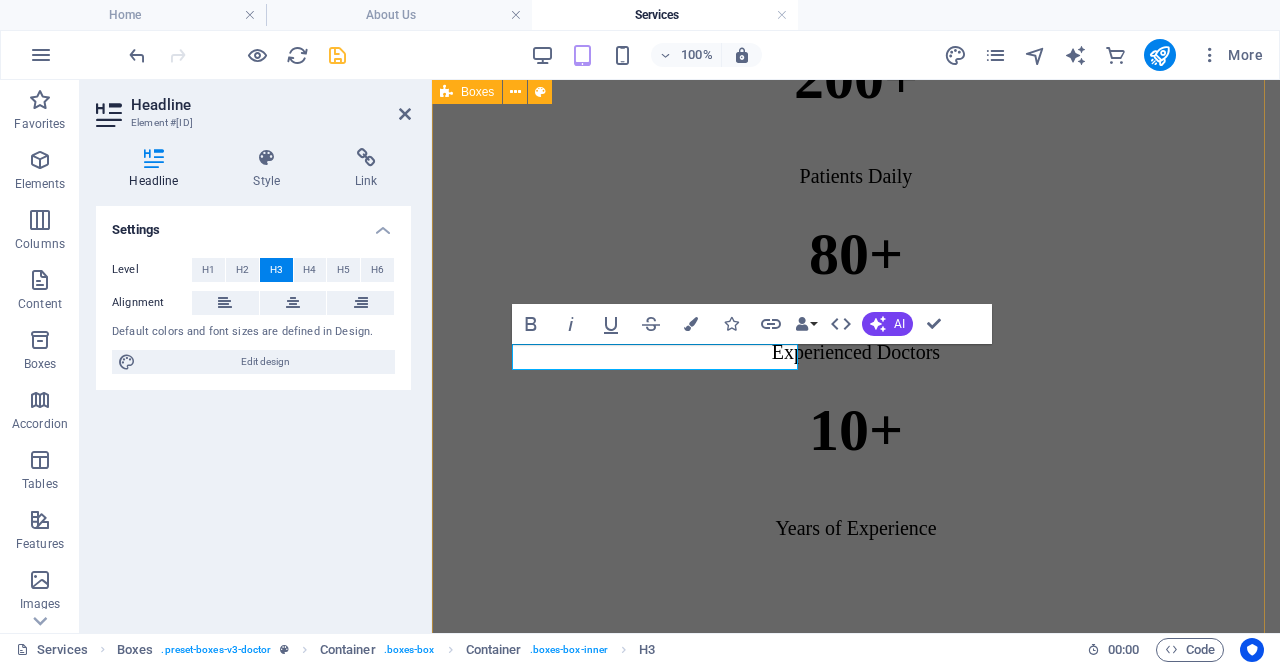 scroll, scrollTop: 1786, scrollLeft: 0, axis: vertical 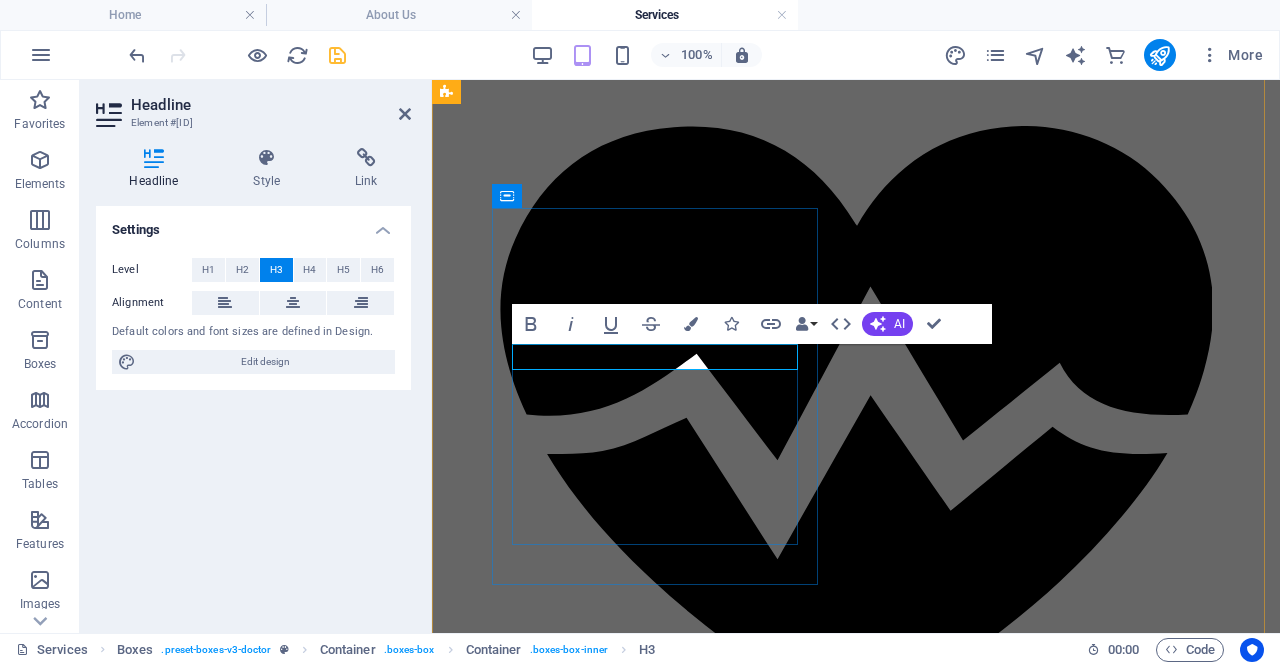 type 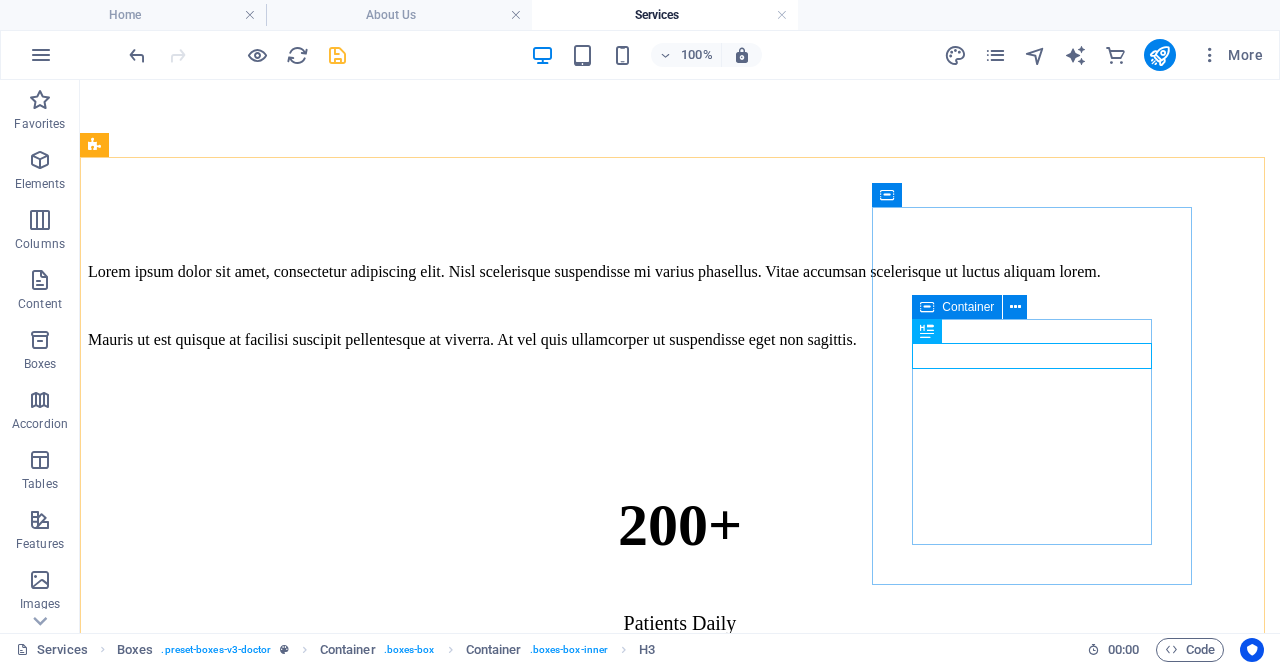 scroll, scrollTop: 971, scrollLeft: 0, axis: vertical 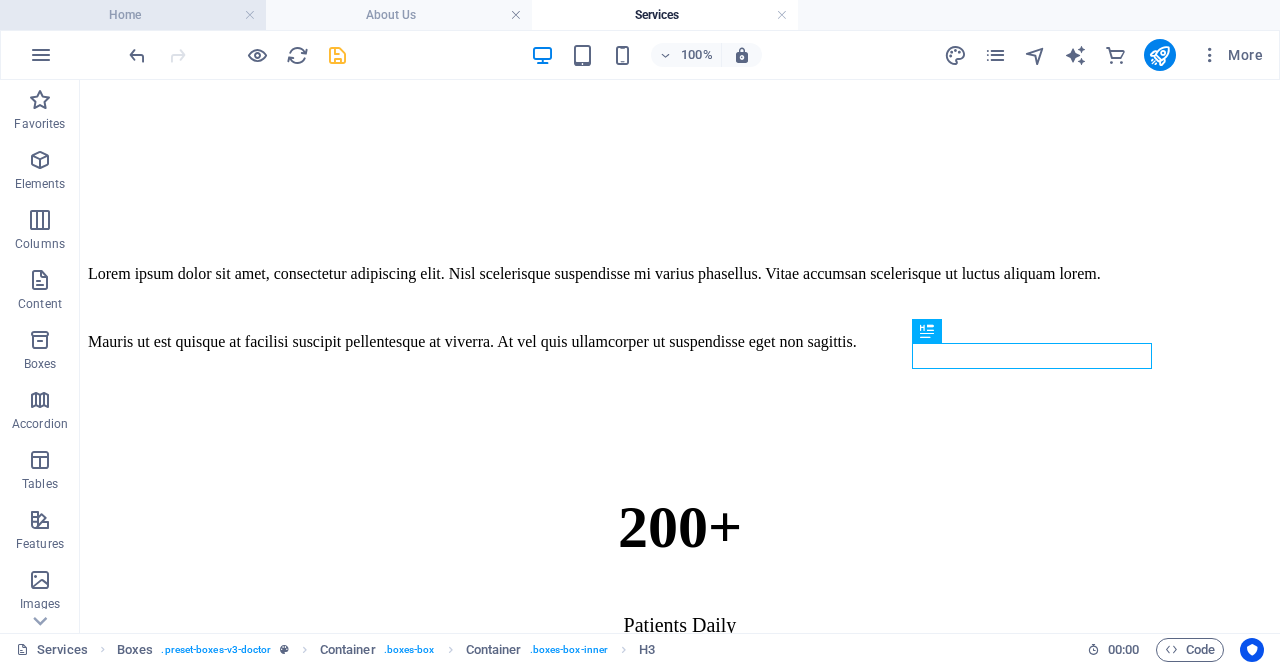 click on "Home" at bounding box center (133, 15) 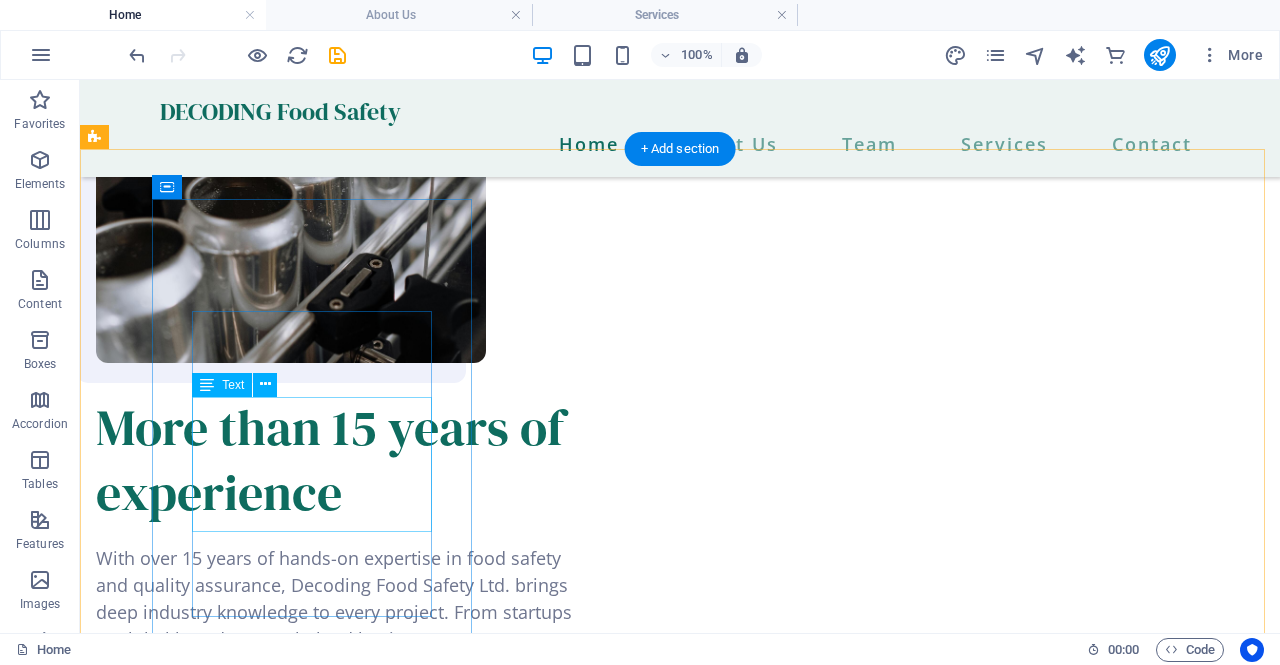 scroll, scrollTop: 1679, scrollLeft: 0, axis: vertical 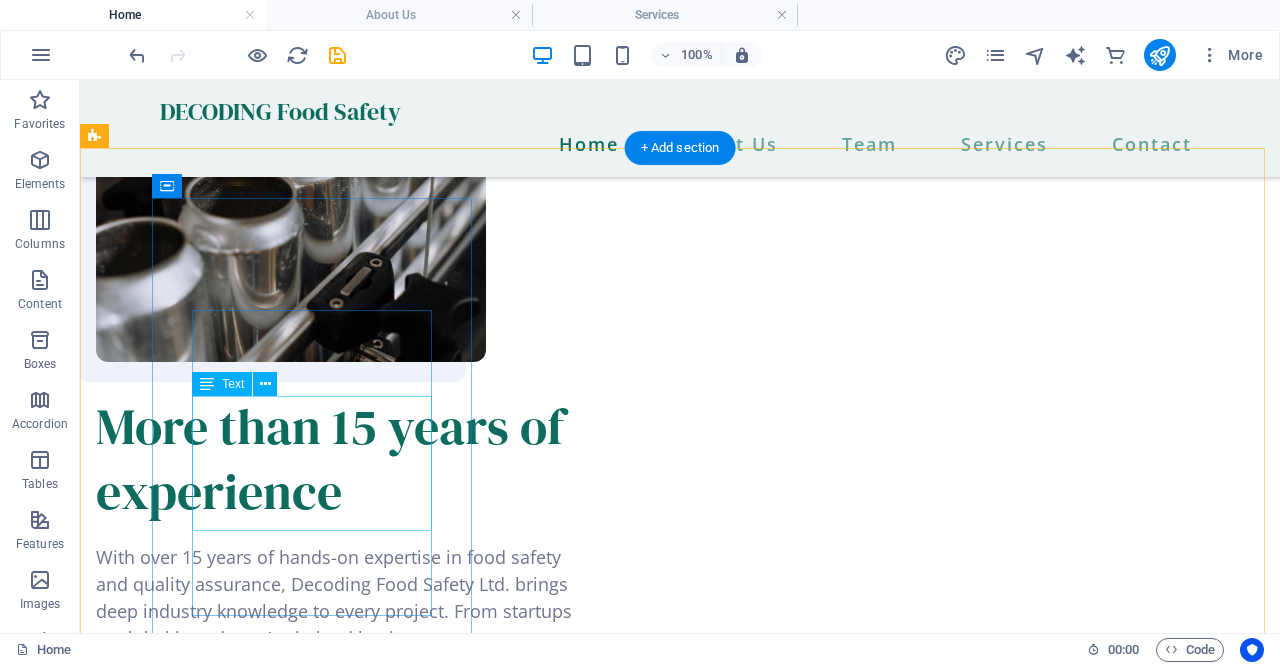 click on "Tailored food safety and quality solutions to ensure your business meets regulatory and certification standards confidently." at bounding box center [256, 1403] 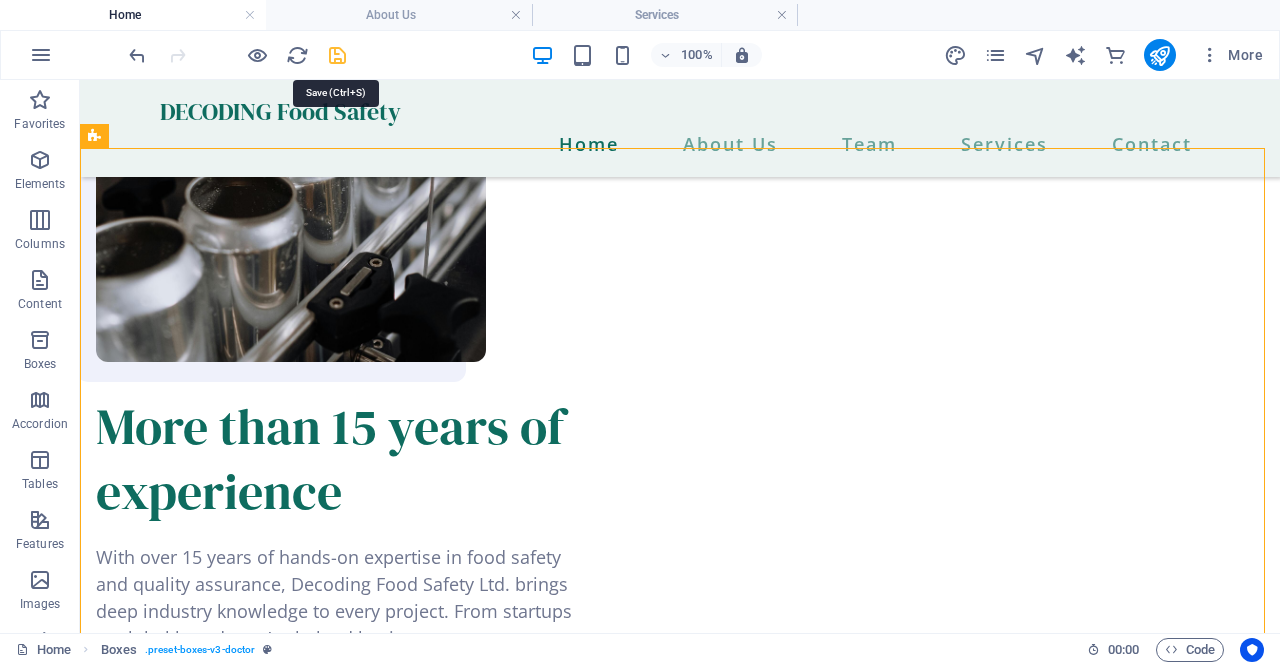 click at bounding box center [337, 55] 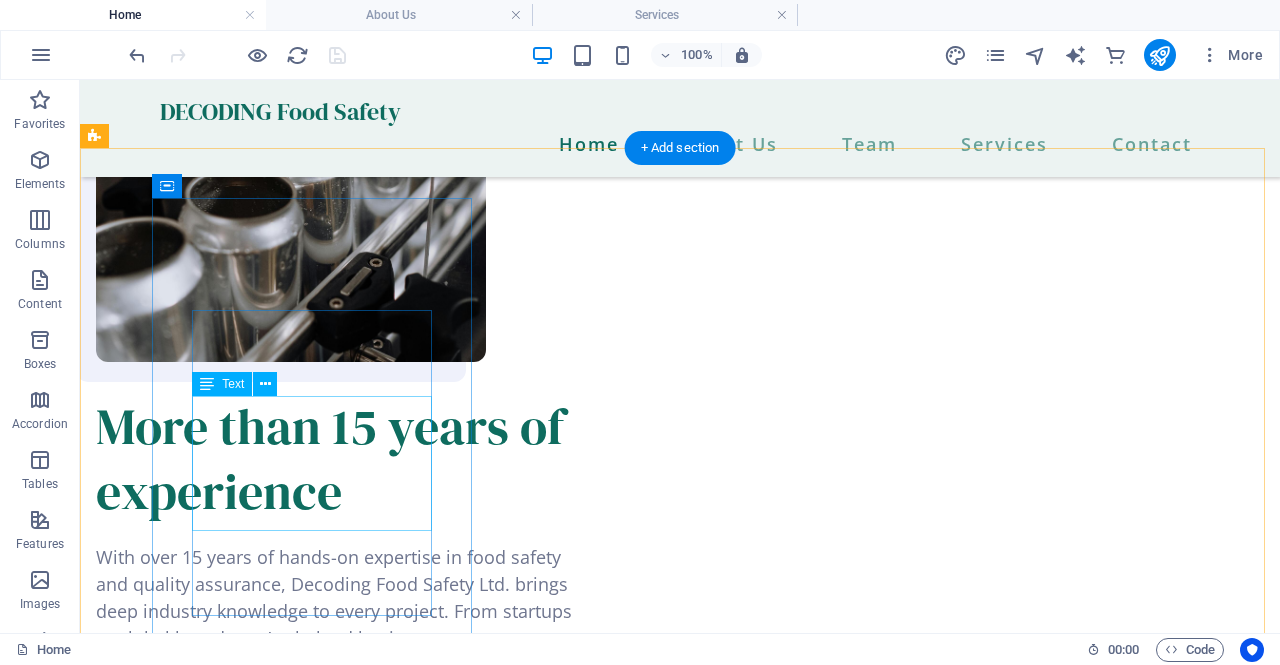 click on "Tailored food safety and quality solutions to ensure your business meets regulatory and certification standards confidently." at bounding box center [256, 1403] 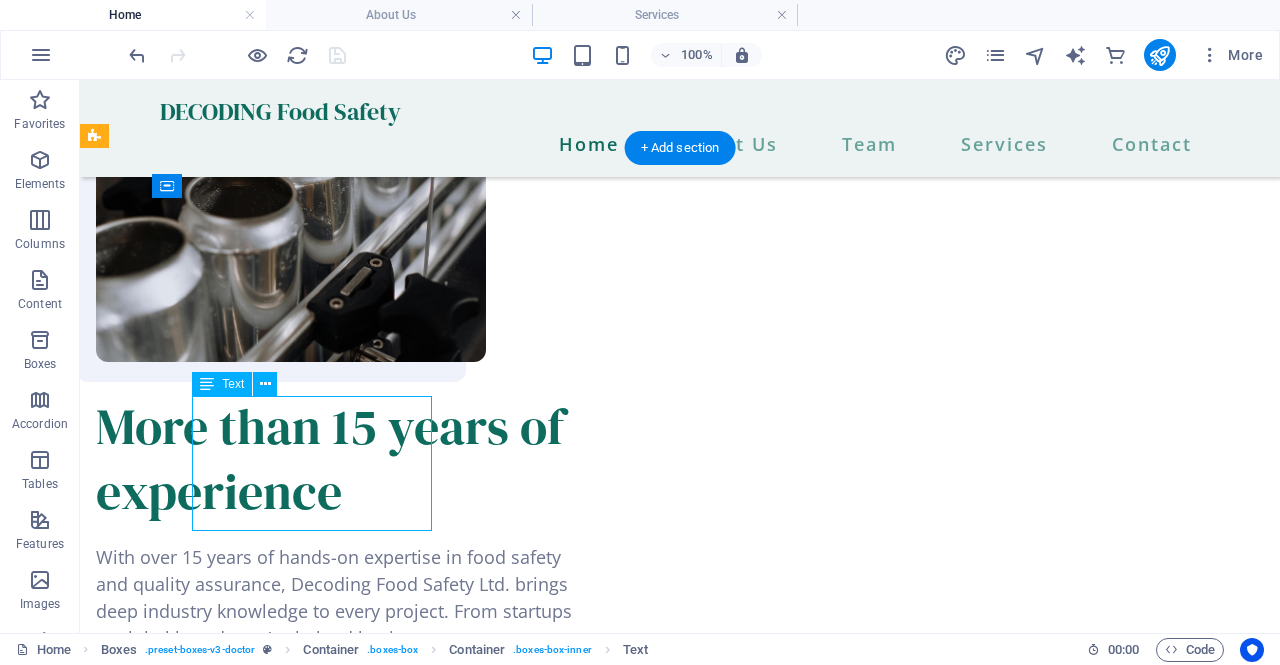 click on "Tailored food safety and quality solutions to ensure your business meets regulatory and certification standards confidently." at bounding box center (256, 1403) 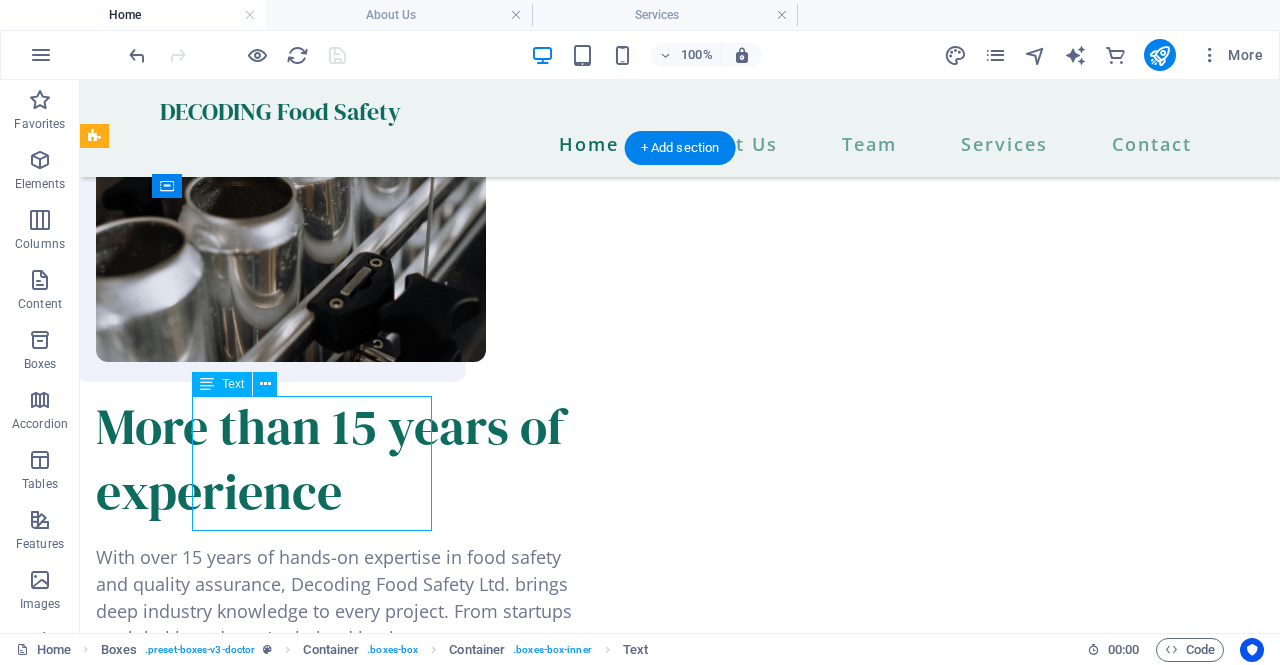 click on "Tailored food safety and quality solutions to ensure your business meets regulatory and certification standards confidently." at bounding box center (256, 1403) 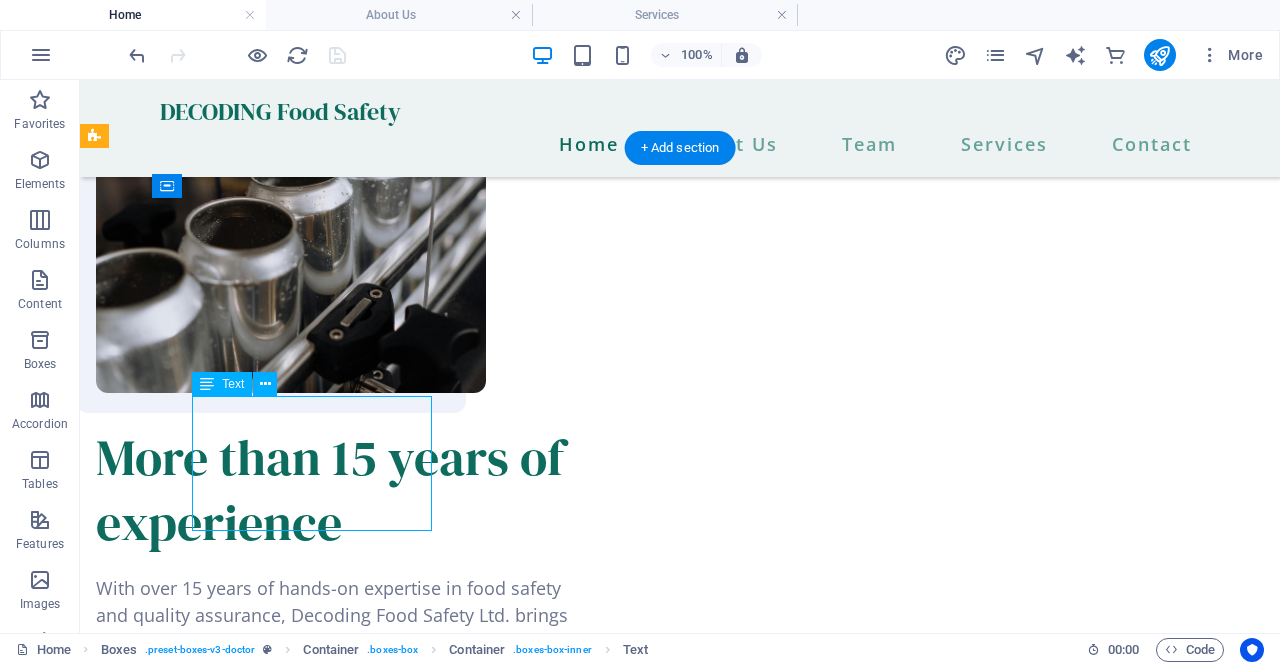 scroll, scrollTop: 2474, scrollLeft: 0, axis: vertical 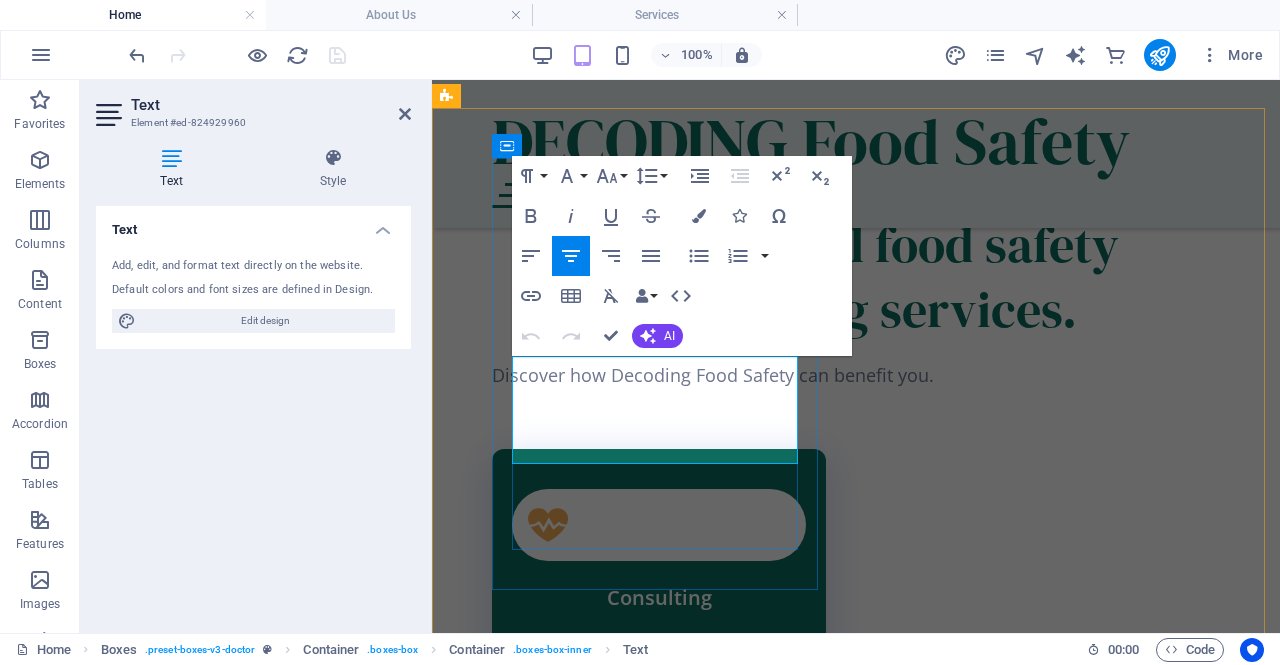 drag, startPoint x: 526, startPoint y: 368, endPoint x: 773, endPoint y: 443, distance: 258.13562 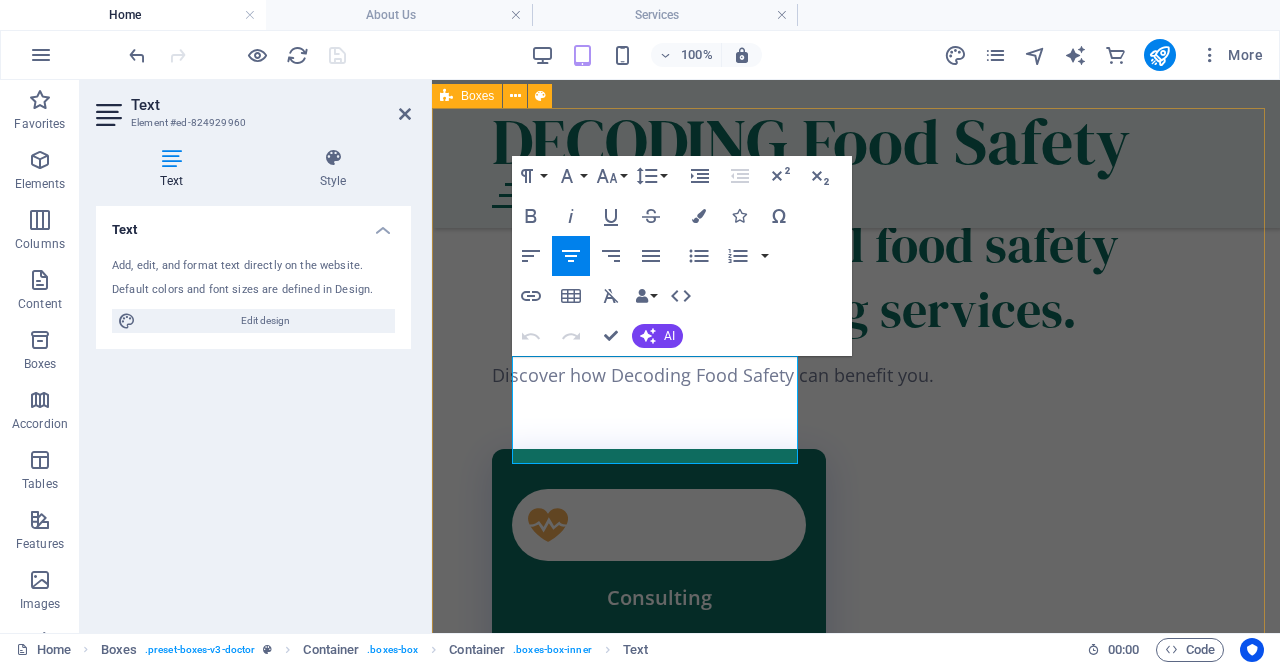 click on "Consulting Tailored food safety and quality solutions to ensure your business meets regulatory and certification standards confidently. find out more Training Hands-on training tailored to your team to enhance food safety knowledge and culture. find out more Regulatory Expert guidance on food regulations in Canada and the U.S., including labeling and compliance. find out more" at bounding box center [856, 1138] 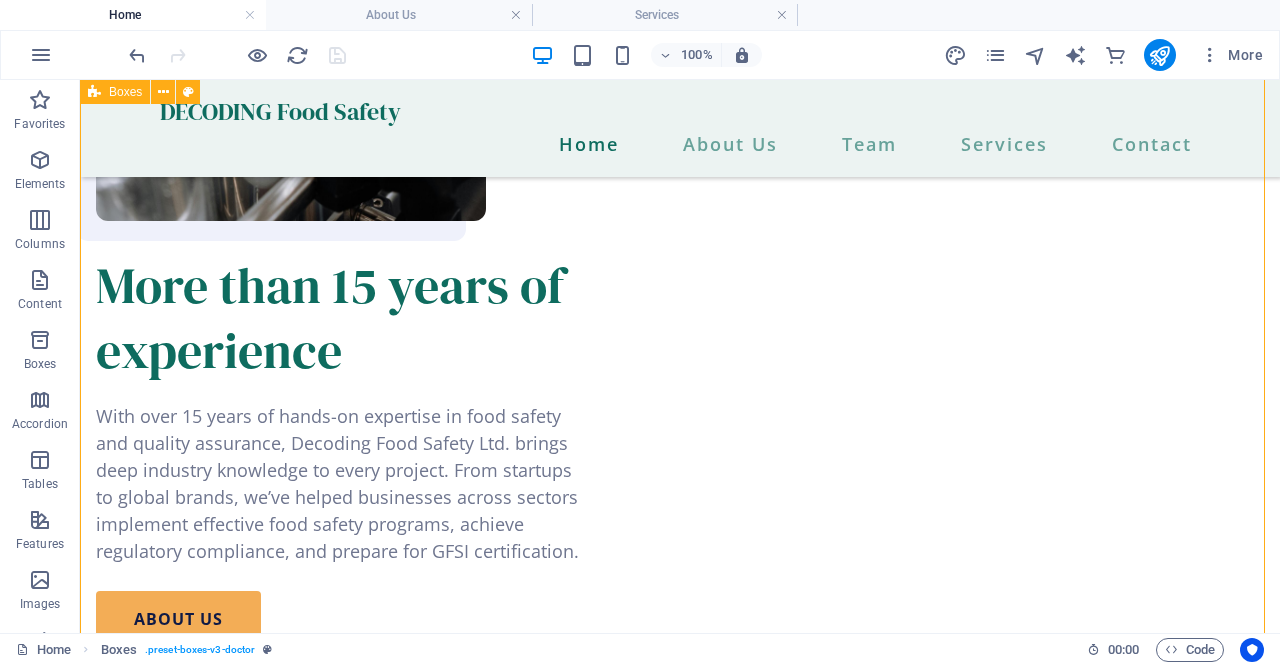 scroll, scrollTop: 1814, scrollLeft: 0, axis: vertical 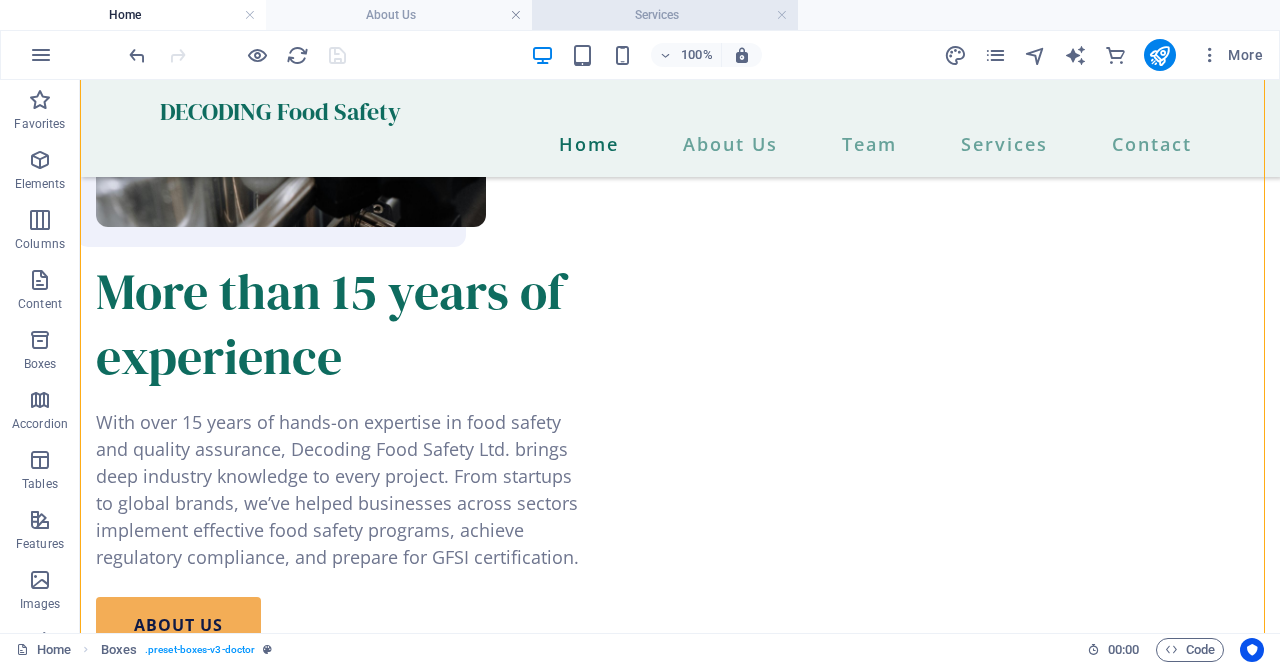 click on "Services" at bounding box center [665, 15] 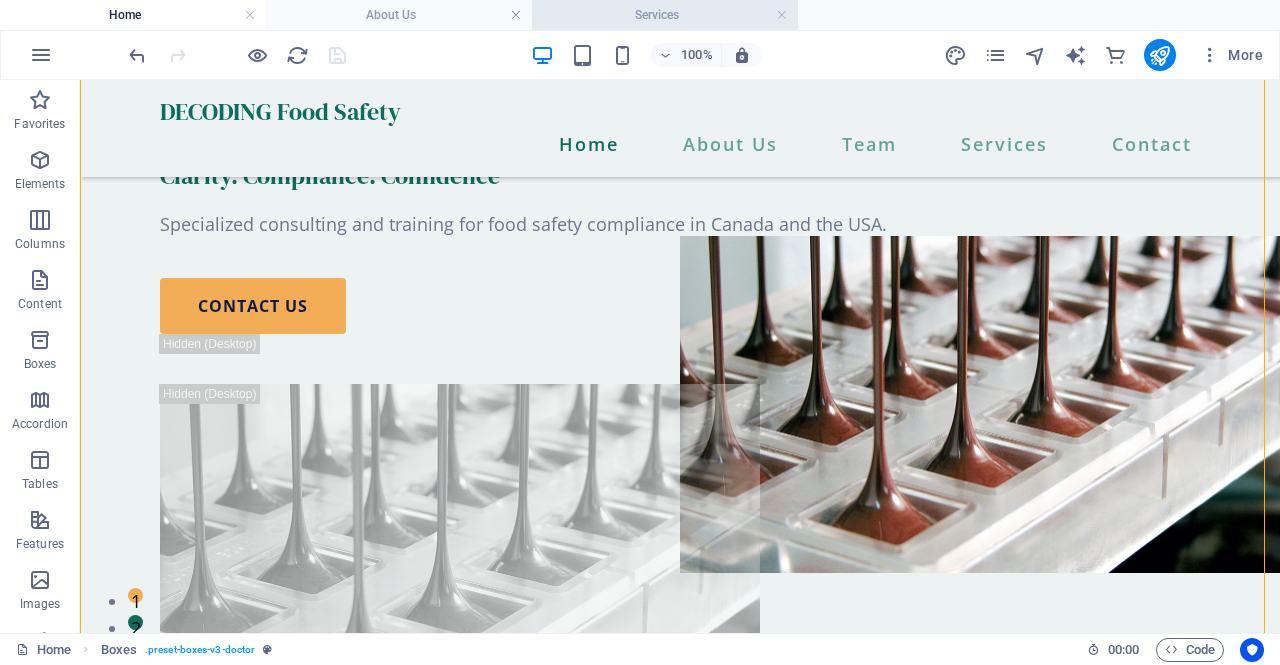 scroll, scrollTop: 971, scrollLeft: 0, axis: vertical 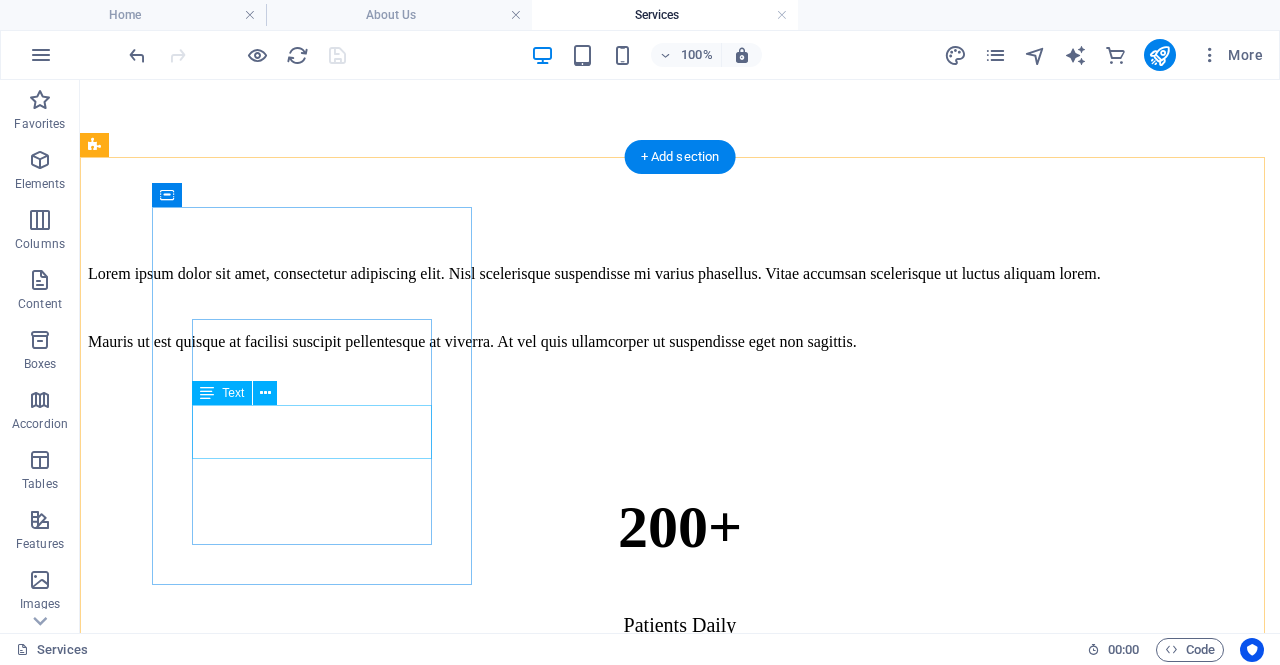 click on "Lorem ipsum dolor sit amet, consectetur adipiscing elit." at bounding box center [680, 2511] 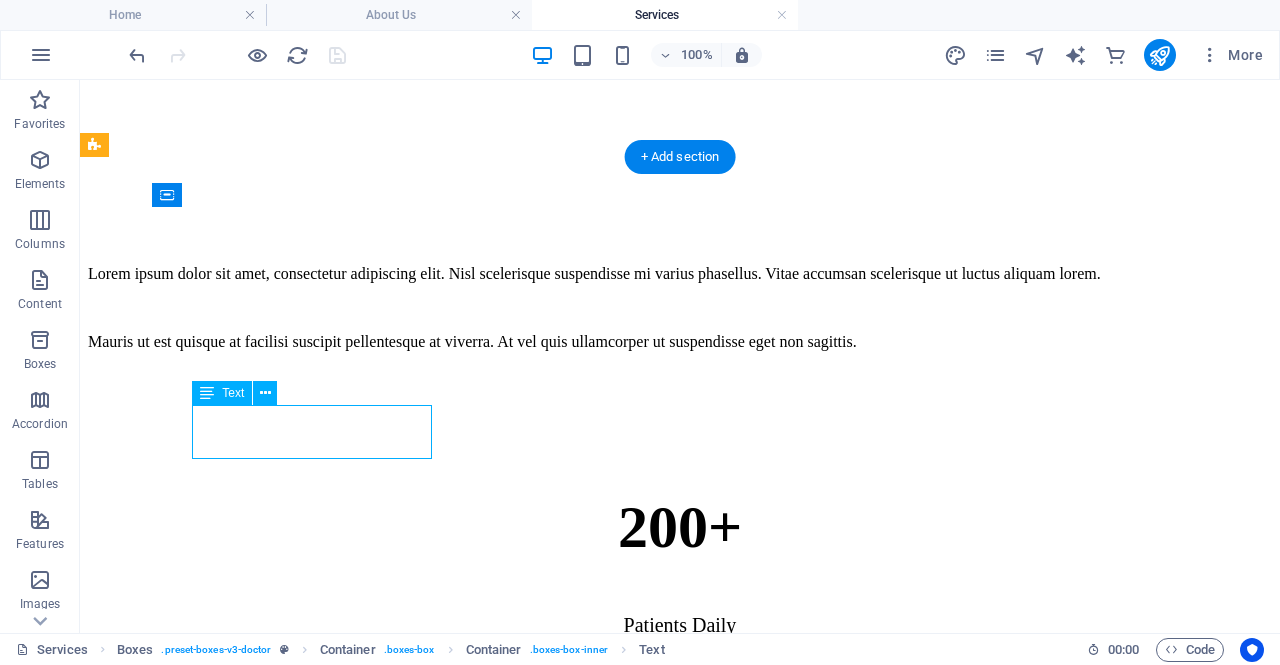 click on "Lorem ipsum dolor sit amet, consectetur adipiscing elit." at bounding box center [680, 2511] 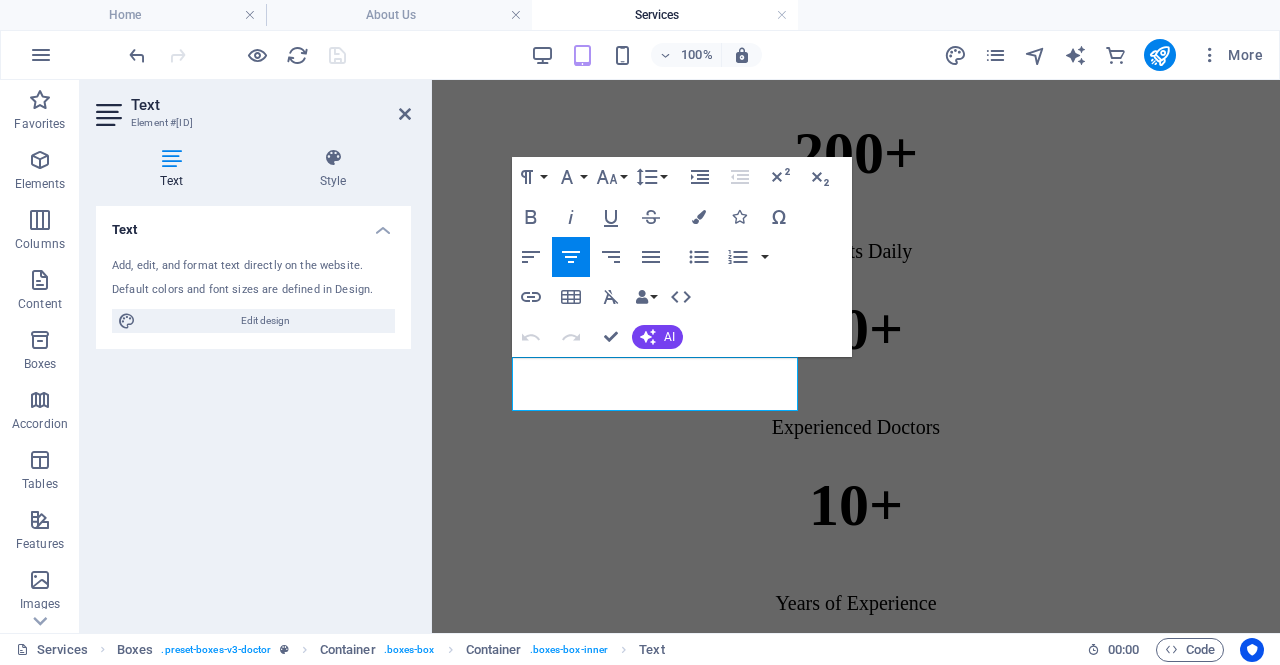 scroll, scrollTop: 1398, scrollLeft: 0, axis: vertical 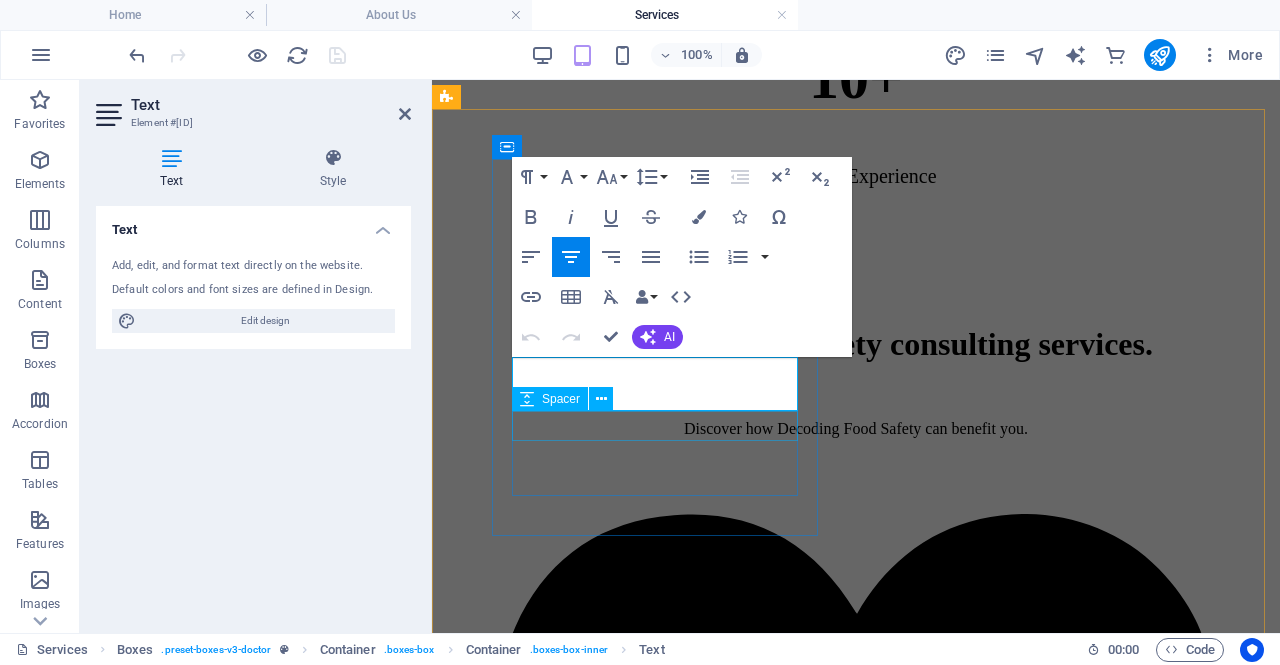drag, startPoint x: 530, startPoint y: 369, endPoint x: 765, endPoint y: 411, distance: 238.7237 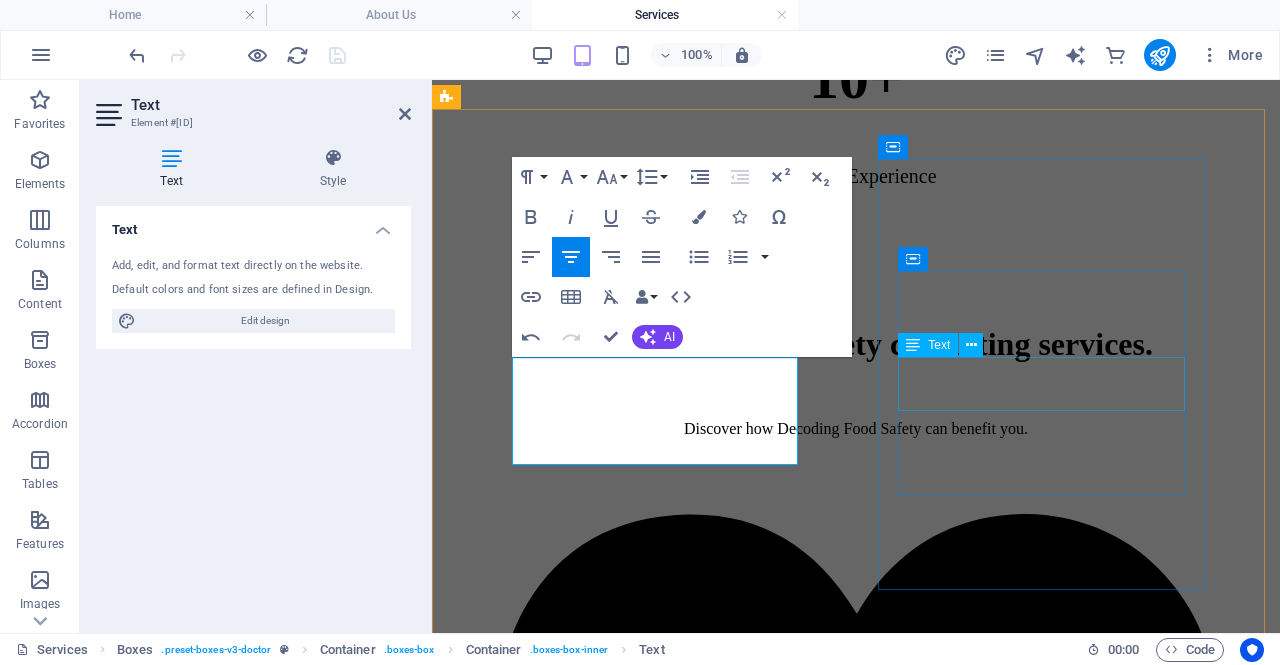 click on "Lorem ipsum dolor sit amet, consectetur adipiscing elit." at bounding box center (856, 1764) 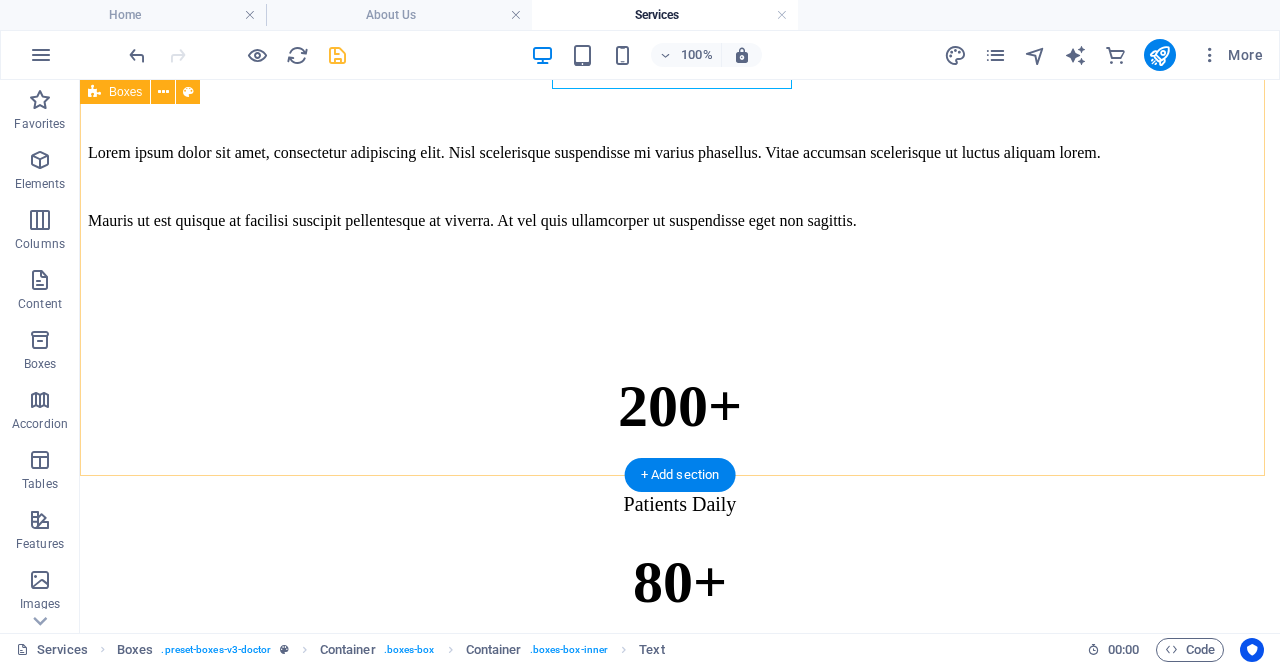 scroll, scrollTop: 1090, scrollLeft: 0, axis: vertical 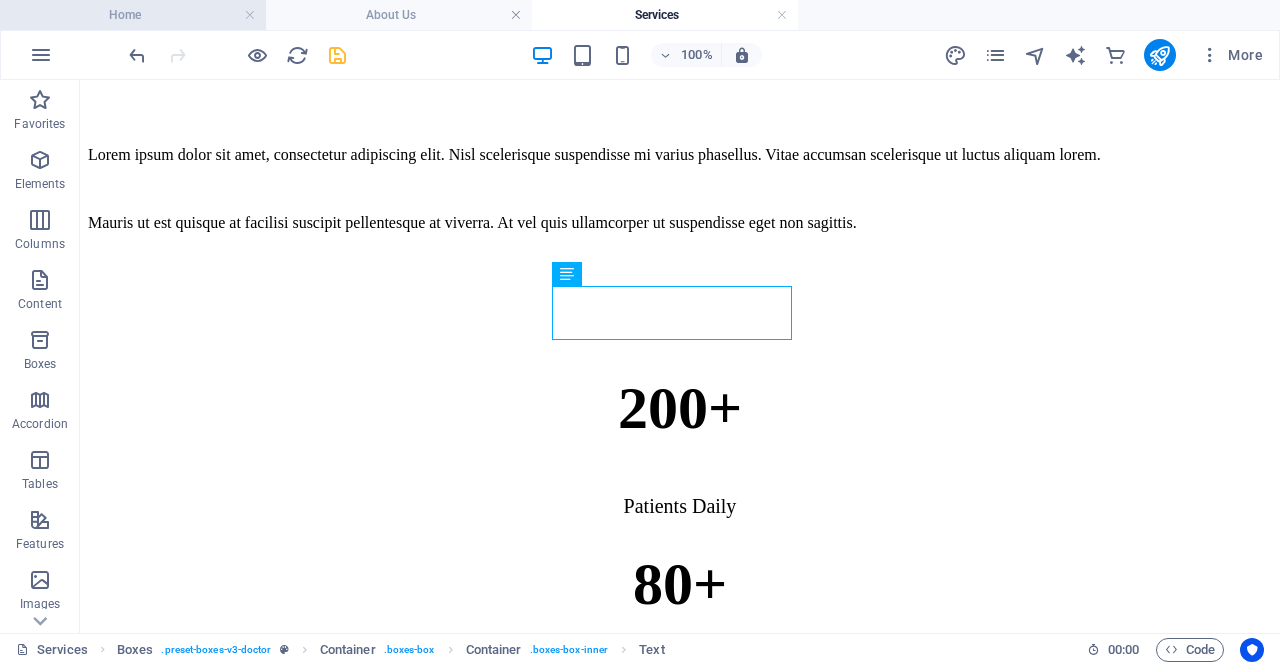 click on "Home" at bounding box center (133, 15) 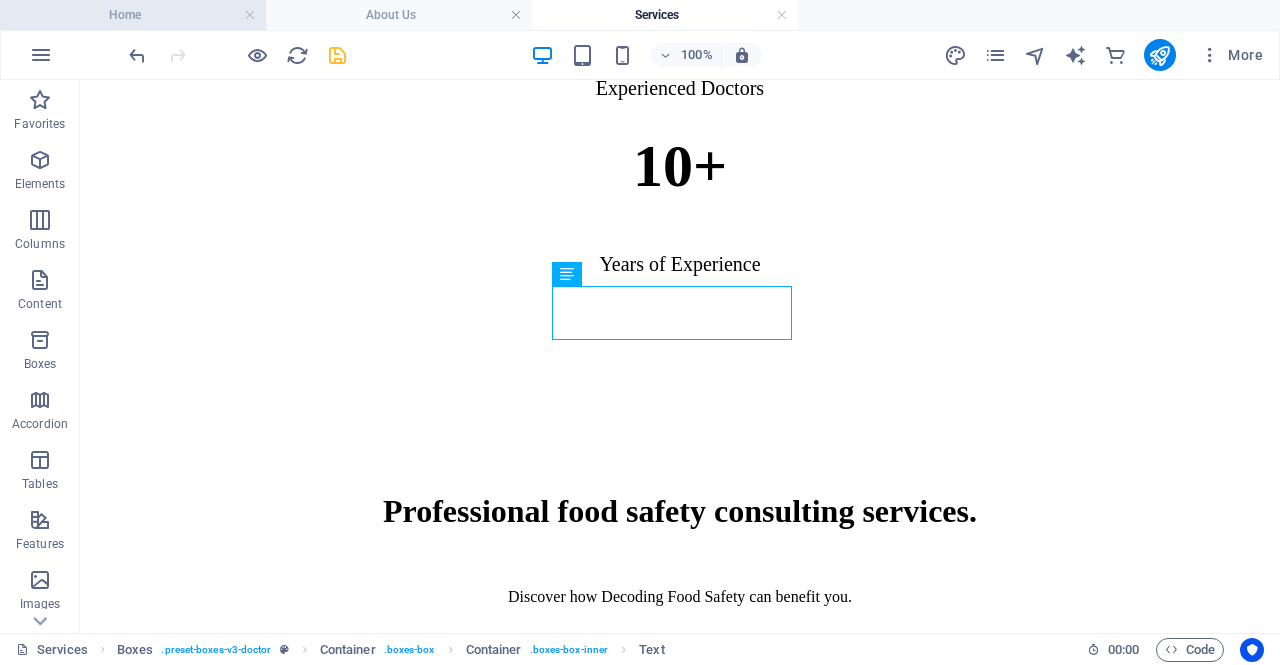 scroll, scrollTop: 0, scrollLeft: 0, axis: both 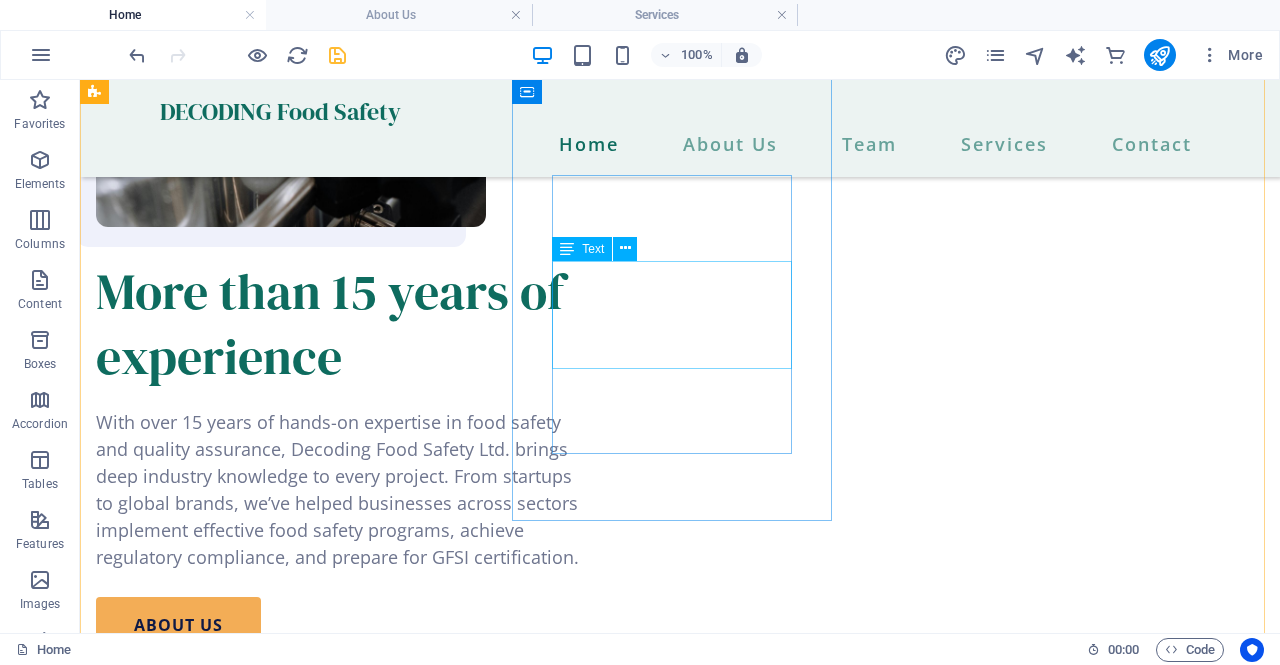 click on "Hands-on training tailored to your team to enhance food safety knowledge and culture." at bounding box center [256, 1734] 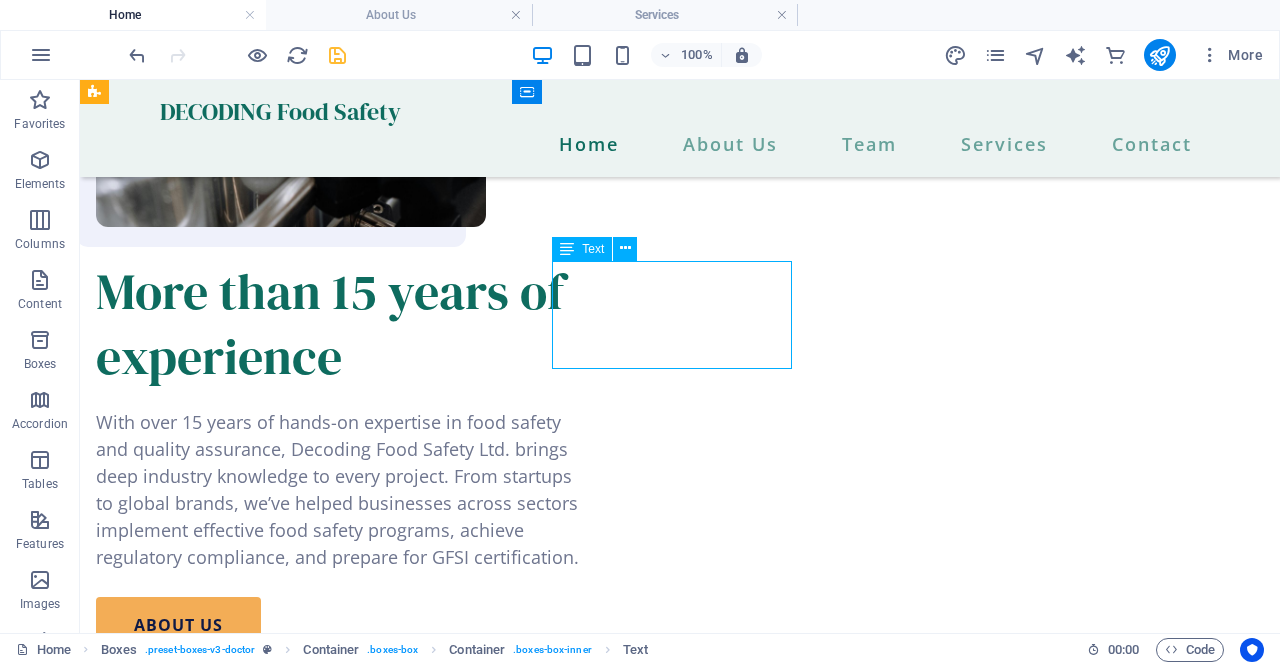 click on "Hands-on training tailored to your team to enhance food safety knowledge and culture." at bounding box center [256, 1734] 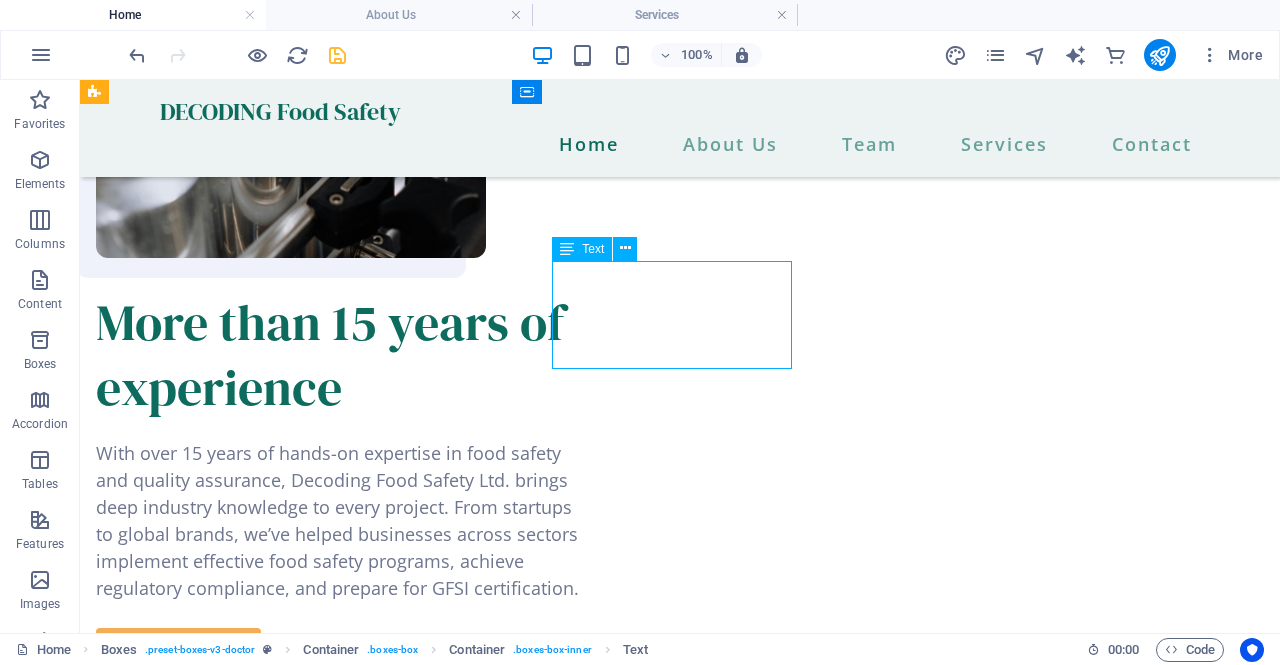 scroll, scrollTop: 2474, scrollLeft: 0, axis: vertical 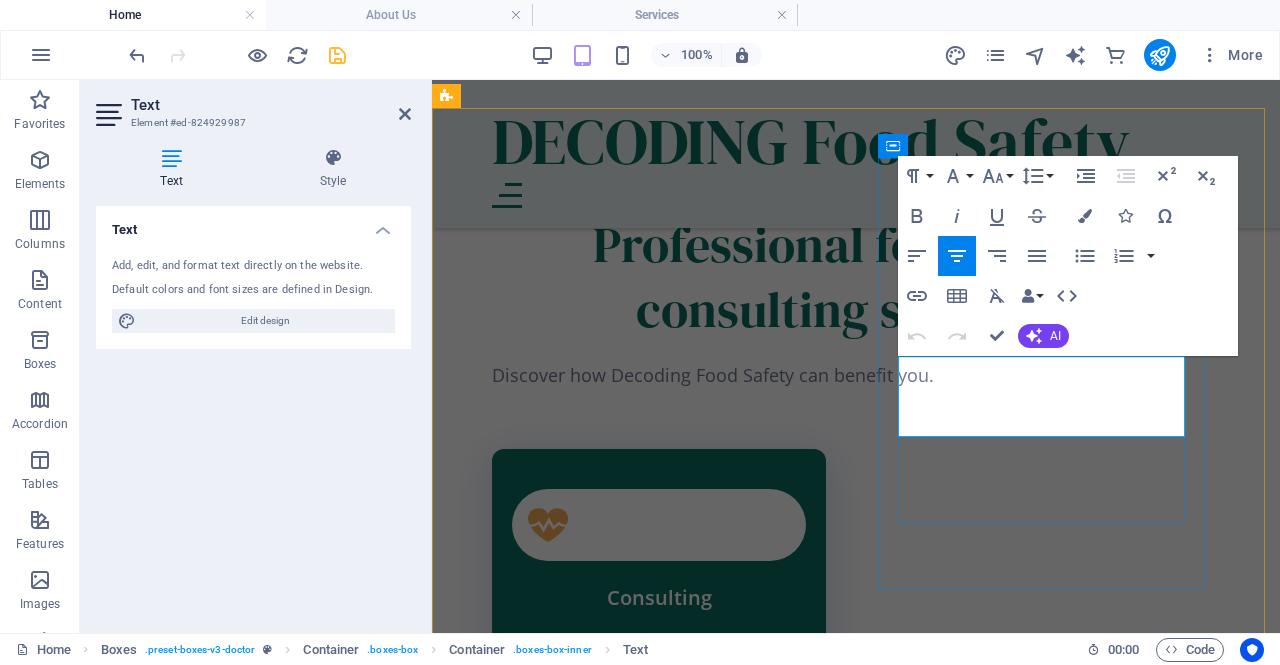 drag, startPoint x: 1155, startPoint y: 425, endPoint x: 900, endPoint y: 358, distance: 263.6551 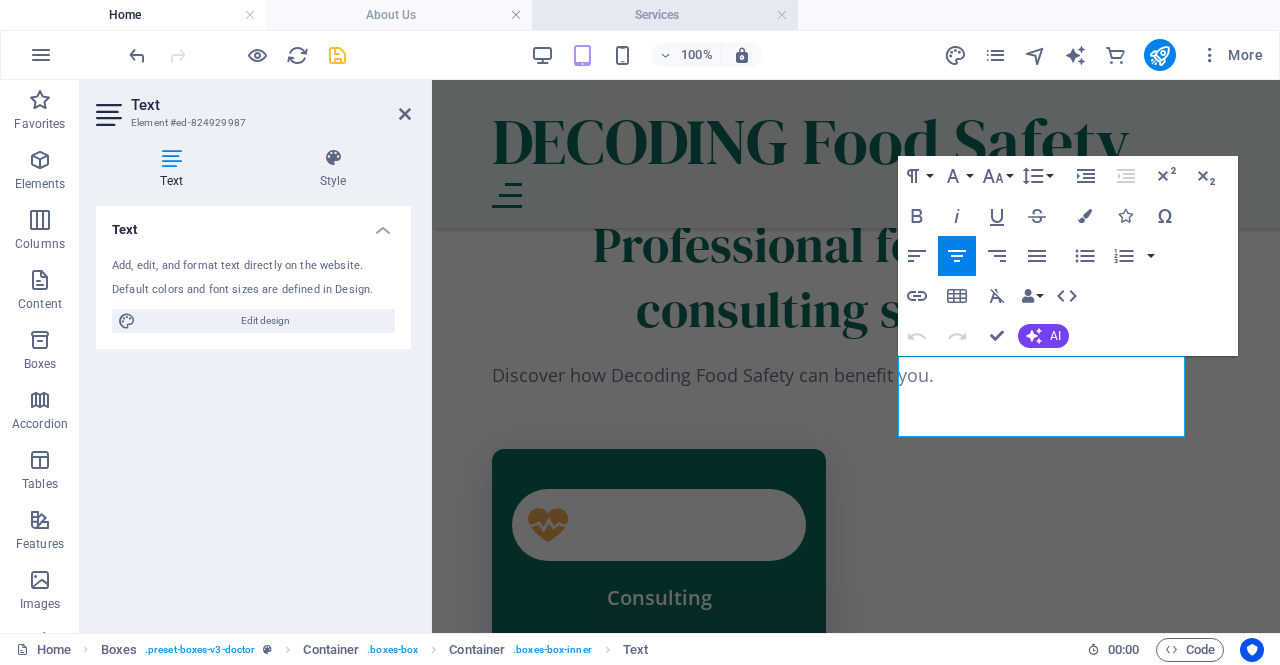 click on "Services" at bounding box center [665, 15] 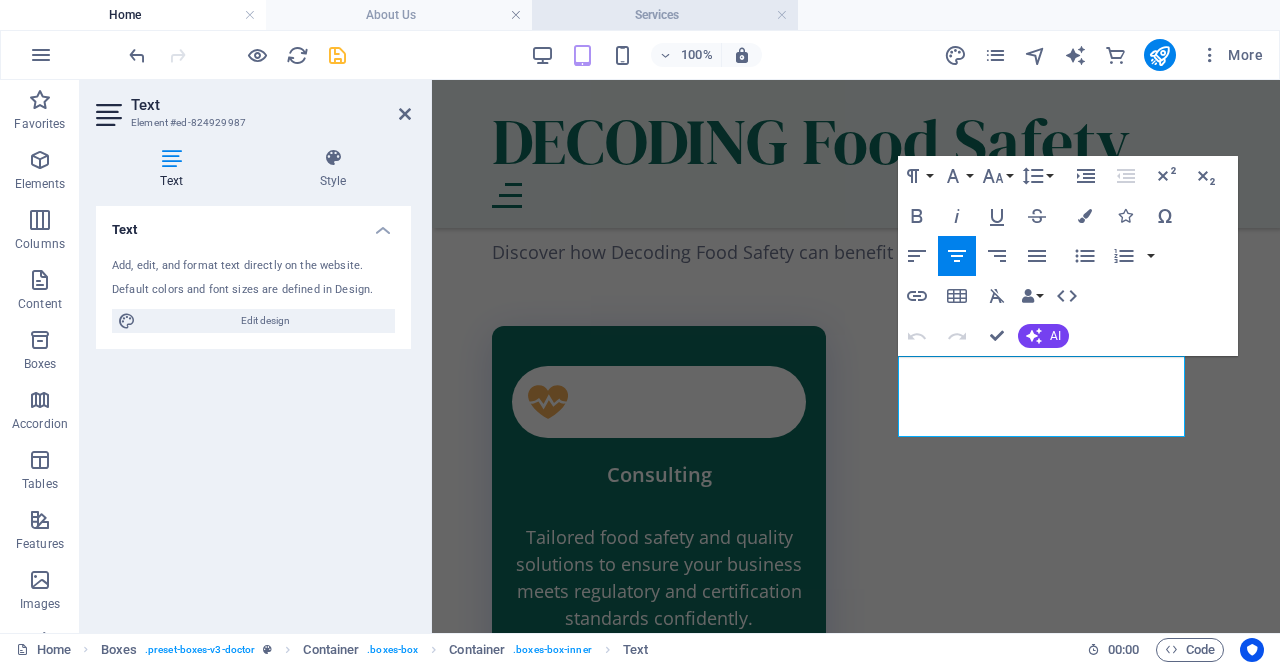 scroll, scrollTop: 1090, scrollLeft: 0, axis: vertical 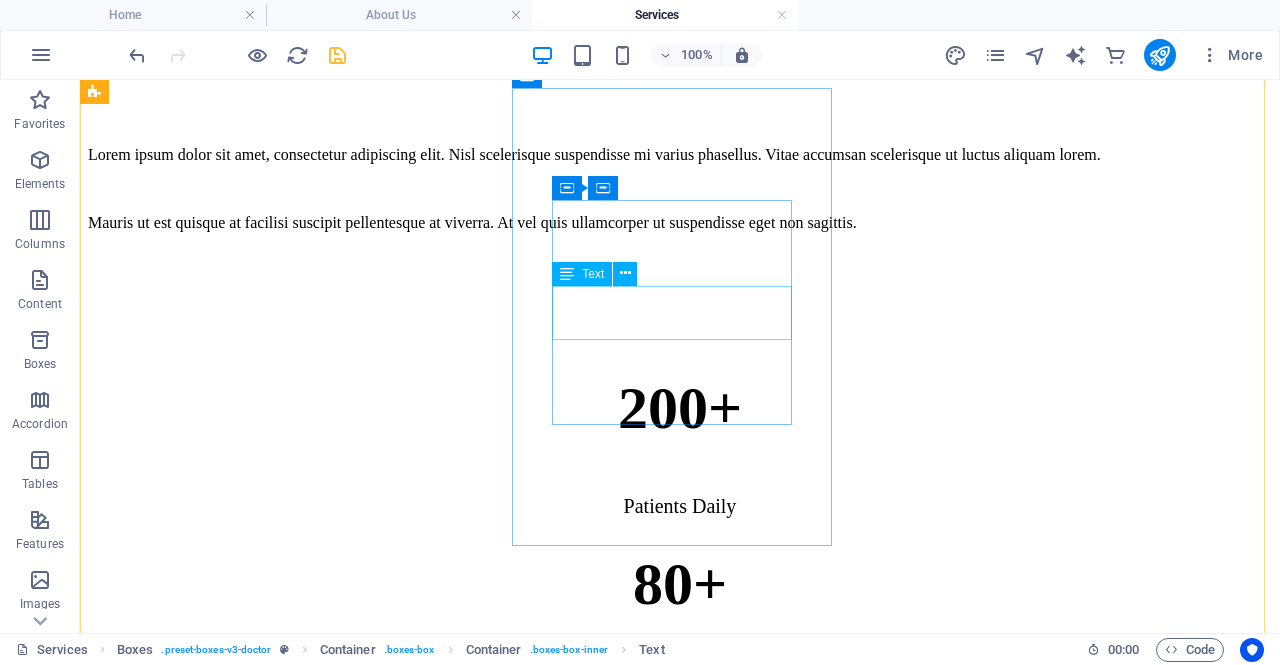 click on "Lorem ipsum dolor sit amet, consectetur adipiscing elit." at bounding box center (680, 3041) 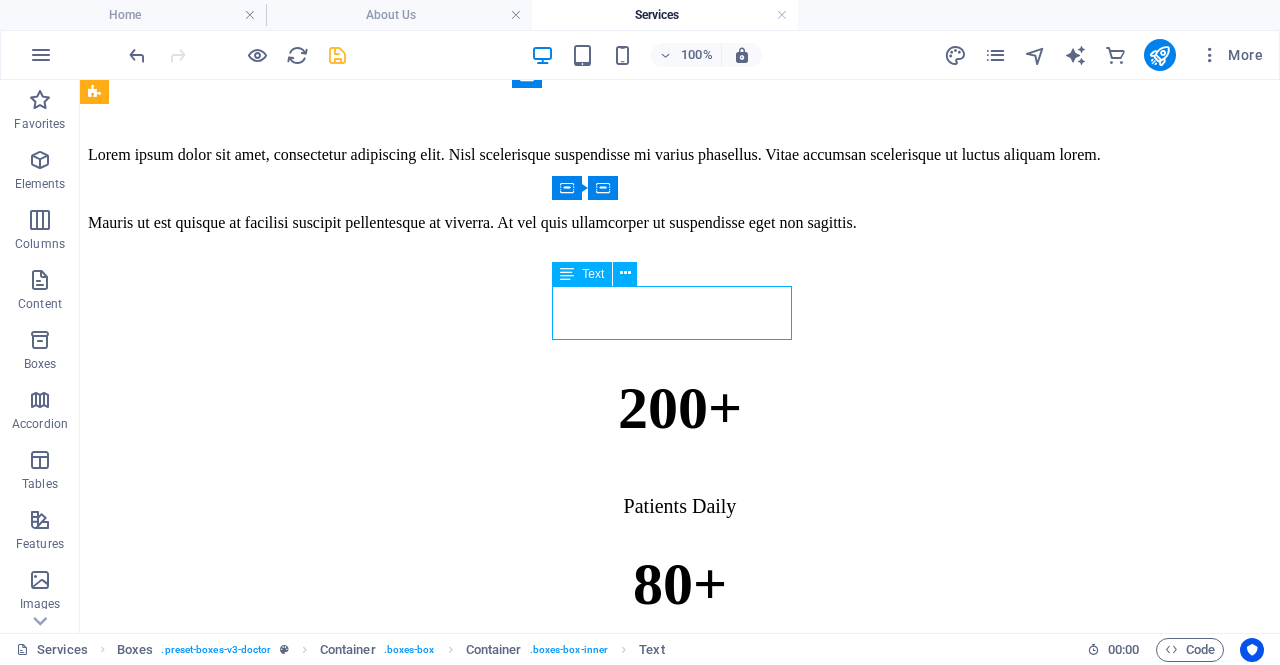 click on "Lorem ipsum dolor sit amet, consectetur adipiscing elit." at bounding box center (680, 3041) 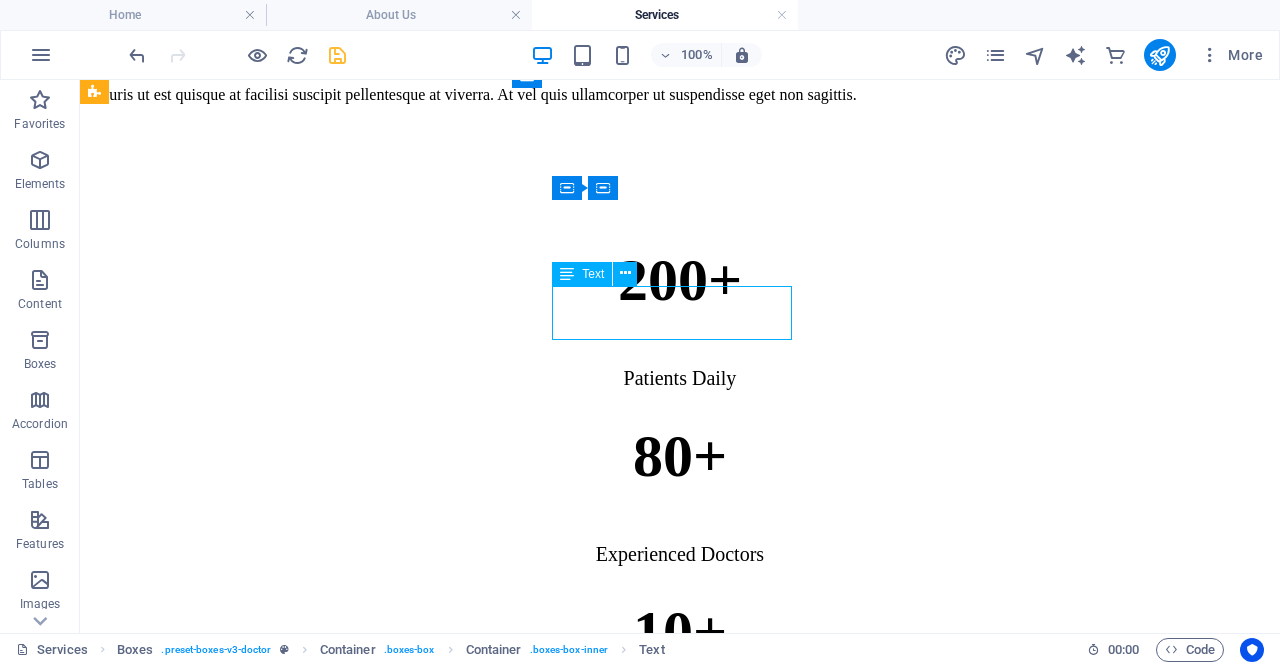 scroll, scrollTop: 1148, scrollLeft: 0, axis: vertical 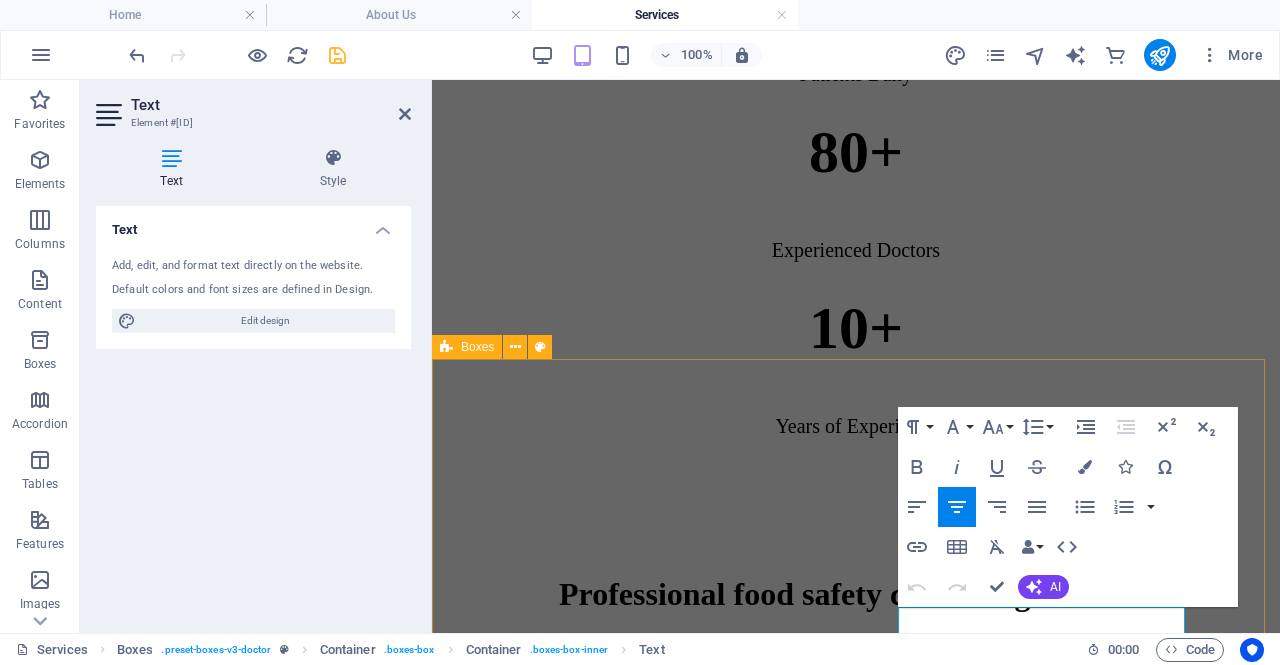 click on "Consulting Tailored food safety and quality solutions to ensure your business meets regulatory and certification standards confidently. find out more Training Lorem ipsum dolor sit amet, consectetur adipiscing elit. find out more Regulatory Lorem ipsum dolor sit amet, consectetur adipiscing elit. find out more" at bounding box center (856, 1917) 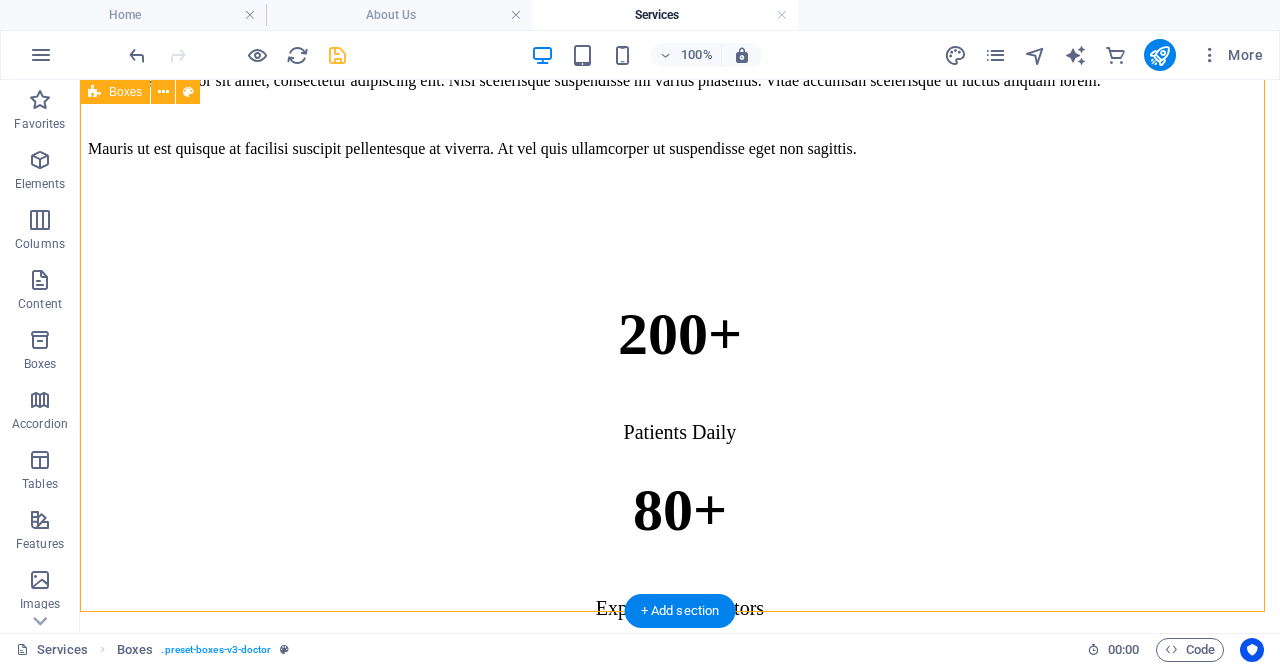 scroll, scrollTop: 1153, scrollLeft: 0, axis: vertical 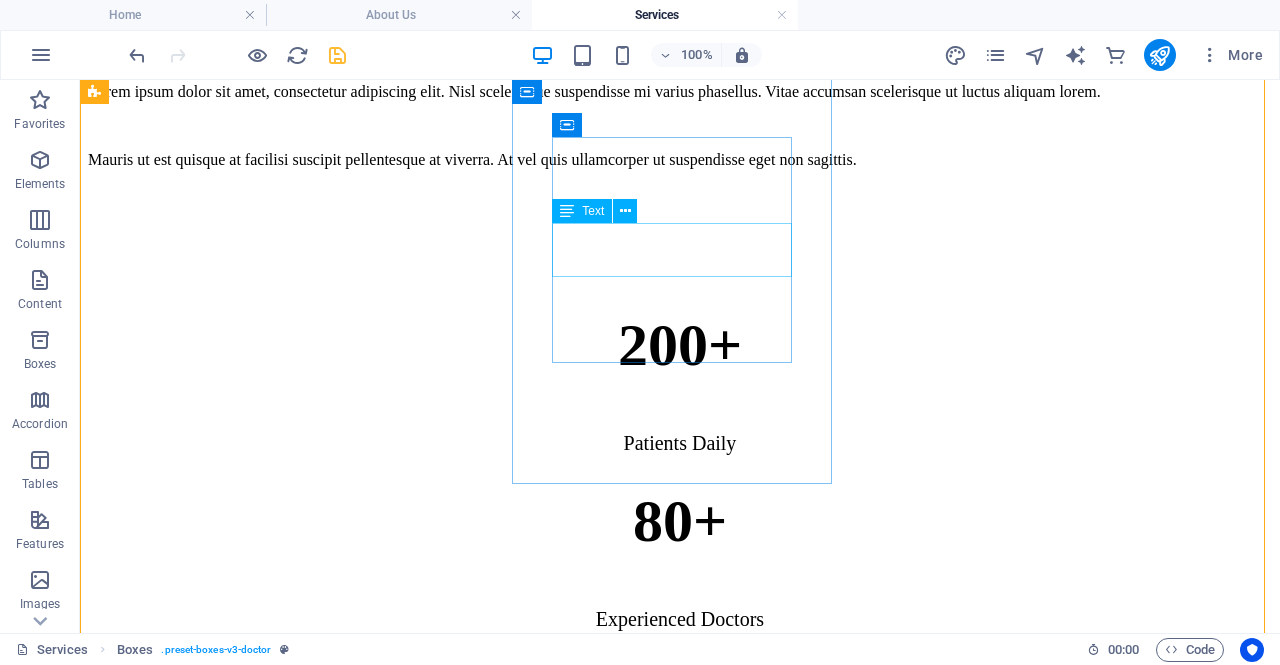 click on "Lorem ipsum dolor sit amet, consectetur adipiscing elit." at bounding box center [680, 2978] 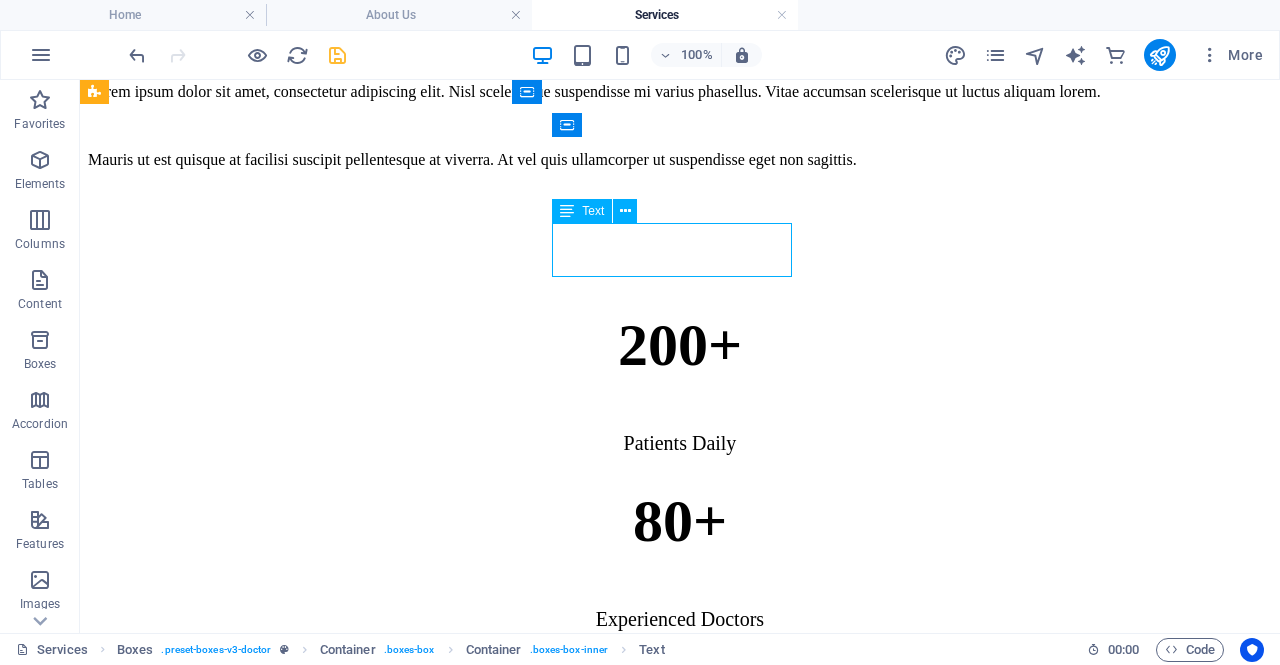 click on "Lorem ipsum dolor sit amet, consectetur adipiscing elit." at bounding box center (680, 2978) 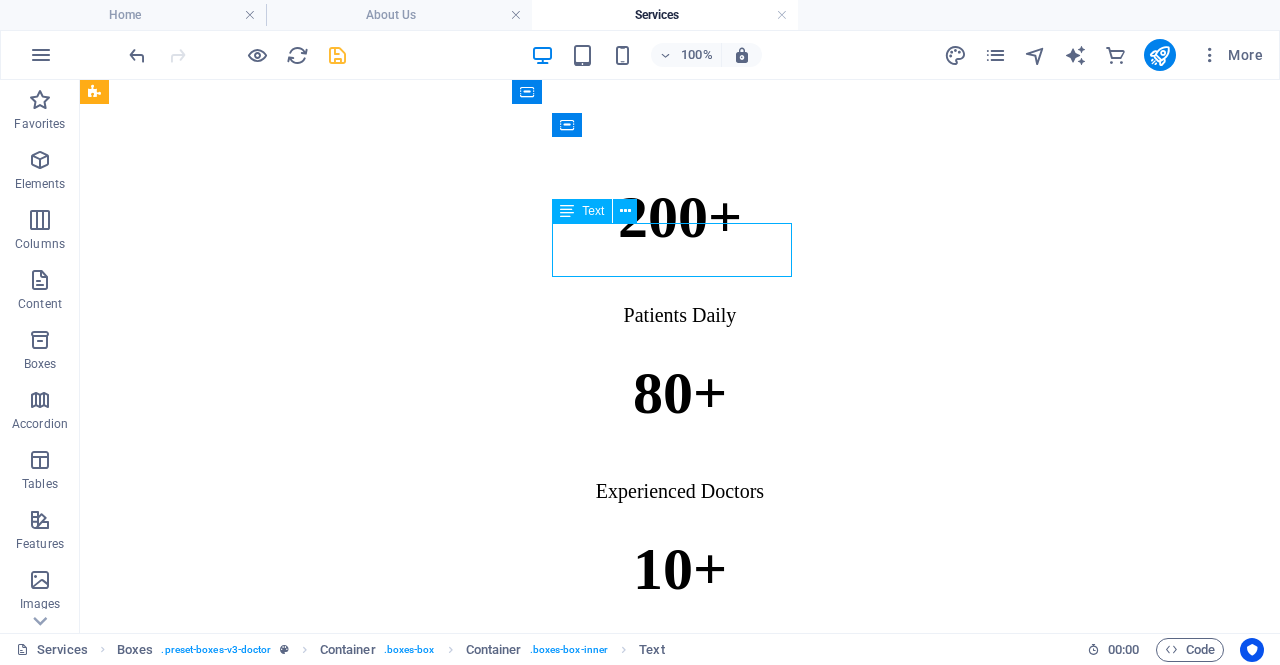 scroll, scrollTop: 1210, scrollLeft: 0, axis: vertical 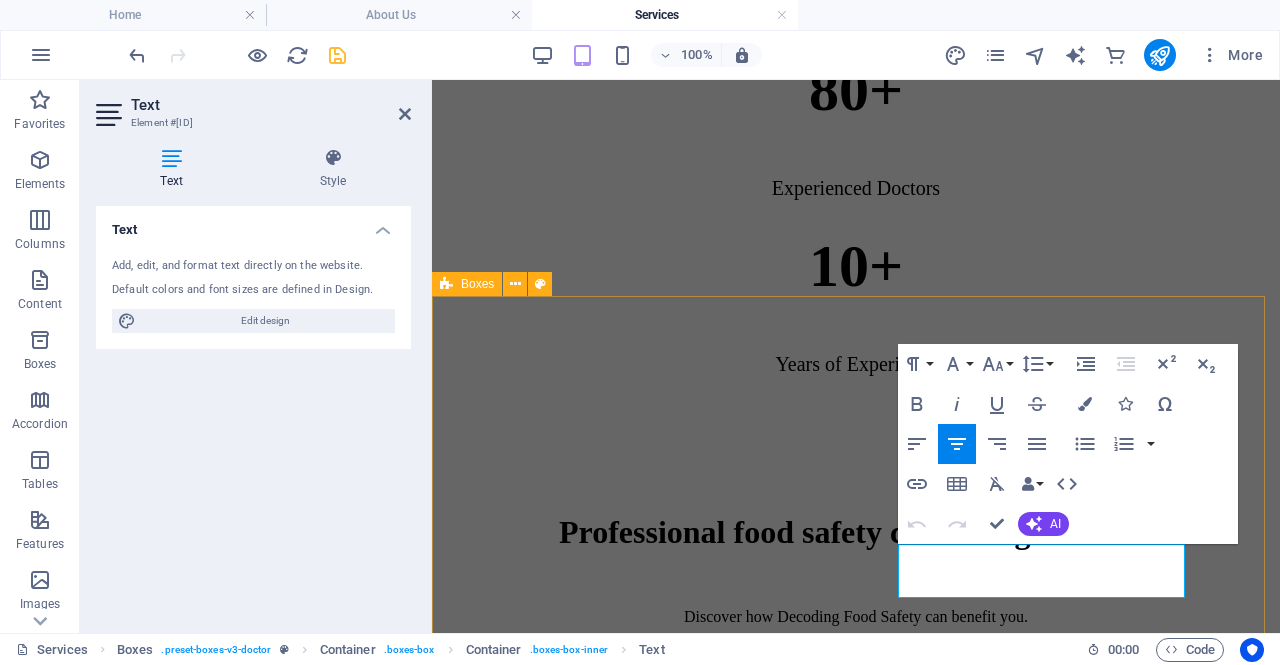 drag, startPoint x: 921, startPoint y: 555, endPoint x: 1216, endPoint y: 609, distance: 299.90164 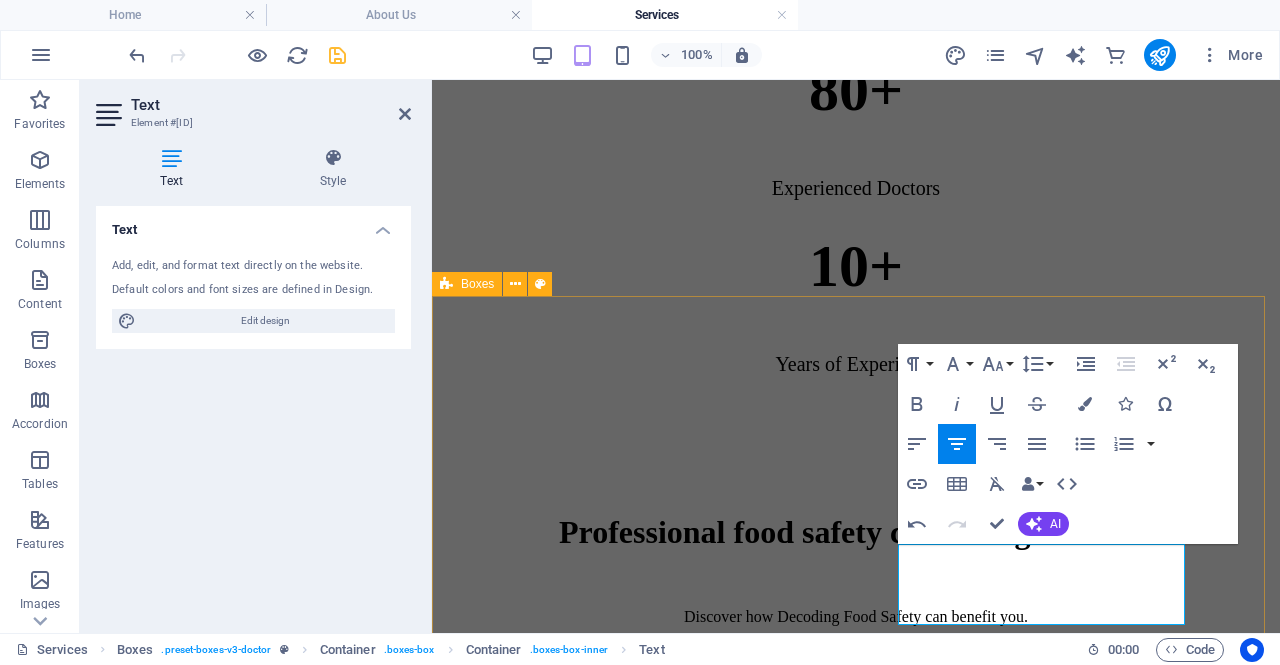 click on "Consulting Tailored food safety and quality solutions to ensure your business meets regulatory and certification standards confidently. find out more Training Hands-on training tailored to your team to enhance food safety knowledge and culture. find out more Regulatory Lorem ipsum dolor sit amet, consectetur adipiscing elit. find out more" at bounding box center [856, 1855] 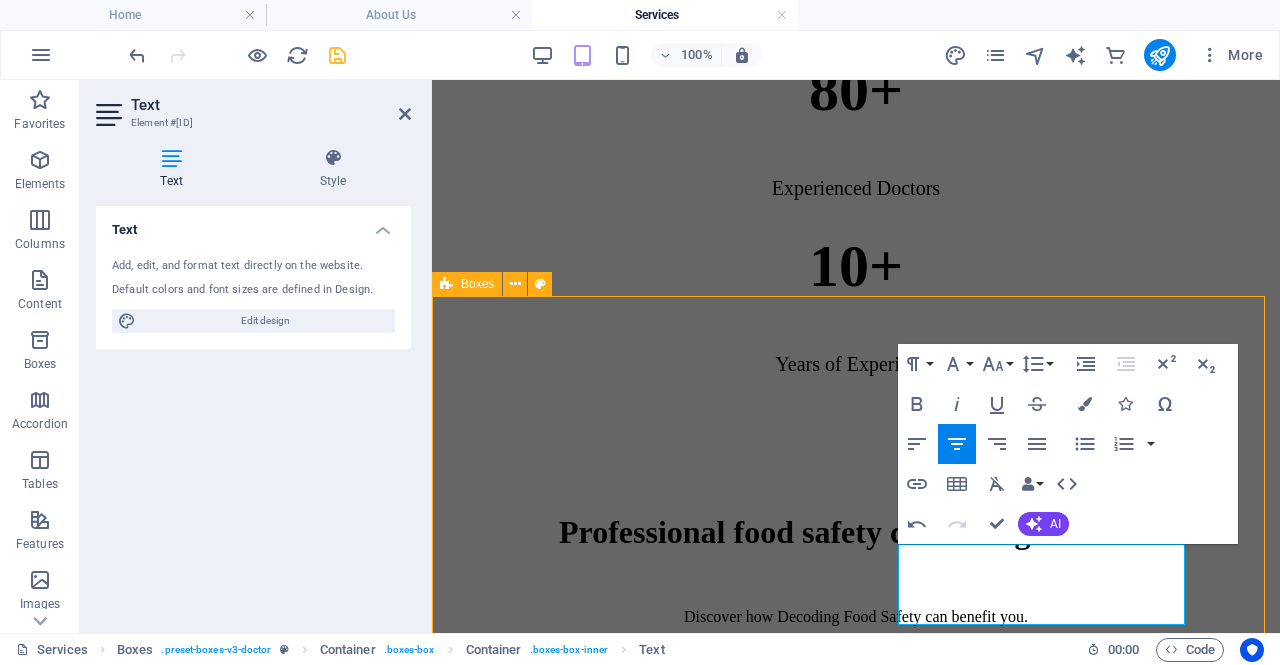 click on "Consulting Tailored food safety and quality solutions to ensure your business meets regulatory and certification standards confidently. find out more Training Hands-on training tailored to your team to enhance food safety knowledge and culture. find out more Regulatory Lorem ipsum dolor sit amet, consectetur adipiscing elit. find out more" at bounding box center [856, 1855] 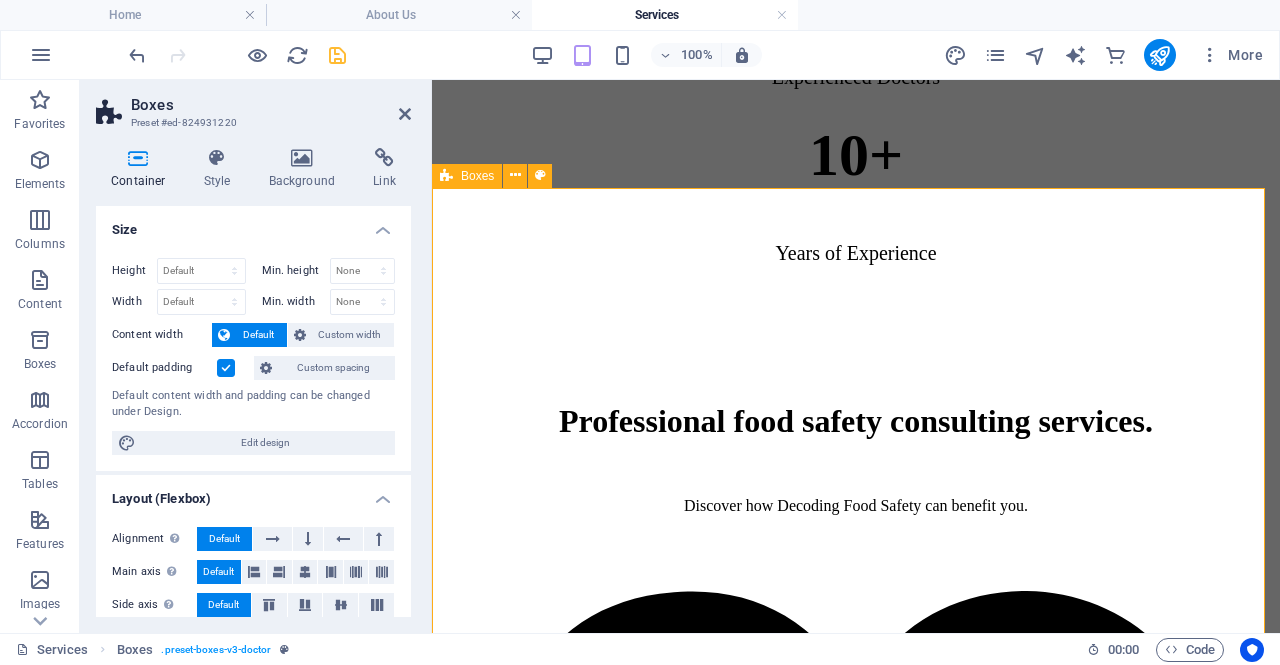 scroll, scrollTop: 1314, scrollLeft: 0, axis: vertical 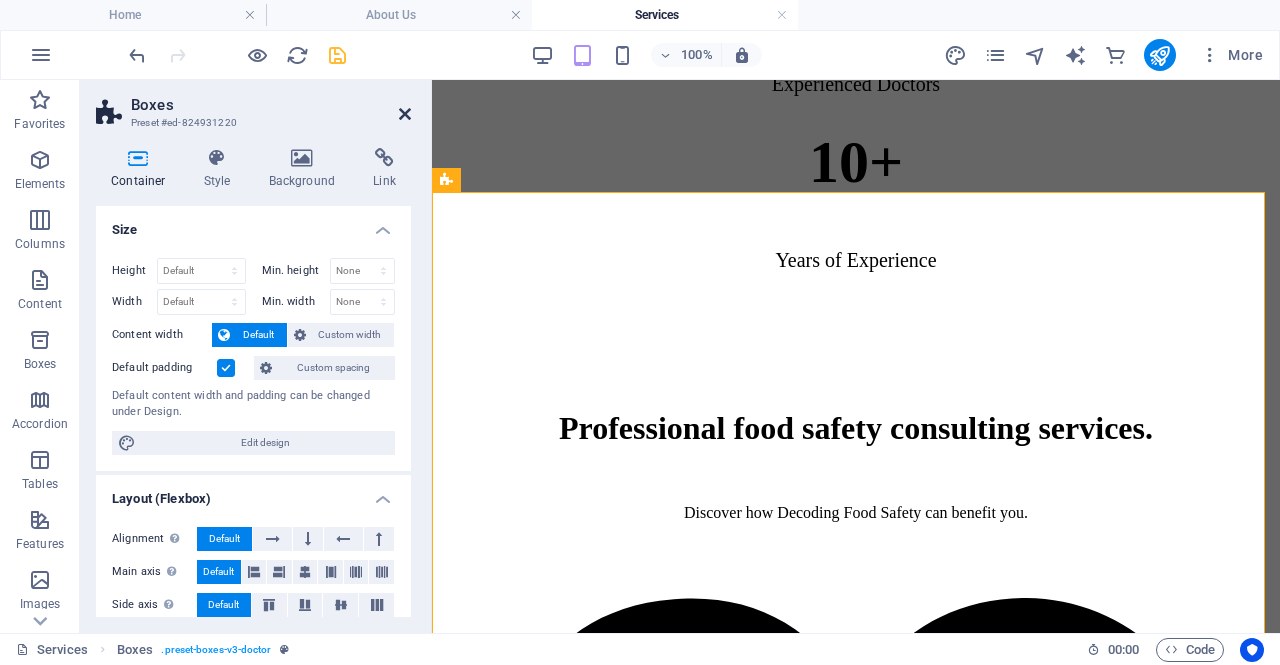 click at bounding box center (405, 114) 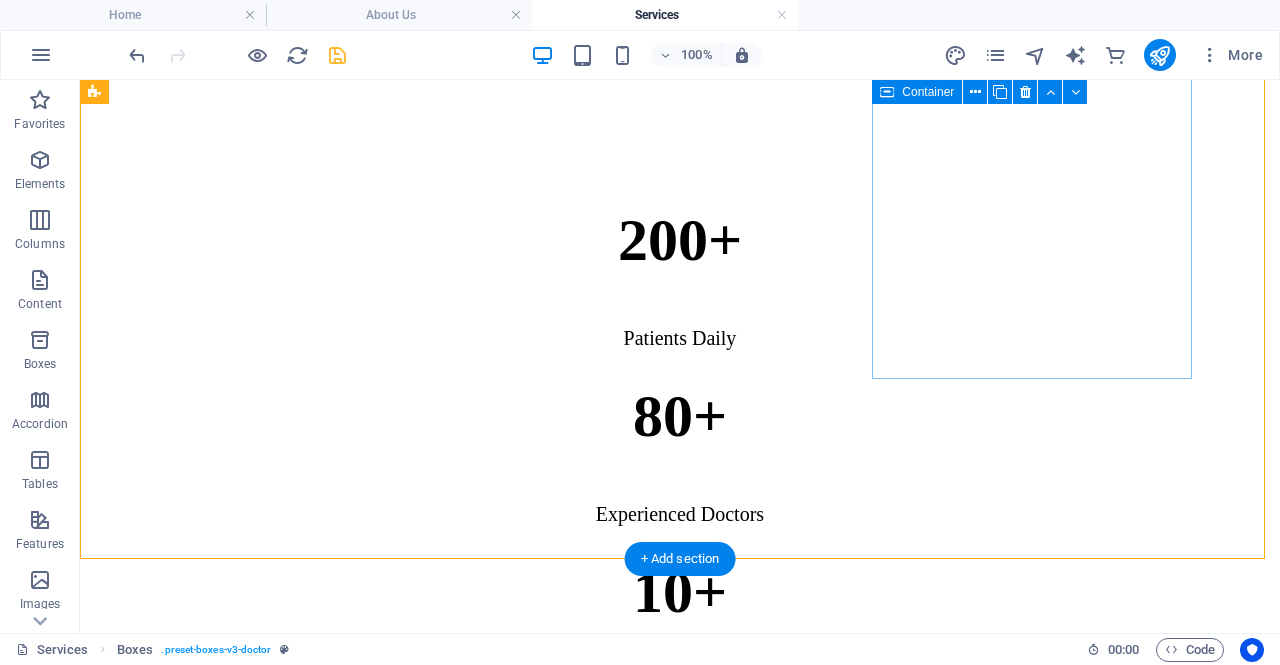 scroll, scrollTop: 1060, scrollLeft: 0, axis: vertical 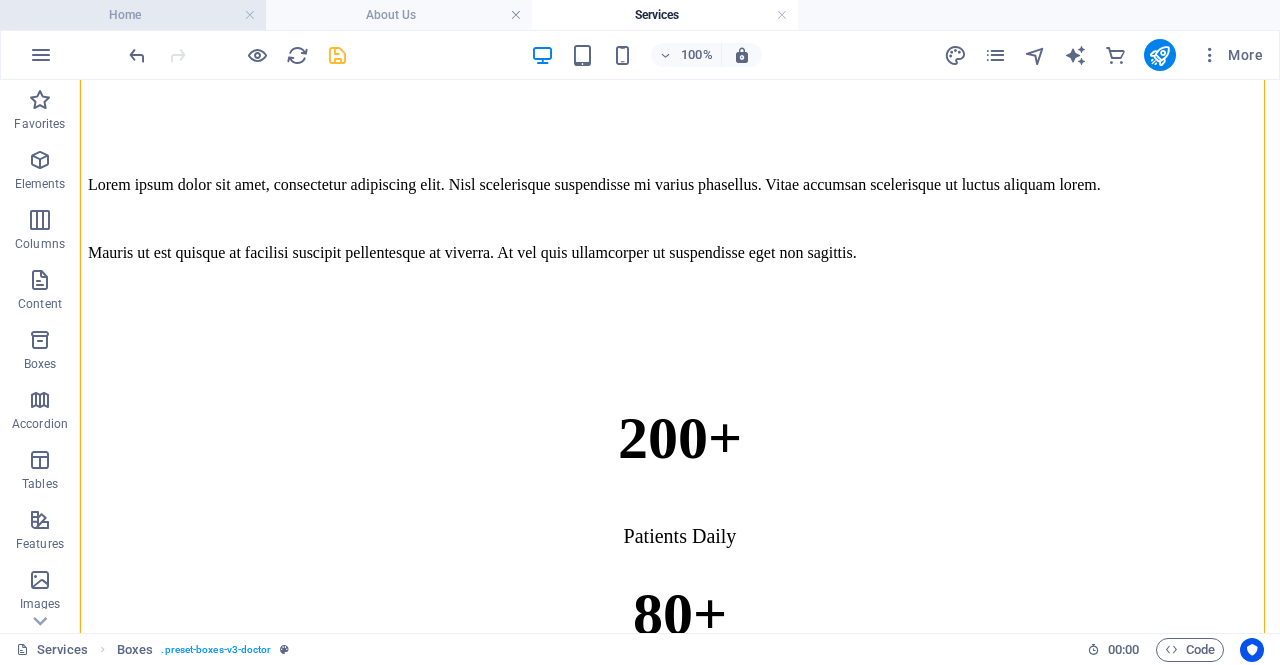 click on "Home" at bounding box center [133, 15] 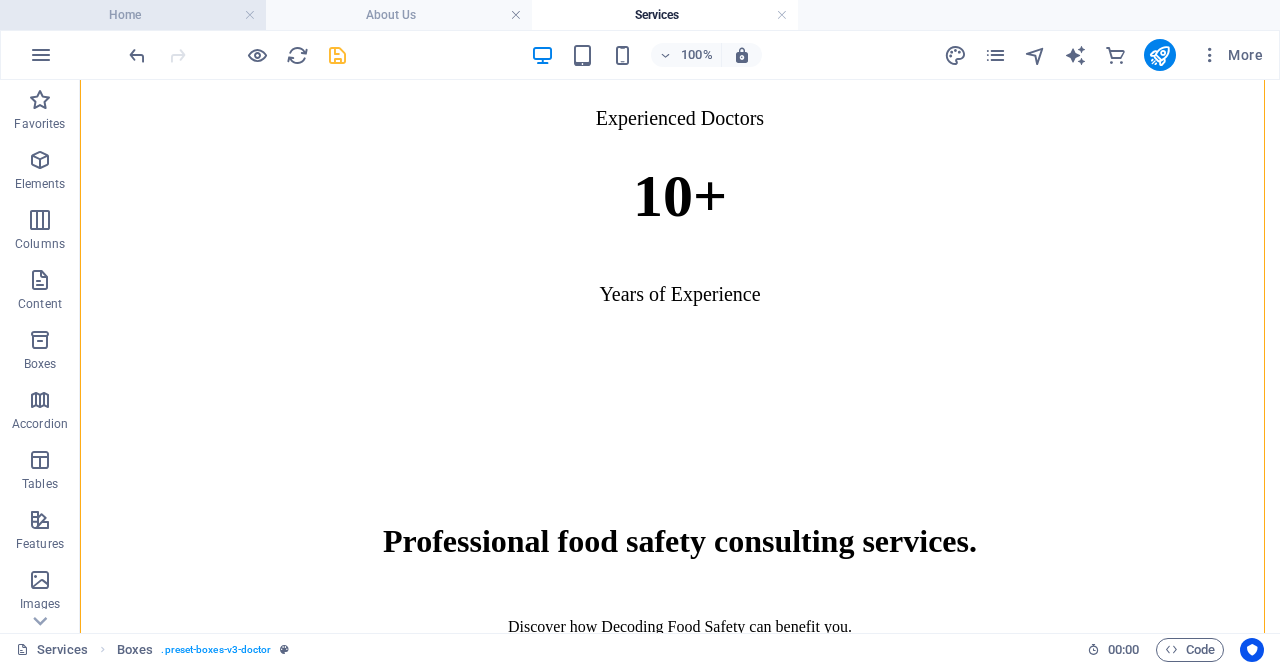 scroll, scrollTop: 0, scrollLeft: 0, axis: both 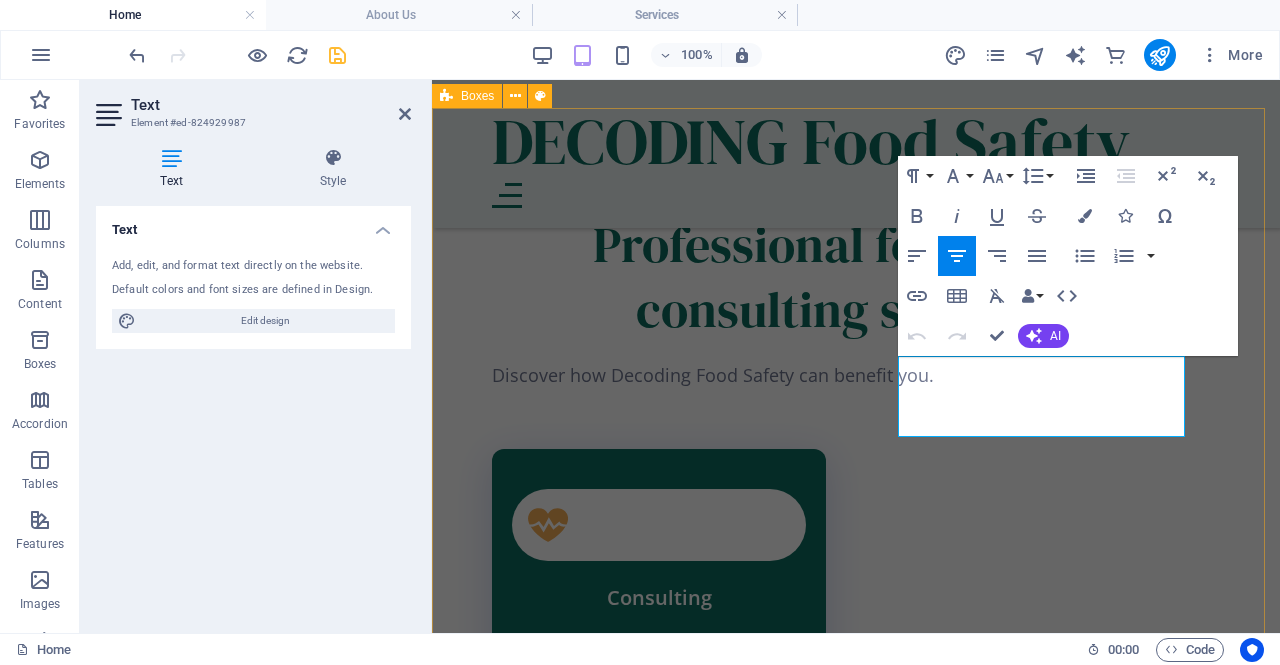 click on "Consulting Tailored food safety and quality solutions to ensure your business meets regulatory and certification standards confidently. find out more Training Hands-on training tailored to your team to enhance food safety knowledge and culture. find out more Regulatory Expert guidance on food regulations in Canada and the U.S., including labeling and compliance. find out more" at bounding box center [856, 1138] 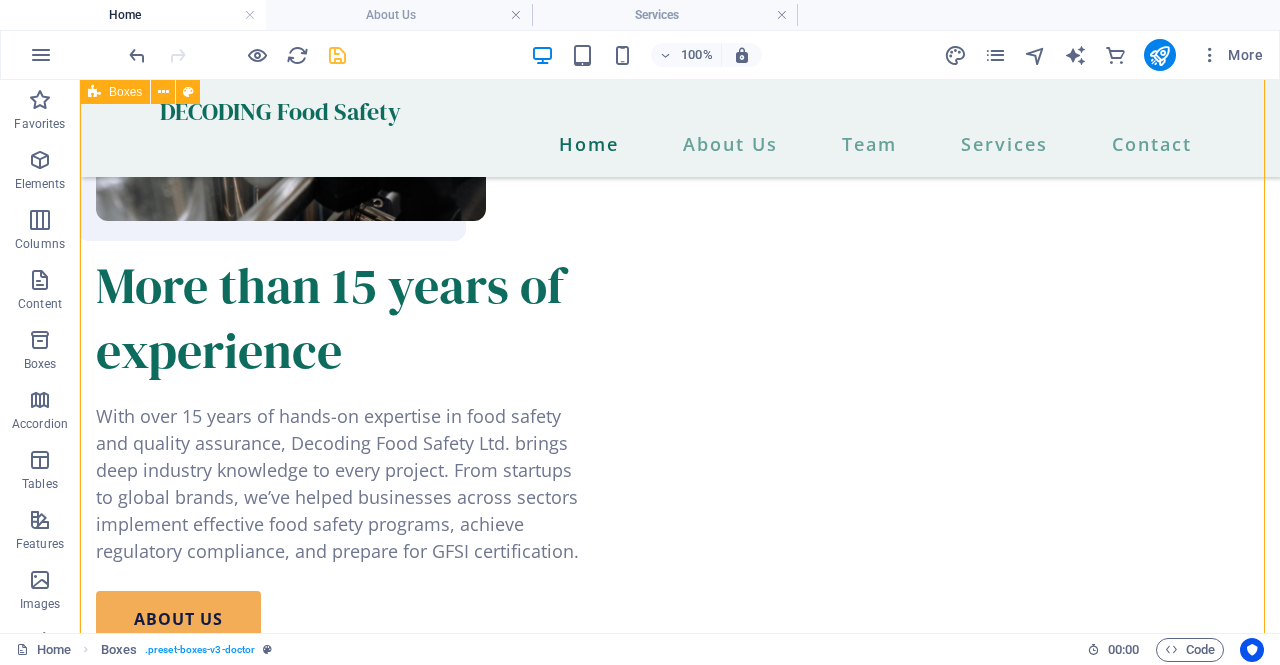 scroll, scrollTop: 1814, scrollLeft: 0, axis: vertical 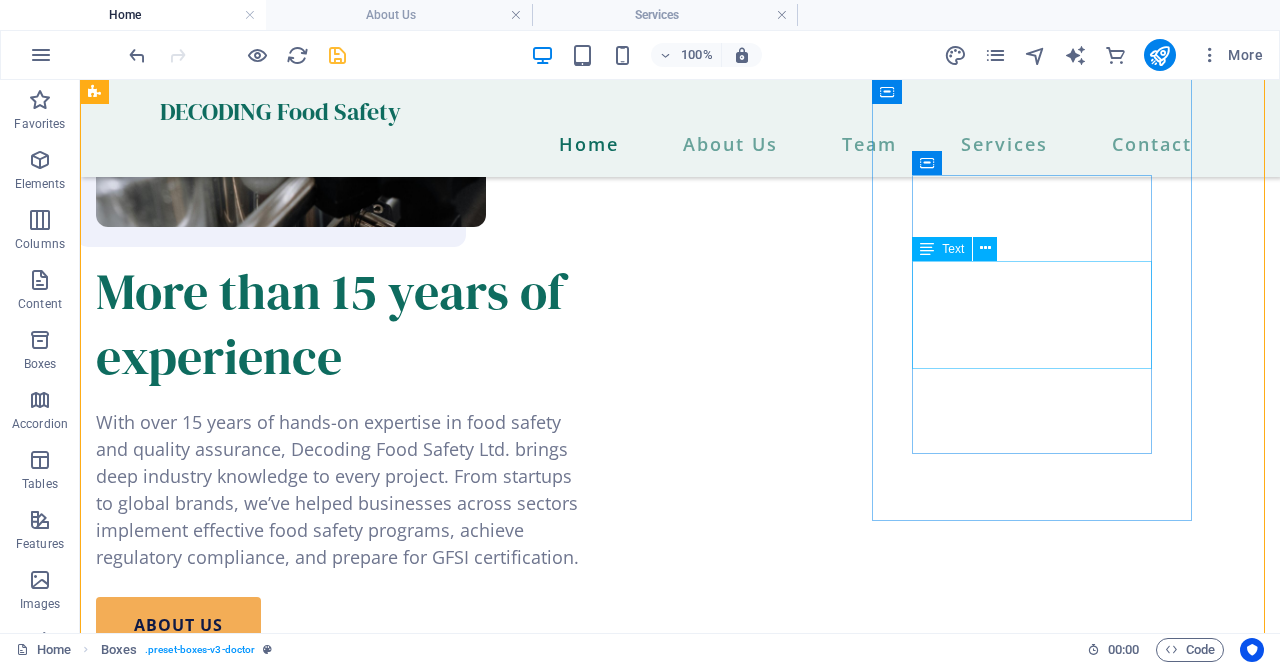 click on "Expert guidance on food regulations in Canada and the U.S., including labeling and compliance." at bounding box center (256, 2186) 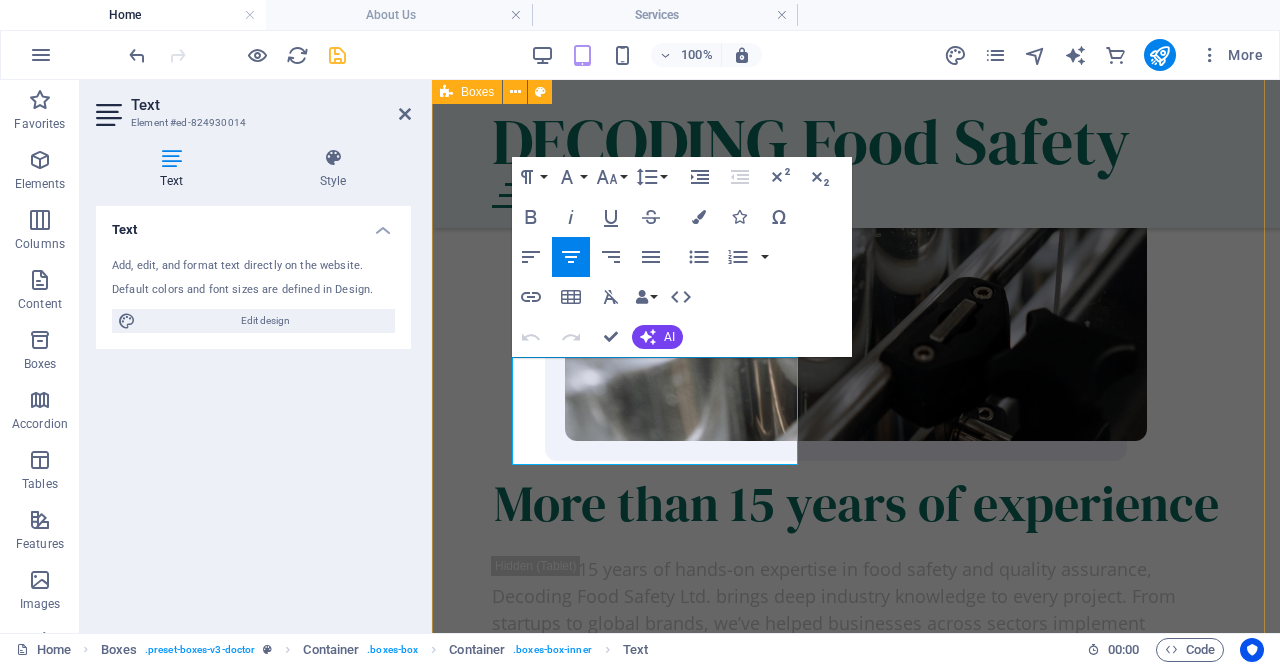 scroll, scrollTop: 2965, scrollLeft: 0, axis: vertical 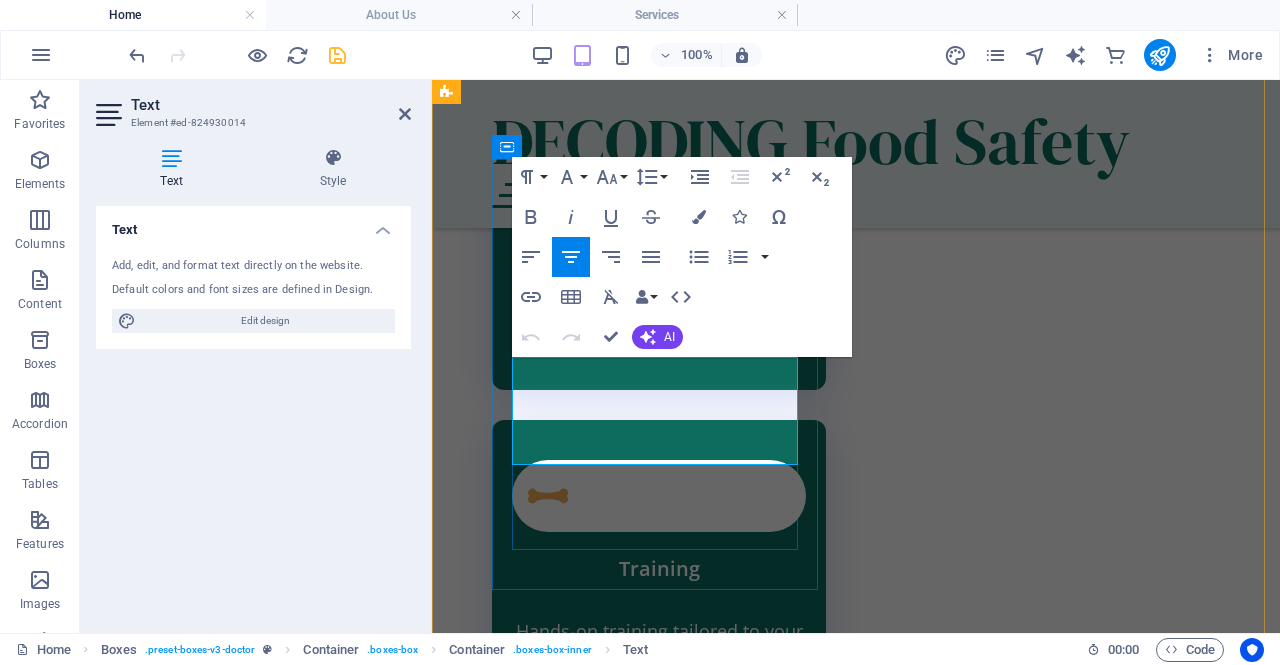 drag, startPoint x: 718, startPoint y: 461, endPoint x: 554, endPoint y: 358, distance: 193.66208 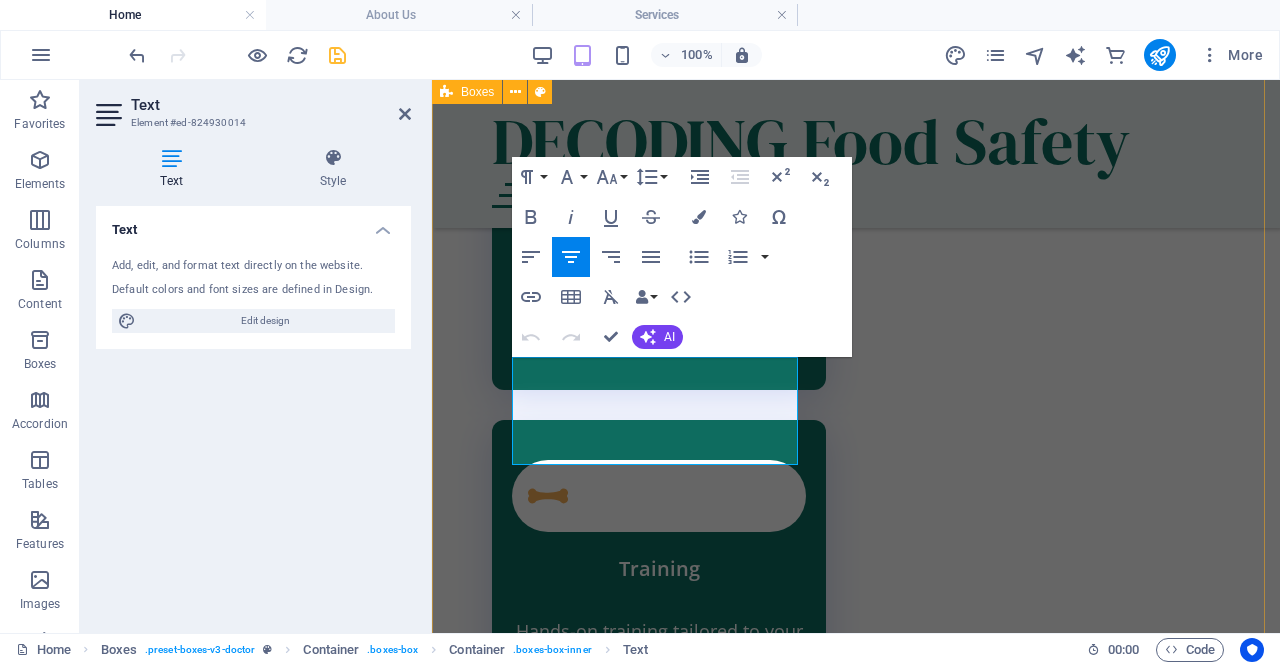 click on "Consulting Tailored food safety and quality solutions to ensure your business meets regulatory and certification standards confidently. find out more Training Hands-on training tailored to your team to enhance food safety knowledge and culture. find out more Regulatory Expert guidance on food regulations in Canada and the U.S., including labeling and compliance. find out more" at bounding box center [856, 647] 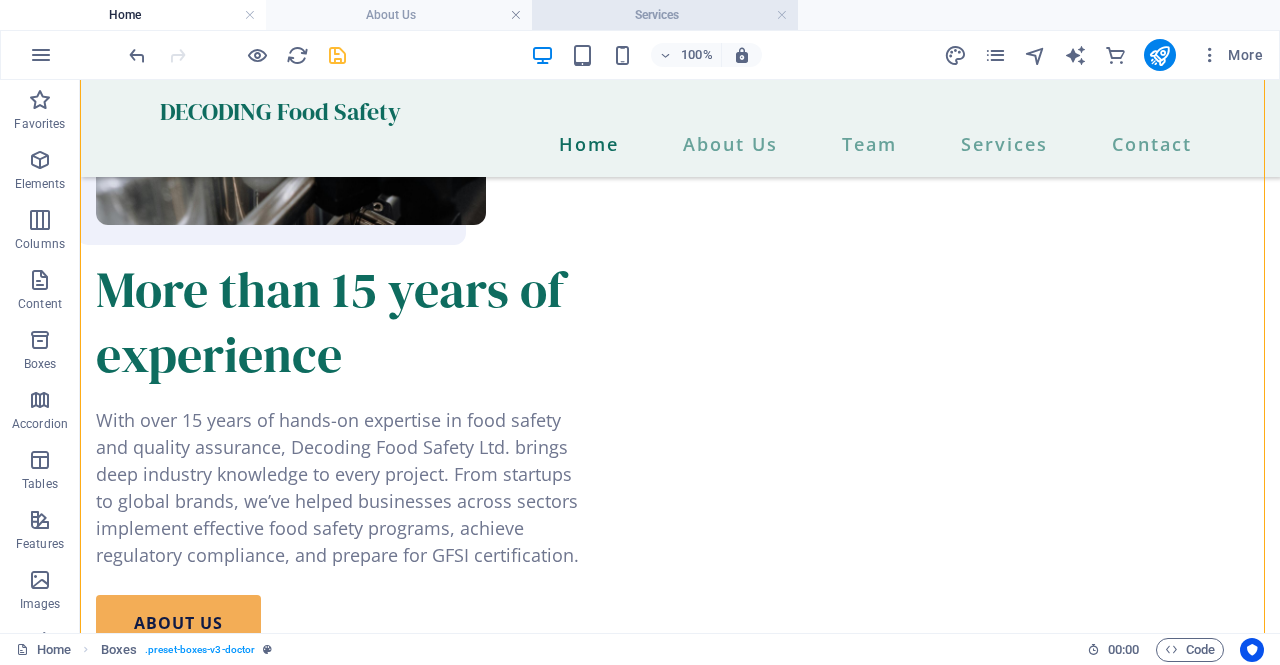 scroll, scrollTop: 1814, scrollLeft: 0, axis: vertical 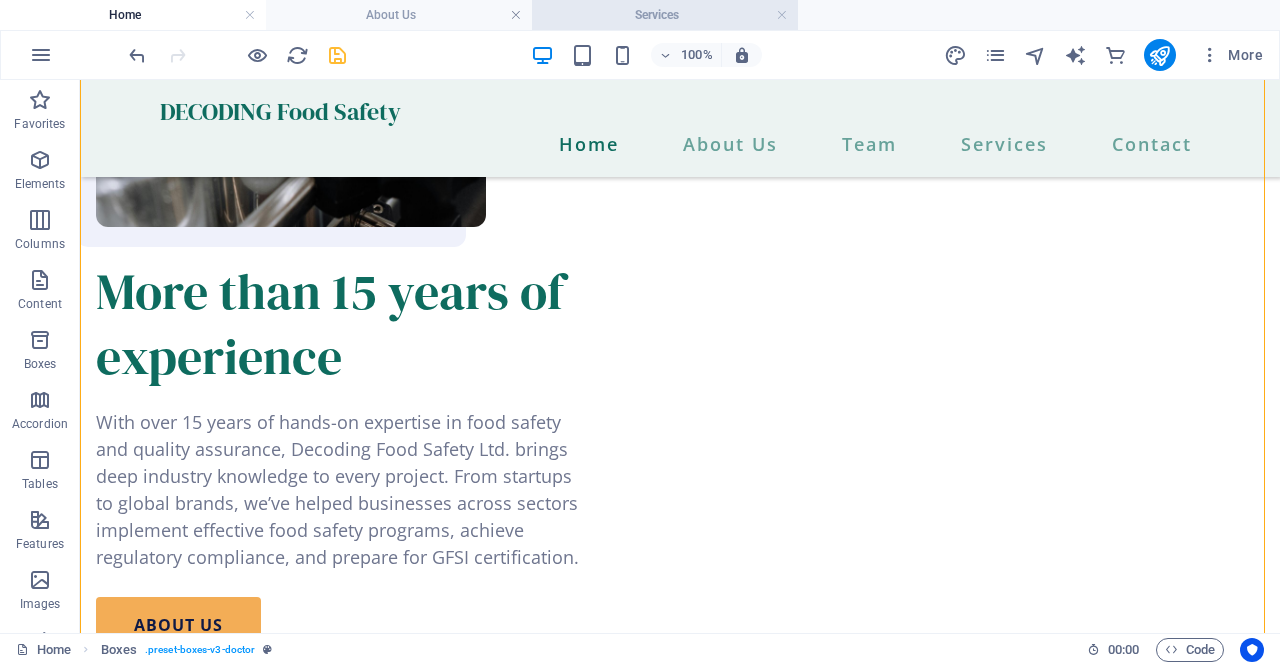 click on "Services" at bounding box center [665, 15] 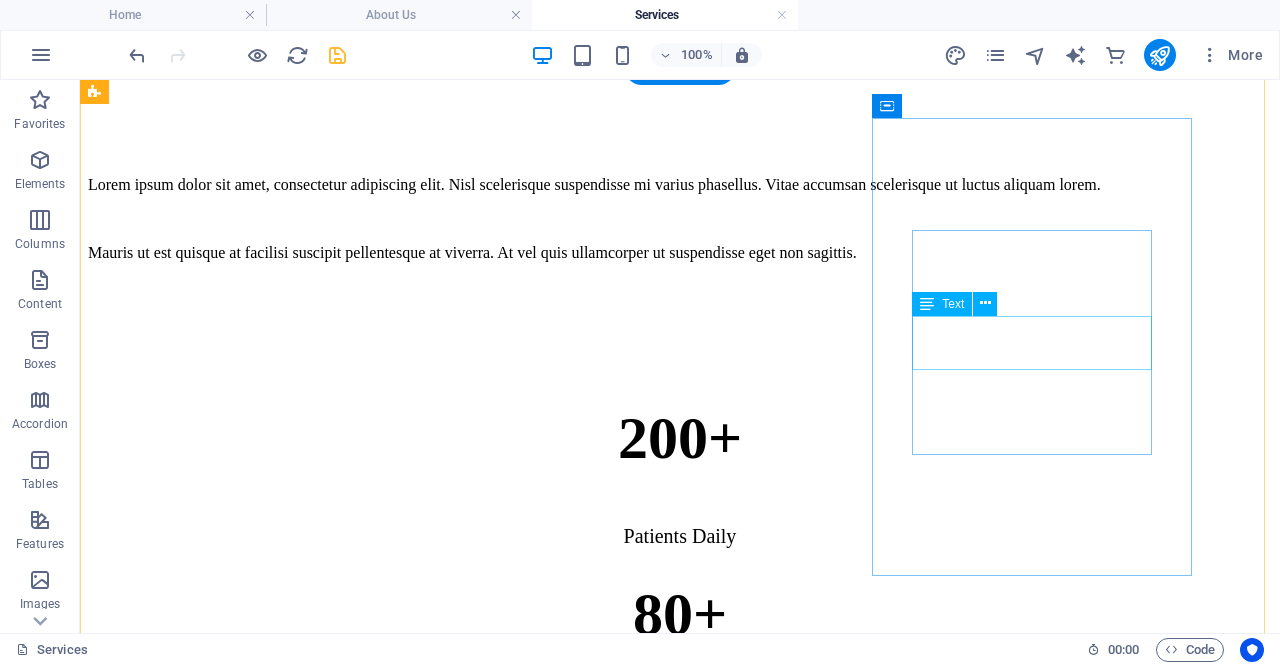 click on "Lorem ipsum dolor sit amet, consectetur adipiscing elit." at bounding box center (680, 4444) 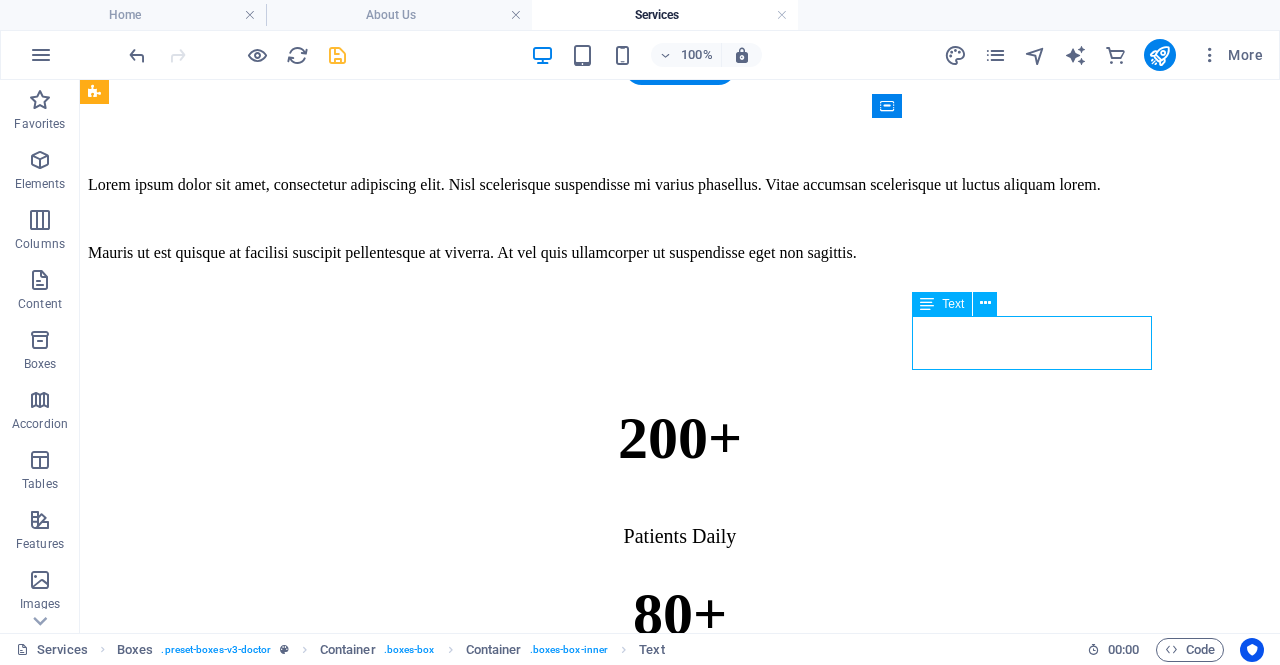 click on "Lorem ipsum dolor sit amet, consectetur adipiscing elit." at bounding box center (680, 4444) 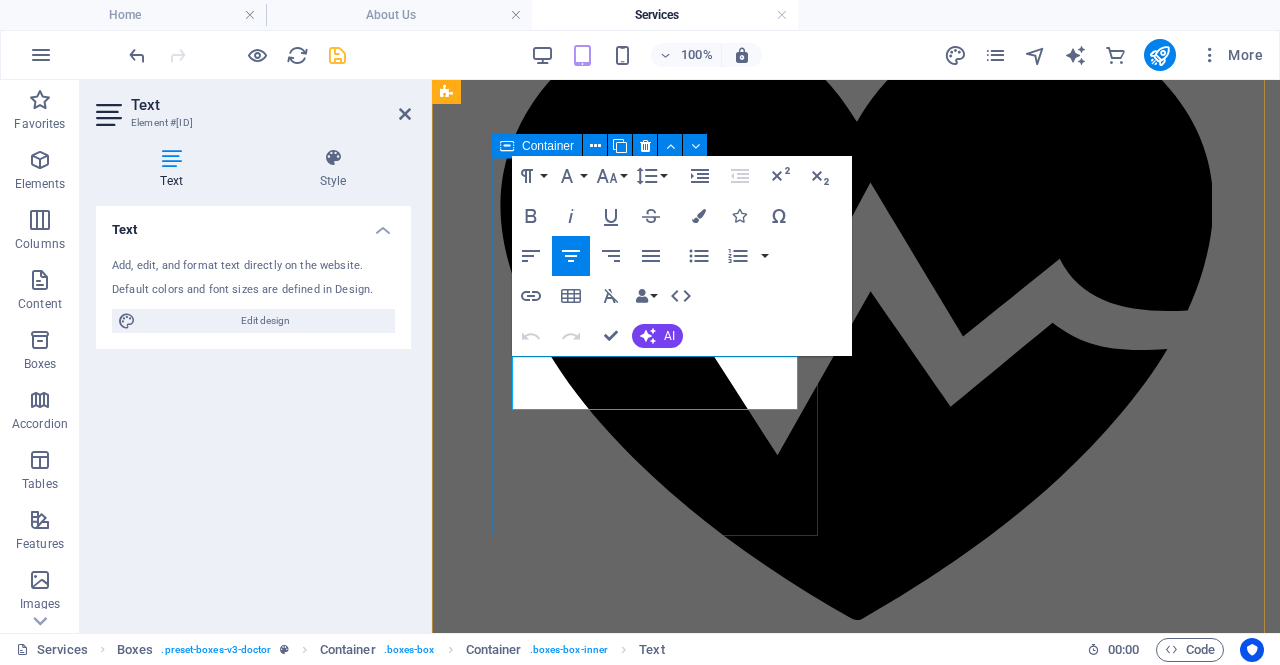 drag, startPoint x: 775, startPoint y: 388, endPoint x: 500, endPoint y: 370, distance: 275.58847 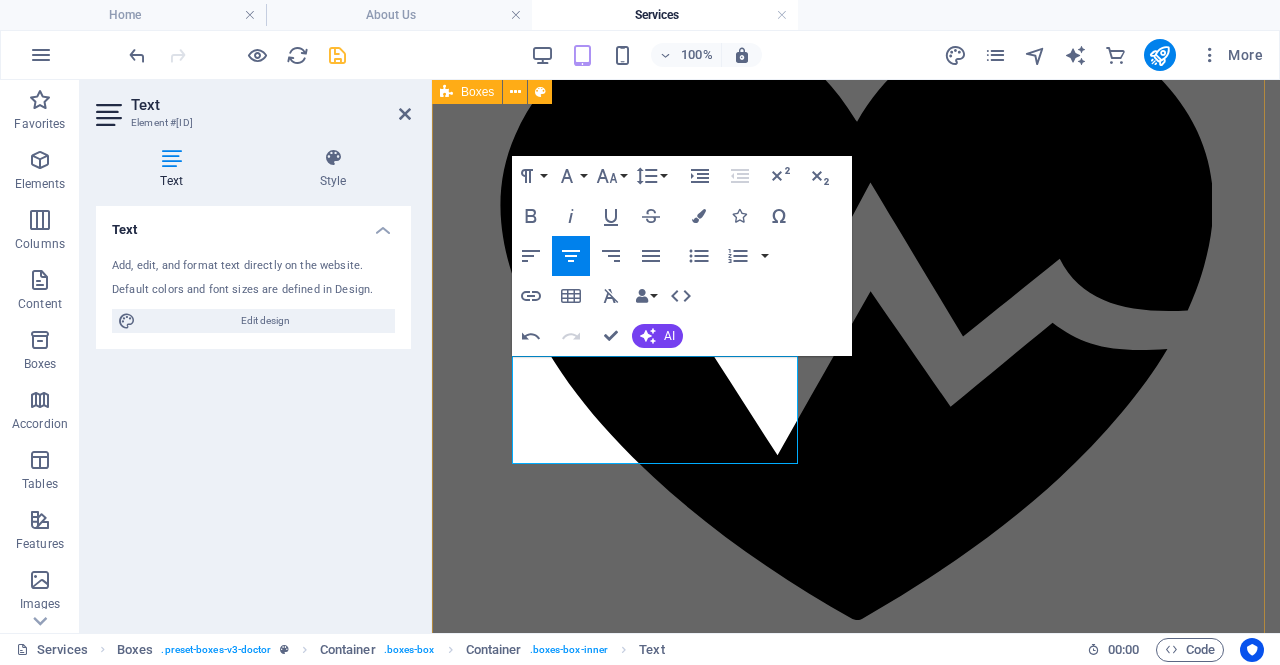 click on "Consulting Tailored food safety and quality solutions to ensure your business meets regulatory and certification standards confidently.  find out more Training Hands-on training tailored to your team to enhance food safety knowledge and culture. find out more Regulatory Expert guidance on food regulations in [COUNTRY] and the [COUNTRY], including labeling and compliance. find out more" at bounding box center (856, 1175) 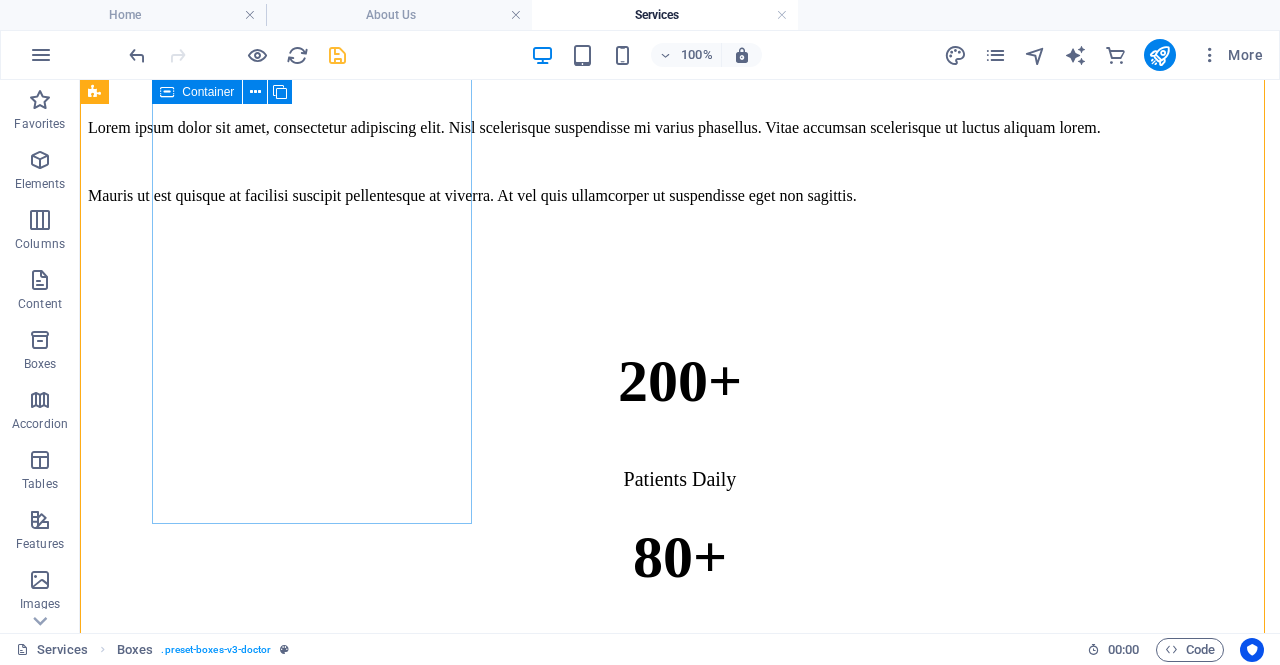 scroll, scrollTop: 1116, scrollLeft: 0, axis: vertical 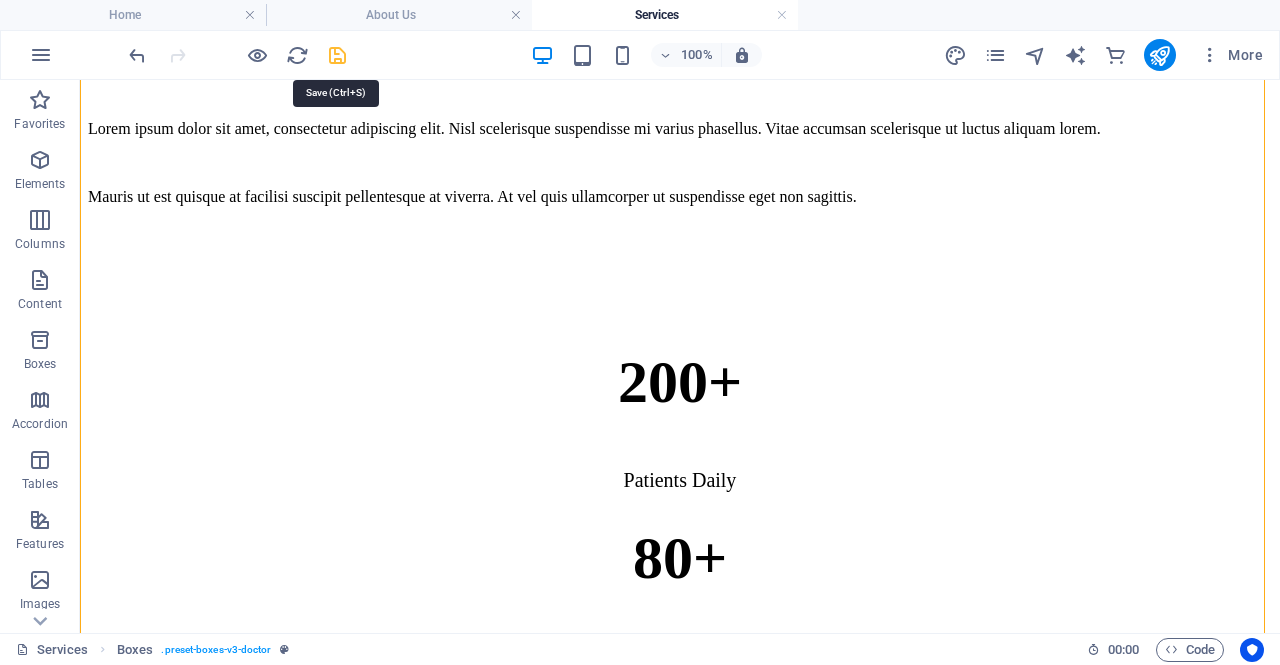 click at bounding box center (337, 55) 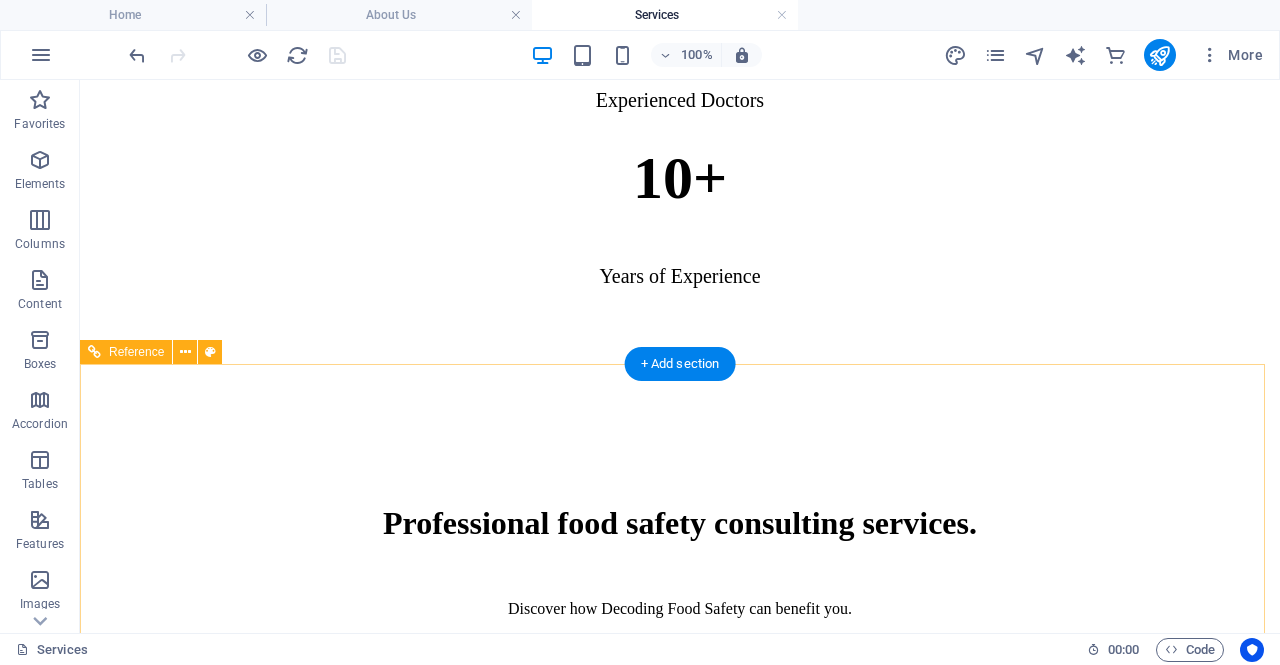 scroll, scrollTop: 1658, scrollLeft: 0, axis: vertical 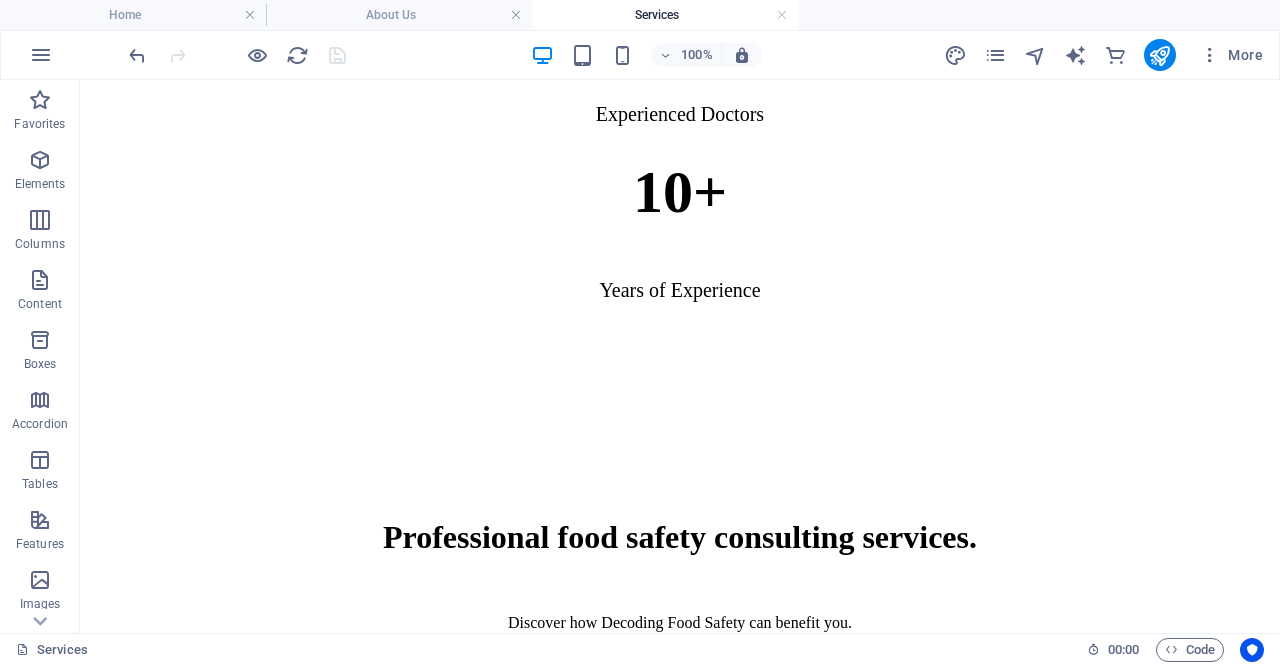 click on "More" at bounding box center [1107, 55] 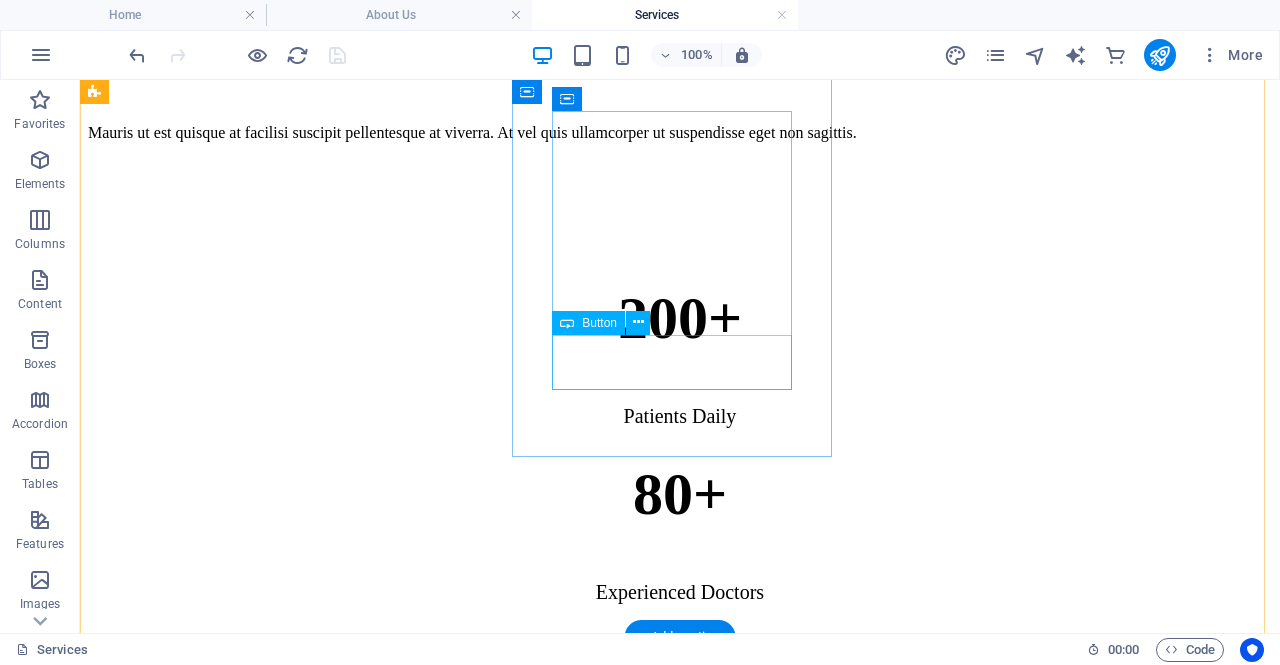 scroll, scrollTop: 898, scrollLeft: 0, axis: vertical 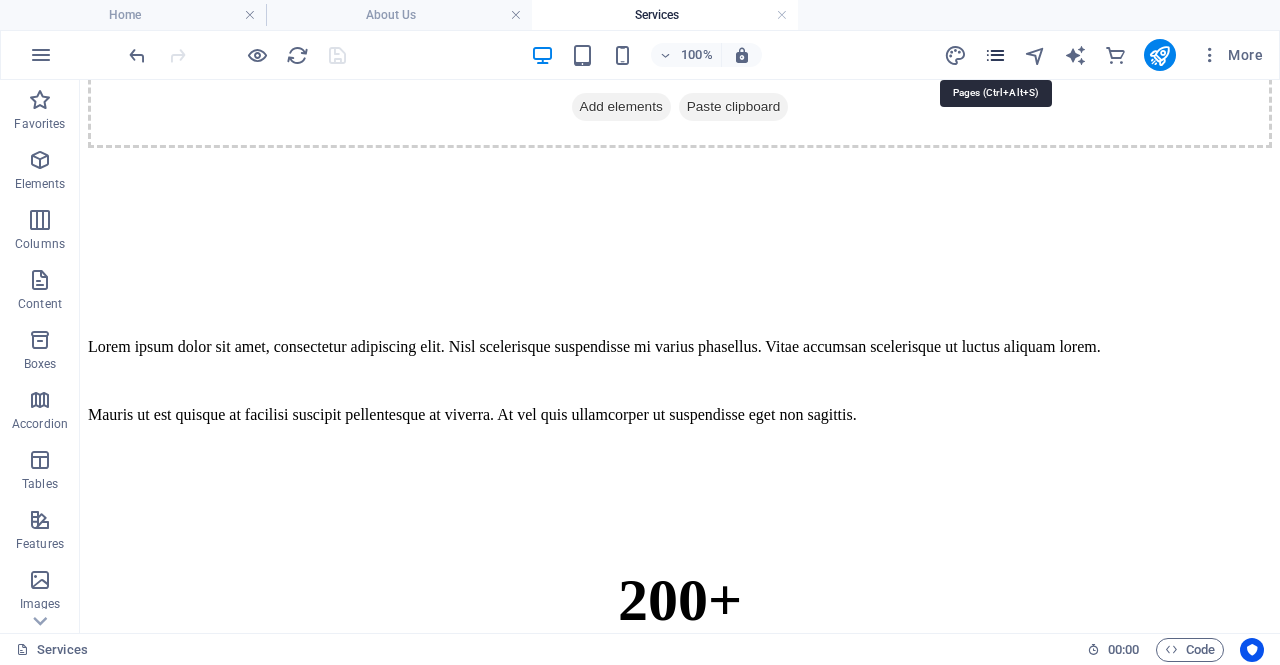click at bounding box center [995, 55] 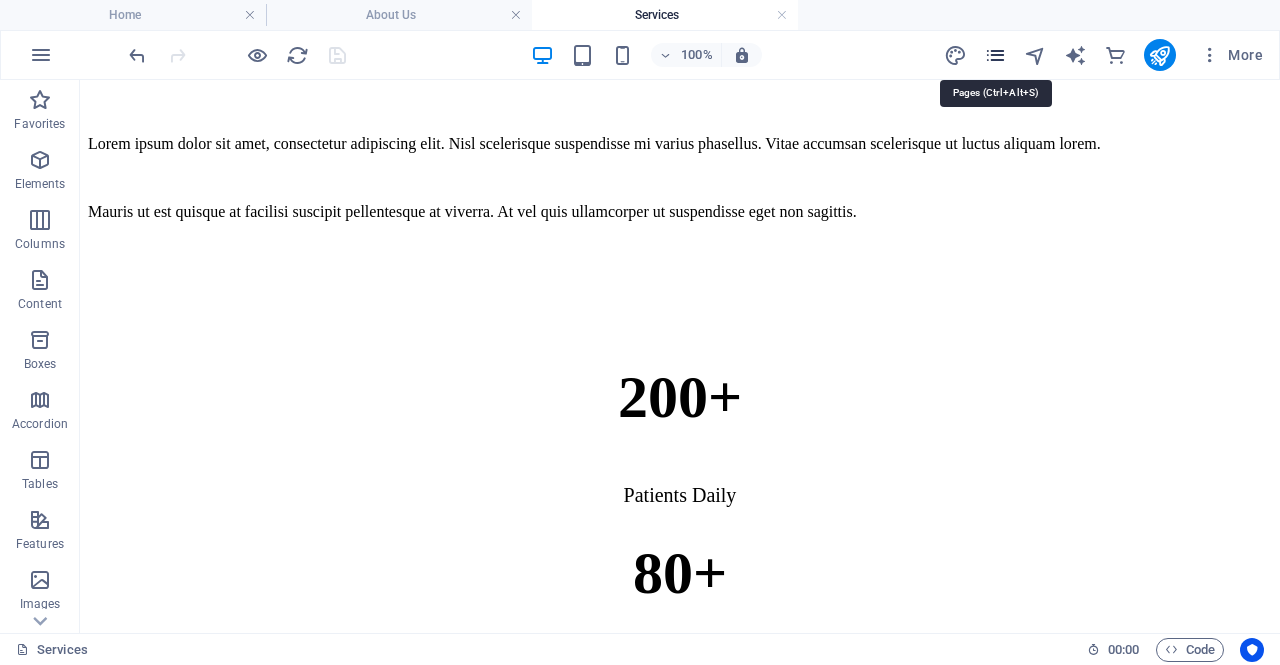 scroll, scrollTop: 980, scrollLeft: 0, axis: vertical 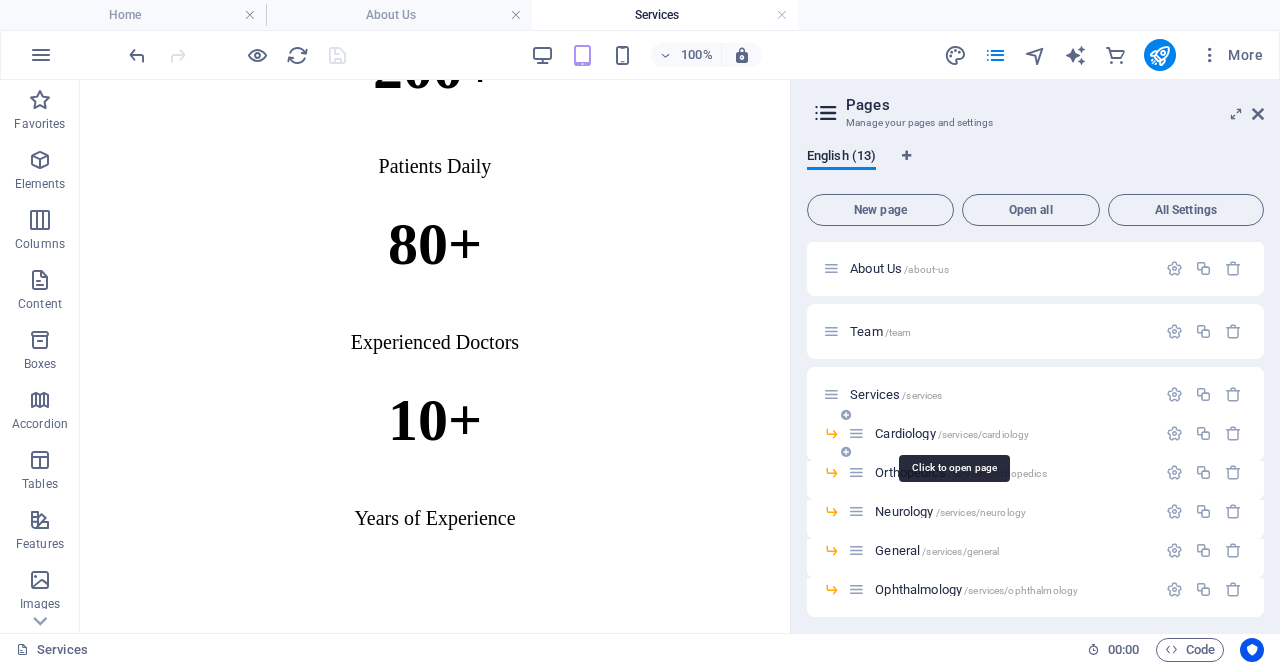 click on "[SERVICE] /[PATH]" at bounding box center (952, 433) 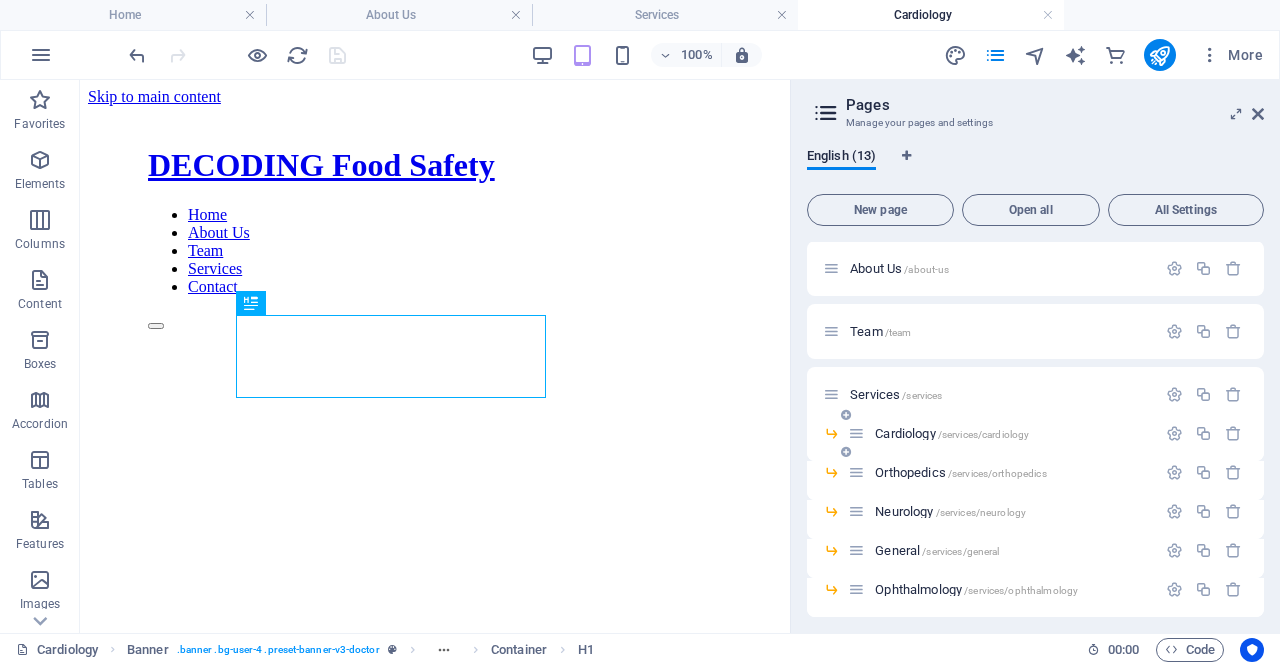 scroll, scrollTop: 364, scrollLeft: 0, axis: vertical 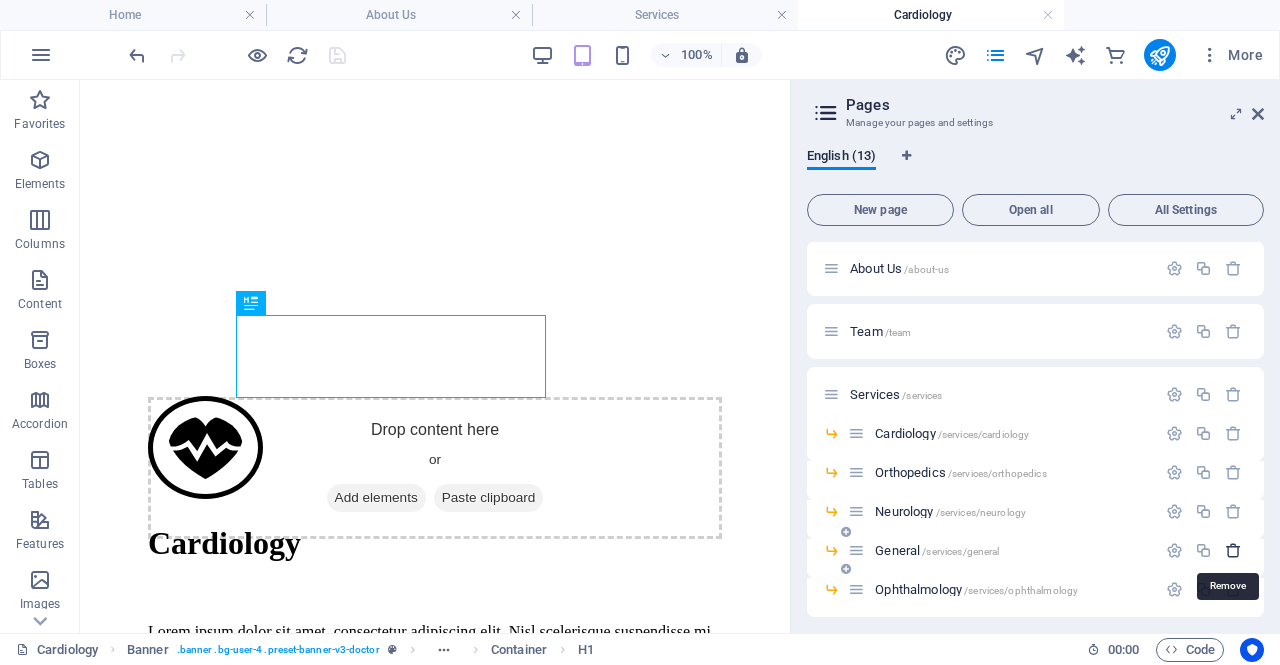 click at bounding box center [1233, 550] 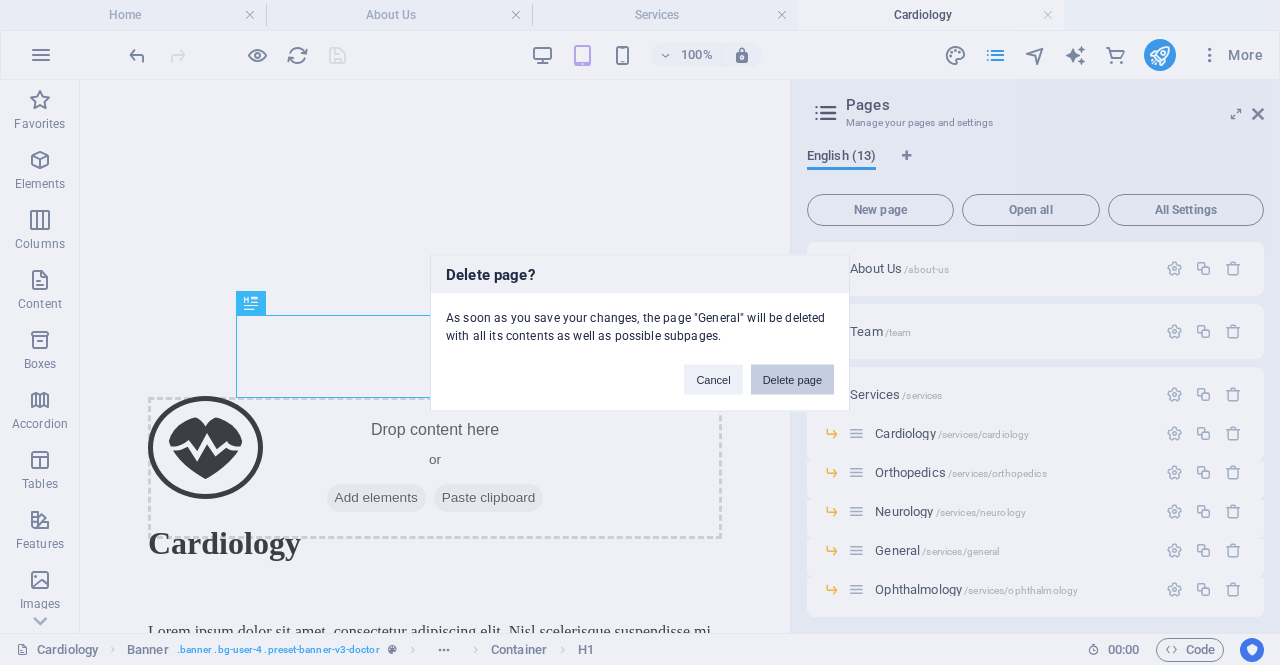 click on "Delete page" at bounding box center [792, 379] 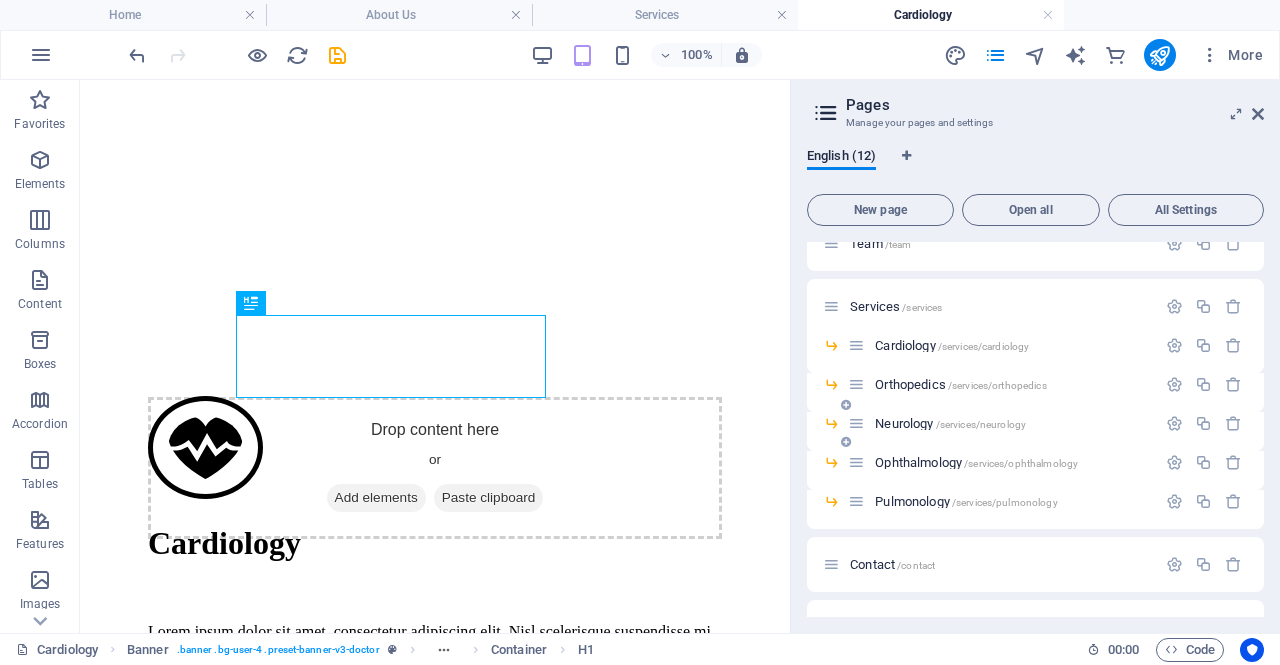 scroll, scrollTop: 153, scrollLeft: 0, axis: vertical 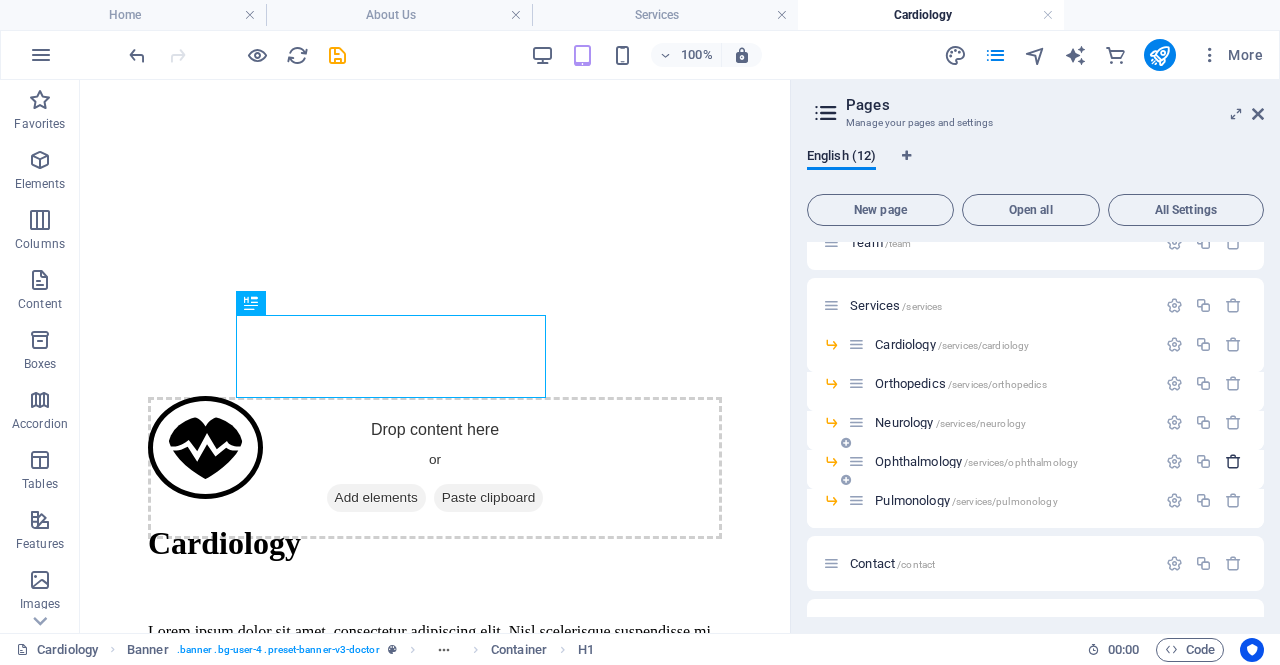 click at bounding box center [1233, 461] 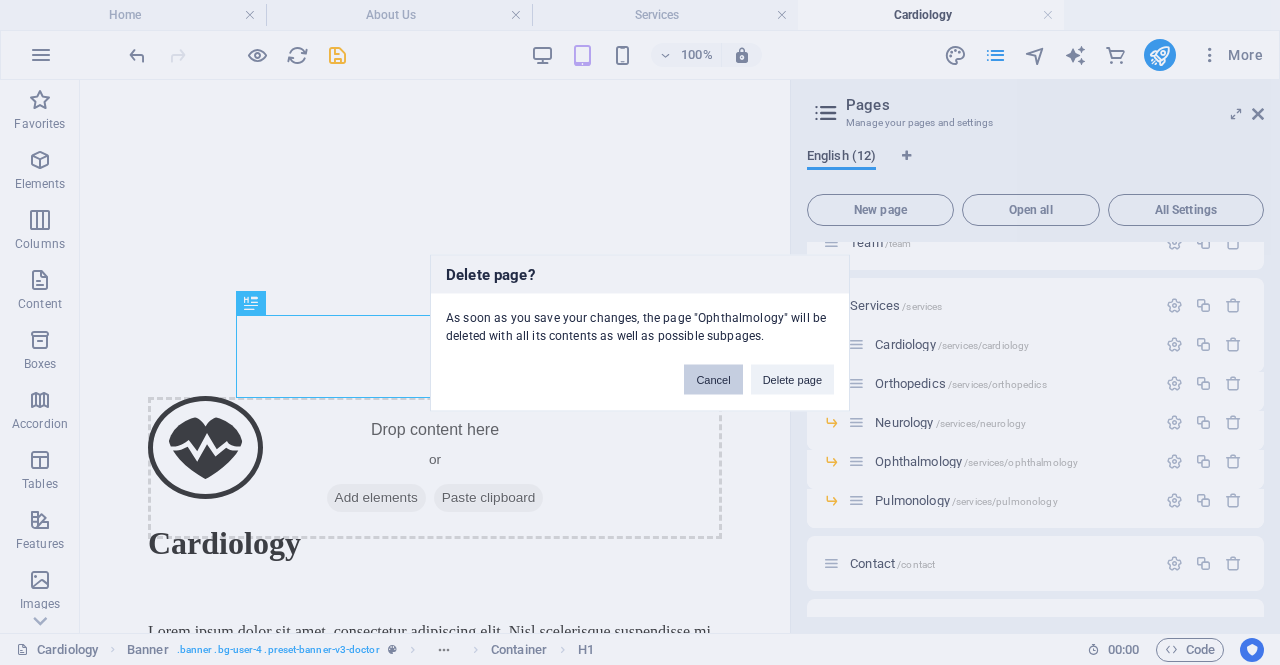 click on "Cancel" at bounding box center (713, 379) 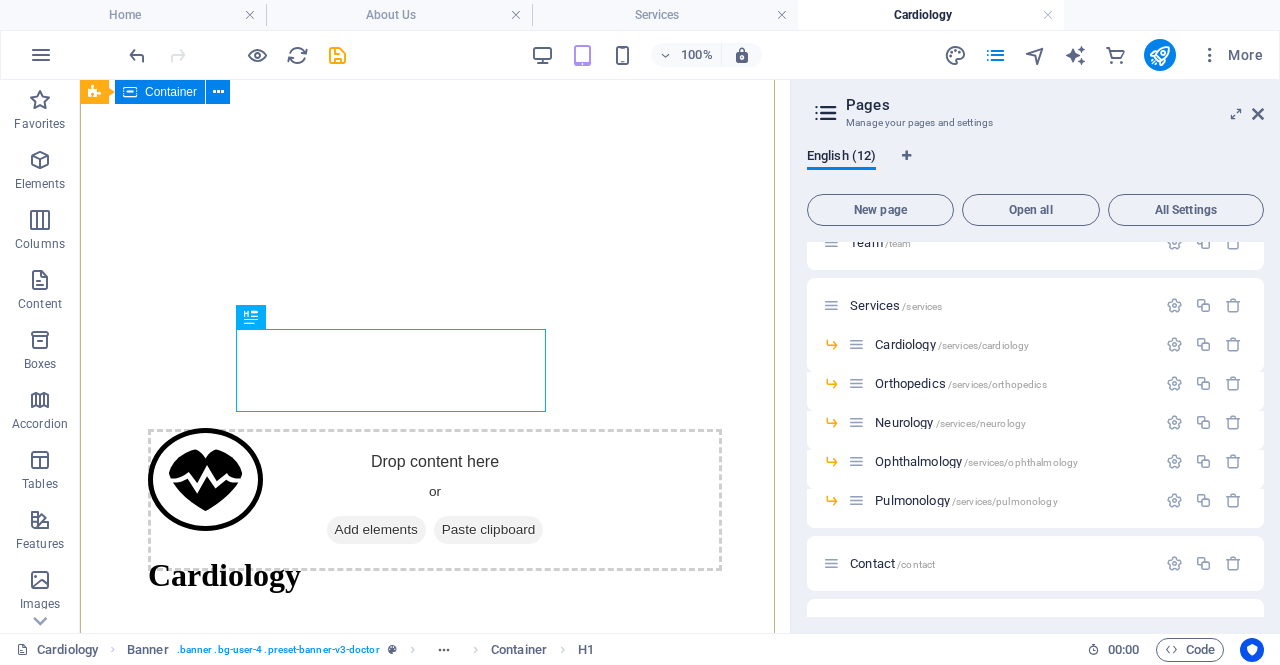 scroll, scrollTop: 326, scrollLeft: 0, axis: vertical 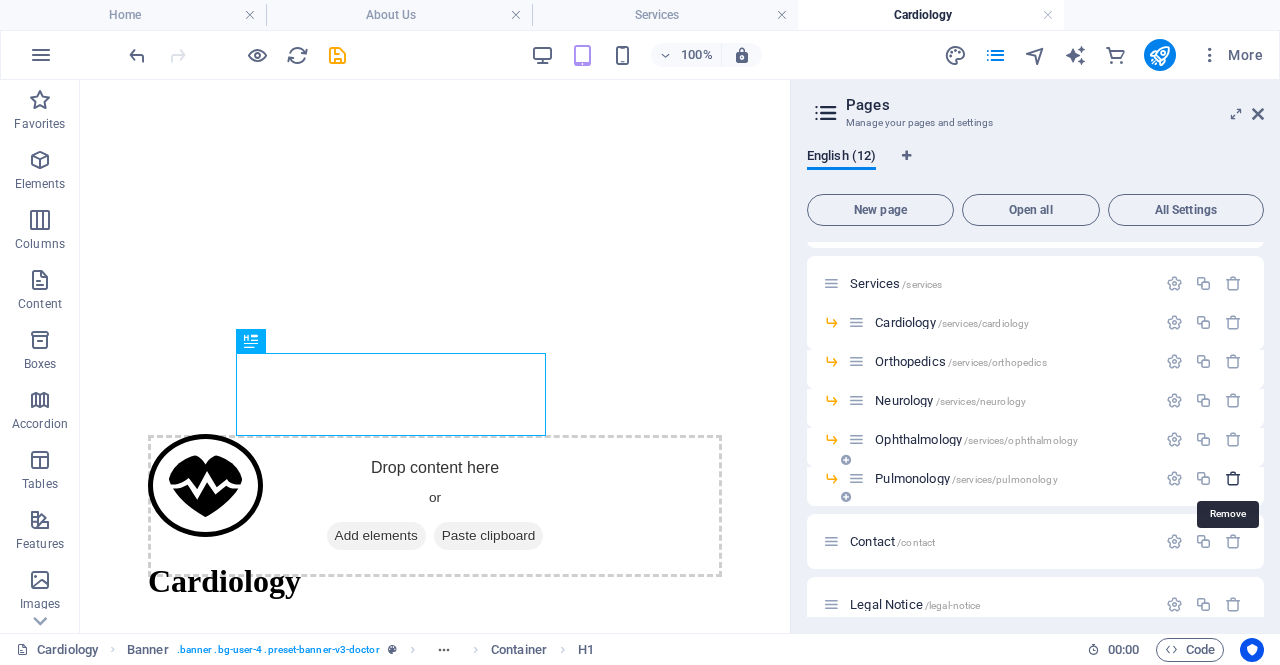 click at bounding box center [1233, 478] 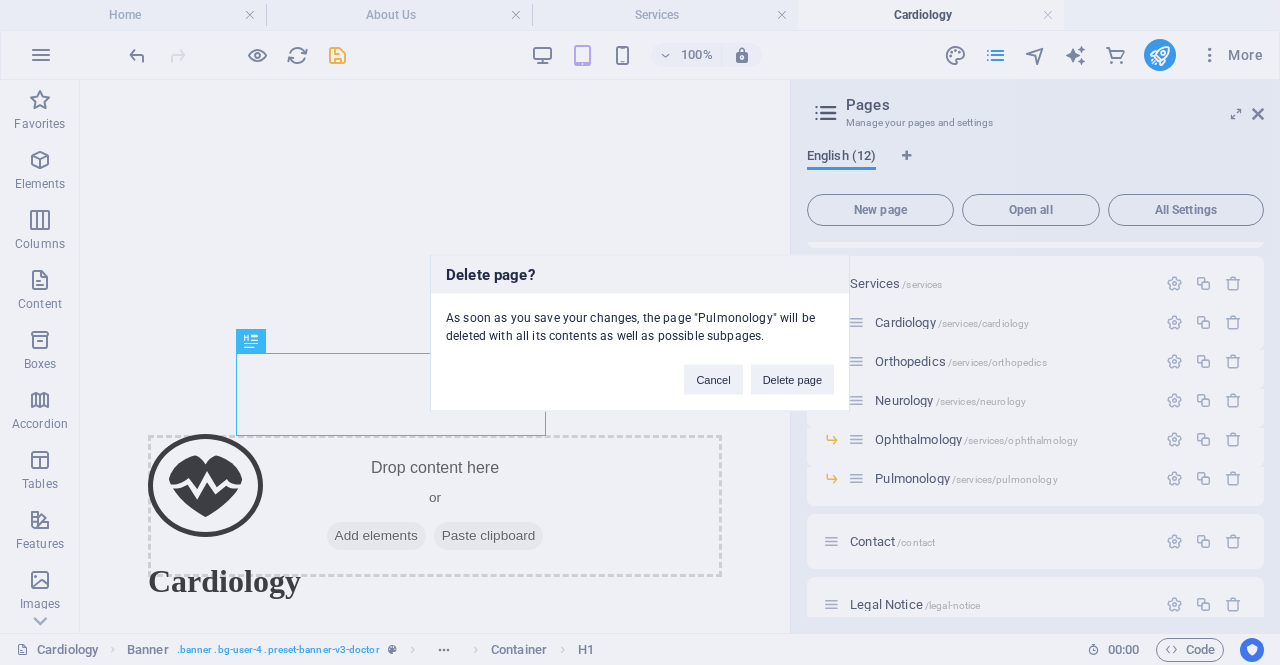 click on "Delete page" at bounding box center (792, 379) 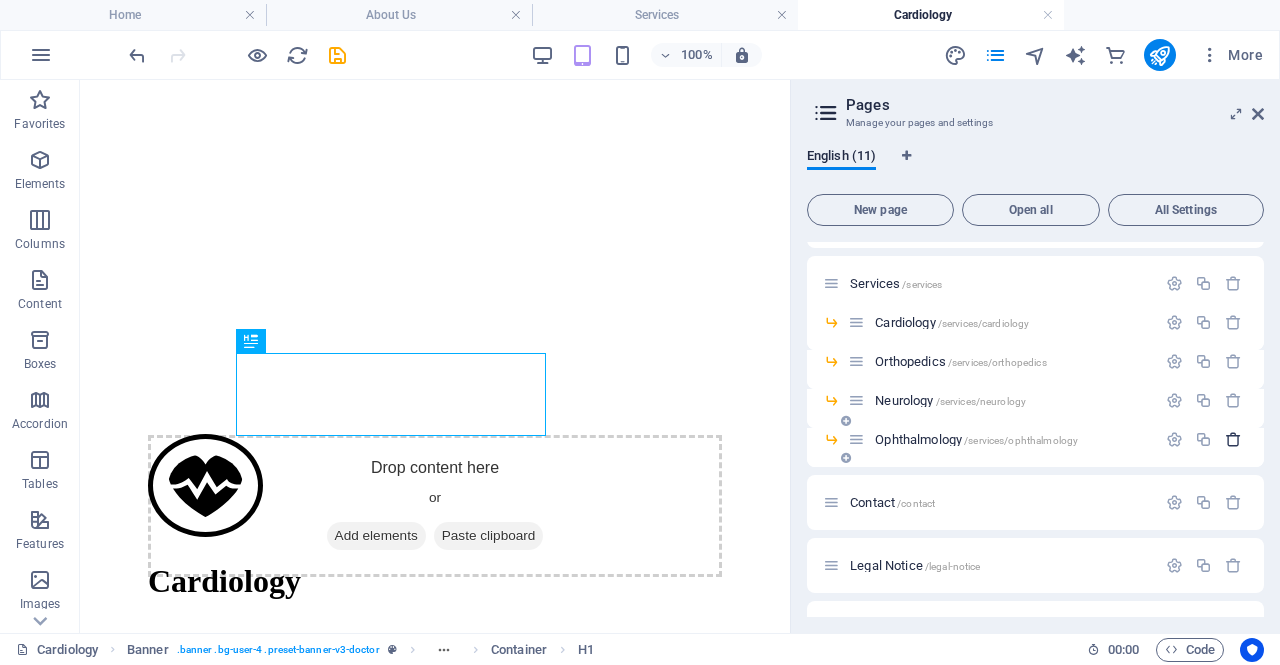 click at bounding box center [1233, 439] 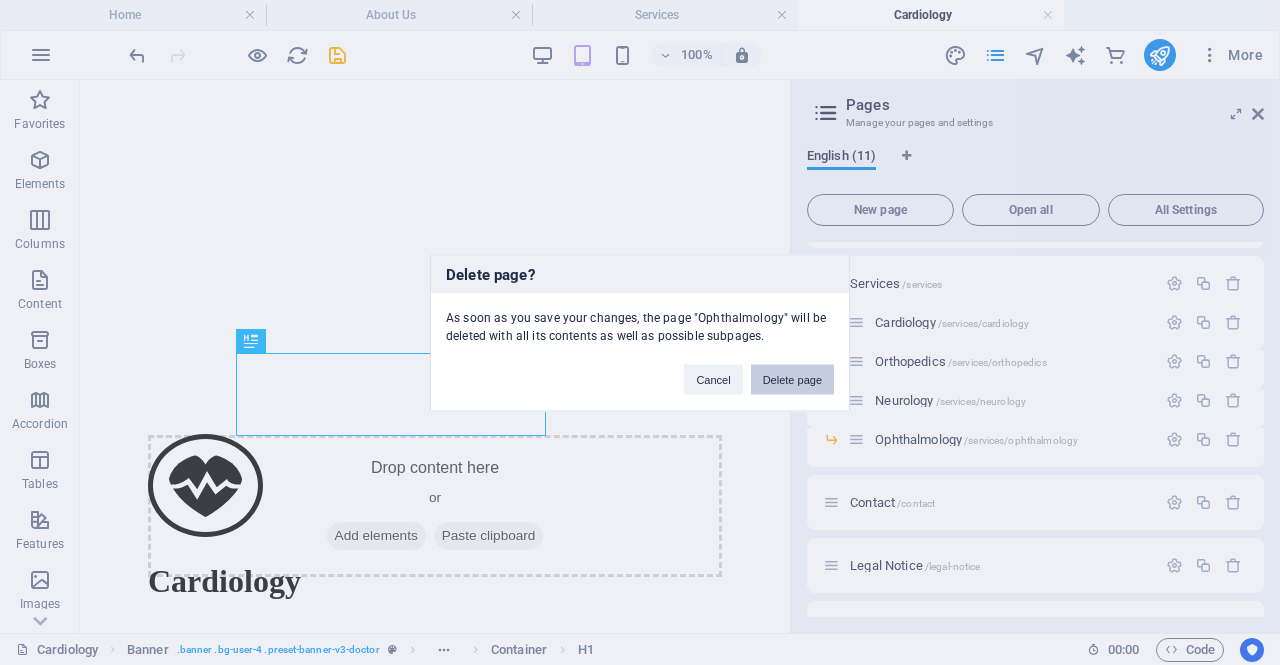 click on "Delete page" at bounding box center (792, 379) 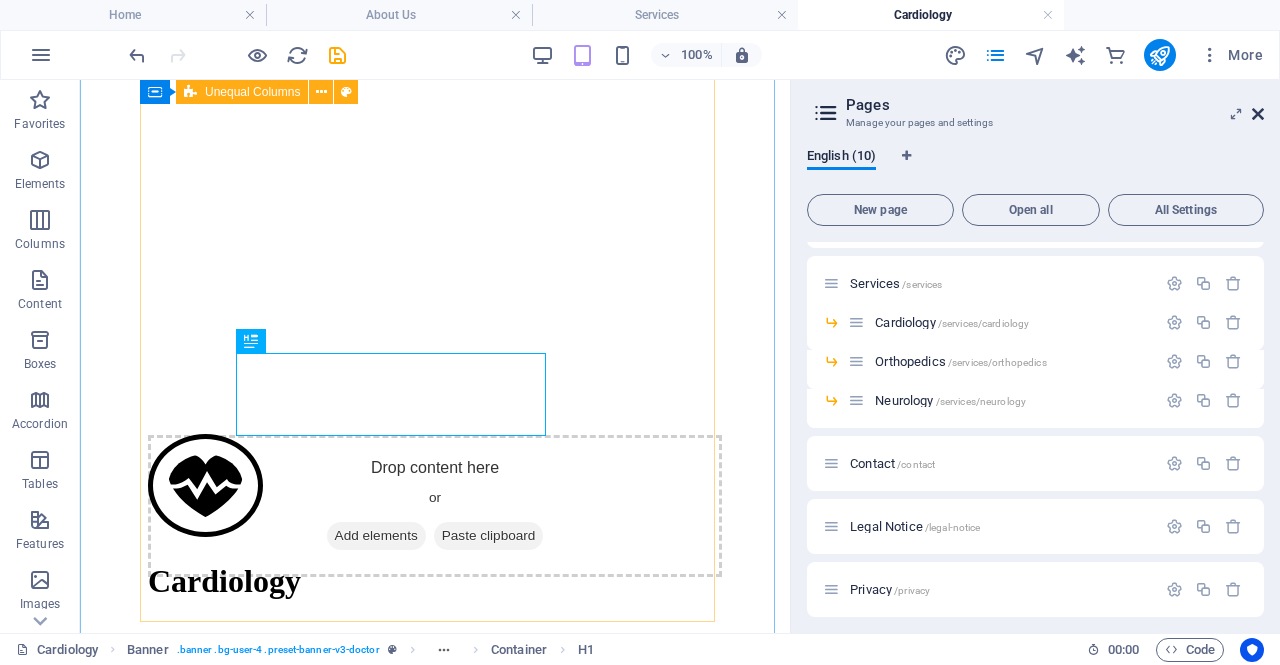 click at bounding box center [1258, 114] 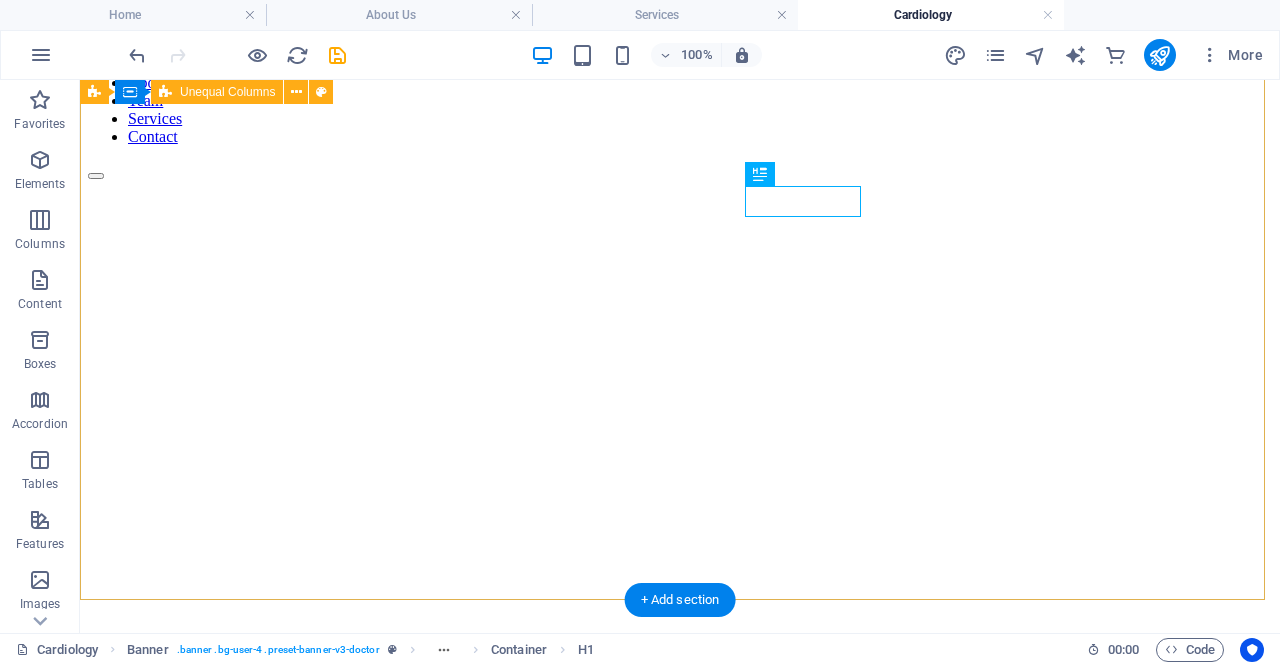 scroll, scrollTop: 128, scrollLeft: 0, axis: vertical 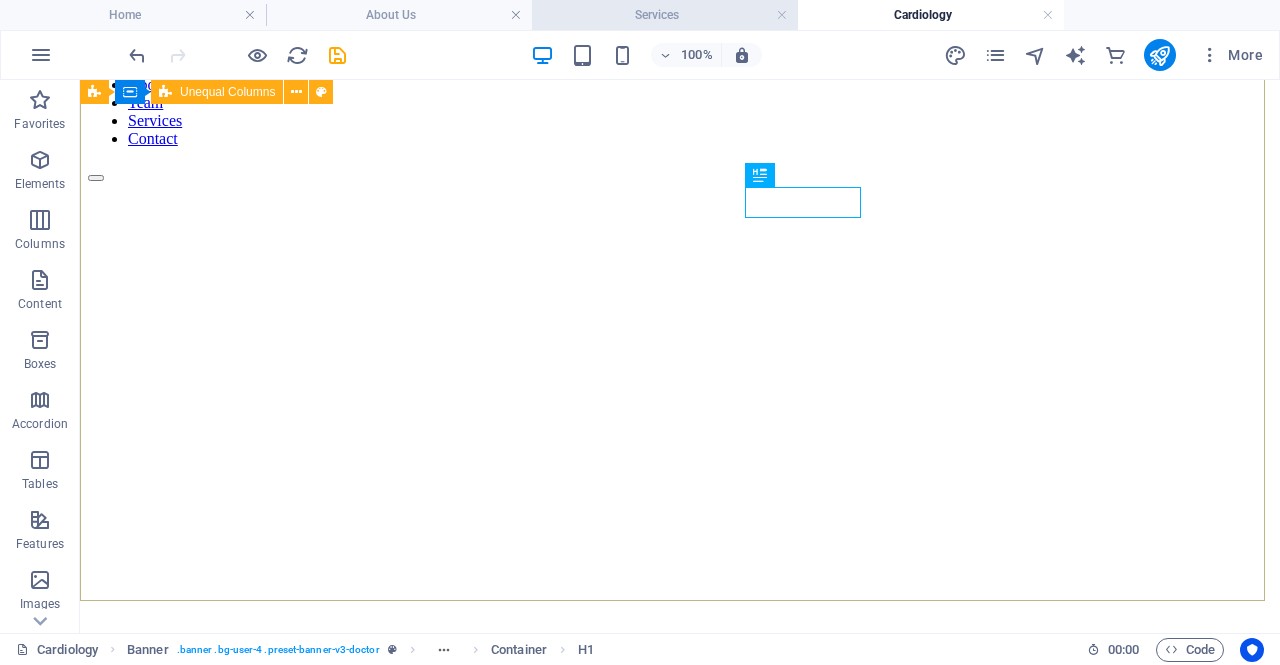click on "Services" at bounding box center (665, 15) 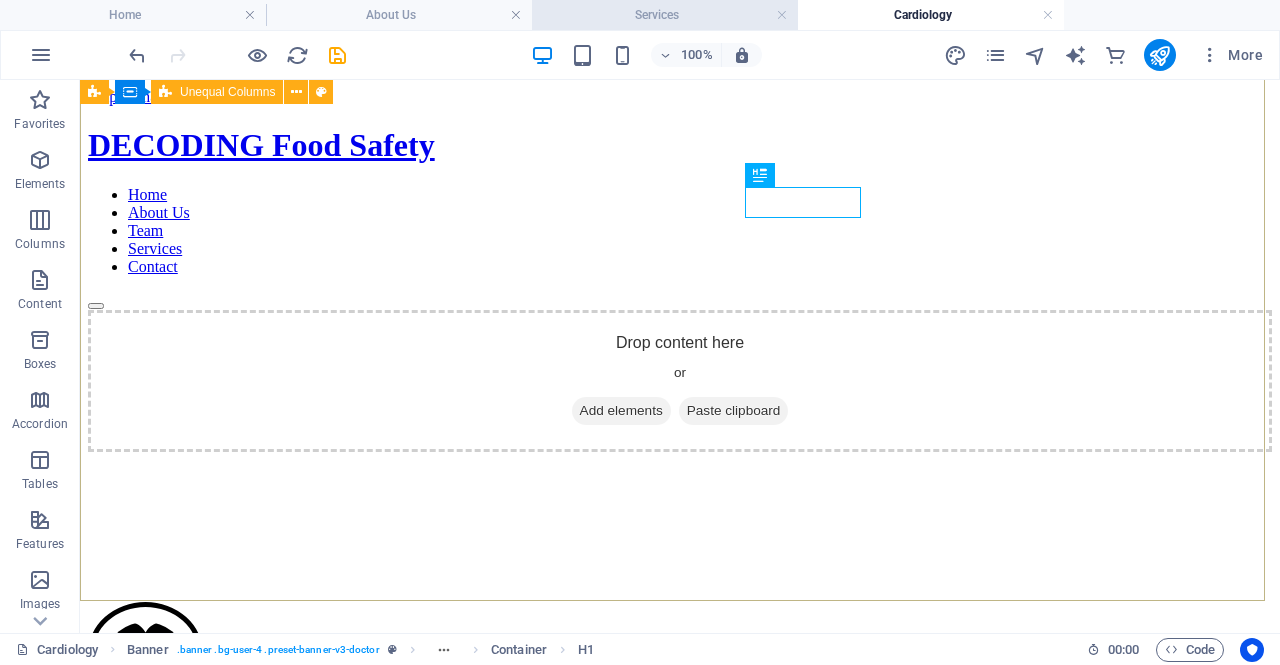 scroll, scrollTop: 980, scrollLeft: 0, axis: vertical 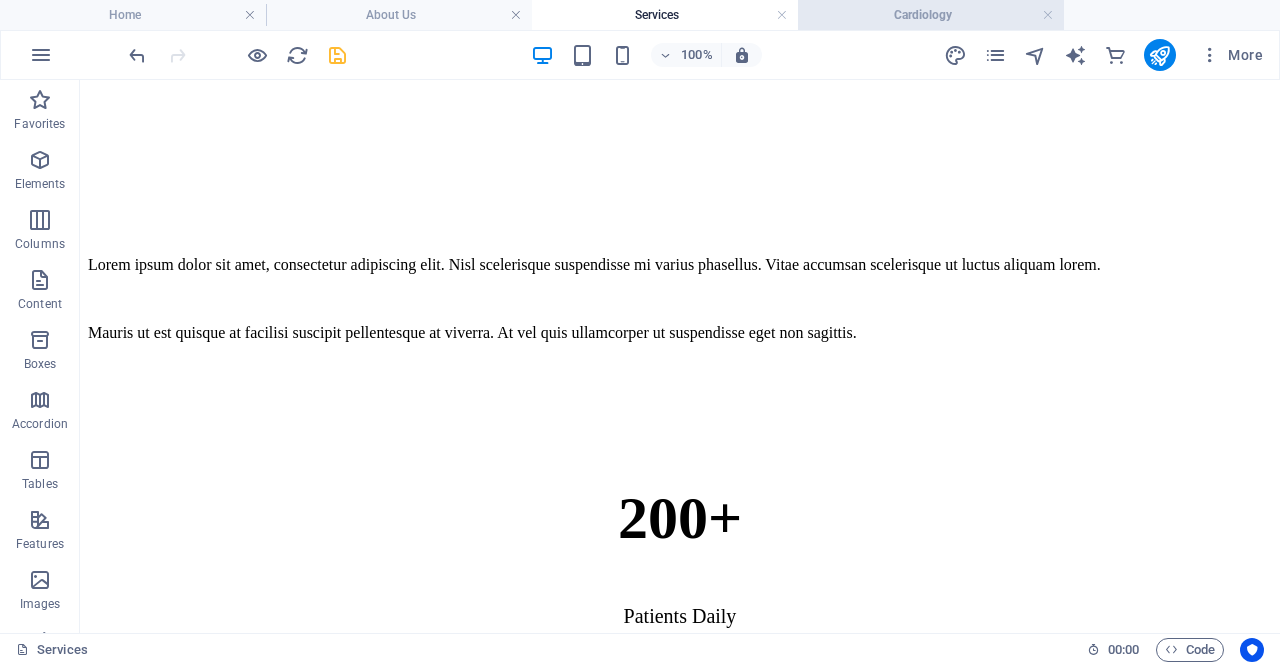click on "Cardiology" at bounding box center (931, 15) 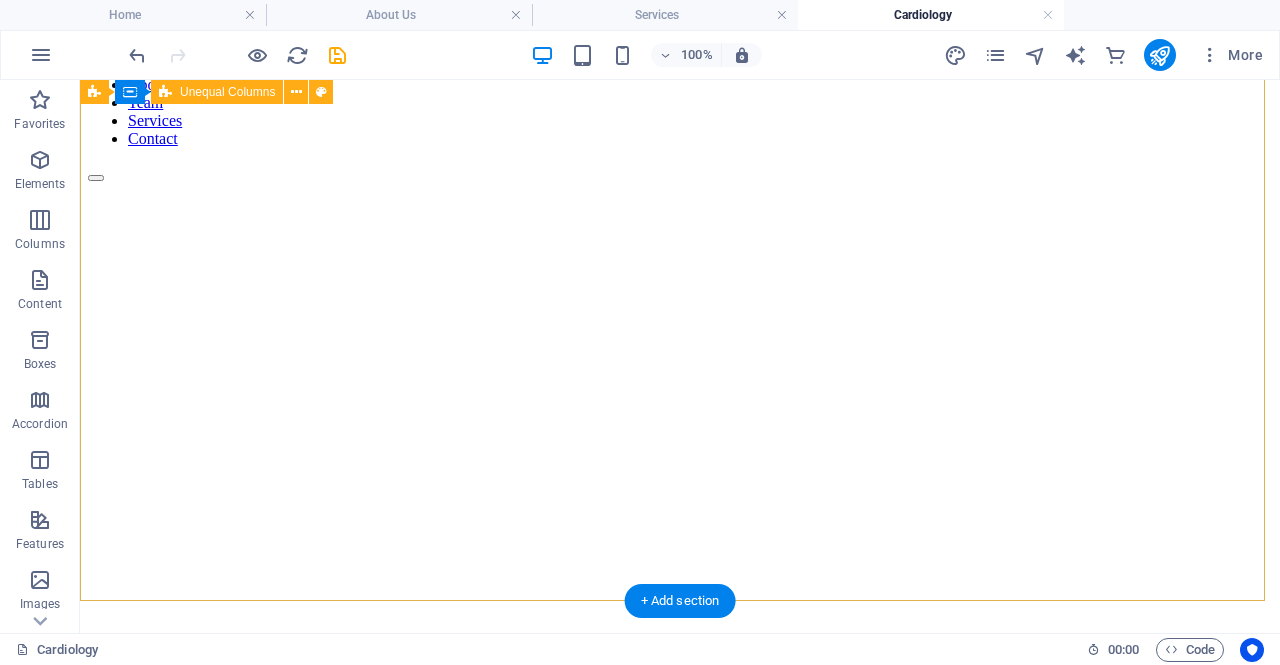 scroll, scrollTop: 0, scrollLeft: 0, axis: both 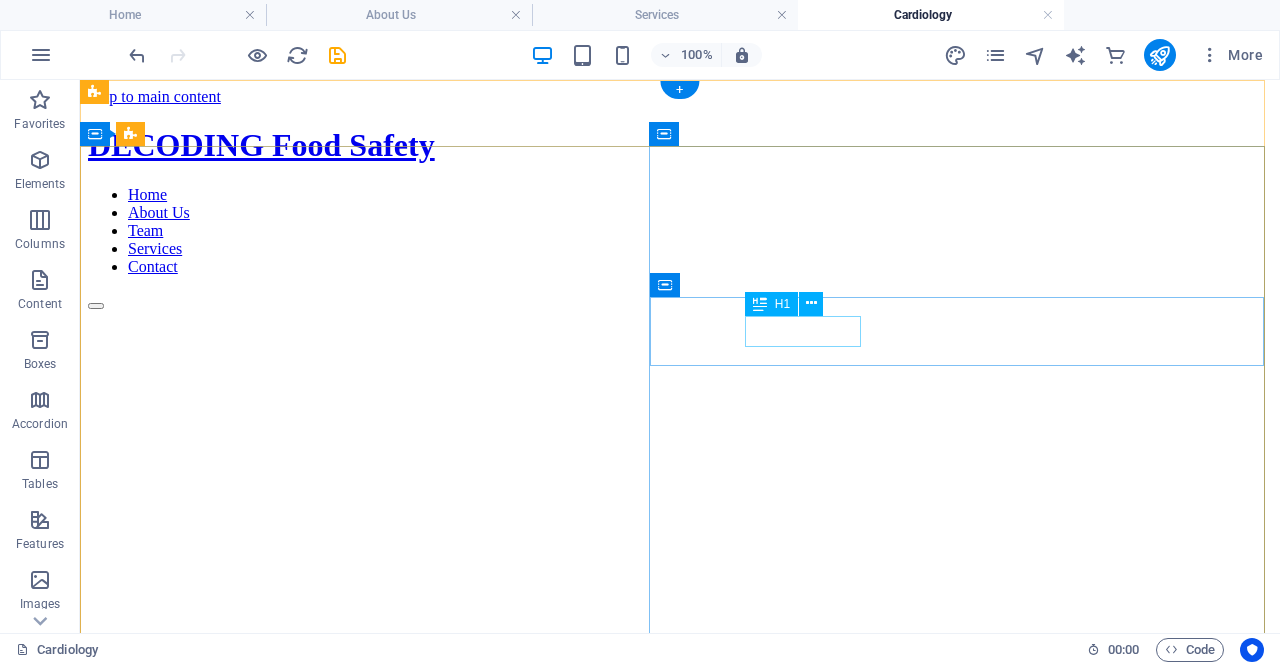 click on "Cardiology" at bounding box center (680, 1332) 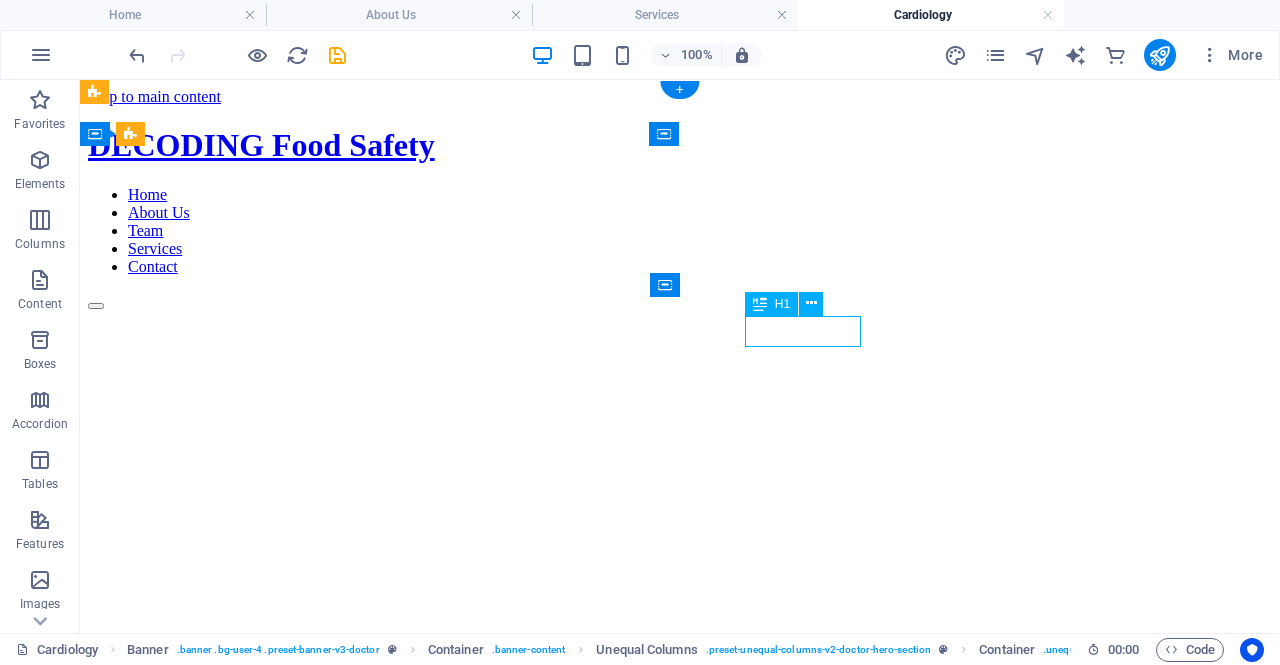 click on "Cardiology" at bounding box center [680, 1332] 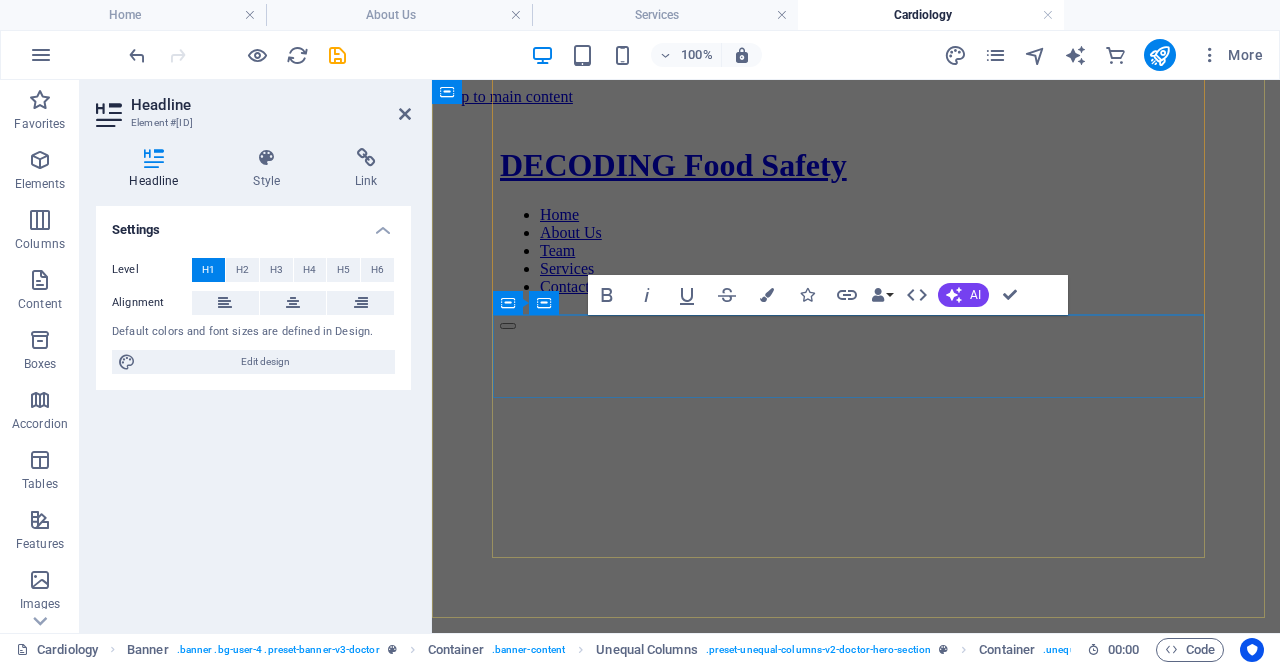 scroll, scrollTop: 415, scrollLeft: 0, axis: vertical 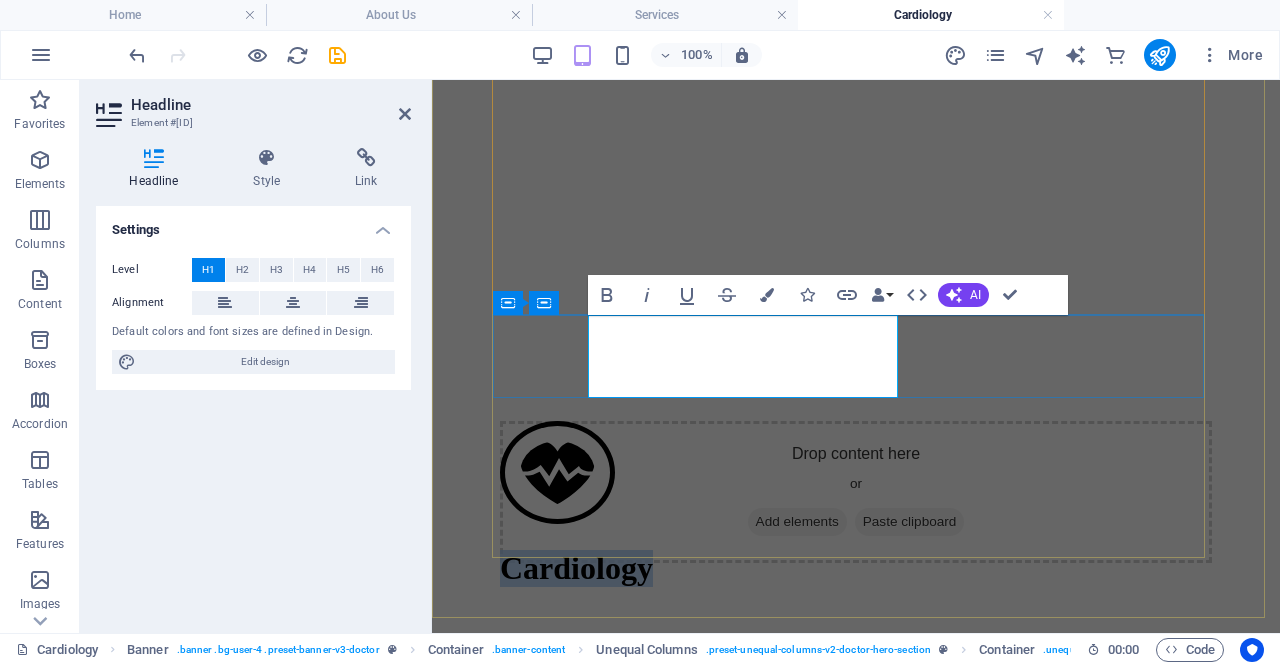 type 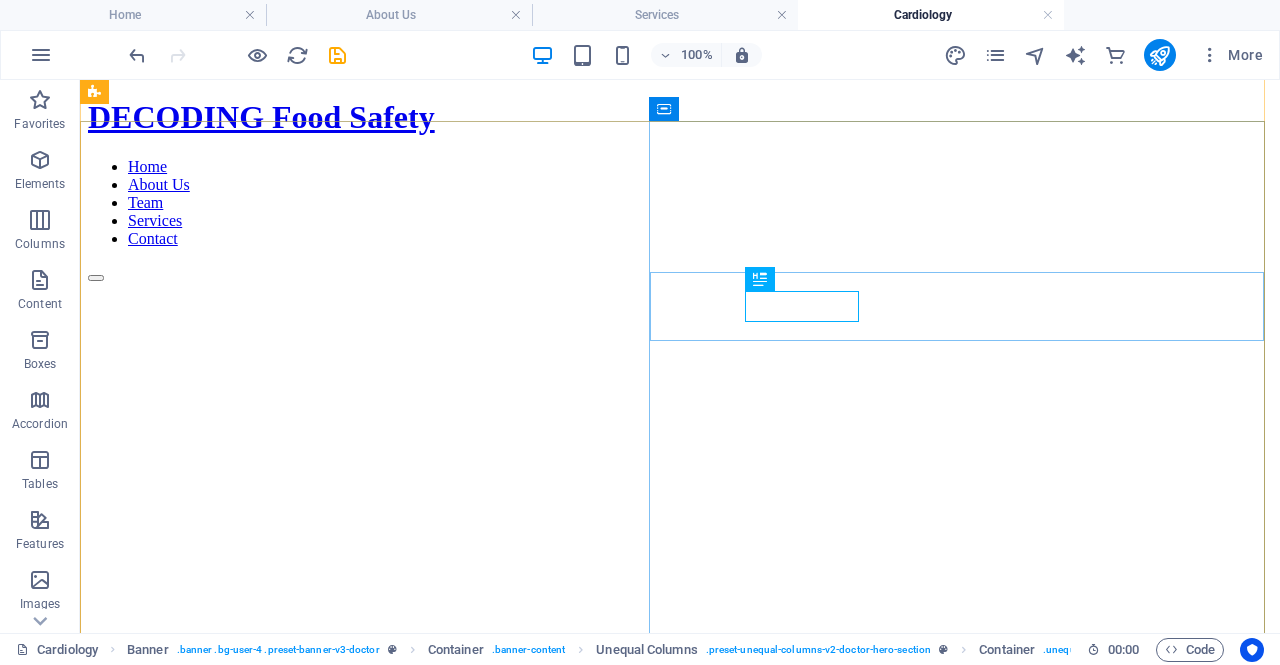 scroll, scrollTop: 26, scrollLeft: 0, axis: vertical 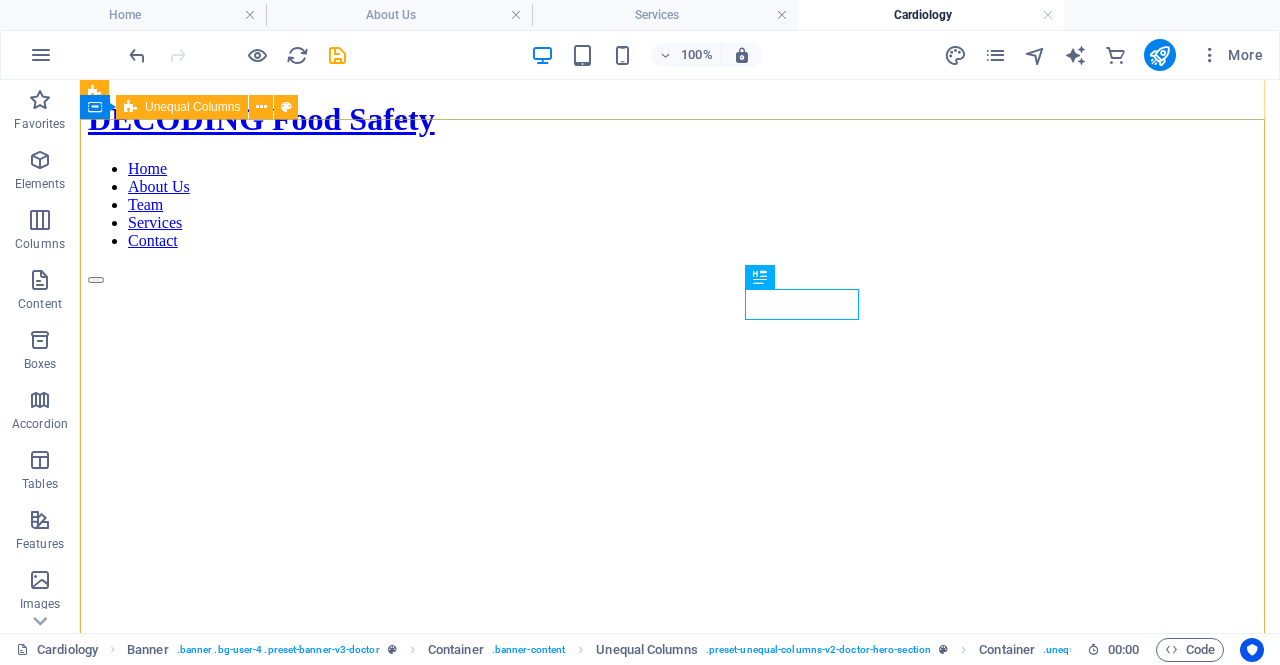 click at bounding box center [680, 284] 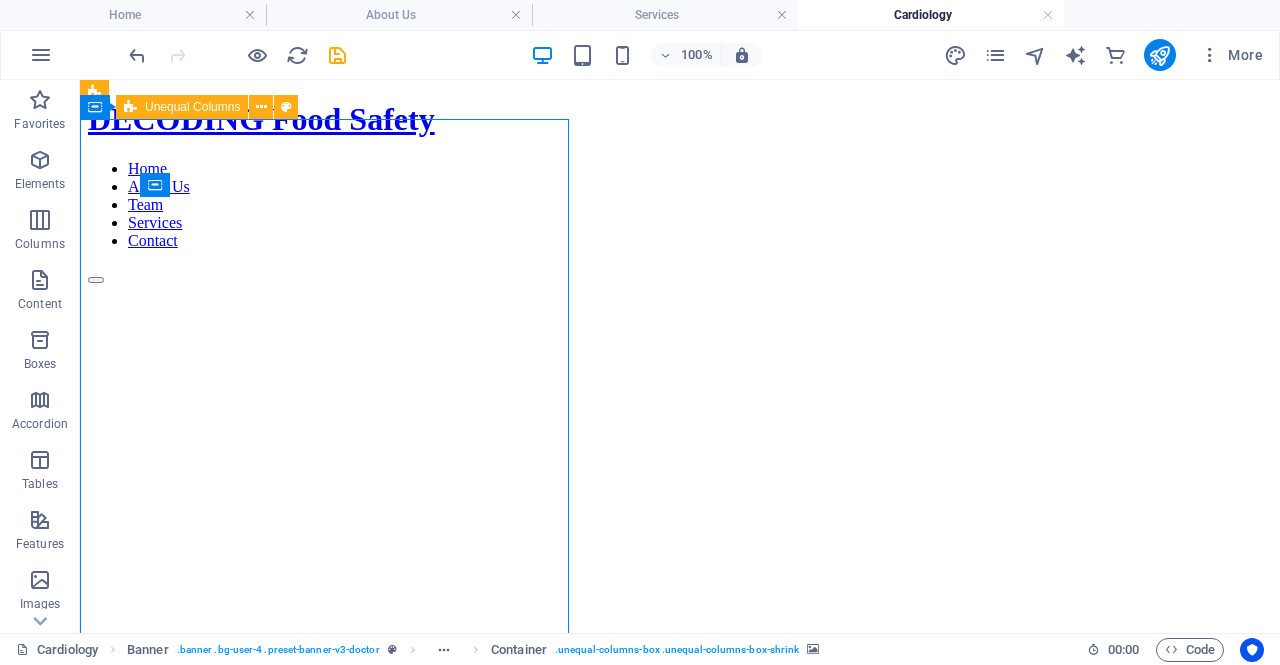 click at bounding box center [680, 284] 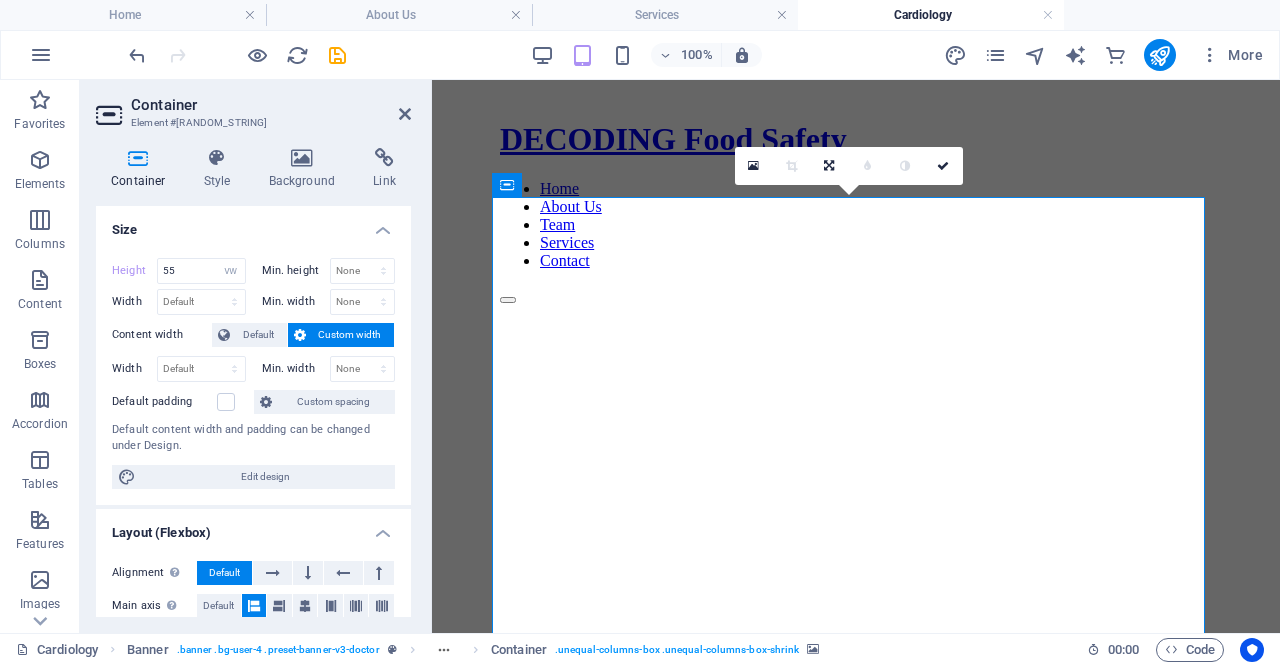 click at bounding box center [856, 344] 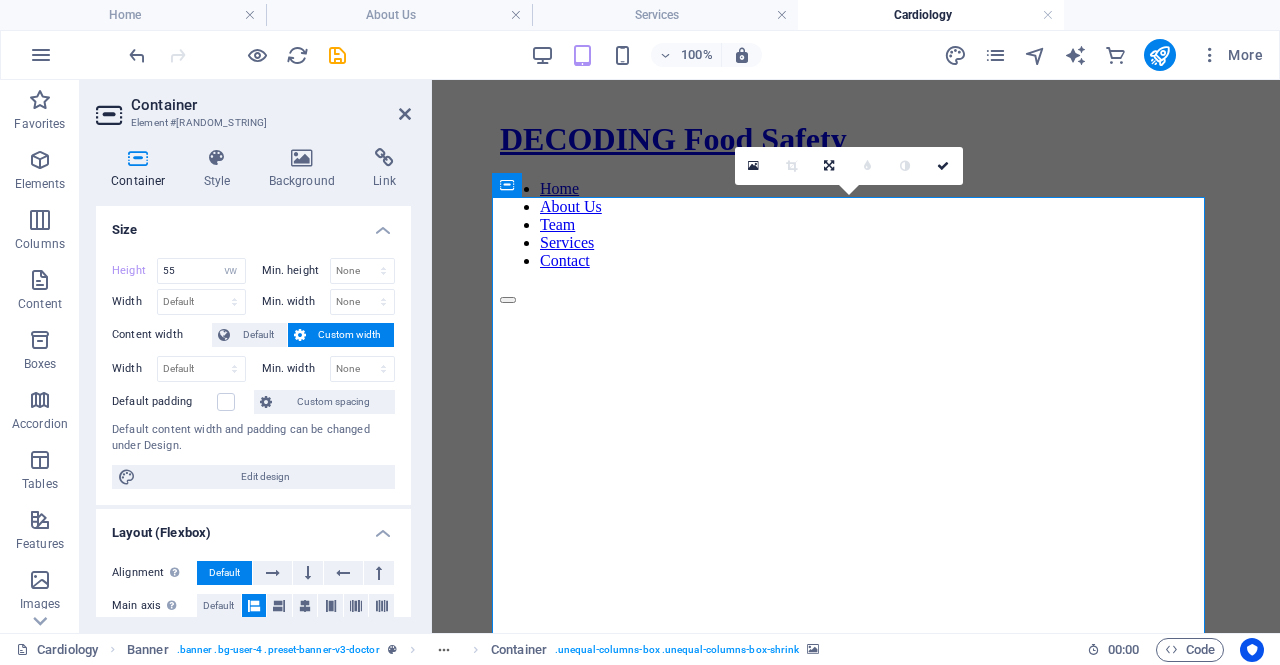 click at bounding box center (856, 344) 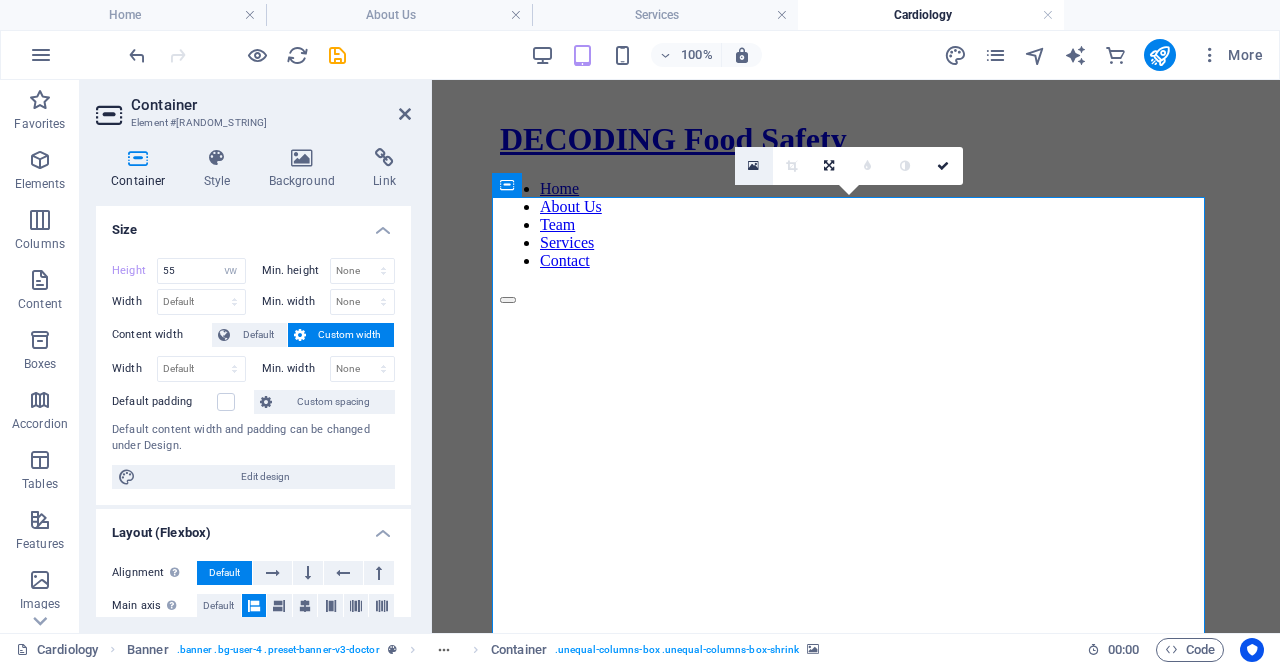 click at bounding box center [754, 166] 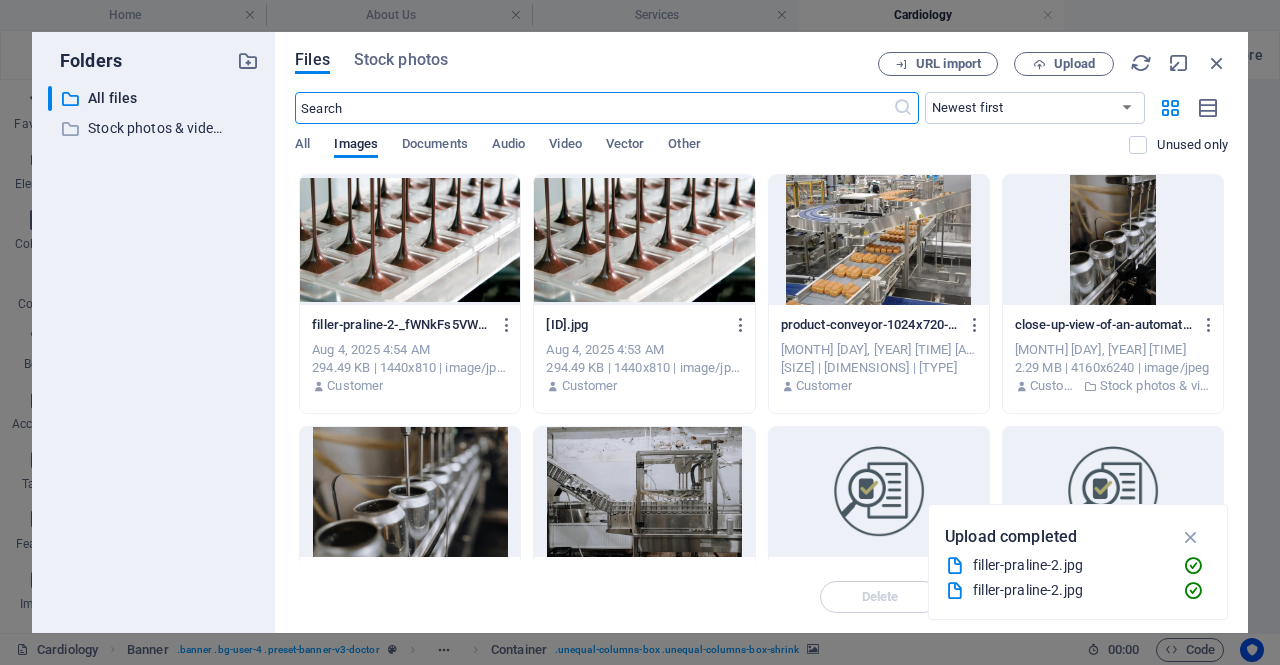 type on "65" 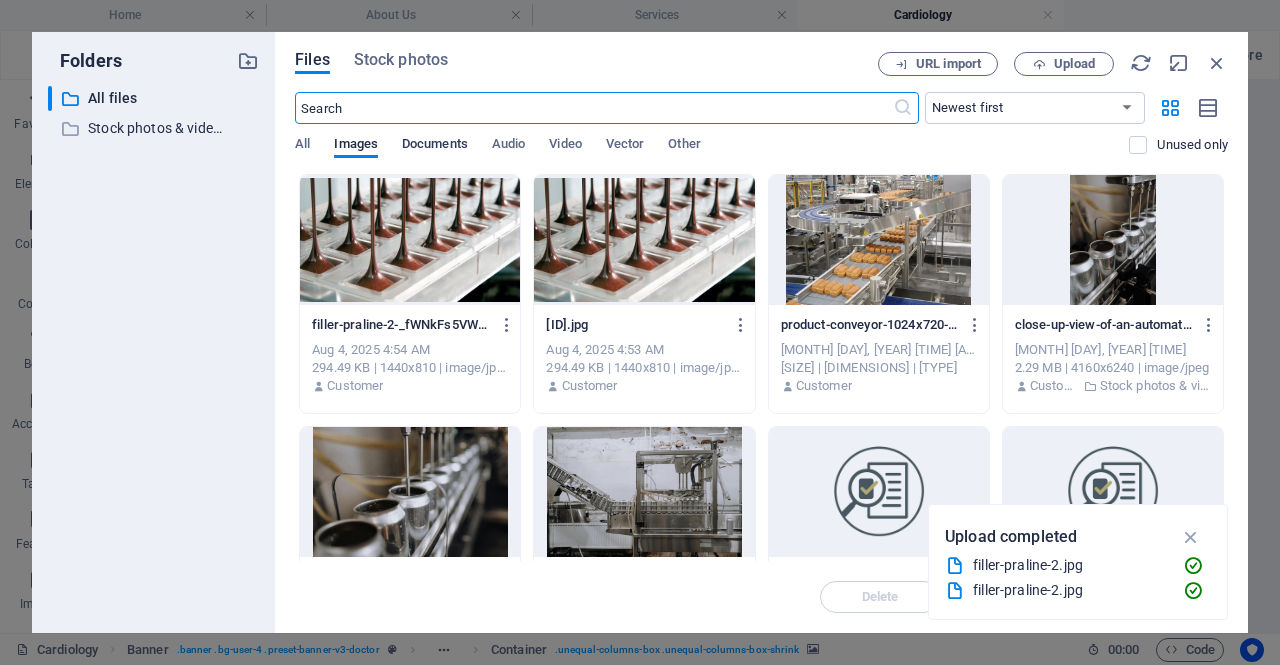 click on "Documents" at bounding box center [435, 146] 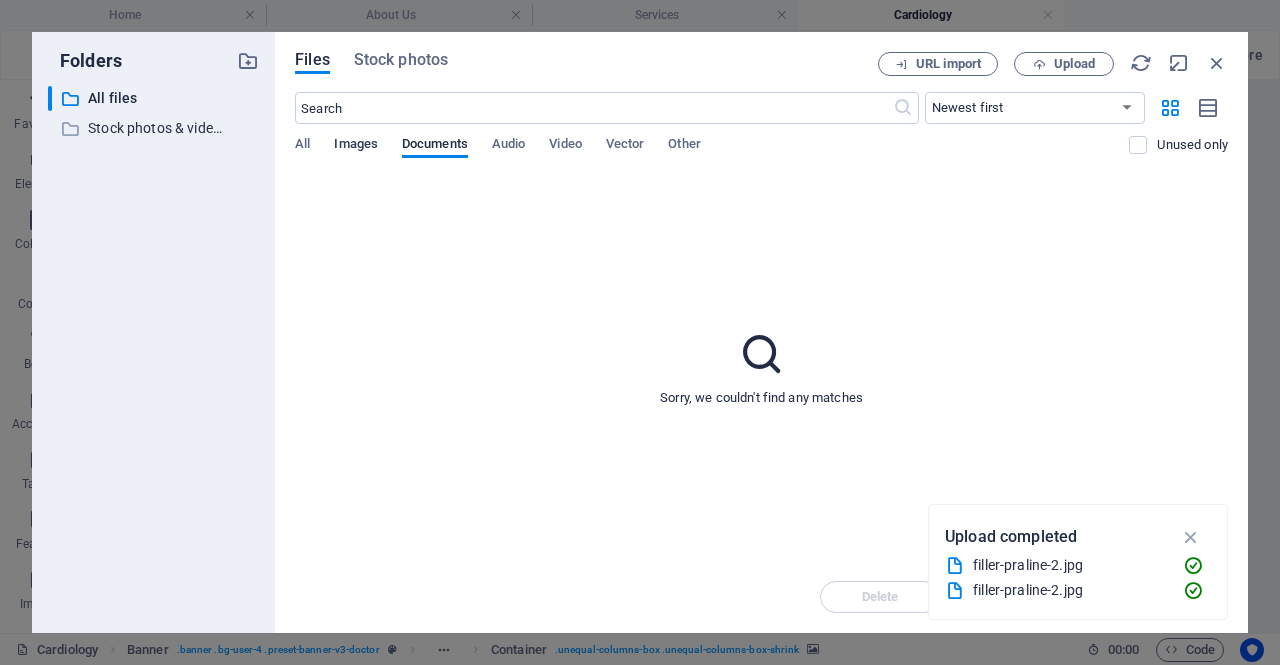 click on "Images" at bounding box center [356, 146] 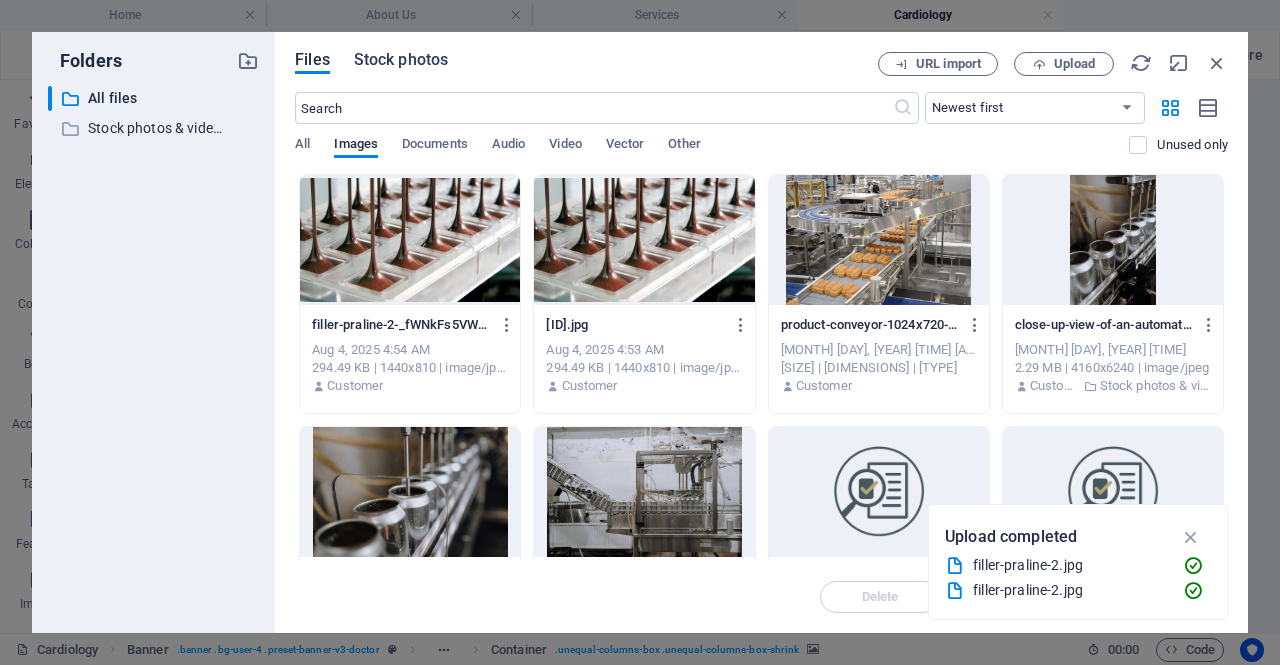 click on "Stock photos" at bounding box center [401, 60] 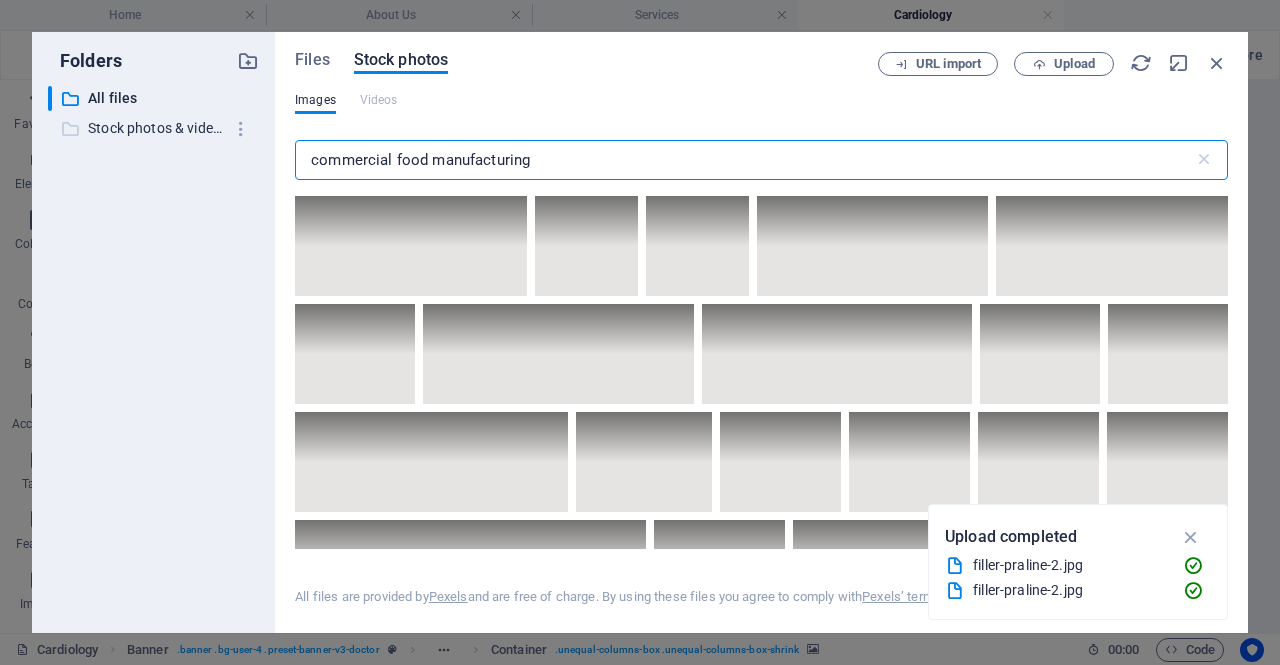 drag, startPoint x: 576, startPoint y: 173, endPoint x: 204, endPoint y: 134, distance: 374.03876 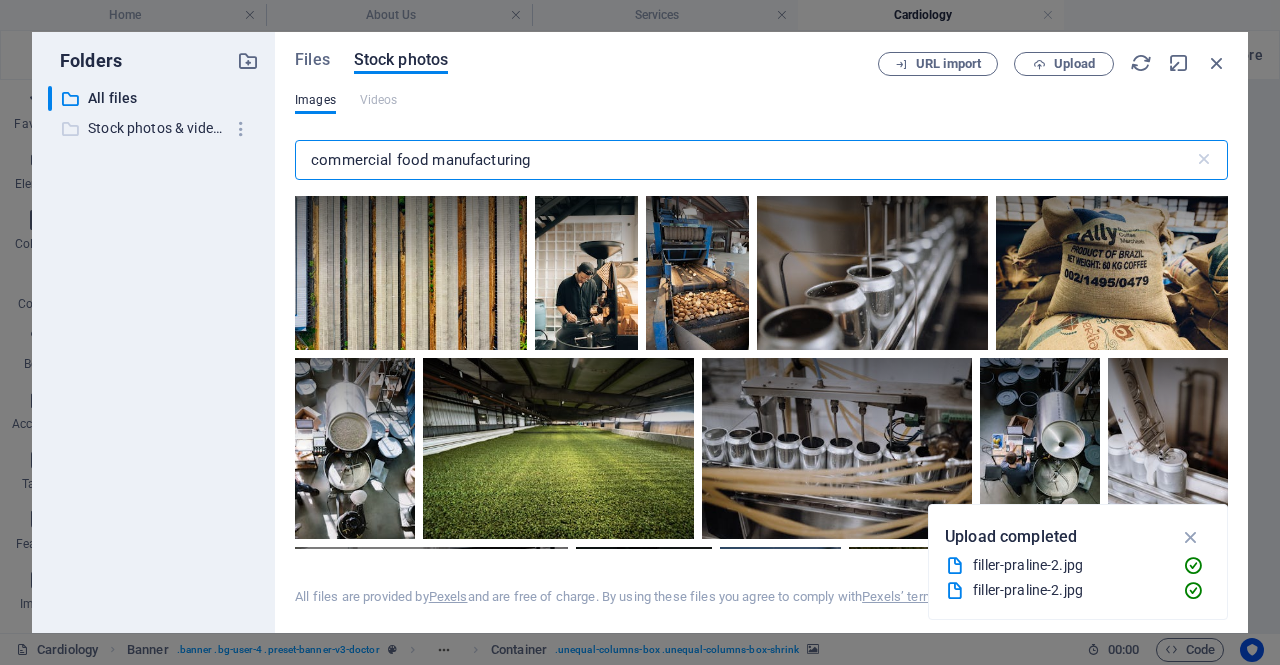click on "Folders ​ All files All files ​ Stock photos & videos Stock photos & videos Files Stock photos URL import Upload Images Videos commercial food manufacturing ​ All files are provided by  Pexels  and are free of charge. By using these files you agree to comply with  Pexels’ terms and conditions . Insert" at bounding box center [640, 332] 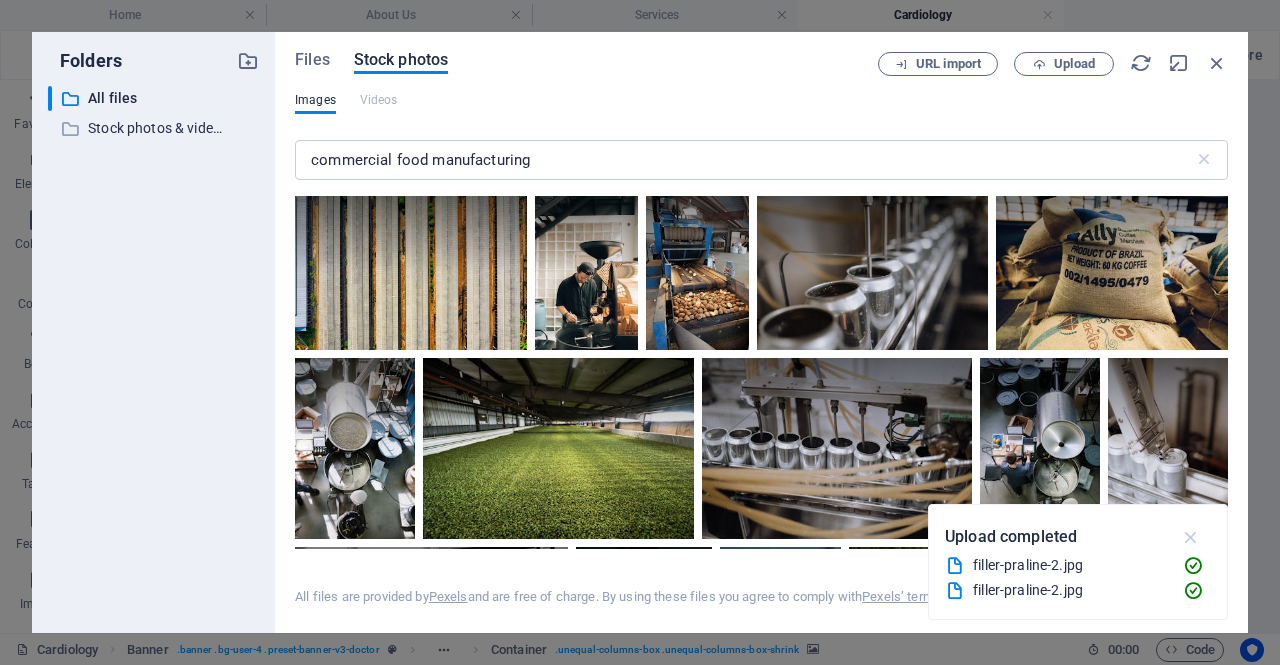 click at bounding box center (1191, 537) 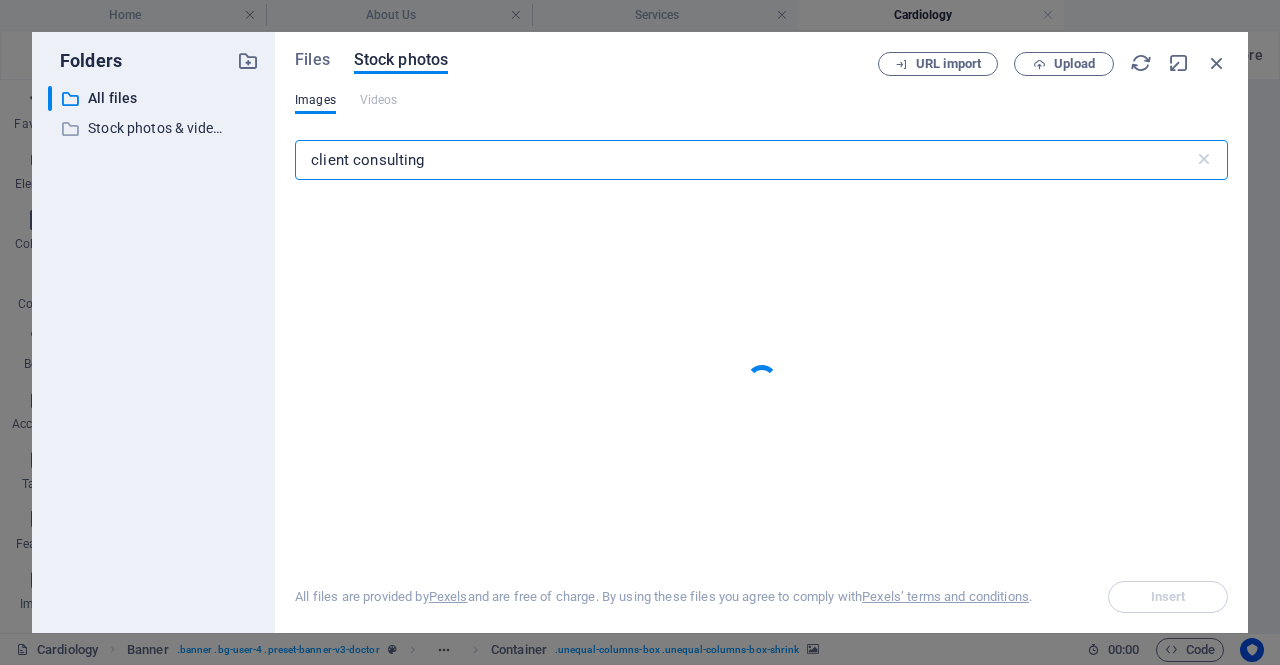 type on "client consulting" 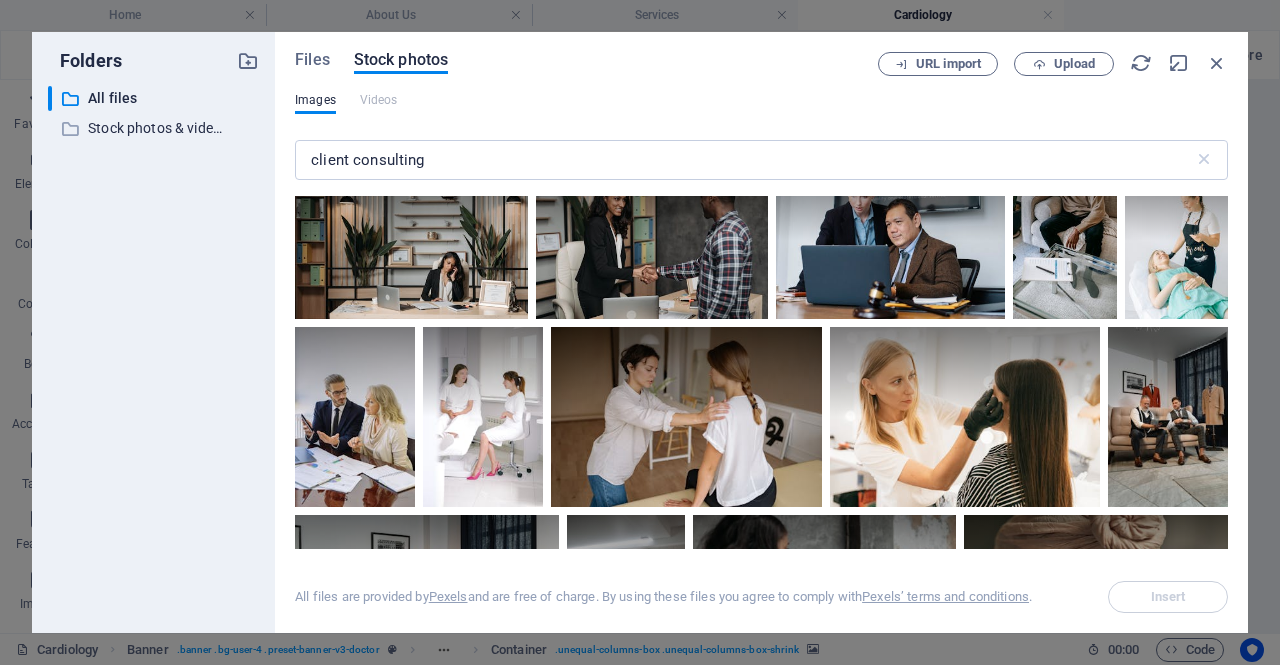 scroll, scrollTop: 10272, scrollLeft: 0, axis: vertical 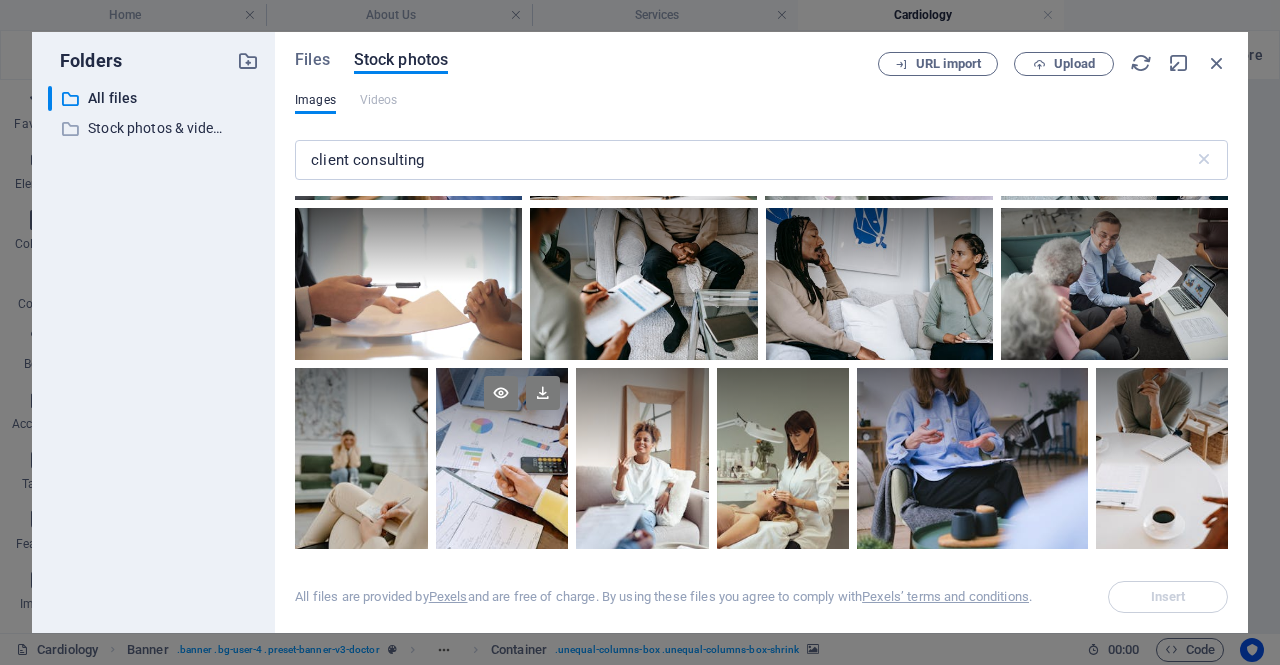 click at bounding box center (502, 418) 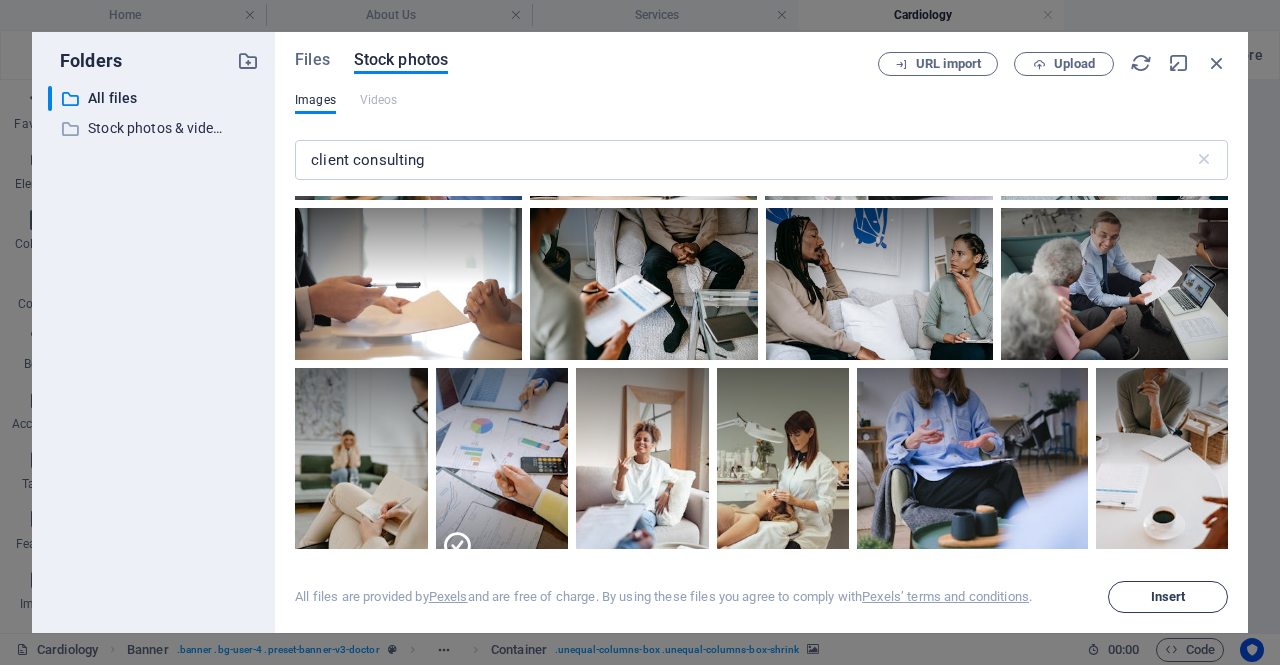 click on "Insert" at bounding box center [1168, 597] 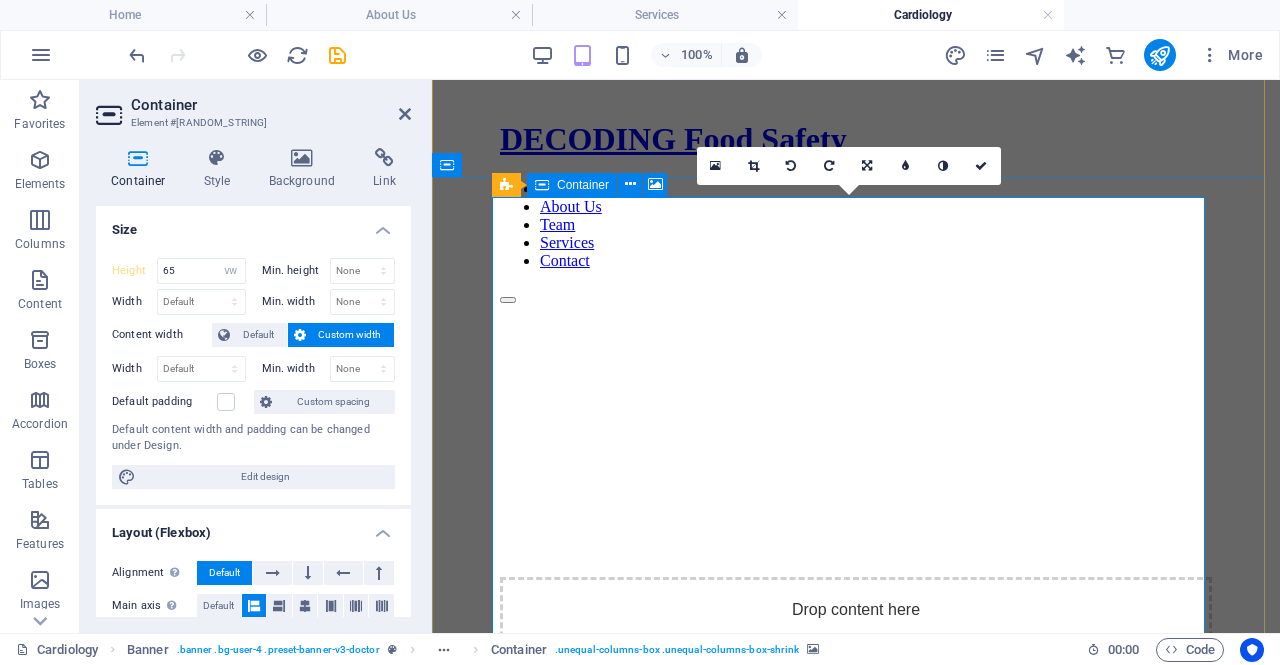 type on "55" 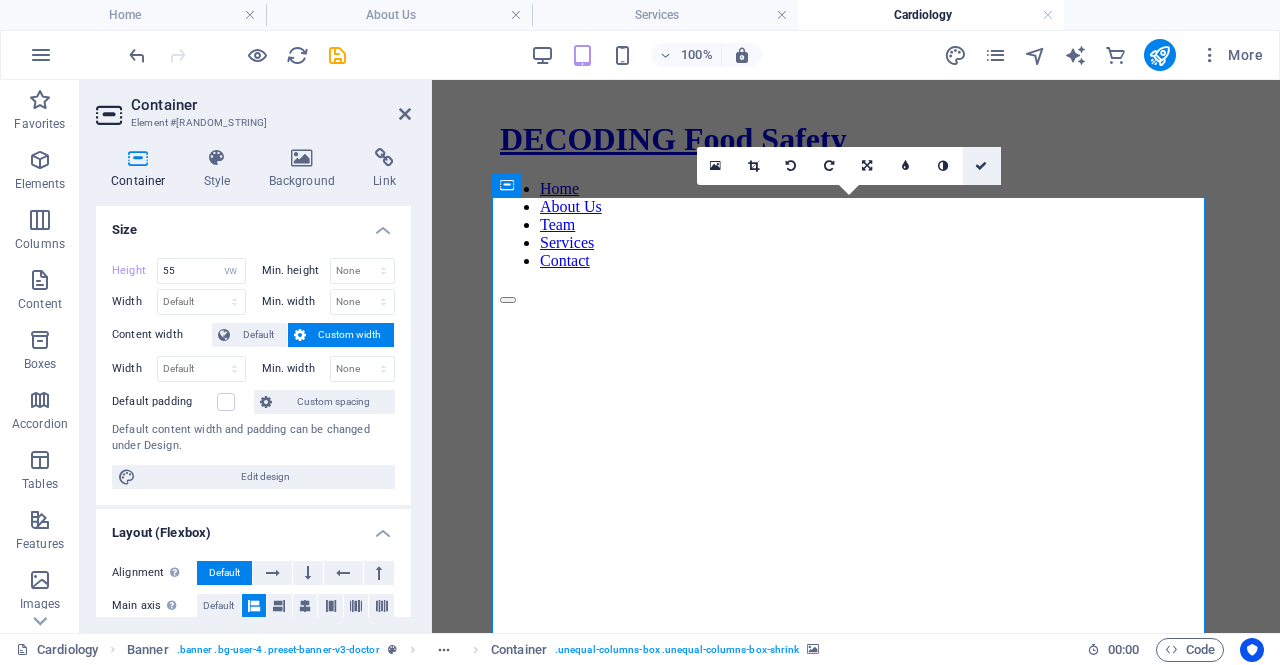 click at bounding box center [981, 166] 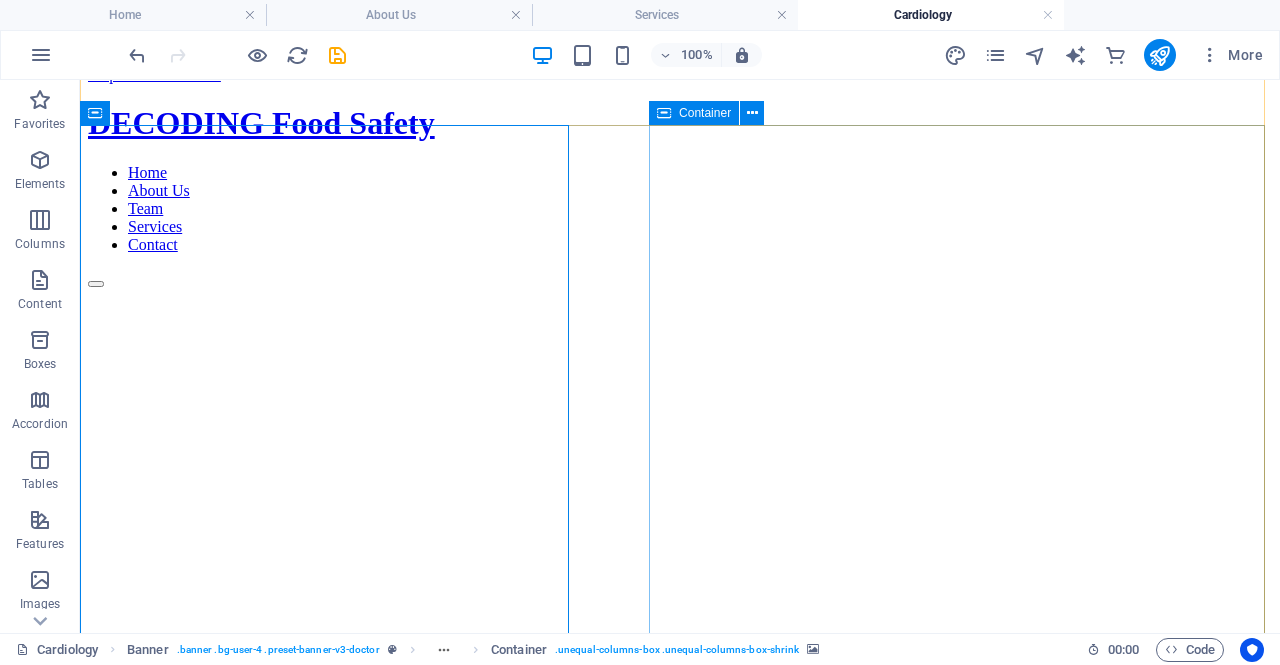 scroll, scrollTop: 21, scrollLeft: 0, axis: vertical 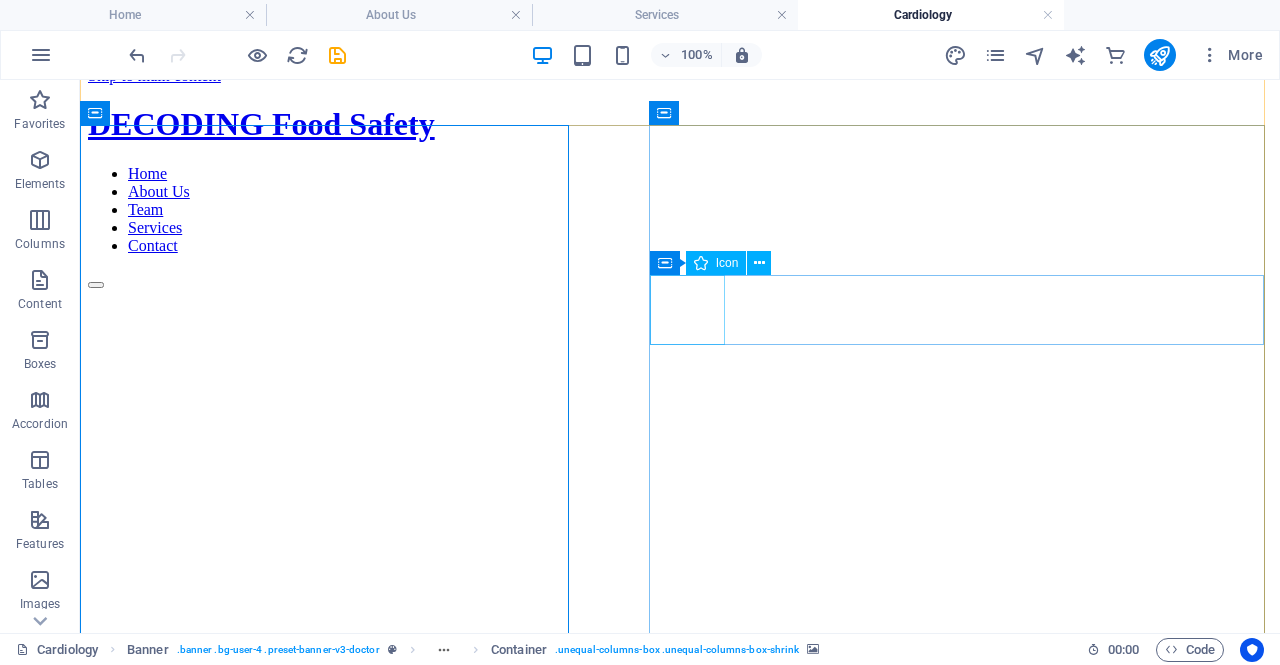 click at bounding box center (670, 1218) 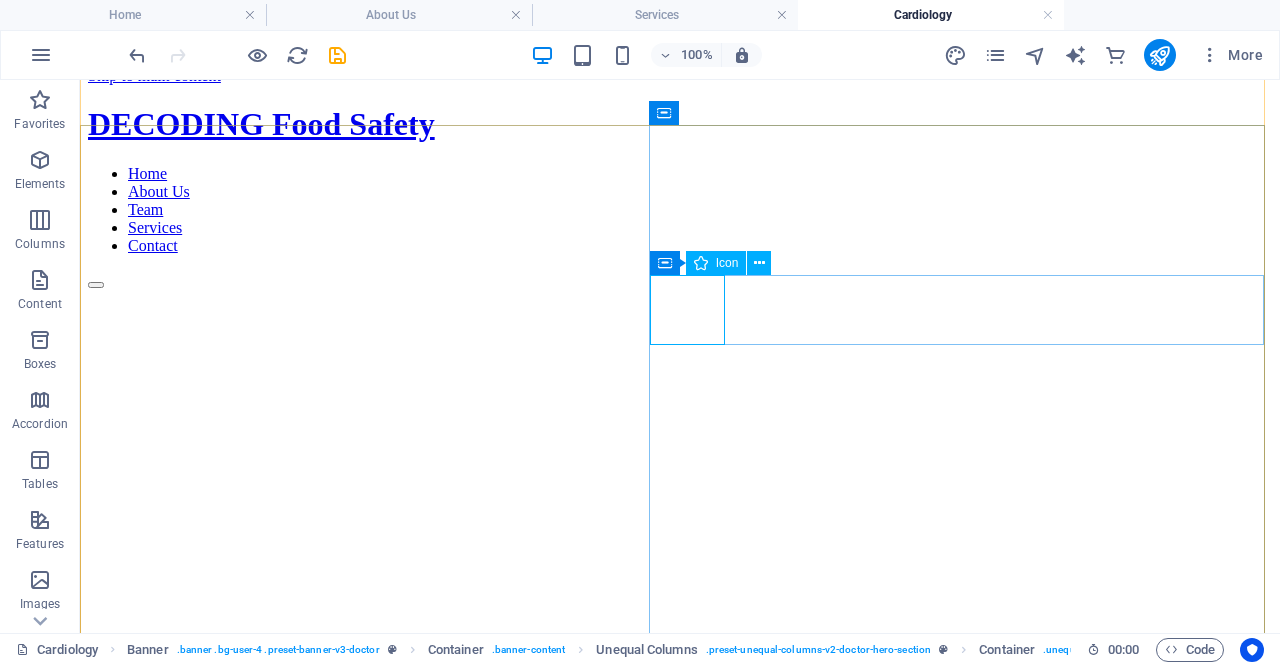 click on "Icon" at bounding box center (716, 263) 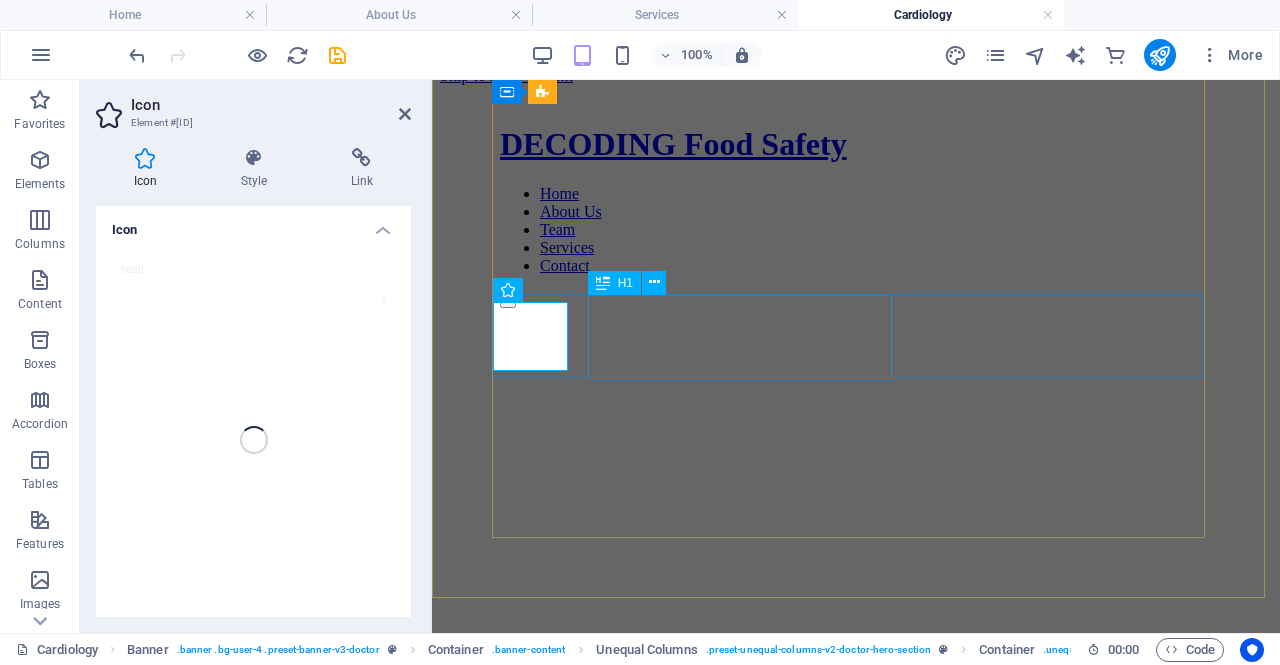 scroll, scrollTop: 435, scrollLeft: 0, axis: vertical 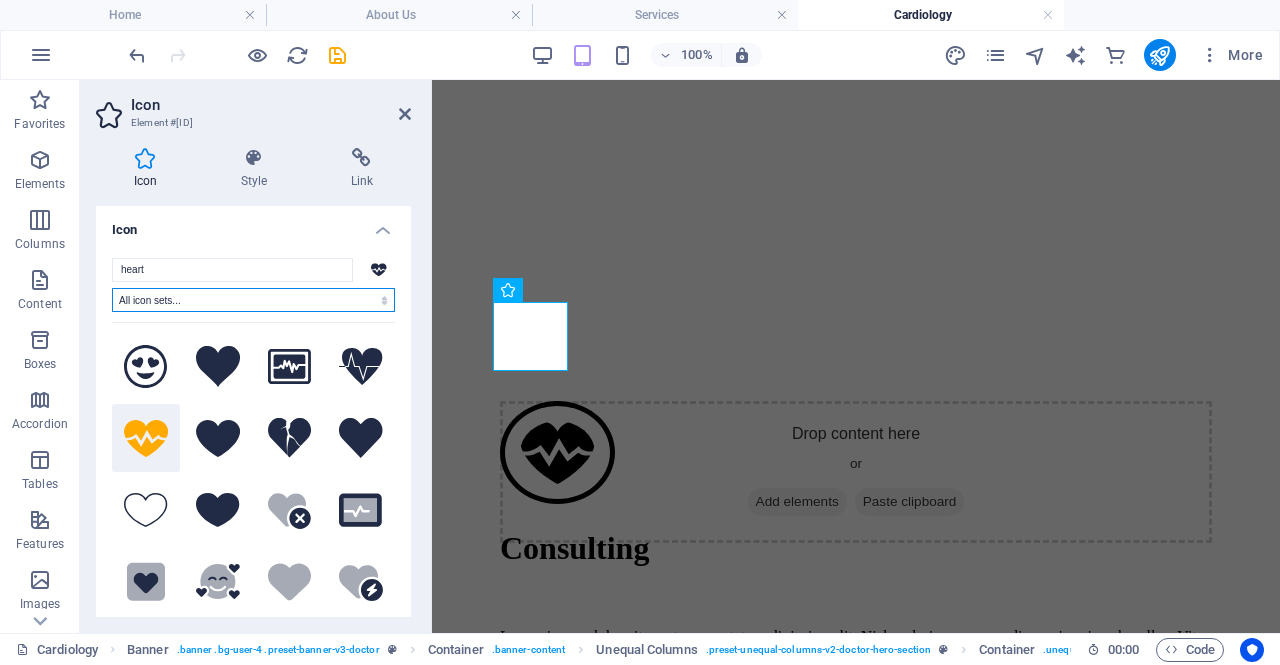 click on "All icon sets... IcoFont Ionicons FontAwesome Brands FontAwesome Duotone FontAwesome Solid FontAwesome Regular FontAwesome Light FontAwesome Thin FontAwesome Sharp Solid FontAwesome Sharp Regular FontAwesome Sharp Light FontAwesome Sharp Thin" at bounding box center (253, 300) 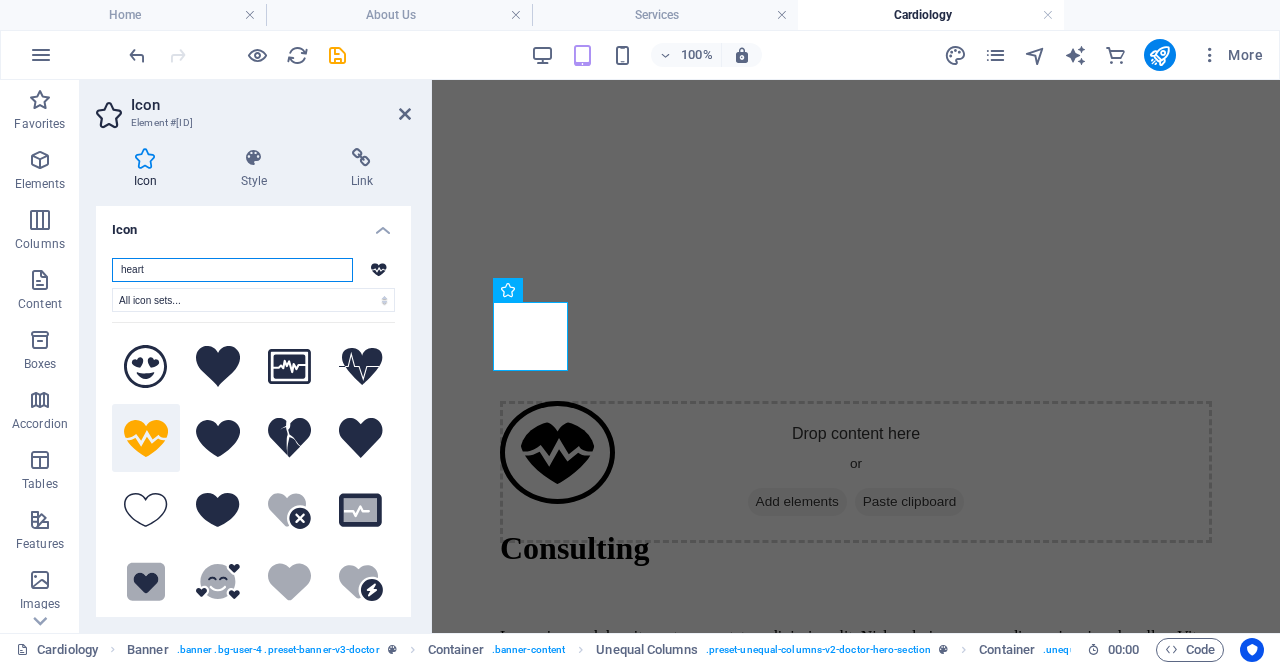 click on "heart" at bounding box center (232, 270) 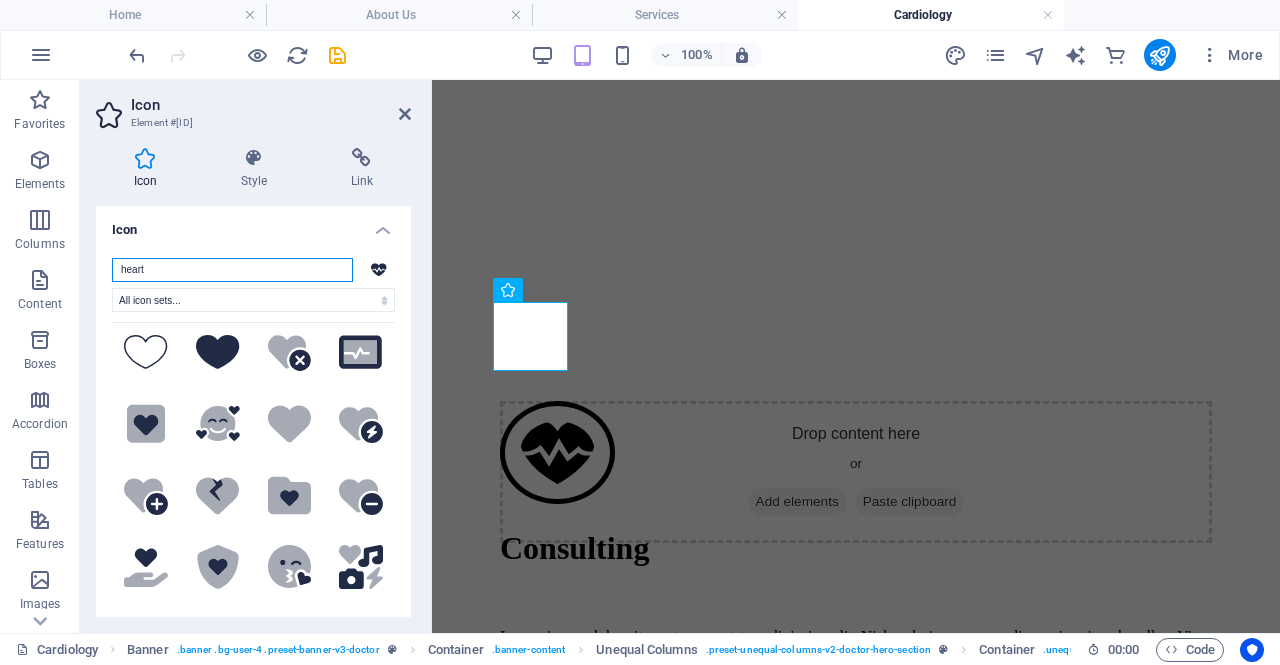 scroll, scrollTop: 157, scrollLeft: 0, axis: vertical 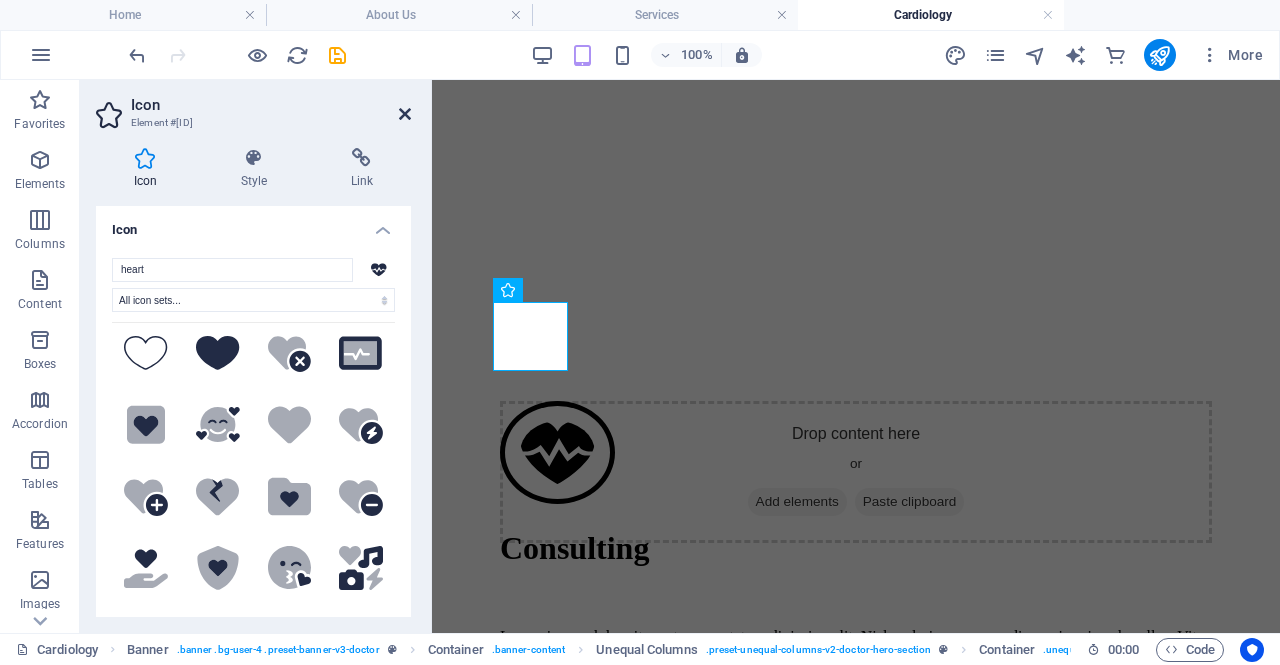 click at bounding box center [405, 114] 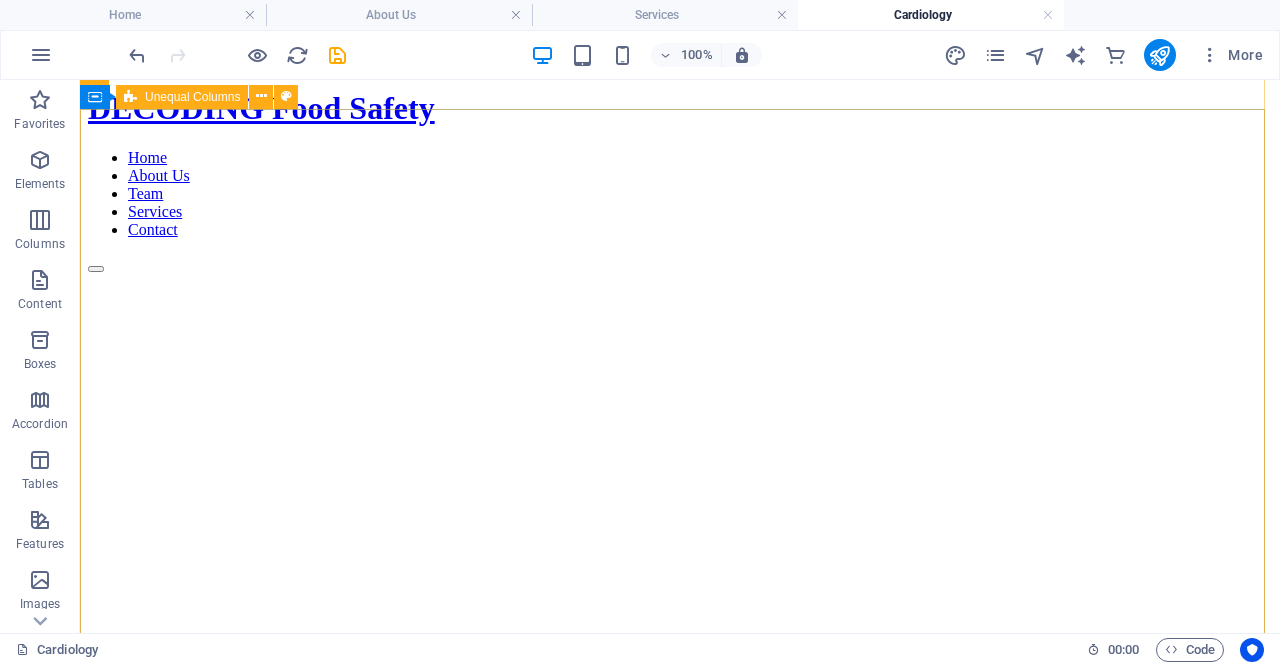 scroll, scrollTop: 0, scrollLeft: 0, axis: both 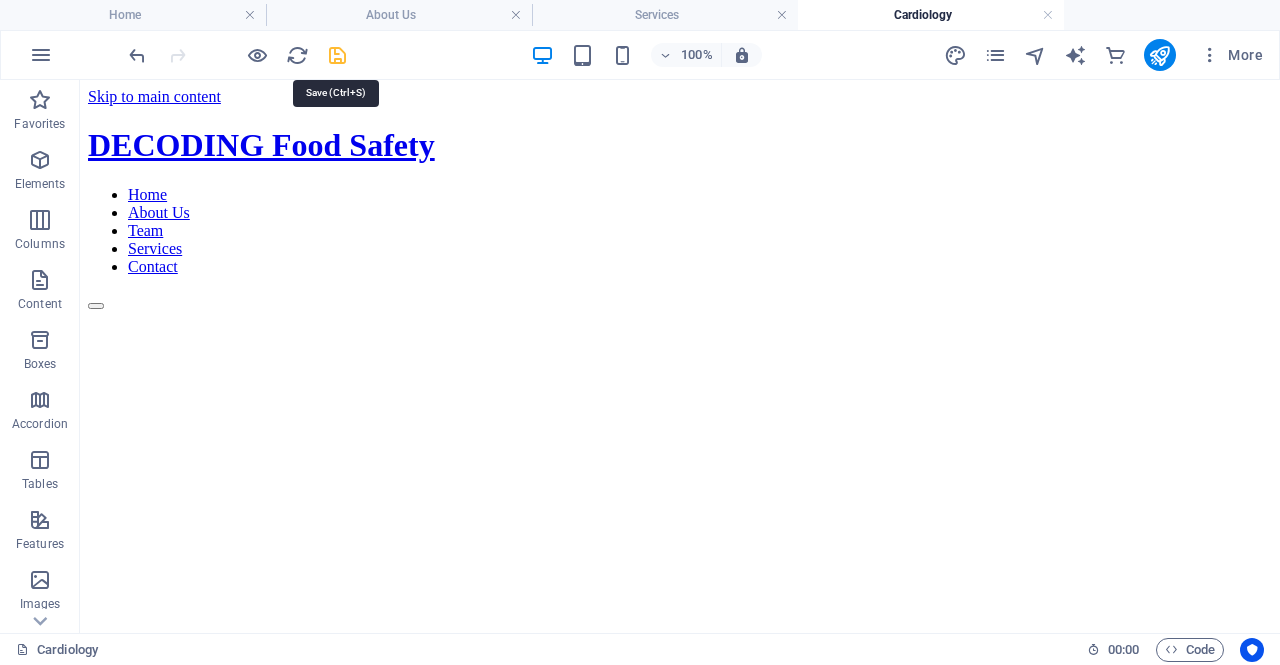 click at bounding box center [337, 55] 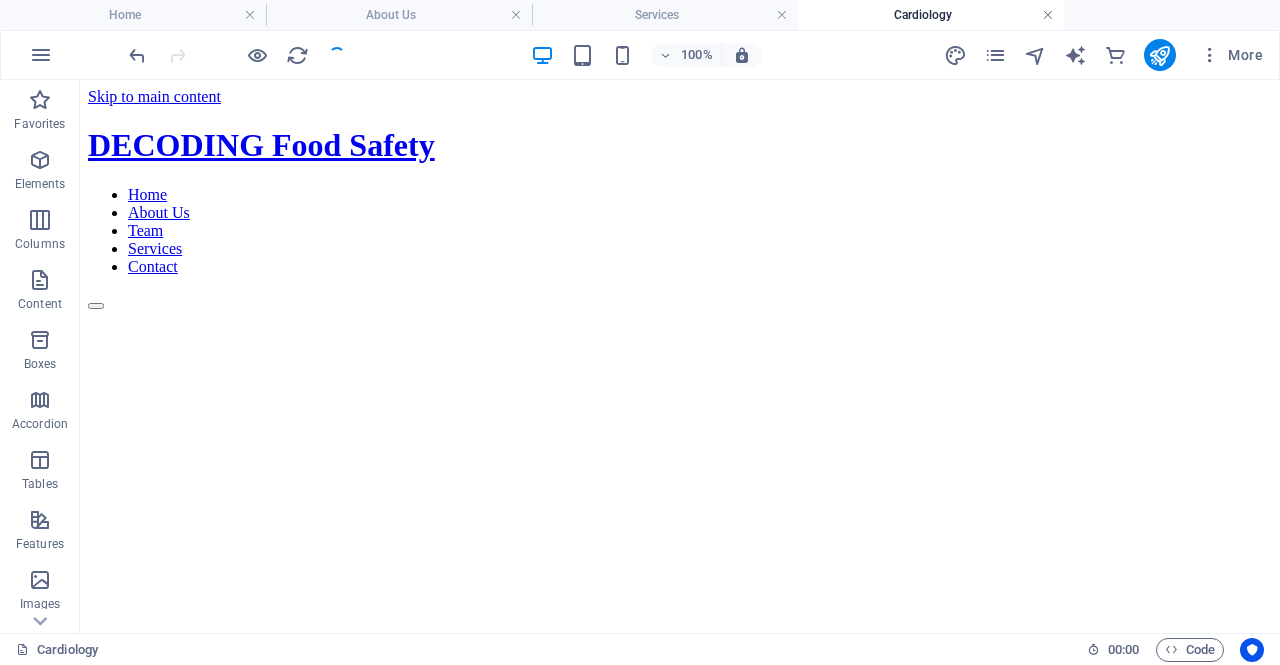 click at bounding box center (1048, 15) 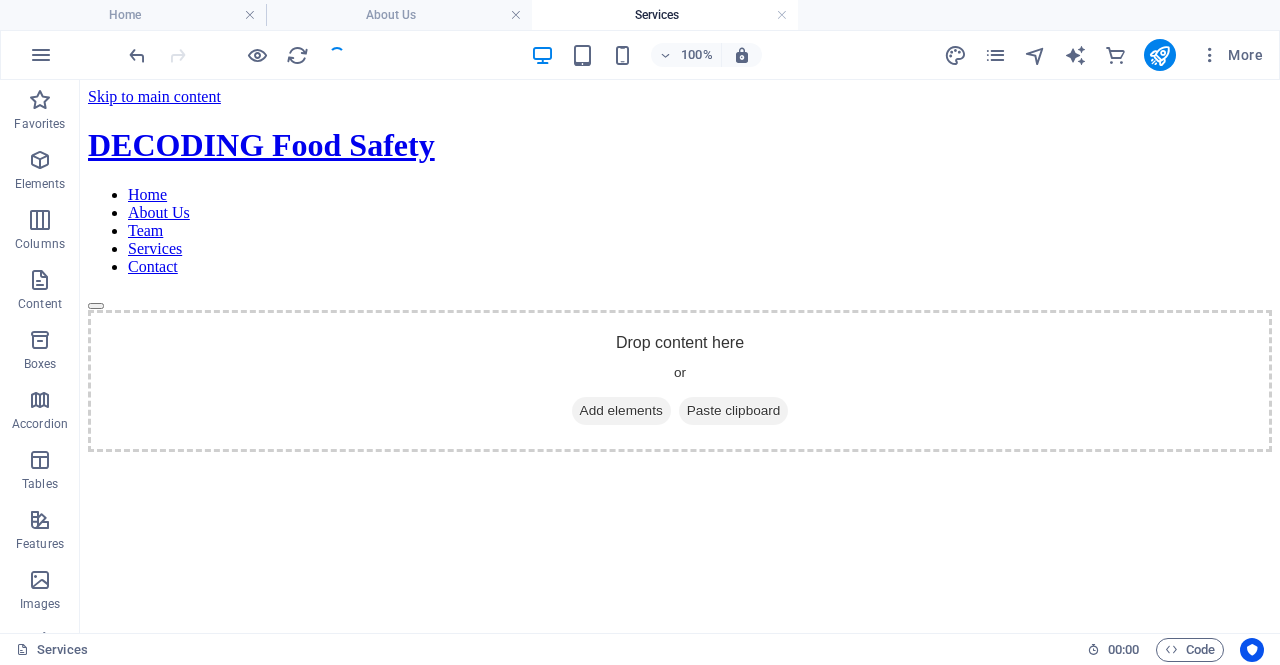 scroll, scrollTop: 980, scrollLeft: 0, axis: vertical 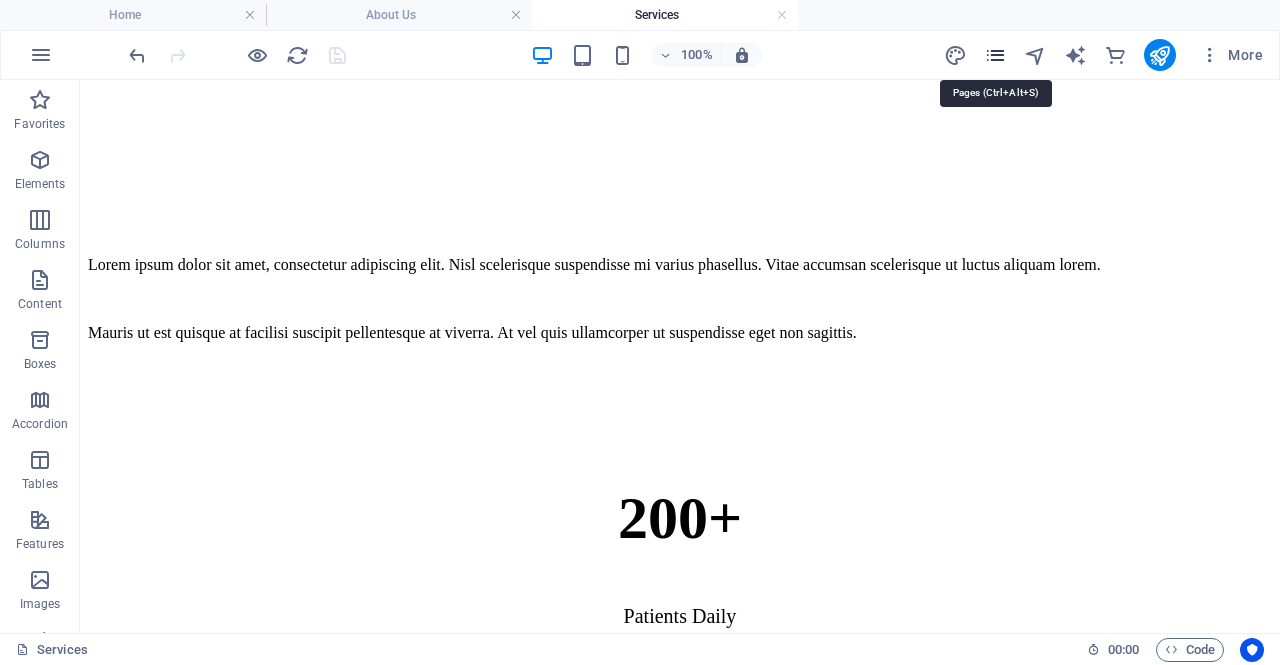 click at bounding box center (995, 55) 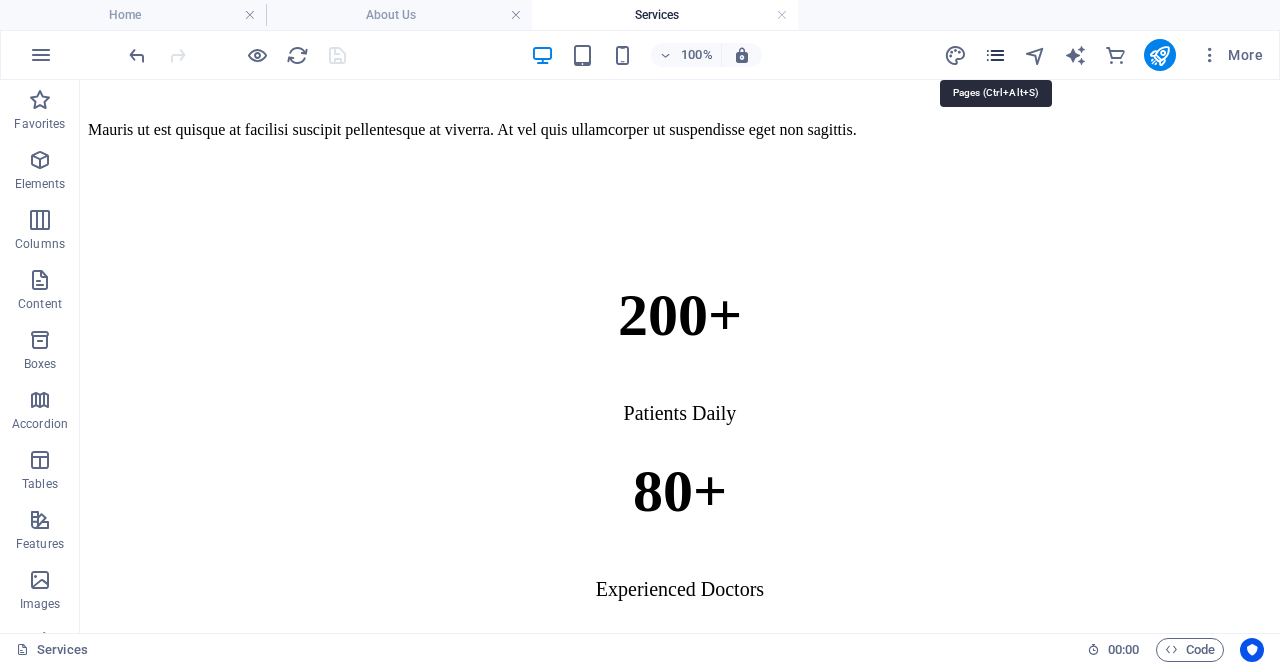 scroll, scrollTop: 1062, scrollLeft: 0, axis: vertical 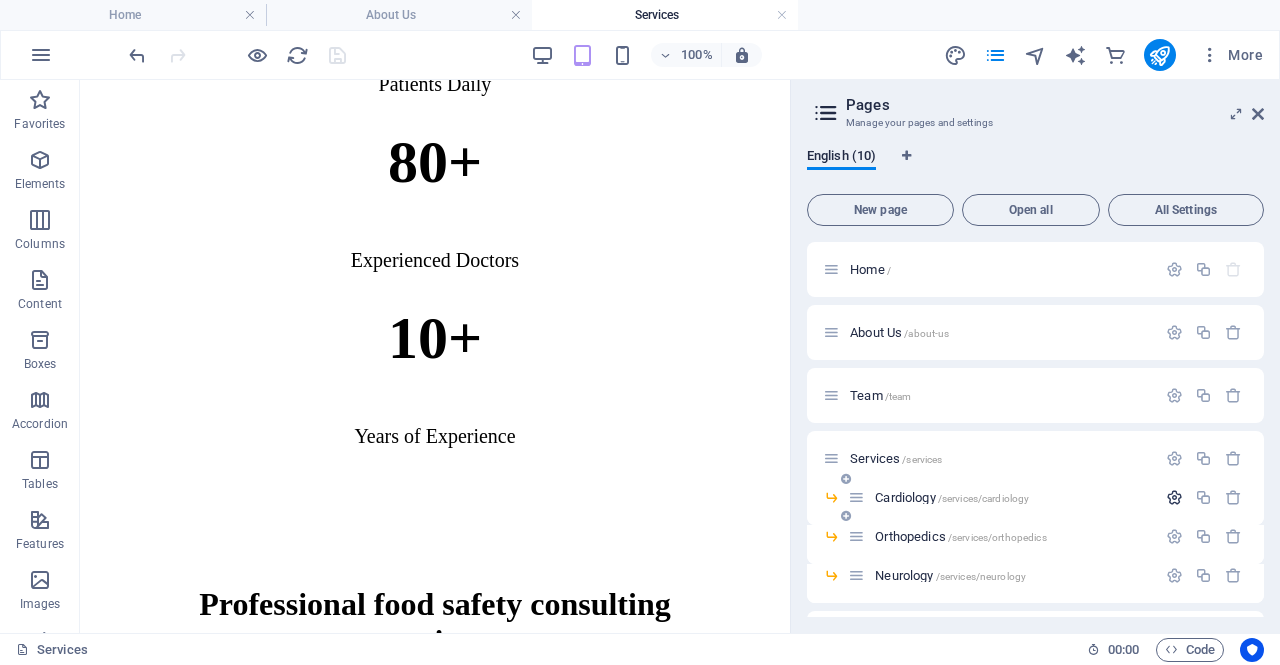 click at bounding box center [1174, 497] 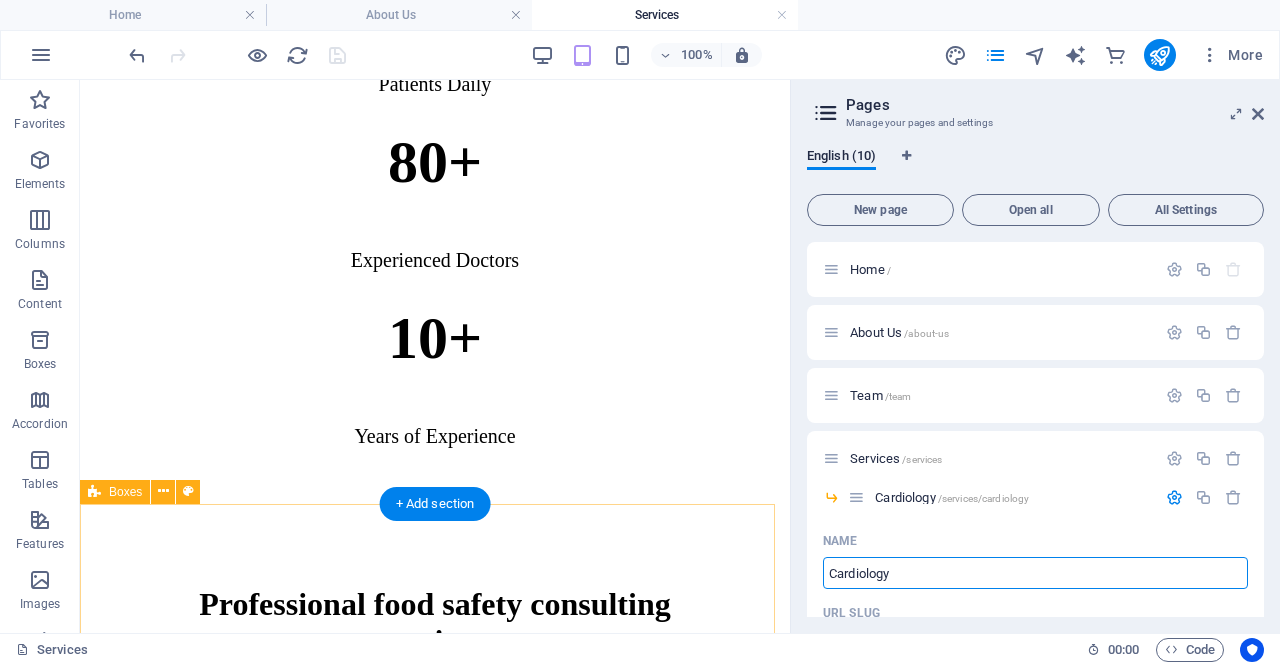 drag, startPoint x: 987, startPoint y: 656, endPoint x: 726, endPoint y: 576, distance: 272.98535 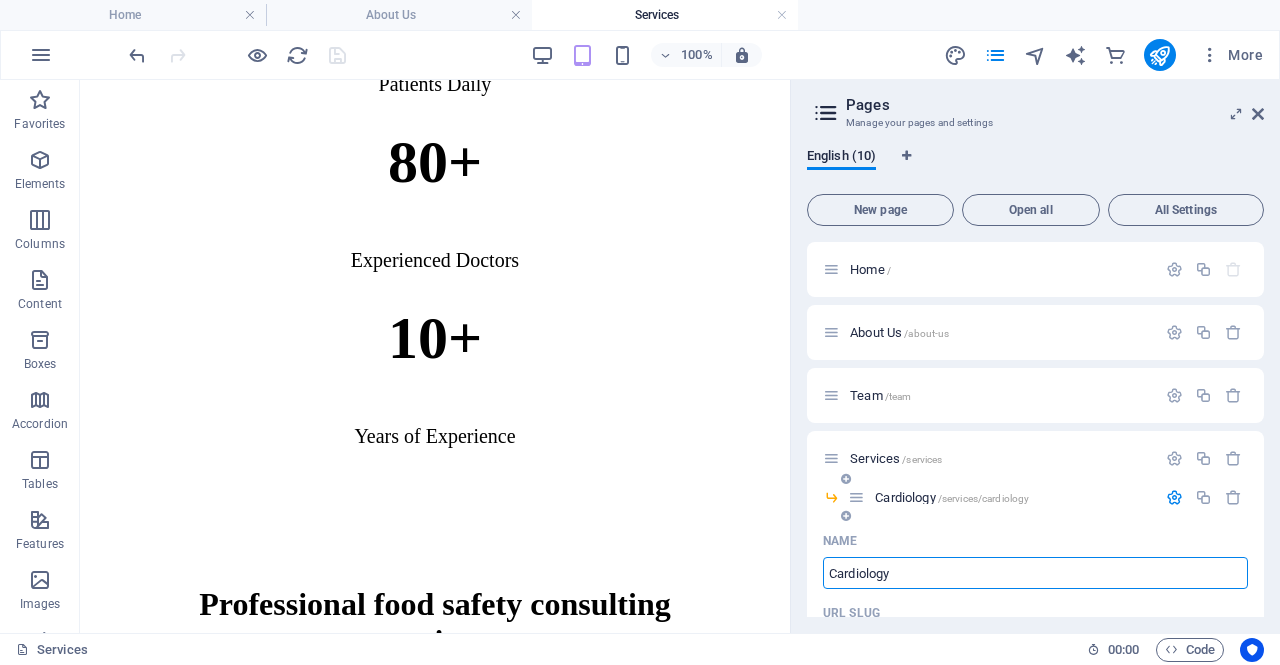 click on "Cardiology" at bounding box center [1035, 573] 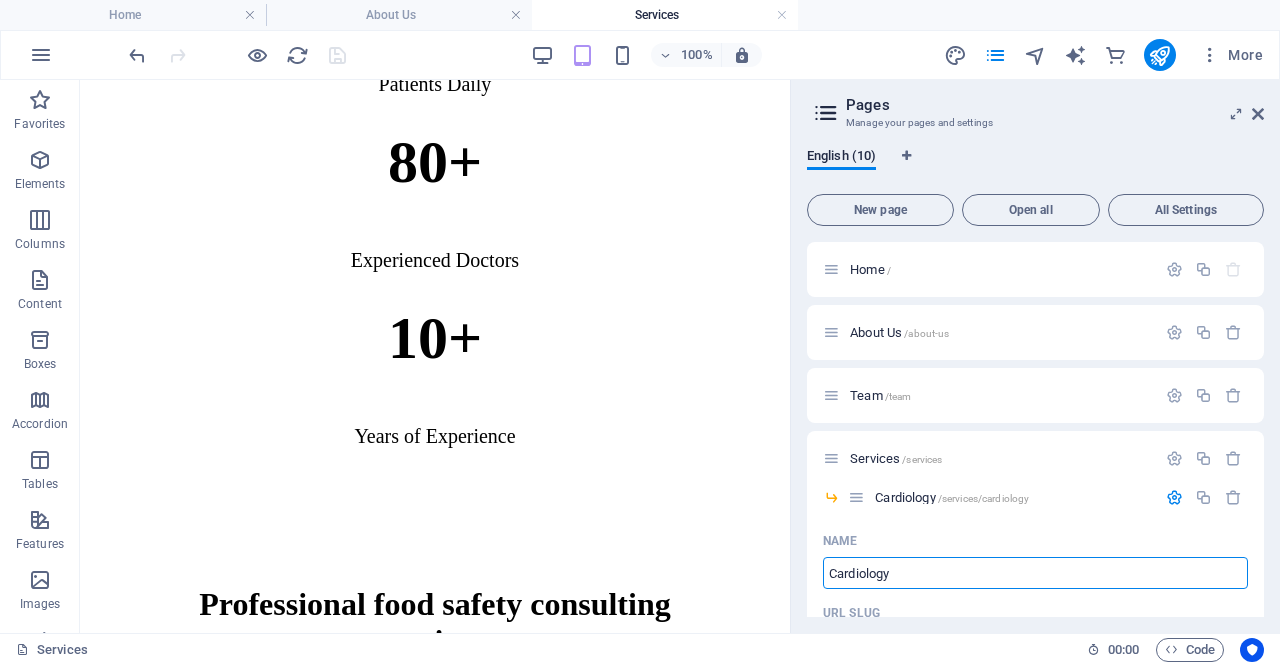 drag, startPoint x: 991, startPoint y: 660, endPoint x: 782, endPoint y: 579, distance: 224.14728 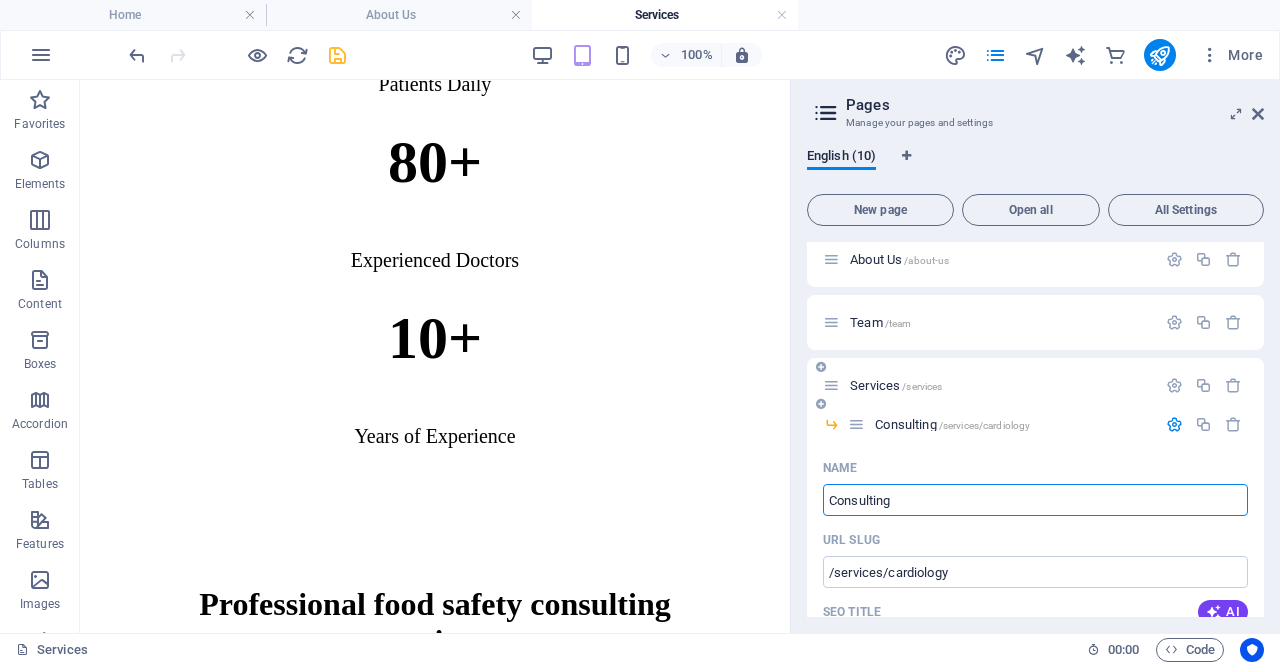 scroll, scrollTop: 72, scrollLeft: 0, axis: vertical 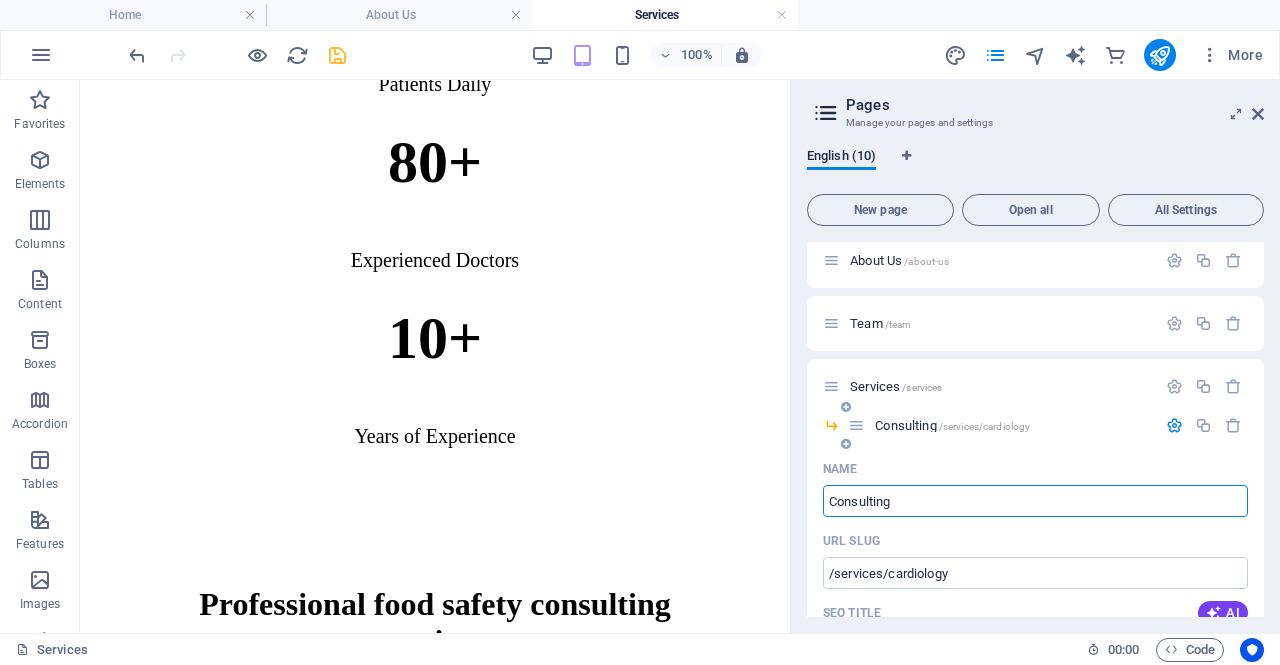 type on "Consulting" 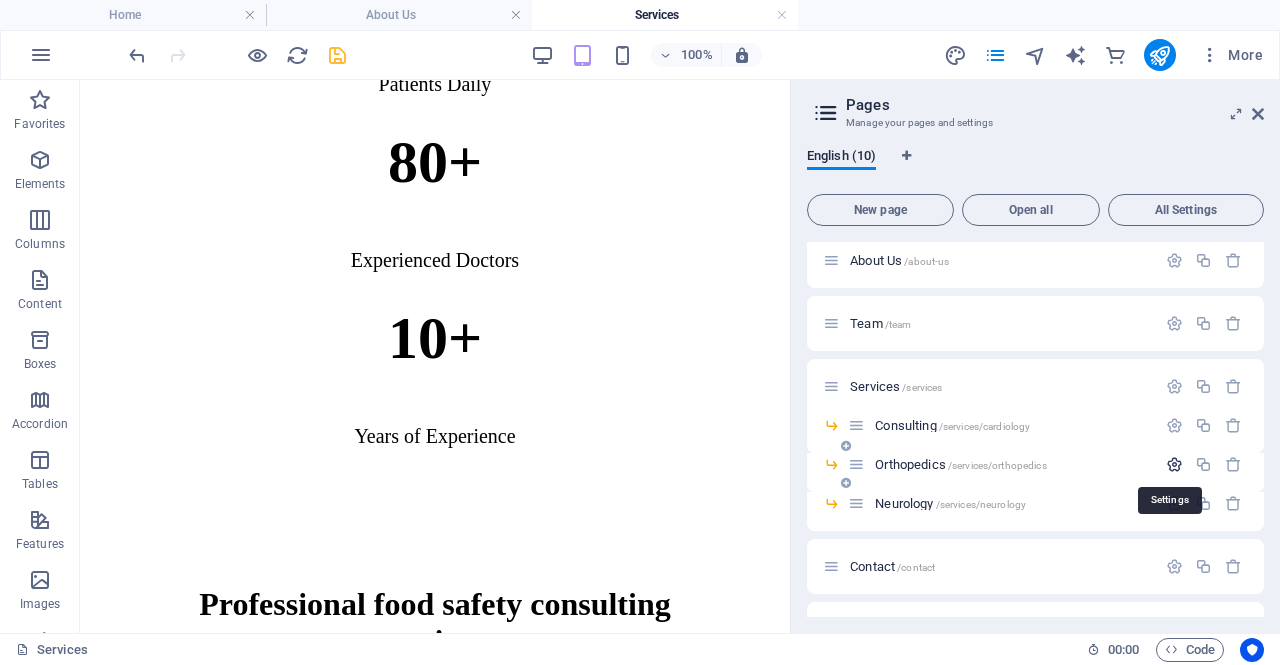 click at bounding box center (1174, 464) 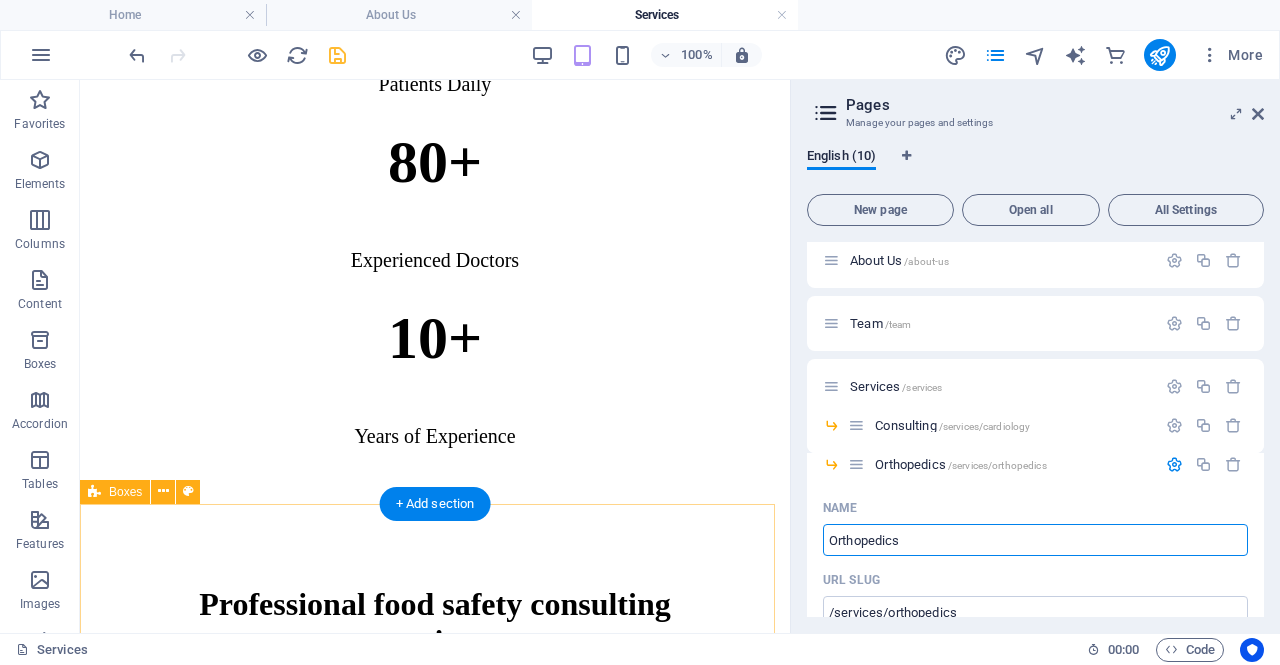 drag, startPoint x: 1010, startPoint y: 619, endPoint x: 741, endPoint y: 553, distance: 276.97833 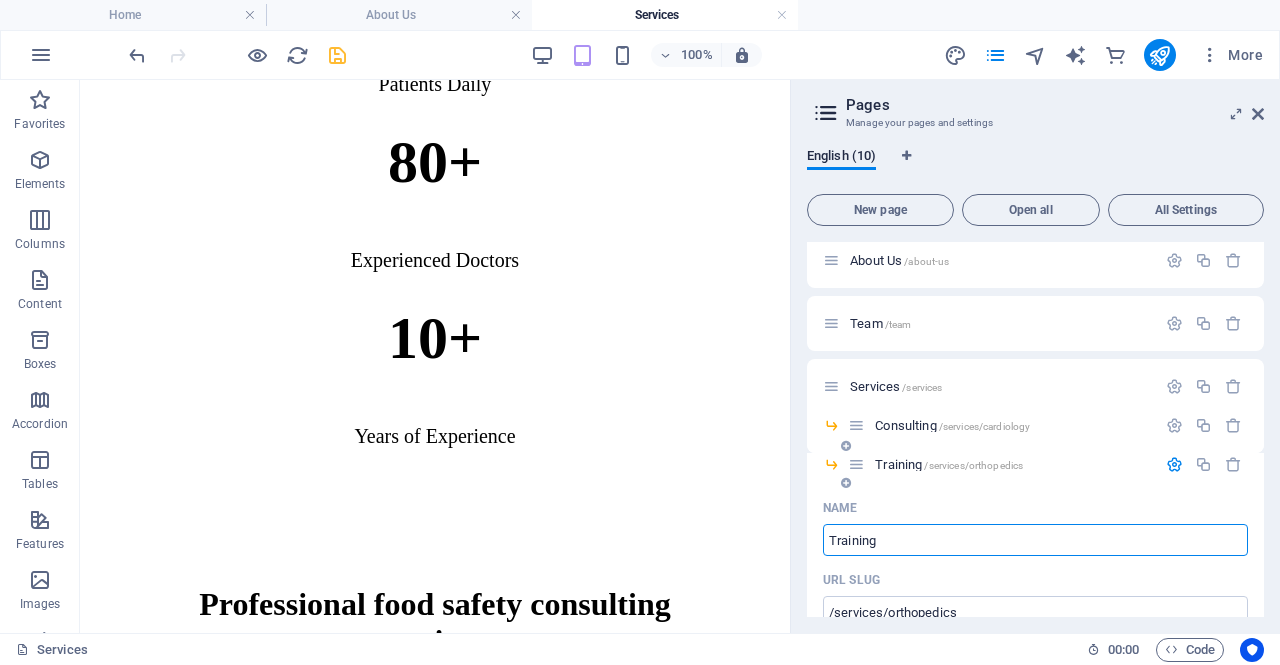 scroll, scrollTop: 106, scrollLeft: 0, axis: vertical 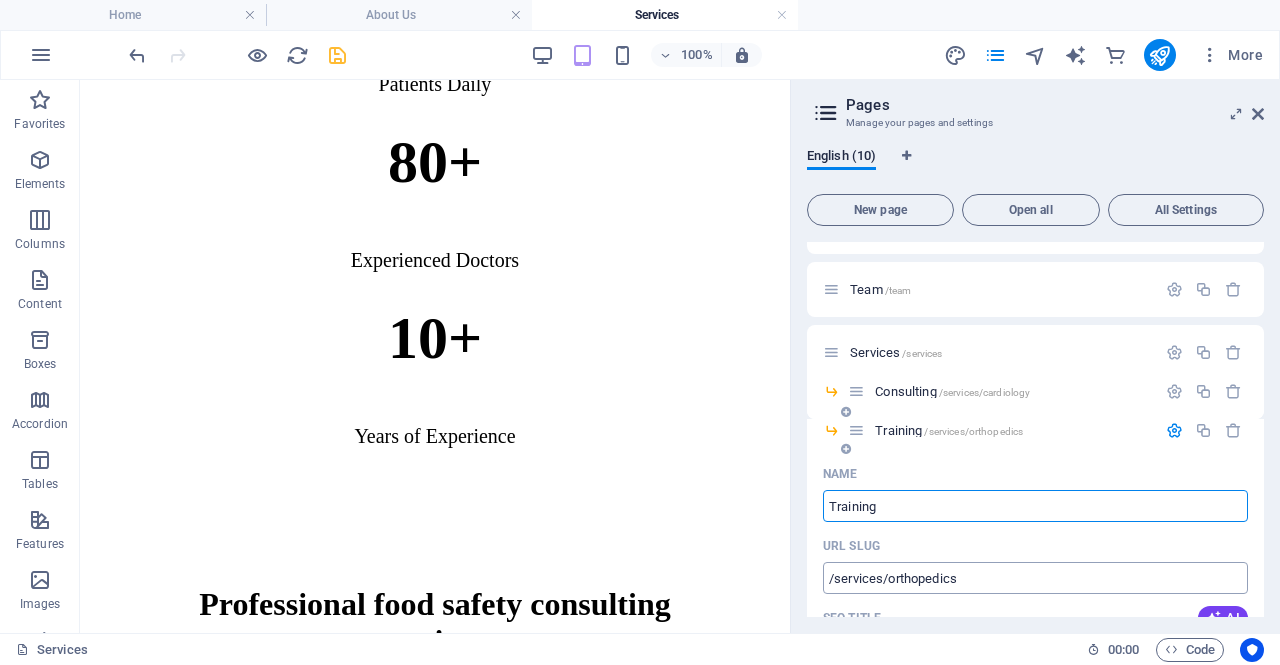 type on "Training" 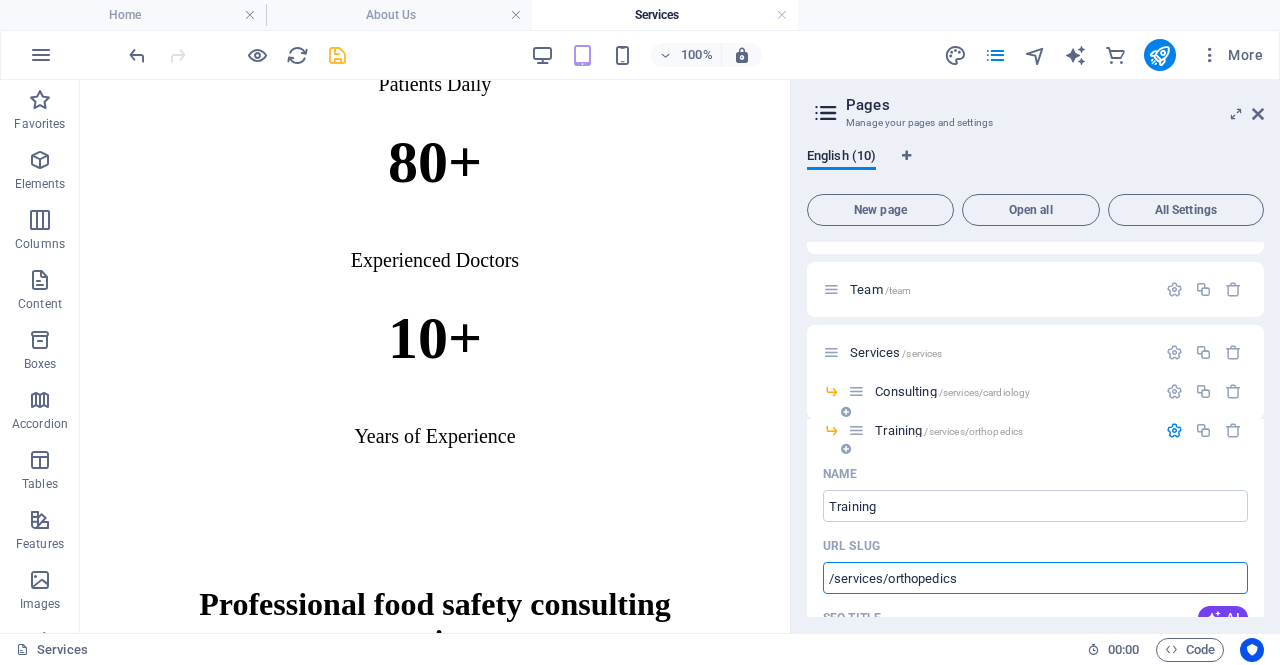 drag, startPoint x: 975, startPoint y: 577, endPoint x: 892, endPoint y: 578, distance: 83.00603 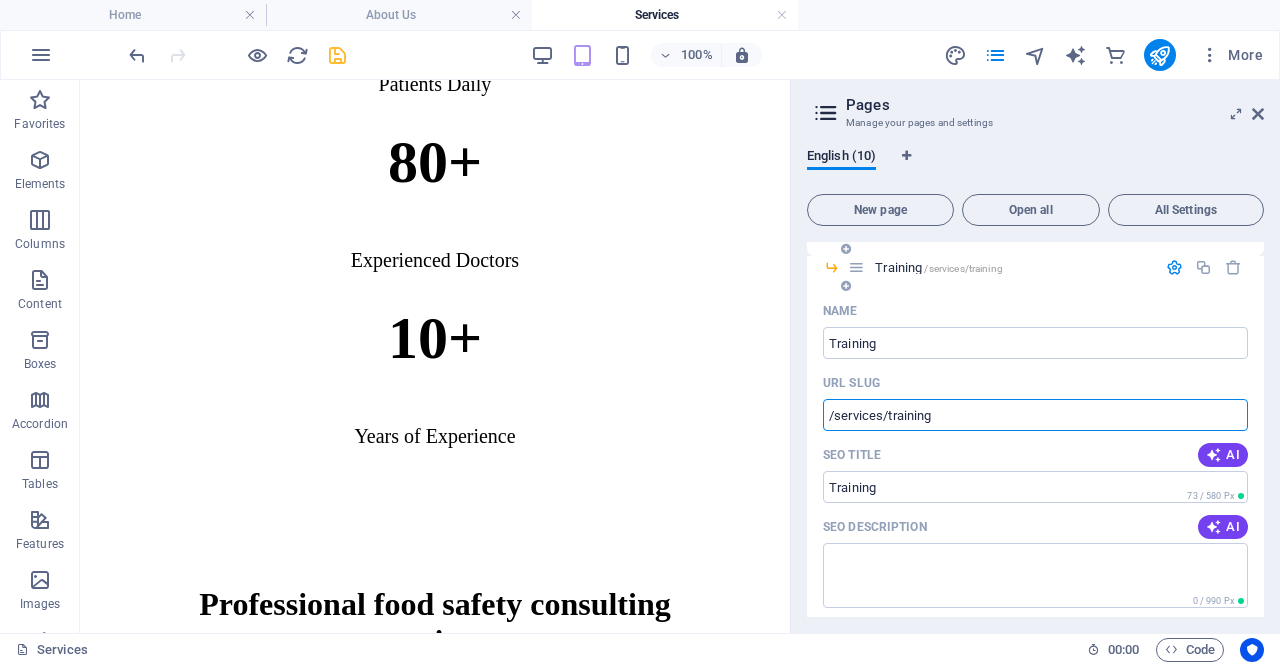 scroll, scrollTop: 178, scrollLeft: 0, axis: vertical 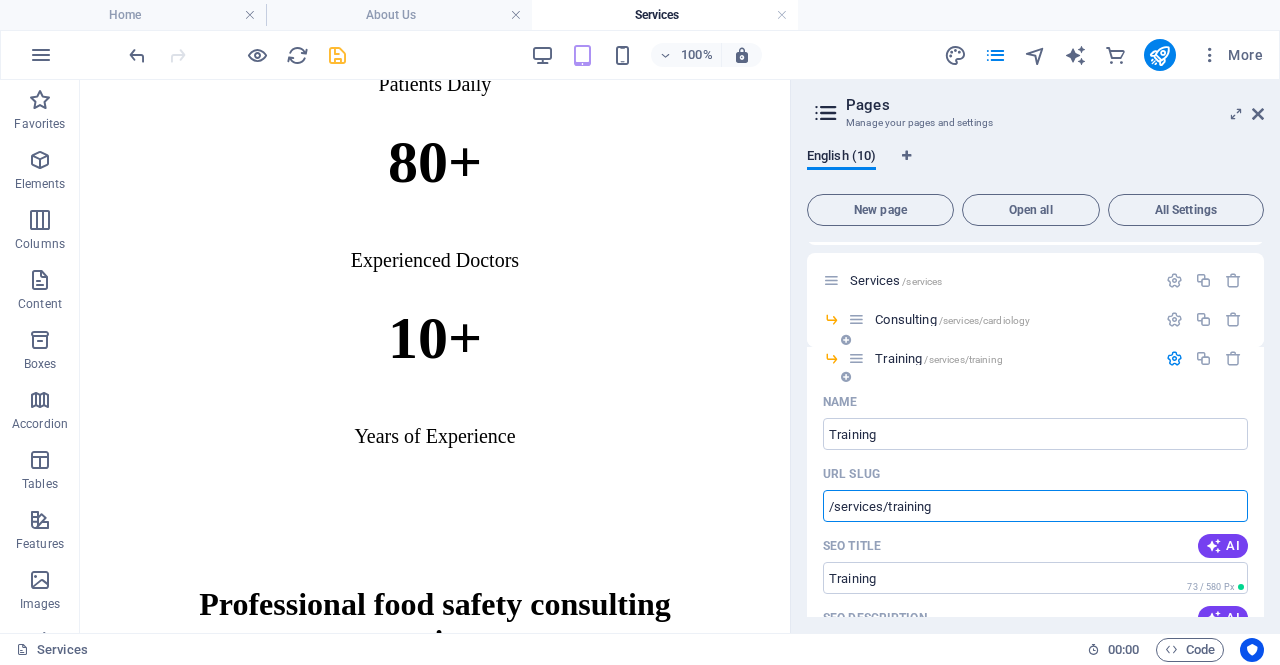 type on "/services/training" 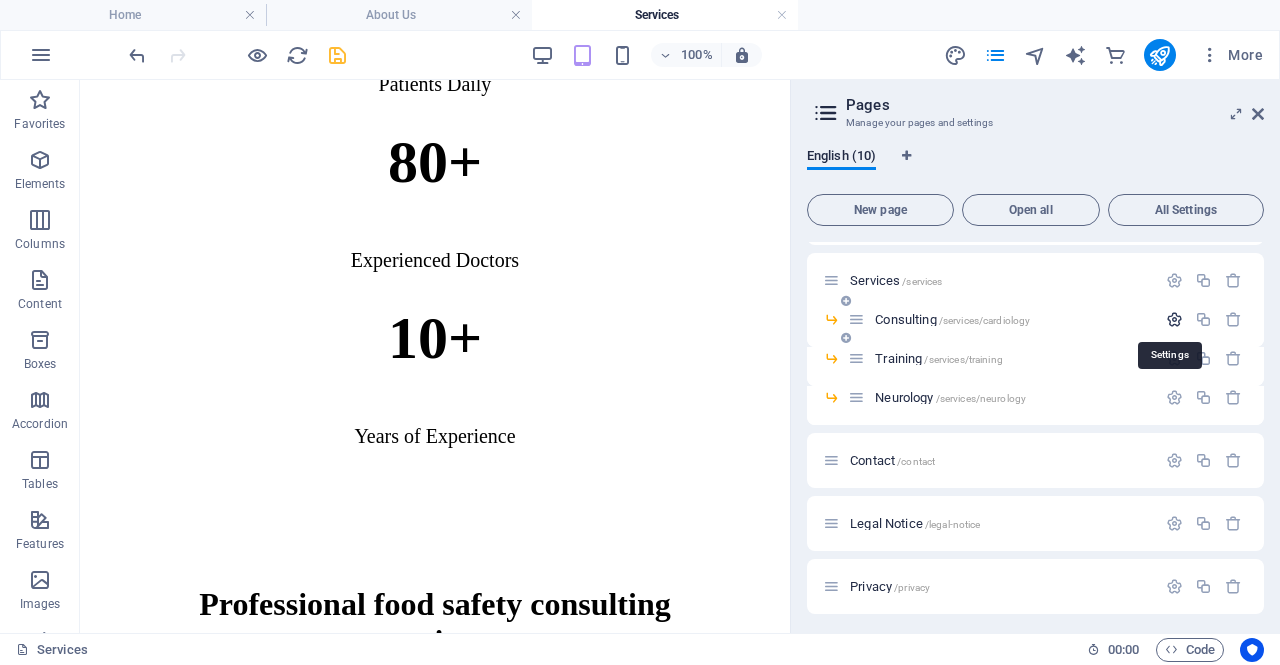 click at bounding box center [1174, 319] 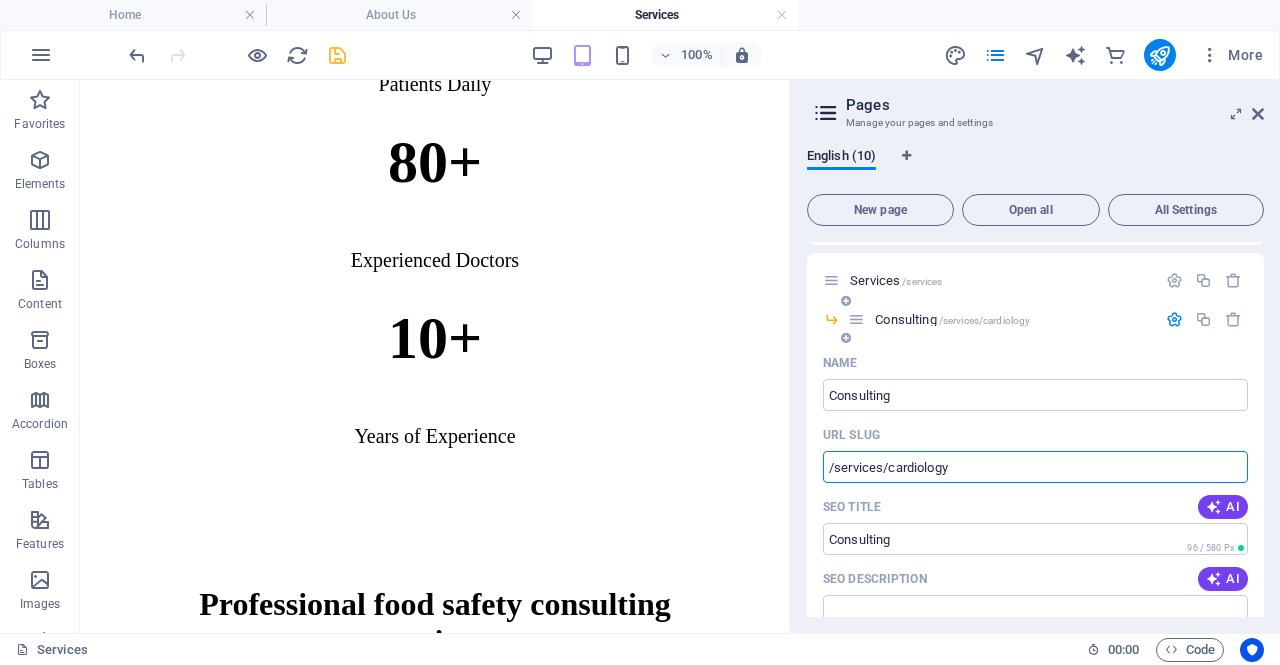 drag, startPoint x: 985, startPoint y: 464, endPoint x: 892, endPoint y: 468, distance: 93.08598 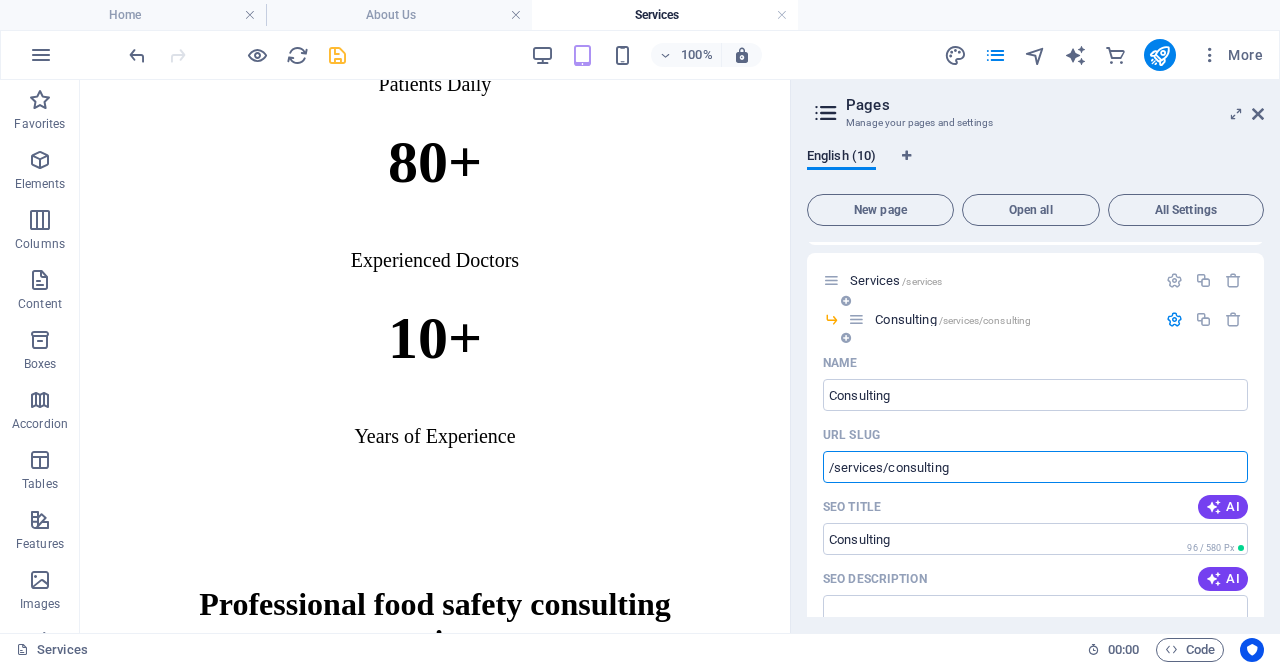 type on "/services/consulting" 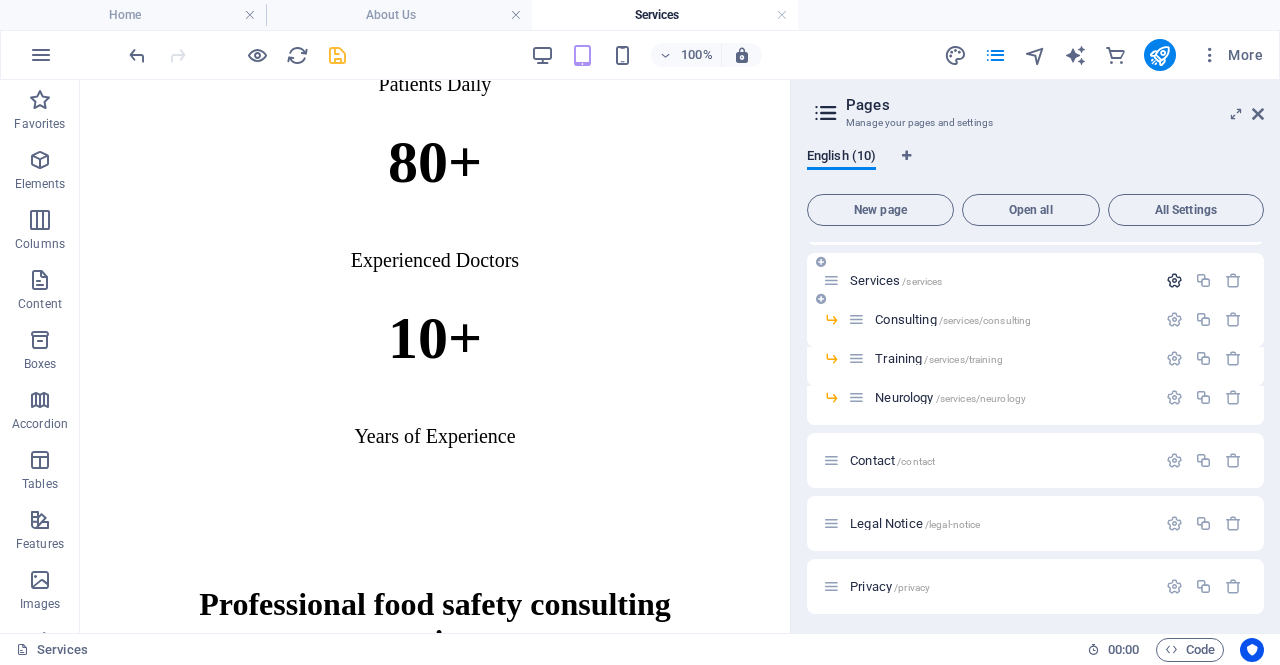 click at bounding box center [1174, 280] 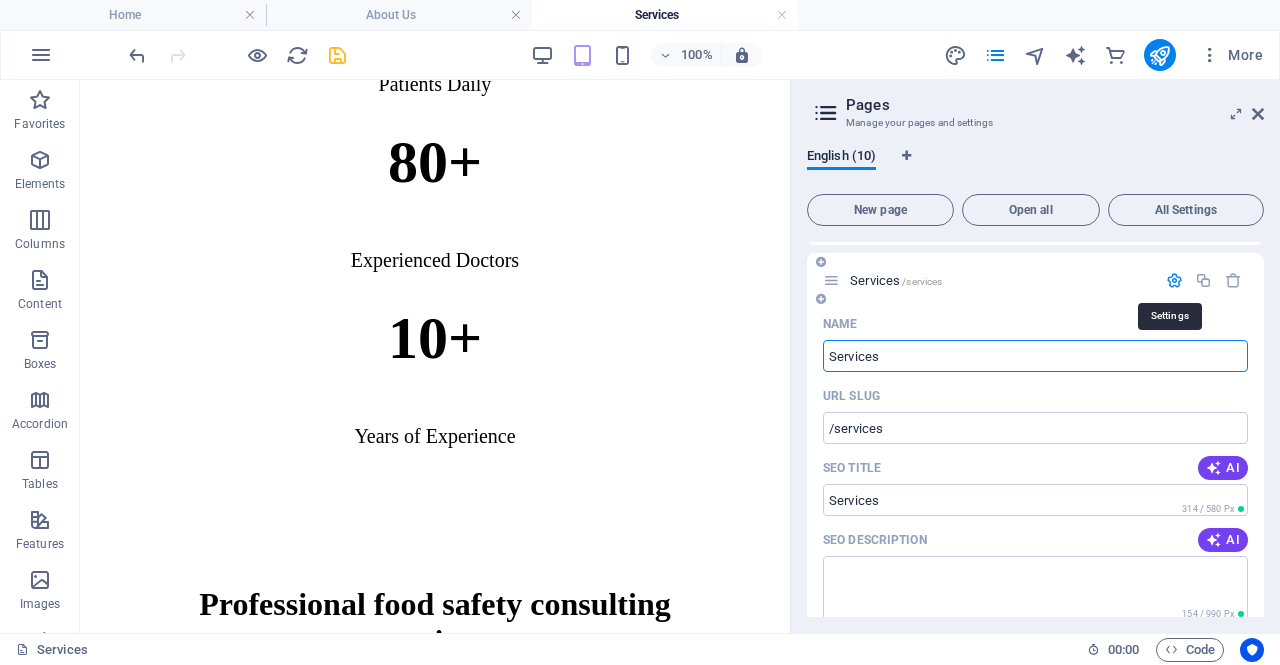 click at bounding box center [1174, 280] 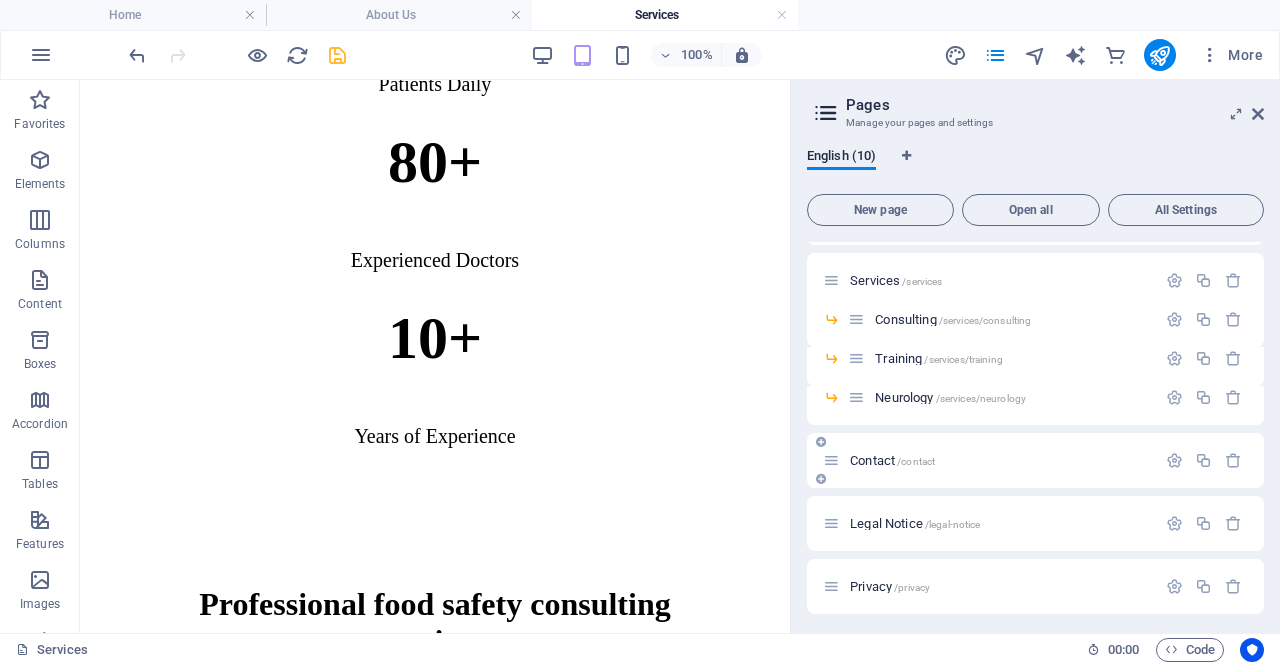 scroll, scrollTop: 182, scrollLeft: 0, axis: vertical 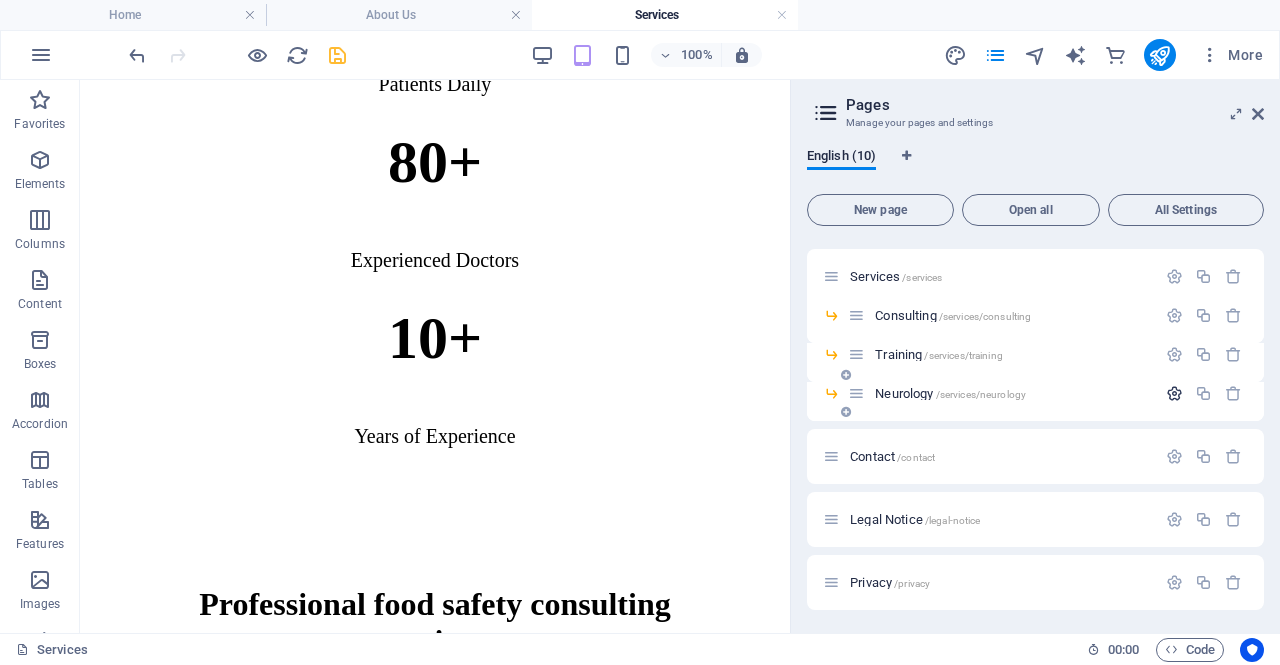 click at bounding box center (1174, 393) 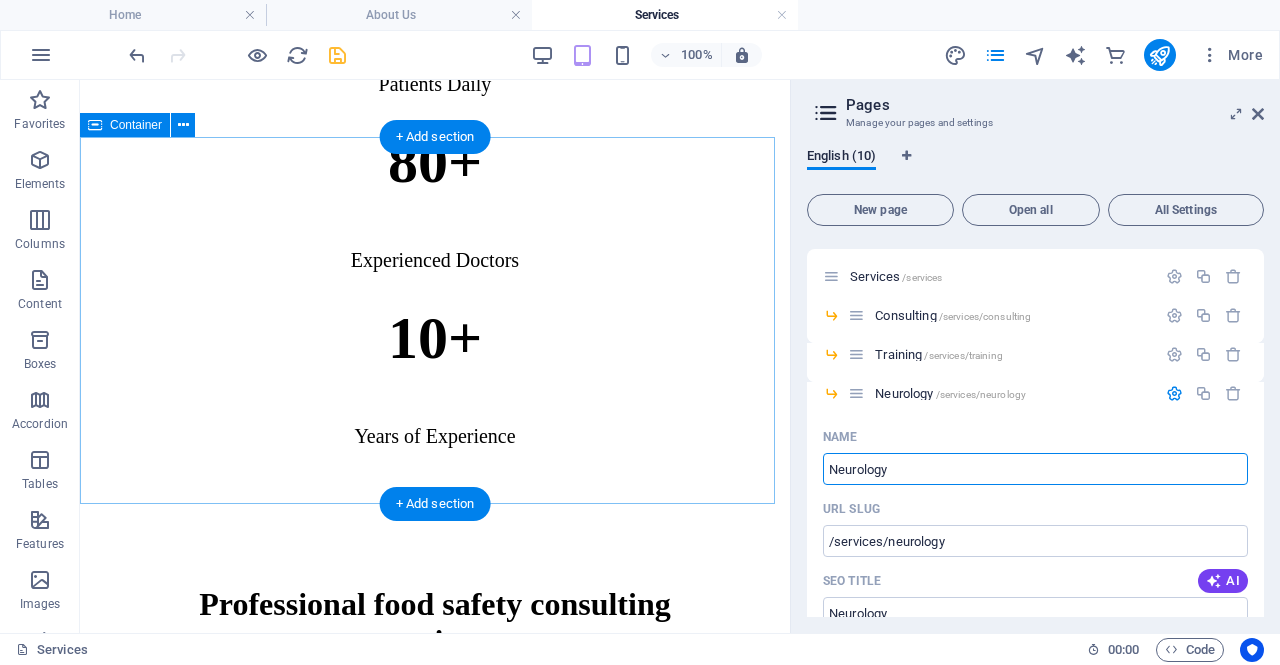 drag, startPoint x: 1026, startPoint y: 551, endPoint x: 707, endPoint y: 475, distance: 327.92834 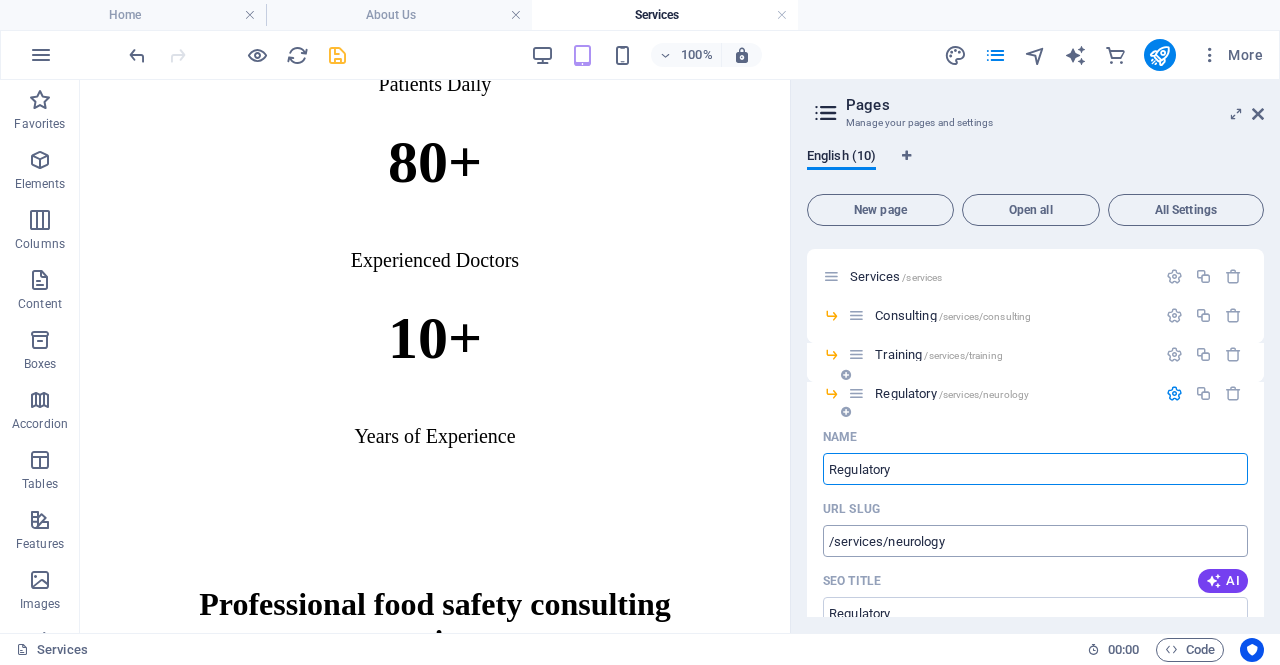 type on "Regulatory" 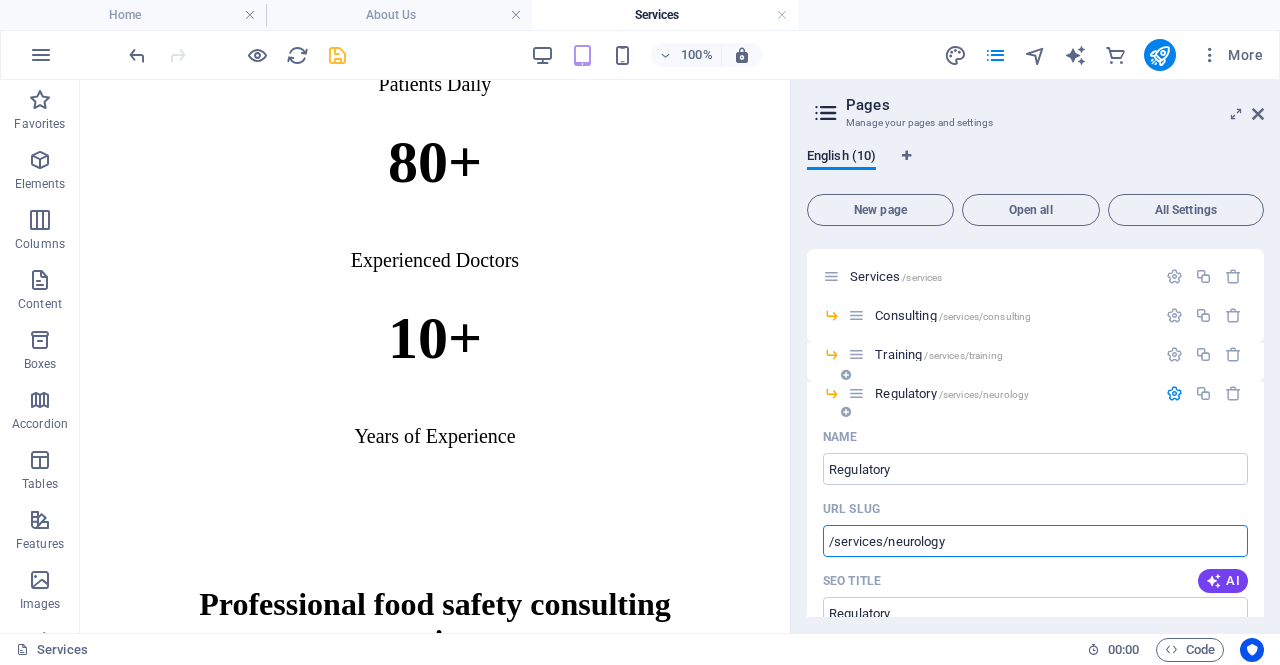 drag, startPoint x: 958, startPoint y: 542, endPoint x: 890, endPoint y: 536, distance: 68.26419 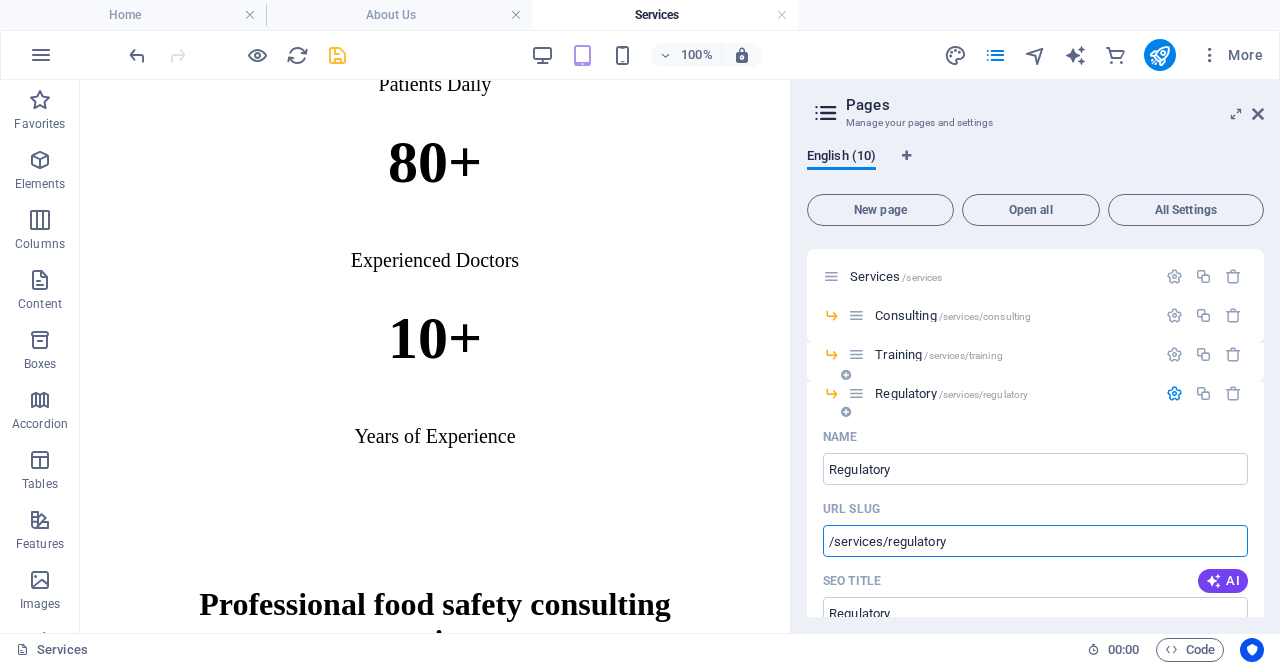 type on "/services/regulatory" 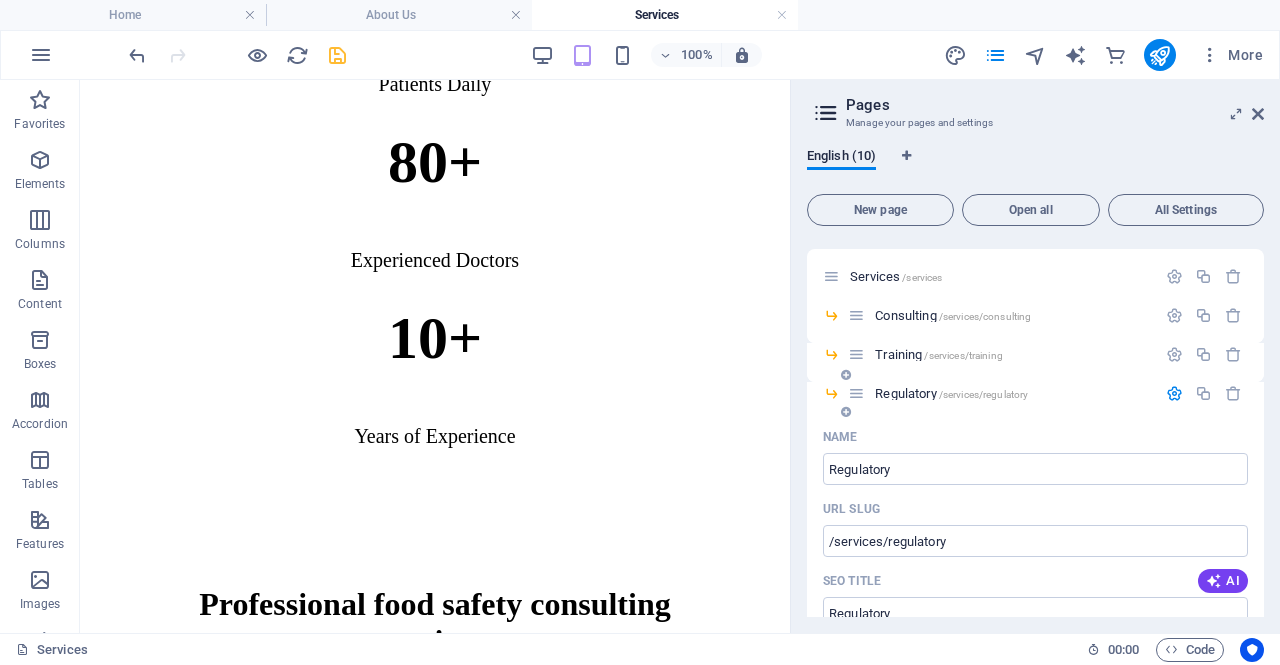 click at bounding box center [1174, 393] 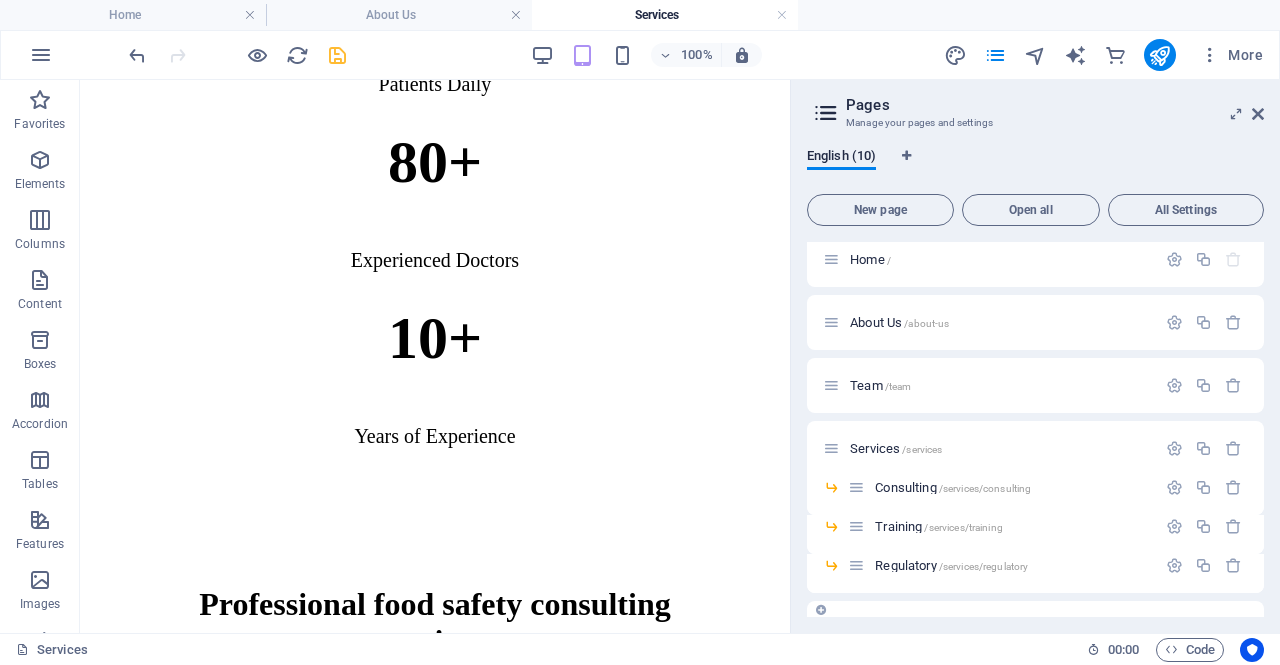 scroll, scrollTop: 0, scrollLeft: 0, axis: both 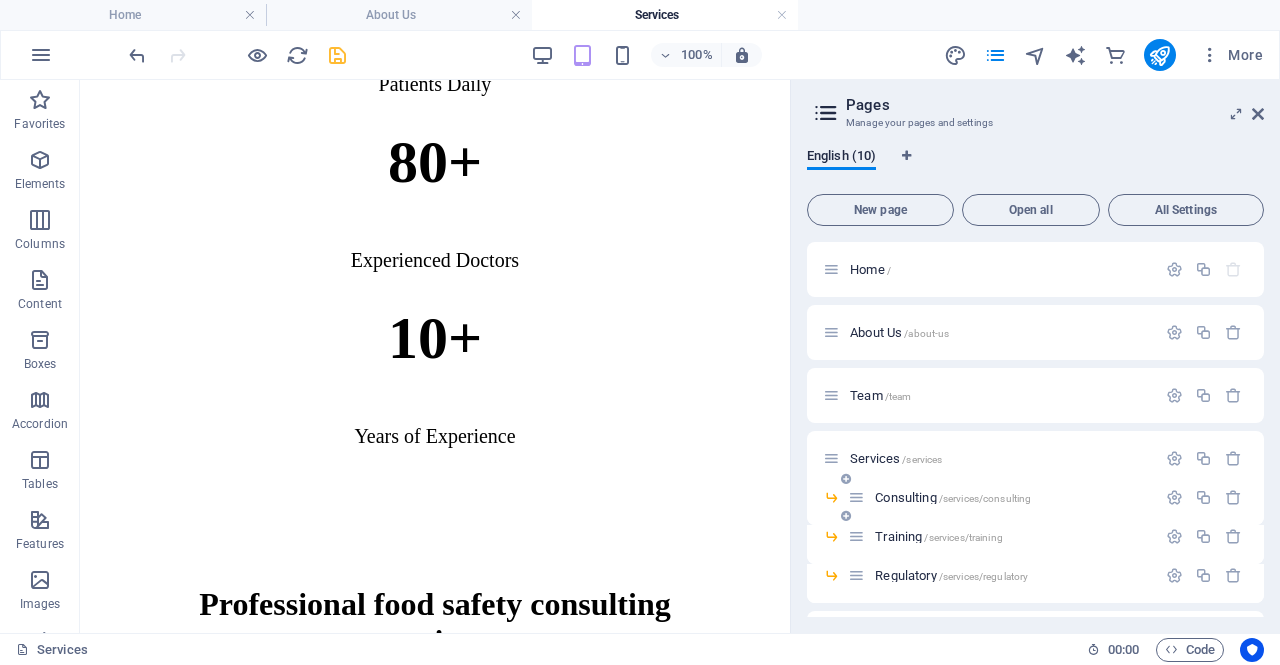 click on "Consulting /services/consulting" at bounding box center (953, 497) 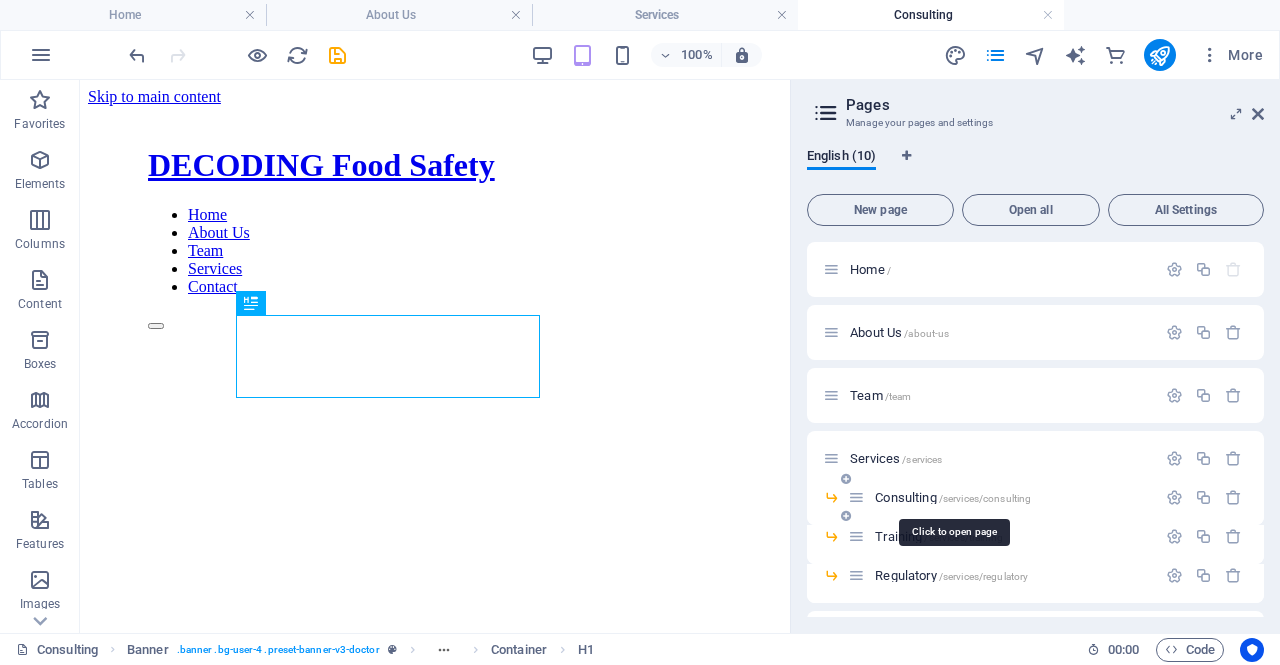 scroll, scrollTop: 364, scrollLeft: 0, axis: vertical 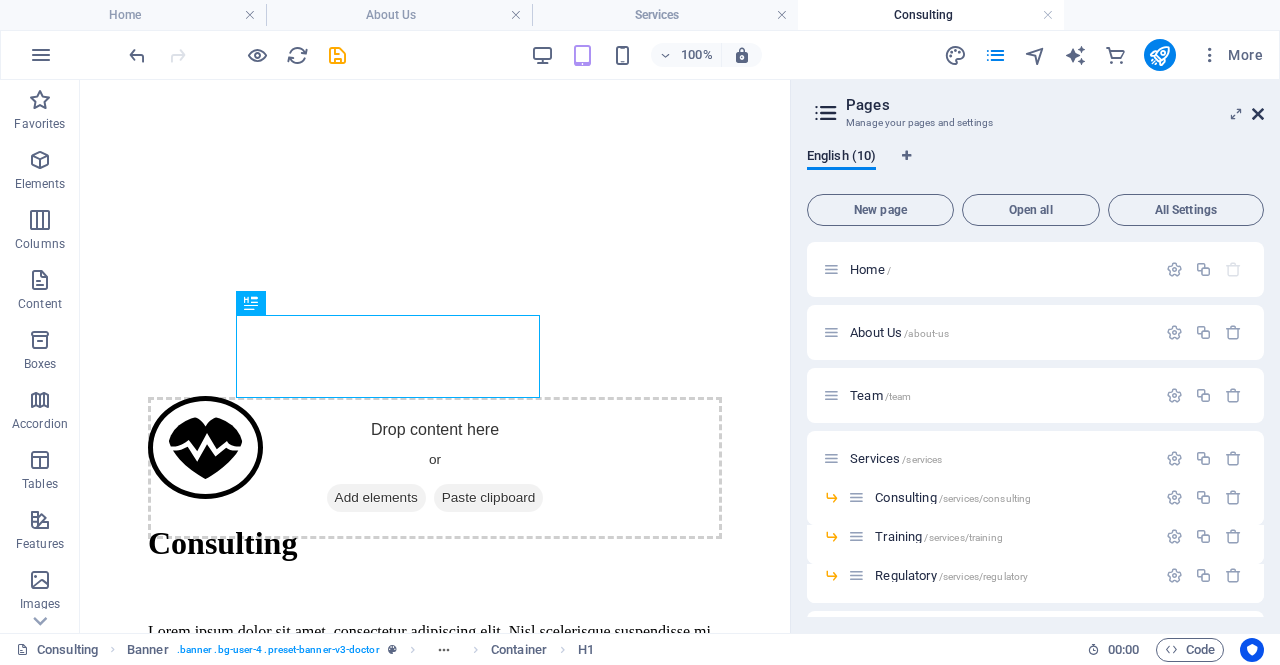 click at bounding box center (1258, 114) 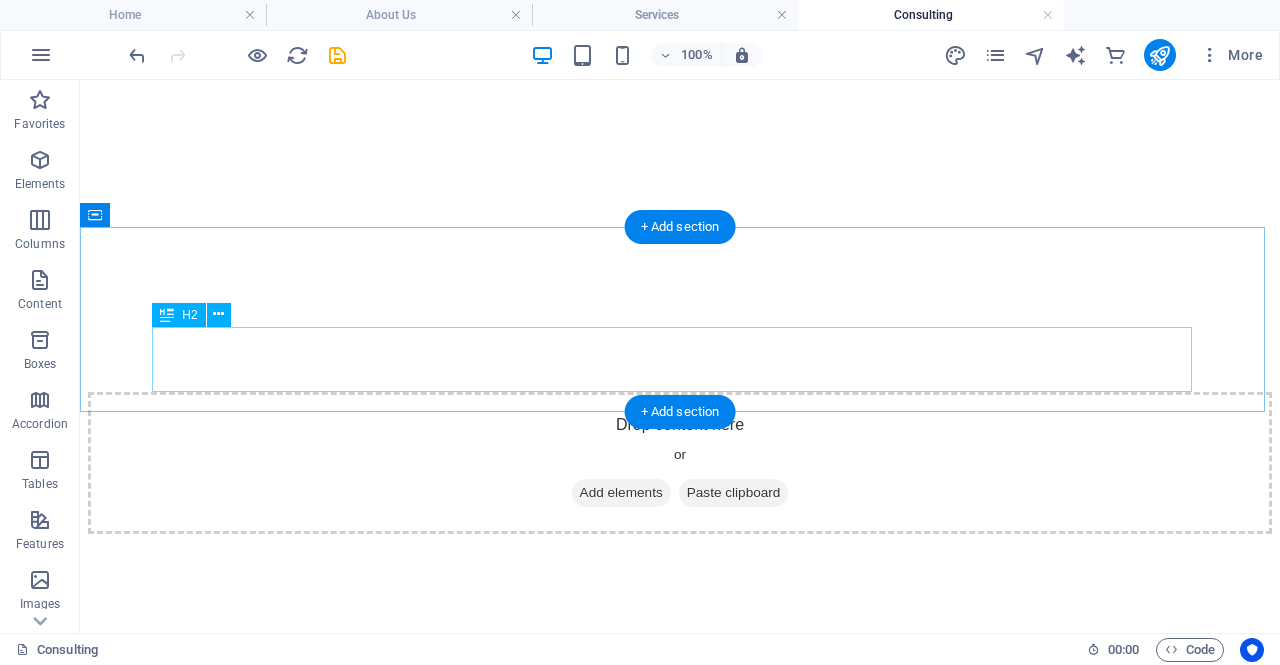 scroll, scrollTop: 386, scrollLeft: 0, axis: vertical 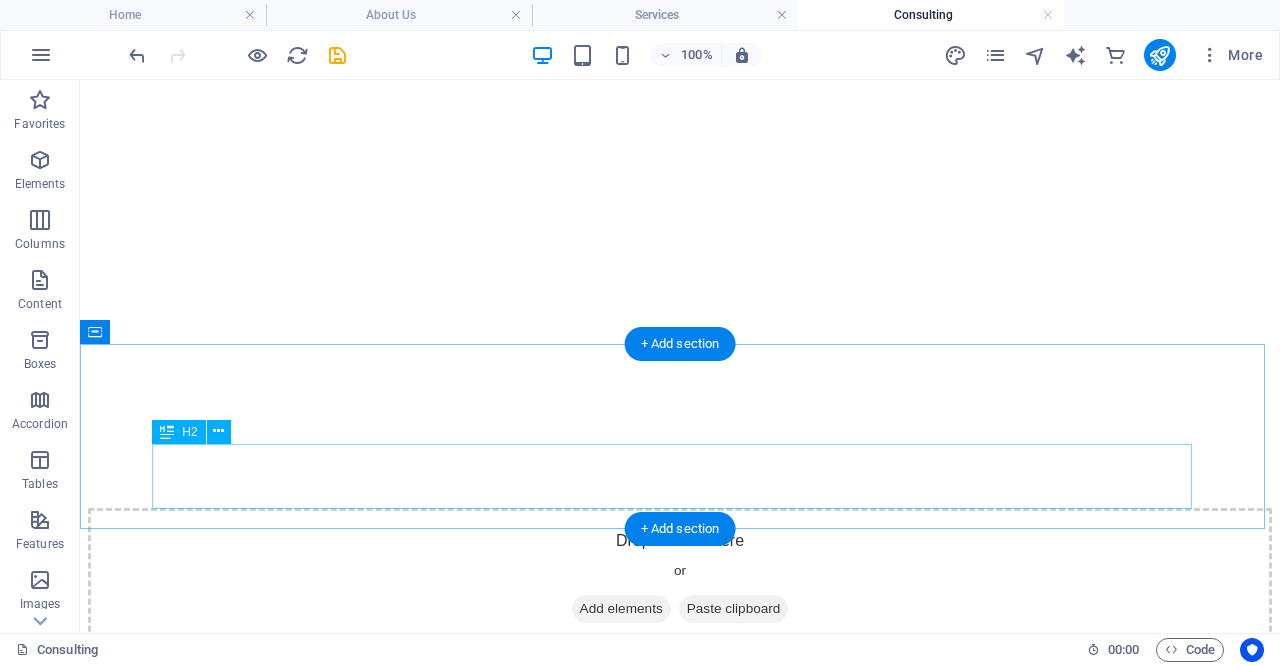 click on "Our cardiology expert" at bounding box center (680, 1412) 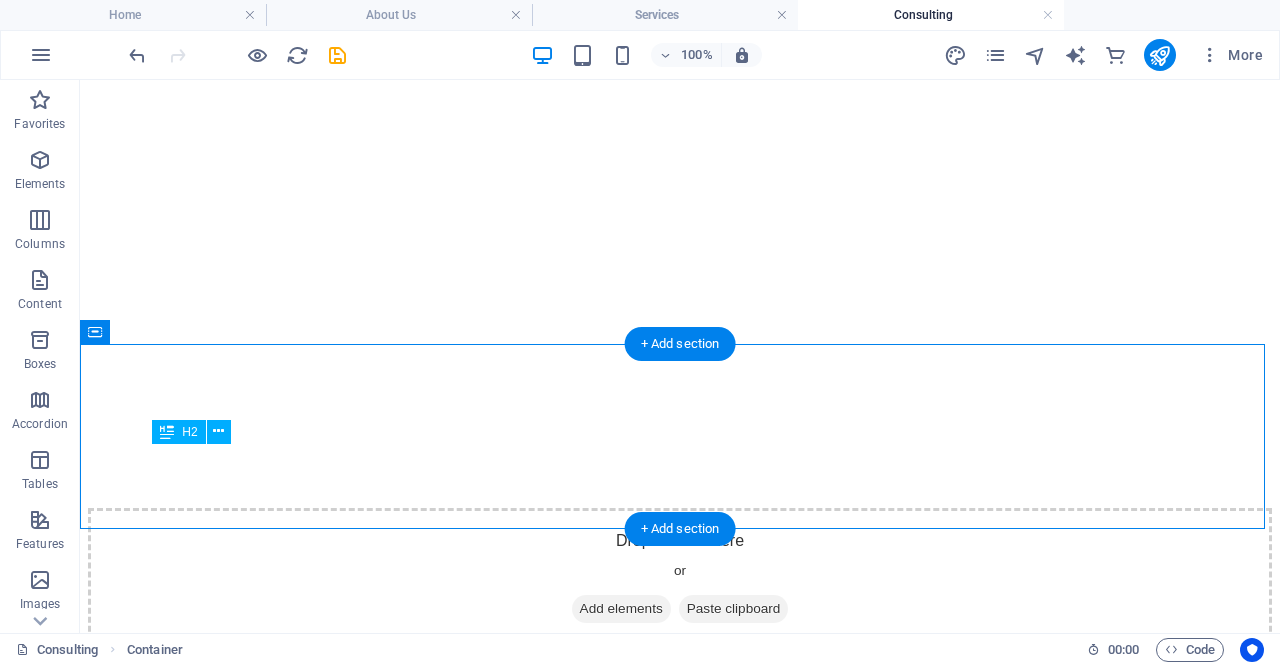 click on "Our cardiology expert" at bounding box center (680, 1412) 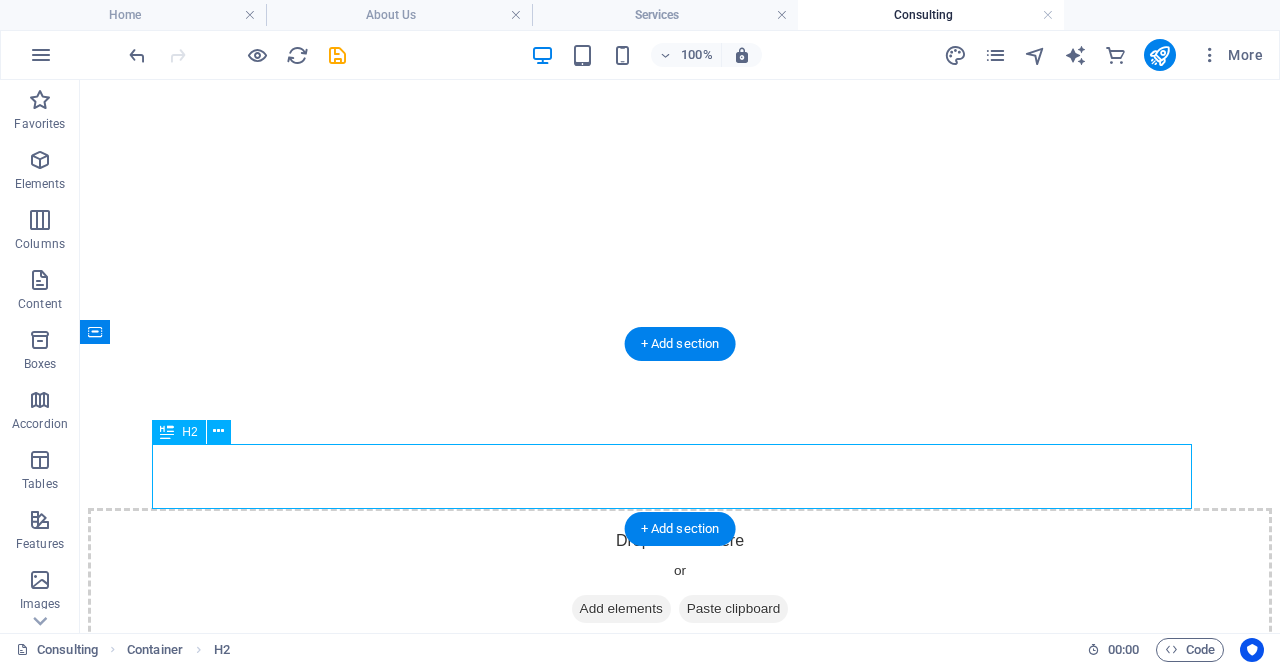 click on "Our cardiology expert" at bounding box center [680, 1412] 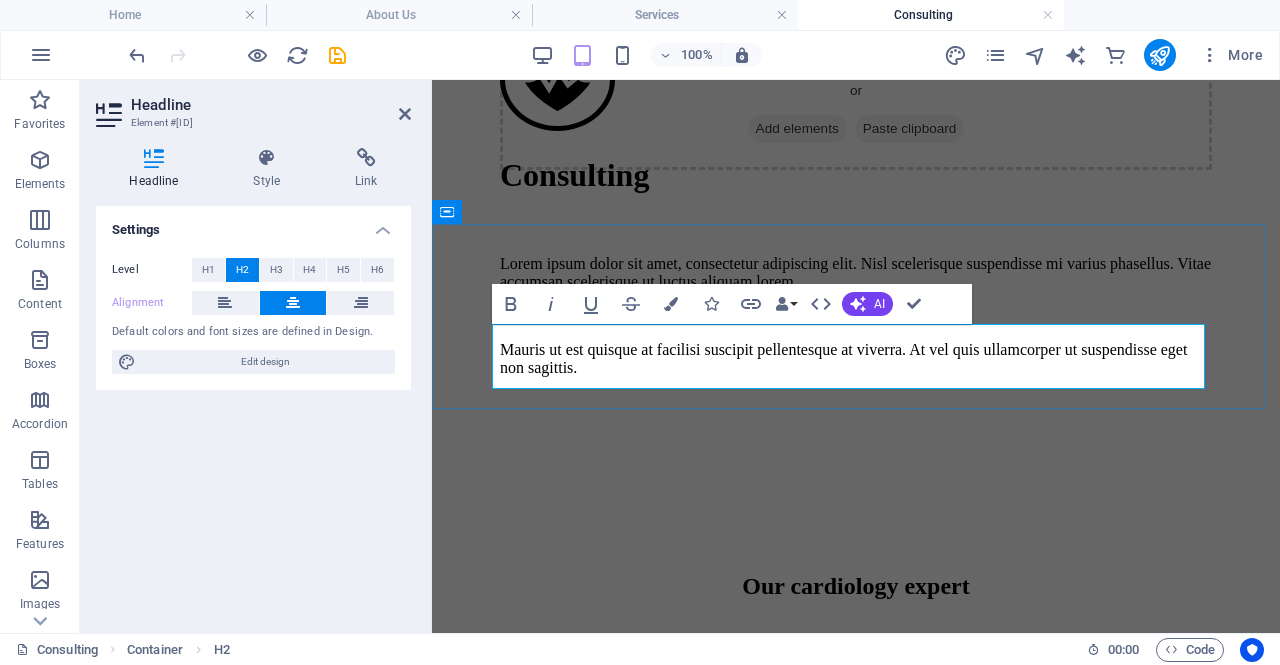 click on "Our cardiology expert" at bounding box center (856, 586) 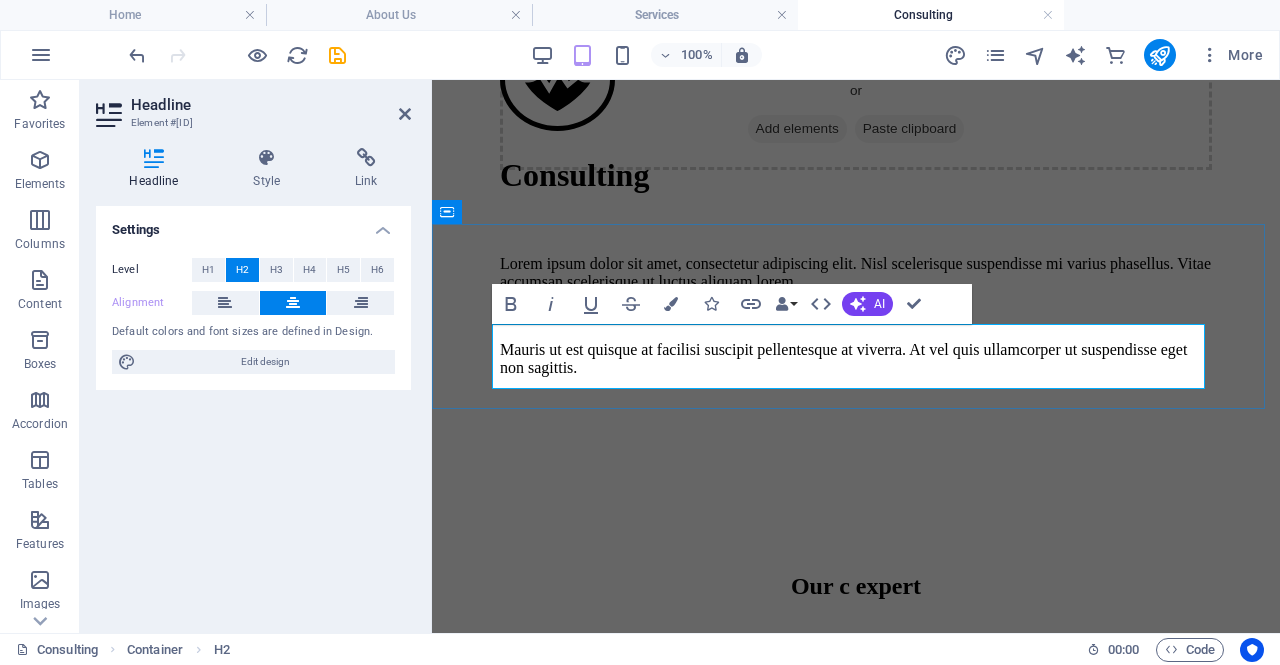 type 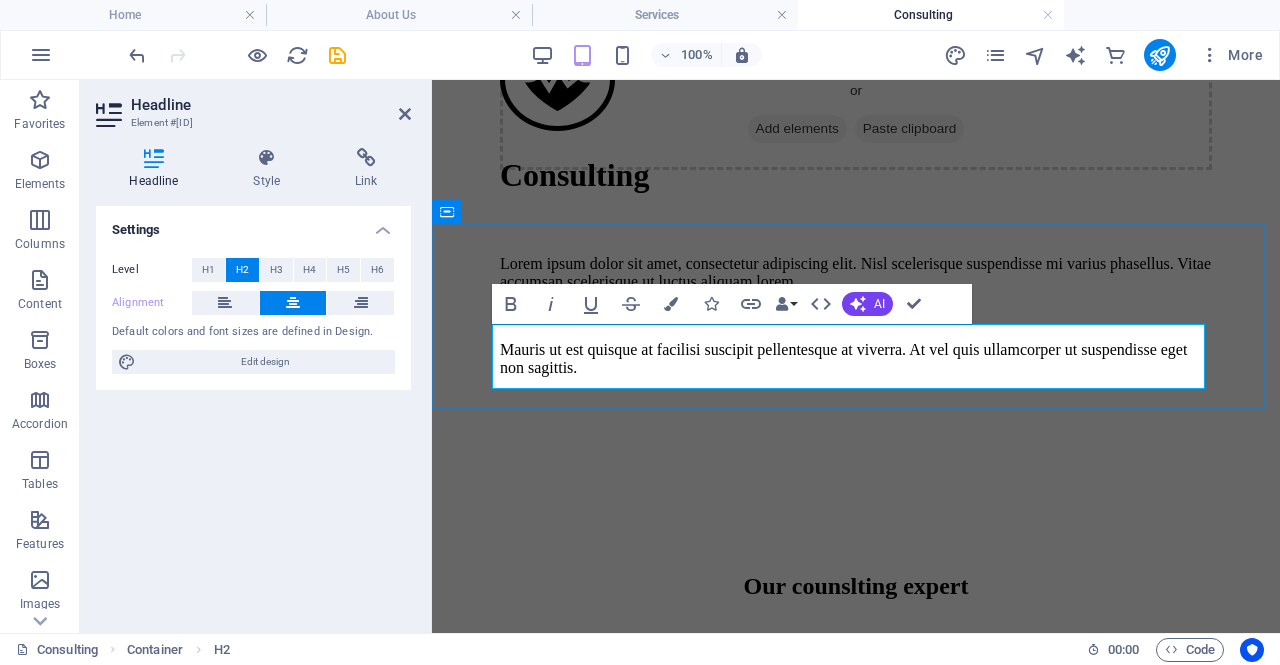 click on "Our counslting expert" at bounding box center (856, 586) 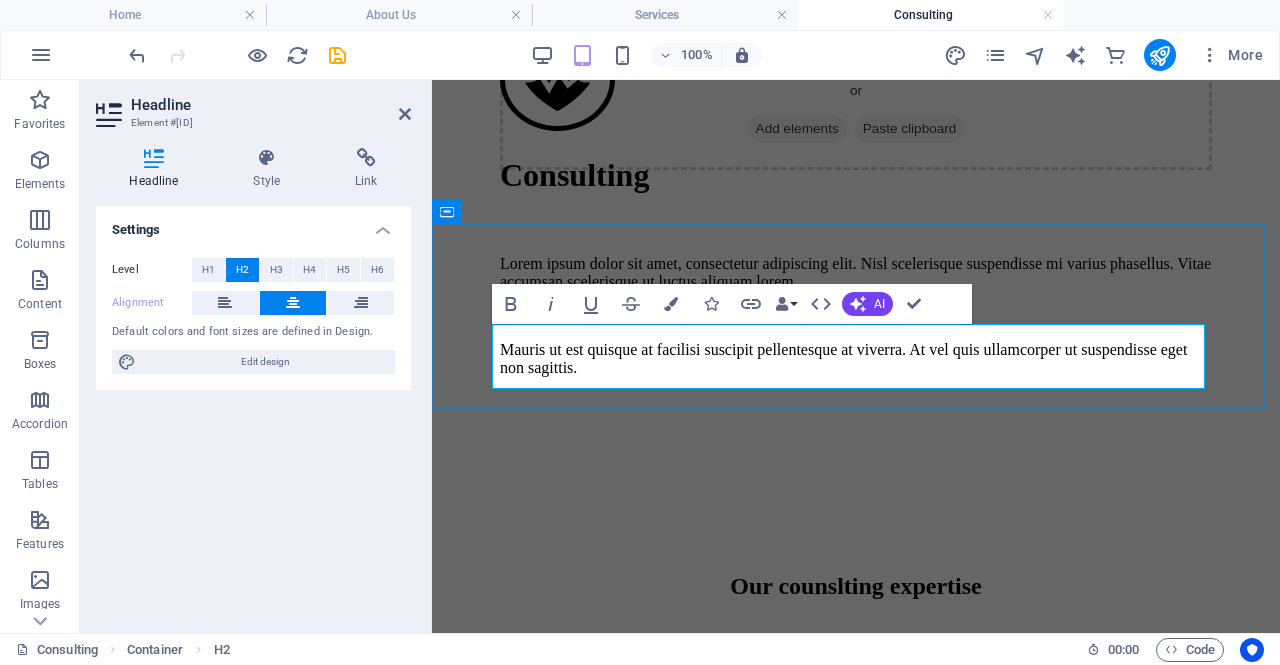 click on "Our counslting expertise" at bounding box center (856, 586) 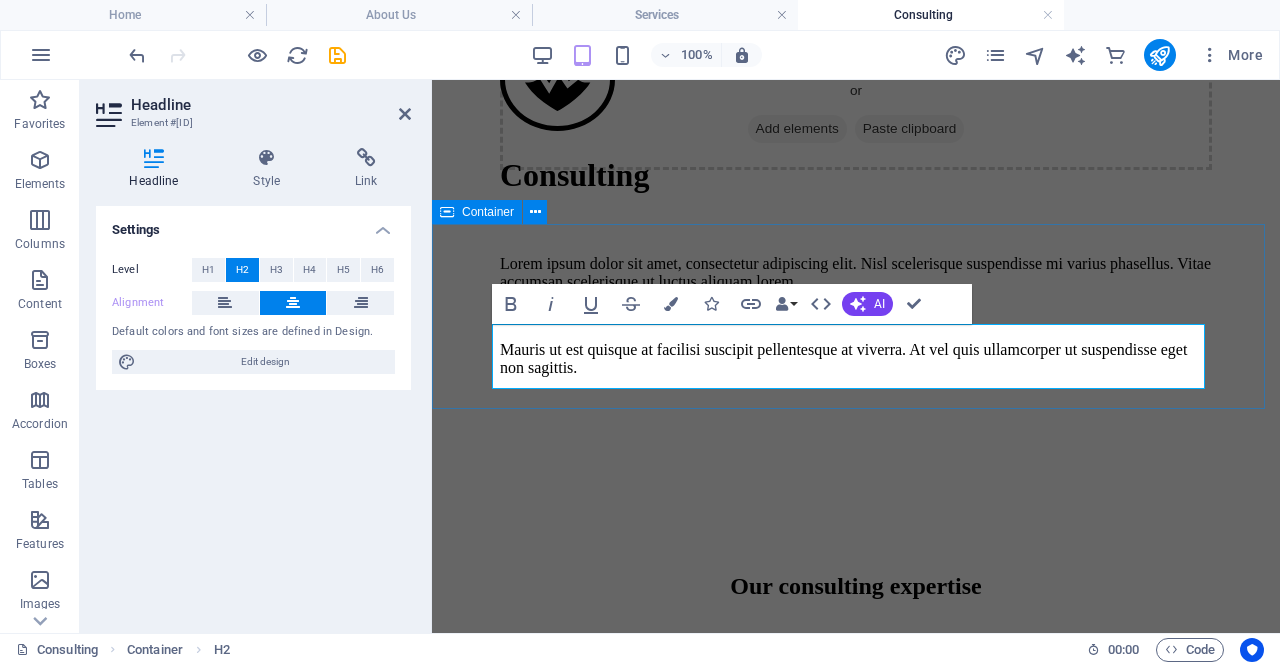 click on "Our consulting expertise" at bounding box center (856, 546) 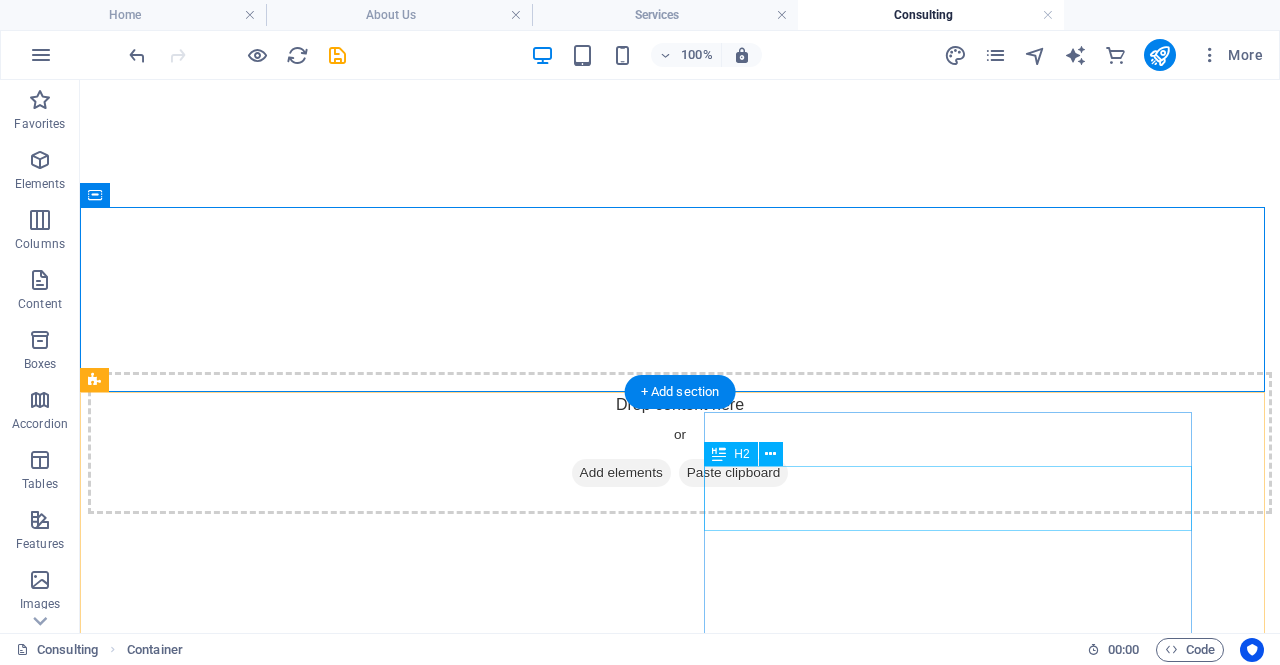 scroll, scrollTop: 632, scrollLeft: 0, axis: vertical 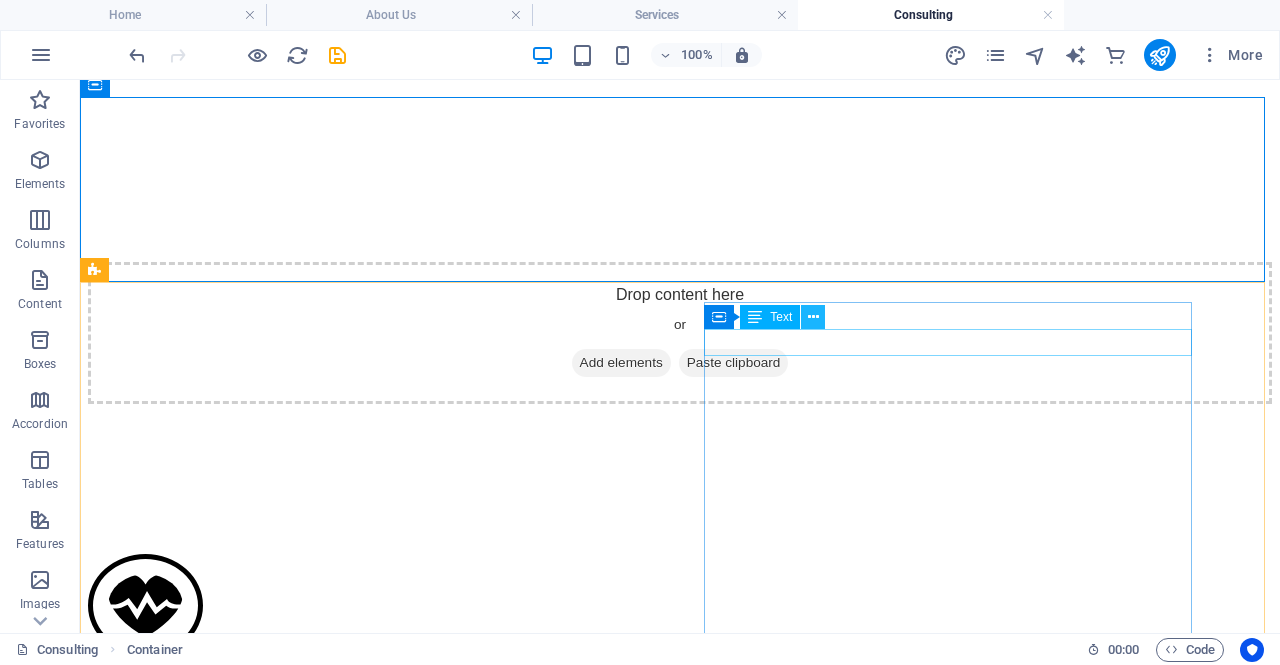 click at bounding box center [813, 317] 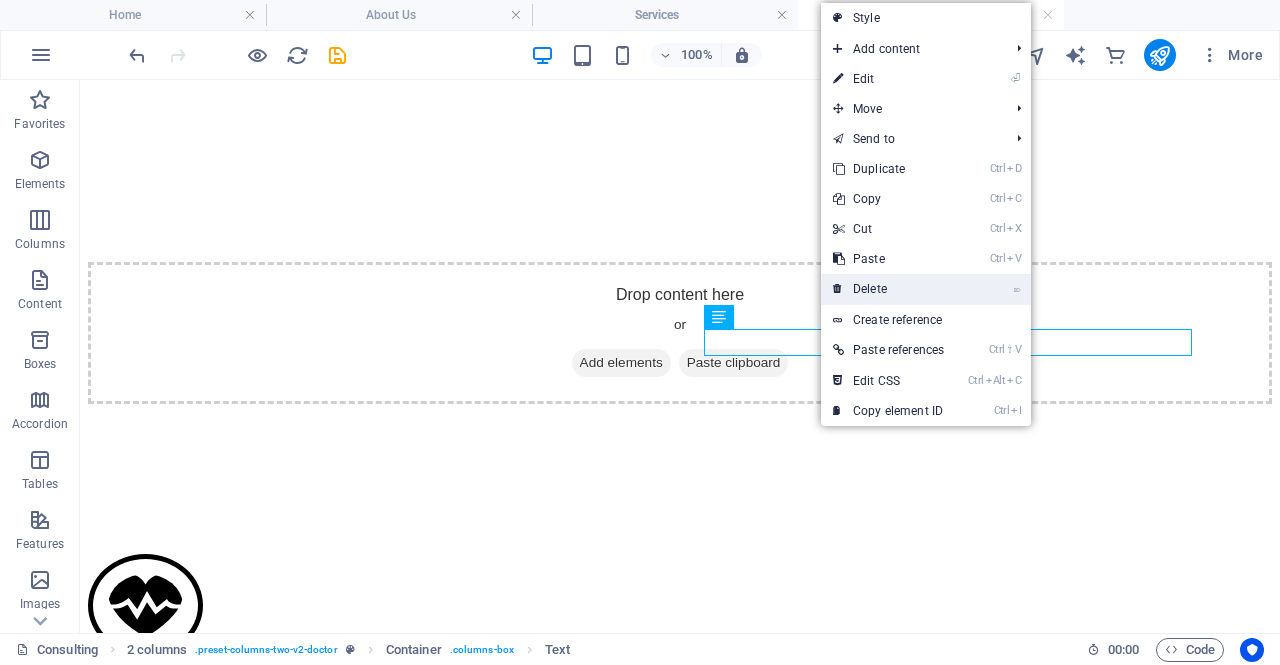 click on "⌦  Delete" at bounding box center (888, 289) 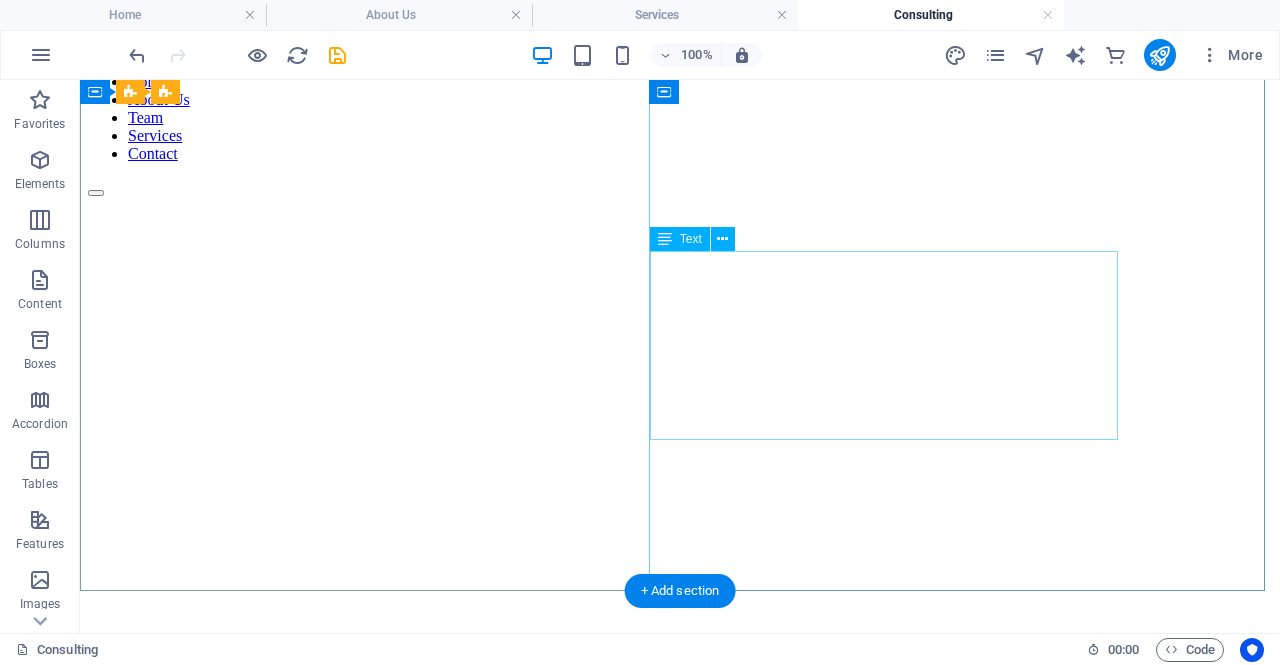 scroll, scrollTop: 116, scrollLeft: 0, axis: vertical 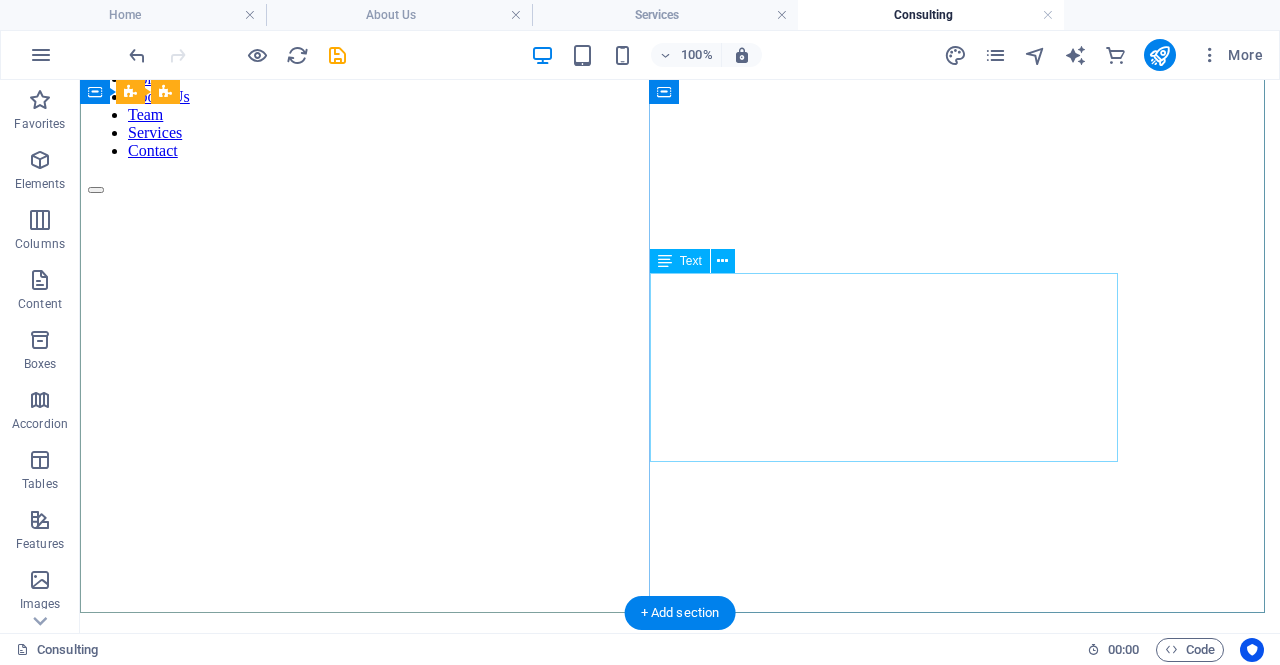 click on "Lorem ipsum dolor sit amet, consectetur adipiscing elit. Nisl scelerisque suspendisse mi varius phasellus. Vitae accumsan scelerisque ut luctus aliquam lorem. Mauris ut est quisque at facilisi suscipit pellentesque at viverra. At vel quis ullamcorper ut suspendisse eget non sagittis." at bounding box center (680, 1340) 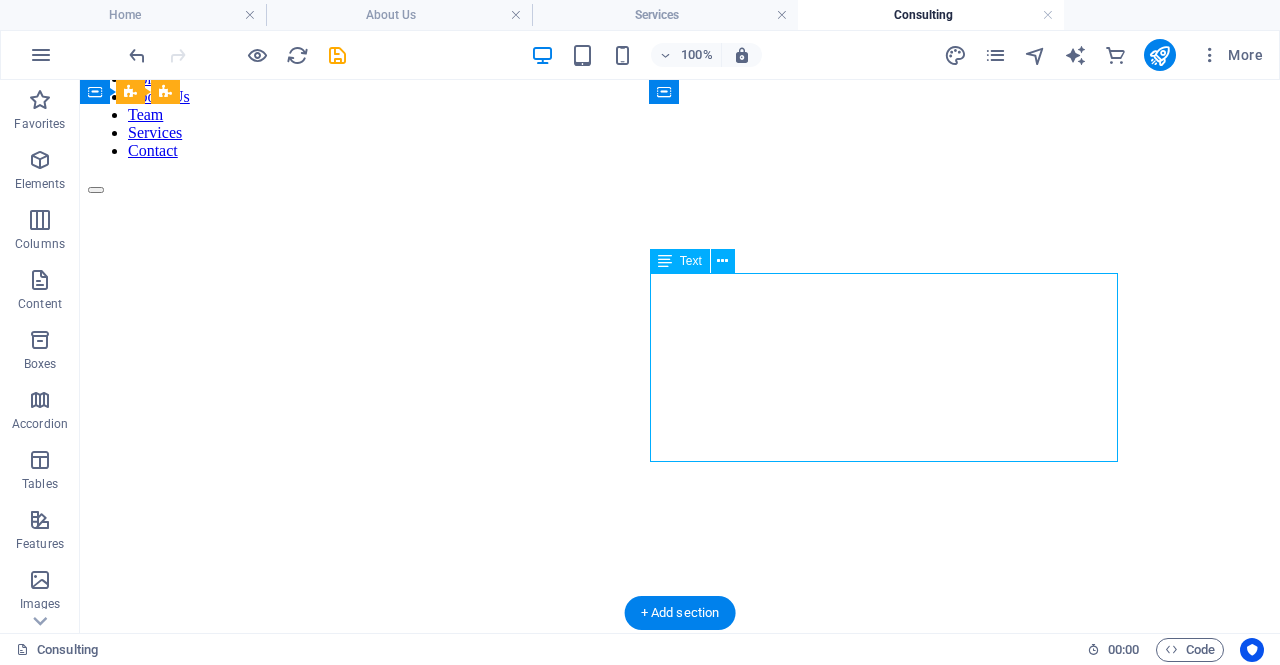 click on "Lorem ipsum dolor sit amet, consectetur adipiscing elit. Nisl scelerisque suspendisse mi varius phasellus. Vitae accumsan scelerisque ut luctus aliquam lorem. Mauris ut est quisque at facilisi suscipit pellentesque at viverra. At vel quis ullamcorper ut suspendisse eget non sagittis." at bounding box center [680, 1340] 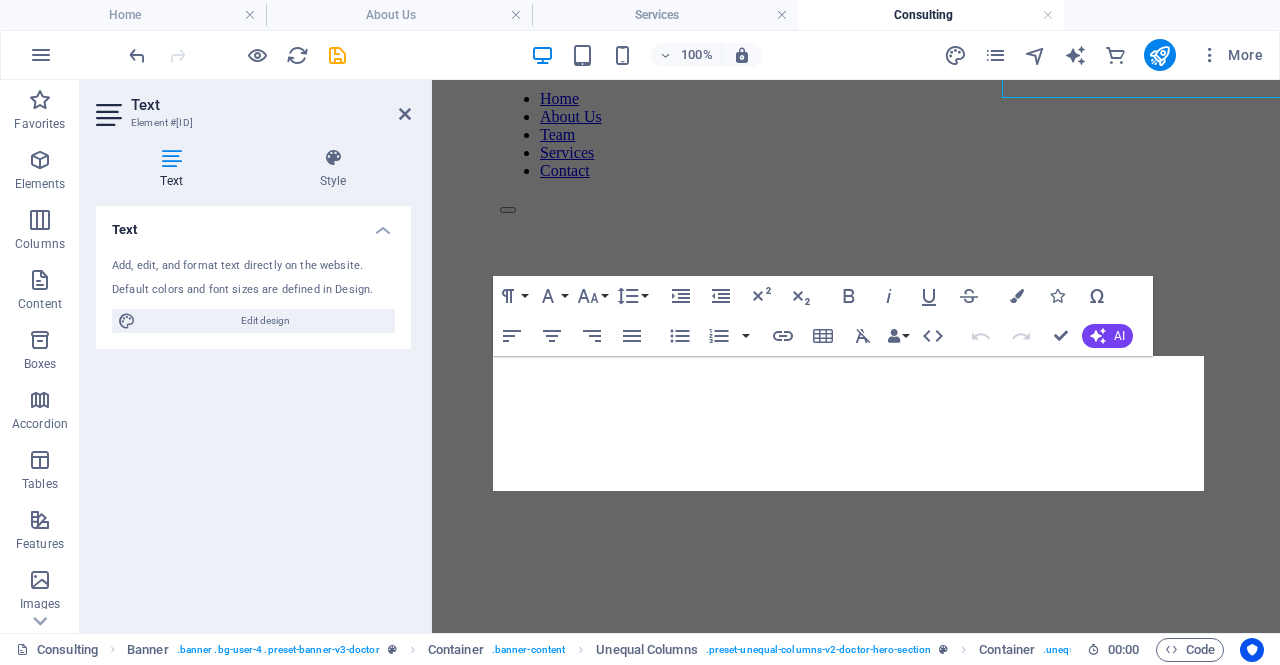 scroll, scrollTop: 481, scrollLeft: 0, axis: vertical 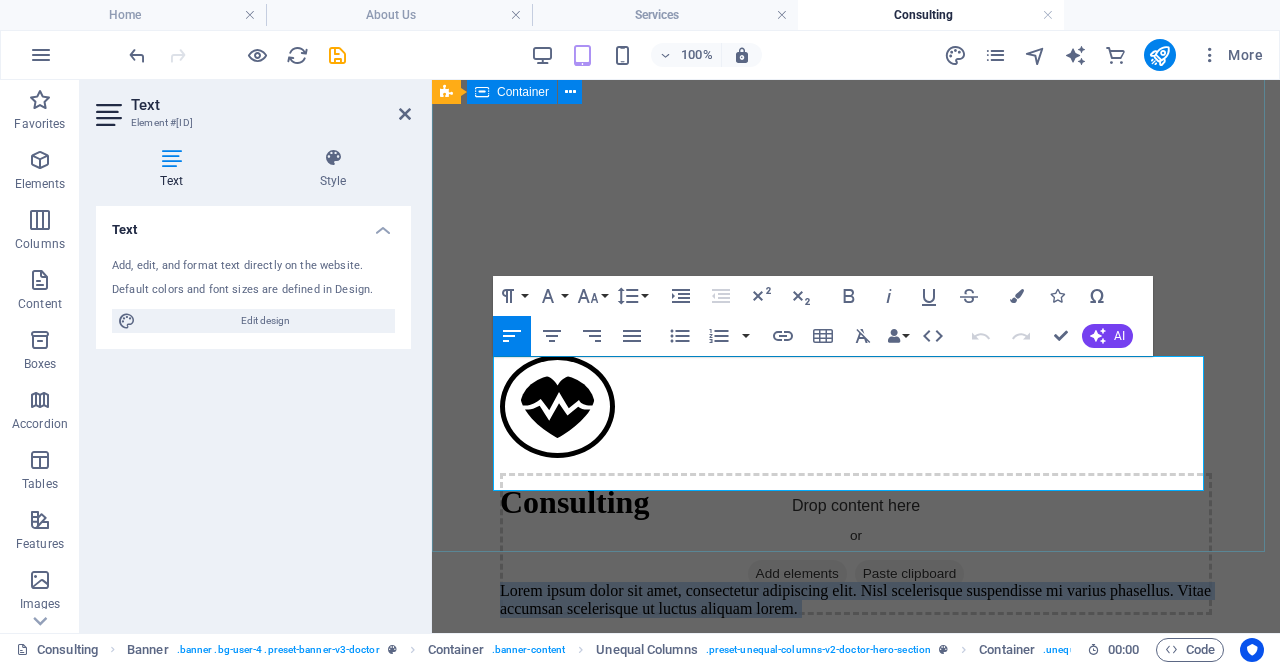 drag, startPoint x: 899, startPoint y: 481, endPoint x: 461, endPoint y: 356, distance: 455.48764 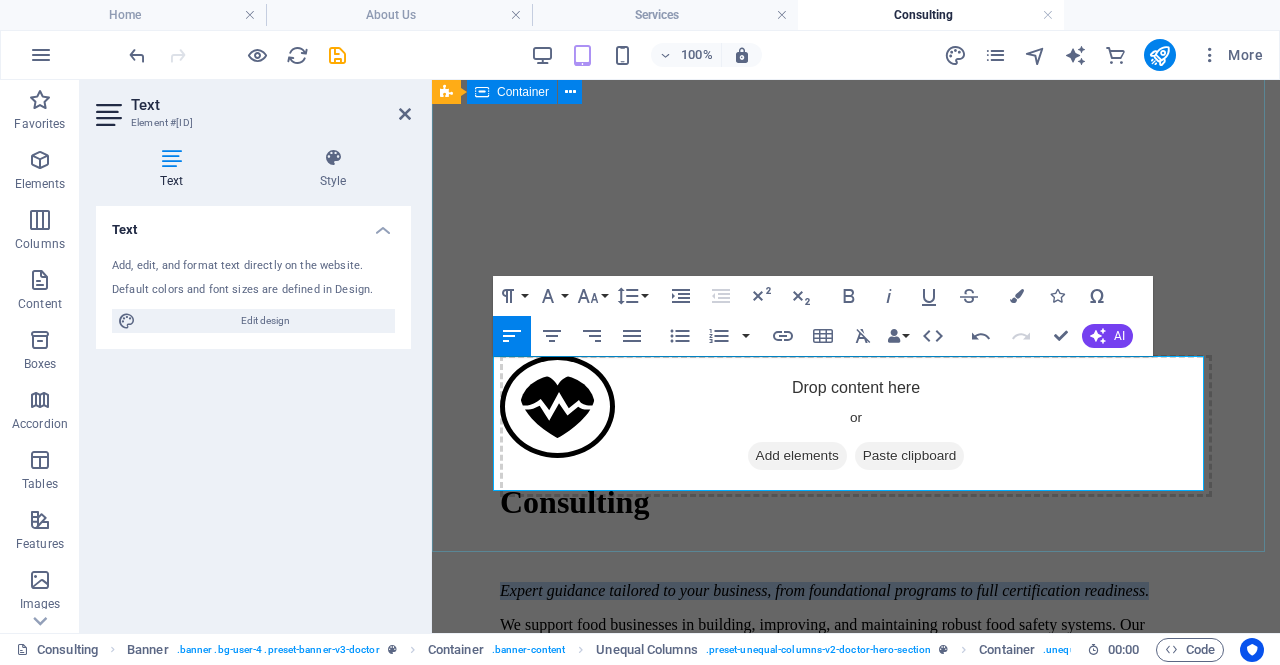 drag, startPoint x: 632, startPoint y: 398, endPoint x: 476, endPoint y: 371, distance: 158.31929 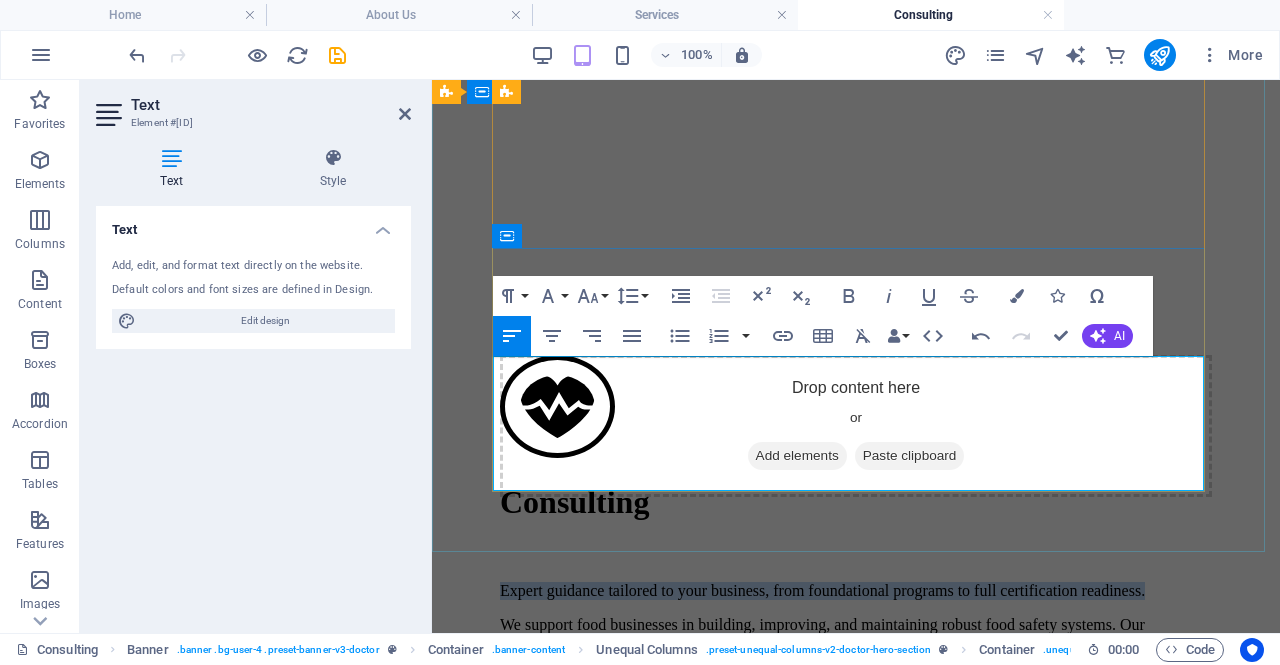 click on "Expert guidance tailored to your business, from foundational programs to full certification readiness." at bounding box center (856, 591) 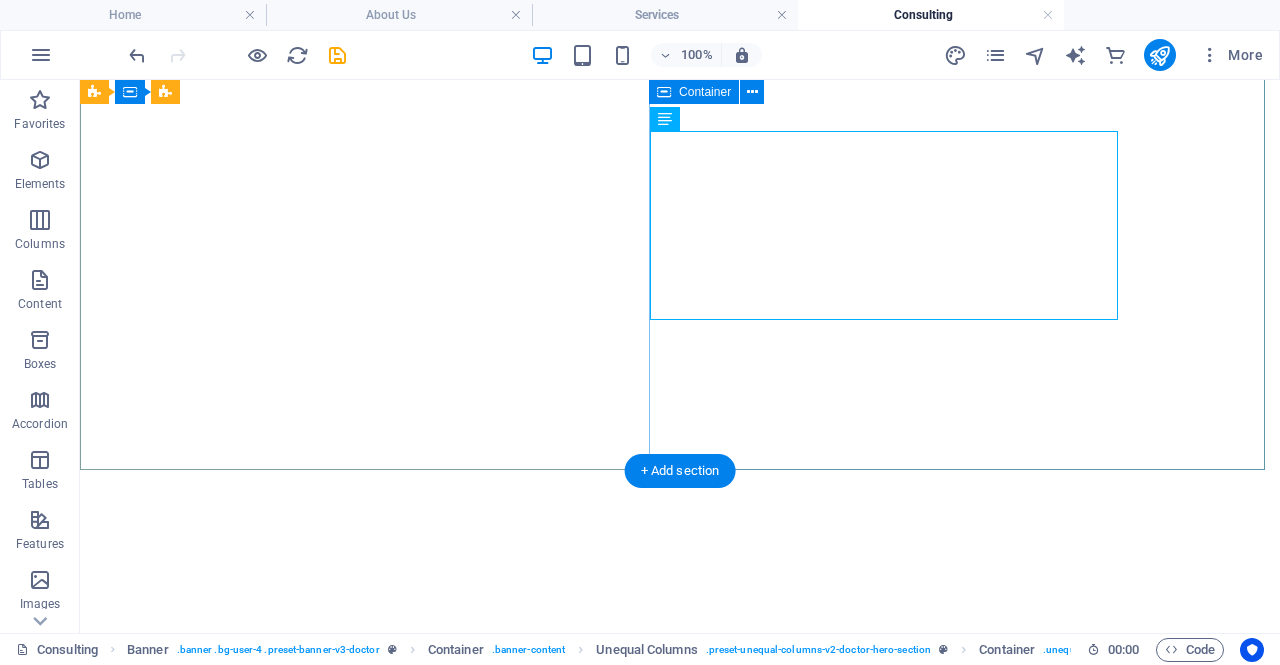 scroll, scrollTop: 38, scrollLeft: 0, axis: vertical 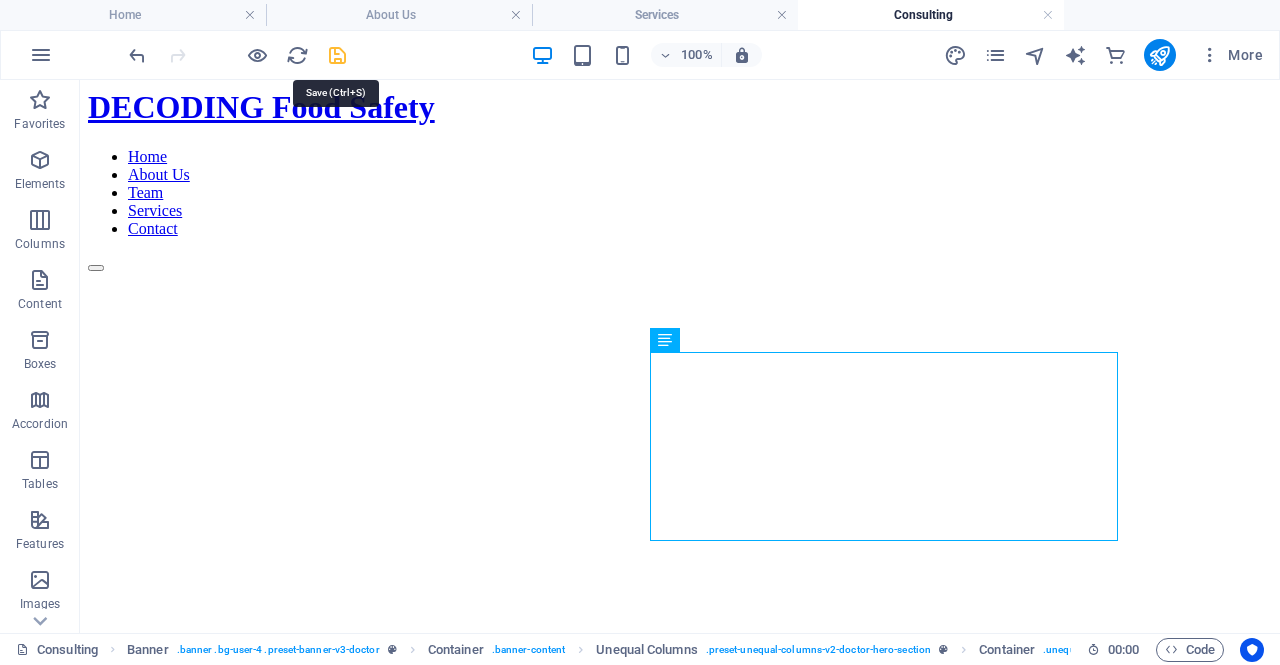 click at bounding box center [337, 55] 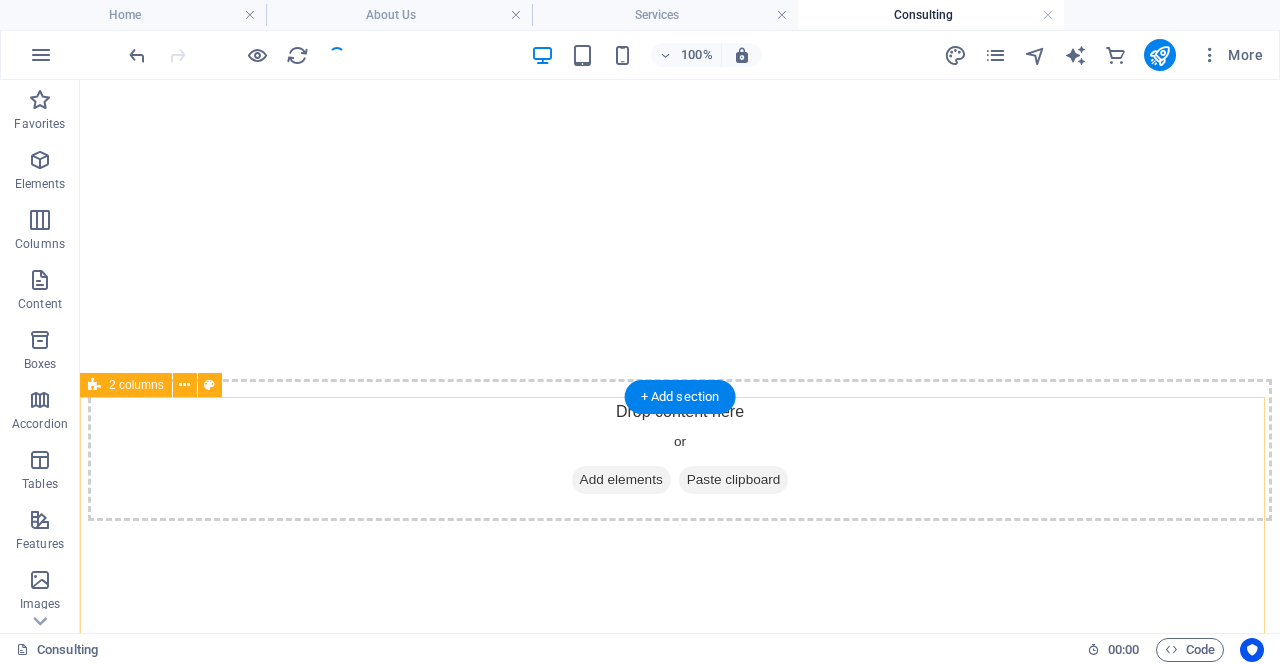 scroll, scrollTop: 518, scrollLeft: 0, axis: vertical 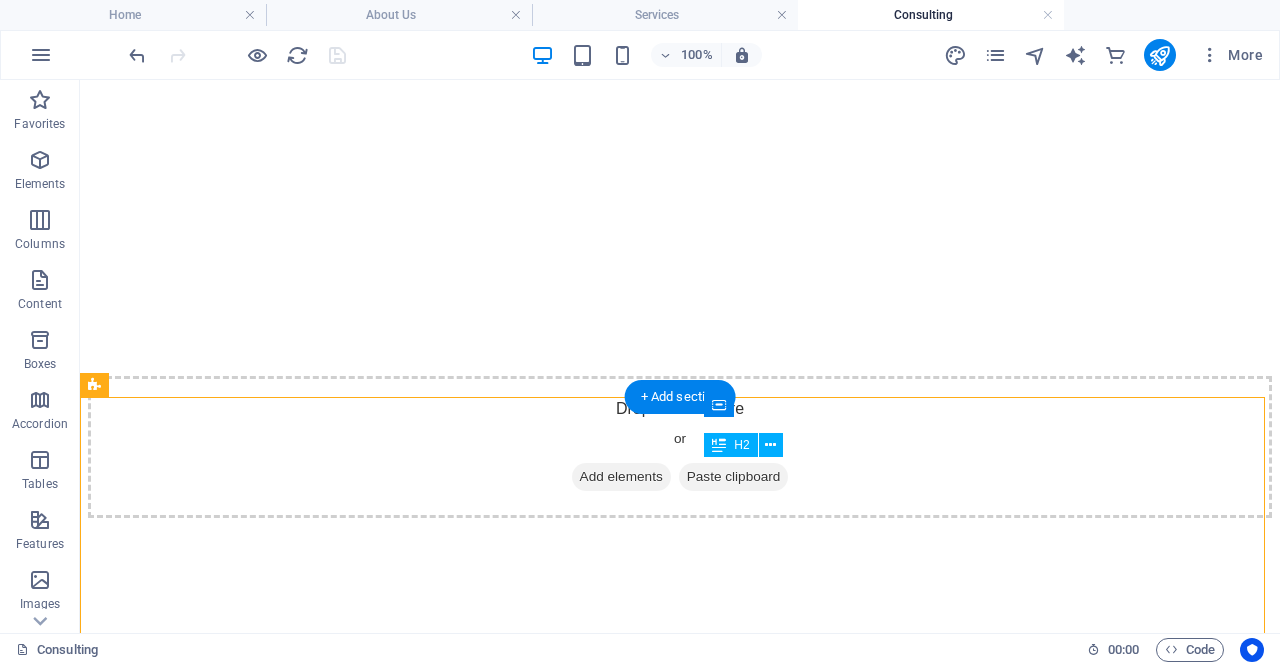 click on "Dr. [LAST] [LAST]" at bounding box center (680, 2560) 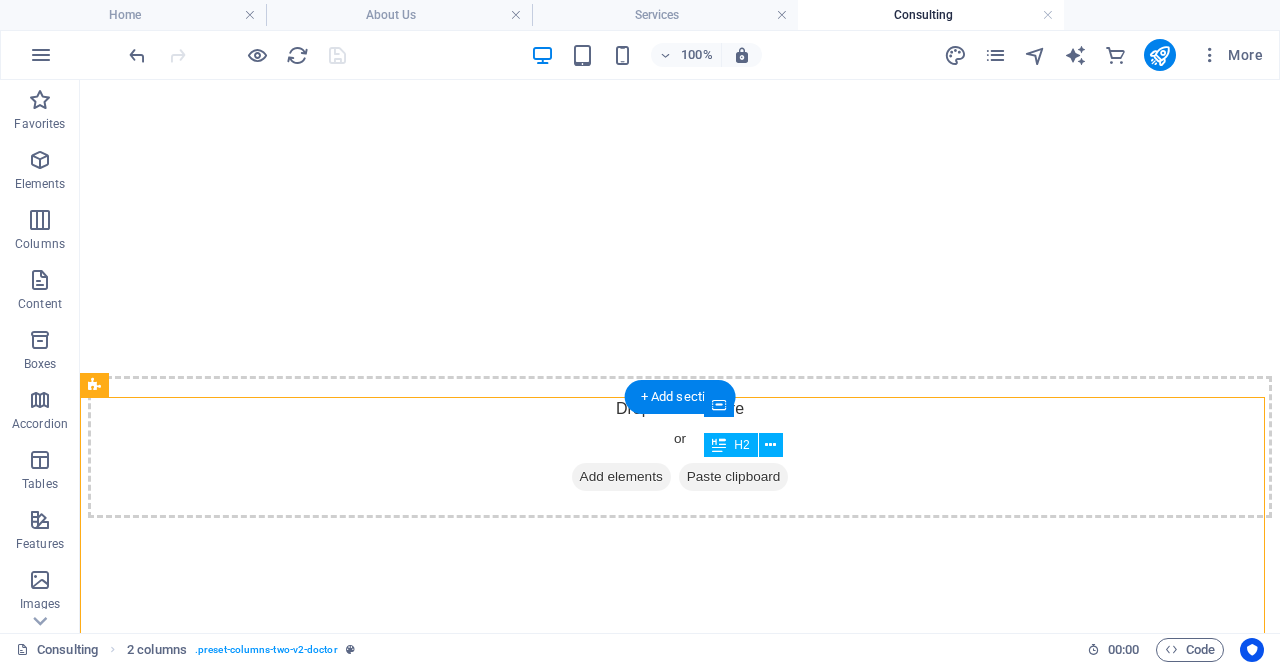 click on "Dr. [LAST] [LAST]" at bounding box center (680, 2560) 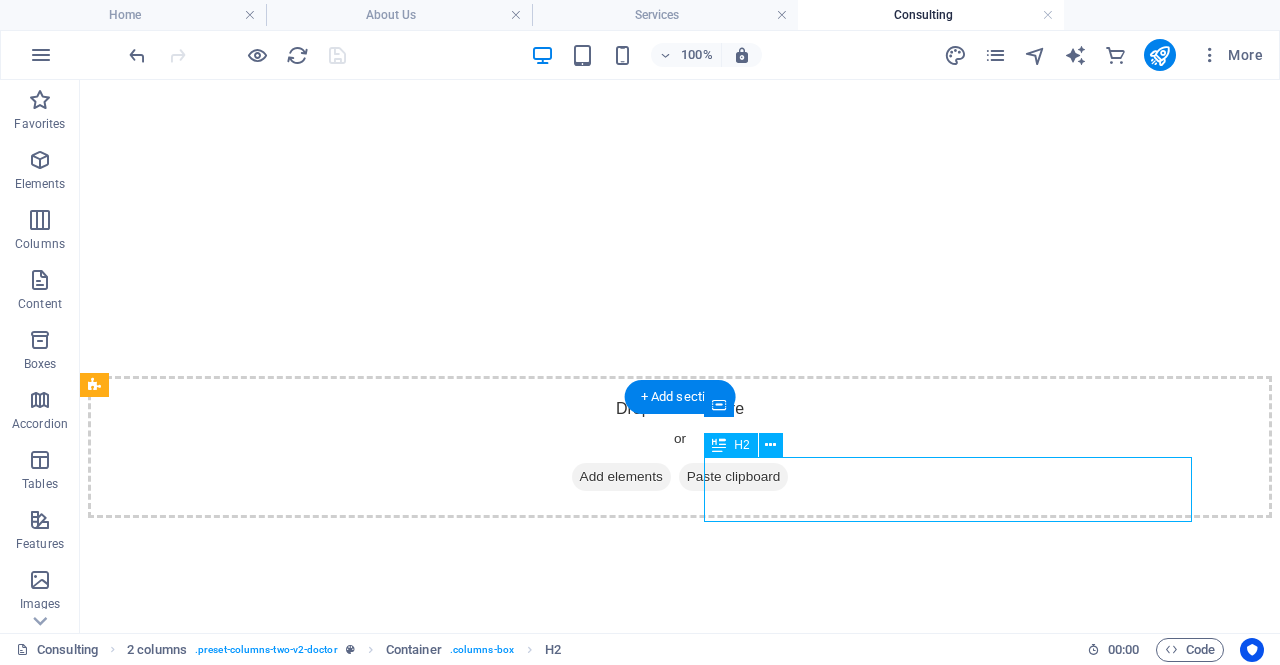 click on "Dr. [LAST] [LAST]" at bounding box center (680, 2560) 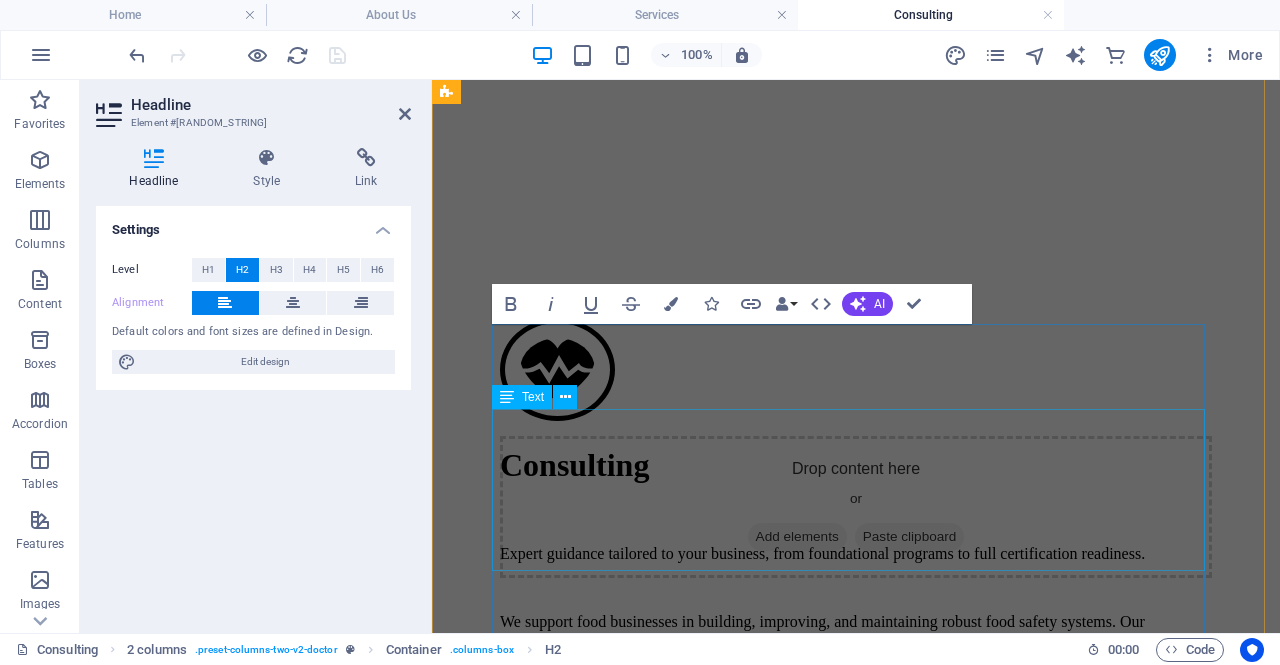 scroll, scrollTop: 1570, scrollLeft: 0, axis: vertical 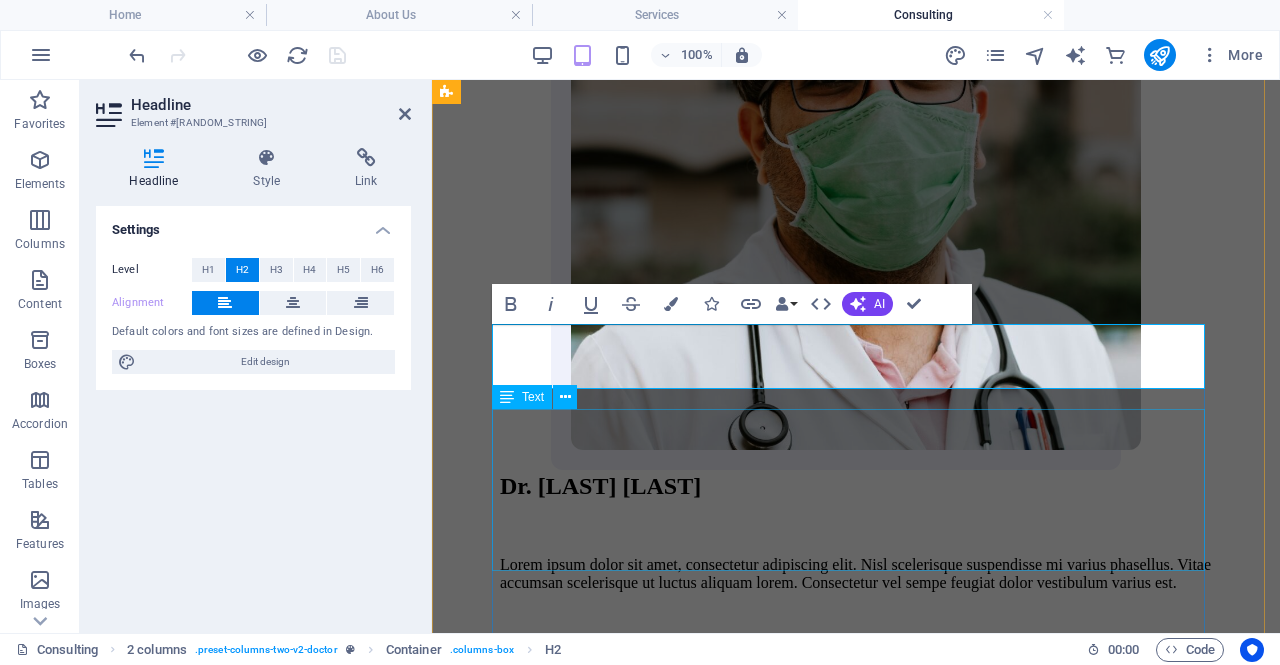 type 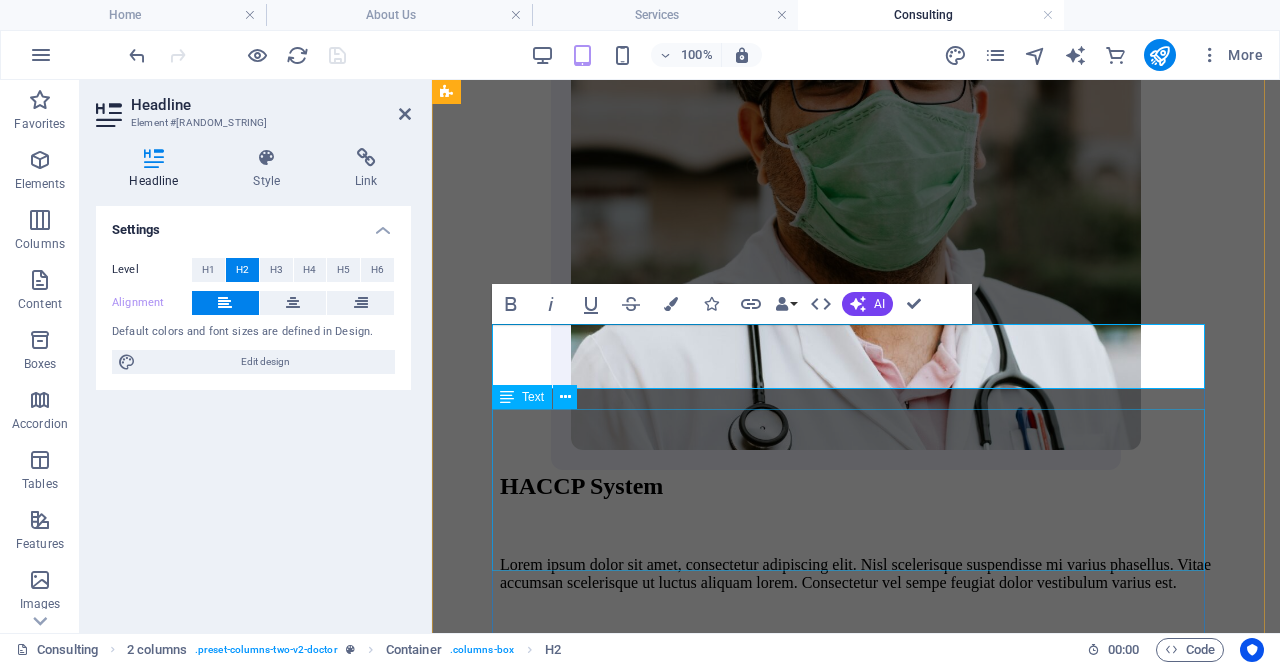 click on "Lorem ipsum dolor sit amet, consectetur adipiscing elit. Nisl scelerisque suspendisse mi varius phasellus. Vitae accumsan scelerisque ut luctus aliquam lorem. Consectetur vel sempe feugiat dolor vestibulum varius est.
Mauris ut est quisque at facilisi suscipit pellentesque at viverra. At vel quis ullamcorper ut suspendisse eget." at bounding box center (856, 608) 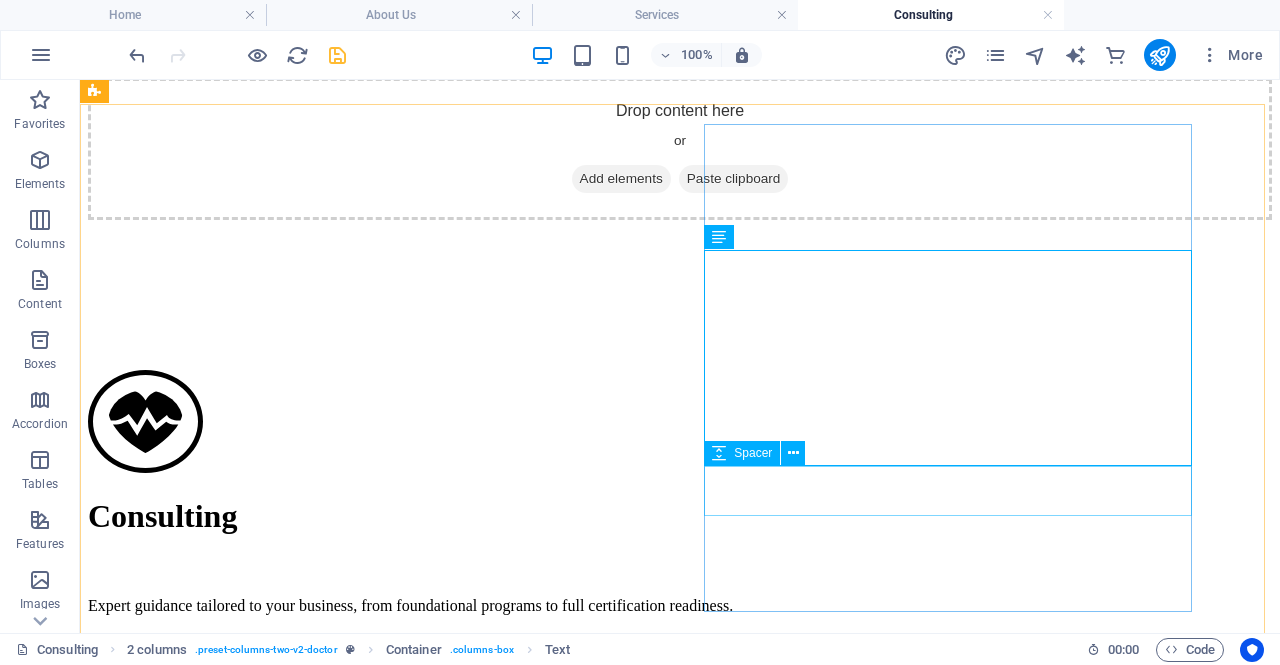 scroll, scrollTop: 811, scrollLeft: 0, axis: vertical 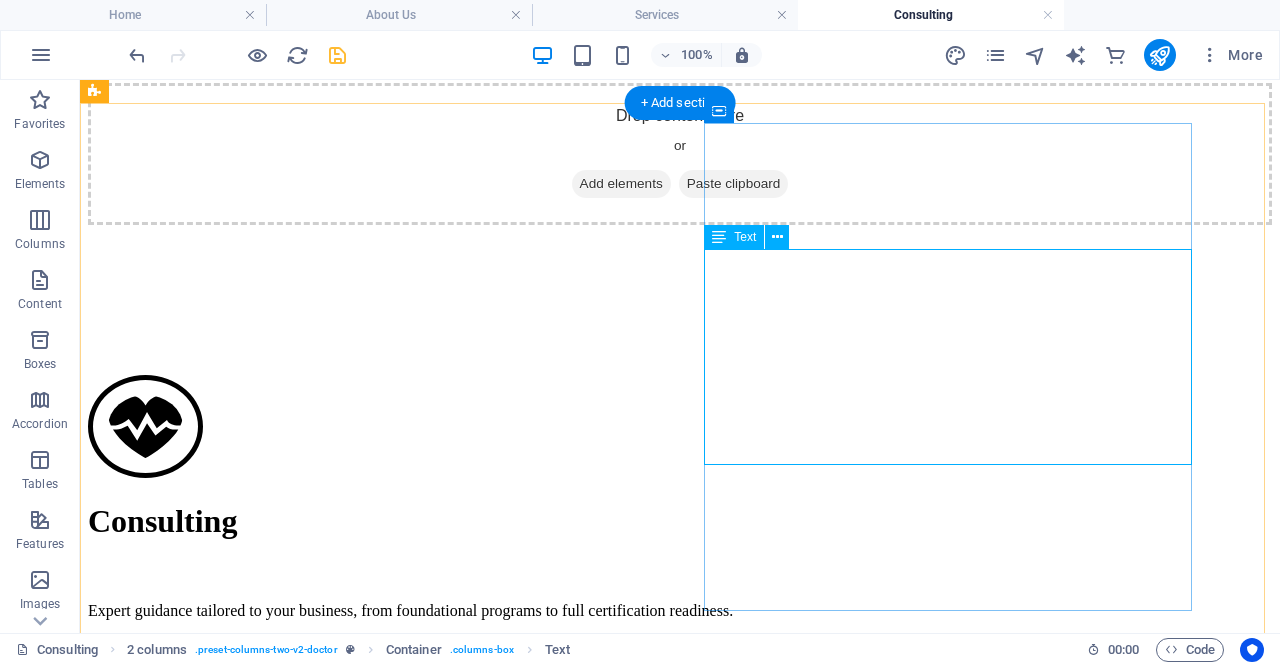 click on "Lorem ipsum dolor sit amet, consectetur adipiscing elit. Nisl scelerisque suspendisse mi varius phasellus. Vitae accumsan scelerisque ut luctus aliquam lorem. Consectetur vel sempe feugiat dolor vestibulum varius est.
Mauris ut est quisque at facilisi suscipit pellentesque at viverra. At vel quis ullamcorper ut suspendisse eget." at bounding box center [680, 2389] 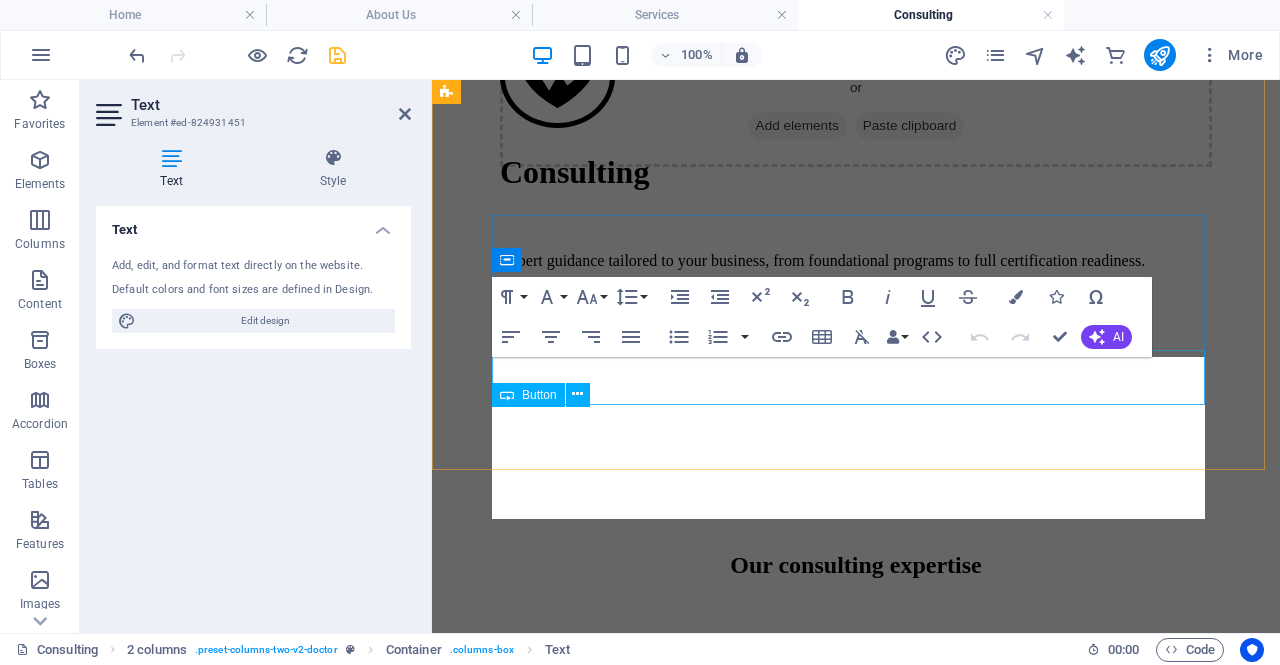 scroll, scrollTop: 1623, scrollLeft: 0, axis: vertical 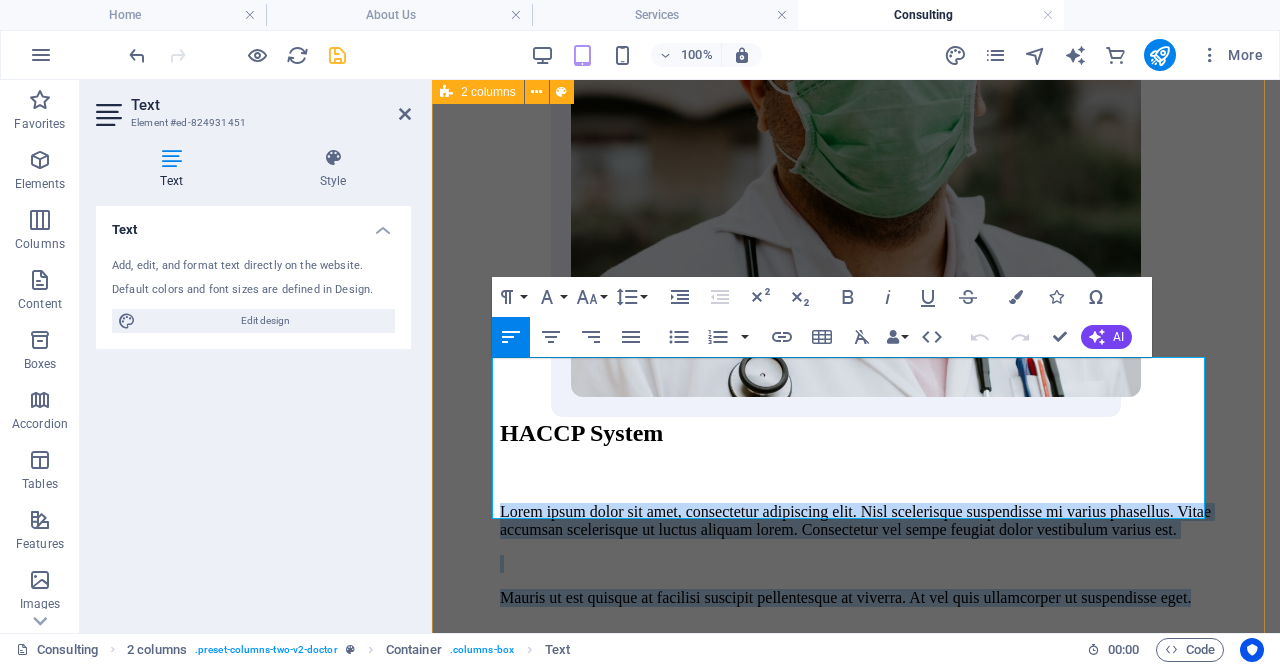 drag, startPoint x: 789, startPoint y: 509, endPoint x: 486, endPoint y: 363, distance: 336.3406 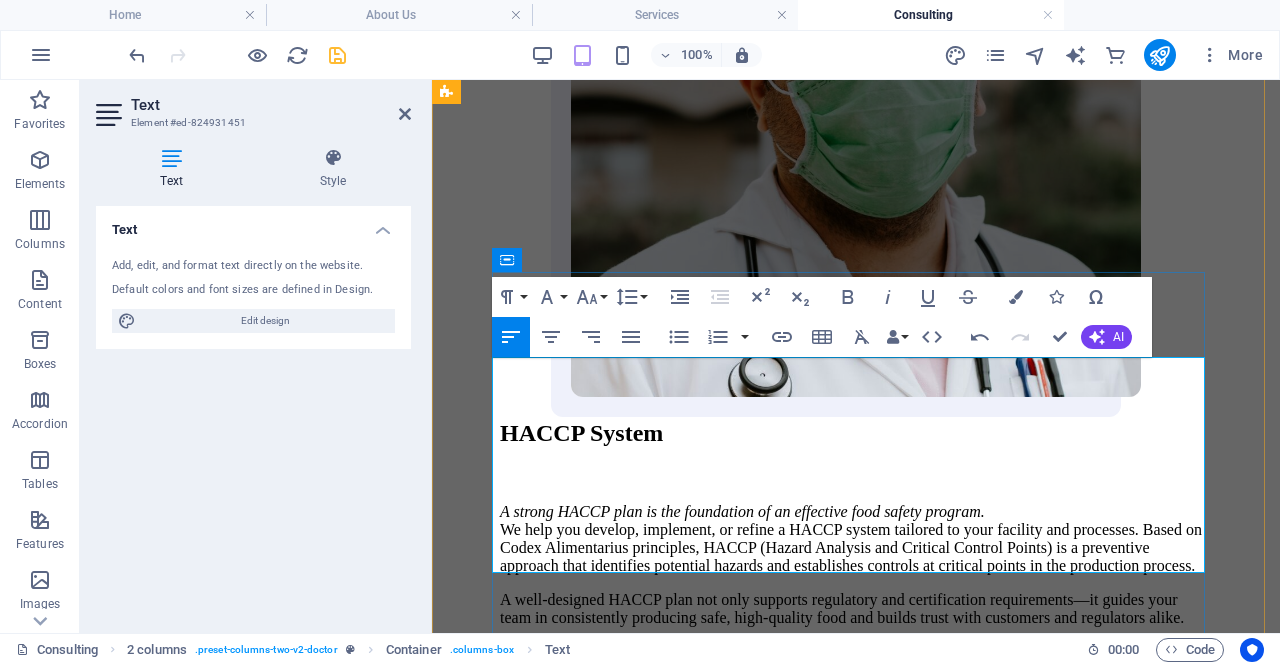 click on "A strong HACCP plan is the foundation of an effective food safety program. We help you develop, implement, or refine a HACCP system tailored to your facility and processes. Based on Codex Alimentarius principles, HACCP (Hazard Analysis and Critical Control Points) is a preventive approach that identifies potential hazards and establishes controls at critical points in the production process." at bounding box center [856, 539] 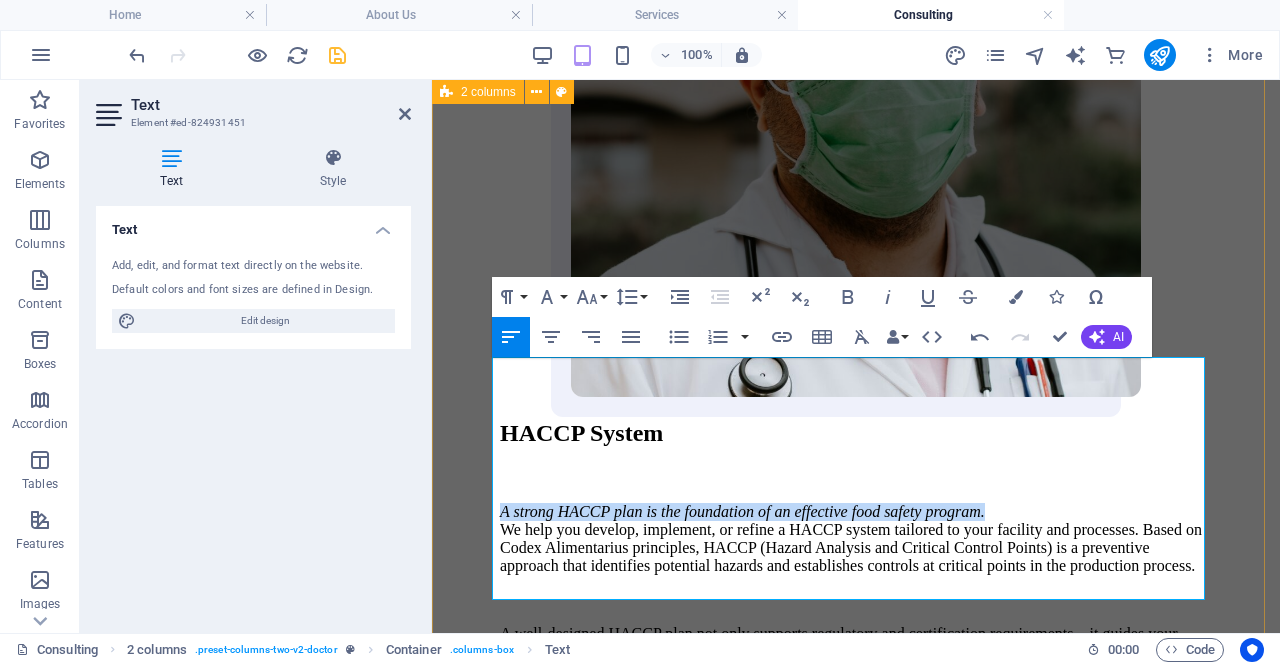 drag, startPoint x: 1129, startPoint y: 367, endPoint x: 486, endPoint y: 366, distance: 643.0008 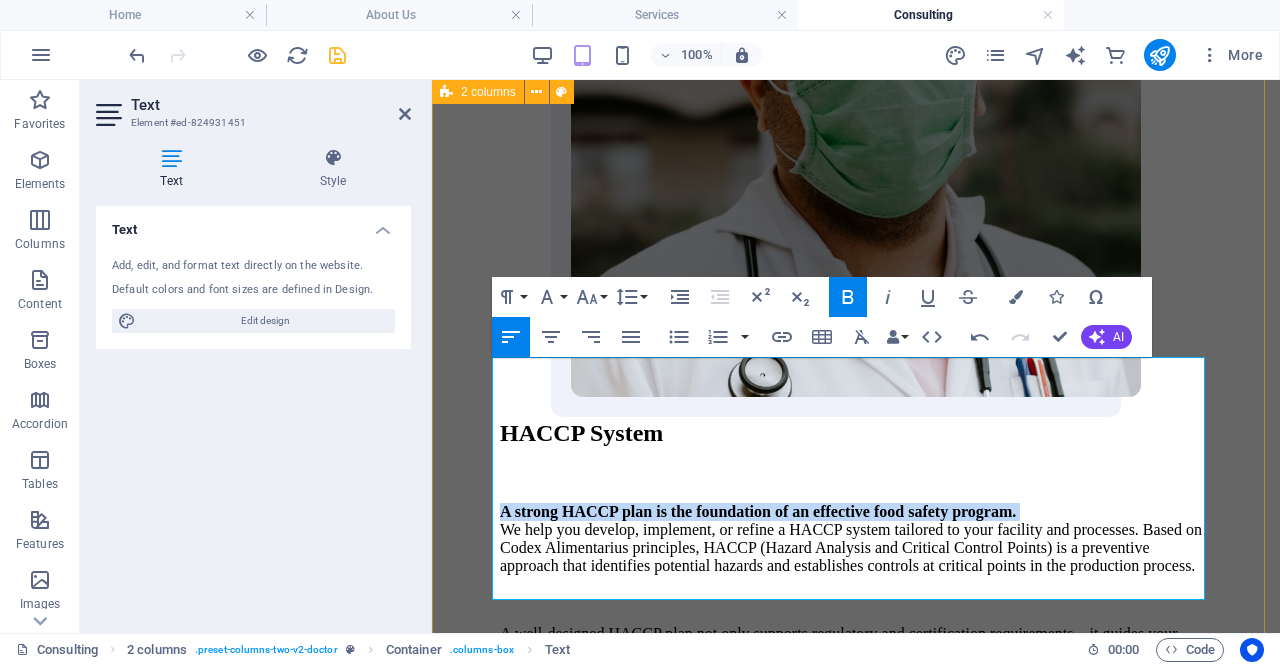 click on "HACCP System A strong HACCP plan is the foundation of an effective food safety program. We help you develop, implement, or refine a HACCP system tailored to your facility and processes. Based on Codex Alimentarius principles, HACCP (Hazard Analysis and Critical Control Points) is a preventive approach that identifies potential hazards and establishes controls at critical points in the production process. A well-designed HACCP plan not only supports regulatory and certification requirements—it guides your team in consistently producing safe, high-quality food and builds trust with customers and regulators alike. book an appointment" at bounding box center (856, 308) 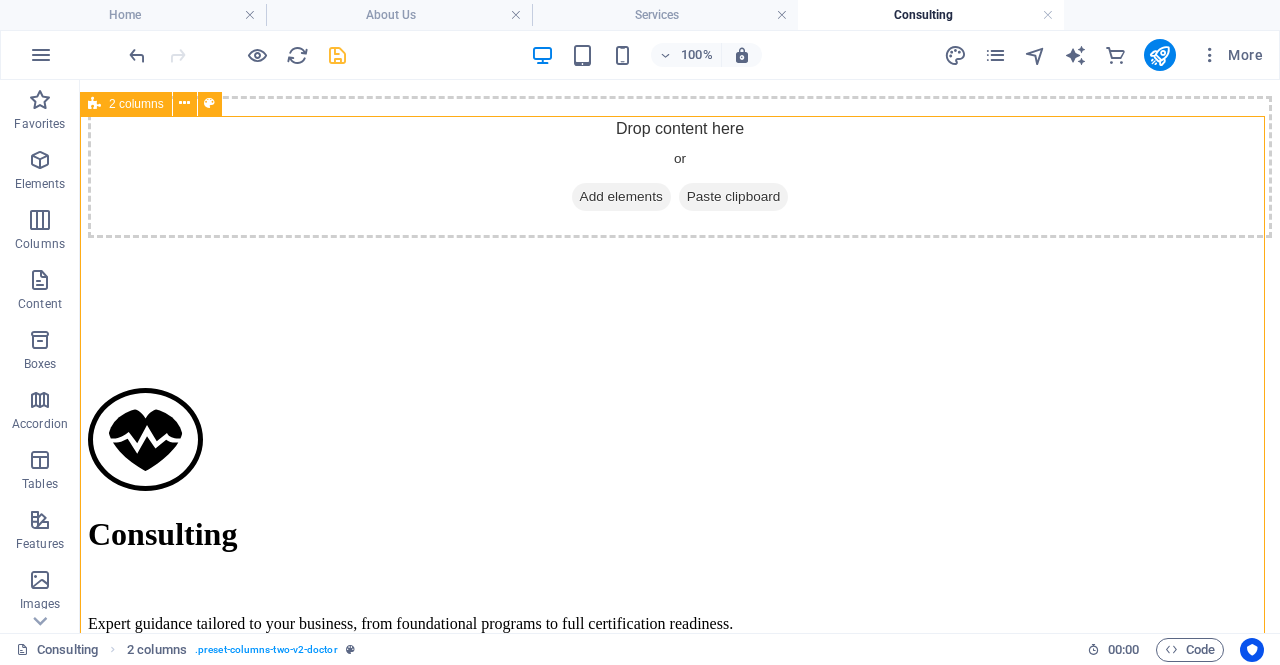 scroll, scrollTop: 718, scrollLeft: 0, axis: vertical 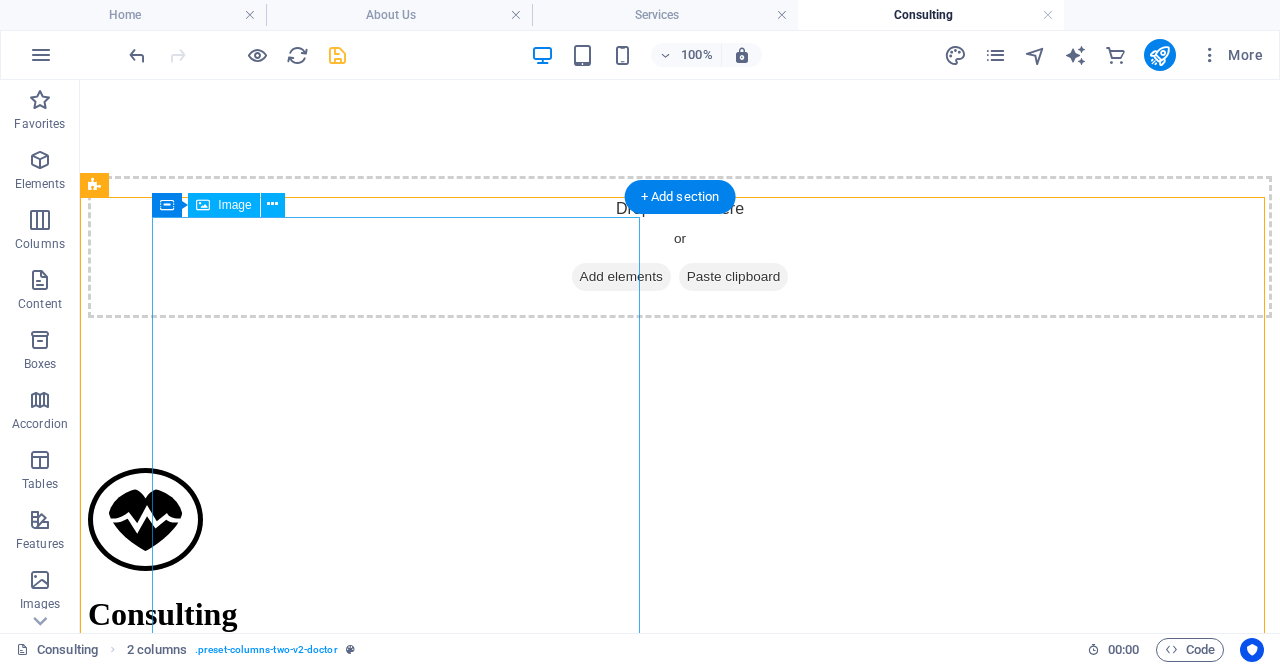 click at bounding box center (680, 1750) 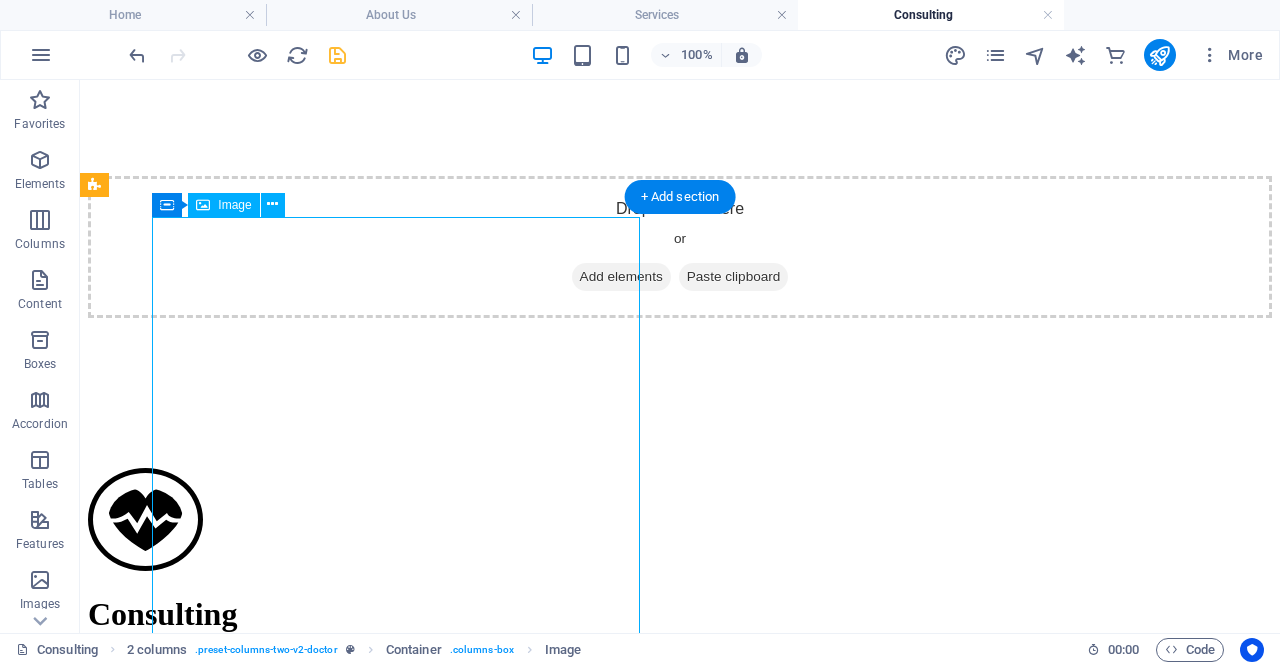 click at bounding box center [680, 1750] 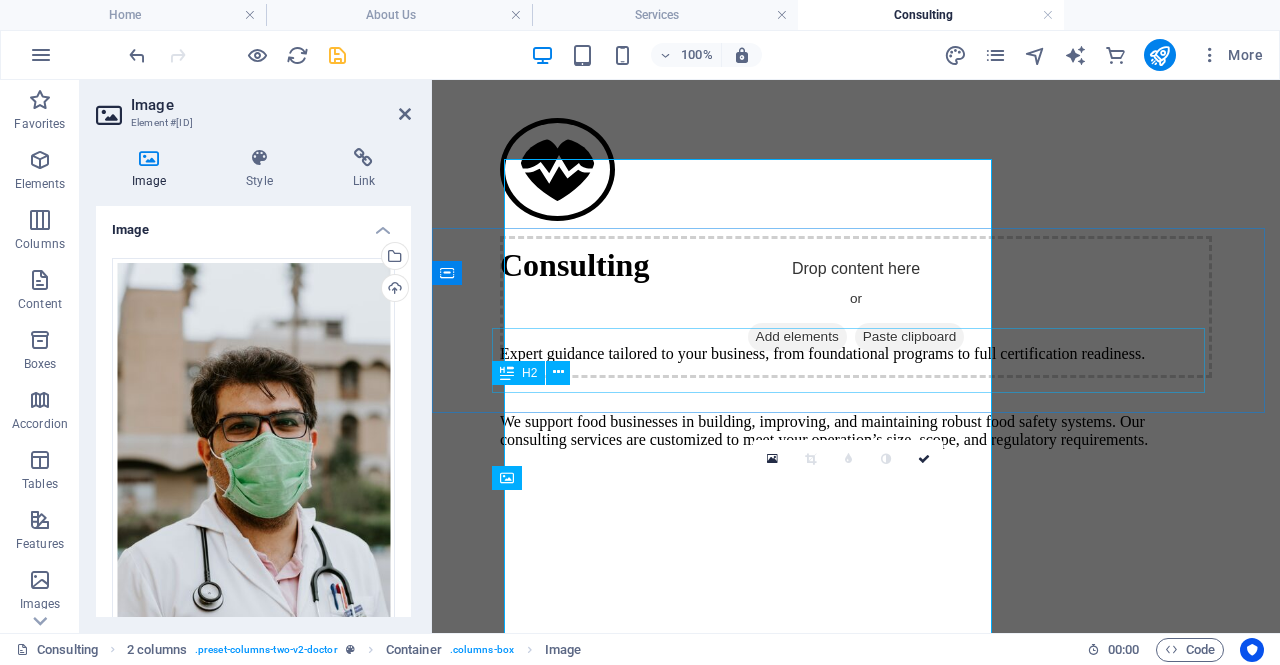 scroll, scrollTop: 775, scrollLeft: 0, axis: vertical 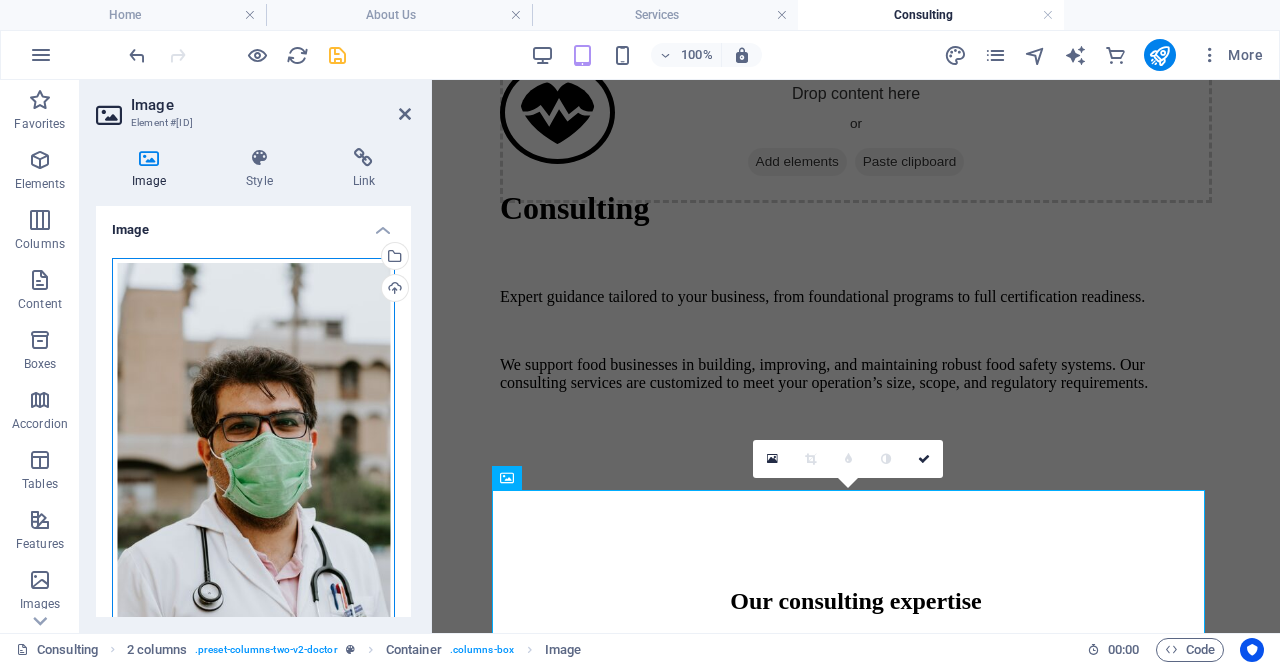 click on "Drag files here, click to choose files or select files from Files or our free stock photos & videos" at bounding box center (253, 468) 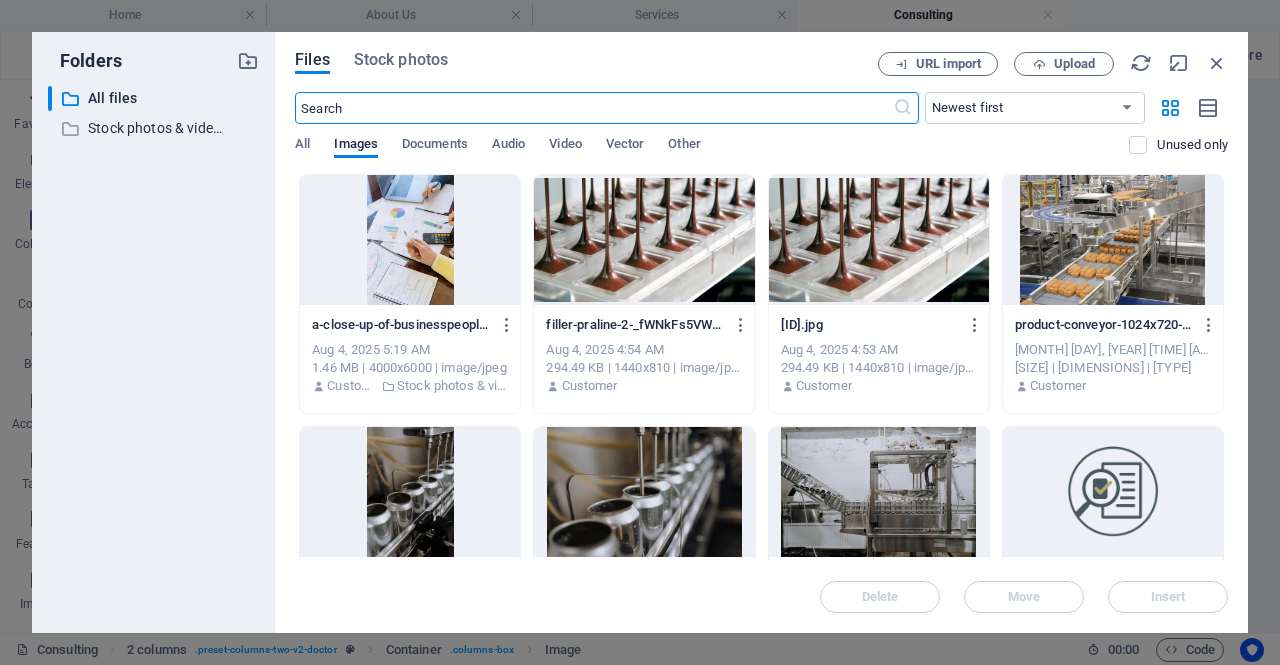 scroll, scrollTop: 769, scrollLeft: 0, axis: vertical 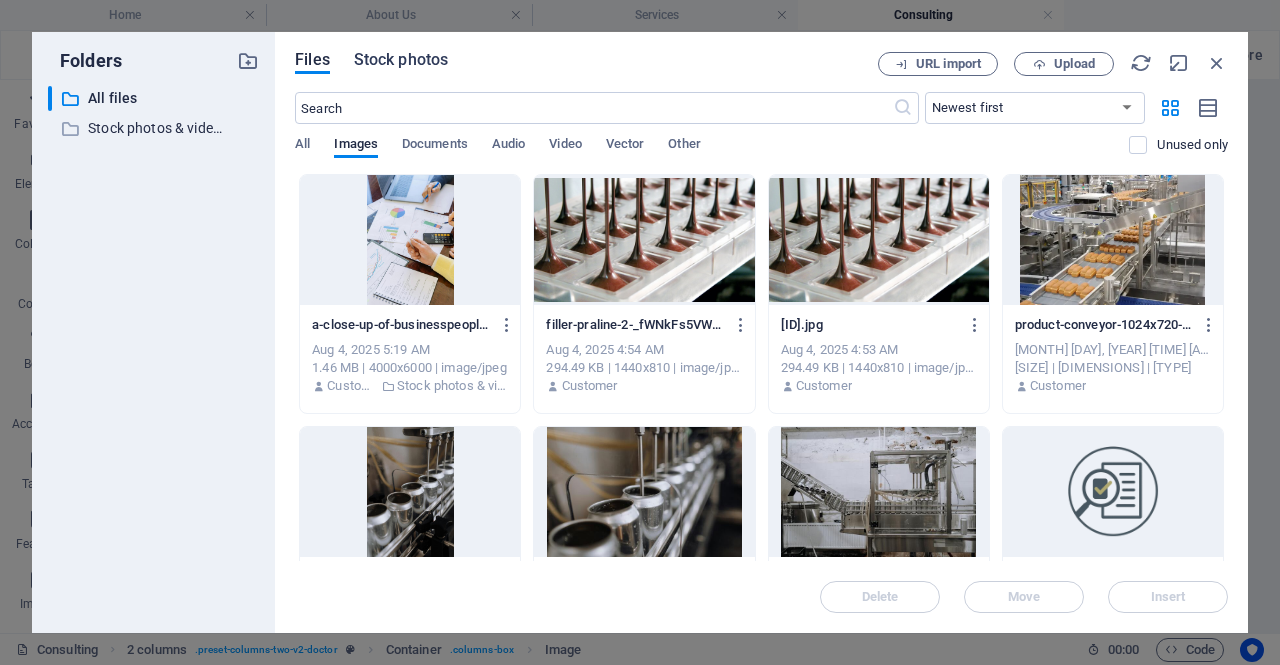 click on "Stock photos" at bounding box center [401, 63] 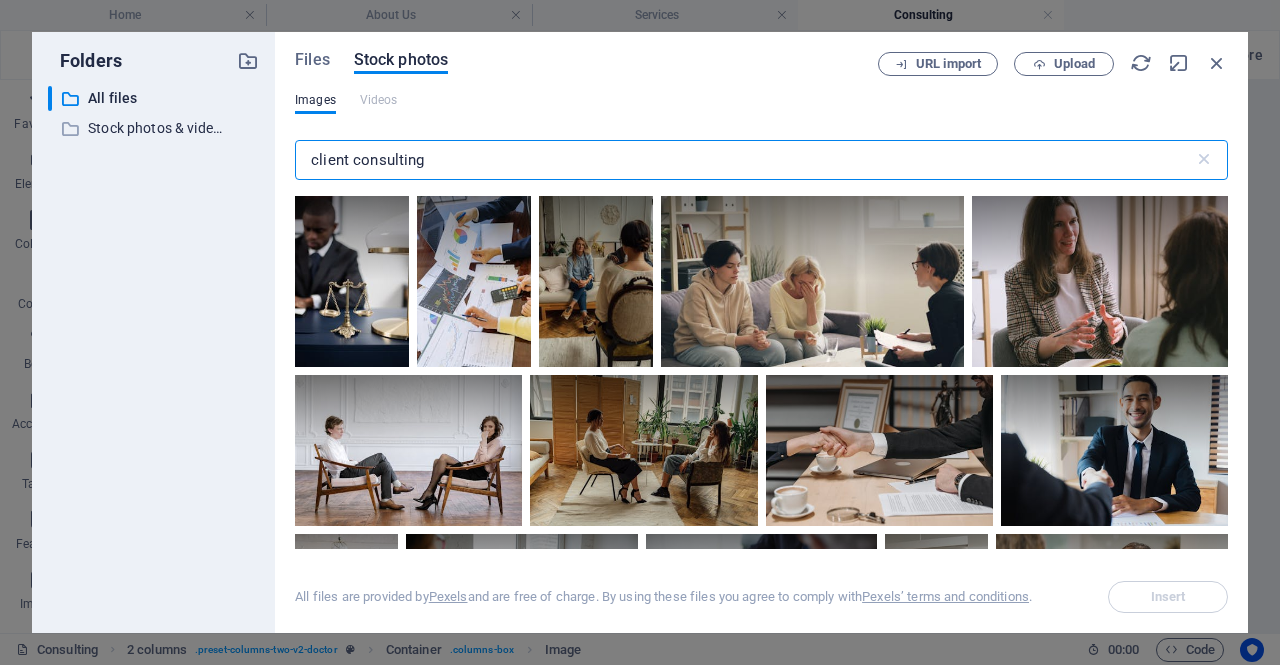 drag, startPoint x: 436, startPoint y: 155, endPoint x: 180, endPoint y: 151, distance: 256.03125 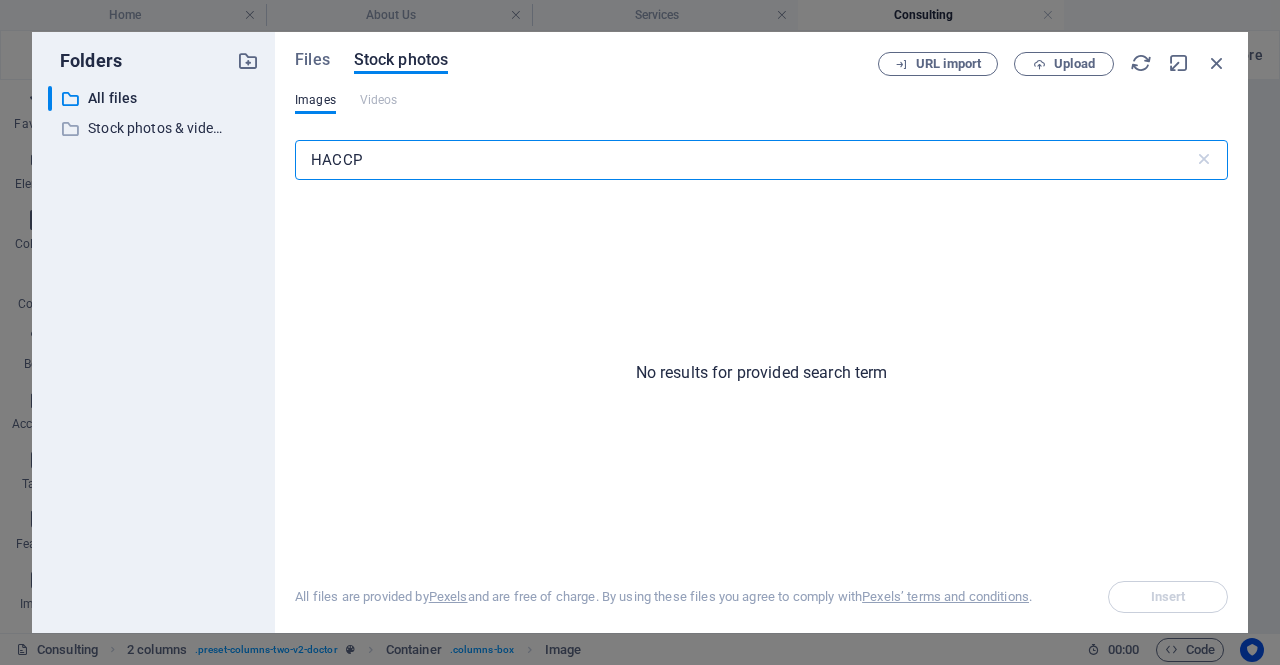 type on "HACCP" 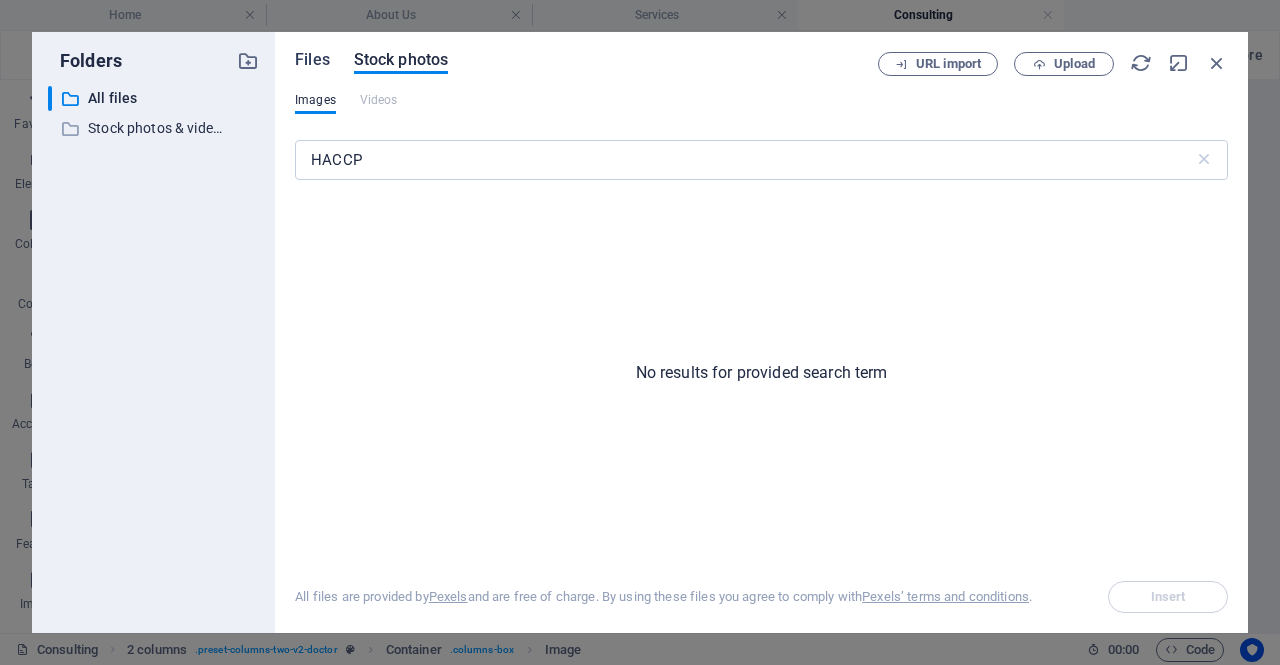click on "Files" at bounding box center (312, 60) 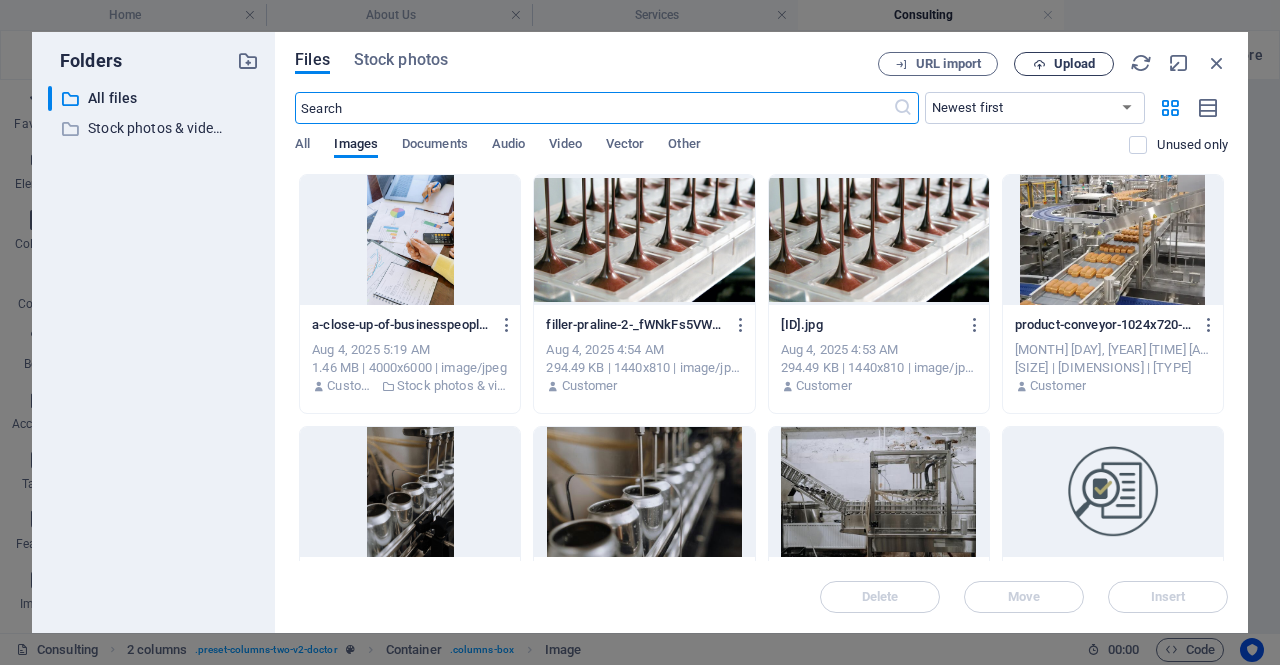 click on "Upload" at bounding box center (1074, 64) 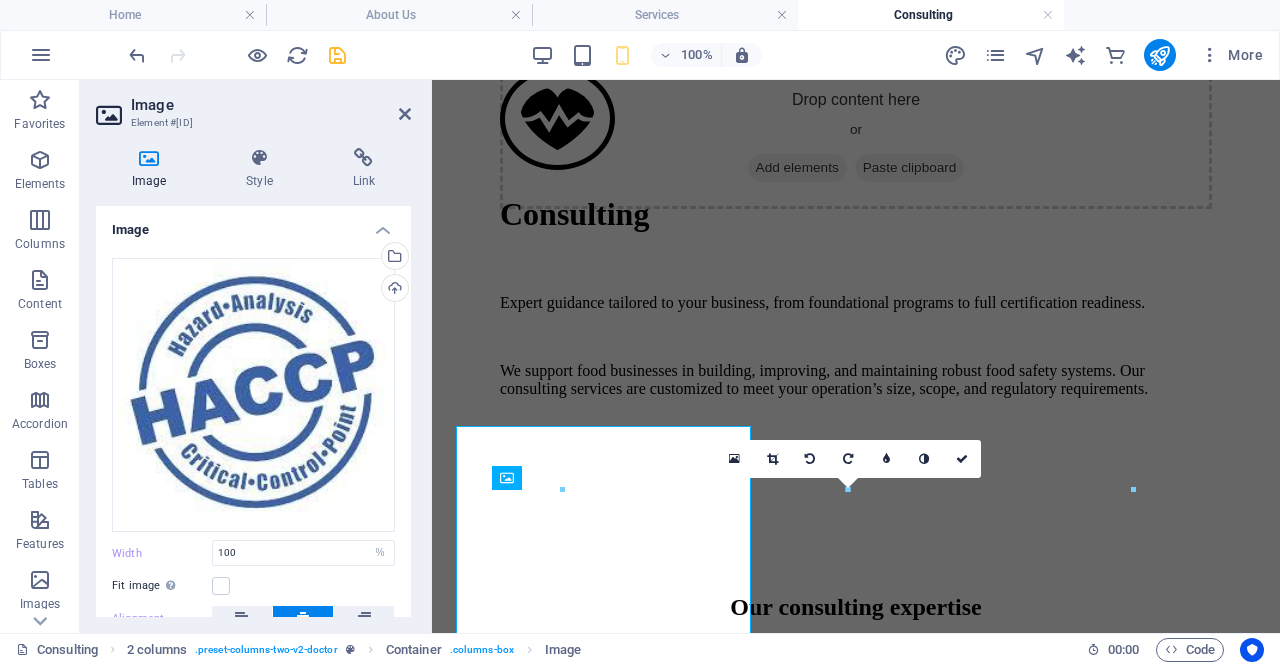 type on "80" 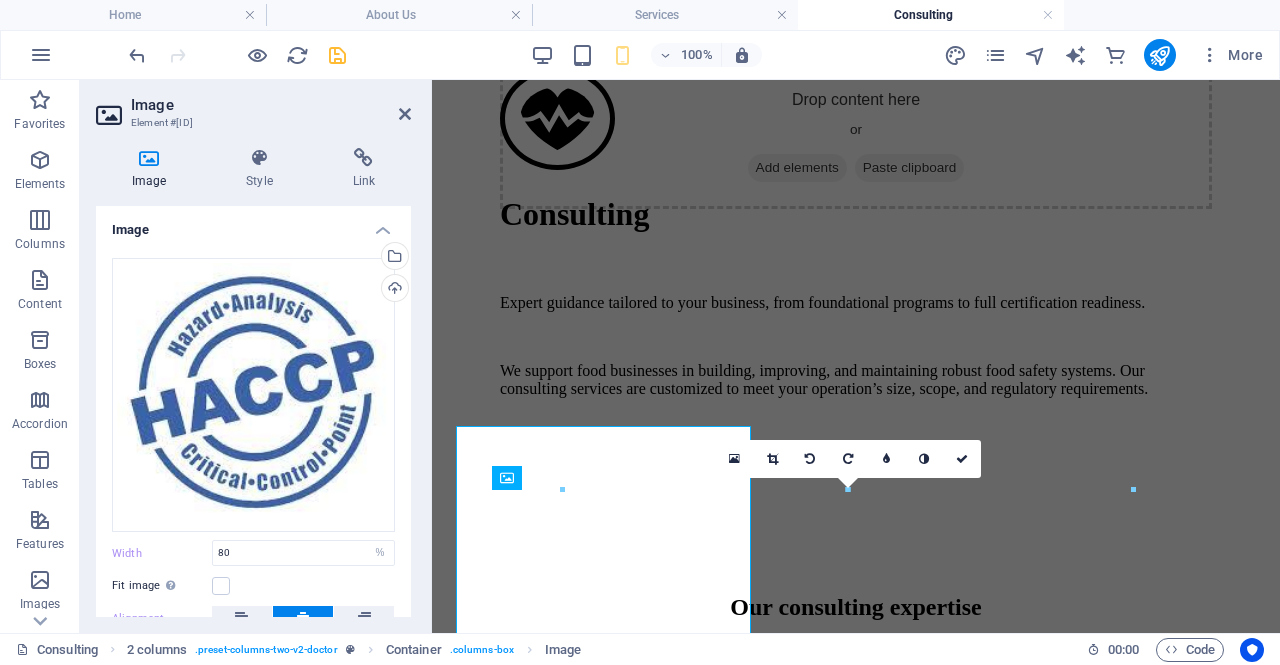 scroll, scrollTop: 775, scrollLeft: 0, axis: vertical 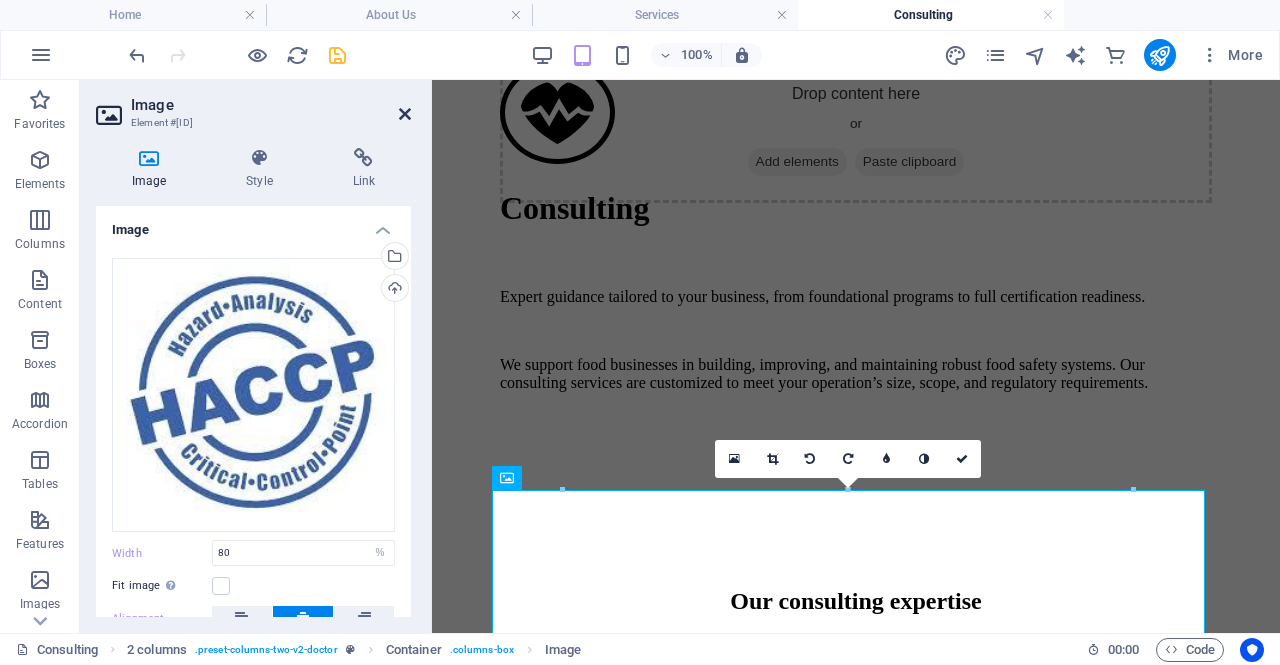 click at bounding box center [405, 114] 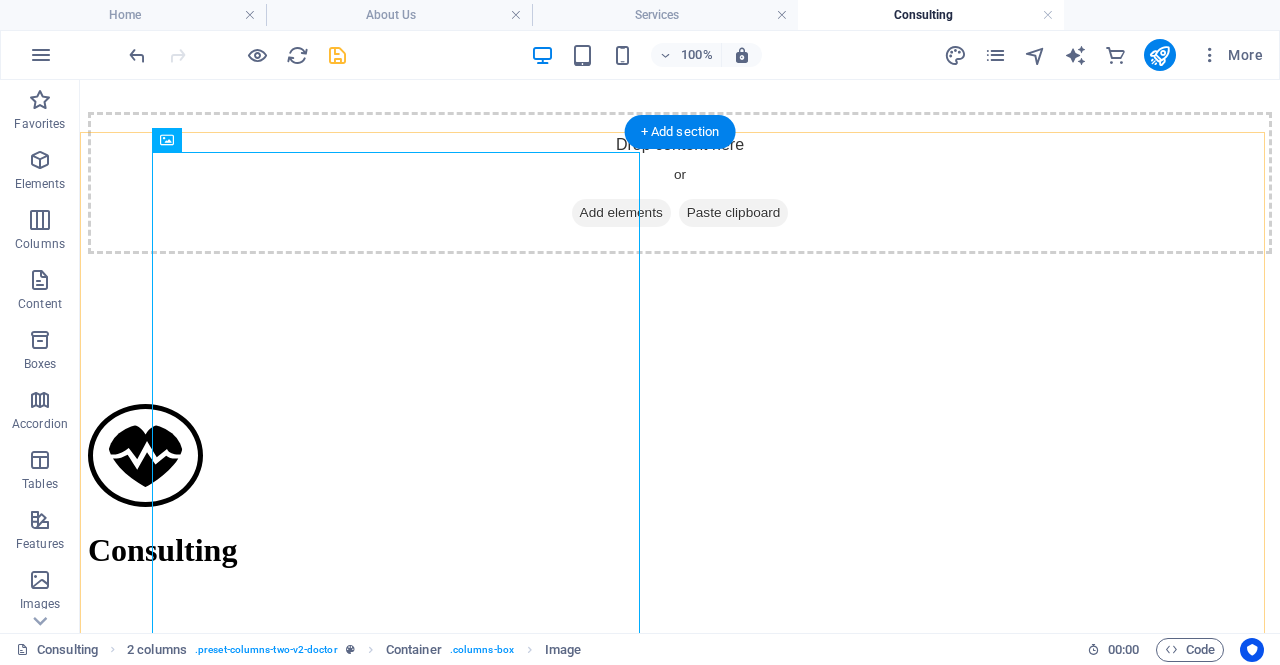 scroll, scrollTop: 782, scrollLeft: 0, axis: vertical 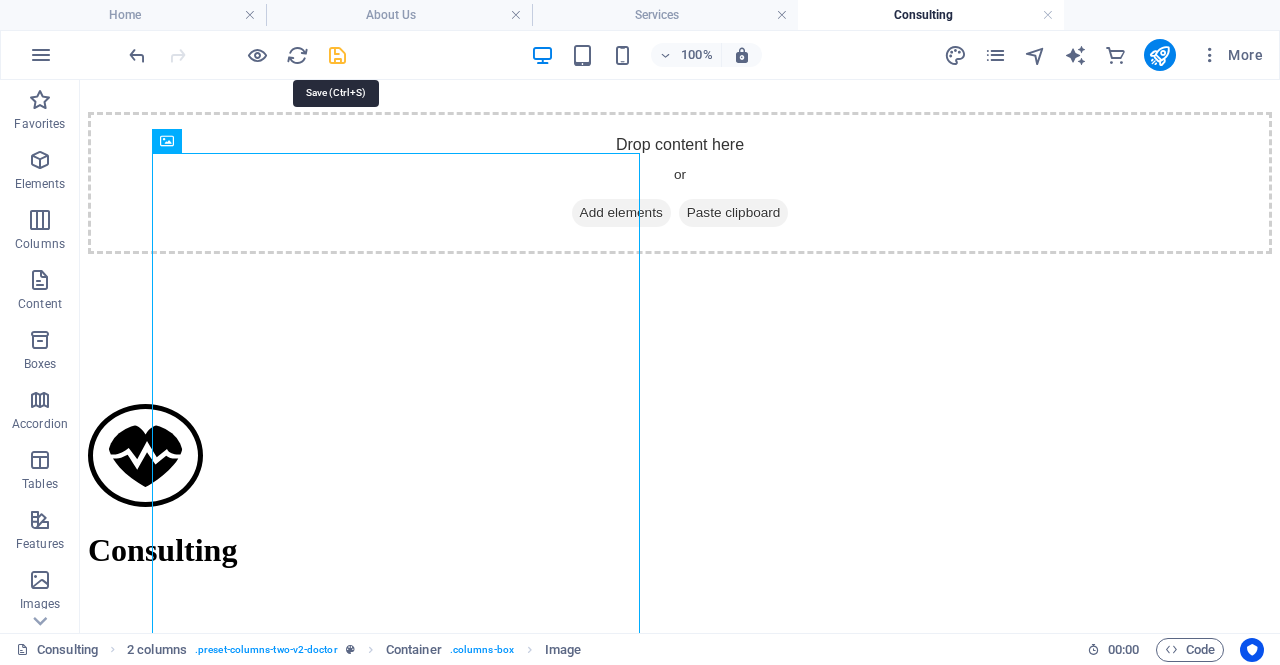 click at bounding box center [337, 55] 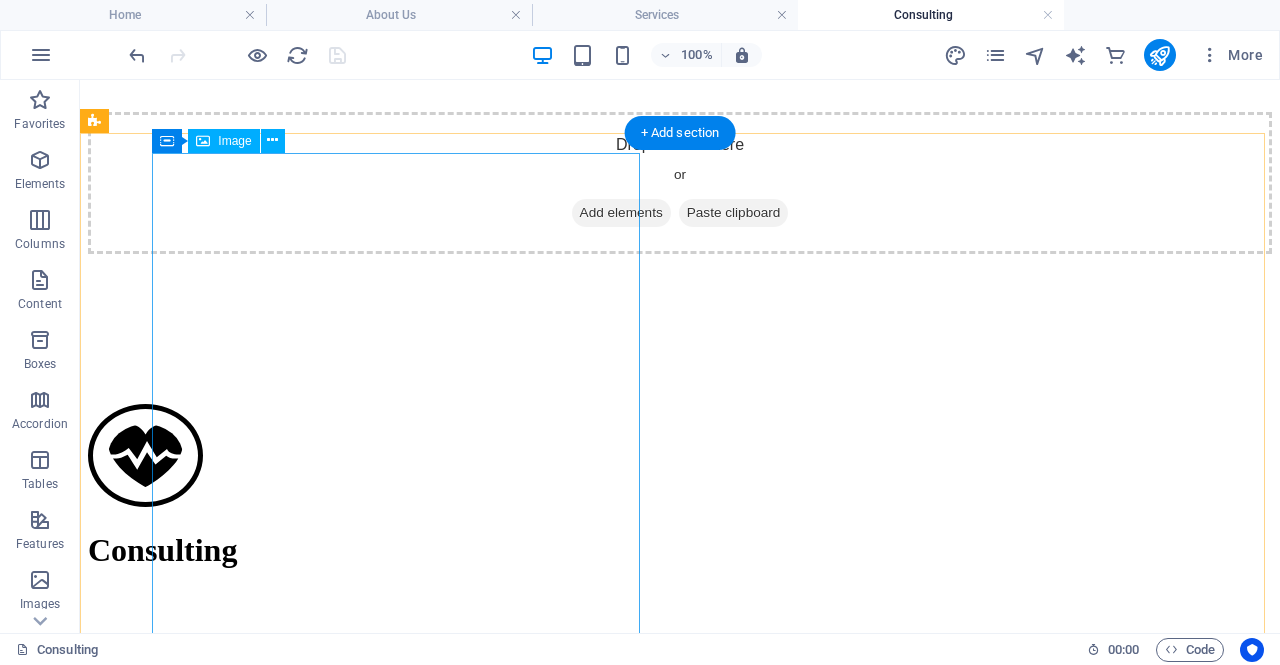 click at bounding box center (680, 1686) 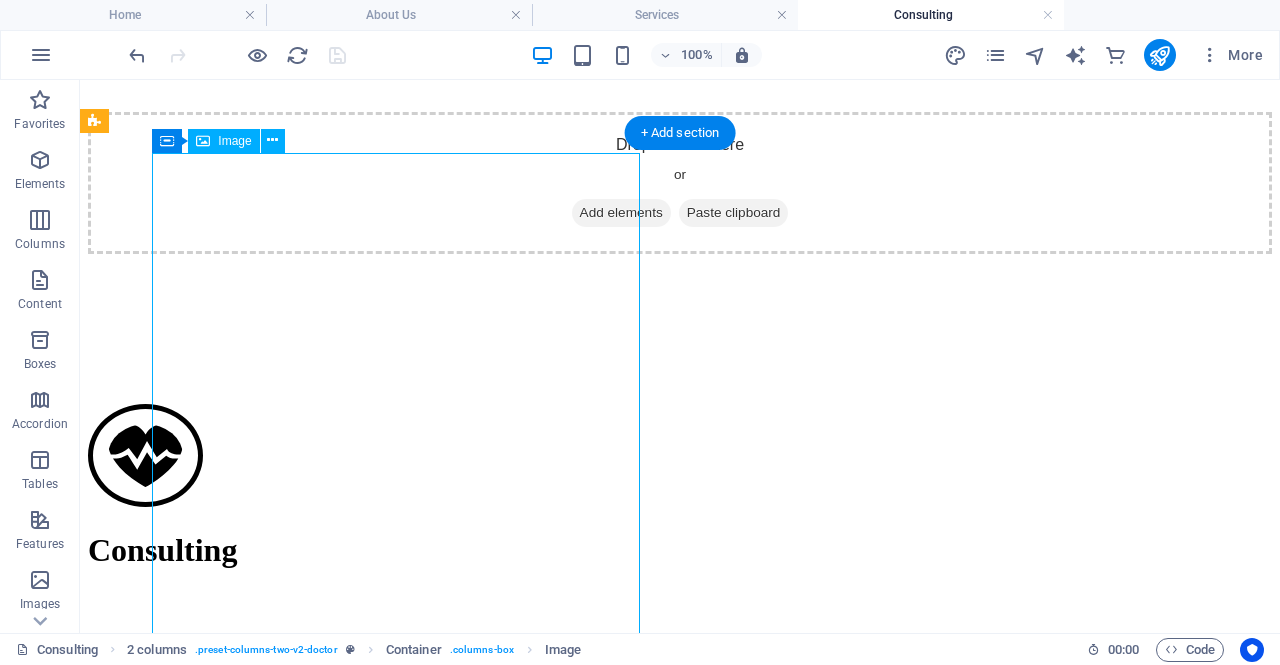 click at bounding box center (680, 1686) 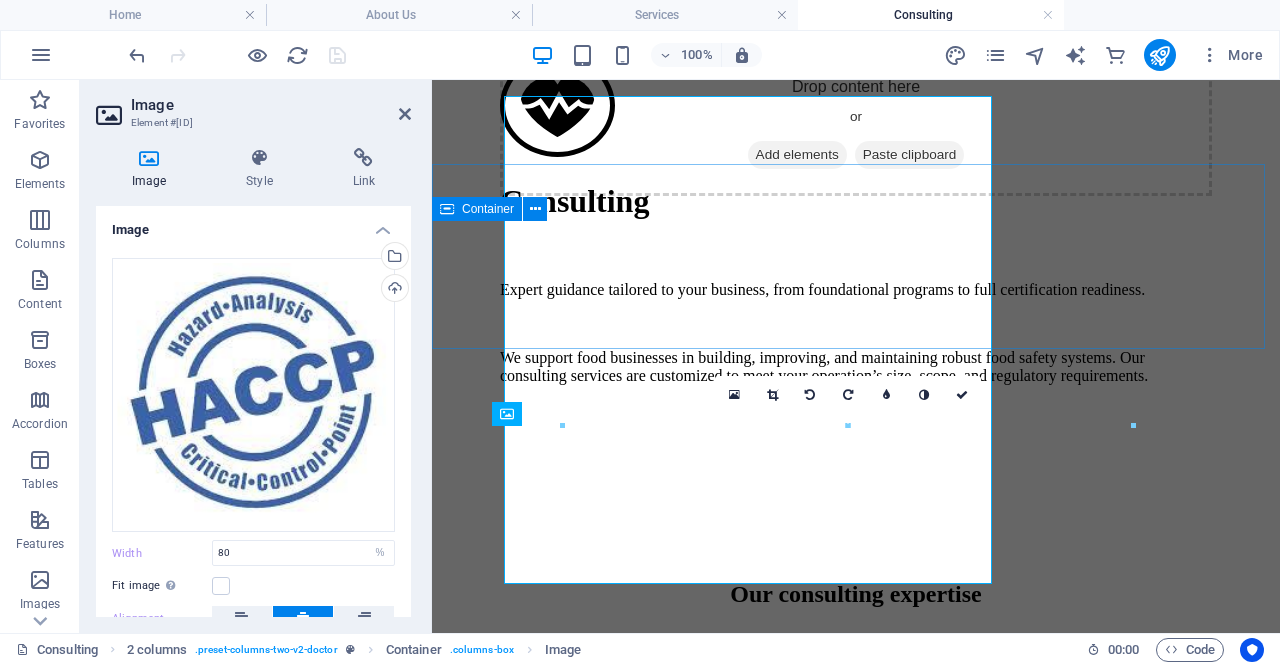 scroll, scrollTop: 838, scrollLeft: 0, axis: vertical 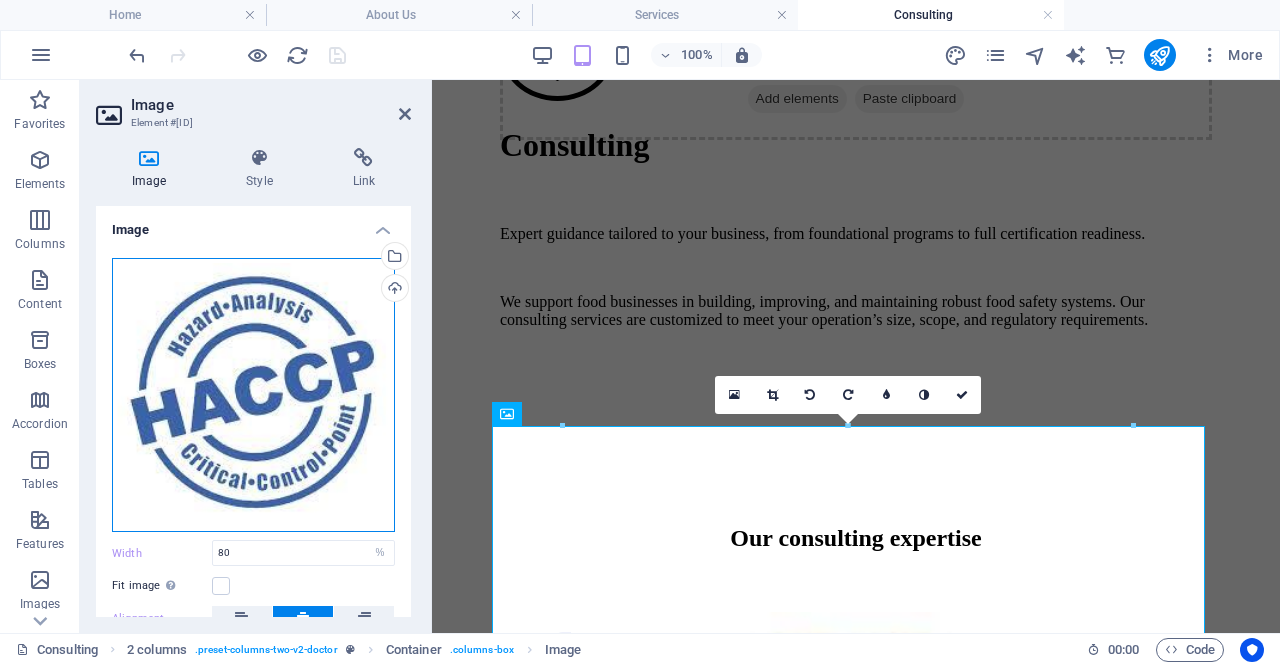 click on "Drag files here, click to choose files or select files from Files or our free stock photos & videos" at bounding box center [253, 395] 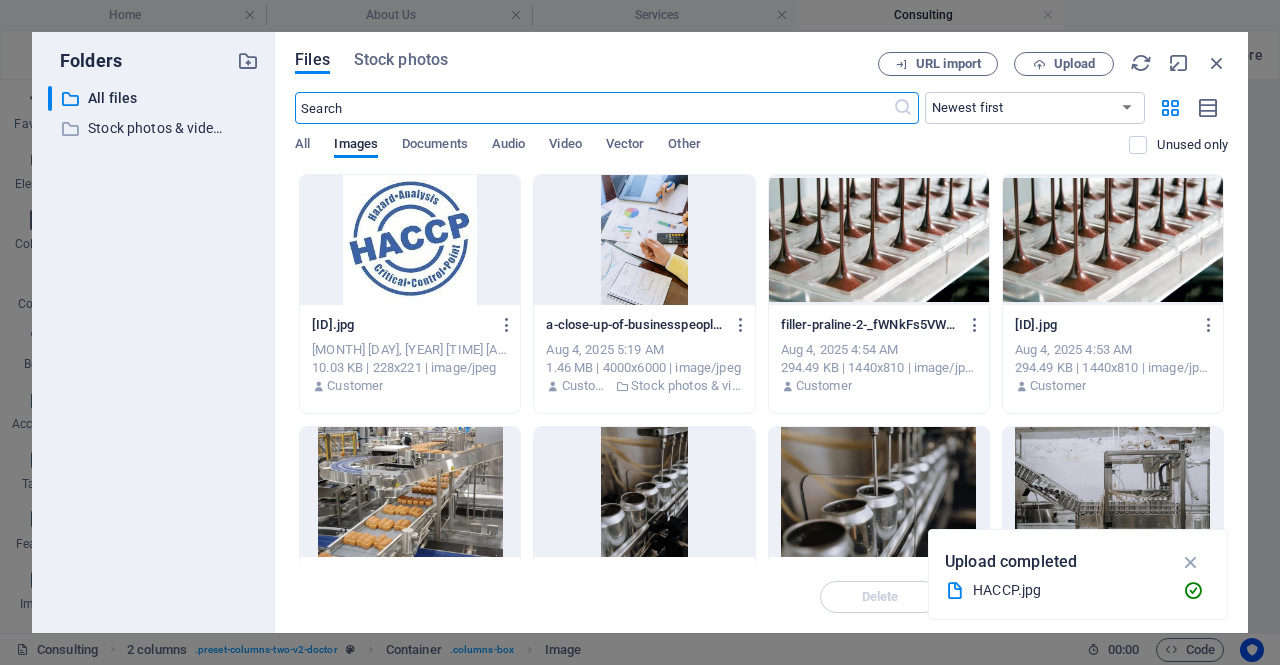 scroll, scrollTop: 832, scrollLeft: 0, axis: vertical 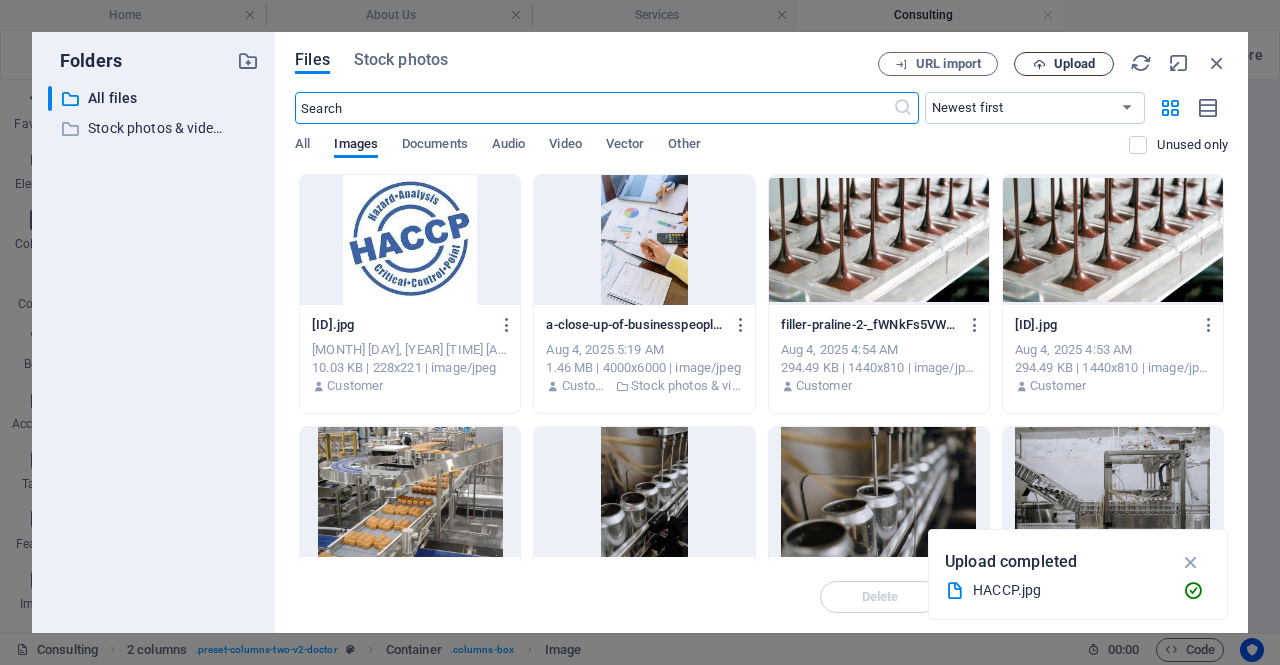 click on "Upload" at bounding box center (1064, 64) 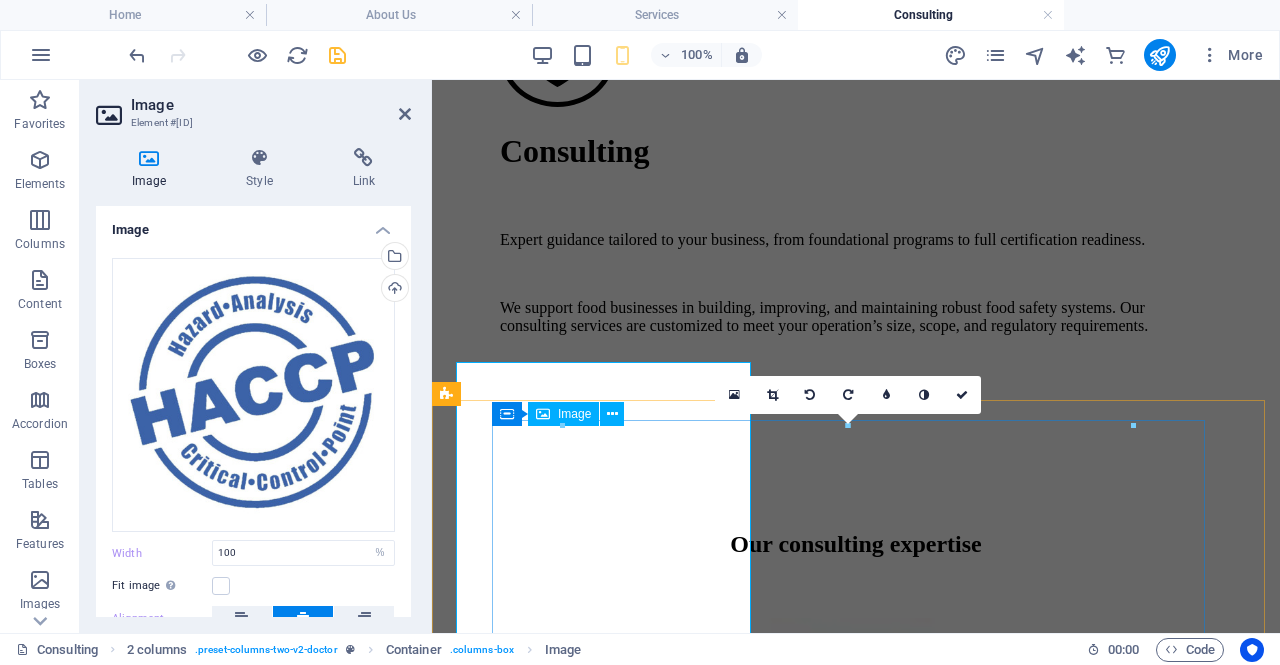 scroll, scrollTop: 838, scrollLeft: 0, axis: vertical 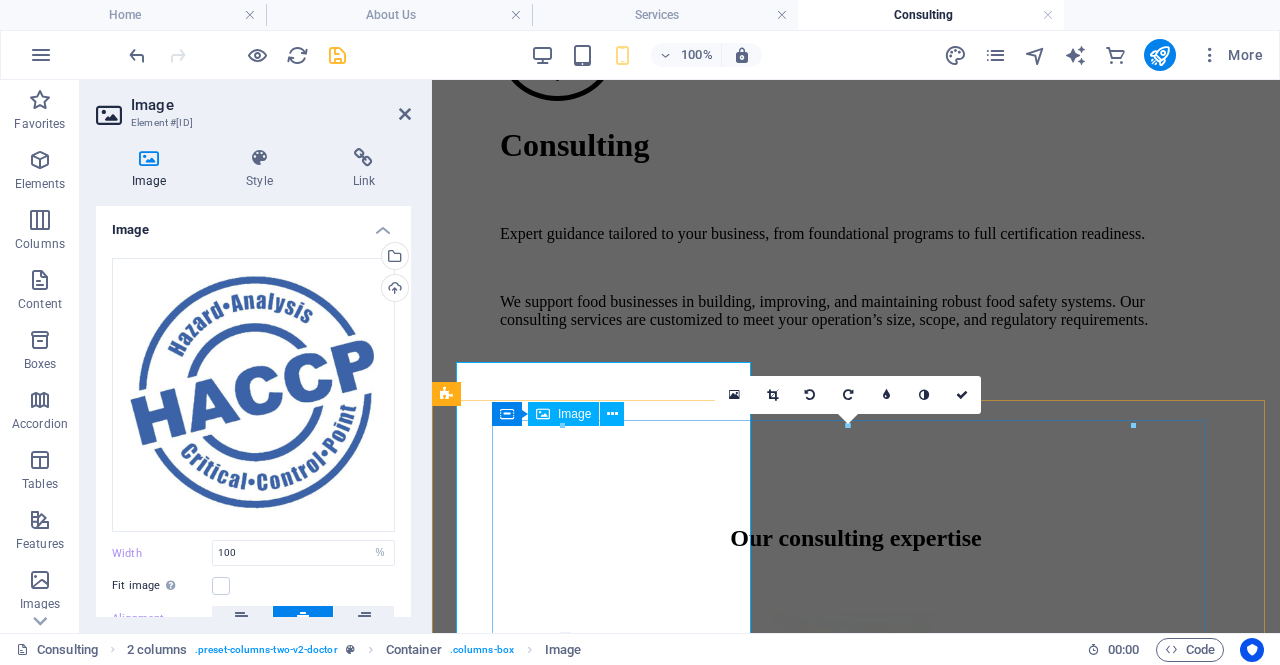 type on "80" 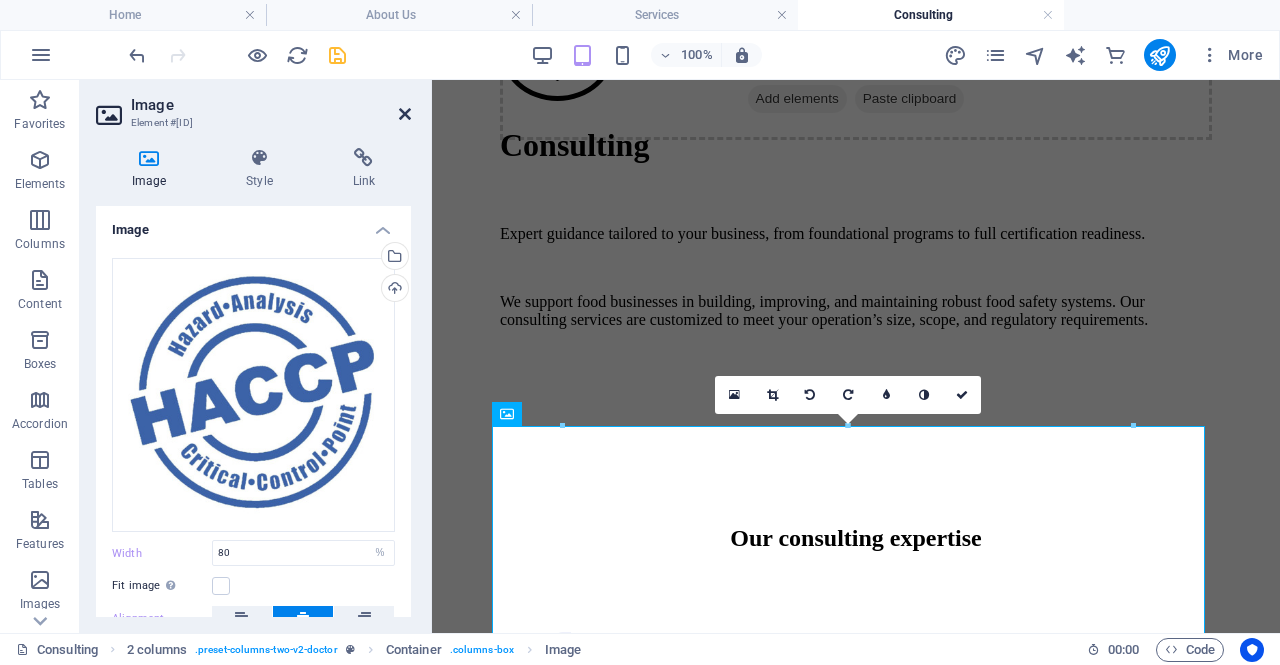 click at bounding box center (405, 114) 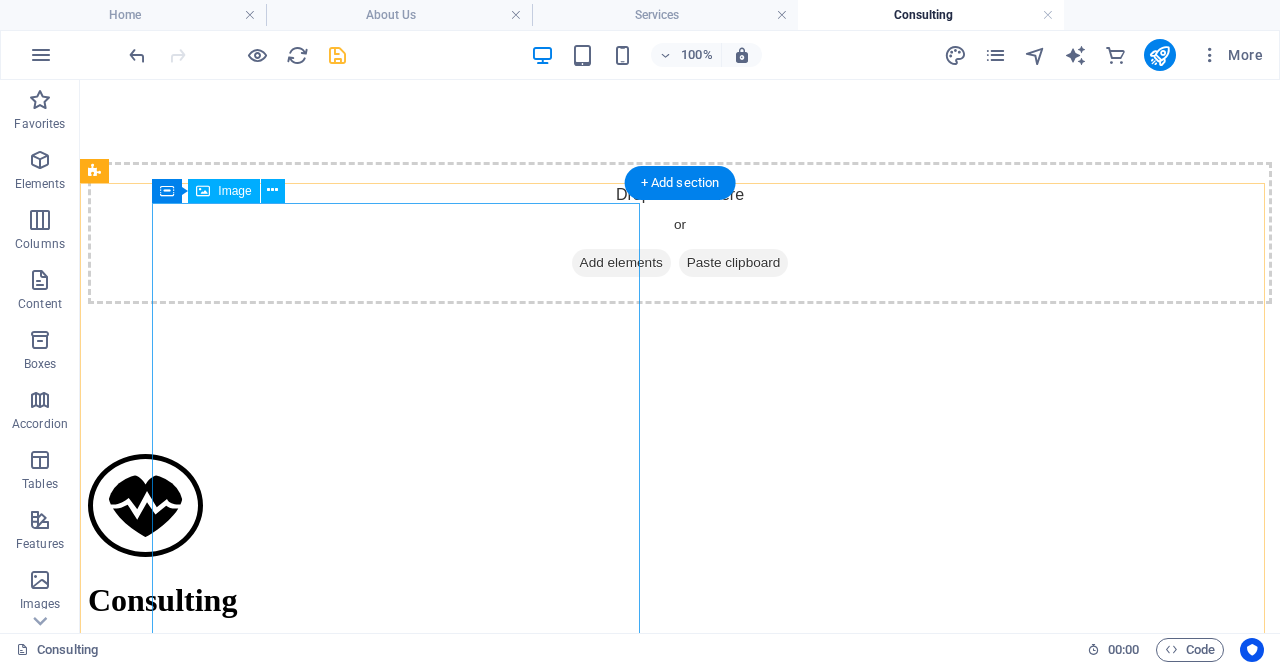scroll, scrollTop: 696, scrollLeft: 0, axis: vertical 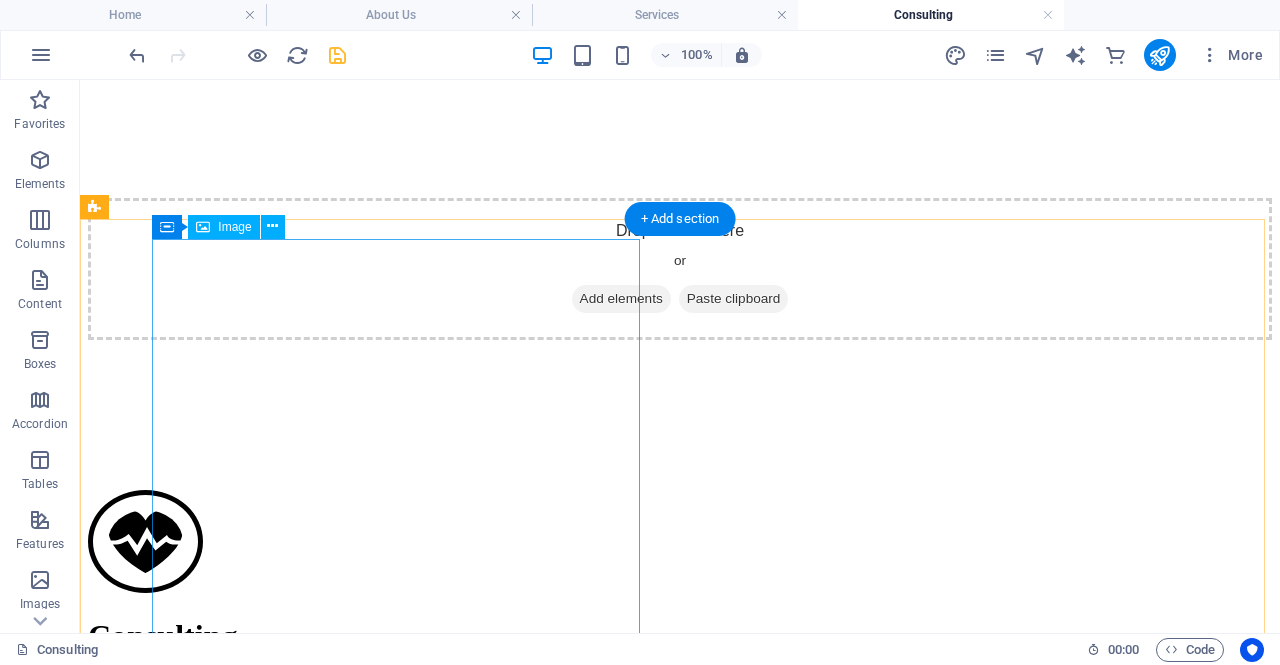 click at bounding box center [680, 1772] 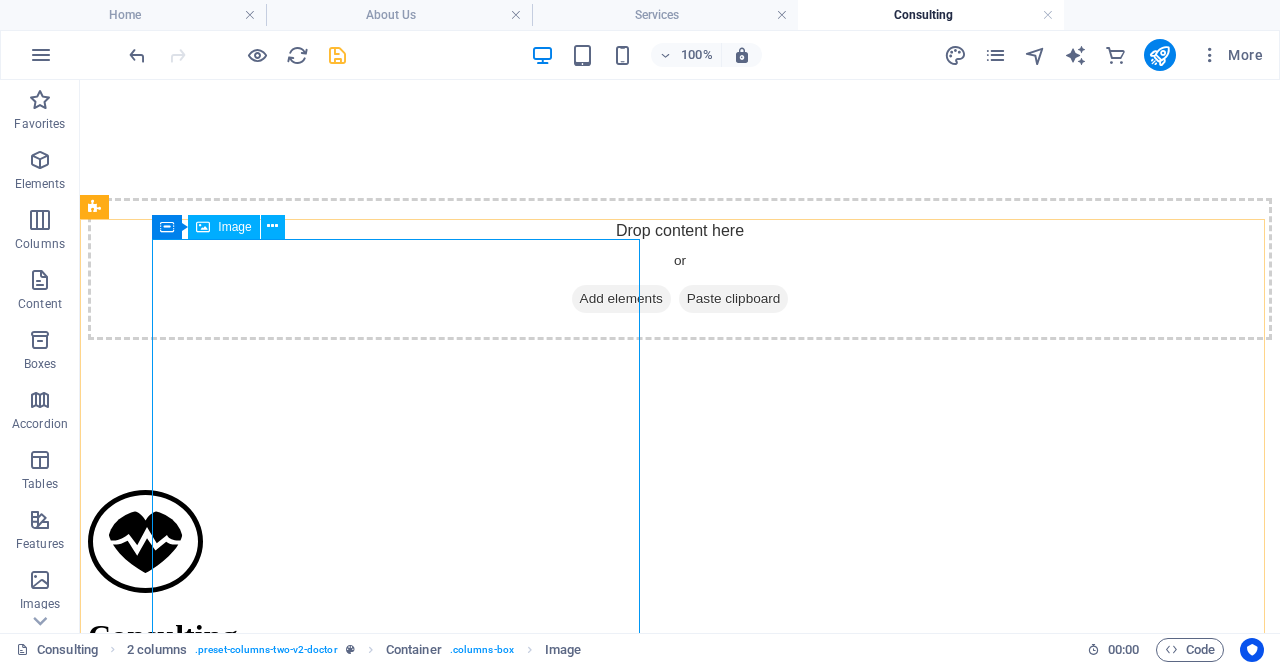 click on "Image" at bounding box center (234, 227) 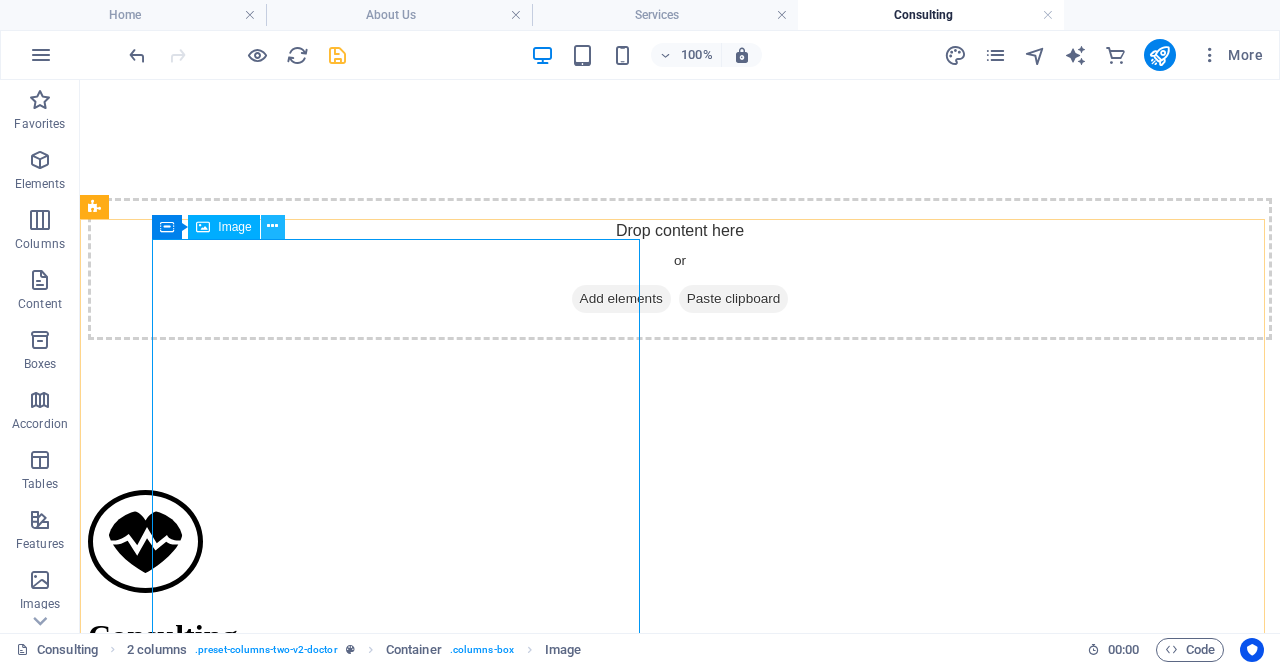 click at bounding box center (272, 226) 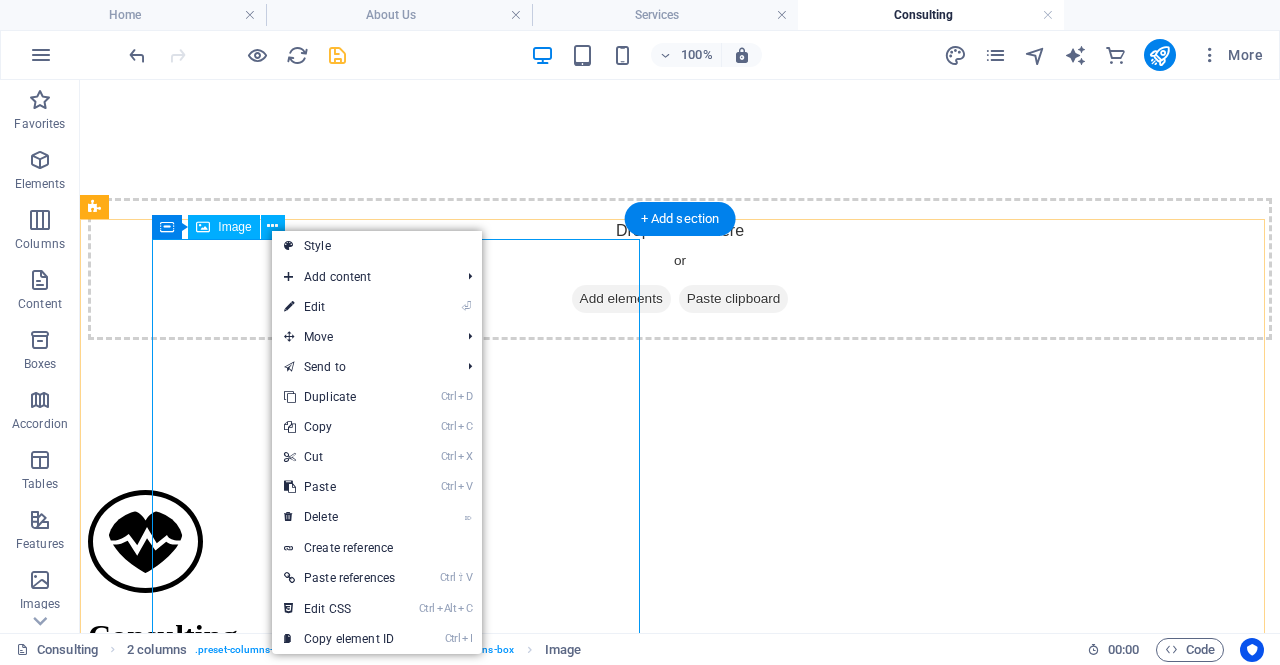 click at bounding box center (680, 1772) 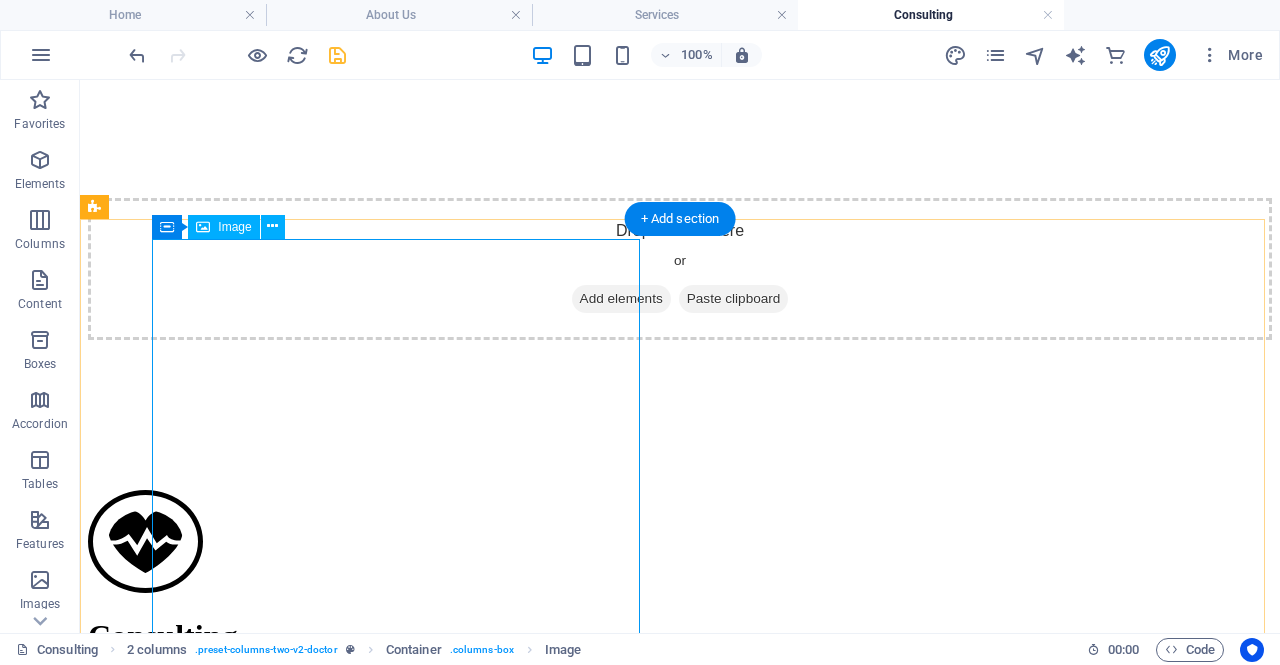 click at bounding box center [680, 1772] 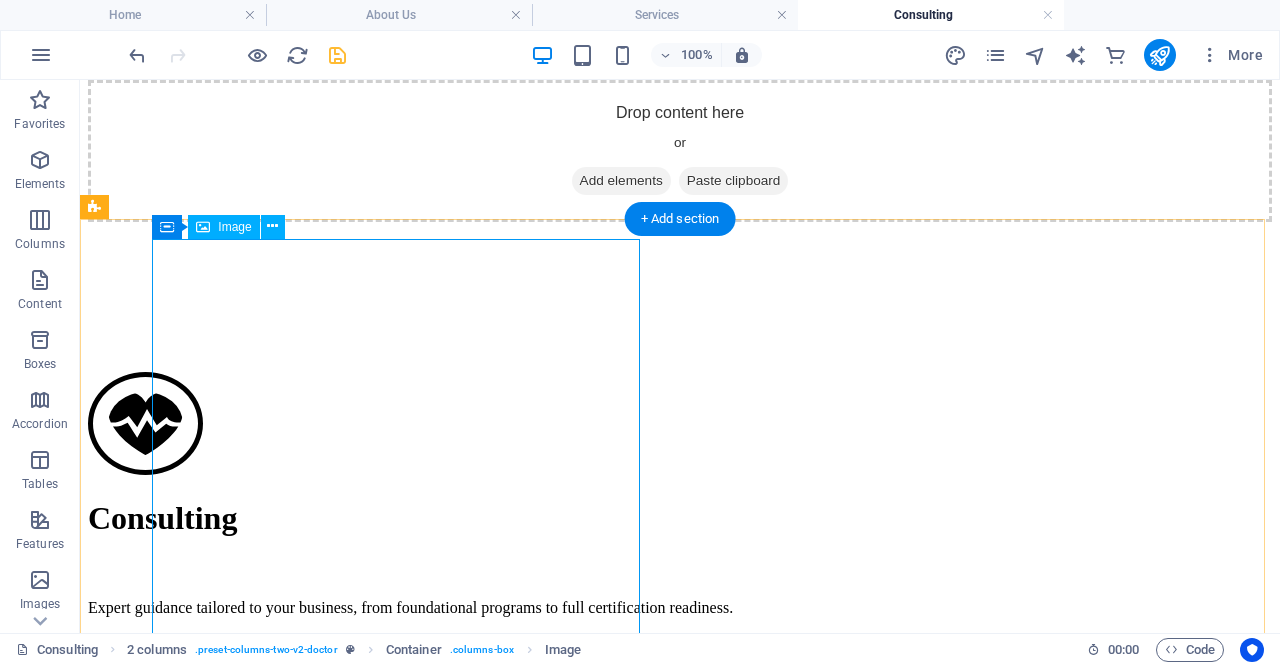 scroll, scrollTop: 753, scrollLeft: 0, axis: vertical 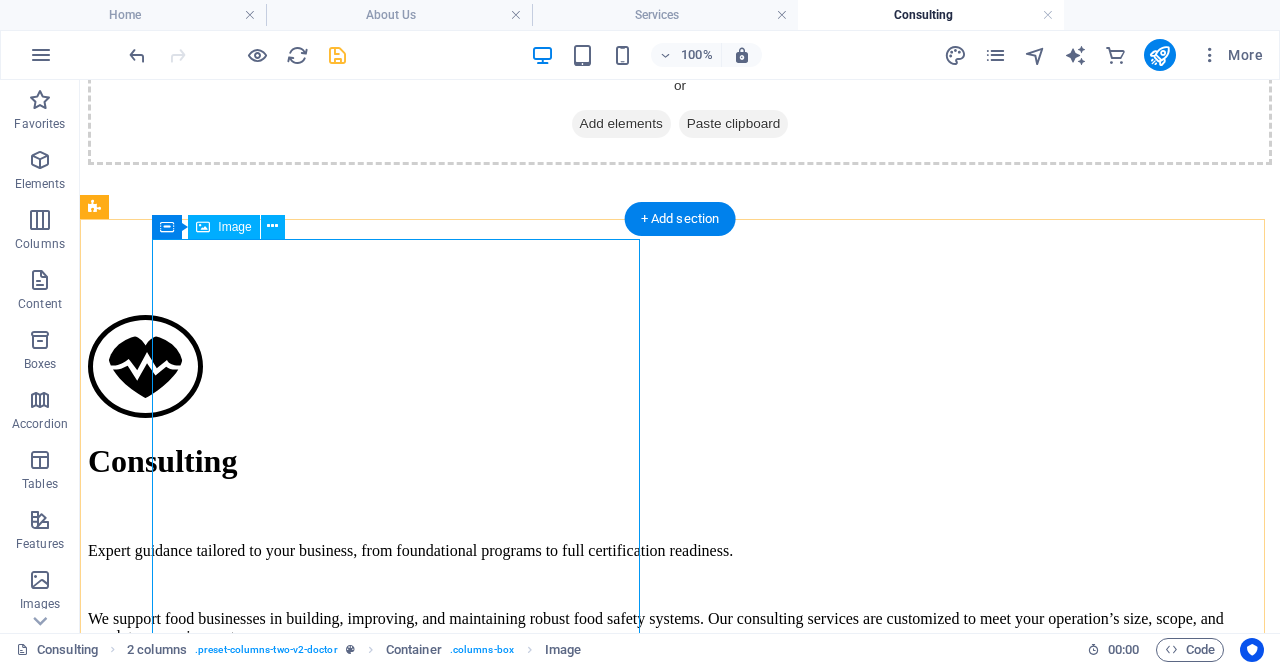 select on "%" 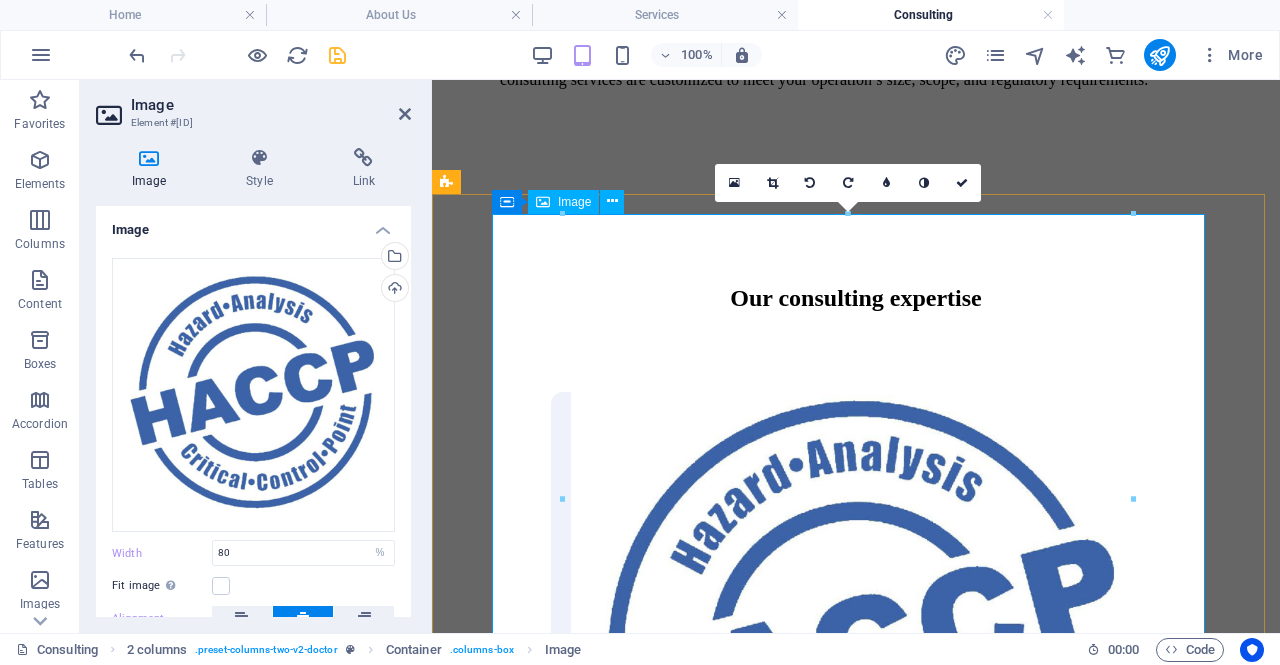 scroll, scrollTop: 1079, scrollLeft: 0, axis: vertical 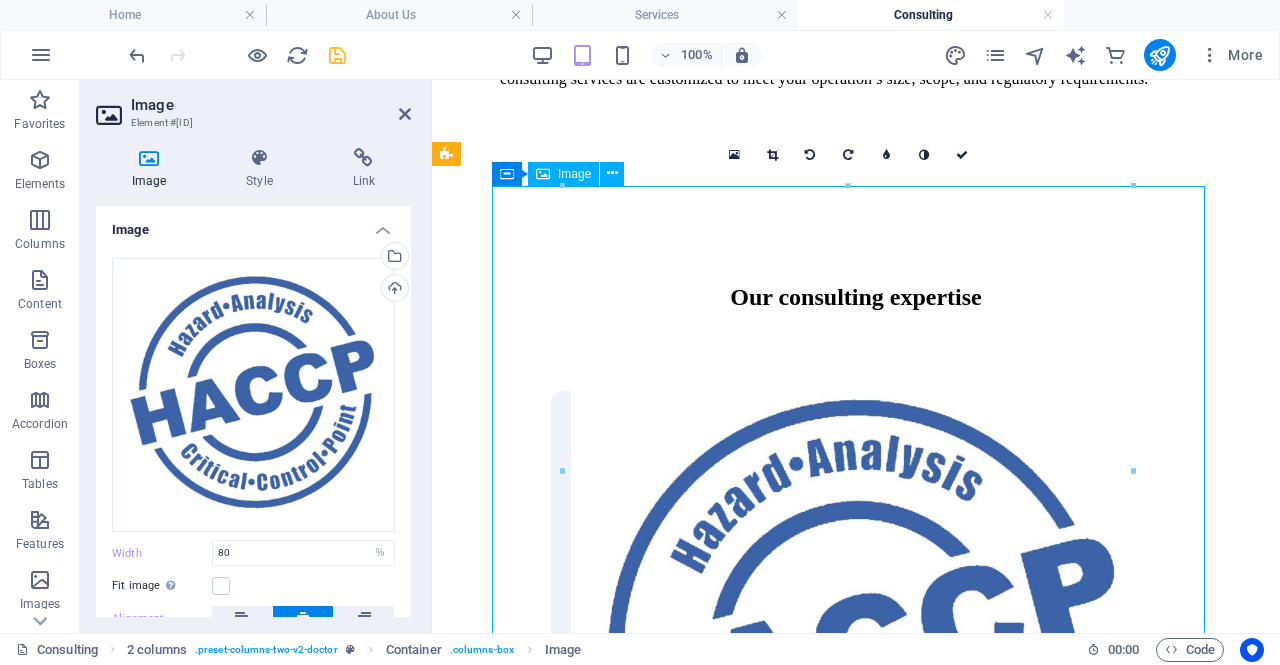 drag, startPoint x: 830, startPoint y: 317, endPoint x: 734, endPoint y: 319, distance: 96.02083 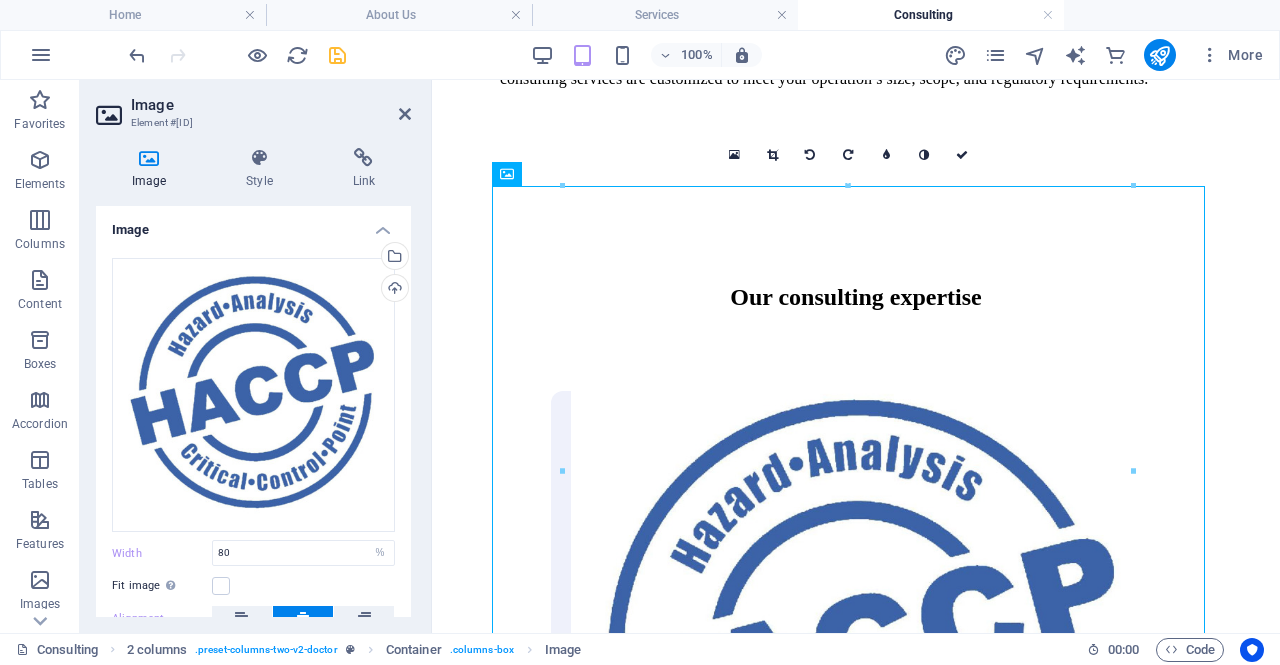 click at bounding box center [772, 155] 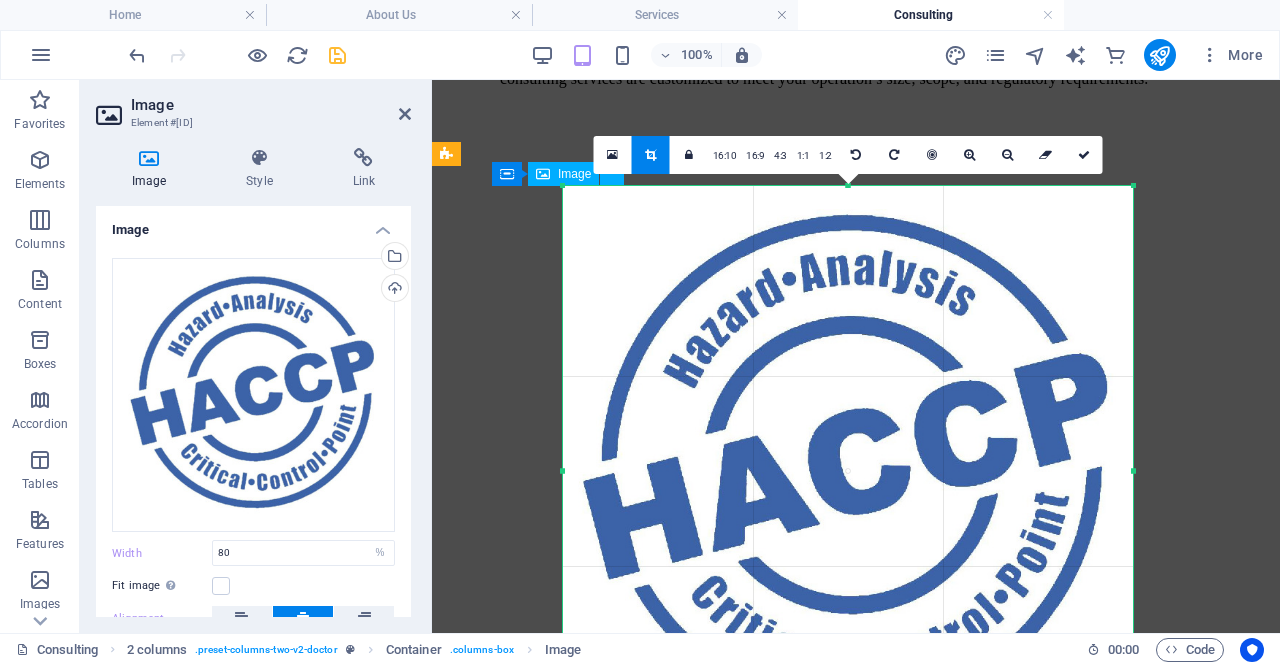 click at bounding box center (856, 658) 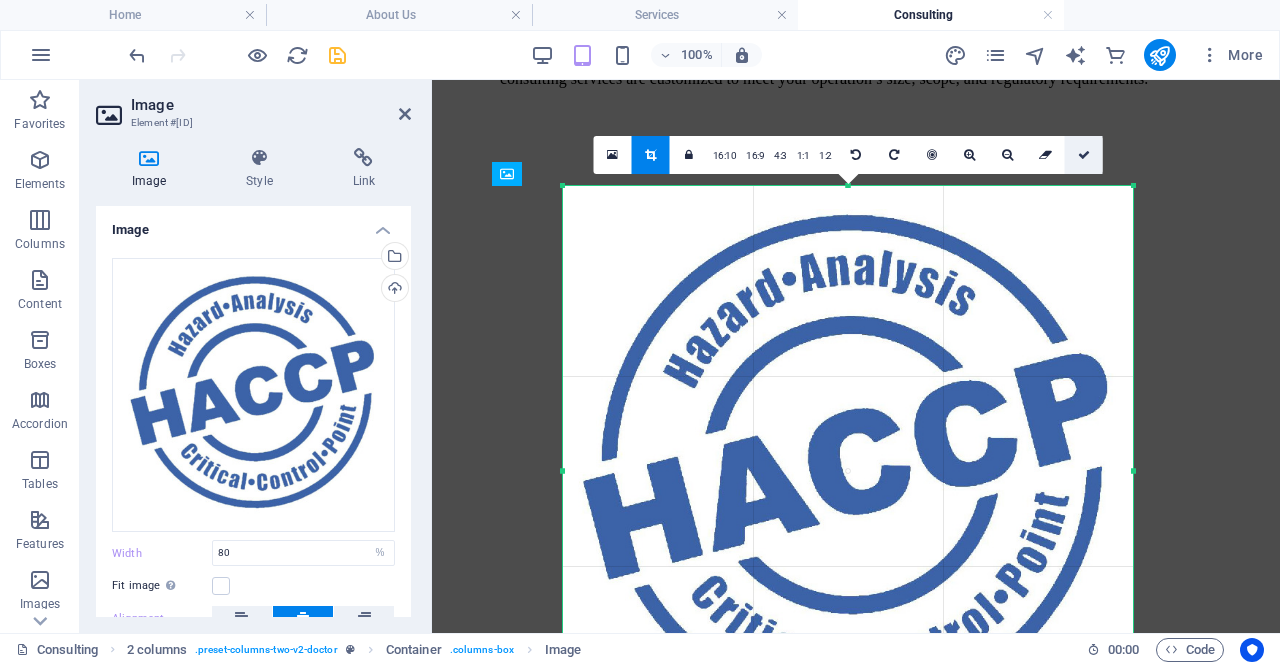 click at bounding box center [1084, 155] 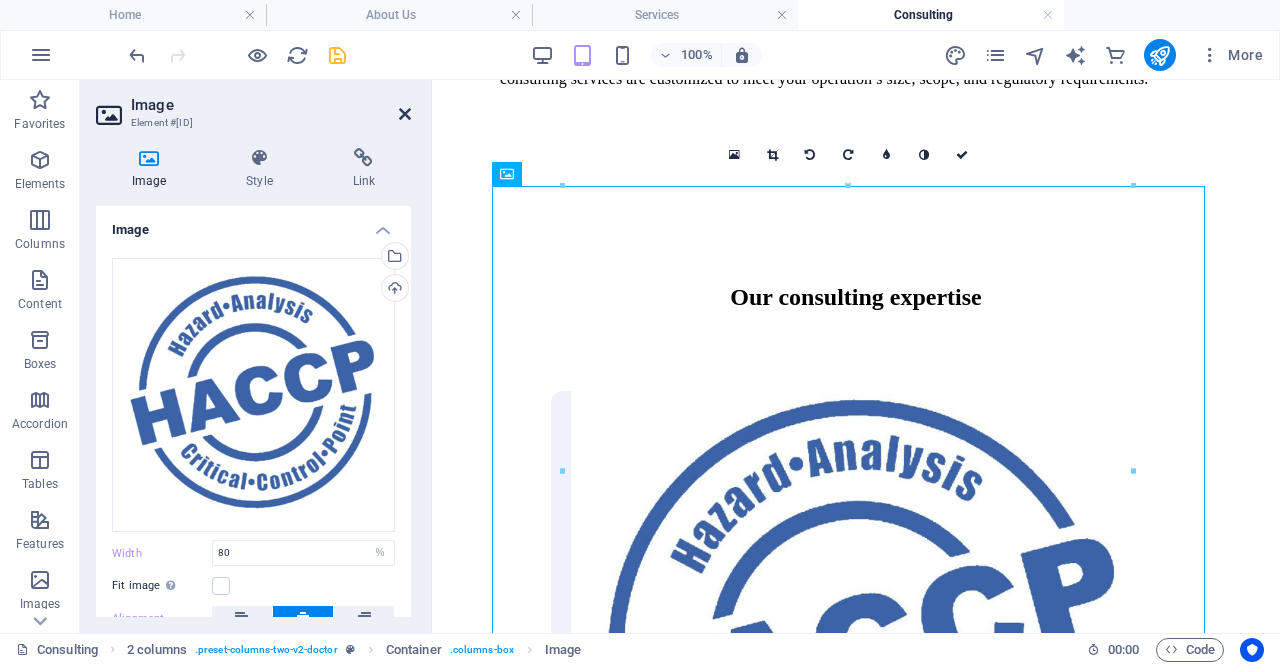 click at bounding box center [405, 114] 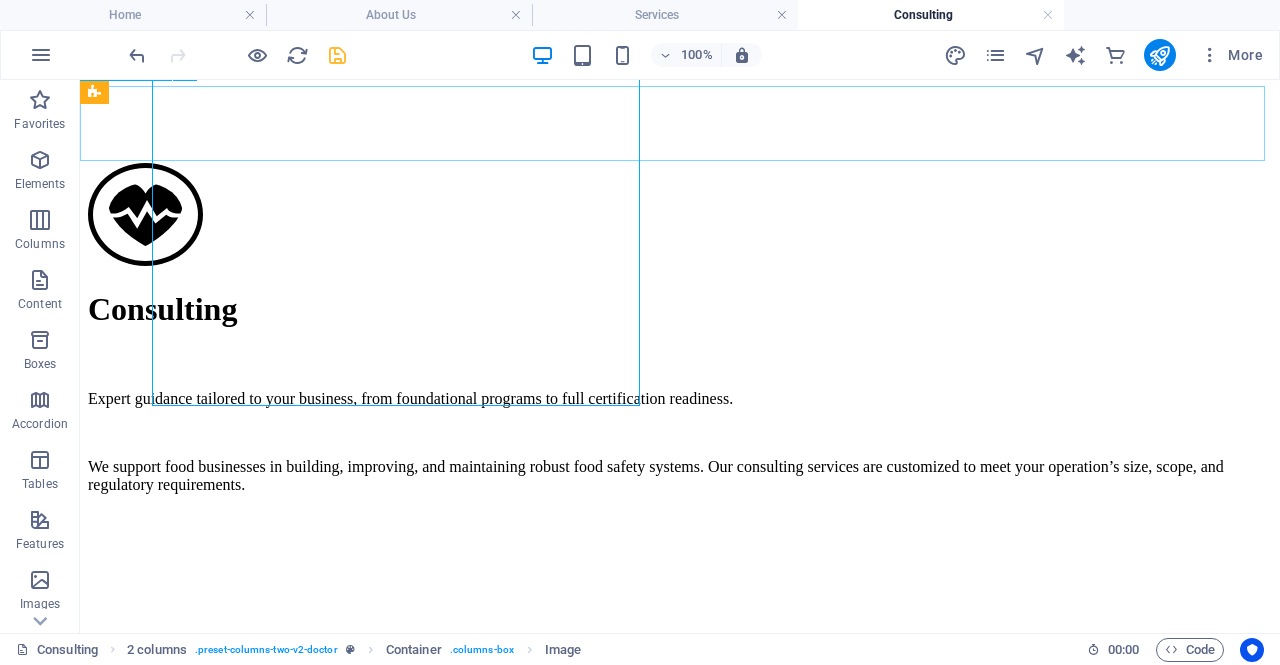 scroll, scrollTop: 1022, scrollLeft: 0, axis: vertical 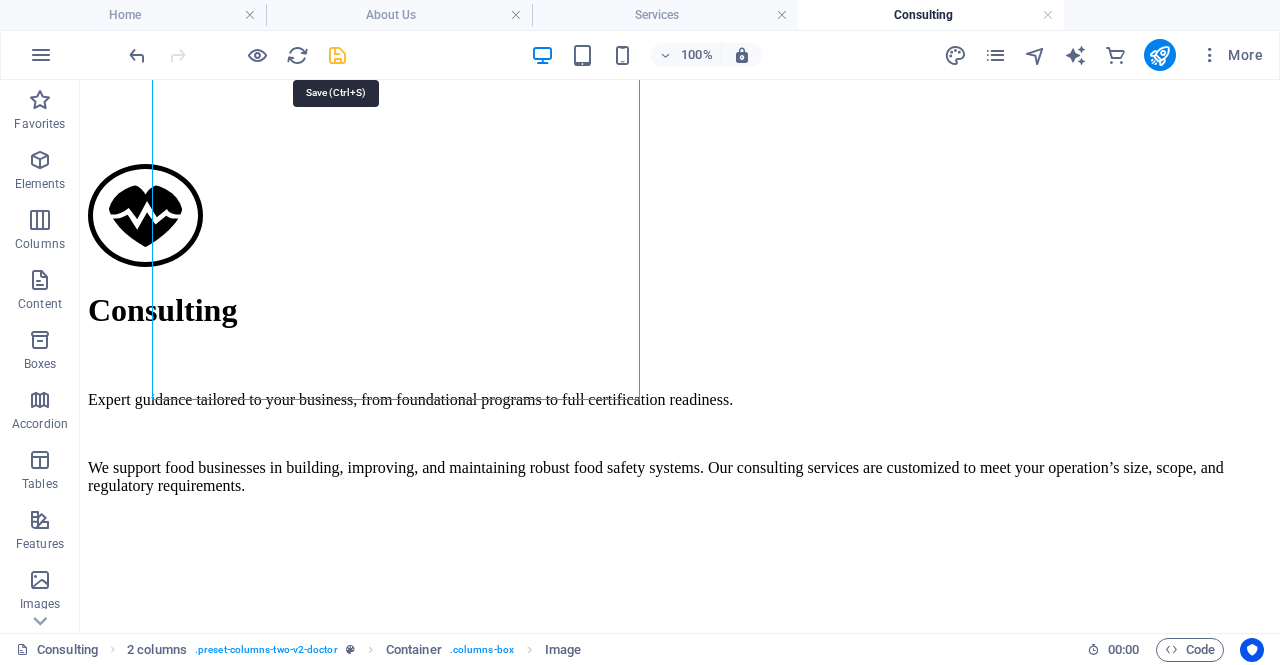 click at bounding box center (337, 55) 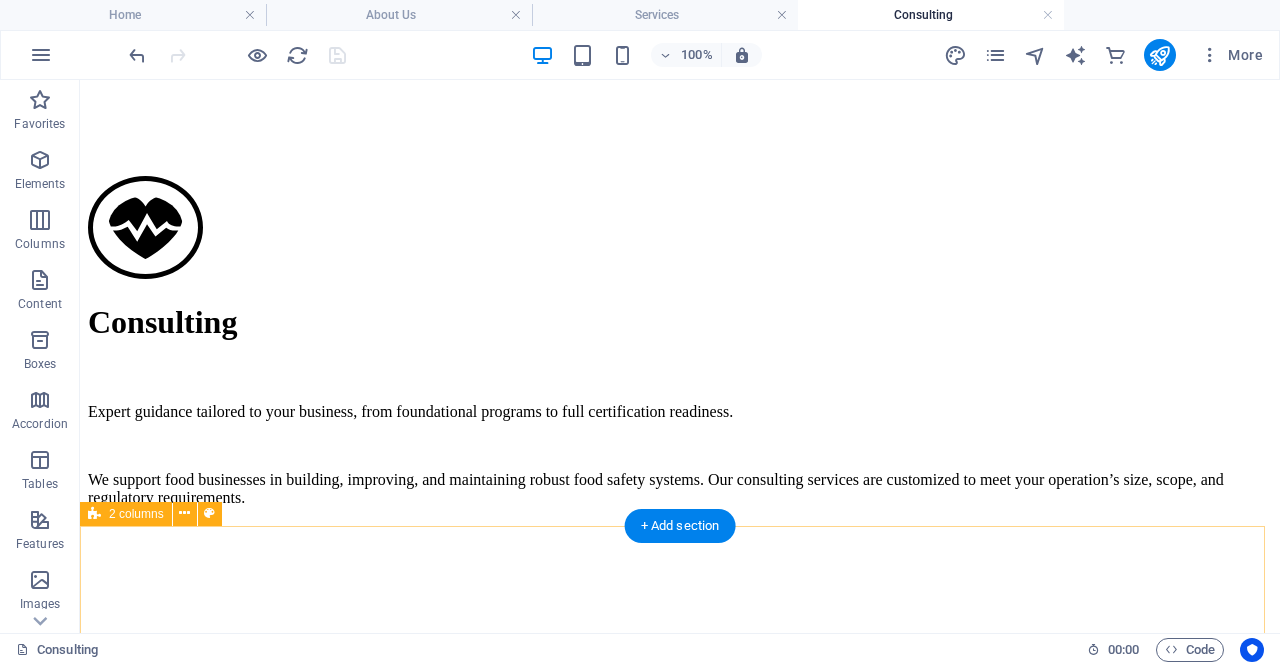 scroll, scrollTop: 928, scrollLeft: 0, axis: vertical 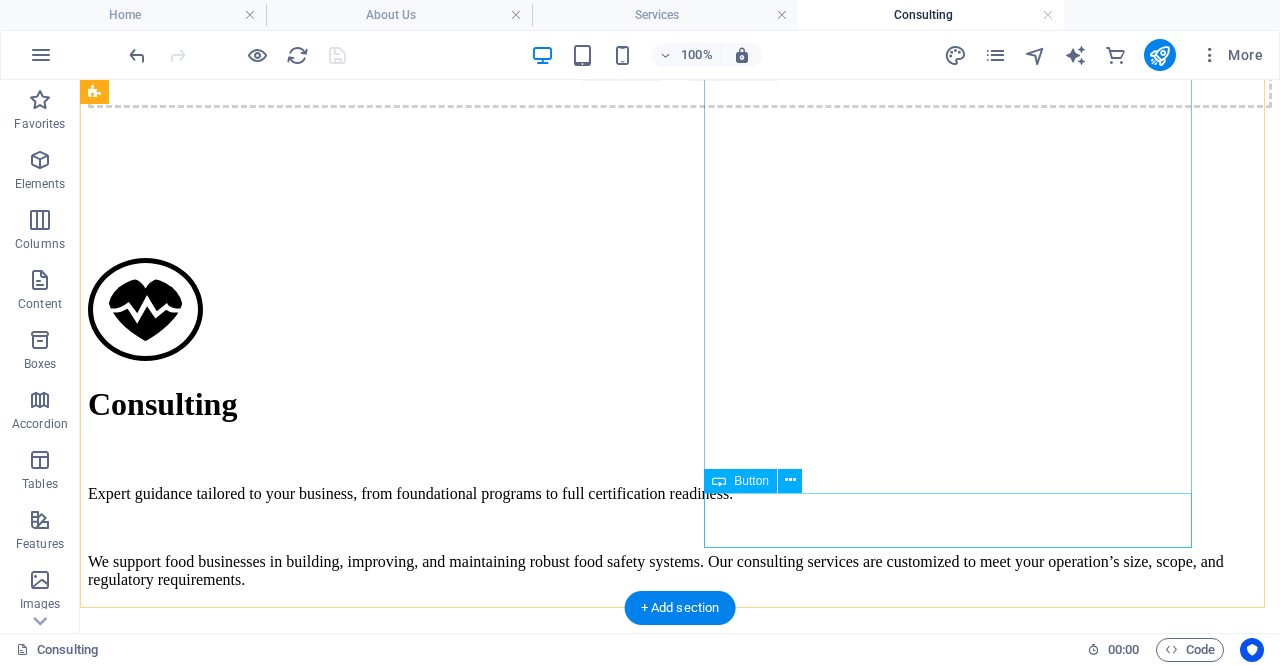 click on "book an appointment" at bounding box center (680, 2435) 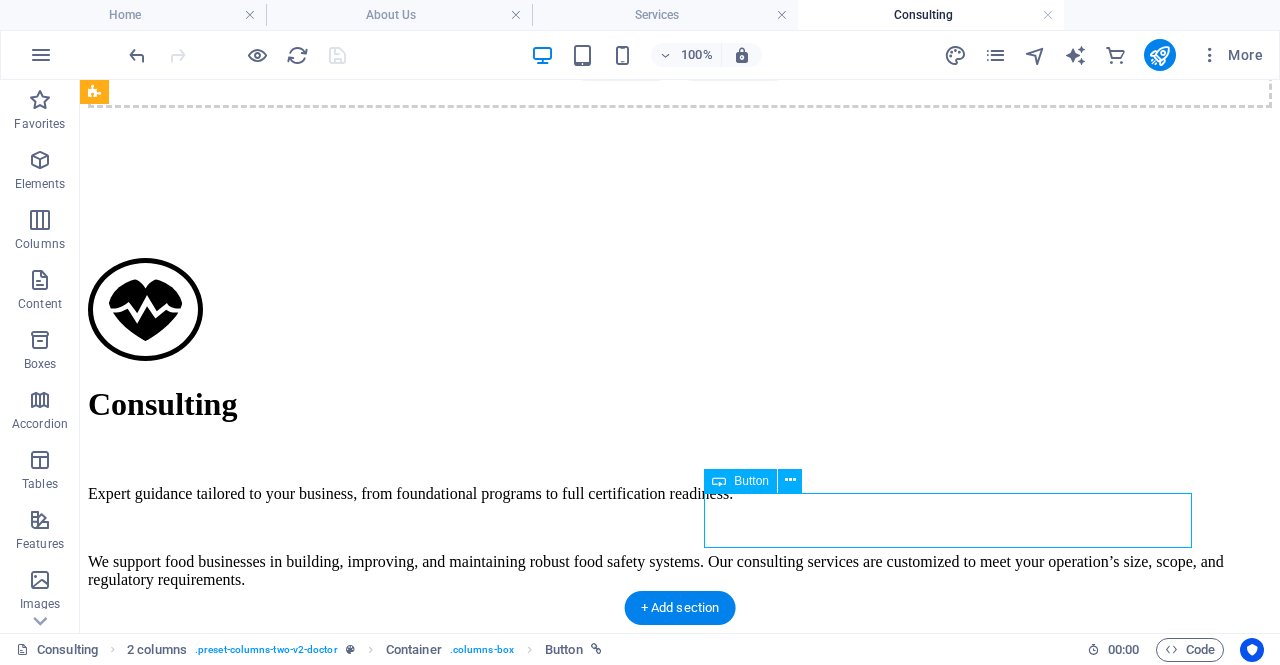 click on "book an appointment" at bounding box center [680, 2435] 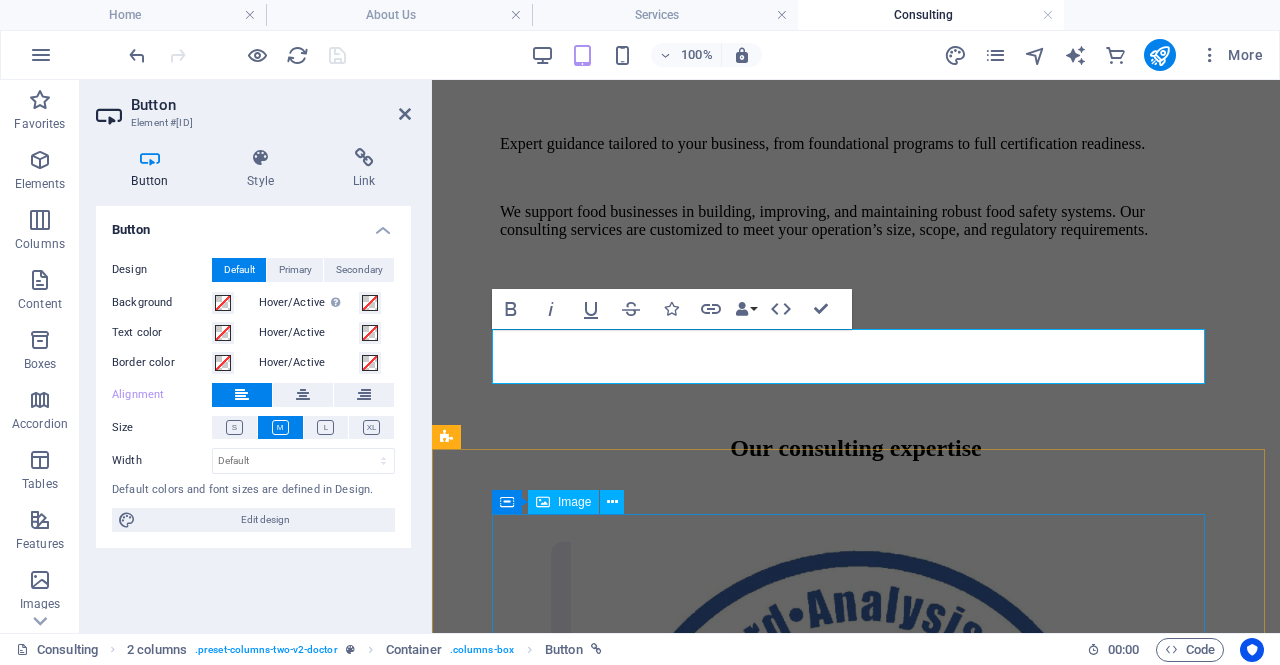 scroll, scrollTop: 1944, scrollLeft: 0, axis: vertical 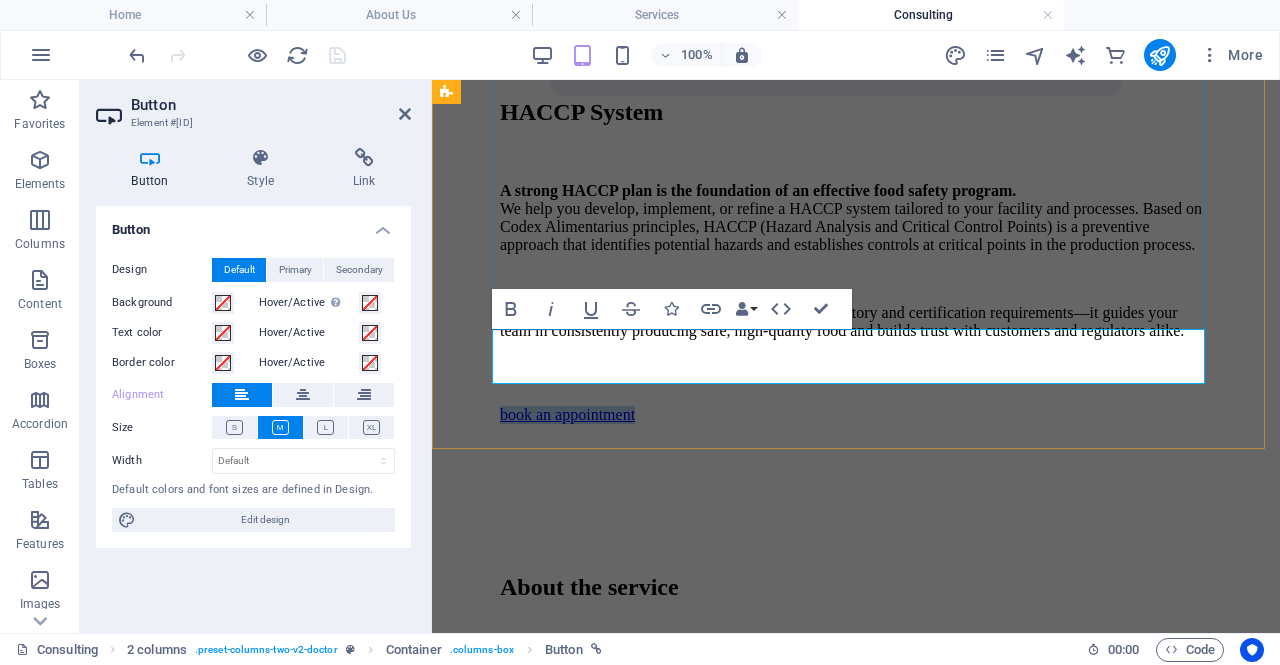click on "book an appointment" at bounding box center [567, 414] 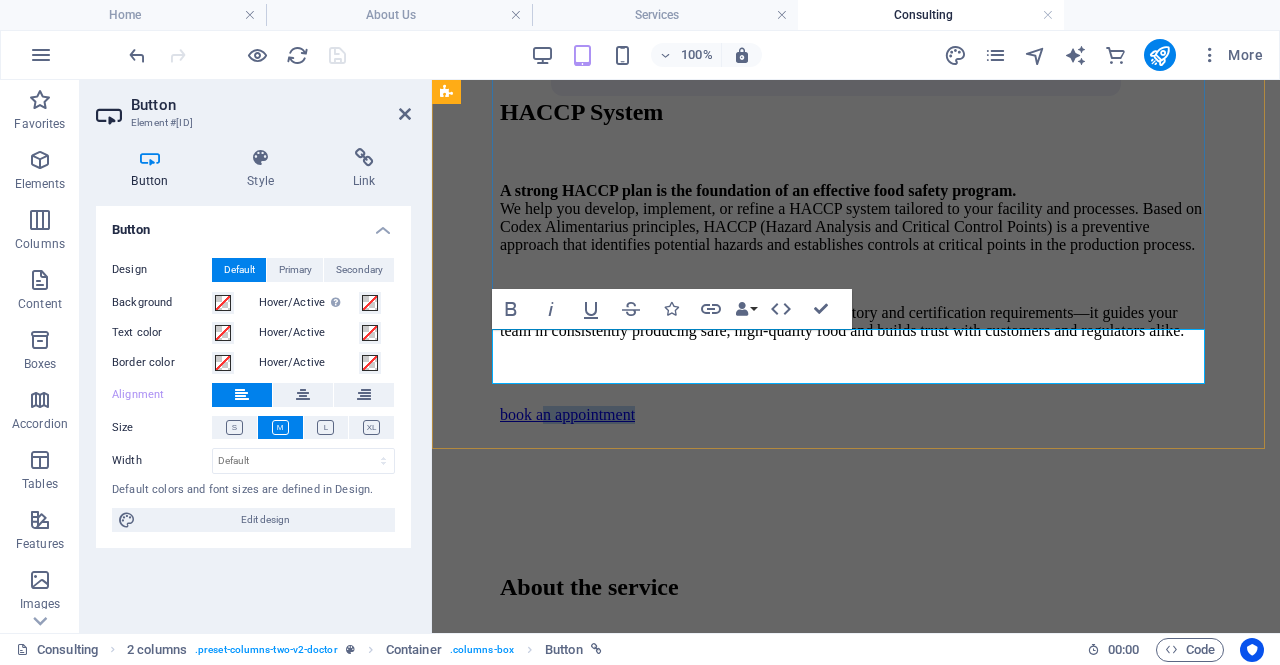drag, startPoint x: 759, startPoint y: 357, endPoint x: 599, endPoint y: 369, distance: 160.44937 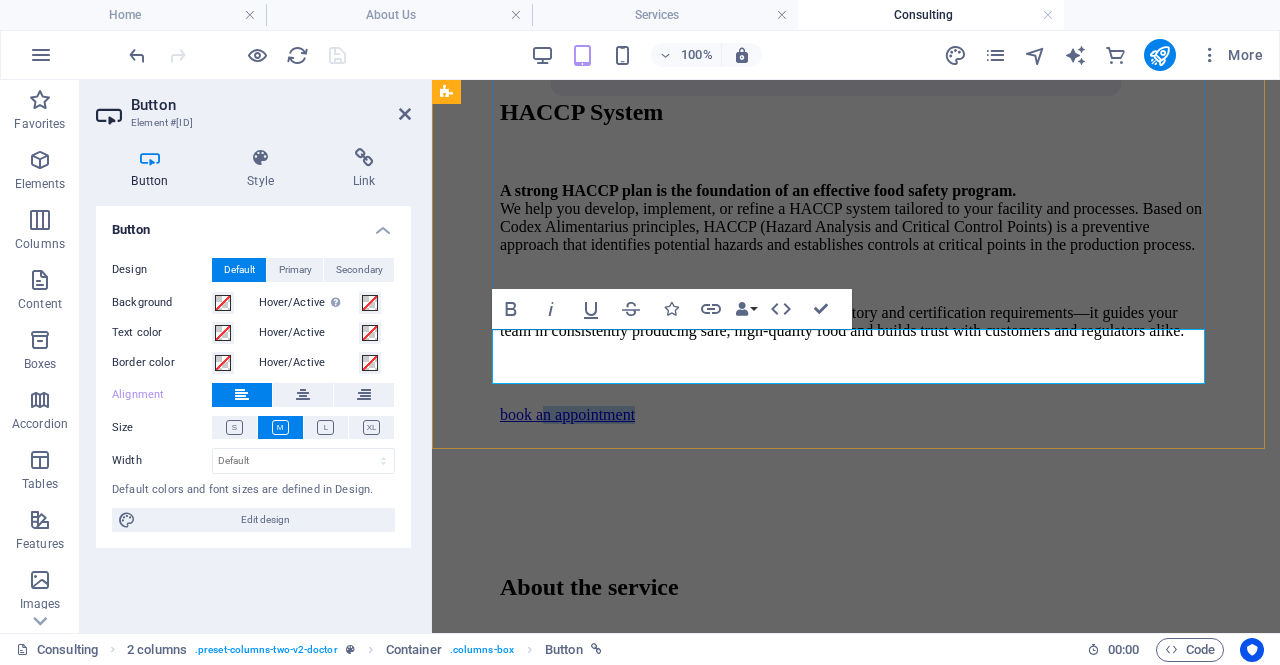 click on "book an appointment" at bounding box center (567, 414) 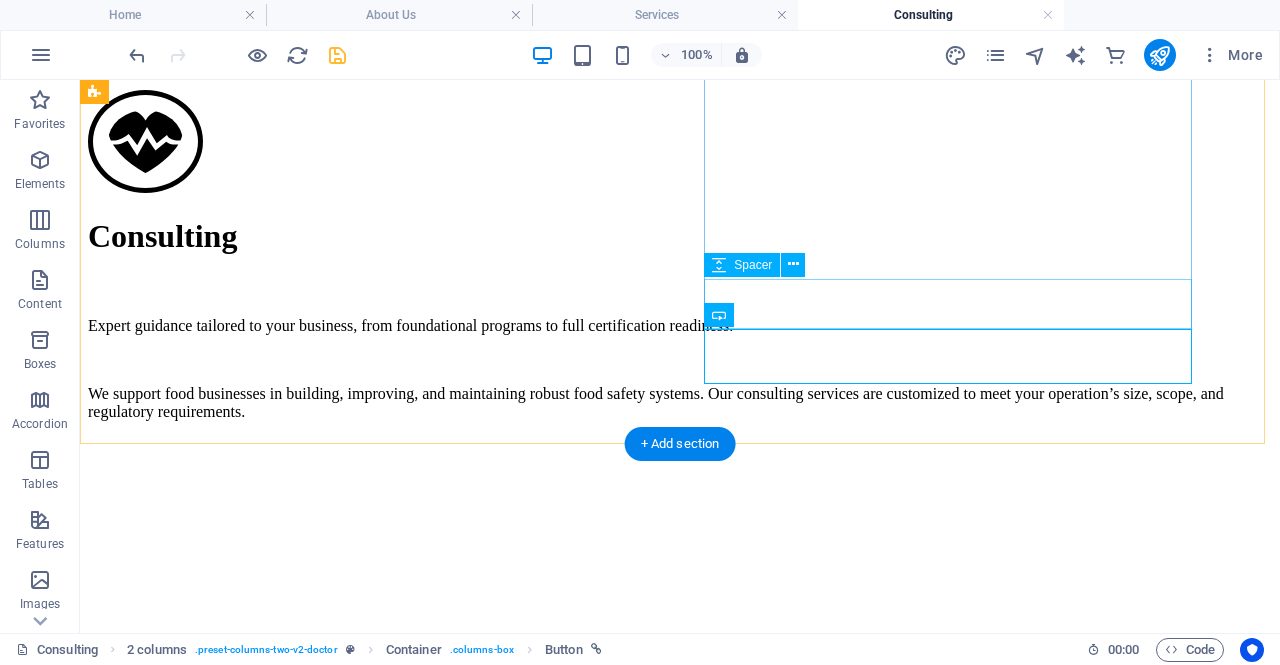 scroll, scrollTop: 1092, scrollLeft: 0, axis: vertical 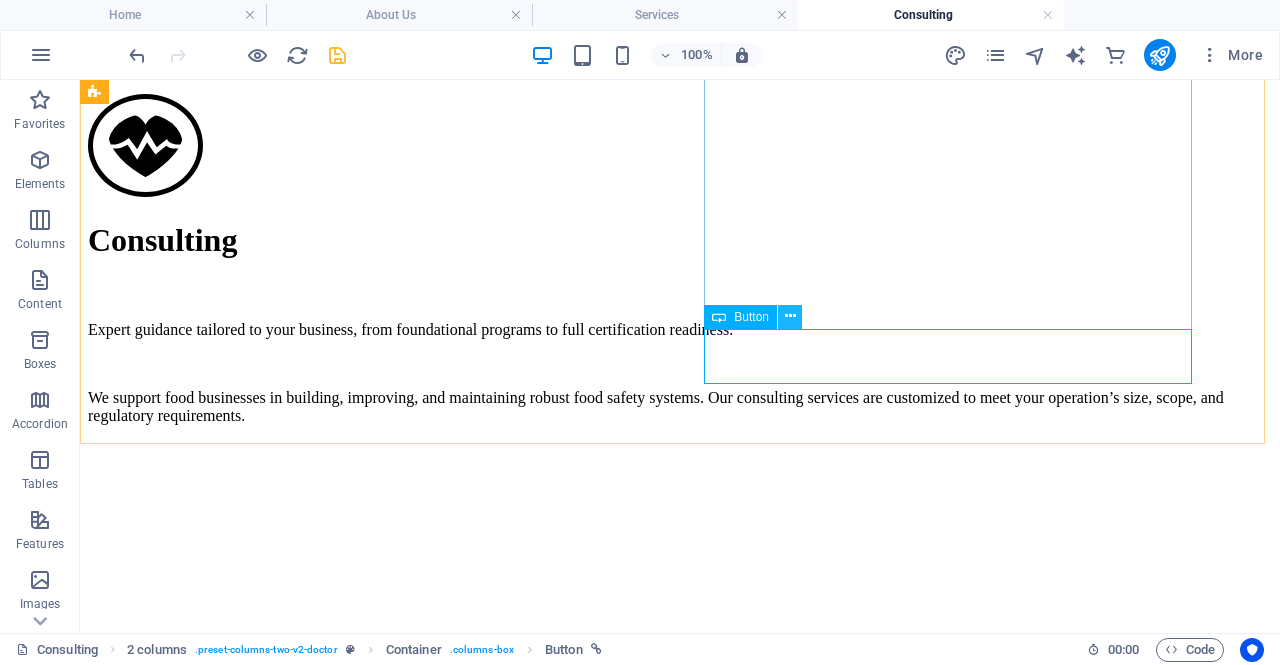 click at bounding box center (790, 316) 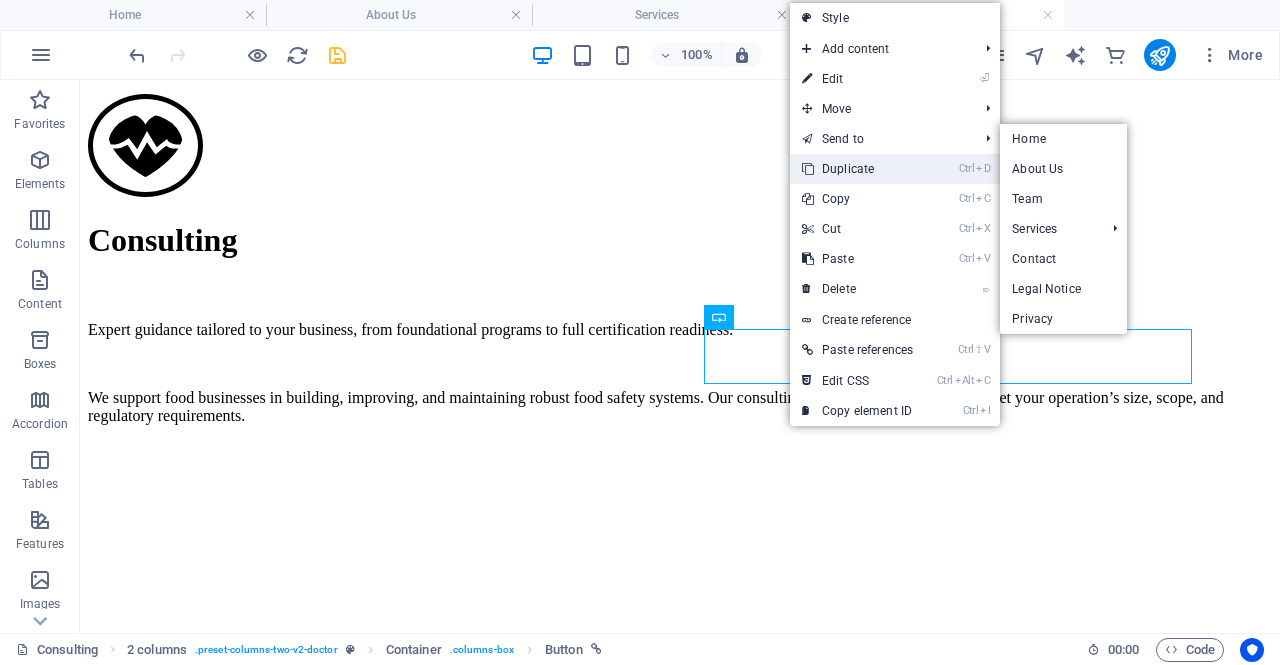 click on "Ctrl D  Duplicate" at bounding box center (857, 169) 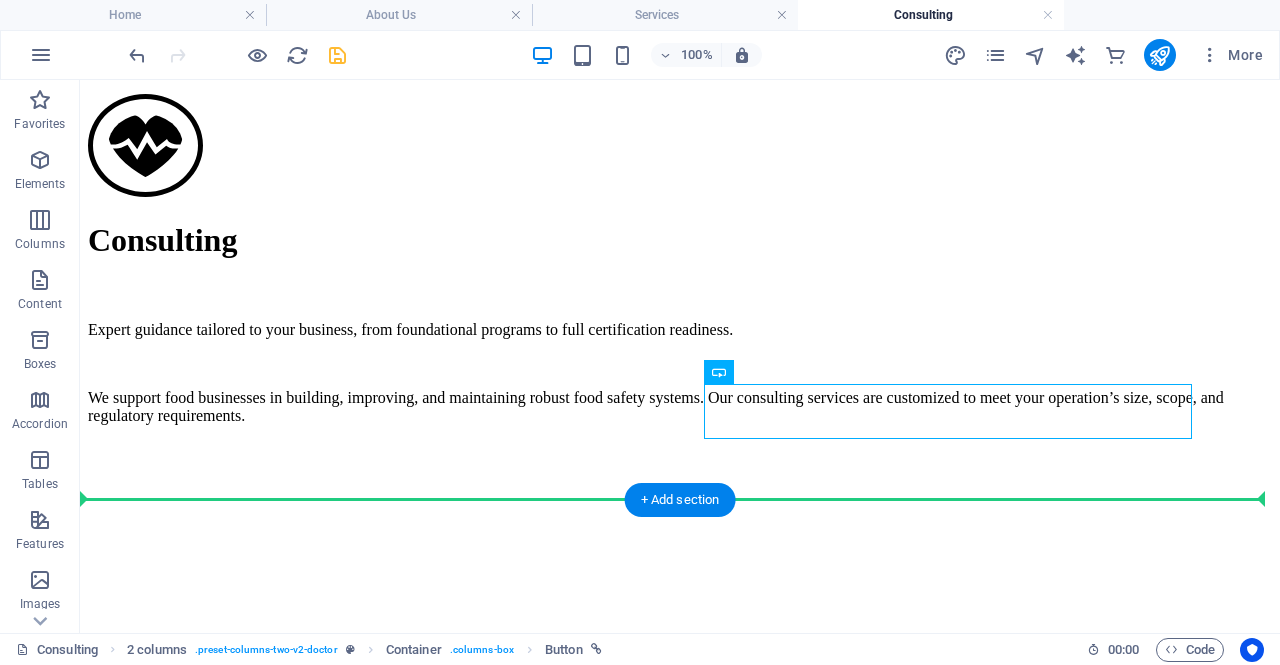 drag, startPoint x: 788, startPoint y: 405, endPoint x: 625, endPoint y: 496, distance: 186.68155 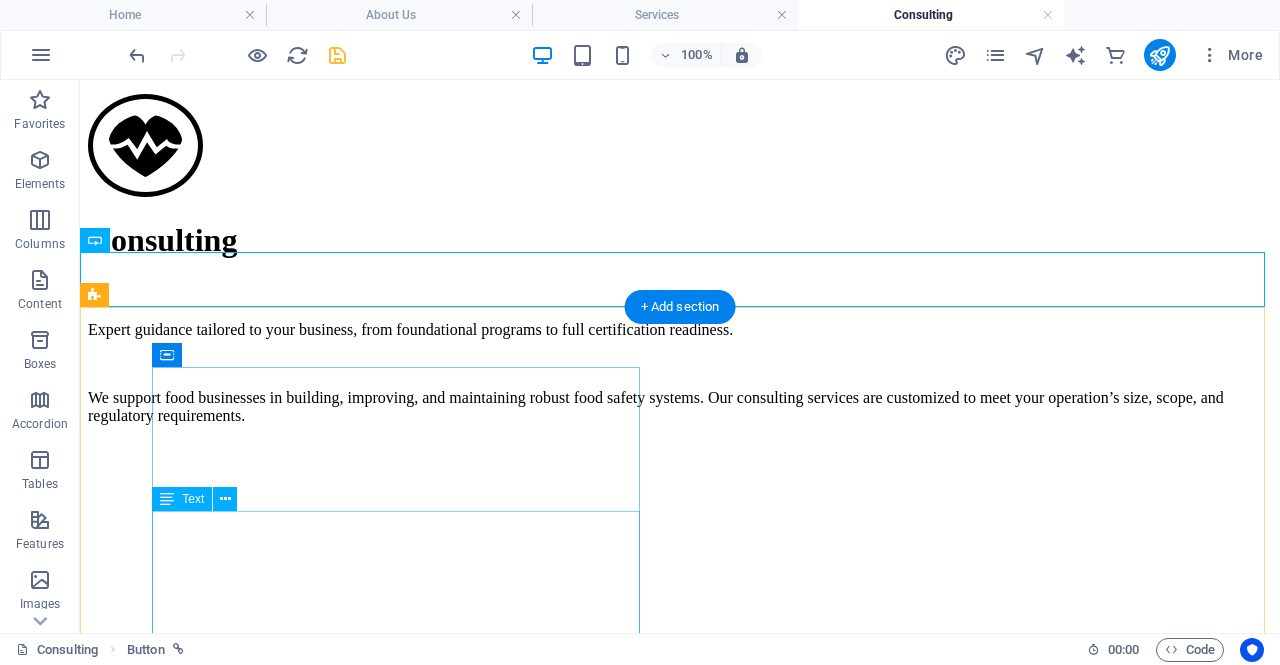scroll, scrollTop: 1310, scrollLeft: 0, axis: vertical 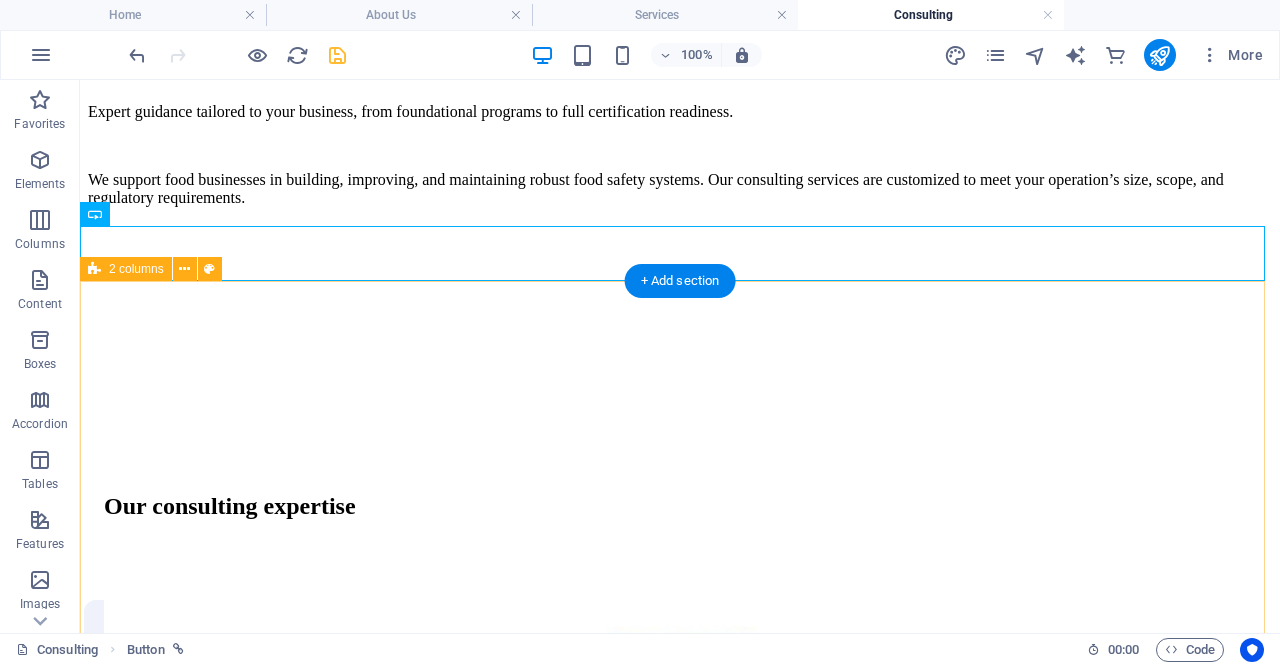 drag, startPoint x: 232, startPoint y: 305, endPoint x: 697, endPoint y: 467, distance: 492.4114 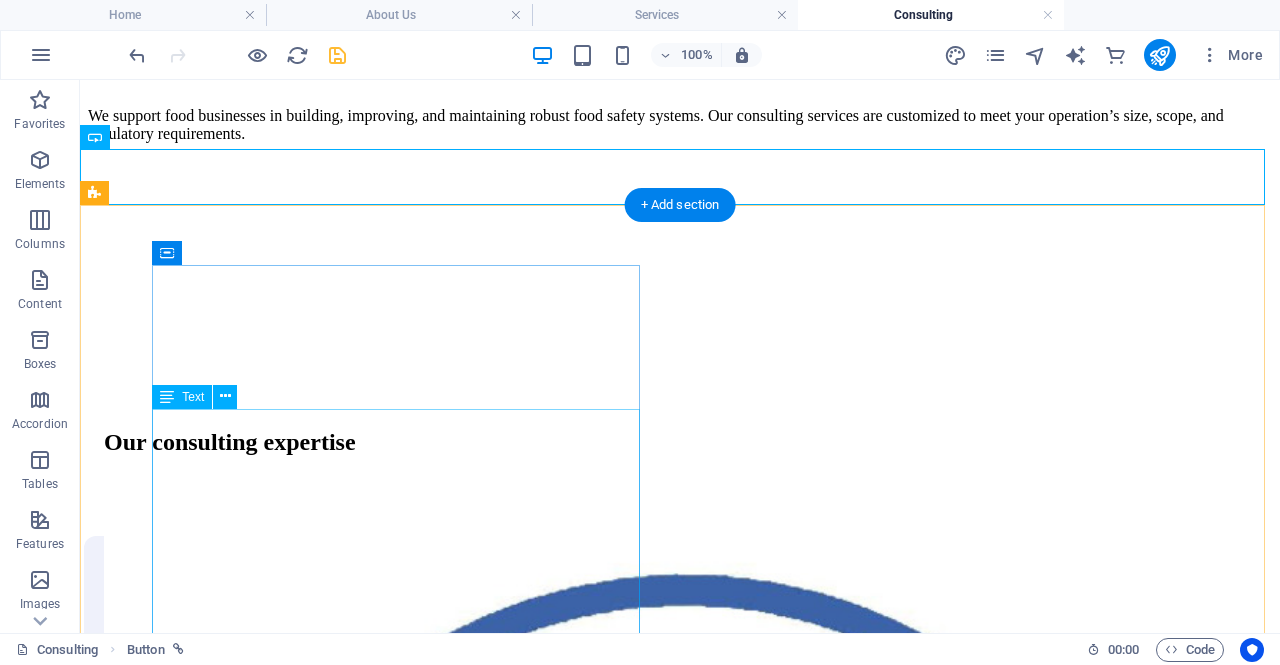 scroll, scrollTop: 1372, scrollLeft: 0, axis: vertical 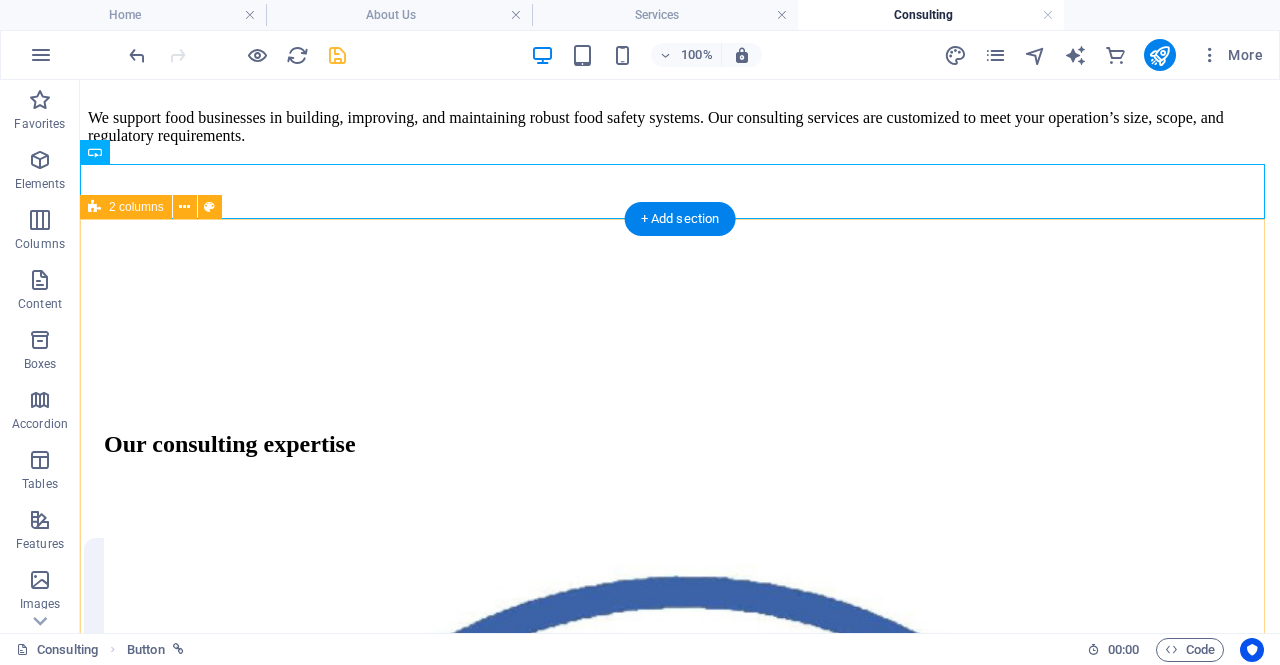 drag, startPoint x: 242, startPoint y: 228, endPoint x: 202, endPoint y: 225, distance: 40.112343 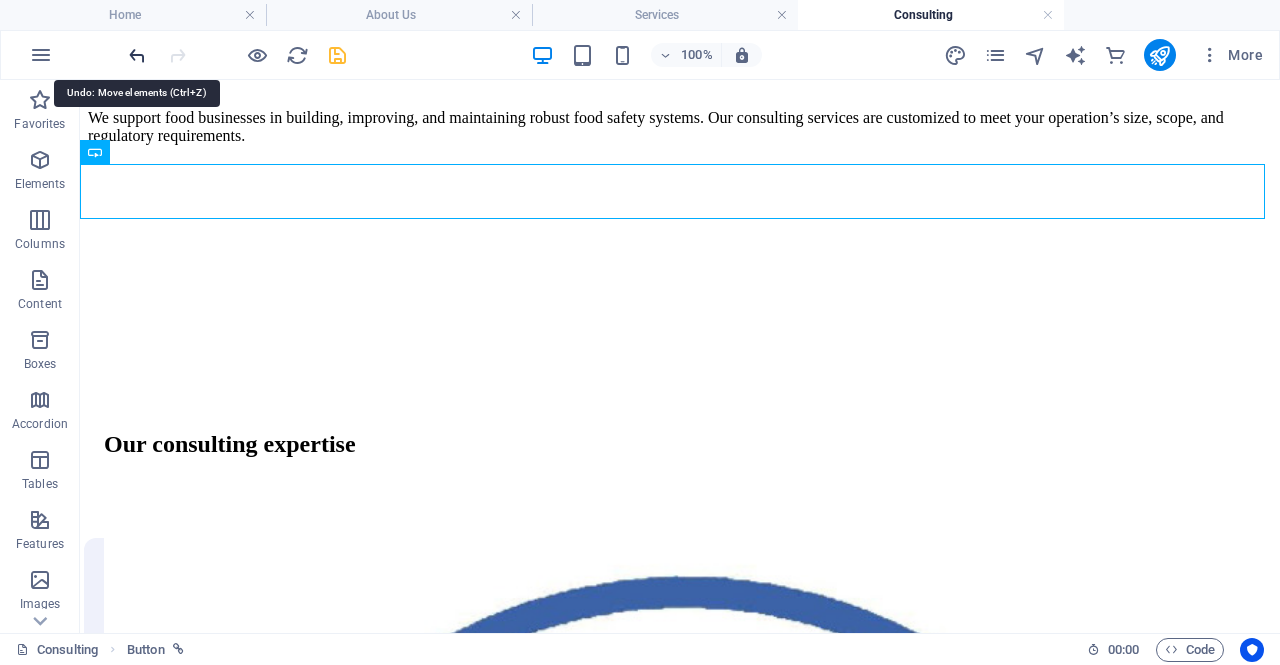 click at bounding box center (137, 55) 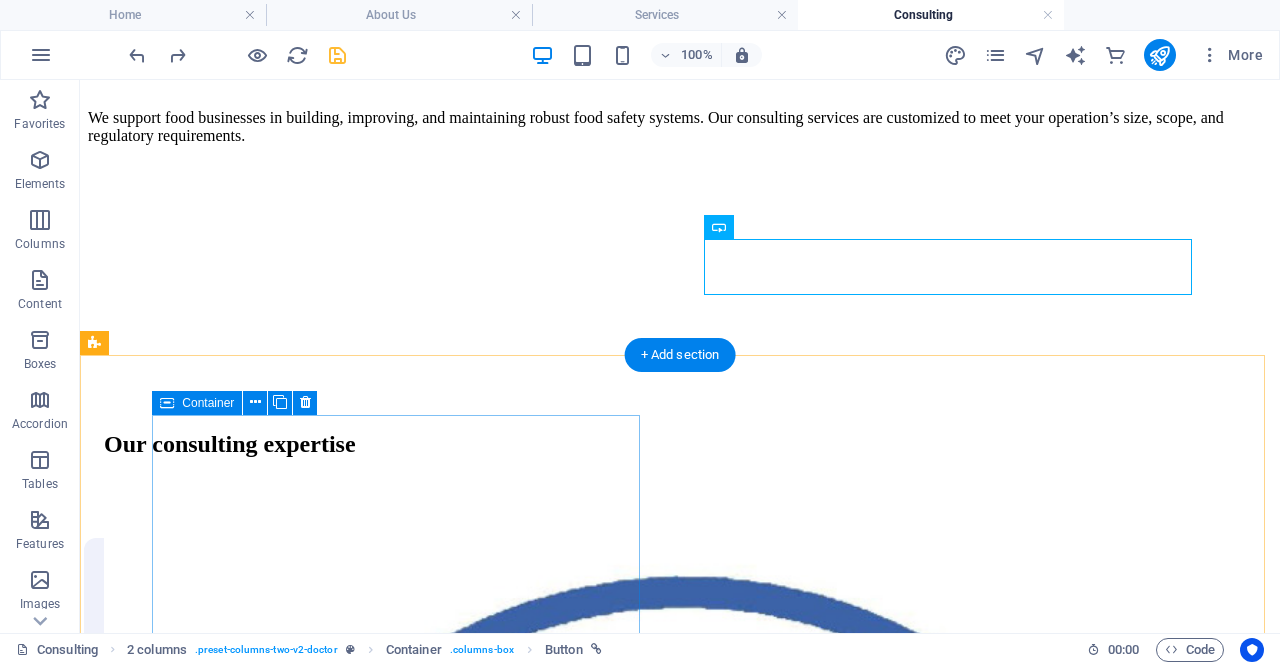 scroll, scrollTop: 1104, scrollLeft: 0, axis: vertical 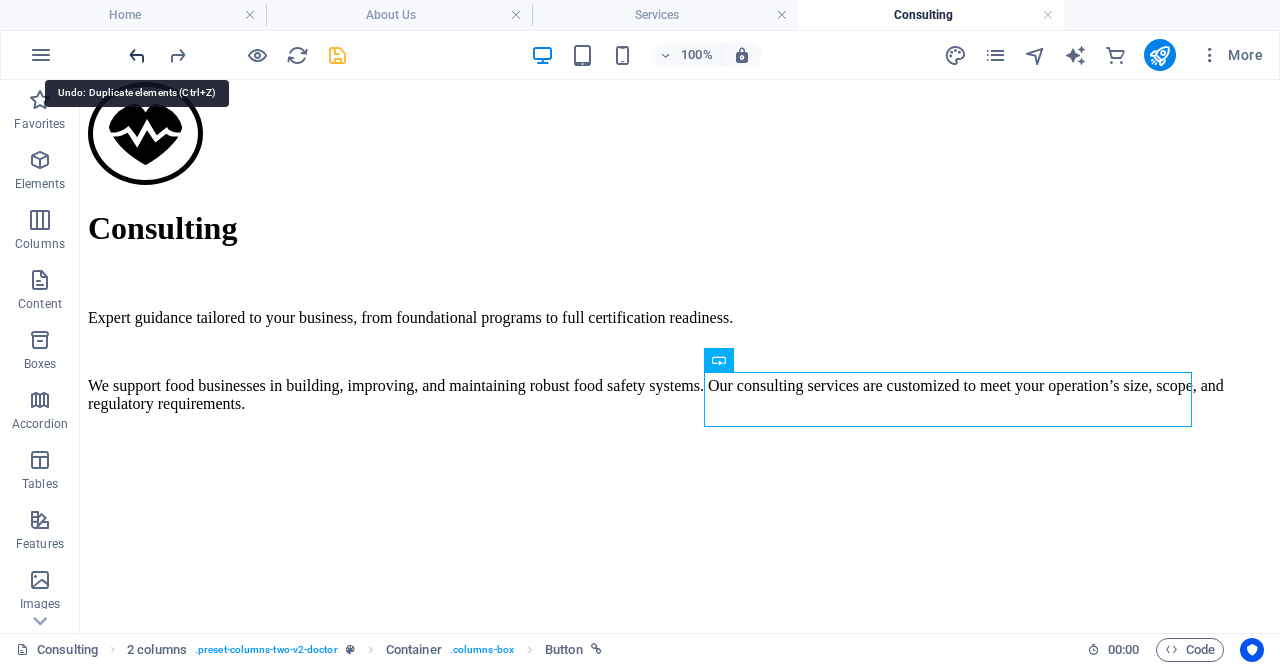 click at bounding box center [137, 55] 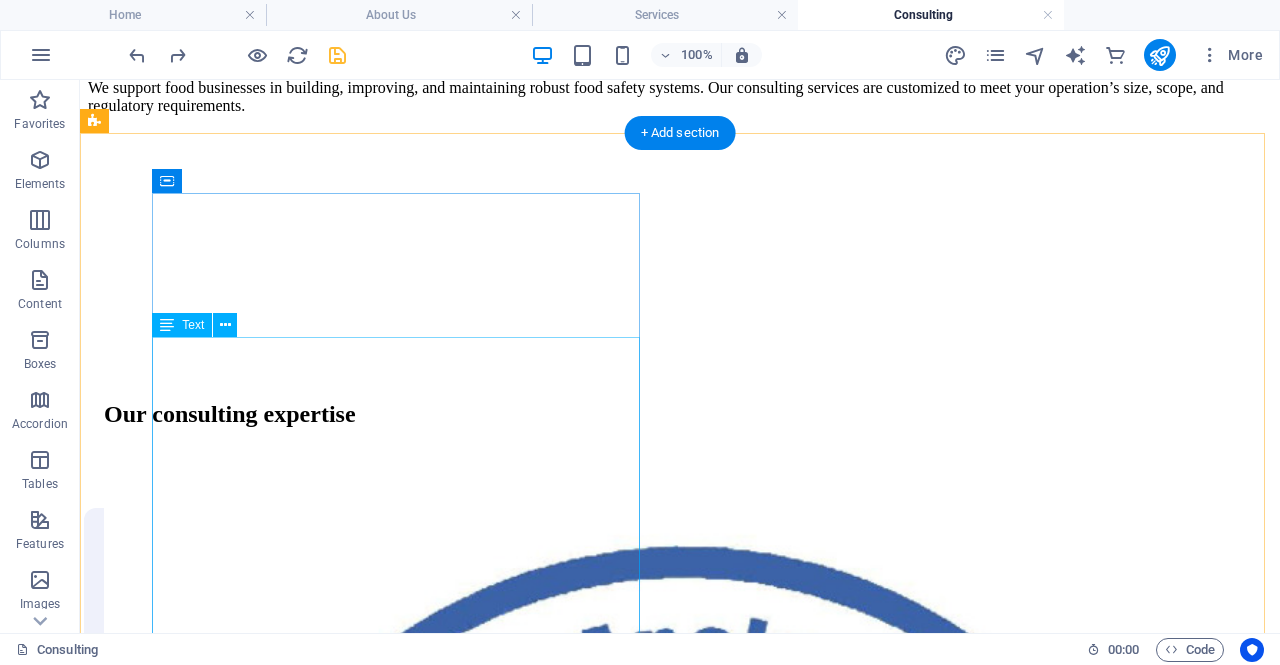 scroll, scrollTop: 1402, scrollLeft: 0, axis: vertical 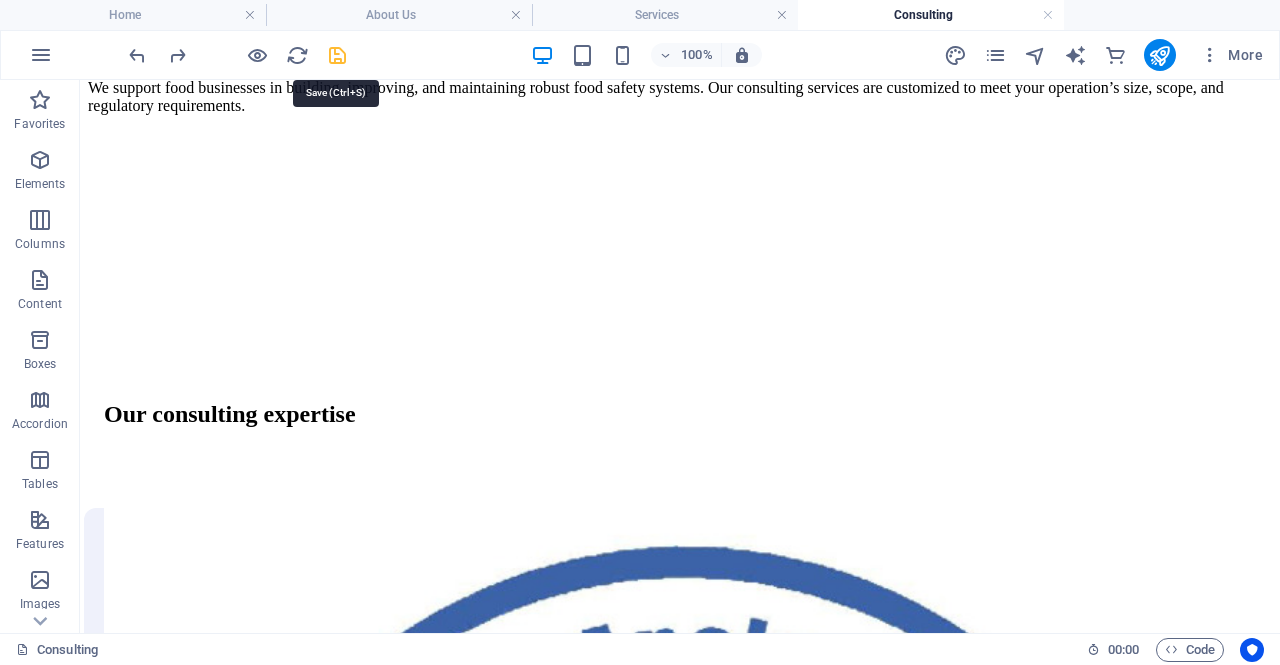 click at bounding box center [337, 55] 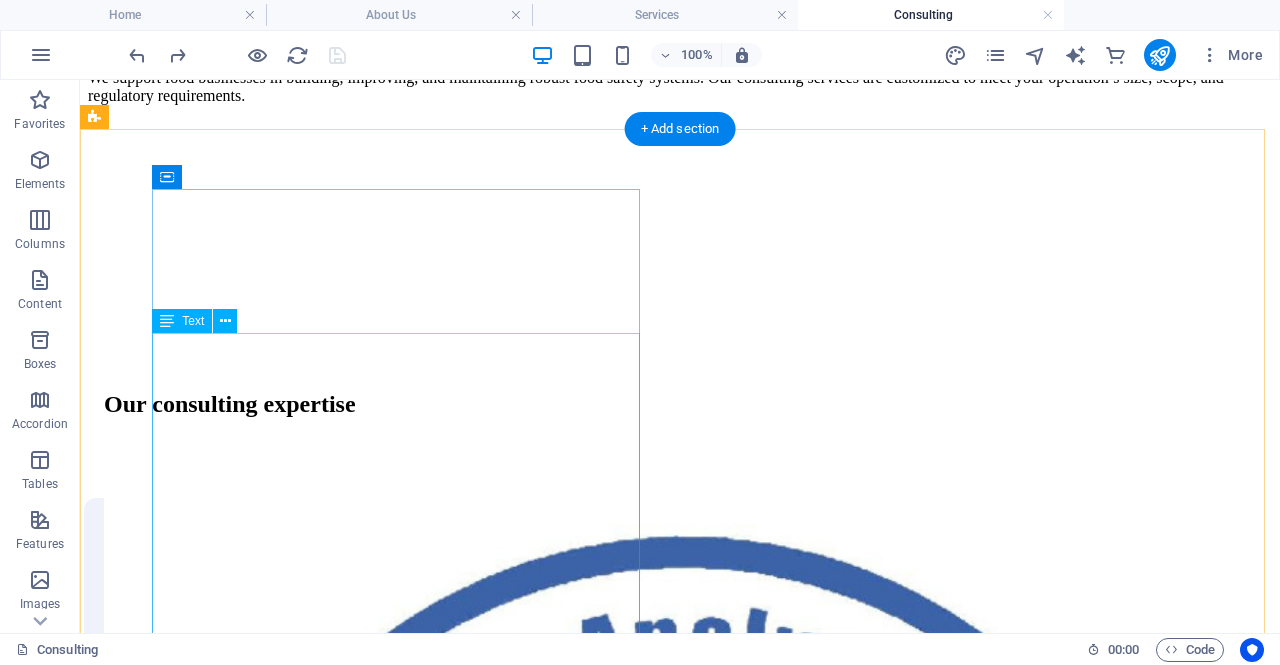 scroll, scrollTop: 1568, scrollLeft: 0, axis: vertical 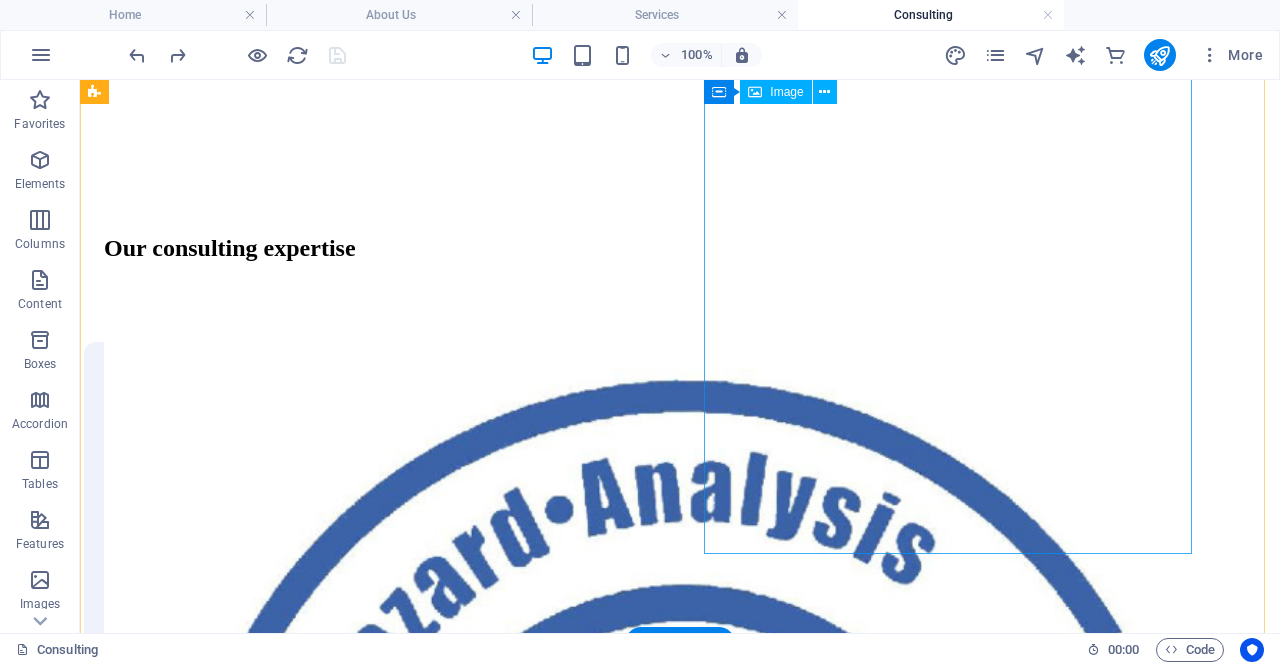 click at bounding box center (680, 2789) 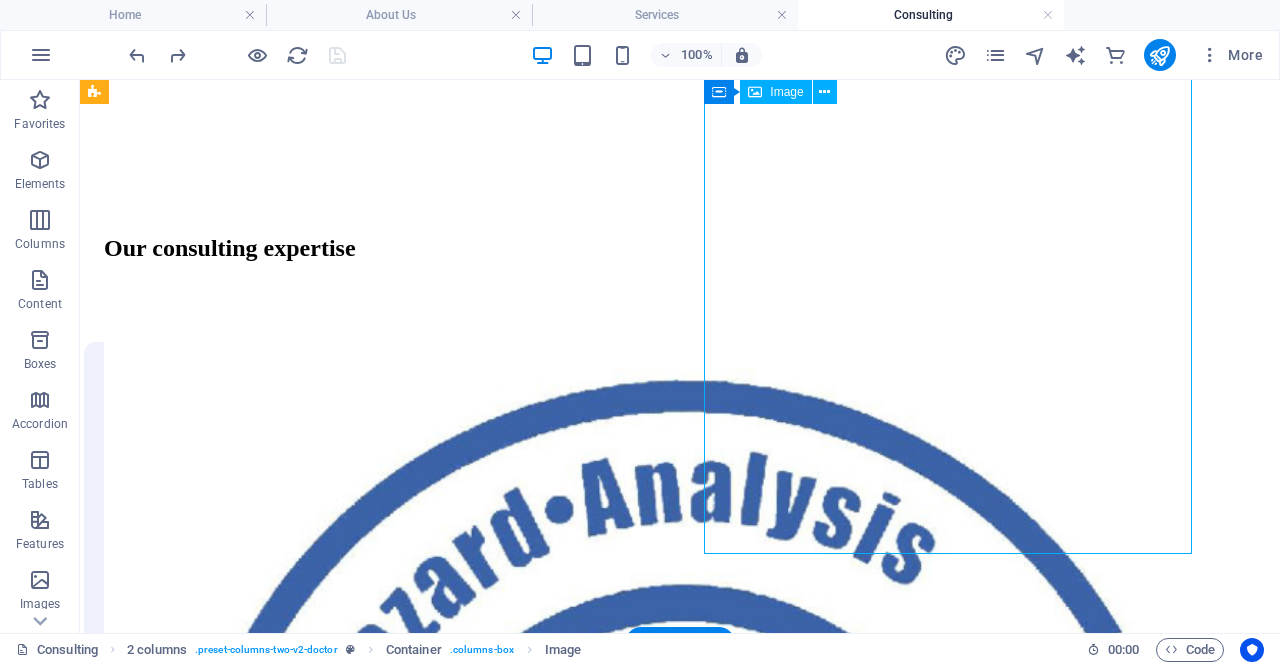 click at bounding box center [680, 2789] 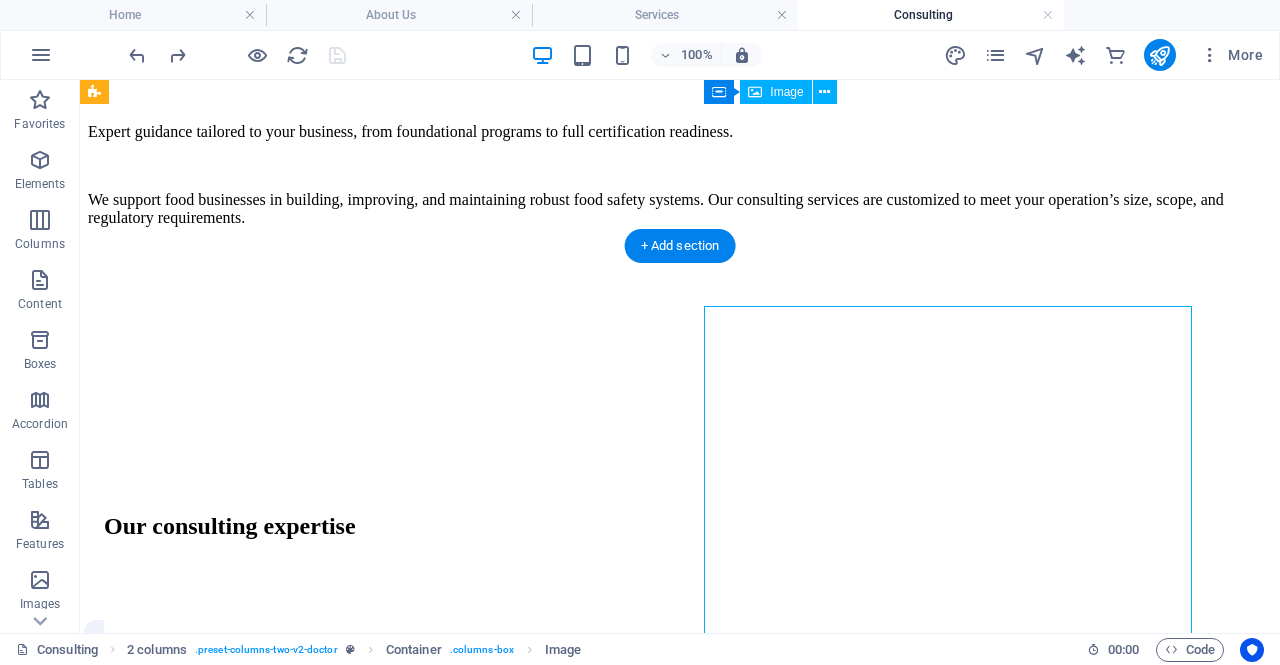 scroll, scrollTop: 1290, scrollLeft: 0, axis: vertical 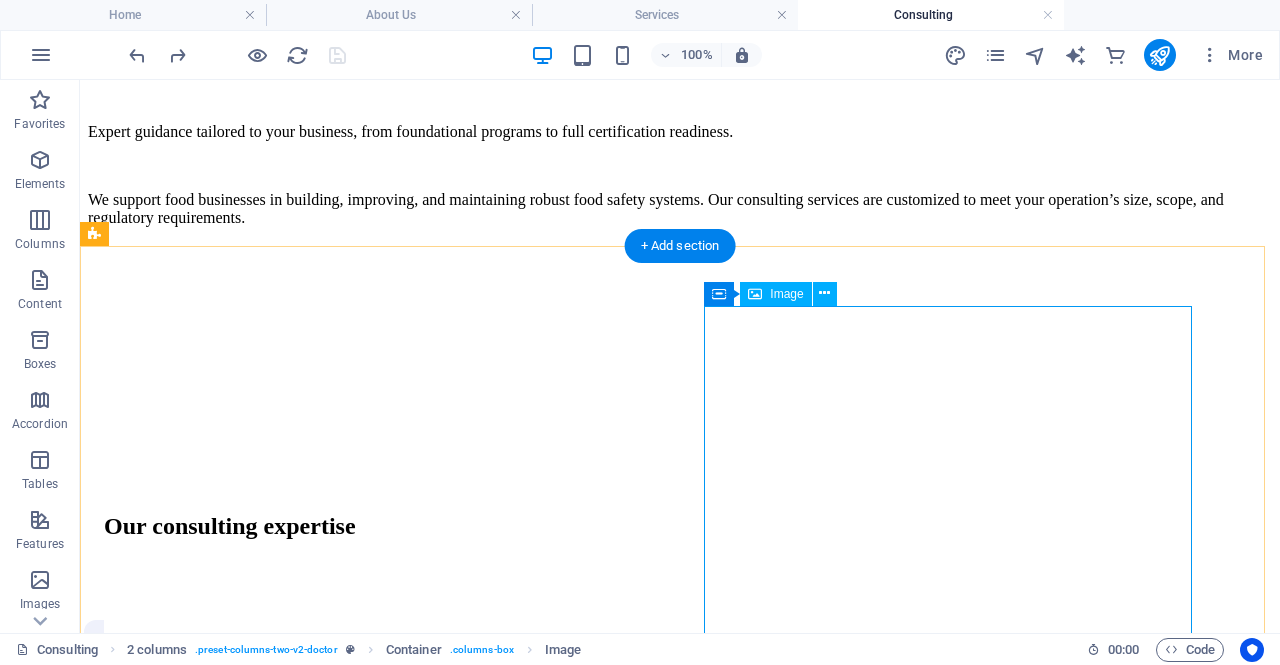 click at bounding box center (680, 3067) 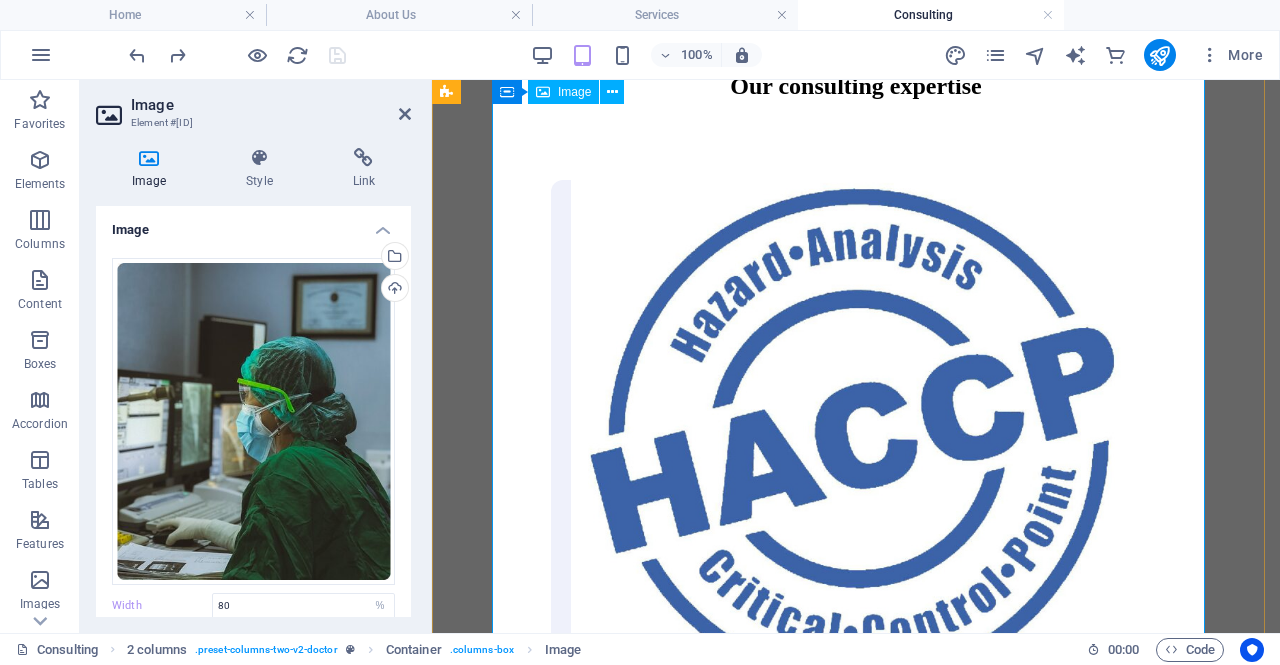 scroll, scrollTop: 2410, scrollLeft: 0, axis: vertical 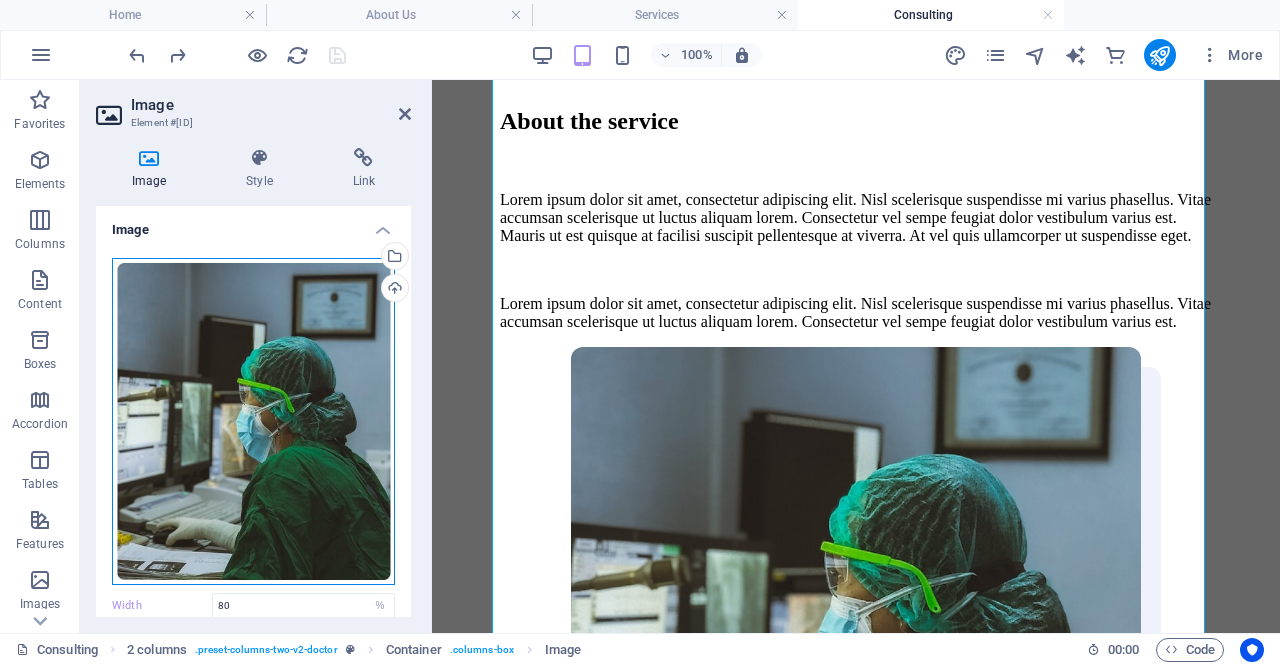 click on "Drag files here, click to choose files or select files from Files or our free stock photos & videos" at bounding box center [253, 421] 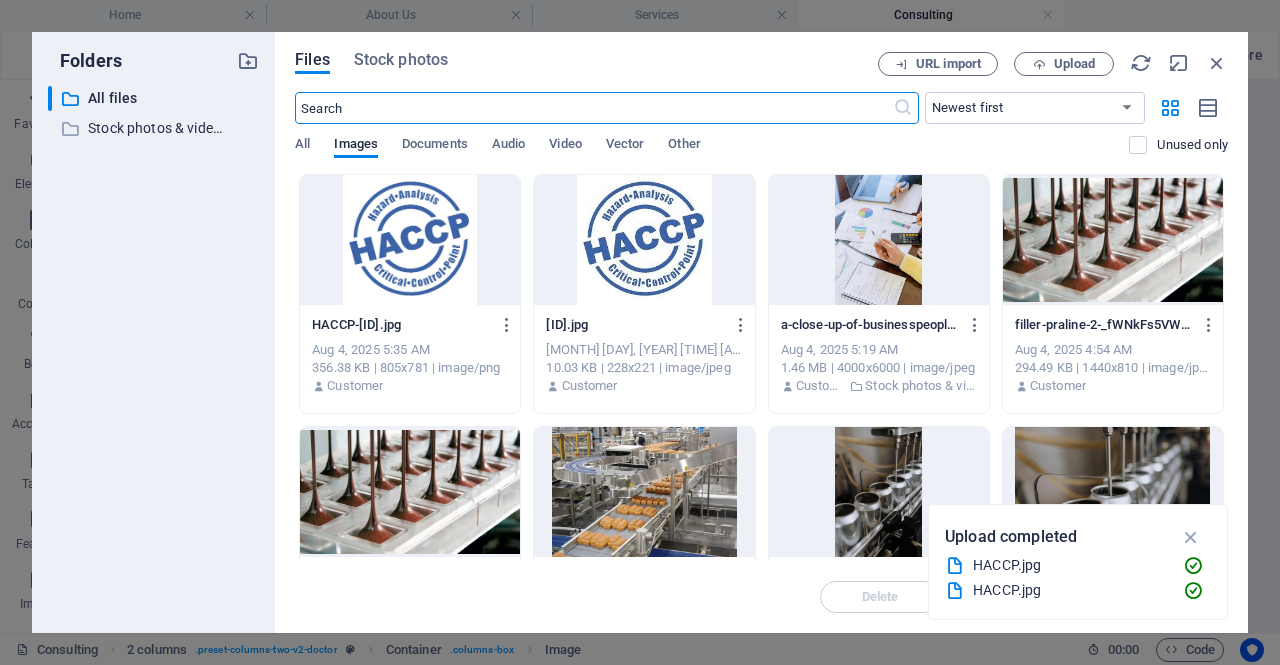 scroll, scrollTop: 2404, scrollLeft: 0, axis: vertical 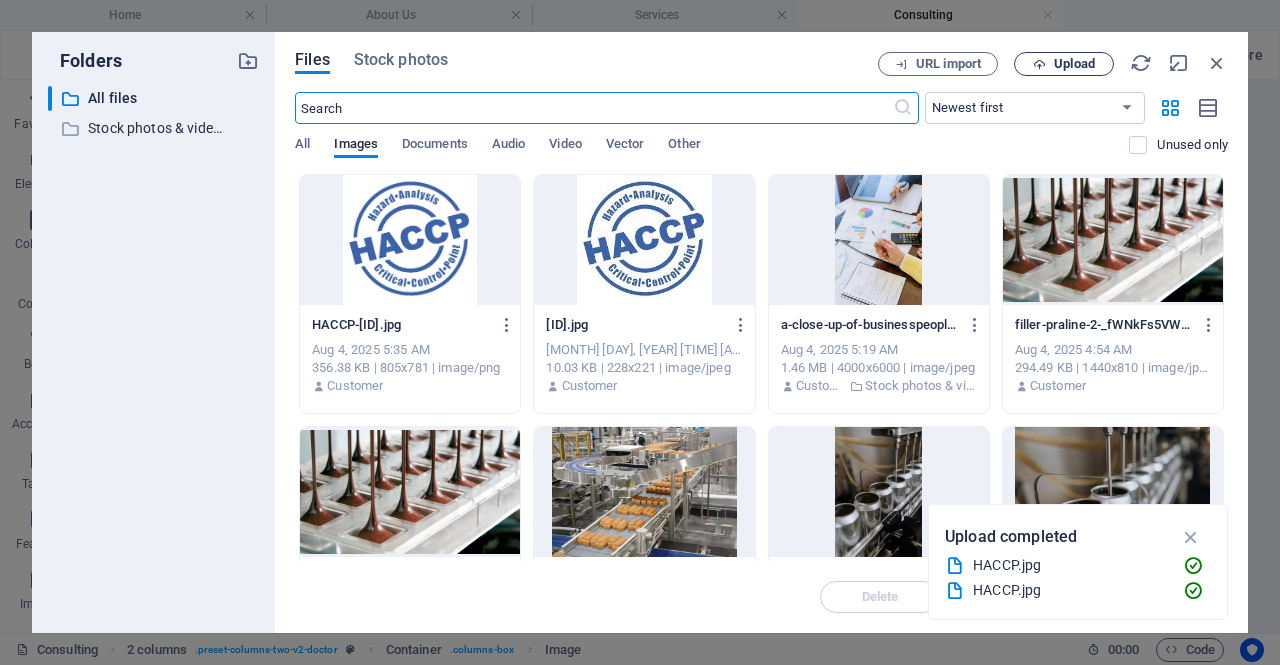 click on "Upload" at bounding box center [1064, 64] 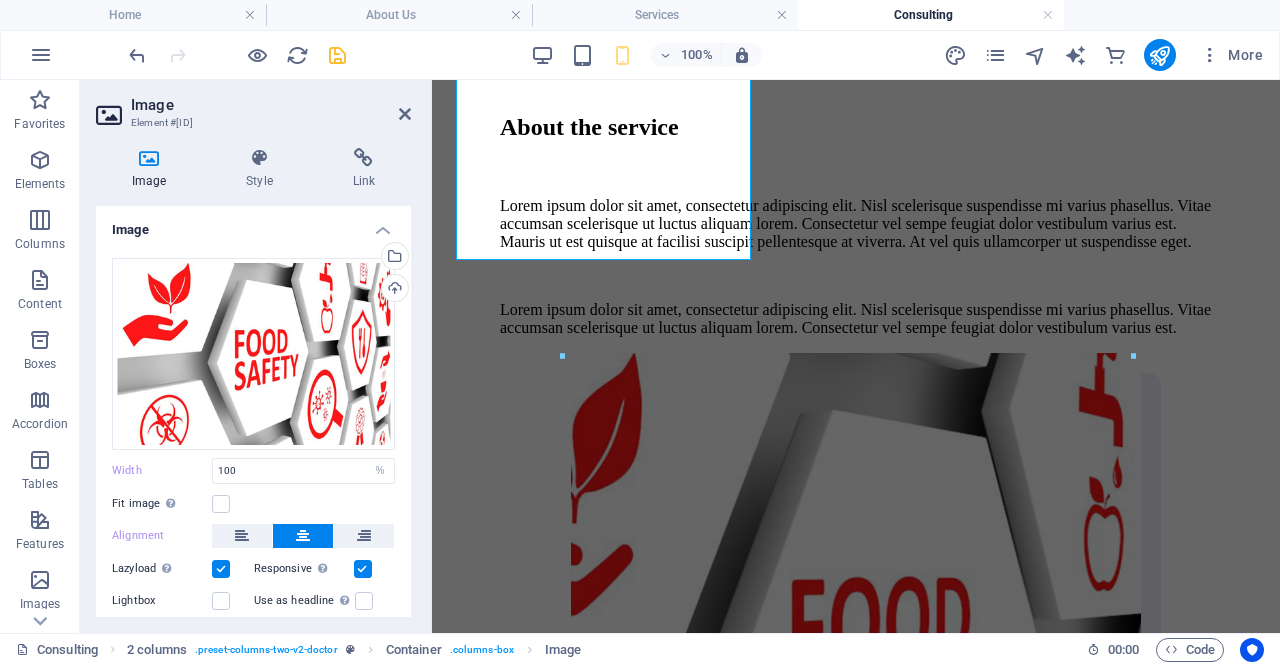 type on "80" 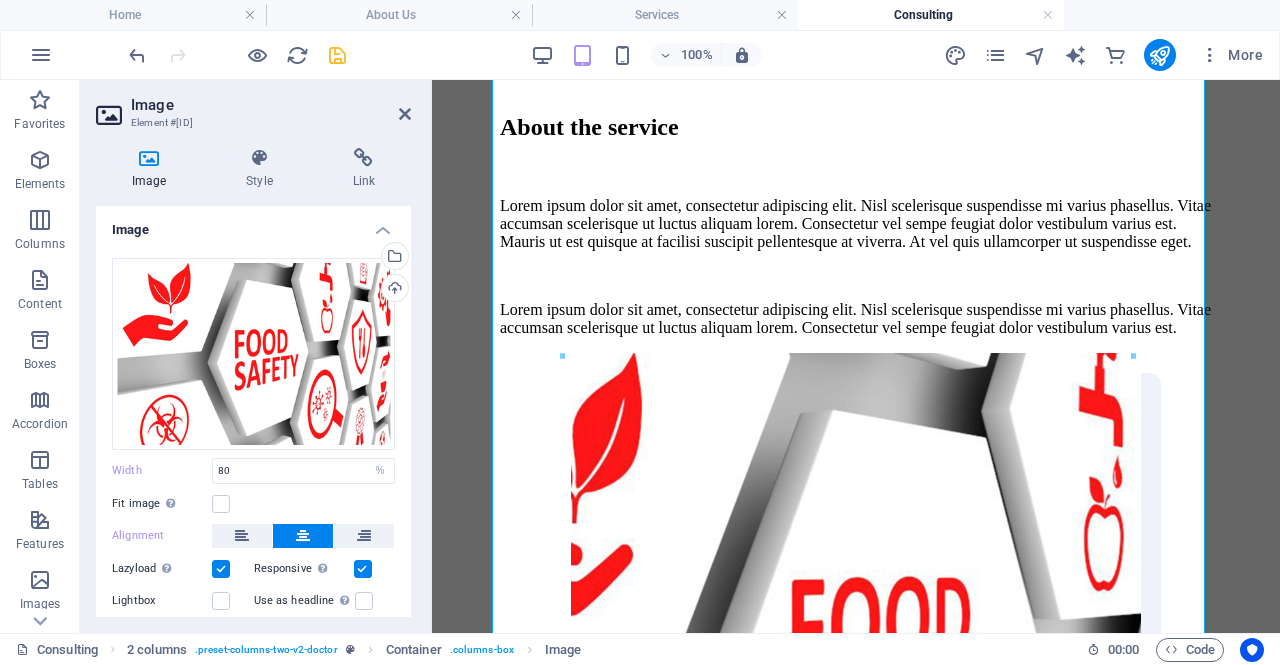 scroll, scrollTop: 2410, scrollLeft: 0, axis: vertical 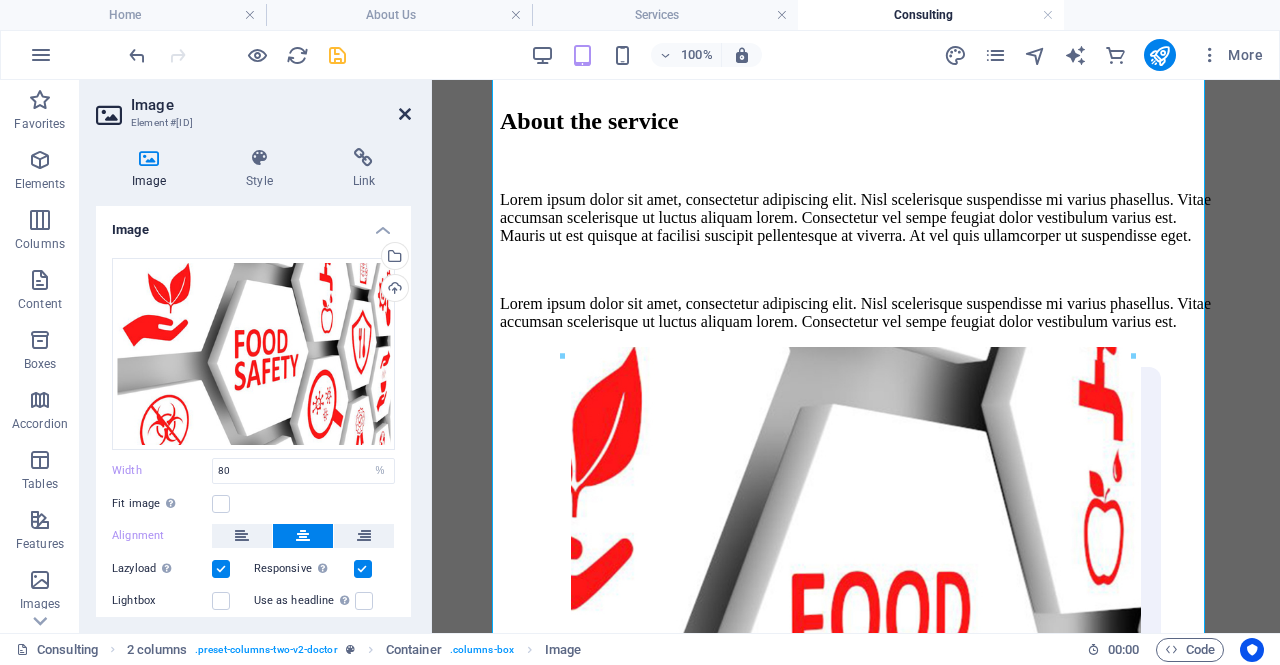 click at bounding box center (405, 114) 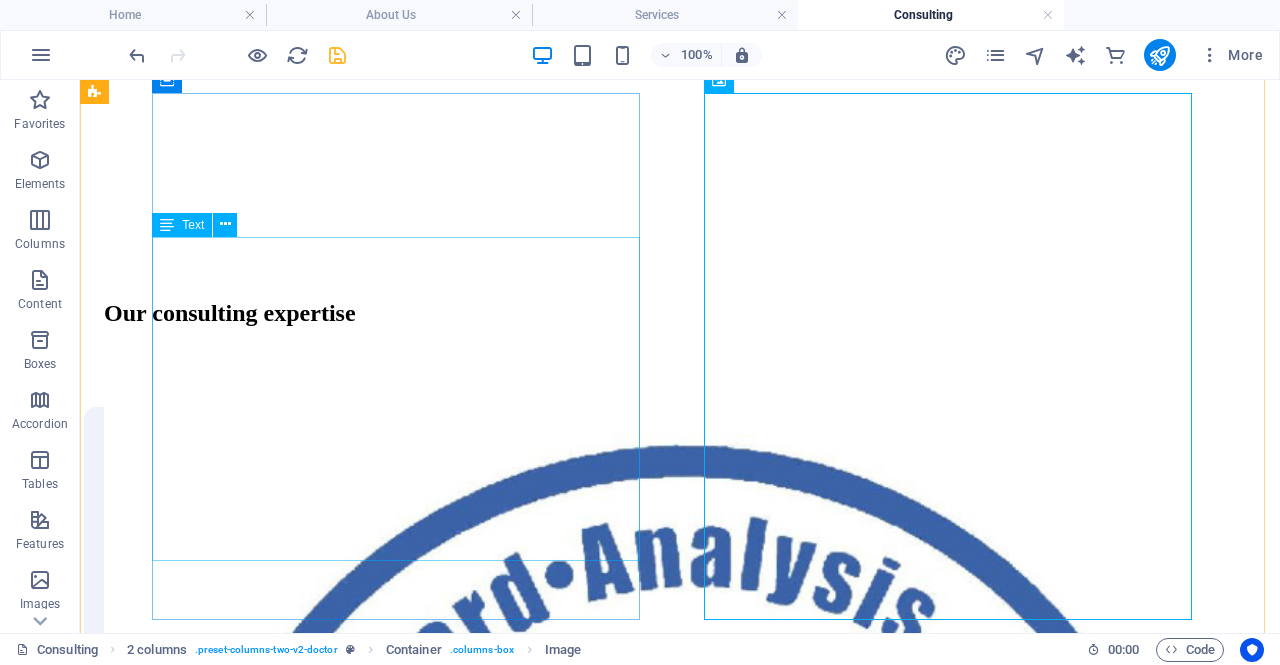 scroll, scrollTop: 1288, scrollLeft: 0, axis: vertical 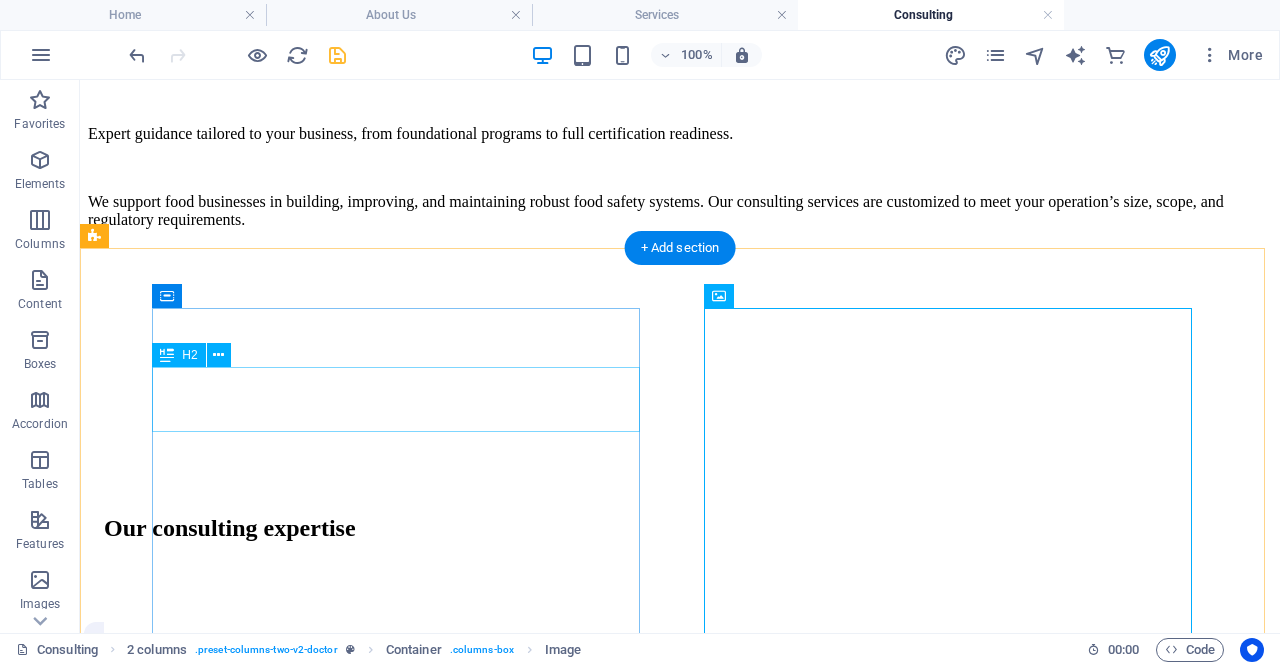click on "About the service" at bounding box center [680, 2237] 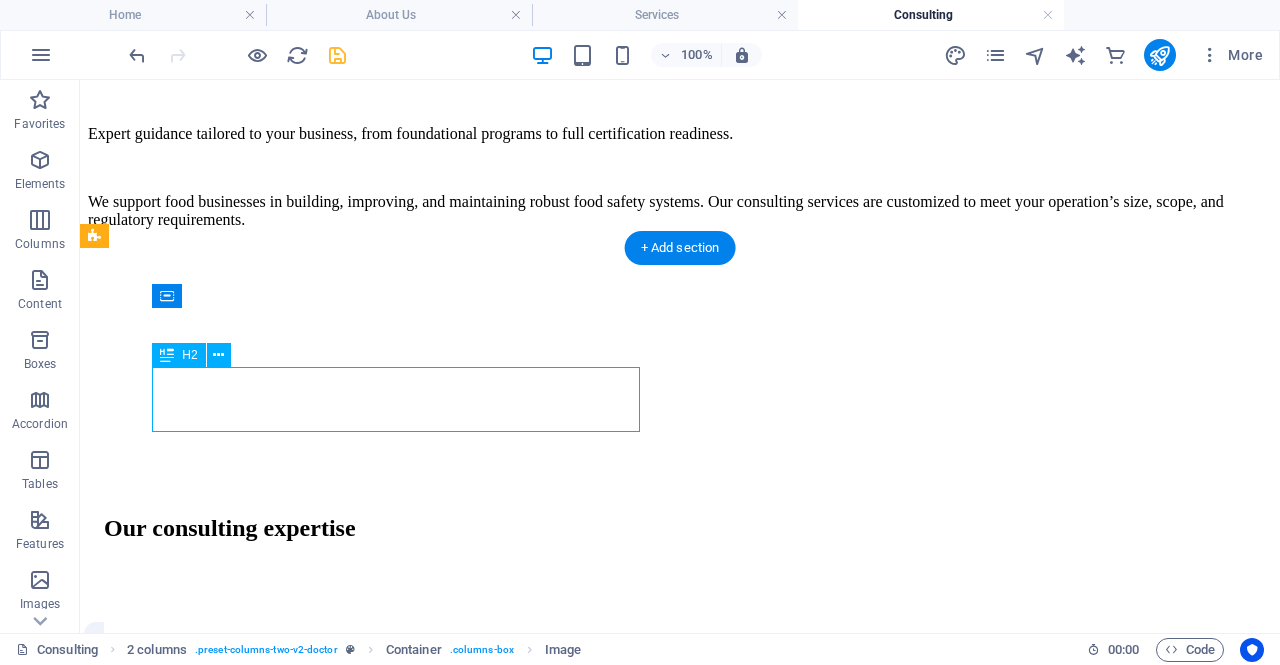 click on "About the service" at bounding box center (680, 2237) 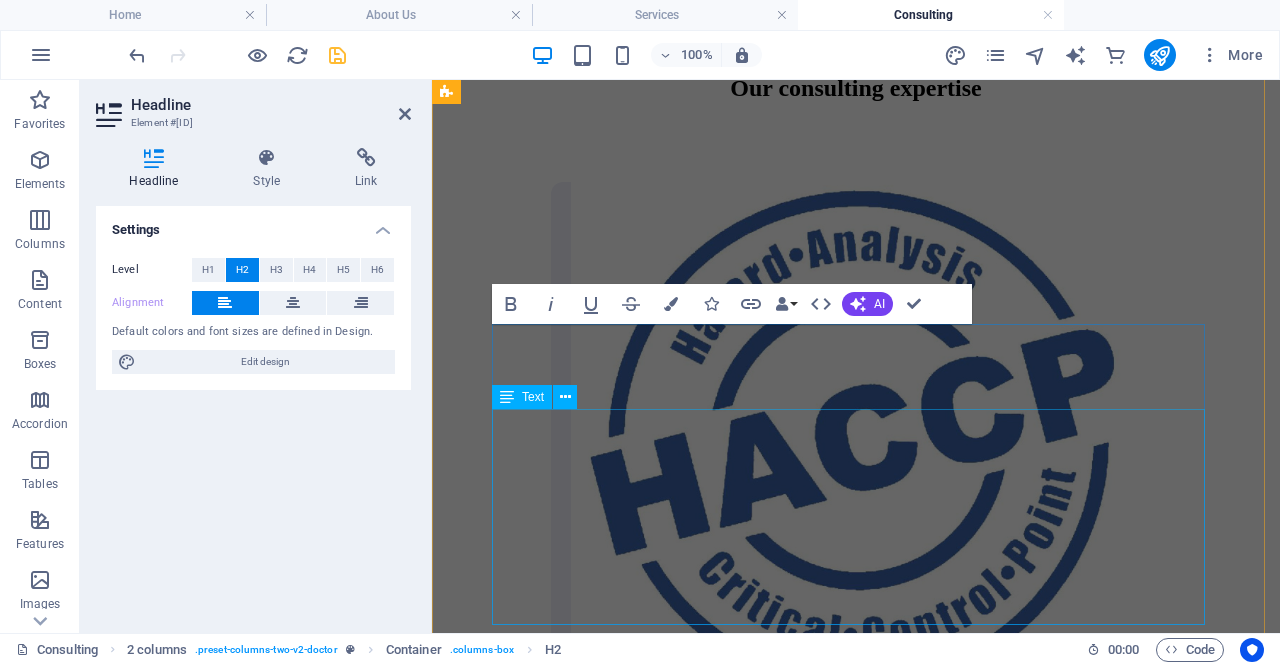 scroll, scrollTop: 2810, scrollLeft: 0, axis: vertical 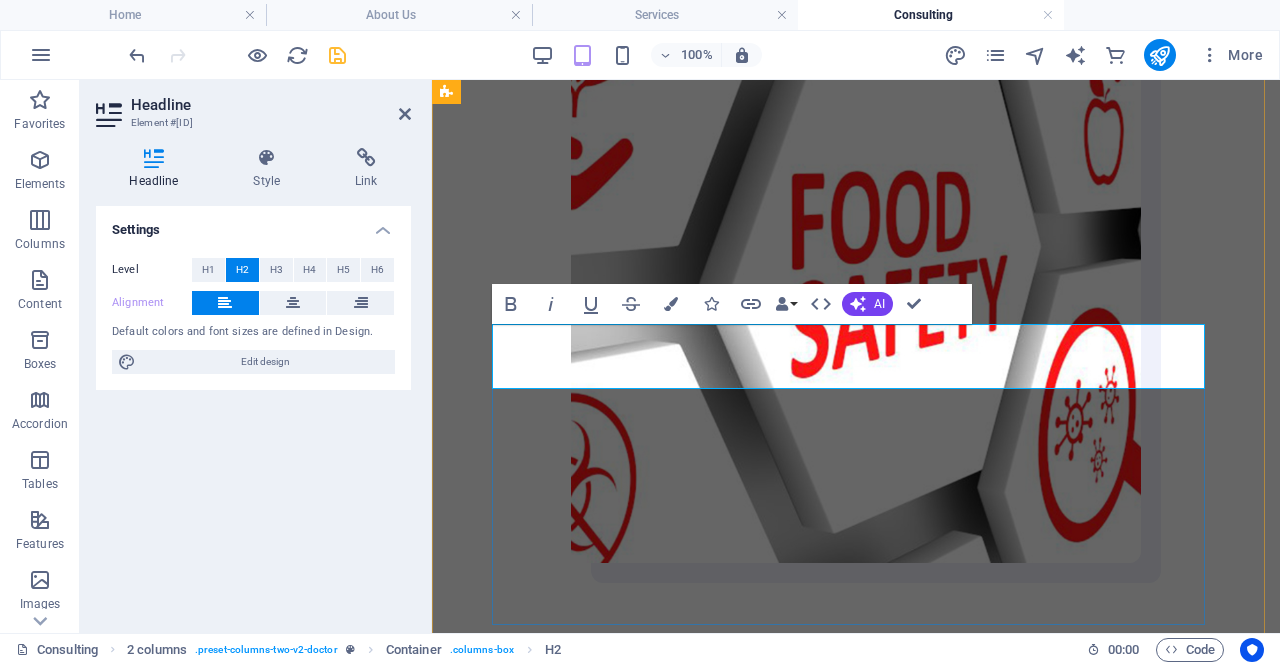 type 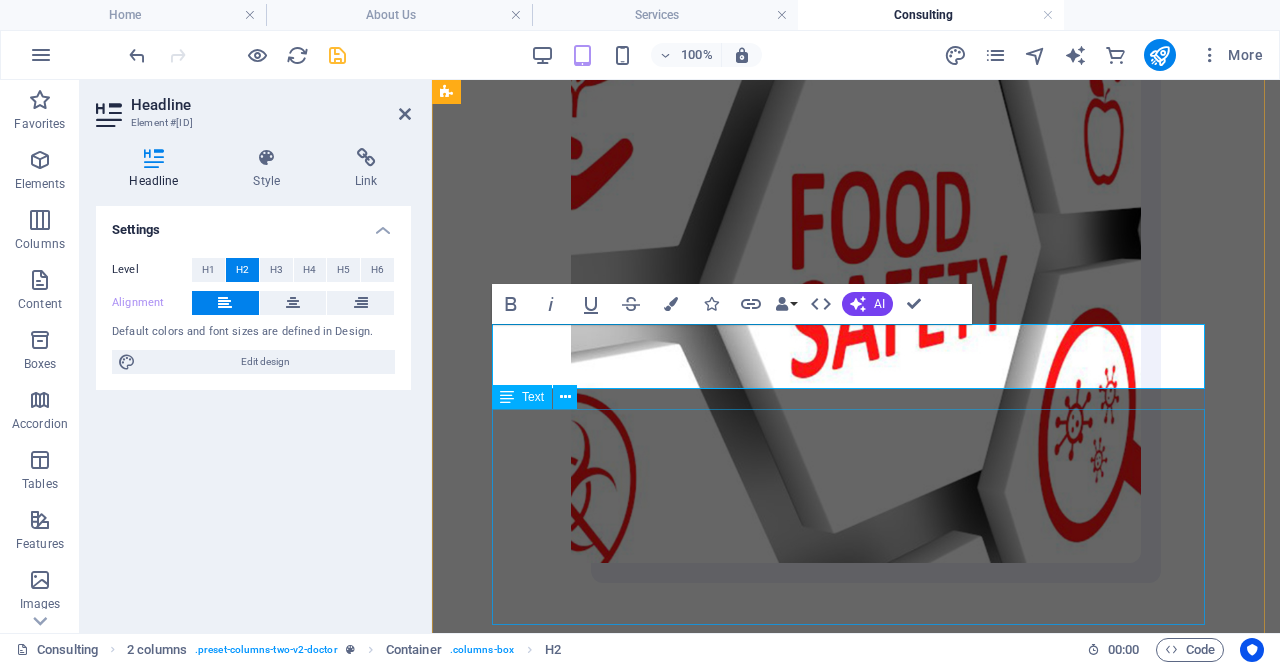 click on "Lorem ipsum dolor sit amet, consectetur adipiscing elit. Nisl scelerisque suspendisse mi varius phasellus. Vitae accumsan scelerisque ut luctus aliquam lorem. Consectetur vel sempe feugiat dolor vestibulum varius est. Mauris ut est quisque at facilisi suscipit pellentesque at viverra. At vel quis ullamcorper ut suspendisse eget. Lorem ipsum dolor sit amet, consectetur adipiscing elit. Nisl scelerisque suspendisse mi varius phasellus. Vitae accumsan scelerisque ut luctus aliquam lorem. Consectetur vel sempe feugiat dolor vestibulum varius est." at bounding box center [856, -139] 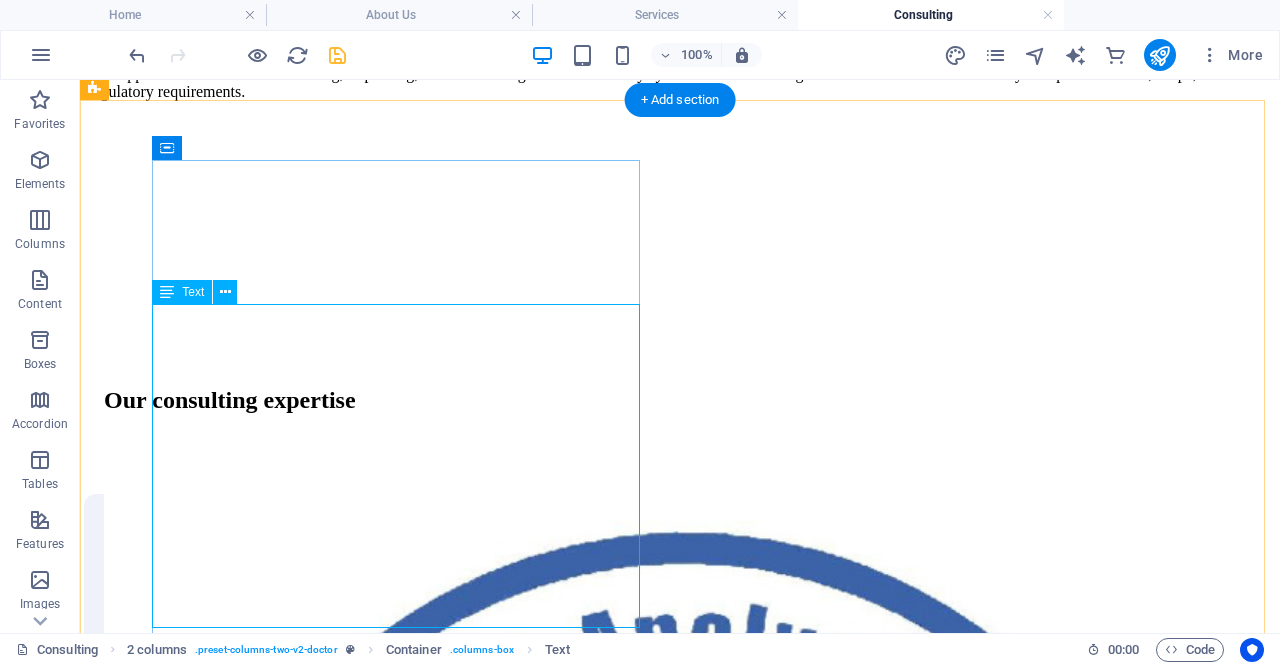 scroll, scrollTop: 1441, scrollLeft: 0, axis: vertical 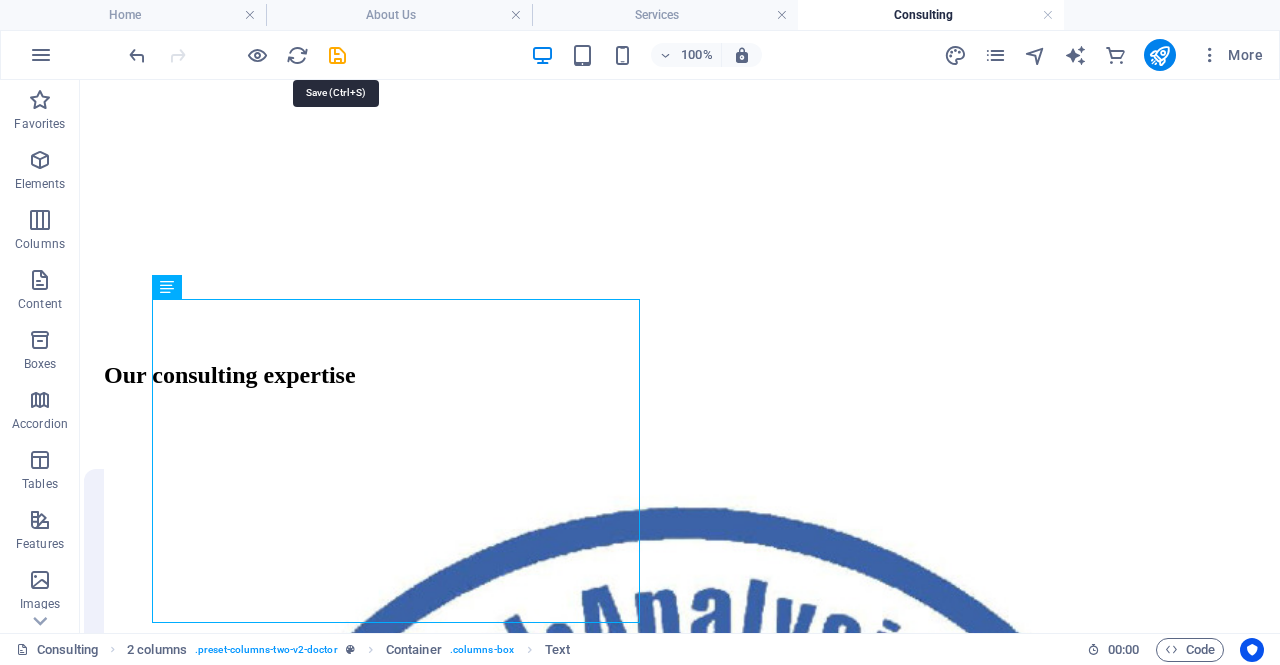 click at bounding box center (337, 55) 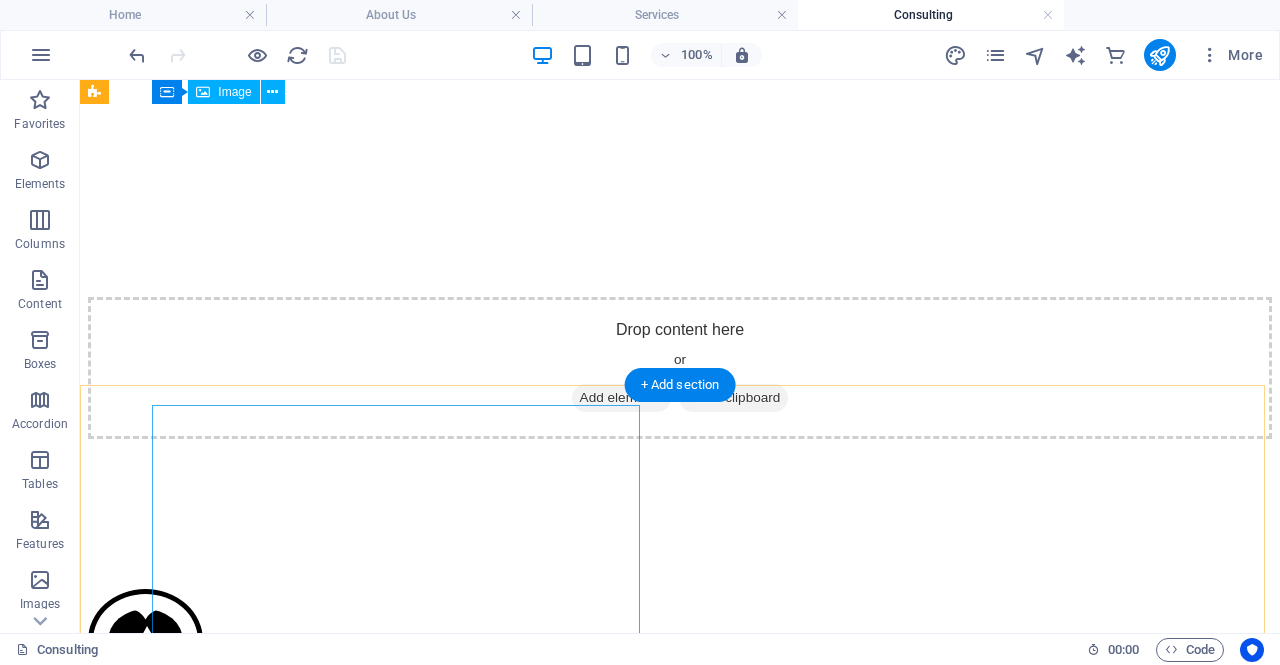 scroll, scrollTop: 521, scrollLeft: 0, axis: vertical 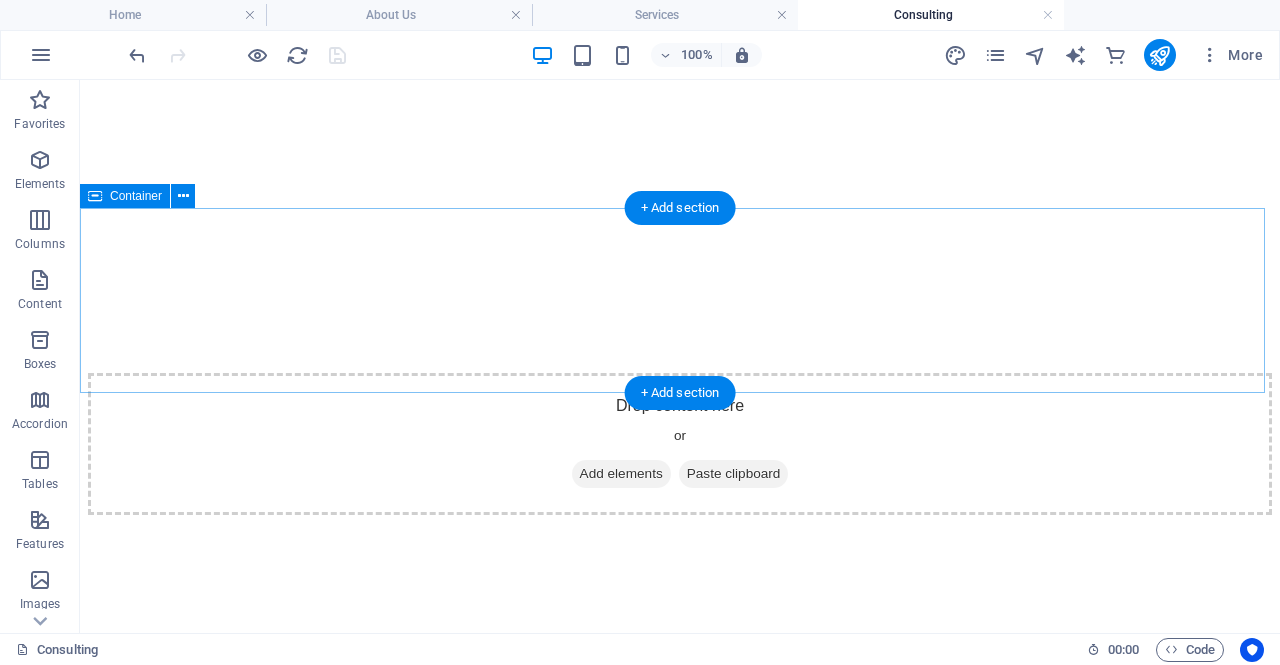click on "Our consulting expertise" at bounding box center [680, 1255] 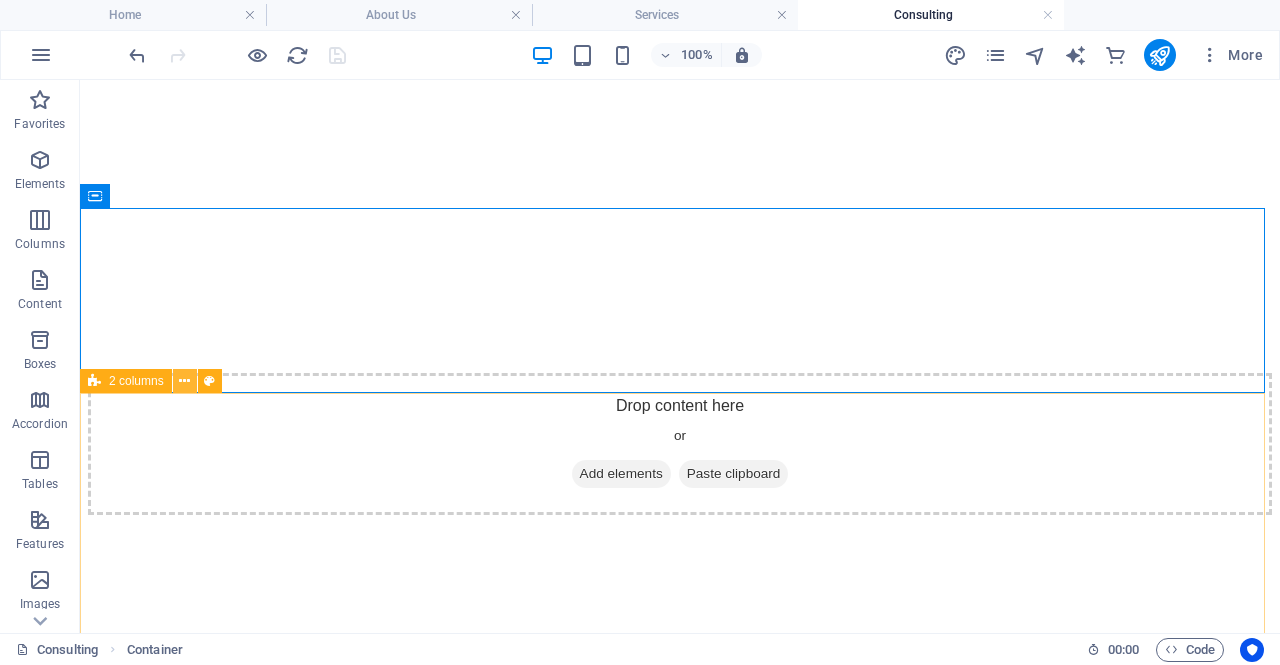 click at bounding box center (184, 381) 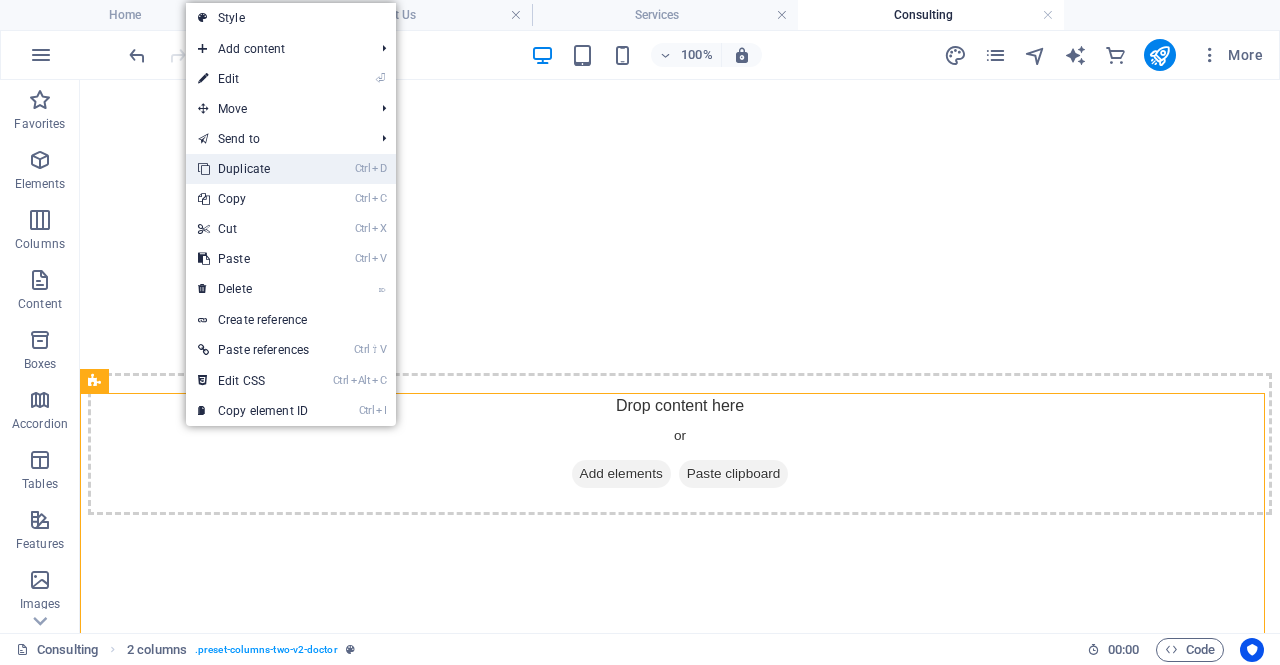 click on "Ctrl D  Duplicate" at bounding box center [253, 169] 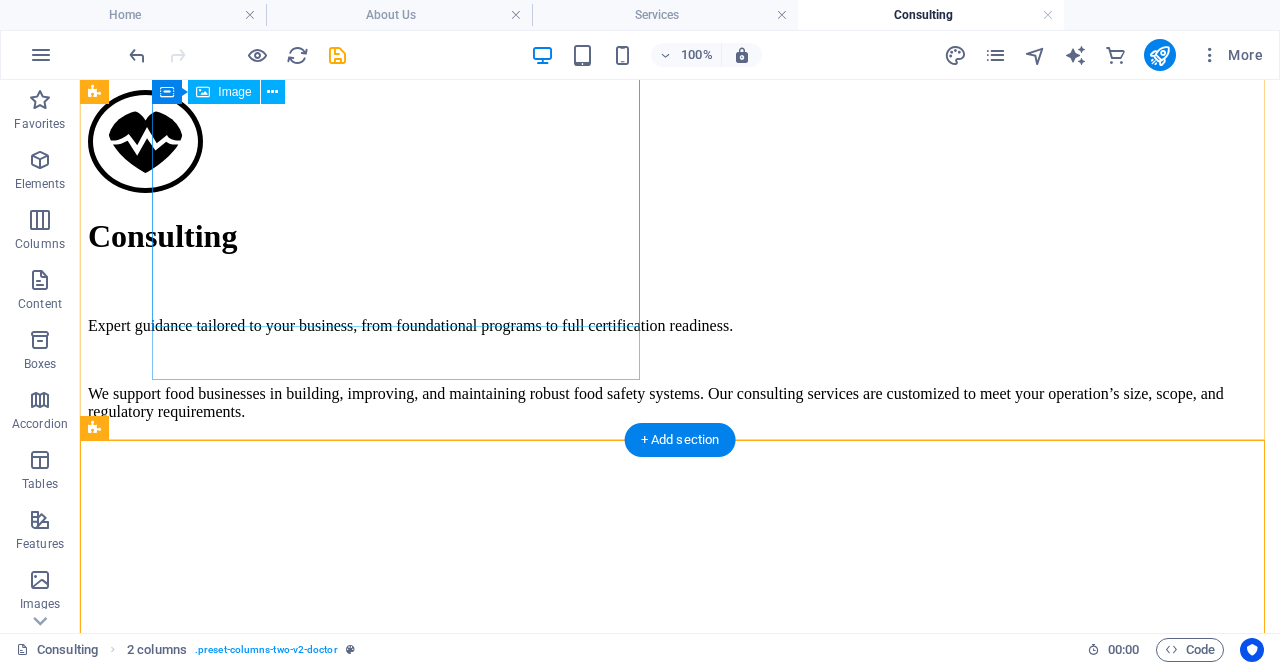 scroll, scrollTop: 1096, scrollLeft: 0, axis: vertical 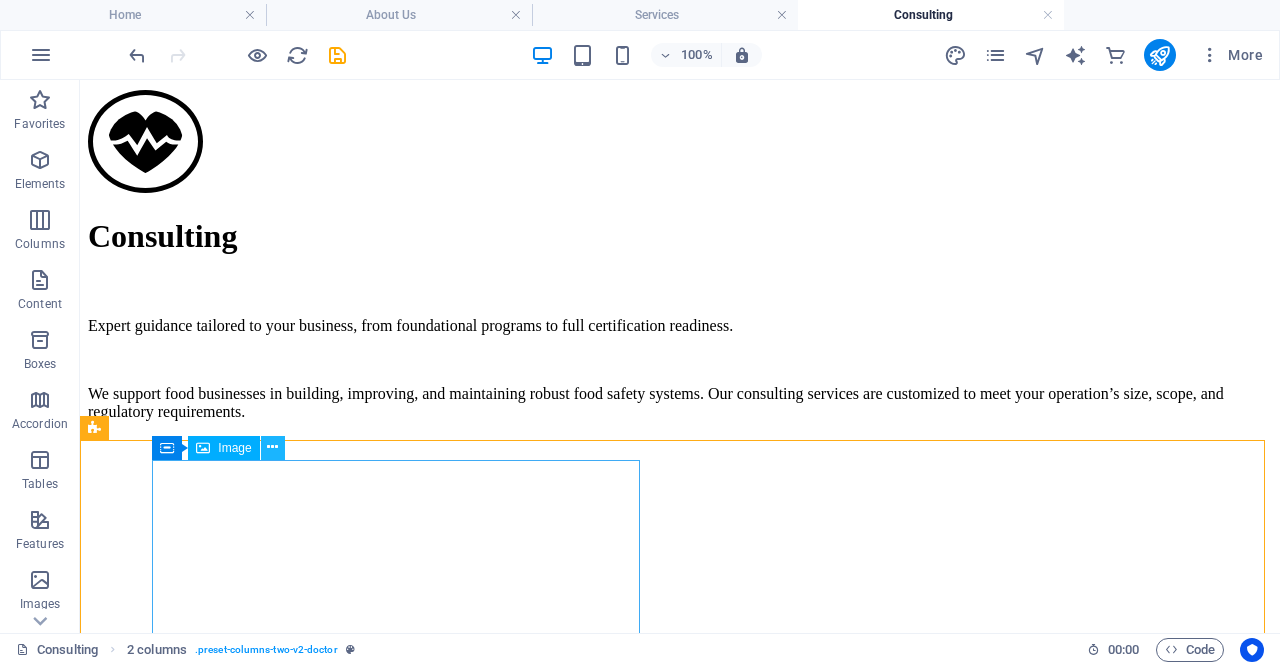 click at bounding box center (272, 447) 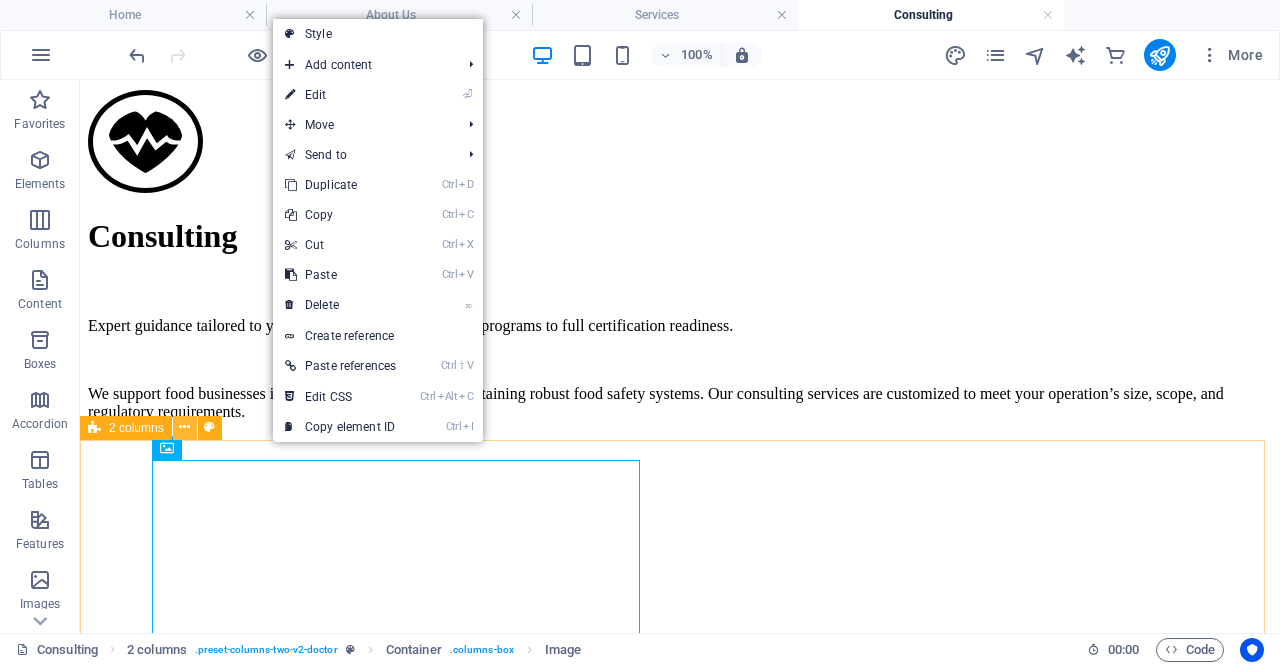 click at bounding box center (184, 427) 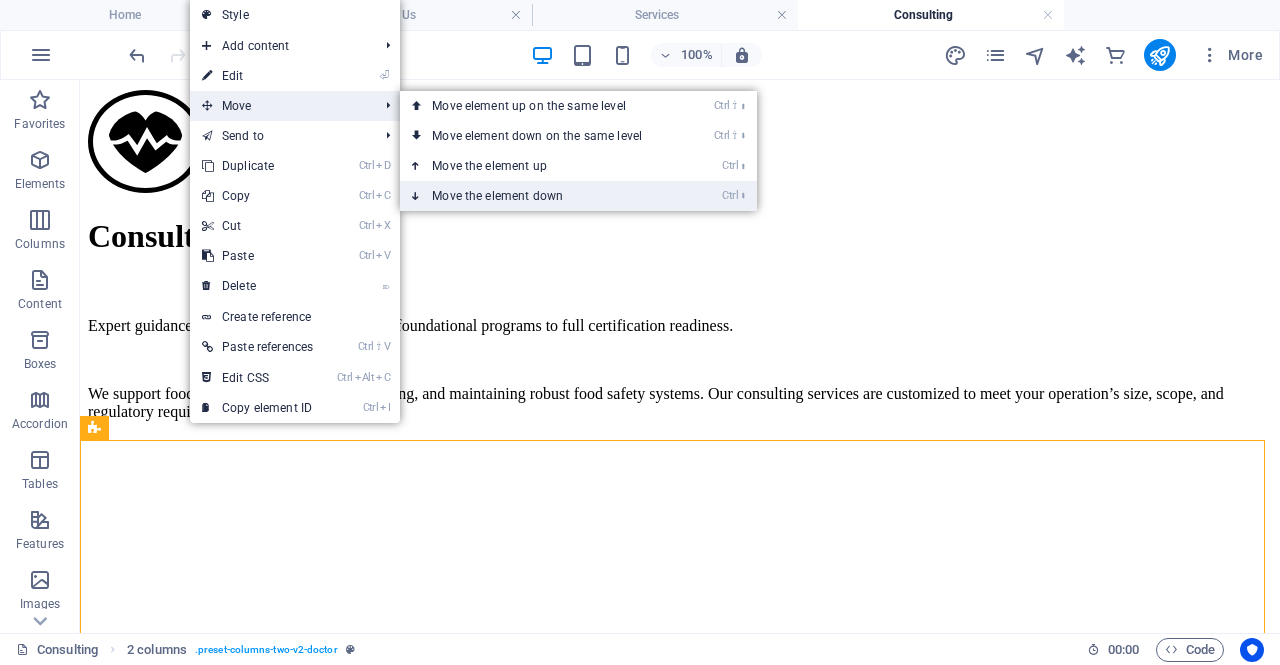 click on "Ctrl ⬇  Move the element down" at bounding box center (541, 196) 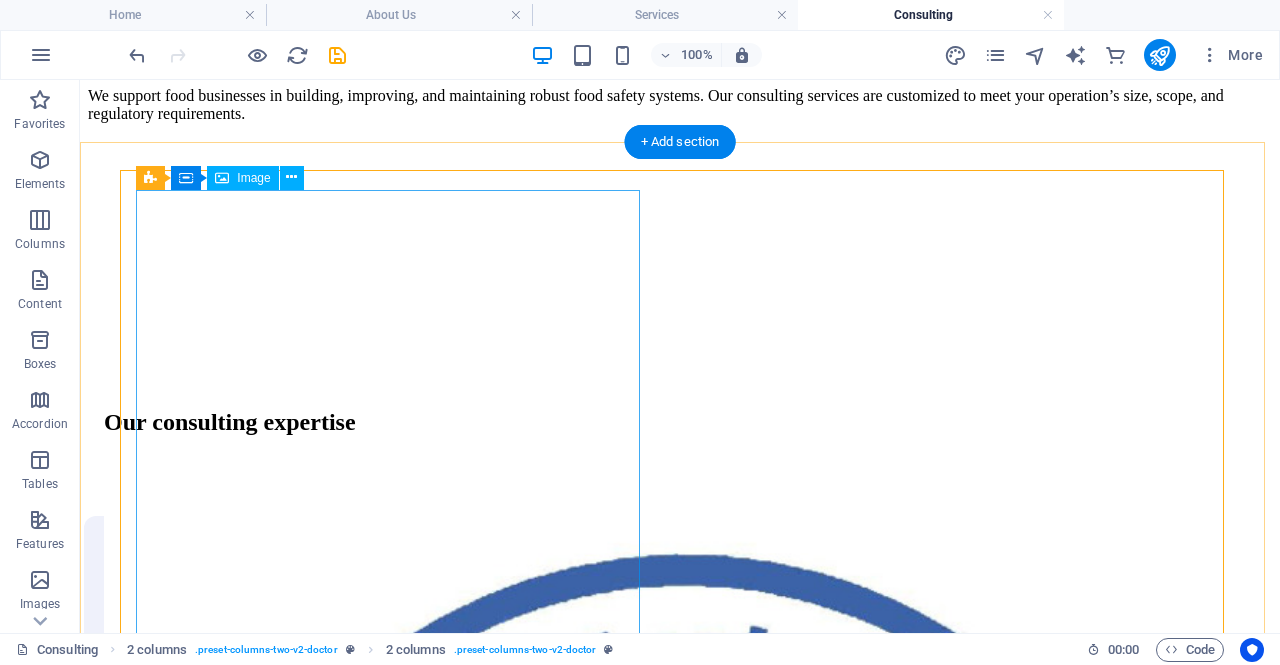 scroll, scrollTop: 1212, scrollLeft: 0, axis: vertical 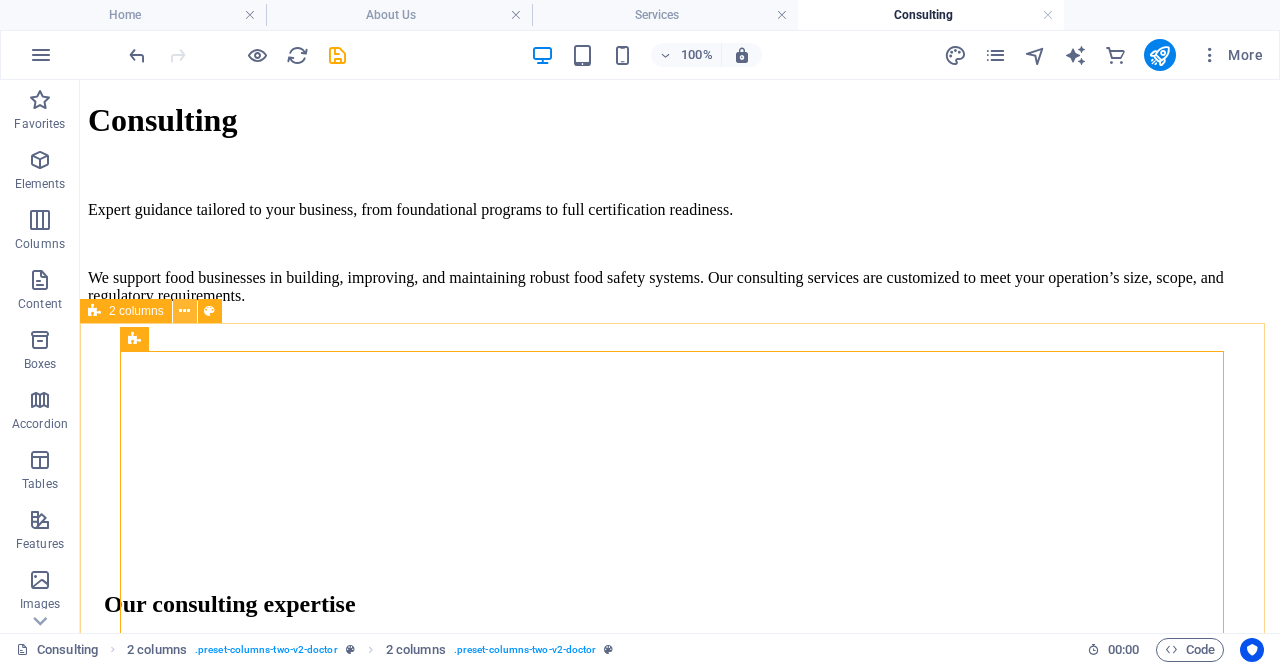 click at bounding box center [184, 311] 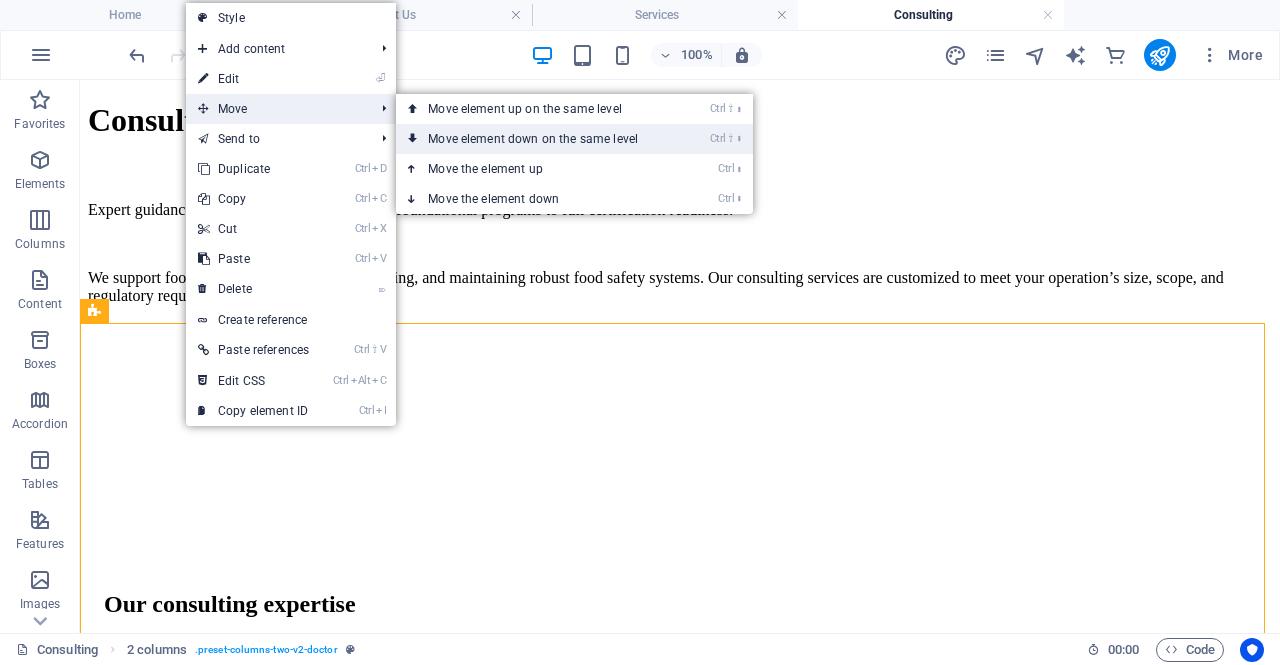 click on "Ctrl ⇧ ⬇  Move element down on the same level" at bounding box center [537, 139] 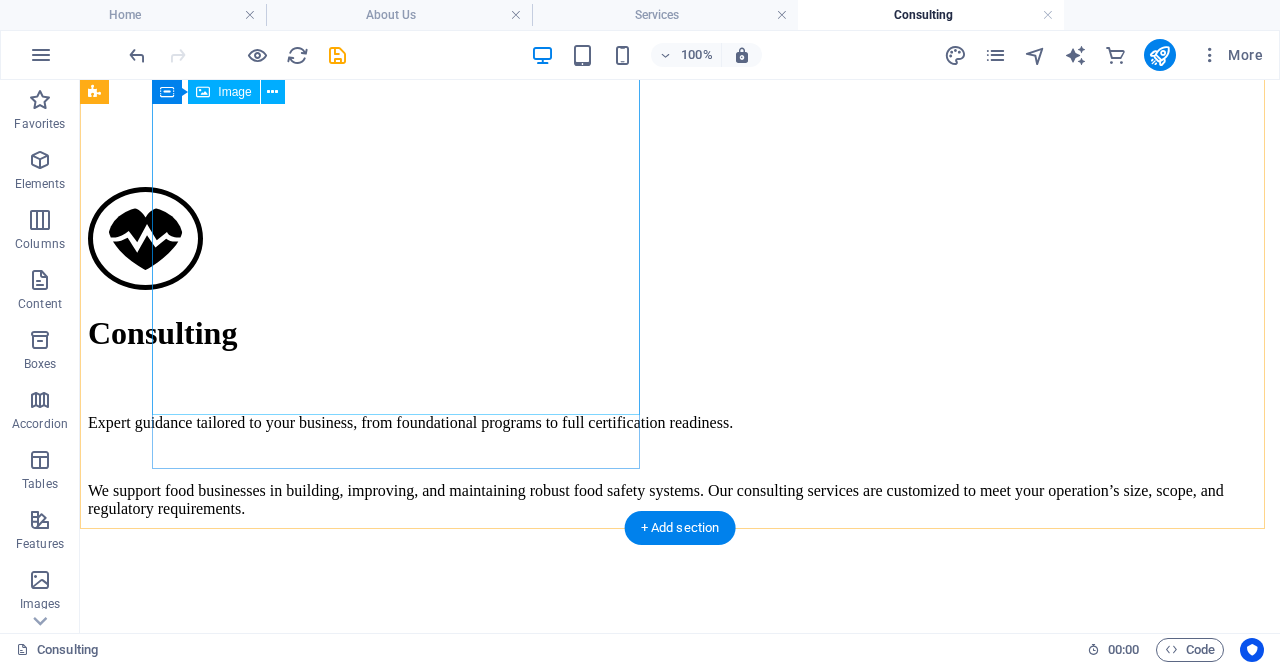 scroll, scrollTop: 998, scrollLeft: 0, axis: vertical 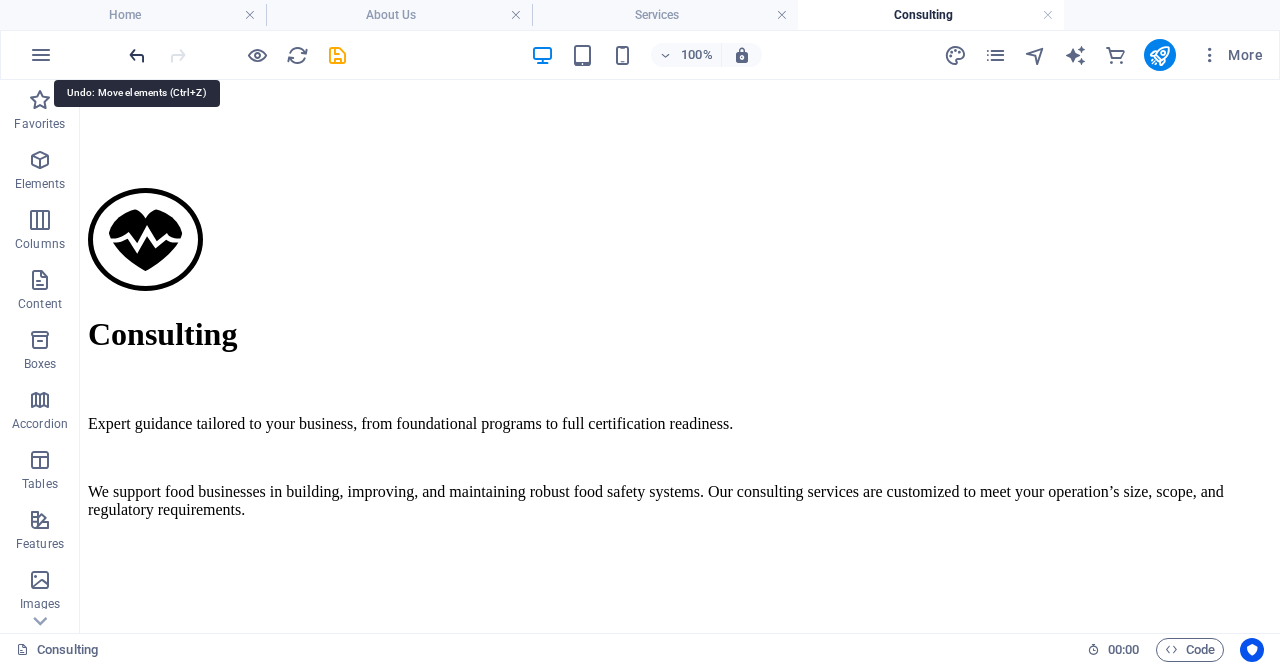 click at bounding box center (137, 55) 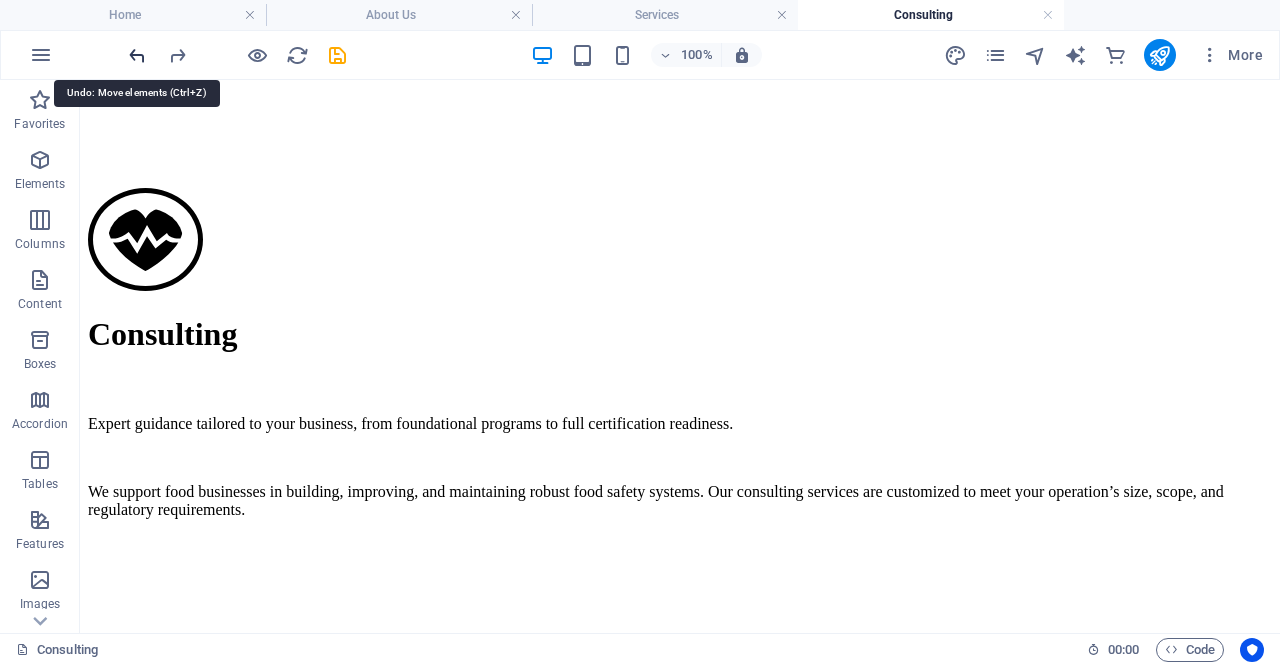 click at bounding box center [137, 55] 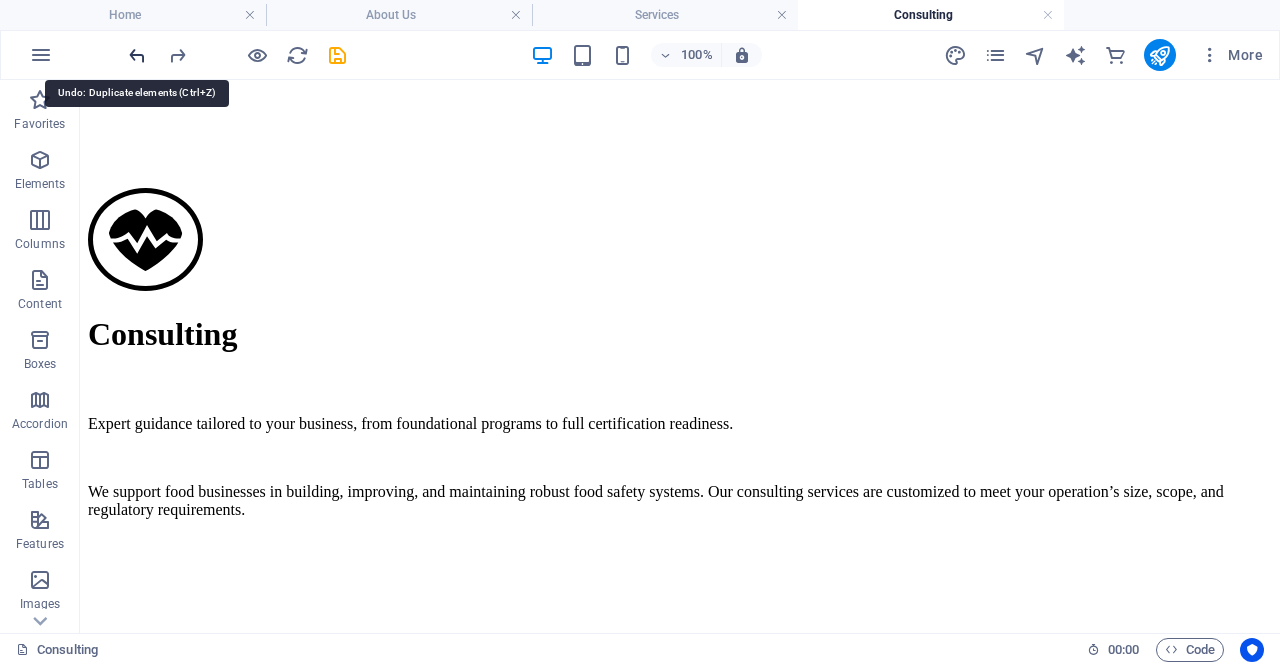 click at bounding box center [137, 55] 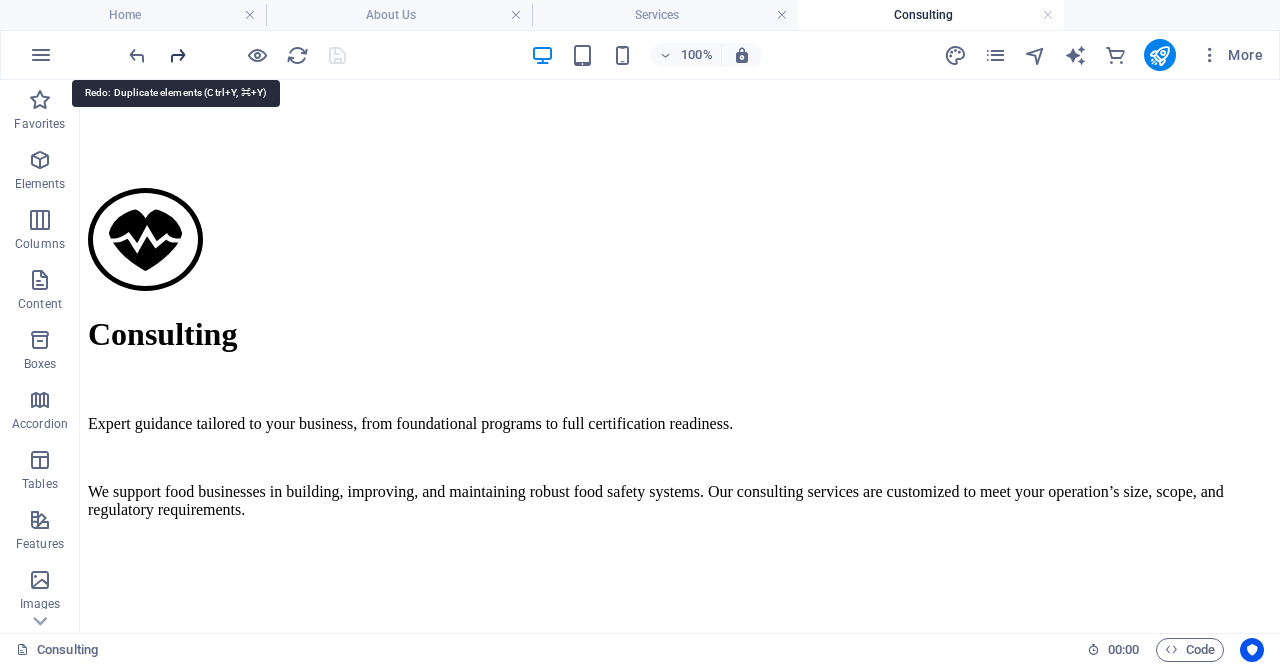 click at bounding box center [177, 55] 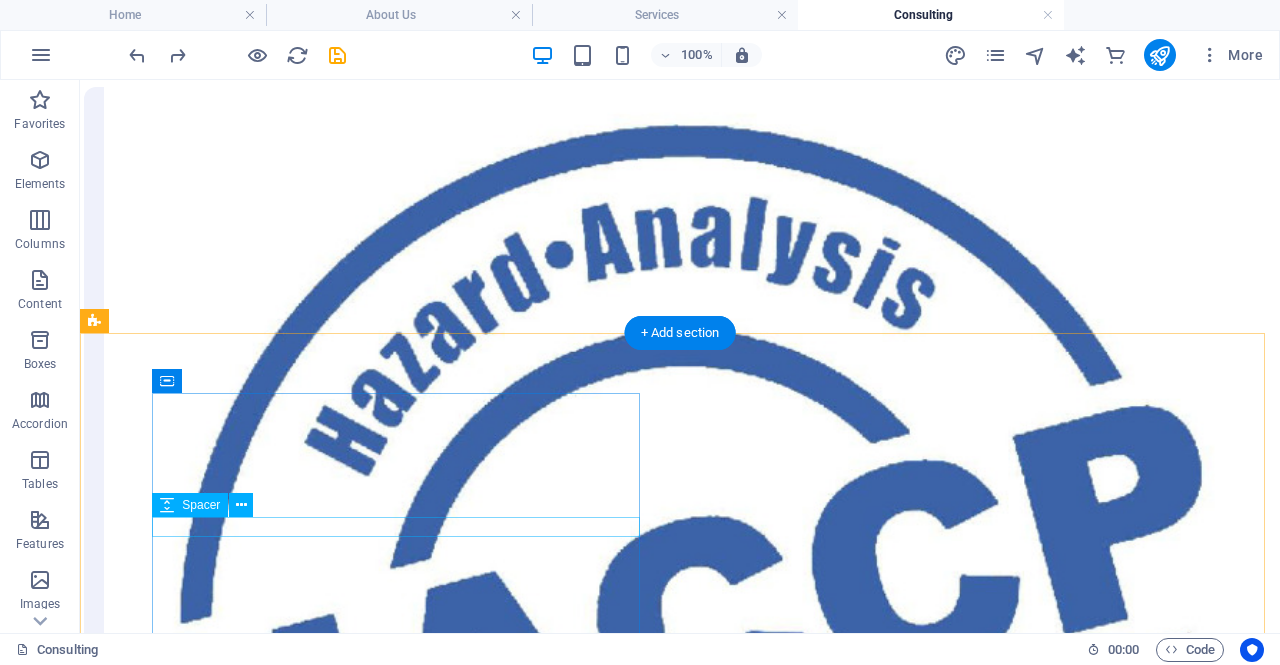 scroll, scrollTop: 1824, scrollLeft: 0, axis: vertical 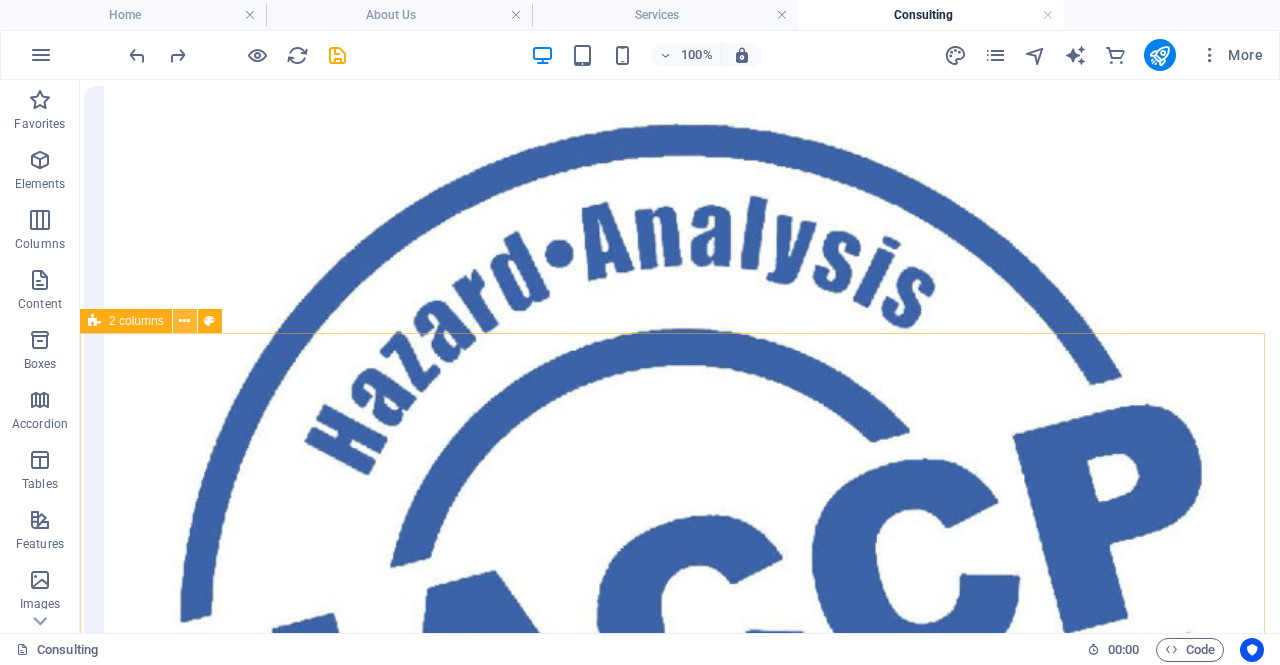 click at bounding box center [185, 321] 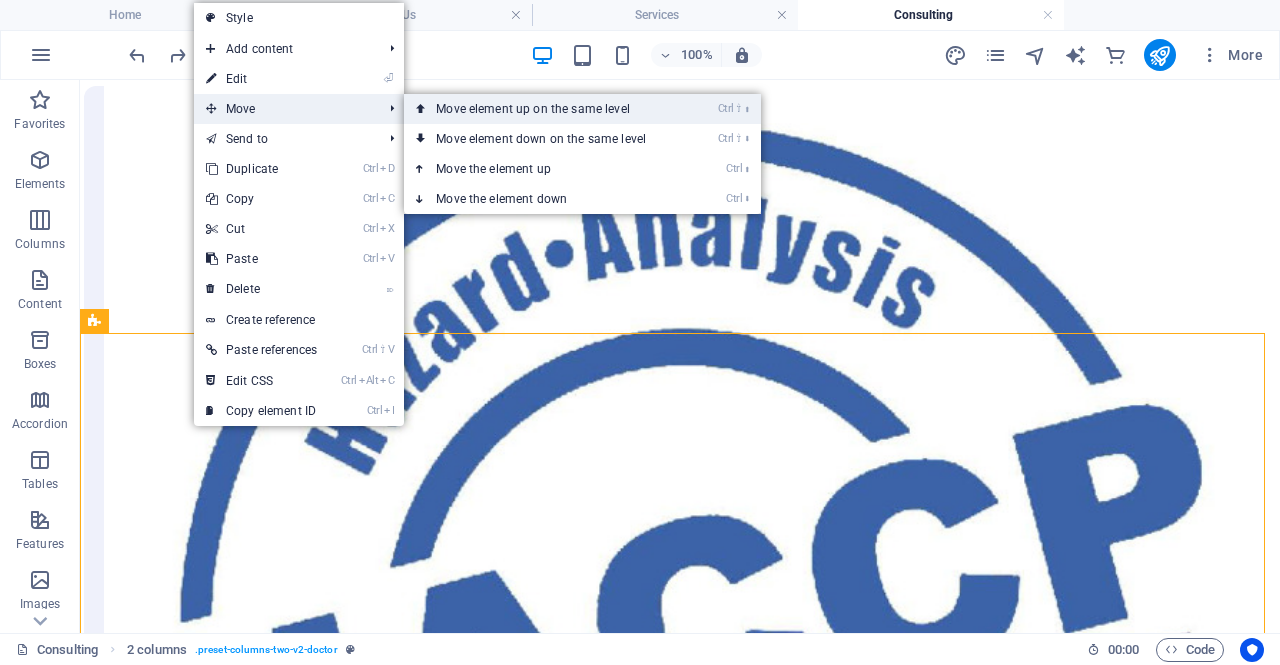 click on "Ctrl ⇧ ⬆  Move element up on the same level" at bounding box center (545, 109) 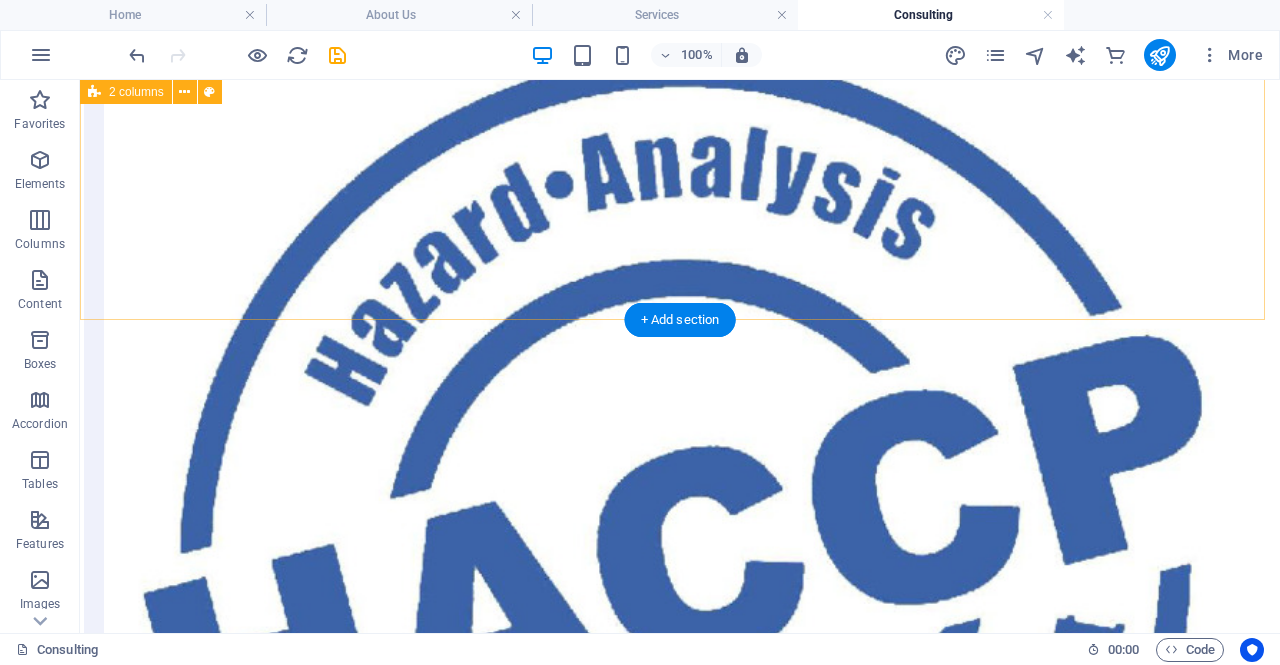 scroll, scrollTop: 1905, scrollLeft: 0, axis: vertical 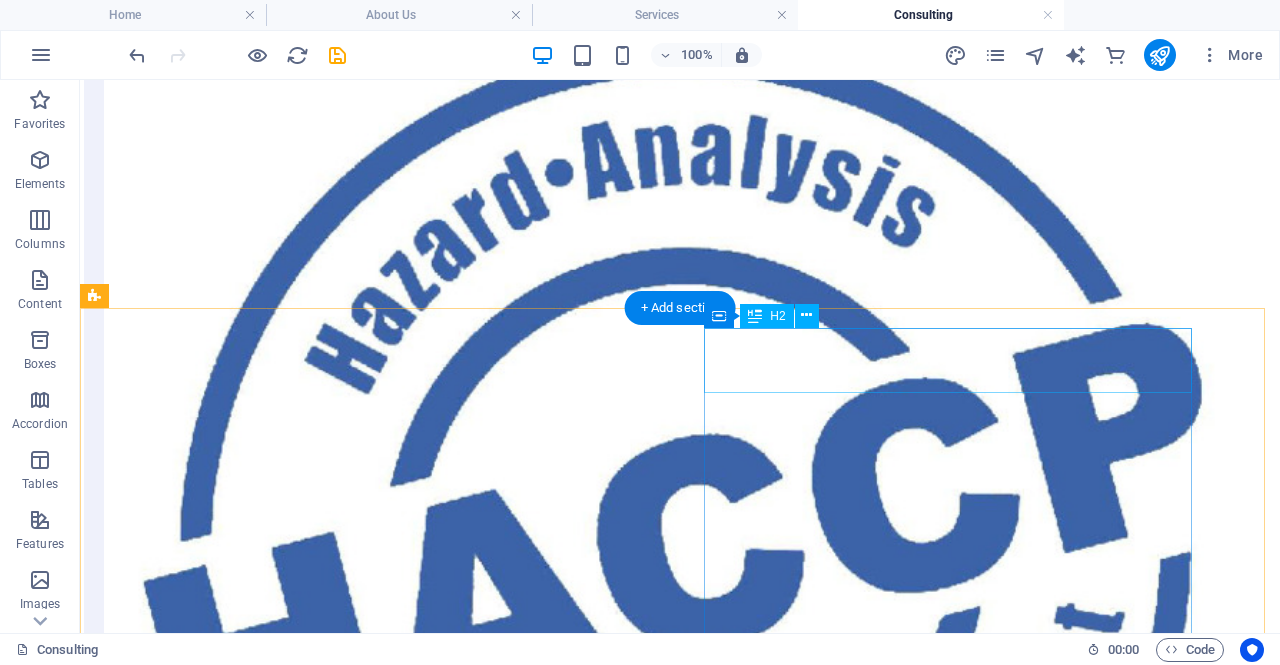 click on "HACCP System" at bounding box center (680, 4376) 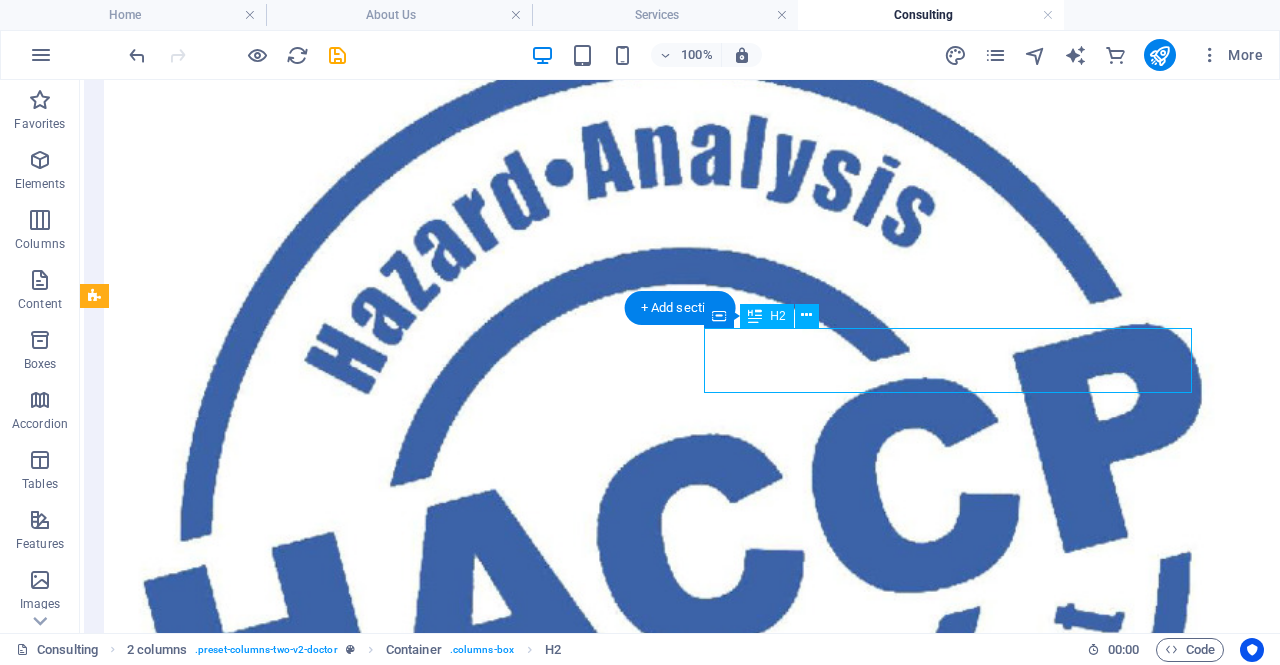 click on "HACCP System" at bounding box center (680, 4376) 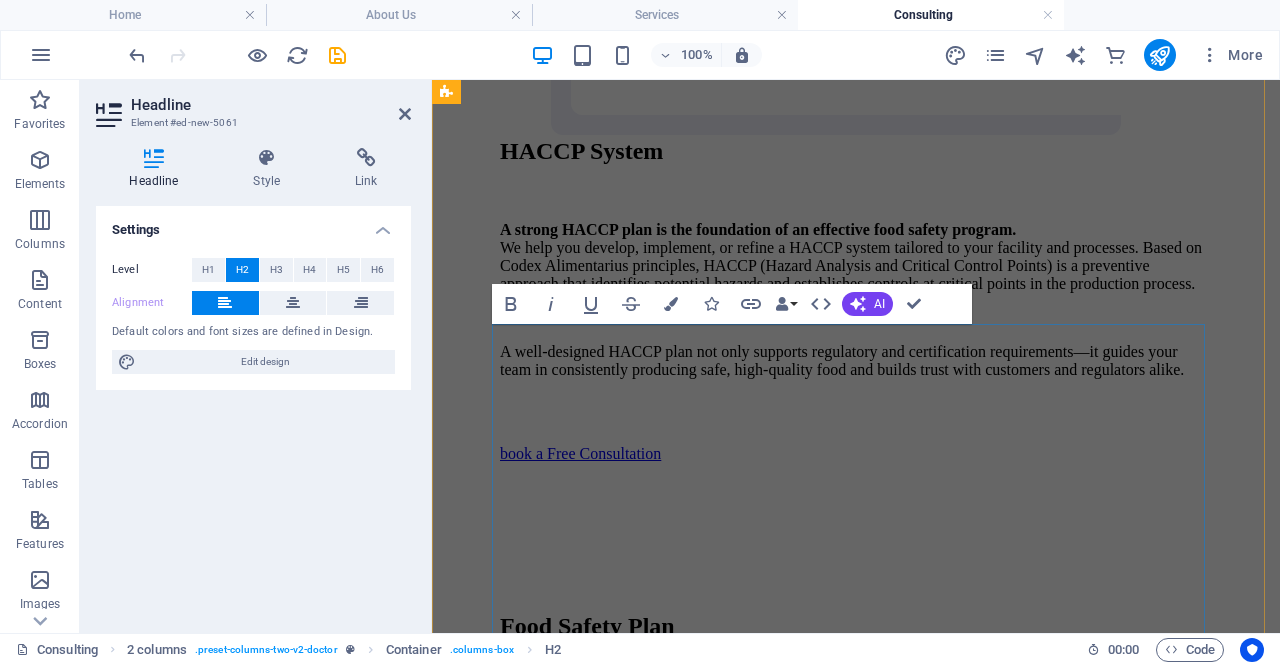 scroll, scrollTop: 3811, scrollLeft: 0, axis: vertical 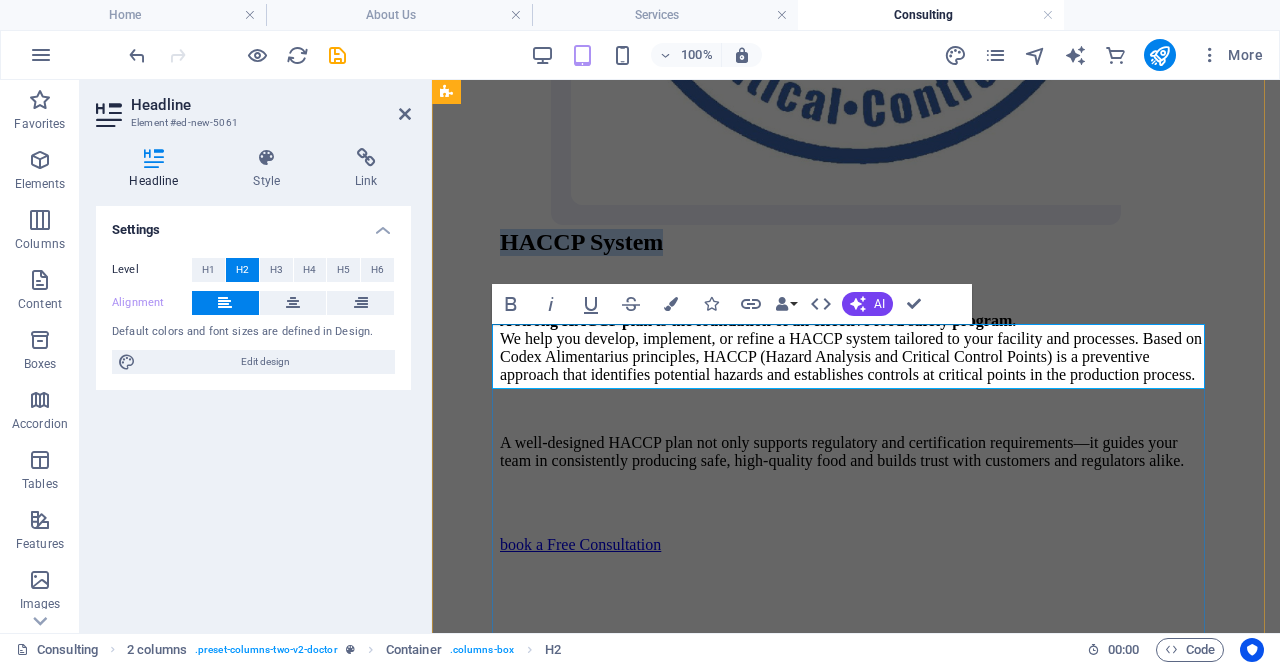type 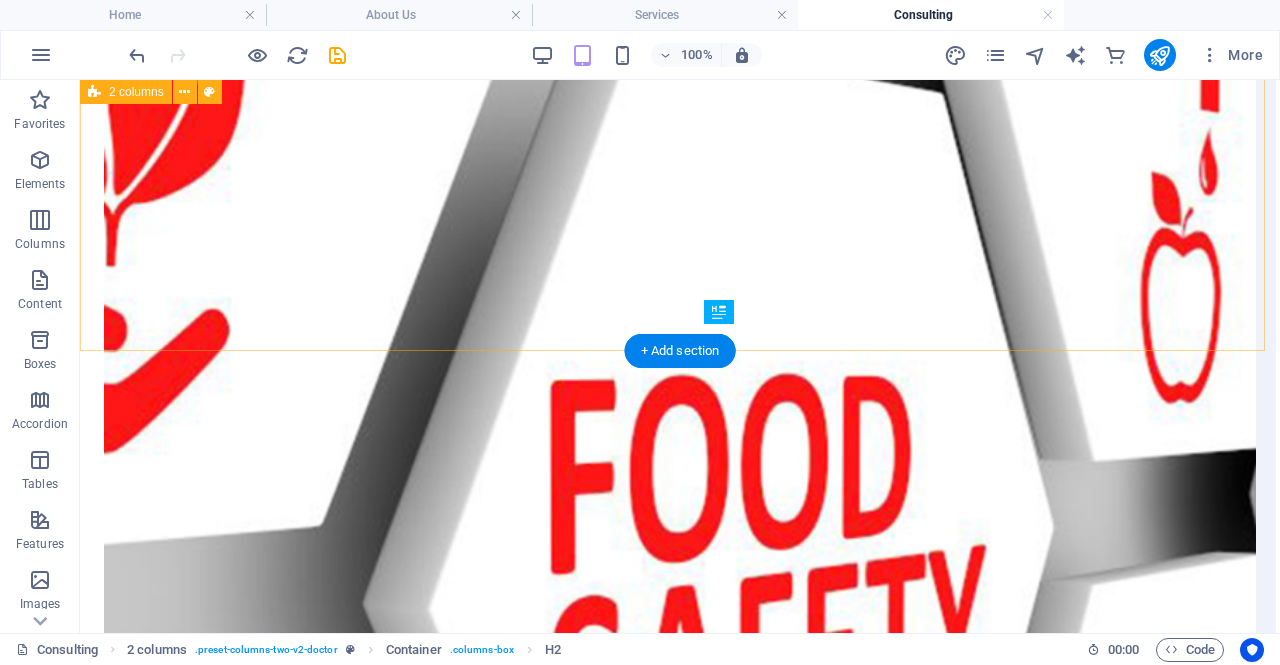 scroll, scrollTop: 1909, scrollLeft: 0, axis: vertical 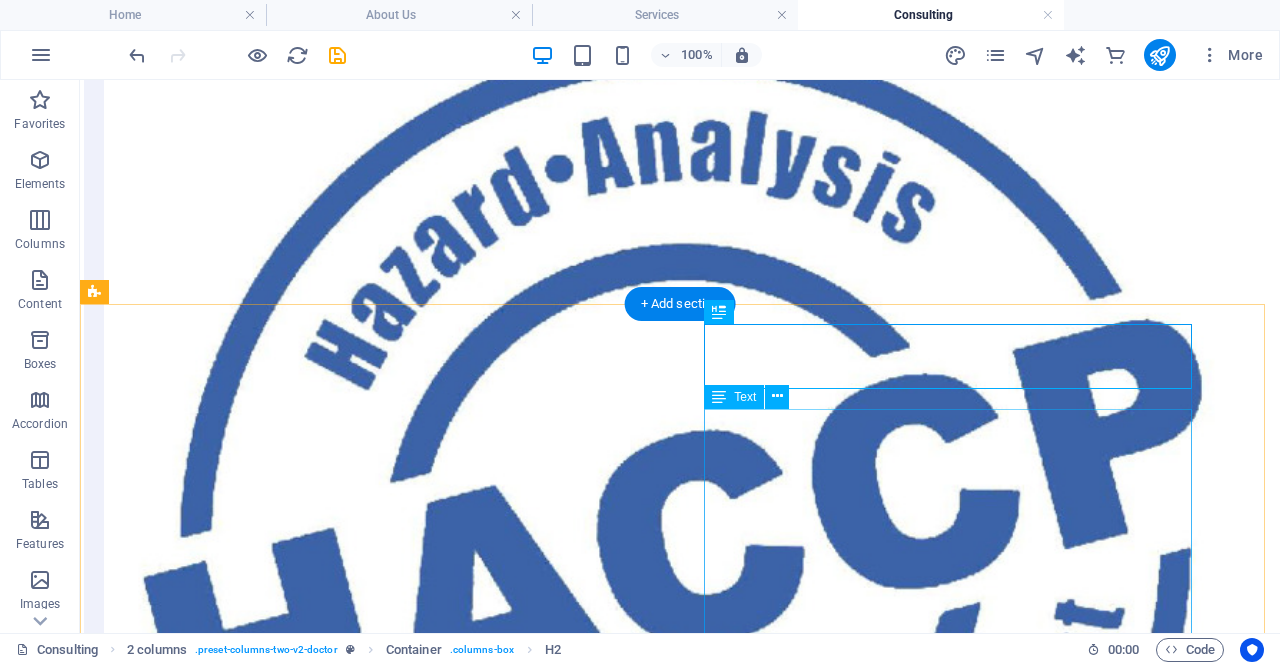 click on "A strong HACCP plan is the foundation of an effective food safety program. We help you develop, implement, or refine a HACCP system tailored to your facility and processes. Based on Codex Alimentarius principles, HACCP (Hazard Analysis and Critical Control Points) is a preventive approach that identifies potential hazards and establishes controls at critical points in the production process. A well-designed HACCP plan not only supports regulatory and certification requirements—it guides your team in consistently producing safe, high-quality food and builds trust with customers and regulators alike." at bounding box center (680, 4512) 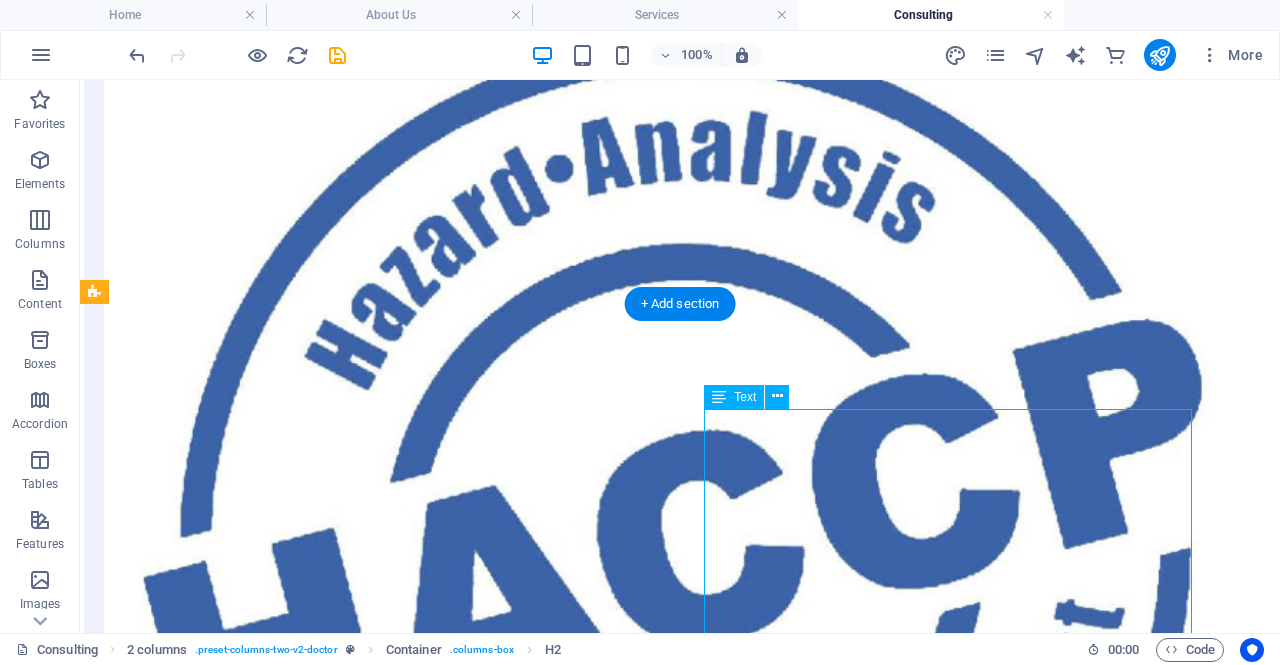 click on "A strong HACCP plan is the foundation of an effective food safety program. We help you develop, implement, or refine a HACCP system tailored to your facility and processes. Based on Codex Alimentarius principles, HACCP (Hazard Analysis and Critical Control Points) is a preventive approach that identifies potential hazards and establishes controls at critical points in the production process. A well-designed HACCP plan not only supports regulatory and certification requirements—it guides your team in consistently producing safe, high-quality food and builds trust with customers and regulators alike." at bounding box center [680, 4512] 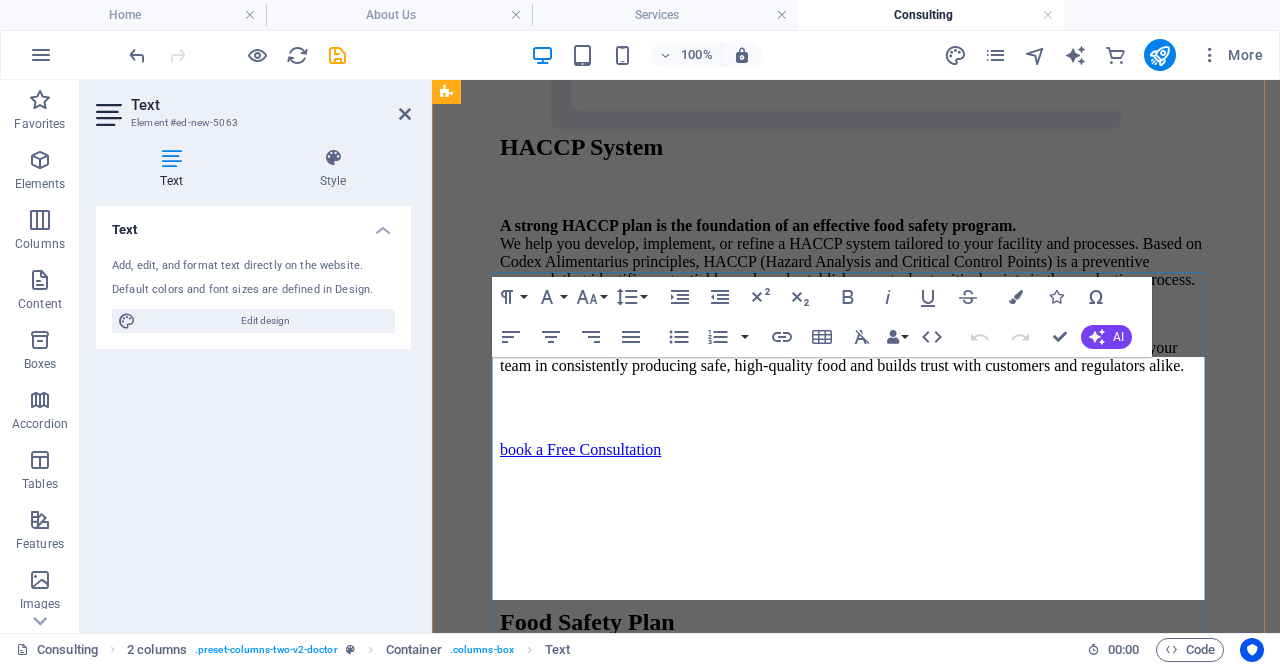 scroll, scrollTop: 3864, scrollLeft: 0, axis: vertical 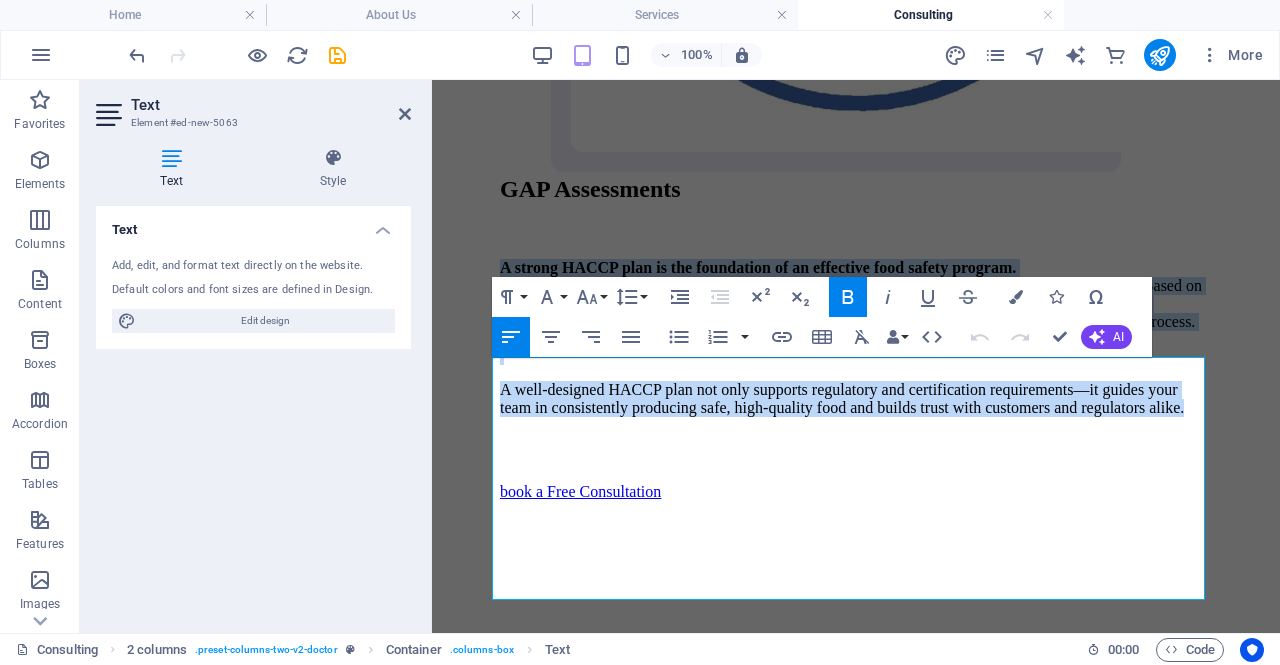drag, startPoint x: 942, startPoint y: 587, endPoint x: 420, endPoint y: 365, distance: 567.246 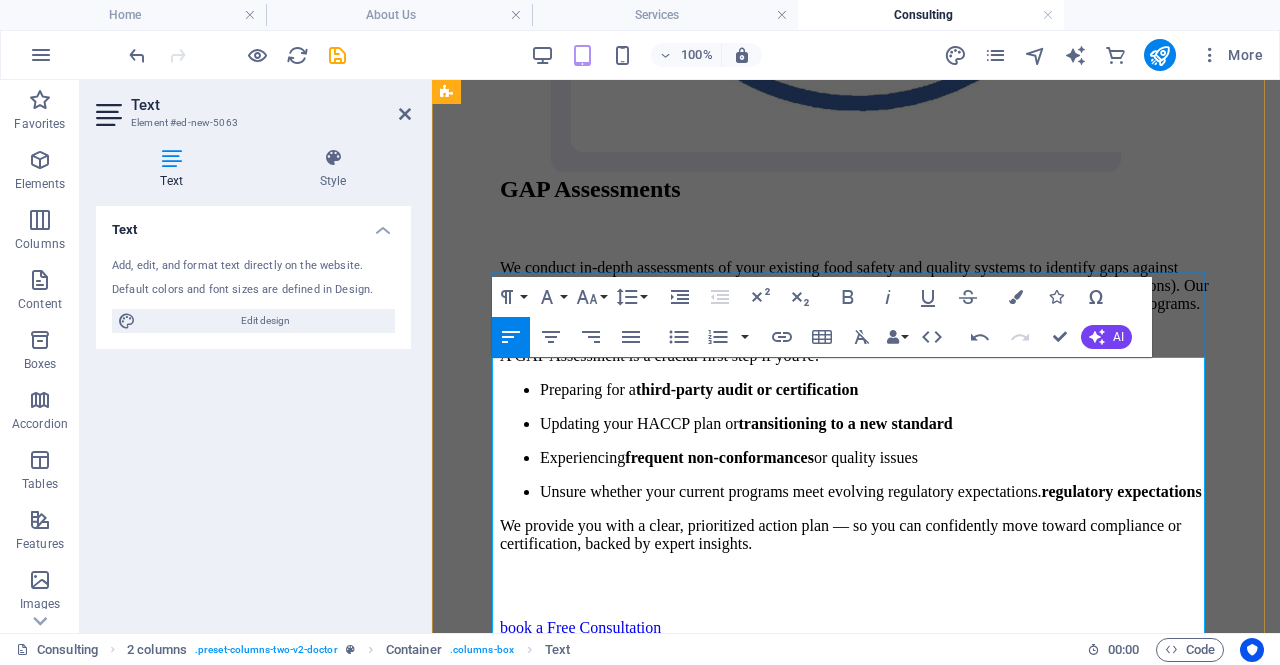 click on "Preparing for a  third-party audit or certification" at bounding box center [876, 390] 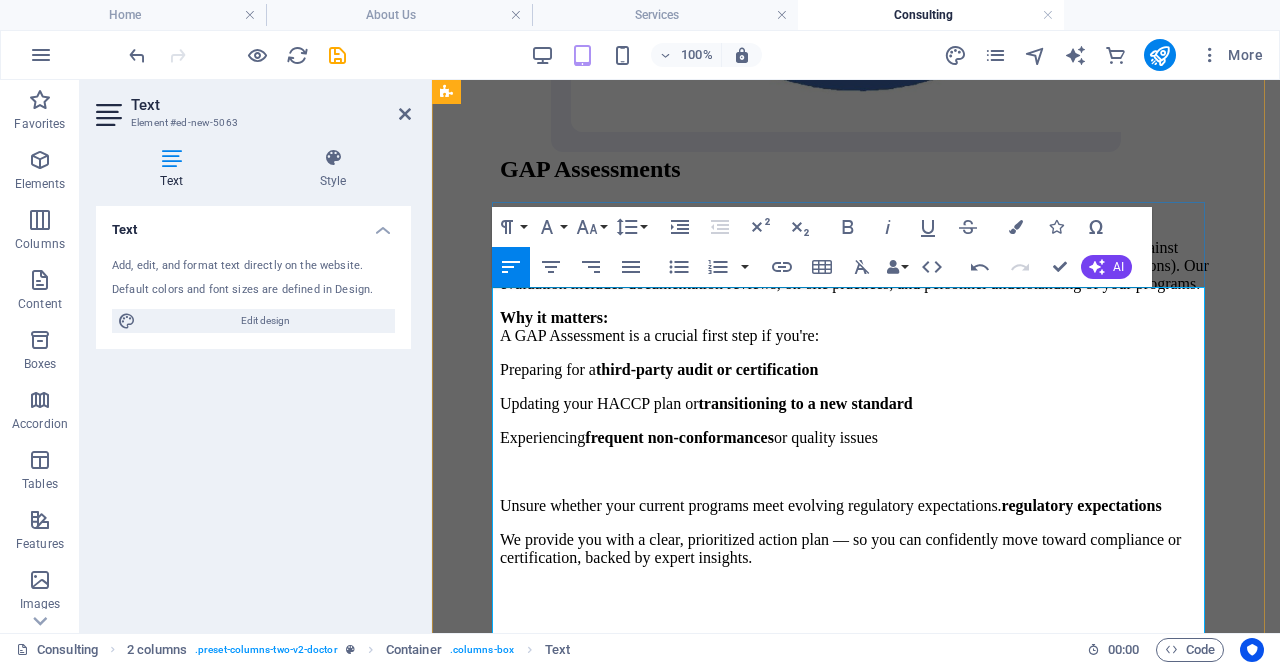 scroll, scrollTop: 3883, scrollLeft: 0, axis: vertical 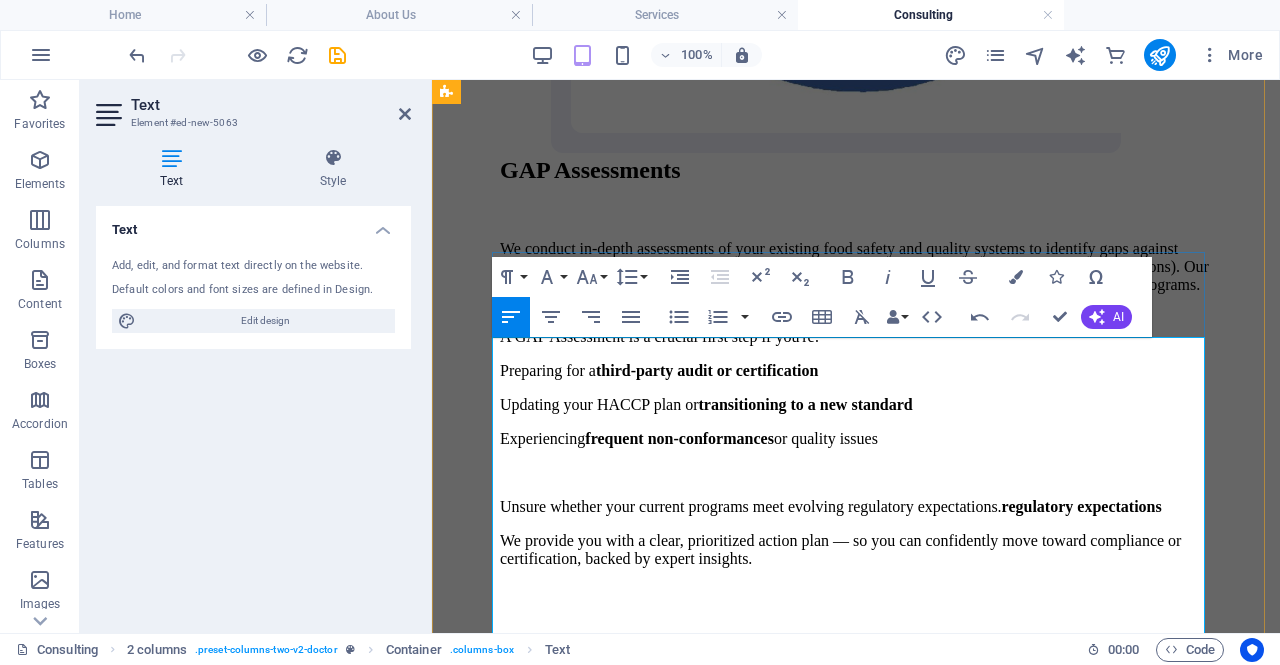 click on "We conduct in-depth assessments of your existing food safety and quality systems to identify gaps against regulatory requirements or certification standards (e.g., BRCGS, SQF, FSSC 22000, or CFIA regulations). Our evaluation includes documentation reviews, on-site practices, and personnel understanding of your programs." at bounding box center (856, 267) 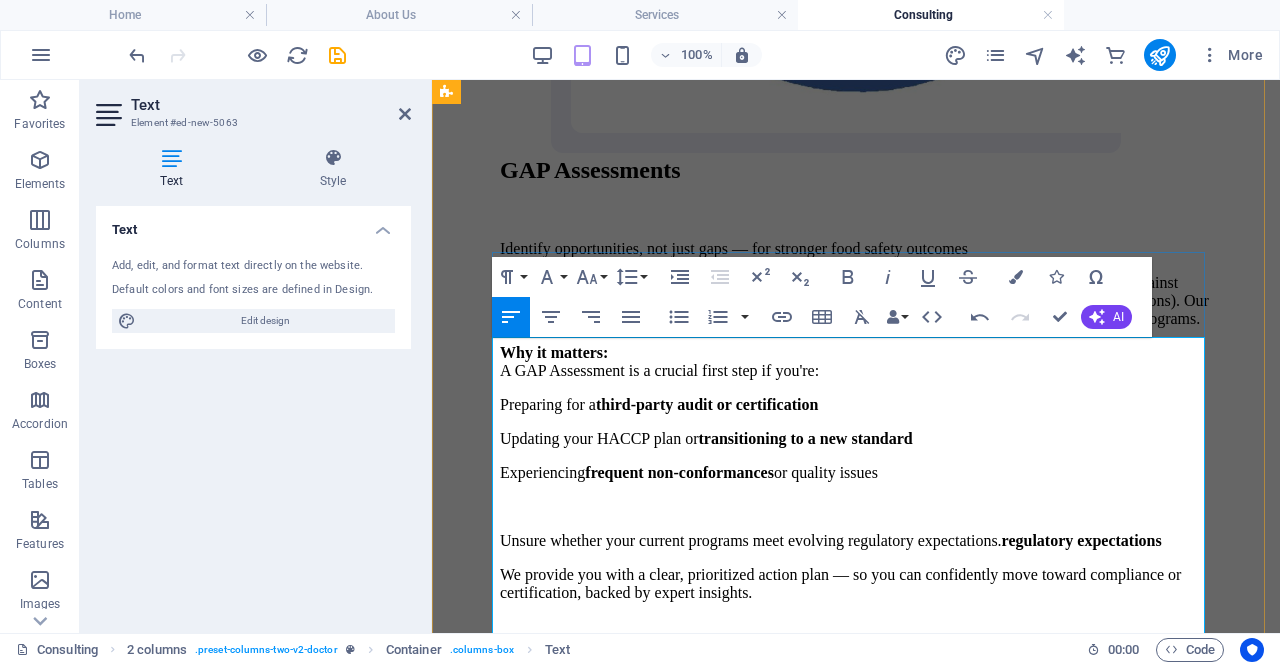 type 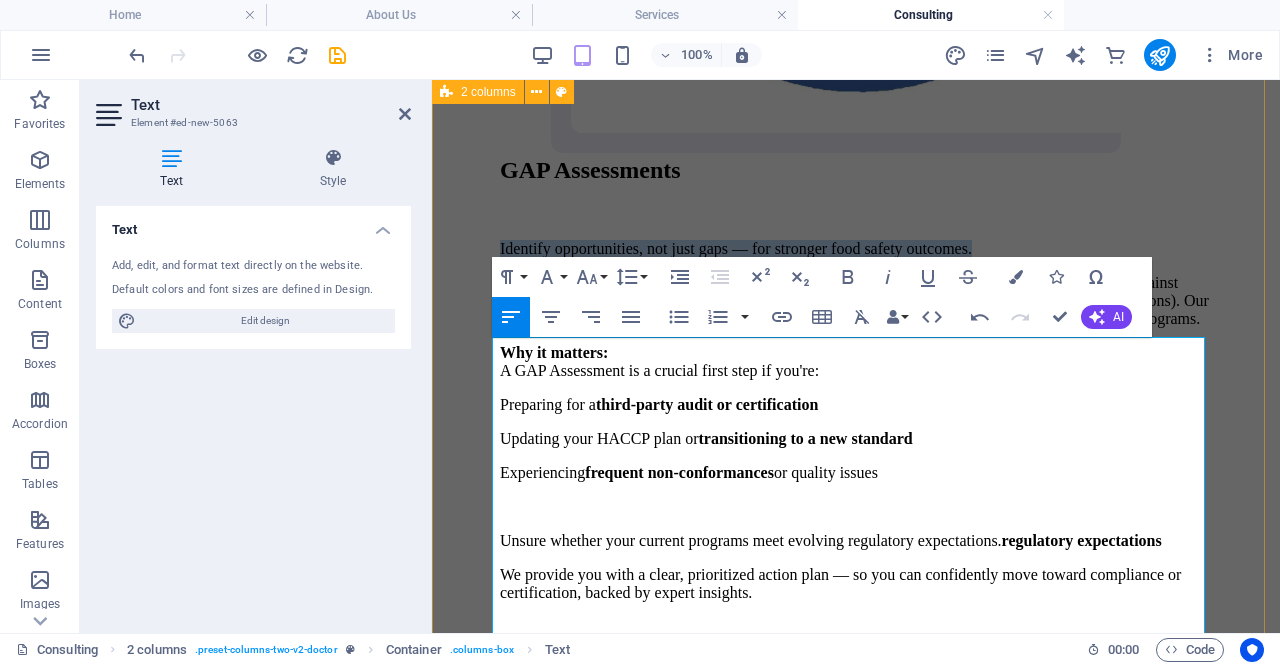 drag, startPoint x: 1130, startPoint y: 355, endPoint x: 472, endPoint y: 356, distance: 658.00073 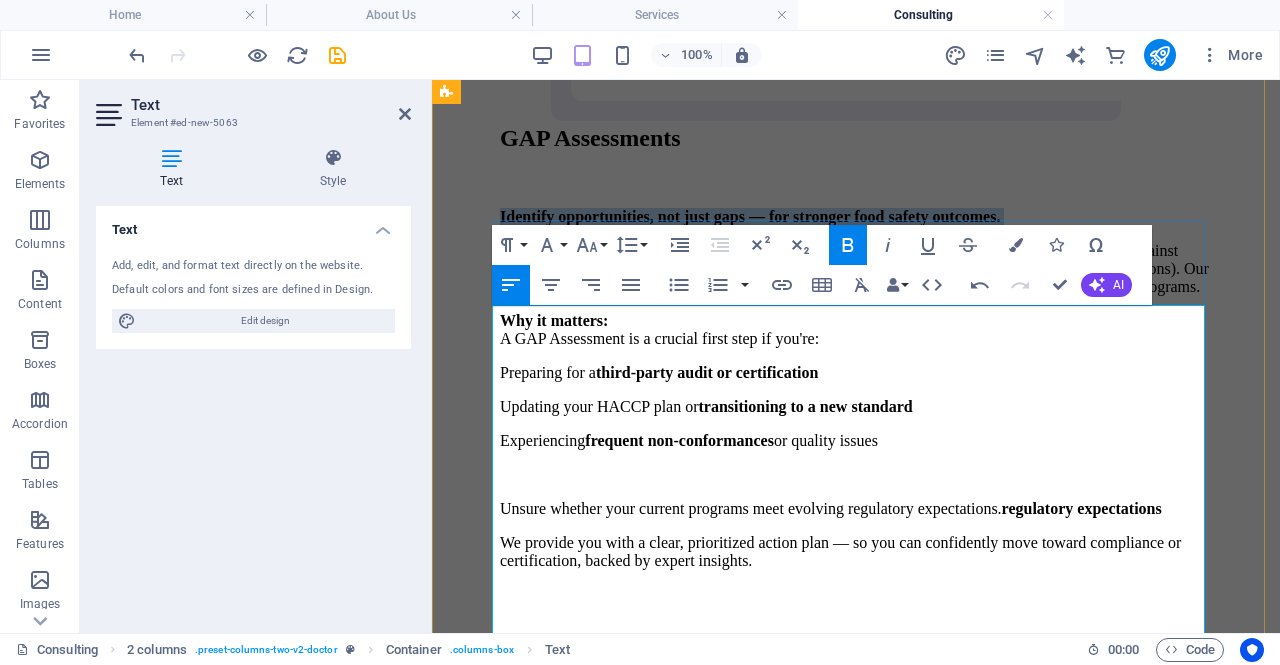 scroll, scrollTop: 3920, scrollLeft: 0, axis: vertical 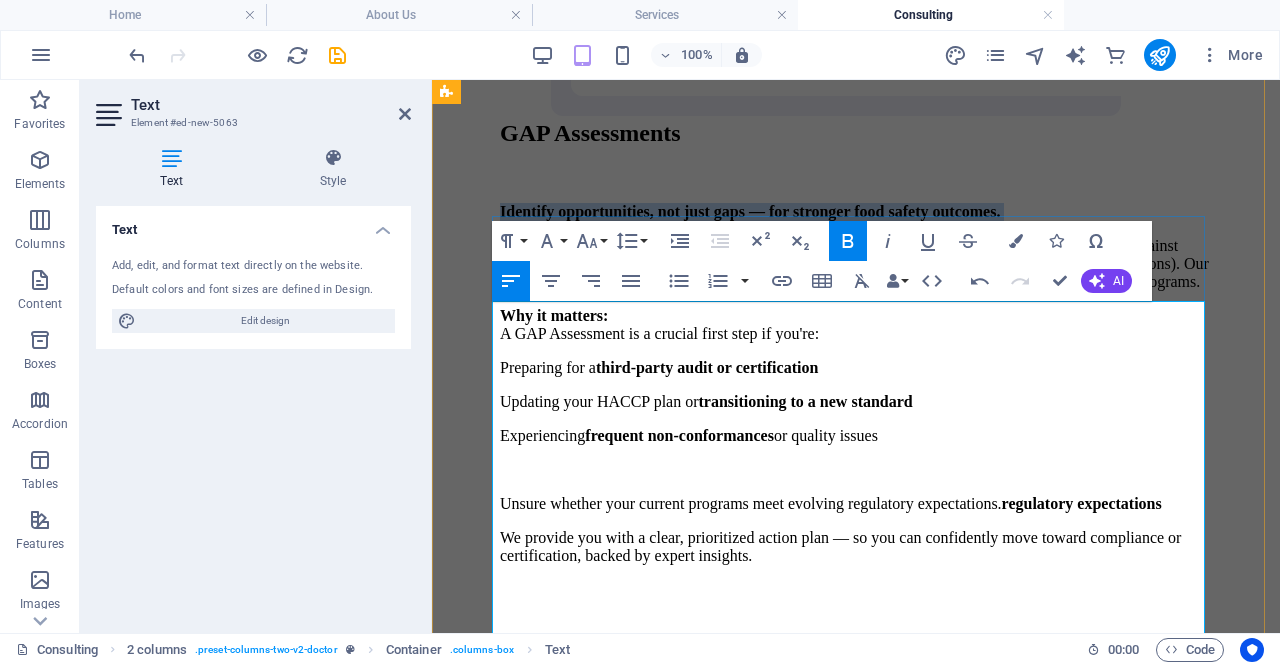 drag, startPoint x: 1034, startPoint y: 559, endPoint x: 500, endPoint y: 481, distance: 539.66656 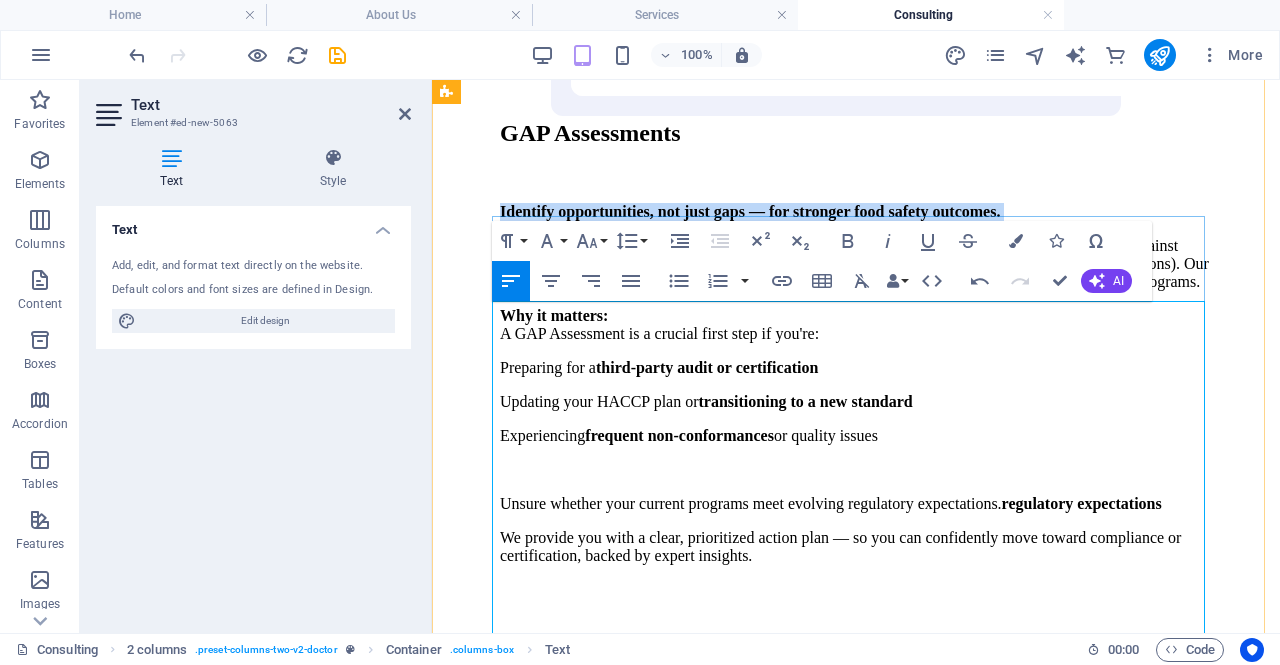 click on "Preparing for a  third-party audit or certification" at bounding box center [856, 368] 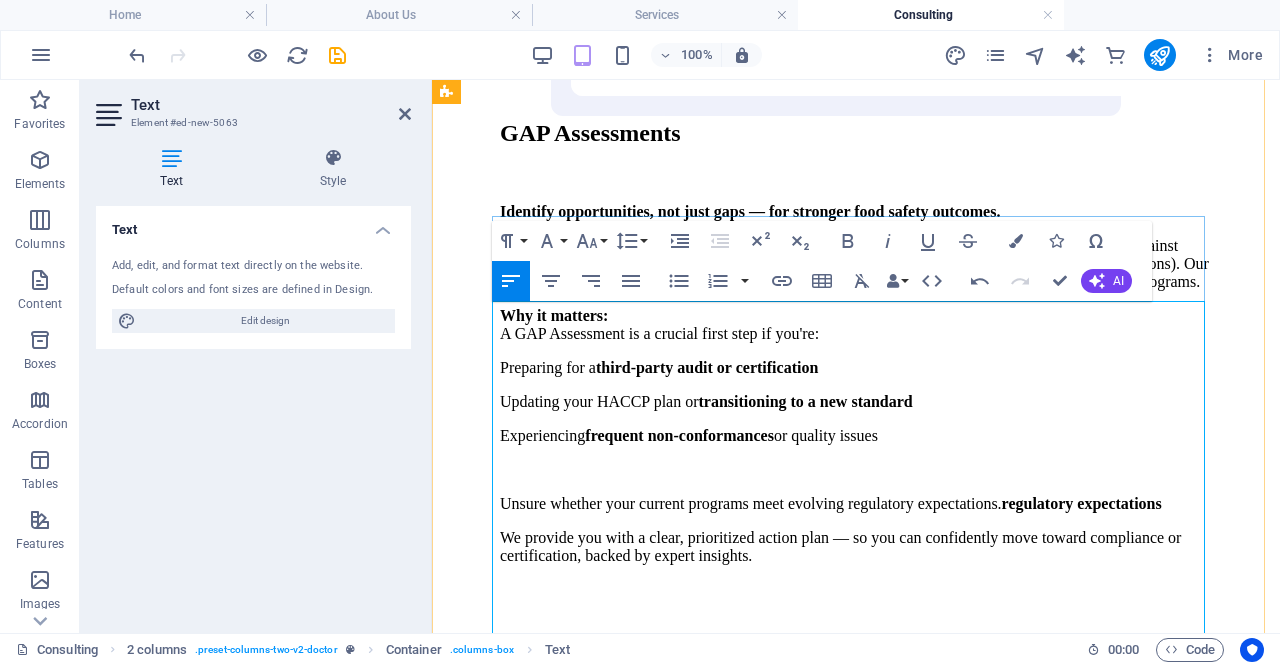 drag, startPoint x: 496, startPoint y: 480, endPoint x: 1029, endPoint y: 562, distance: 539.2708 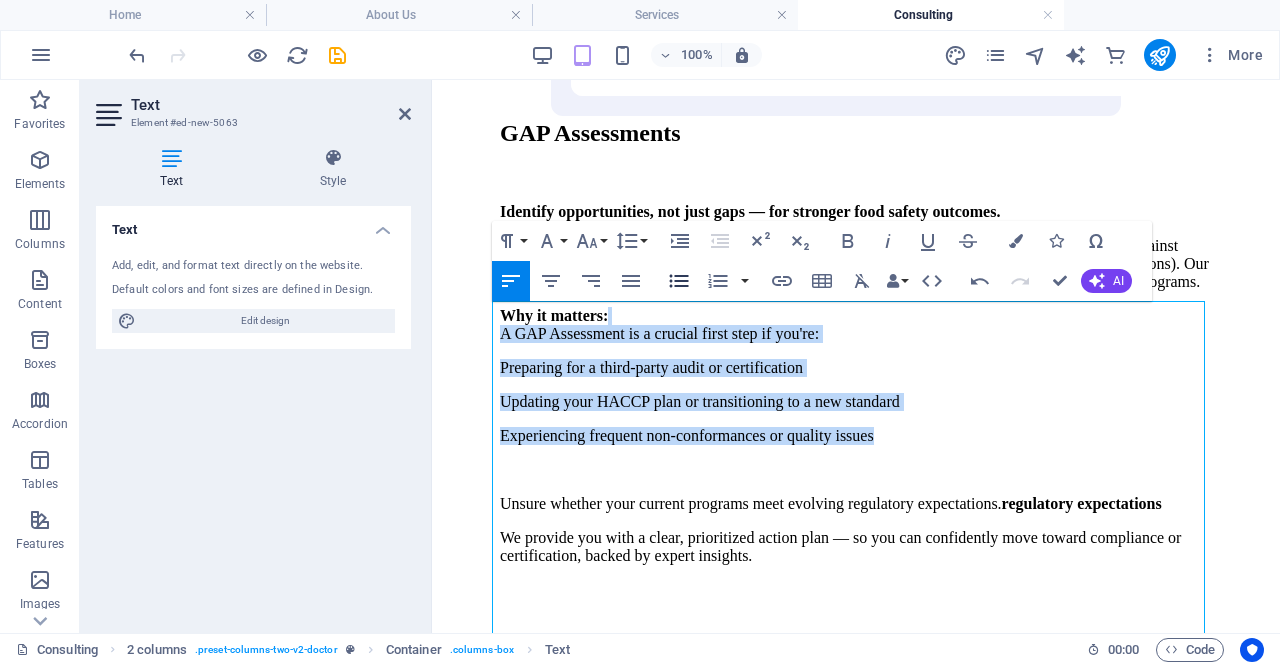 click 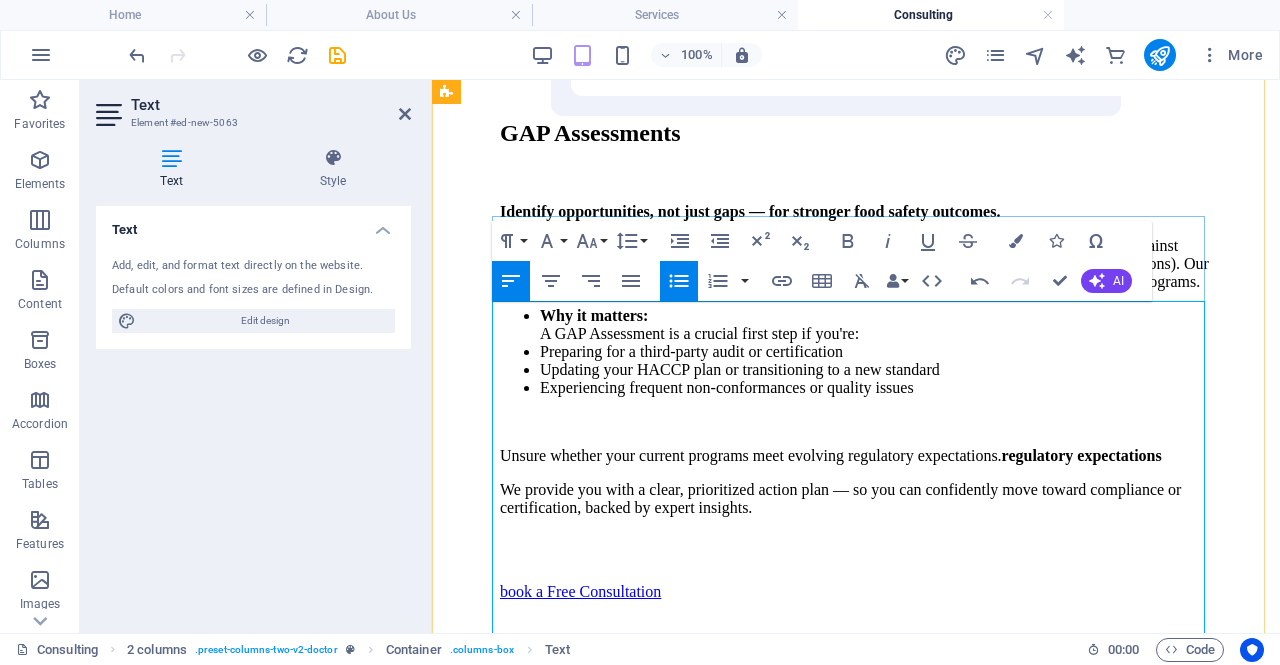 click on "Why it matters:" at bounding box center (594, 315) 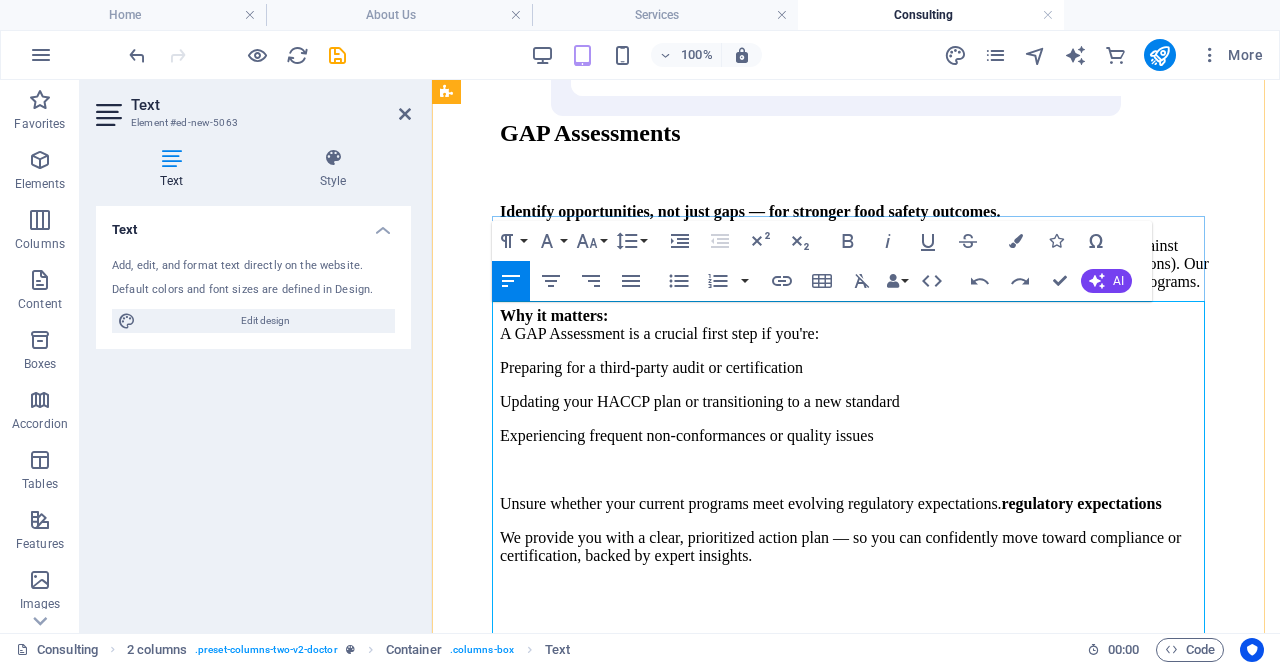 click on "Preparing for a third-party audit or certification" at bounding box center [856, 368] 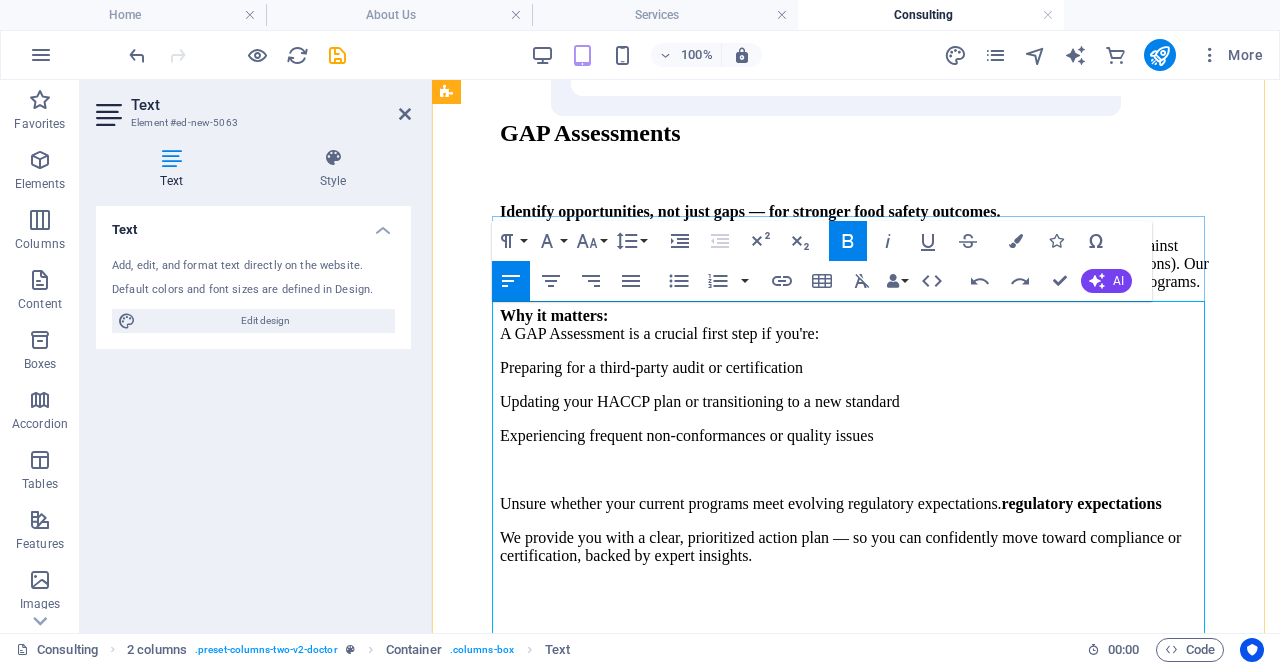 click on "Why it matters: A GAP Assessment is a crucial first step if you're:" at bounding box center (856, 325) 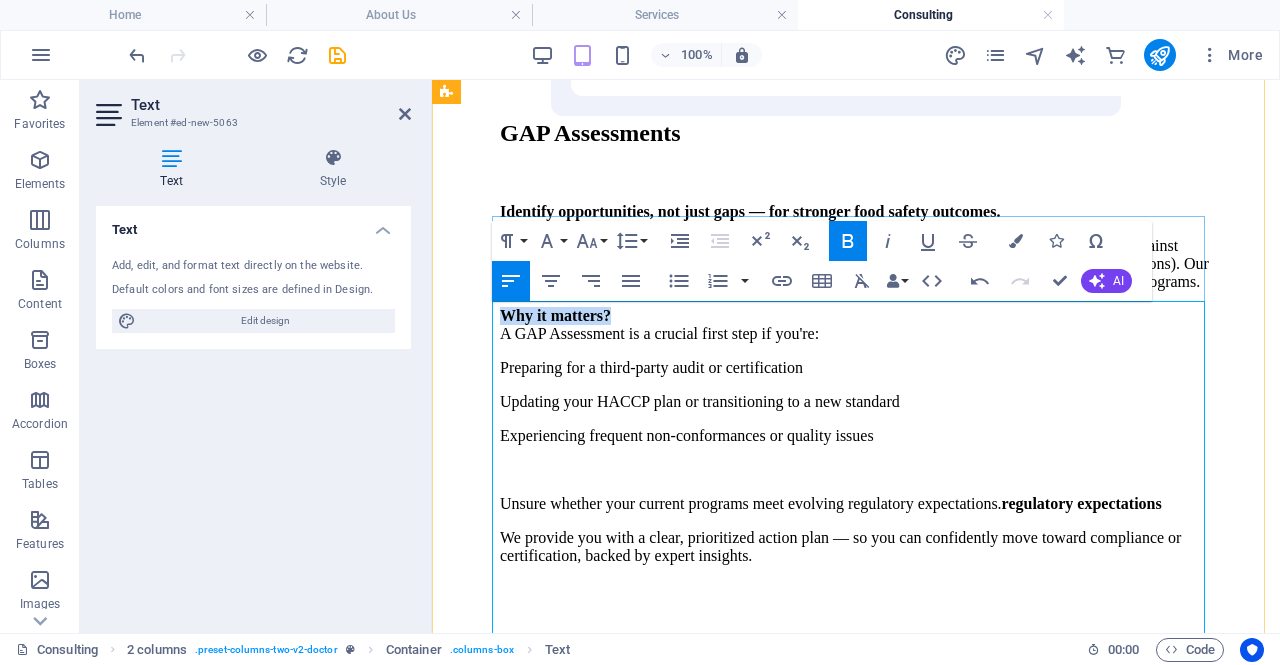 drag, startPoint x: 651, startPoint y: 448, endPoint x: 500, endPoint y: 447, distance: 151.00331 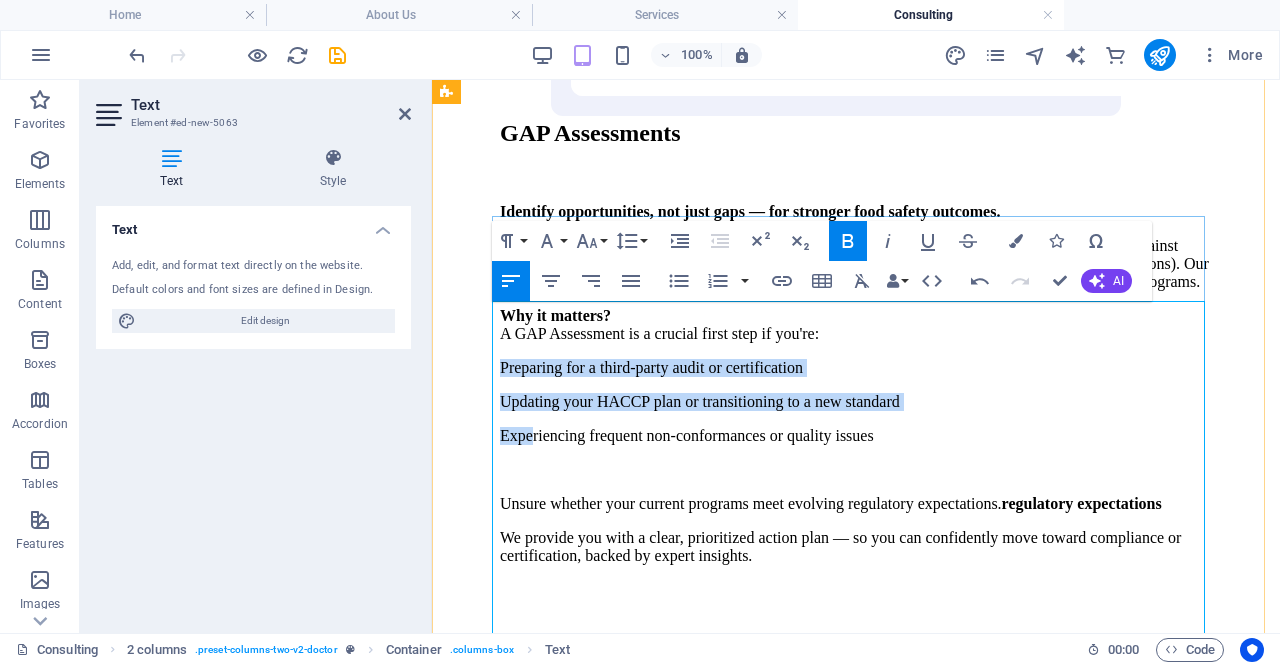 drag, startPoint x: 495, startPoint y: 503, endPoint x: 528, endPoint y: 548, distance: 55.803226 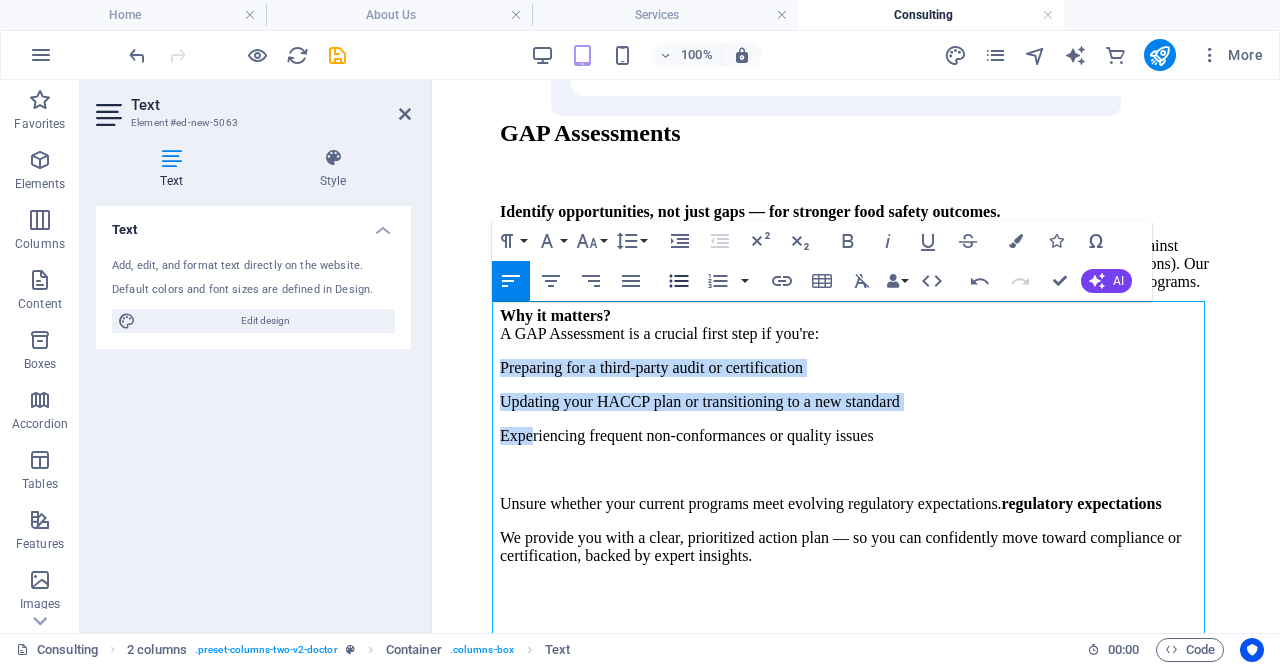click 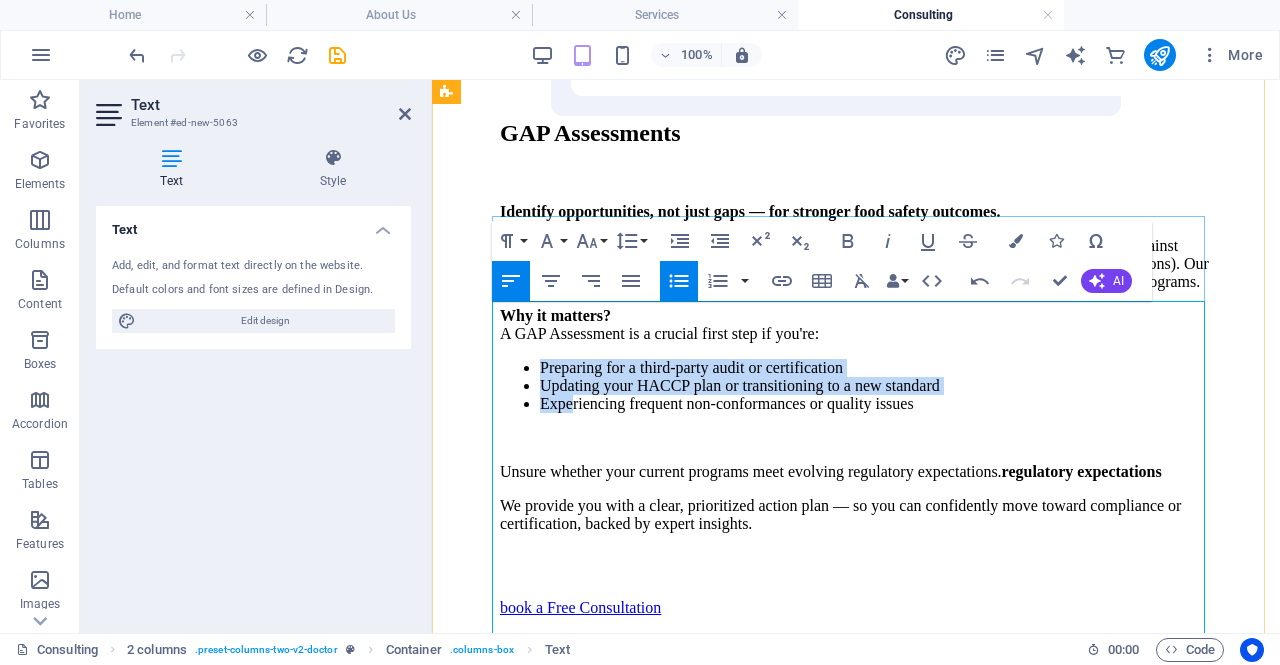 click on "Preparing for a third-party audit or certification" at bounding box center (876, 368) 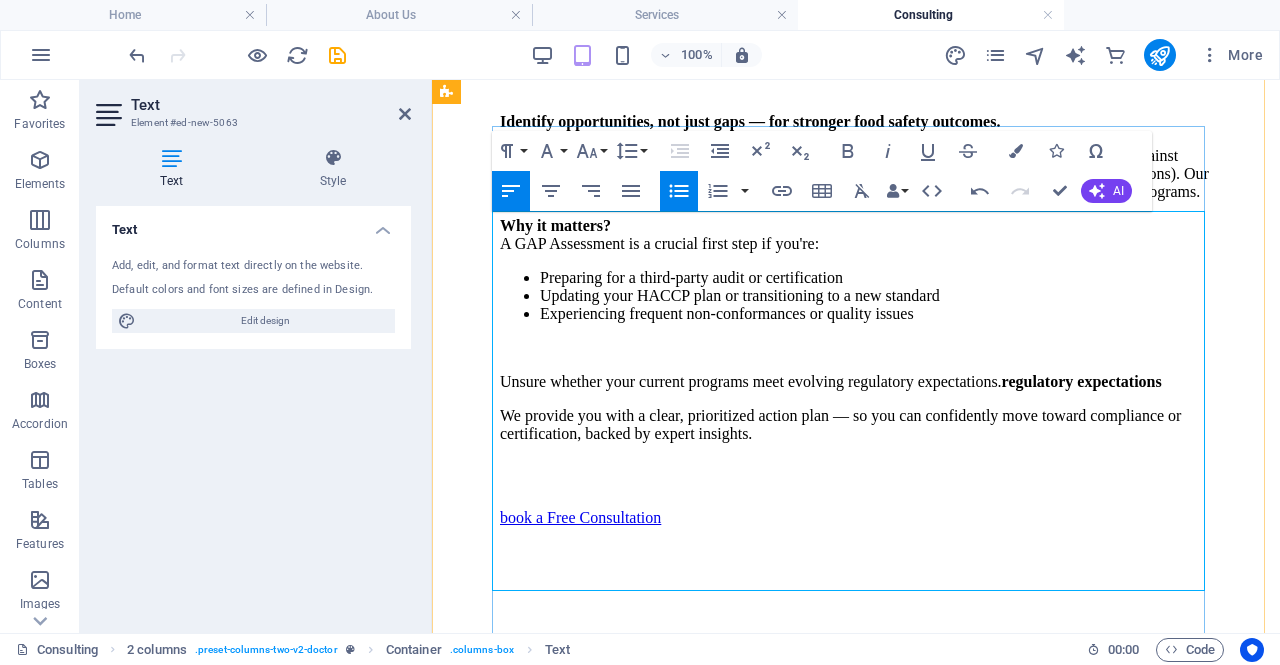 scroll, scrollTop: 4011, scrollLeft: 0, axis: vertical 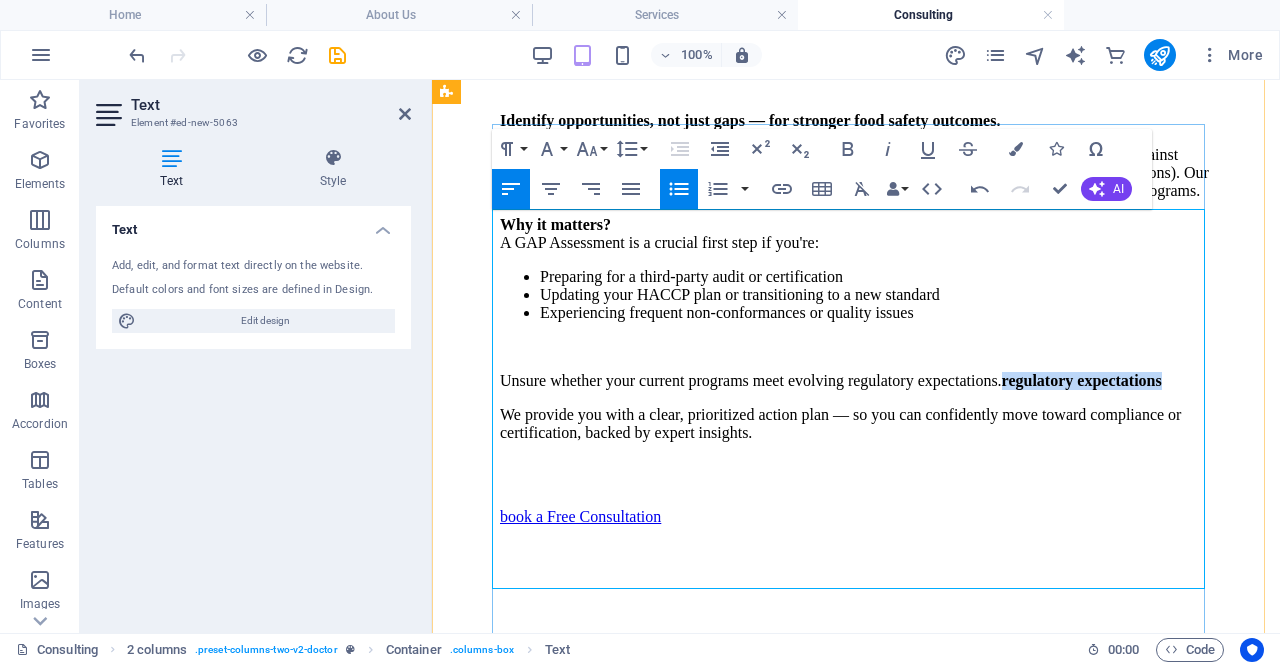 drag, startPoint x: 948, startPoint y: 521, endPoint x: 1172, endPoint y: 511, distance: 224.2231 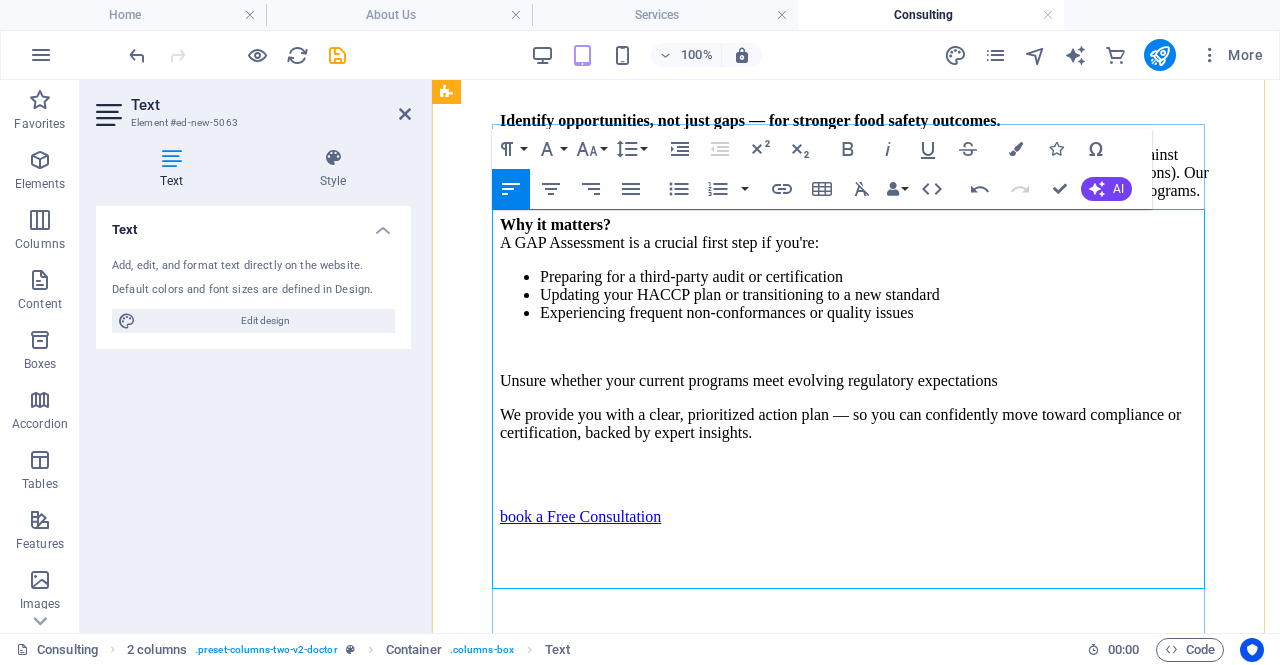 click on "We provide you with a clear, prioritized action plan — so you can confidently move toward compliance or certification, backed by expert insights." at bounding box center (856, 424) 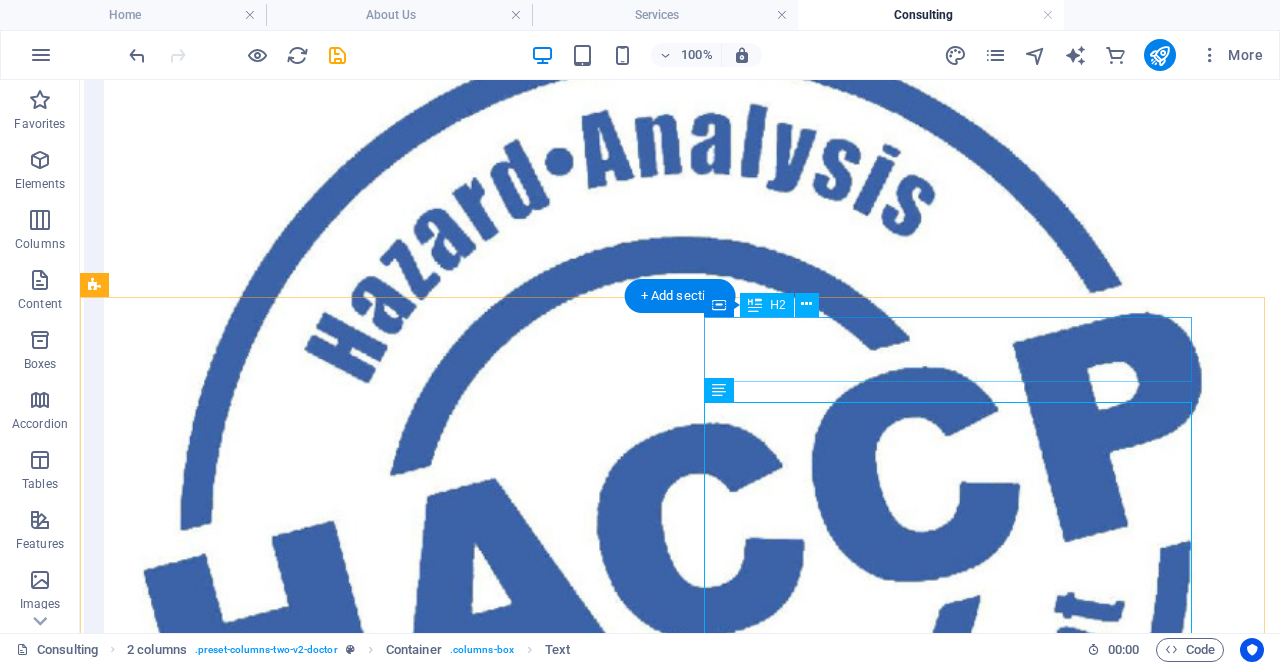 scroll, scrollTop: 1932, scrollLeft: 0, axis: vertical 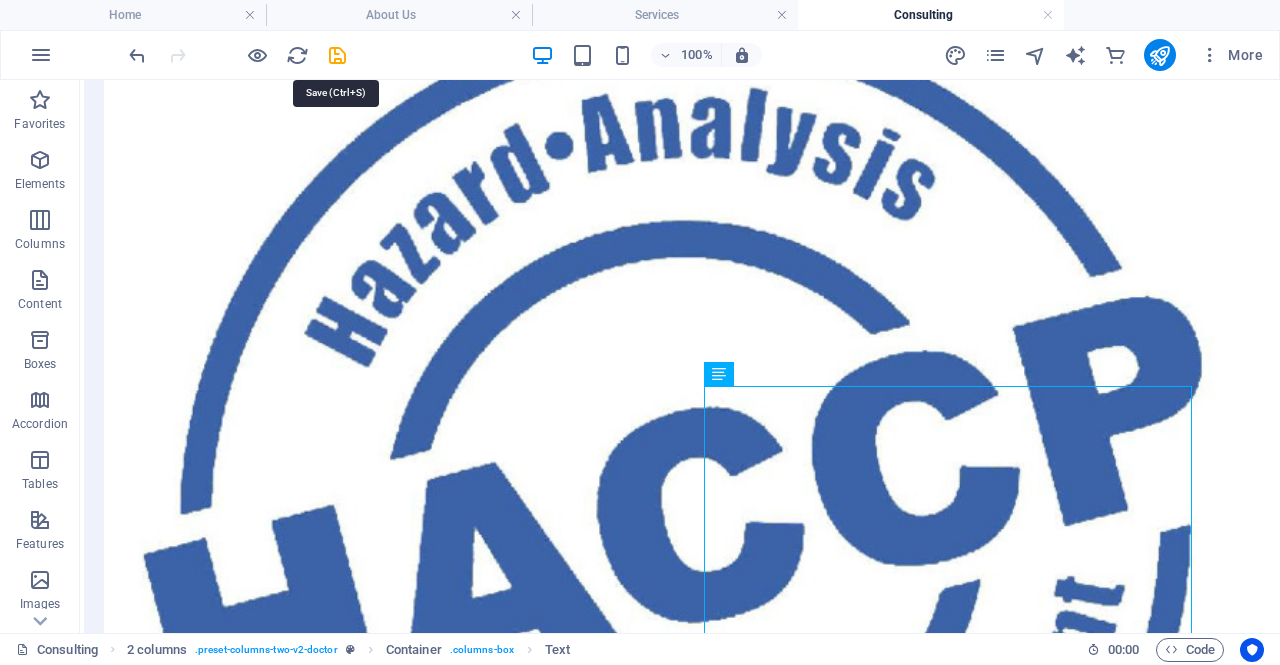 click at bounding box center (337, 55) 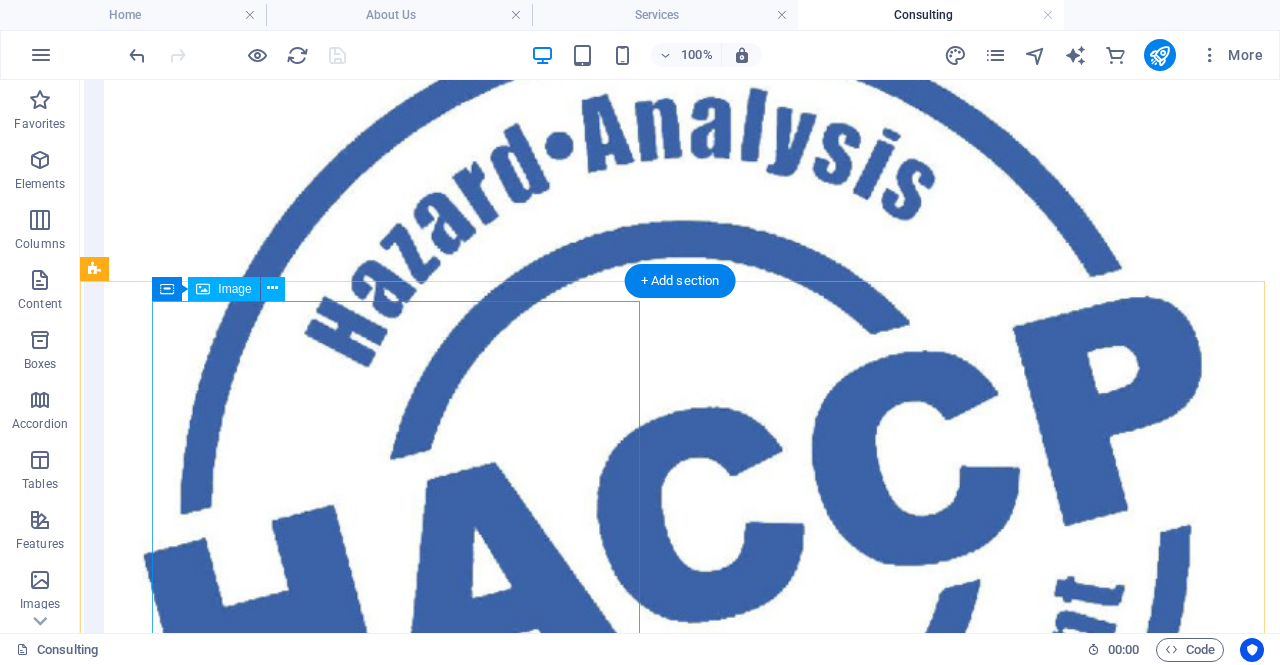 click at bounding box center [680, 3738] 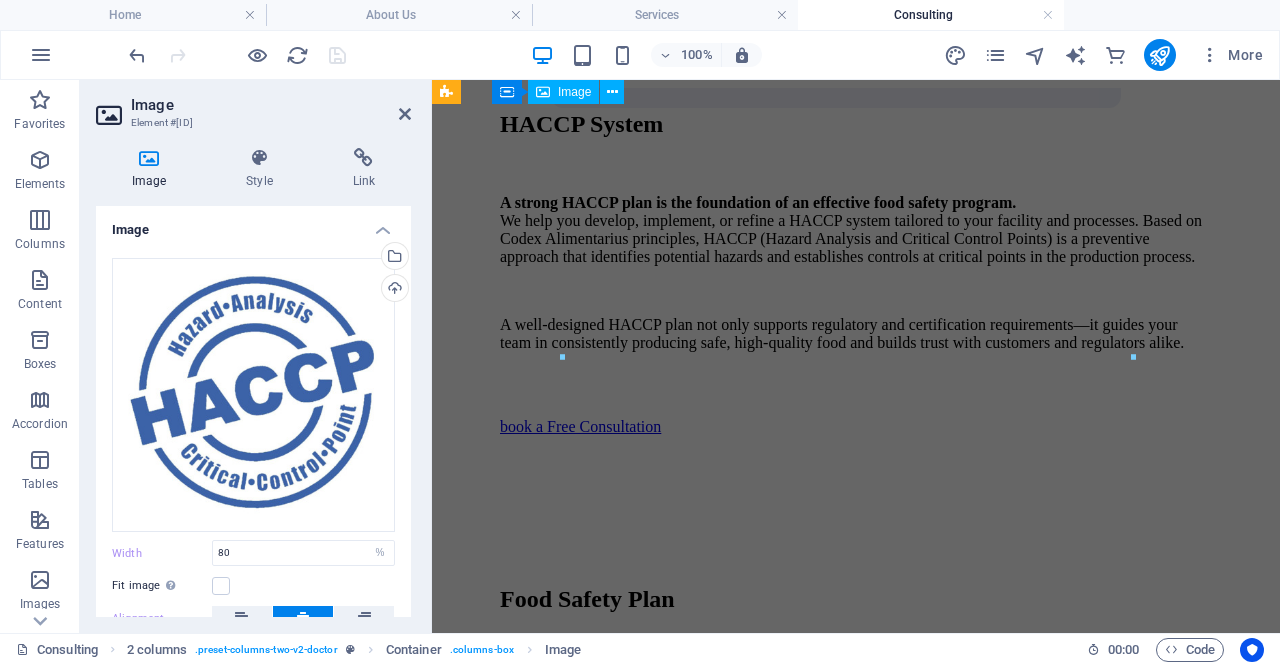 scroll, scrollTop: 3433, scrollLeft: 0, axis: vertical 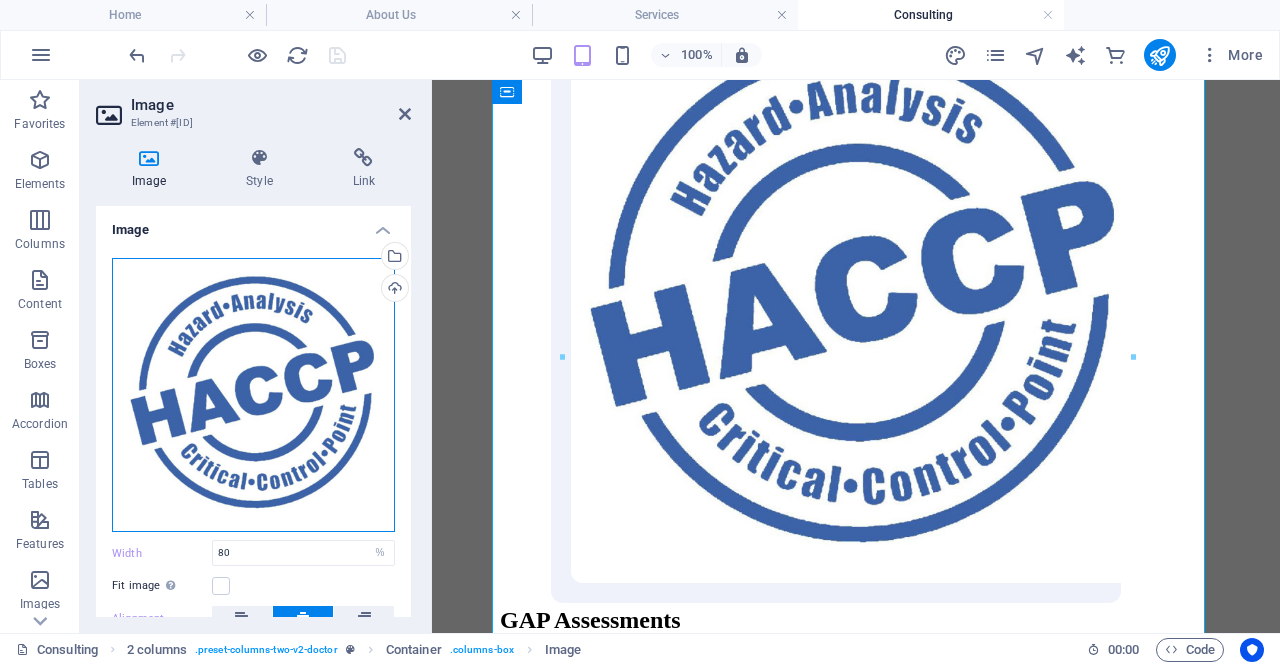 click on "Drag files here, click to choose files or select files from Files or our free stock photos & videos" at bounding box center (253, 395) 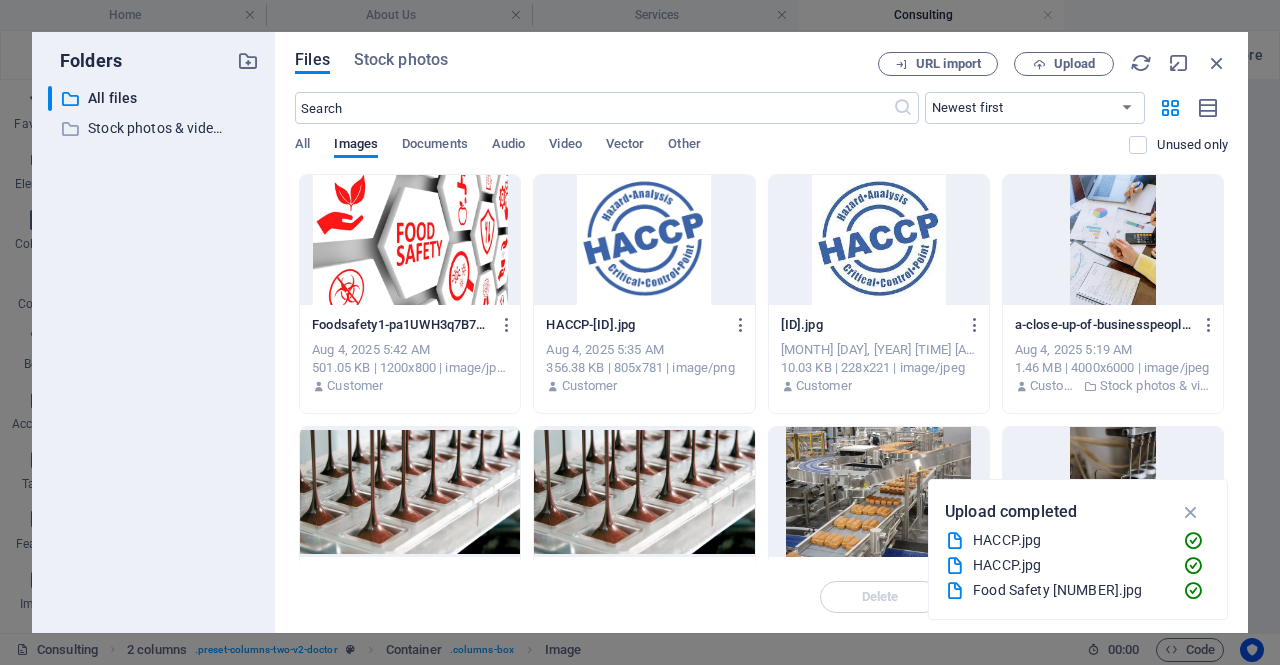 type on "100" 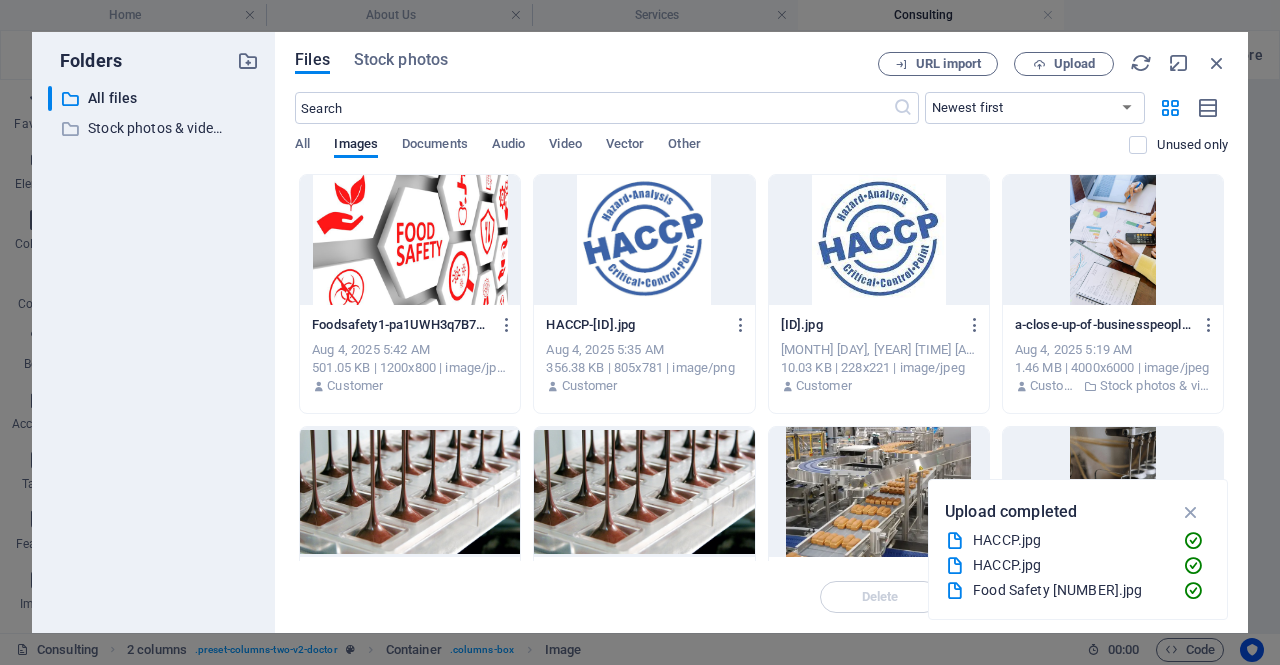 scroll, scrollTop: 3427, scrollLeft: 0, axis: vertical 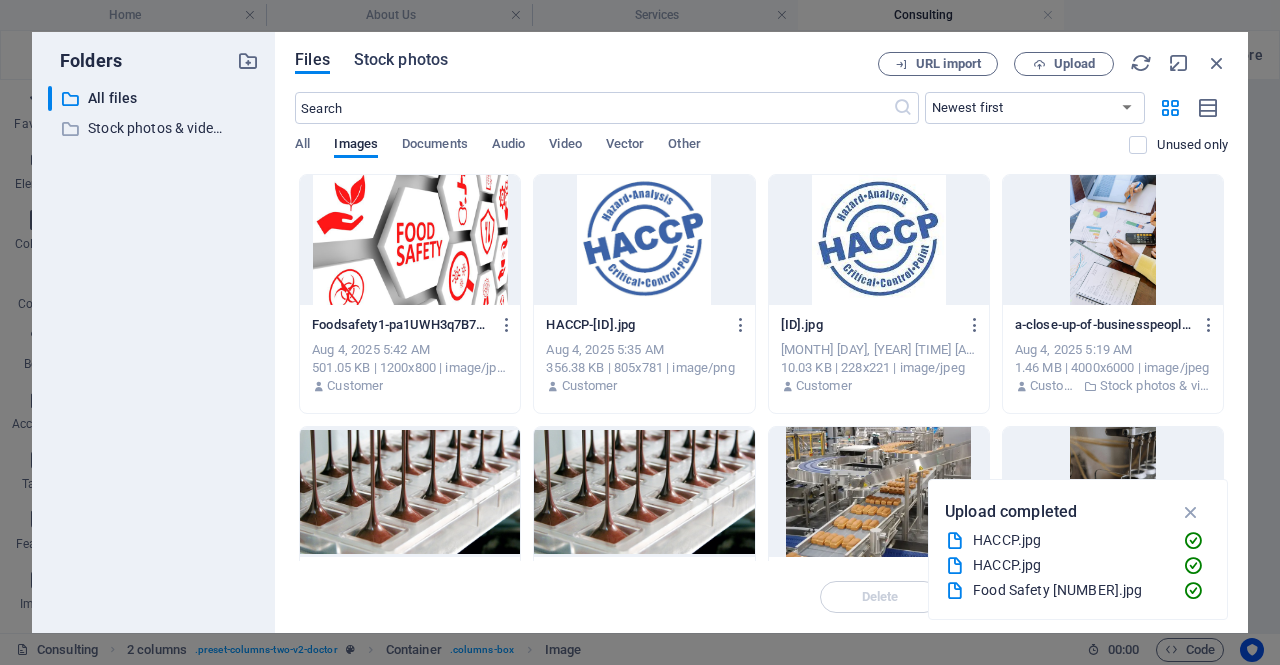 click on "Stock photos" at bounding box center [401, 60] 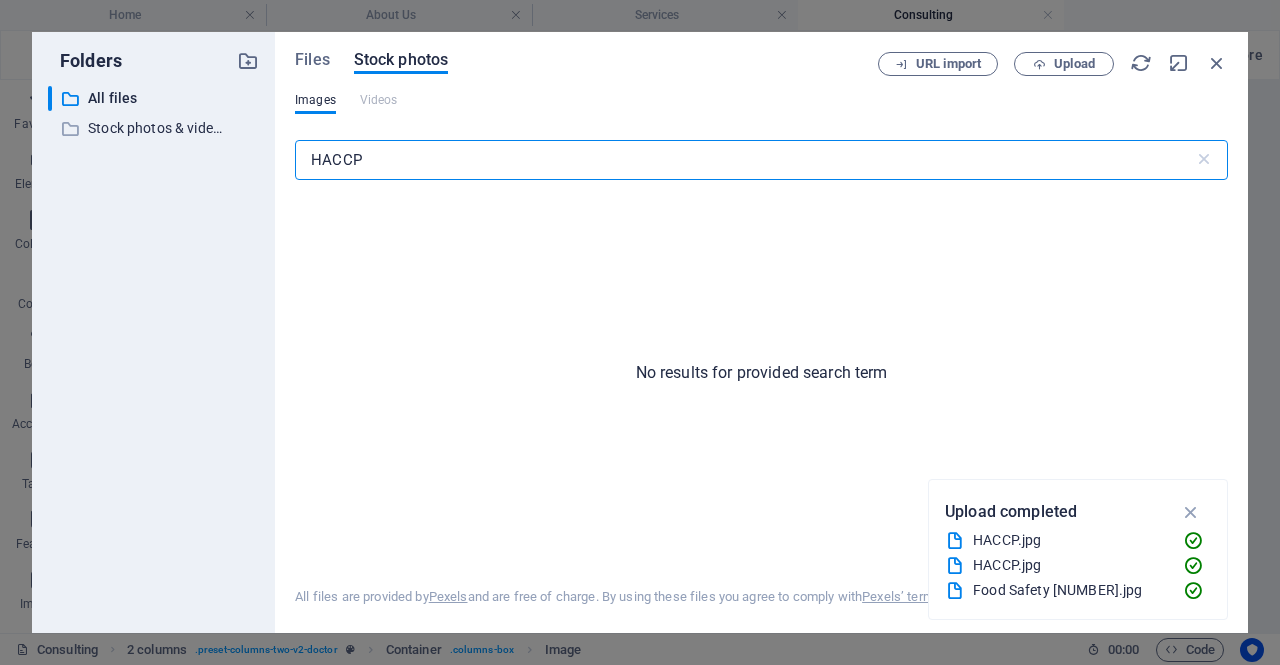 drag, startPoint x: 401, startPoint y: 159, endPoint x: 228, endPoint y: 167, distance: 173.18488 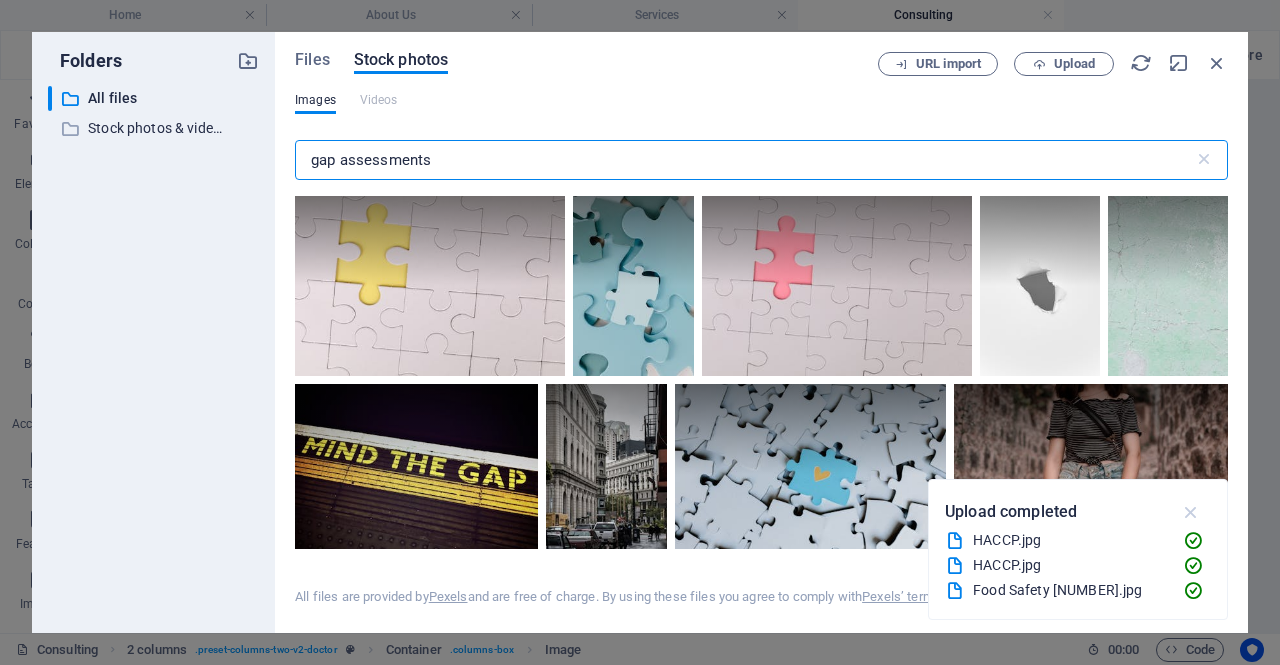 click at bounding box center (1191, 512) 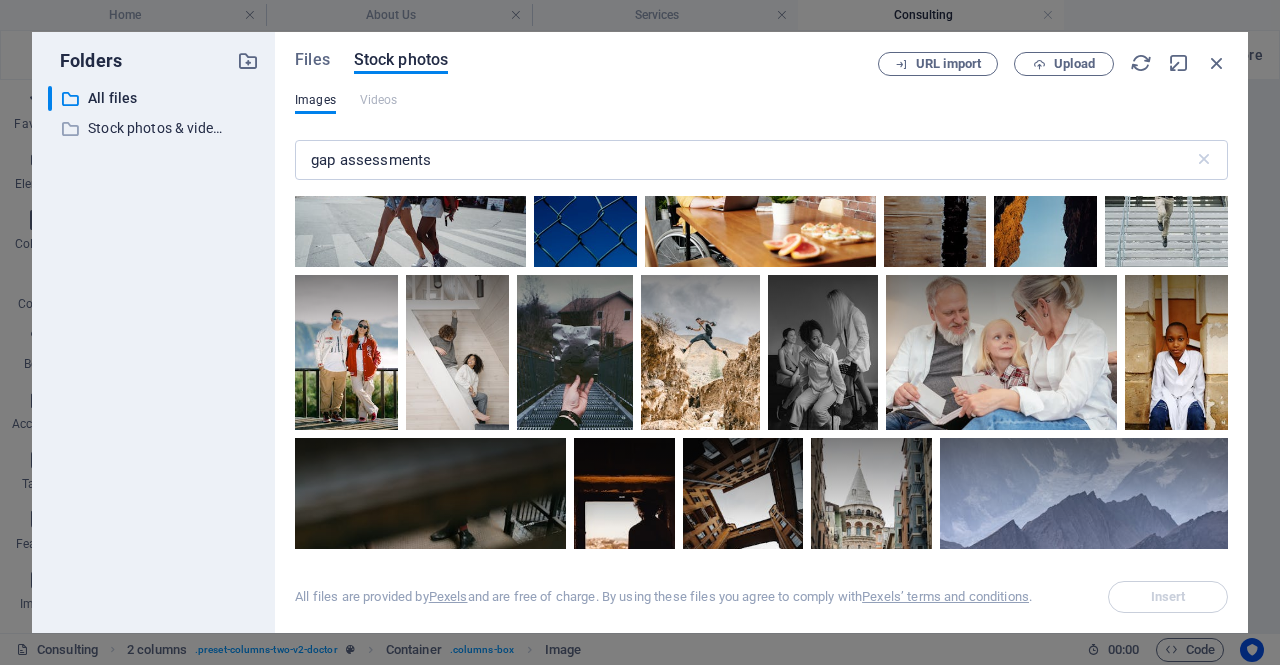 scroll, scrollTop: 0, scrollLeft: 0, axis: both 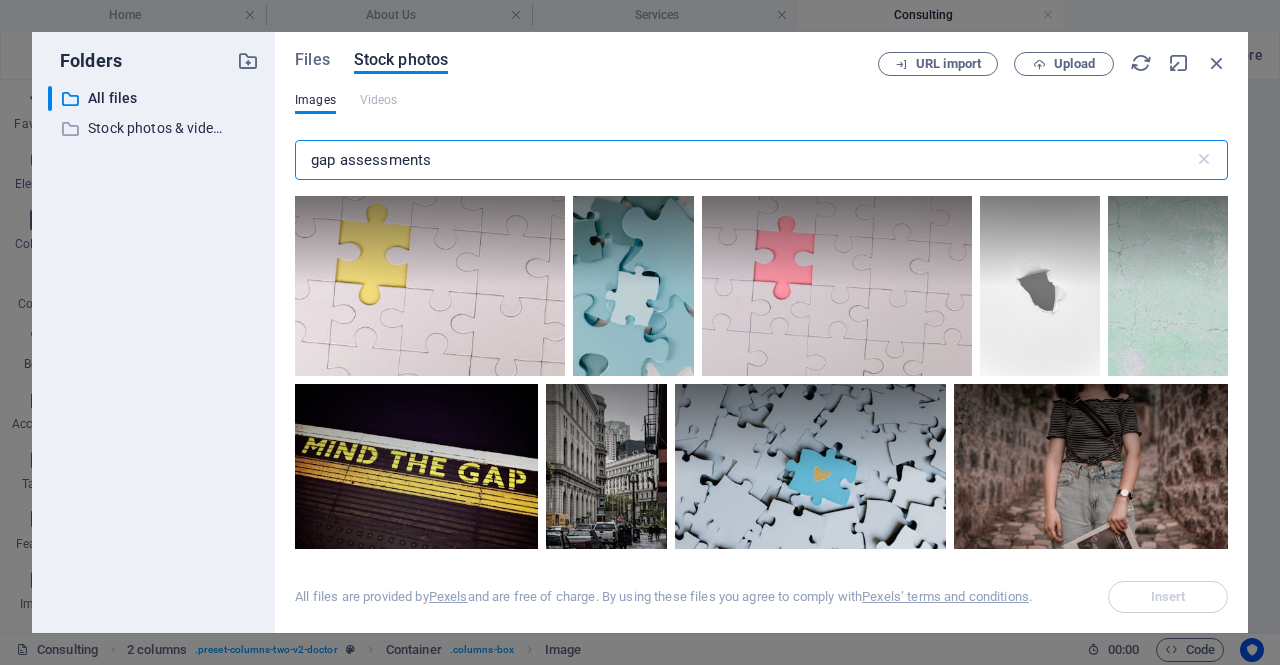 drag, startPoint x: 476, startPoint y: 159, endPoint x: 78, endPoint y: 217, distance: 402.20392 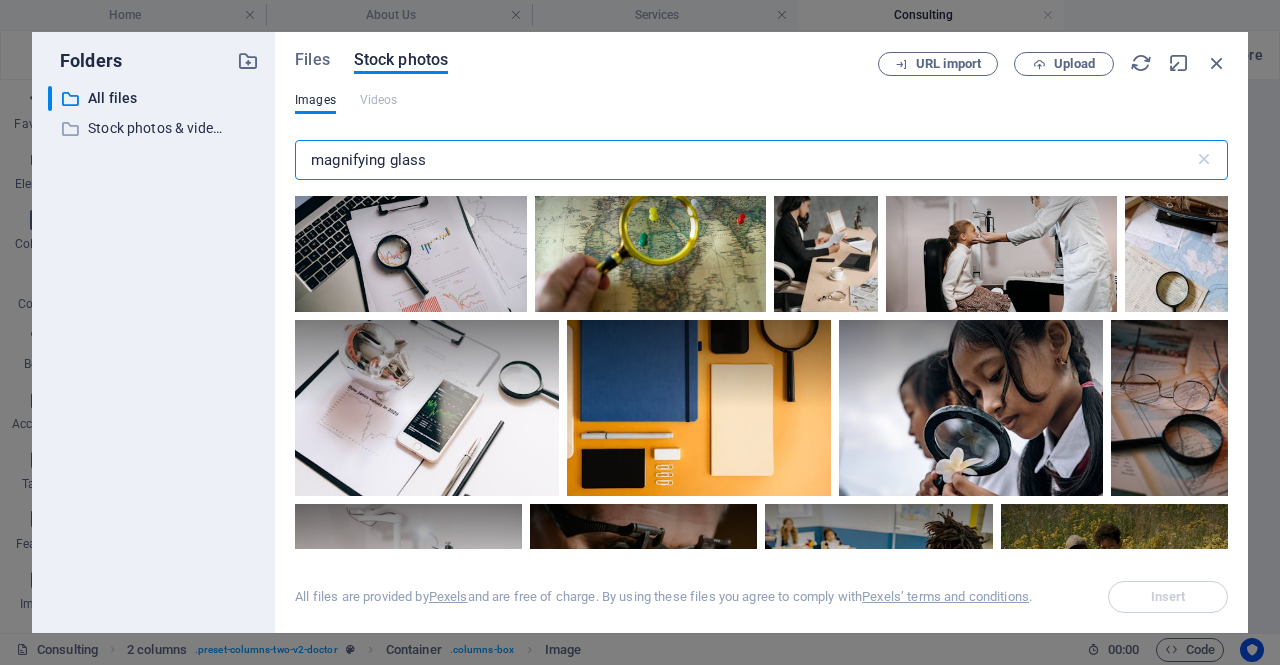 scroll, scrollTop: 3222, scrollLeft: 0, axis: vertical 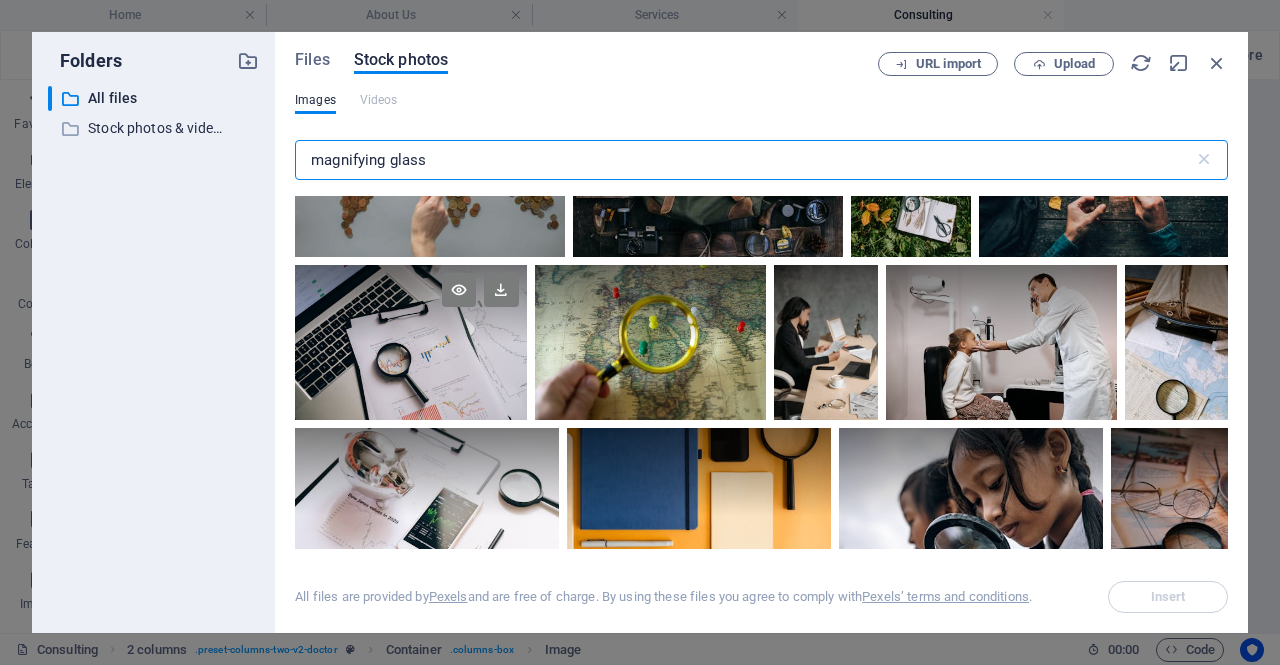 type on "magnifying glass" 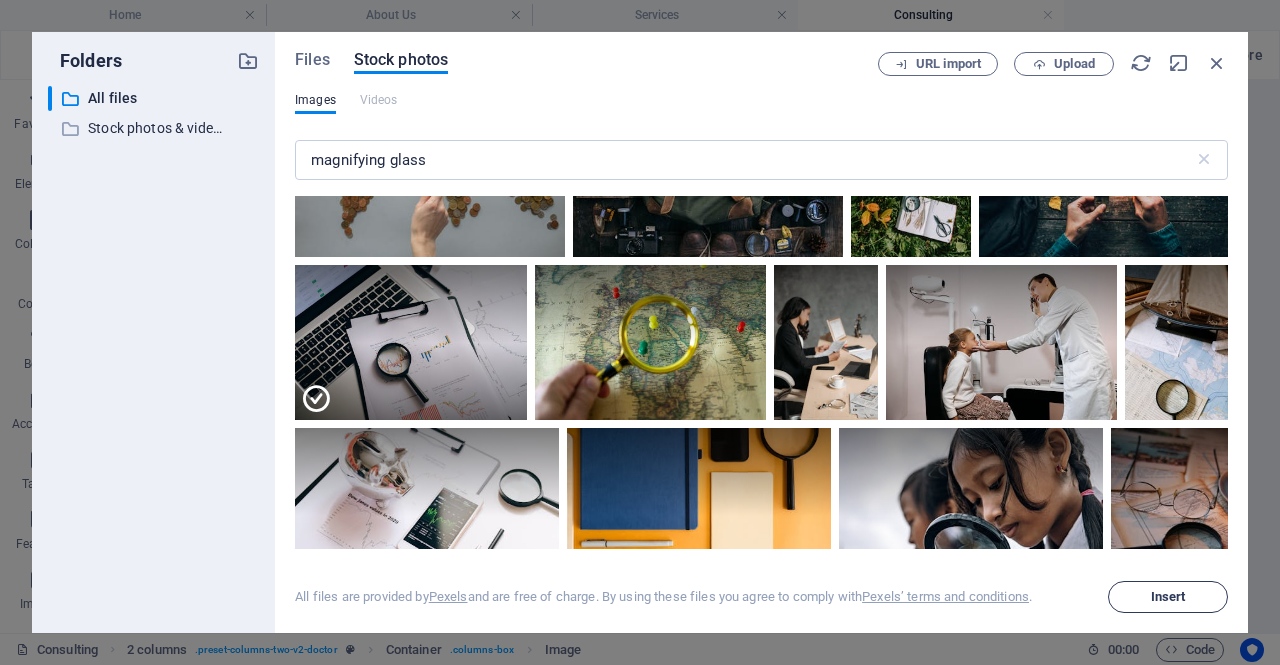 click on "Insert" at bounding box center [1168, 597] 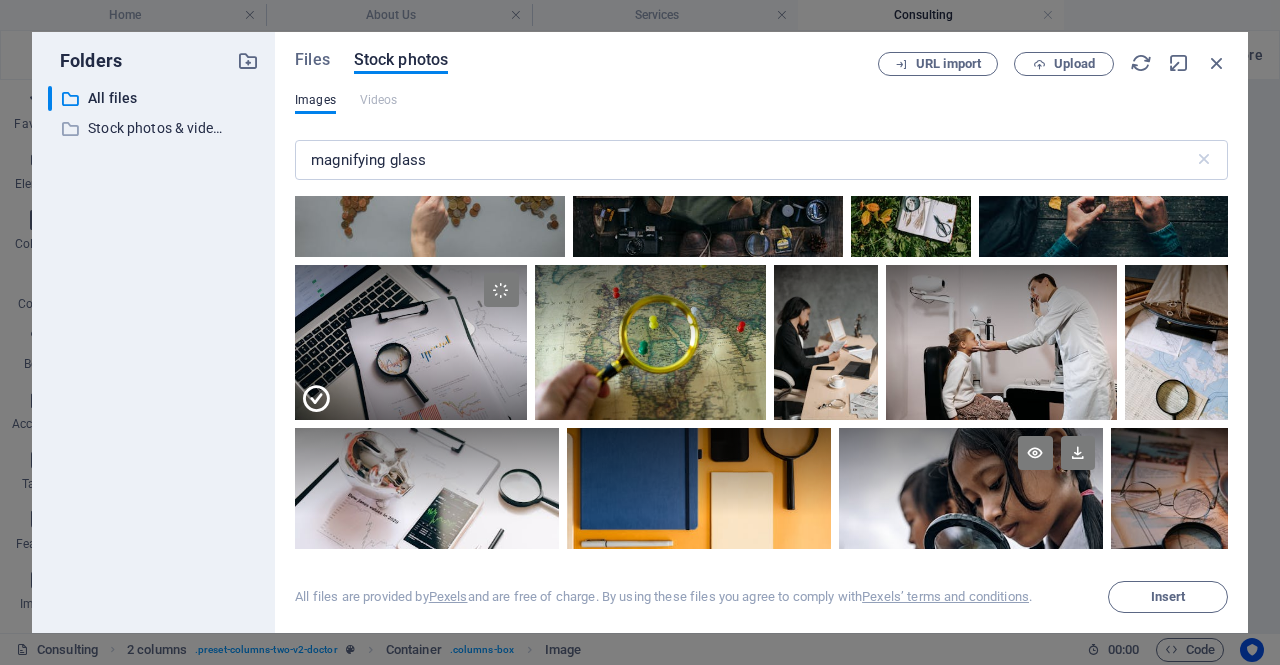 scroll, scrollTop: 3350, scrollLeft: 0, axis: vertical 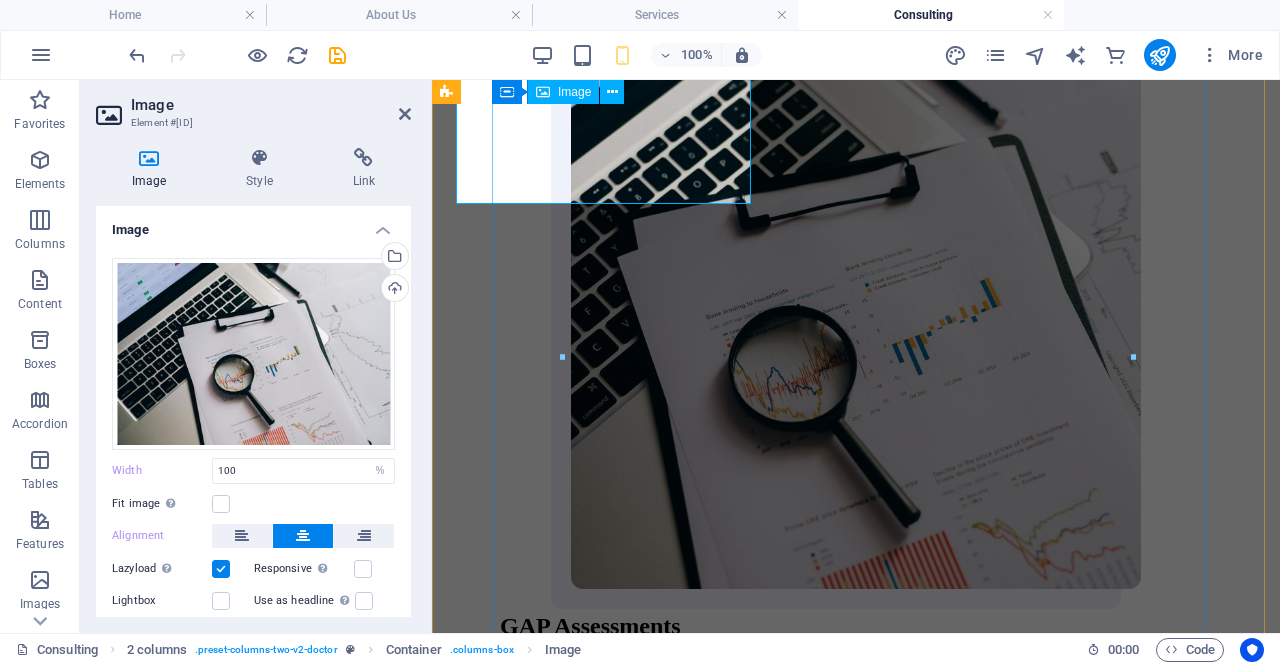 type on "80" 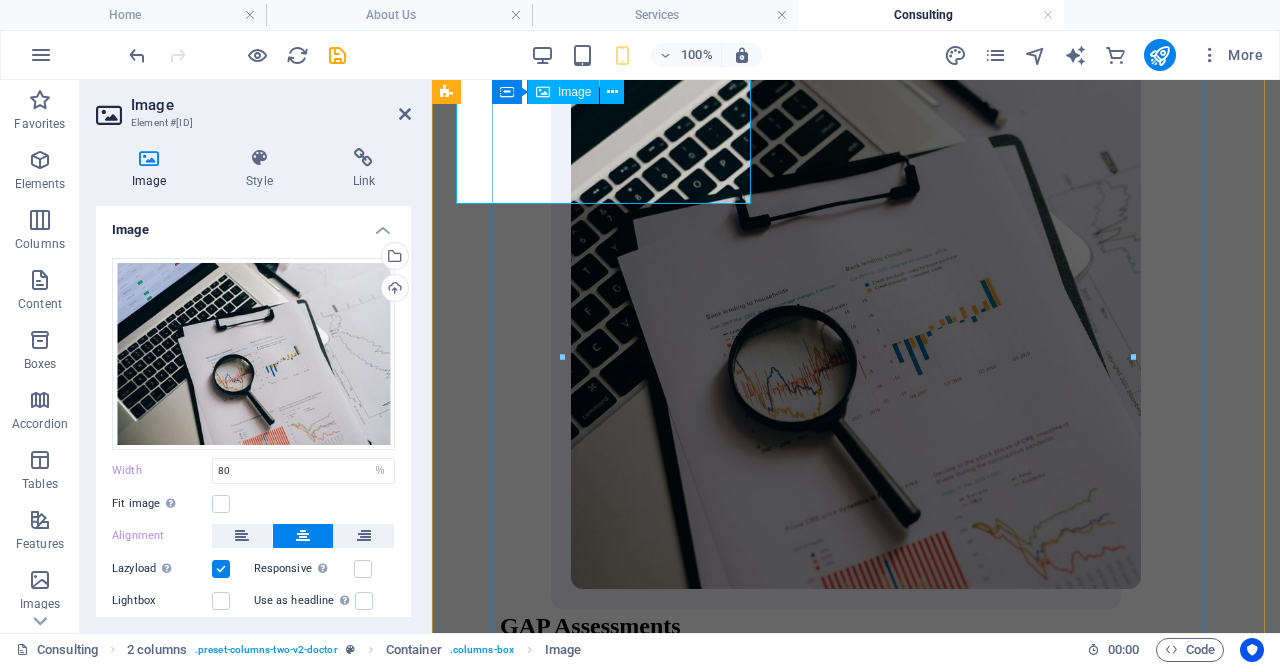 scroll, scrollTop: 3433, scrollLeft: 0, axis: vertical 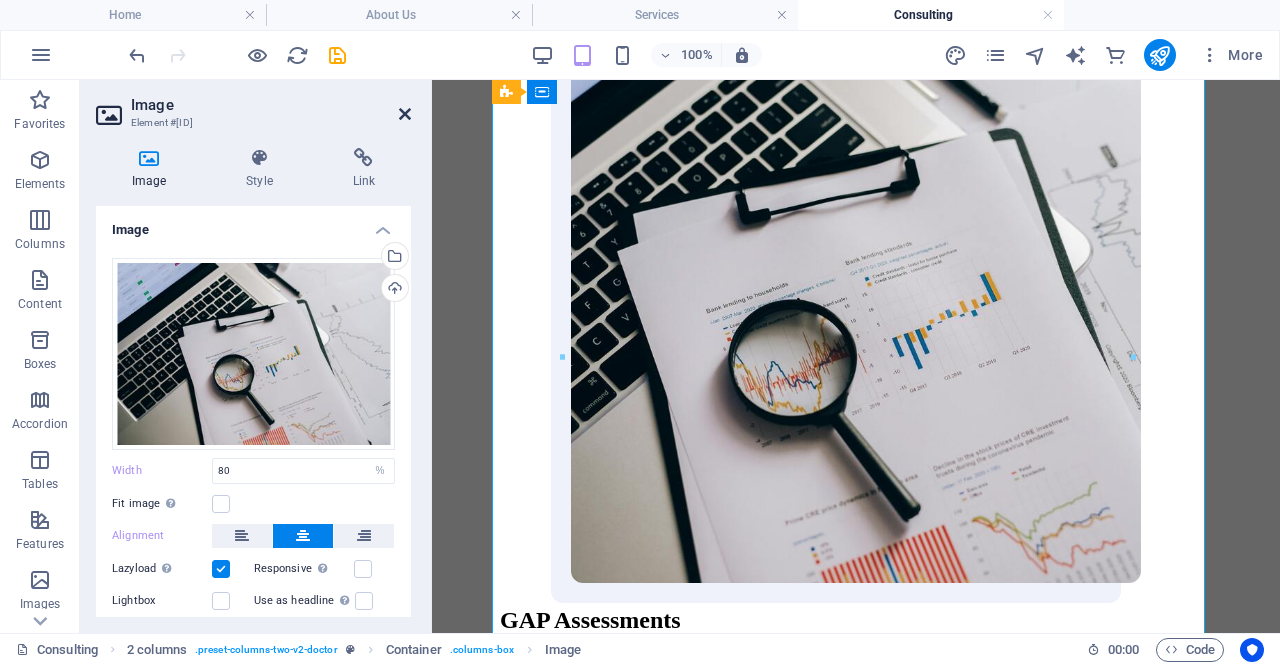 click at bounding box center (405, 114) 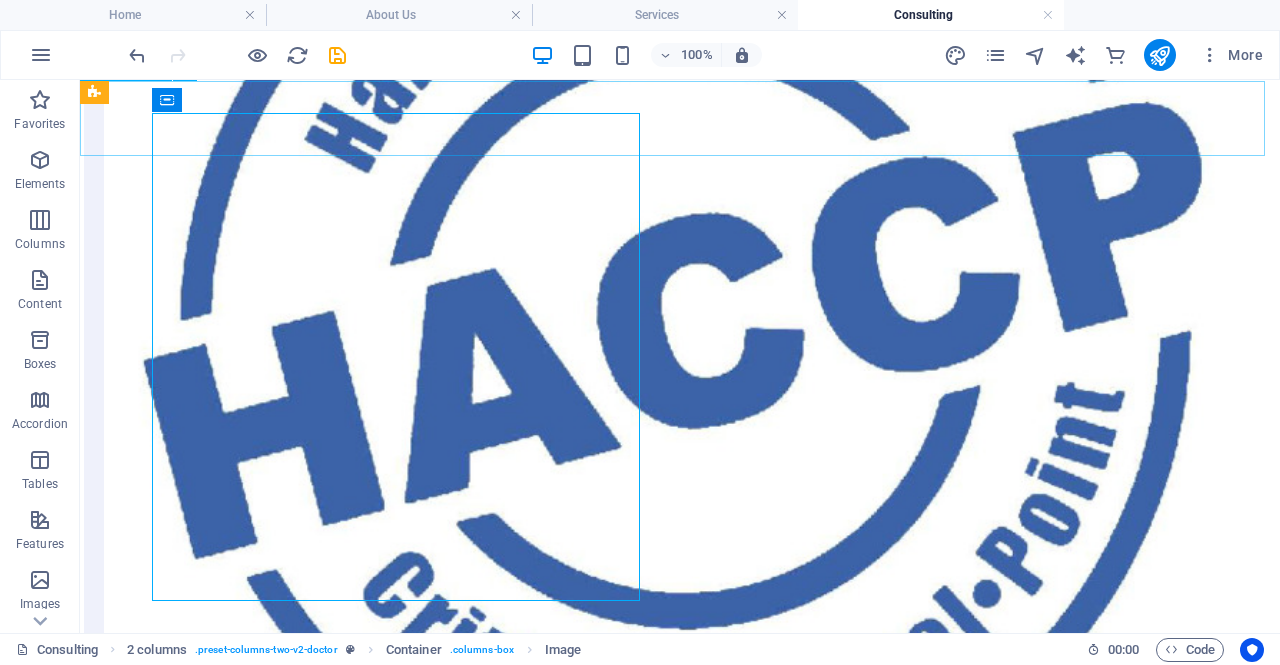 scroll, scrollTop: 2121, scrollLeft: 0, axis: vertical 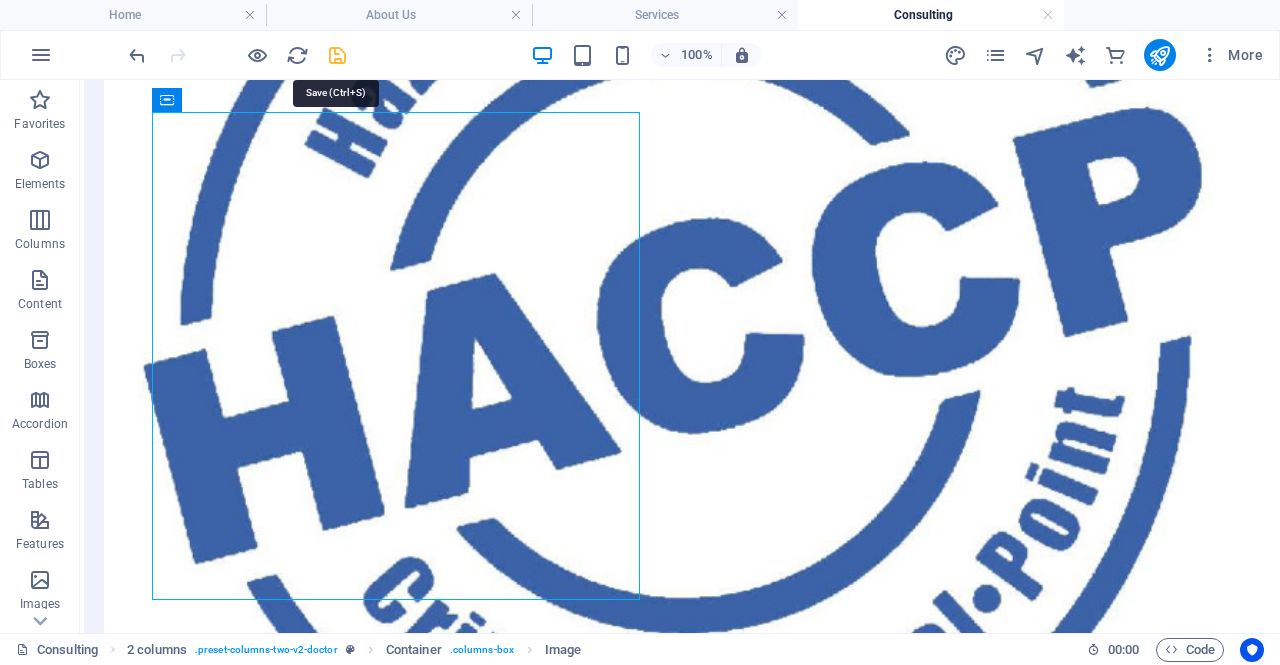 click at bounding box center [337, 55] 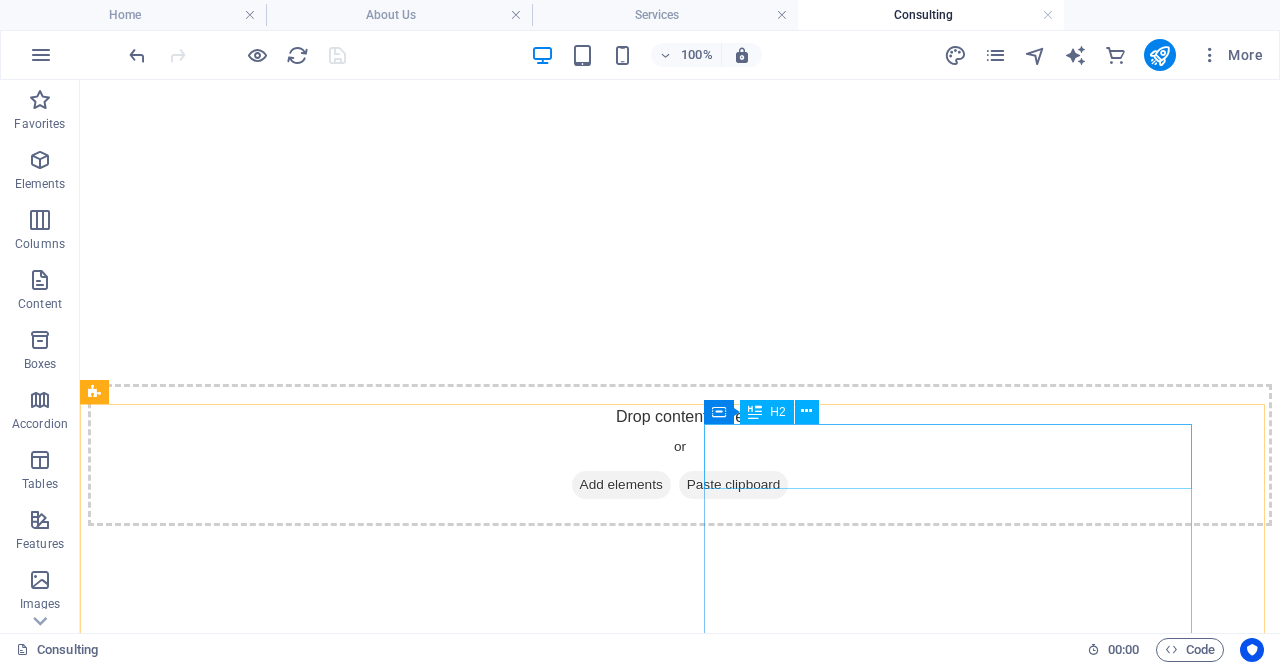 scroll, scrollTop: 509, scrollLeft: 0, axis: vertical 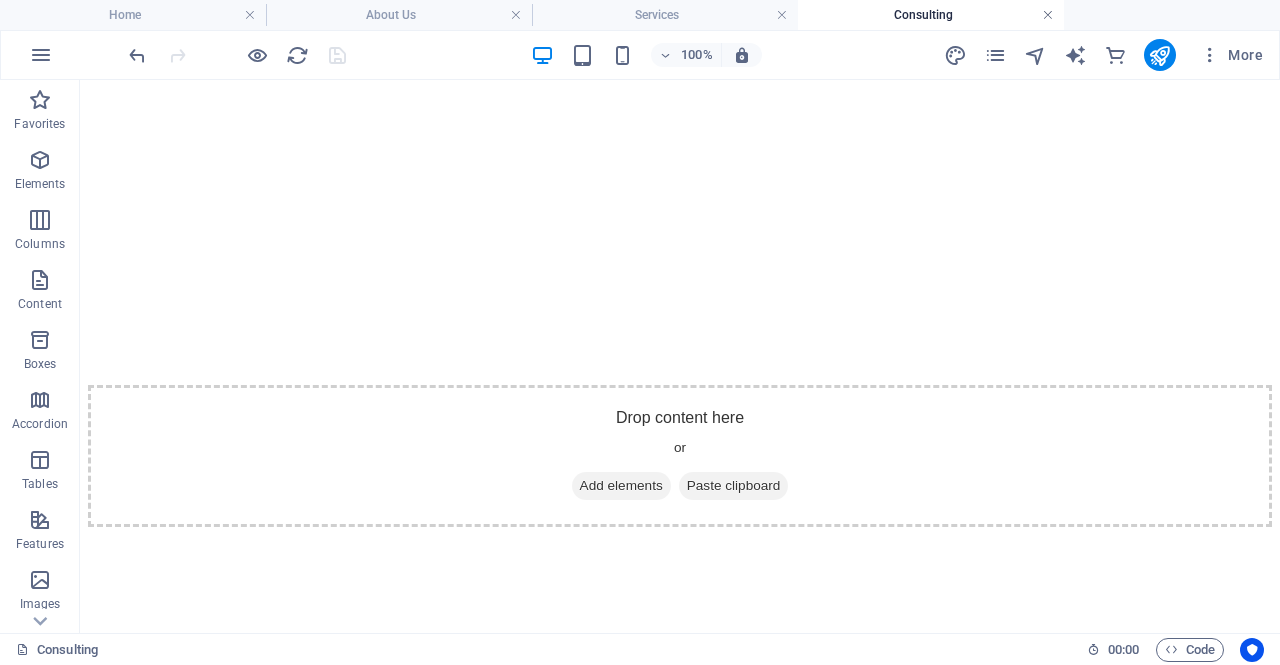 click at bounding box center [1048, 15] 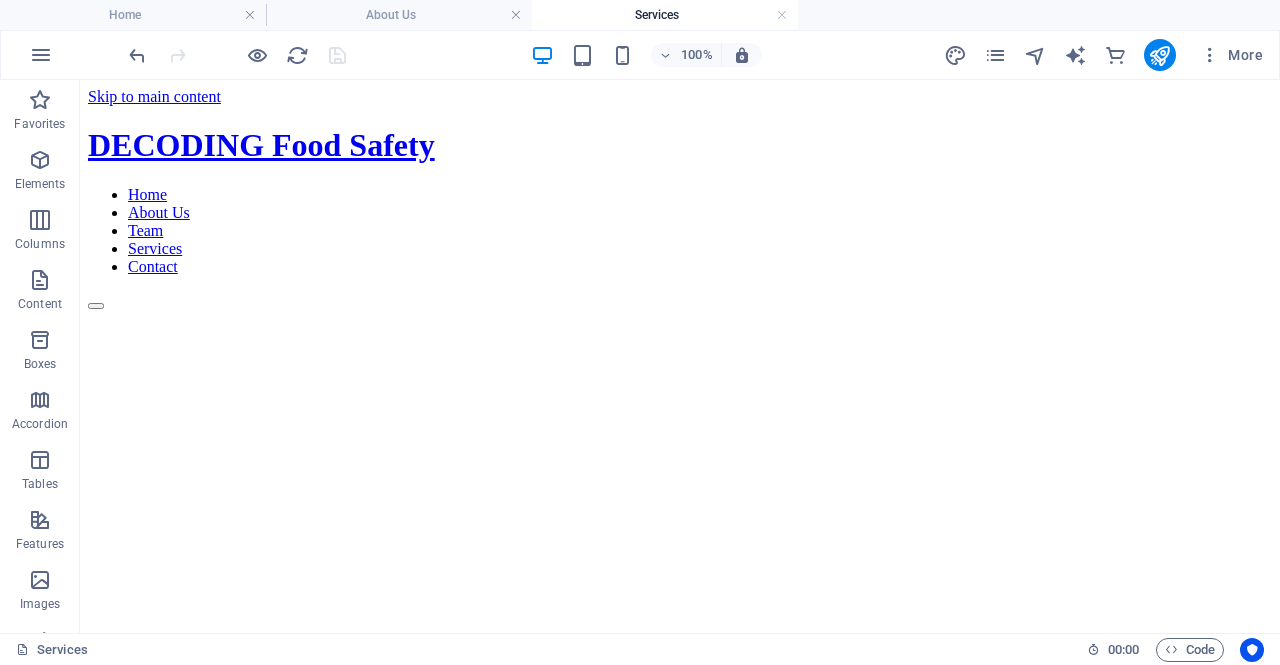 scroll, scrollTop: 1062, scrollLeft: 0, axis: vertical 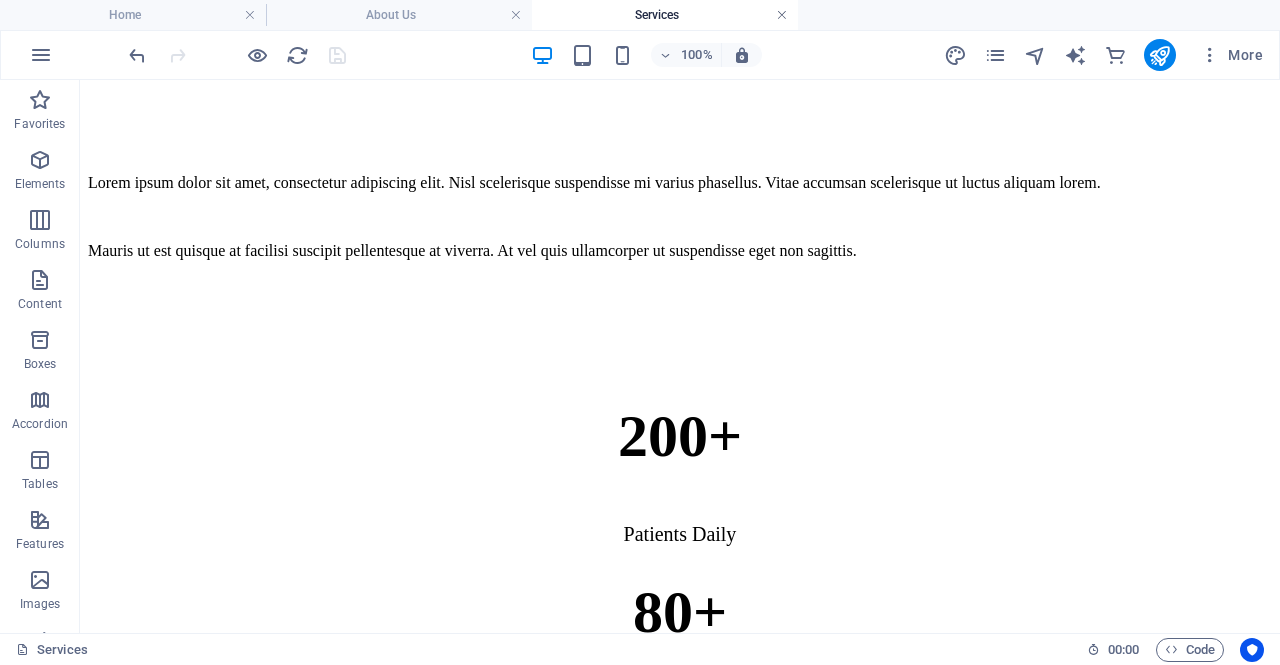 click at bounding box center [782, 15] 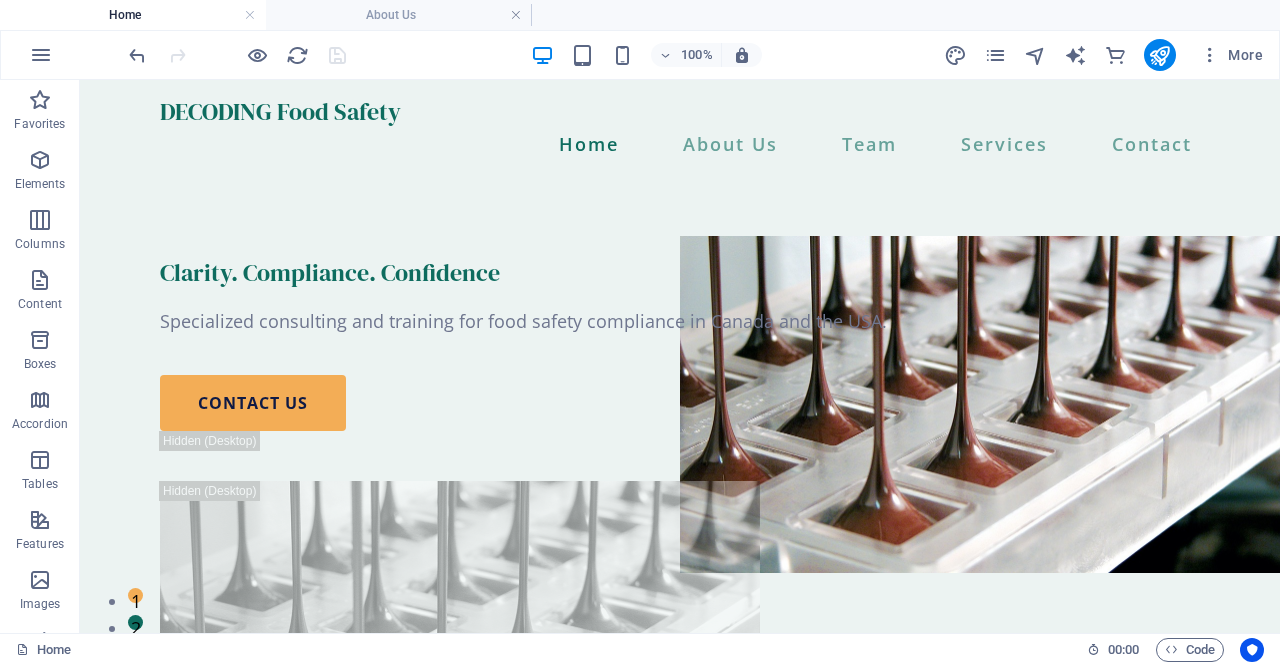scroll, scrollTop: 1814, scrollLeft: 0, axis: vertical 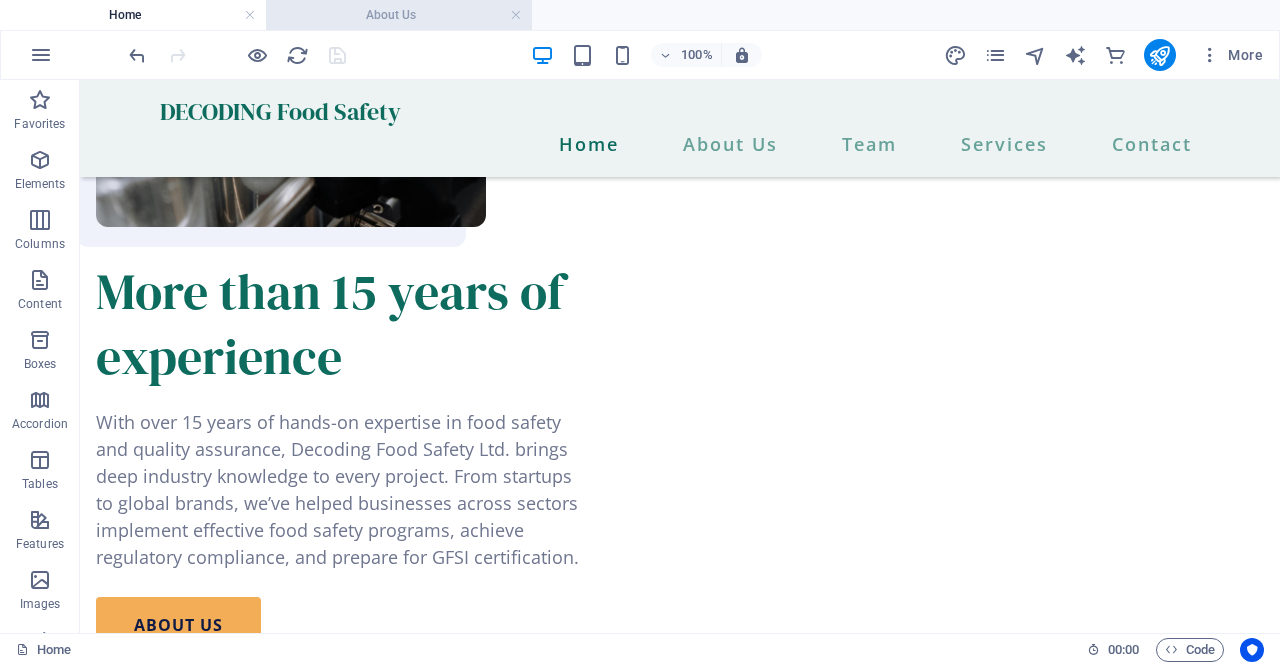 click on "About Us" at bounding box center [399, 15] 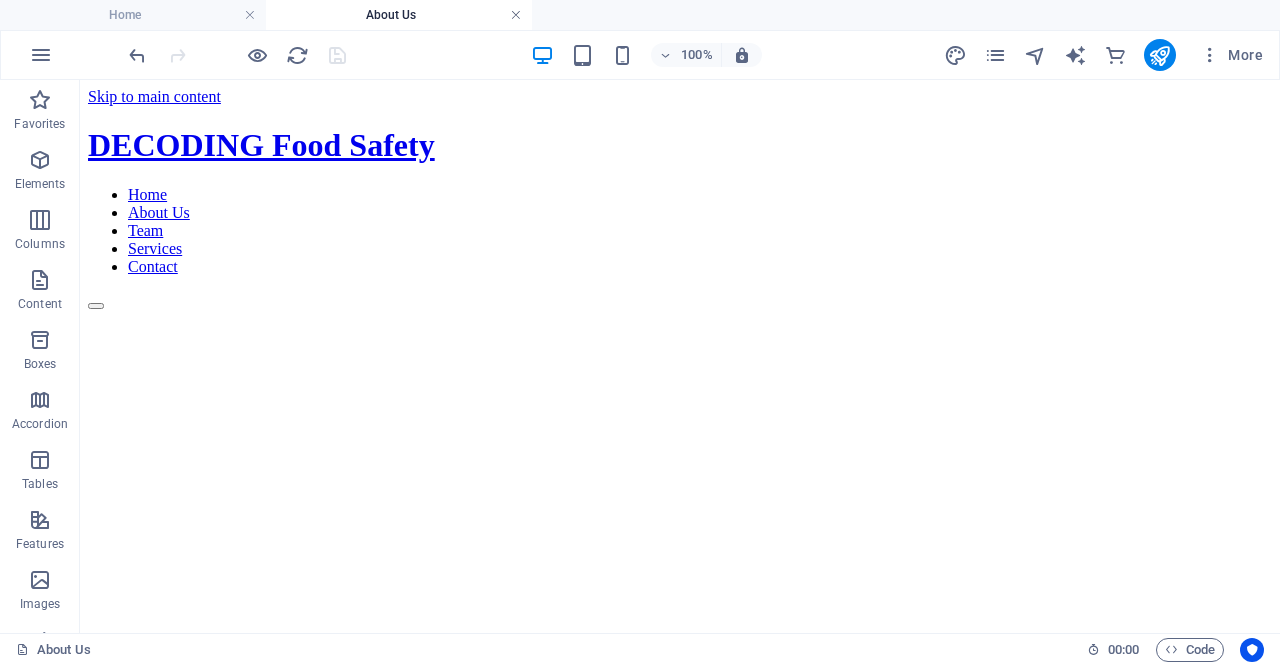 scroll, scrollTop: 2563, scrollLeft: 0, axis: vertical 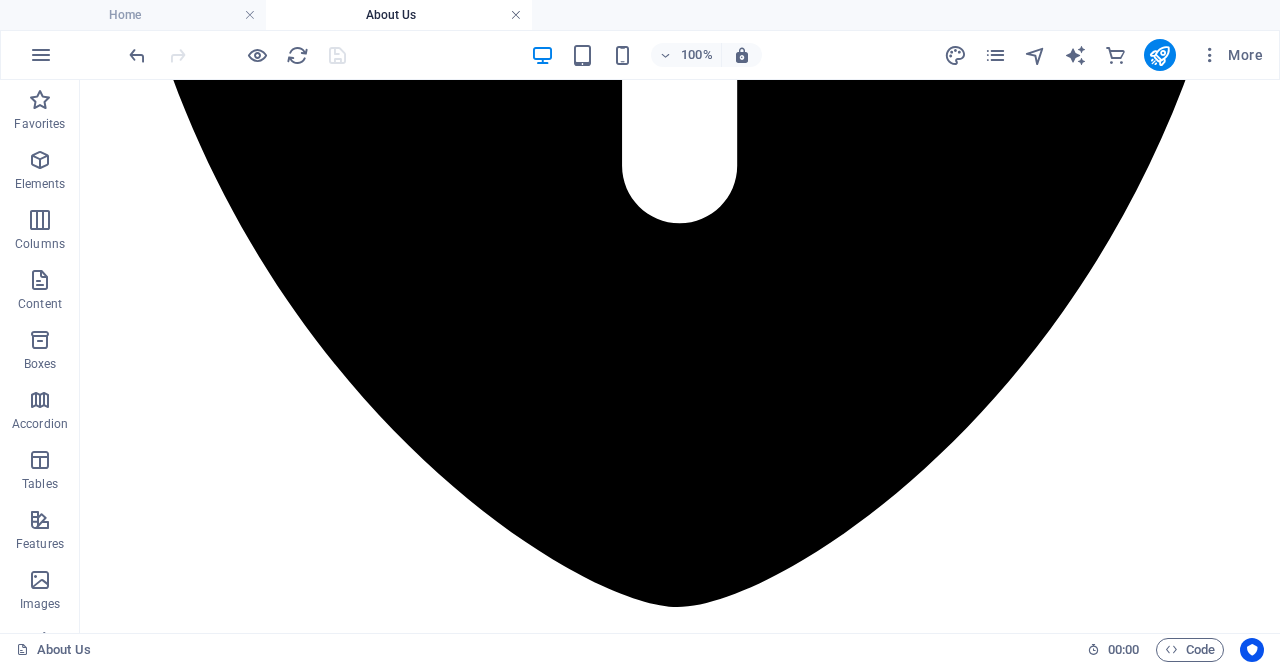 click at bounding box center (516, 15) 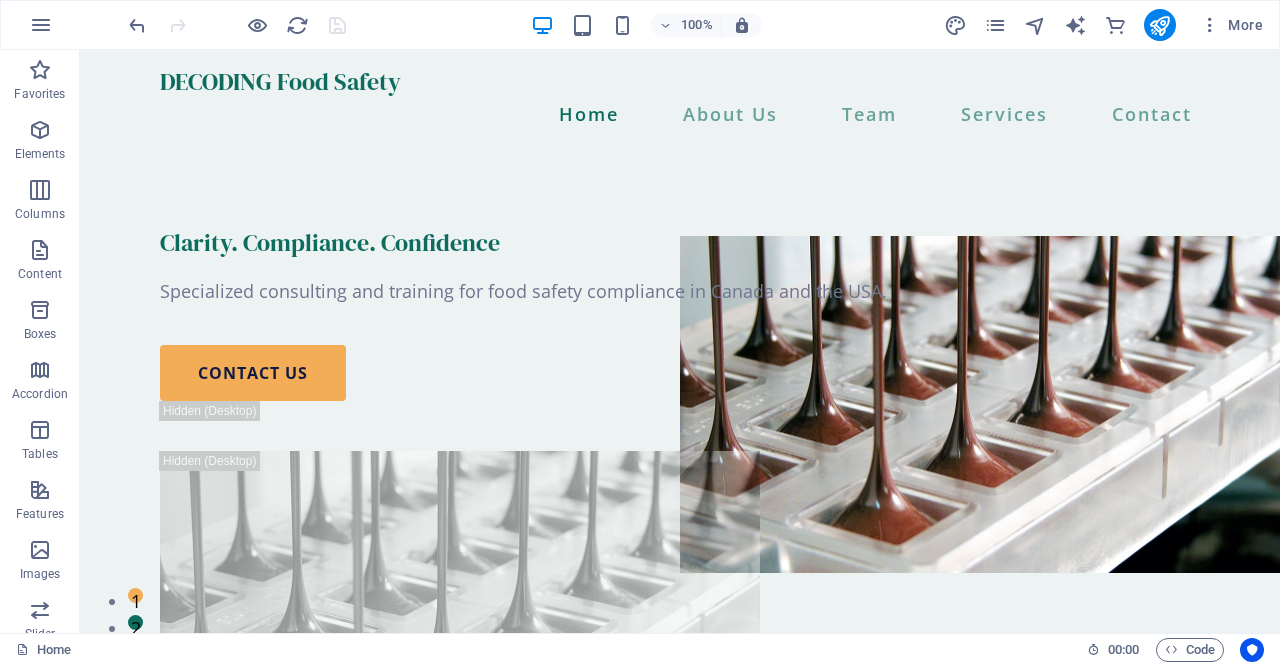scroll, scrollTop: 1814, scrollLeft: 0, axis: vertical 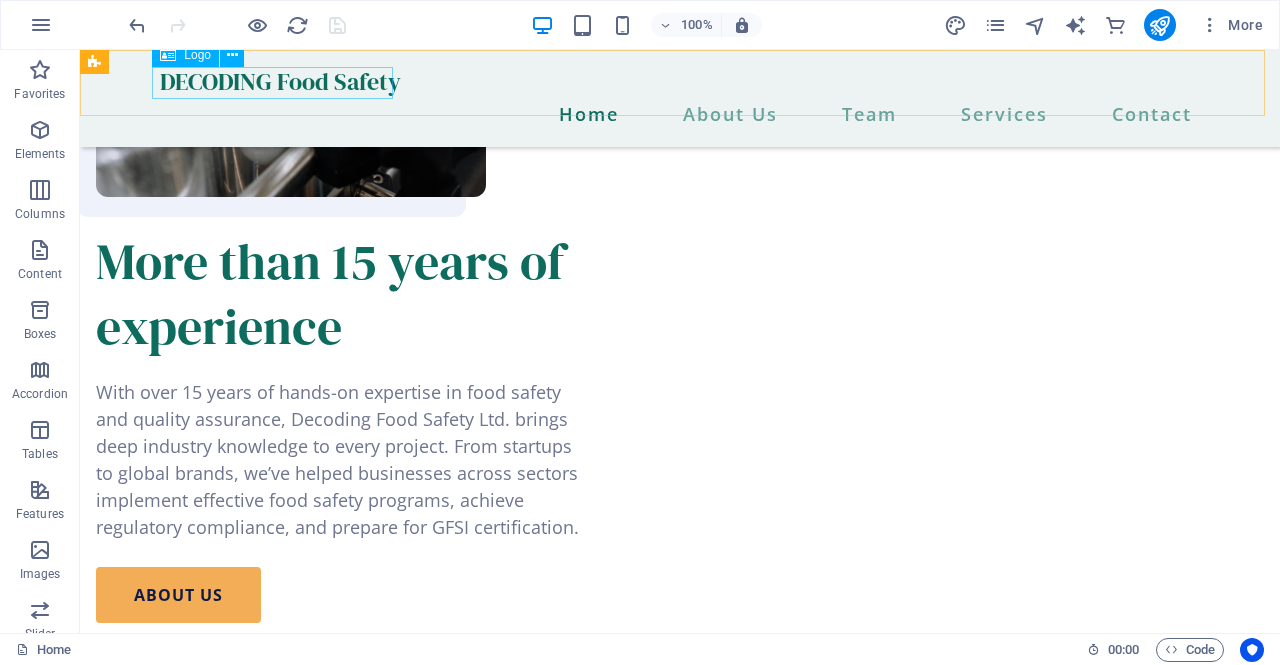 click on "DECODING Food Safety" at bounding box center (680, 81) 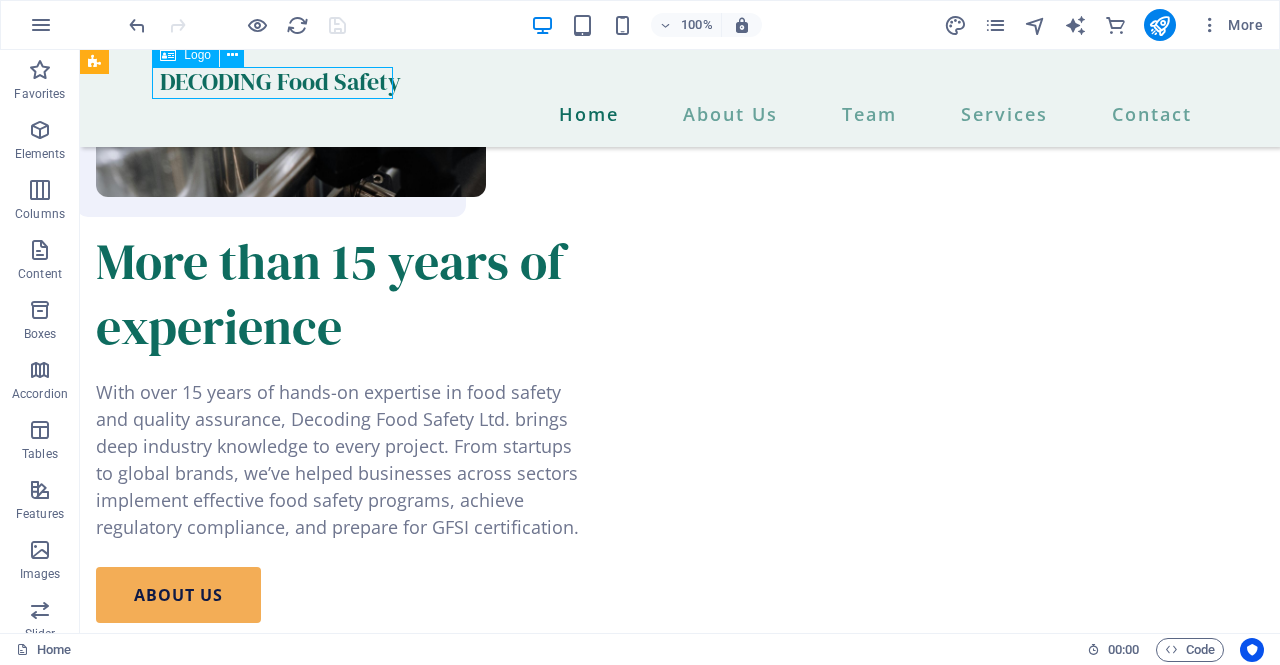 click on "DECODING Food Safety" at bounding box center (680, 81) 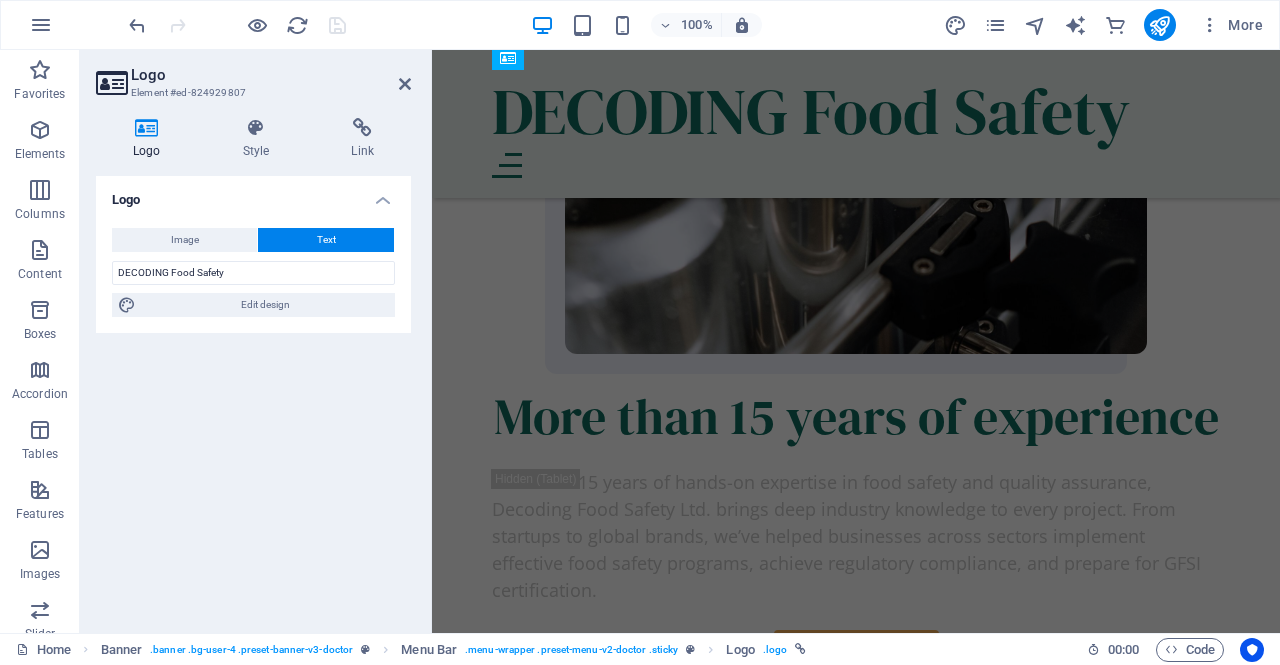scroll, scrollTop: 1872, scrollLeft: 0, axis: vertical 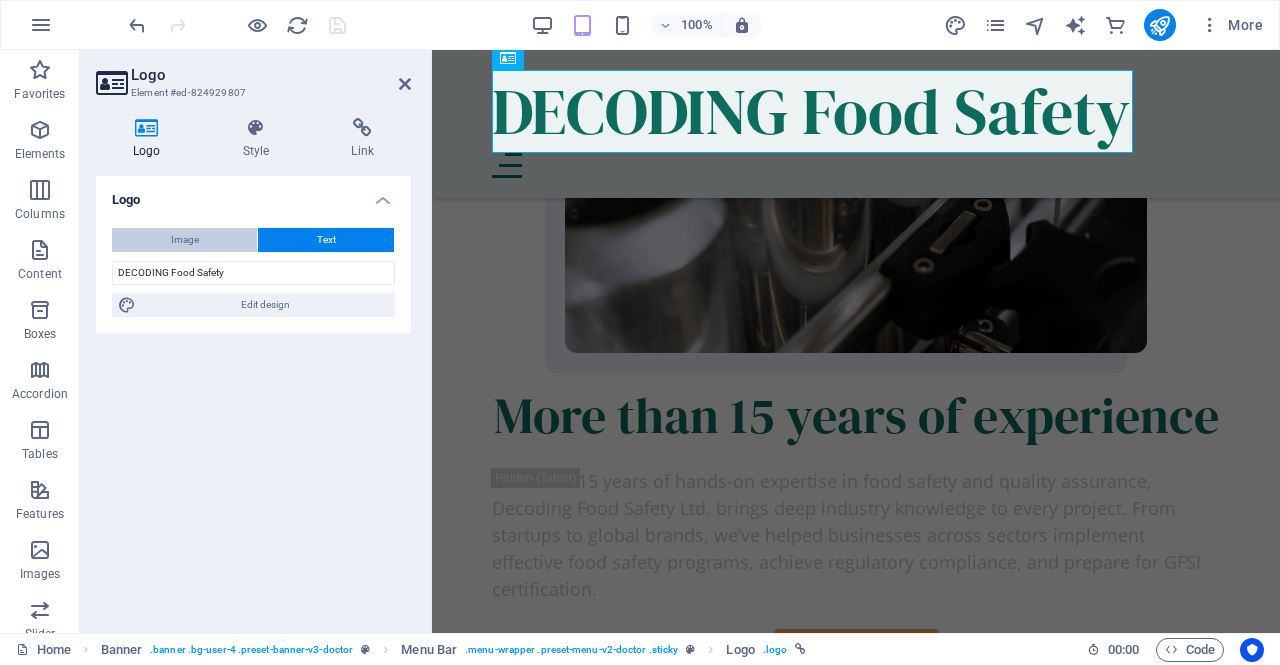 click on "Image" at bounding box center [185, 240] 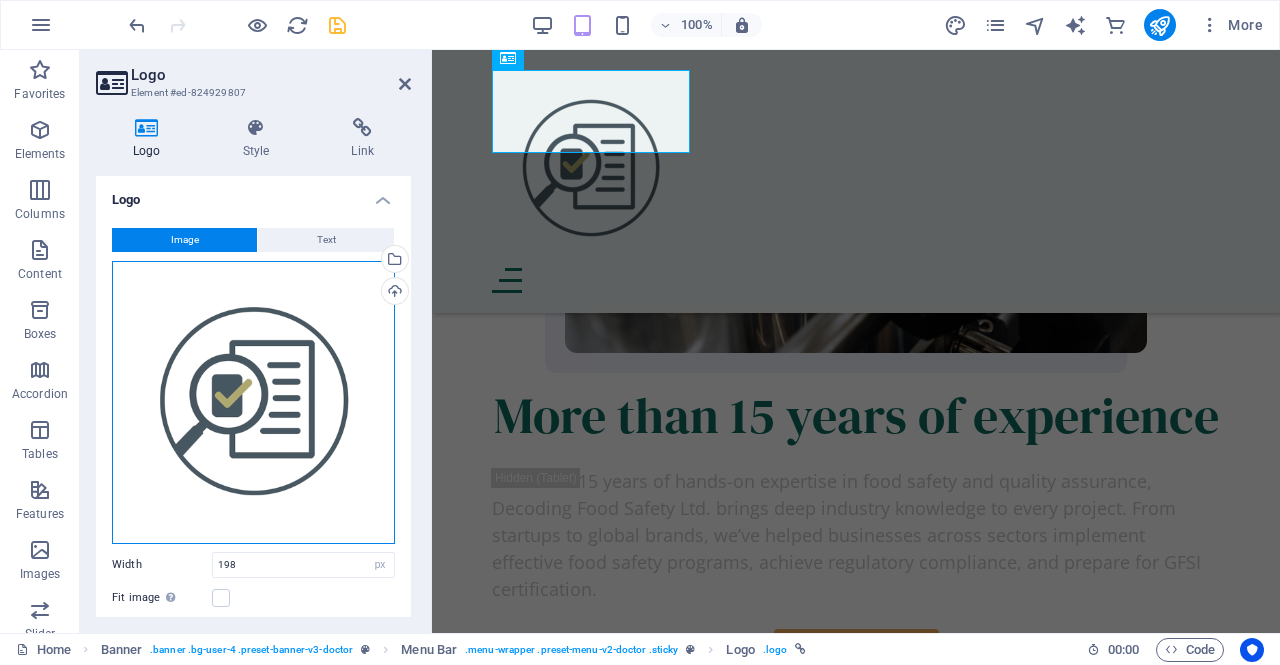 click on "Drag files here, click to choose files or select files from Files or our free stock photos & videos" at bounding box center (253, 402) 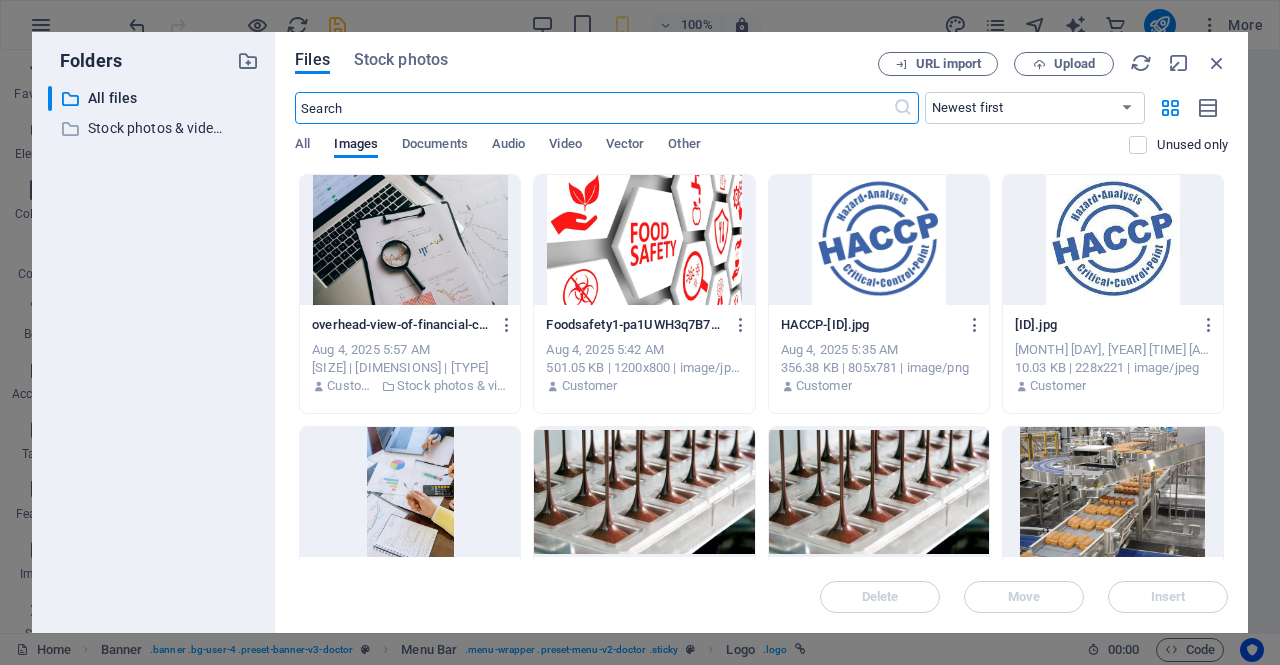 scroll, scrollTop: 1986, scrollLeft: 0, axis: vertical 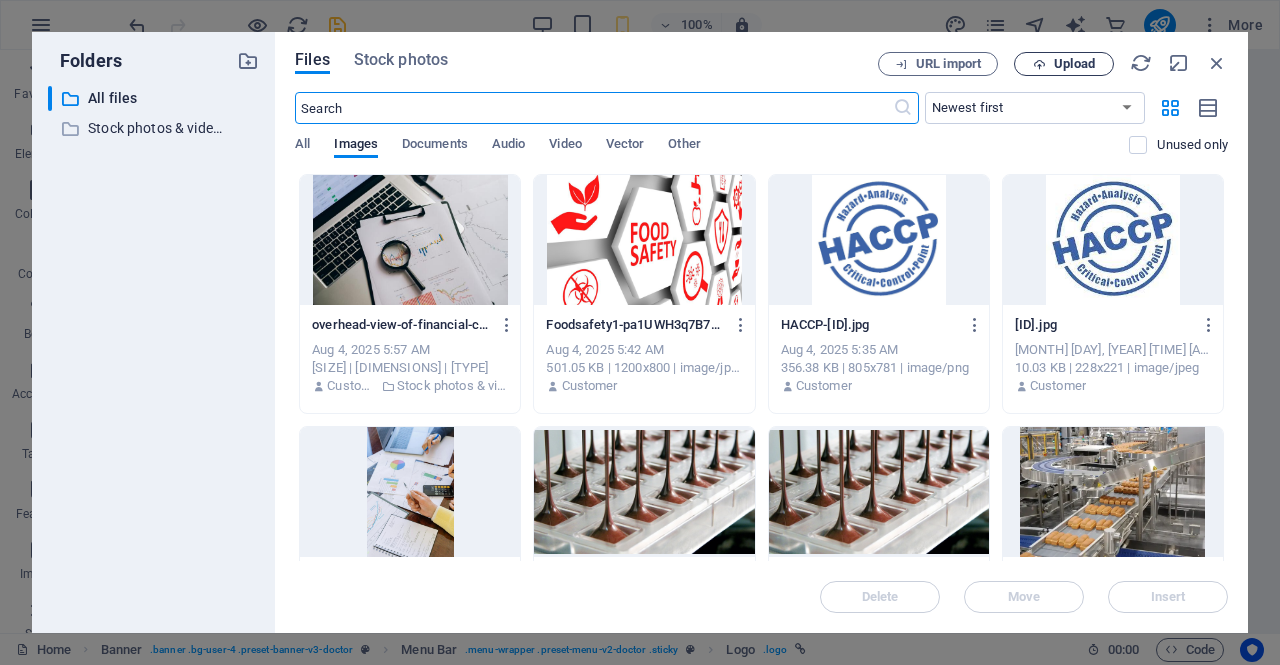 click on "Upload" at bounding box center (1074, 64) 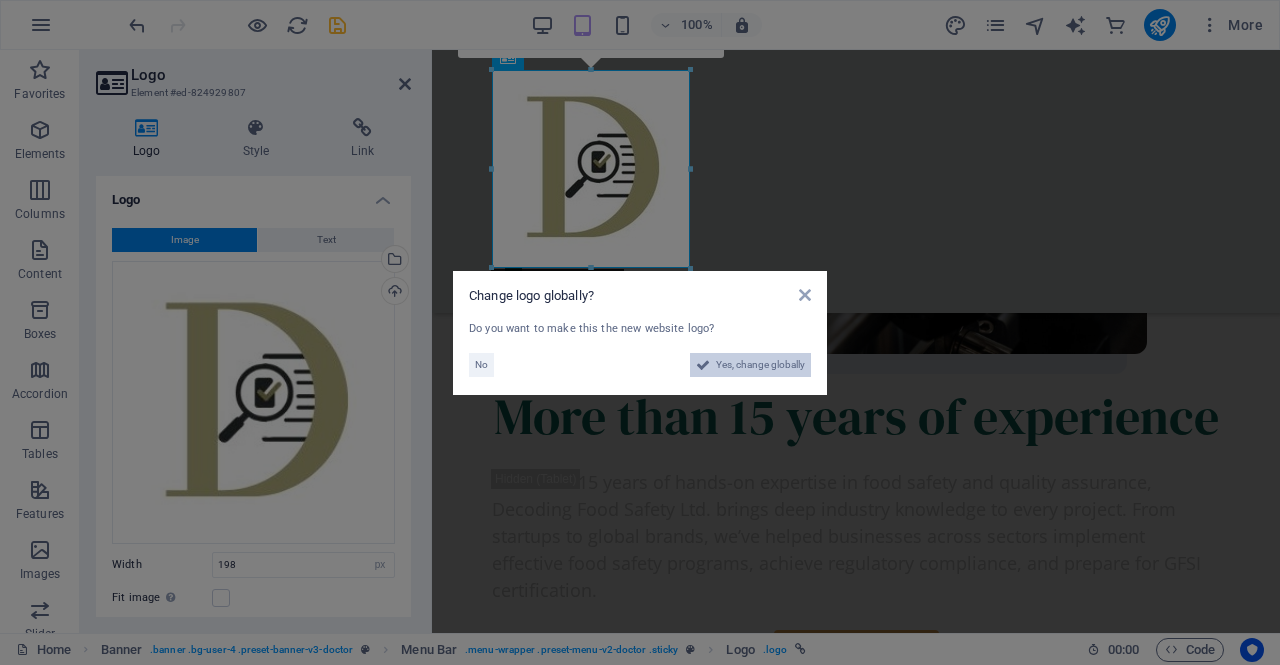 click on "Yes, change globally" at bounding box center [760, 365] 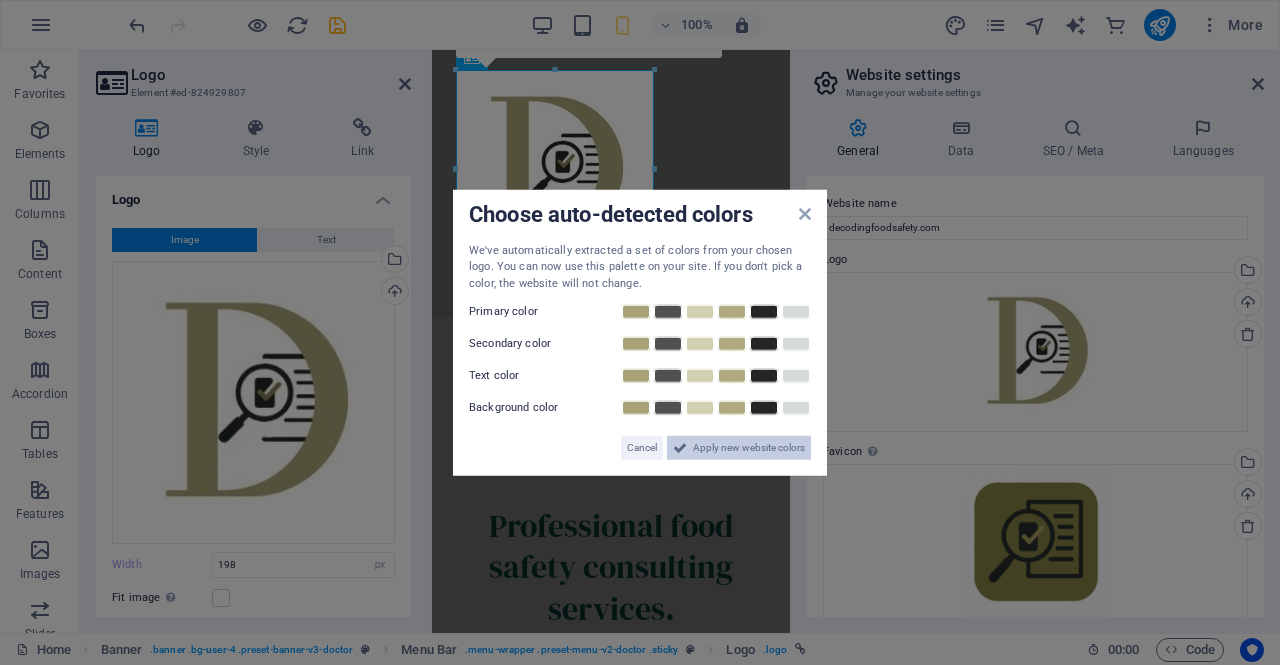 click on "Apply new website colors" at bounding box center [749, 448] 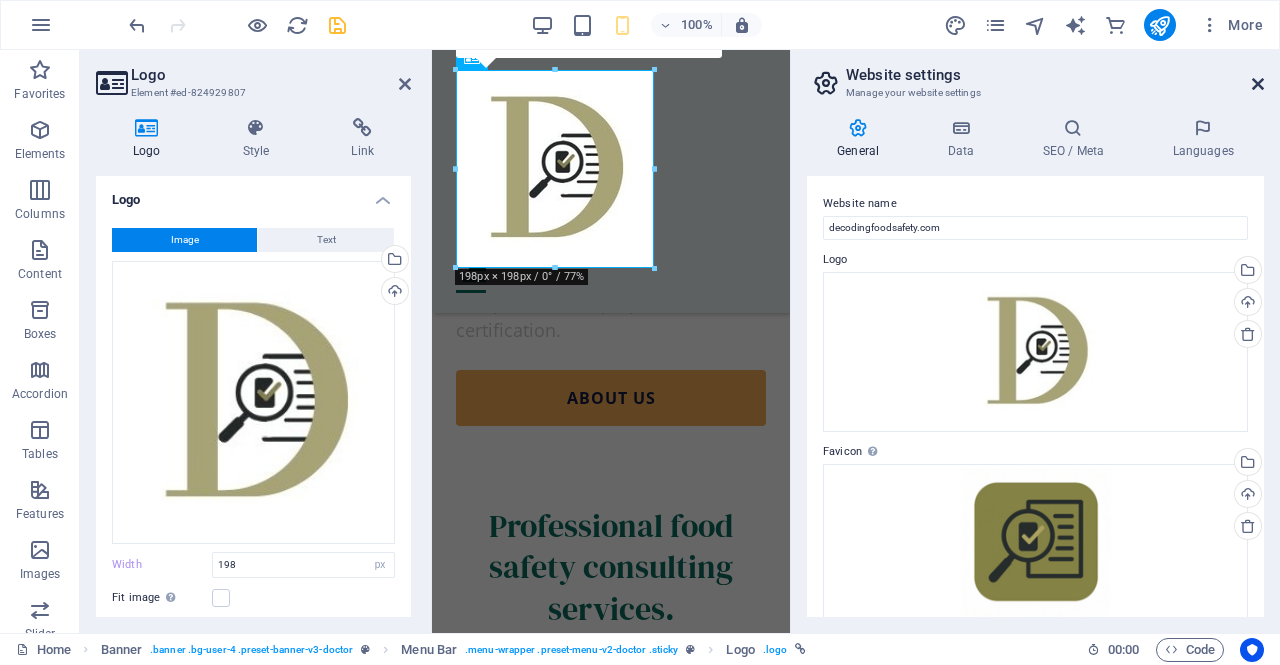 click at bounding box center [1258, 84] 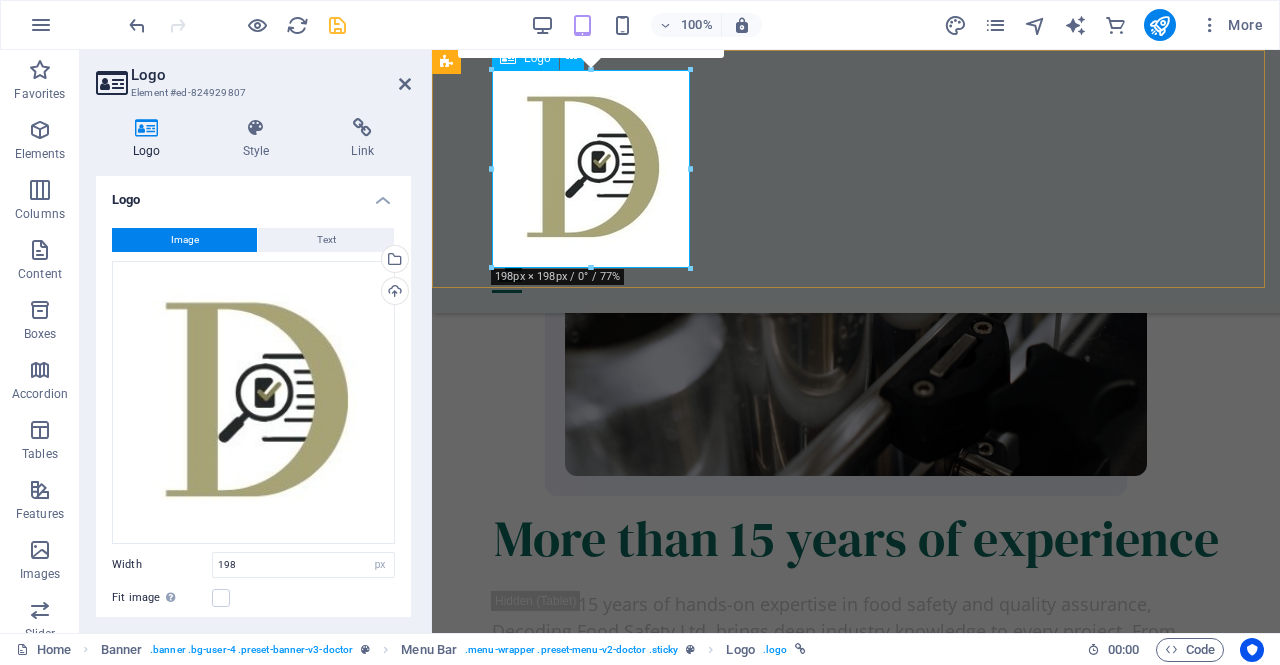 scroll, scrollTop: 1854, scrollLeft: 0, axis: vertical 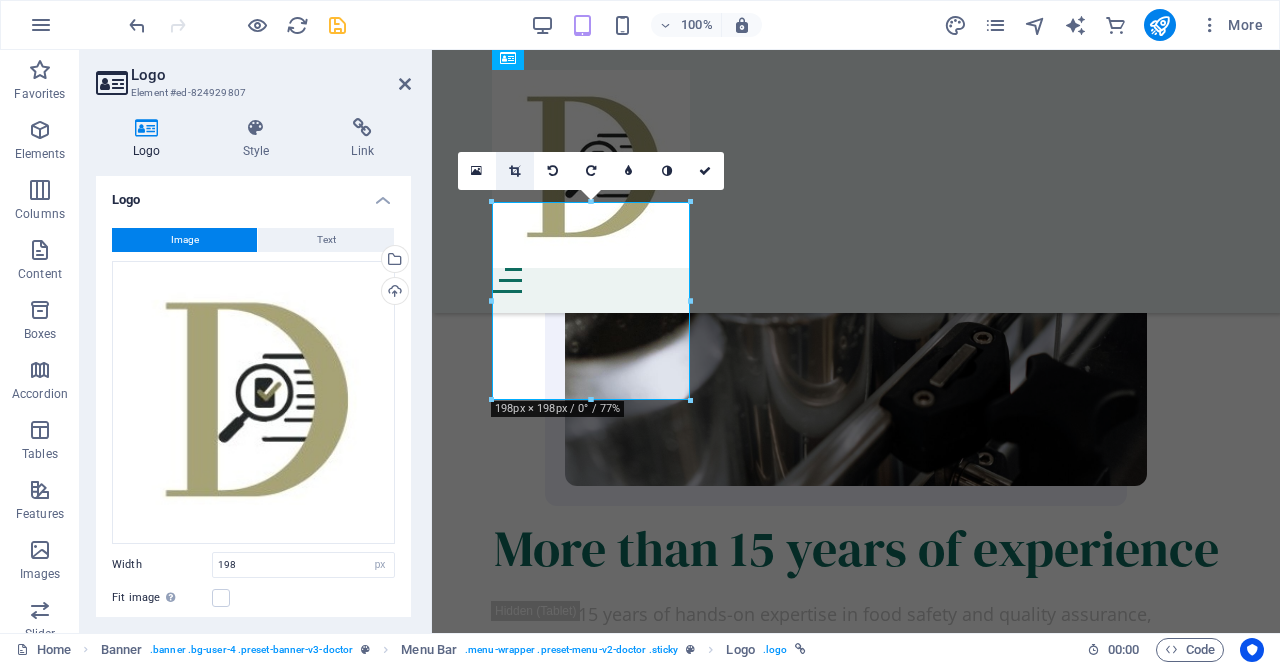 click at bounding box center [514, 171] 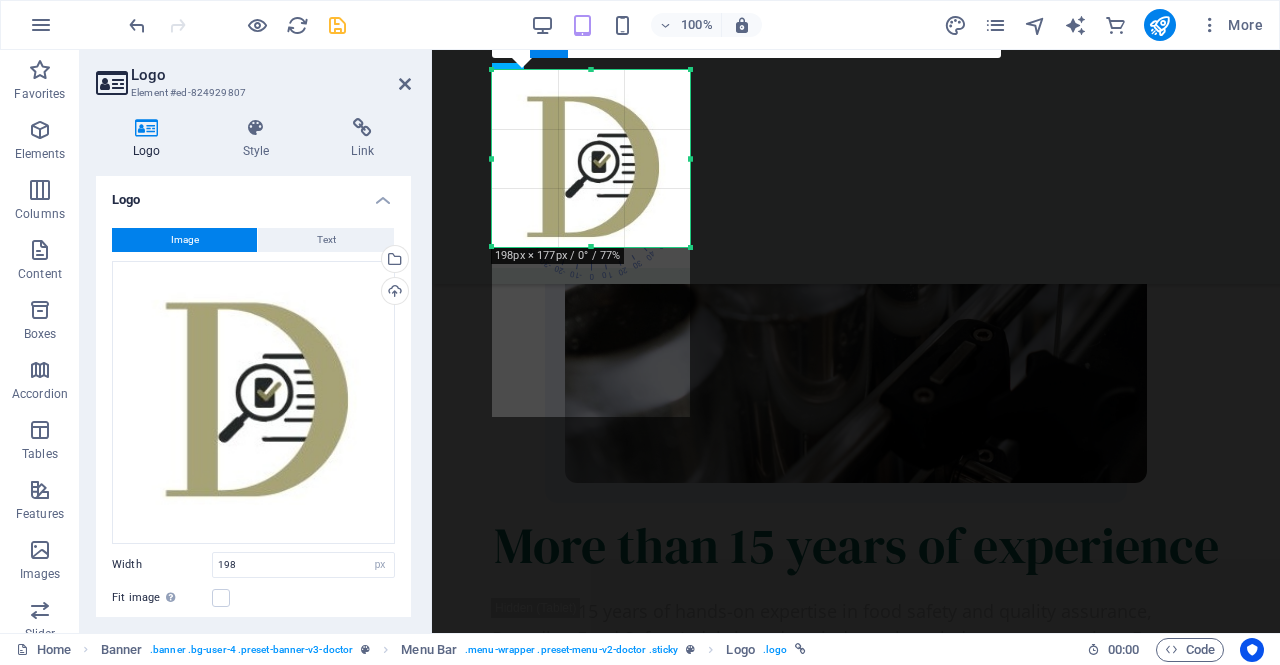 scroll, scrollTop: 1825, scrollLeft: 0, axis: vertical 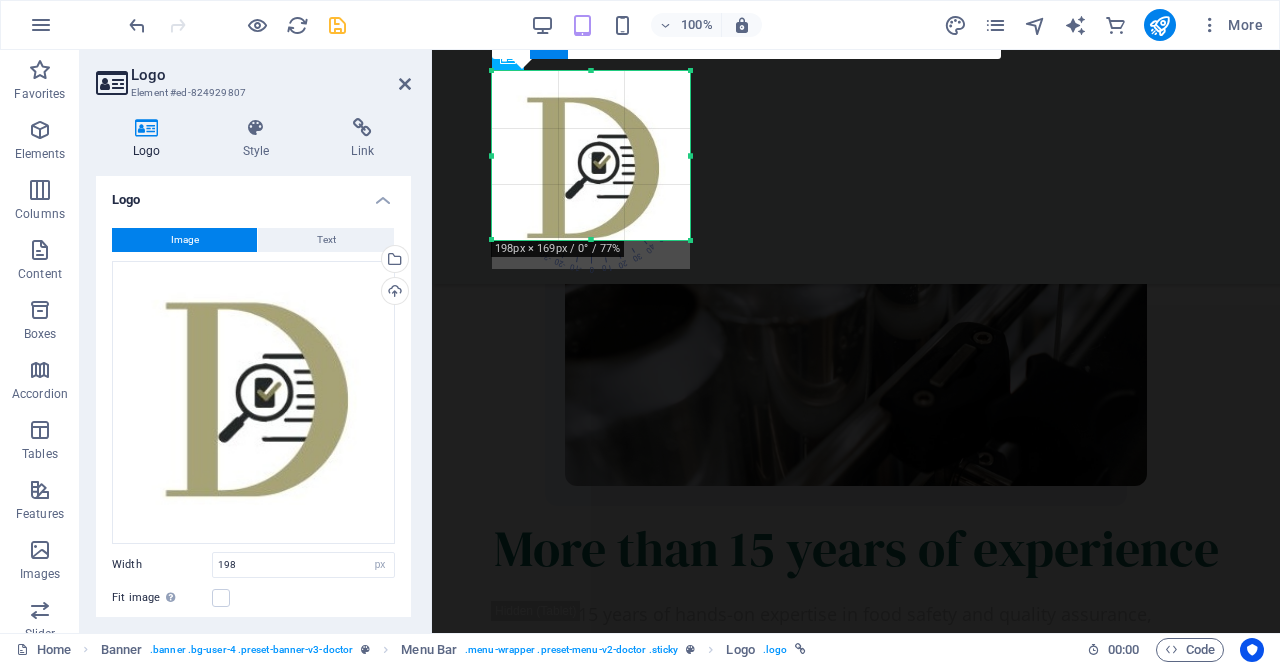 drag, startPoint x: 587, startPoint y: 266, endPoint x: 591, endPoint y: 237, distance: 29.274563 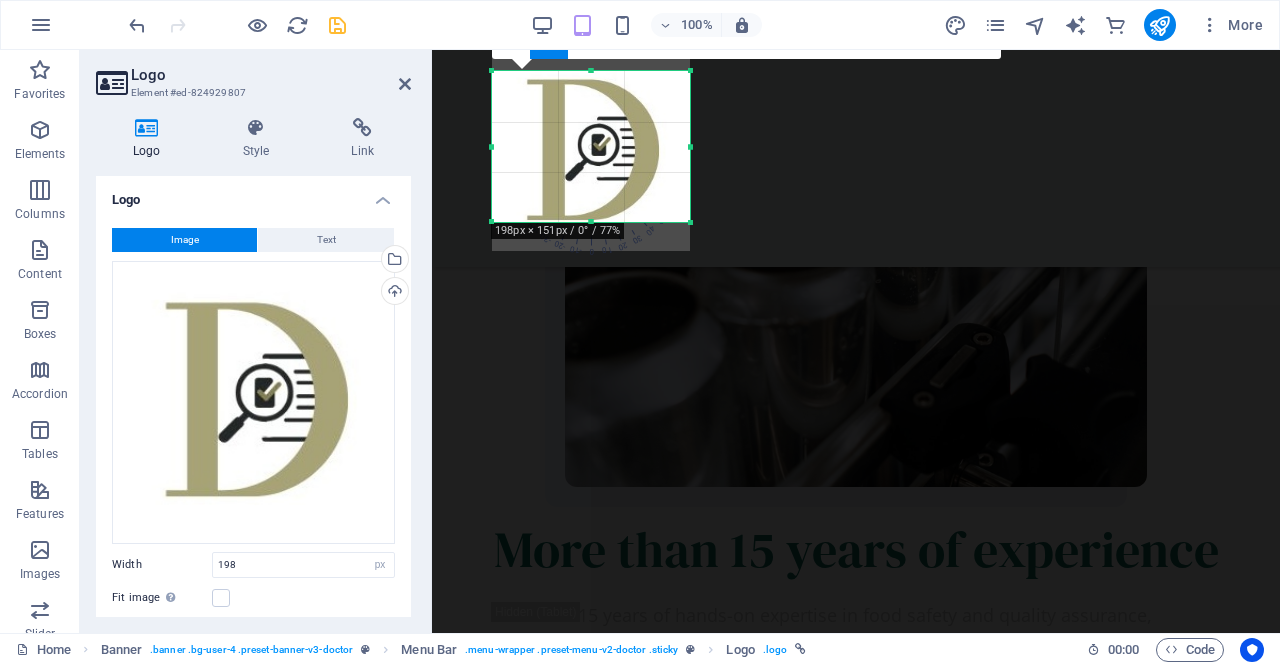 scroll, scrollTop: 1808, scrollLeft: 0, axis: vertical 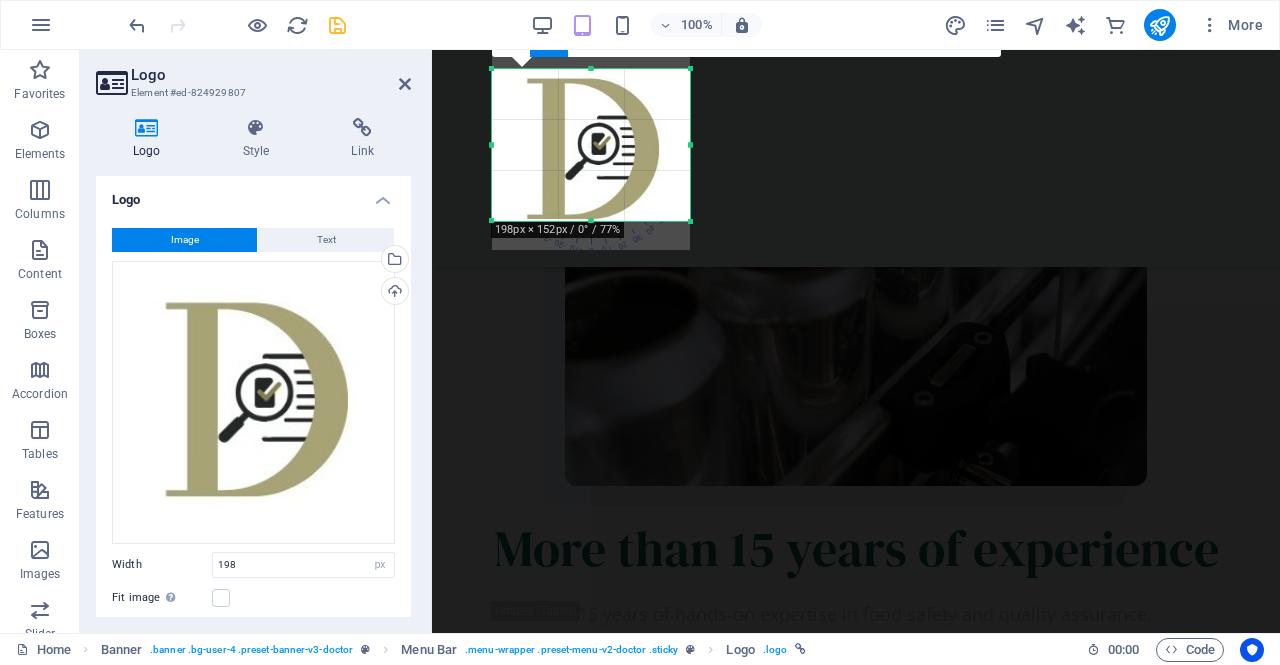 drag, startPoint x: 590, startPoint y: 69, endPoint x: 586, endPoint y: 86, distance: 17.464249 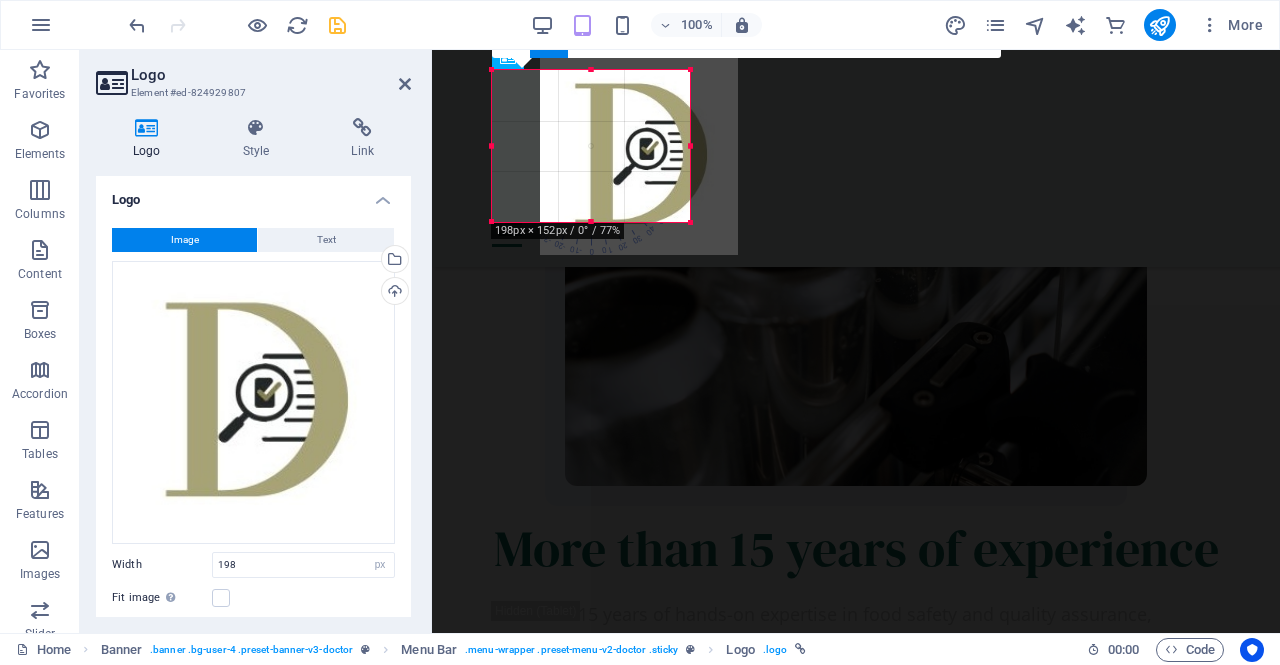 drag, startPoint x: 496, startPoint y: 145, endPoint x: 510, endPoint y: 144, distance: 14.035668 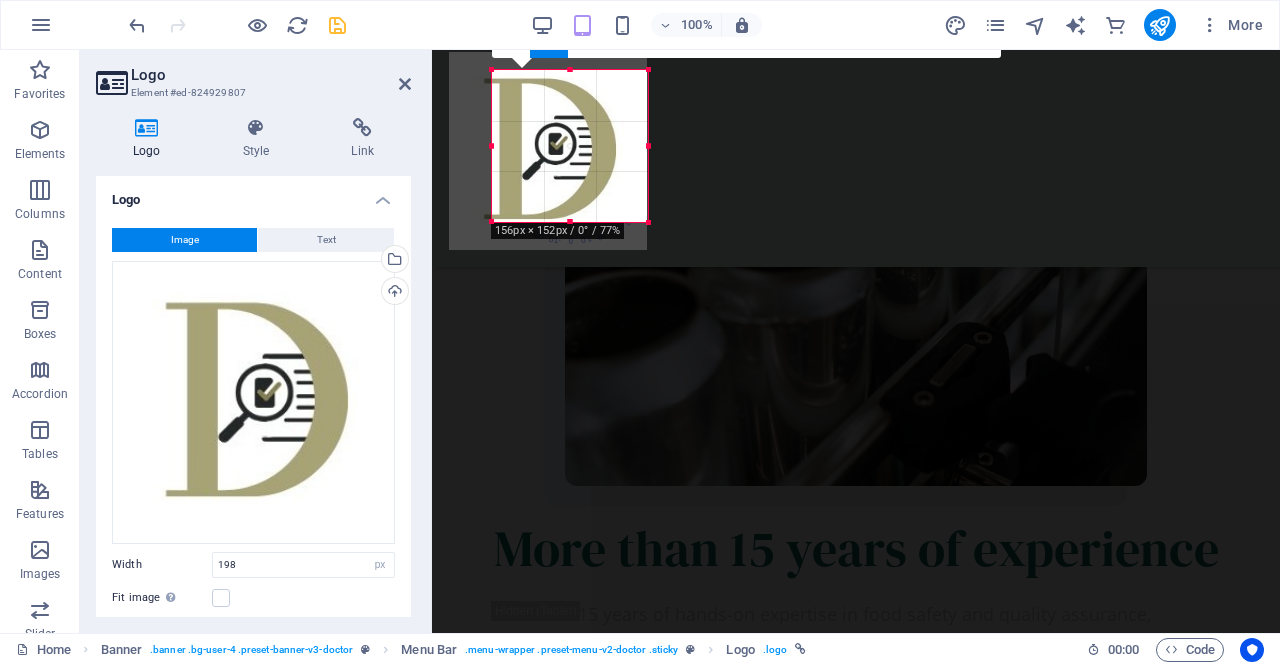drag, startPoint x: 514, startPoint y: 151, endPoint x: 535, endPoint y: 153, distance: 21.095022 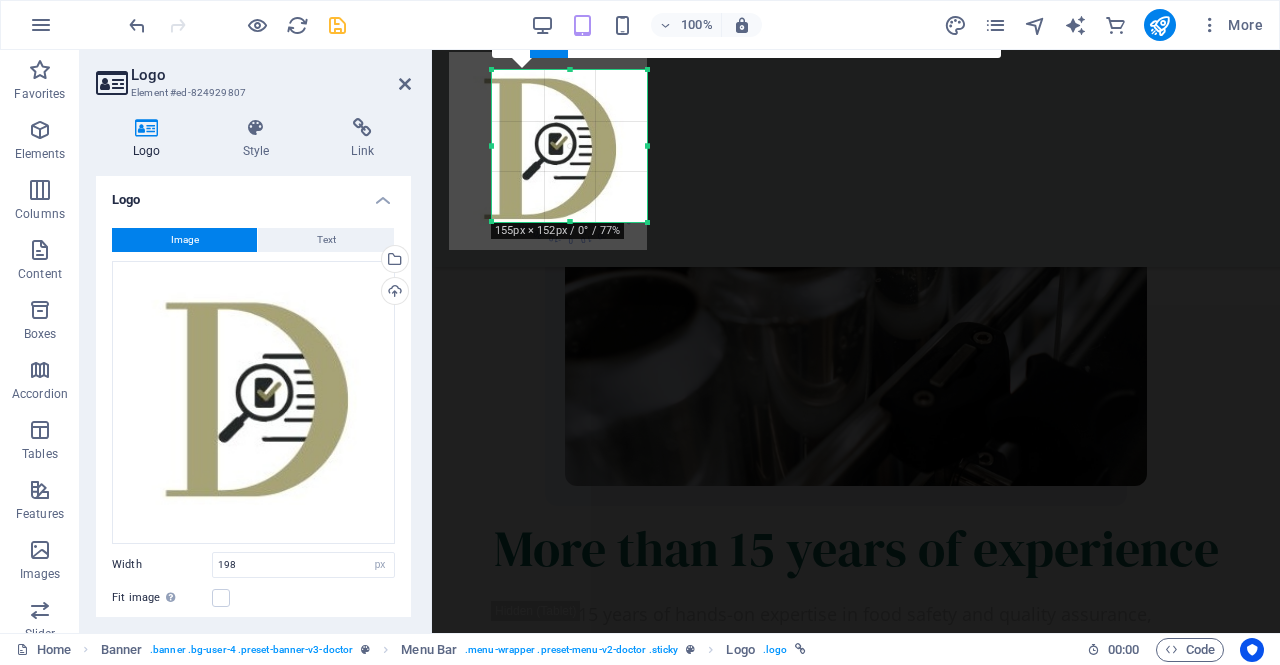 click at bounding box center [548, 151] 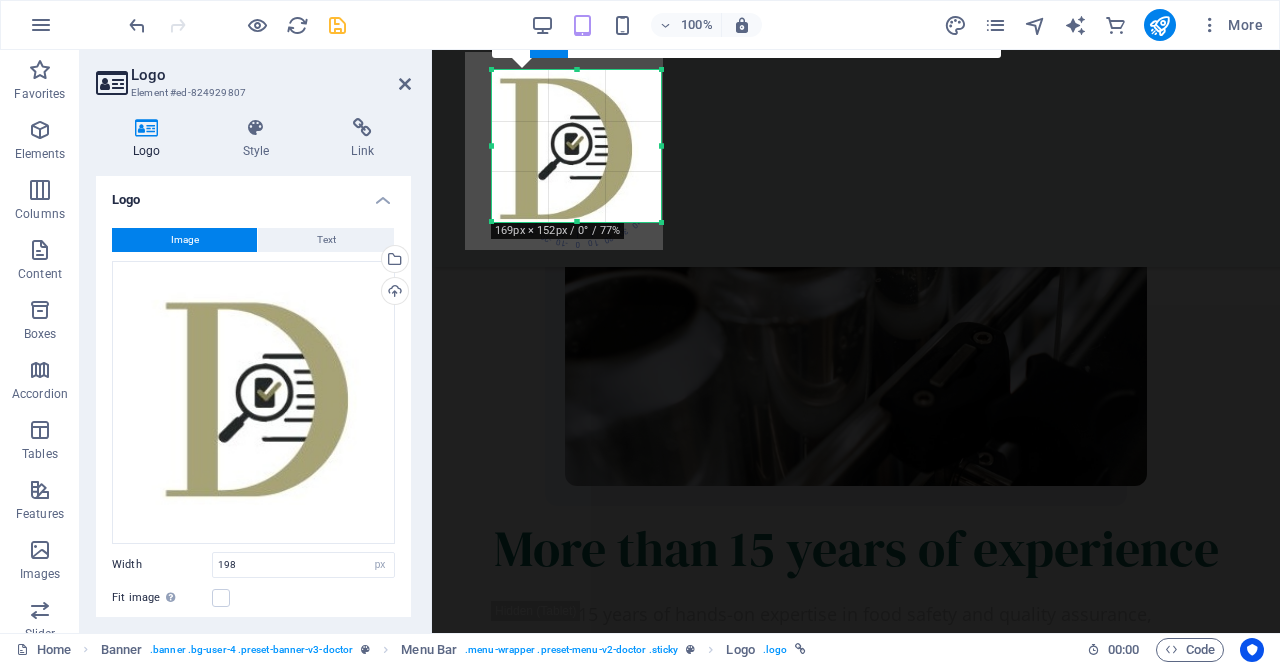 drag, startPoint x: 491, startPoint y: 149, endPoint x: 475, endPoint y: 151, distance: 16.124516 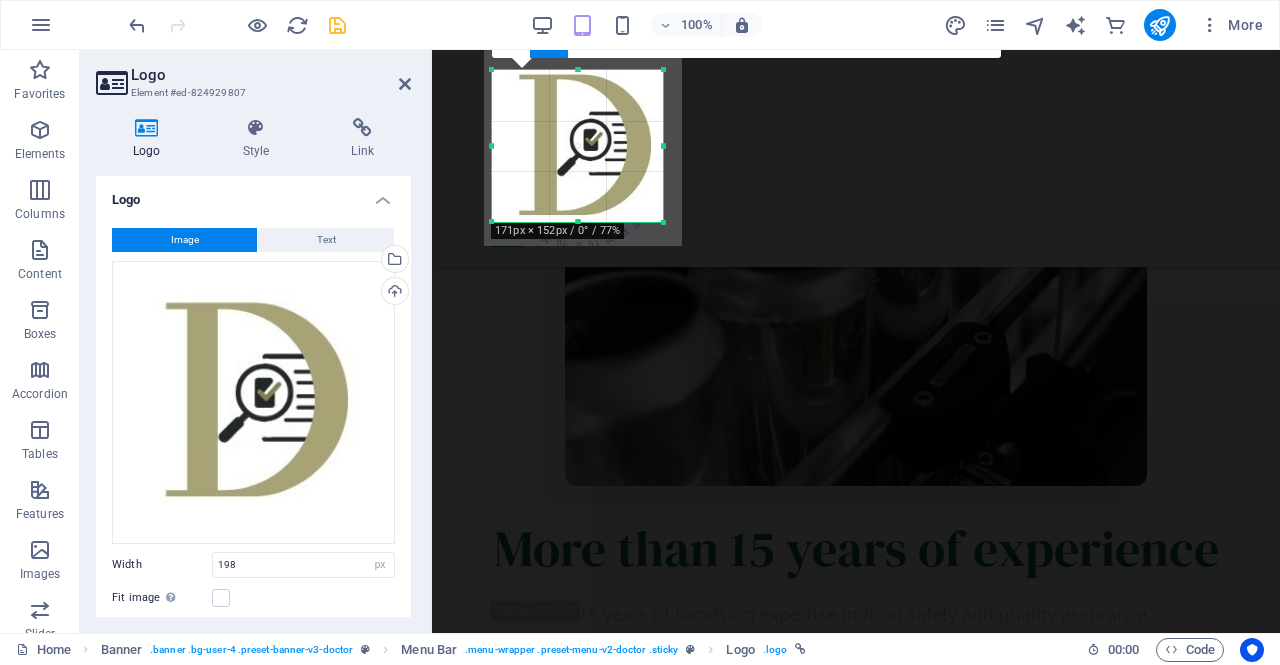 drag, startPoint x: 657, startPoint y: 149, endPoint x: 676, endPoint y: 145, distance: 19.416489 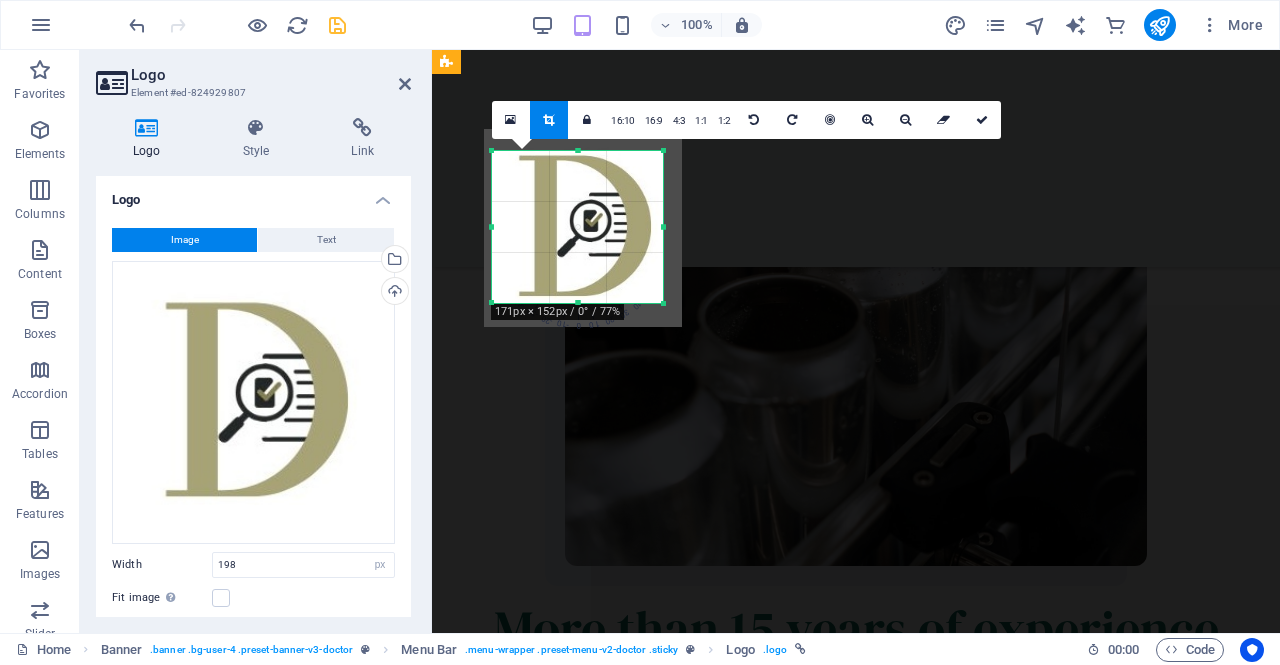 scroll, scrollTop: 1726, scrollLeft: 0, axis: vertical 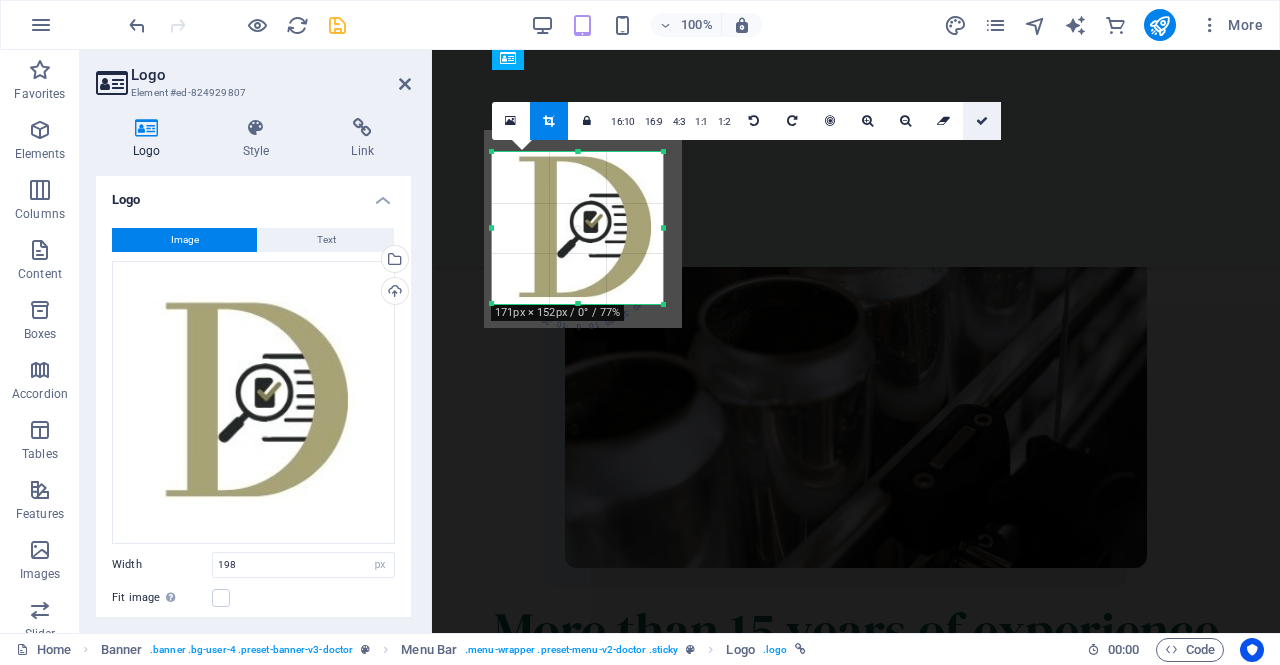click at bounding box center [982, 121] 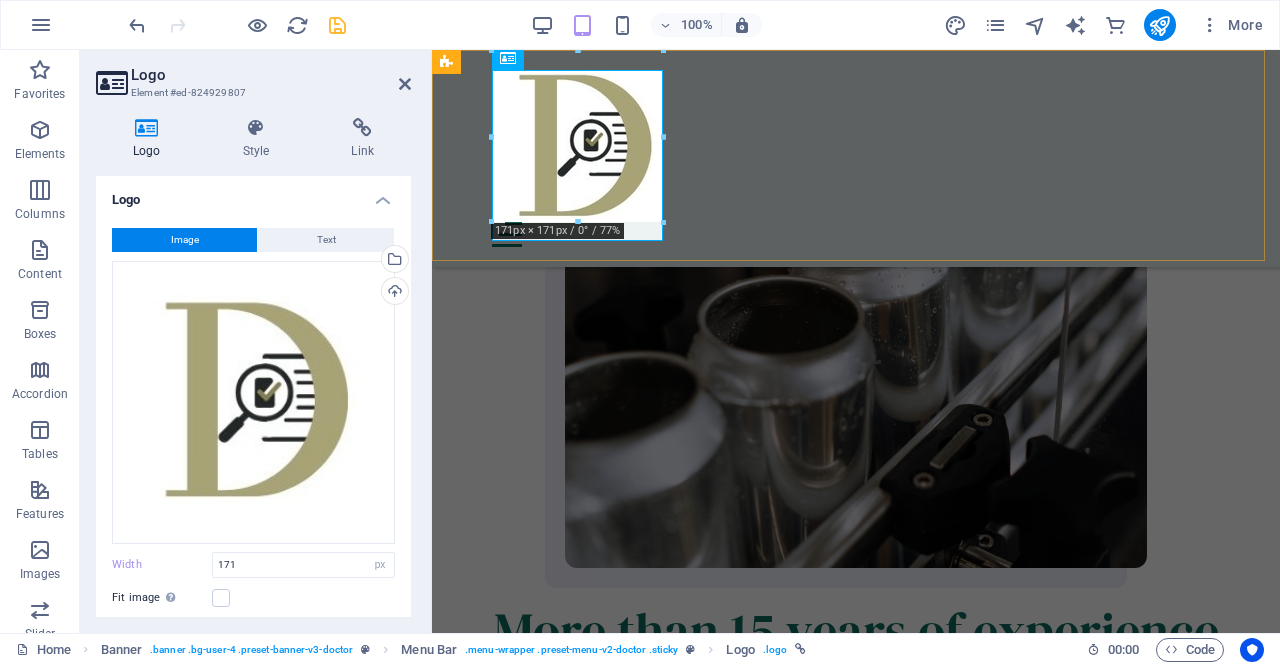 scroll, scrollTop: 1726, scrollLeft: 0, axis: vertical 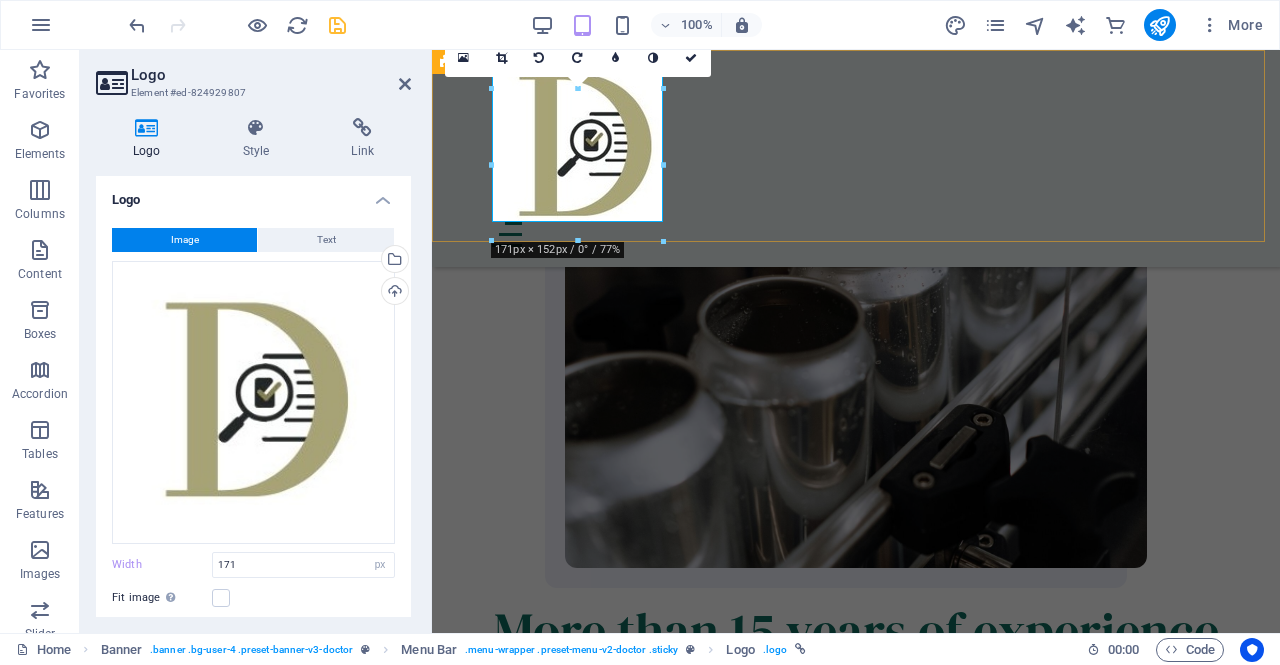 click at bounding box center (856, 146) 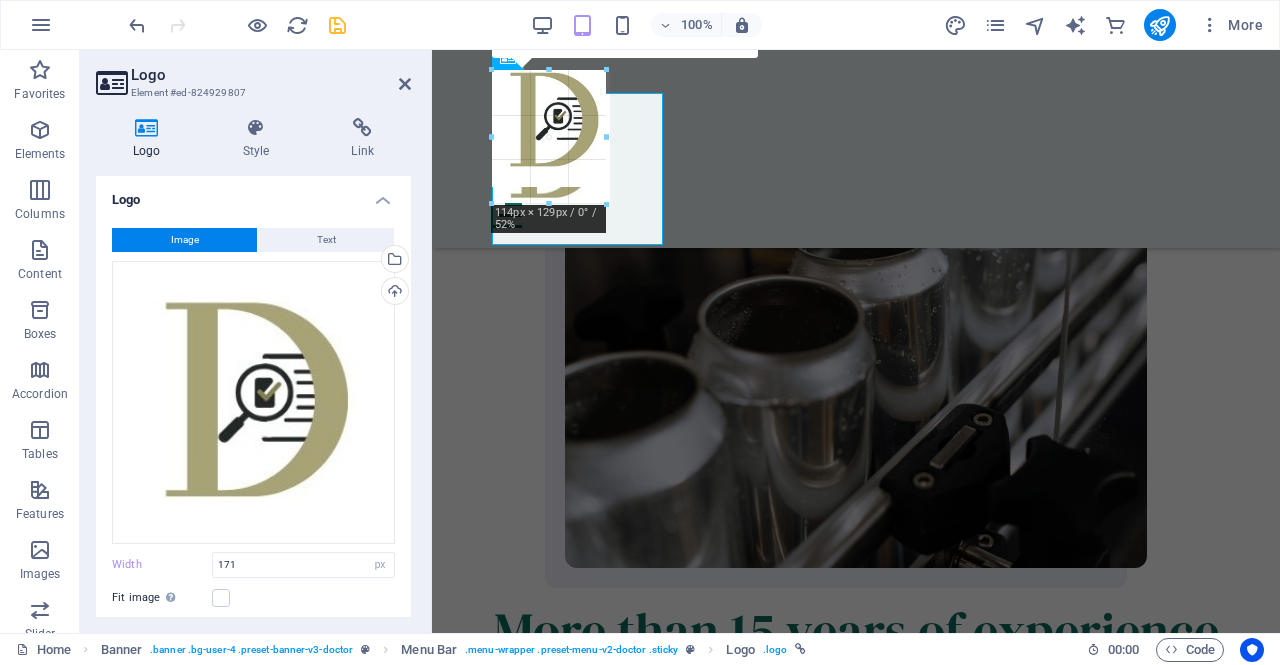 drag, startPoint x: 663, startPoint y: 243, endPoint x: 610, endPoint y: 155, distance: 102.7278 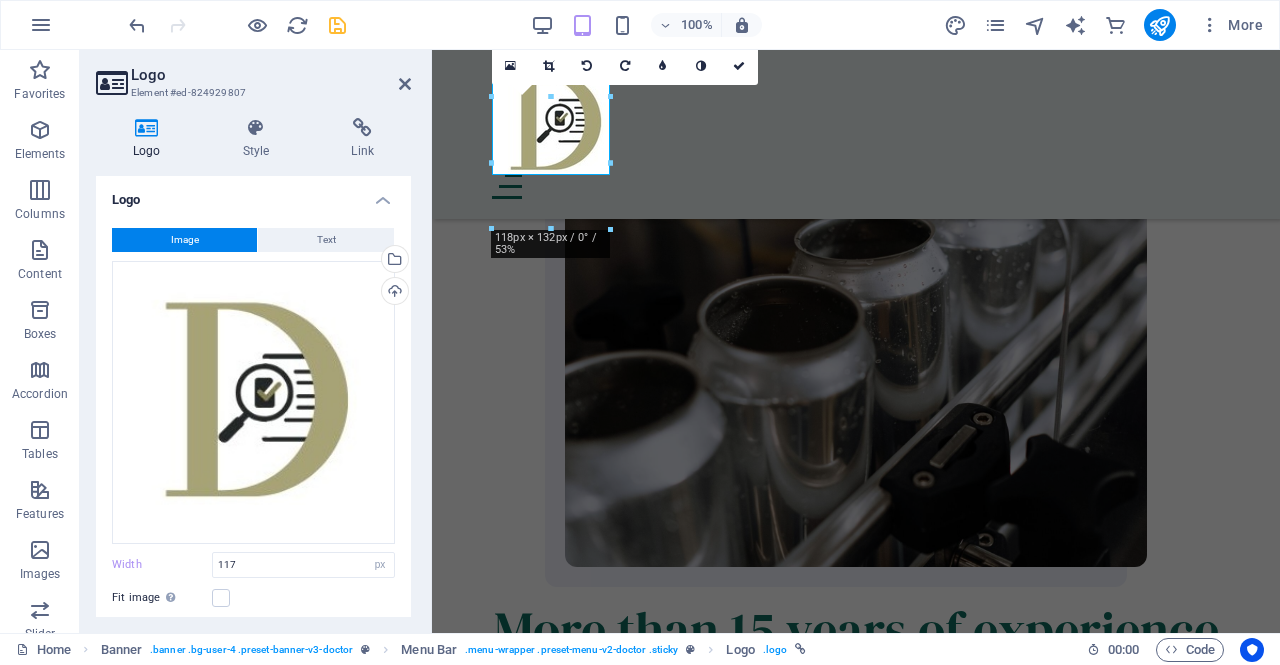 scroll, scrollTop: 1678, scrollLeft: 0, axis: vertical 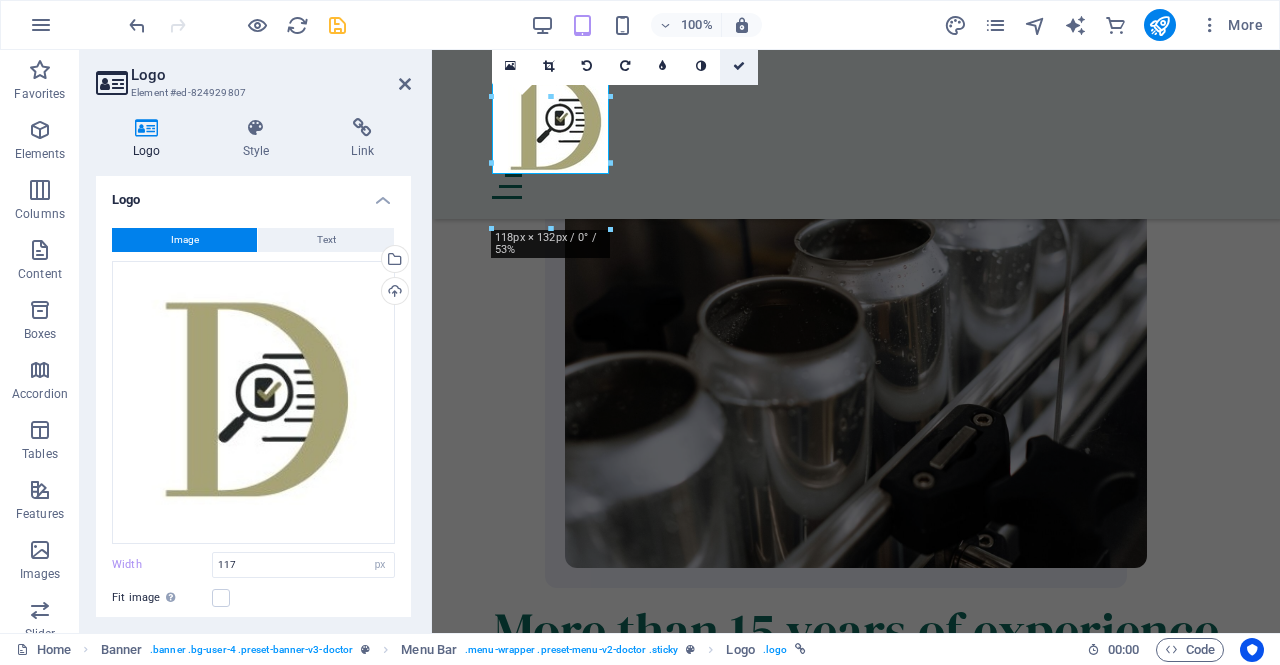 click at bounding box center [739, 66] 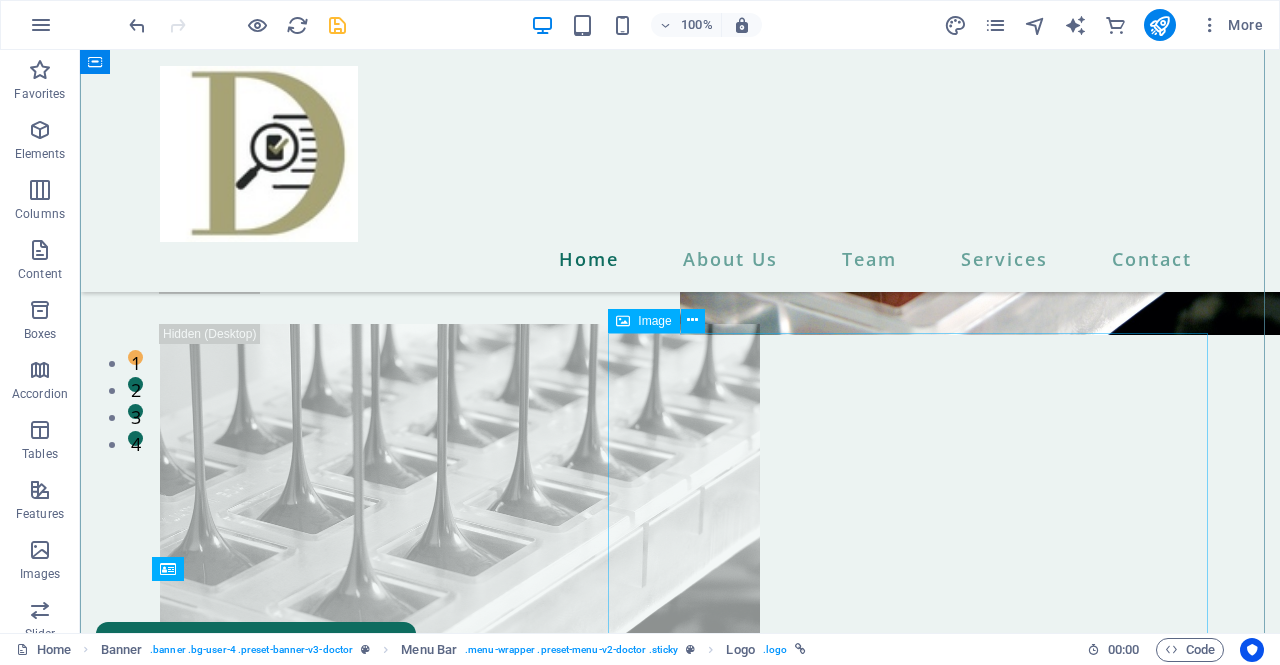 scroll, scrollTop: 224, scrollLeft: 0, axis: vertical 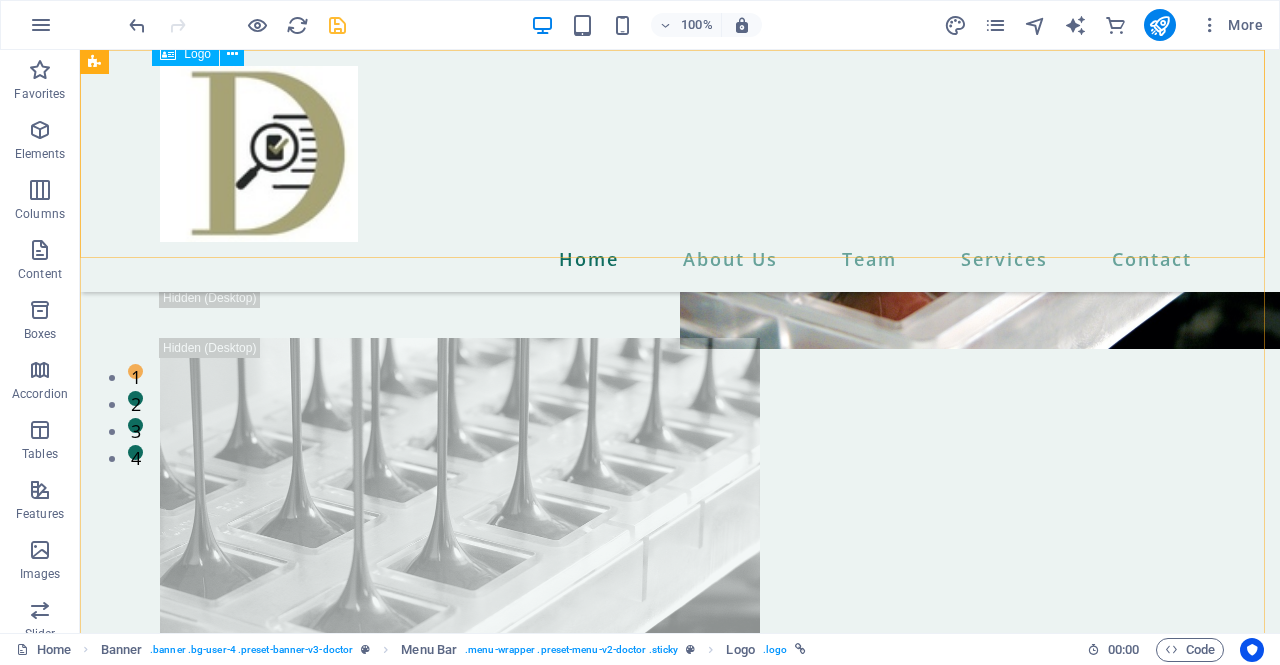 click at bounding box center (680, 154) 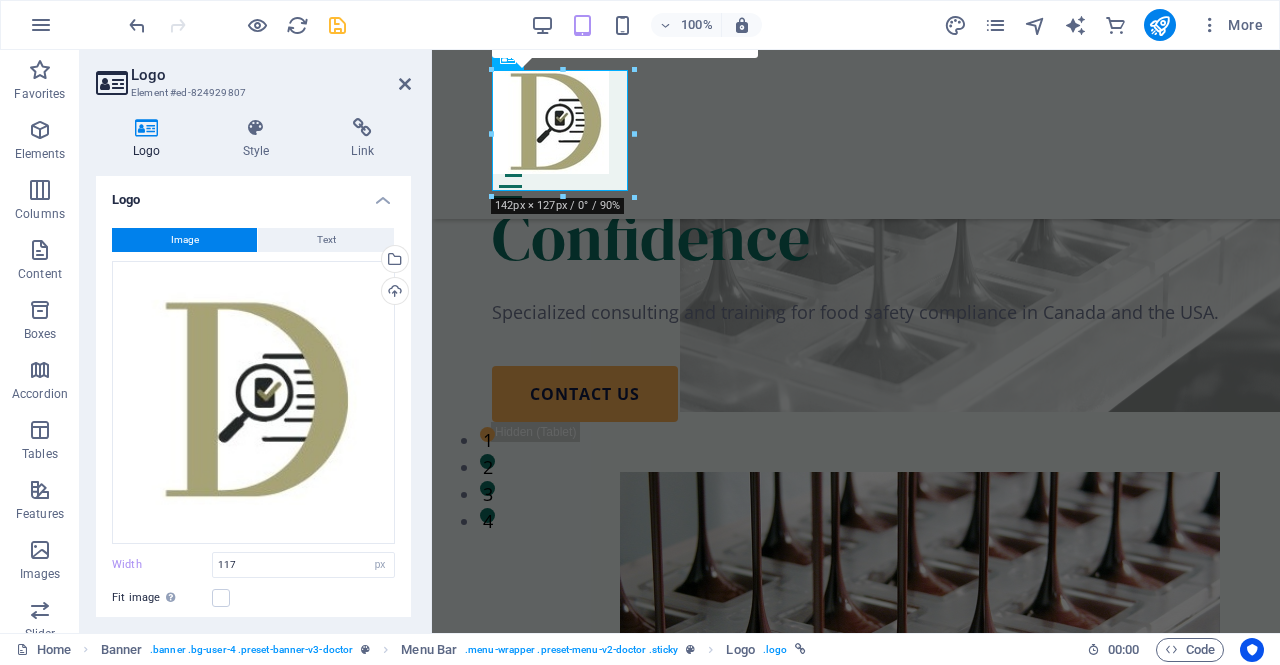 scroll, scrollTop: 160, scrollLeft: 0, axis: vertical 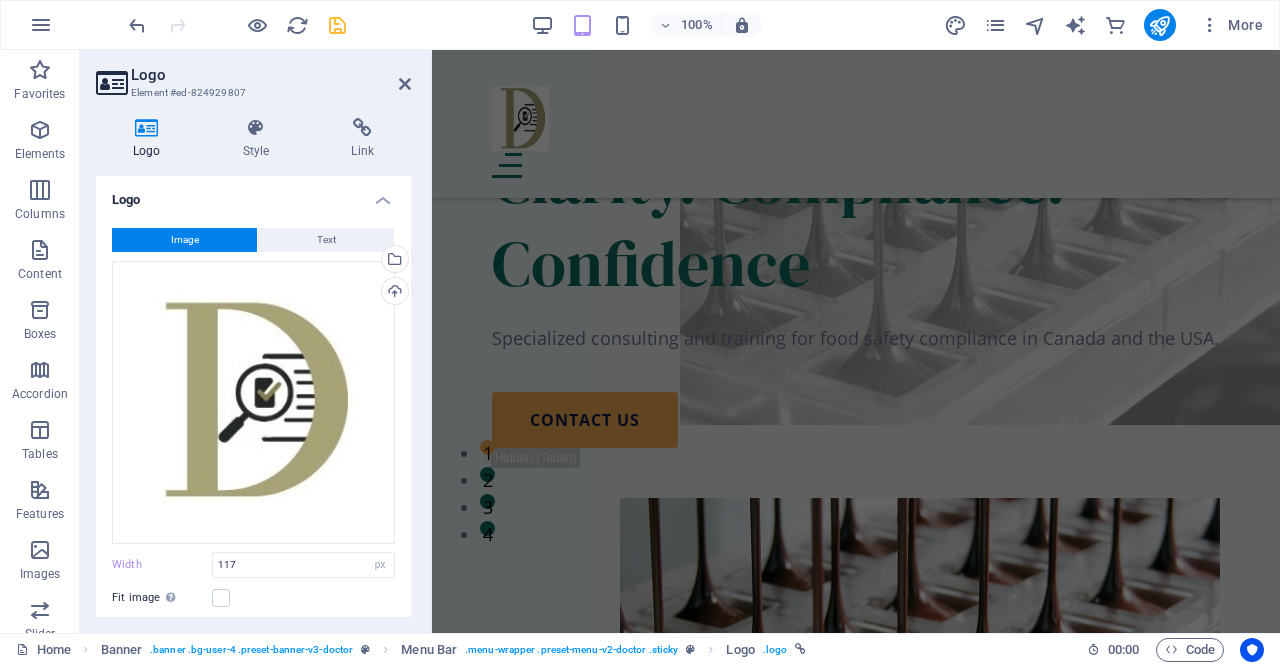 drag, startPoint x: 608, startPoint y: 206, endPoint x: 545, endPoint y: 104, distance: 119.88744 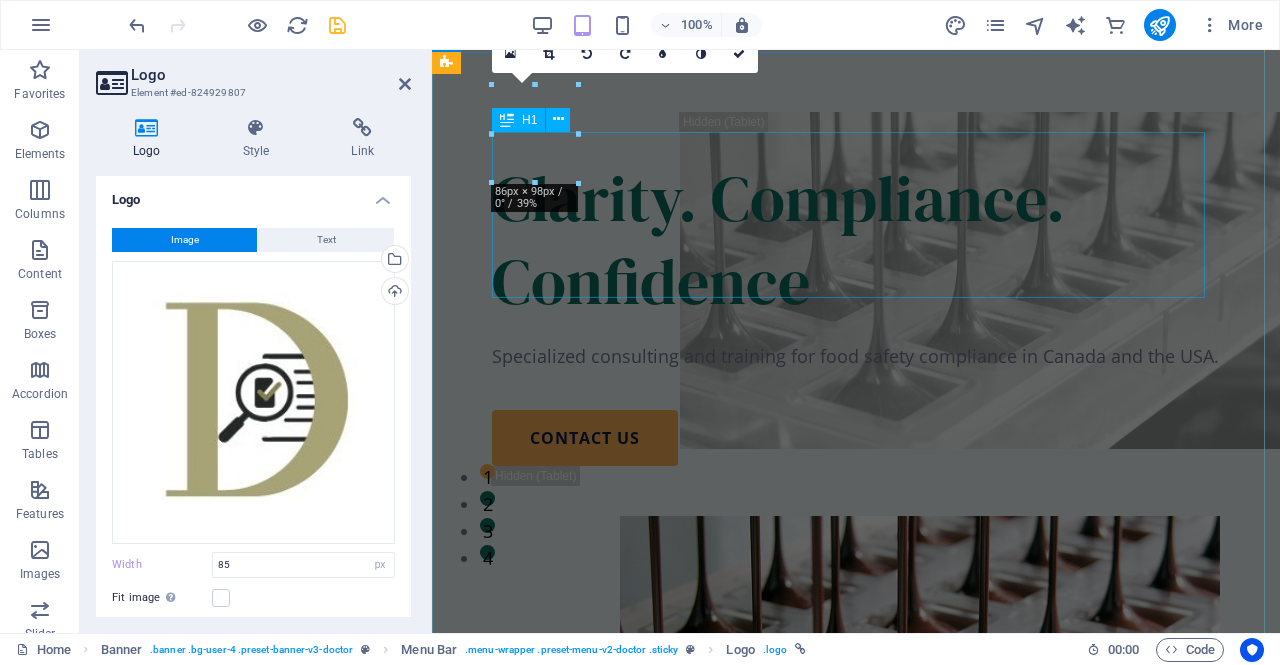 scroll, scrollTop: 0, scrollLeft: 0, axis: both 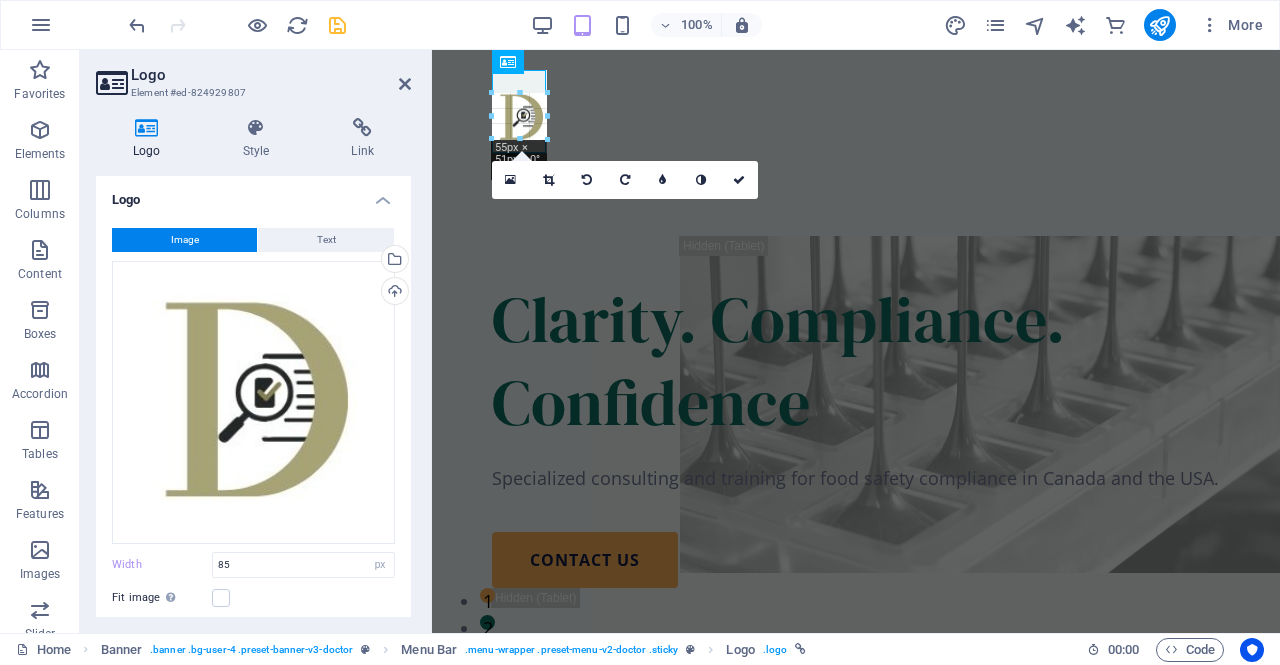 drag, startPoint x: 578, startPoint y: 156, endPoint x: 543, endPoint y: 116, distance: 53.15073 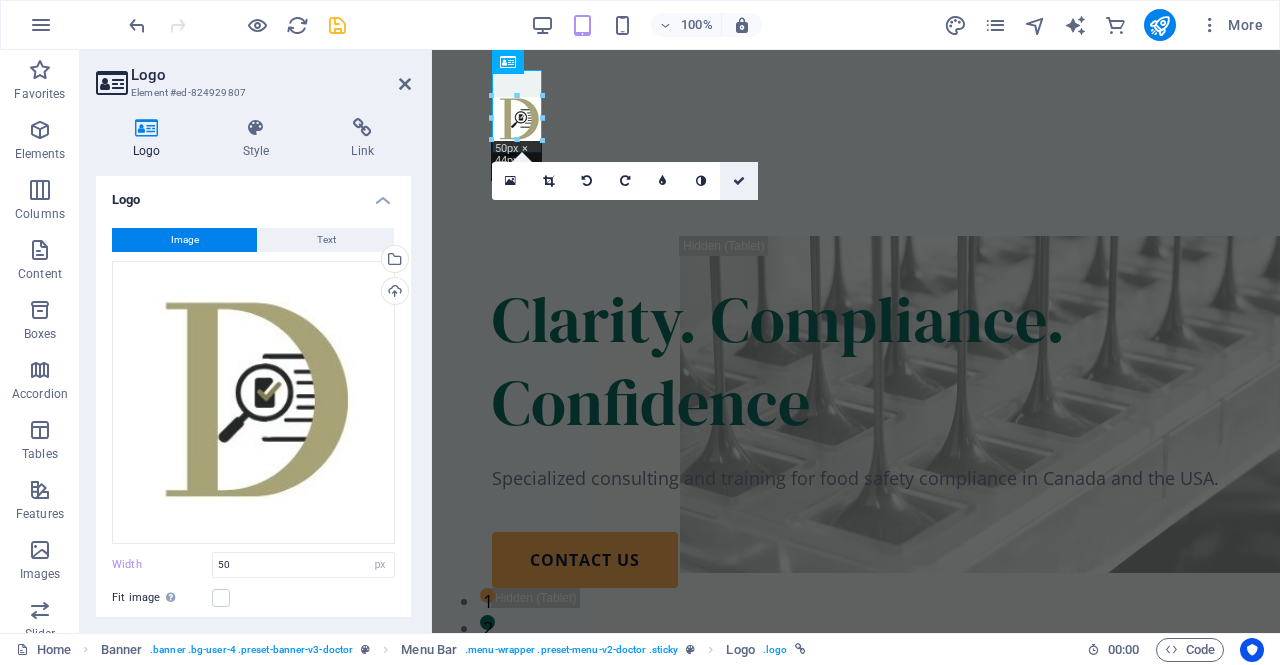 click at bounding box center [739, 181] 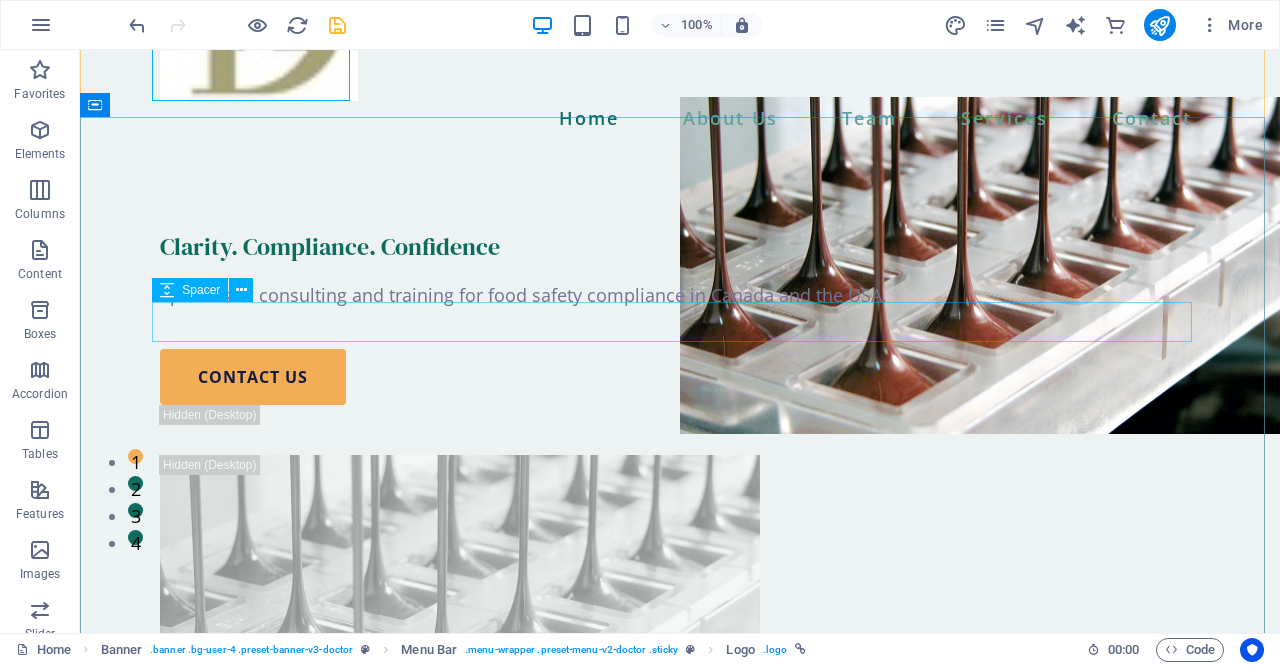 scroll, scrollTop: 0, scrollLeft: 0, axis: both 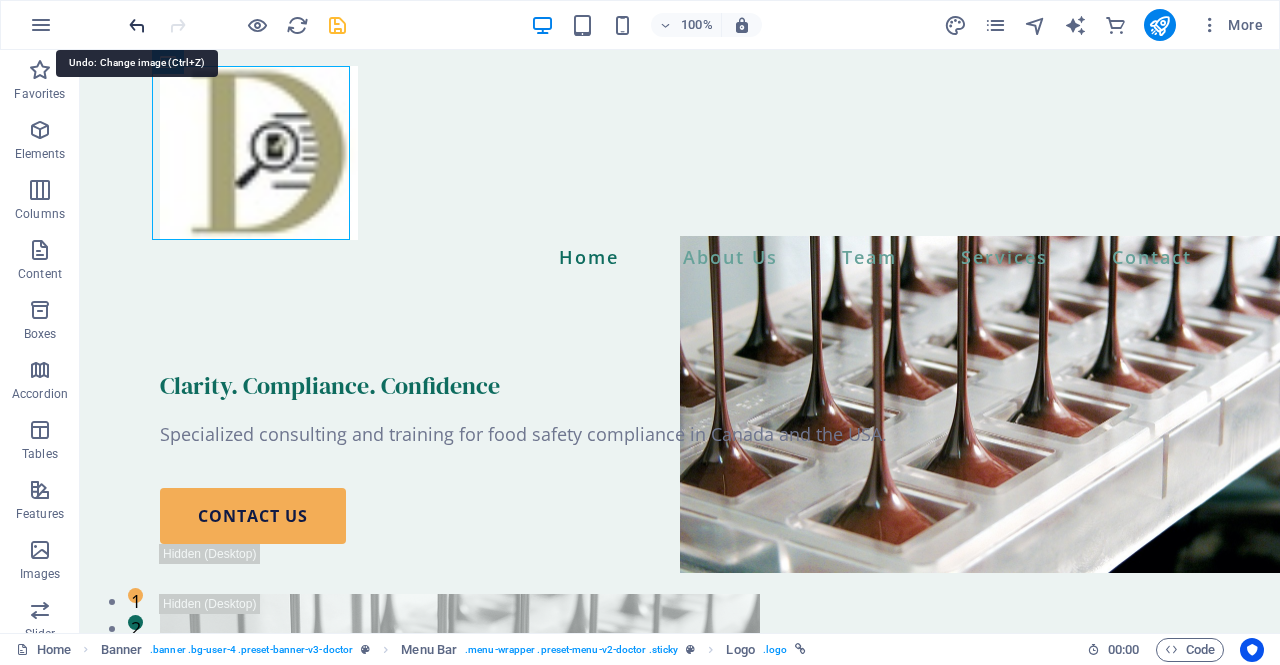 click at bounding box center (137, 25) 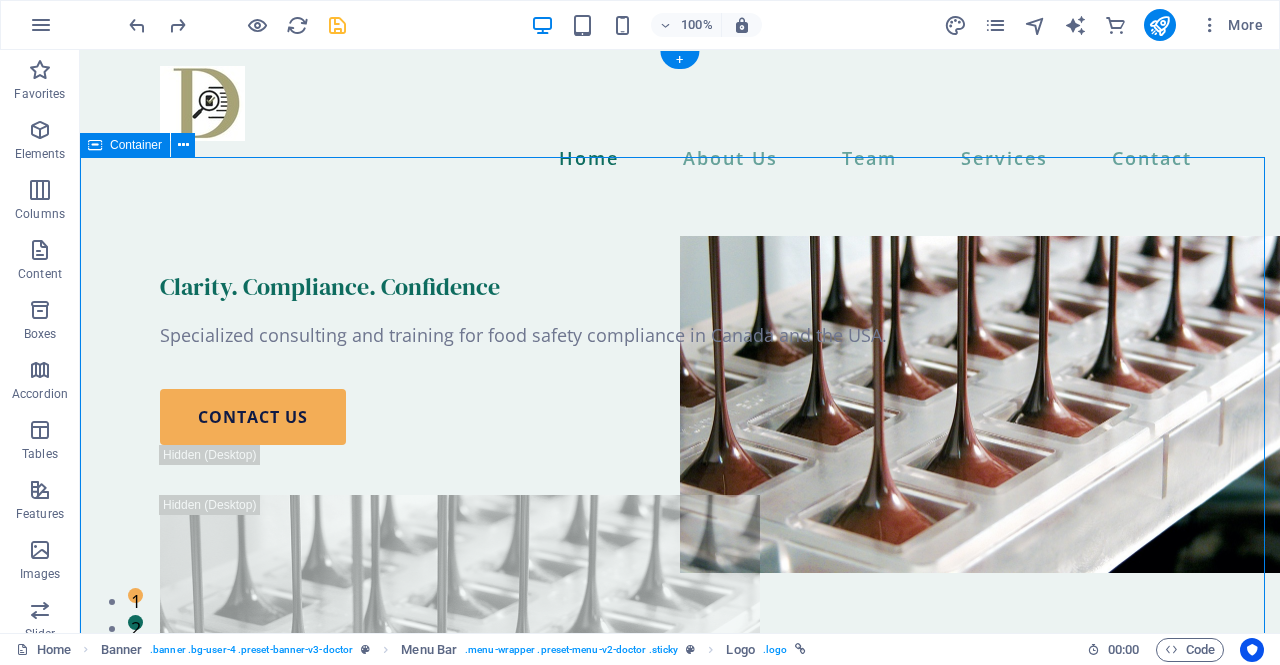click on "Clarity. Compliance. Confidence Specialized consulting and training for food safety compliance in Canada and the USA. contact us" at bounding box center [680, 552] 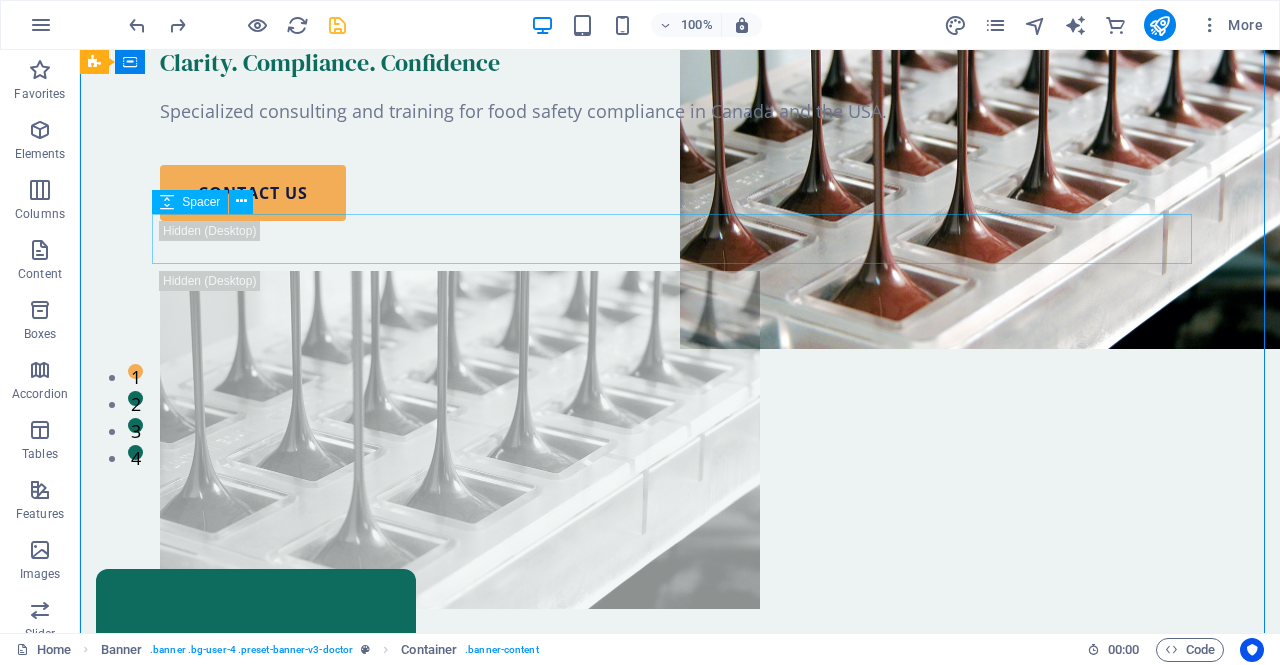 scroll, scrollTop: 0, scrollLeft: 0, axis: both 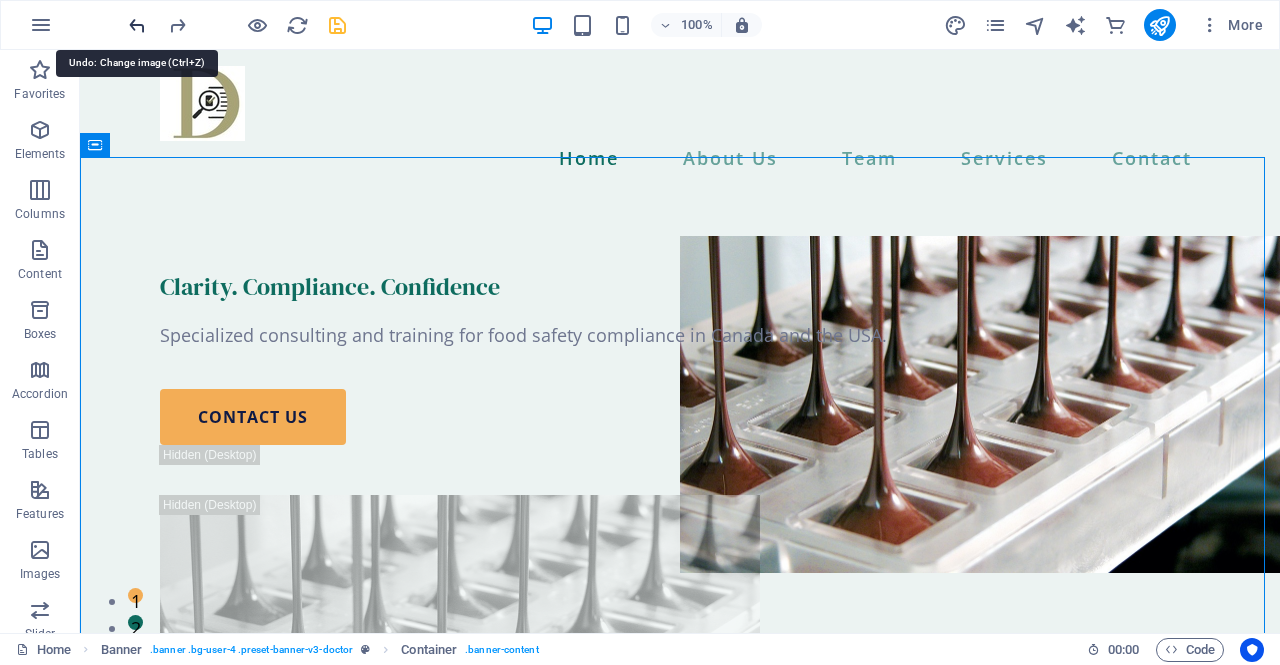 click at bounding box center [137, 25] 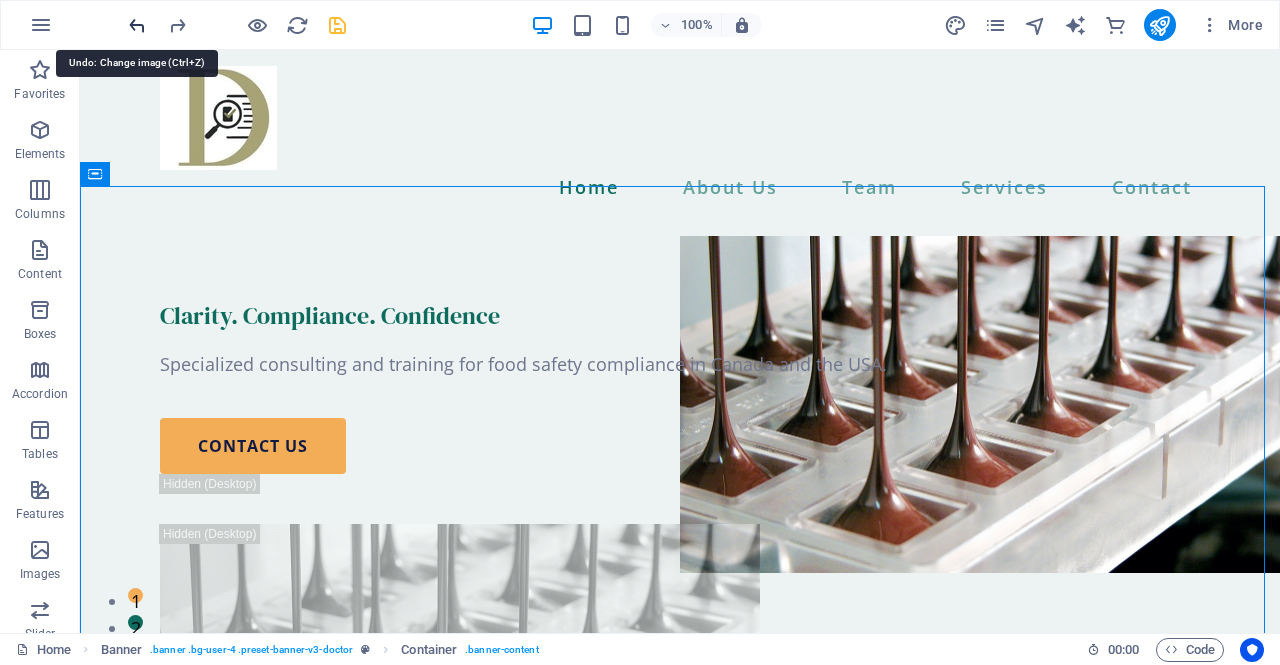 click at bounding box center [137, 25] 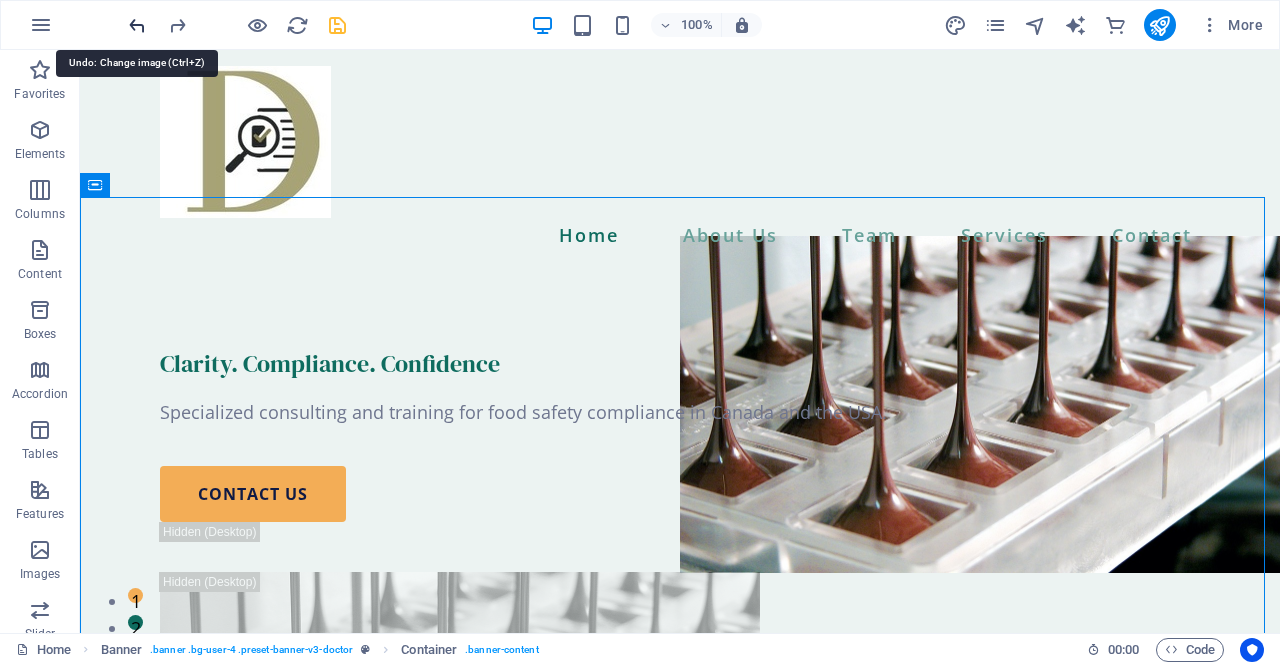 click at bounding box center [137, 25] 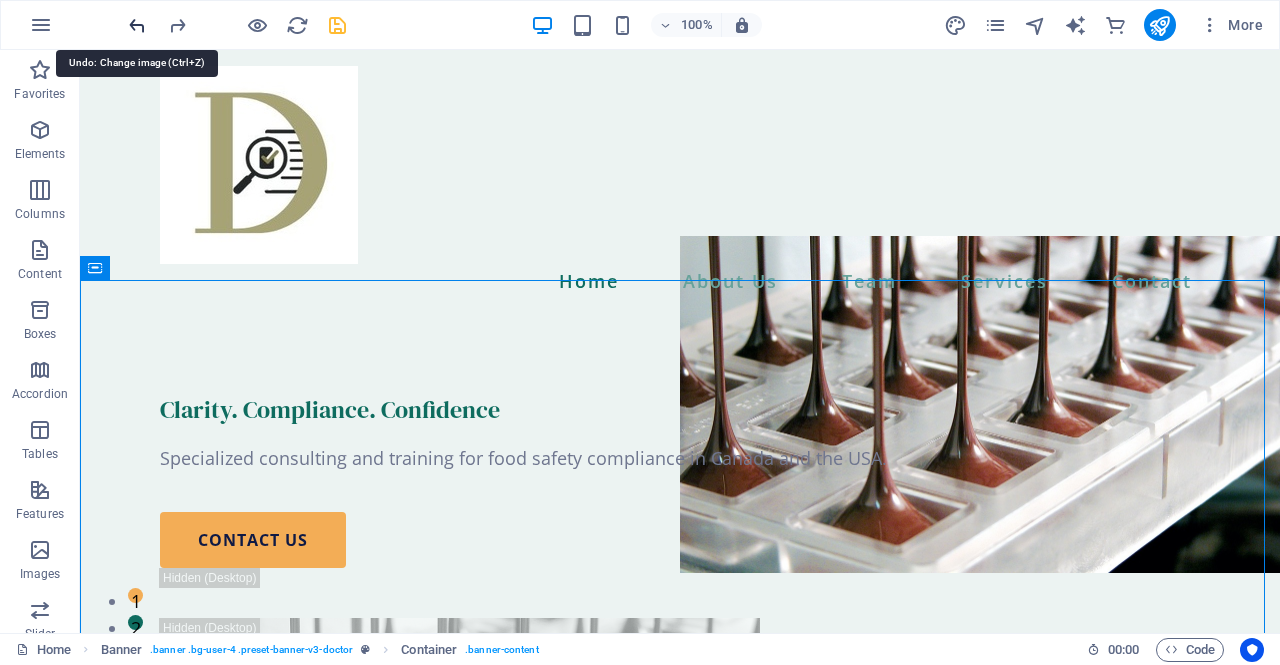 click at bounding box center (137, 25) 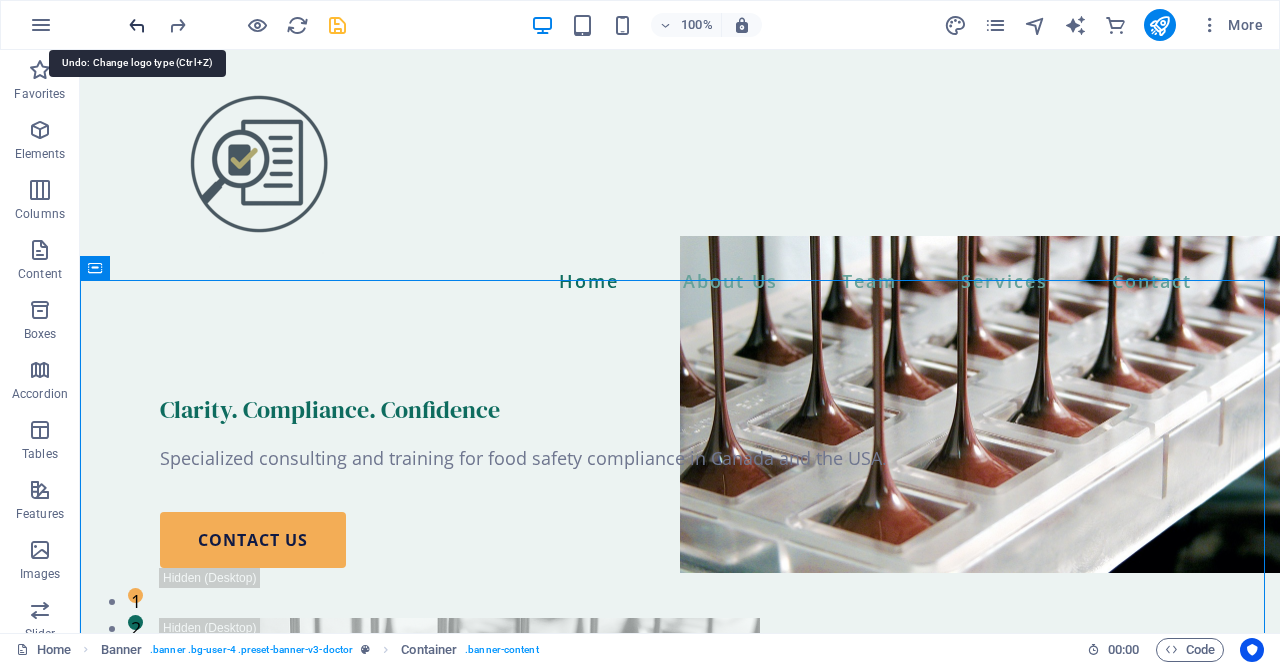 click at bounding box center [137, 25] 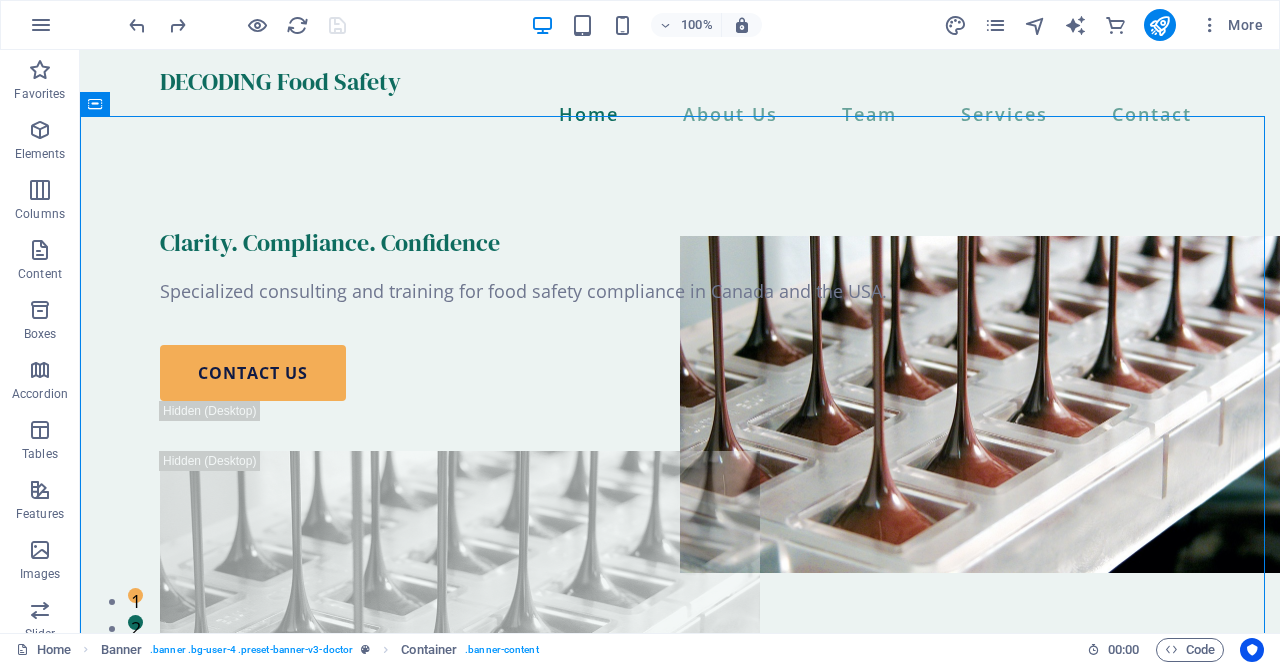 click at bounding box center [237, 25] 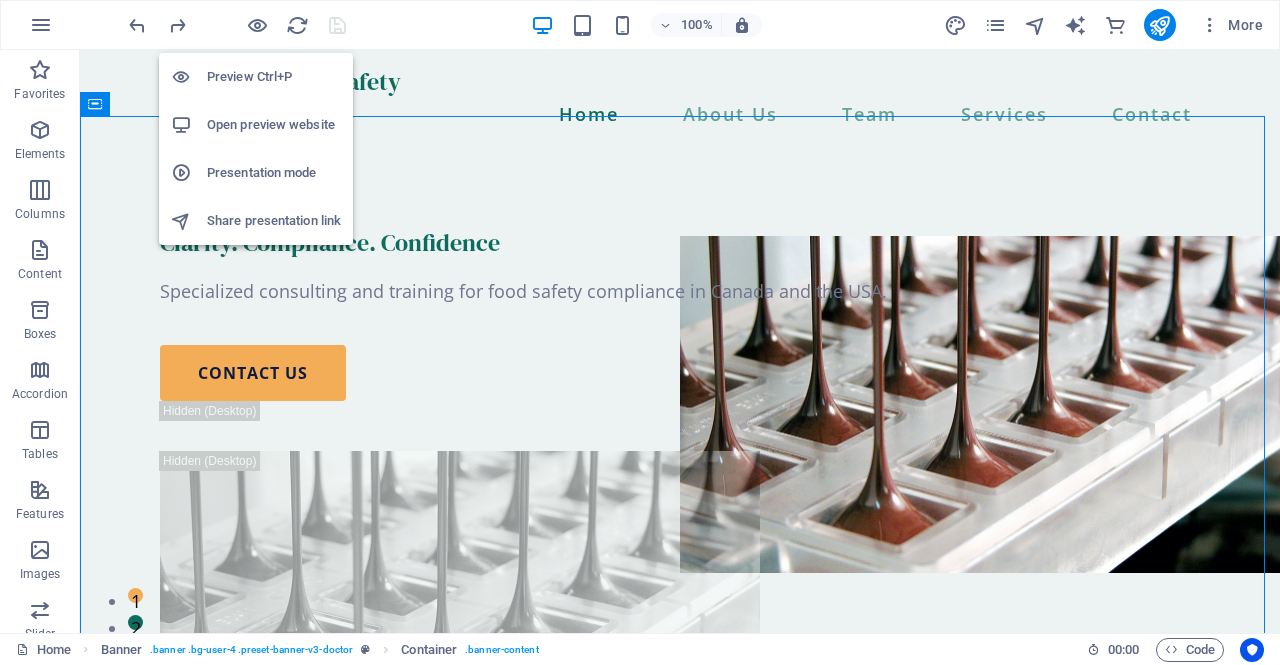 click on "Preview Ctrl+P" at bounding box center (274, 77) 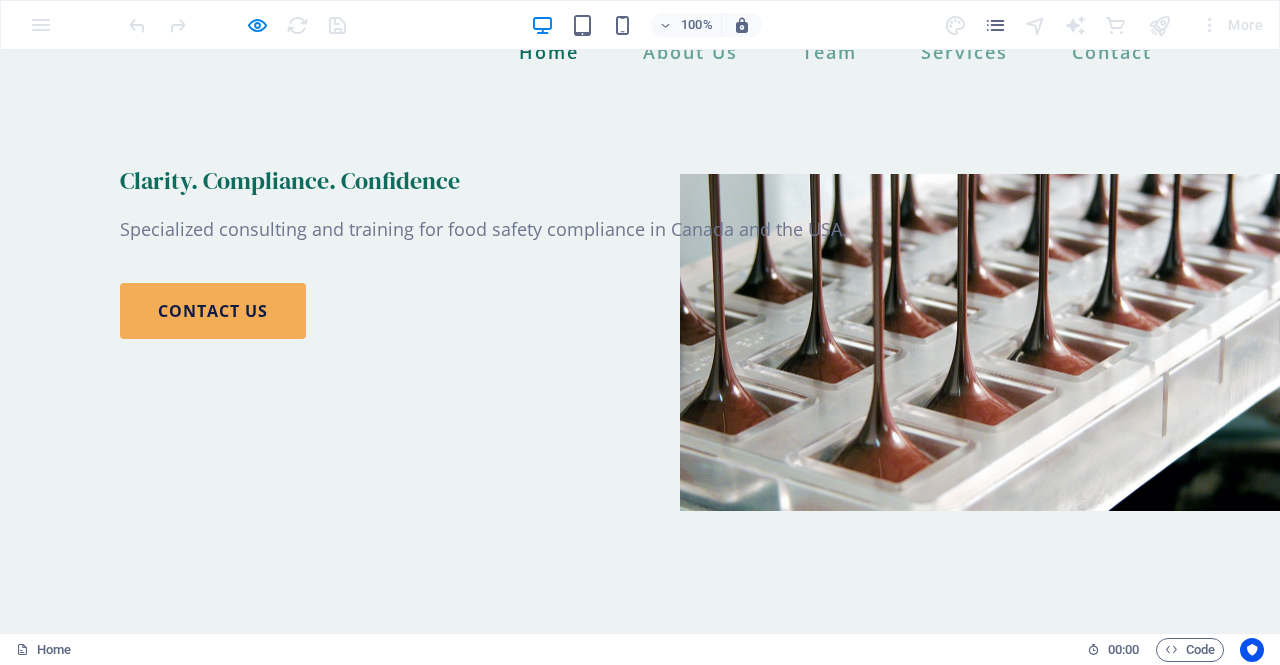 scroll, scrollTop: 0, scrollLeft: 0, axis: both 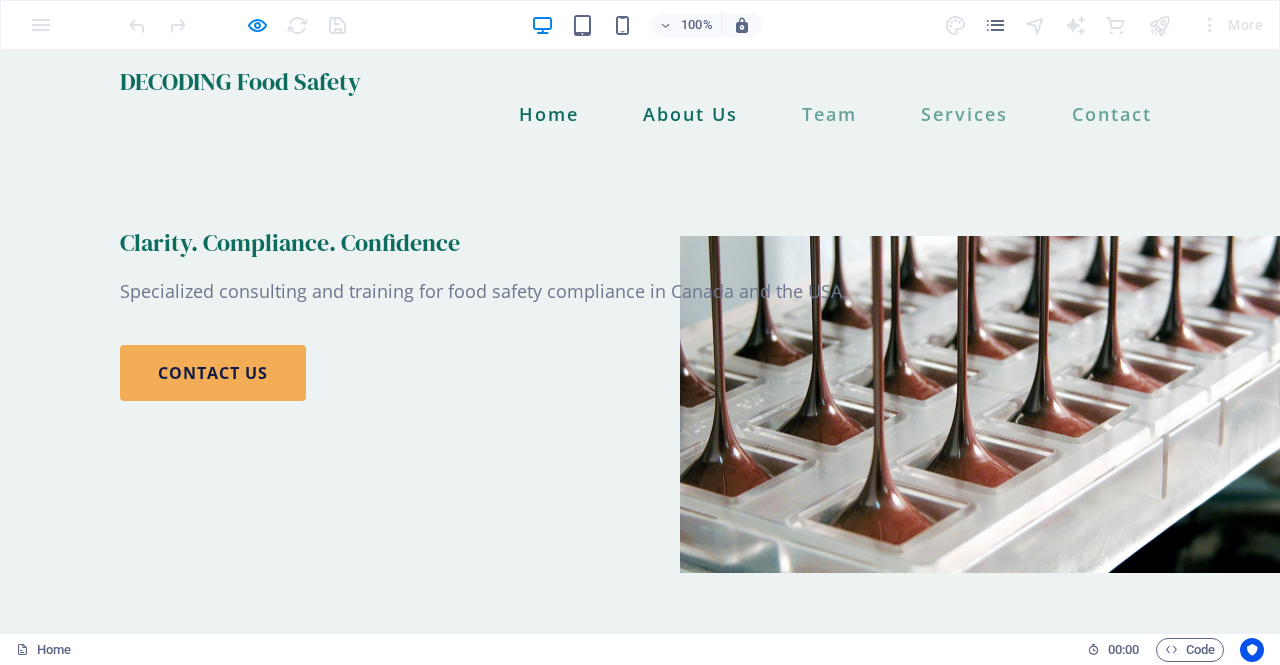 click on "About Us" at bounding box center (690, 114) 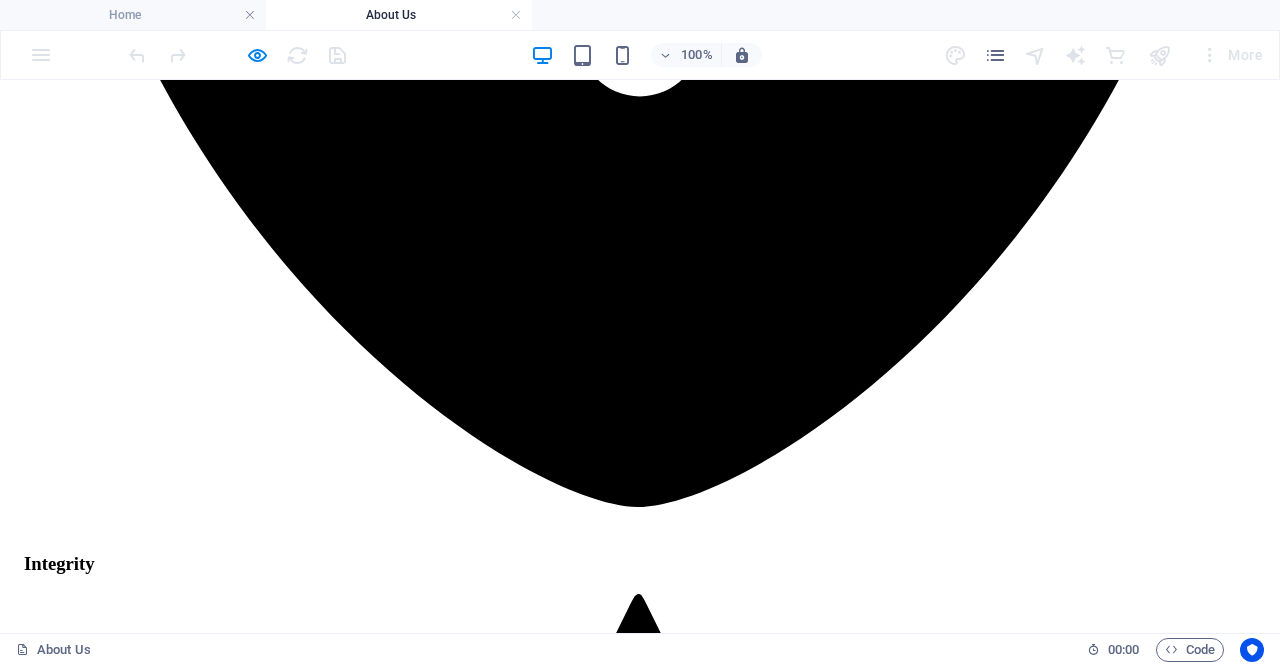 scroll, scrollTop: 2610, scrollLeft: 0, axis: vertical 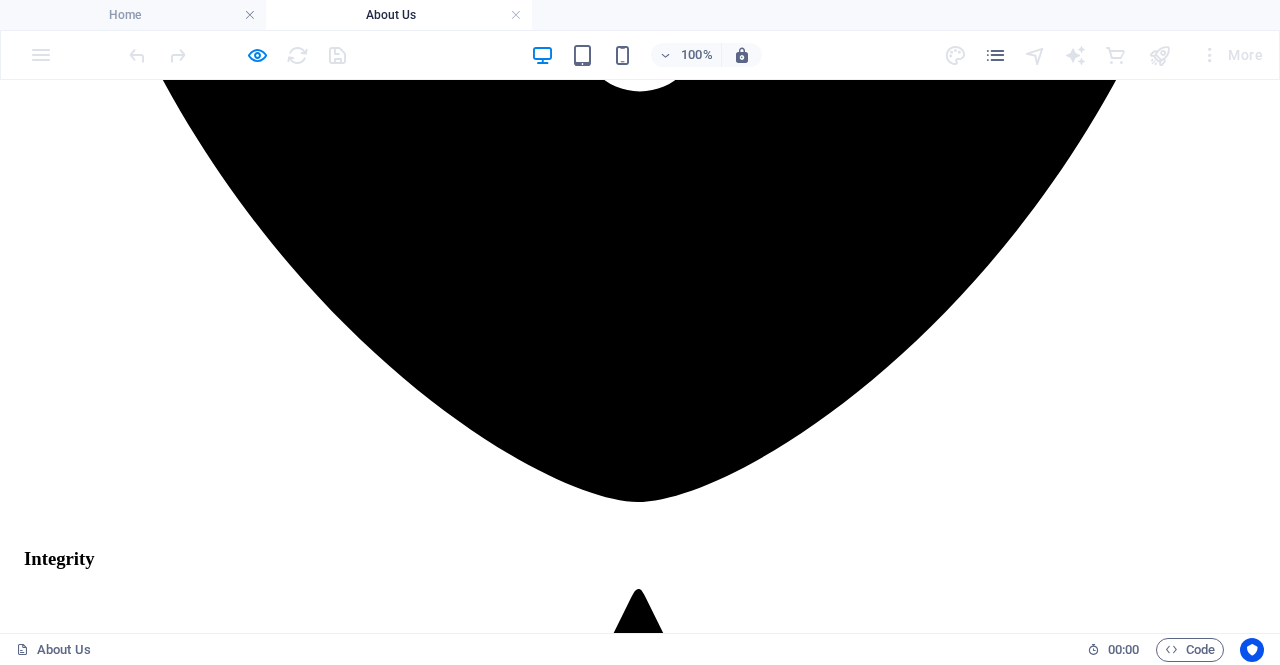 click on "Home About Us Team Services Contact" at bounding box center (640, -2379) 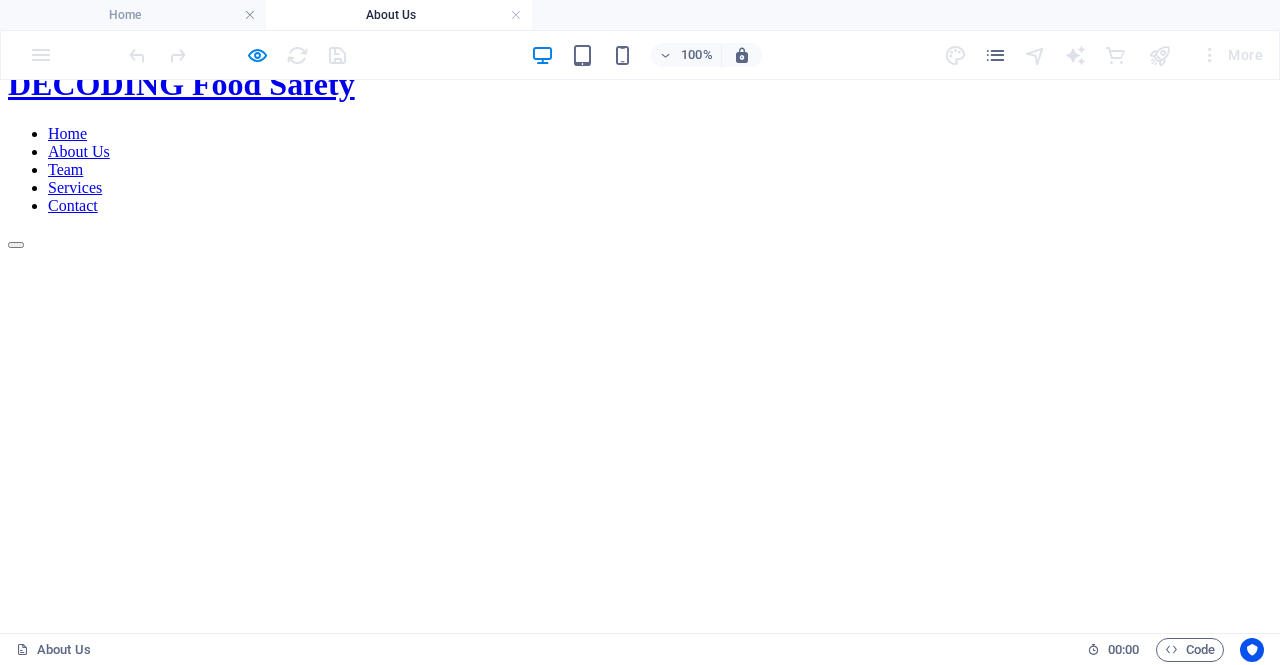 scroll, scrollTop: 0, scrollLeft: 0, axis: both 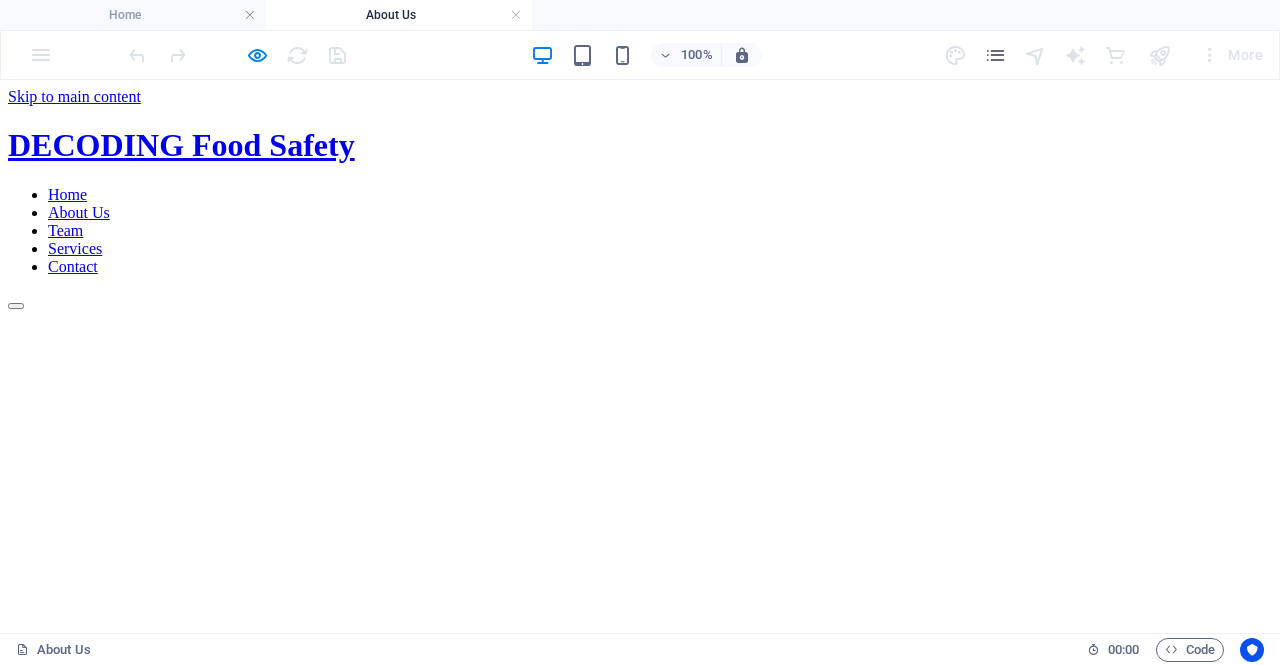 drag, startPoint x: 825, startPoint y: 113, endPoint x: 889, endPoint y: 118, distance: 64.195015 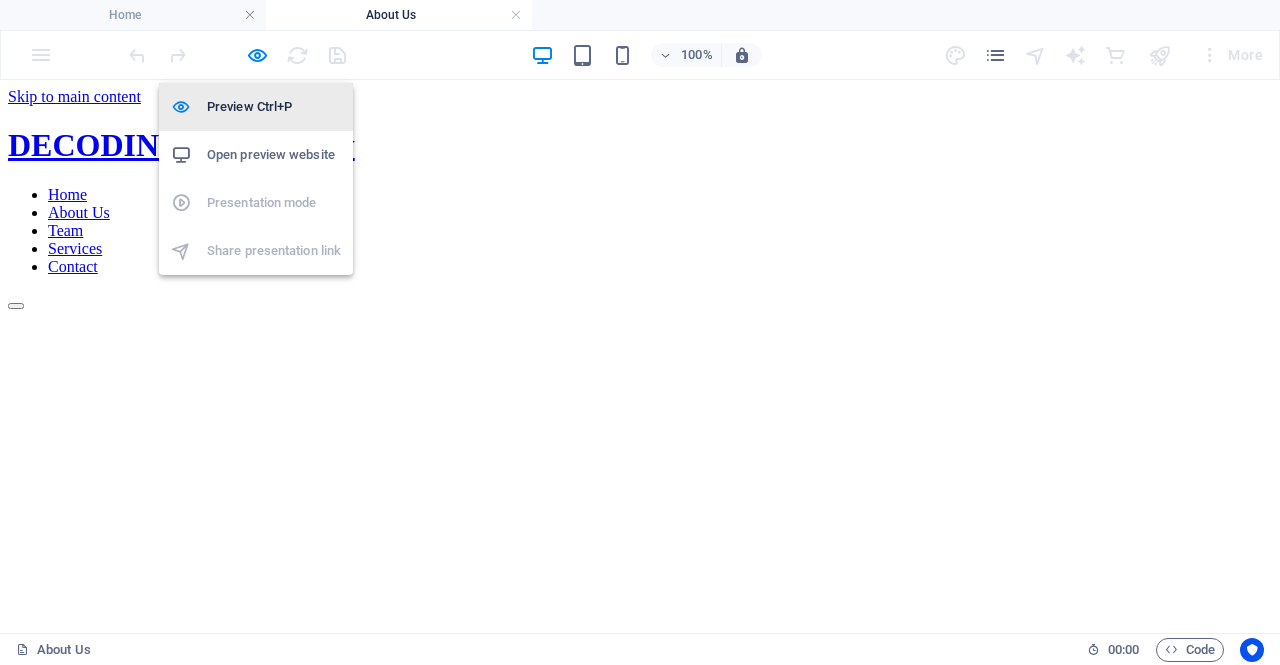 click on "Preview Ctrl+P" at bounding box center [256, 107] 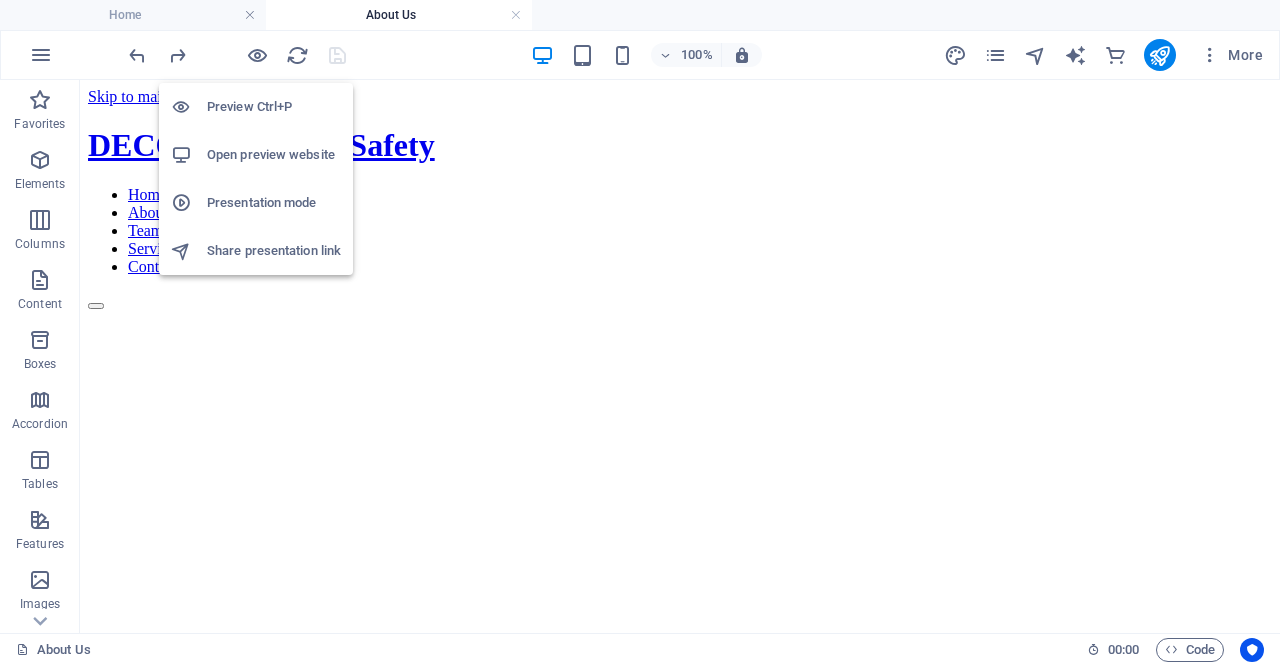 click on "Preview Ctrl+P" at bounding box center (274, 107) 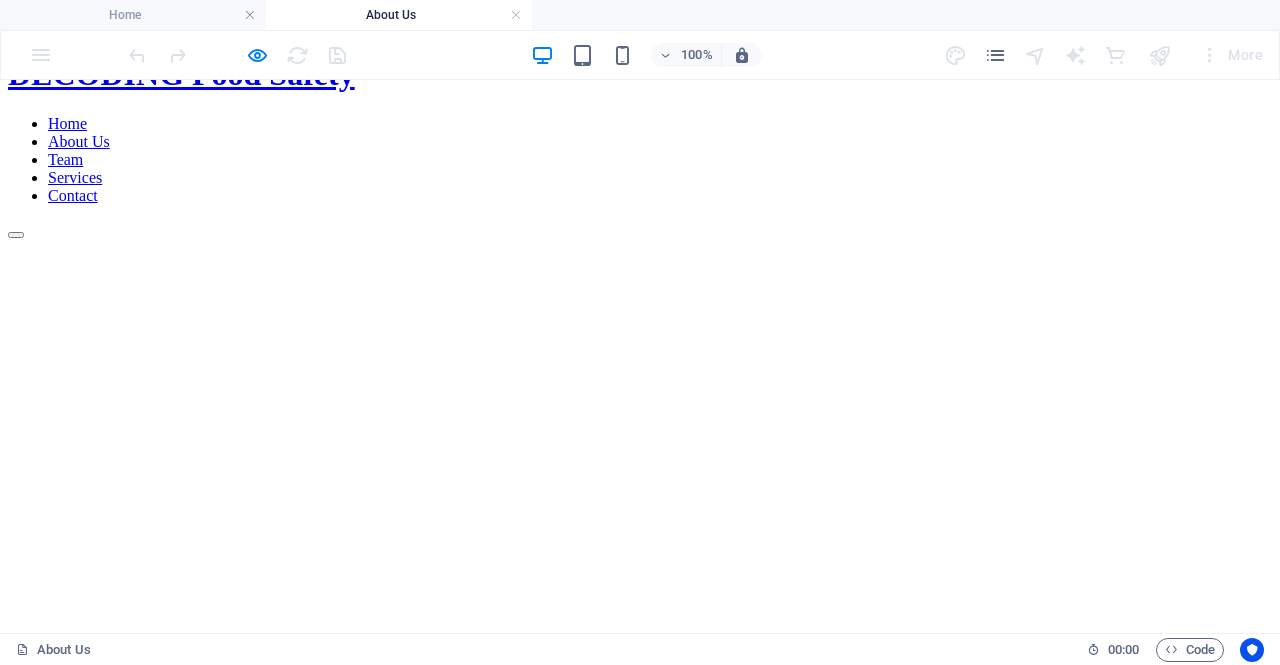 scroll, scrollTop: 73, scrollLeft: 0, axis: vertical 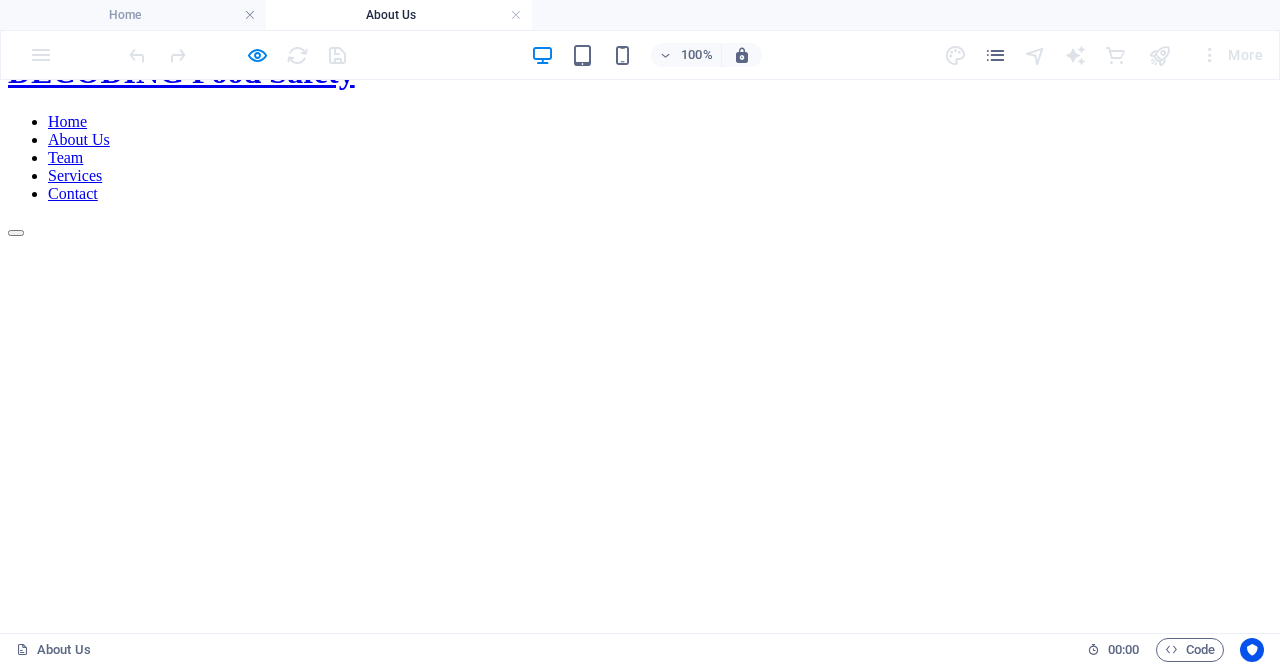 click on "Team" at bounding box center [65, 157] 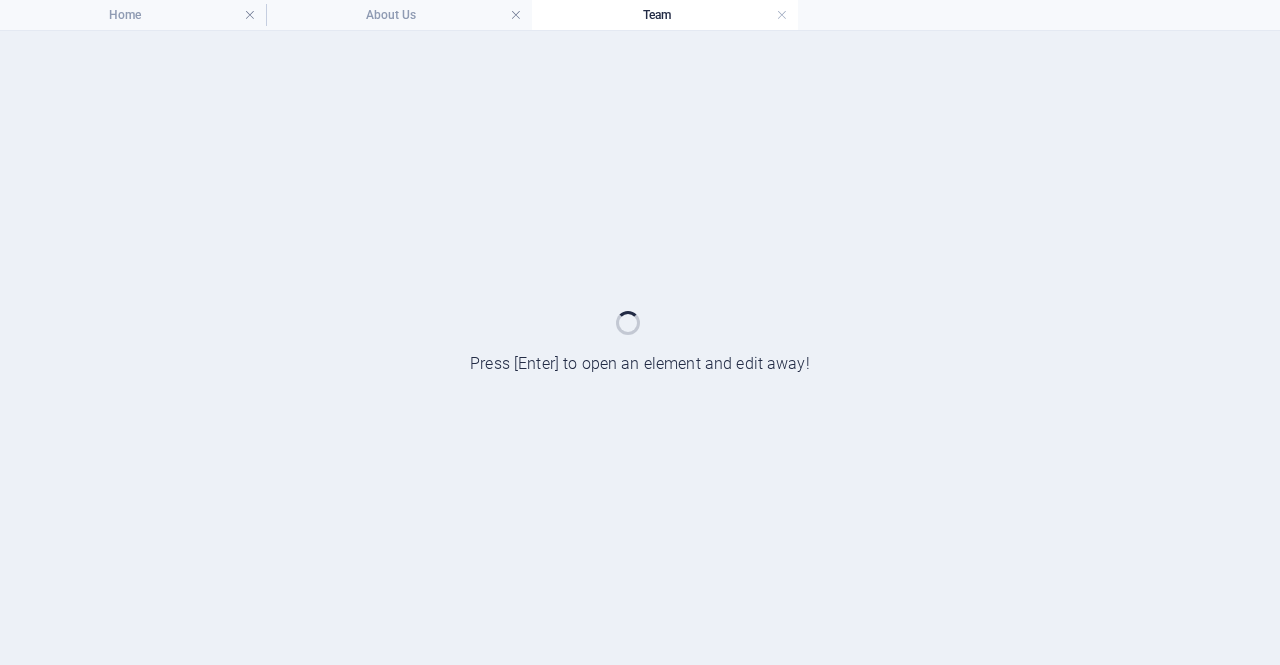 scroll, scrollTop: 0, scrollLeft: 0, axis: both 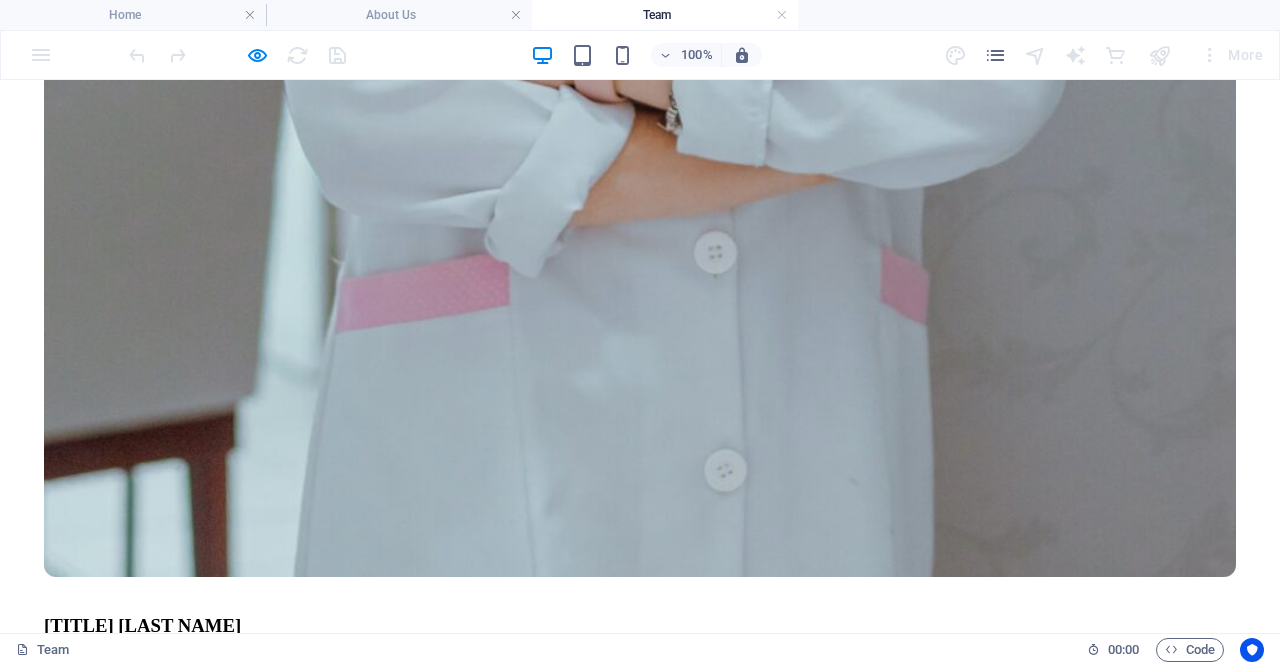 click on "Home About Us Team Services Contact" at bounding box center (640, -1434) 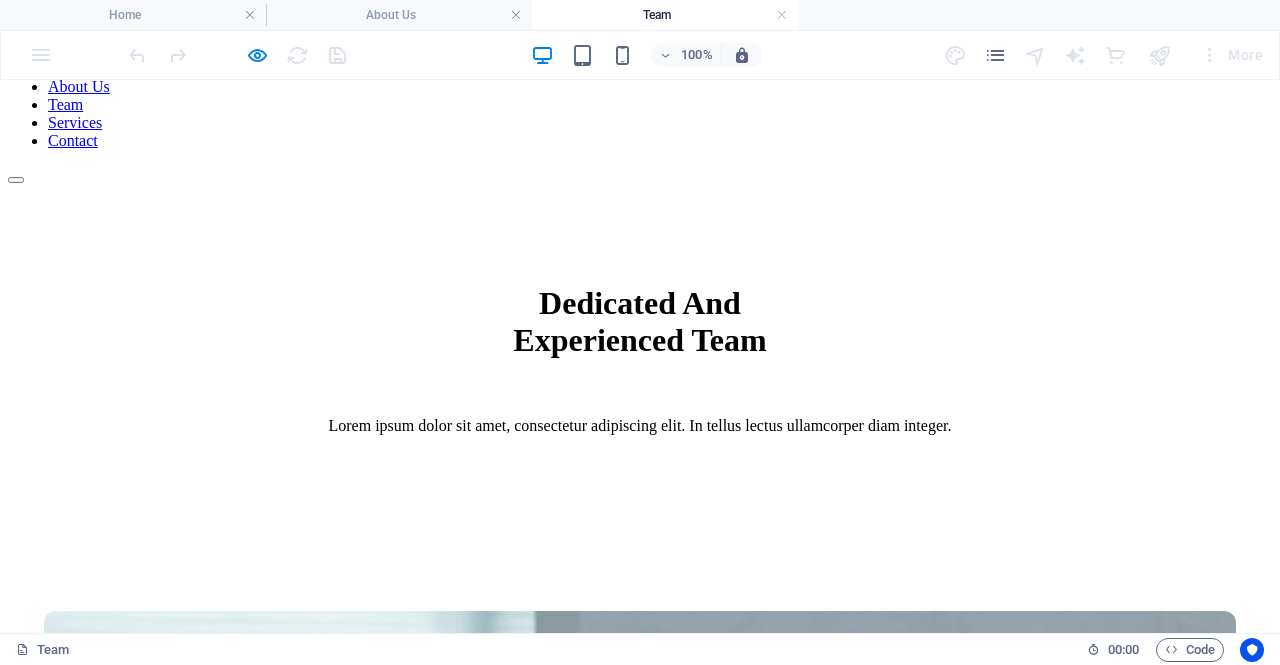 scroll, scrollTop: 0, scrollLeft: 0, axis: both 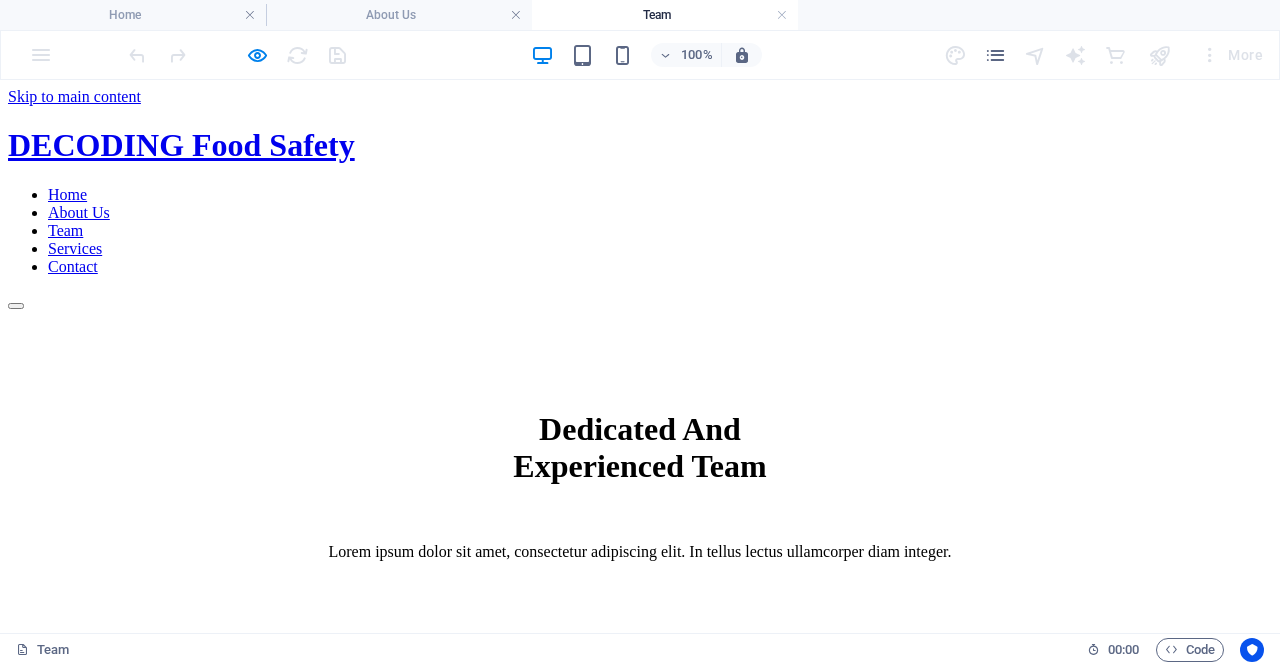 click on "Home About Us Team Services Contact" at bounding box center [640, 231] 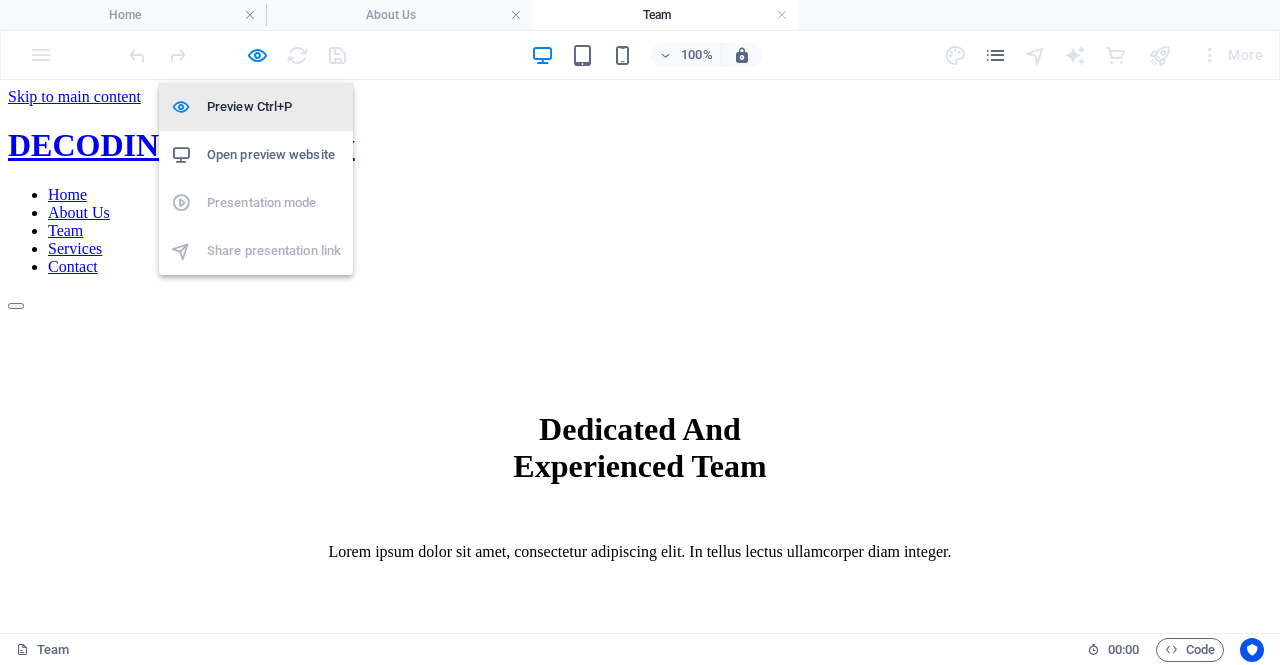 click on "Preview Ctrl+P" at bounding box center (274, 107) 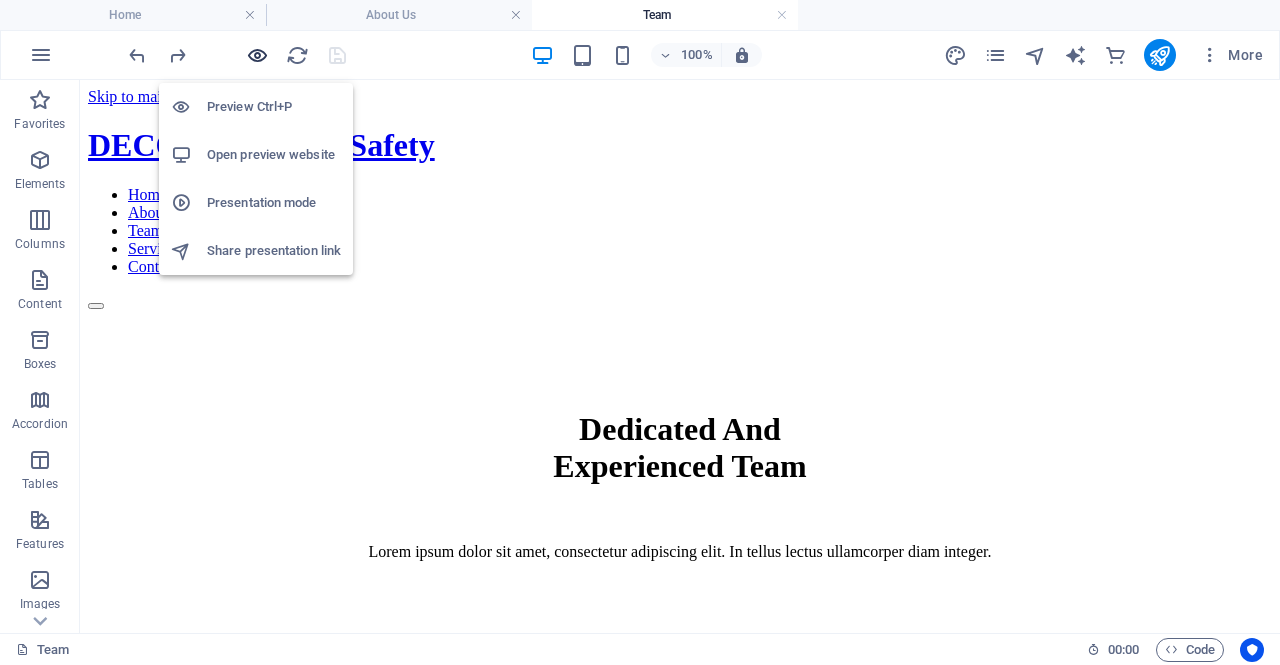 click at bounding box center (257, 55) 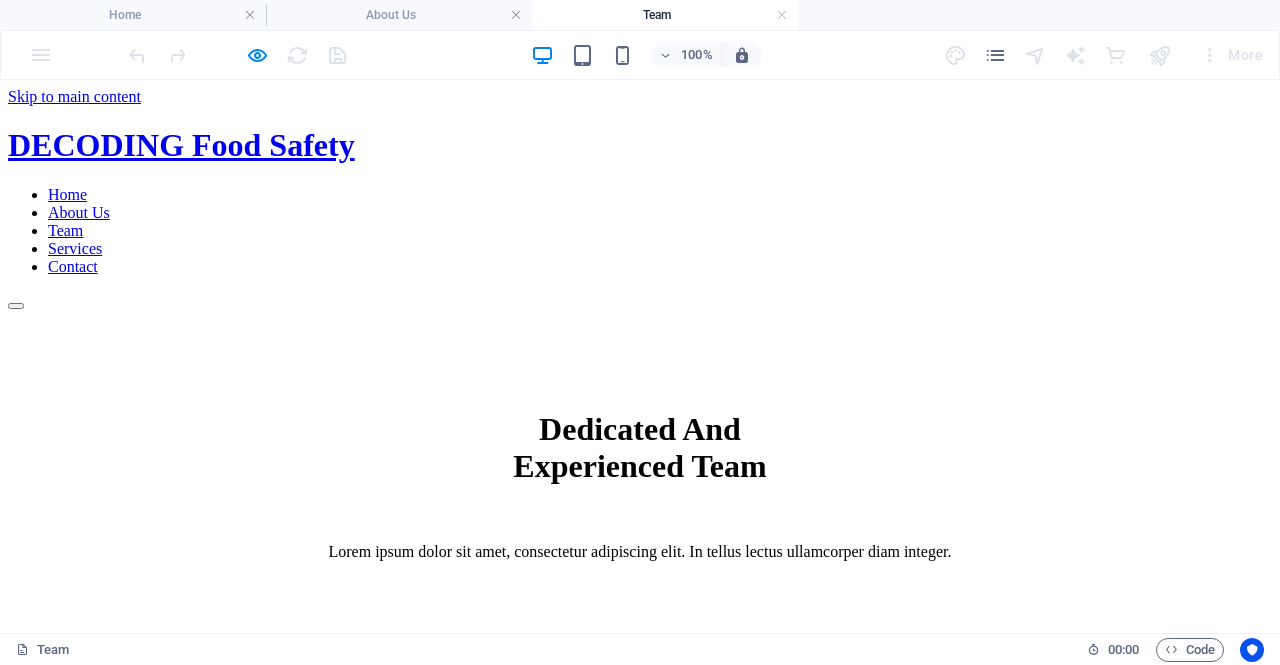 click on "Services" at bounding box center (75, 248) 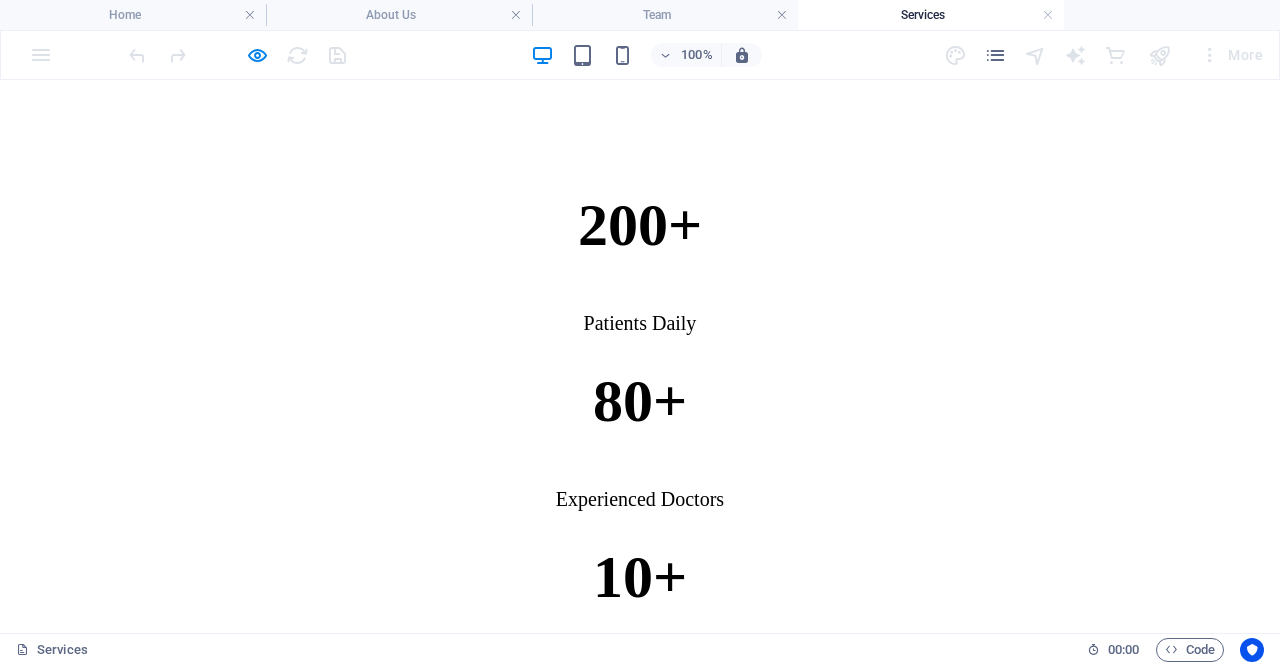 scroll, scrollTop: 1051, scrollLeft: 0, axis: vertical 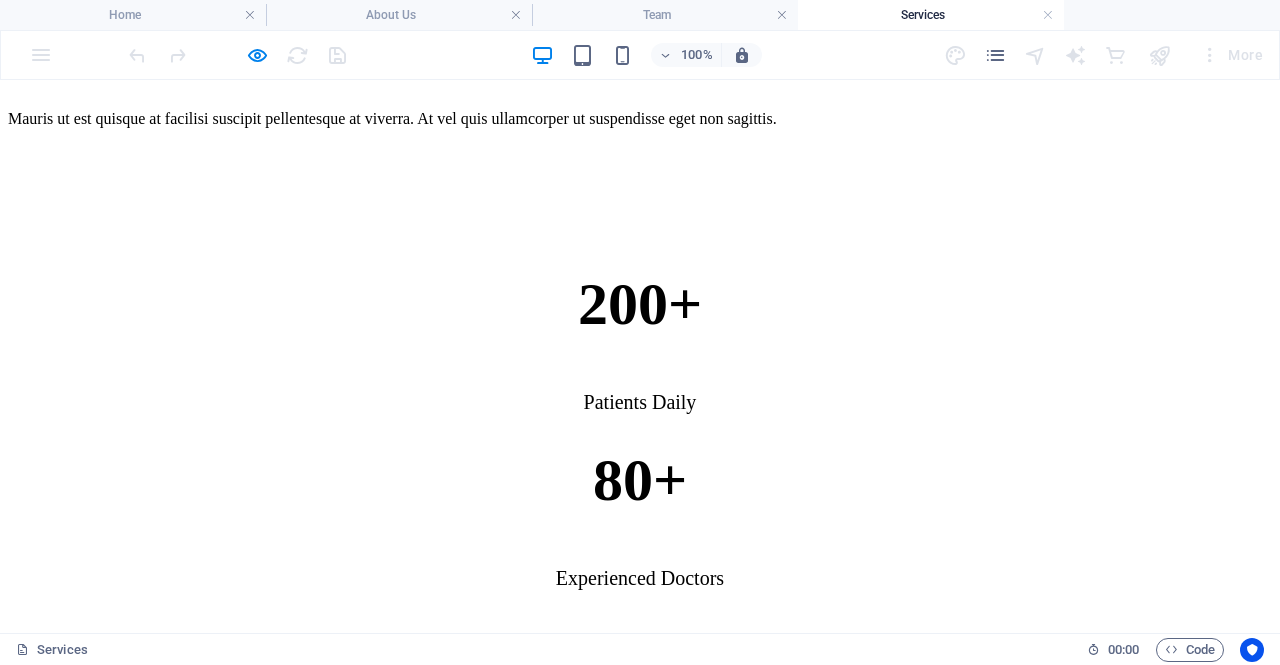 click on "find out more" at bounding box center (640, 2419) 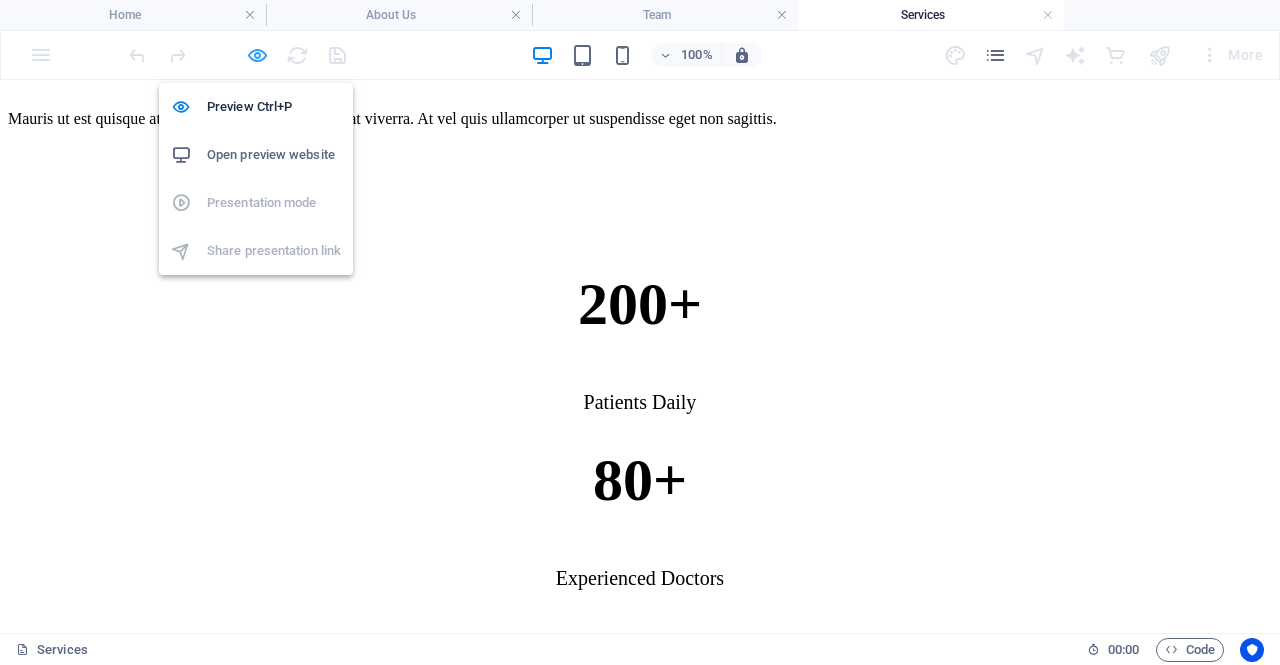 click at bounding box center [257, 55] 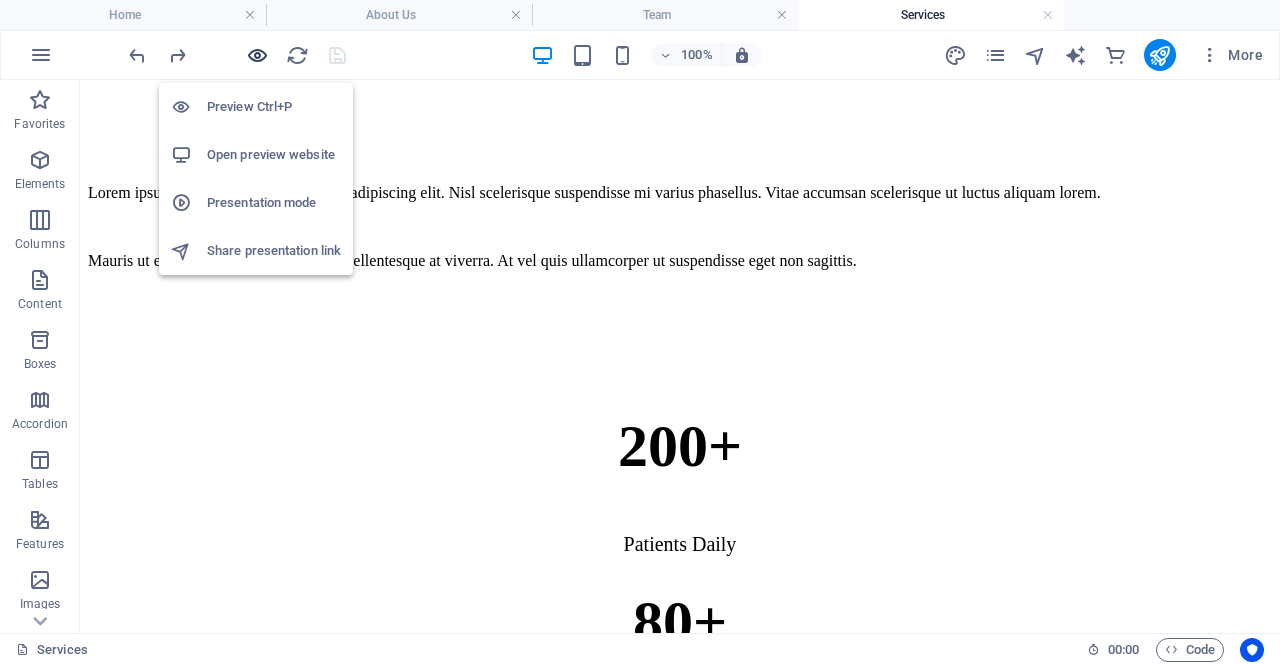 click at bounding box center (257, 55) 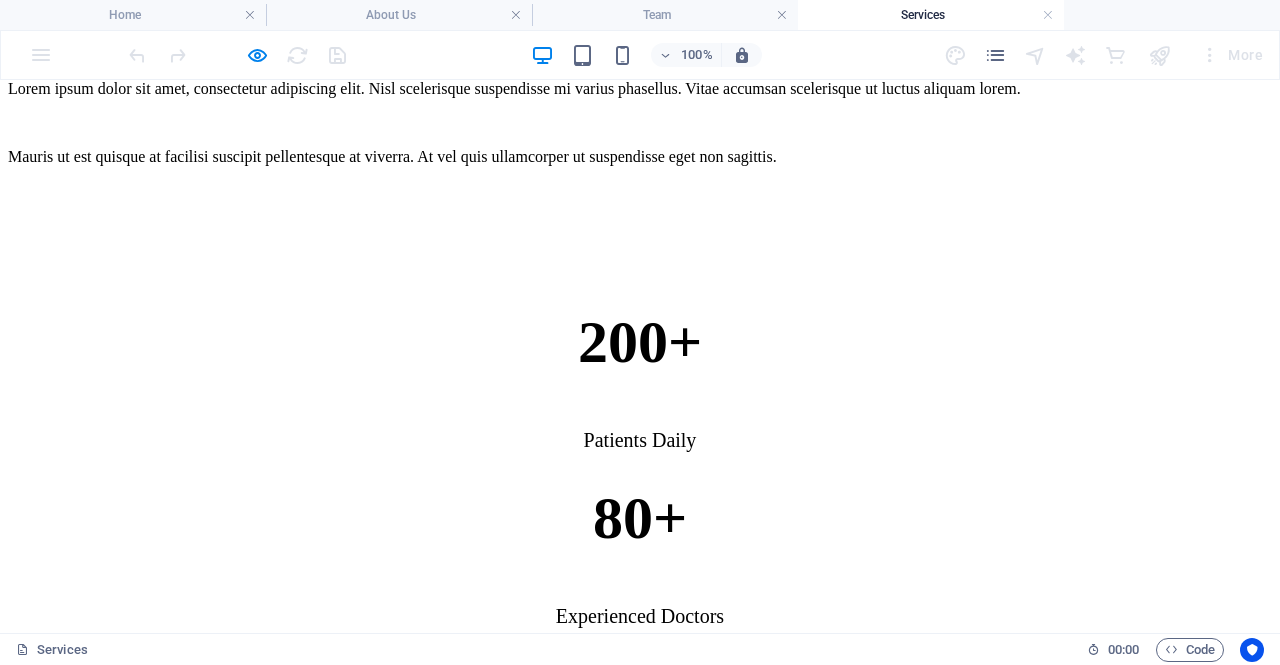 scroll, scrollTop: 1011, scrollLeft: 0, axis: vertical 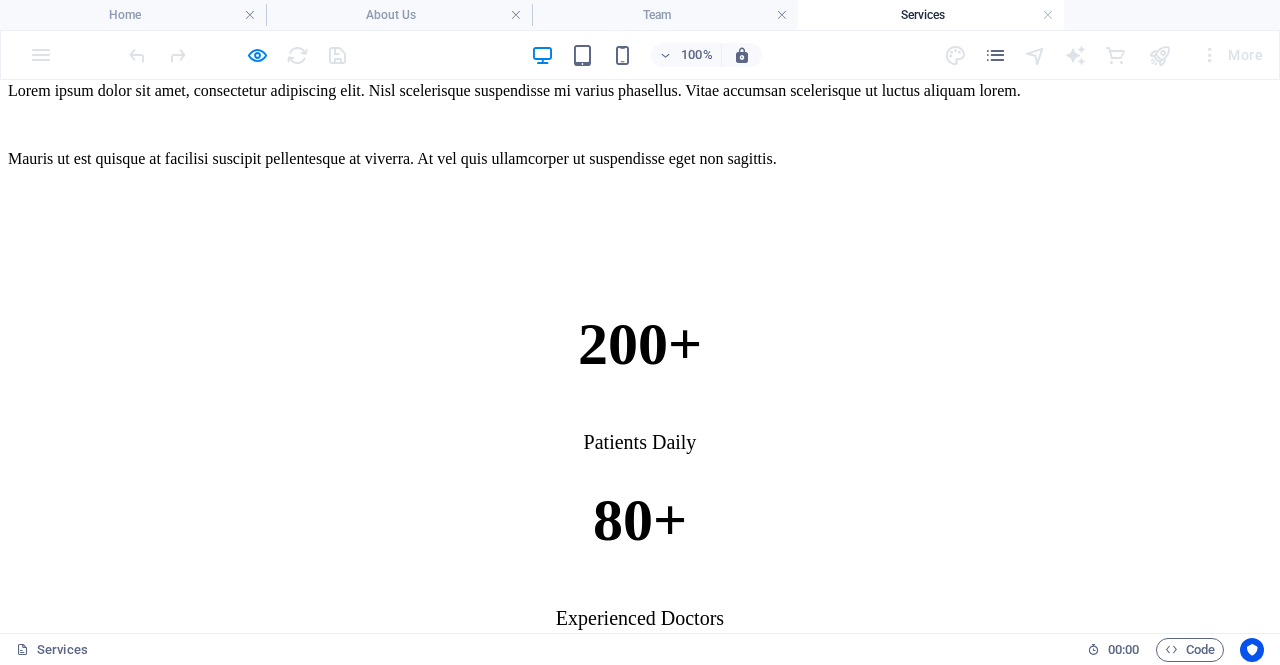 click on "find out more" at bounding box center (67, 2458) 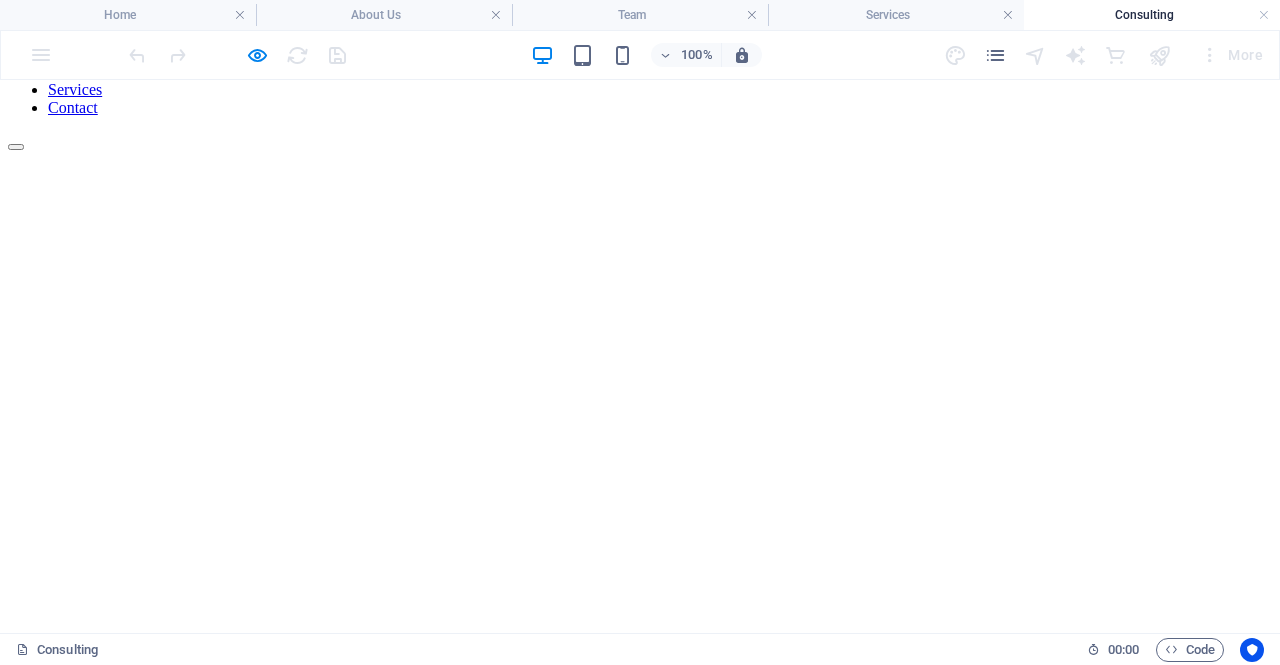 scroll, scrollTop: 0, scrollLeft: 0, axis: both 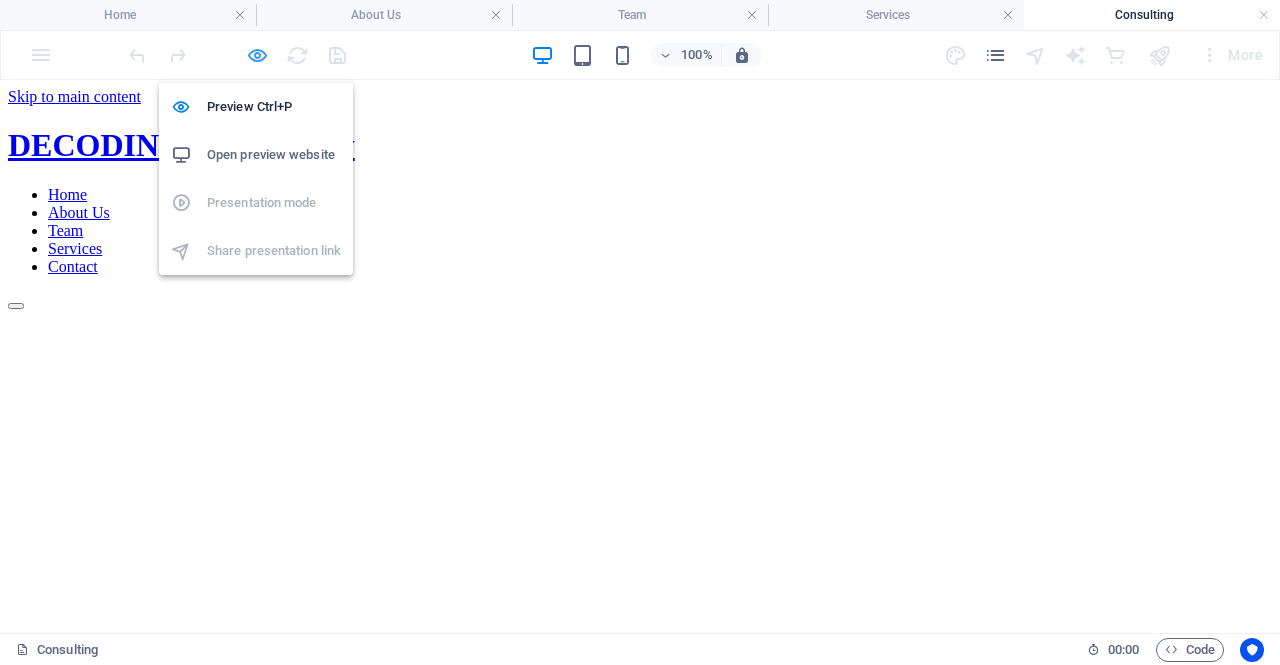 click at bounding box center [257, 55] 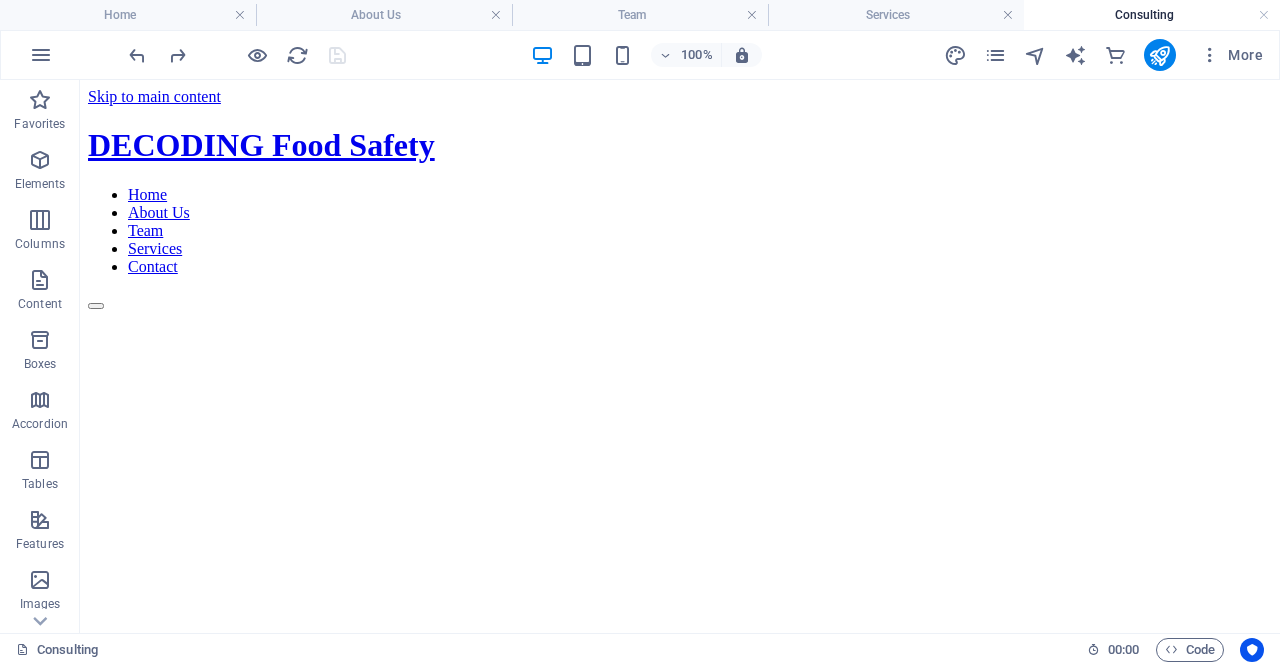click at bounding box center [237, 55] 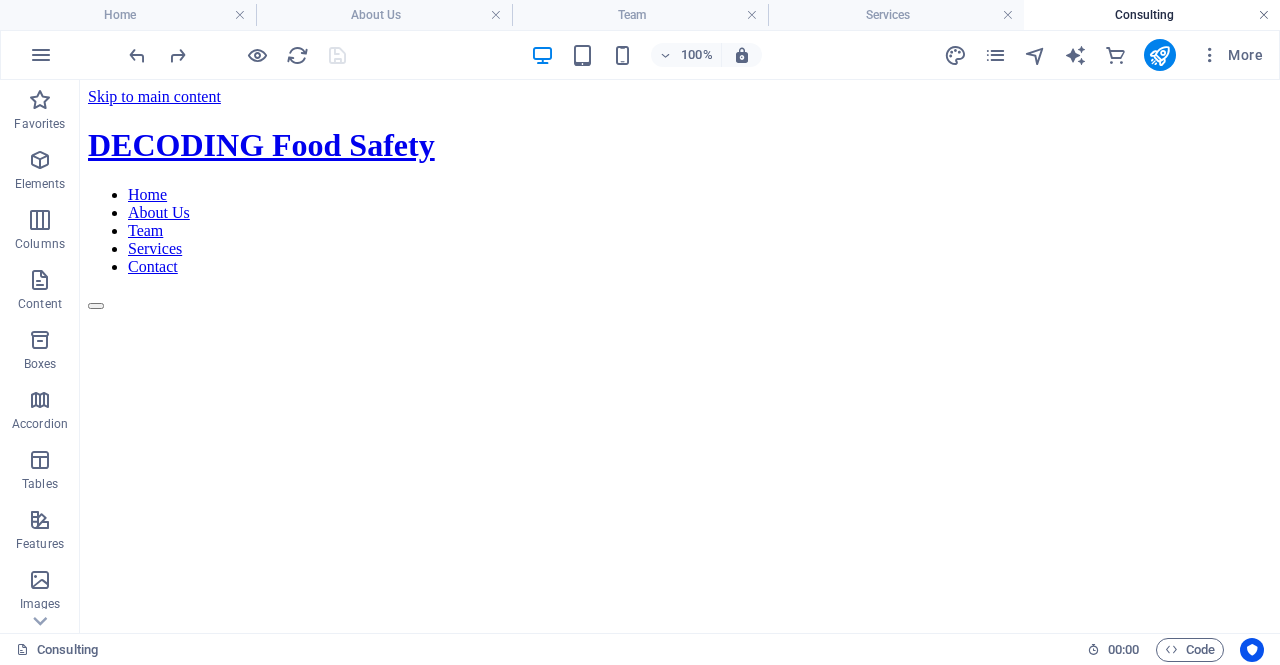 click at bounding box center [1264, 15] 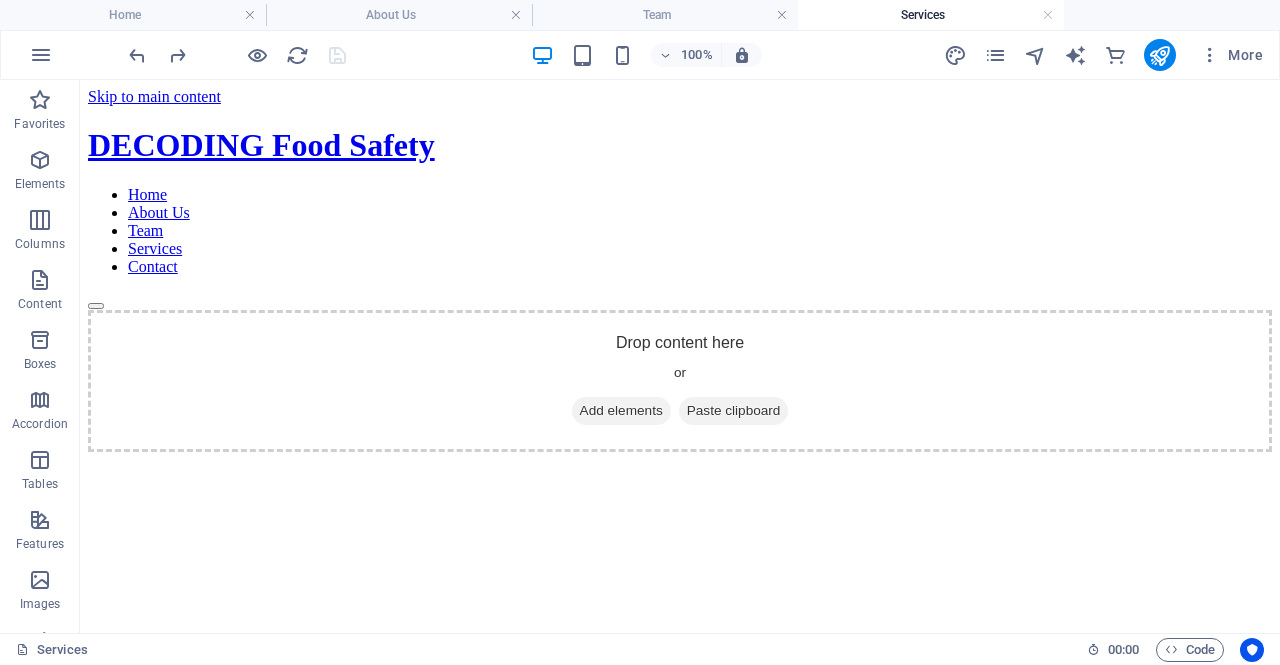 scroll, scrollTop: 1011, scrollLeft: 0, axis: vertical 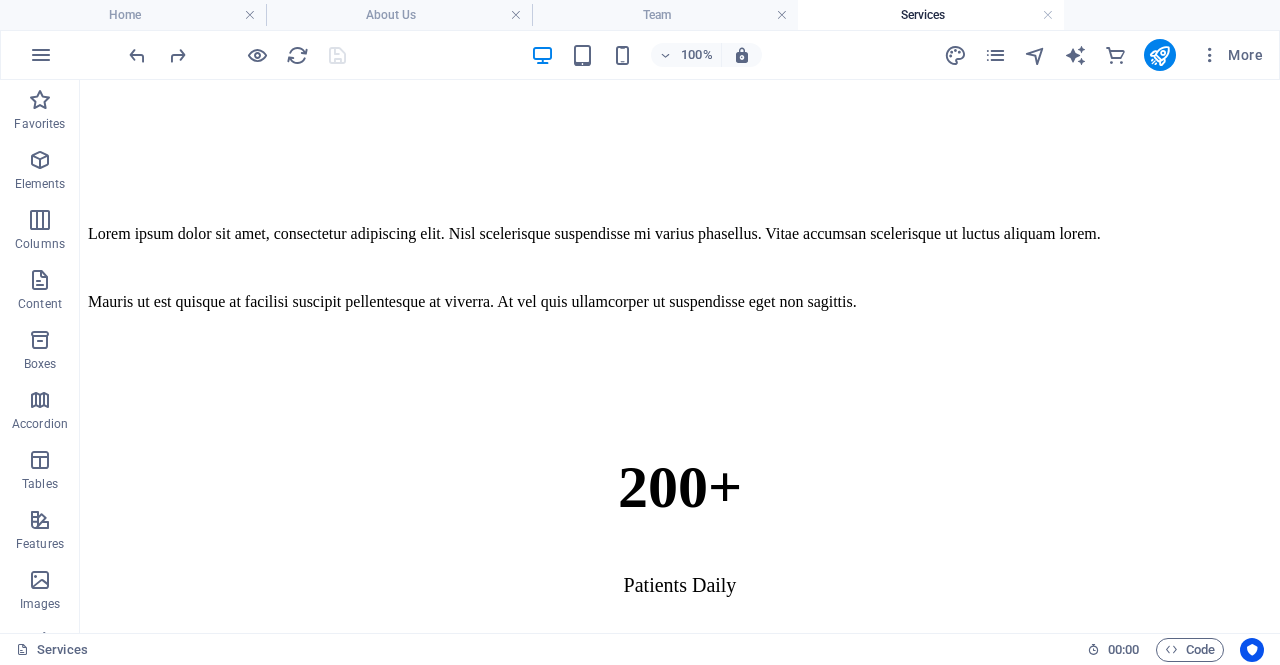 click at bounding box center (237, 55) 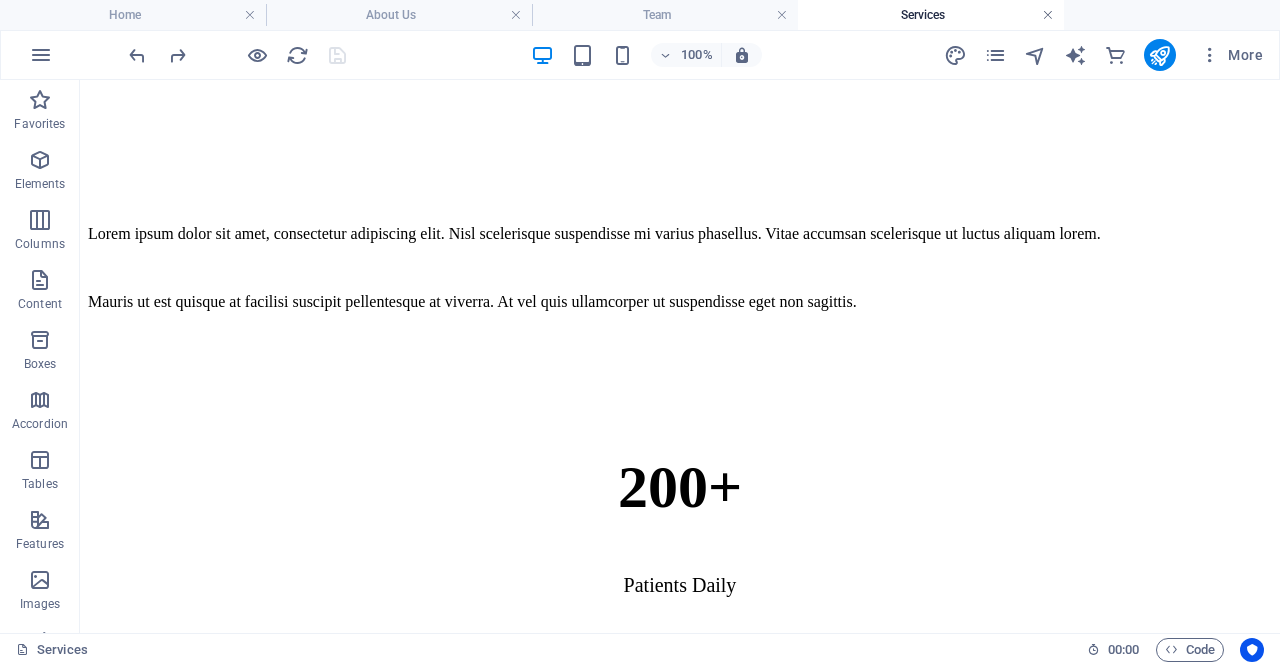 click at bounding box center [1048, 15] 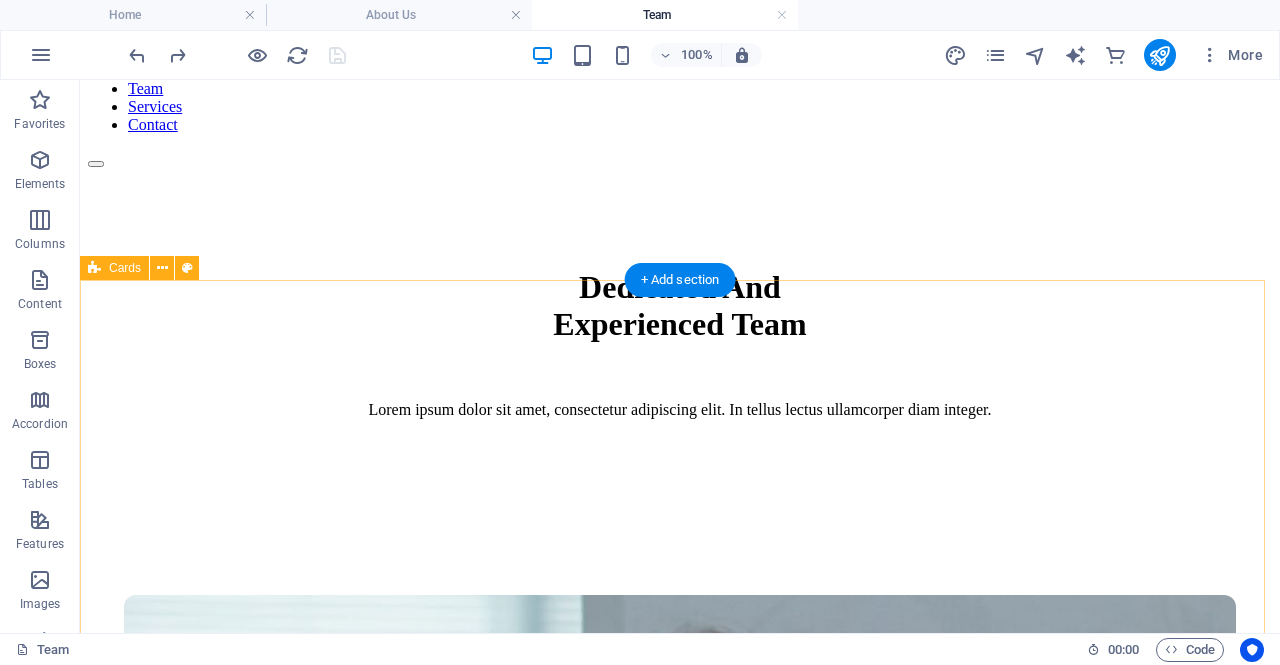 scroll, scrollTop: 0, scrollLeft: 0, axis: both 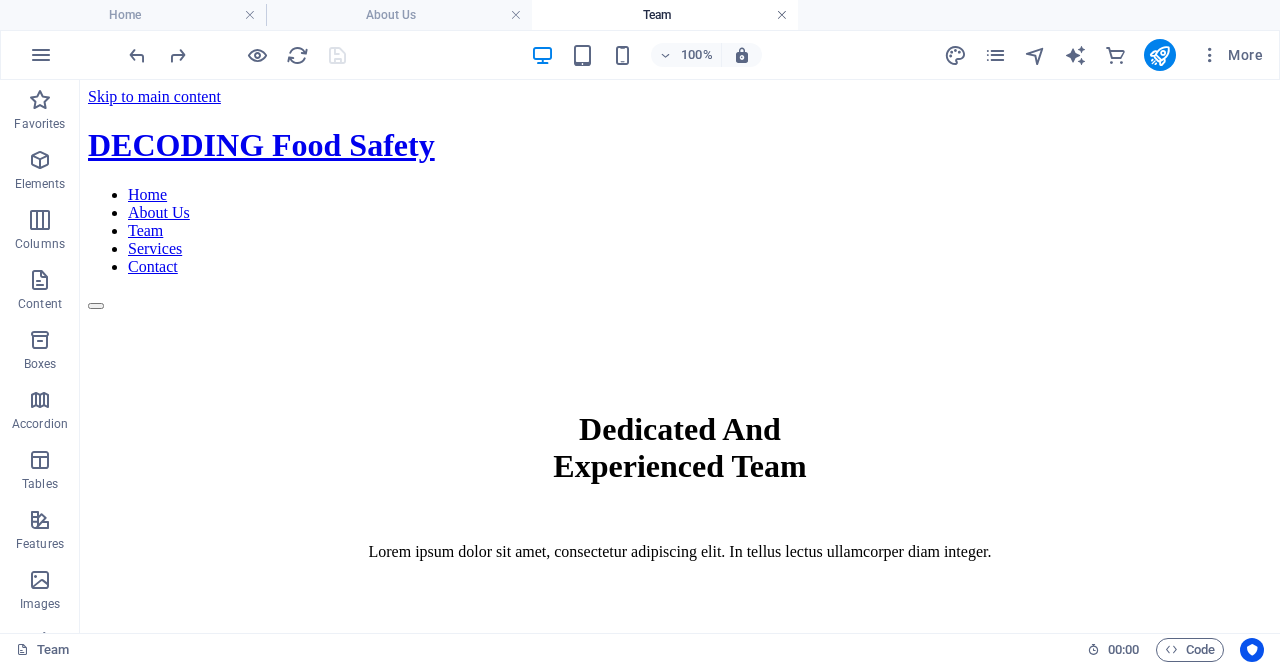 click at bounding box center (782, 15) 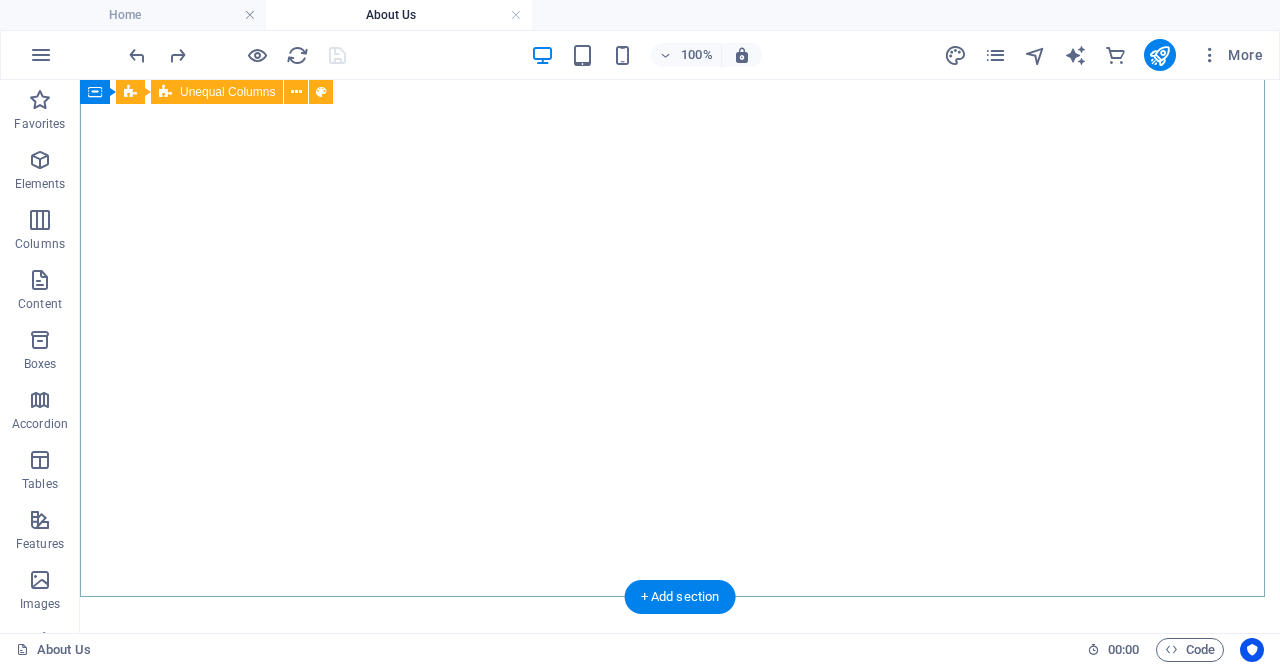 scroll, scrollTop: 0, scrollLeft: 0, axis: both 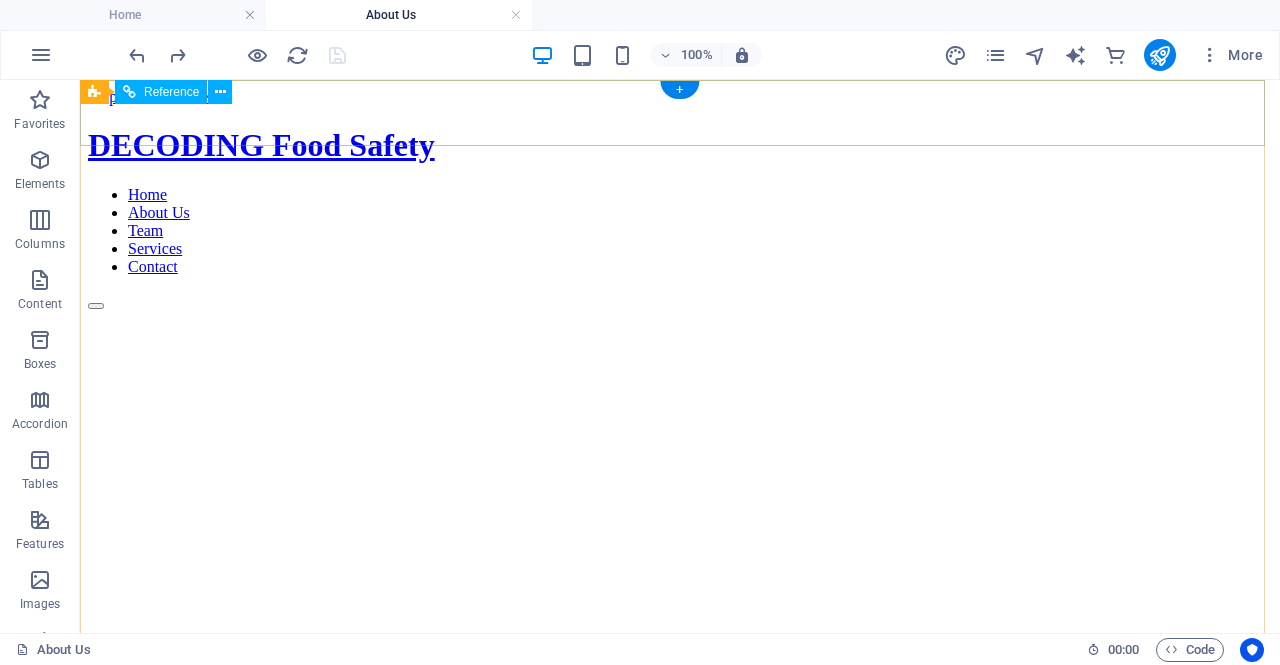 click on "Home About Us Team Services Contact" at bounding box center [680, 231] 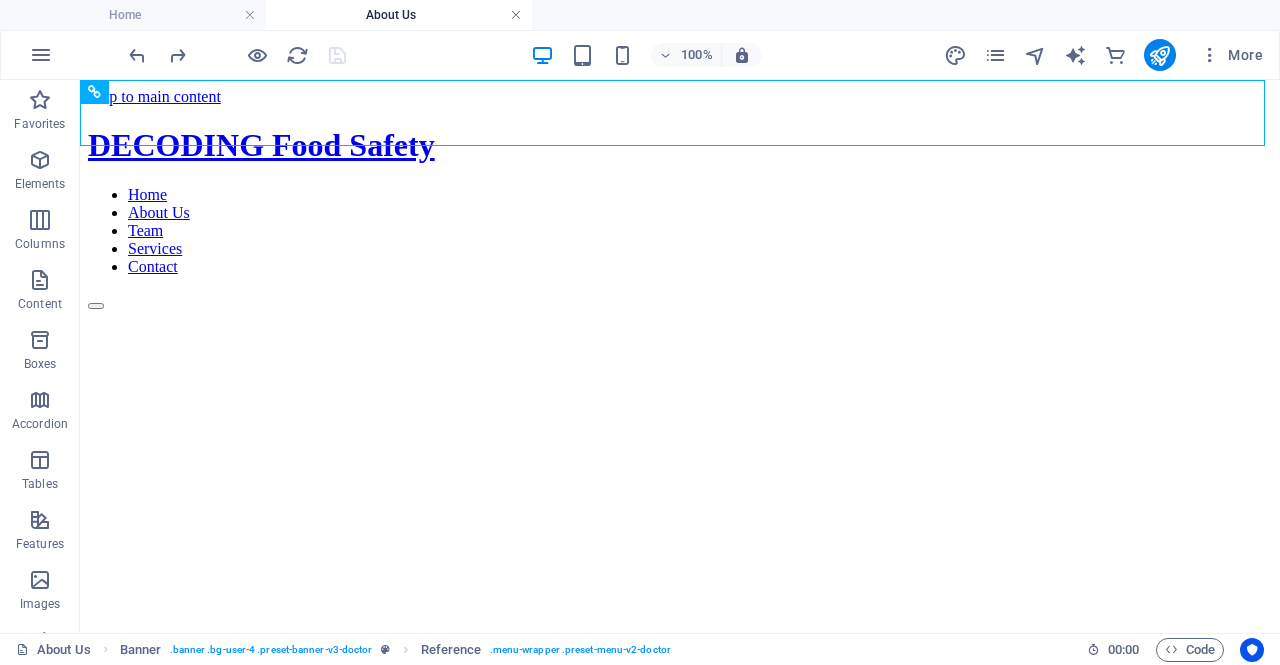 click at bounding box center [516, 15] 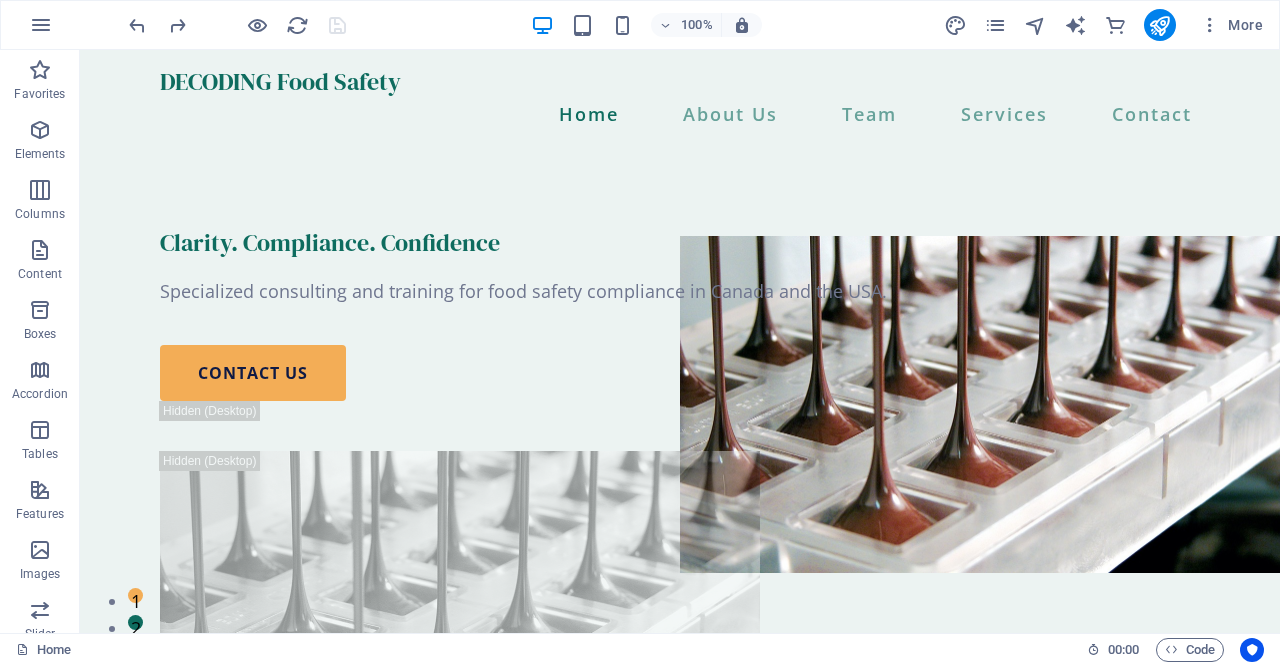 click at bounding box center (237, 25) 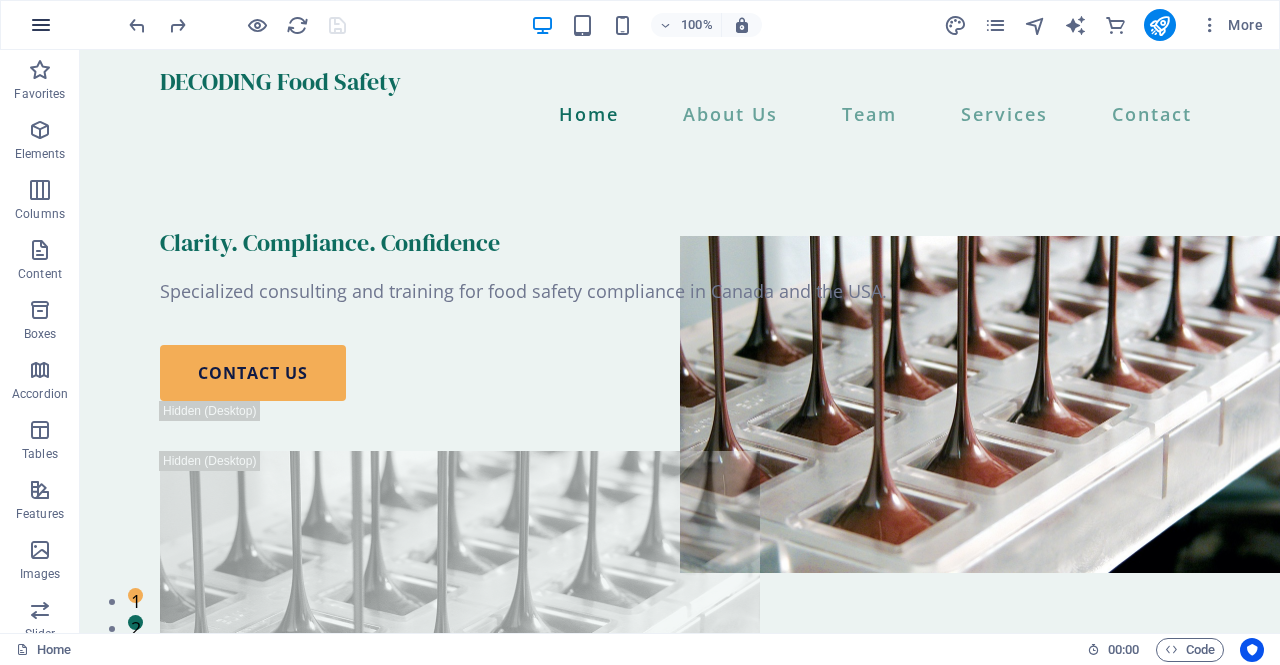 click at bounding box center (41, 25) 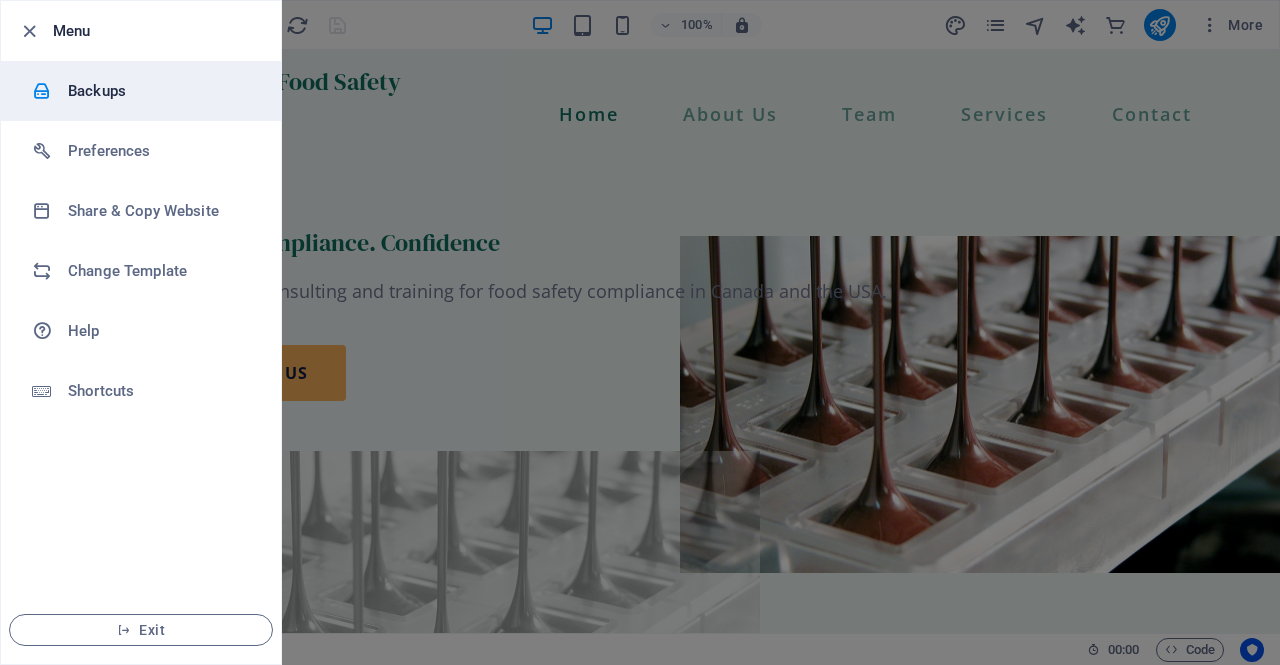 click on "Backups" at bounding box center (160, 91) 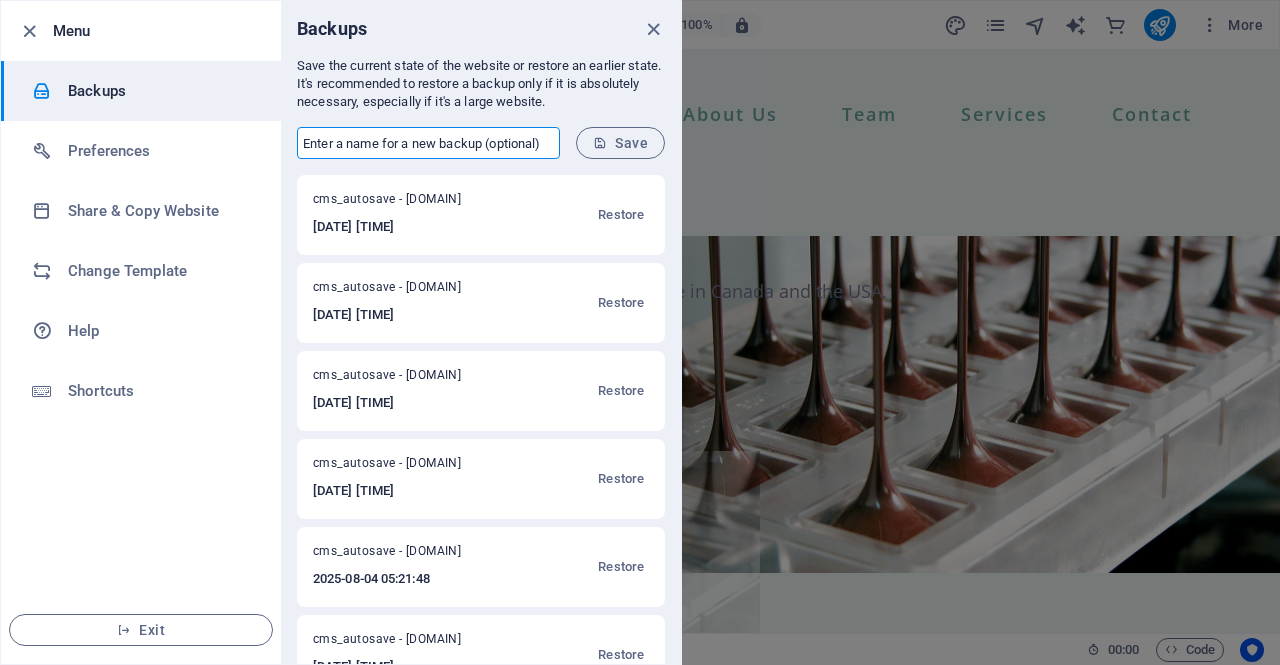 click at bounding box center (428, 143) 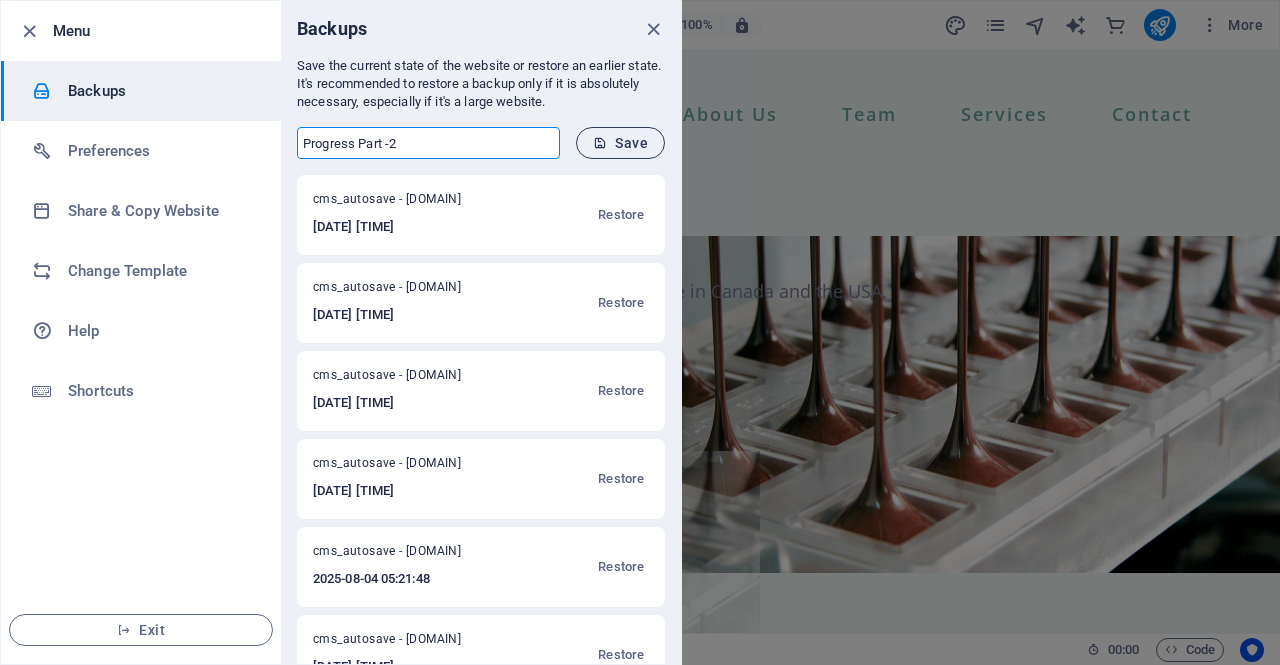type on "Progress Part -2" 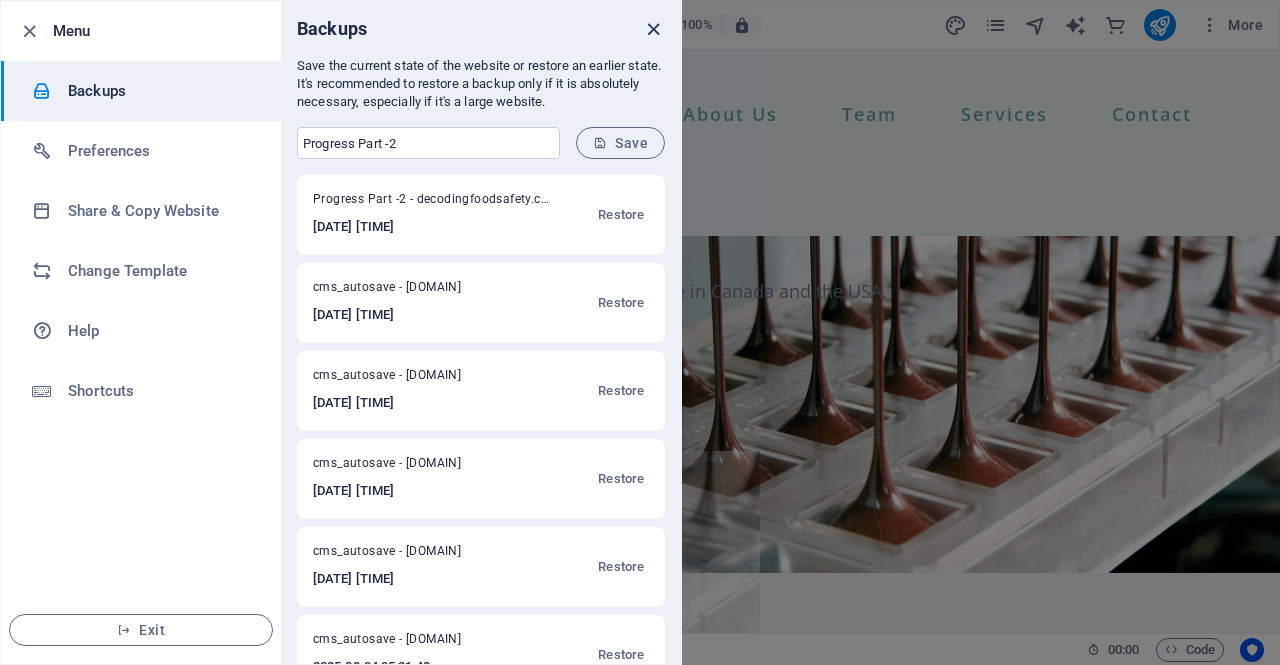 click at bounding box center [653, 29] 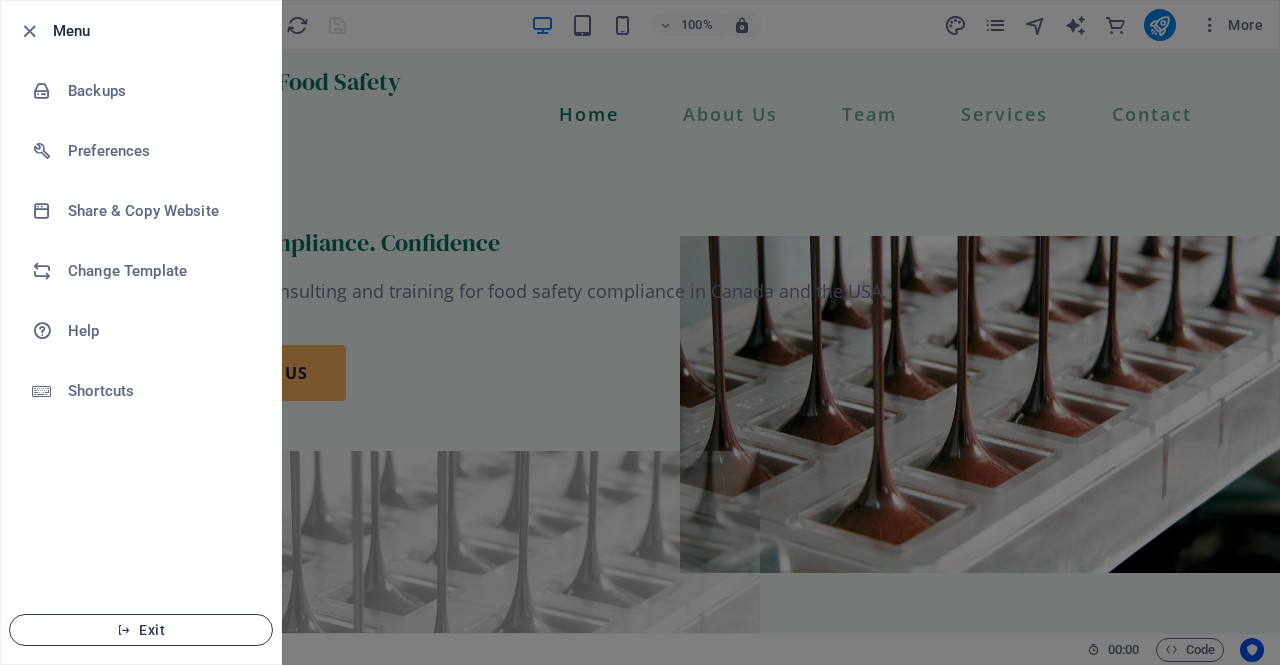 click on "Exit" at bounding box center [141, 630] 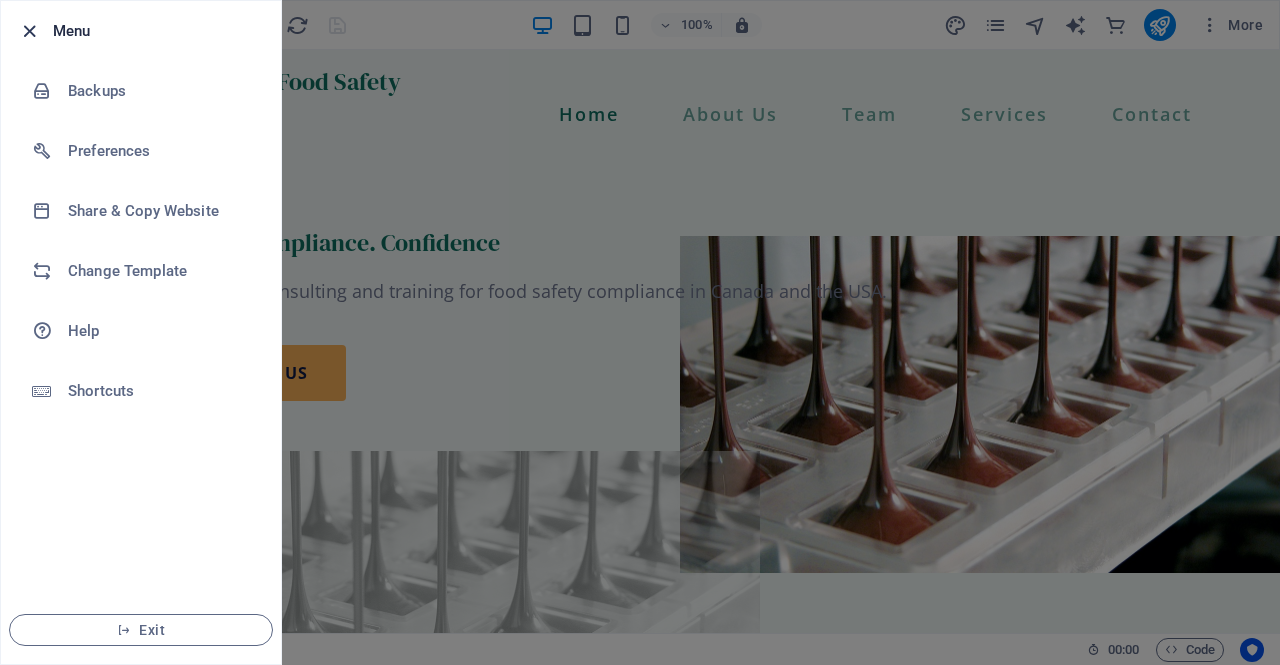 click at bounding box center [29, 31] 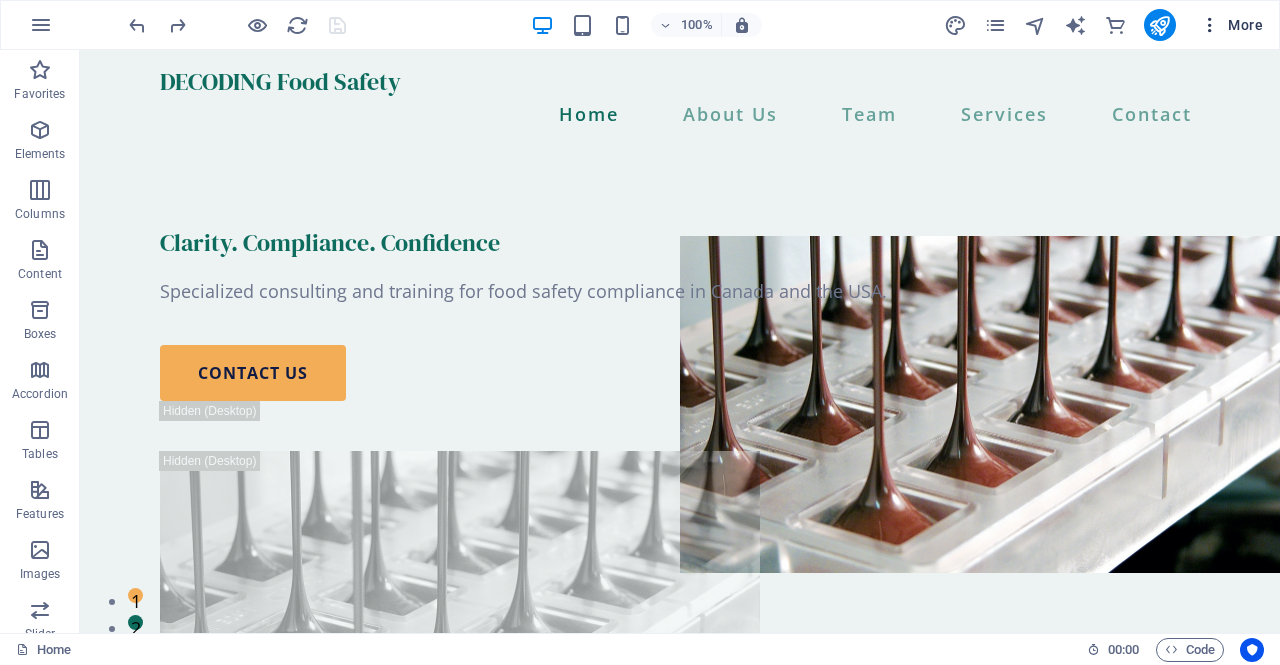 click on "More" at bounding box center [1231, 25] 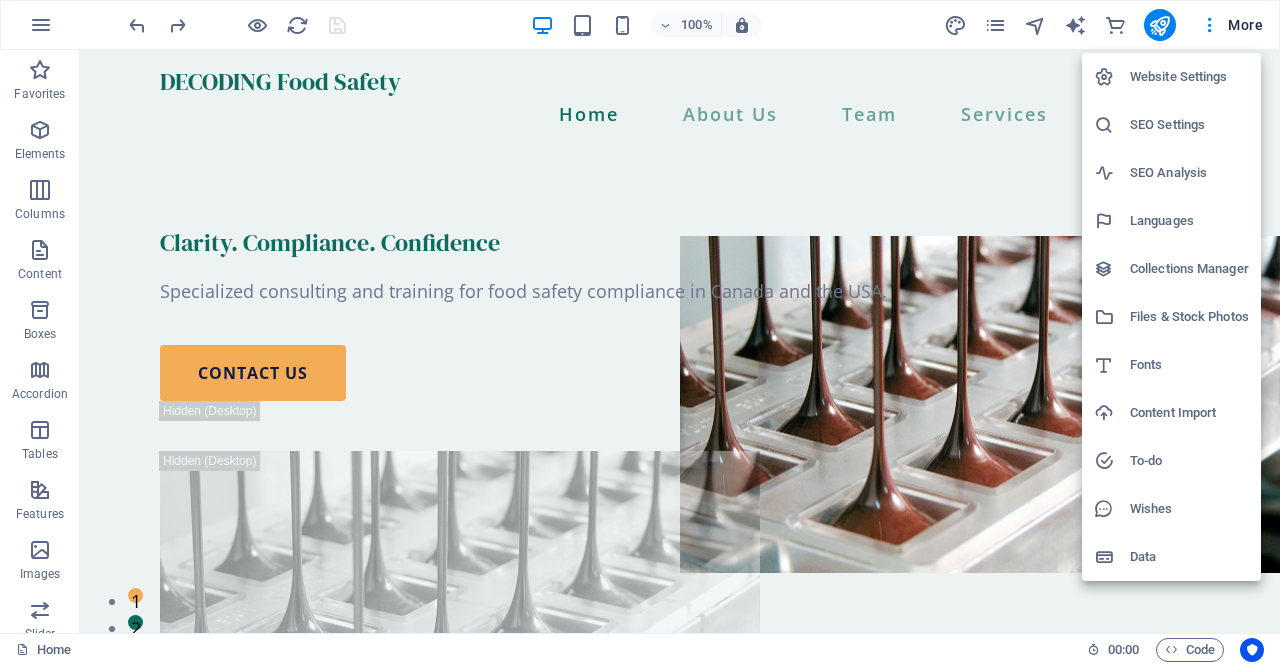 click at bounding box center [640, 332] 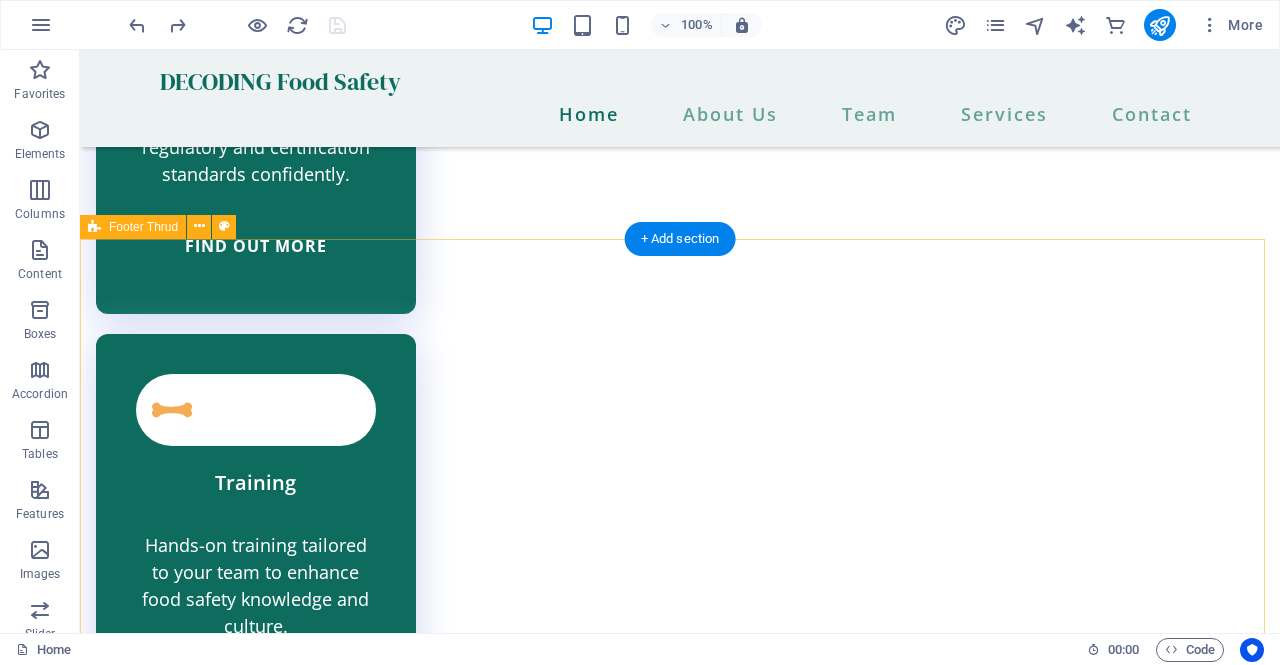 scroll, scrollTop: 2930, scrollLeft: 0, axis: vertical 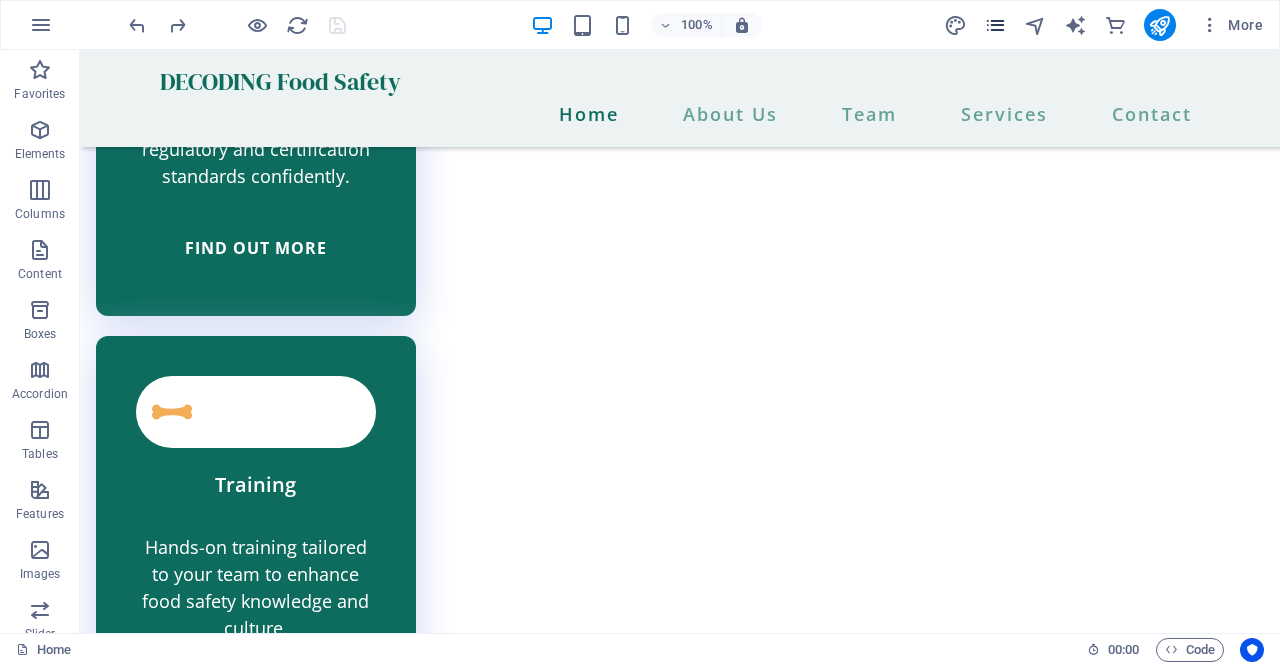 click at bounding box center [995, 25] 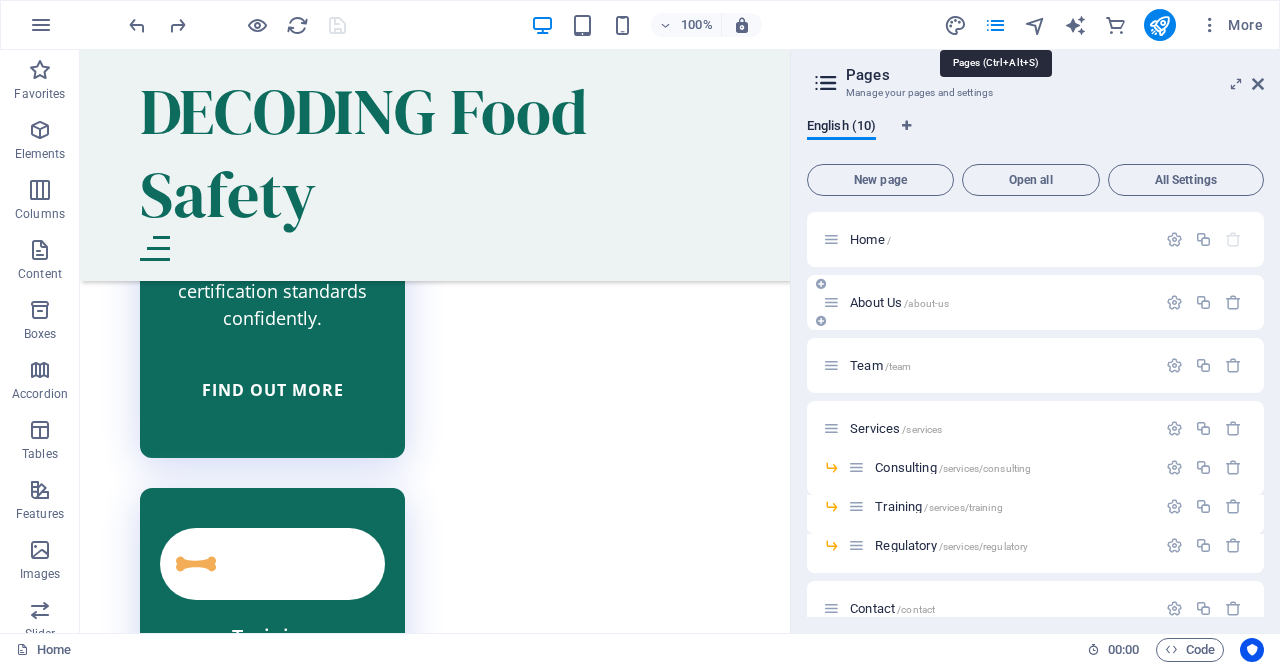 scroll, scrollTop: 3012, scrollLeft: 0, axis: vertical 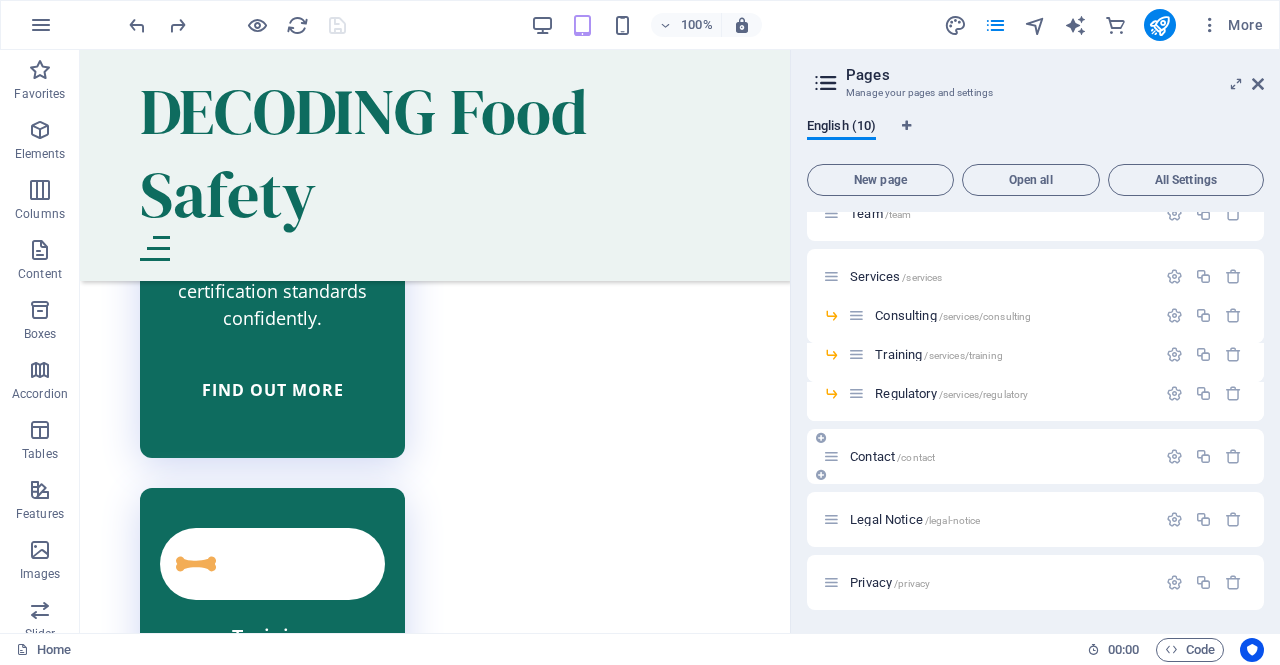 click on "Contact /contact" at bounding box center (989, 456) 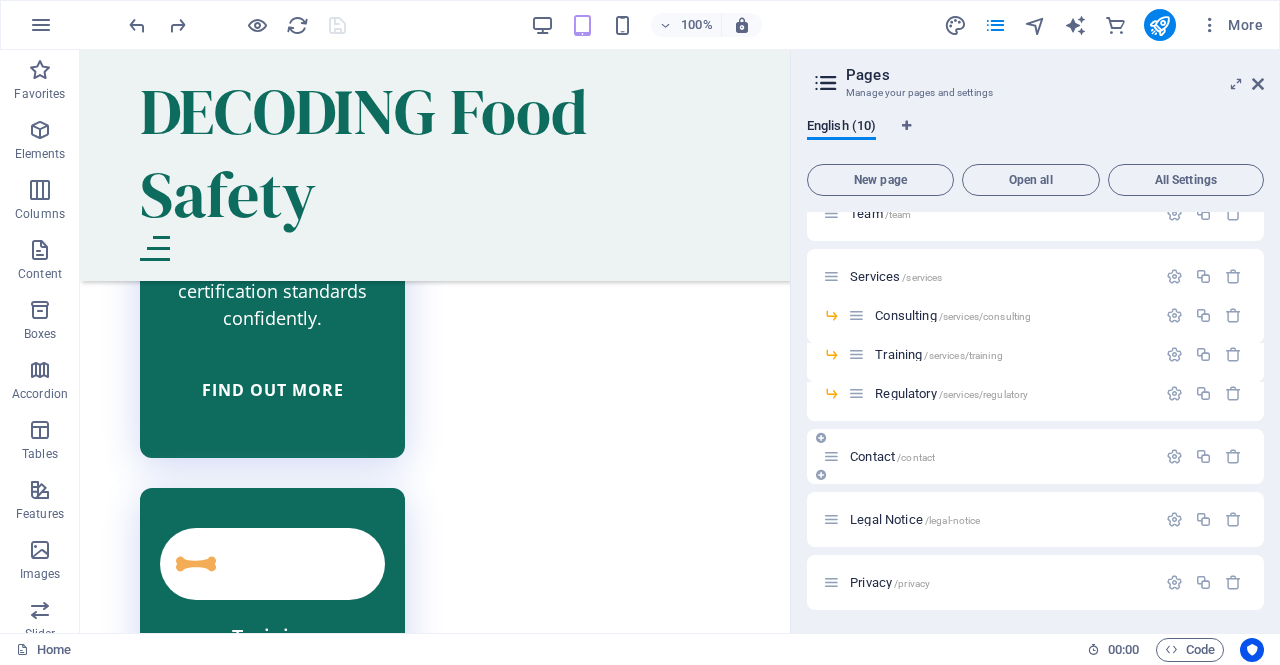 click on "Contact /contact" at bounding box center [892, 456] 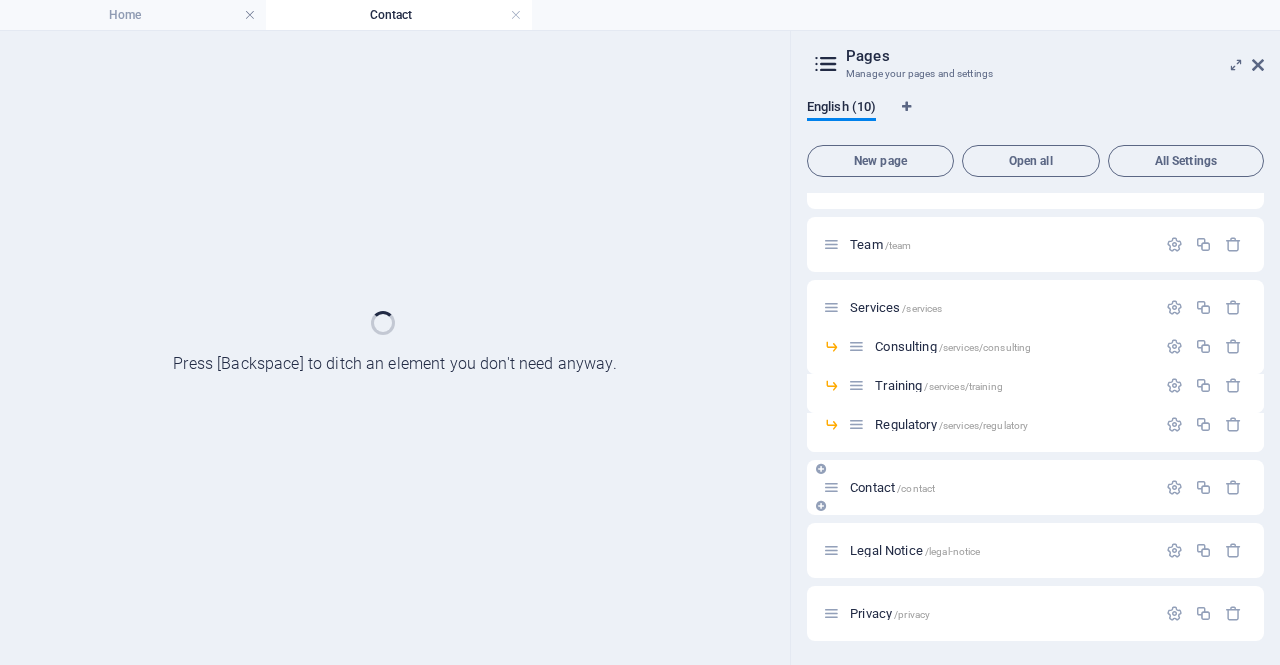 scroll, scrollTop: 101, scrollLeft: 0, axis: vertical 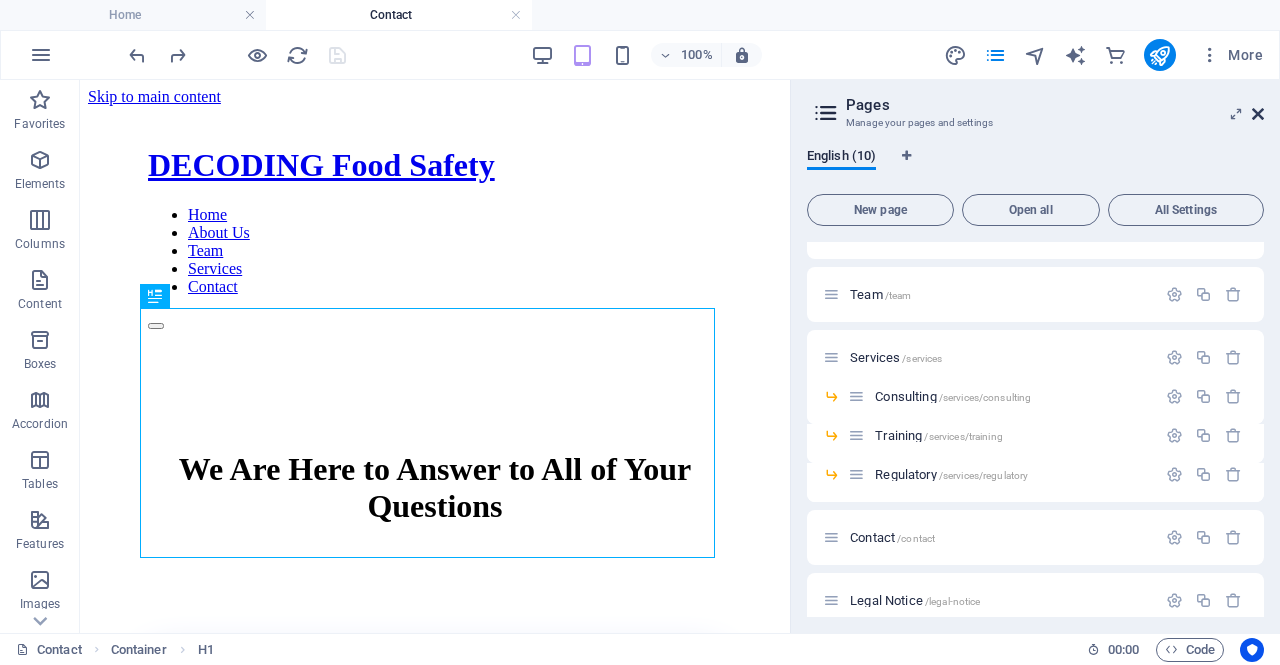 click at bounding box center (1258, 114) 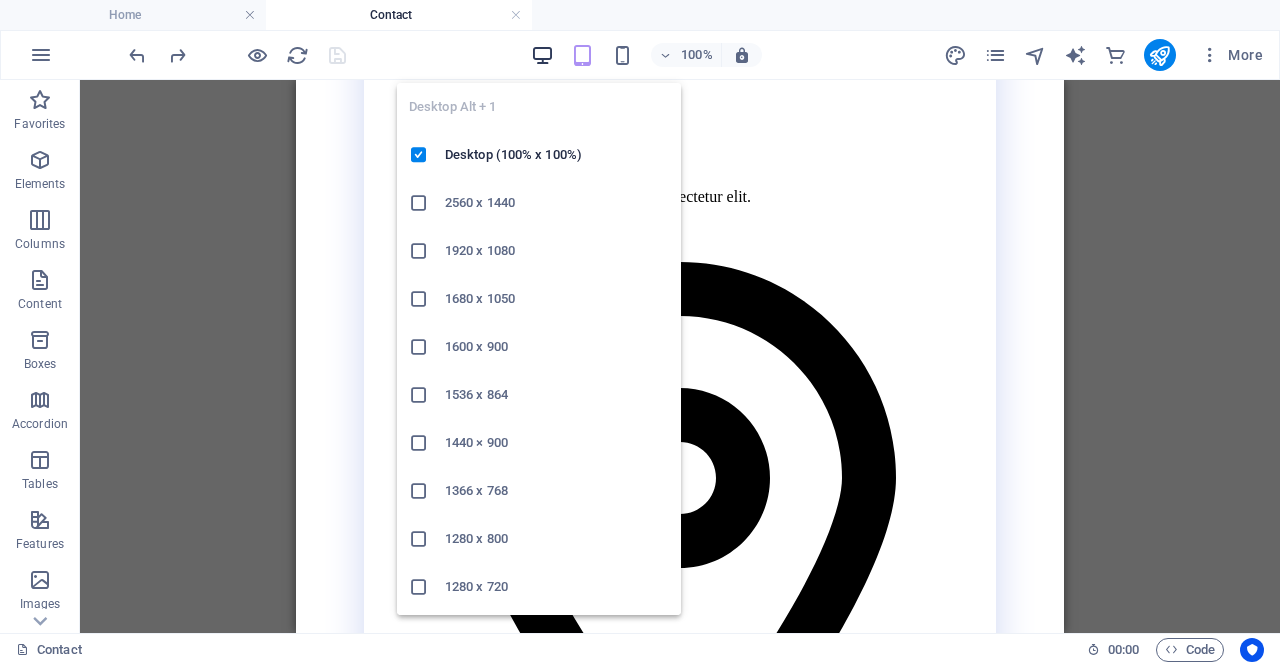 click at bounding box center [542, 55] 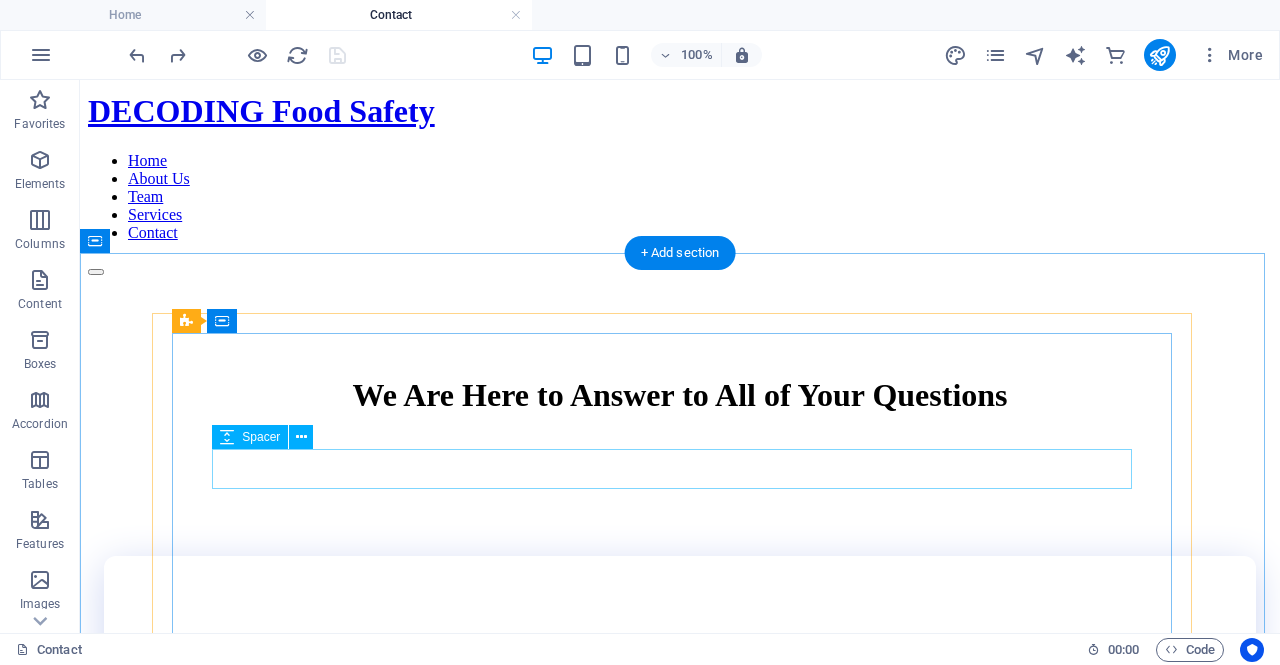 scroll, scrollTop: 279, scrollLeft: 0, axis: vertical 